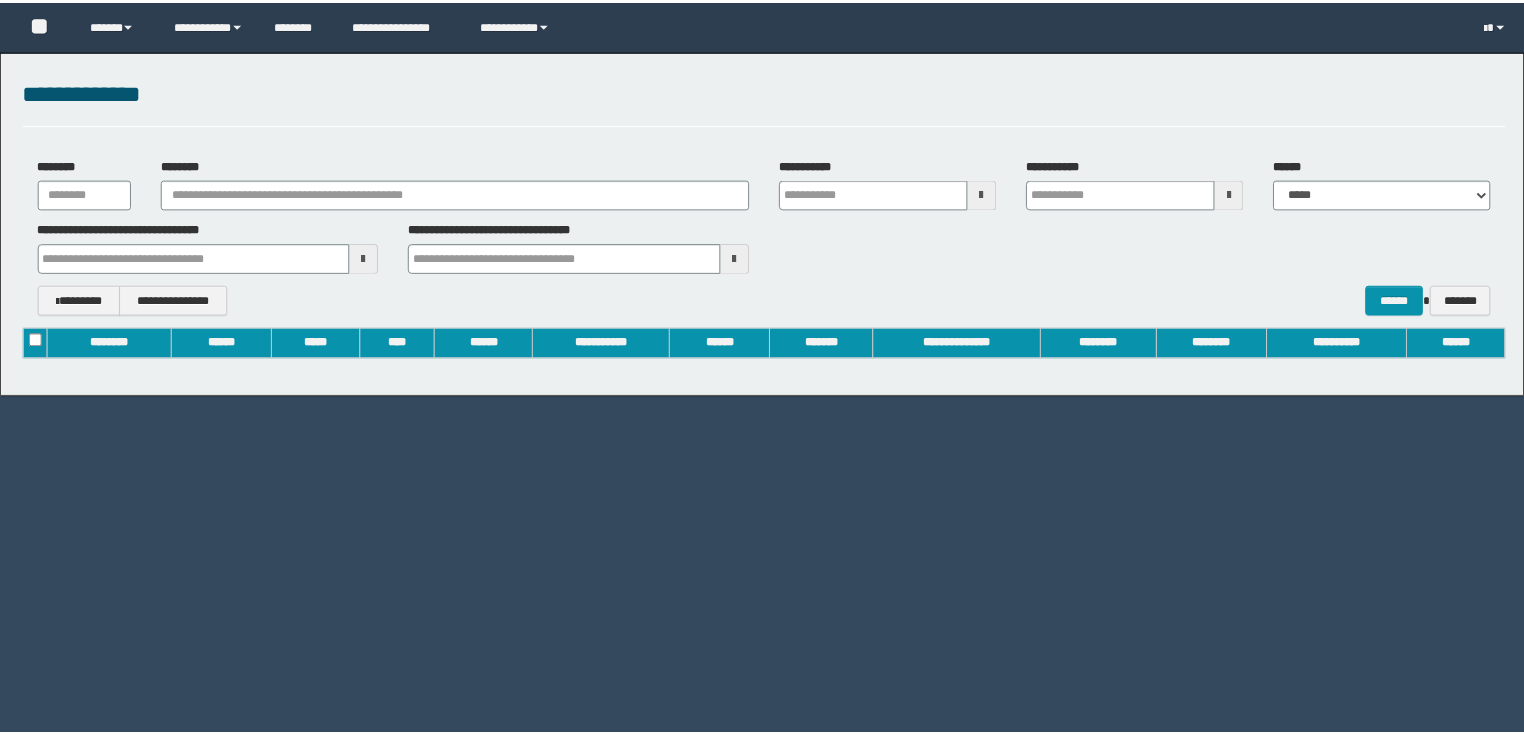 scroll, scrollTop: 0, scrollLeft: 0, axis: both 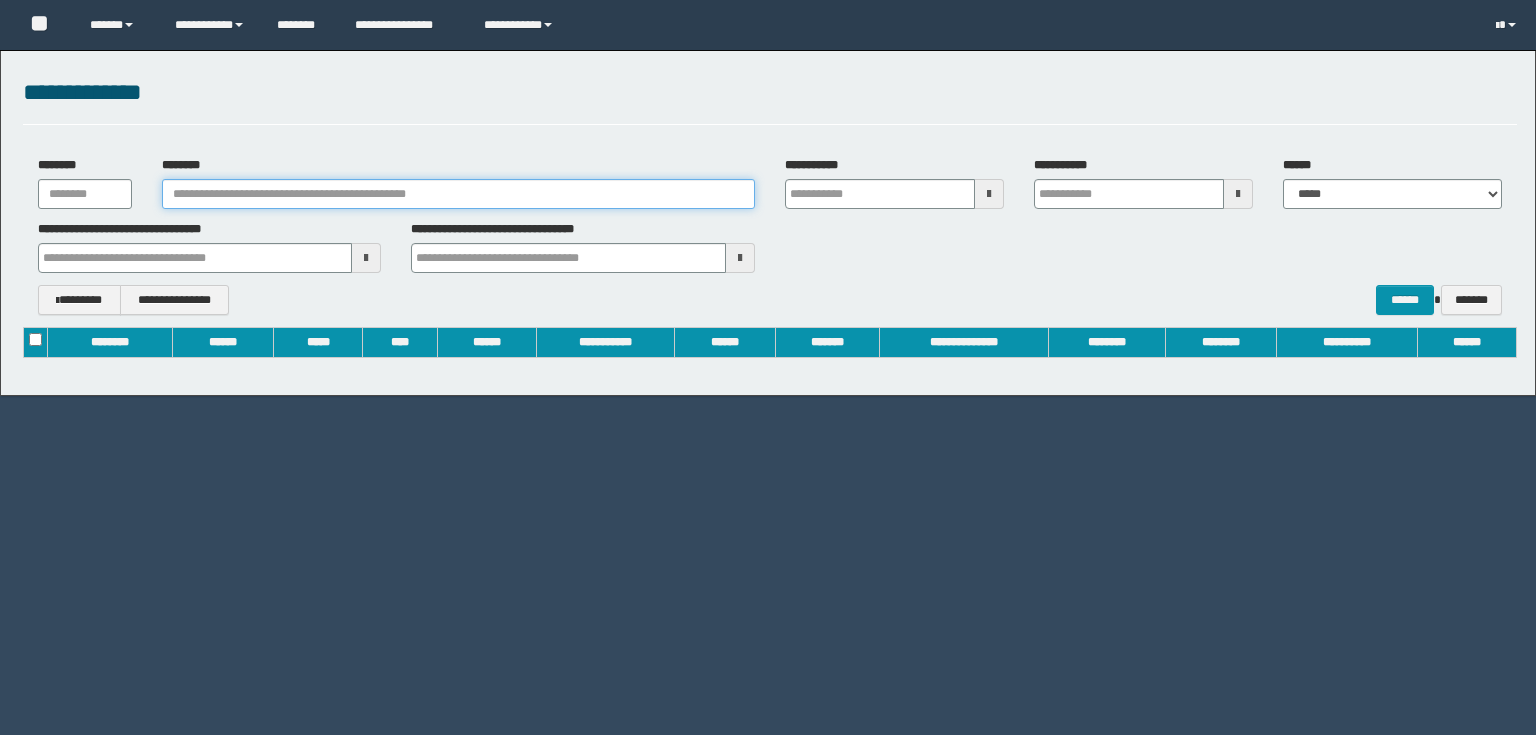 click on "********" at bounding box center (458, 194) 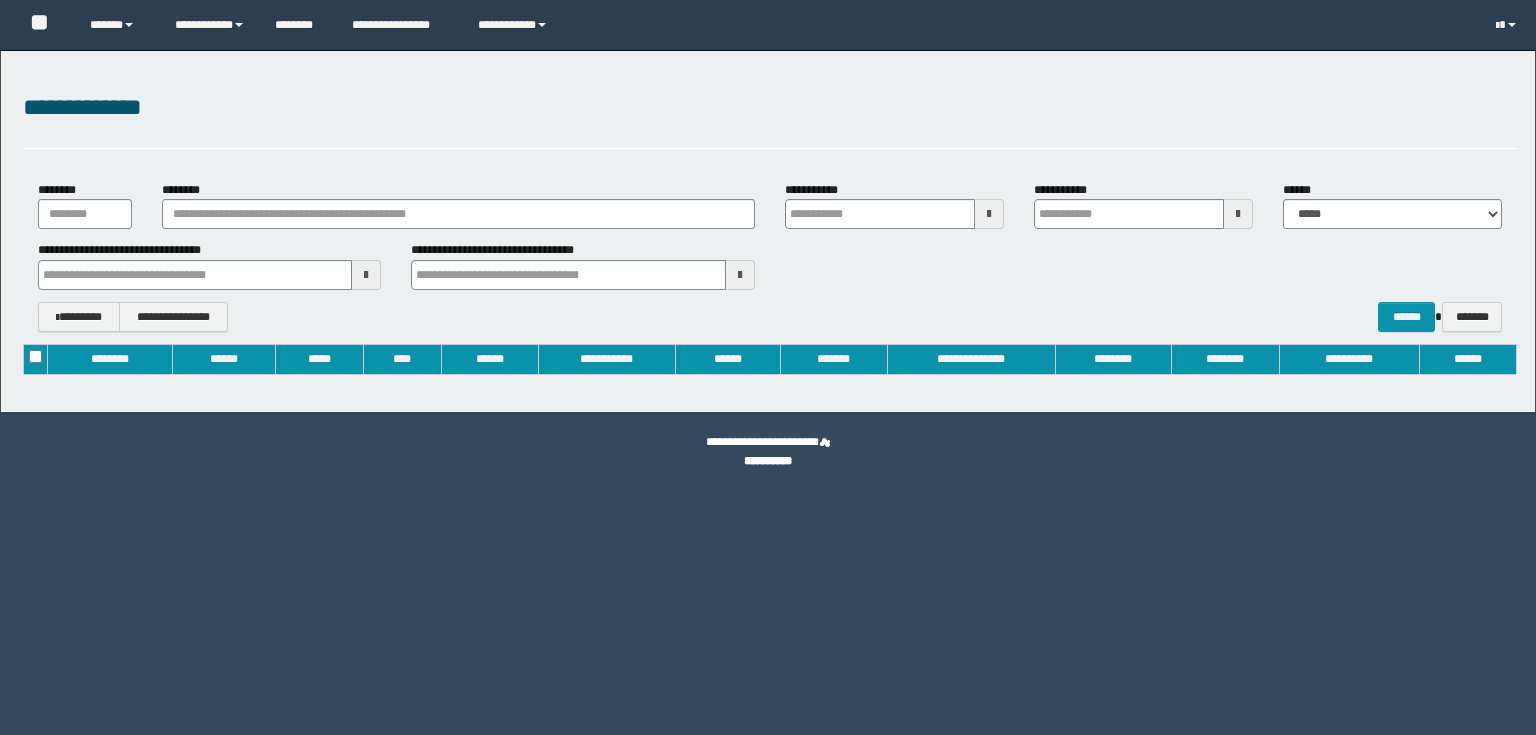 type on "**********" 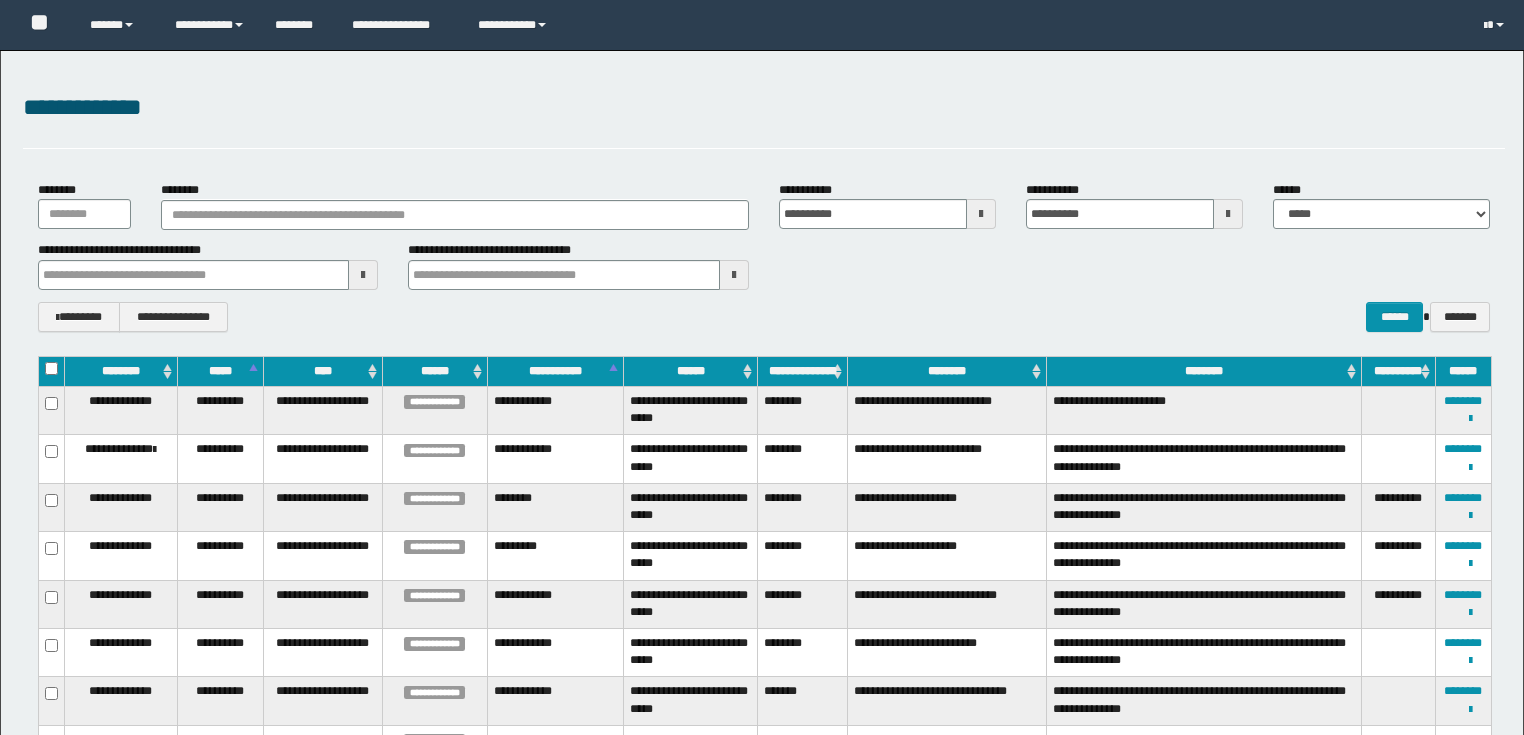 scroll, scrollTop: 0, scrollLeft: 0, axis: both 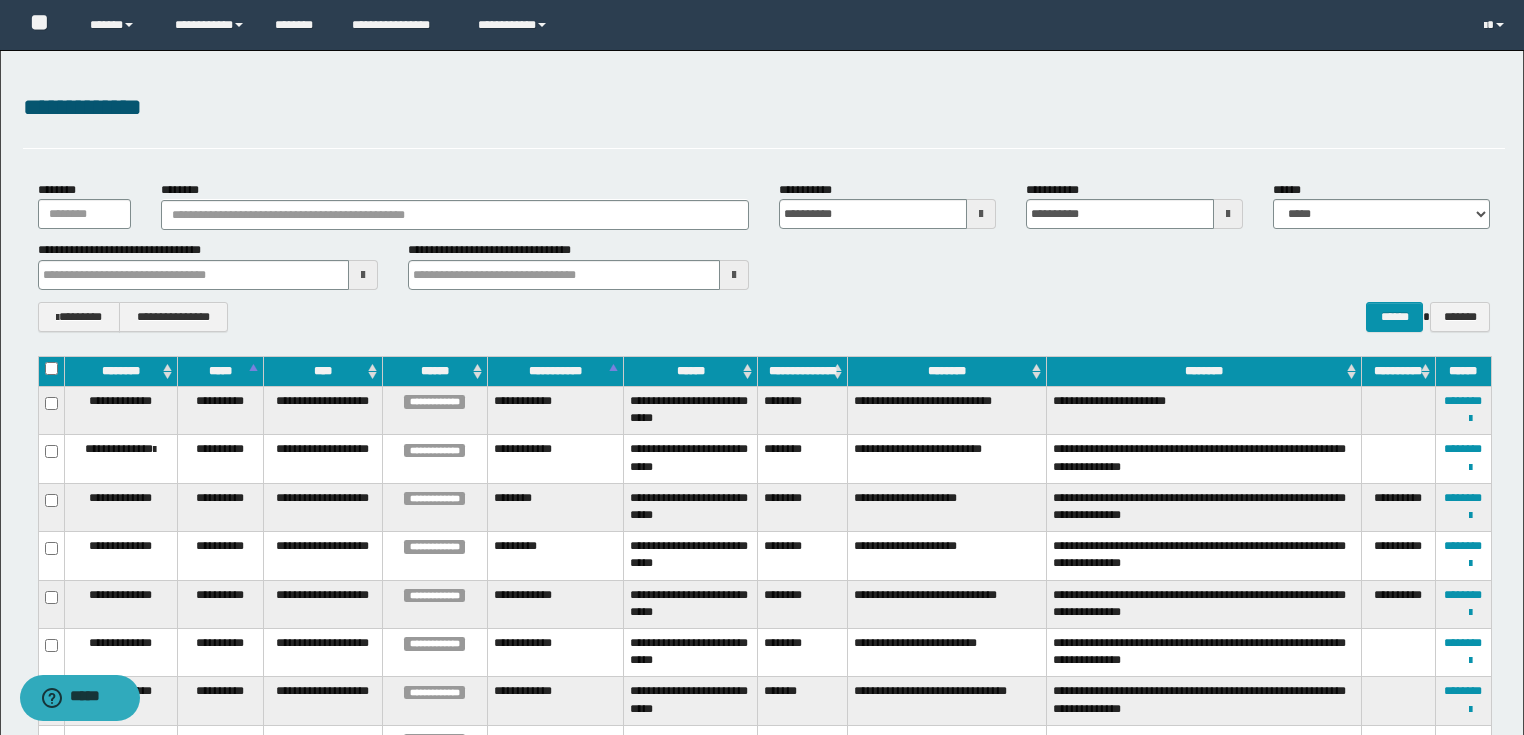 type 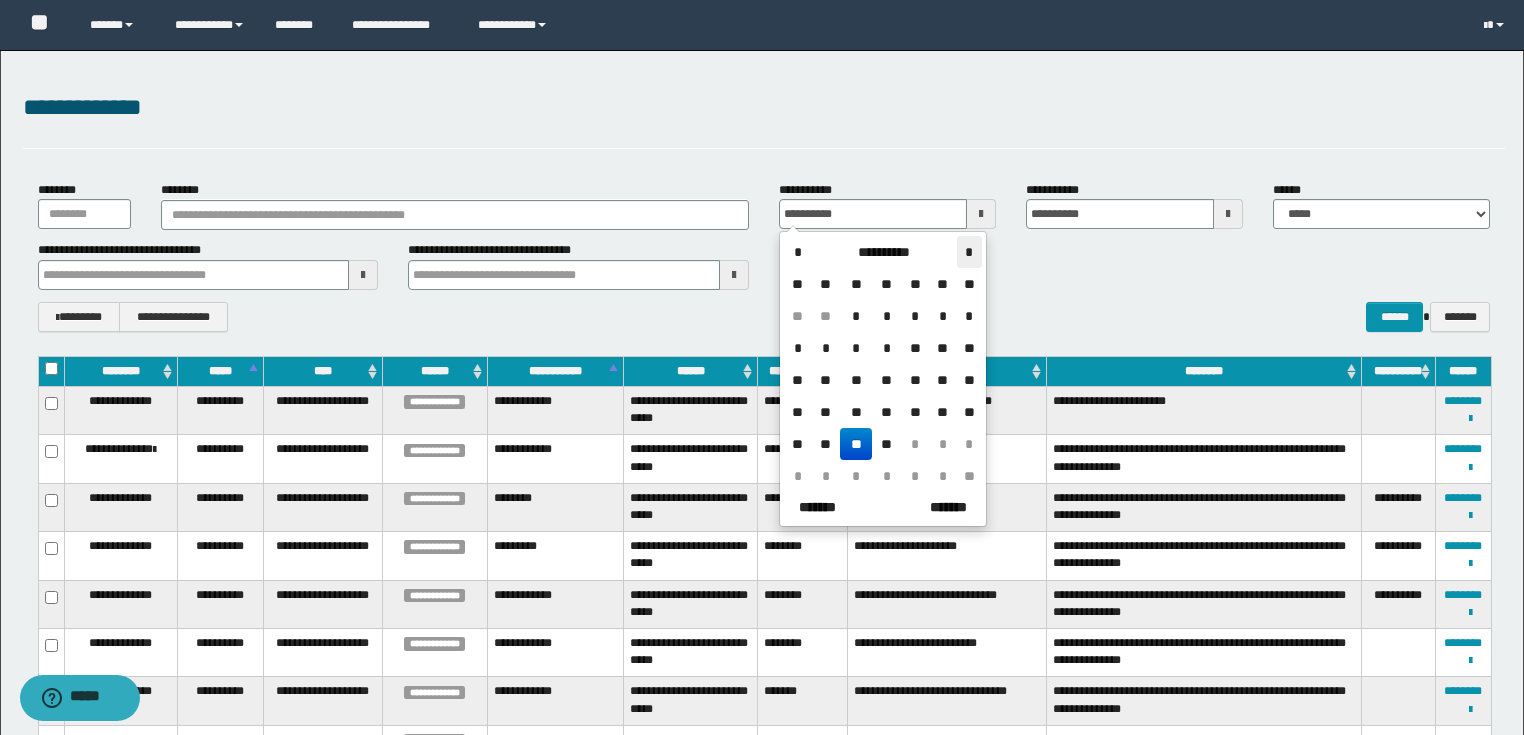 click on "*" at bounding box center [969, 252] 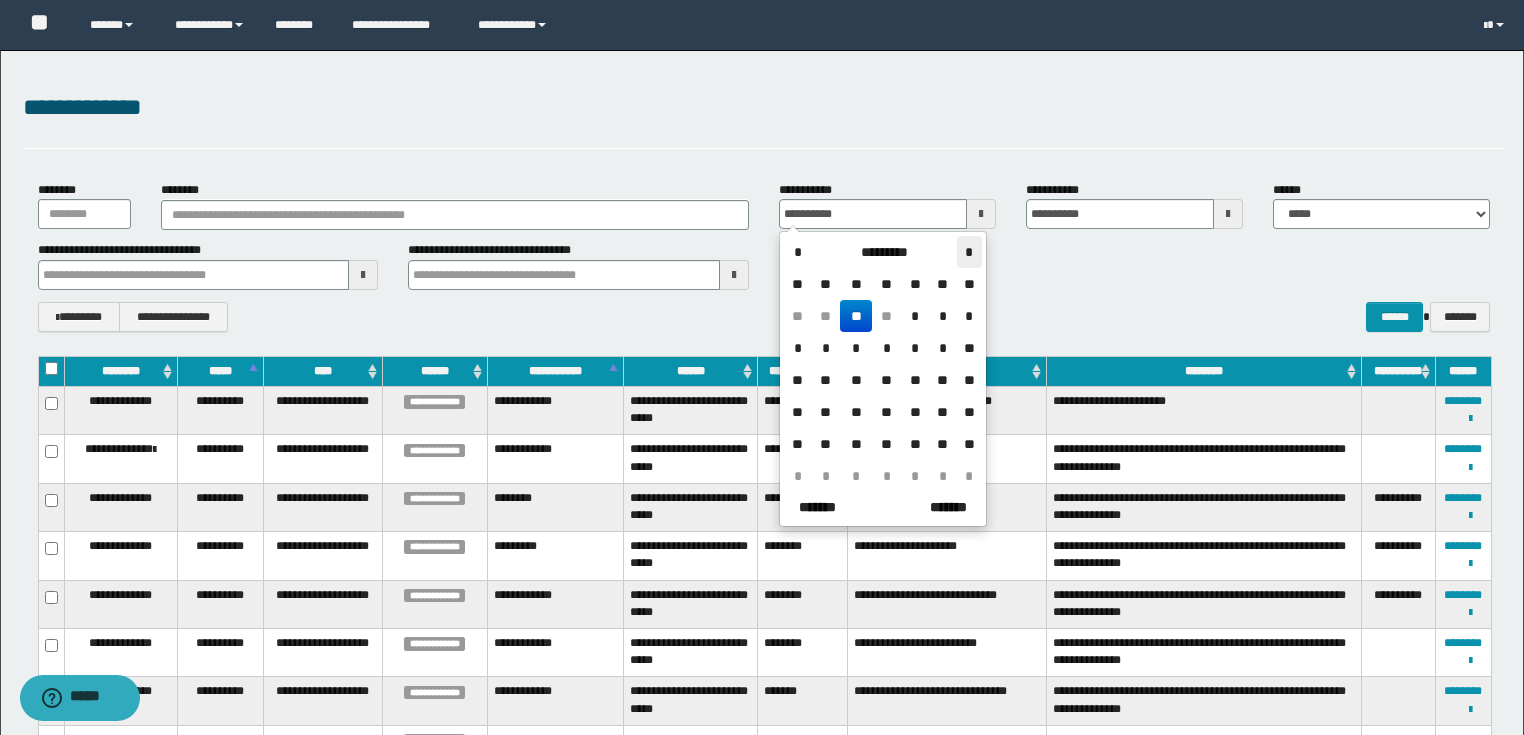 click on "*" at bounding box center [969, 252] 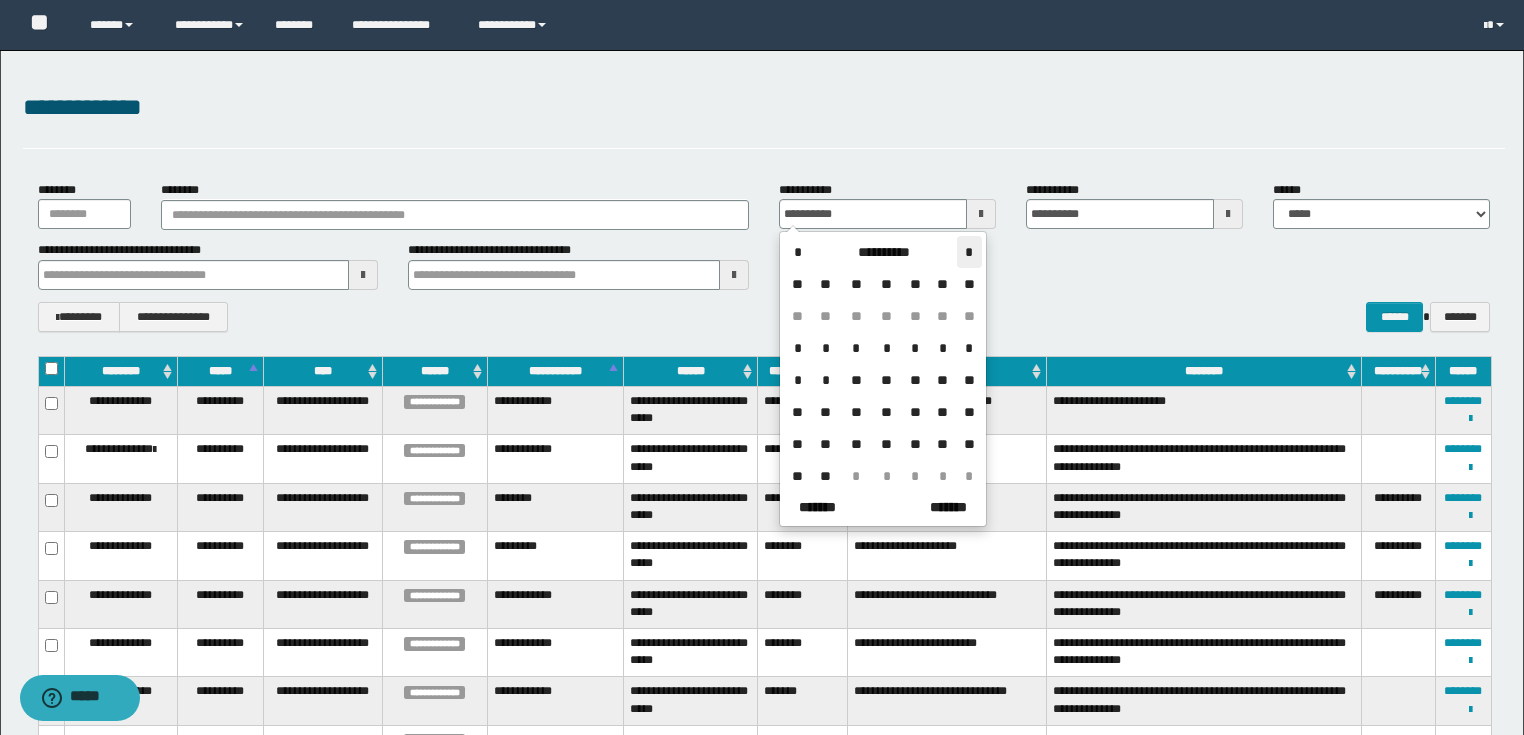 click on "*" at bounding box center [969, 252] 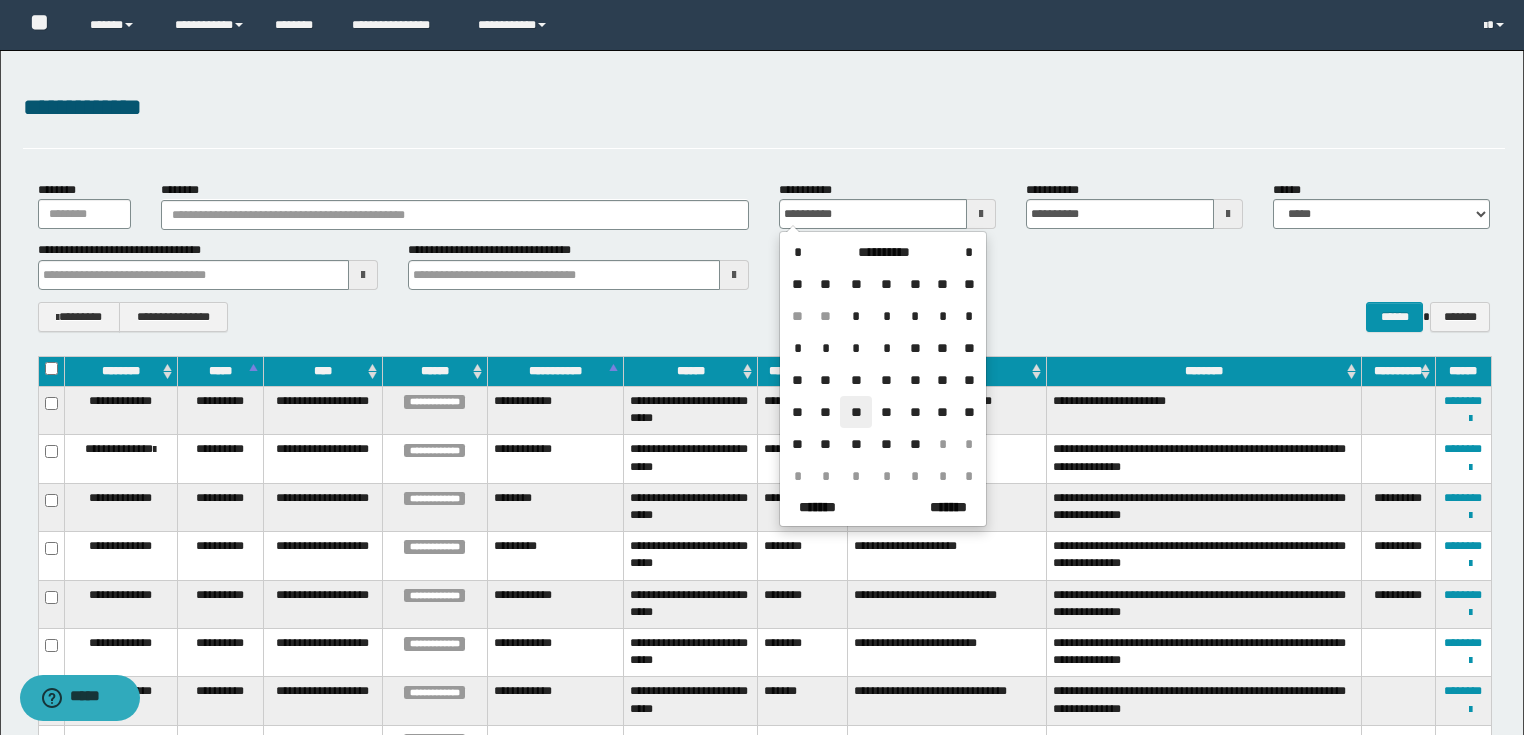 click on "**" at bounding box center (856, 412) 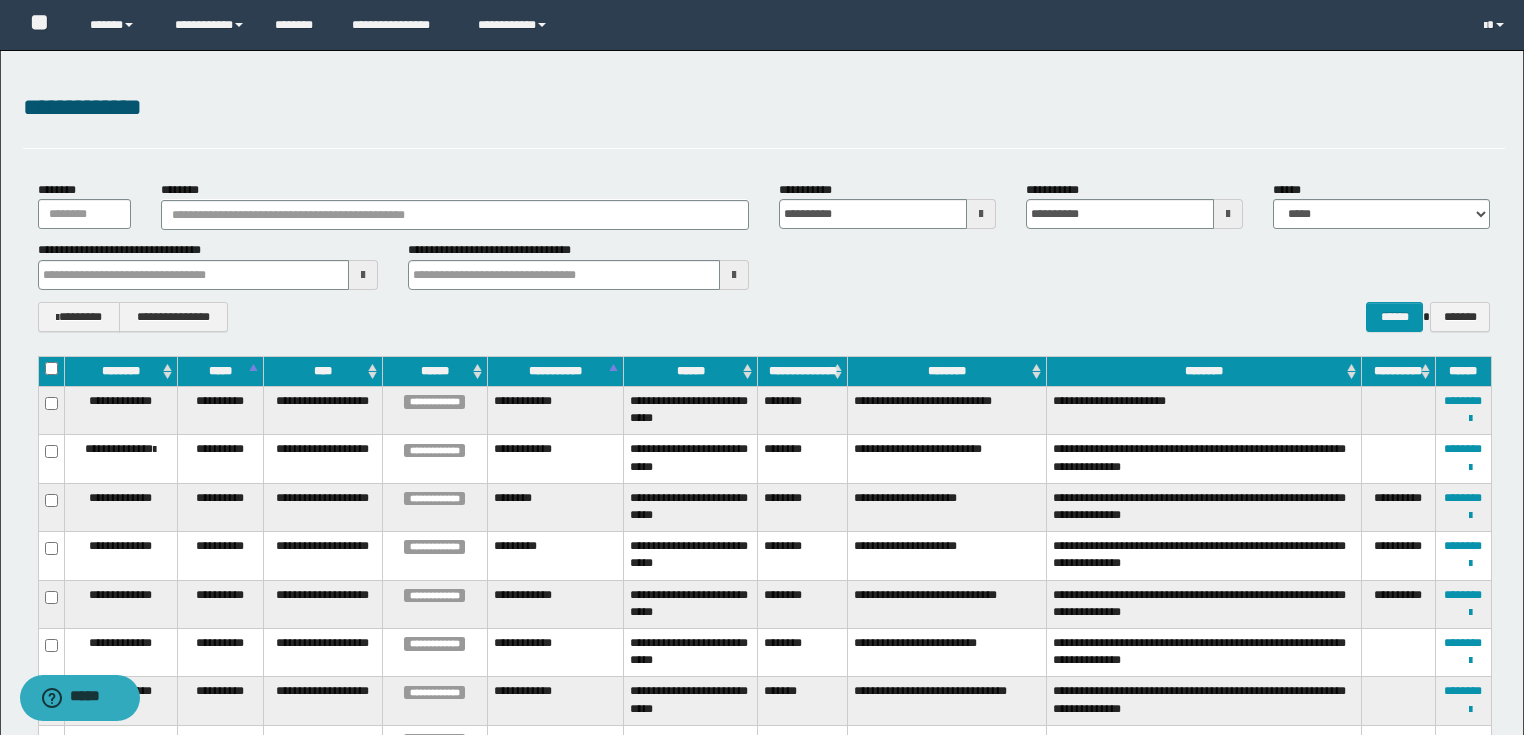 click at bounding box center [1228, 214] 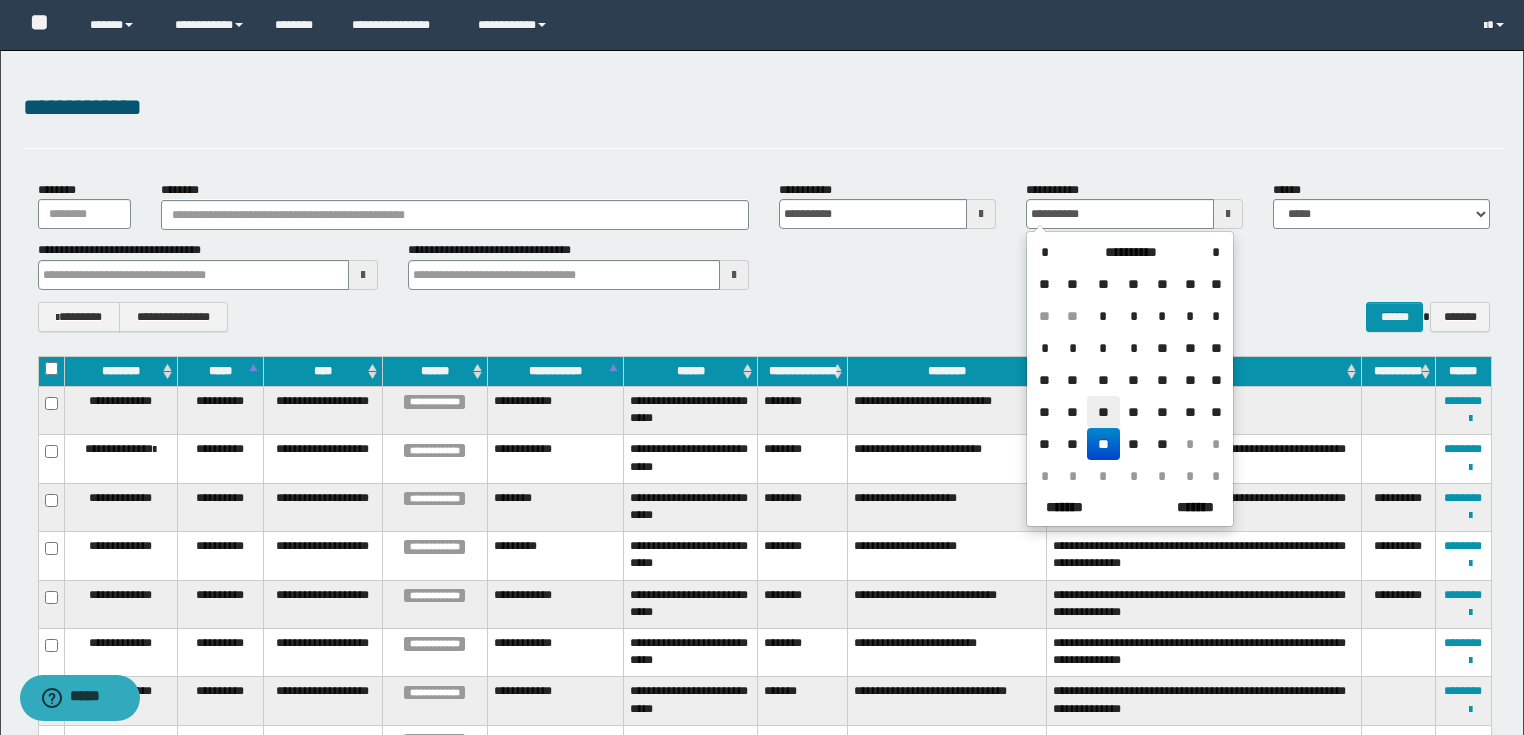 click on "**" at bounding box center [1103, 412] 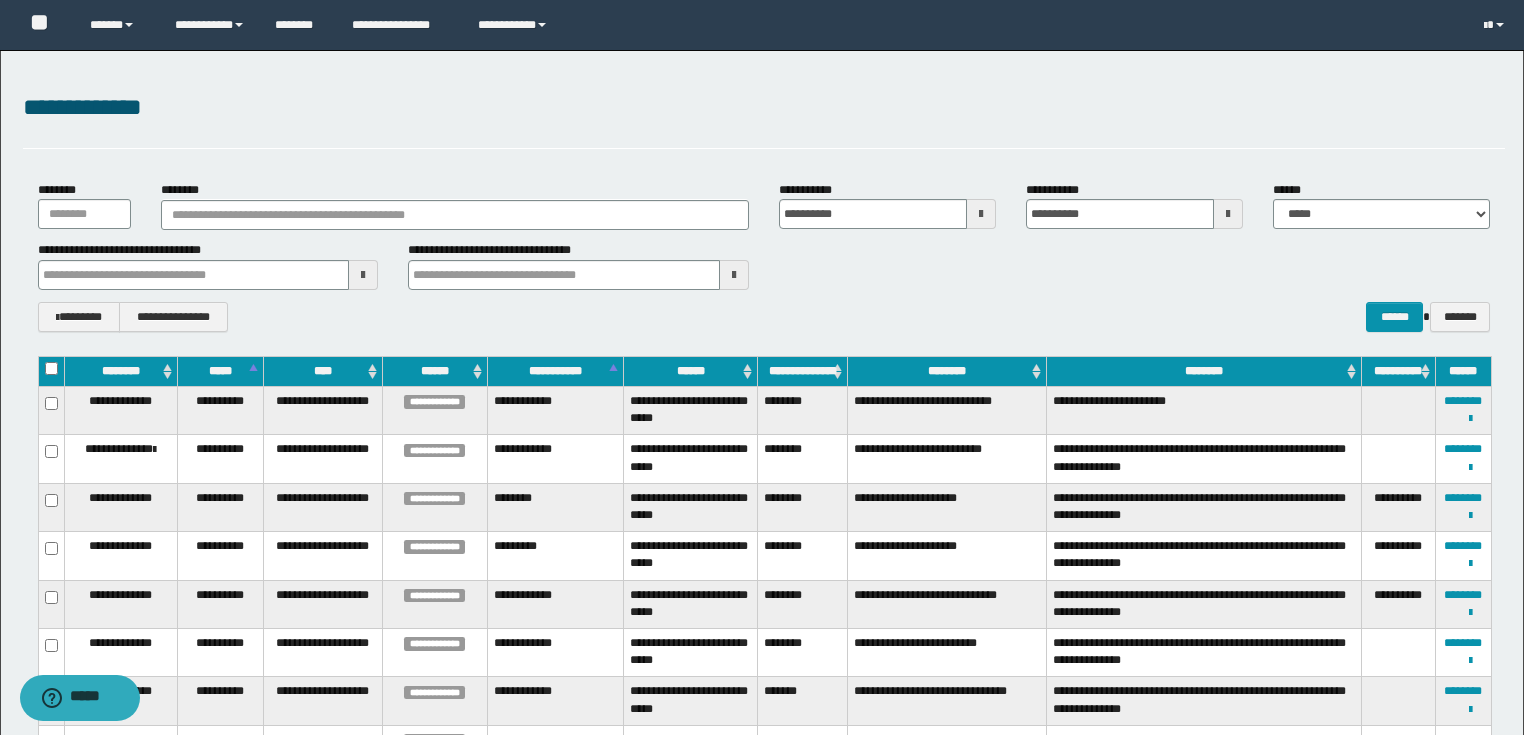 type 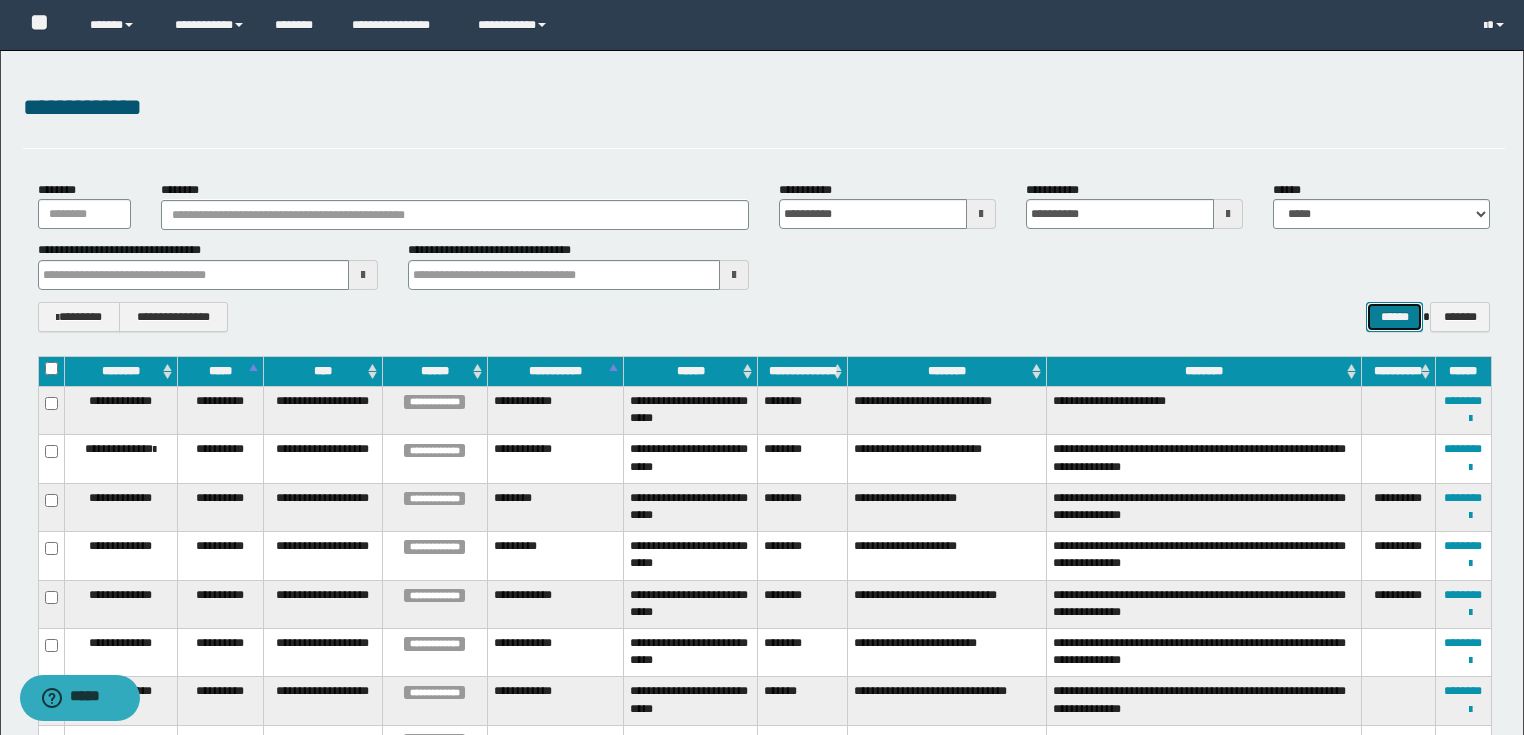 click on "******" at bounding box center [1394, 317] 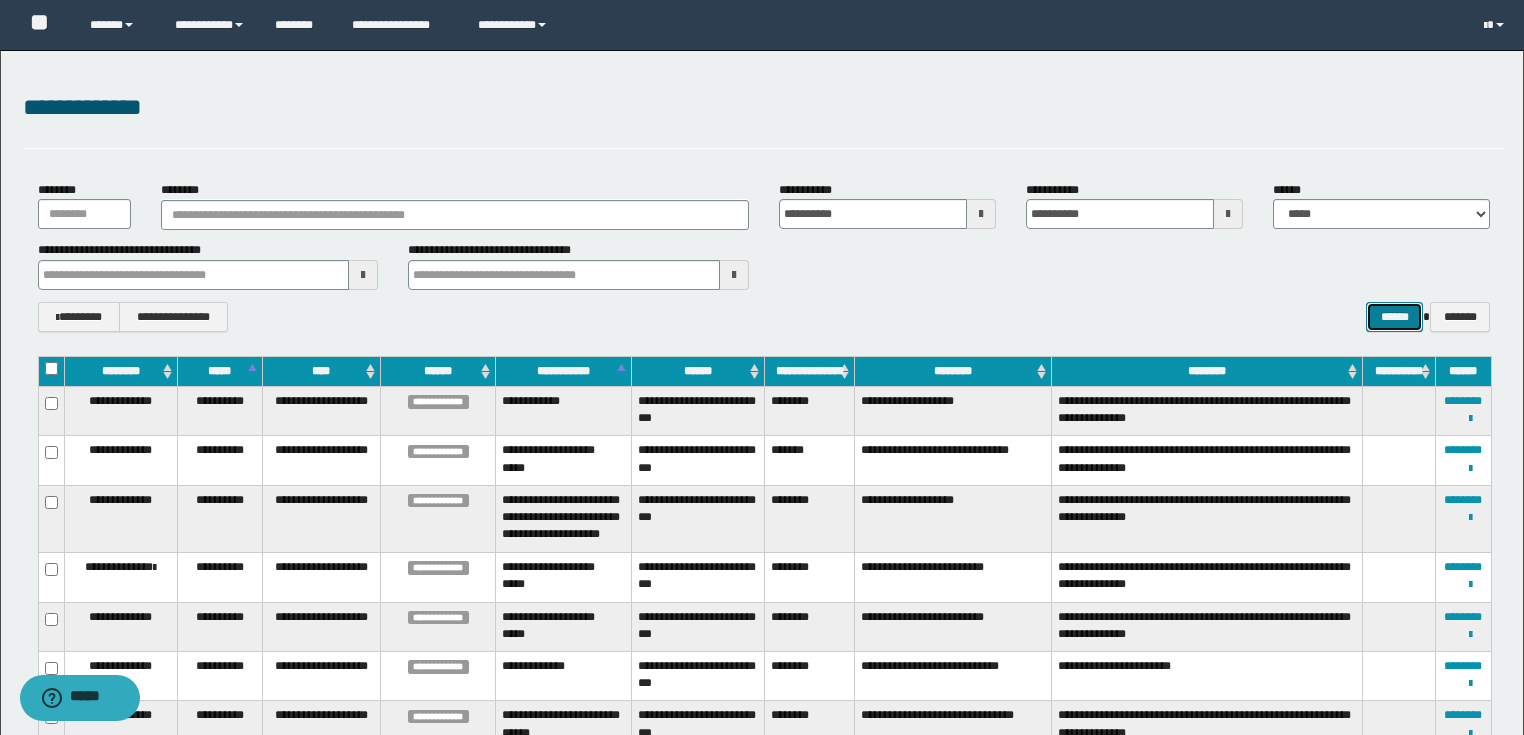type 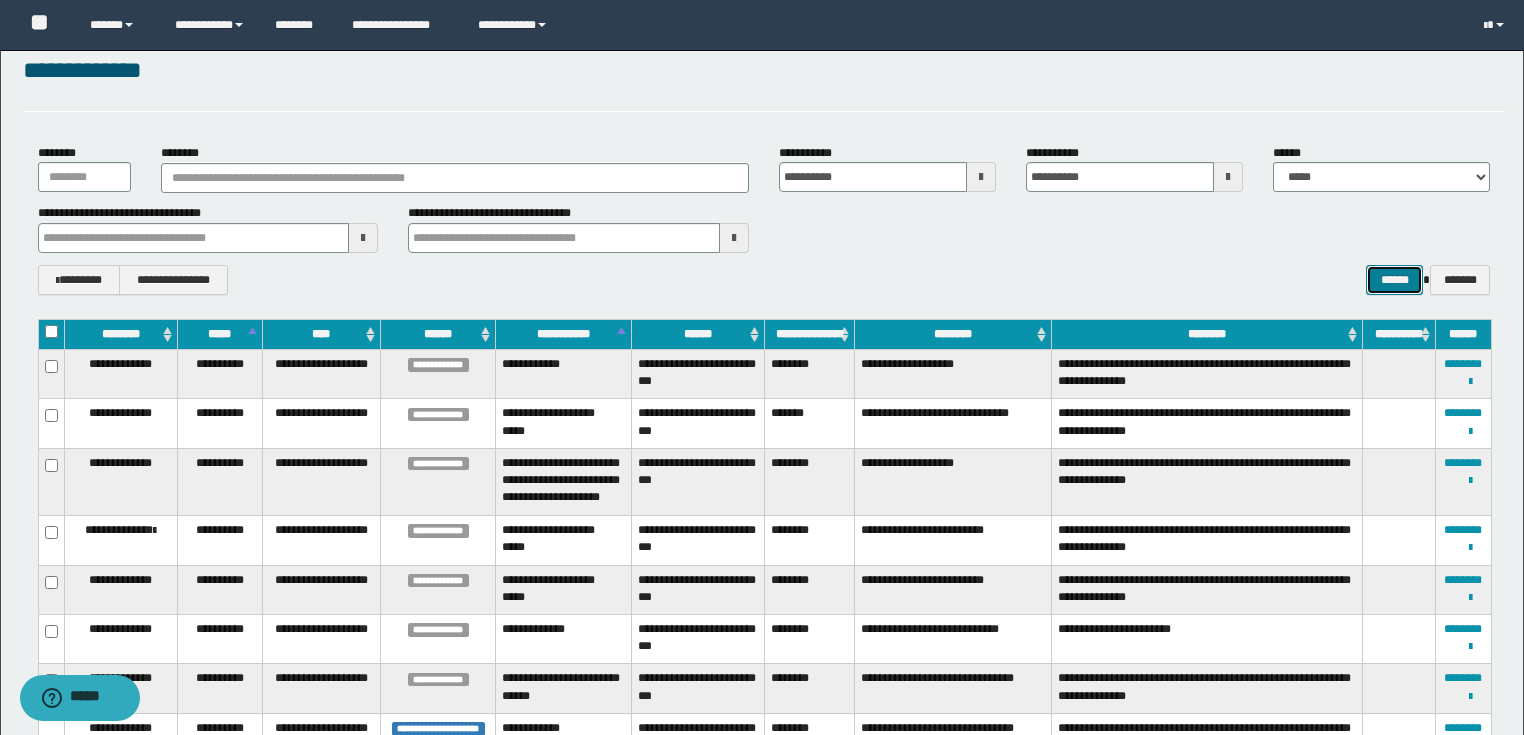 scroll, scrollTop: 0, scrollLeft: 0, axis: both 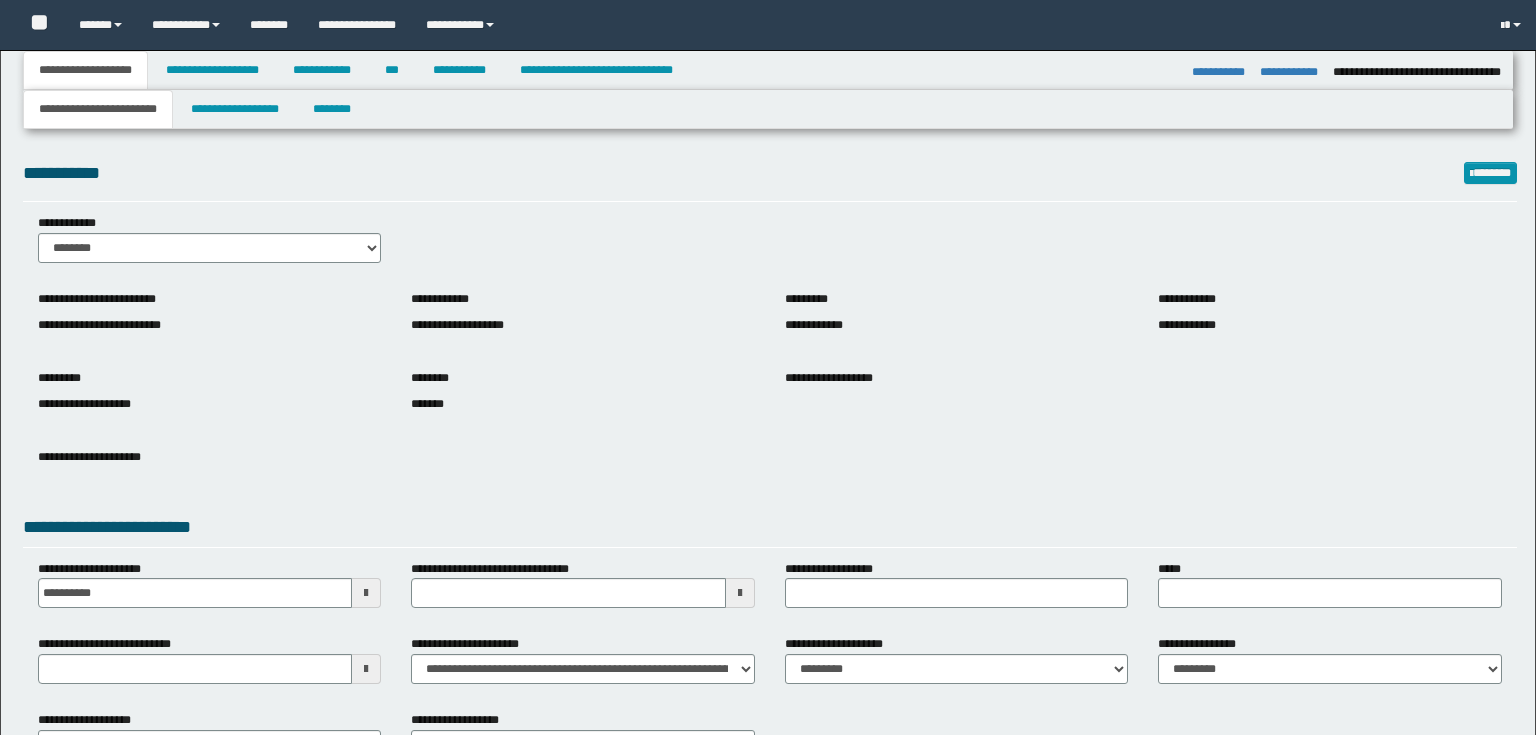 select on "*" 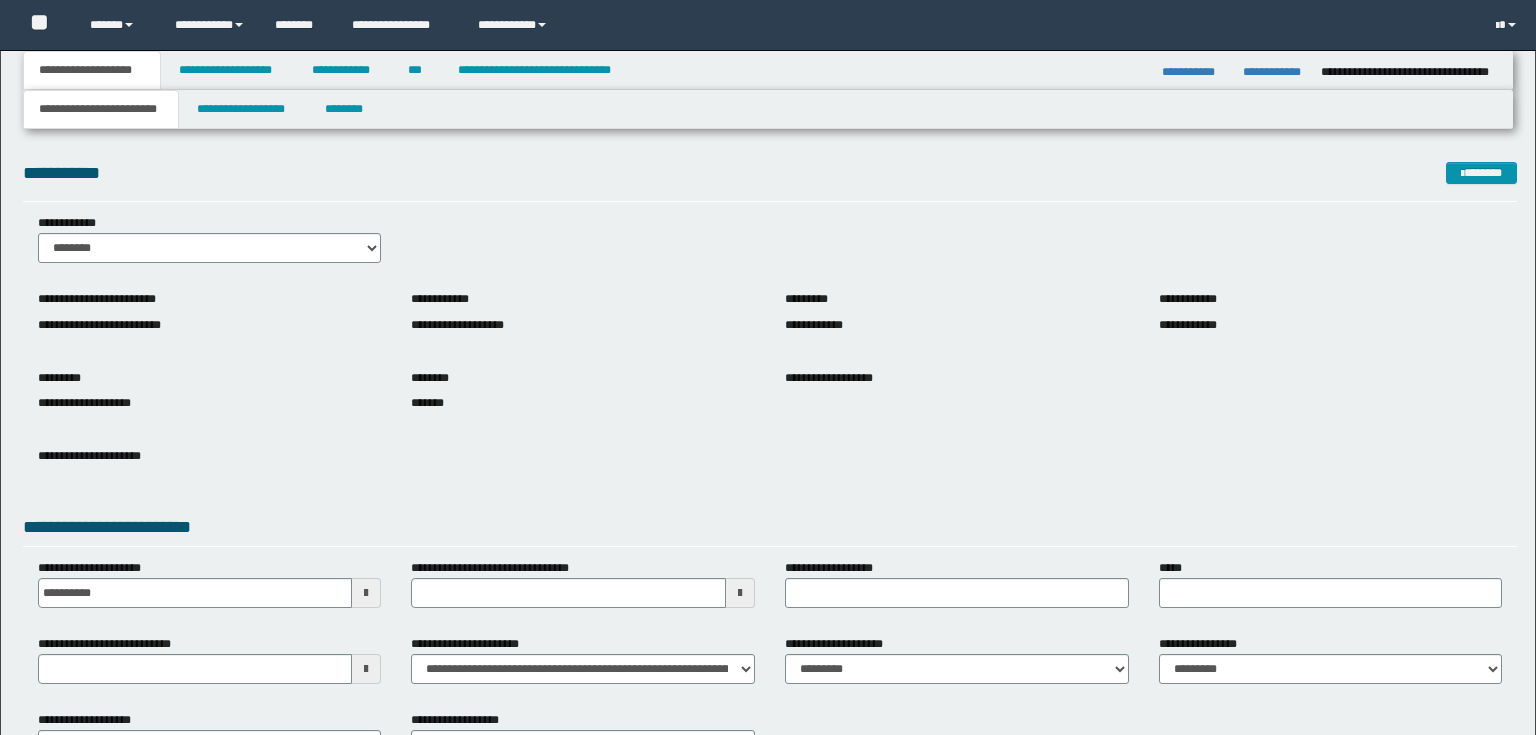 scroll, scrollTop: 0, scrollLeft: 0, axis: both 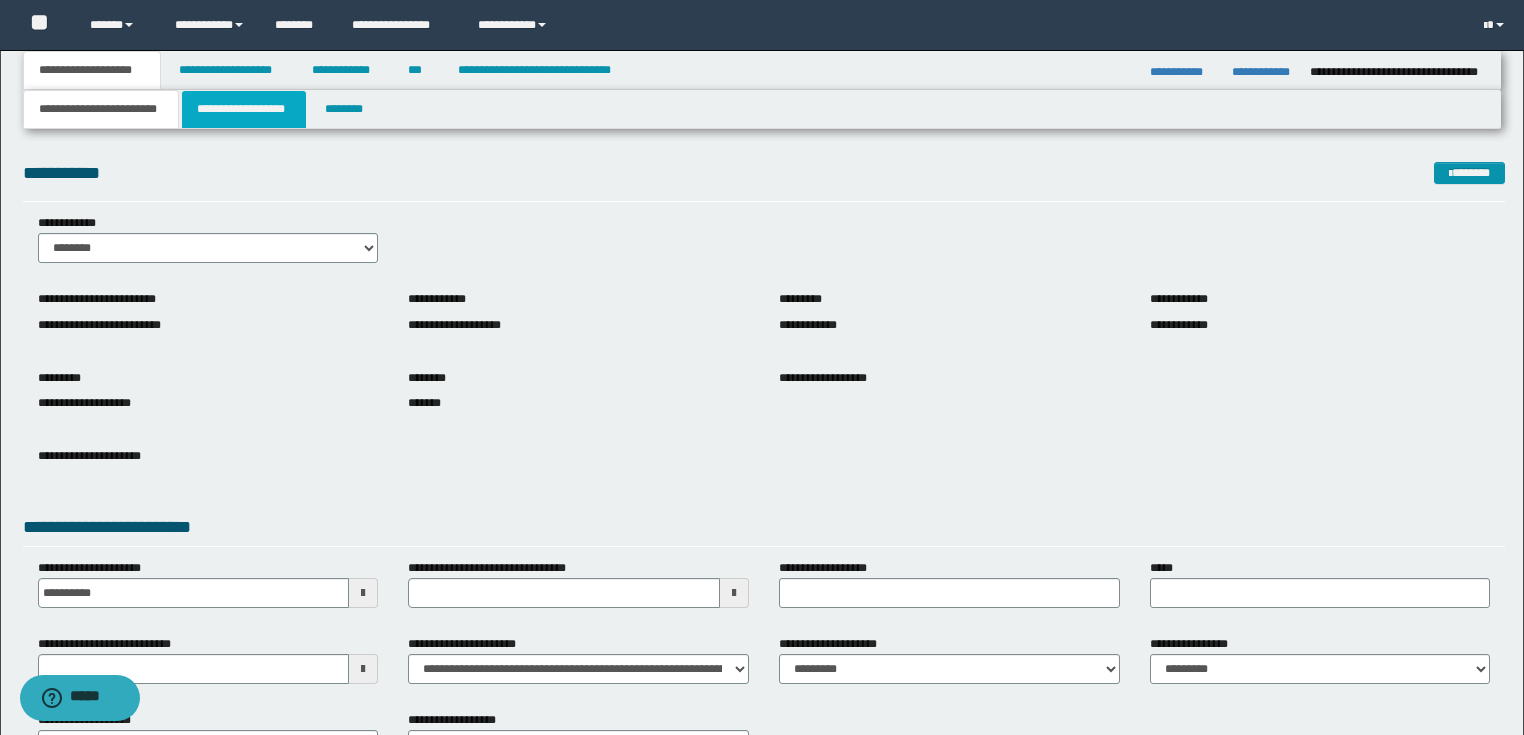 click on "**********" at bounding box center [244, 109] 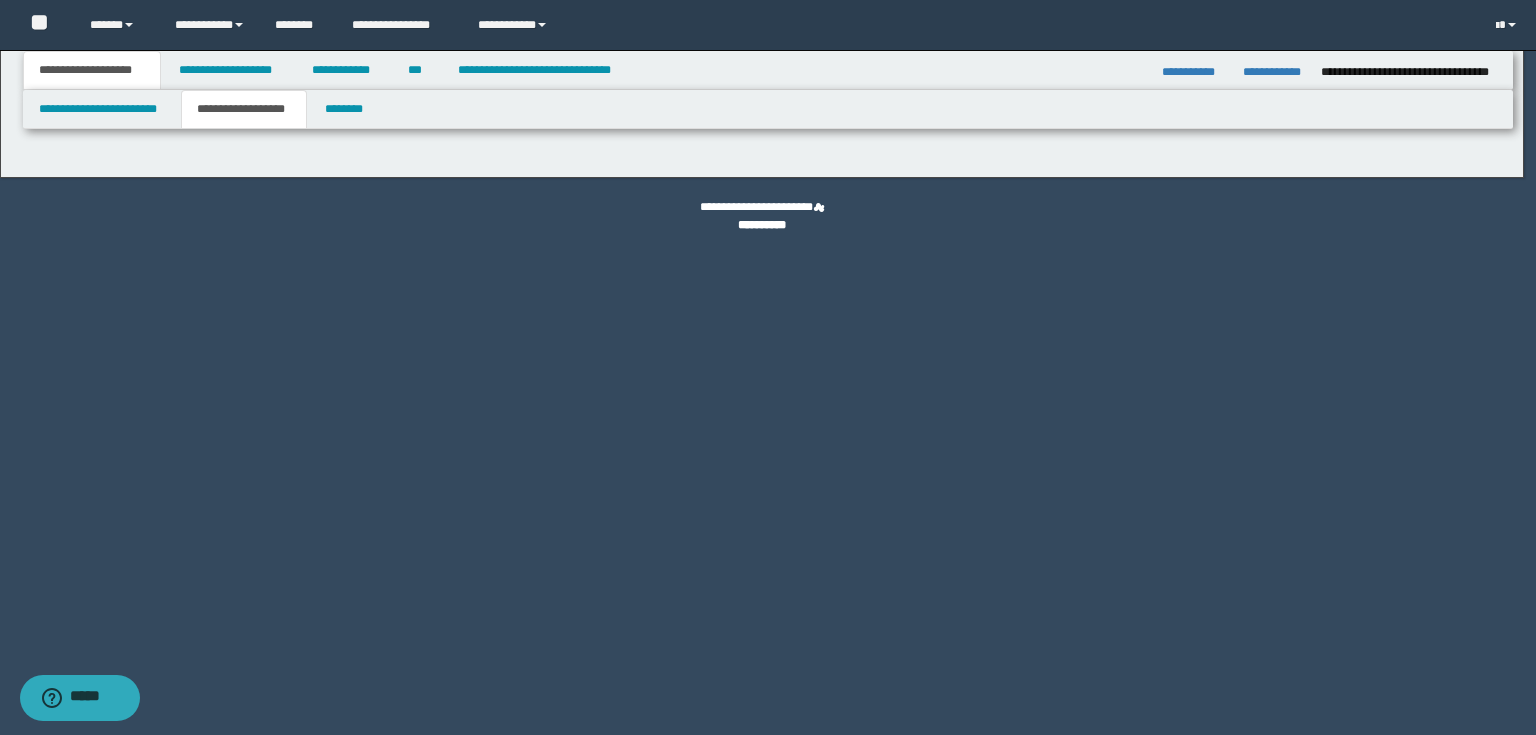 type on "*******" 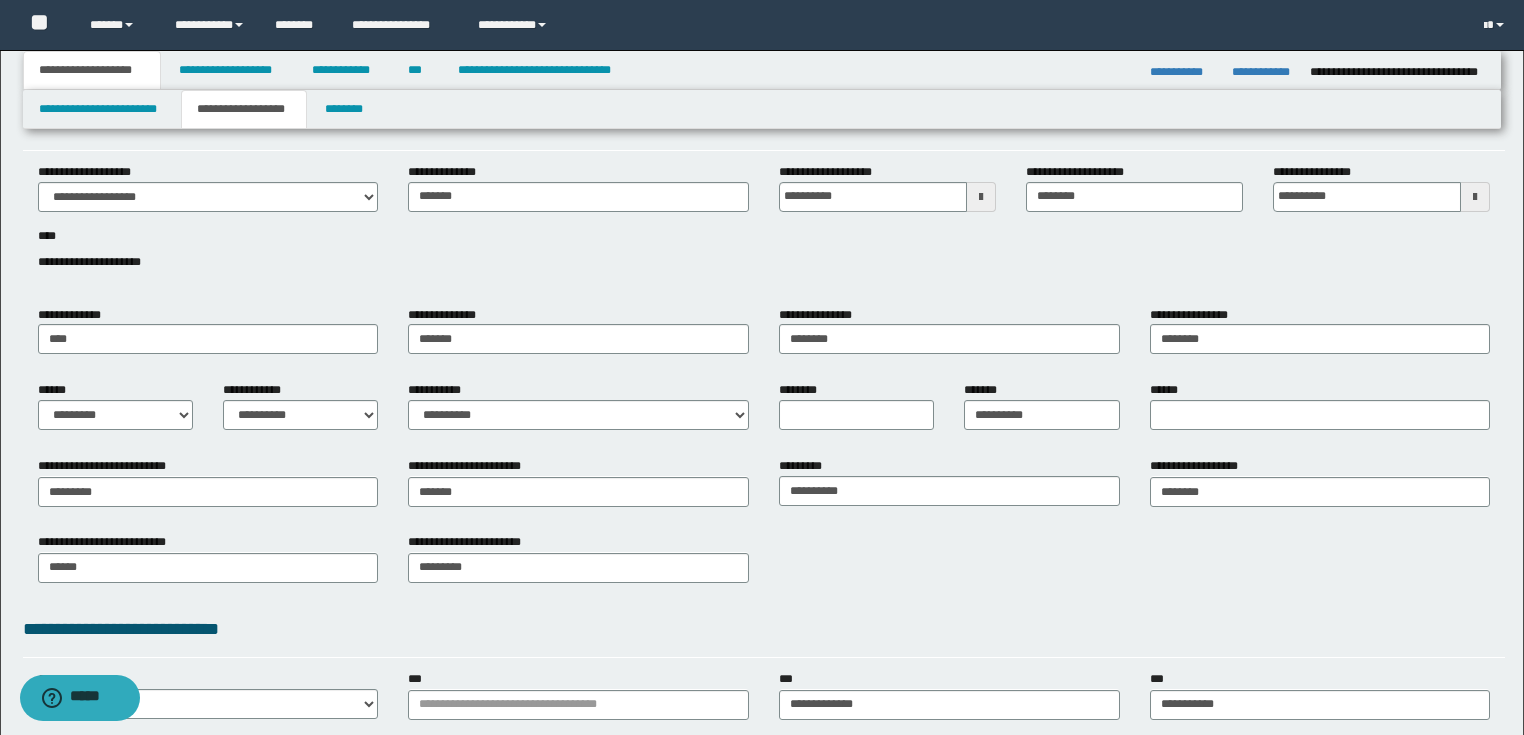 scroll, scrollTop: 0, scrollLeft: 0, axis: both 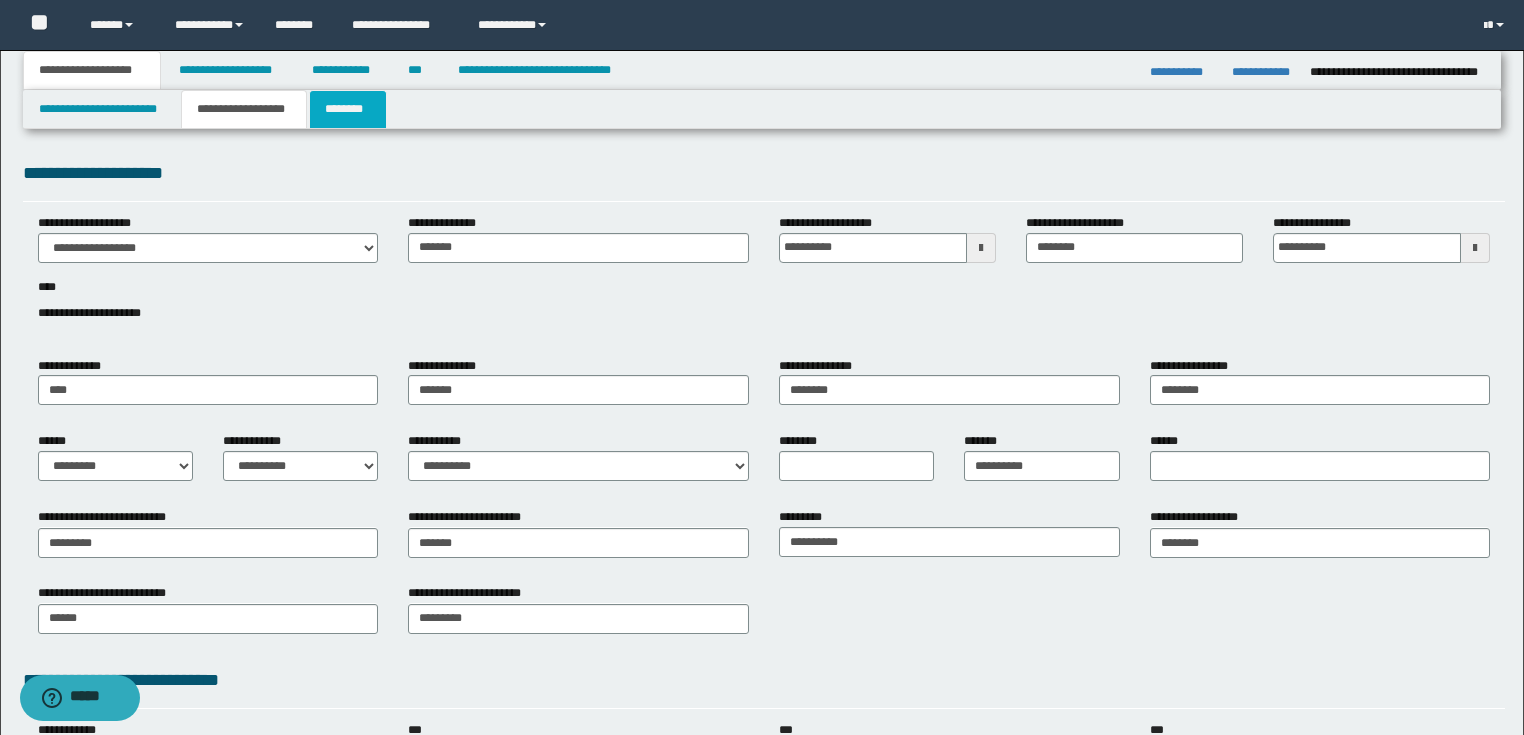 click on "********" at bounding box center (348, 109) 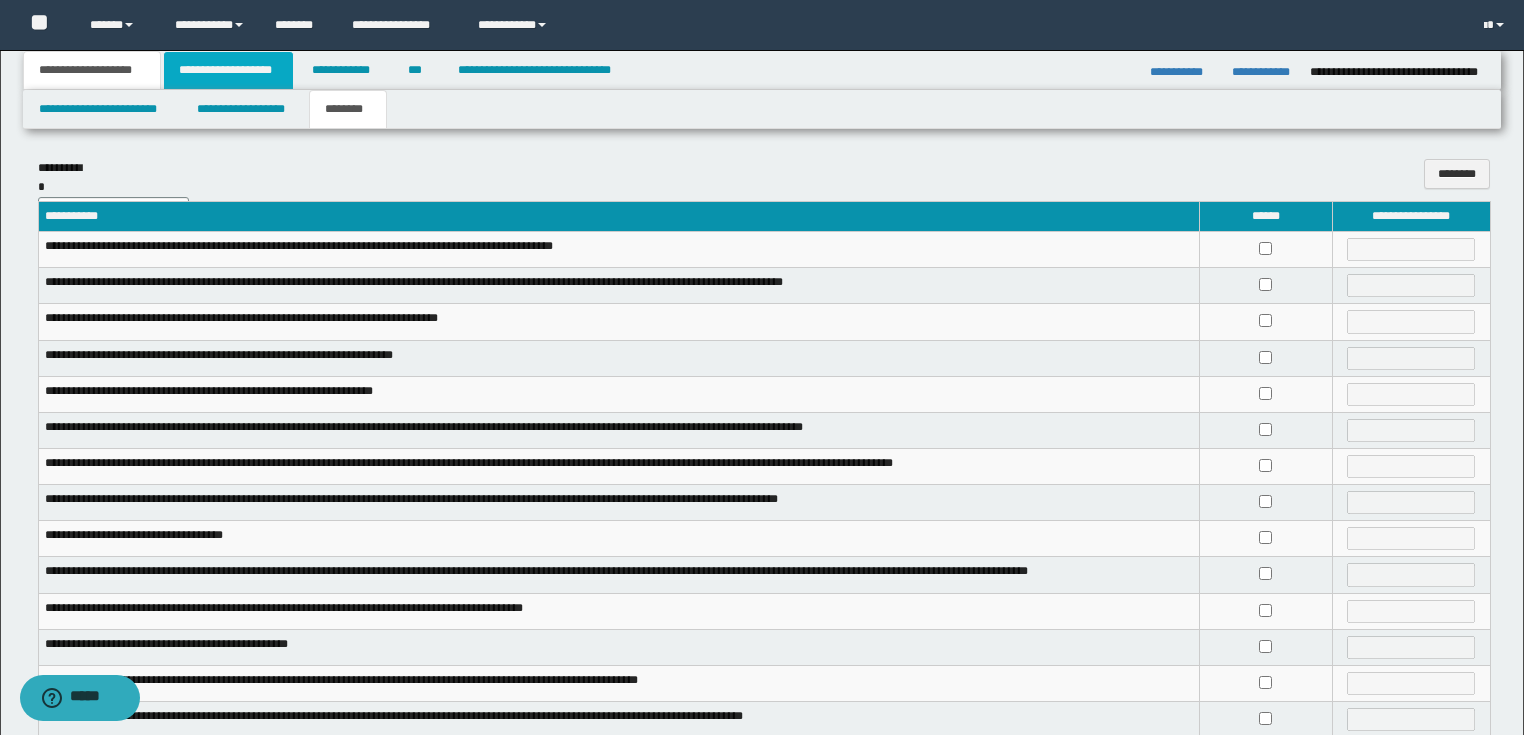 click on "**********" at bounding box center [228, 70] 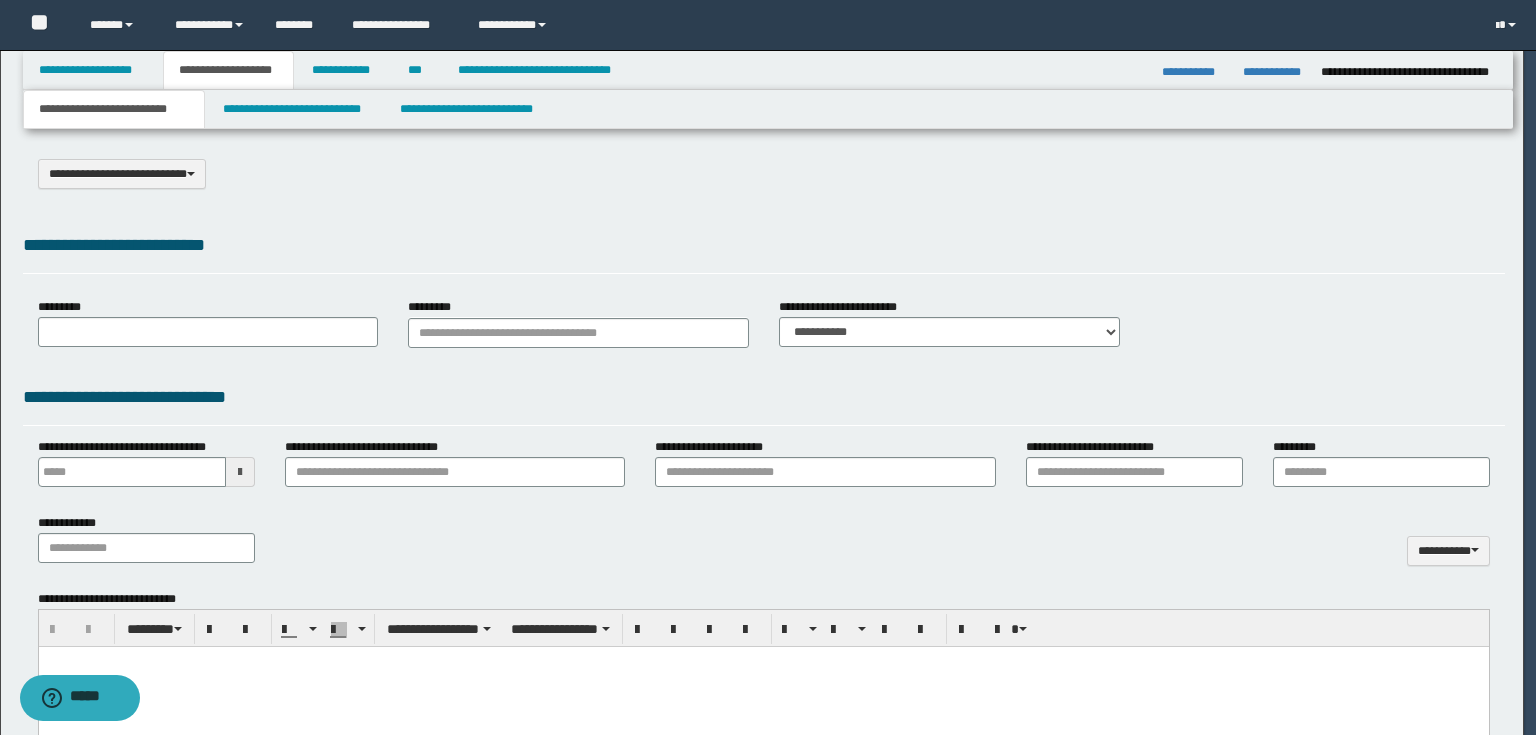 select on "*" 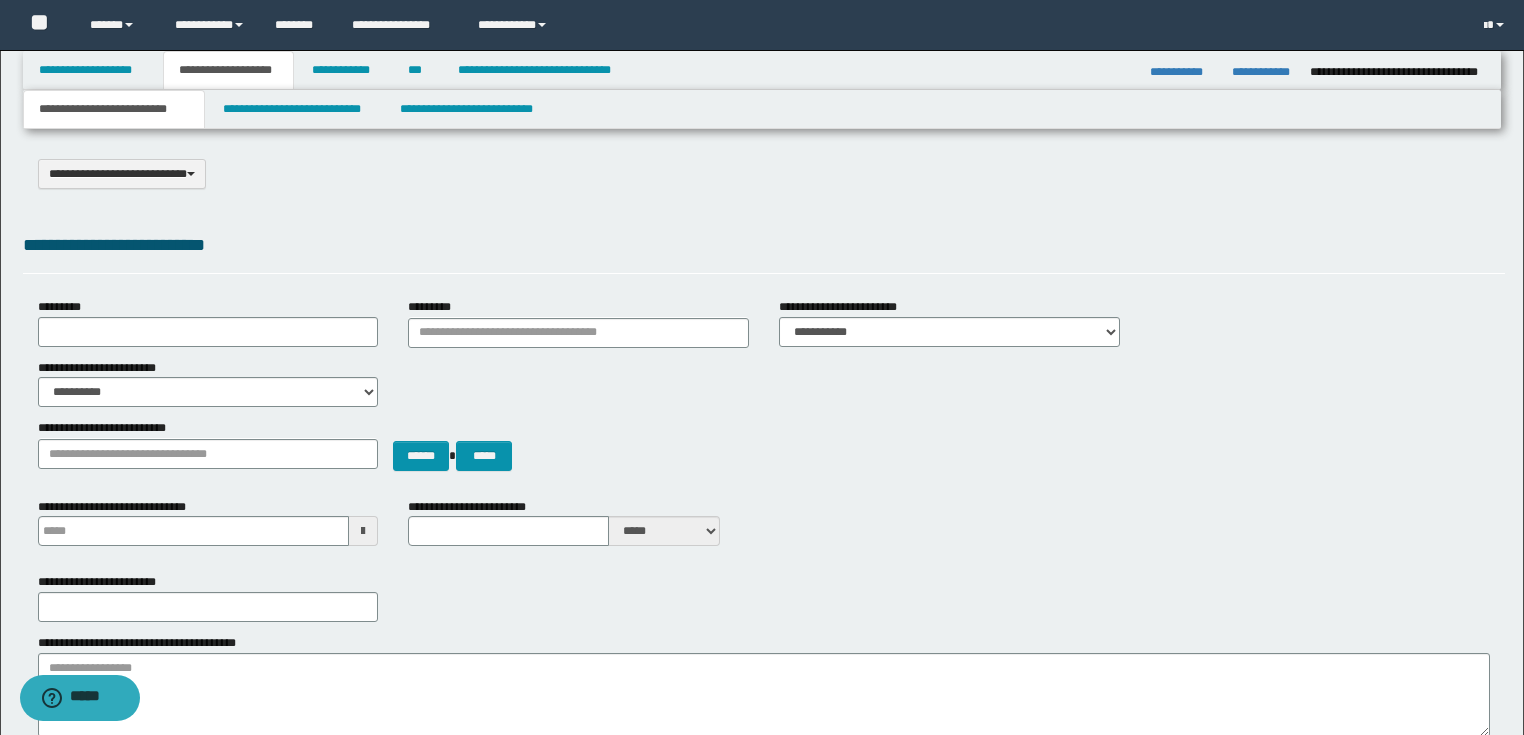 scroll, scrollTop: 0, scrollLeft: 0, axis: both 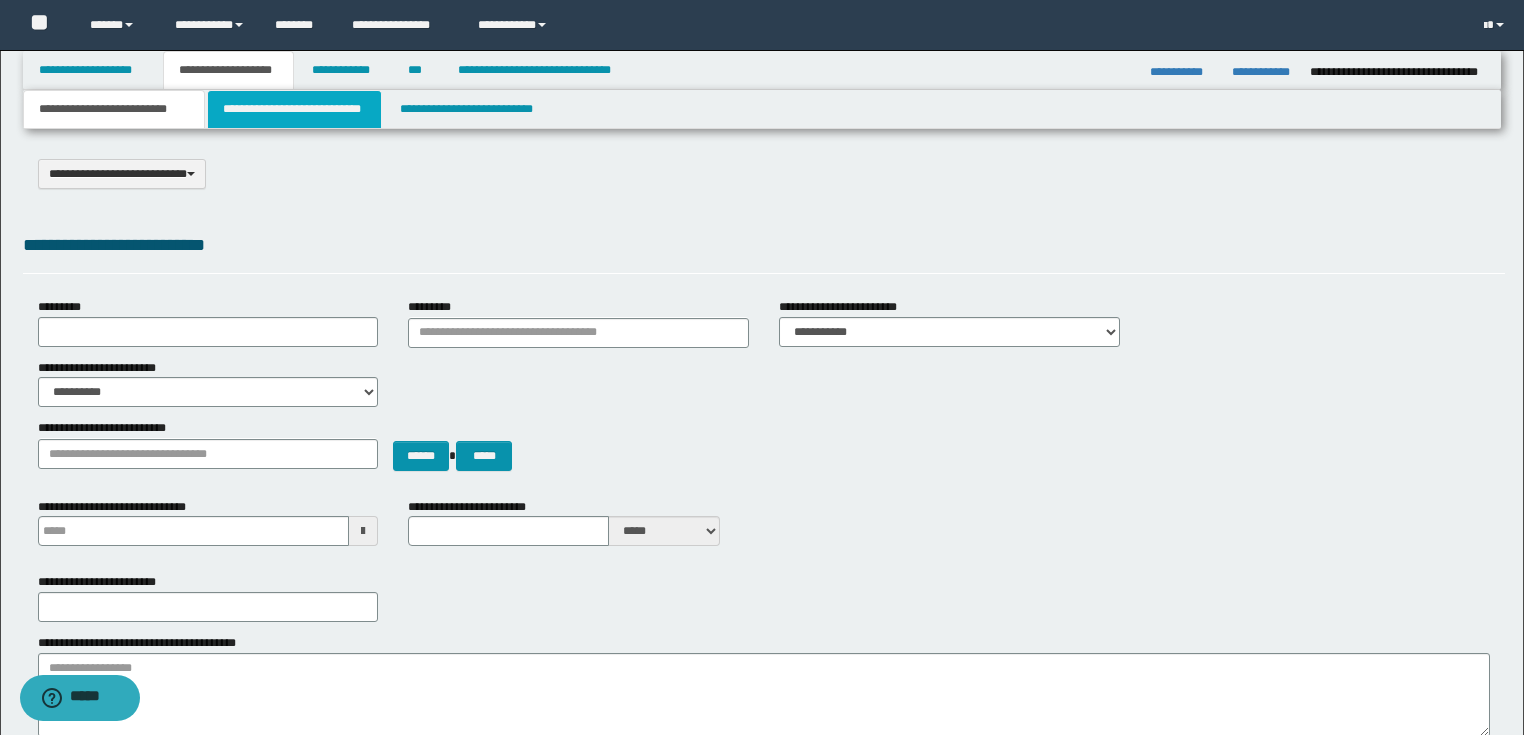 click on "**********" at bounding box center [294, 109] 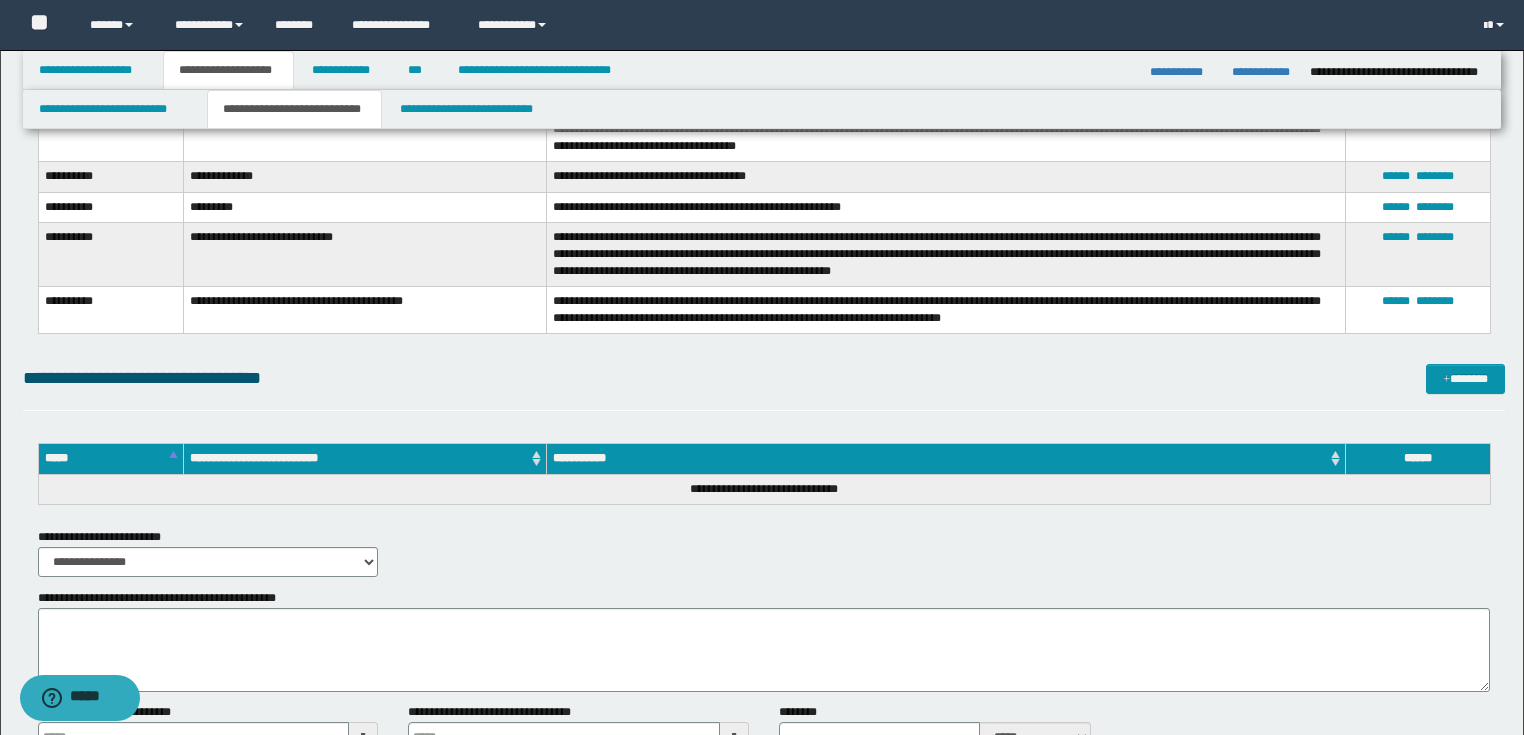 scroll, scrollTop: 2620, scrollLeft: 0, axis: vertical 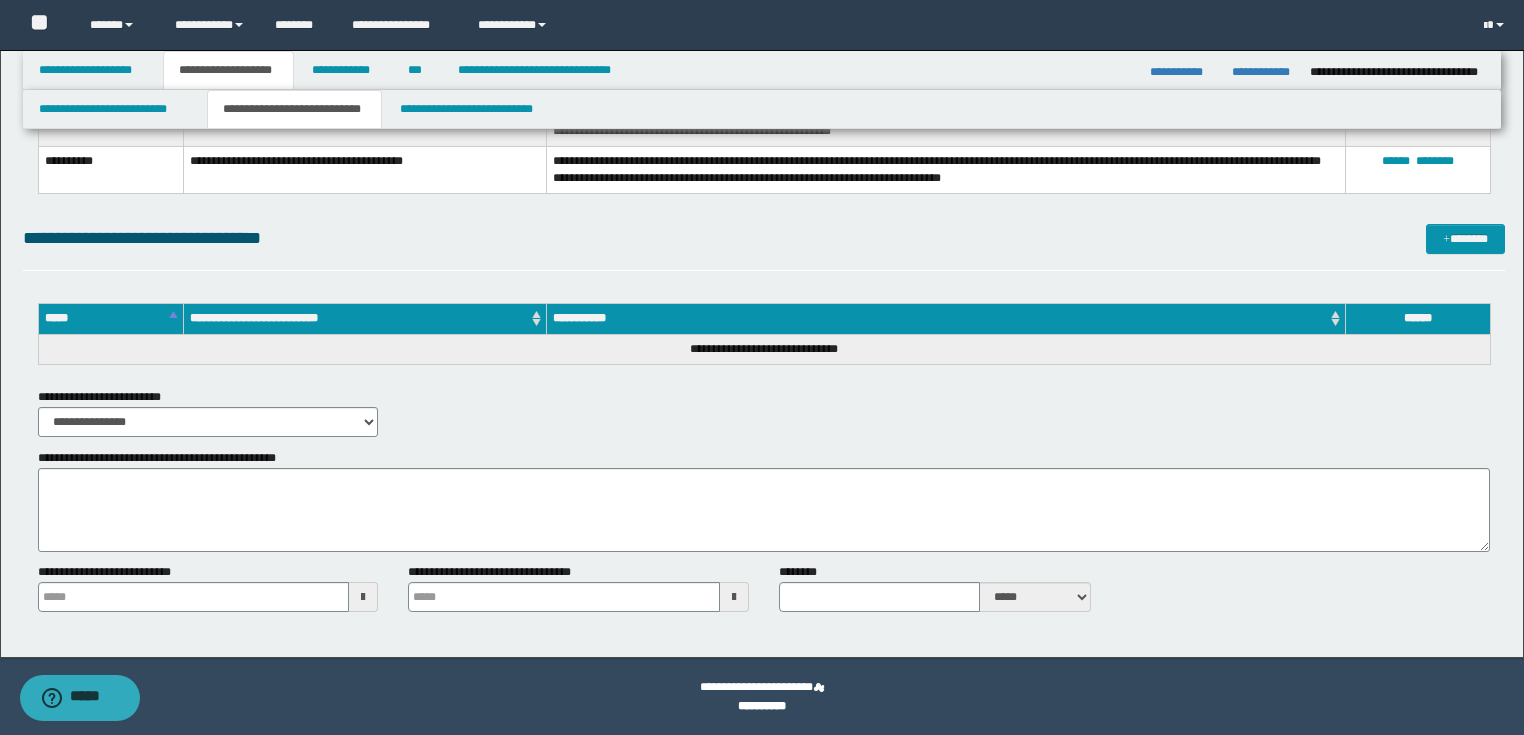 type 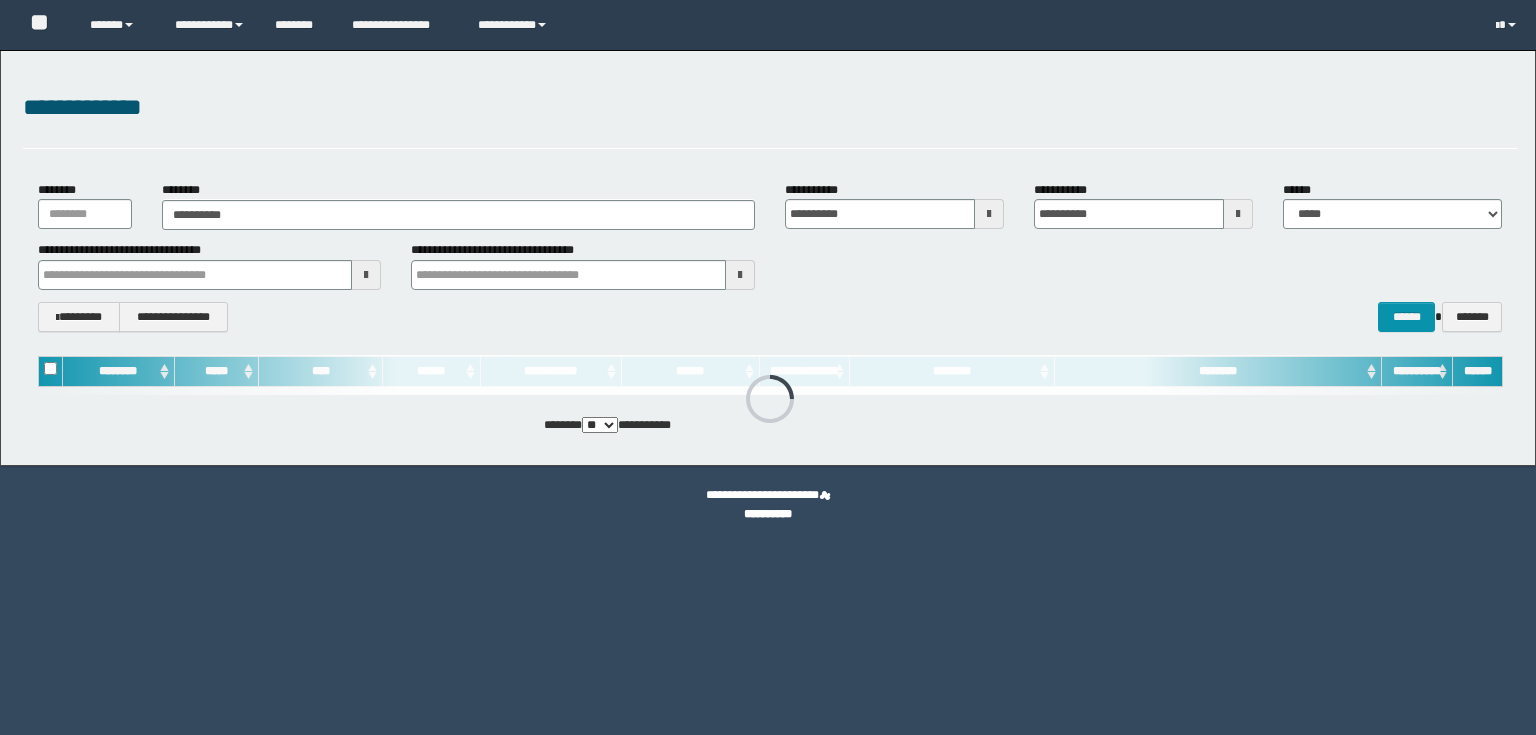 scroll, scrollTop: 0, scrollLeft: 0, axis: both 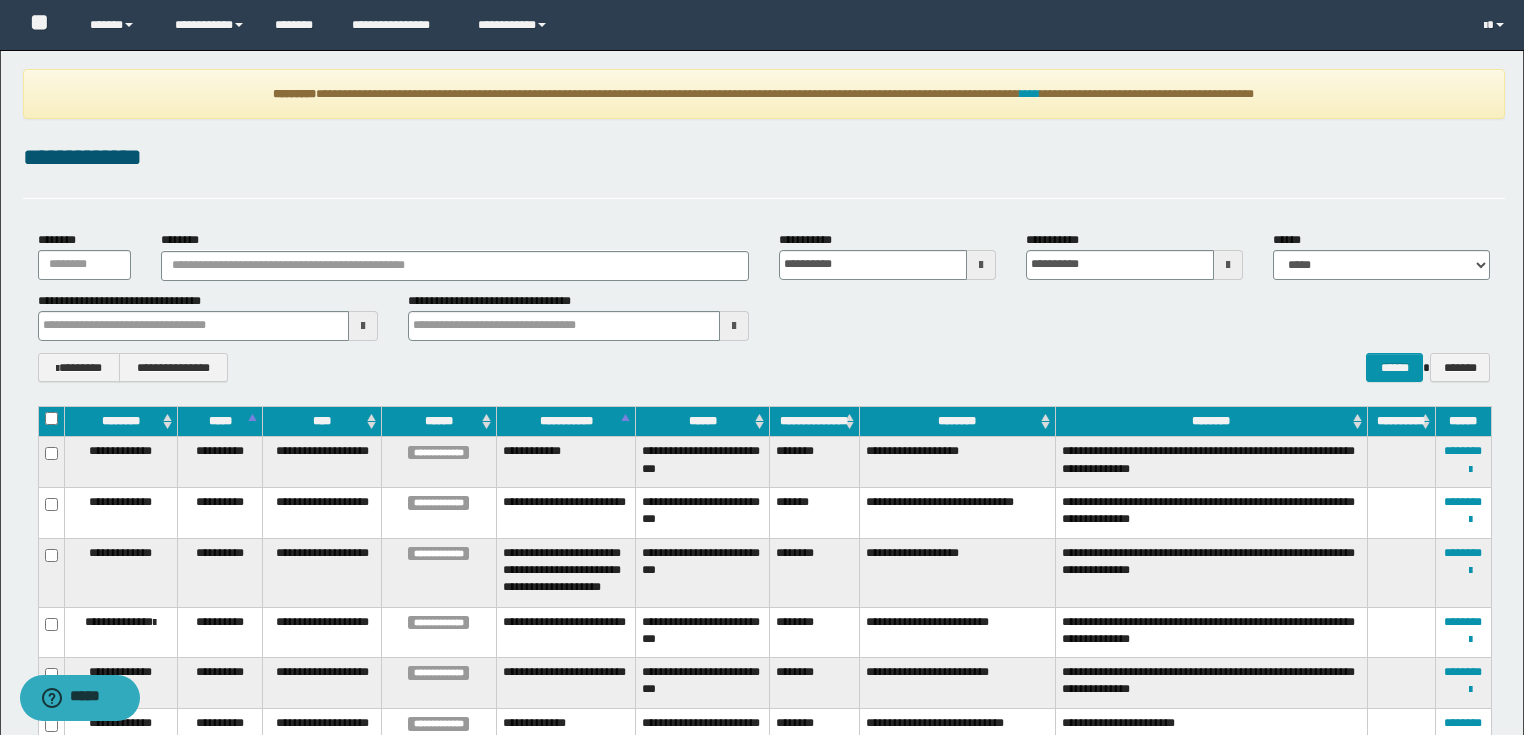 drag, startPoint x: 1068, startPoint y: 92, endPoint x: 971, endPoint y: 156, distance: 116.21101 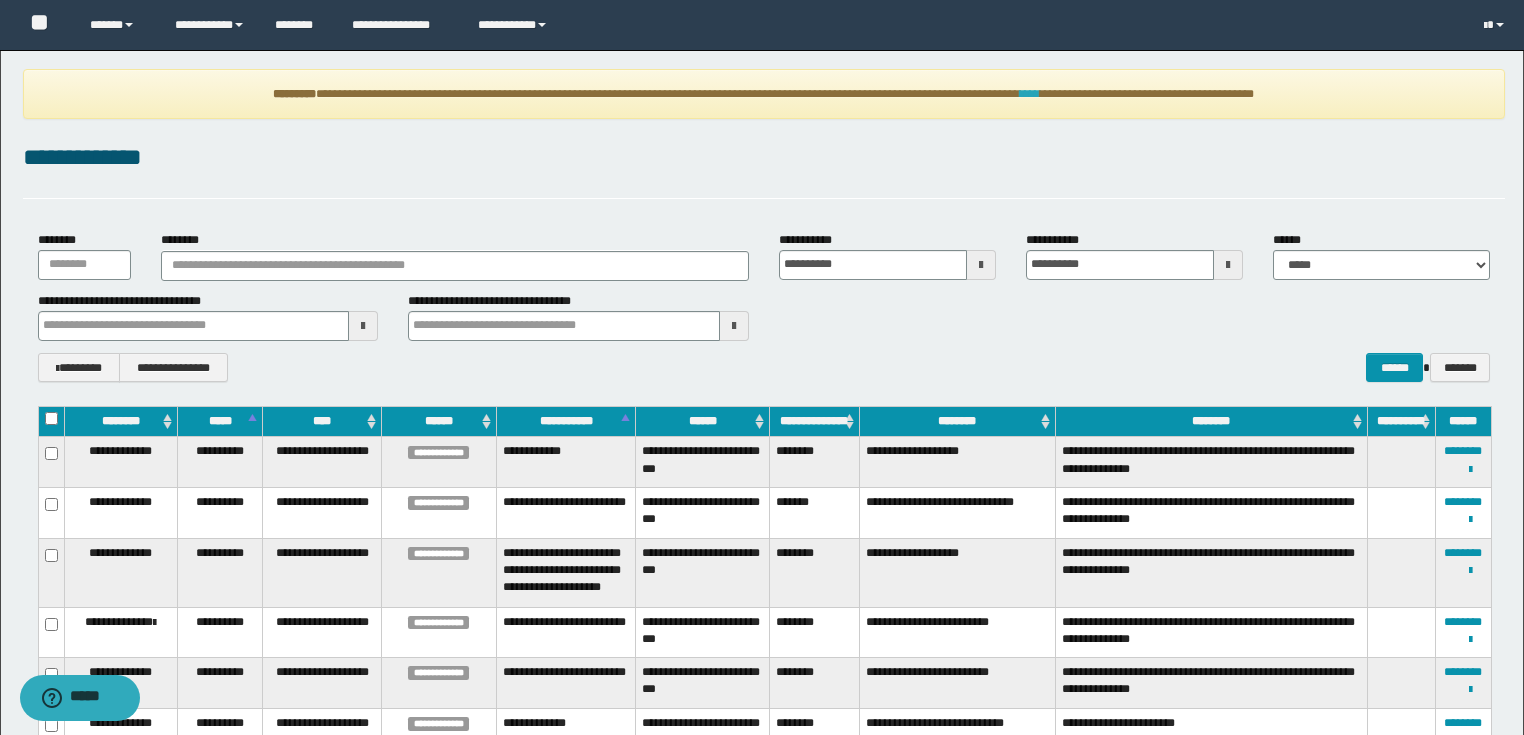 click on "****" at bounding box center (1030, 94) 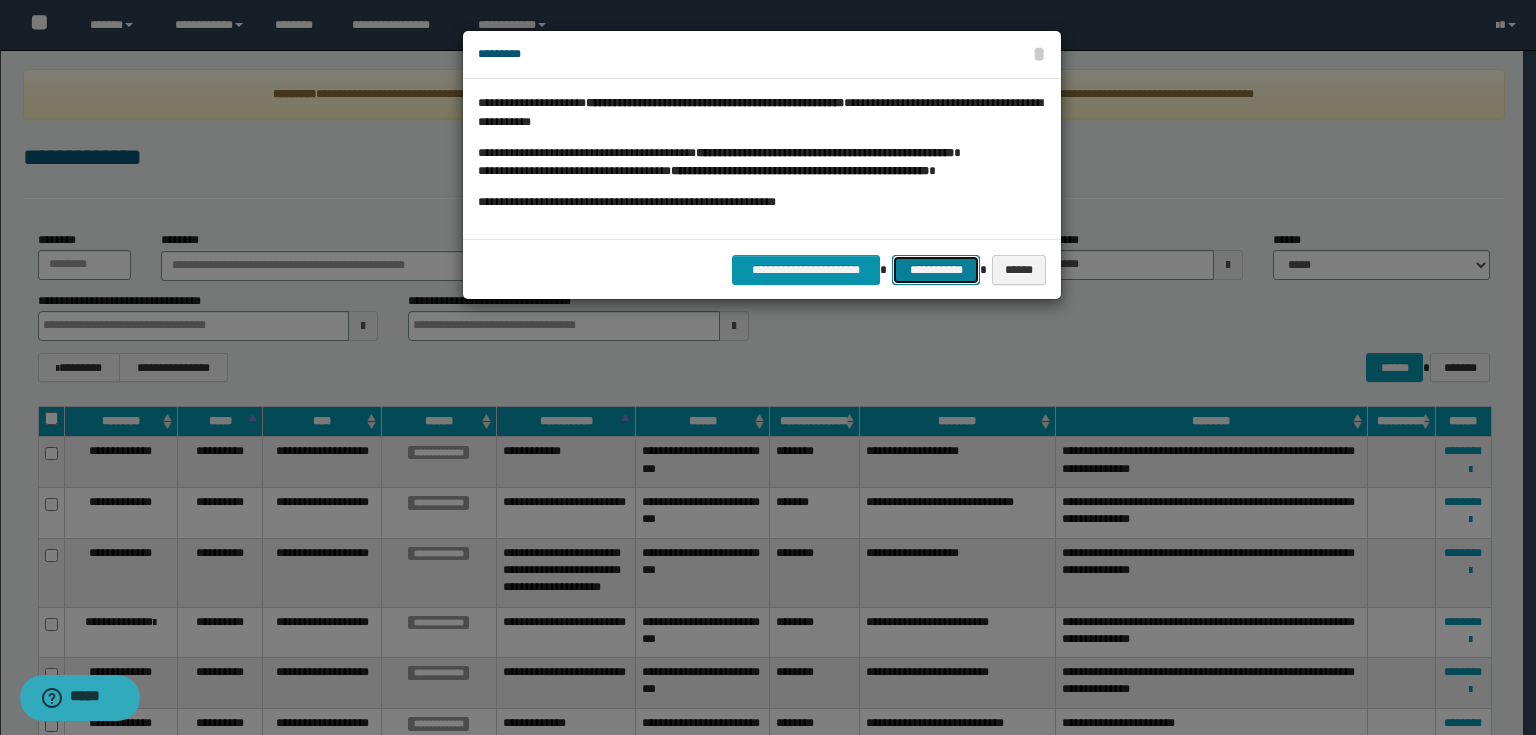 click on "**********" at bounding box center [936, 270] 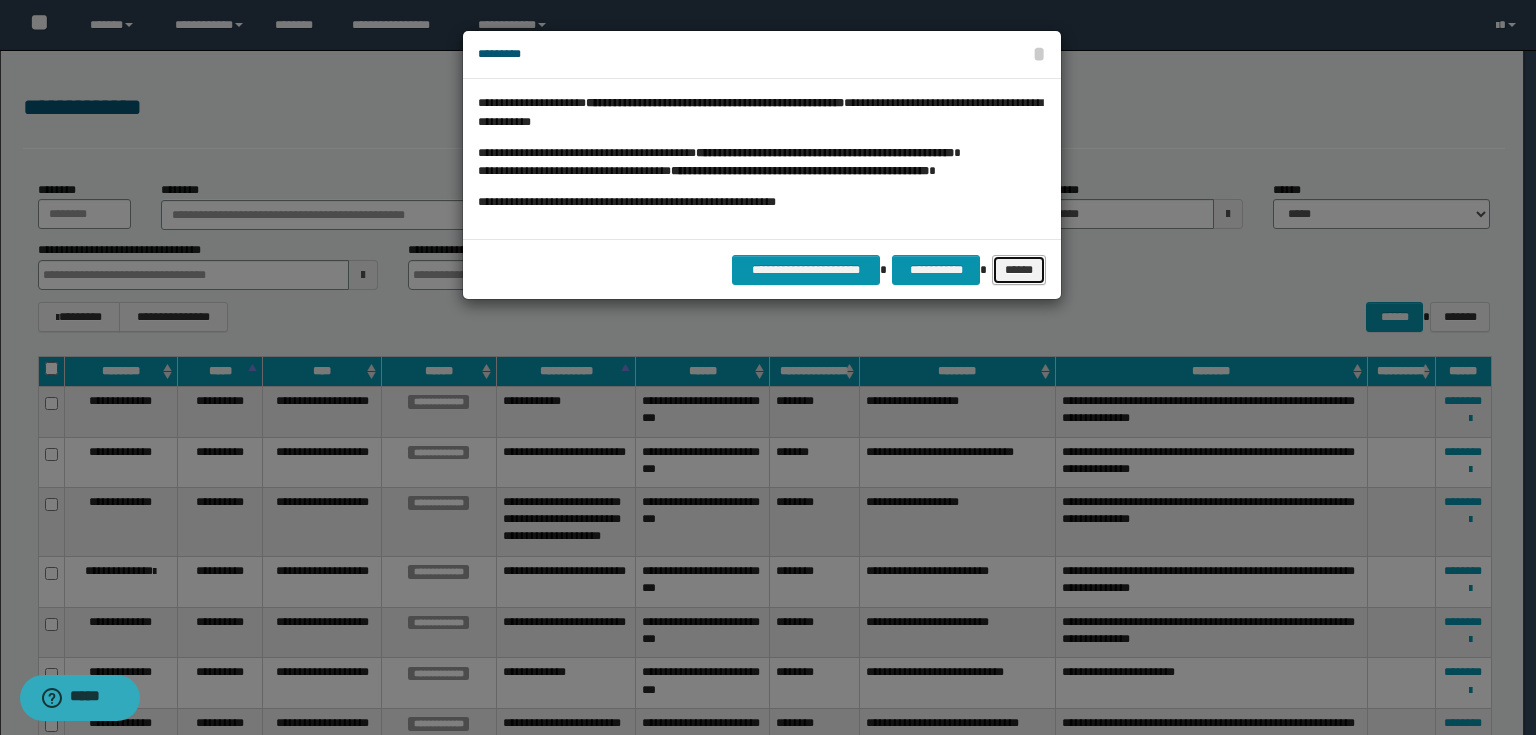 click on "******" at bounding box center (1019, 270) 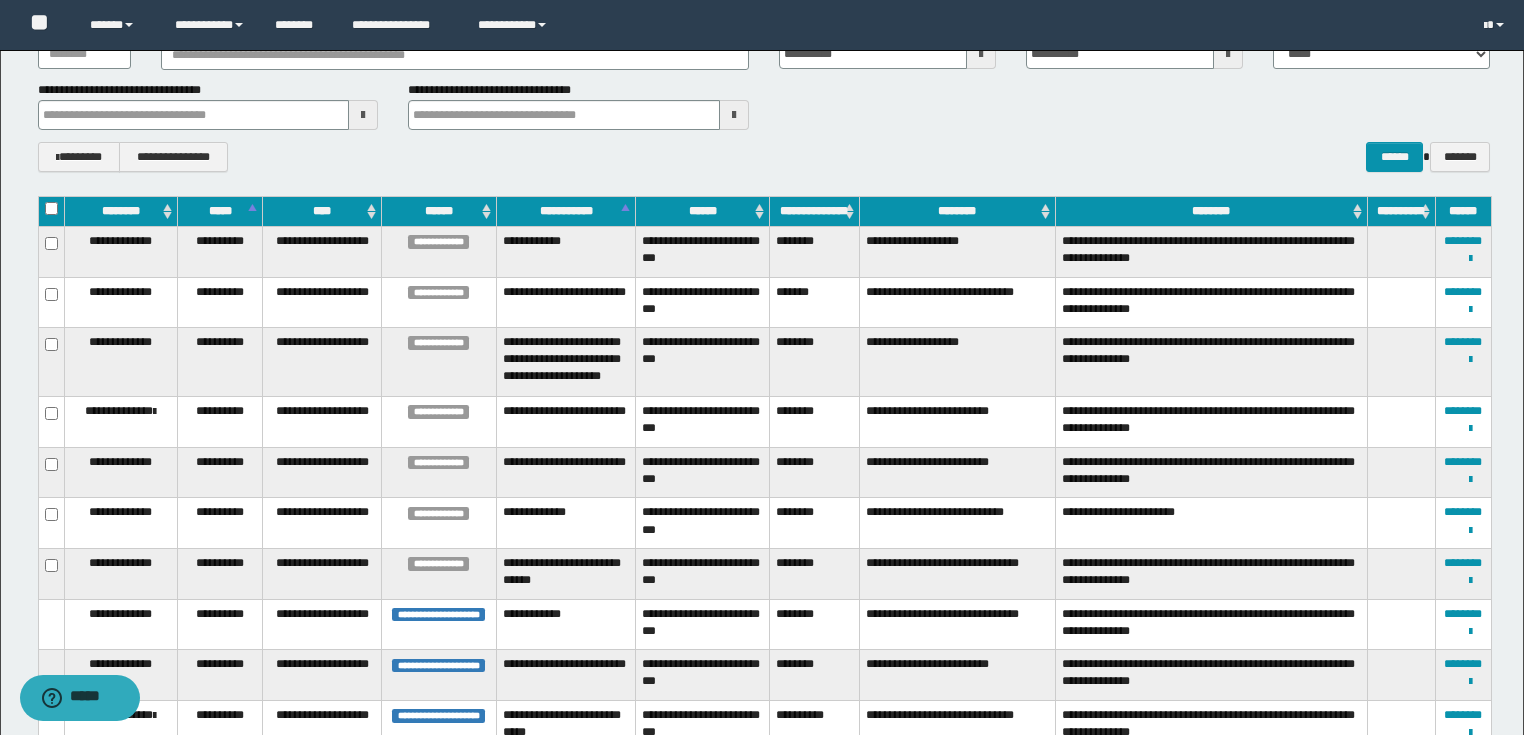 scroll, scrollTop: 240, scrollLeft: 0, axis: vertical 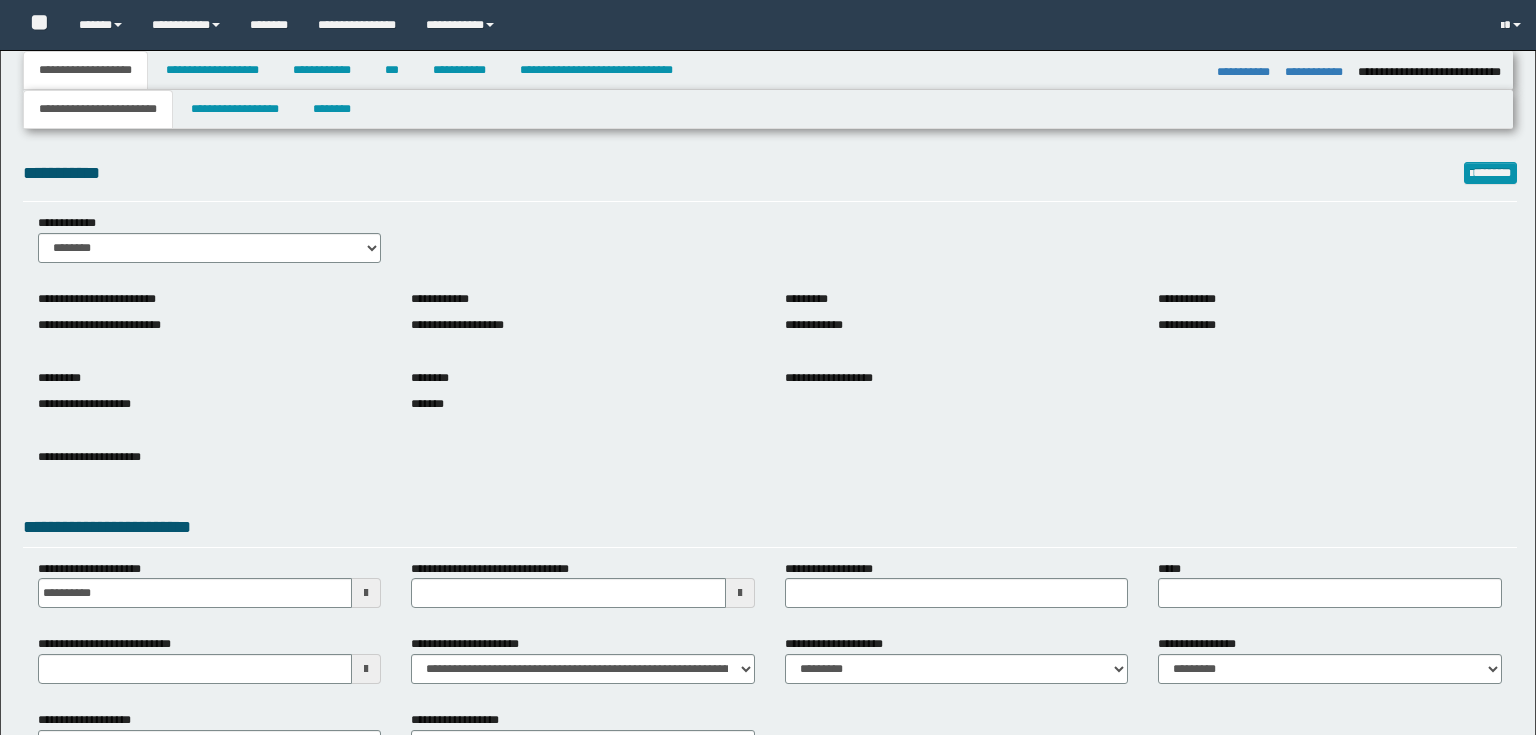 select on "*" 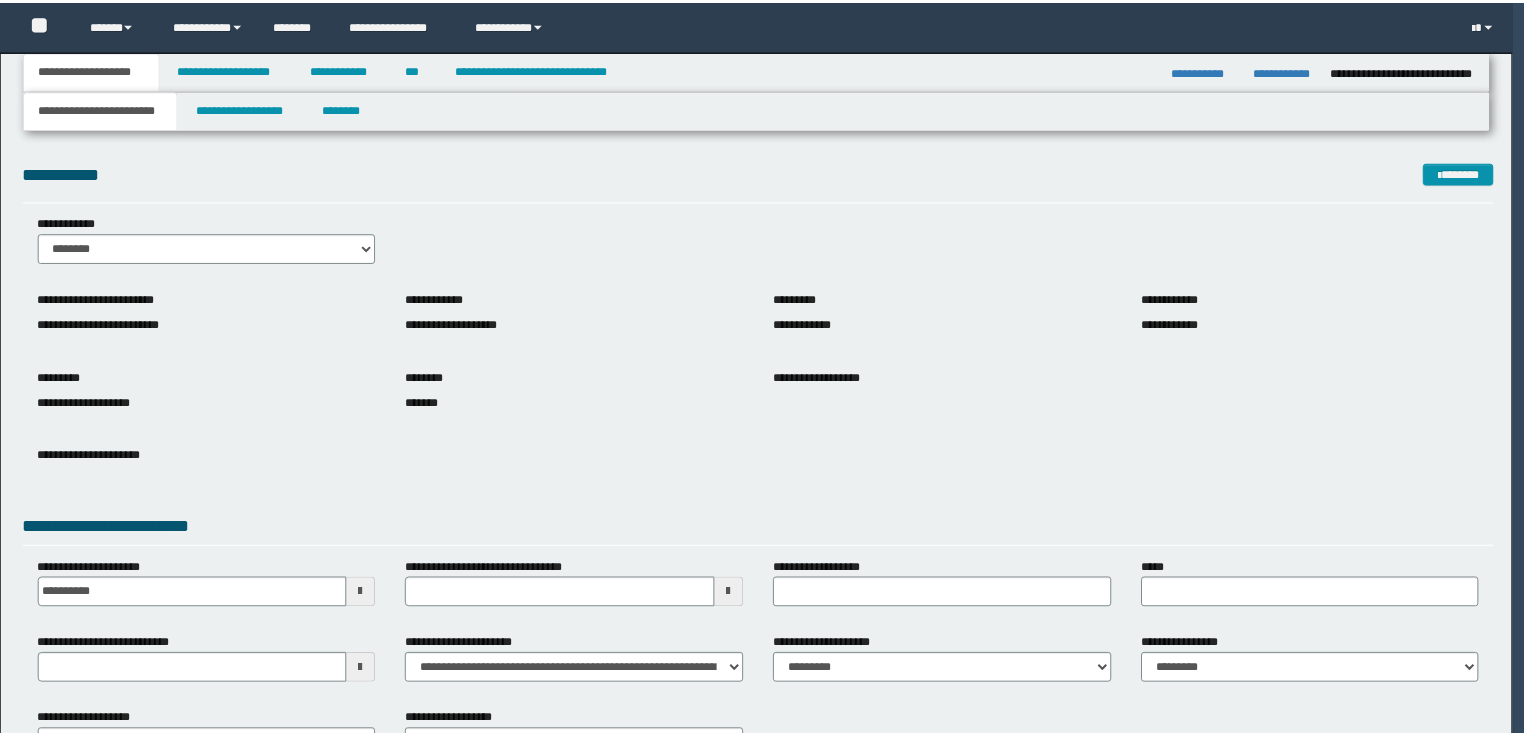 scroll, scrollTop: 0, scrollLeft: 0, axis: both 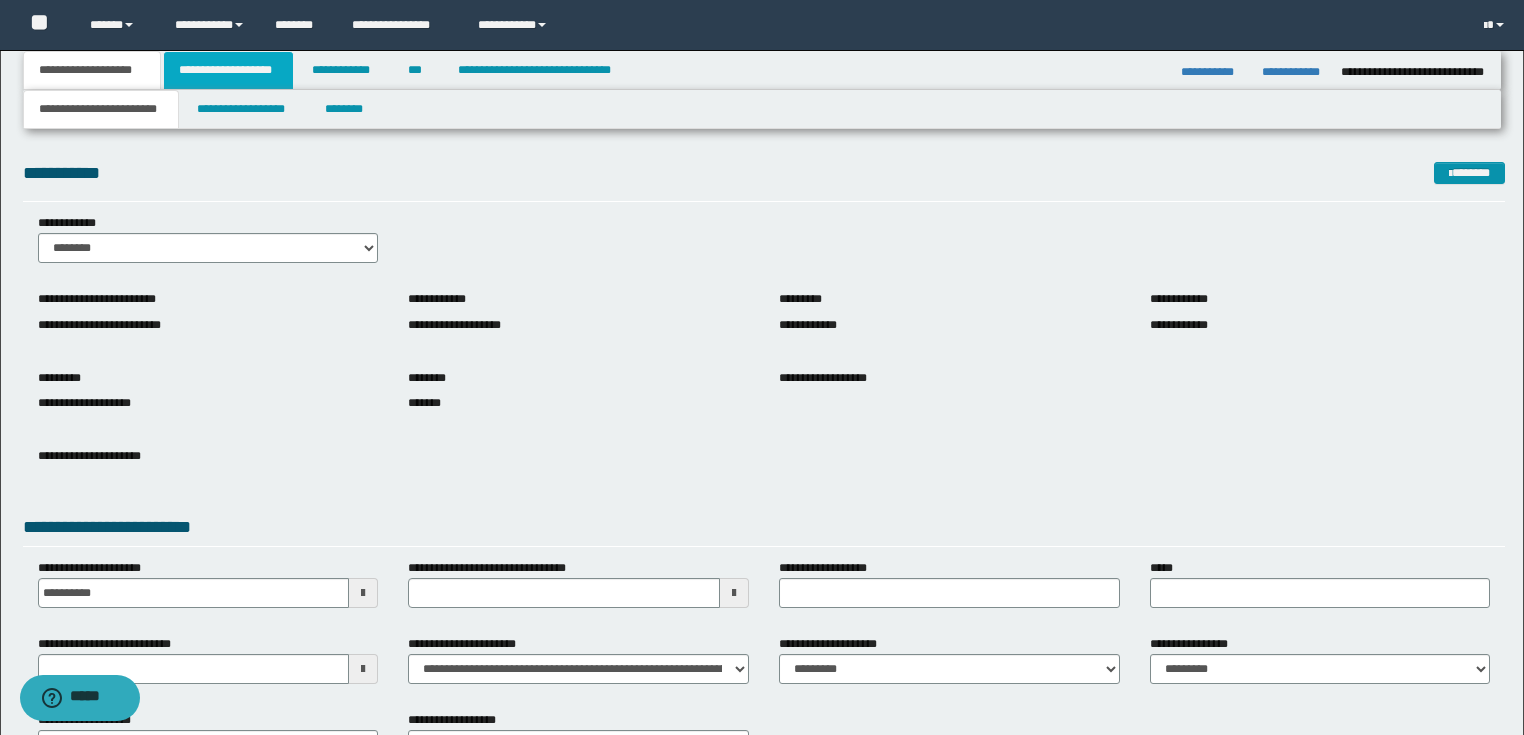 click on "**********" at bounding box center [228, 70] 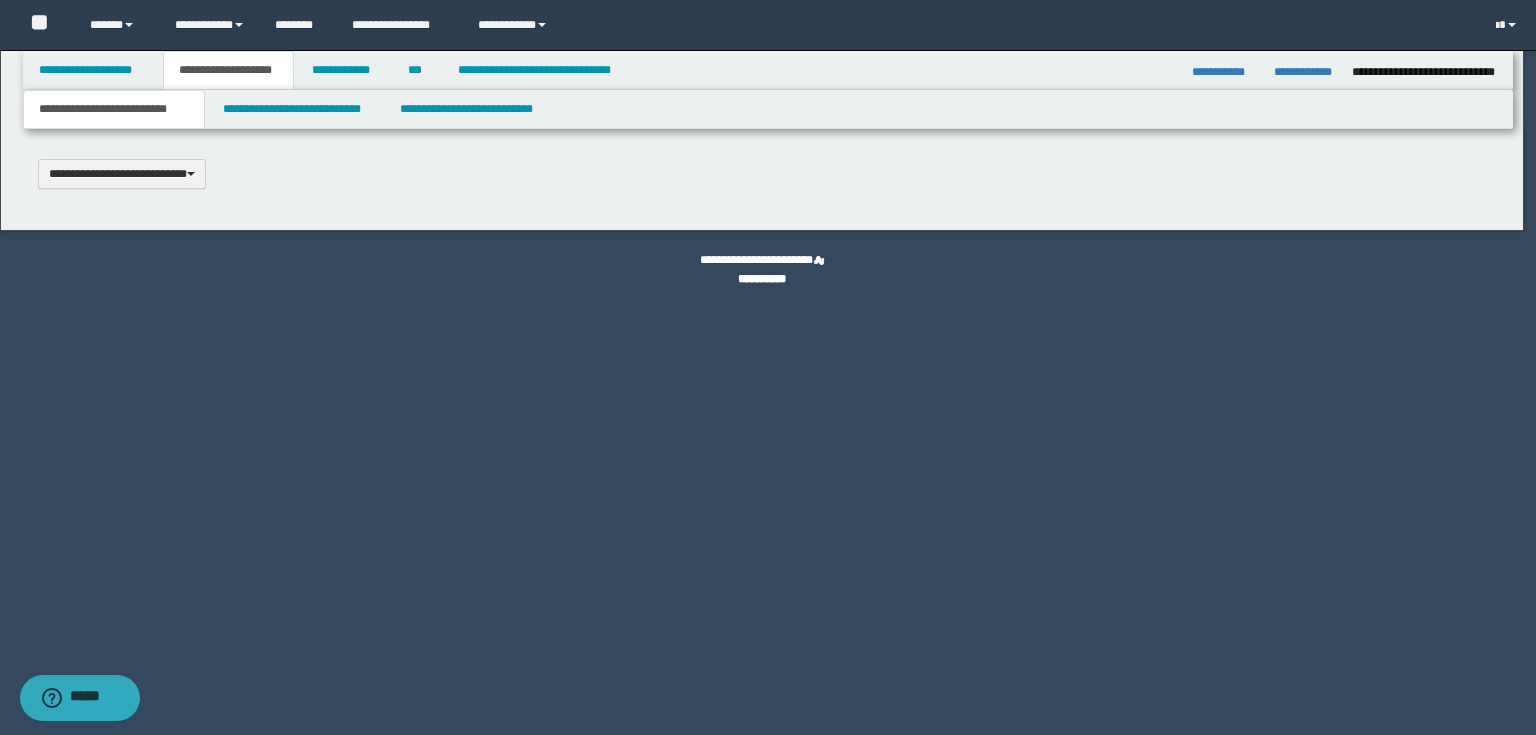 type 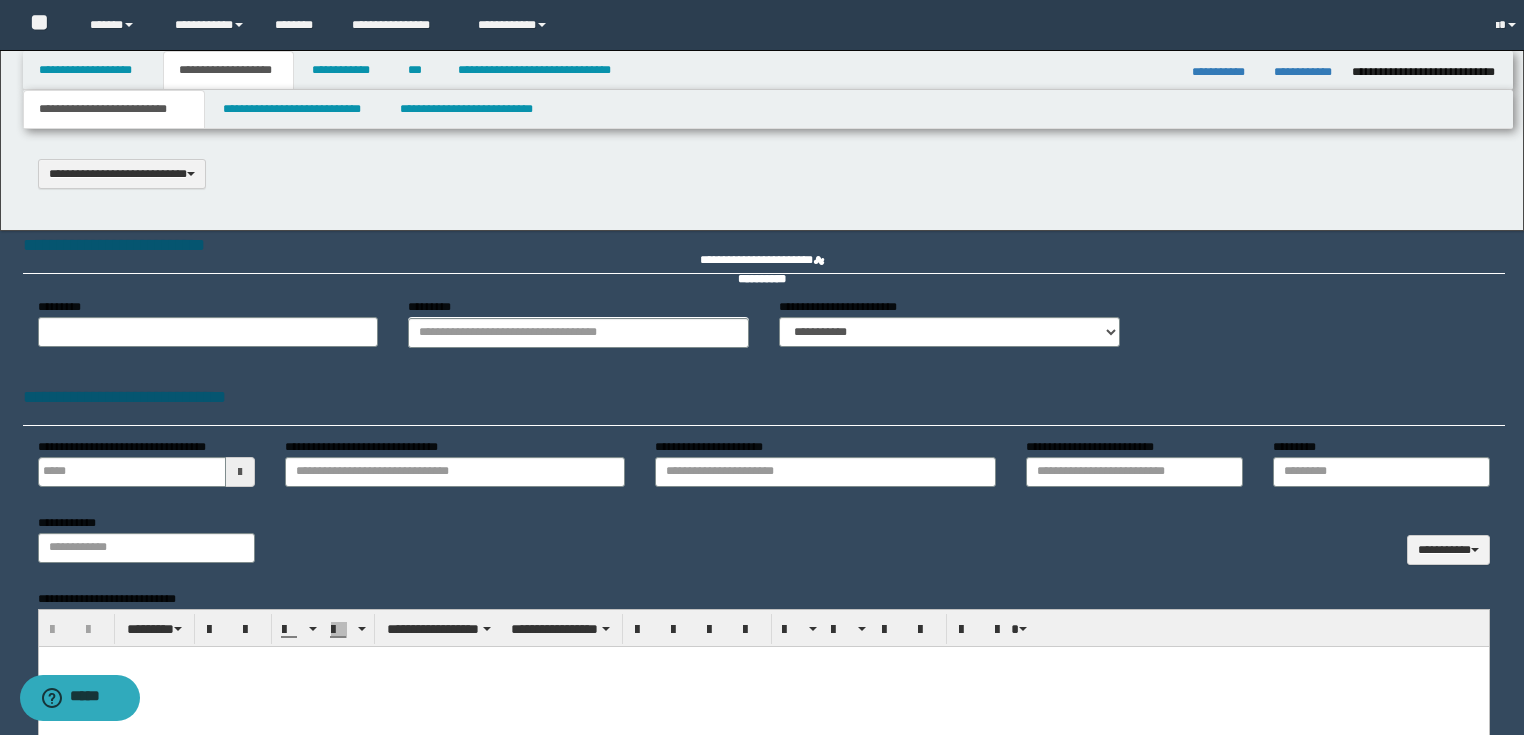select on "*" 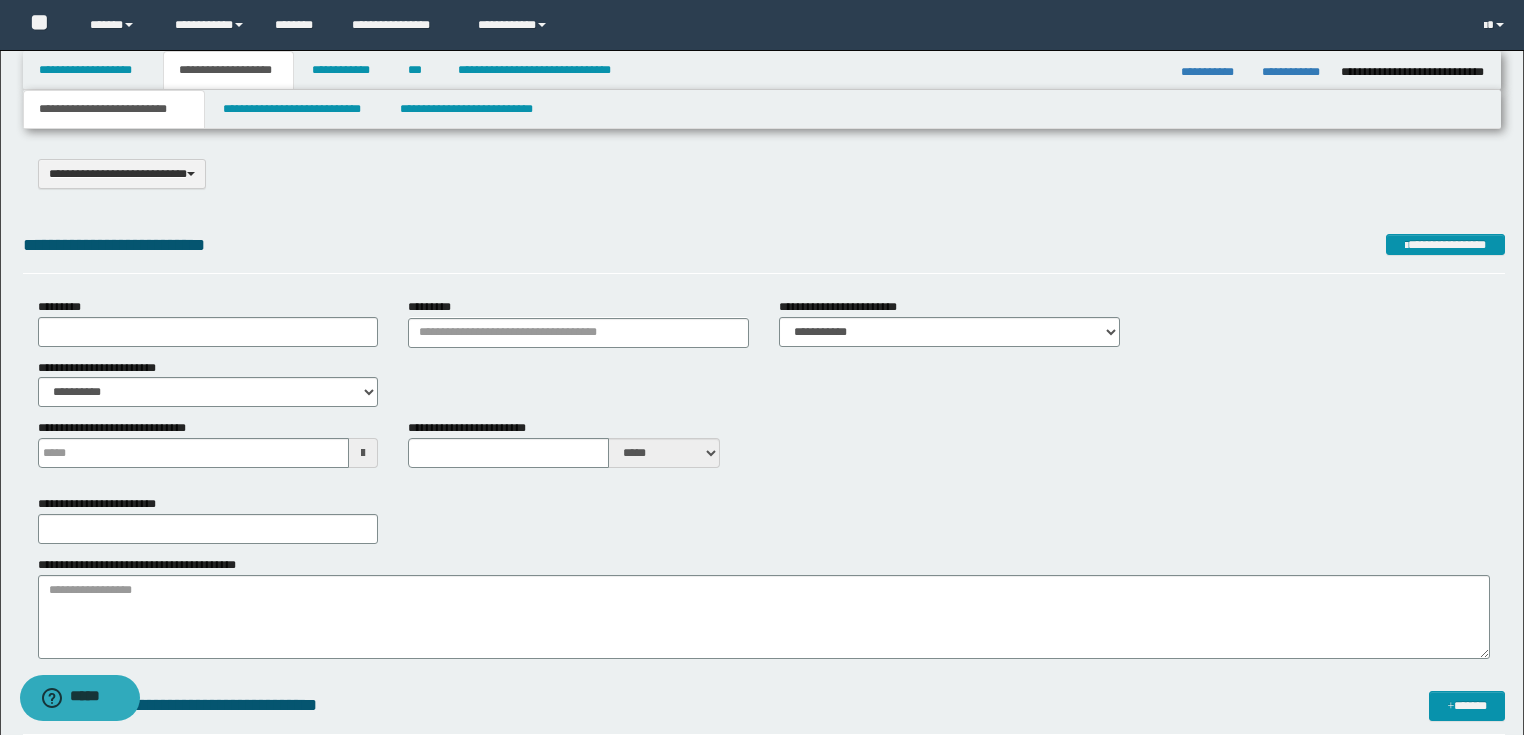 scroll, scrollTop: 0, scrollLeft: 0, axis: both 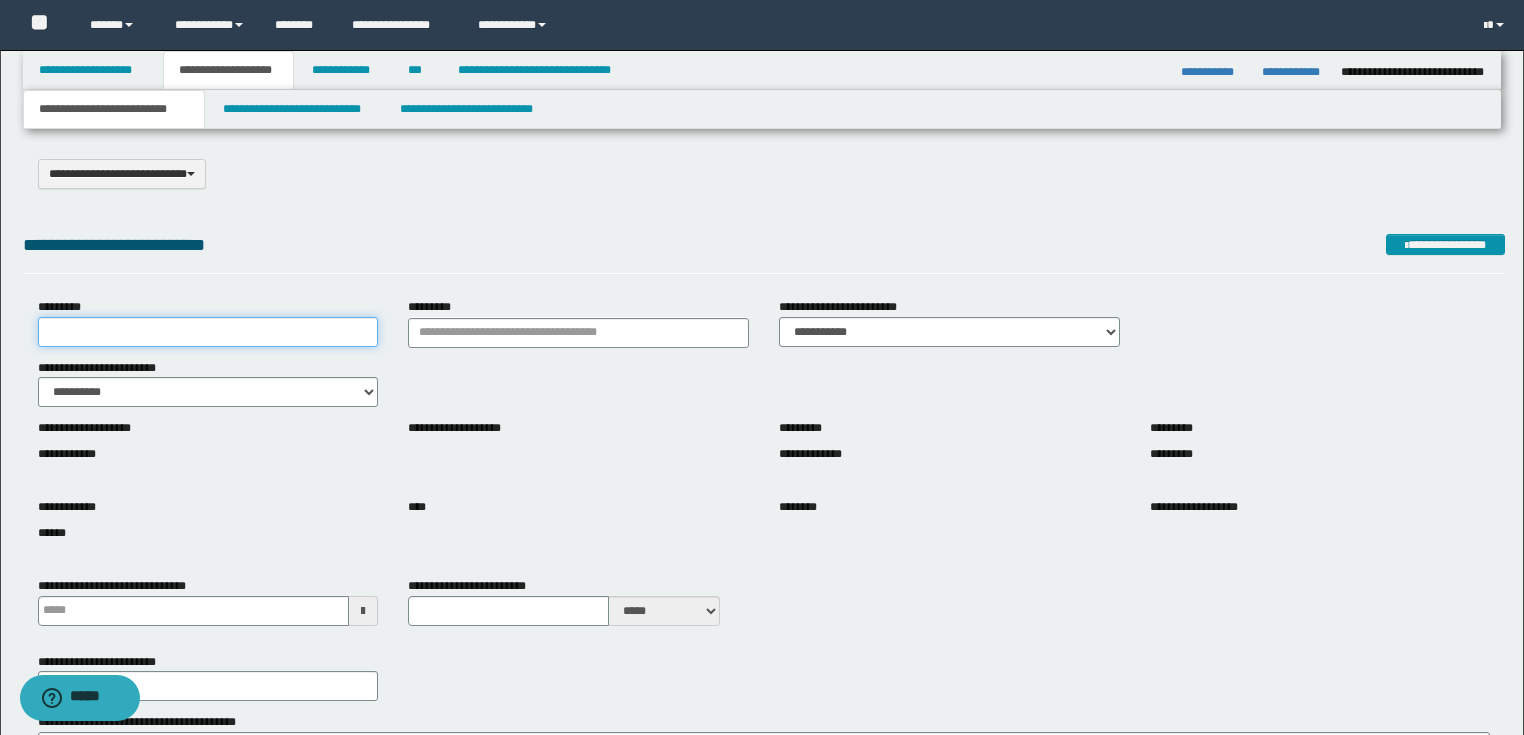 click on "*********" at bounding box center [208, 332] 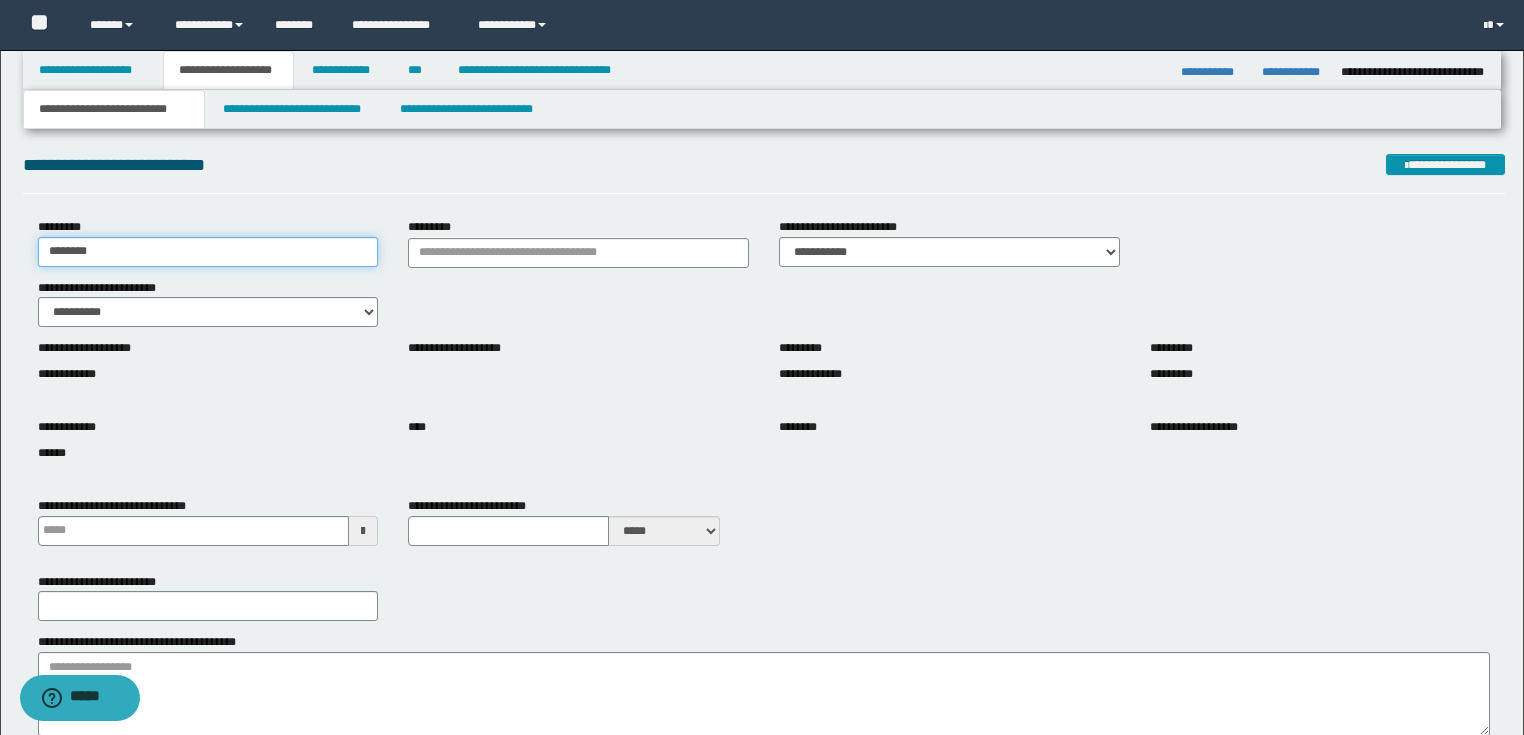 type on "*********" 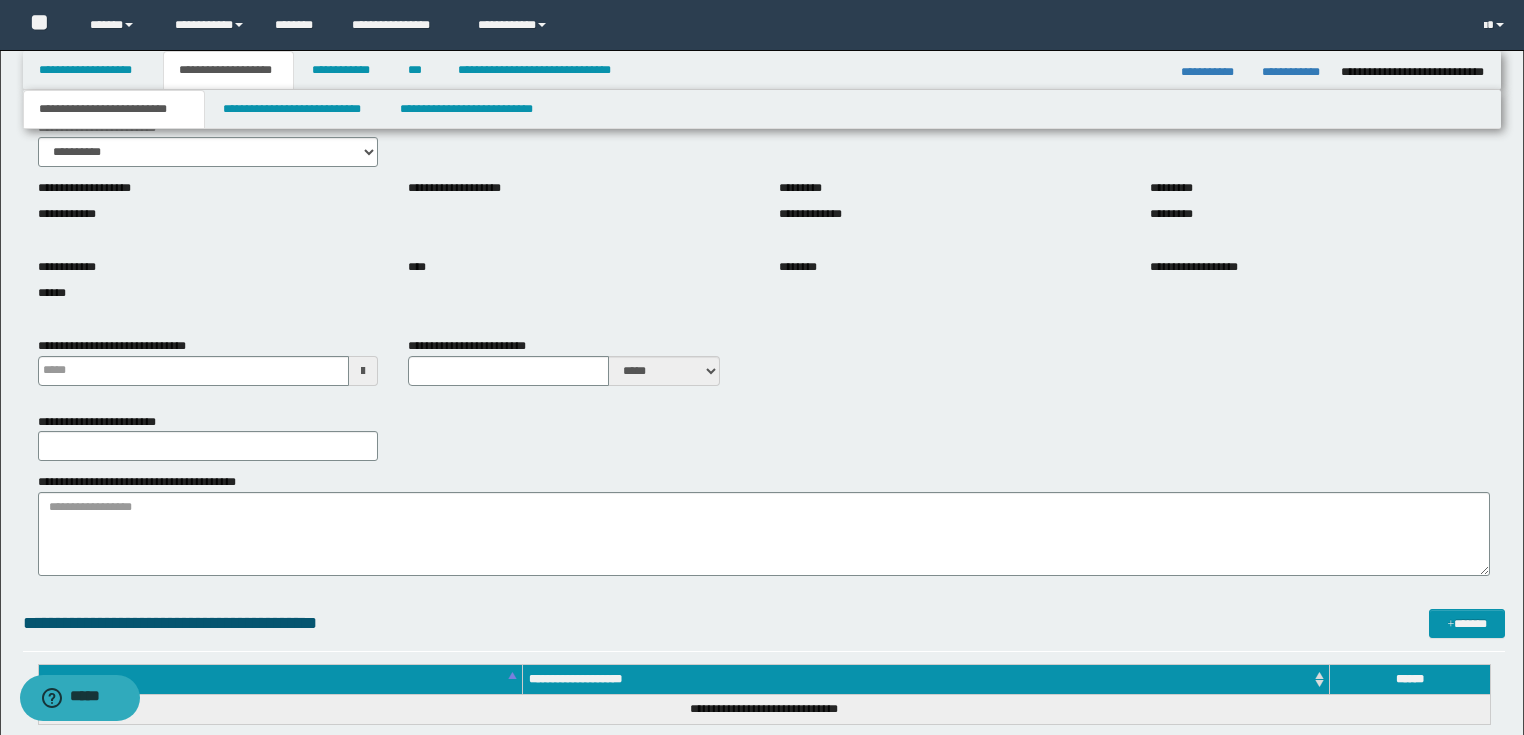 scroll, scrollTop: 320, scrollLeft: 0, axis: vertical 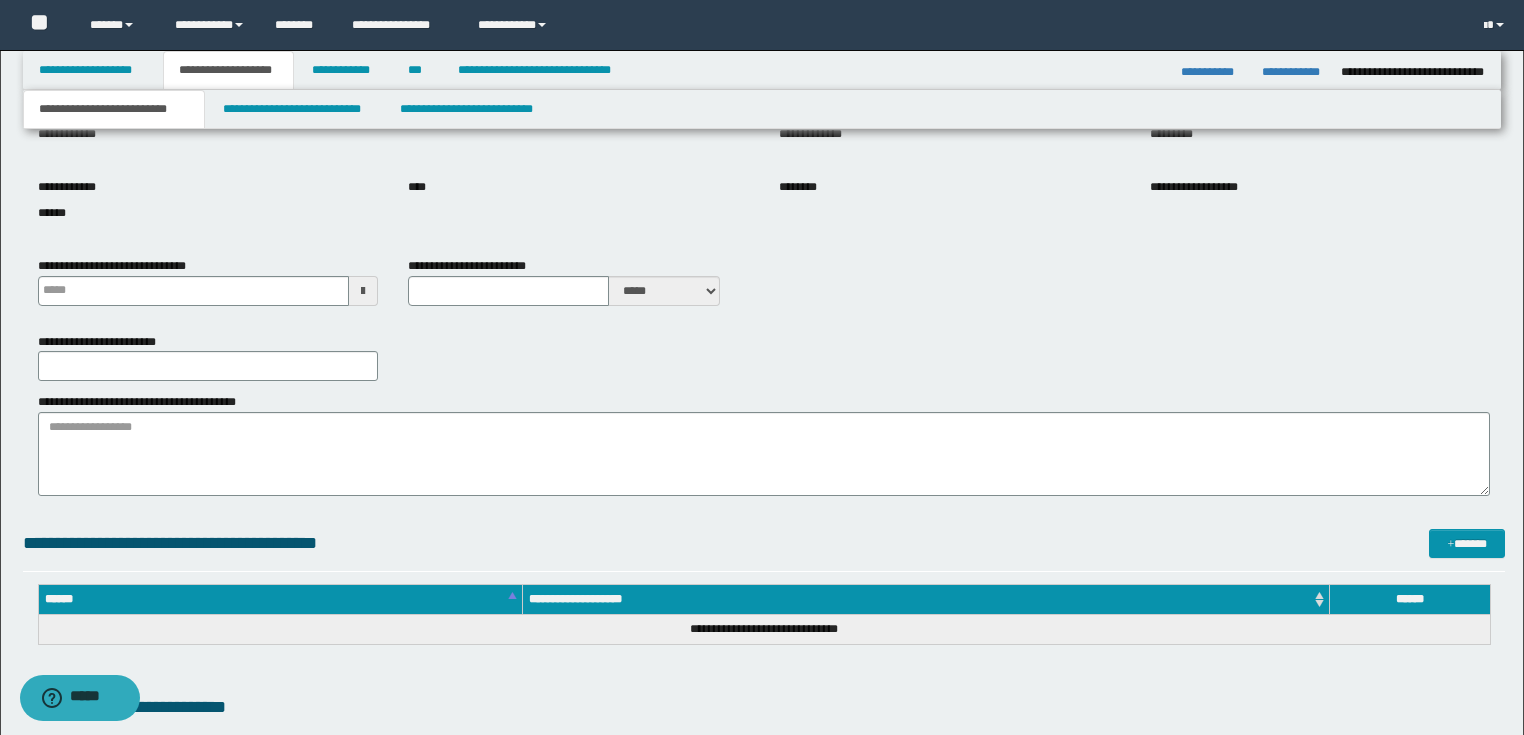 type 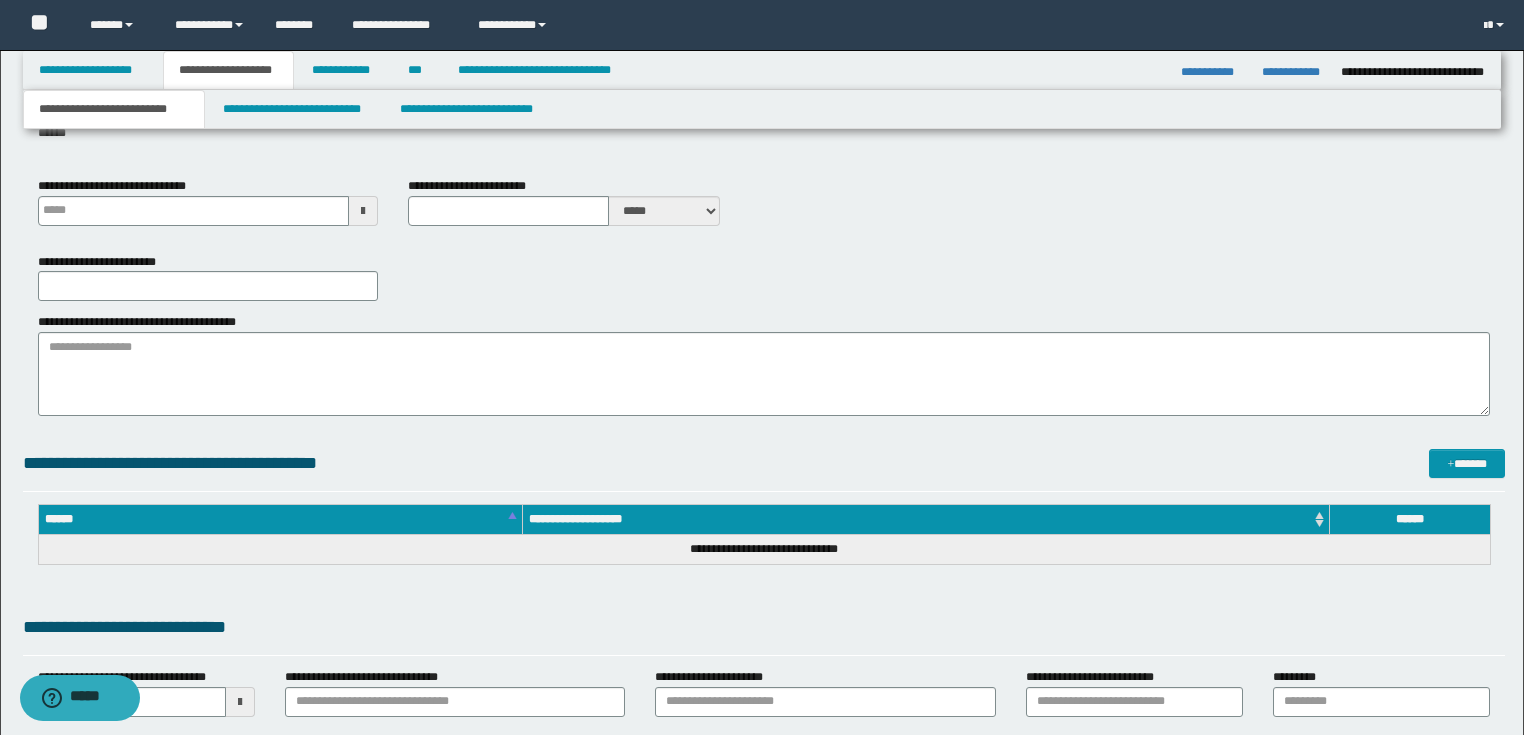 type on "*********" 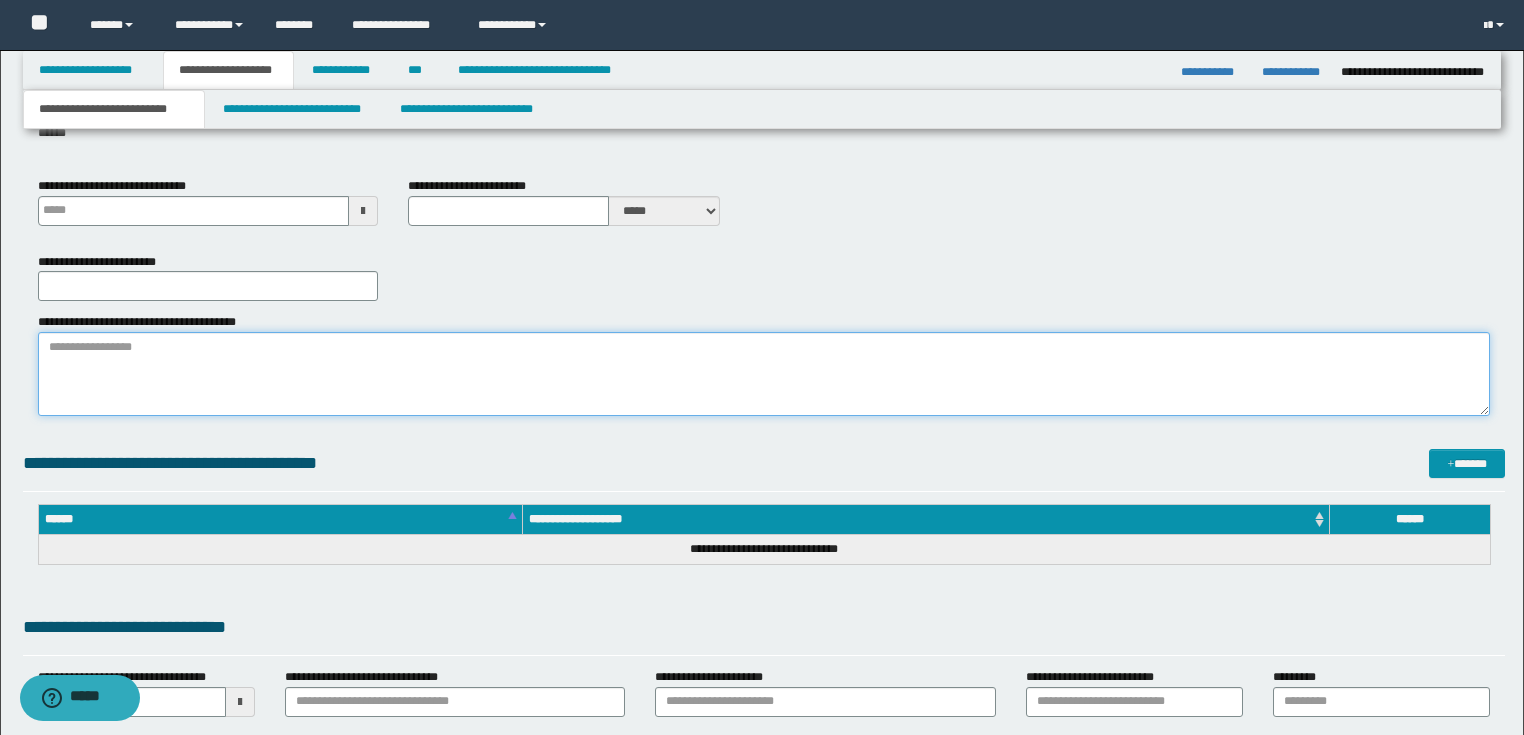 click on "**********" at bounding box center [764, 374] 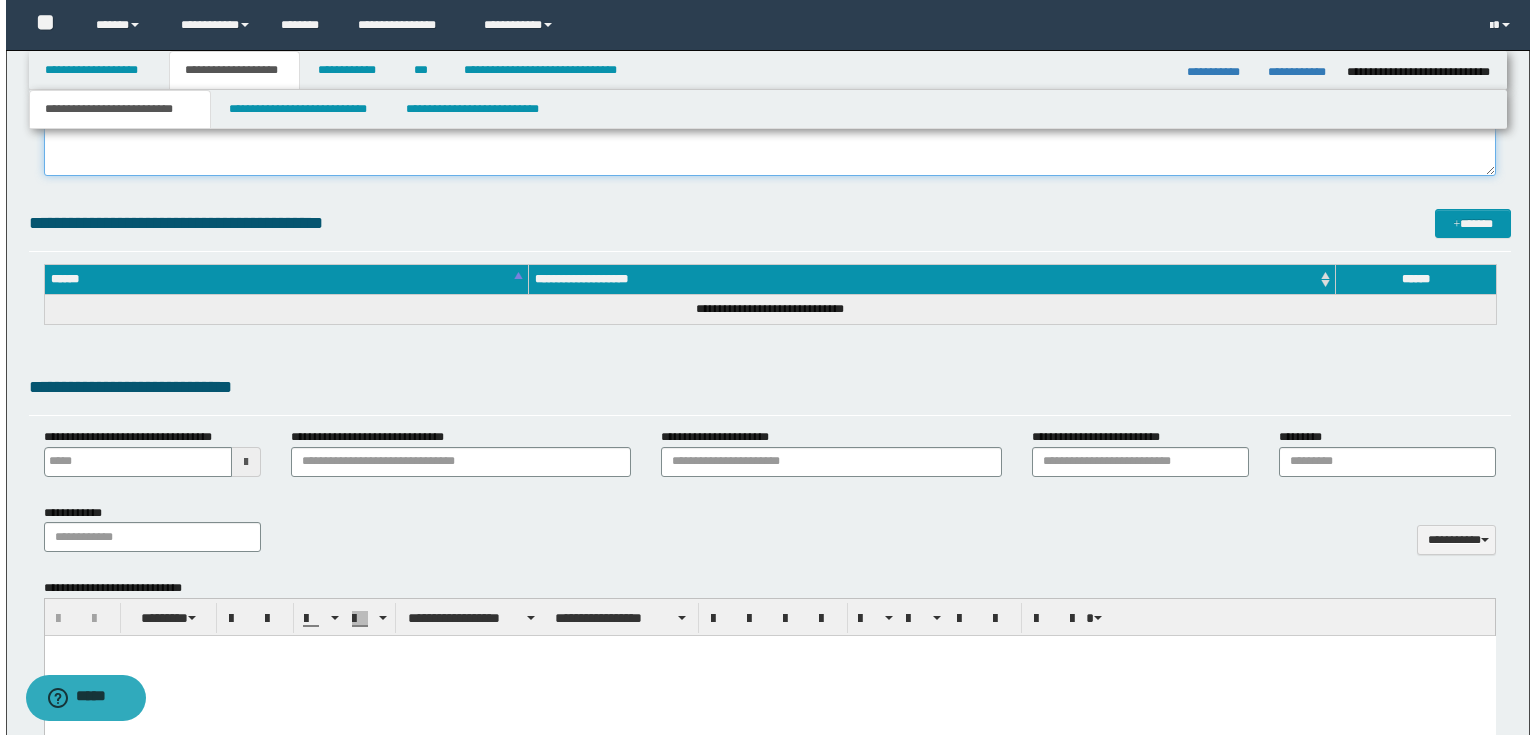 scroll, scrollTop: 0, scrollLeft: 0, axis: both 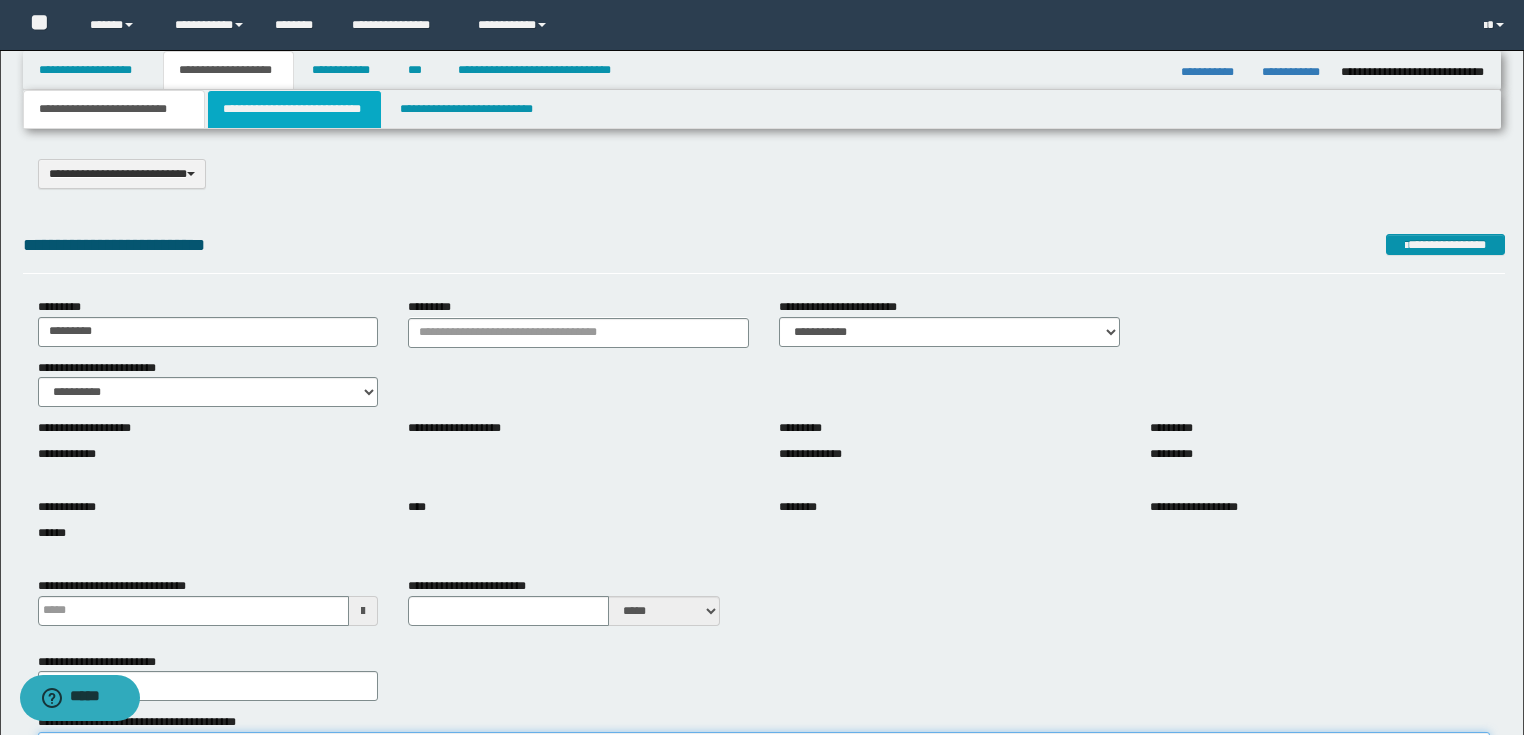 type on "**********" 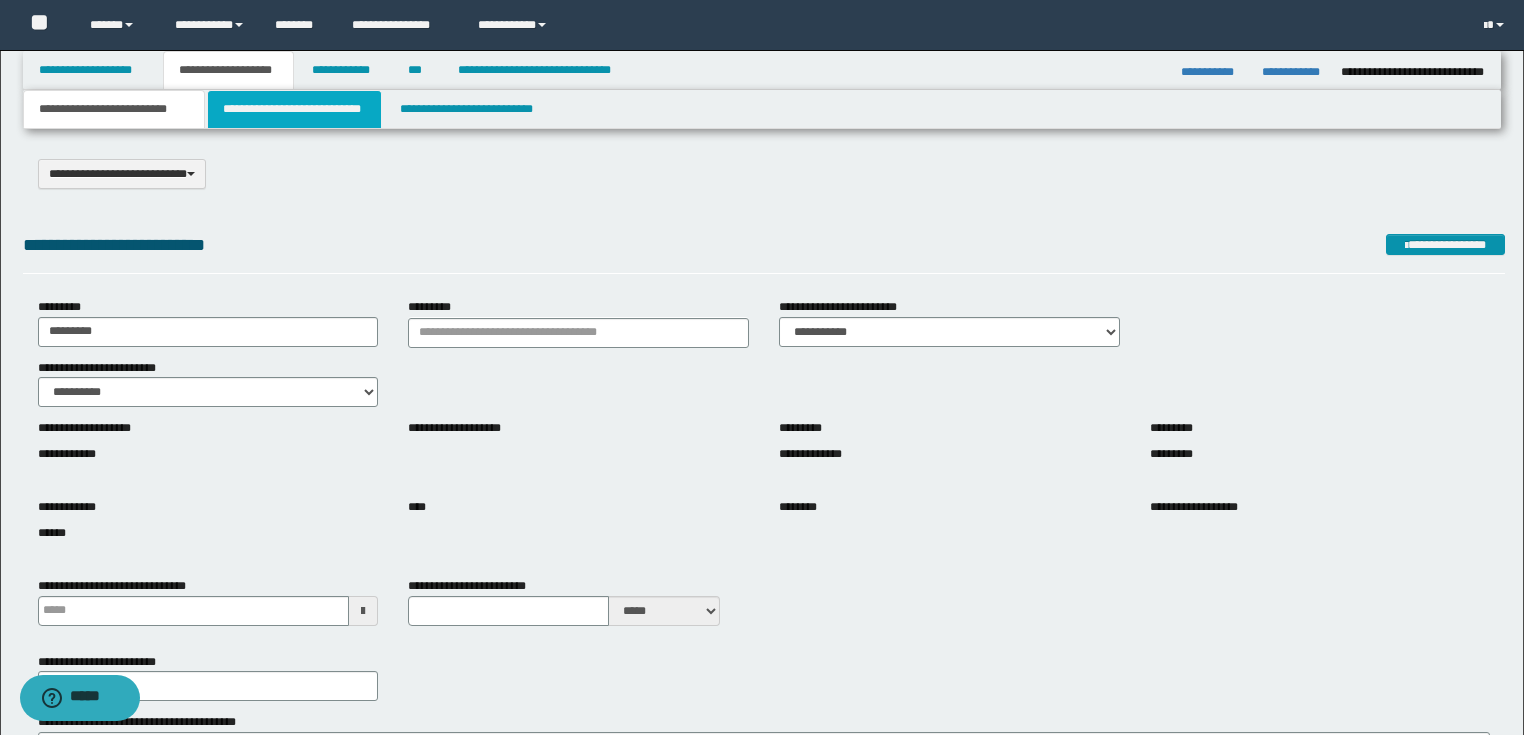 click on "**********" at bounding box center [294, 109] 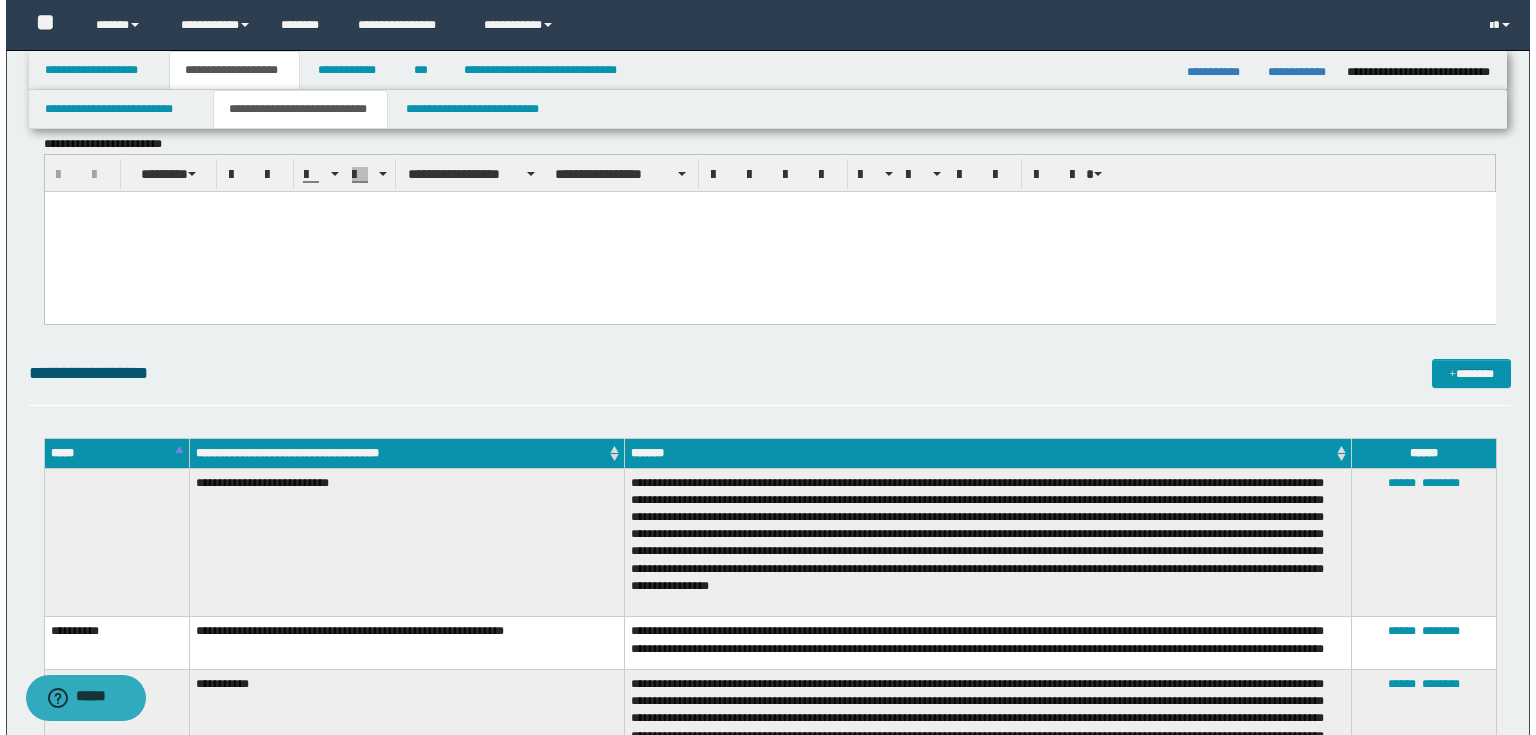 scroll, scrollTop: 0, scrollLeft: 0, axis: both 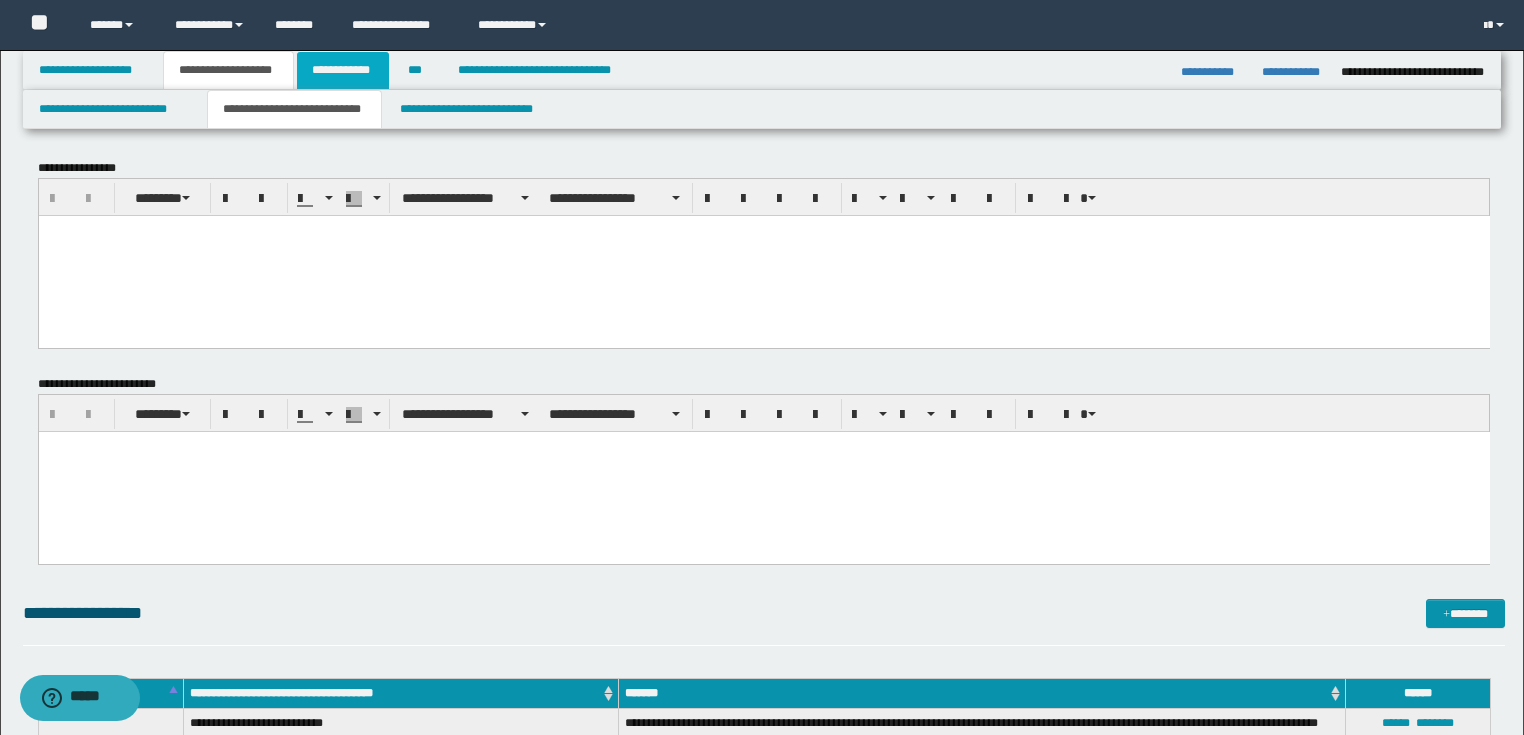 click on "**********" at bounding box center (343, 70) 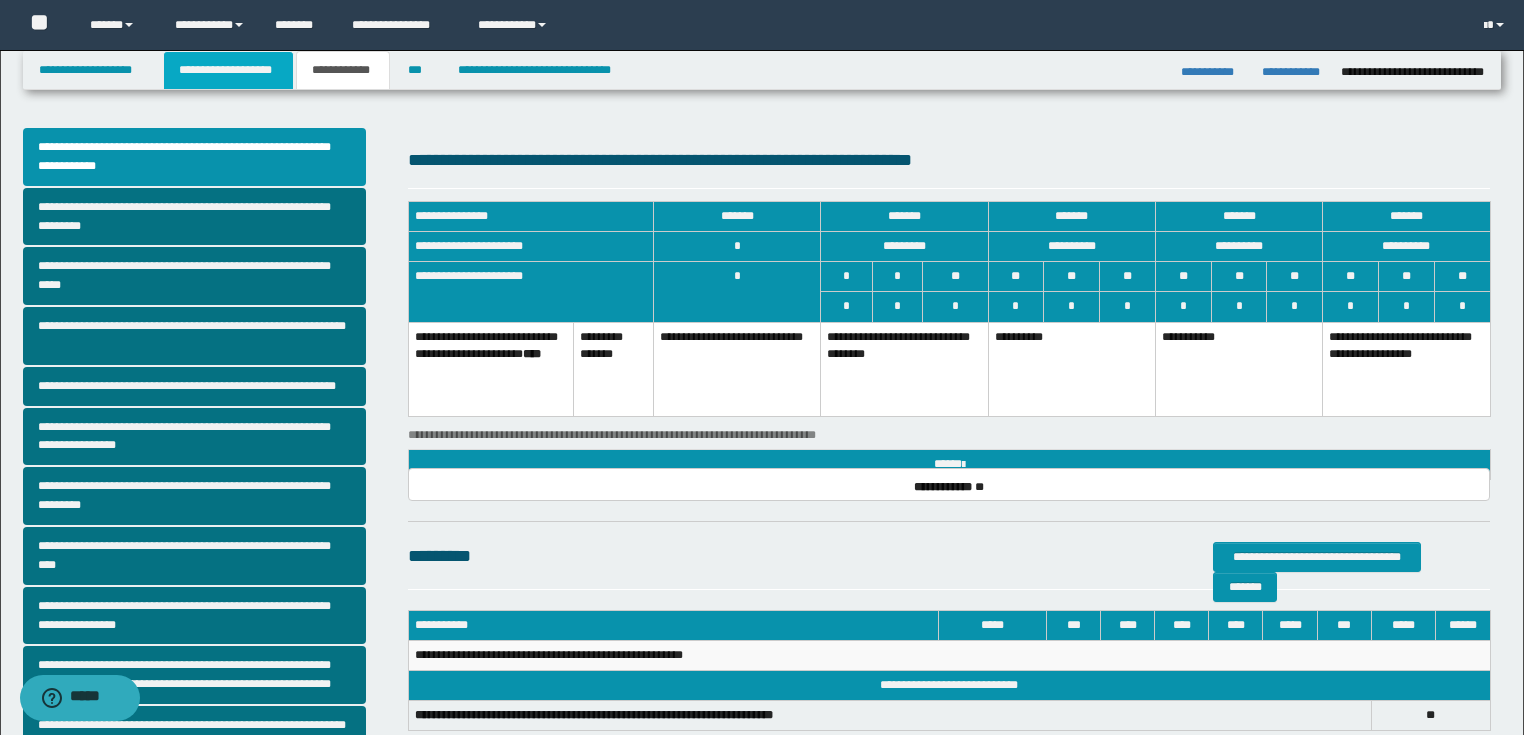 click on "**********" at bounding box center [228, 70] 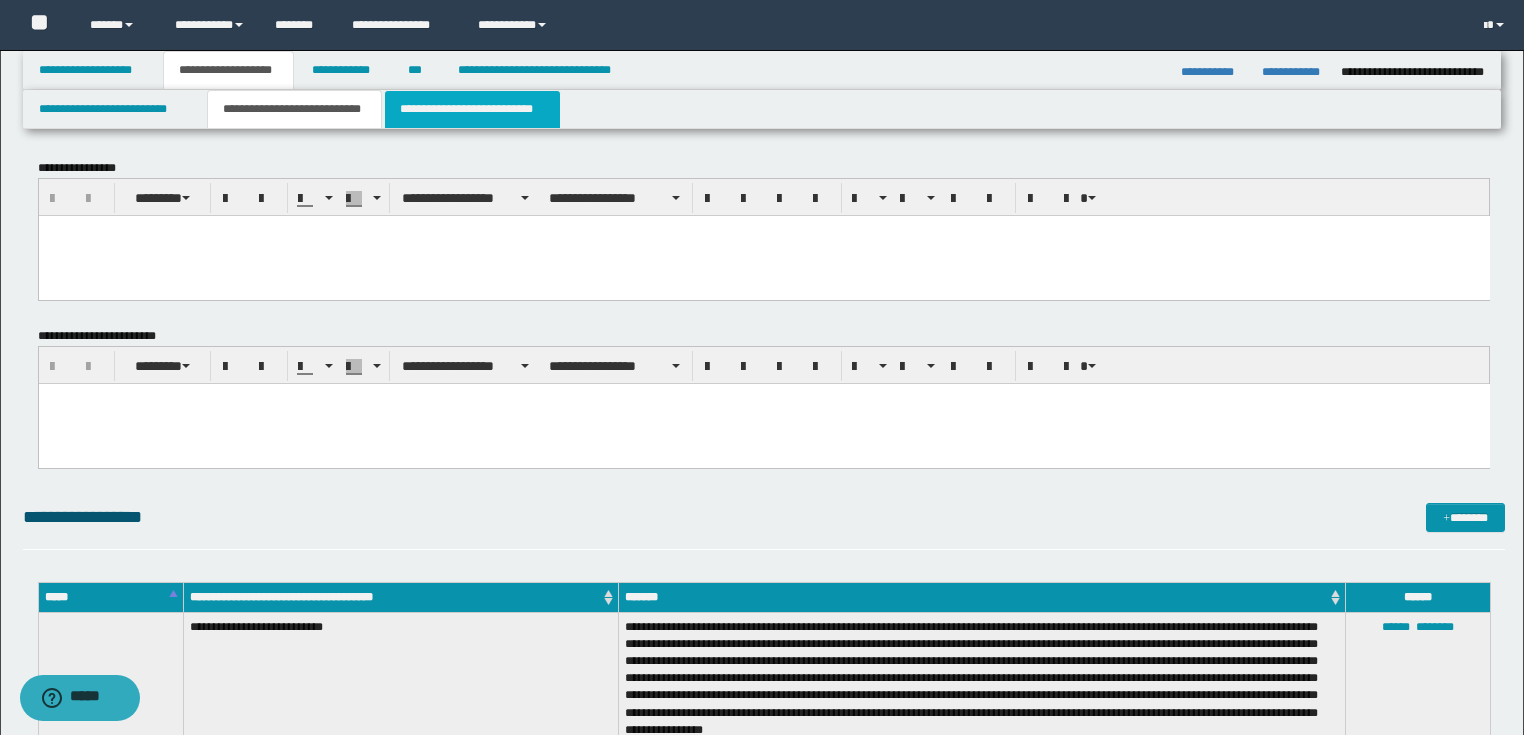 click on "**********" at bounding box center [472, 109] 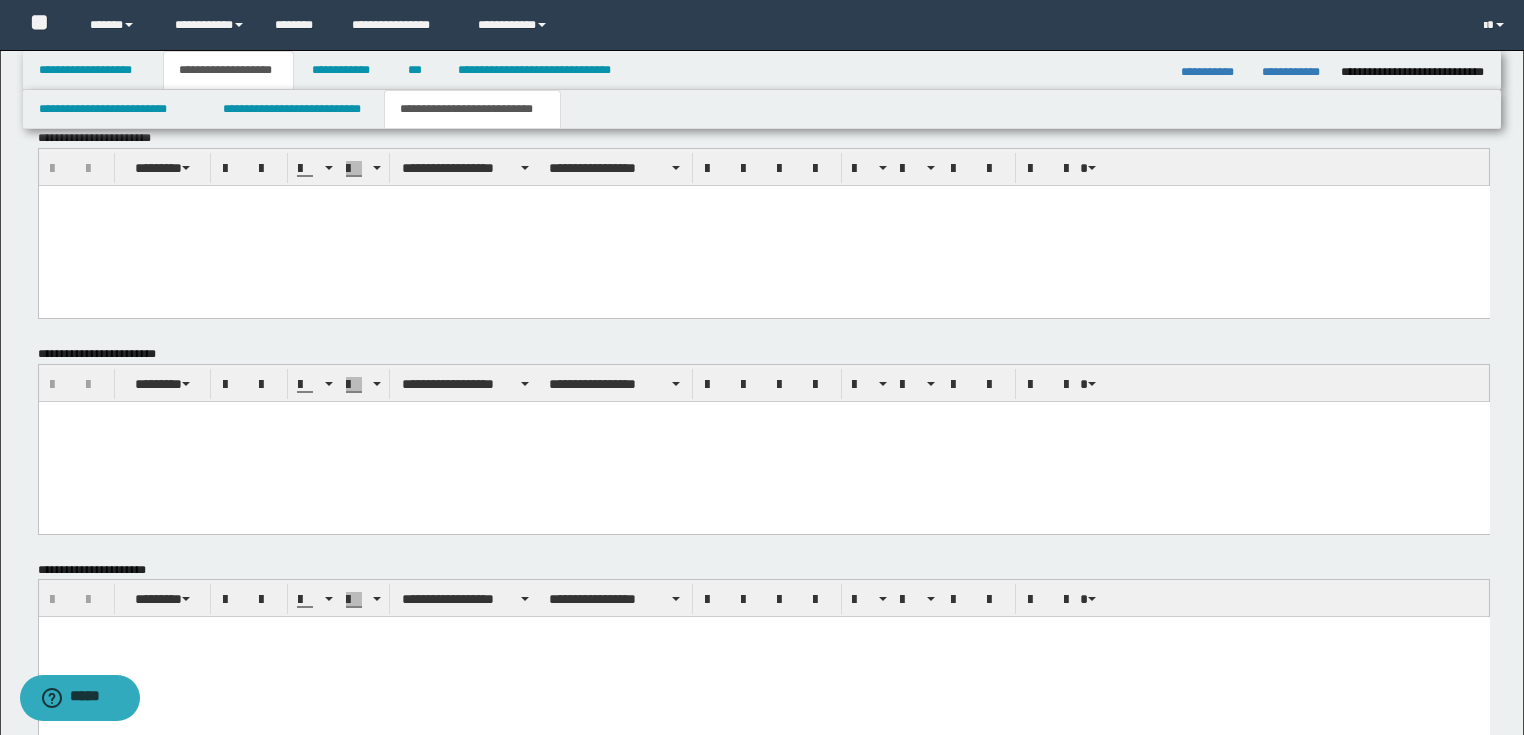 scroll, scrollTop: 776, scrollLeft: 0, axis: vertical 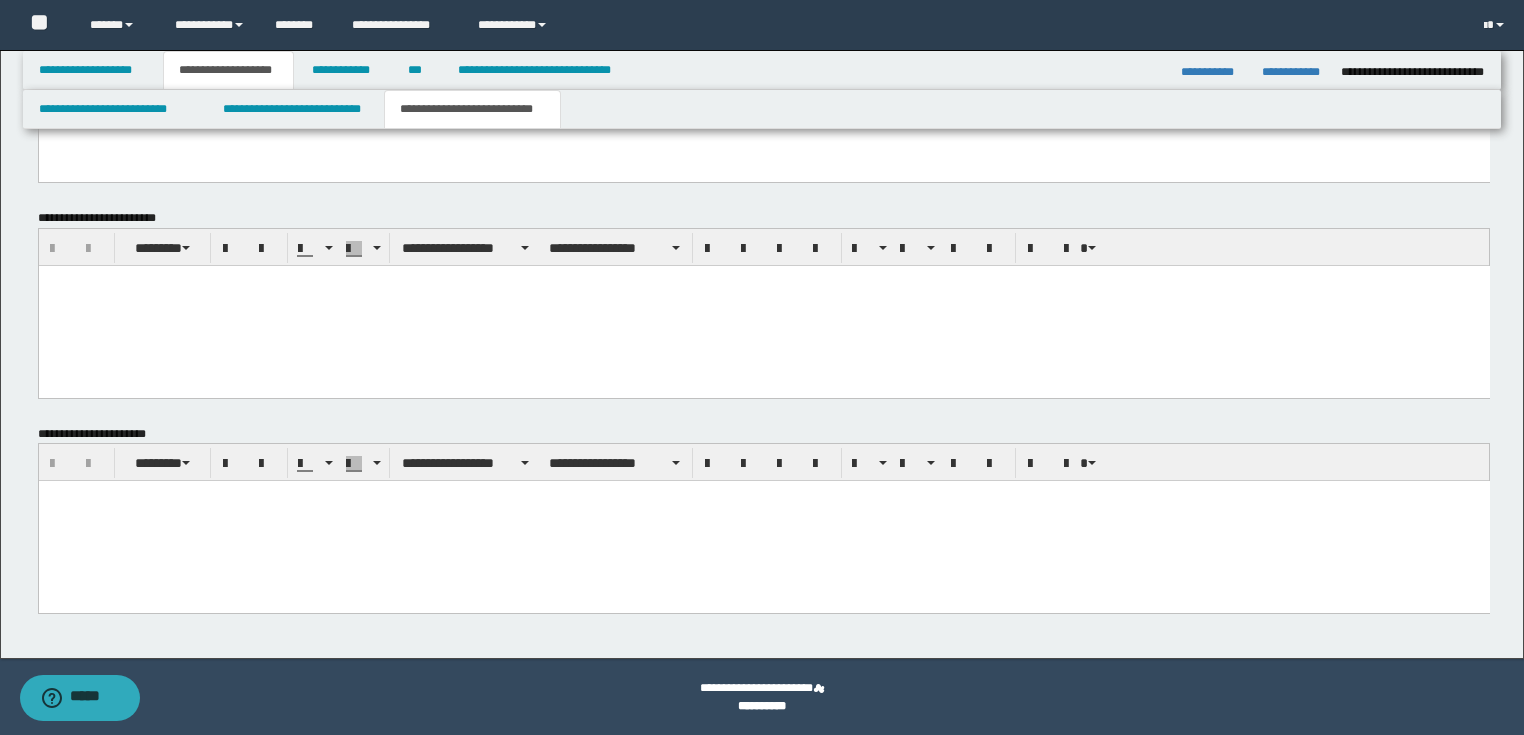 click at bounding box center [763, 280] 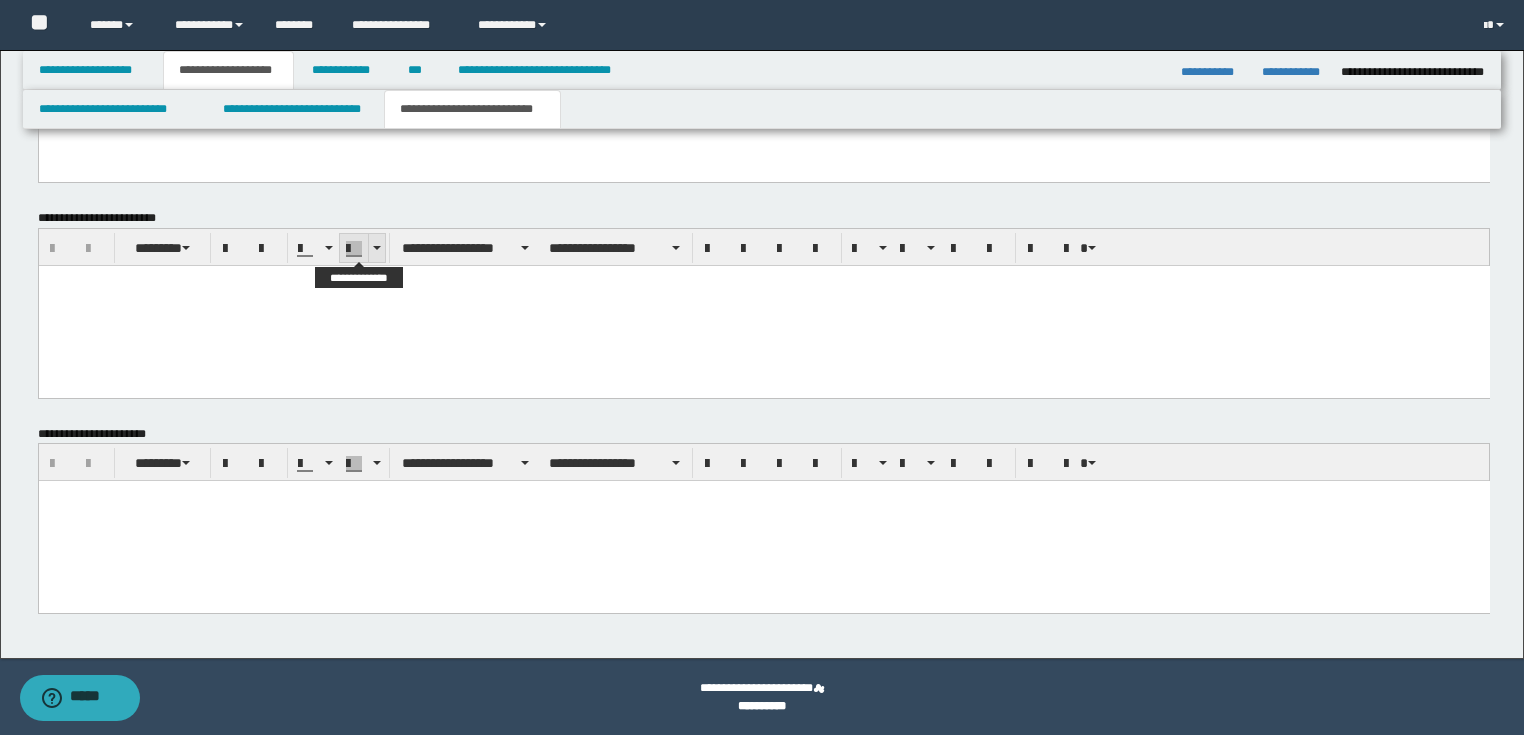 type 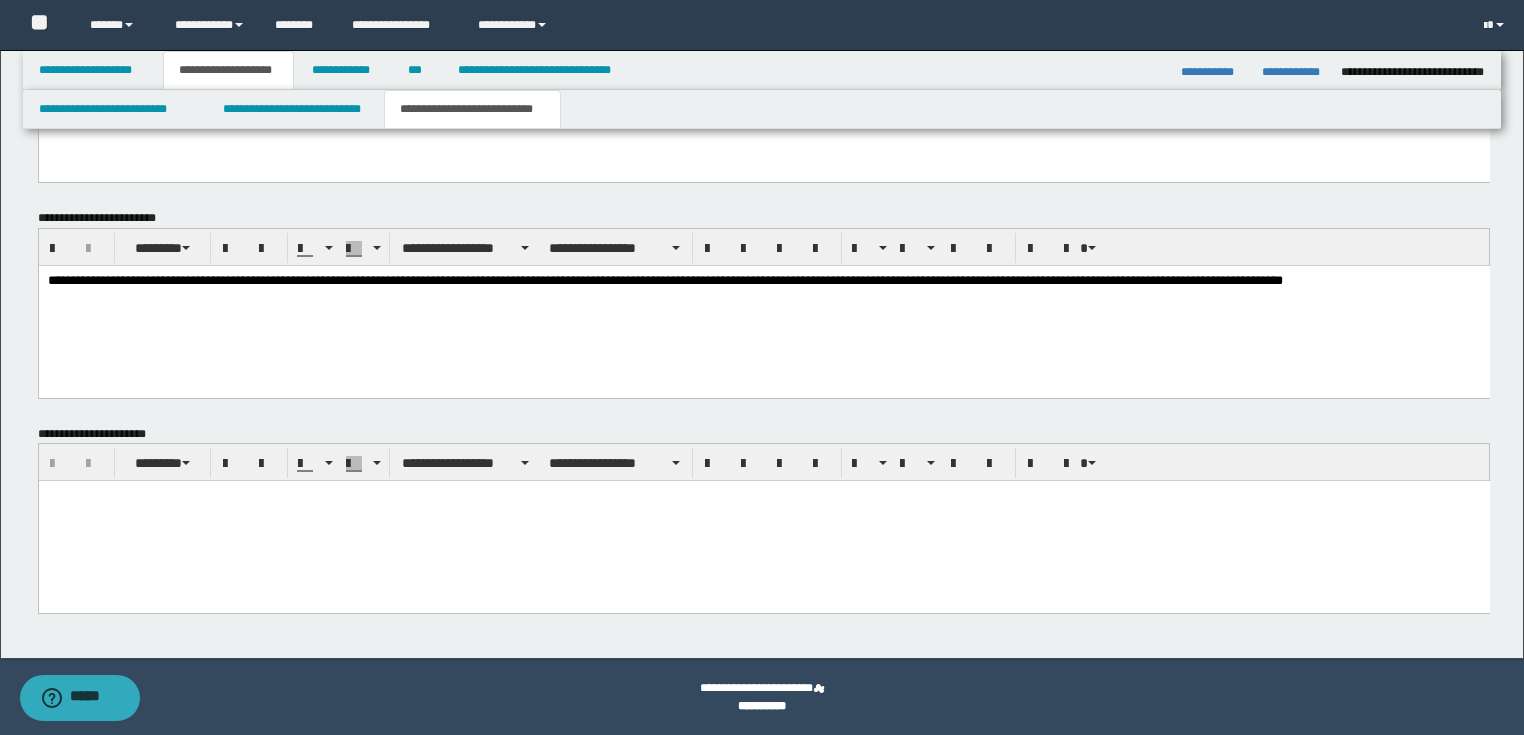 click on "**********" at bounding box center [763, 281] 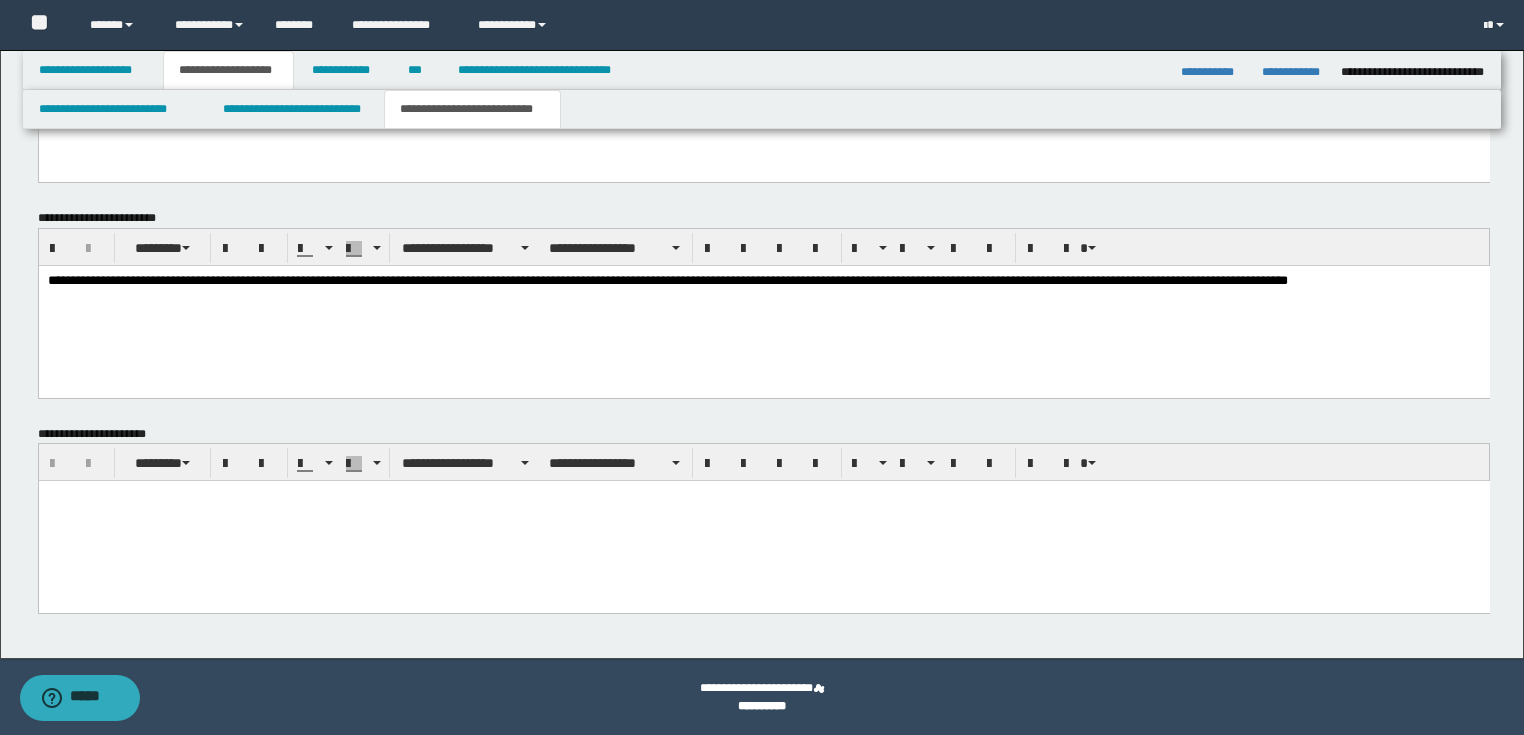 click on "**********" at bounding box center [763, 281] 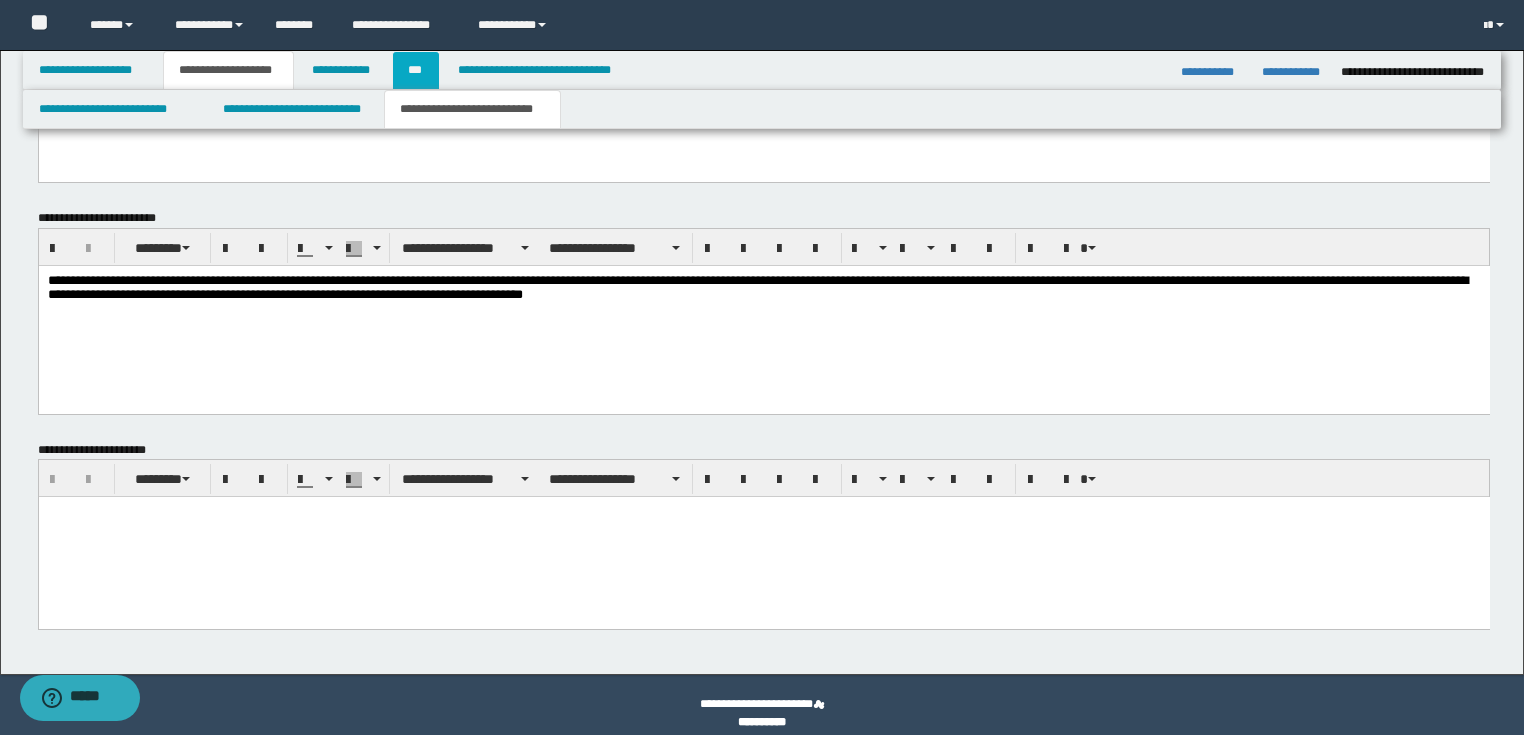 click on "***" at bounding box center (416, 70) 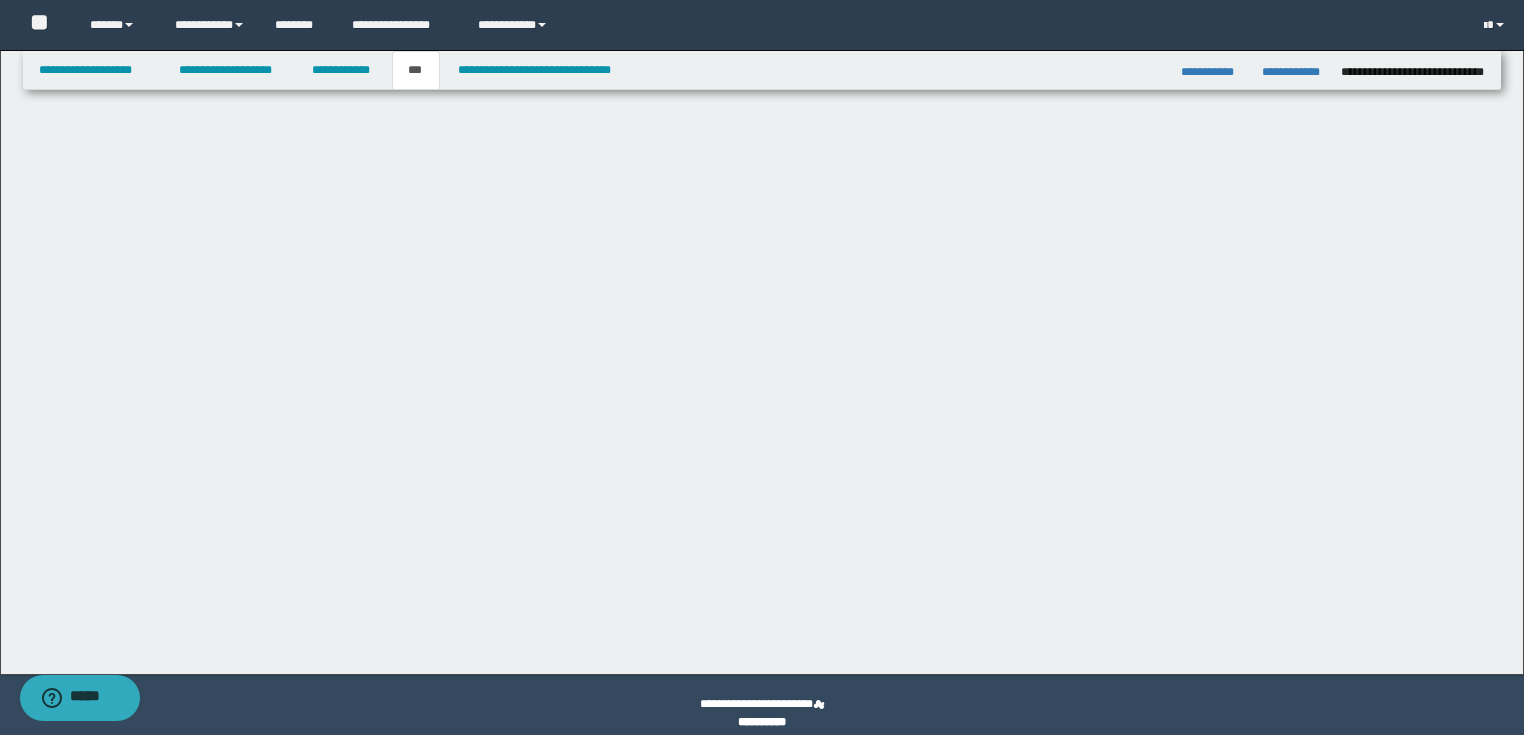 scroll, scrollTop: 0, scrollLeft: 0, axis: both 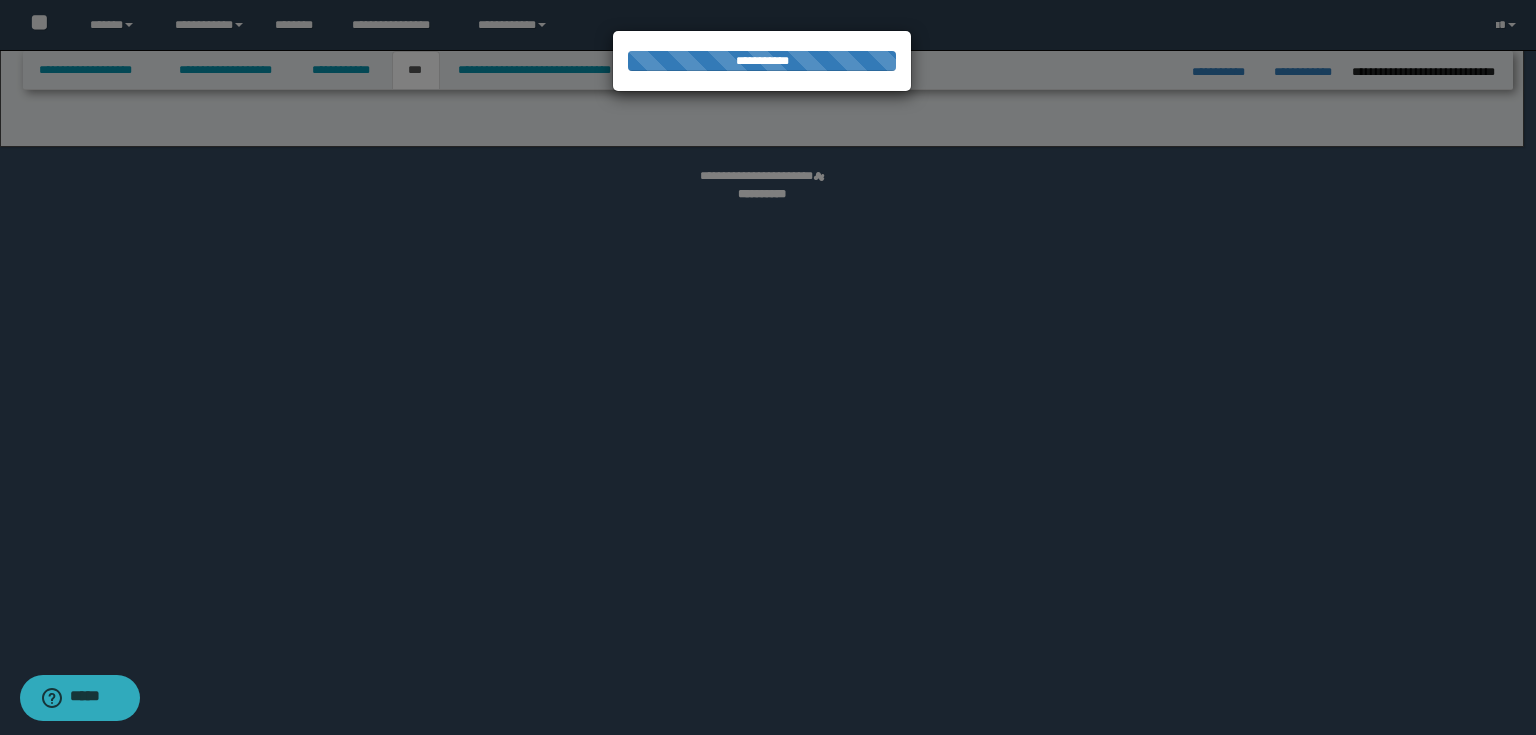 select on "*" 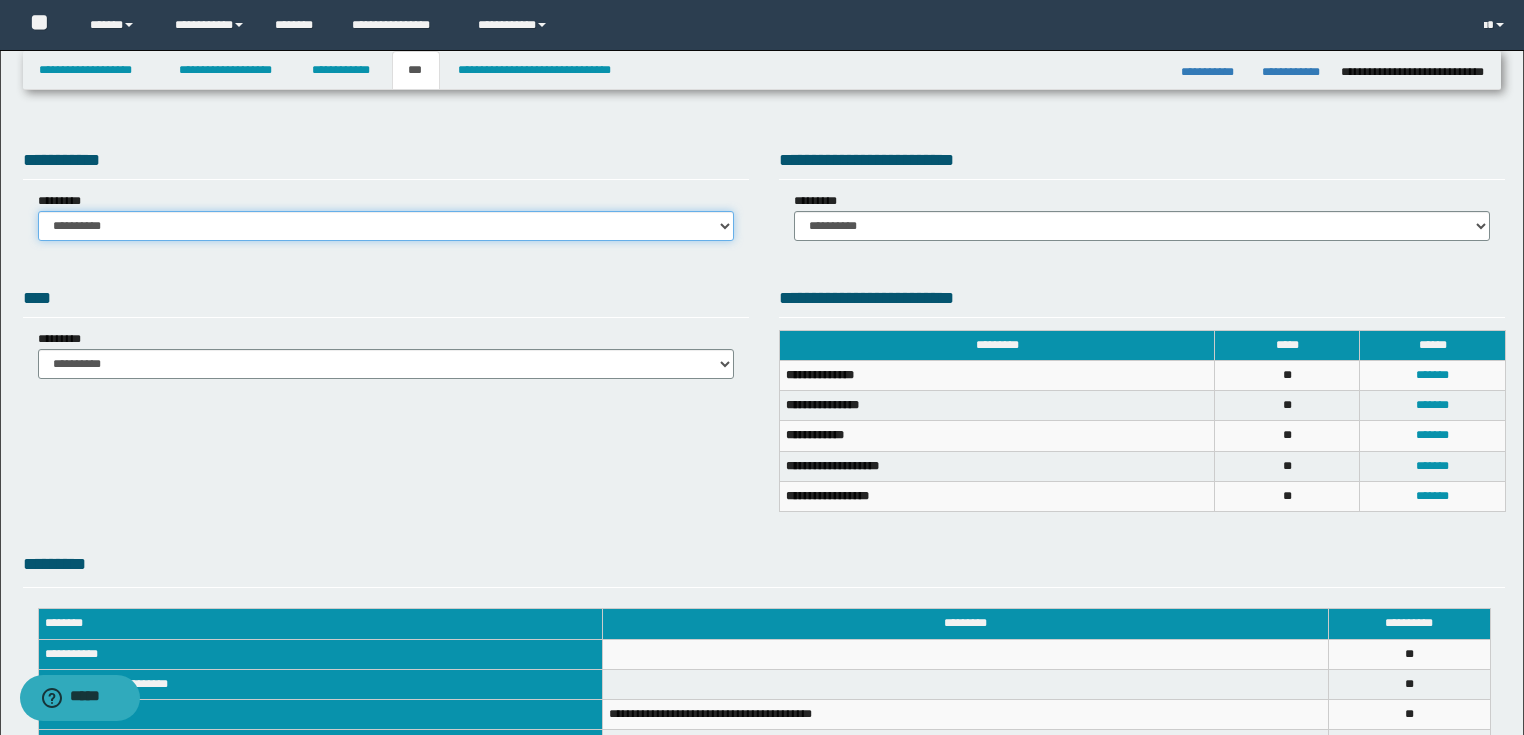 click on "**********" at bounding box center (386, 226) 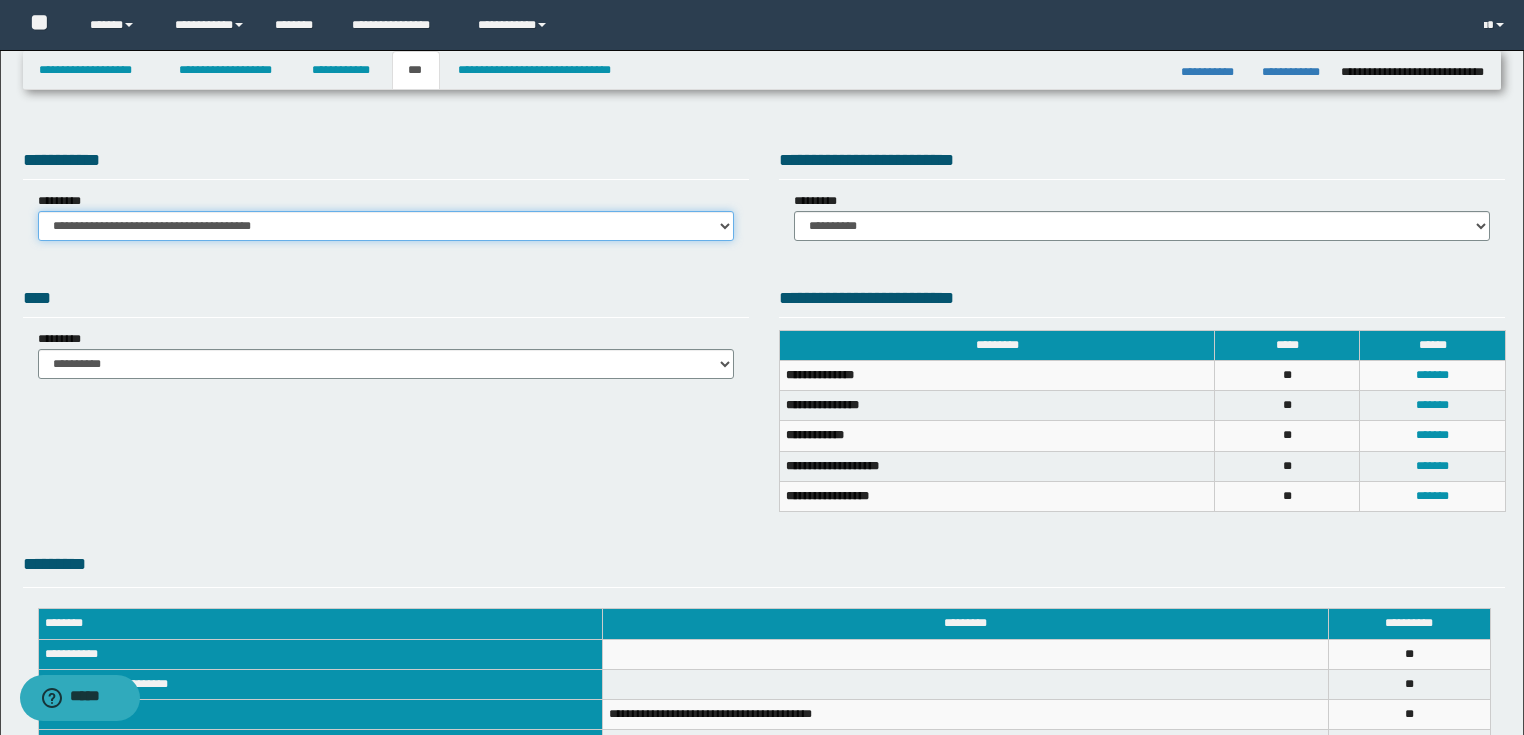 click on "**********" at bounding box center (386, 226) 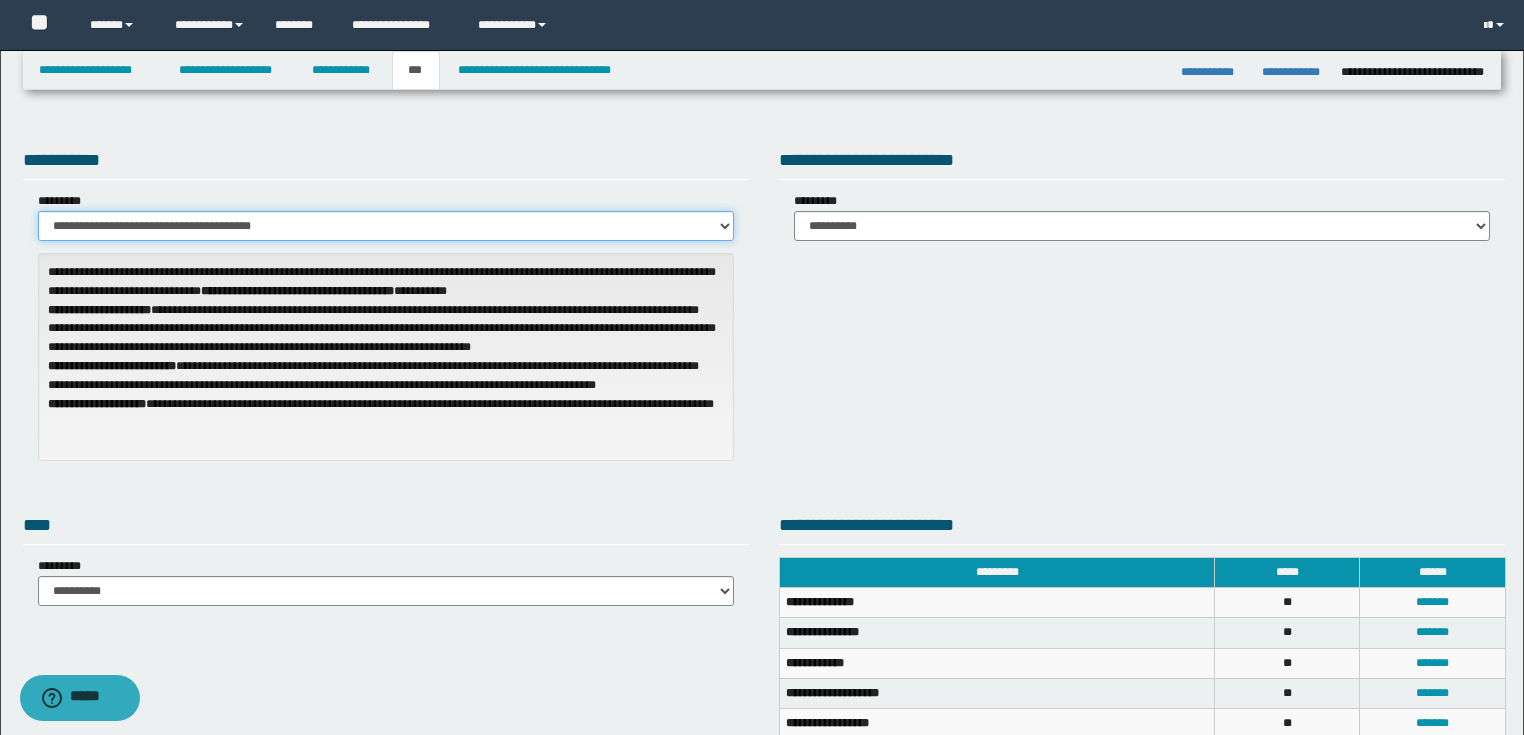 click on "**********" at bounding box center (386, 226) 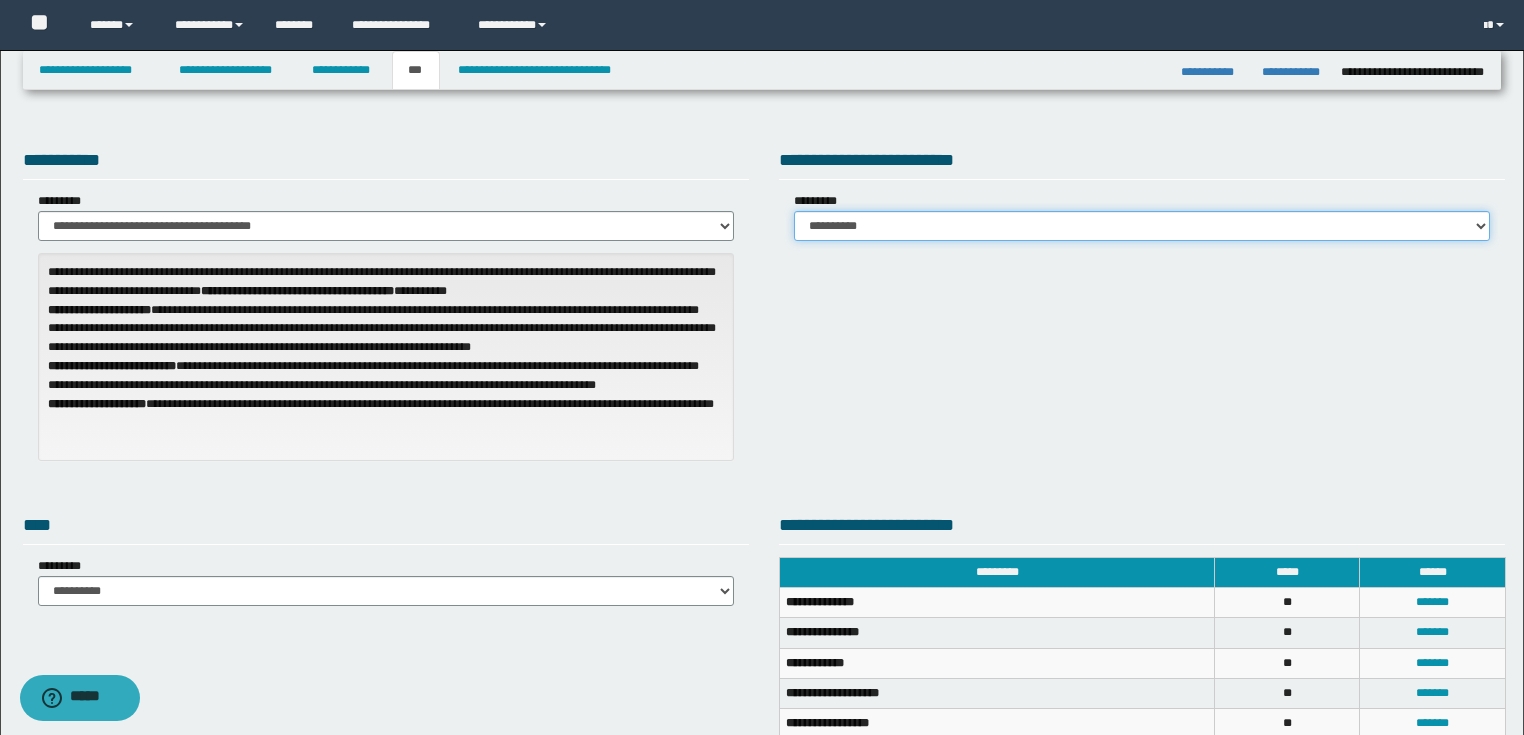 click on "**********" at bounding box center [1142, 226] 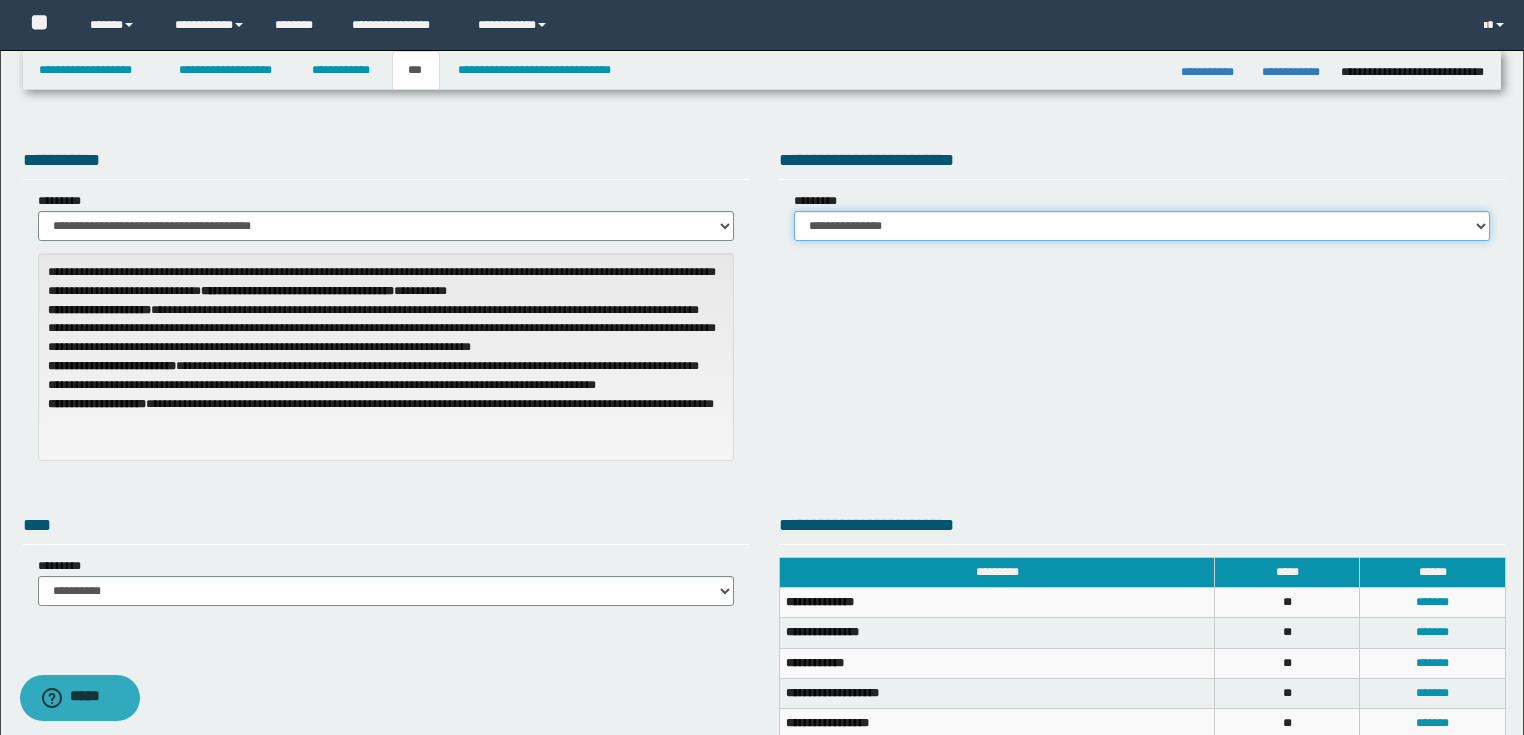 click on "**********" at bounding box center [1142, 226] 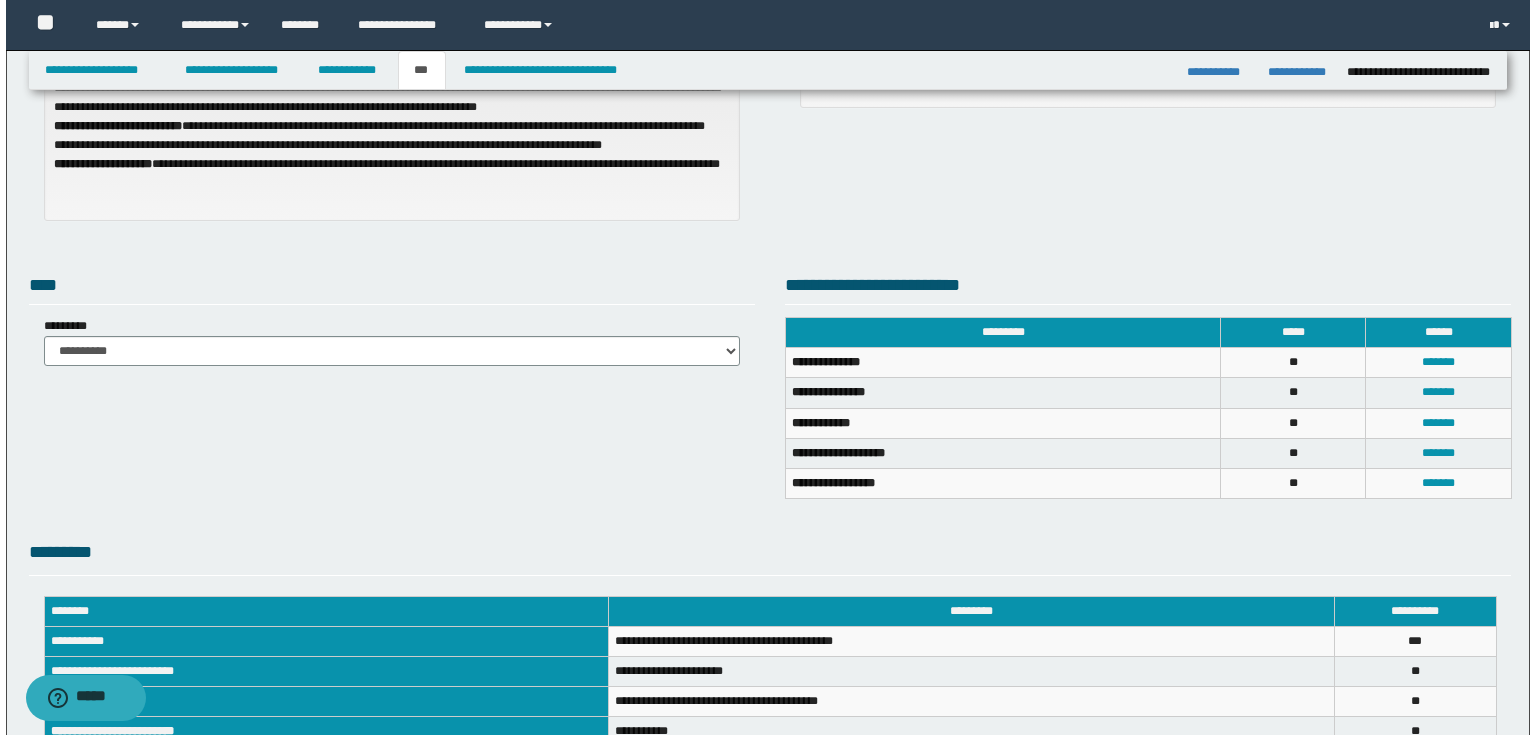 scroll, scrollTop: 320, scrollLeft: 0, axis: vertical 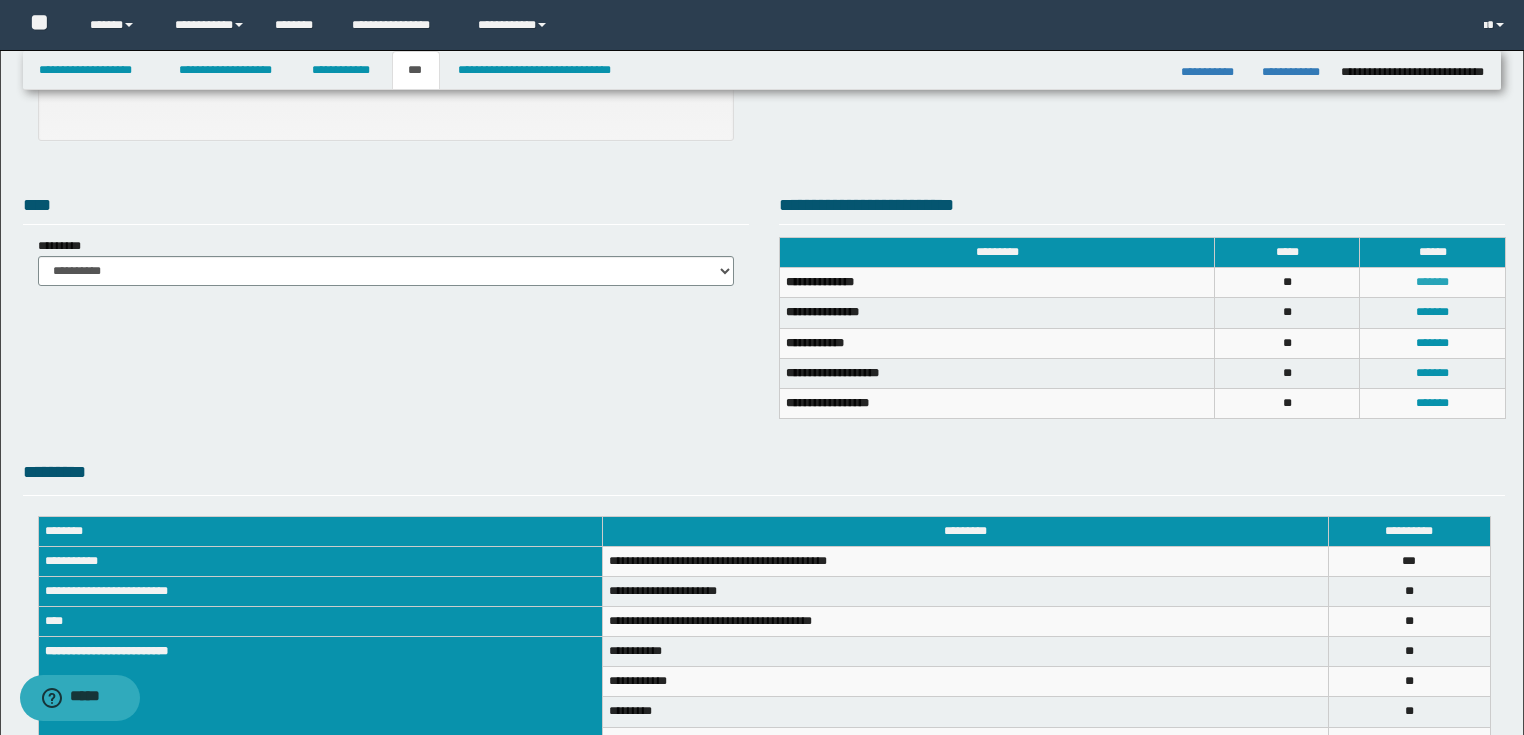click on "*******" at bounding box center [1432, 282] 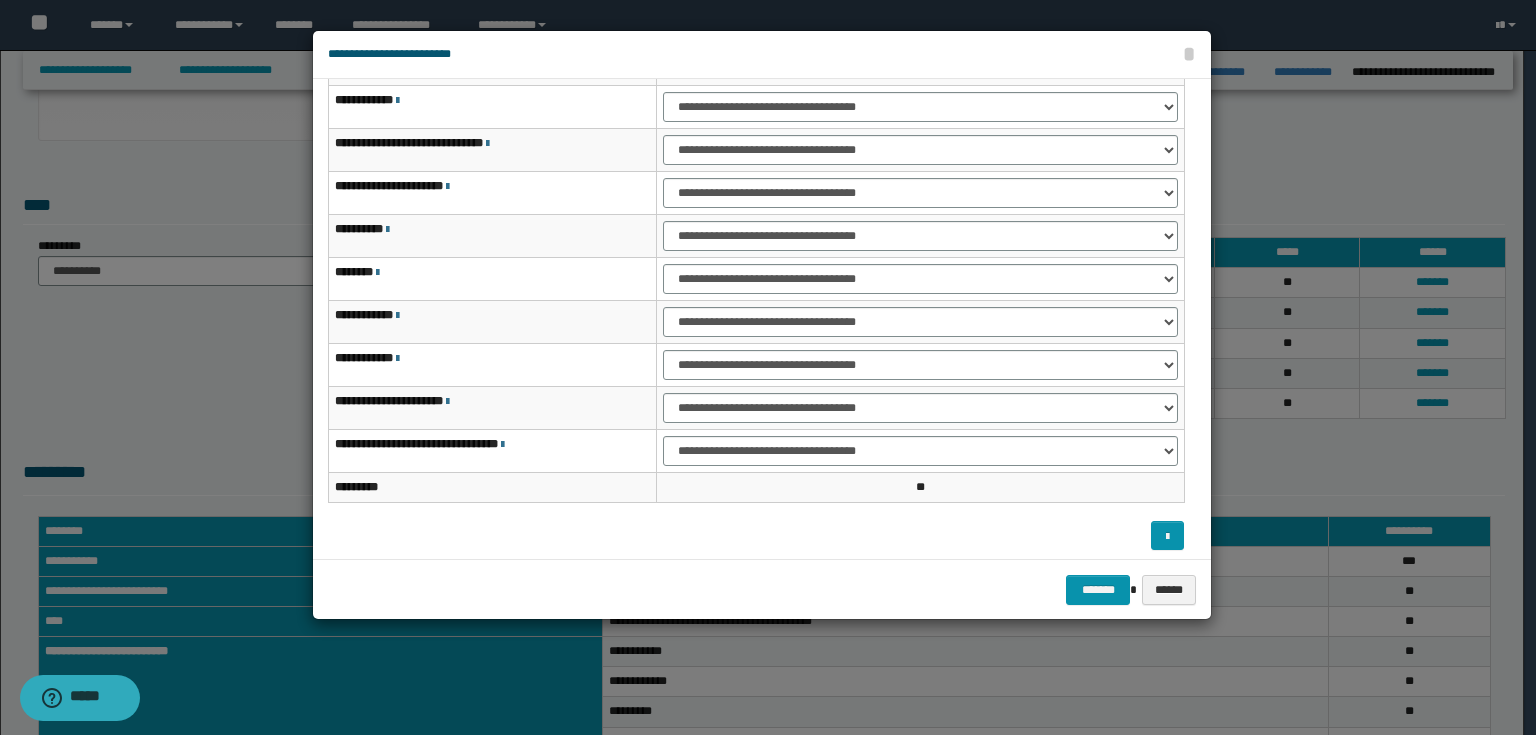 scroll, scrollTop: 118, scrollLeft: 0, axis: vertical 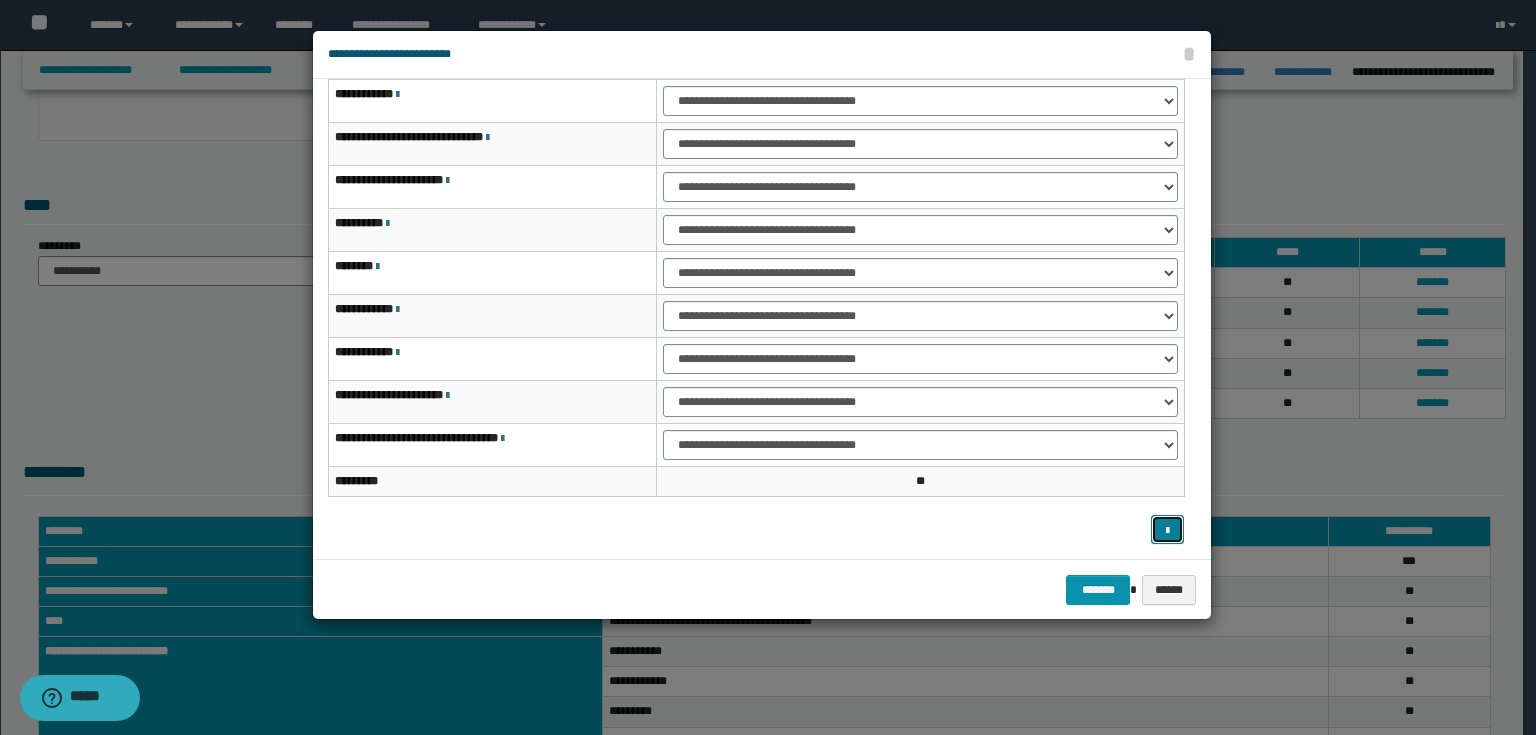 click at bounding box center [1167, 531] 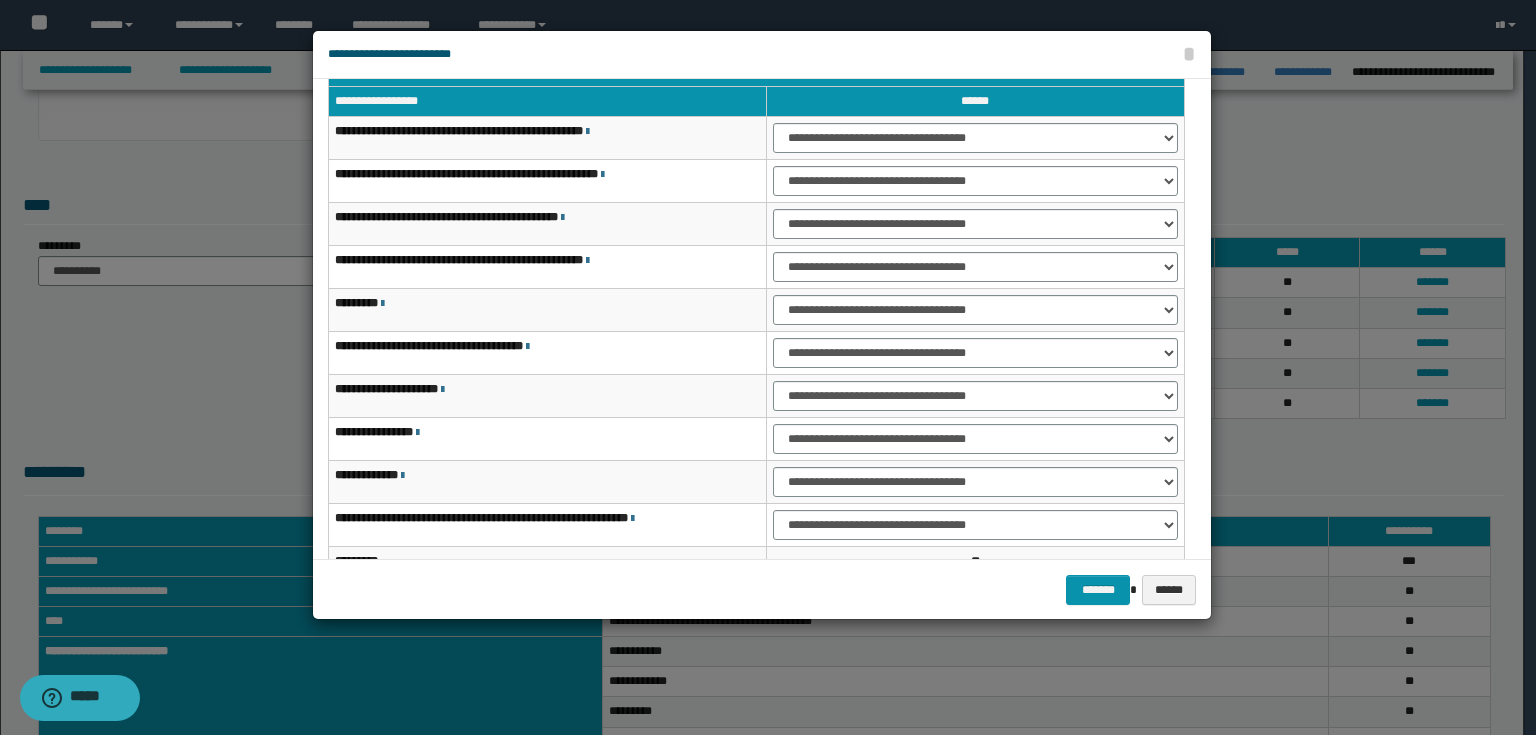 scroll, scrollTop: 118, scrollLeft: 0, axis: vertical 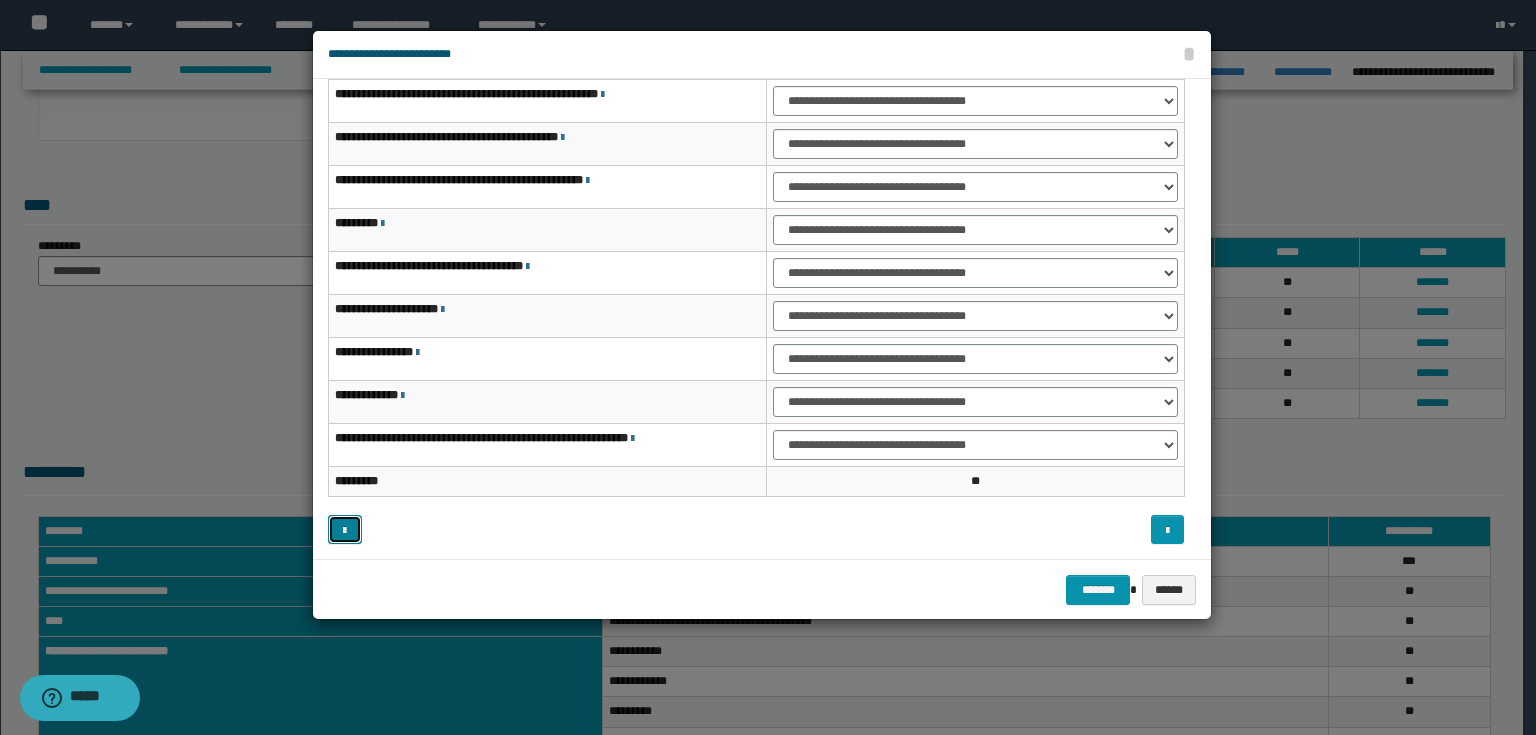 click at bounding box center (344, 531) 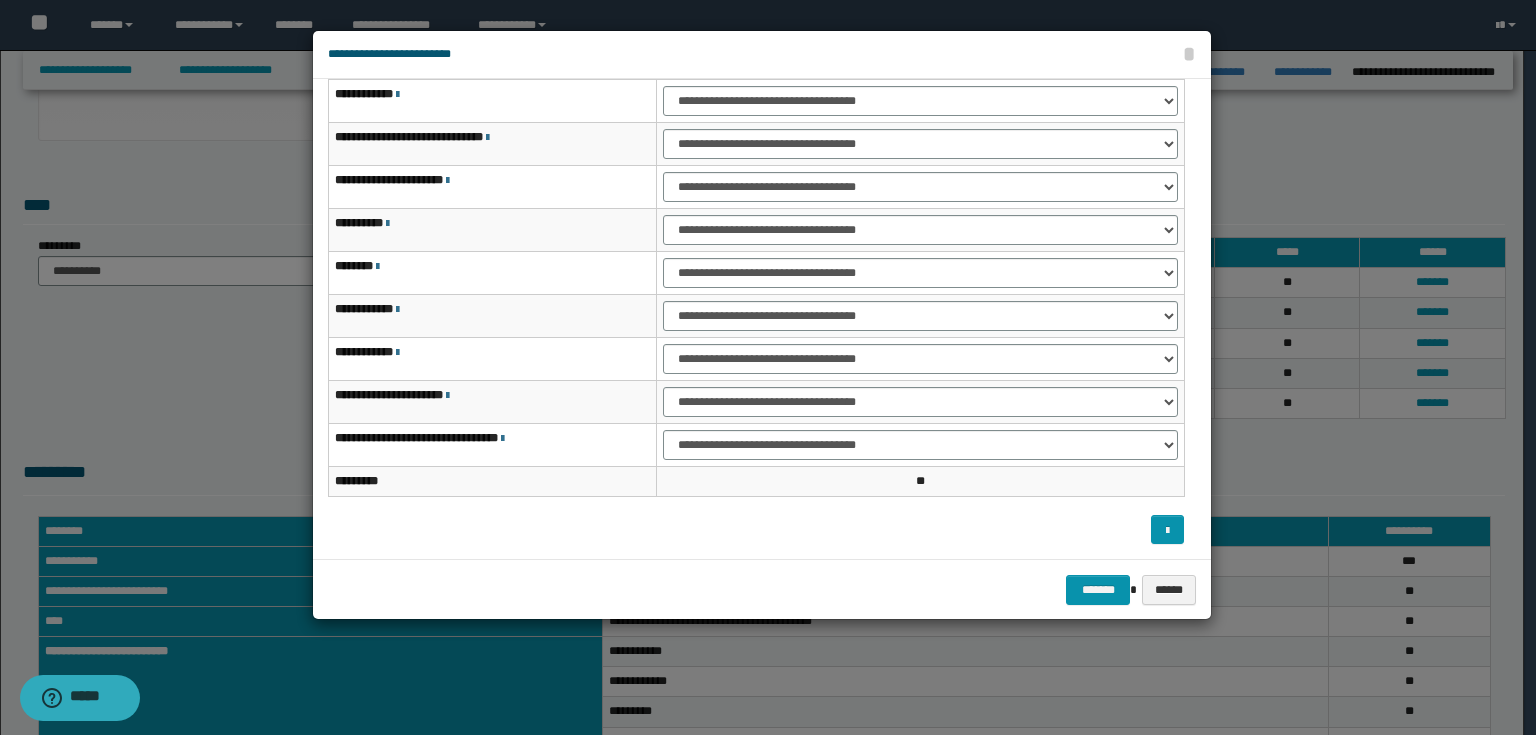 scroll, scrollTop: 0, scrollLeft: 0, axis: both 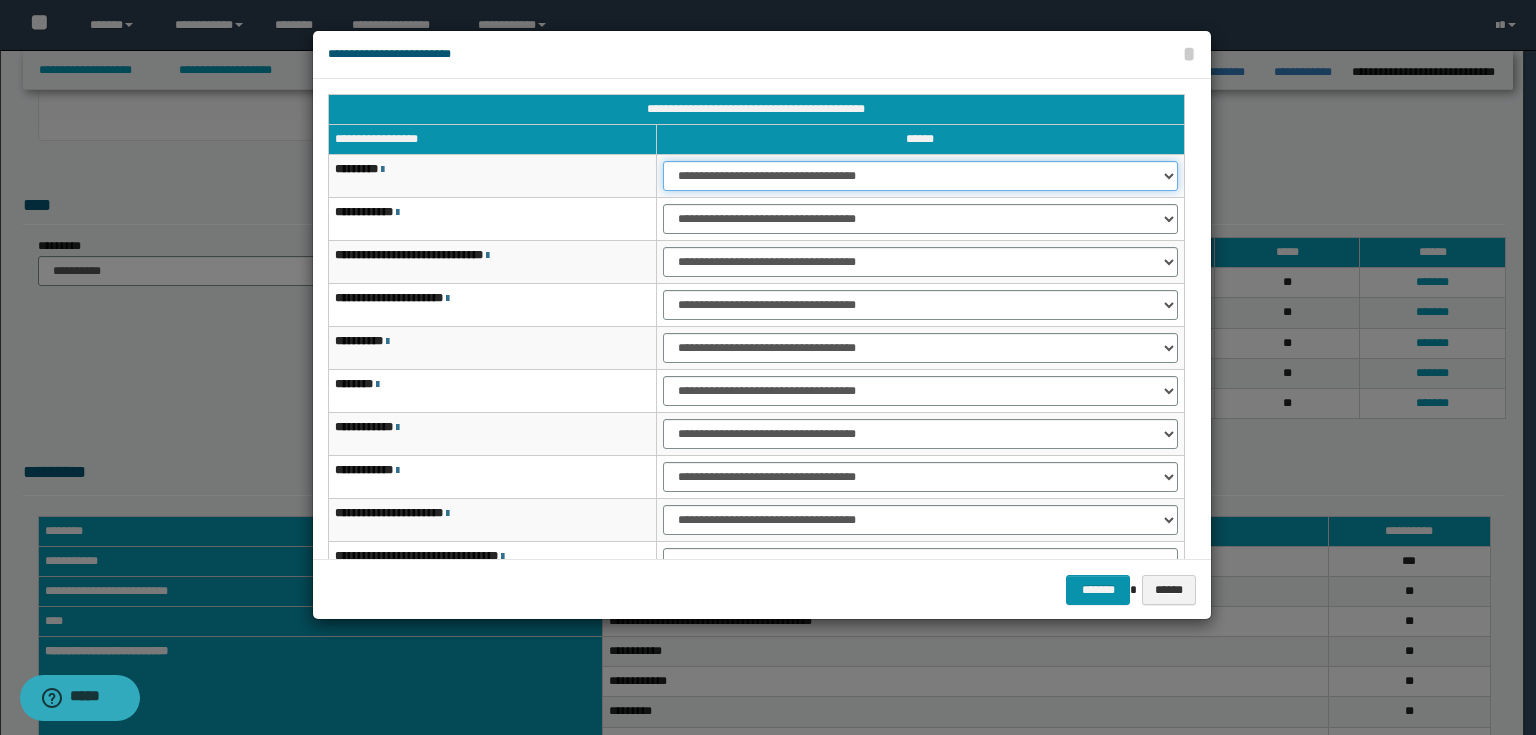 click on "**********" at bounding box center (920, 176) 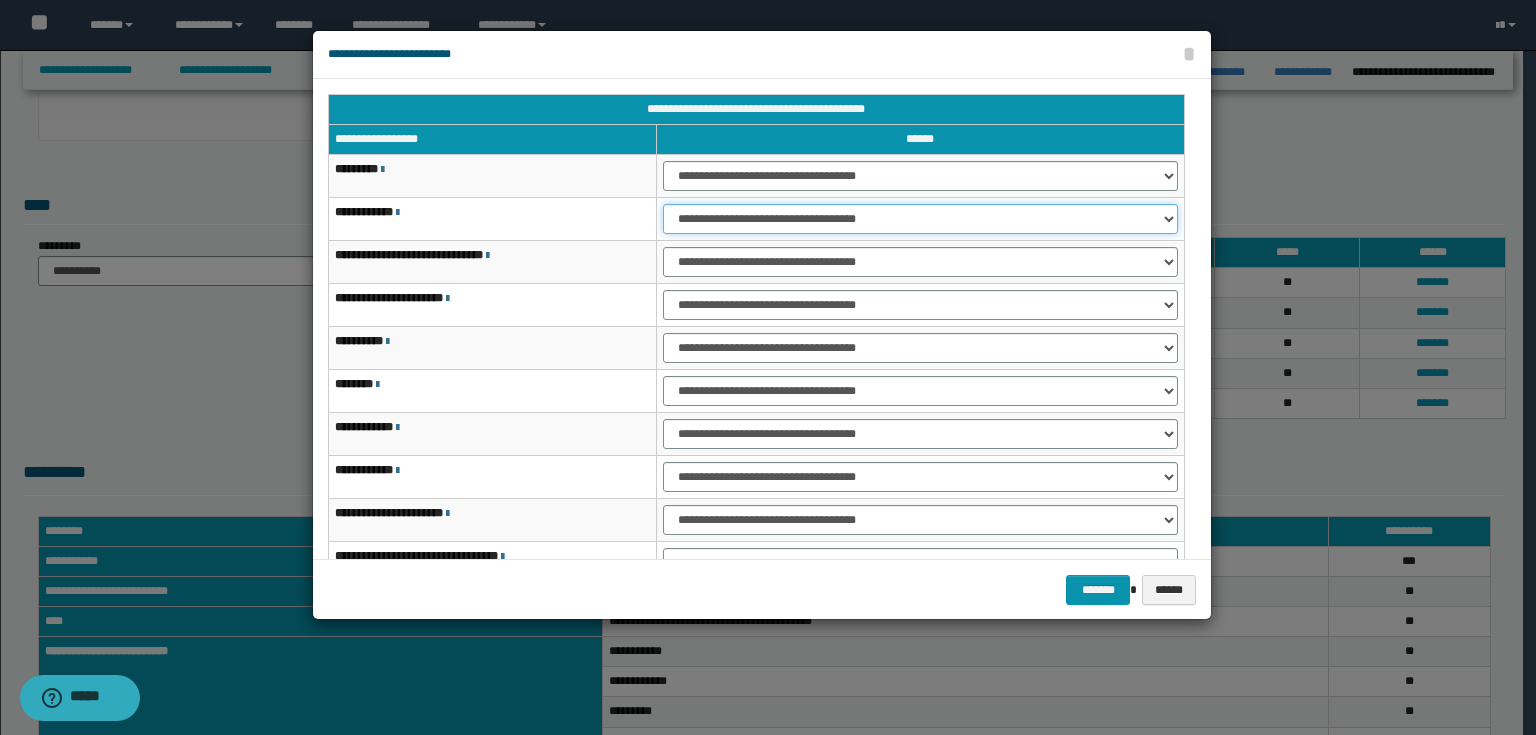 click on "**********" at bounding box center (920, 219) 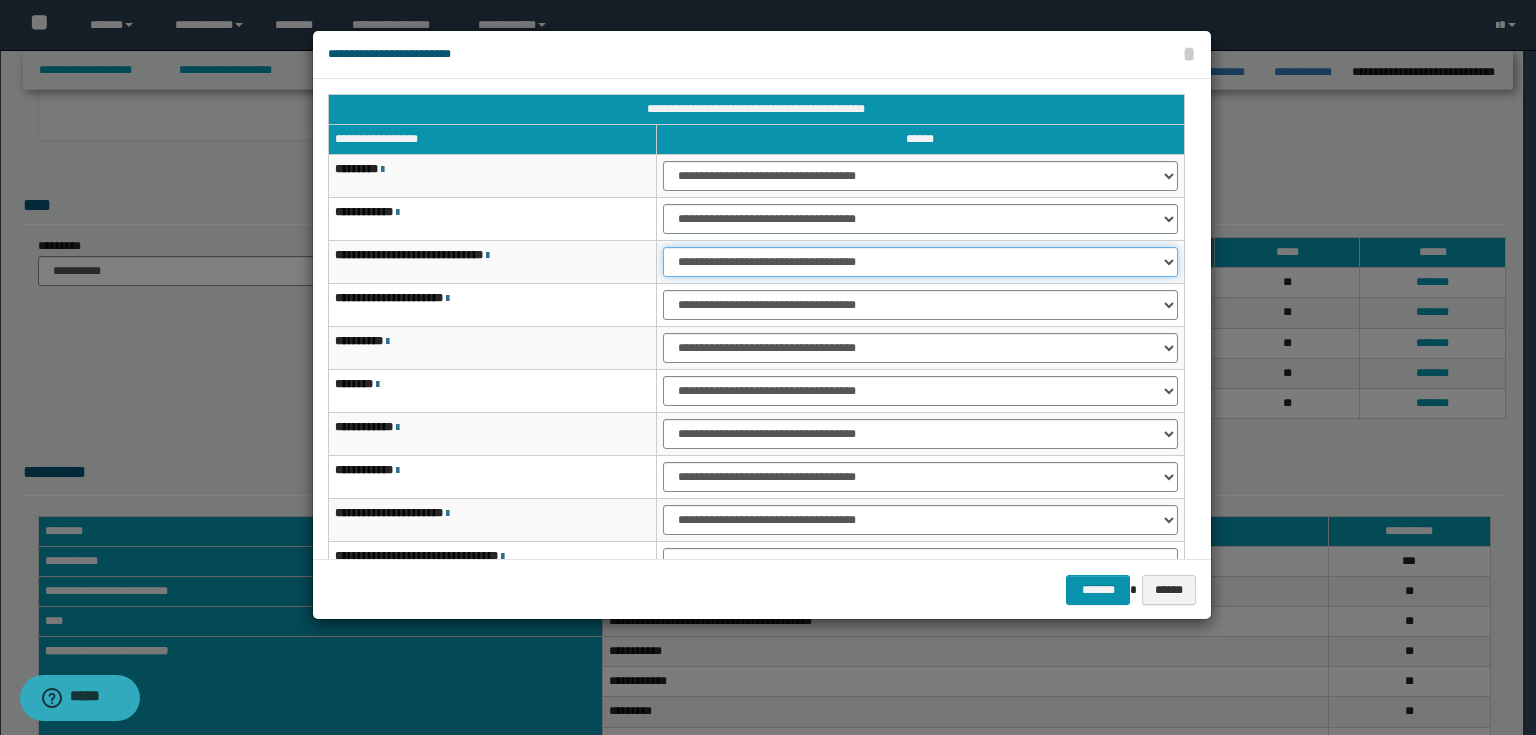click on "**********" at bounding box center (920, 262) 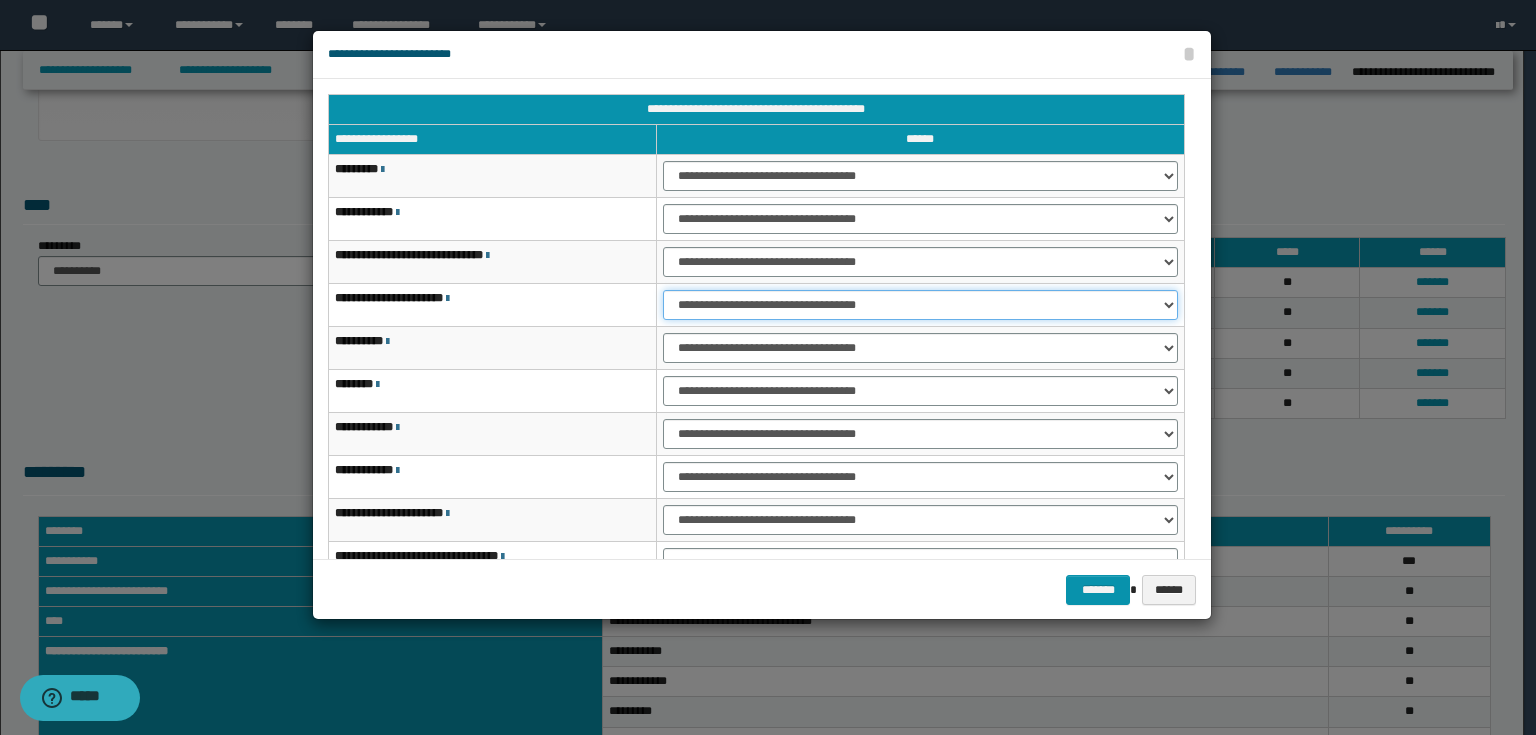 click on "**********" at bounding box center [920, 305] 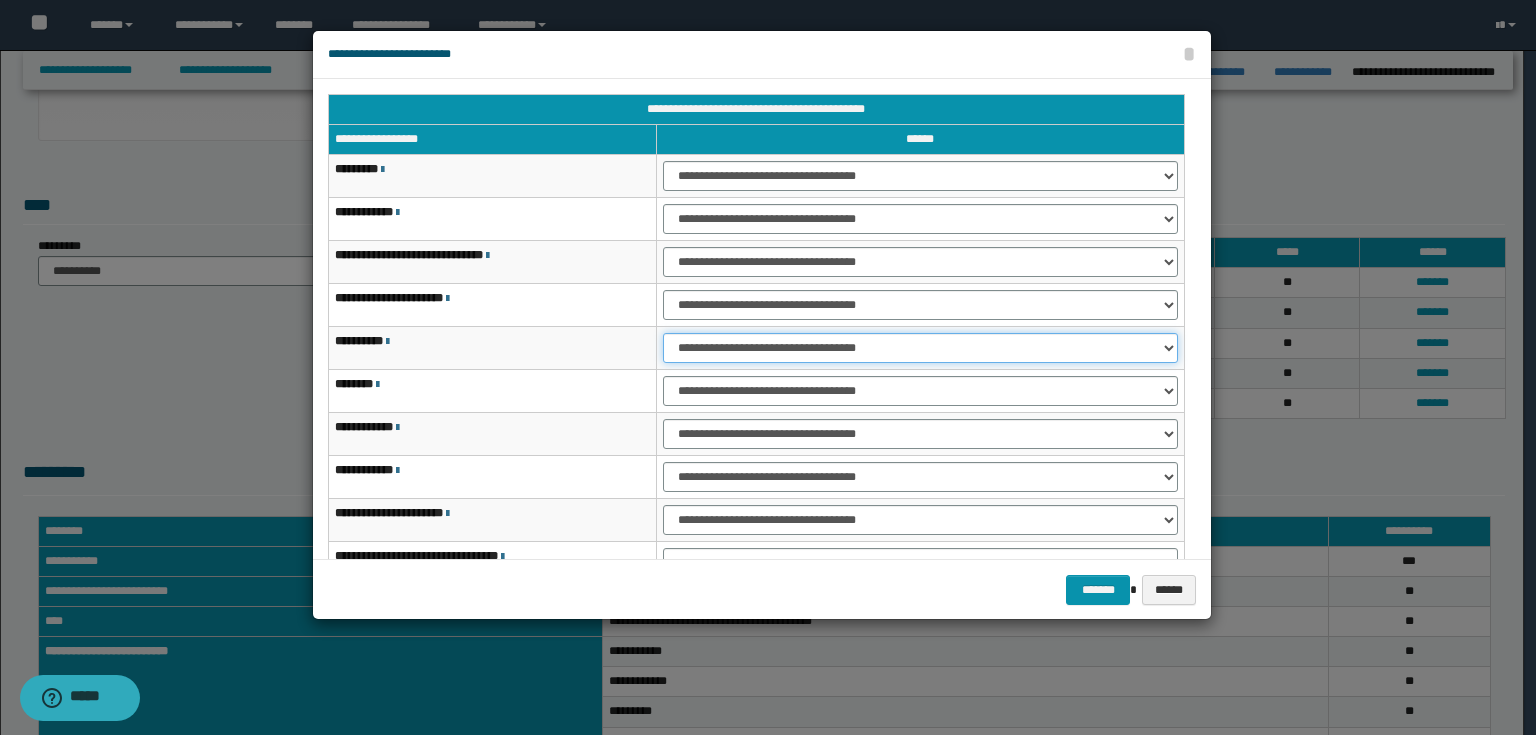 click on "**********" at bounding box center [920, 348] 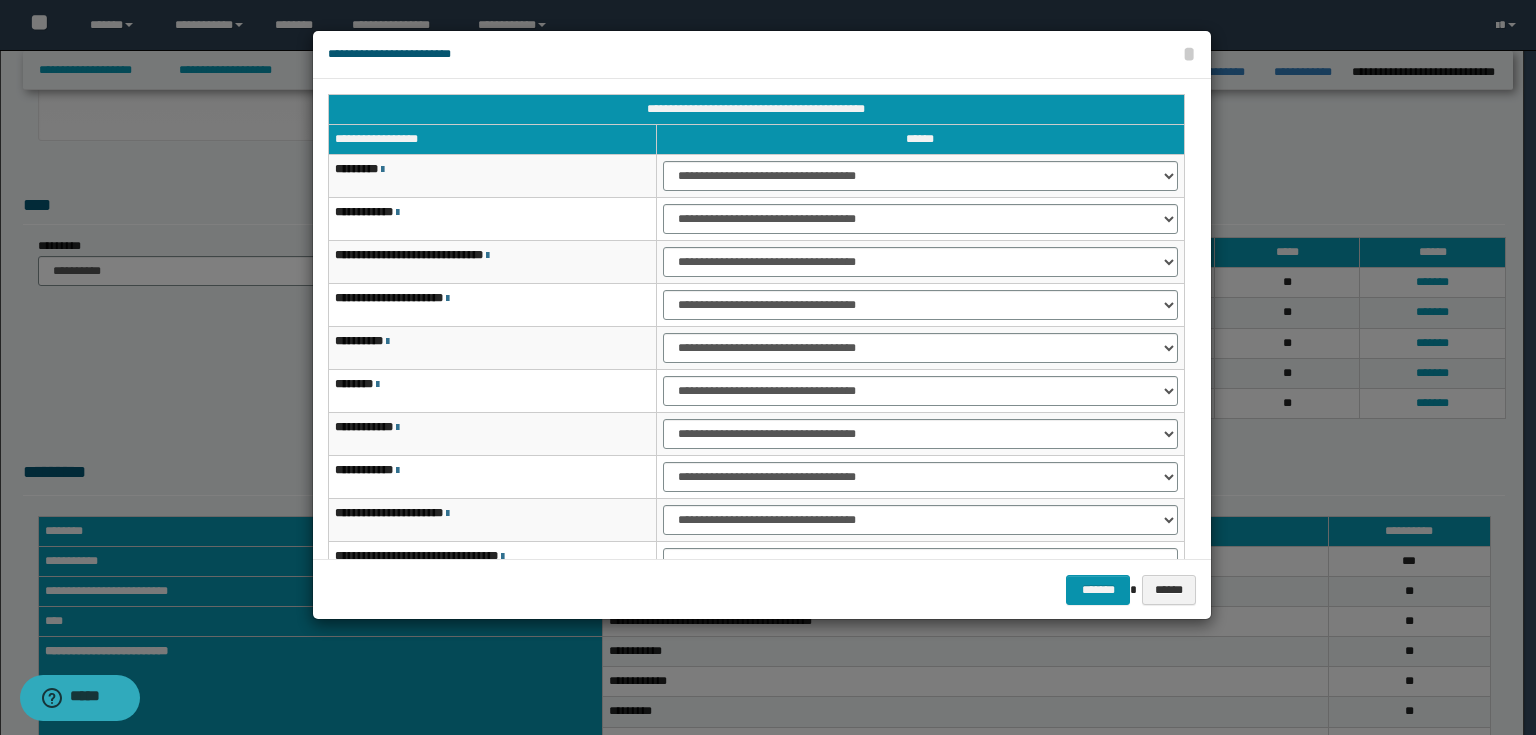 click on "**********" at bounding box center [920, 348] 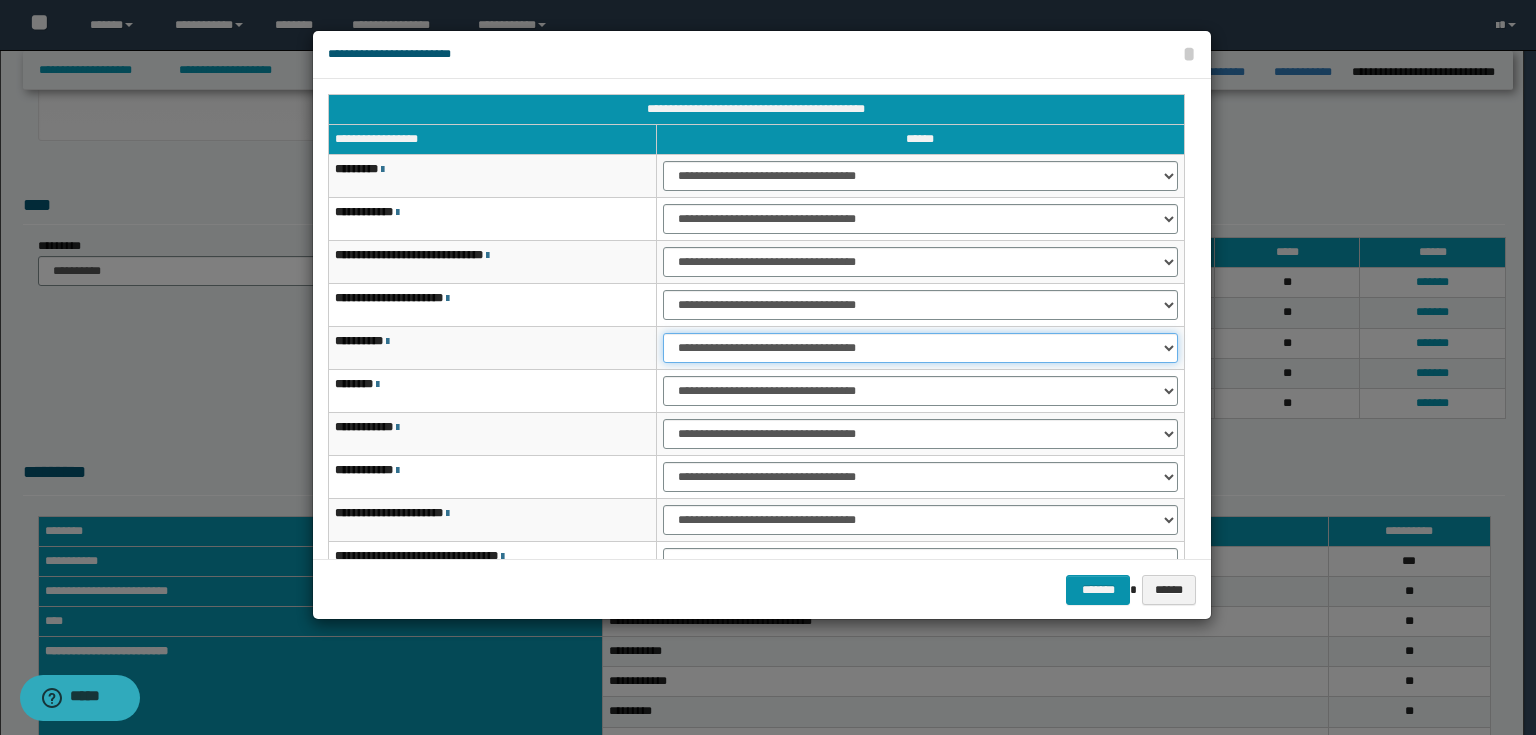 click on "**********" at bounding box center [920, 348] 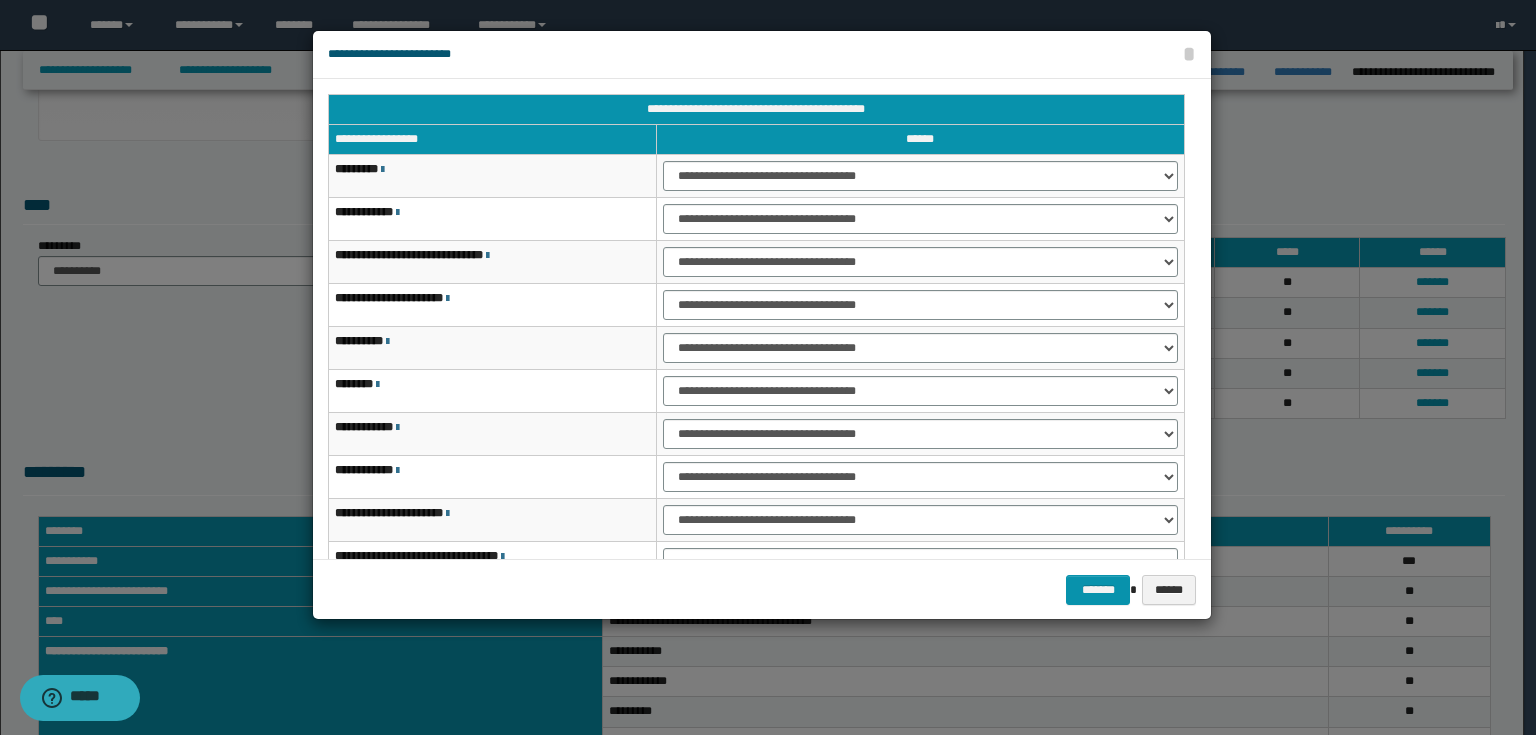 click on "**********" at bounding box center [920, 391] 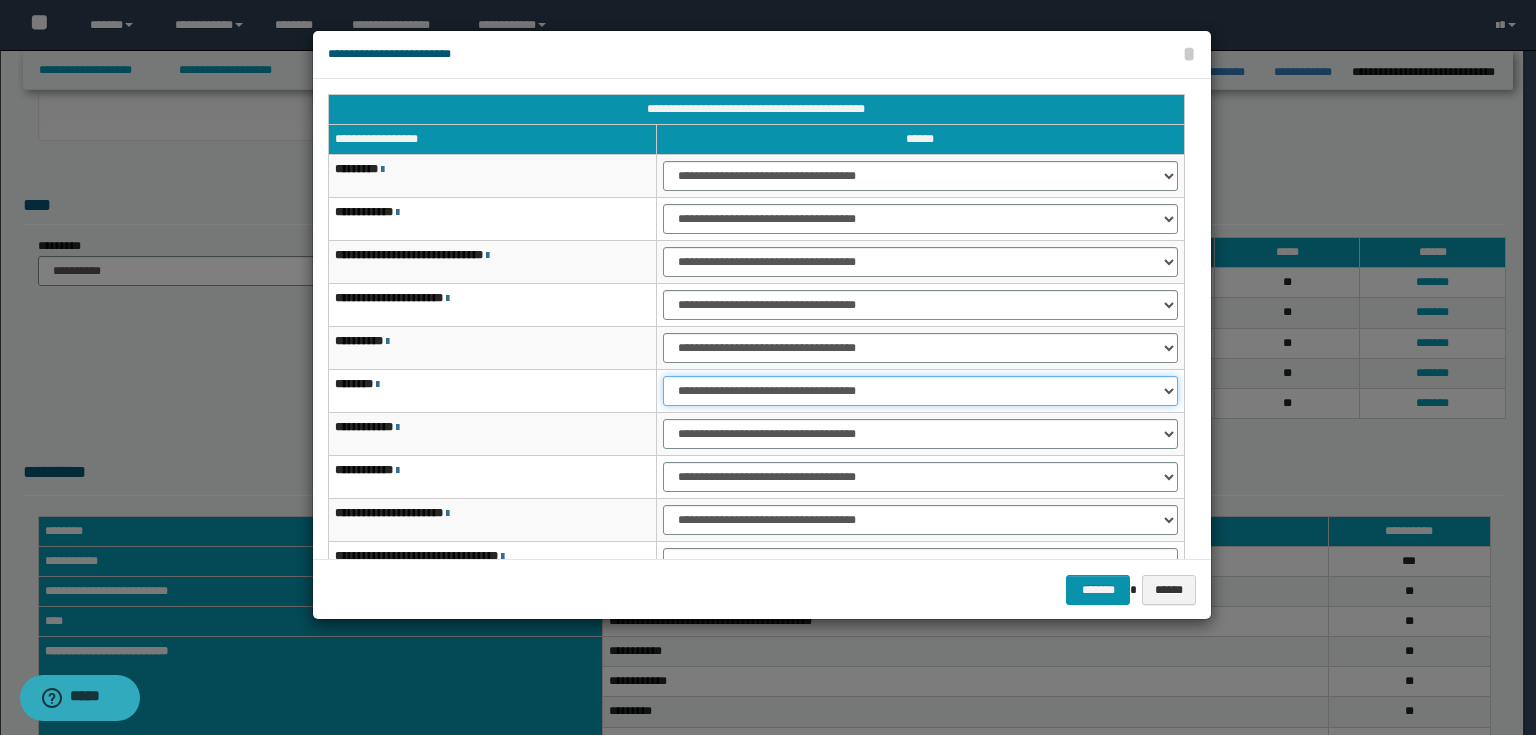 click on "**********" at bounding box center [920, 391] 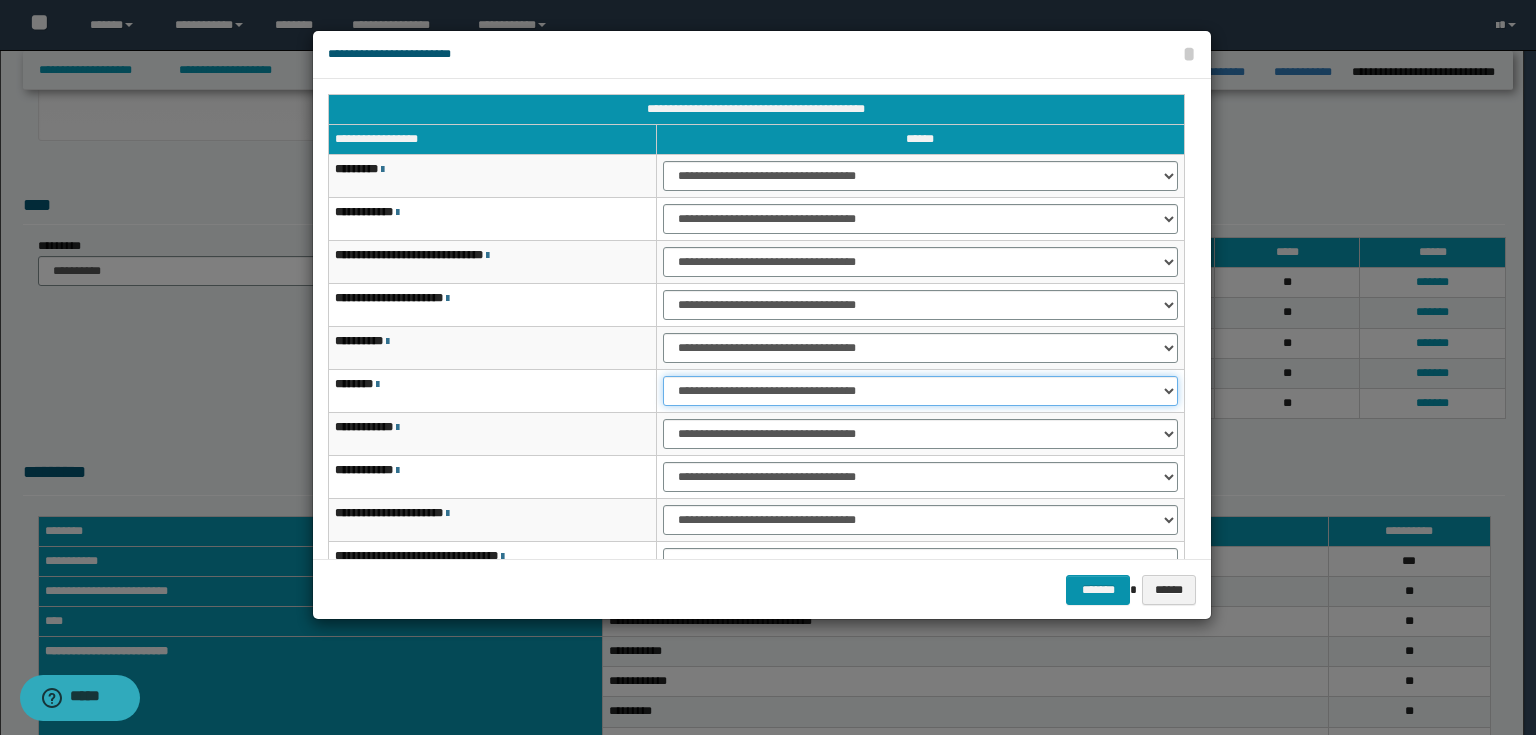 select on "***" 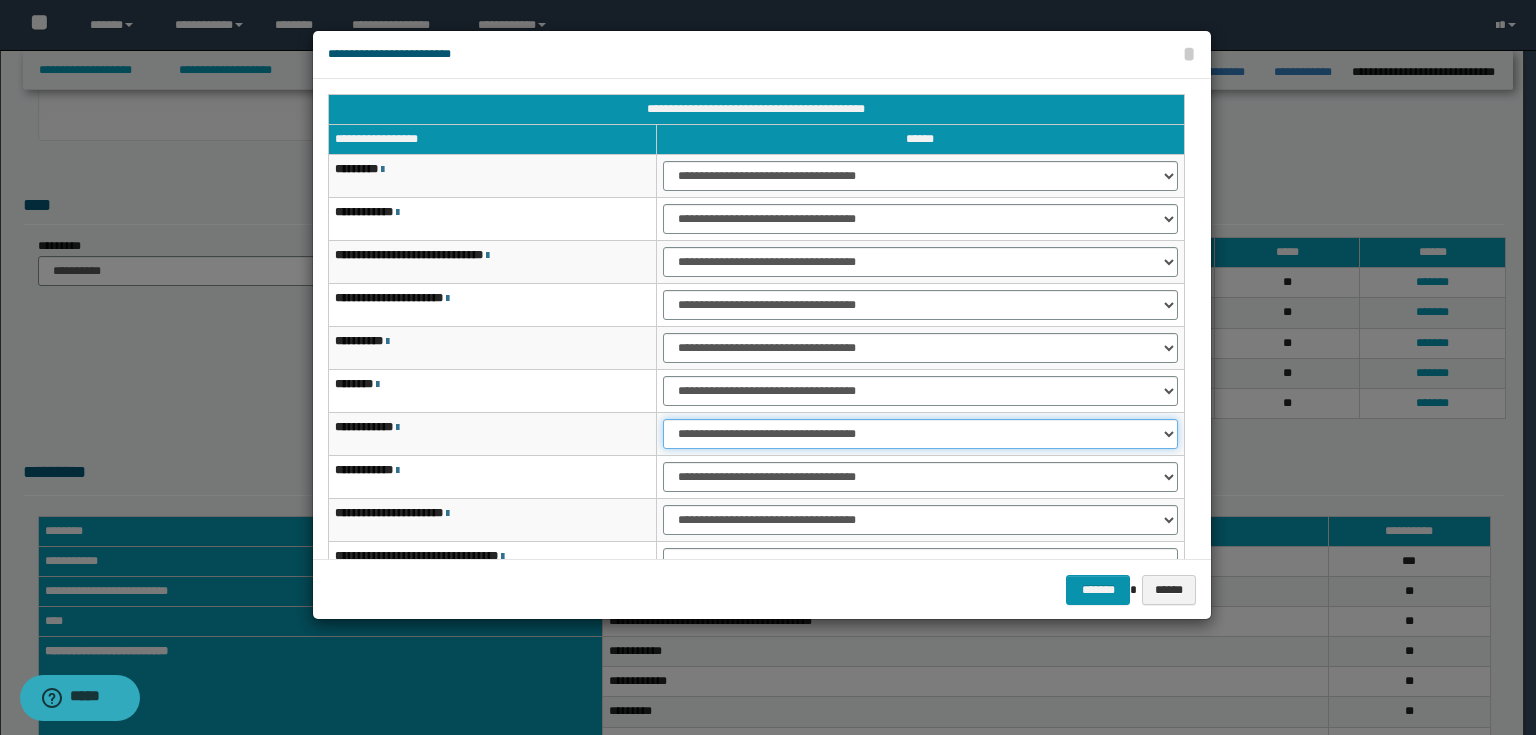 click on "**********" at bounding box center [920, 434] 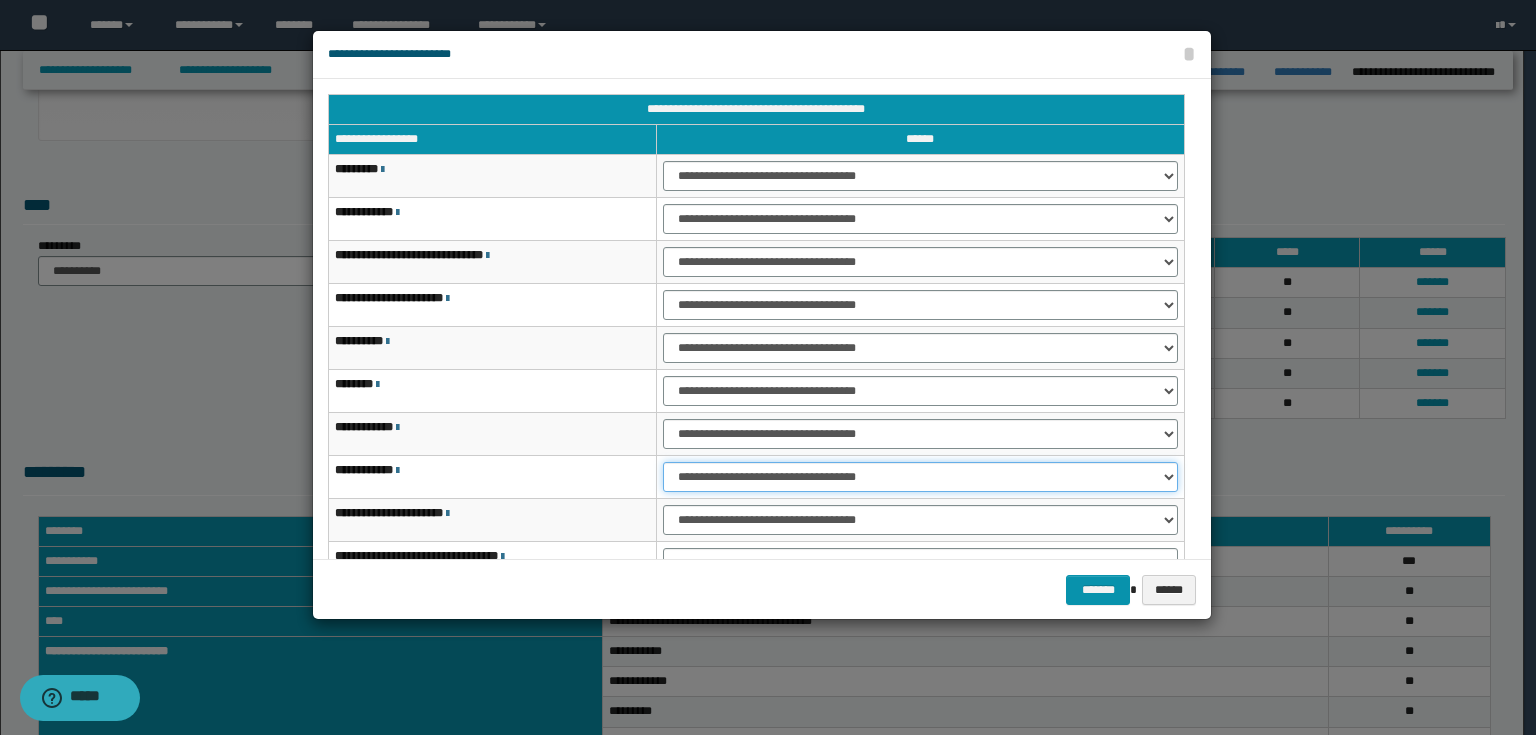 click on "**********" at bounding box center (920, 477) 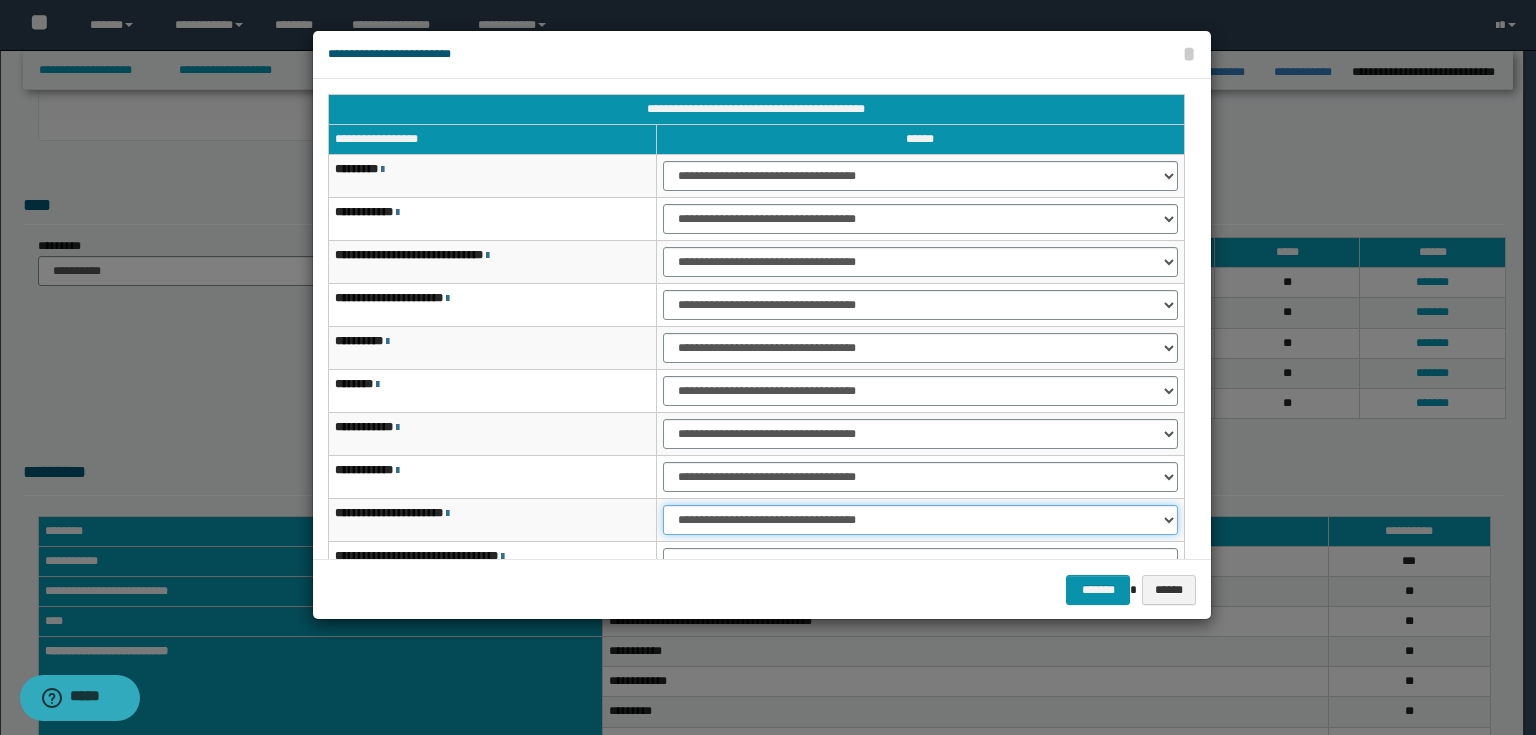 click on "**********" at bounding box center (920, 520) 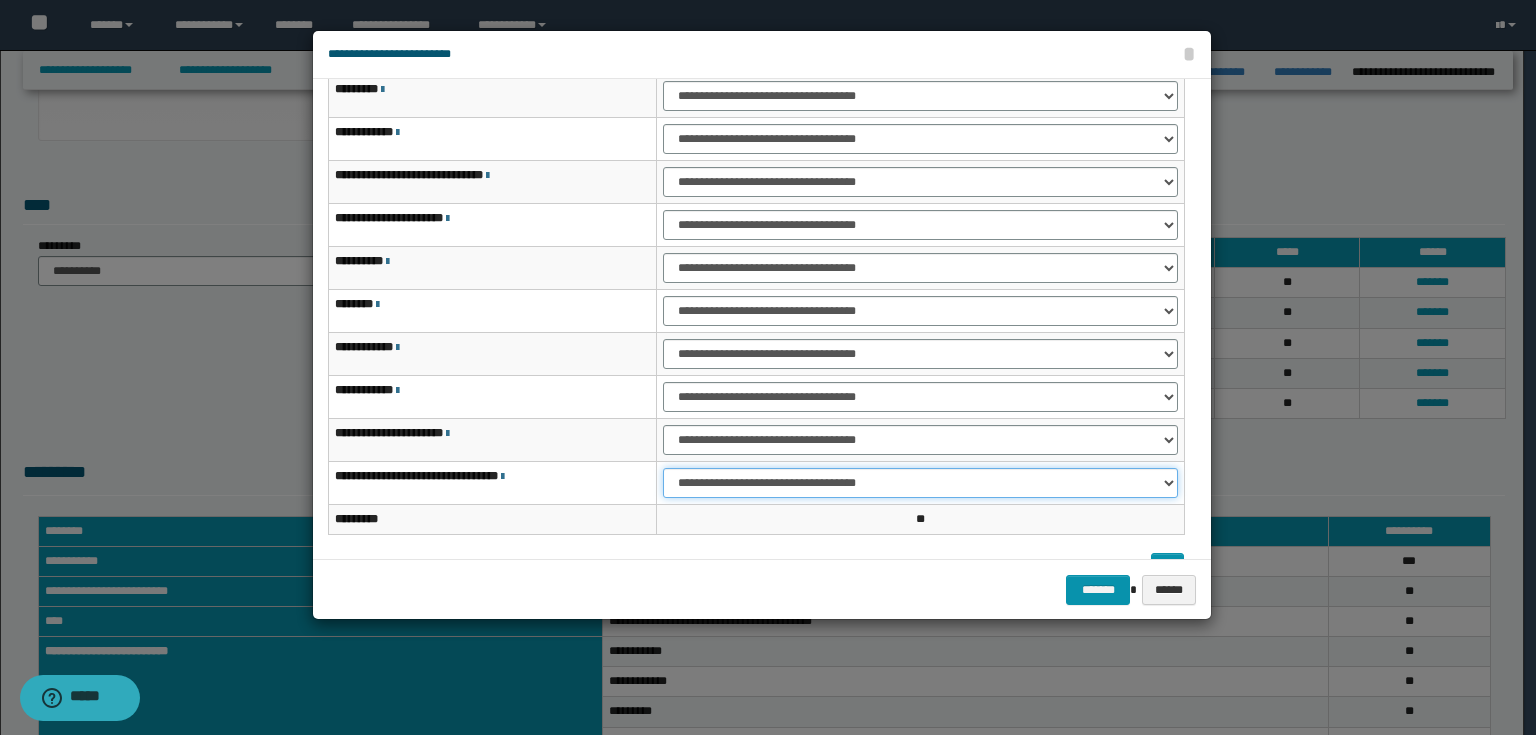 click on "**********" at bounding box center [920, 483] 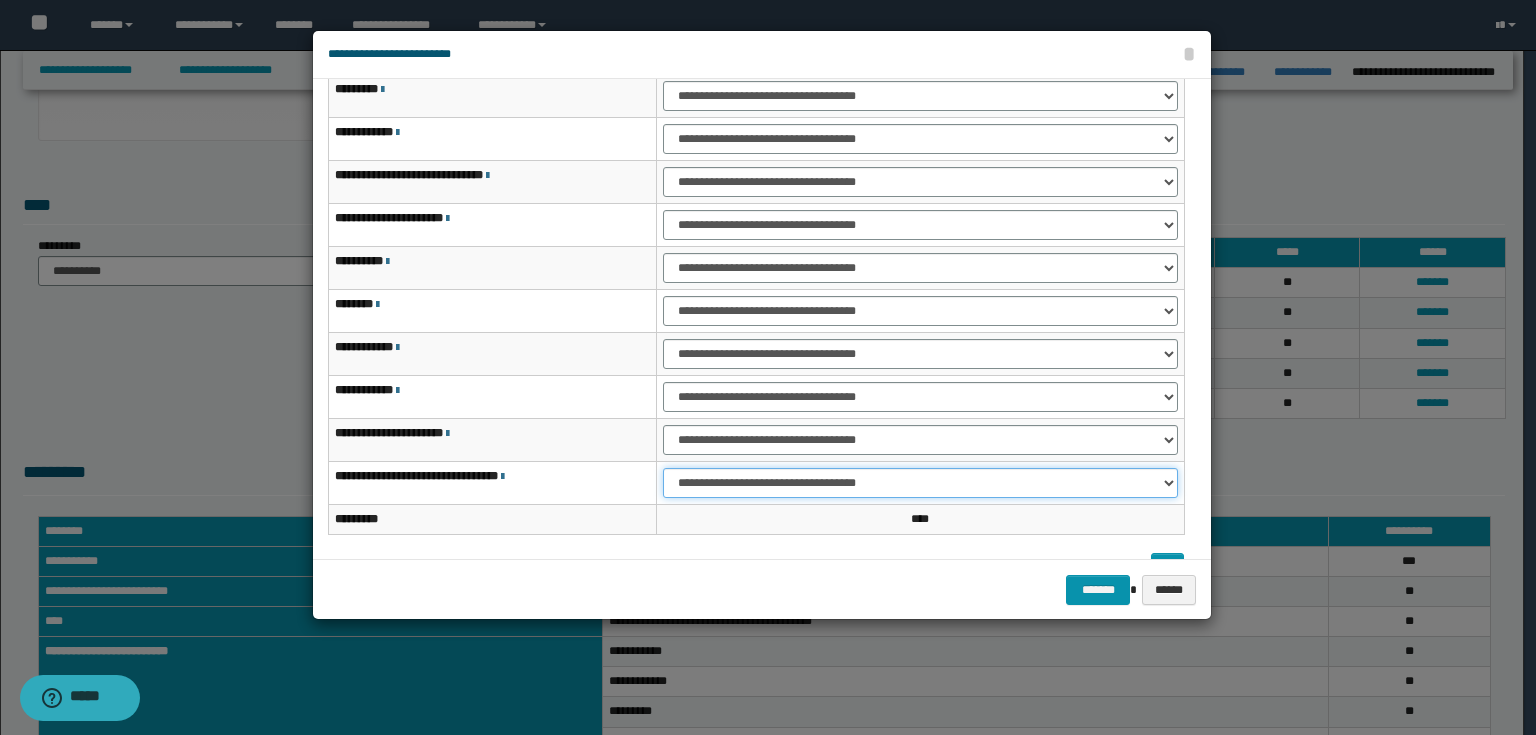 scroll, scrollTop: 0, scrollLeft: 0, axis: both 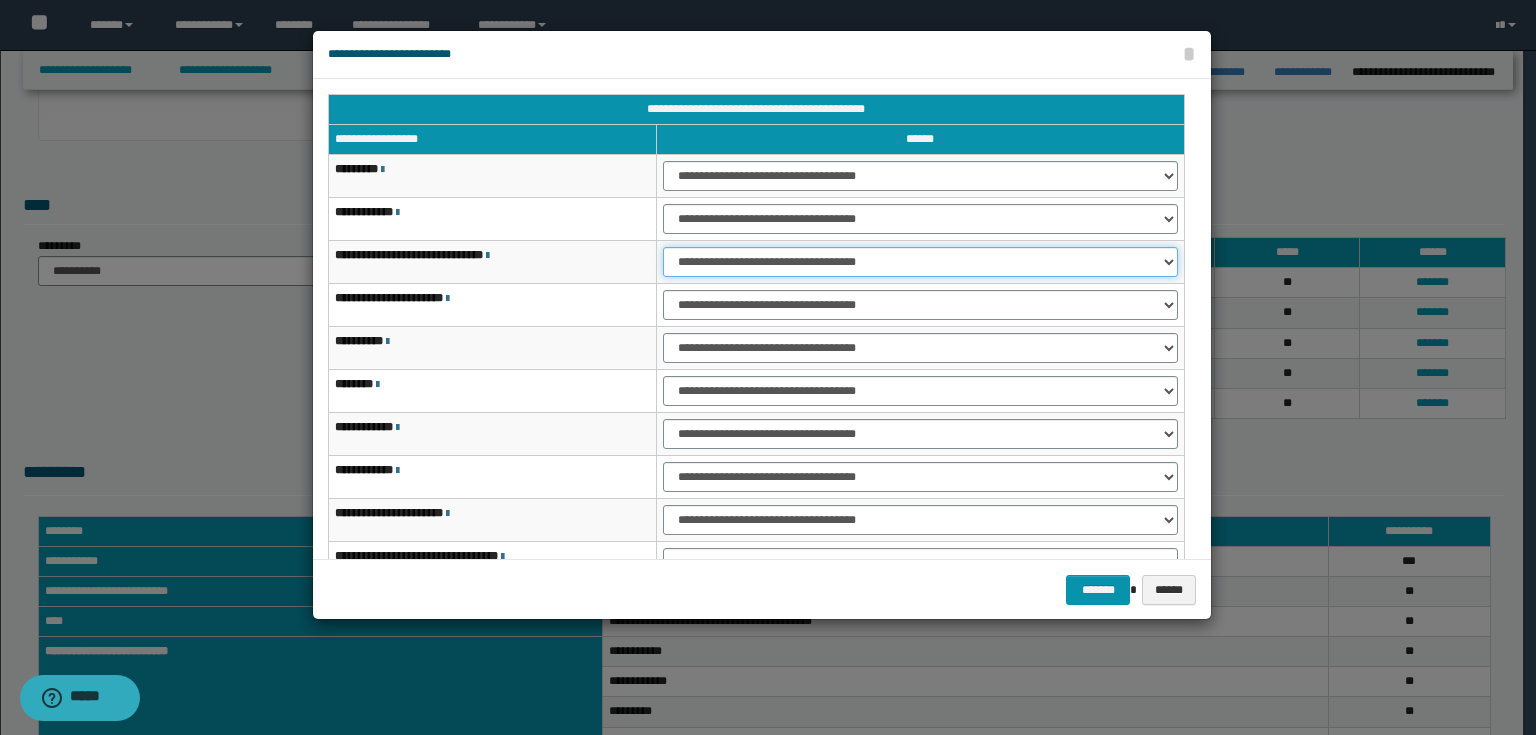 click on "**********" at bounding box center (920, 262) 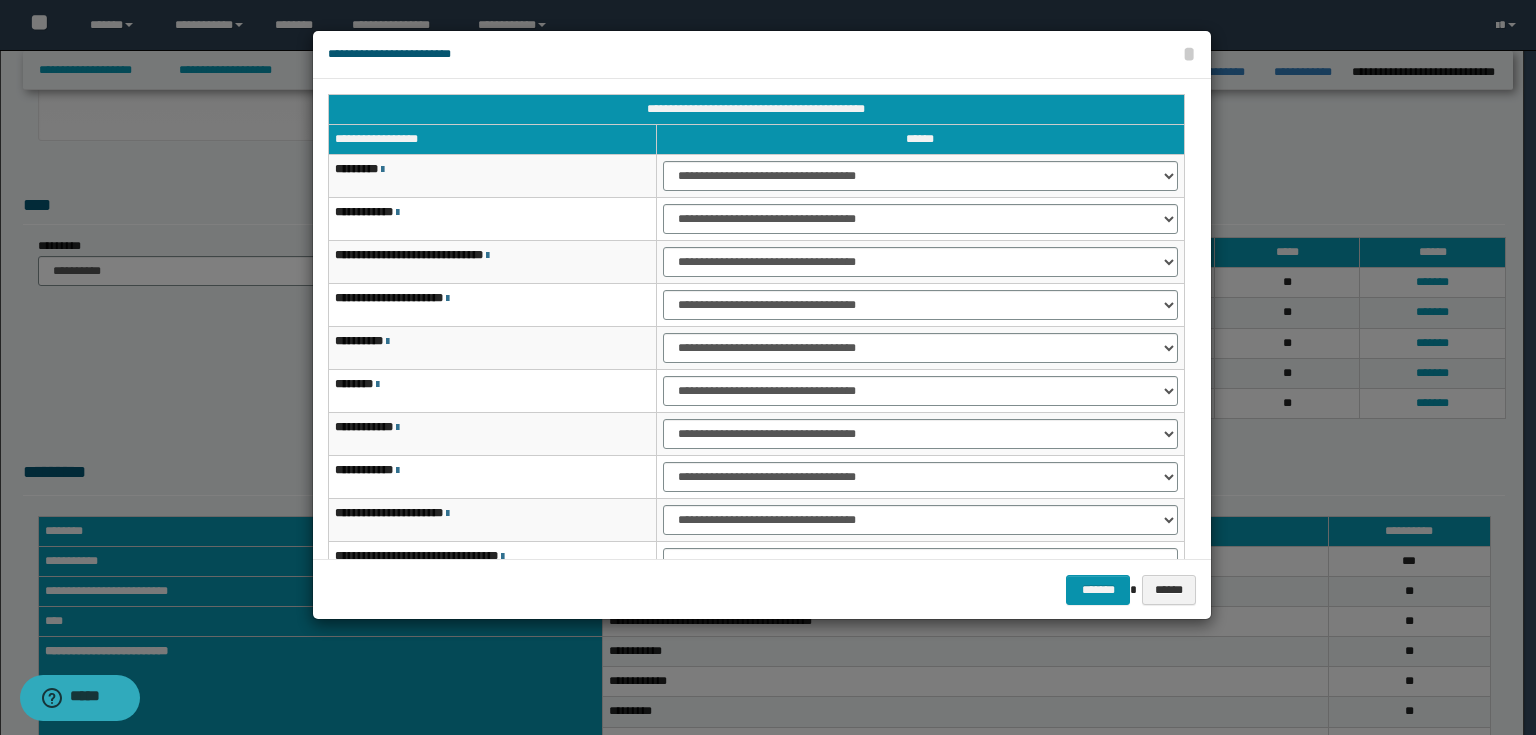 scroll, scrollTop: 118, scrollLeft: 0, axis: vertical 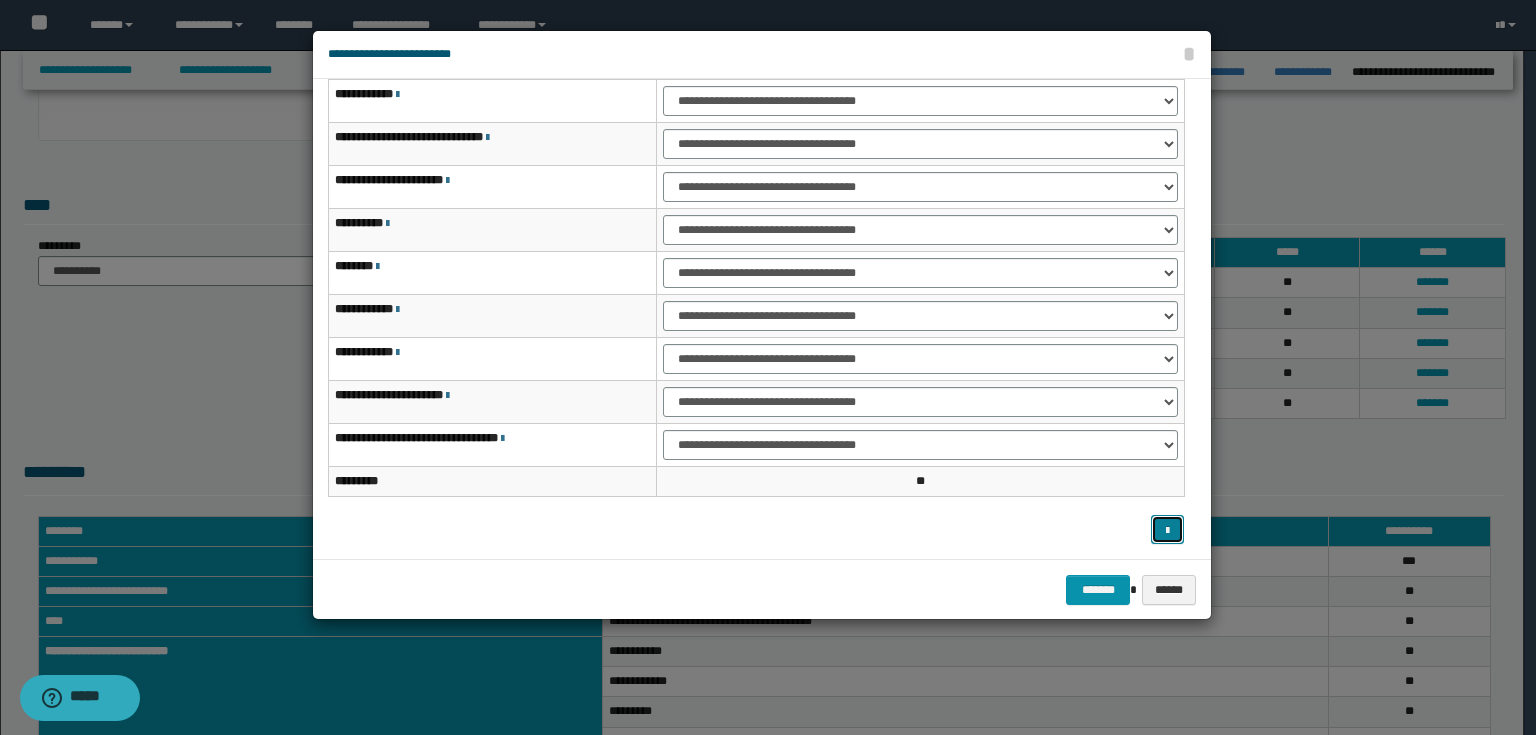 click at bounding box center (1168, 530) 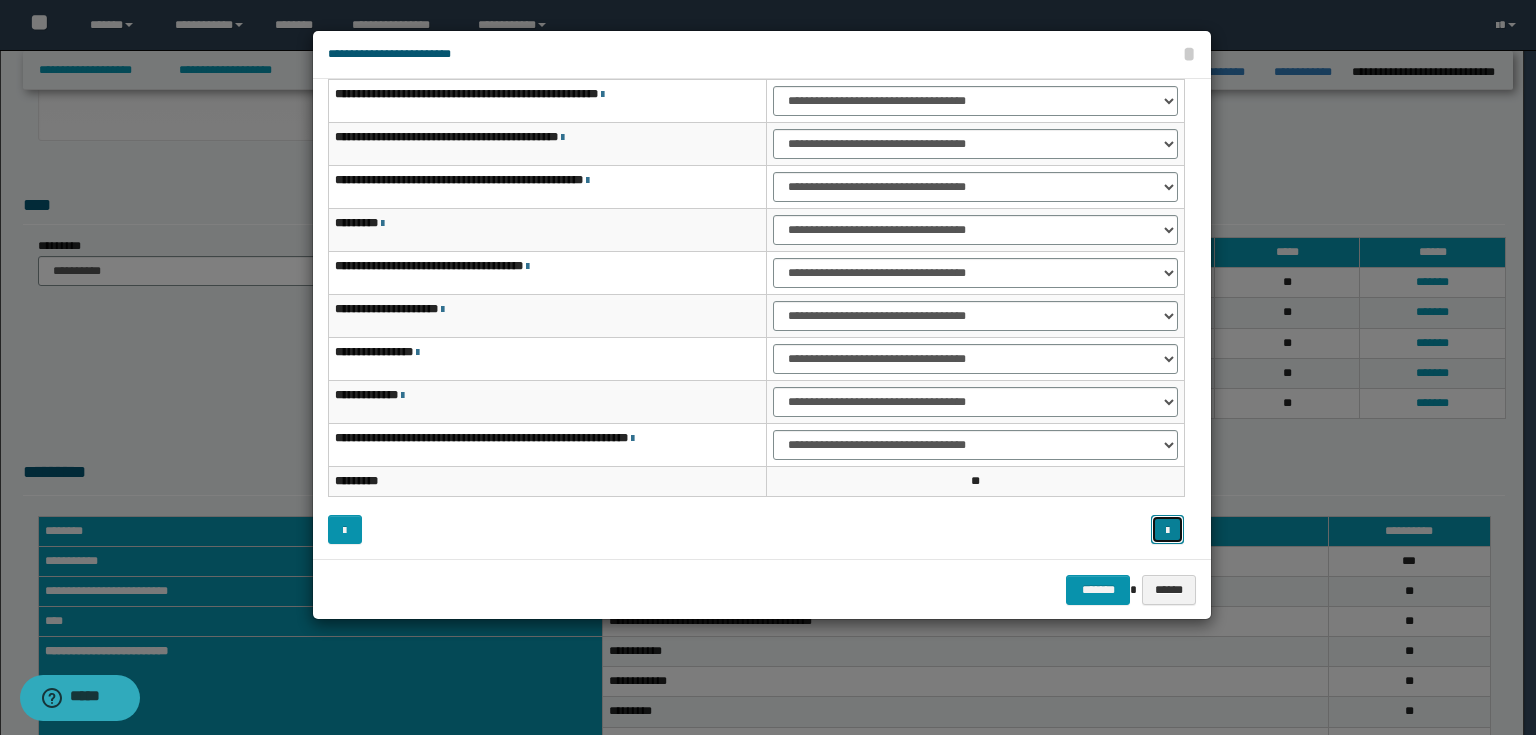 click at bounding box center (1167, 531) 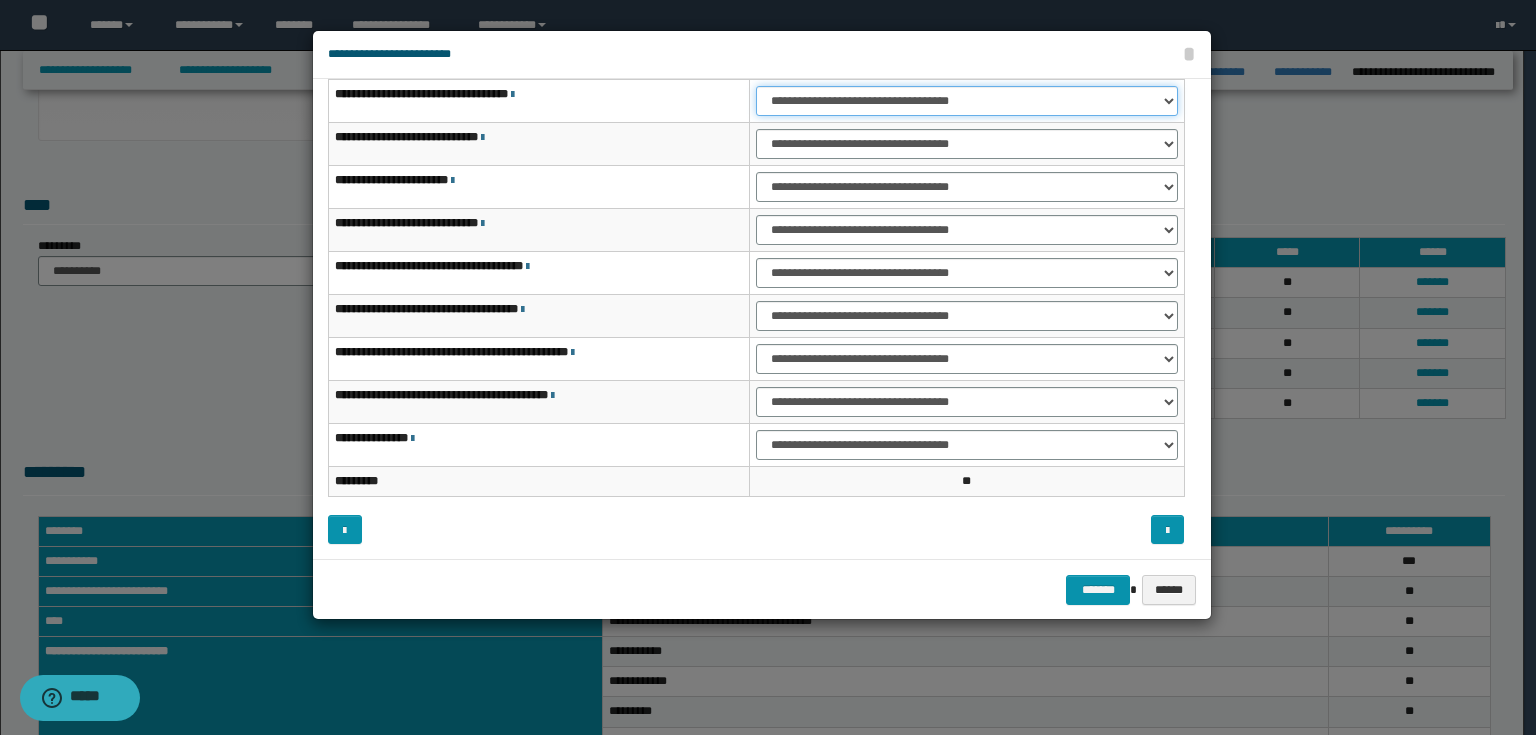 click on "**********" at bounding box center [967, 101] 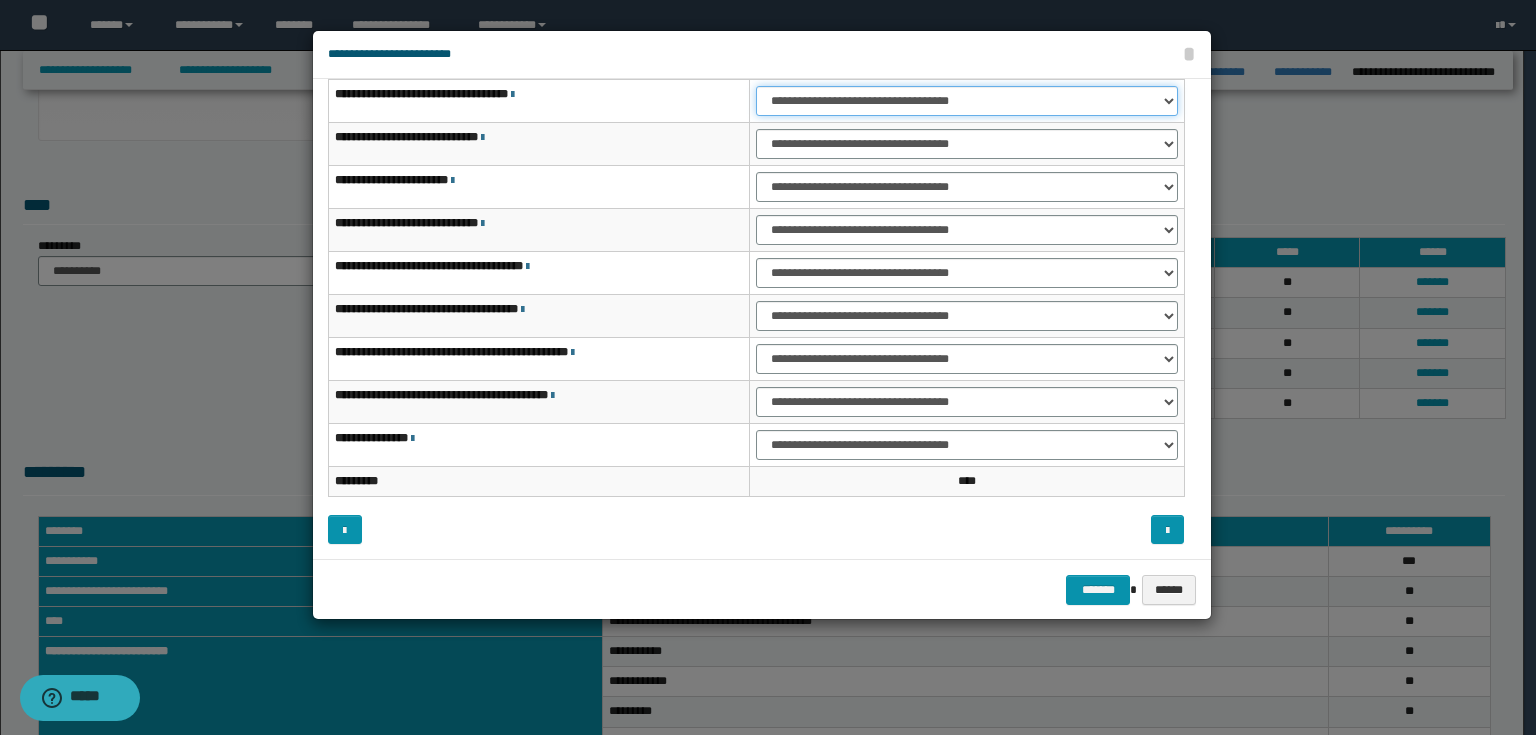 scroll, scrollTop: 38, scrollLeft: 0, axis: vertical 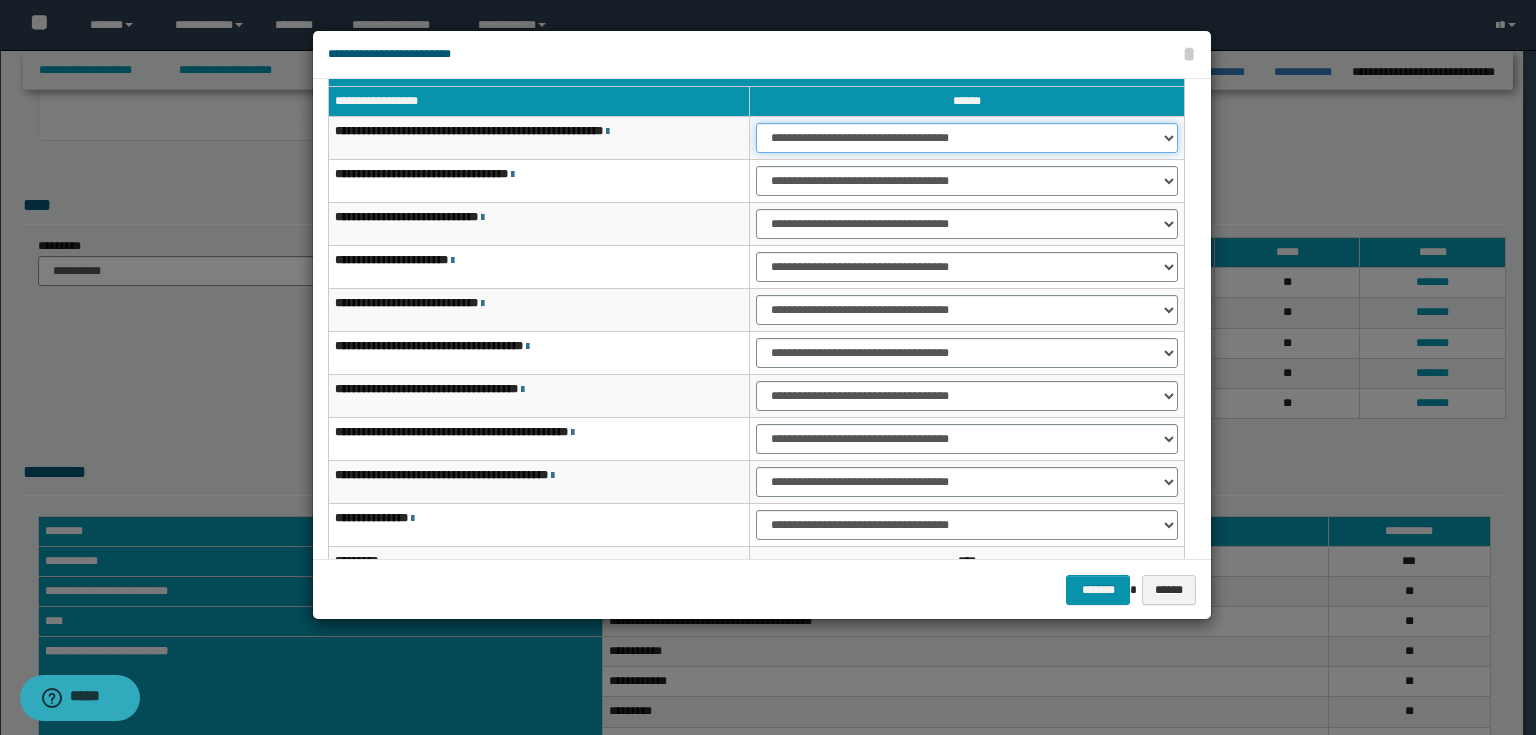 click on "**********" at bounding box center [967, 138] 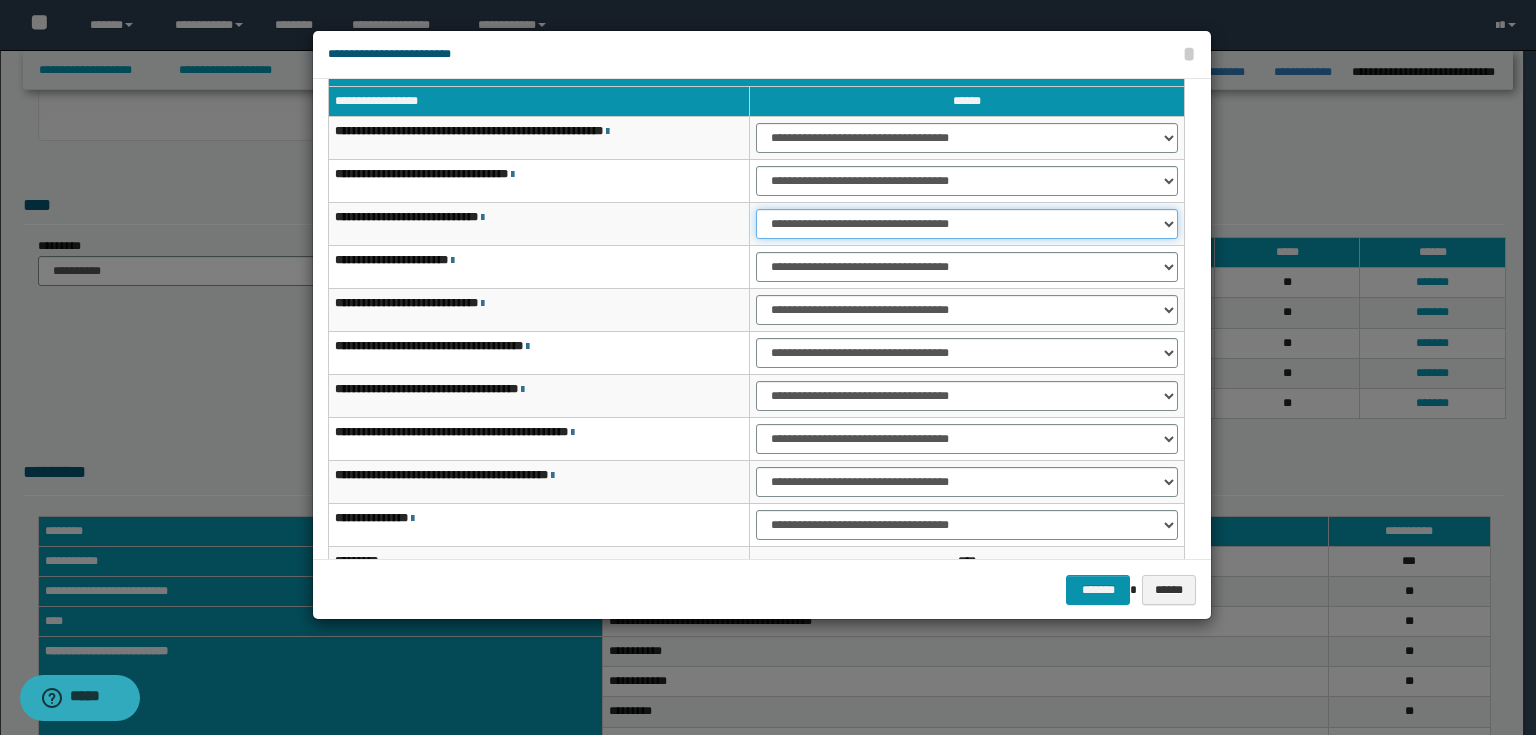 click on "**********" at bounding box center (967, 224) 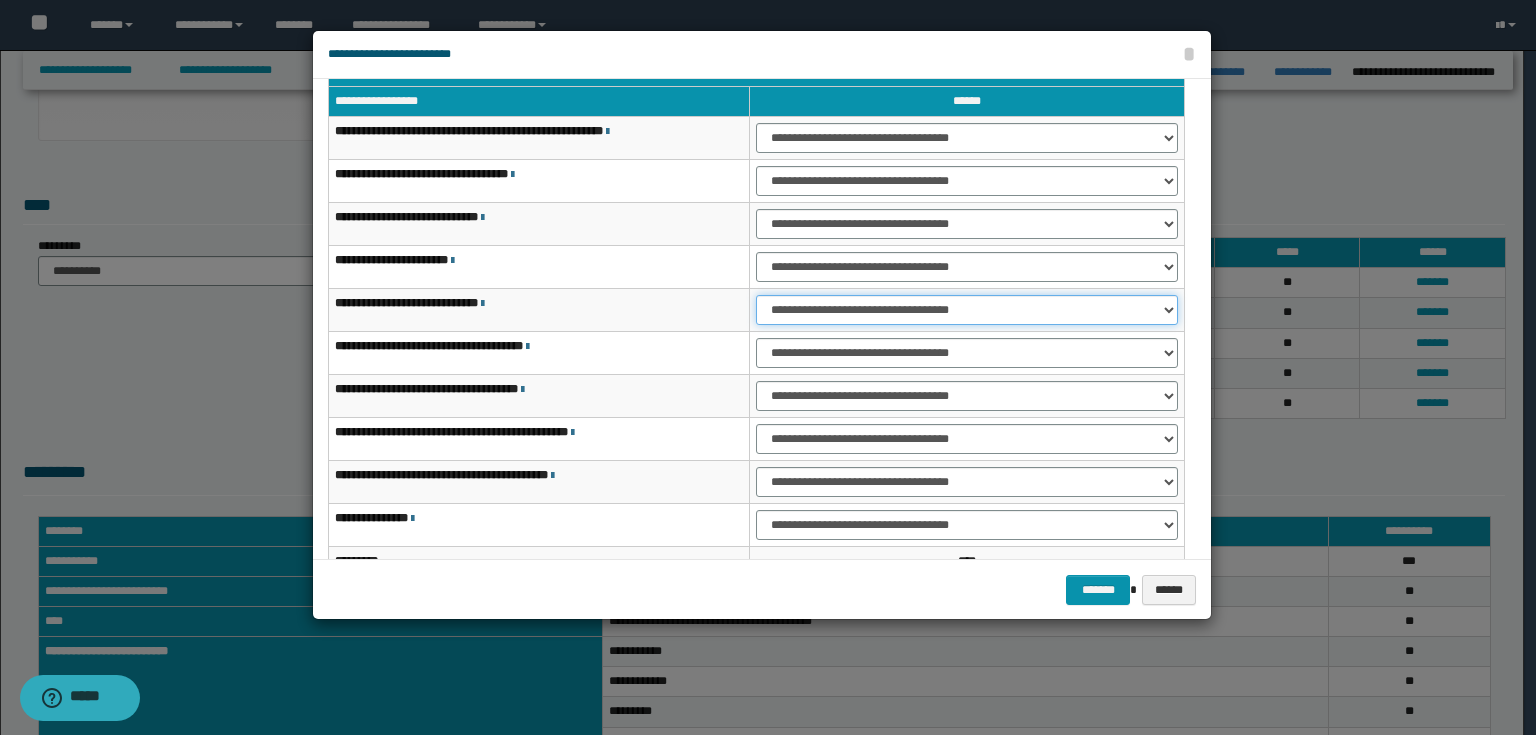 click on "**********" at bounding box center [967, 310] 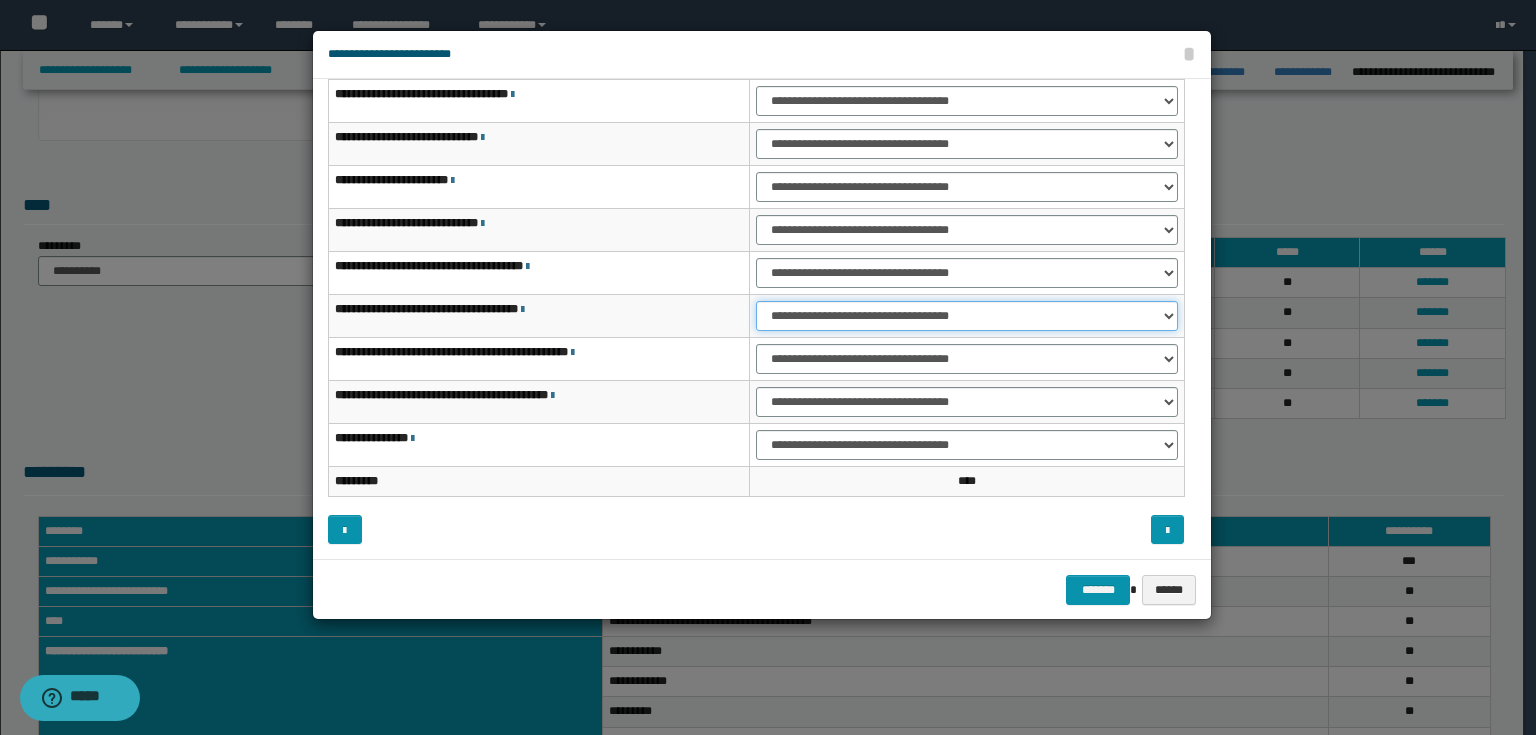 click on "**********" at bounding box center [967, 316] 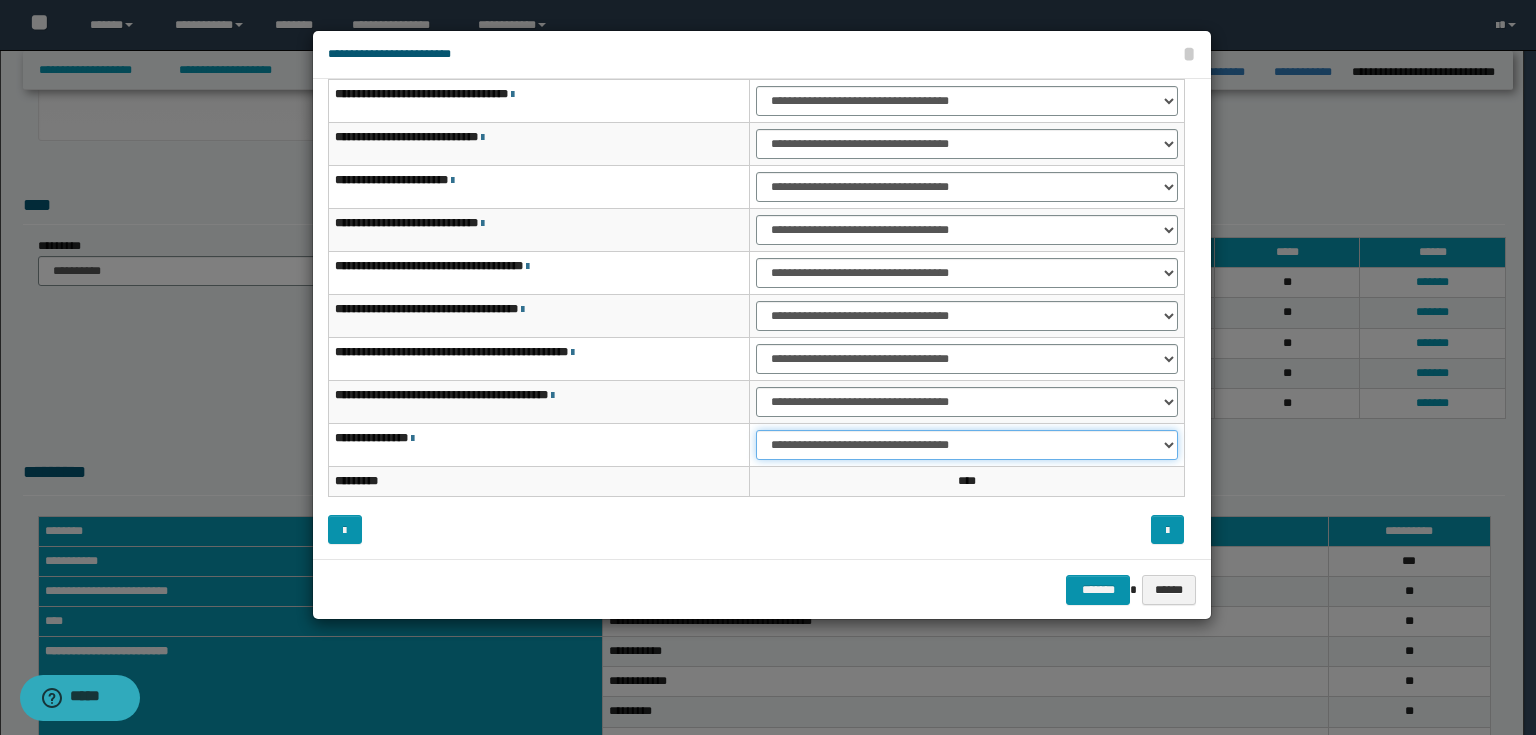 click on "**********" at bounding box center (967, 445) 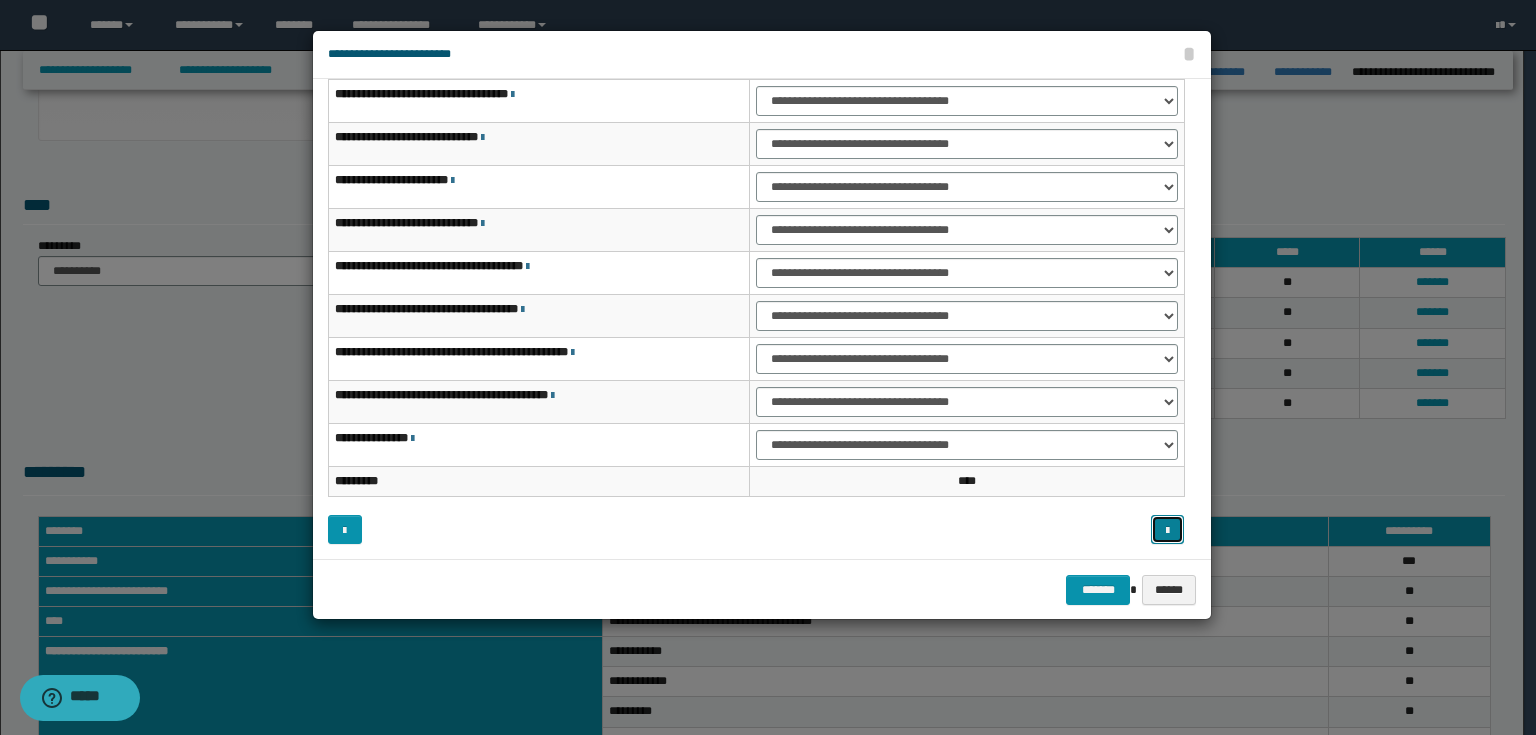 click at bounding box center [1167, 531] 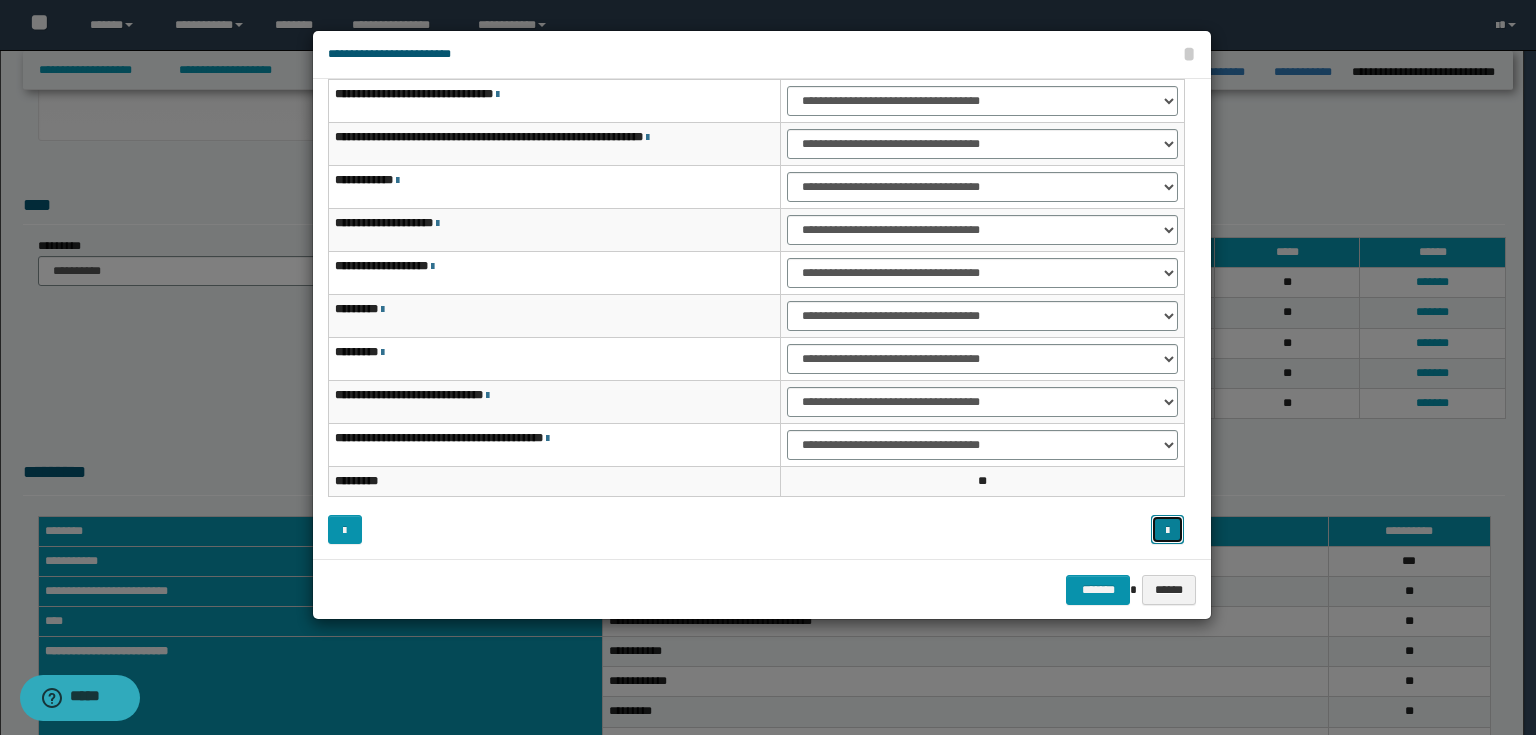 click at bounding box center (1167, 531) 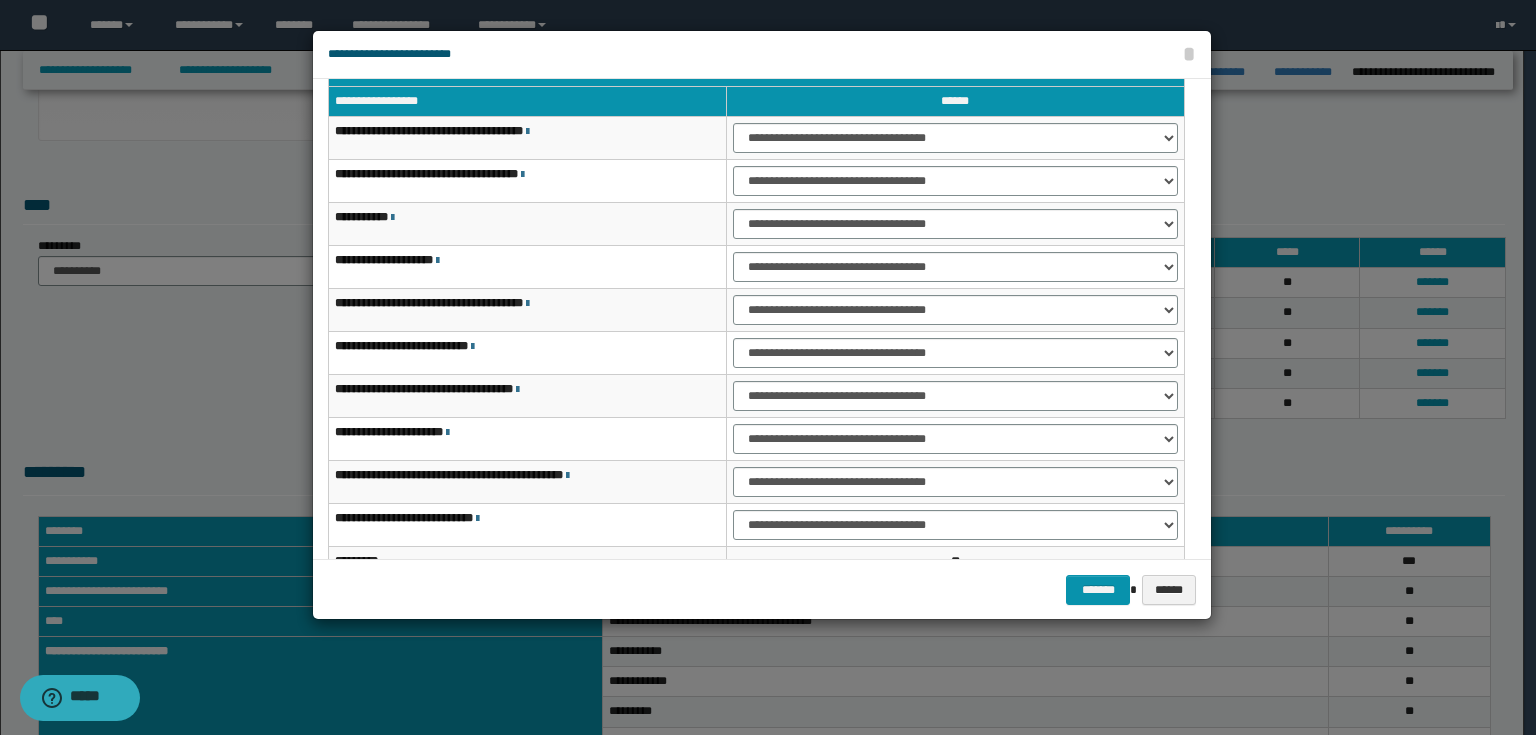 scroll, scrollTop: 0, scrollLeft: 0, axis: both 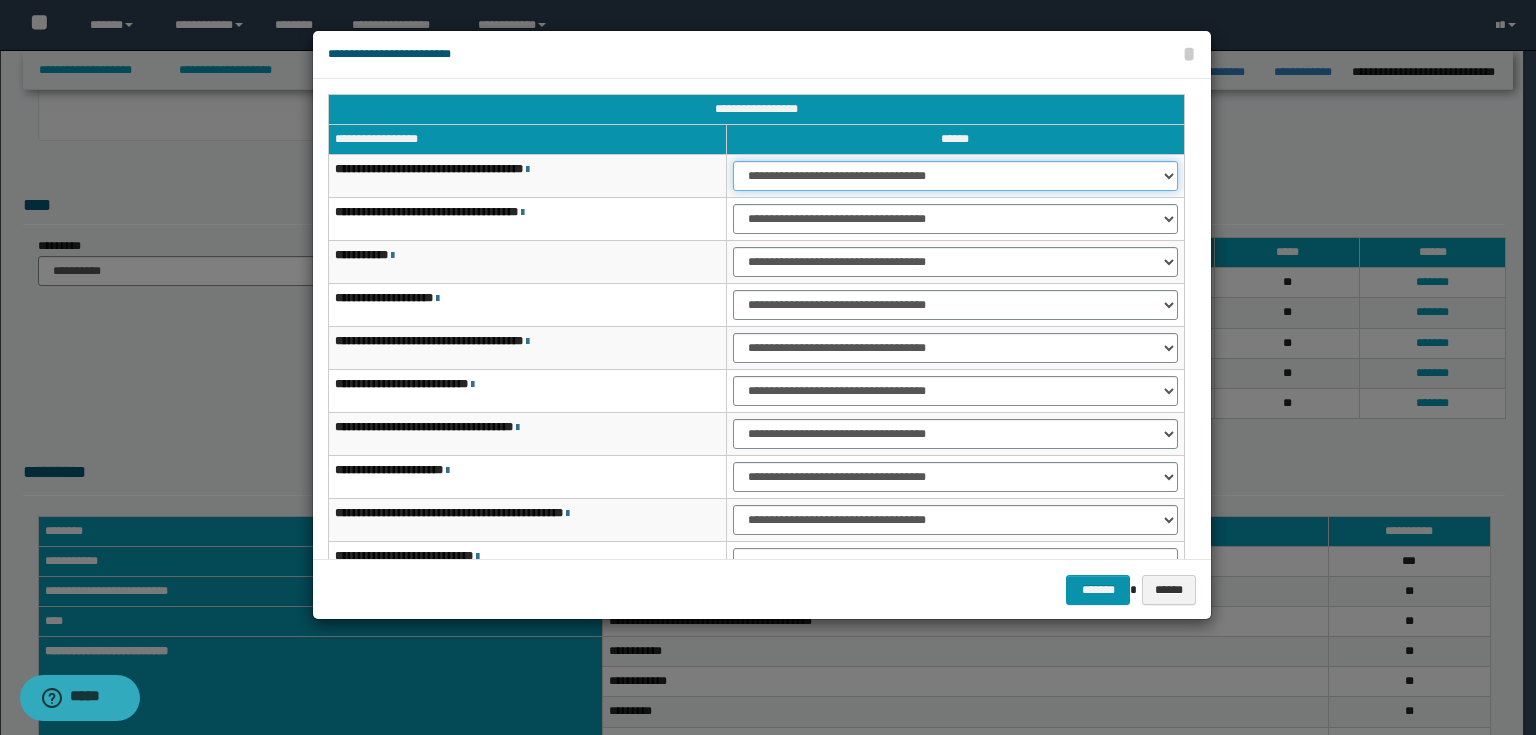 click on "**********" at bounding box center [955, 176] 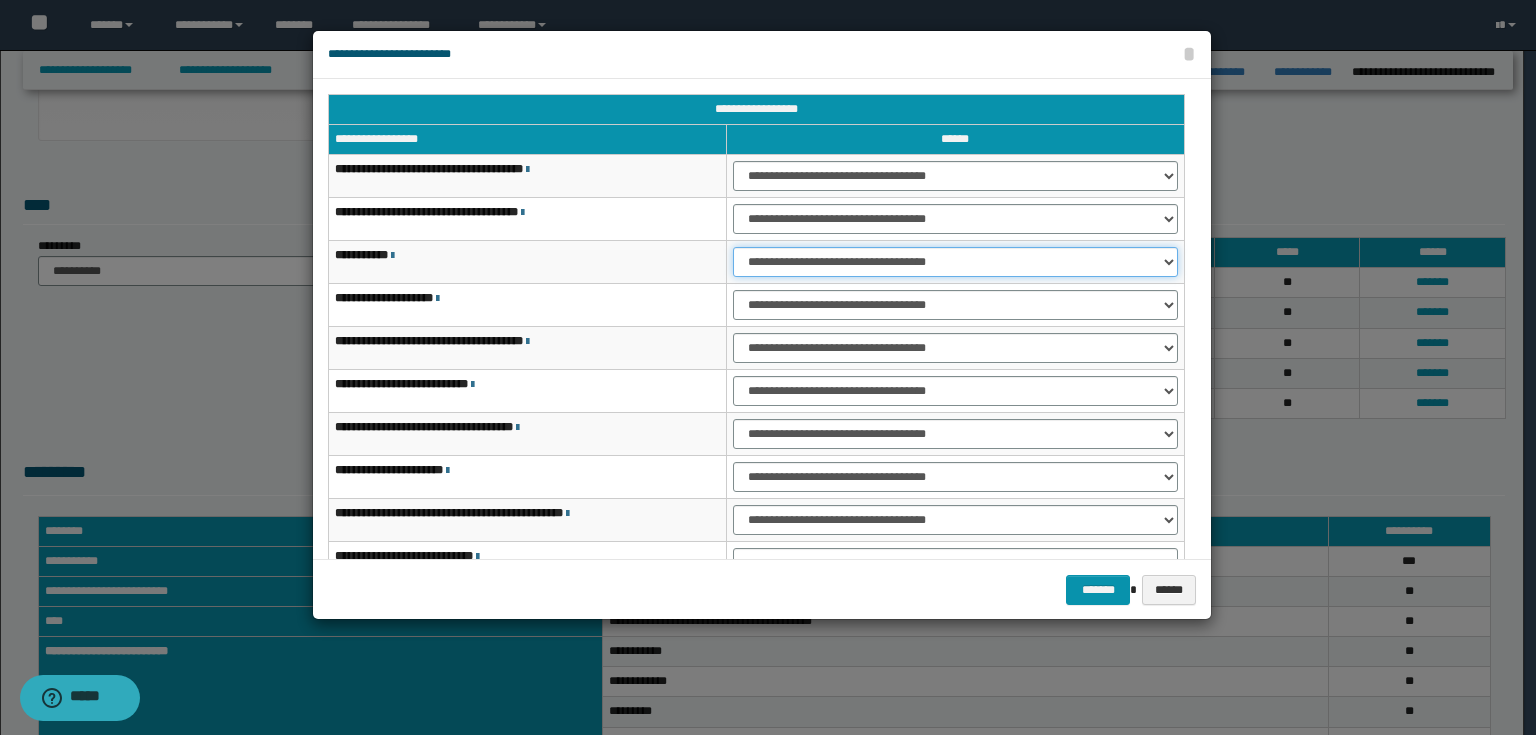 click on "**********" at bounding box center (955, 262) 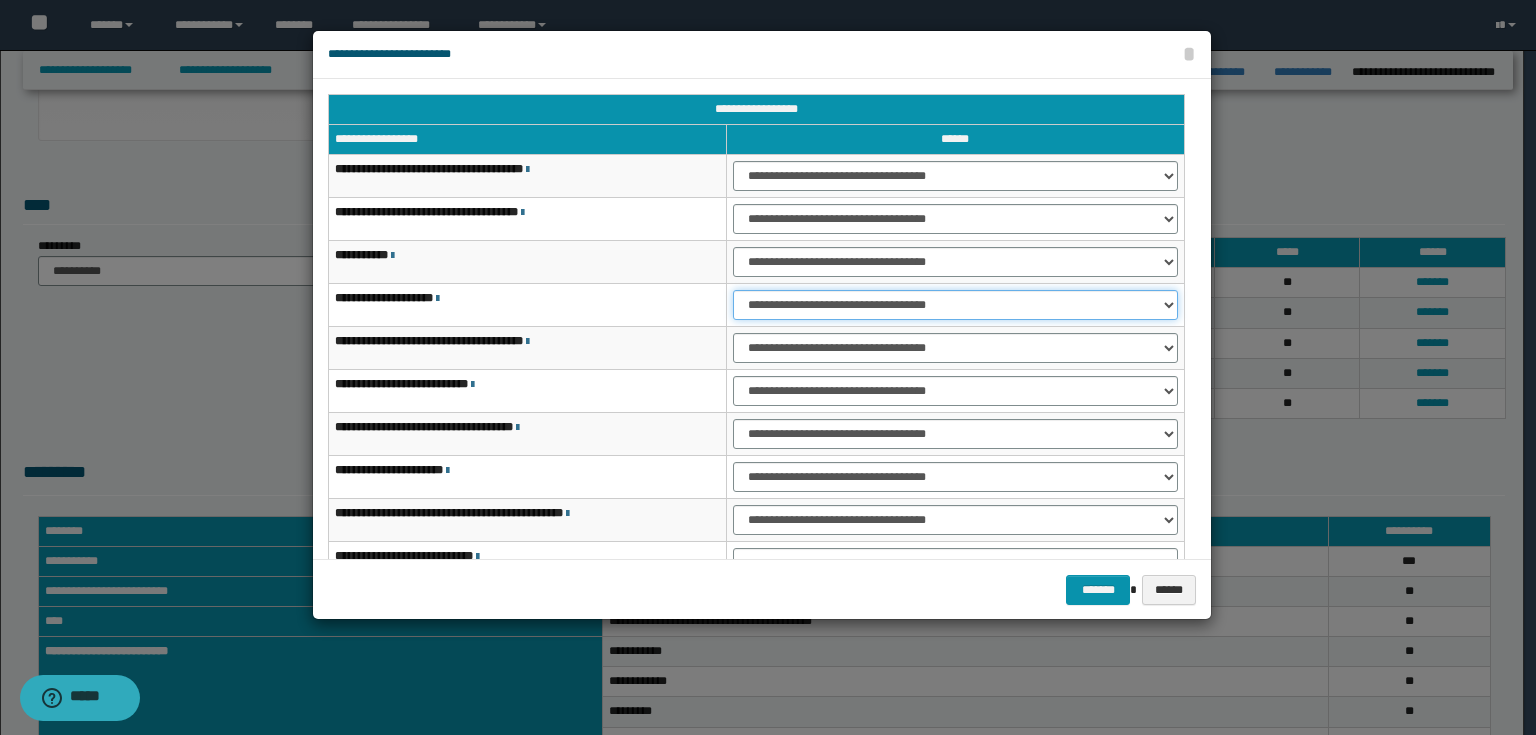 click on "**********" at bounding box center [955, 305] 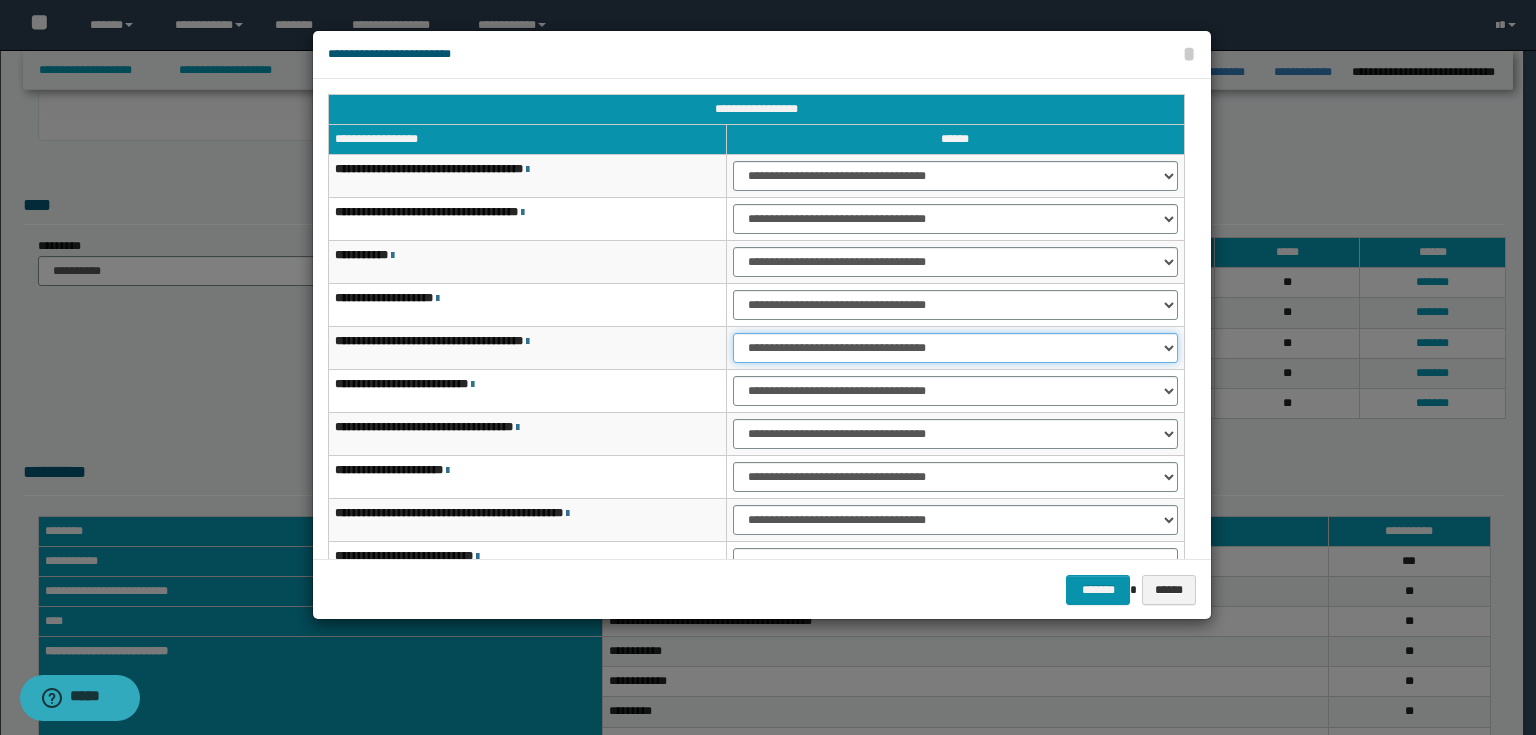 click on "**********" at bounding box center [955, 348] 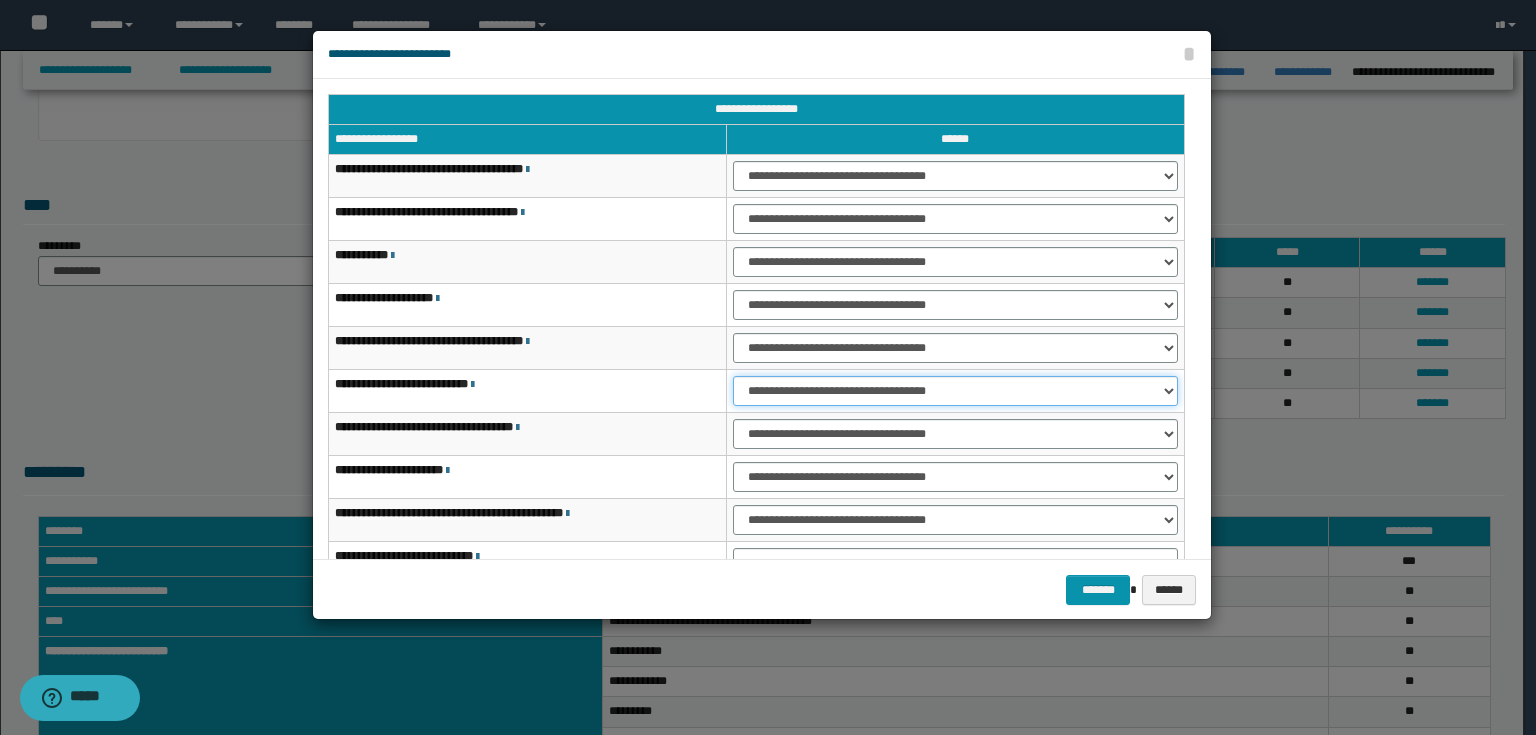 click on "**********" at bounding box center (955, 391) 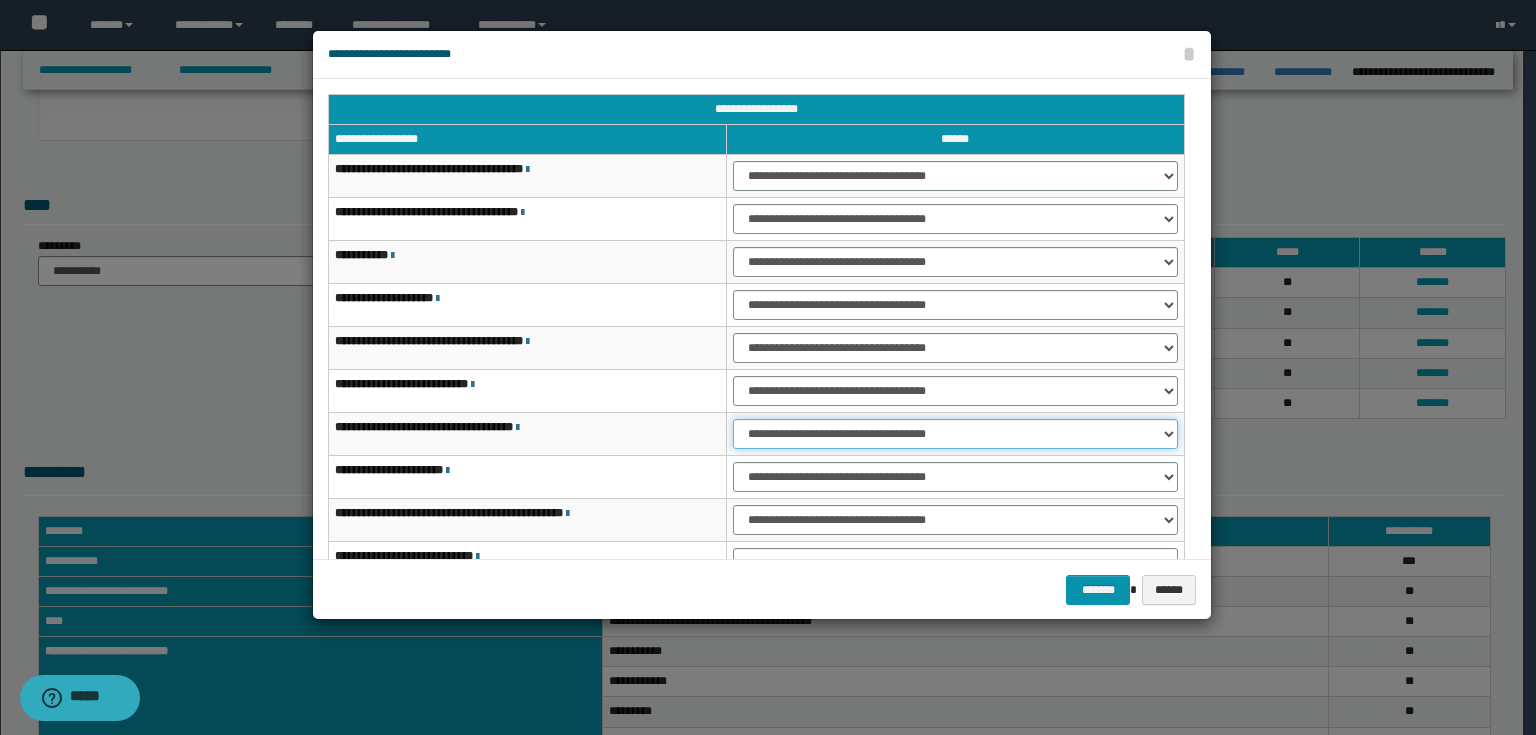 click on "**********" at bounding box center (955, 434) 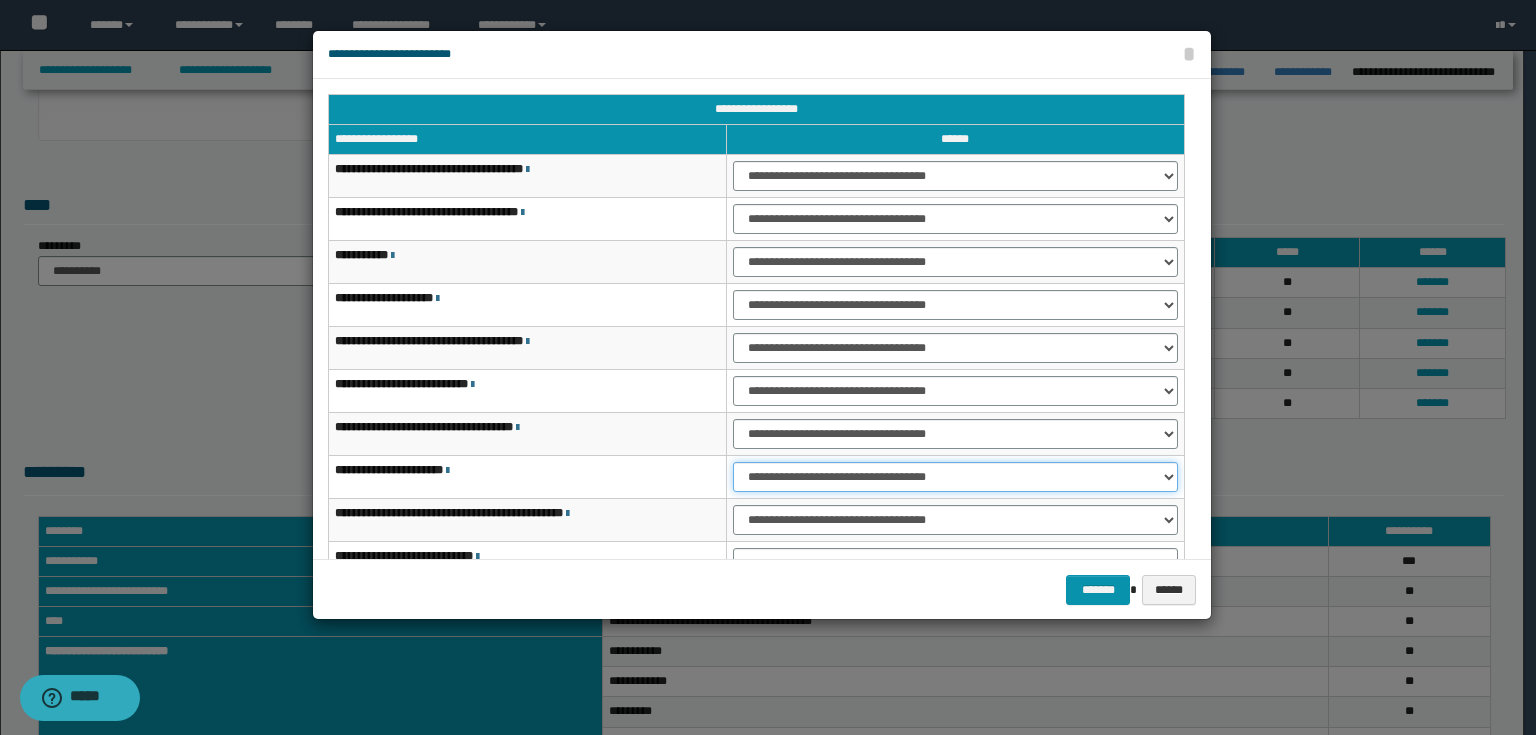 click on "**********" at bounding box center (955, 477) 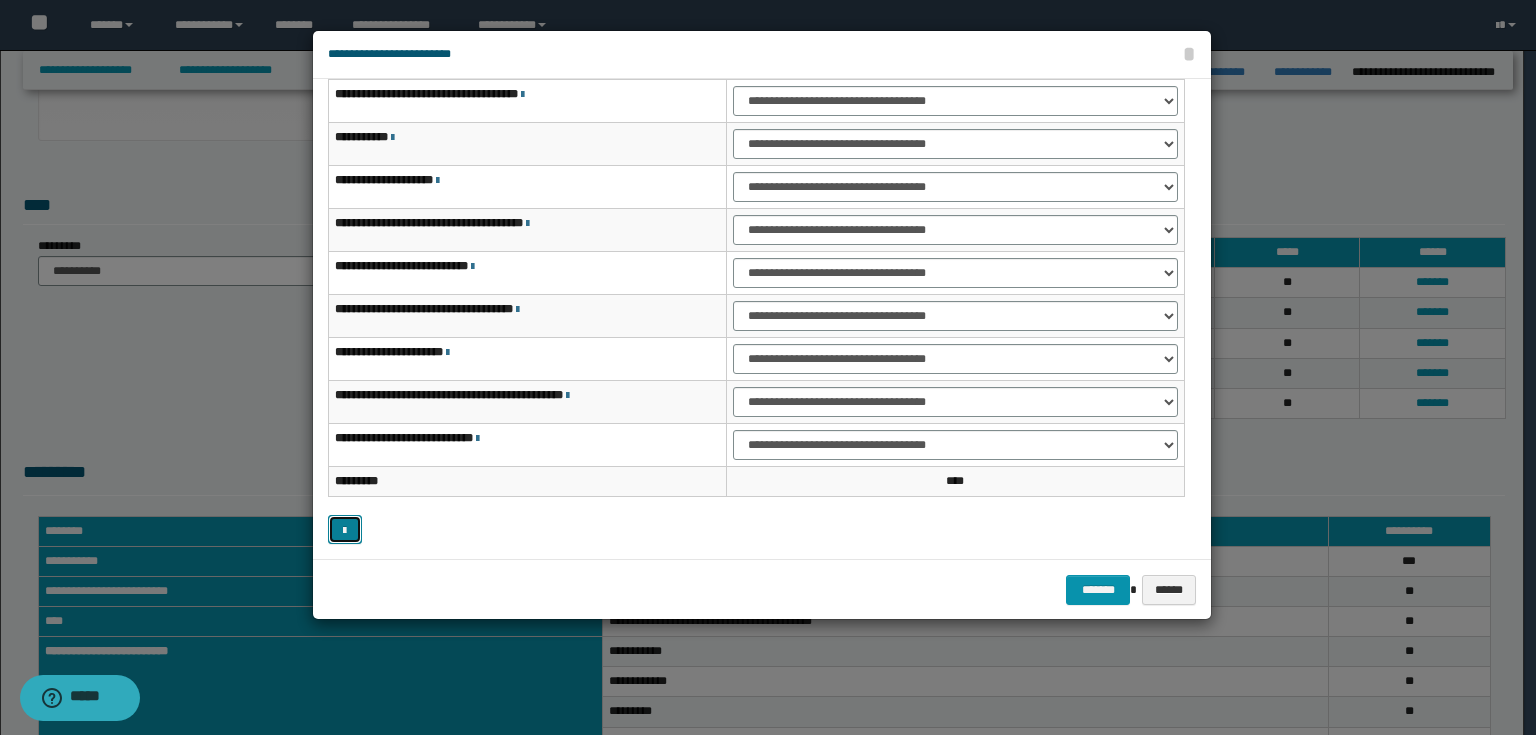 click at bounding box center [344, 531] 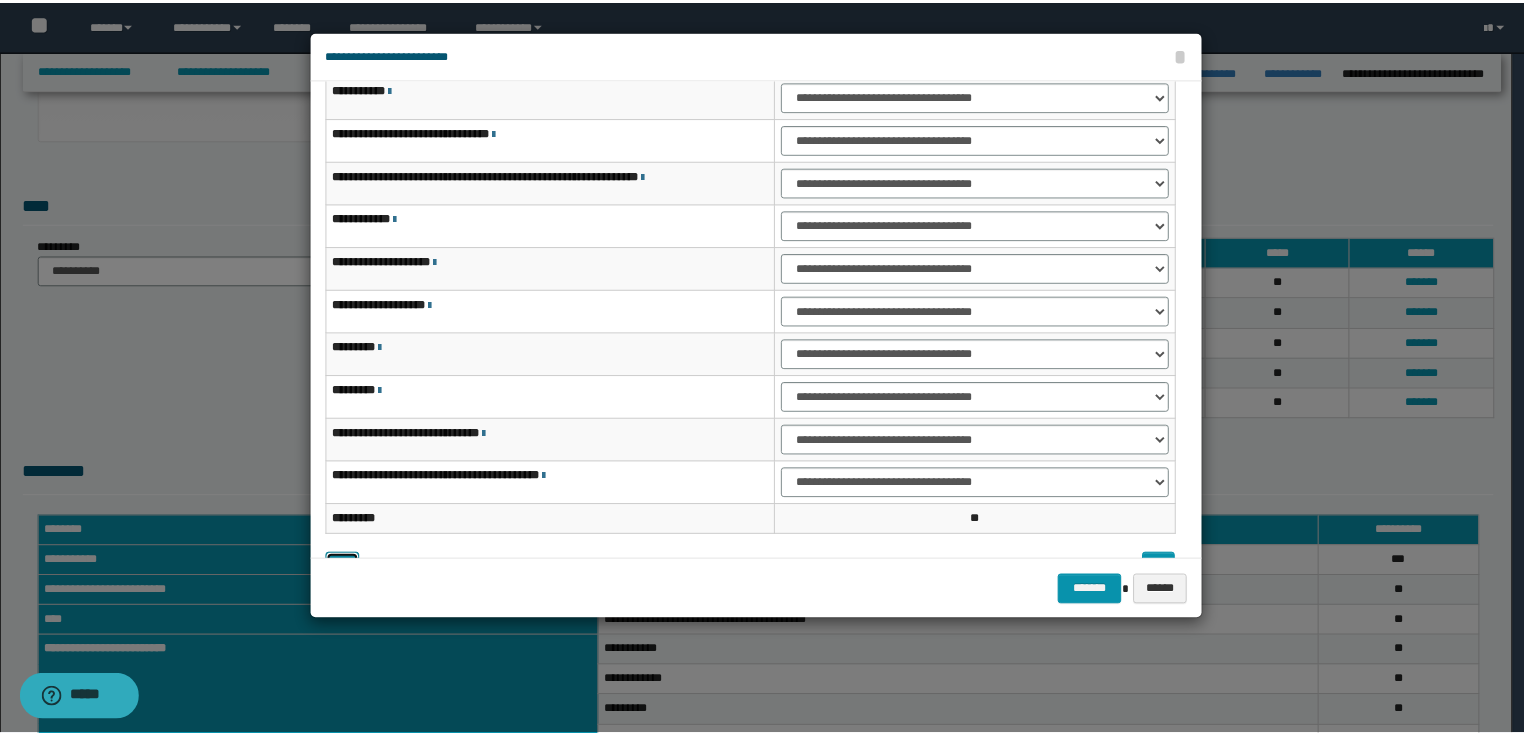 scroll, scrollTop: 118, scrollLeft: 0, axis: vertical 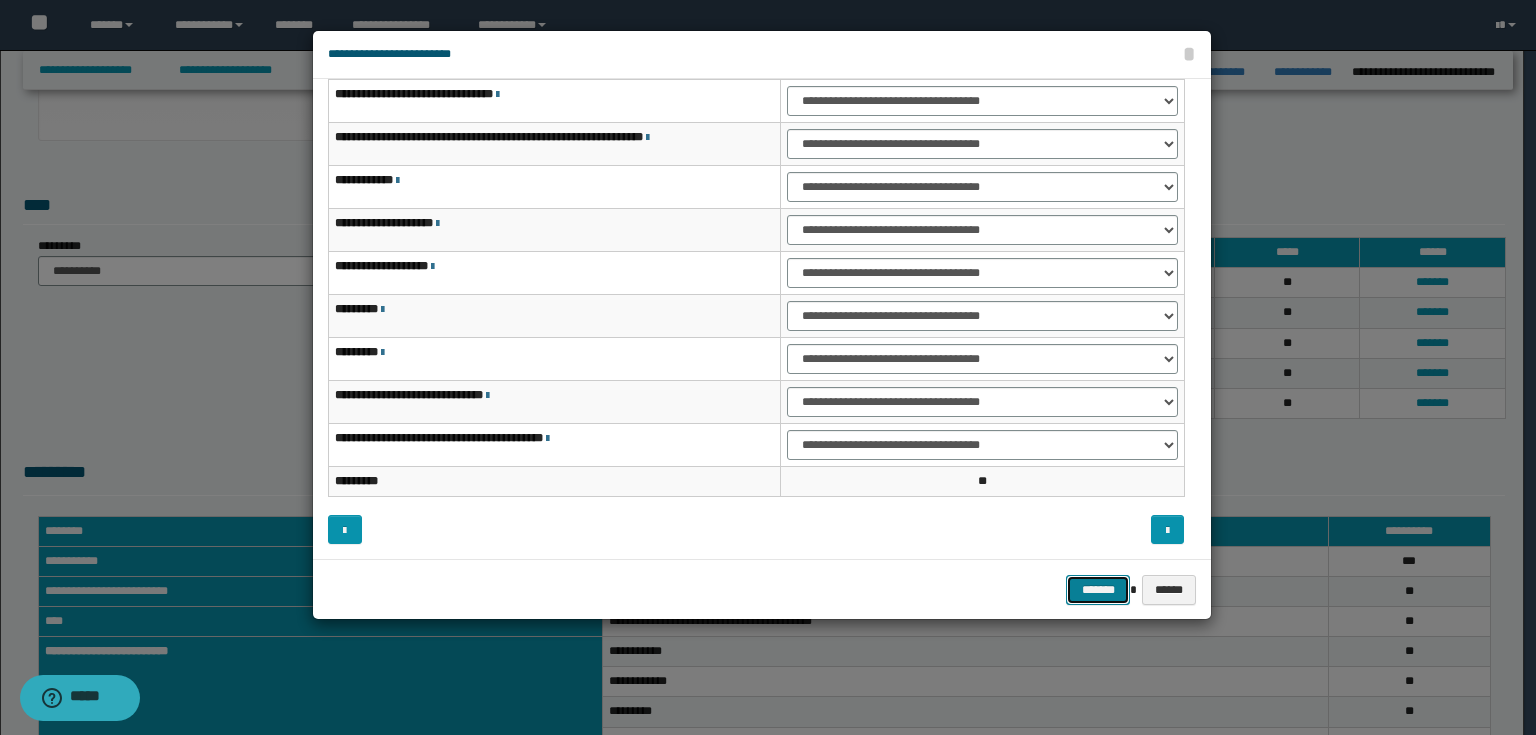 click on "*******" at bounding box center [1098, 590] 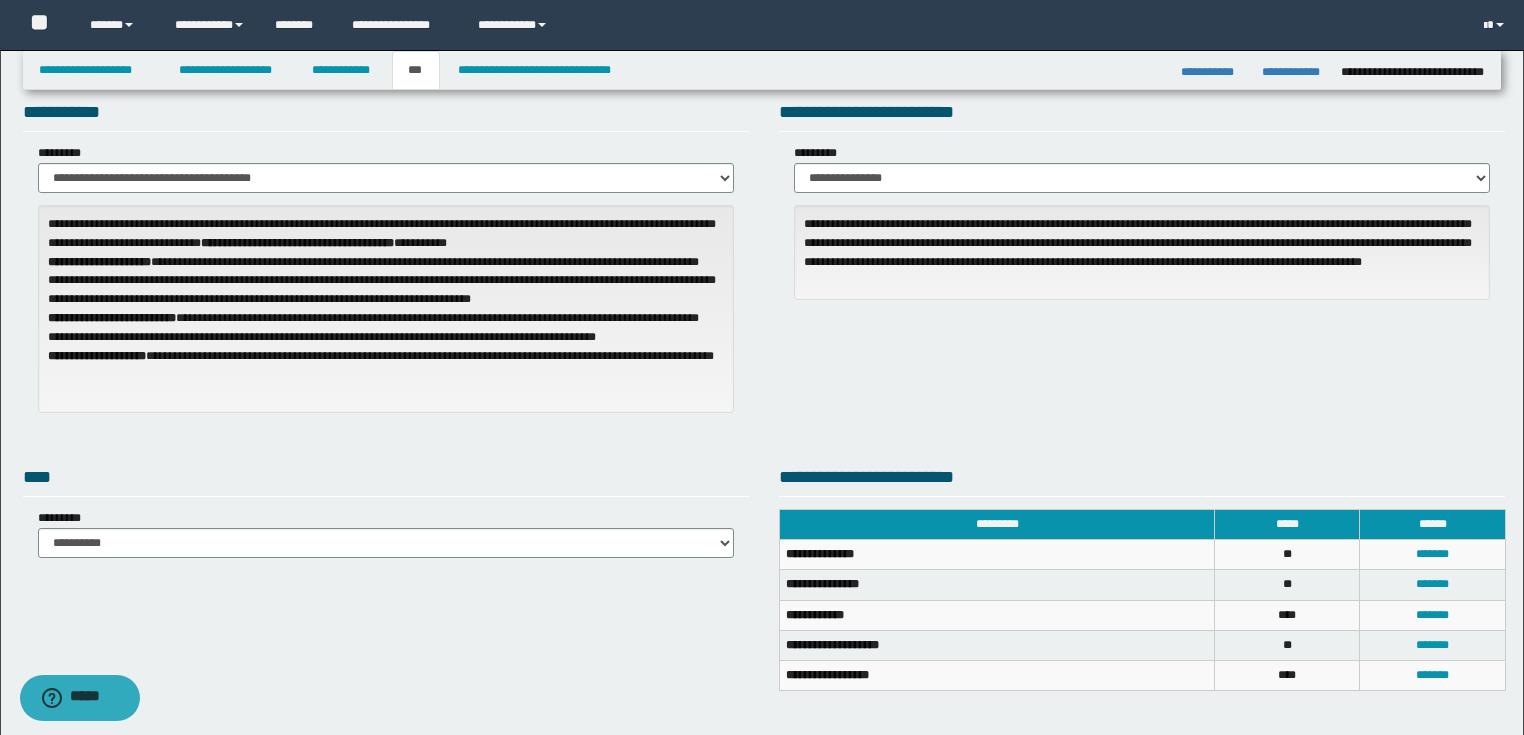 scroll, scrollTop: 0, scrollLeft: 0, axis: both 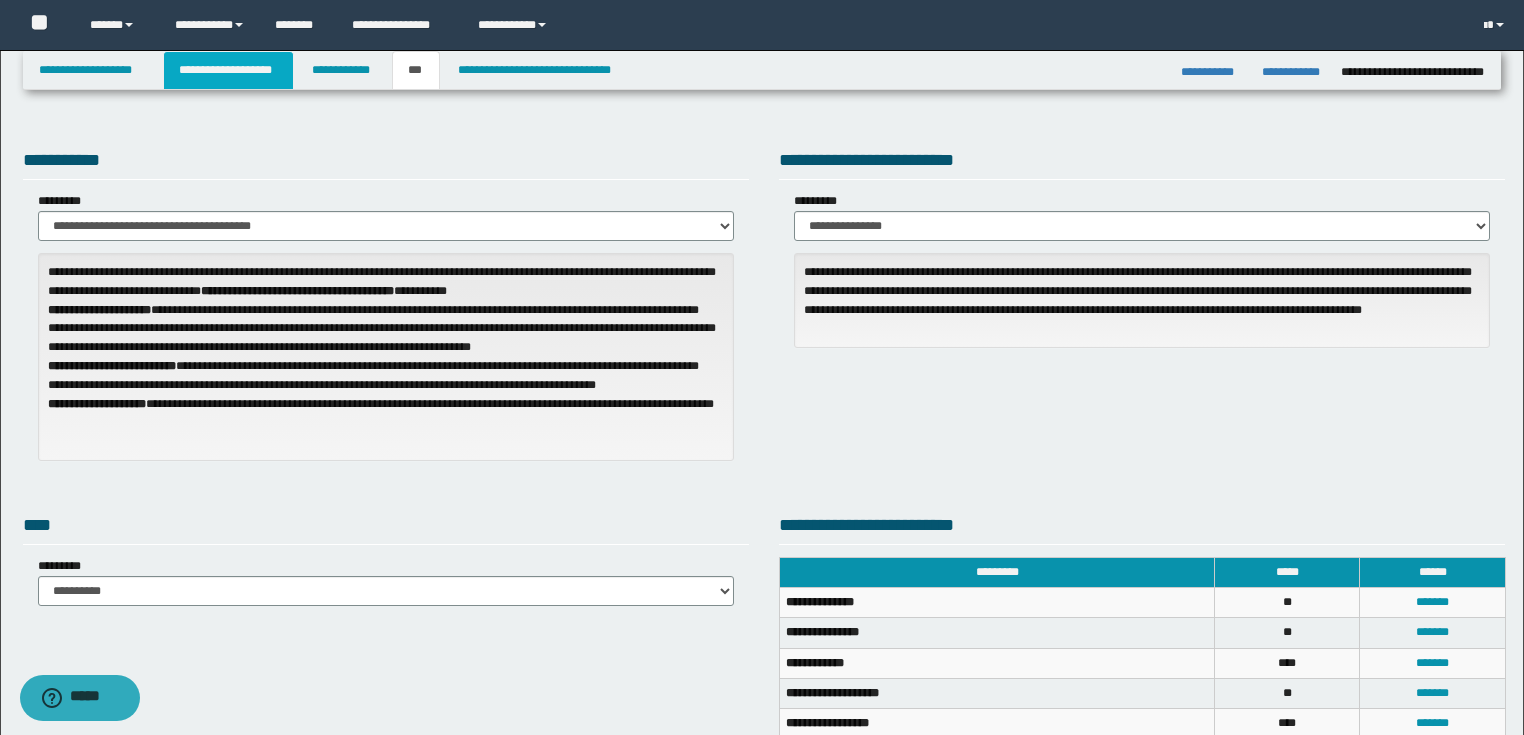 click on "**********" at bounding box center [228, 70] 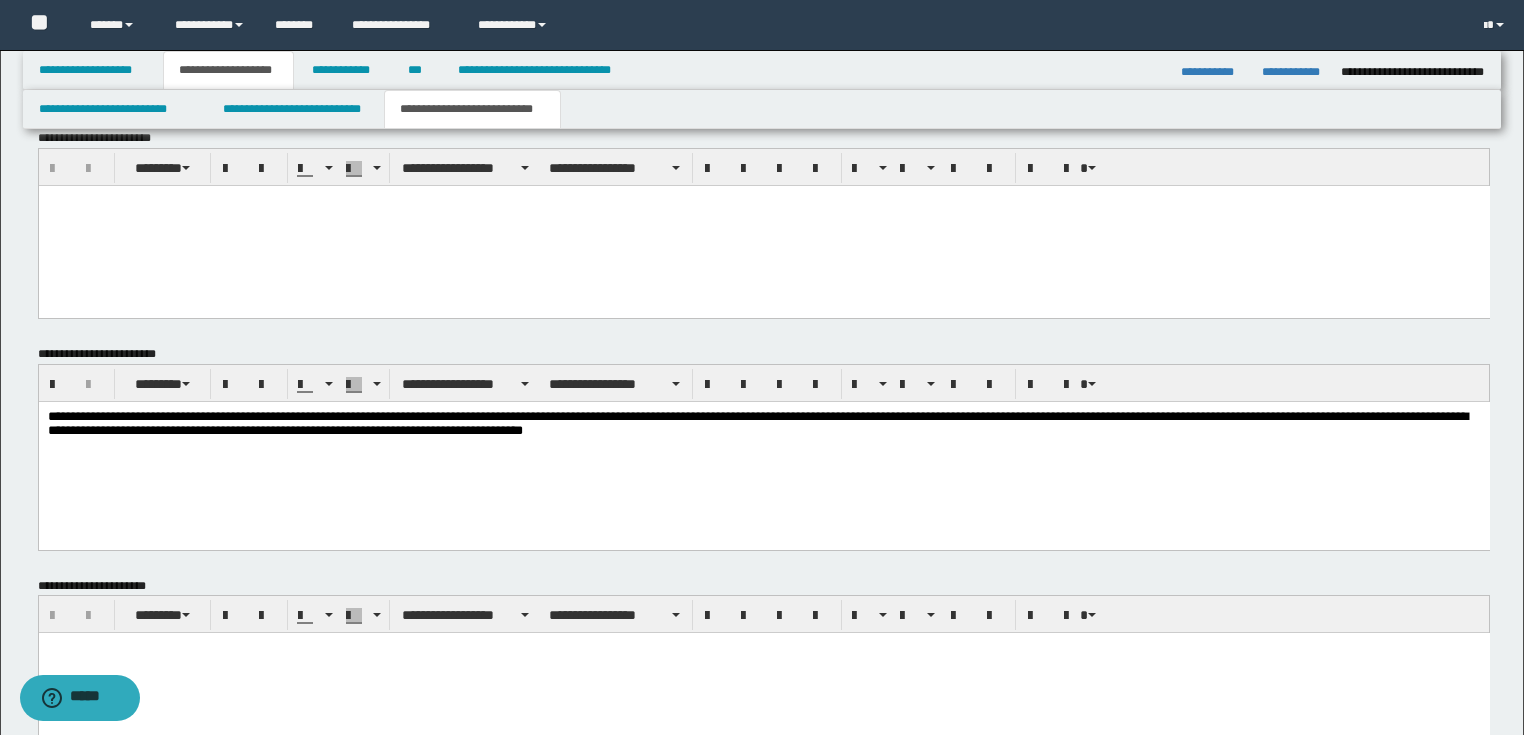scroll, scrollTop: 792, scrollLeft: 0, axis: vertical 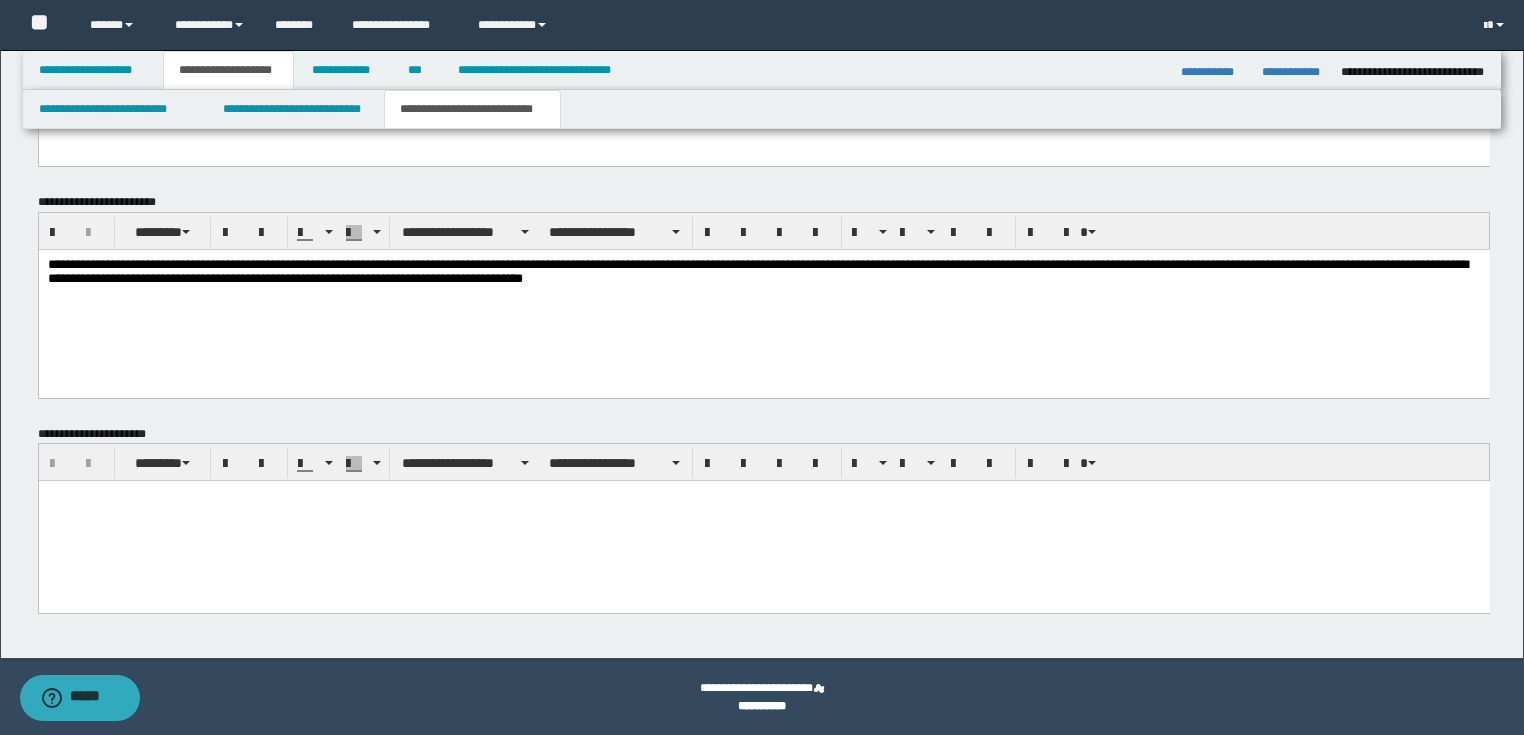click on "**********" at bounding box center [763, 273] 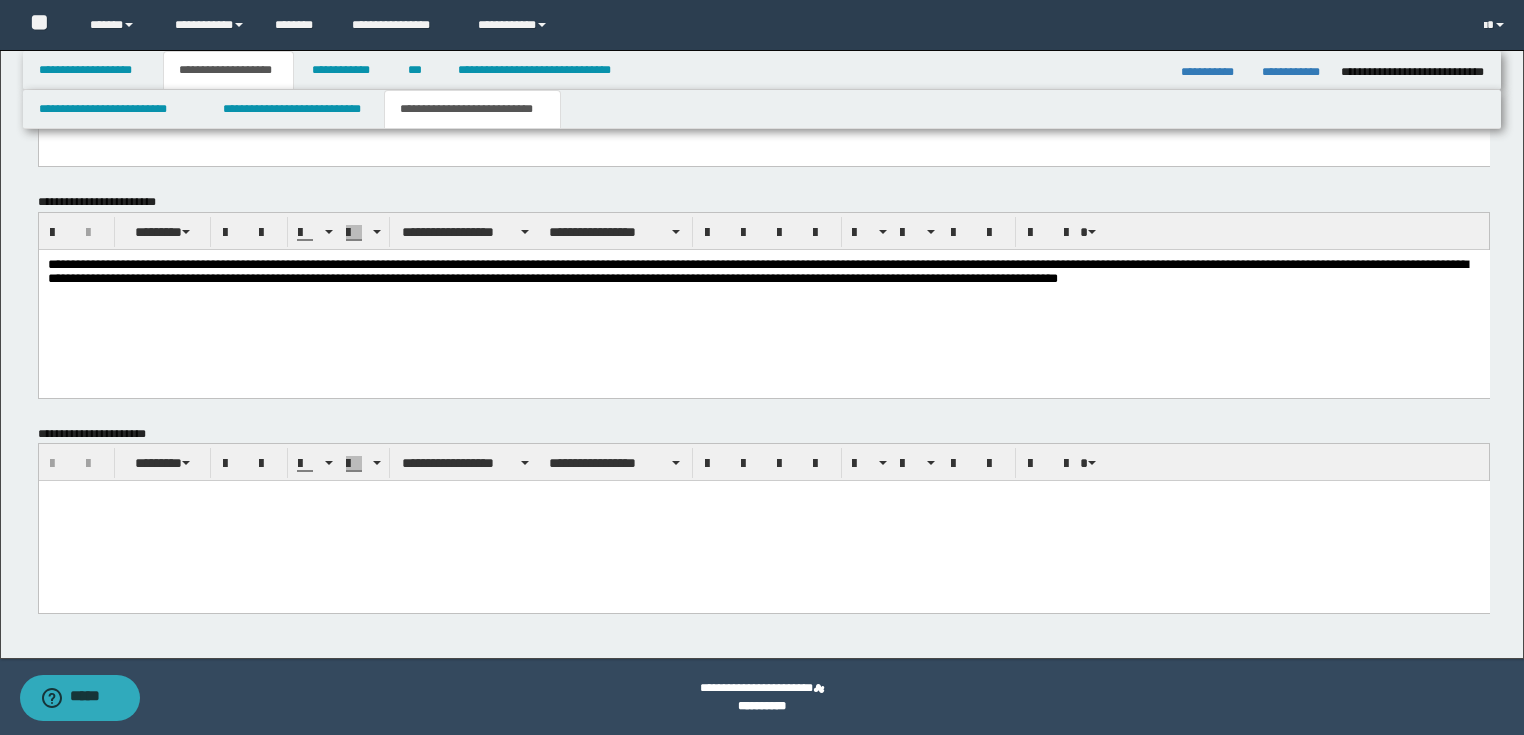 click on "**********" at bounding box center [763, 273] 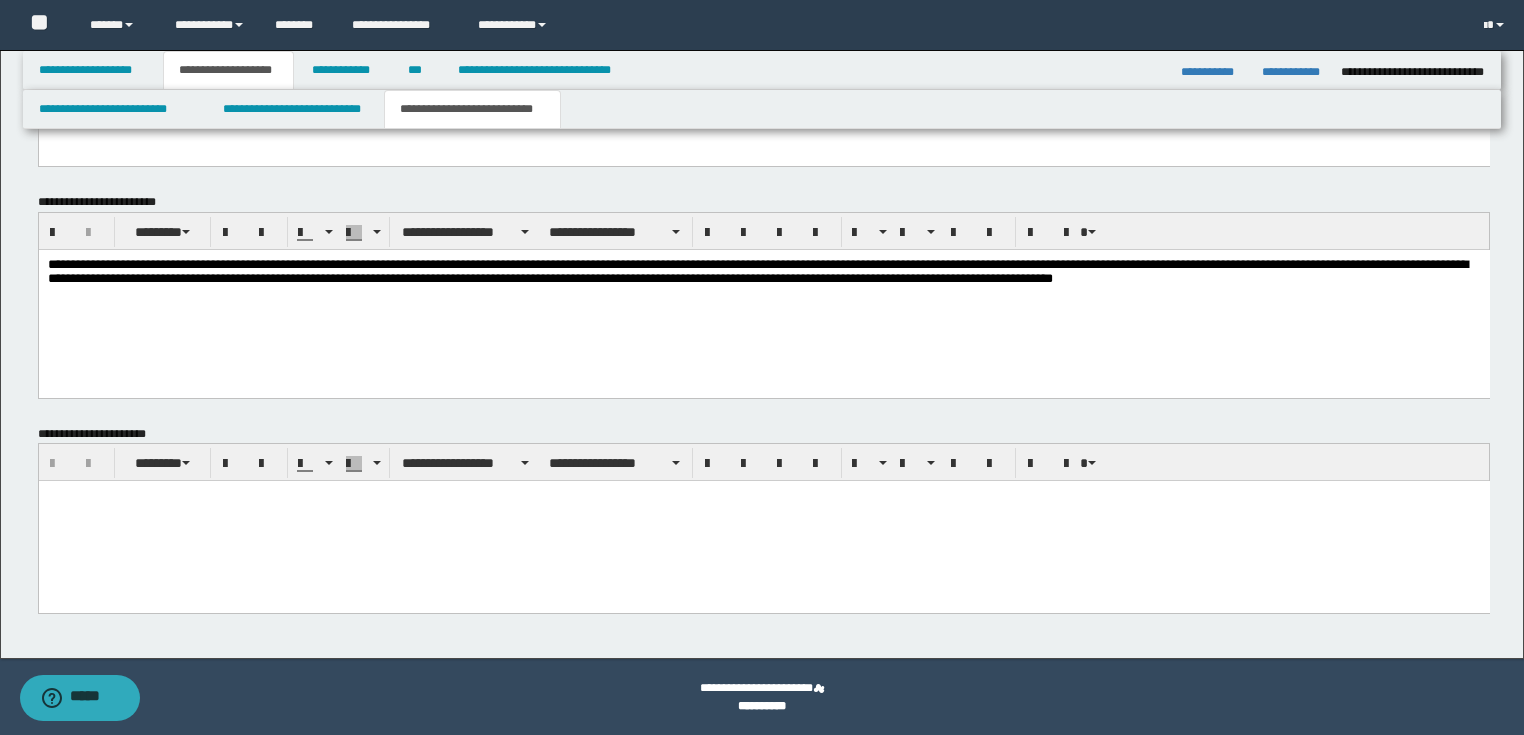 click on "**********" at bounding box center (763, 273) 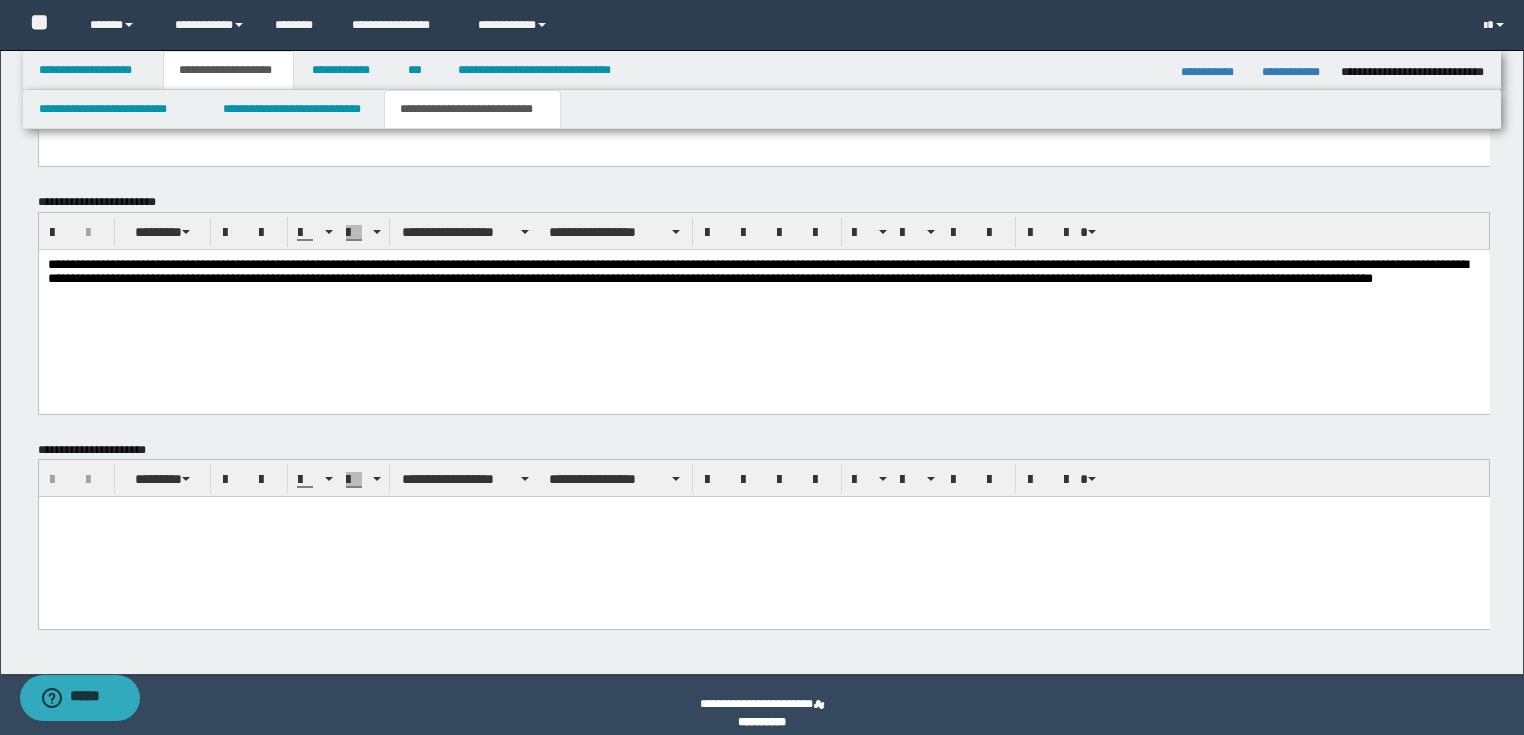 click on "**********" at bounding box center (763, 281) 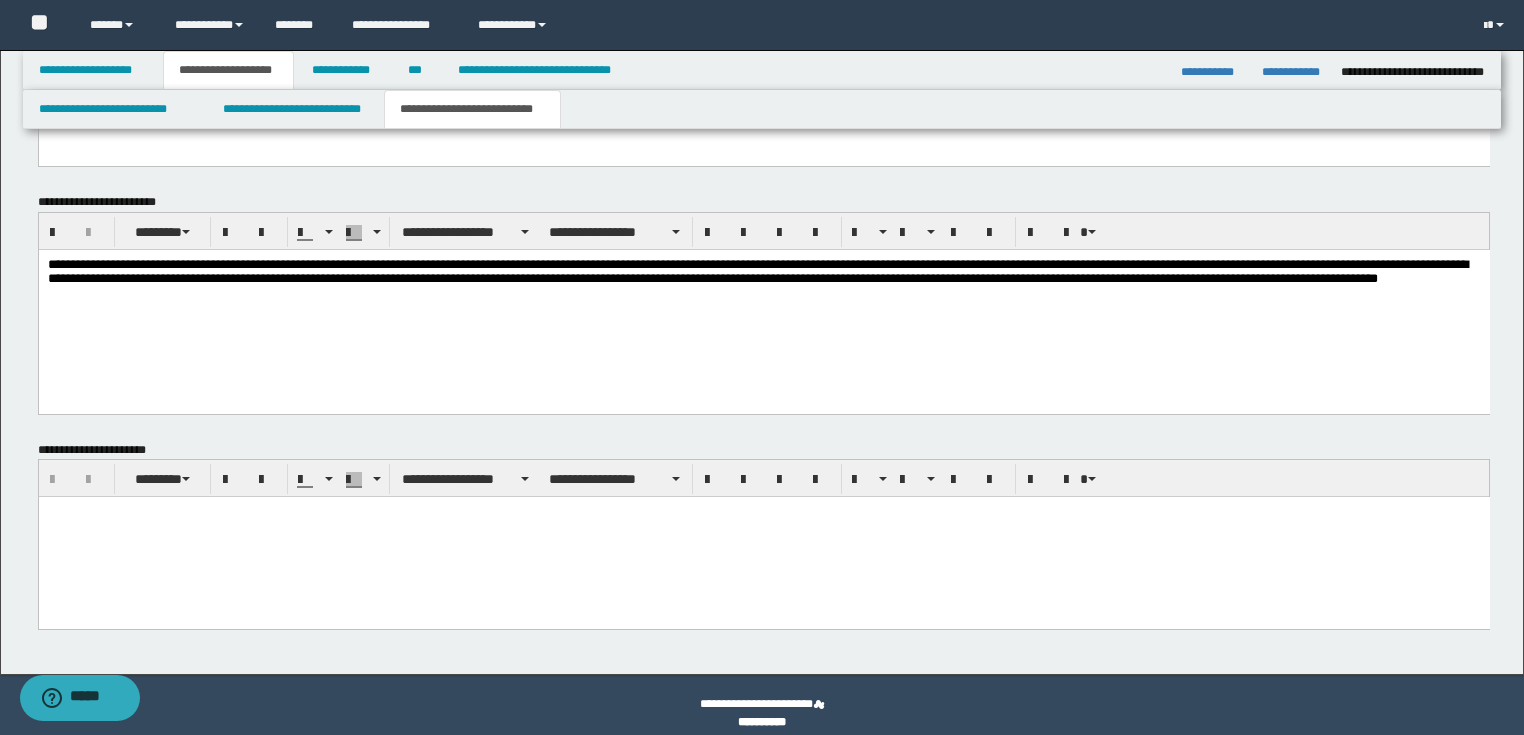 click on "**********" at bounding box center (763, 281) 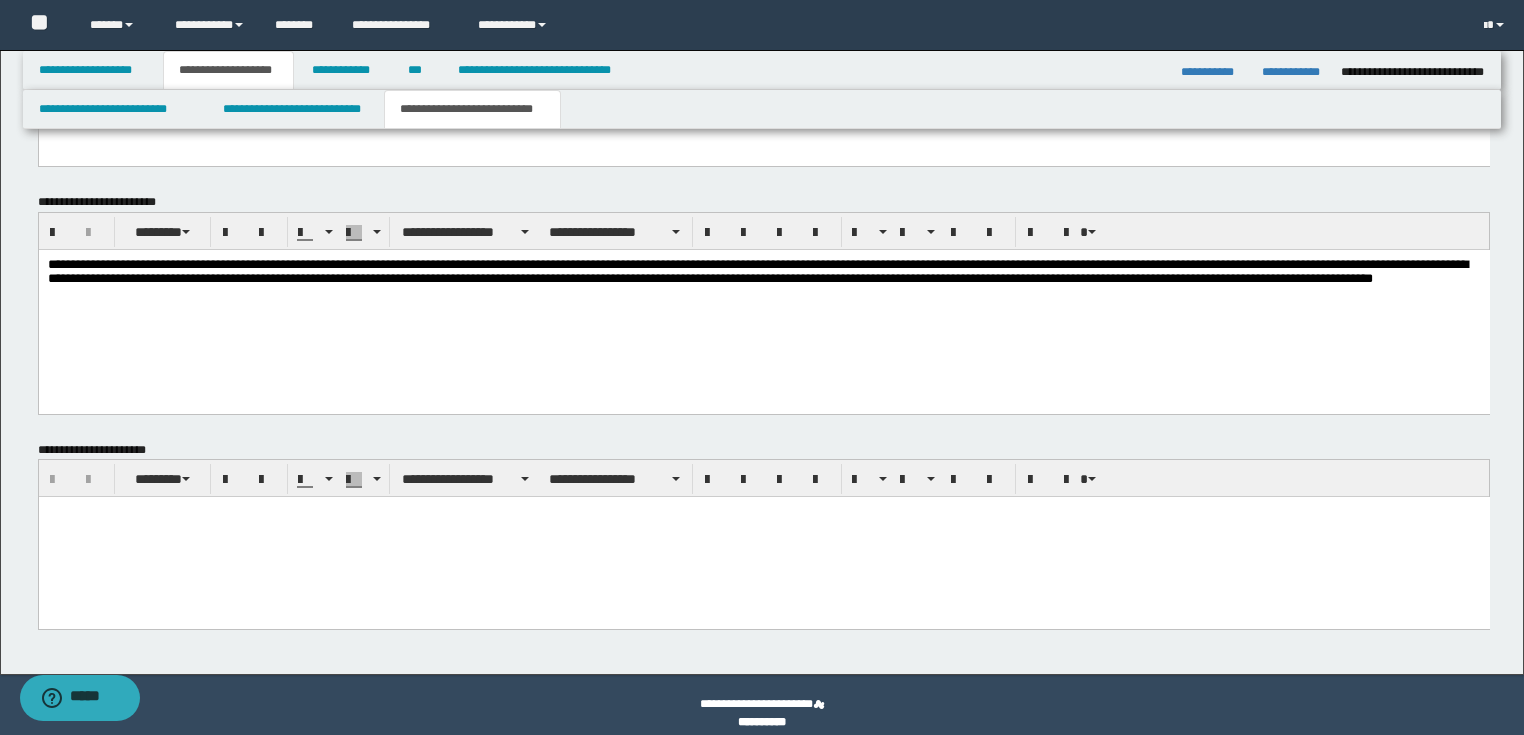 click on "**********" at bounding box center [763, 281] 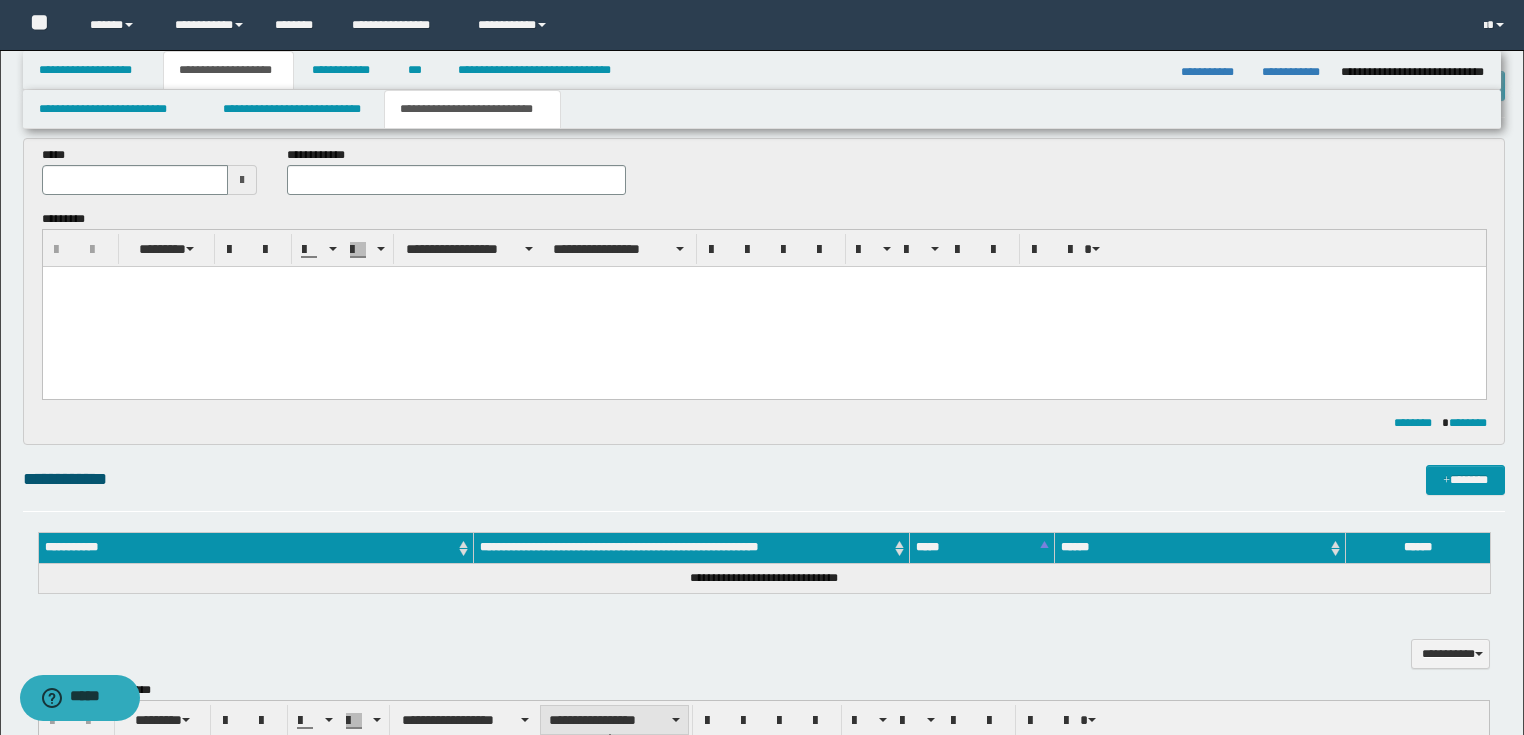scroll, scrollTop: 0, scrollLeft: 0, axis: both 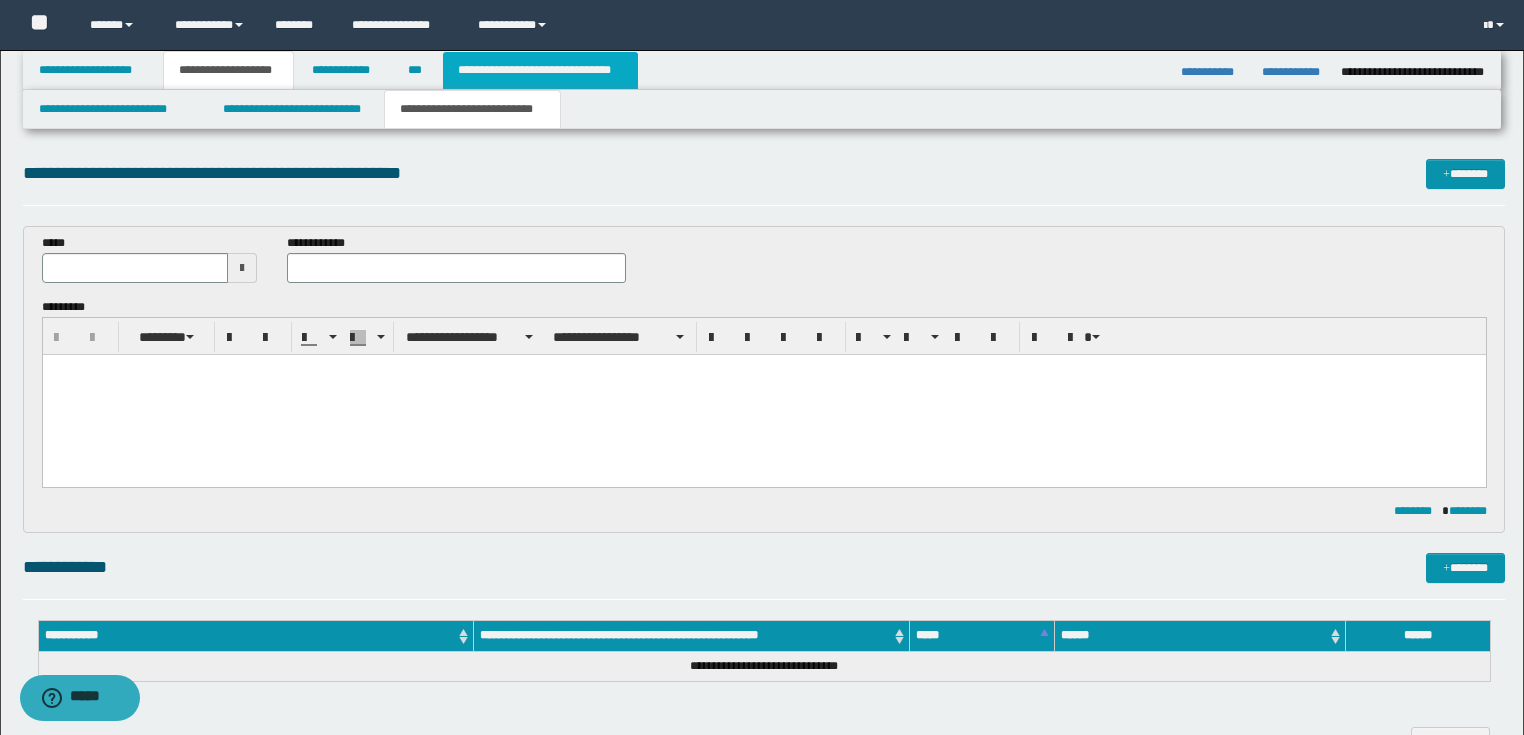 type 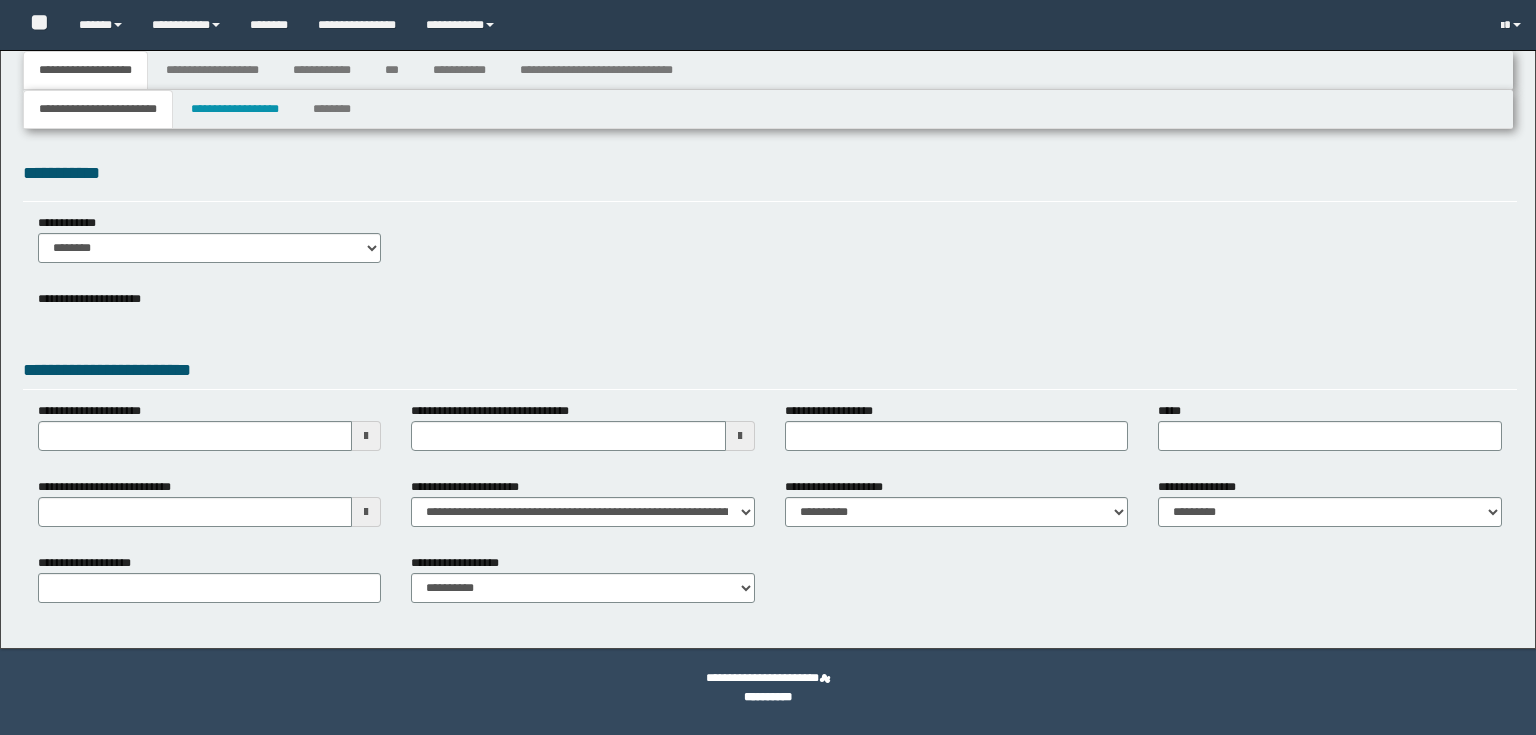 select on "*" 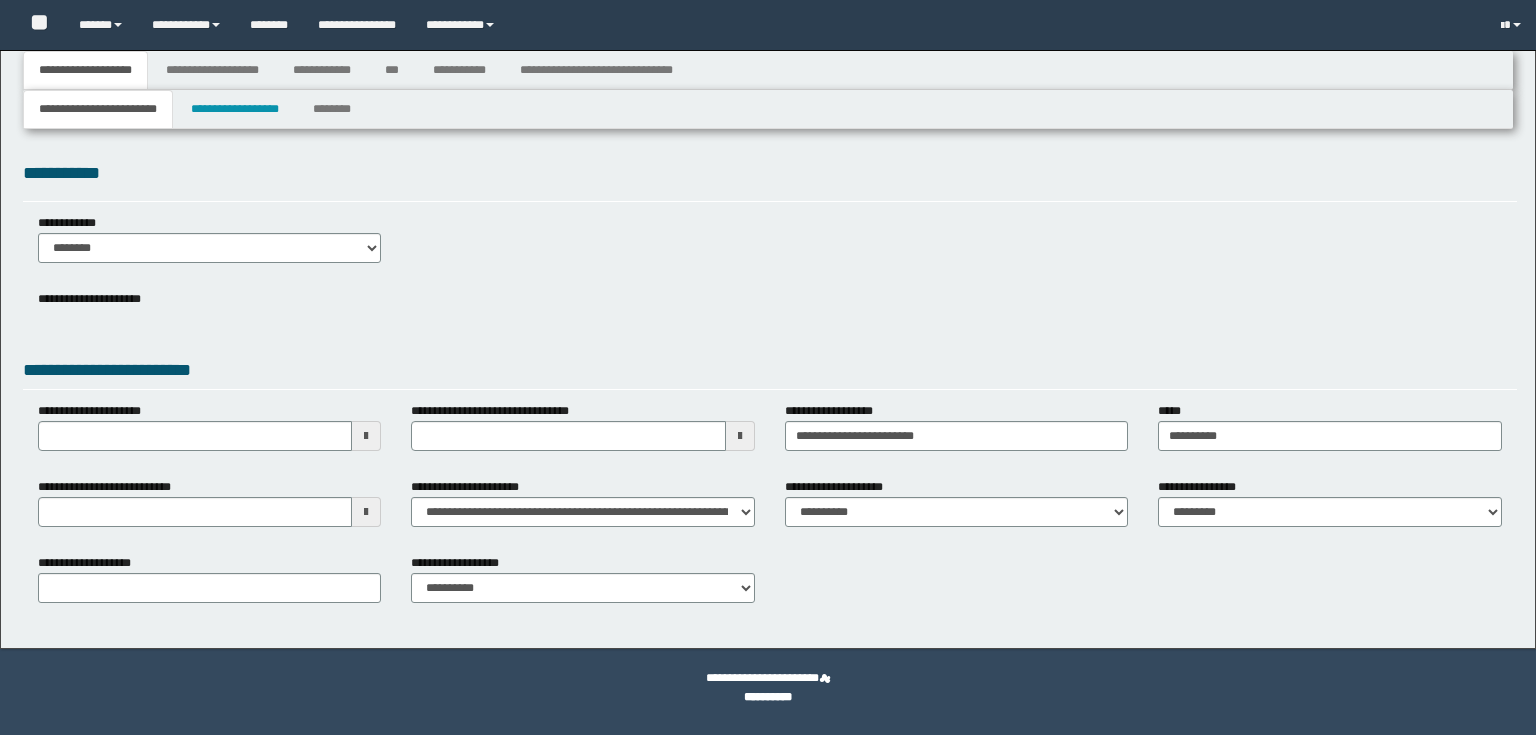 select on "*" 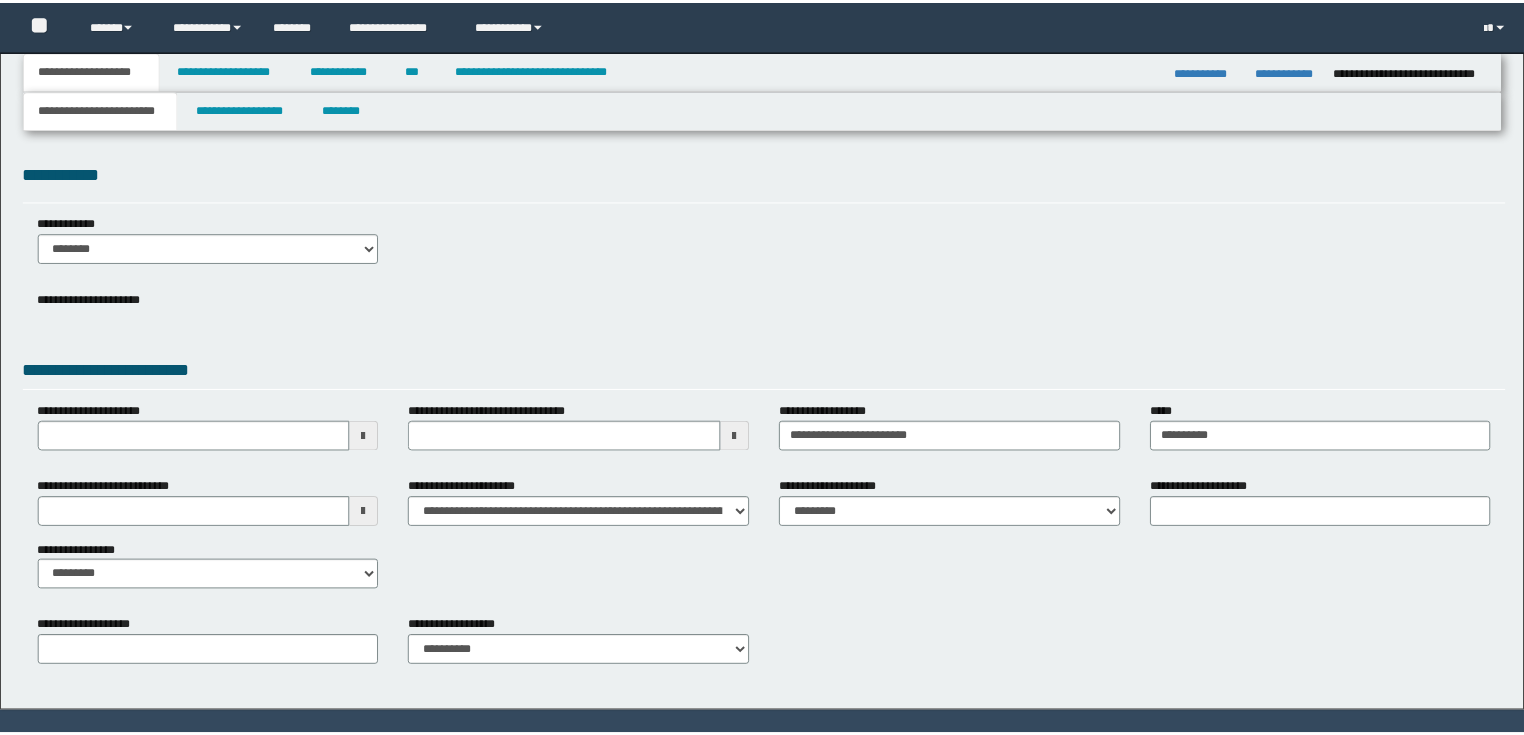 scroll, scrollTop: 0, scrollLeft: 0, axis: both 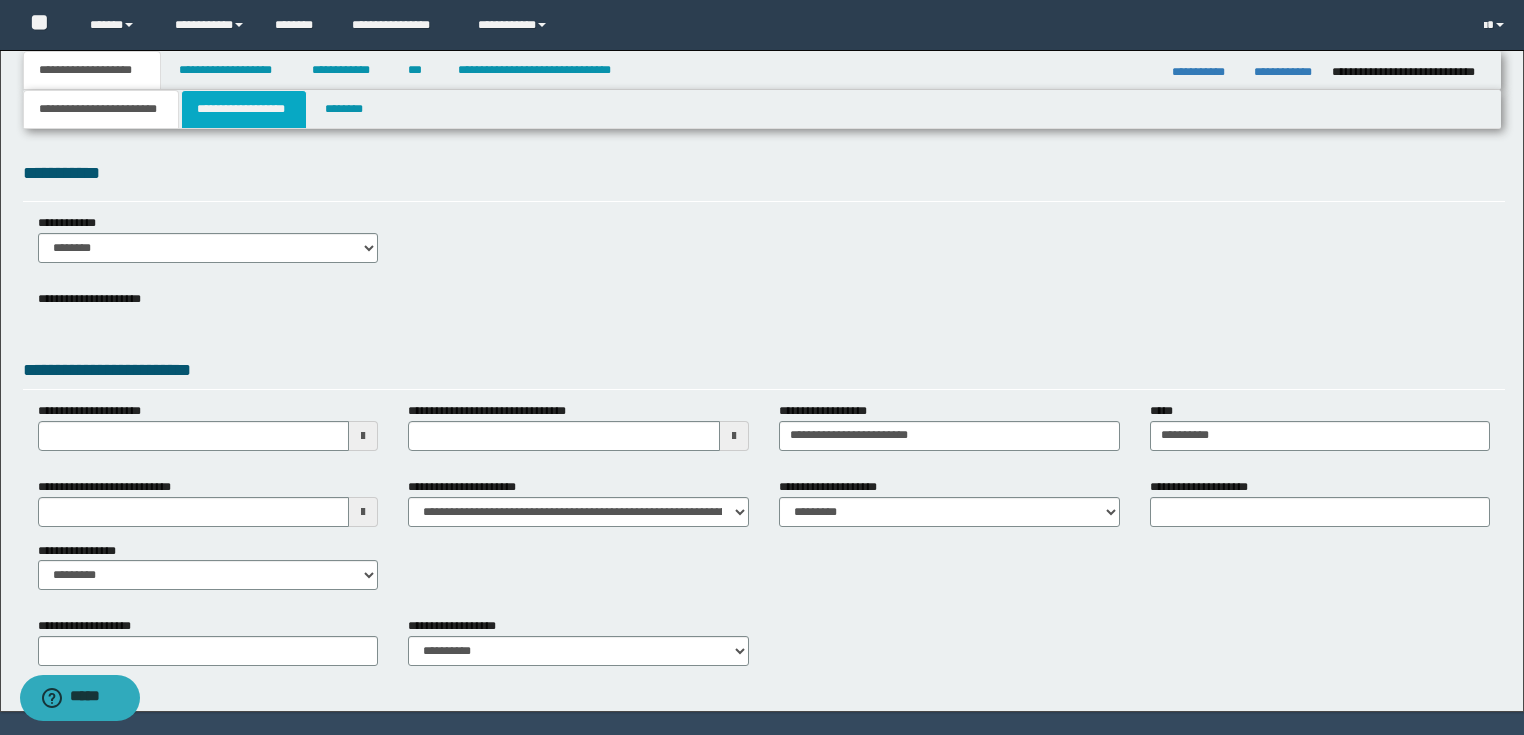 click on "**********" at bounding box center (244, 109) 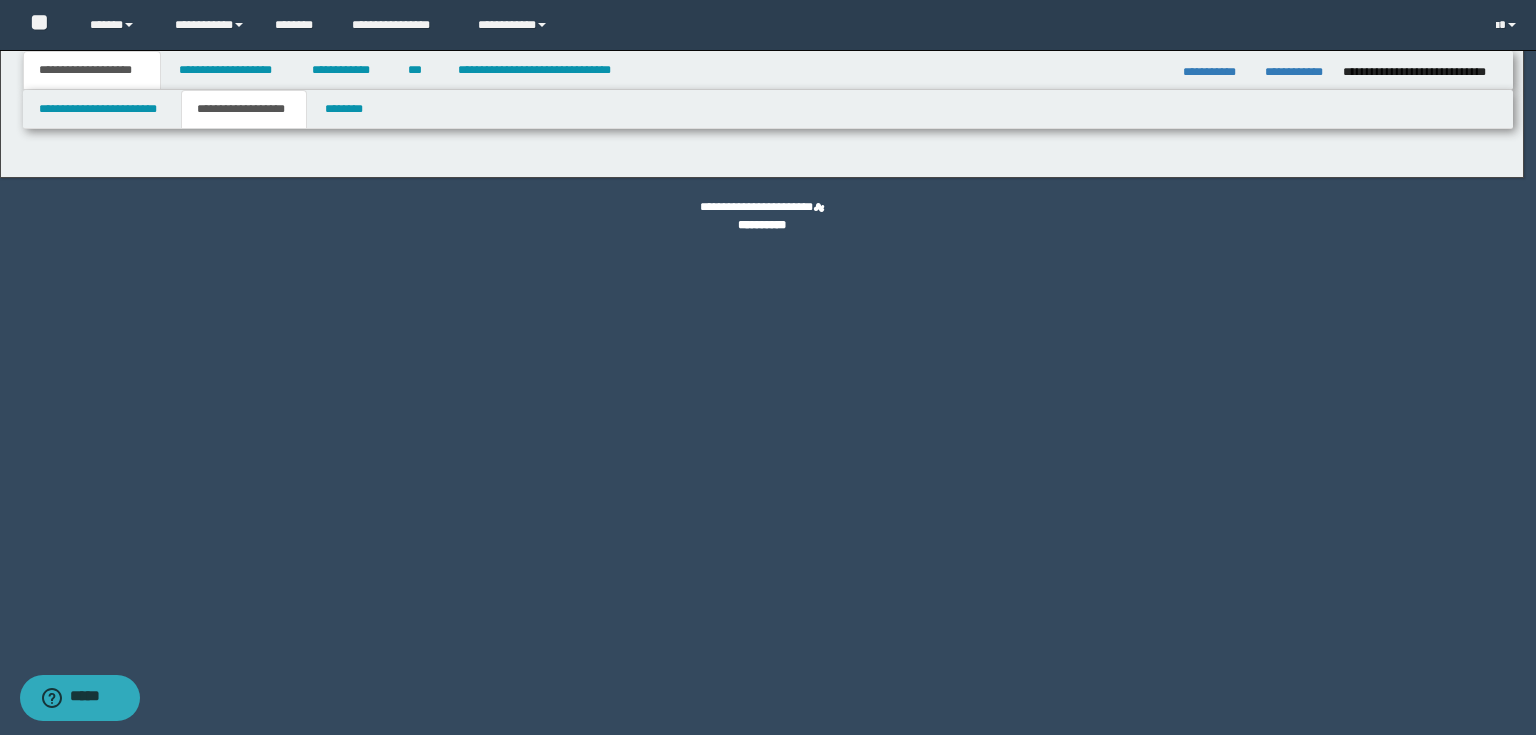 type on "********" 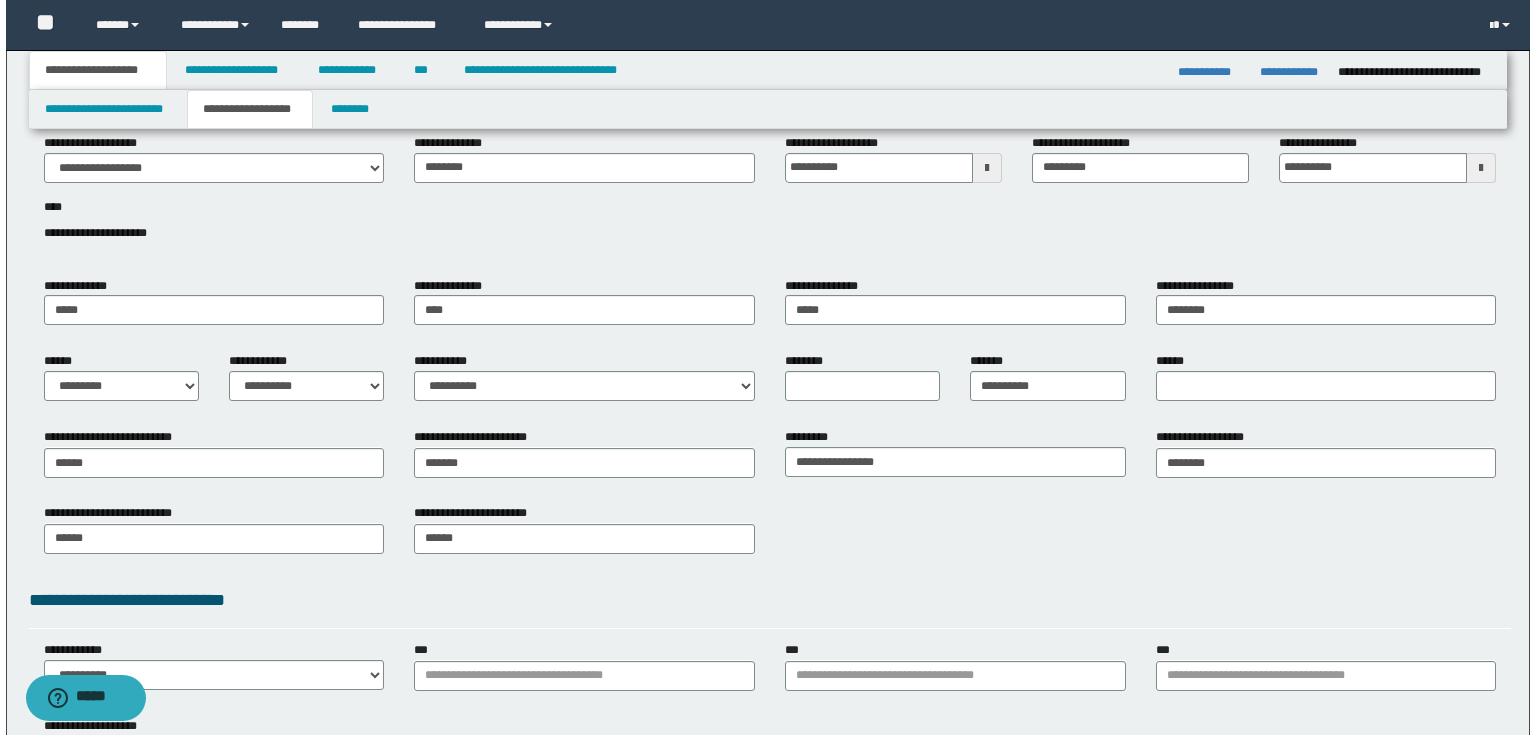 scroll, scrollTop: 0, scrollLeft: 0, axis: both 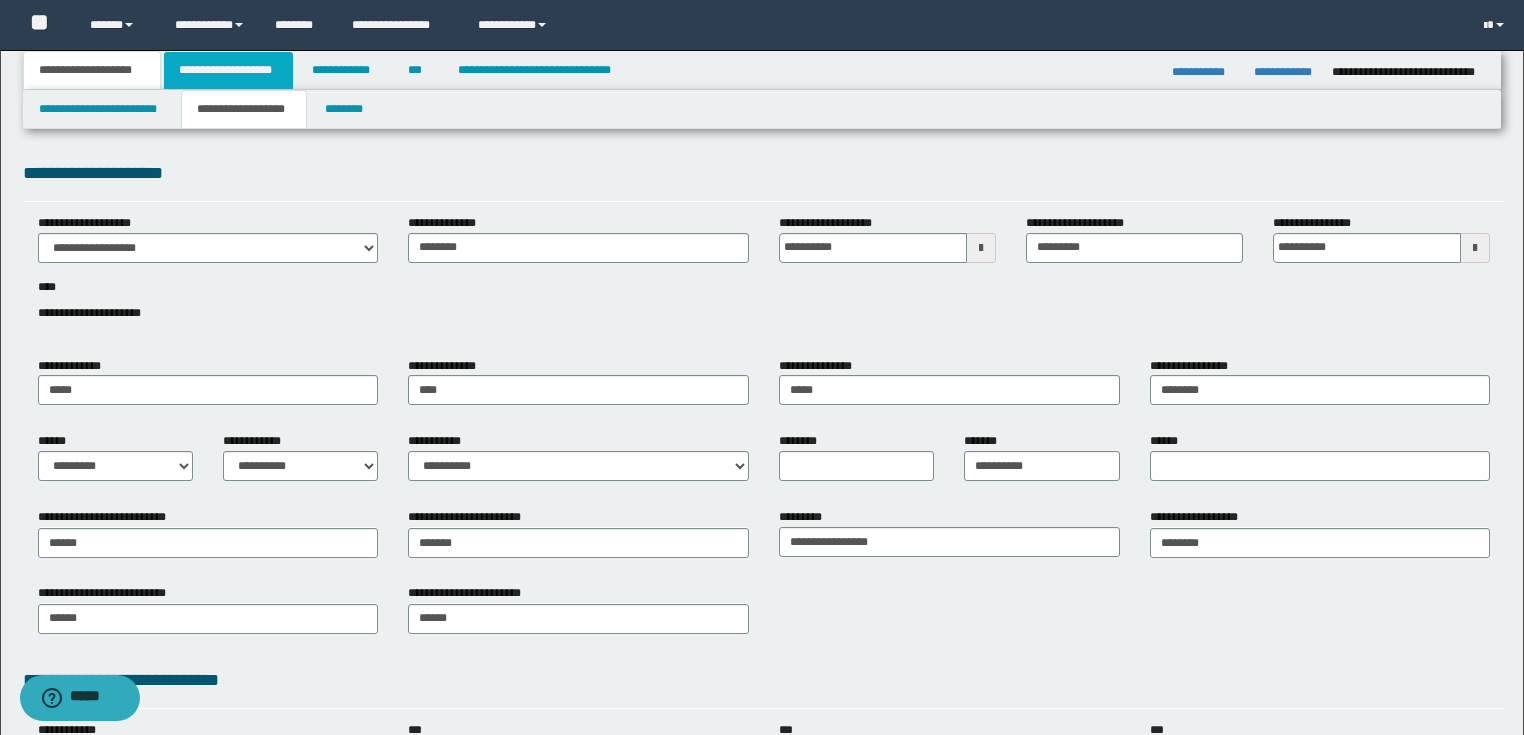 click on "**********" at bounding box center (228, 70) 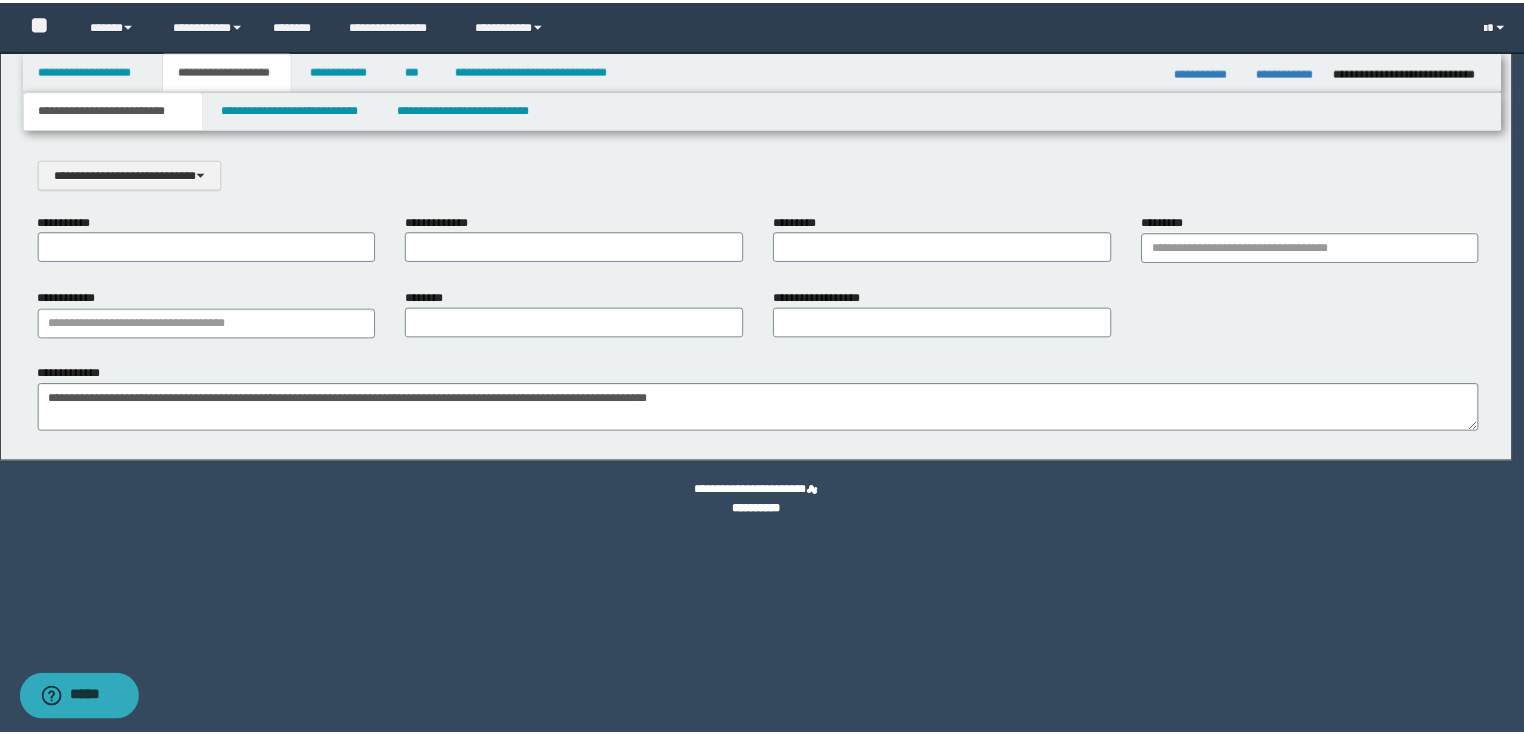 scroll, scrollTop: 0, scrollLeft: 0, axis: both 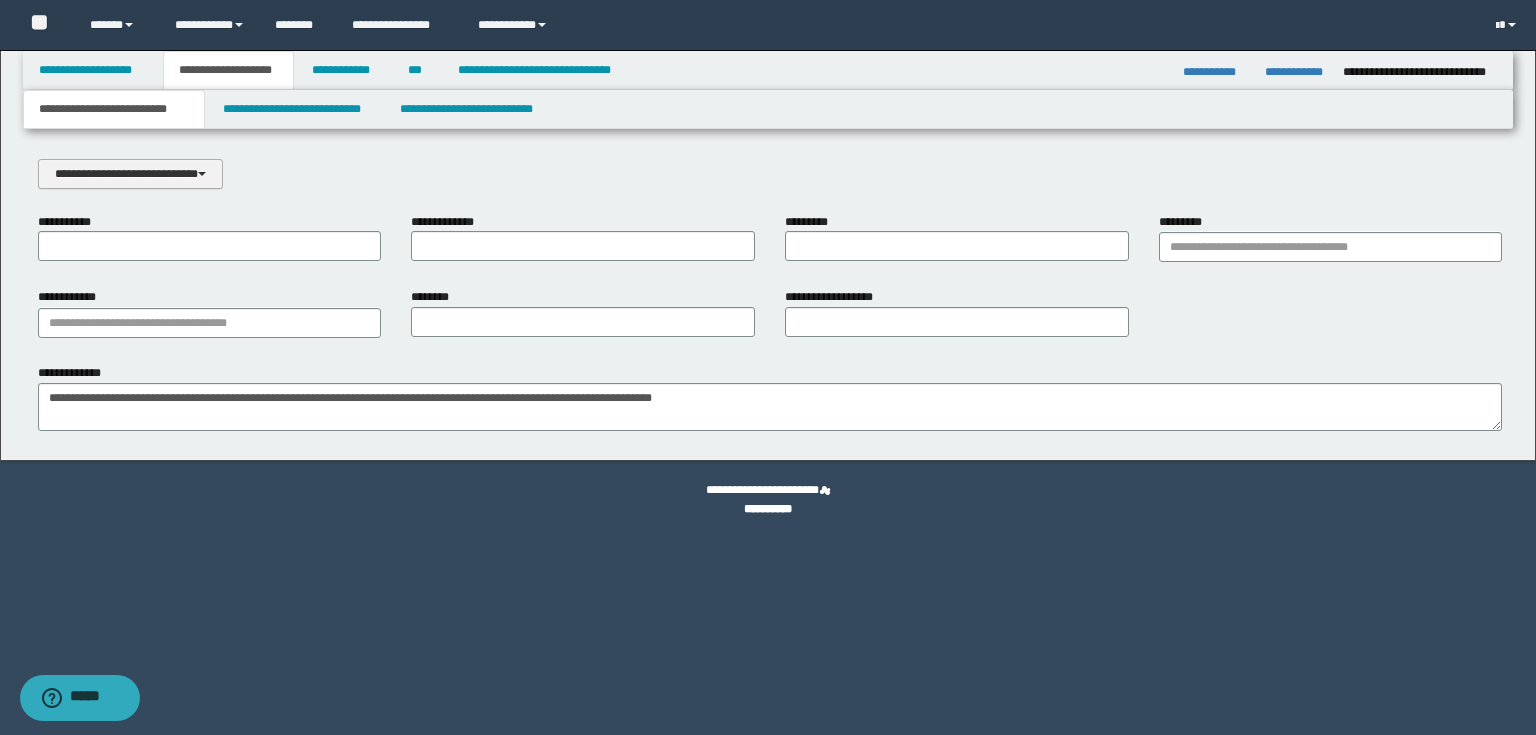 click on "**********" at bounding box center [130, 174] 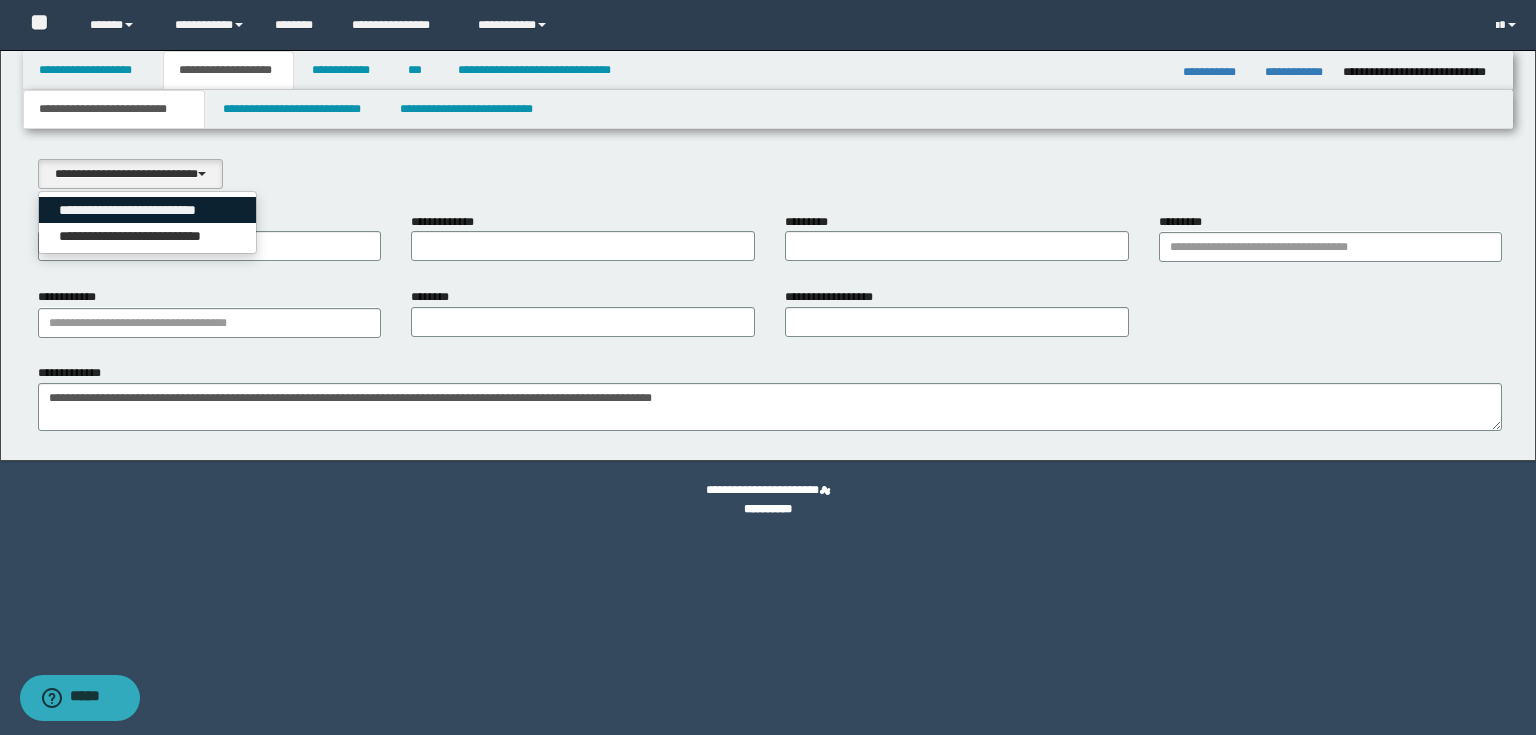 click on "**********" at bounding box center [148, 210] 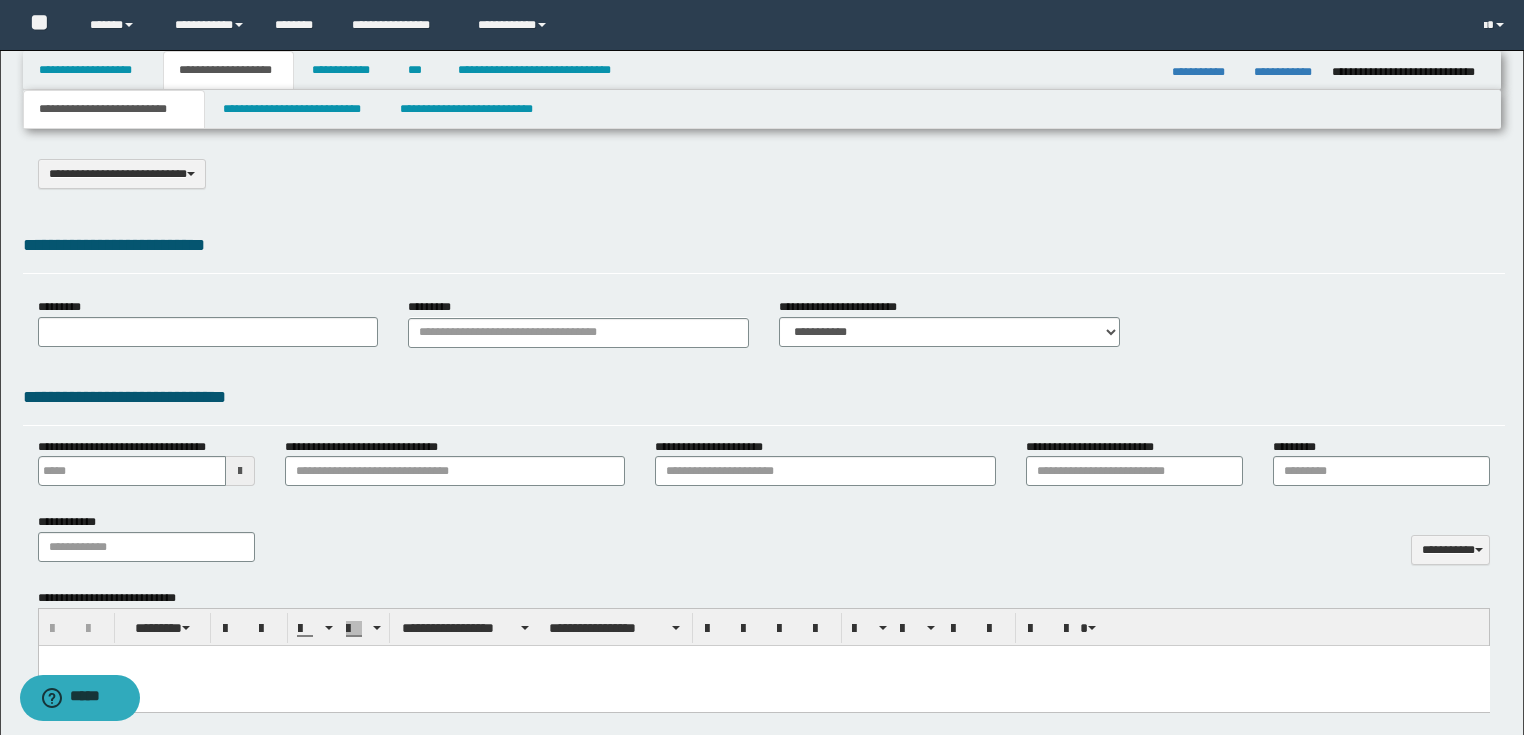 select on "*" 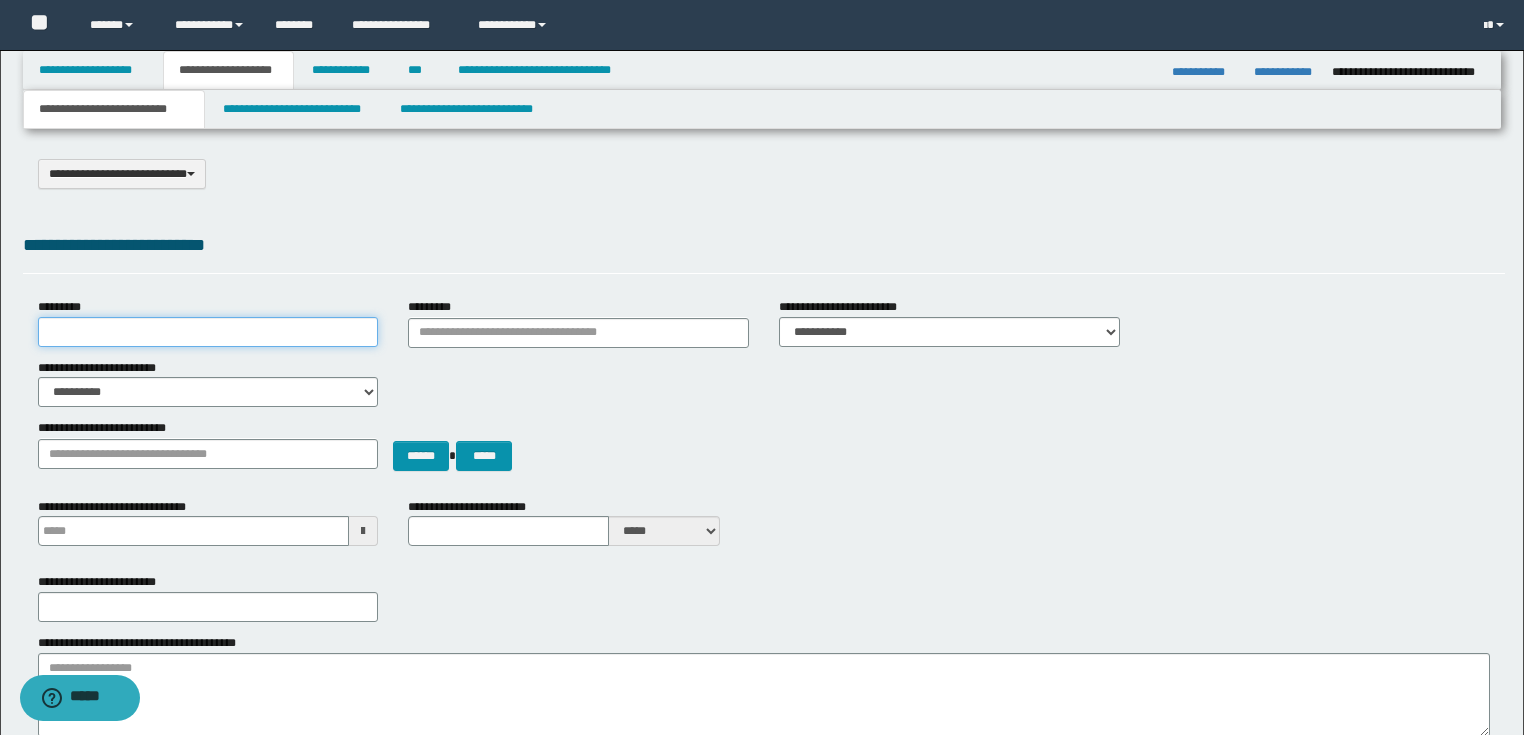 click on "*********" at bounding box center (208, 332) 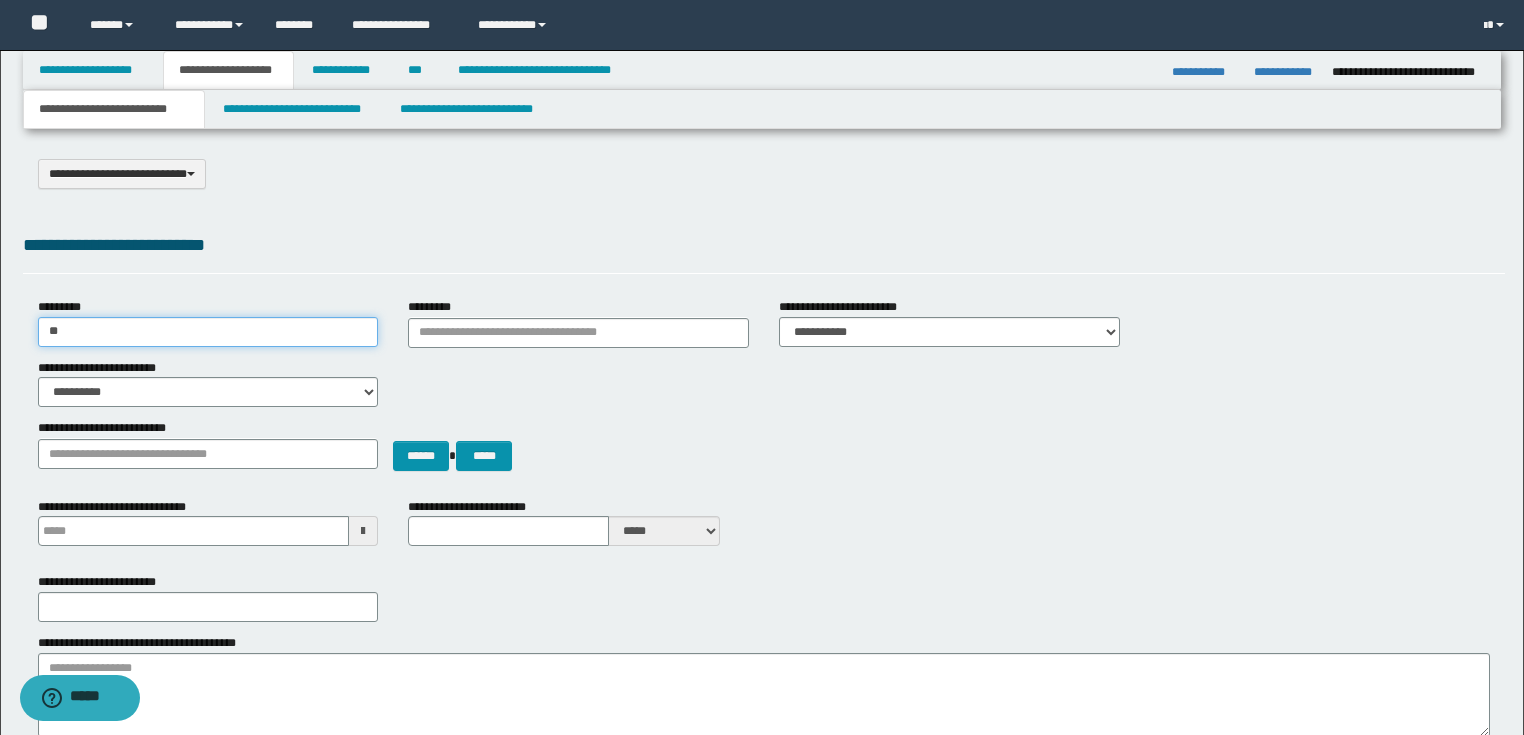 type on "*" 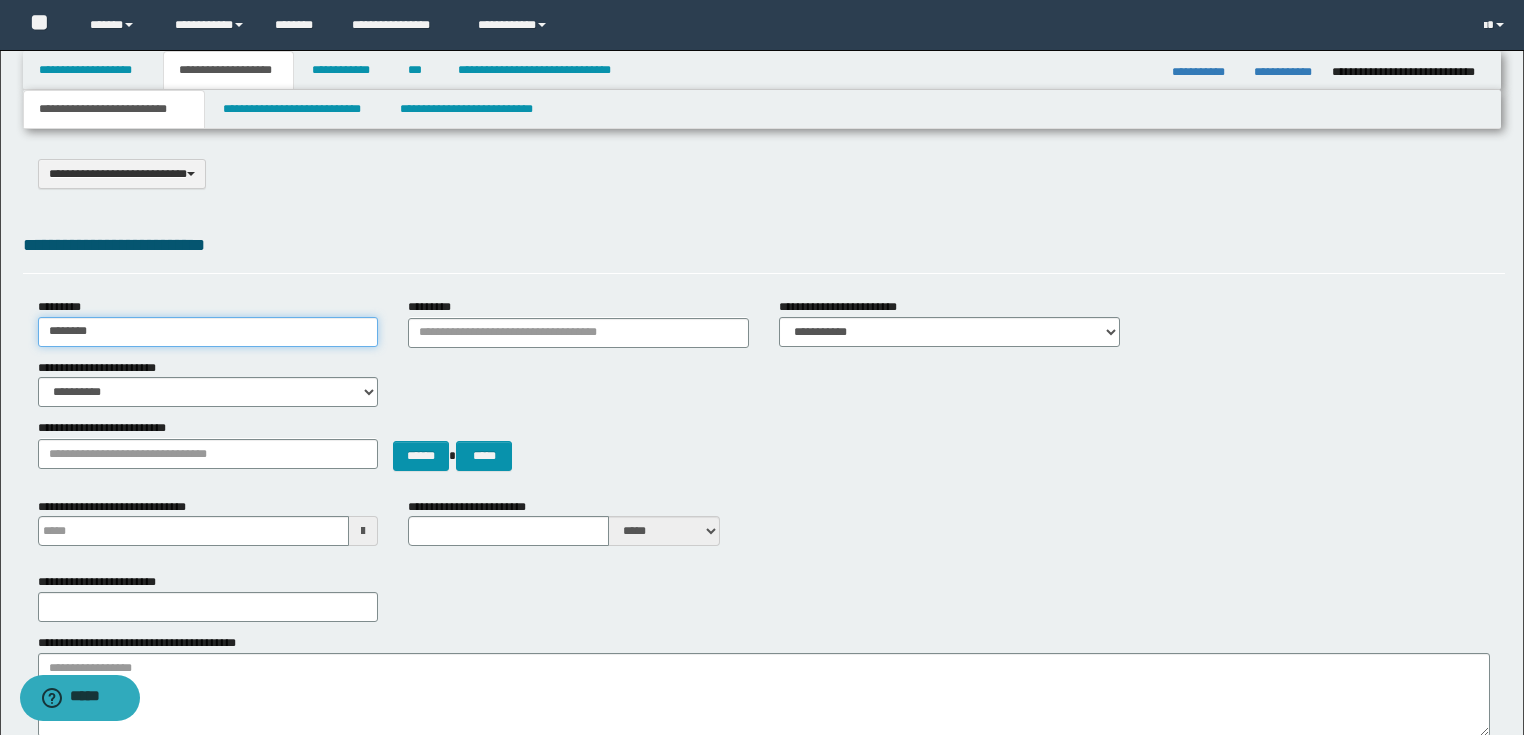 type on "*********" 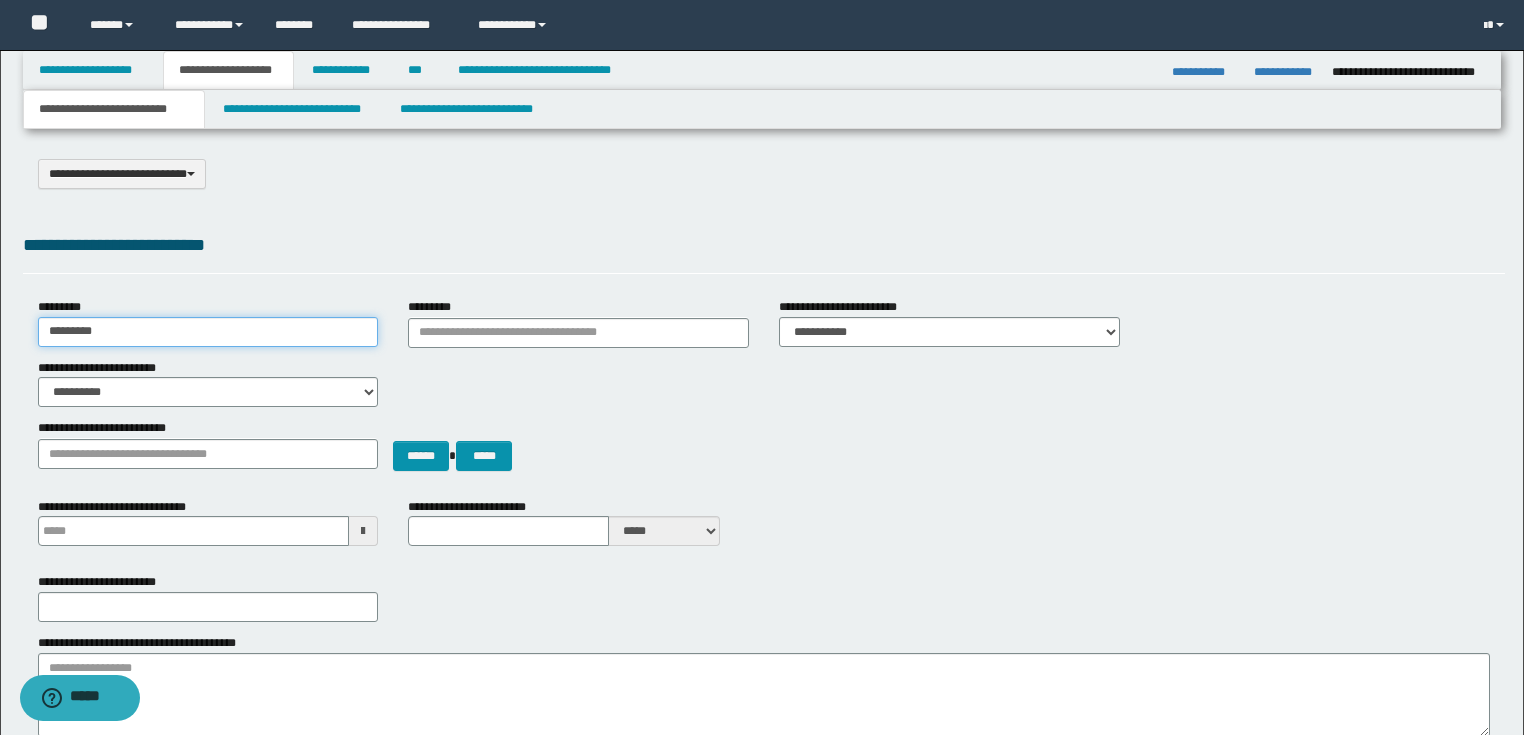 type 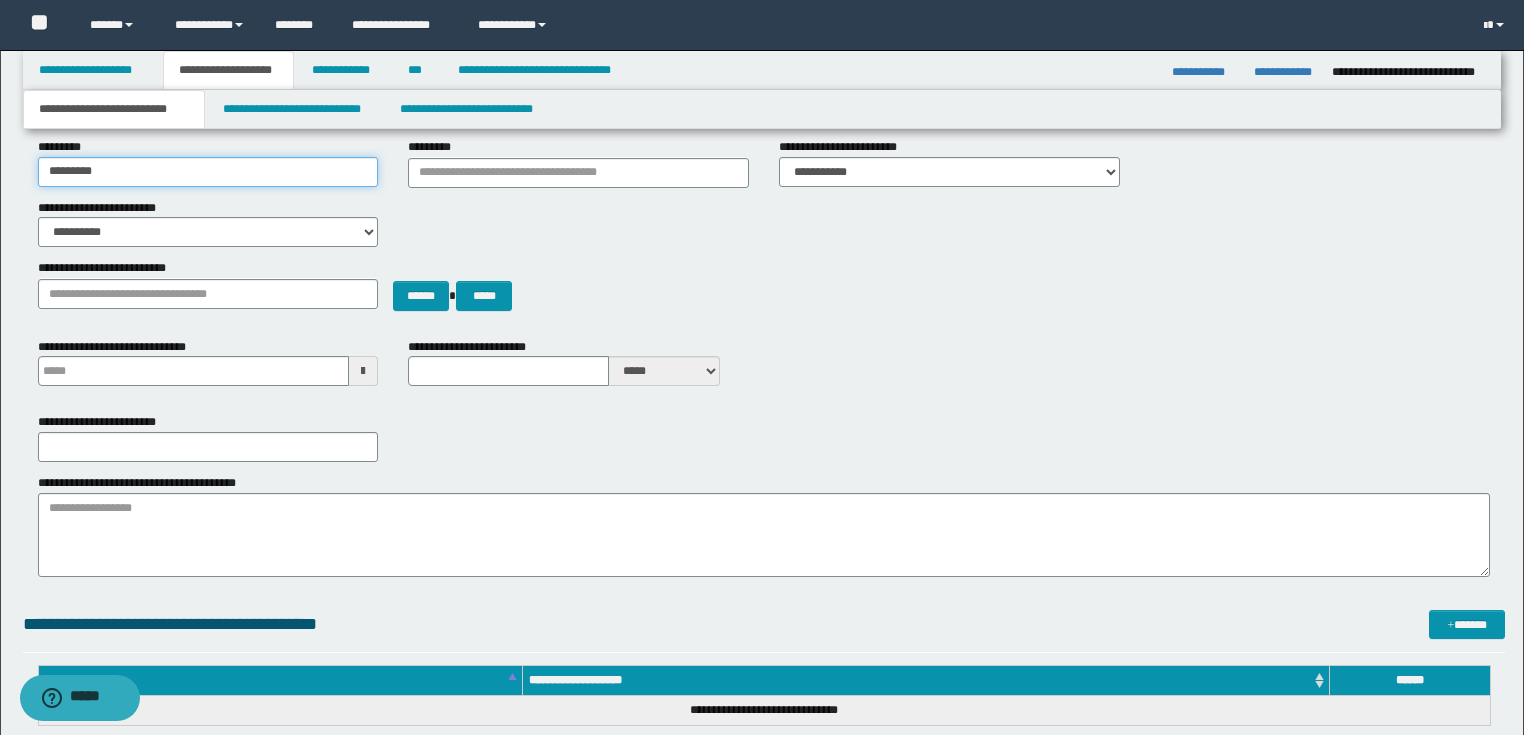 scroll, scrollTop: 240, scrollLeft: 0, axis: vertical 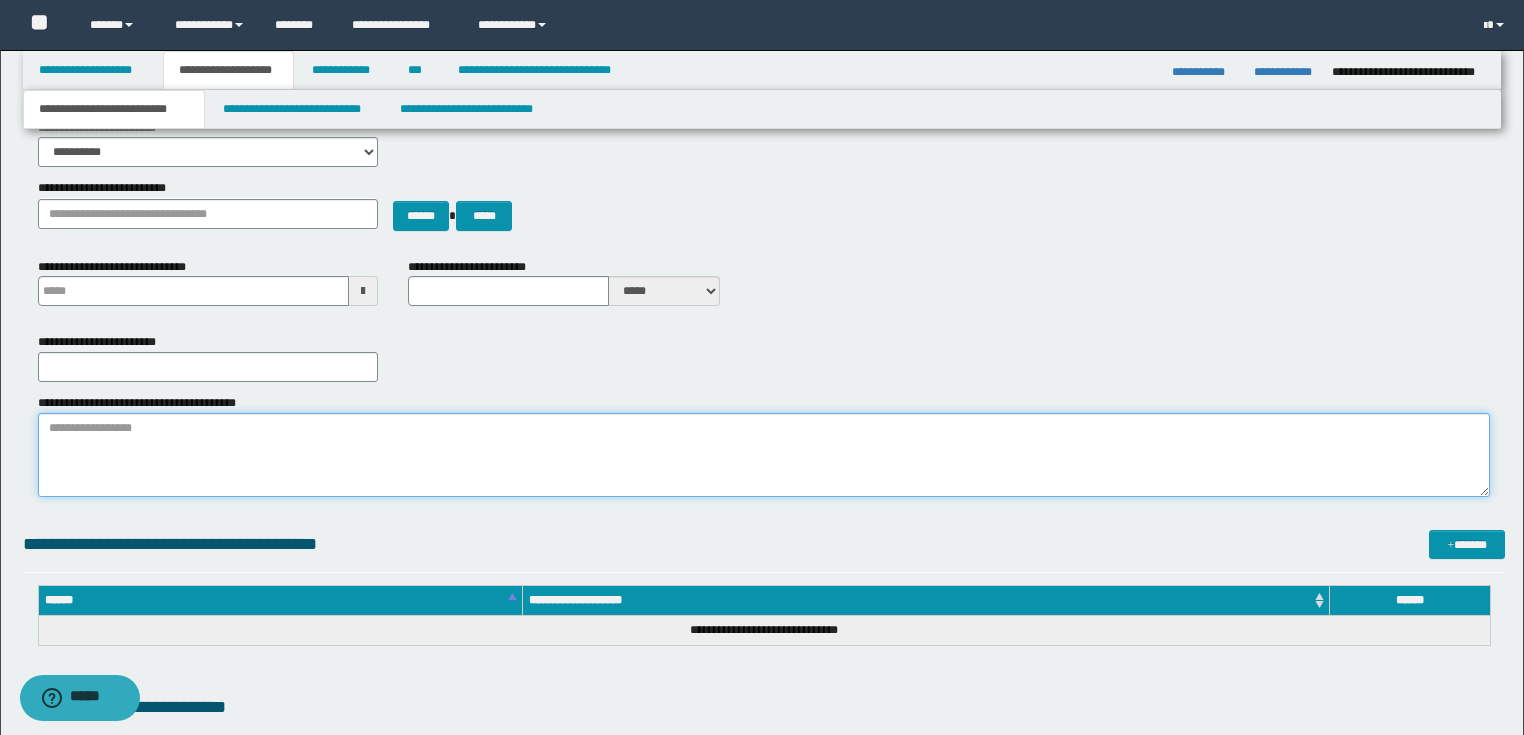 click on "**********" at bounding box center [764, 455] 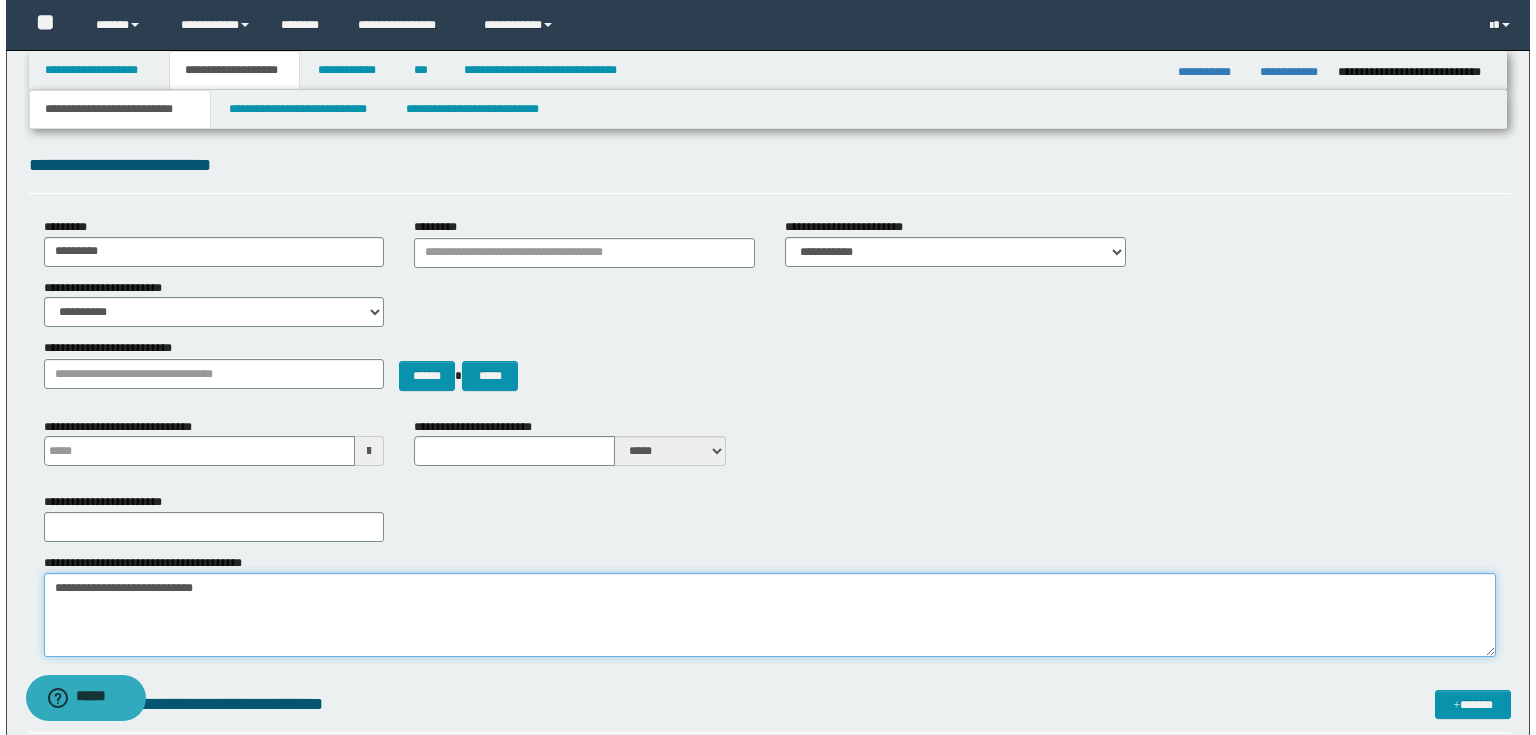 scroll, scrollTop: 0, scrollLeft: 0, axis: both 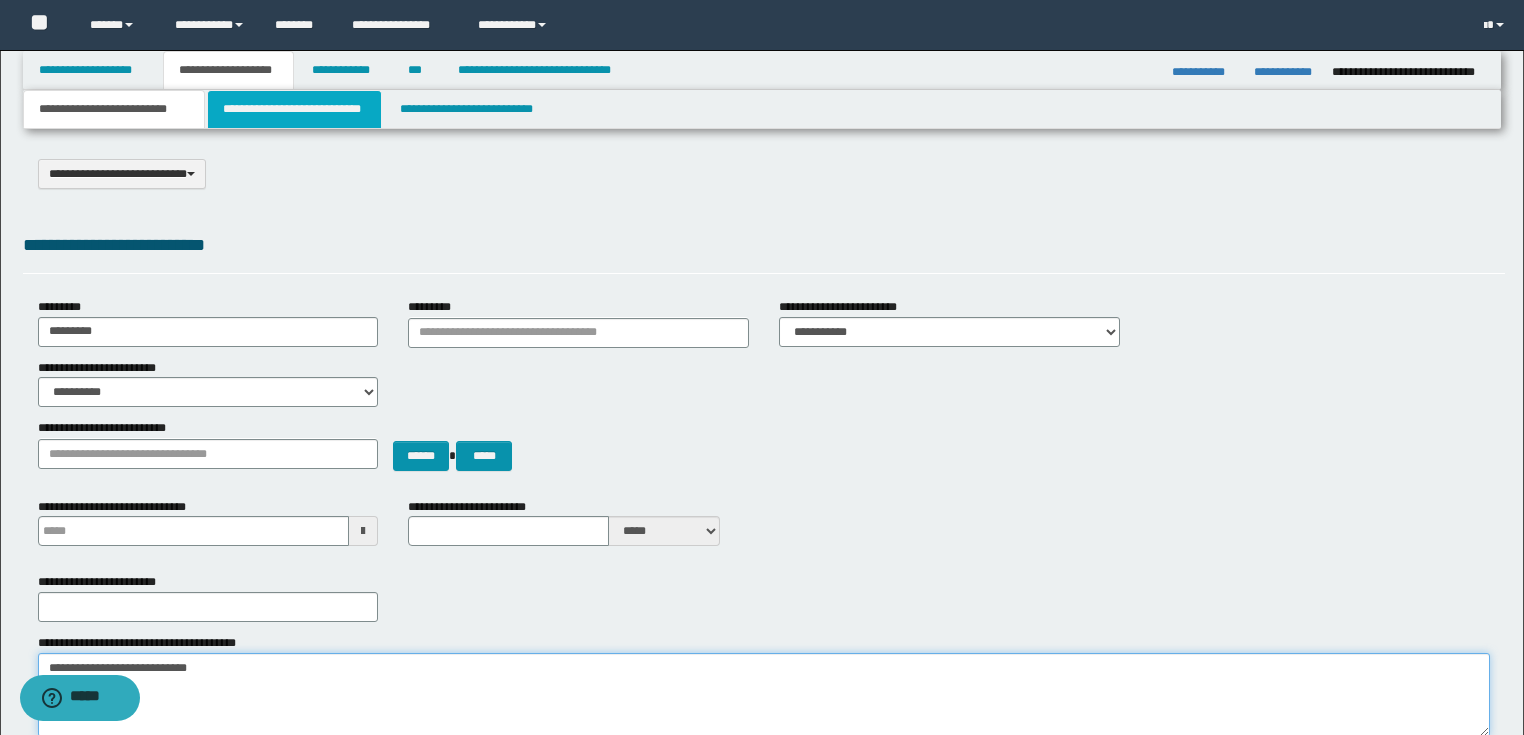 type on "**********" 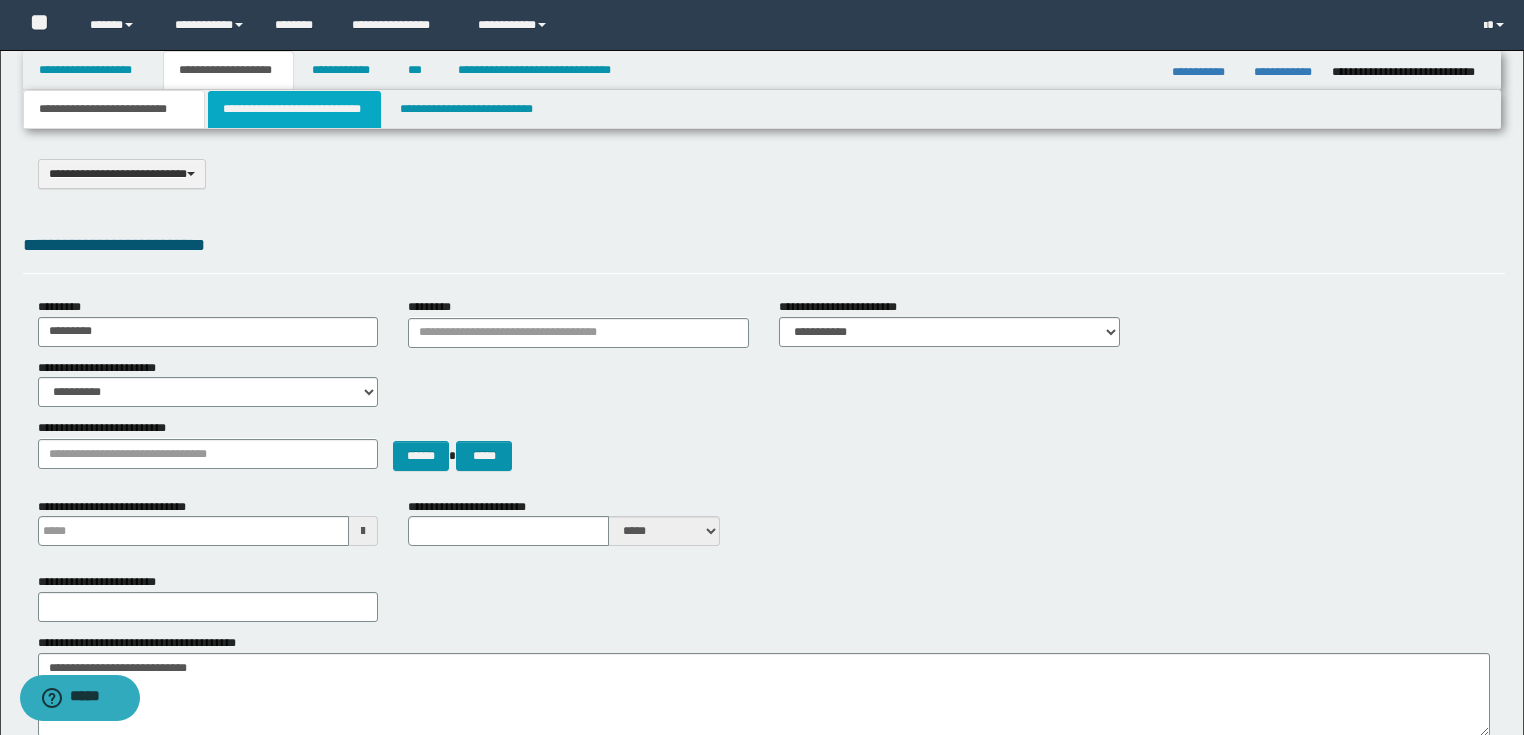 click on "**********" at bounding box center [294, 109] 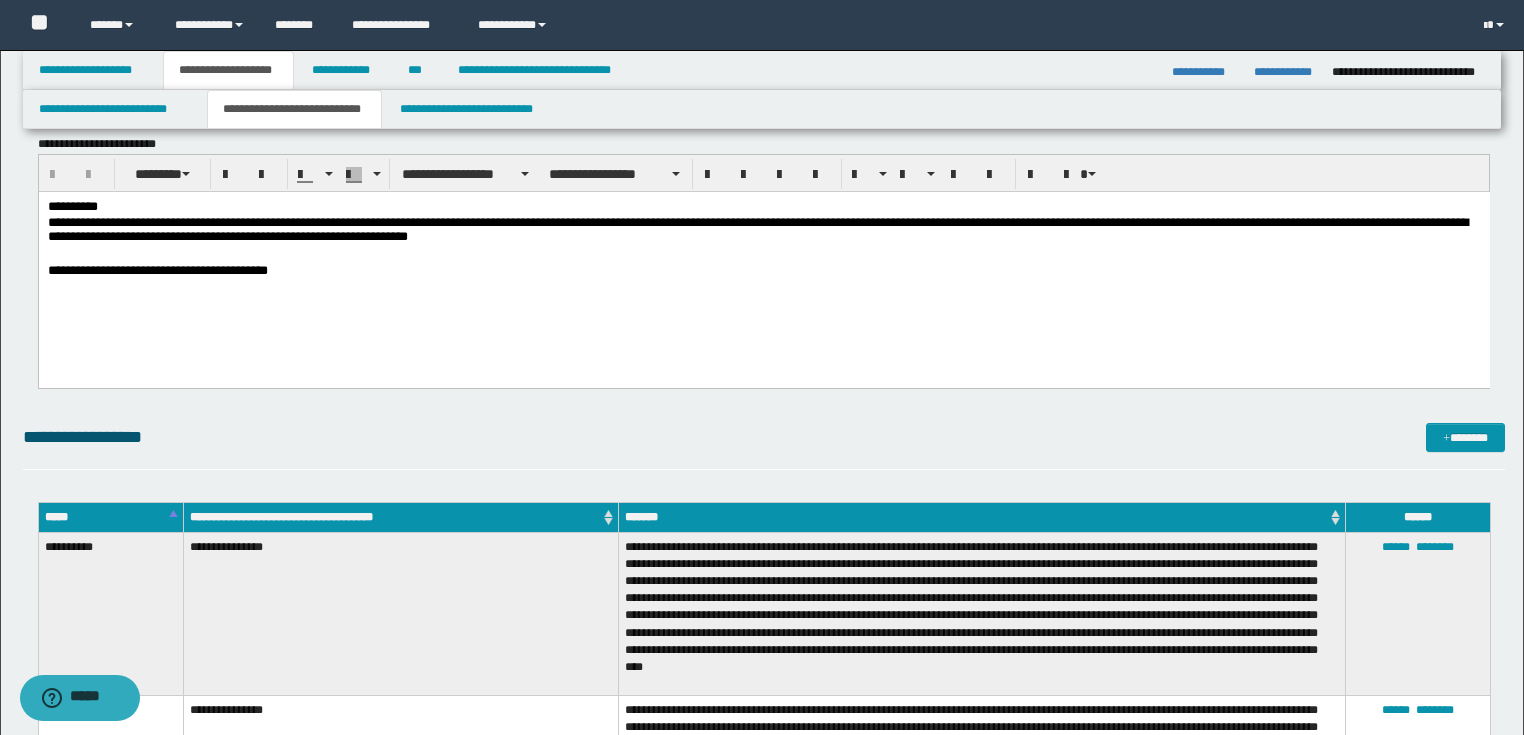scroll, scrollTop: 0, scrollLeft: 0, axis: both 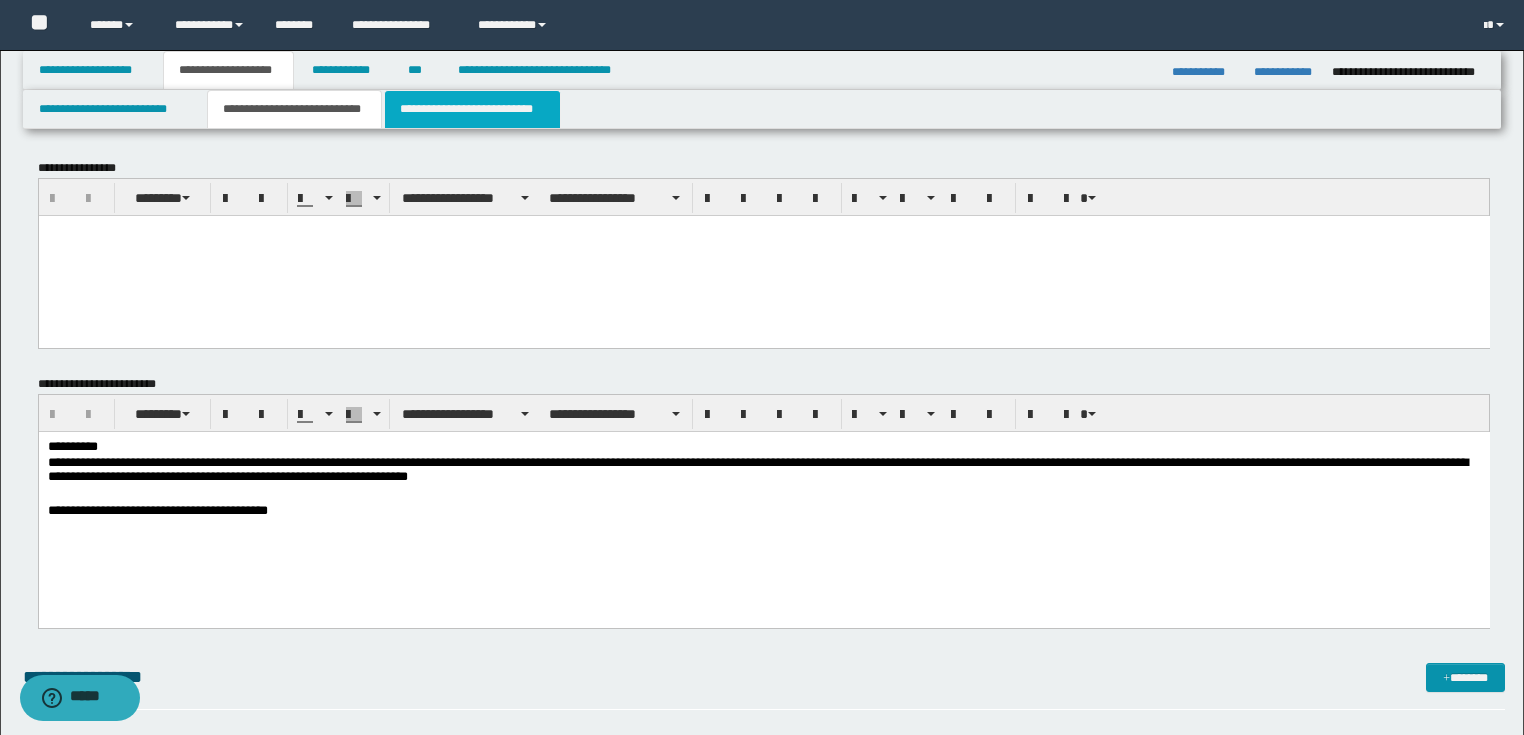 click on "**********" at bounding box center (472, 109) 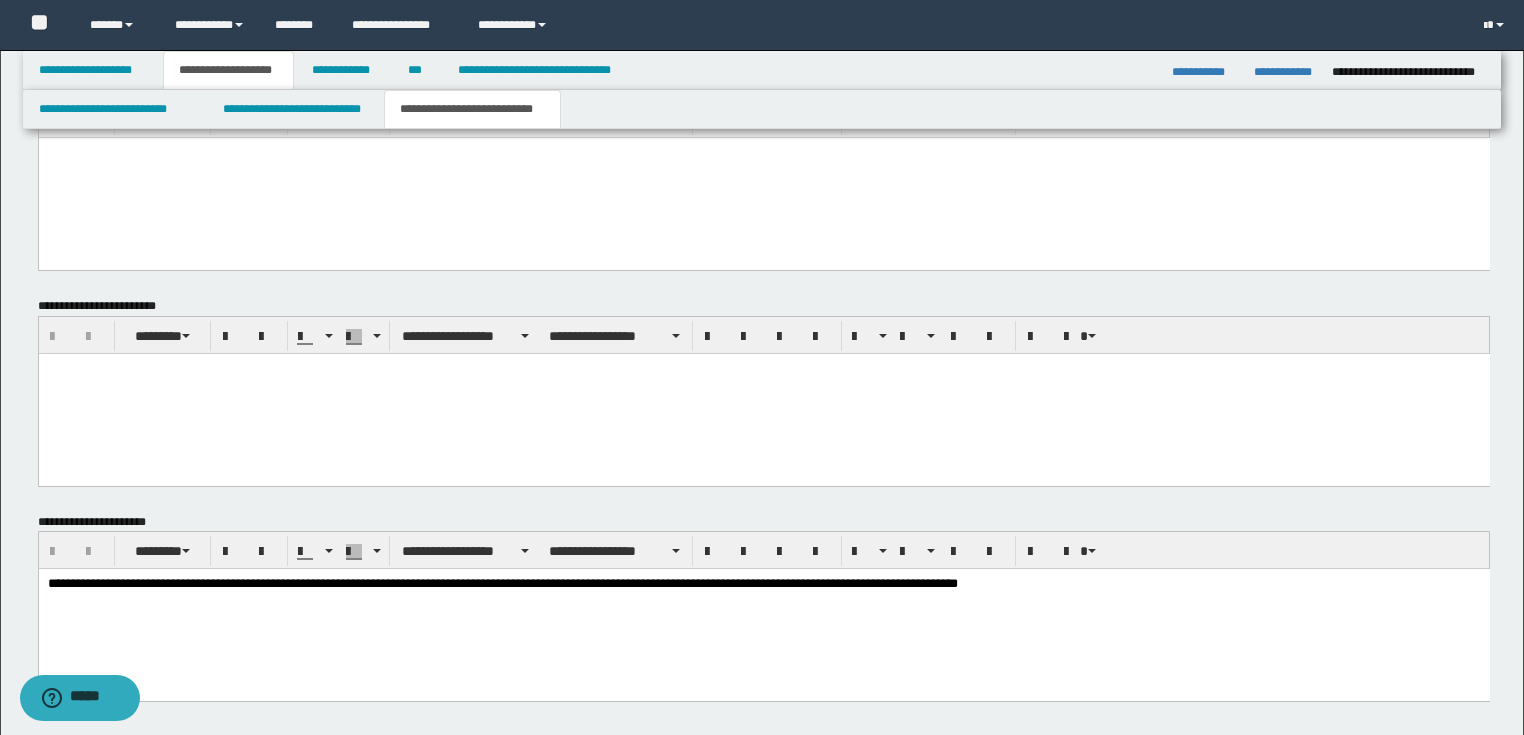 scroll, scrollTop: 800, scrollLeft: 0, axis: vertical 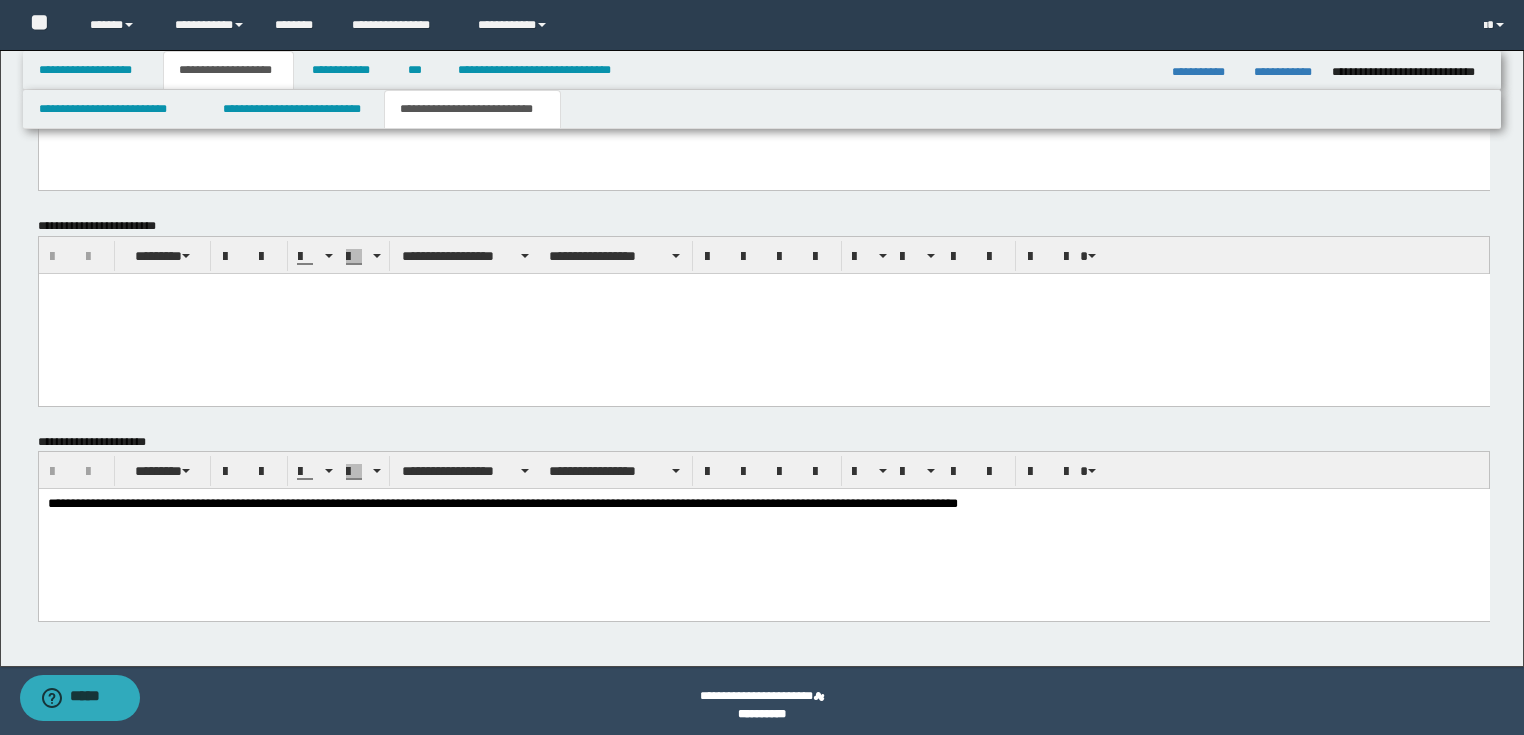 click at bounding box center [763, 313] 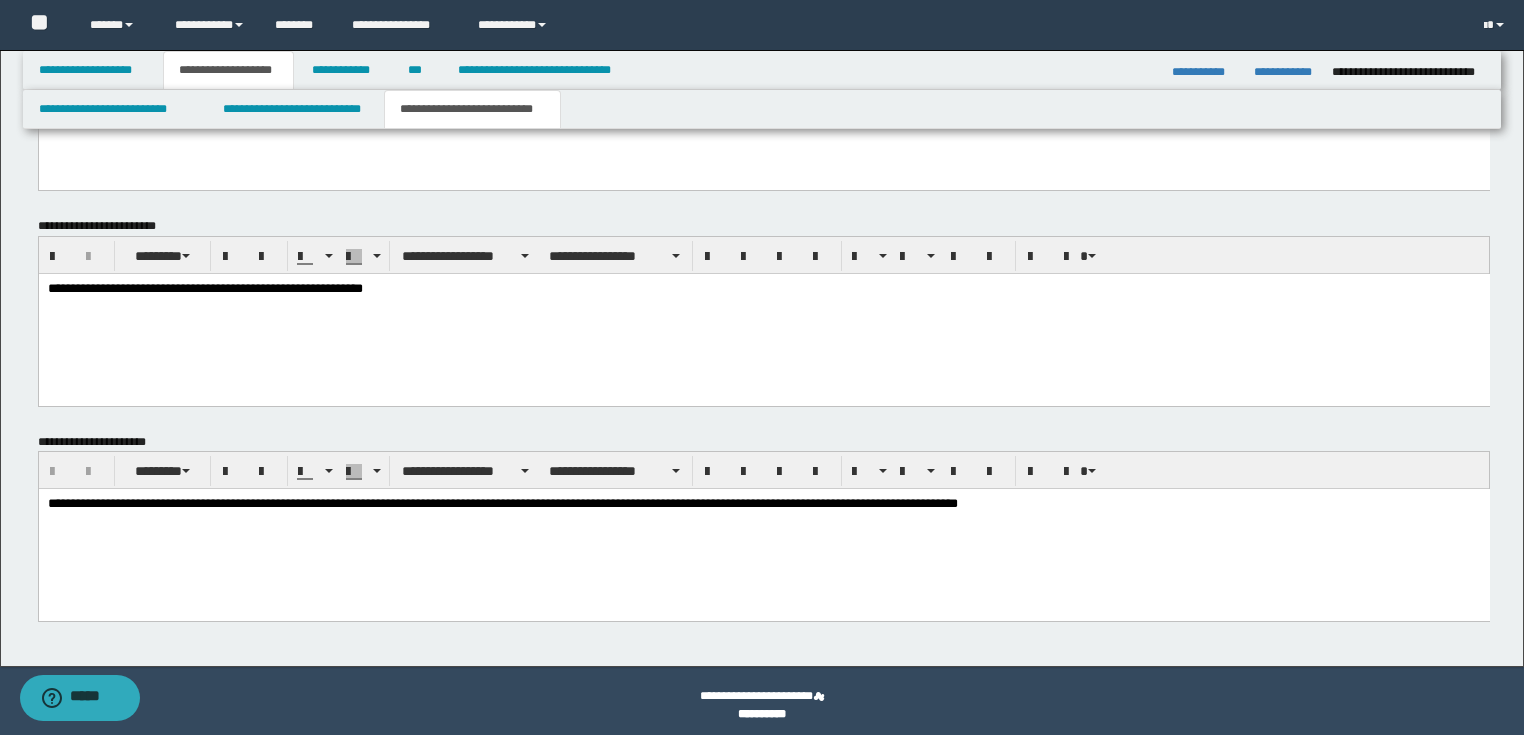 click on "**********" at bounding box center (763, 289) 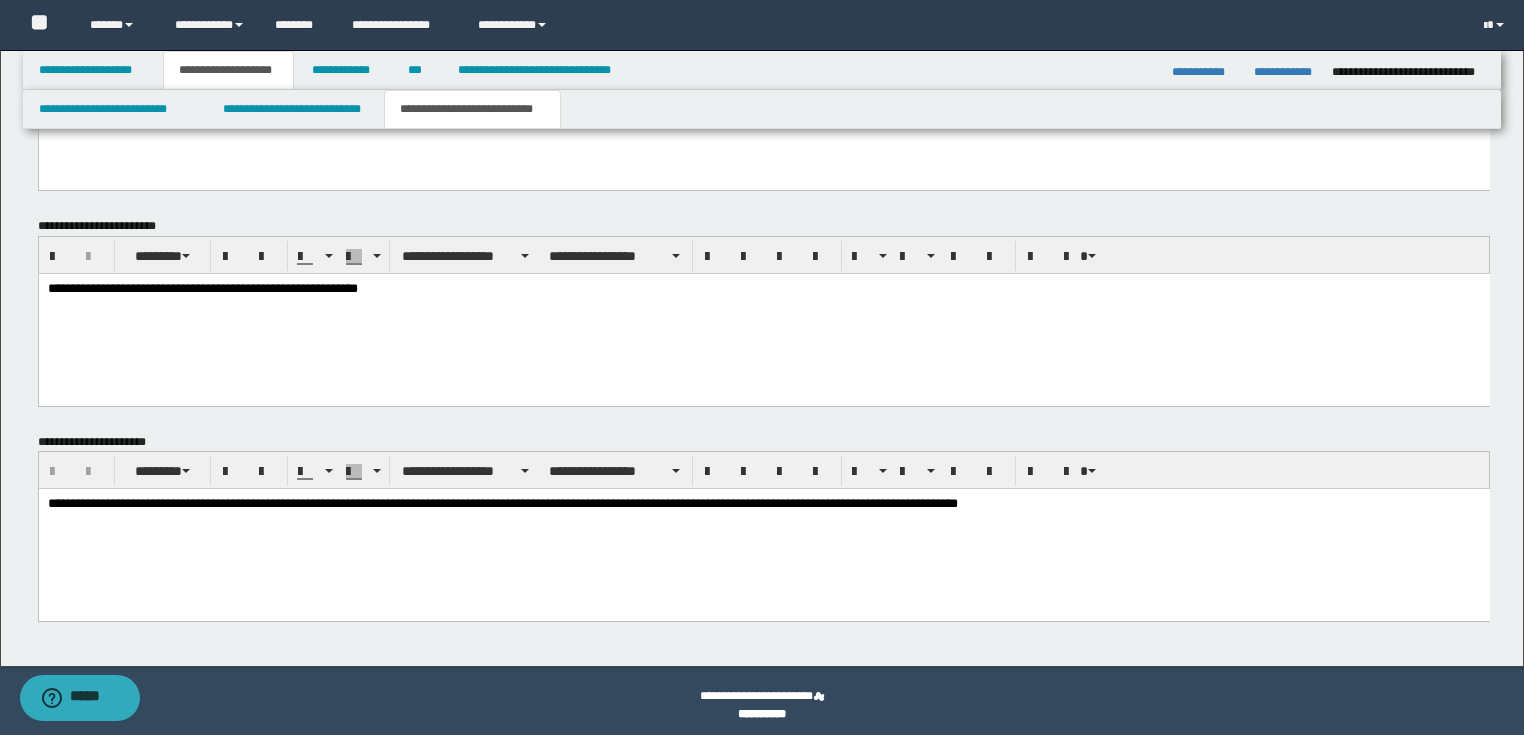 drag, startPoint x: 240, startPoint y: 292, endPoint x: 347, endPoint y: 540, distance: 270.09814 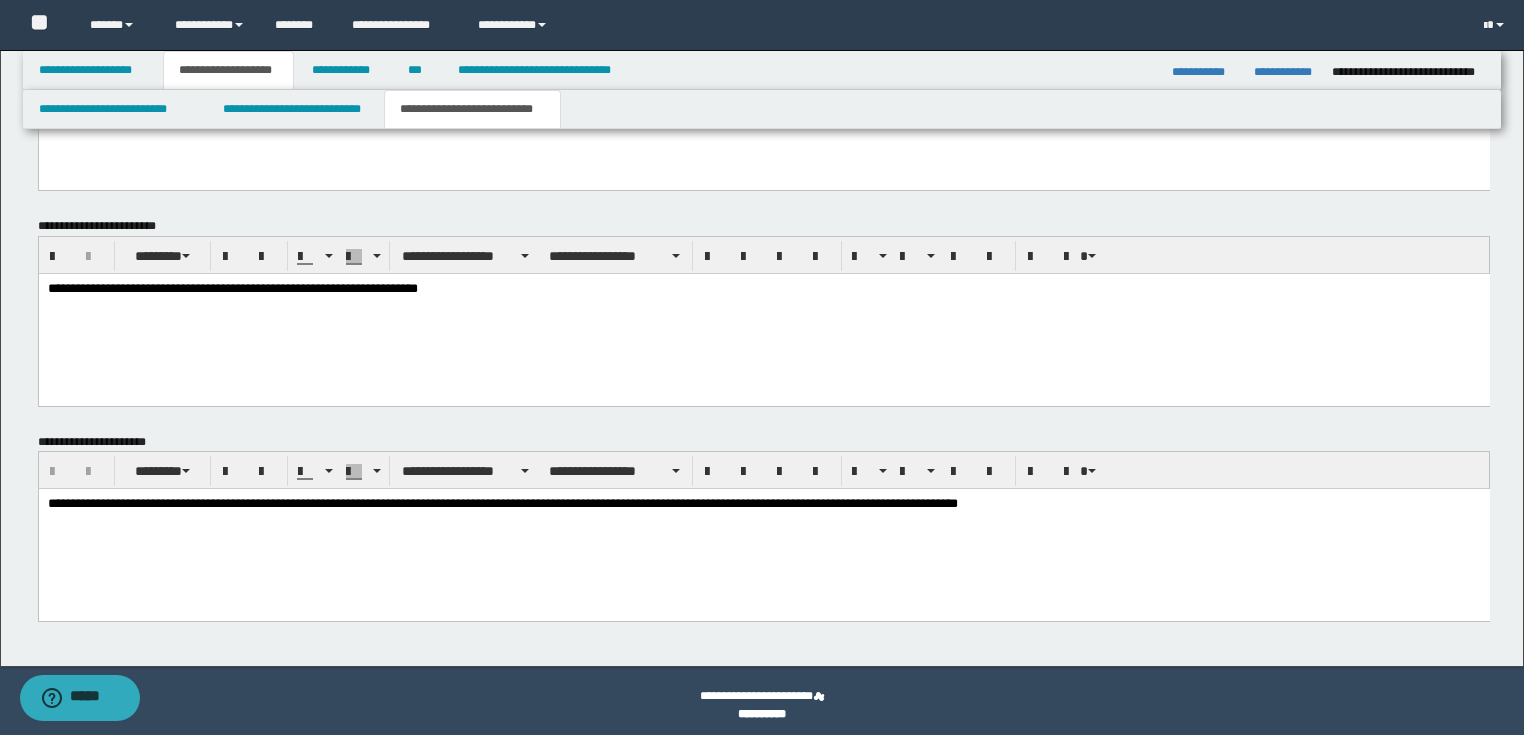 click on "**********" at bounding box center (763, 289) 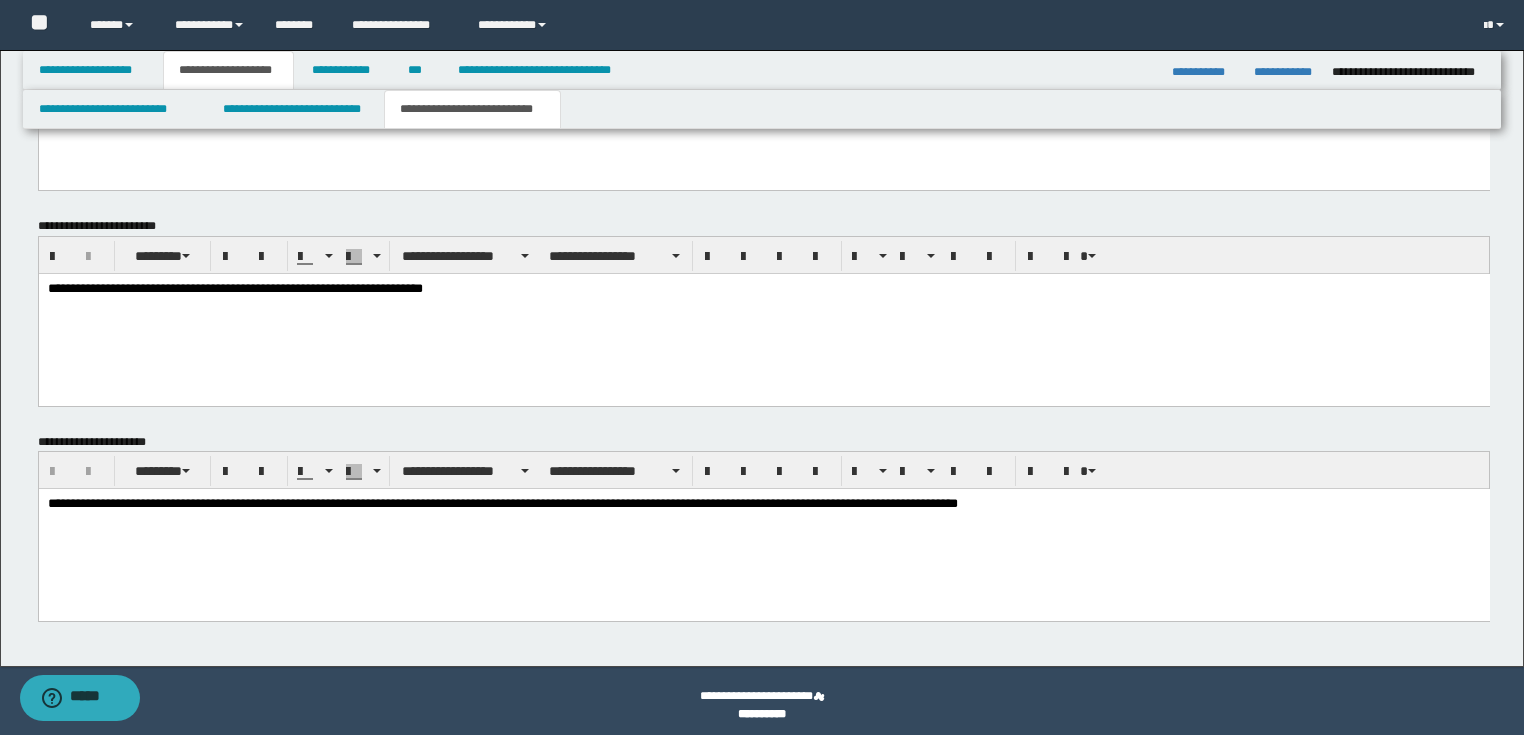 click on "**********" at bounding box center [763, 289] 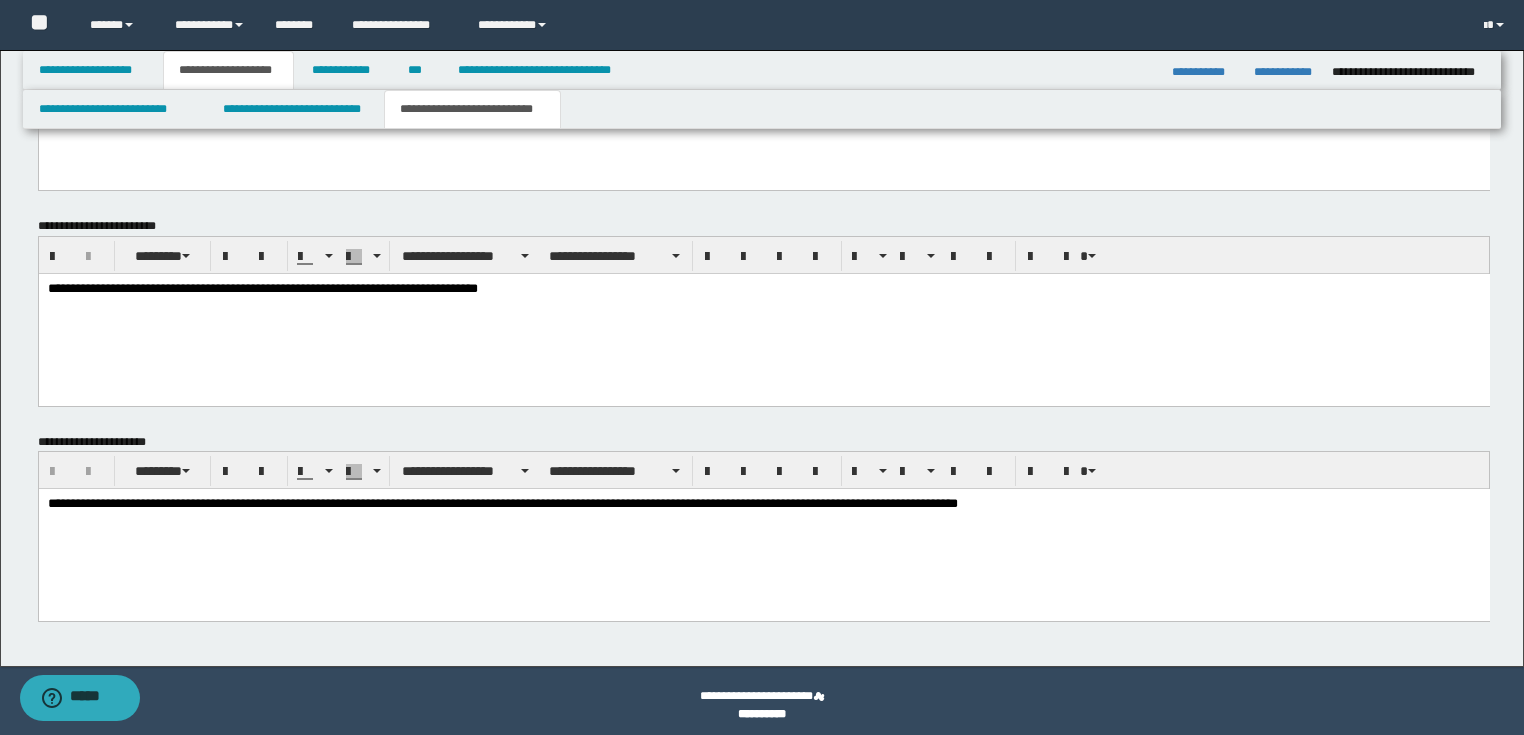 click on "**********" at bounding box center (763, 289) 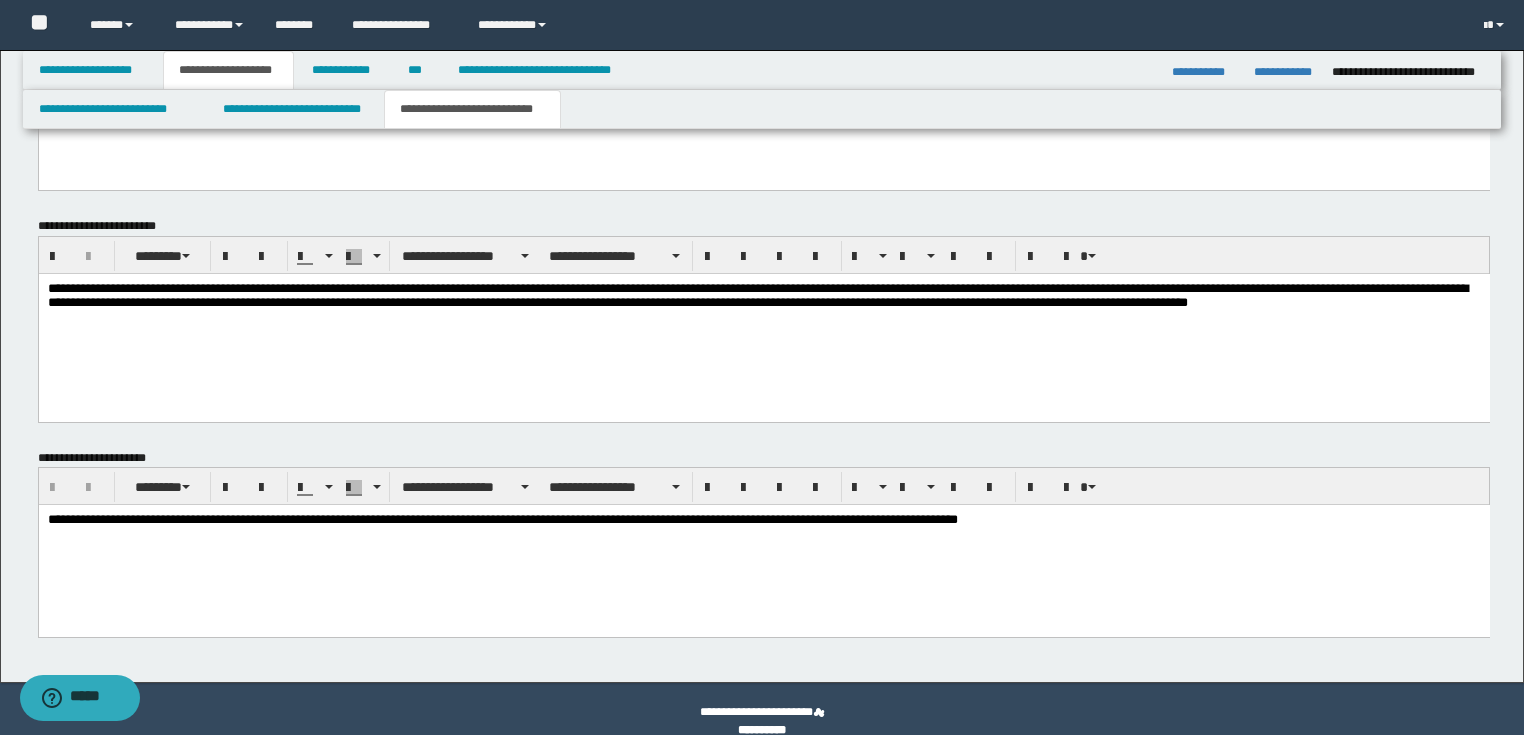 click on "**********" at bounding box center [763, 297] 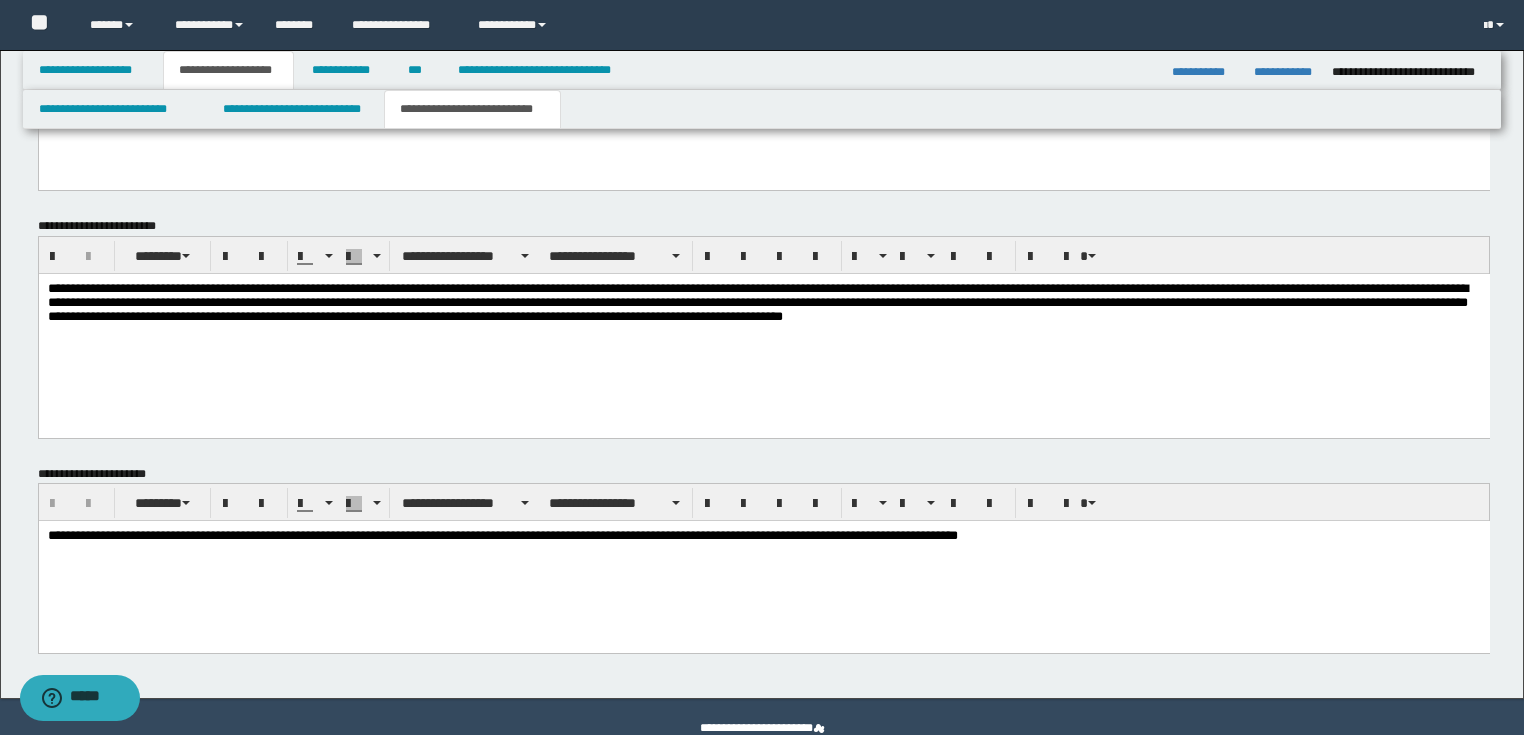 click on "**********" at bounding box center [763, 305] 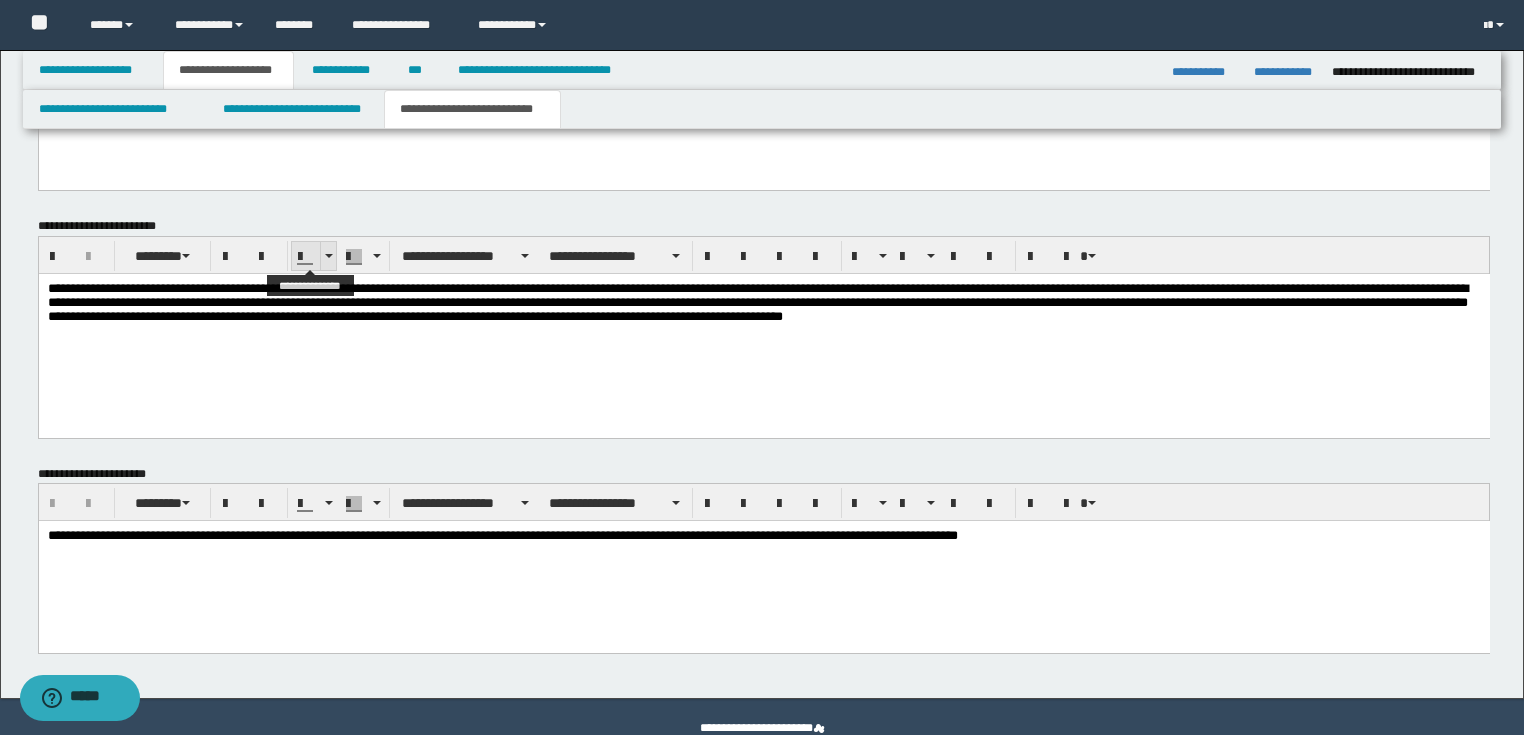 scroll, scrollTop: 720, scrollLeft: 0, axis: vertical 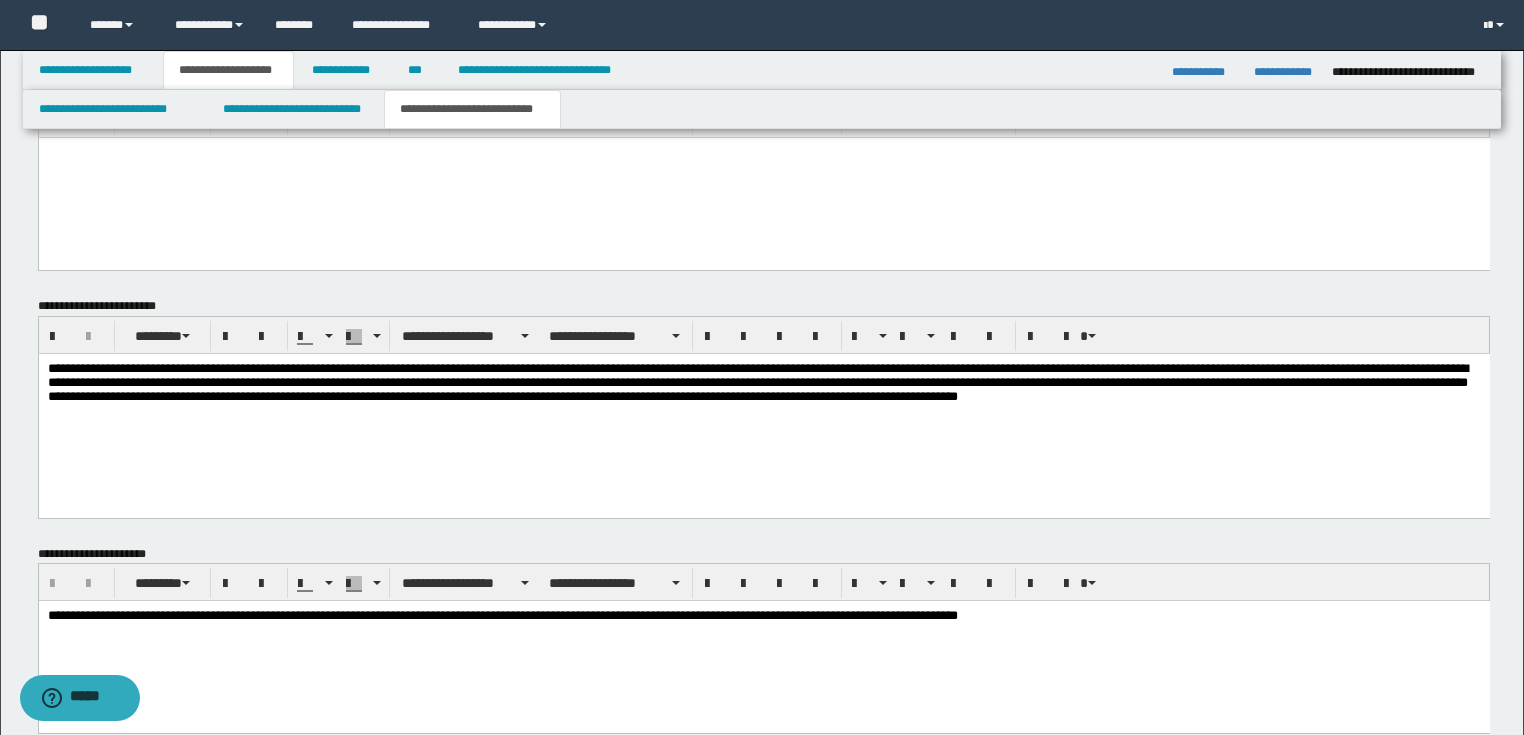 click on "**********" at bounding box center [763, 410] 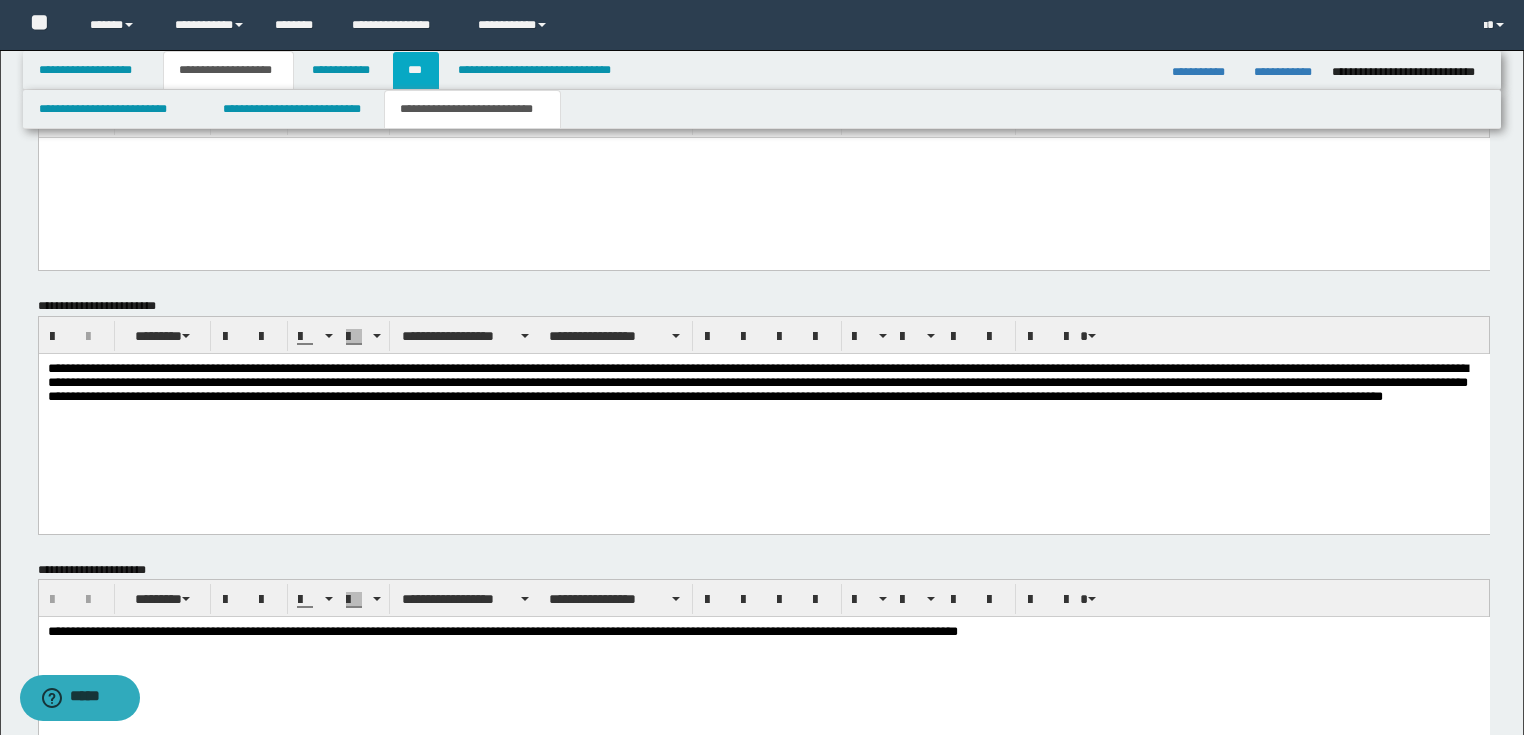 click on "***" at bounding box center [416, 70] 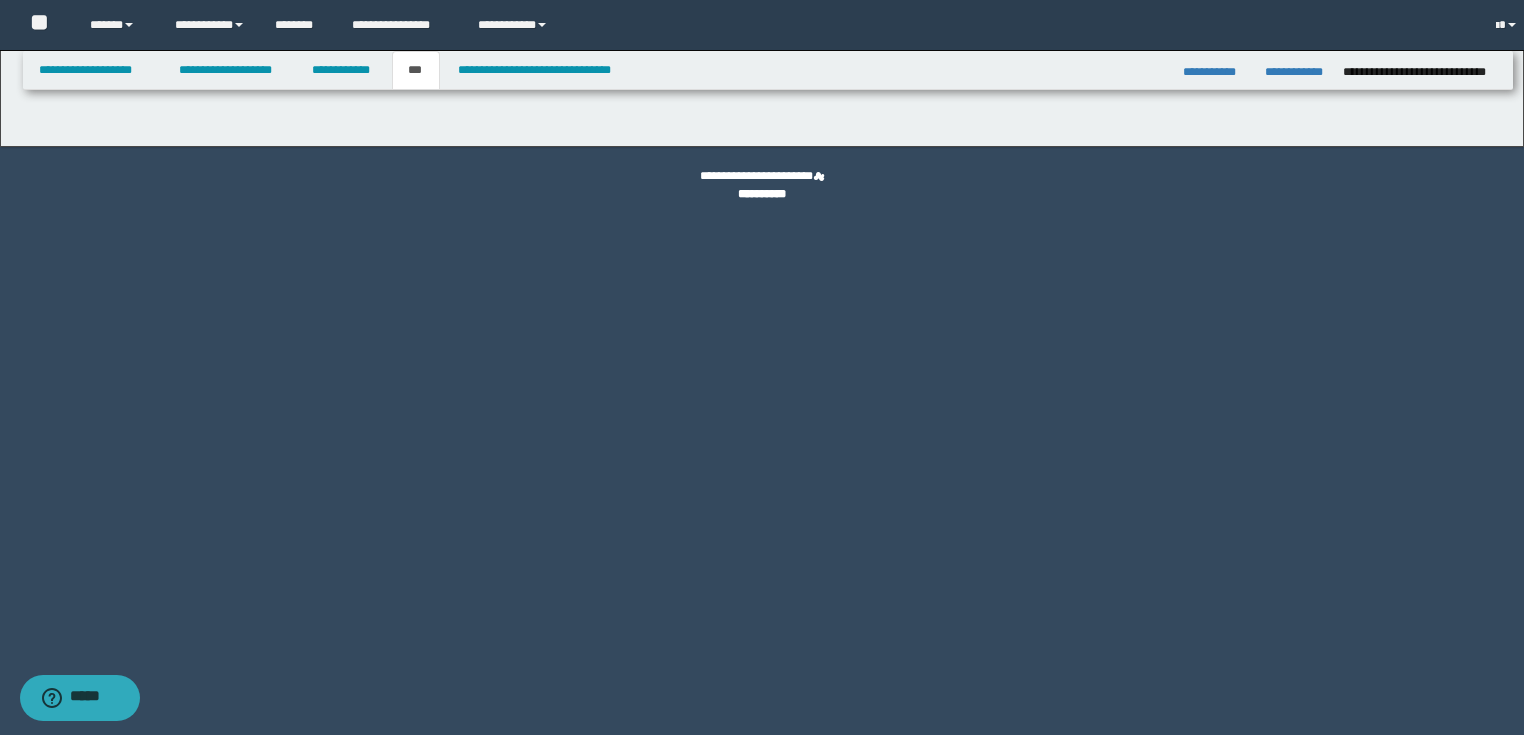 scroll, scrollTop: 0, scrollLeft: 0, axis: both 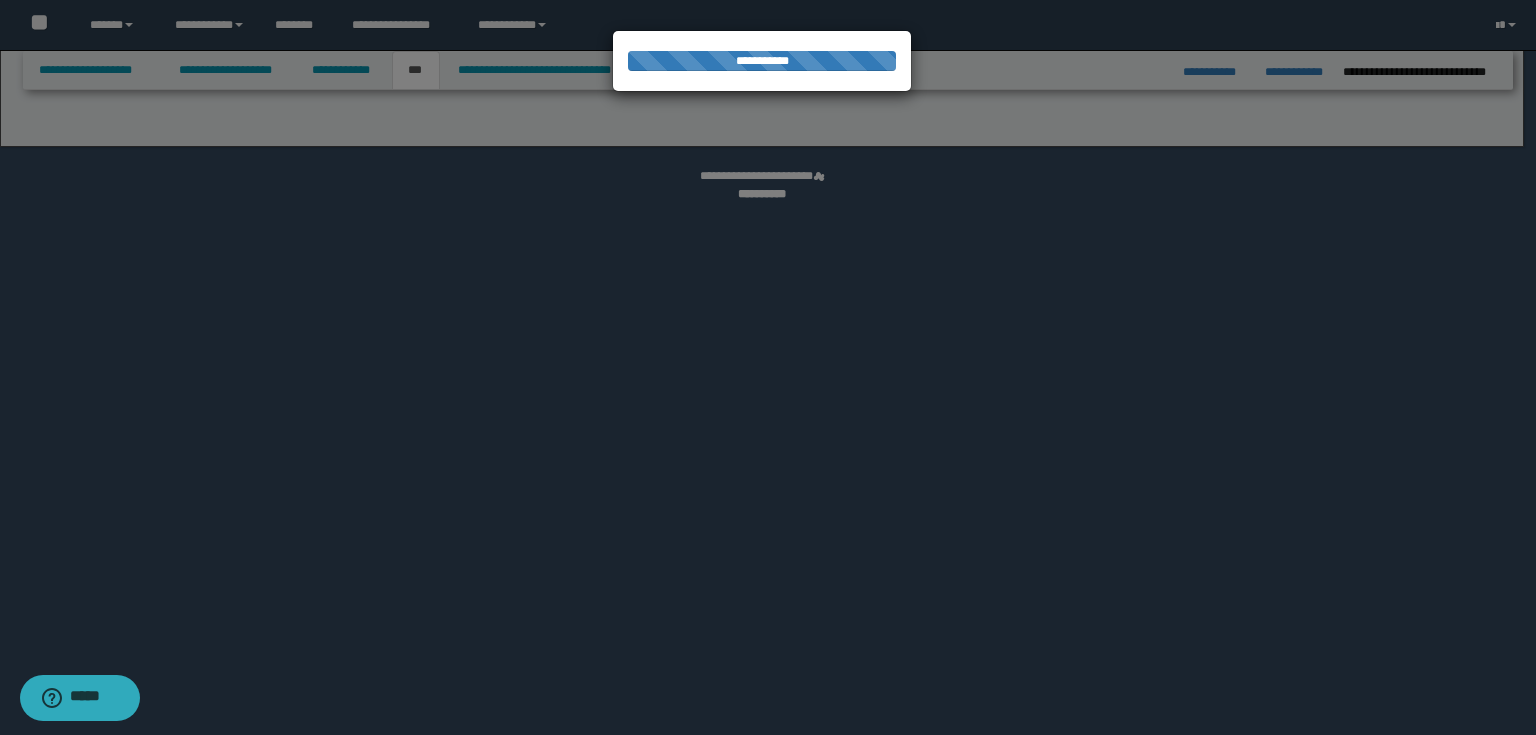 select on "***" 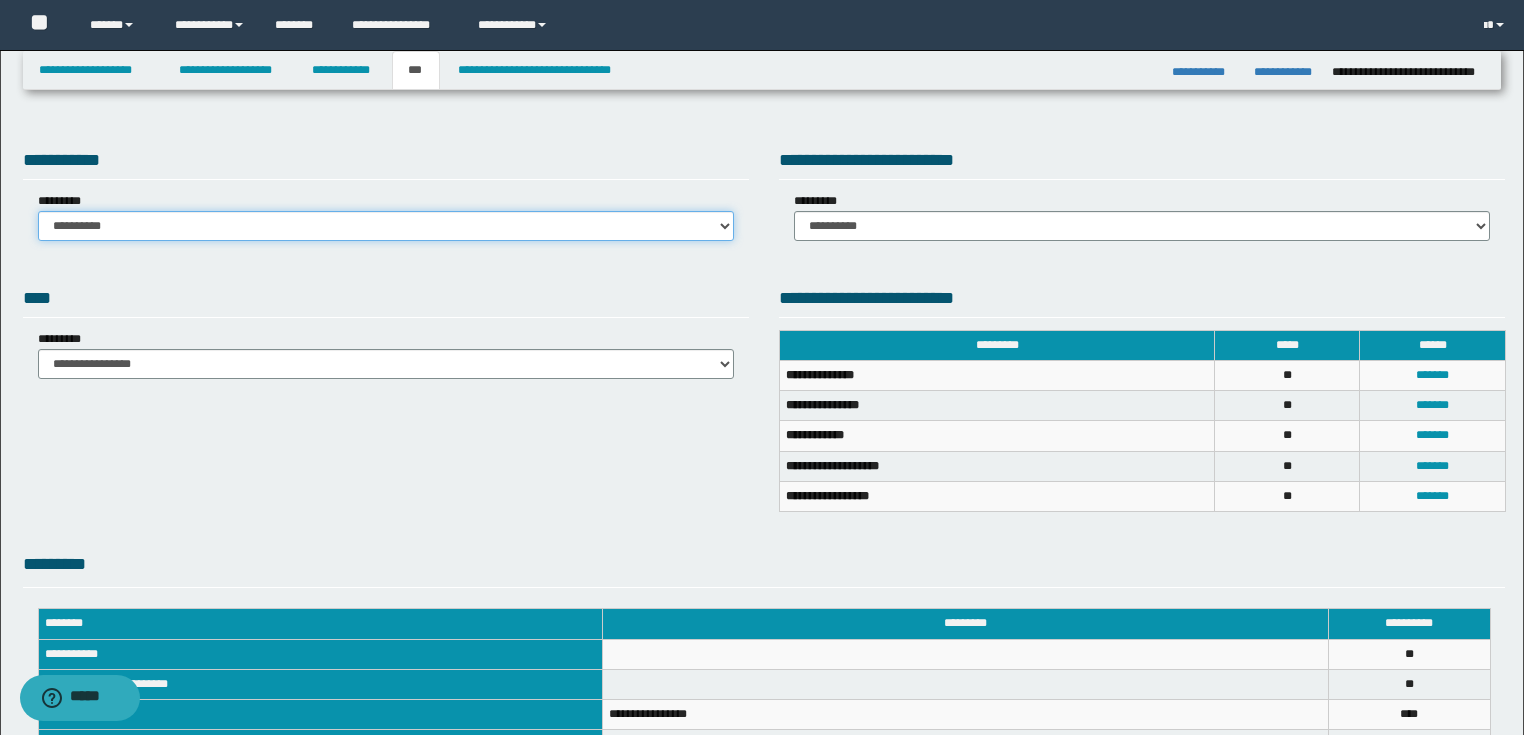 click on "**********" at bounding box center [386, 226] 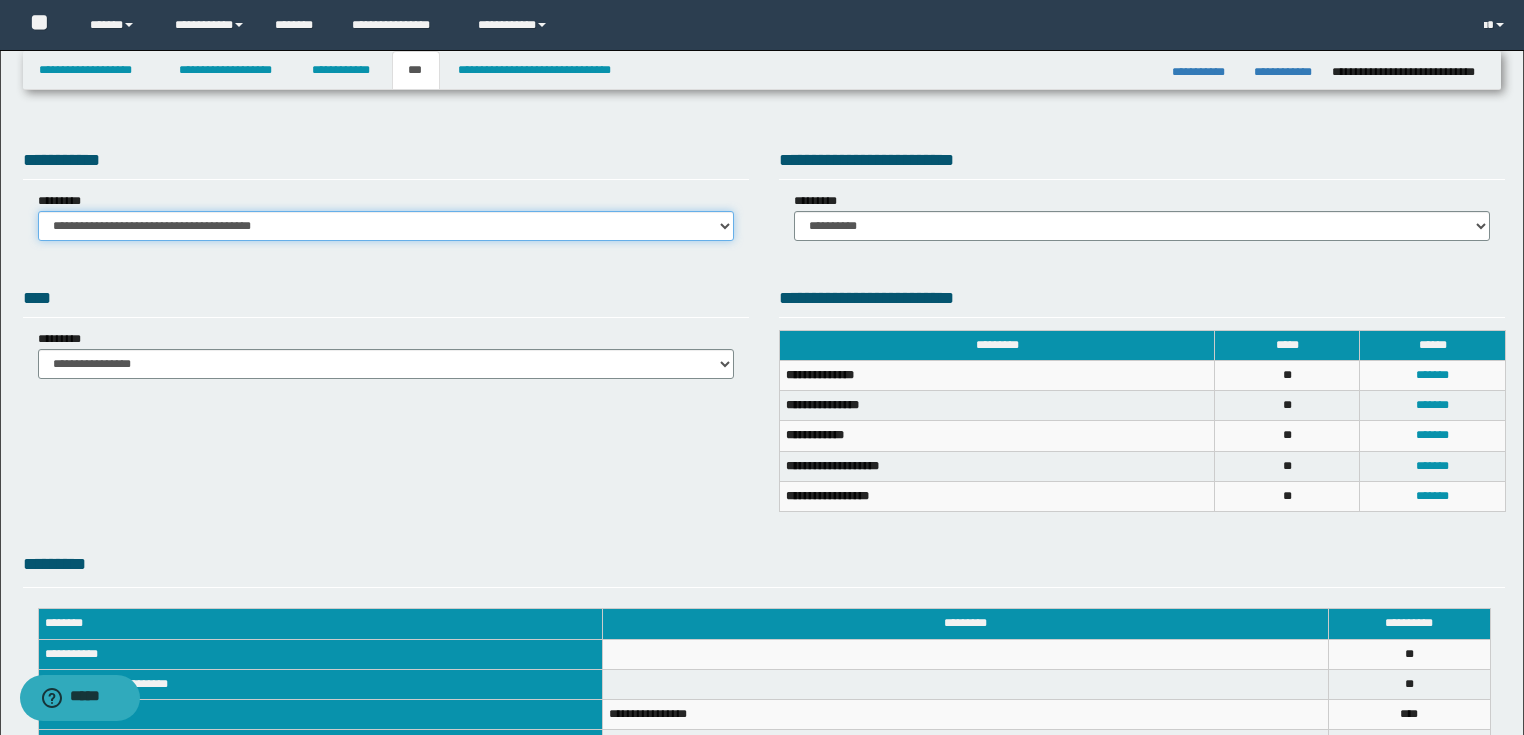 click on "**********" at bounding box center (386, 226) 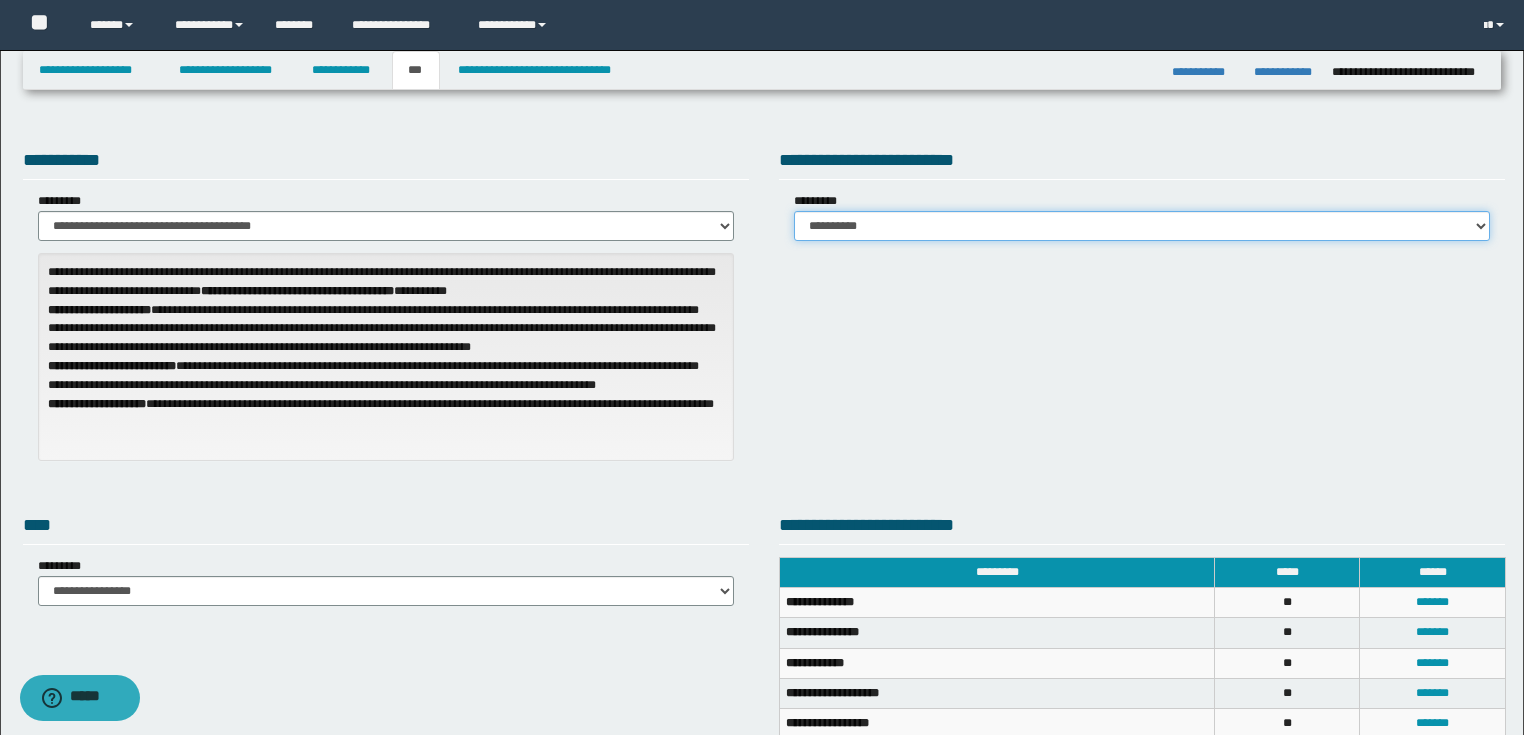 click on "**********" at bounding box center (1142, 226) 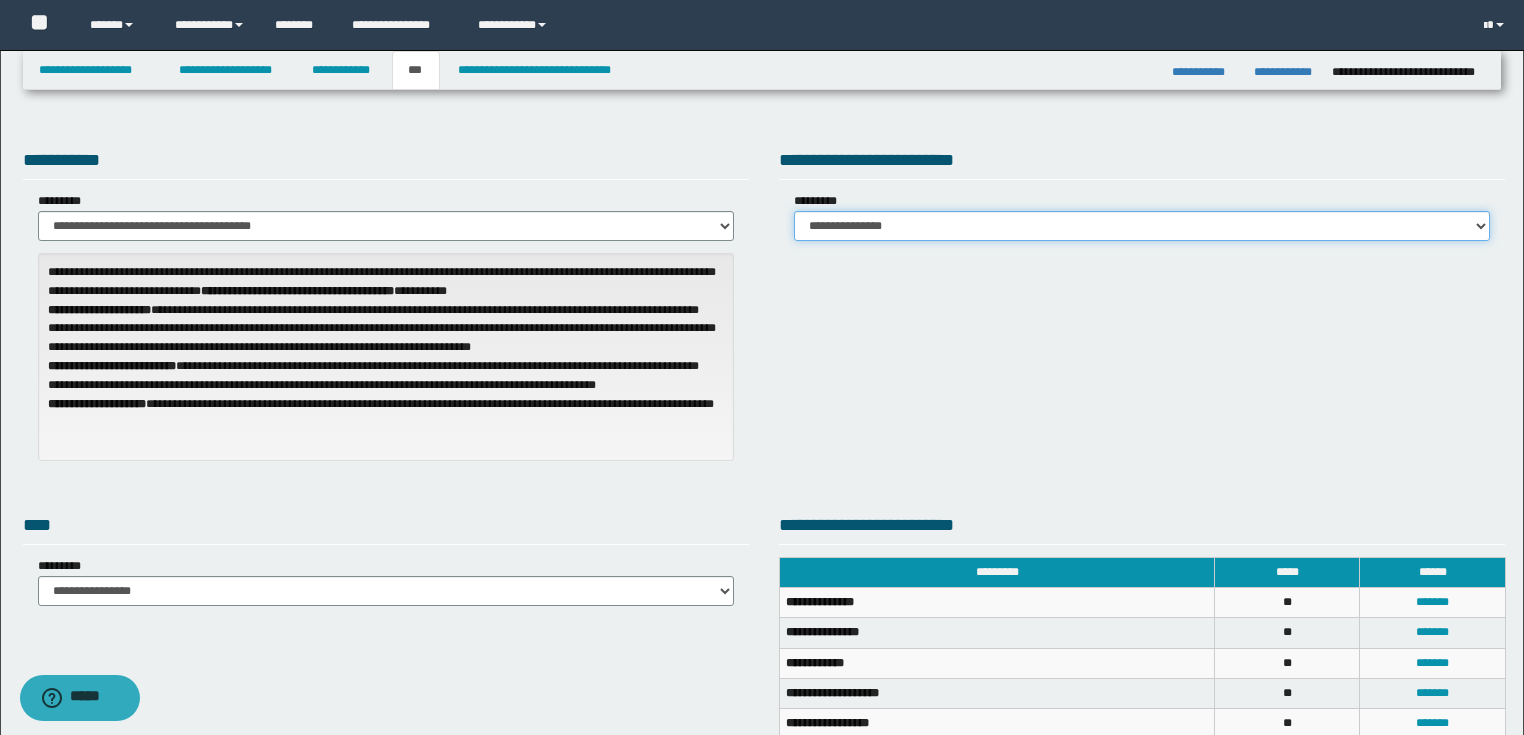 click on "**********" at bounding box center [1142, 226] 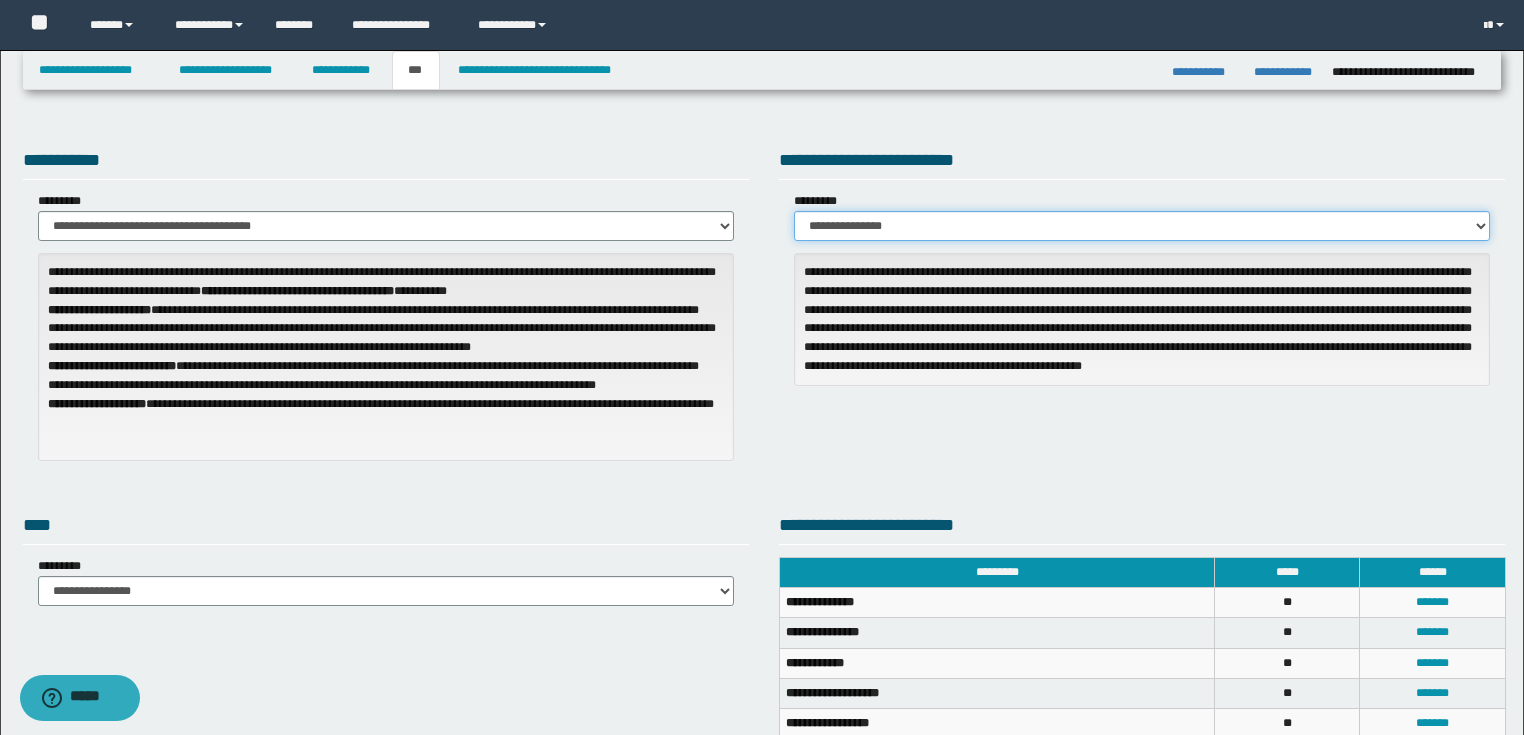 click on "**********" at bounding box center (1142, 226) 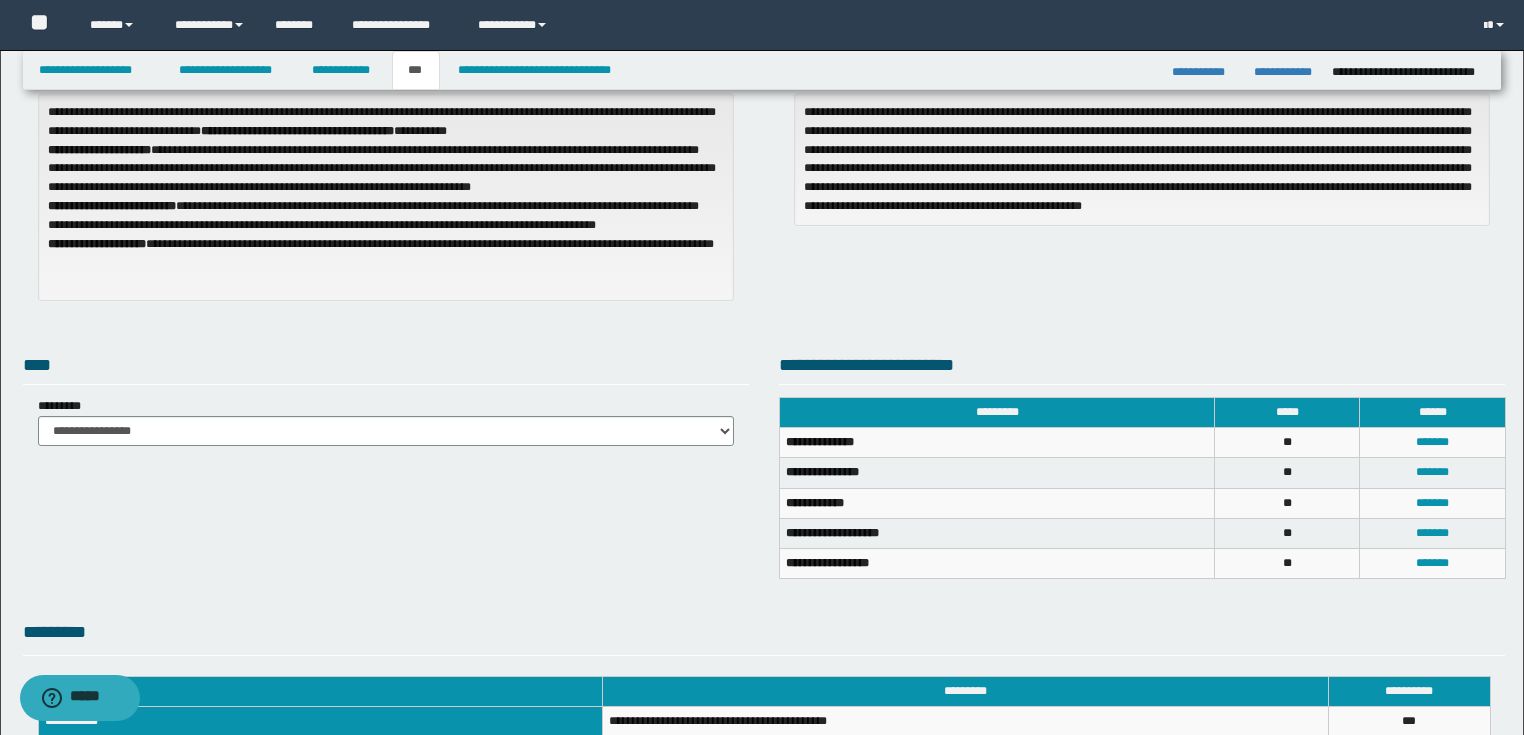 scroll, scrollTop: 240, scrollLeft: 0, axis: vertical 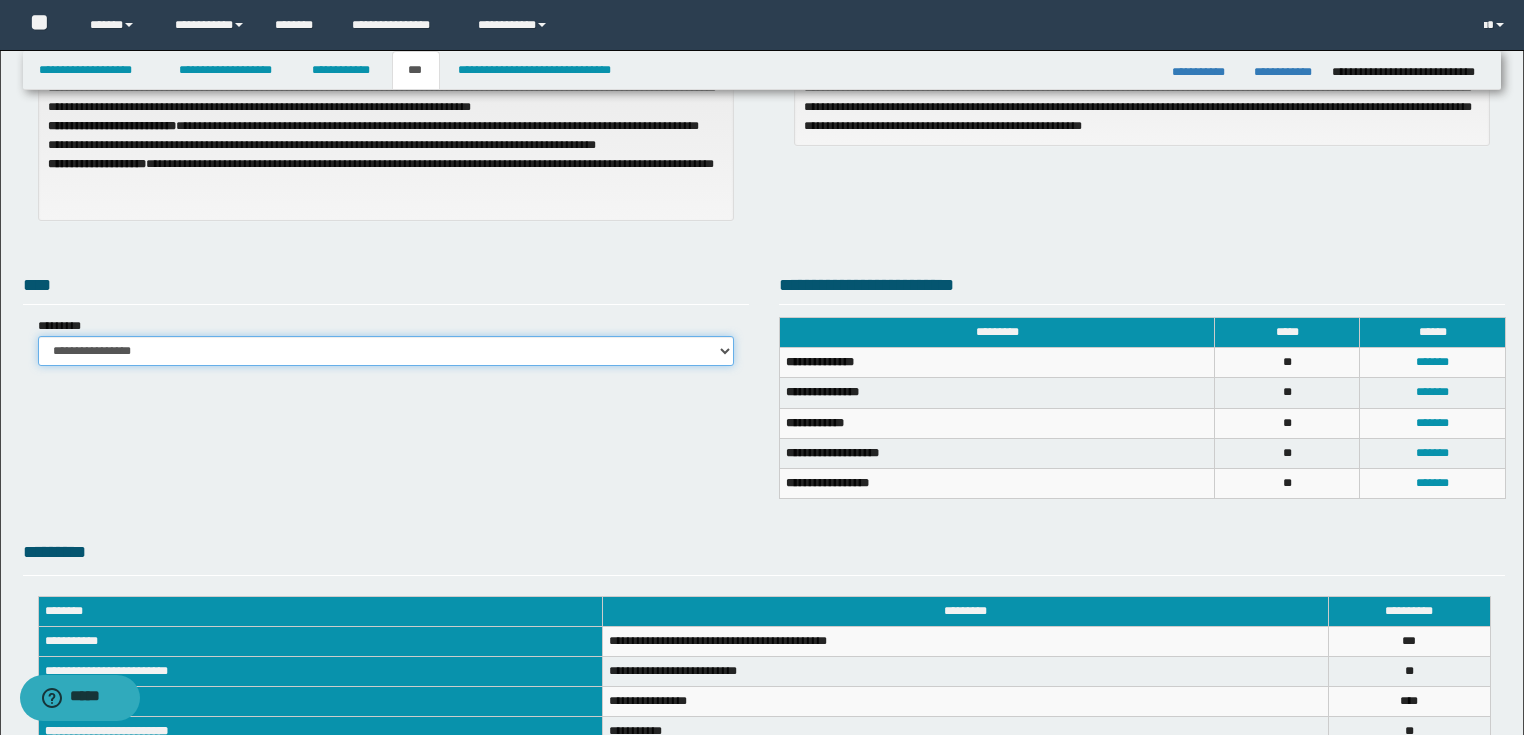 click on "**********" at bounding box center [386, 351] 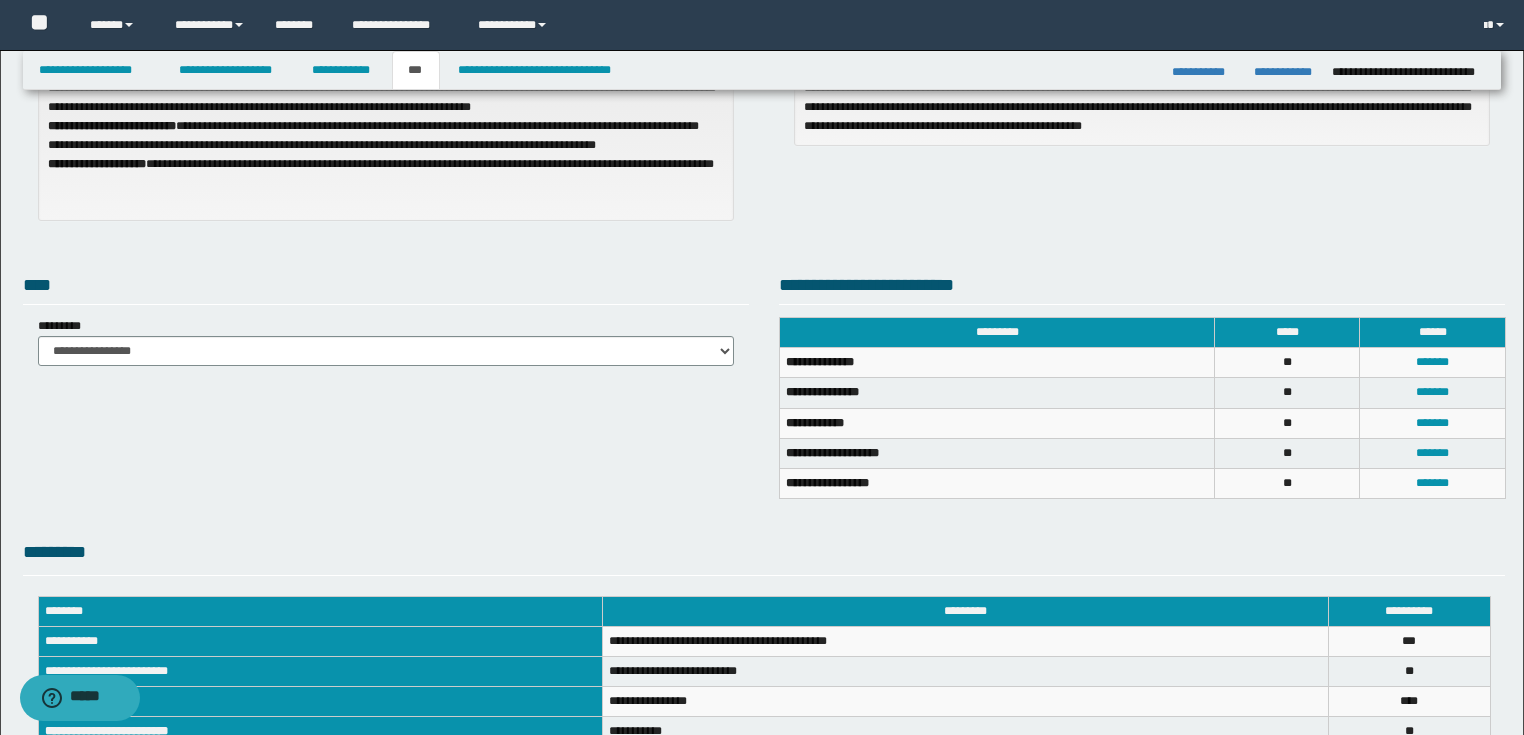 click on "*********" at bounding box center [764, 557] 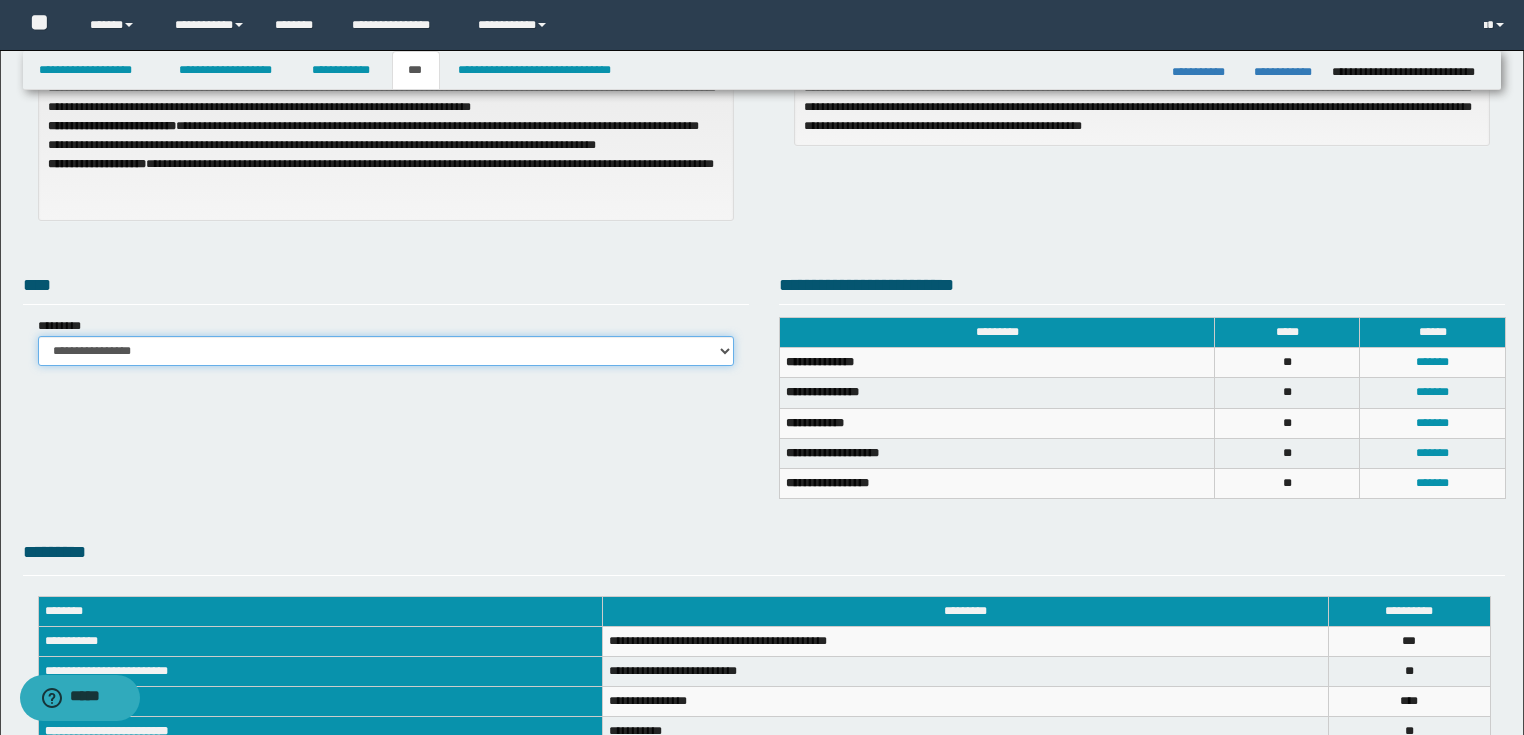 click on "**********" at bounding box center [386, 351] 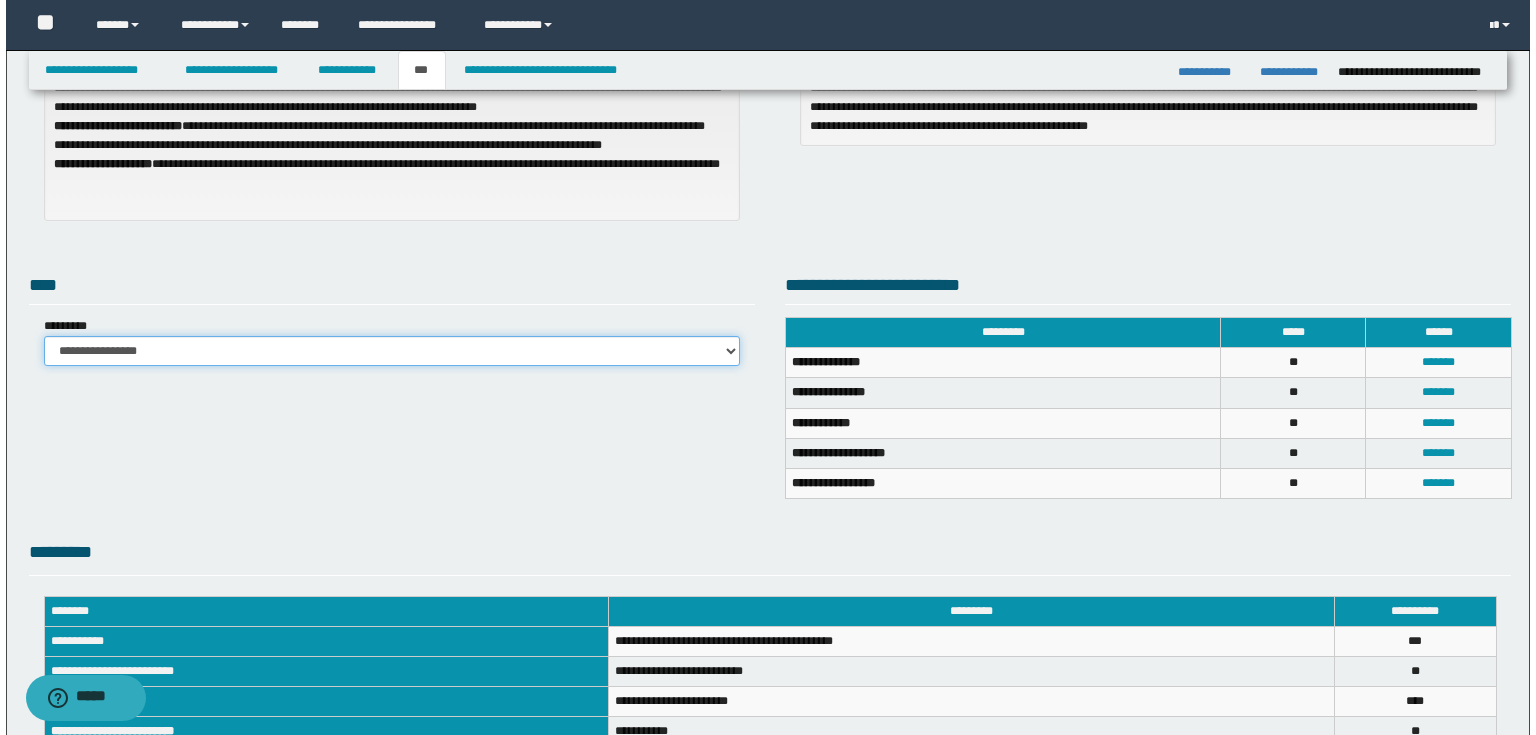 scroll, scrollTop: 320, scrollLeft: 0, axis: vertical 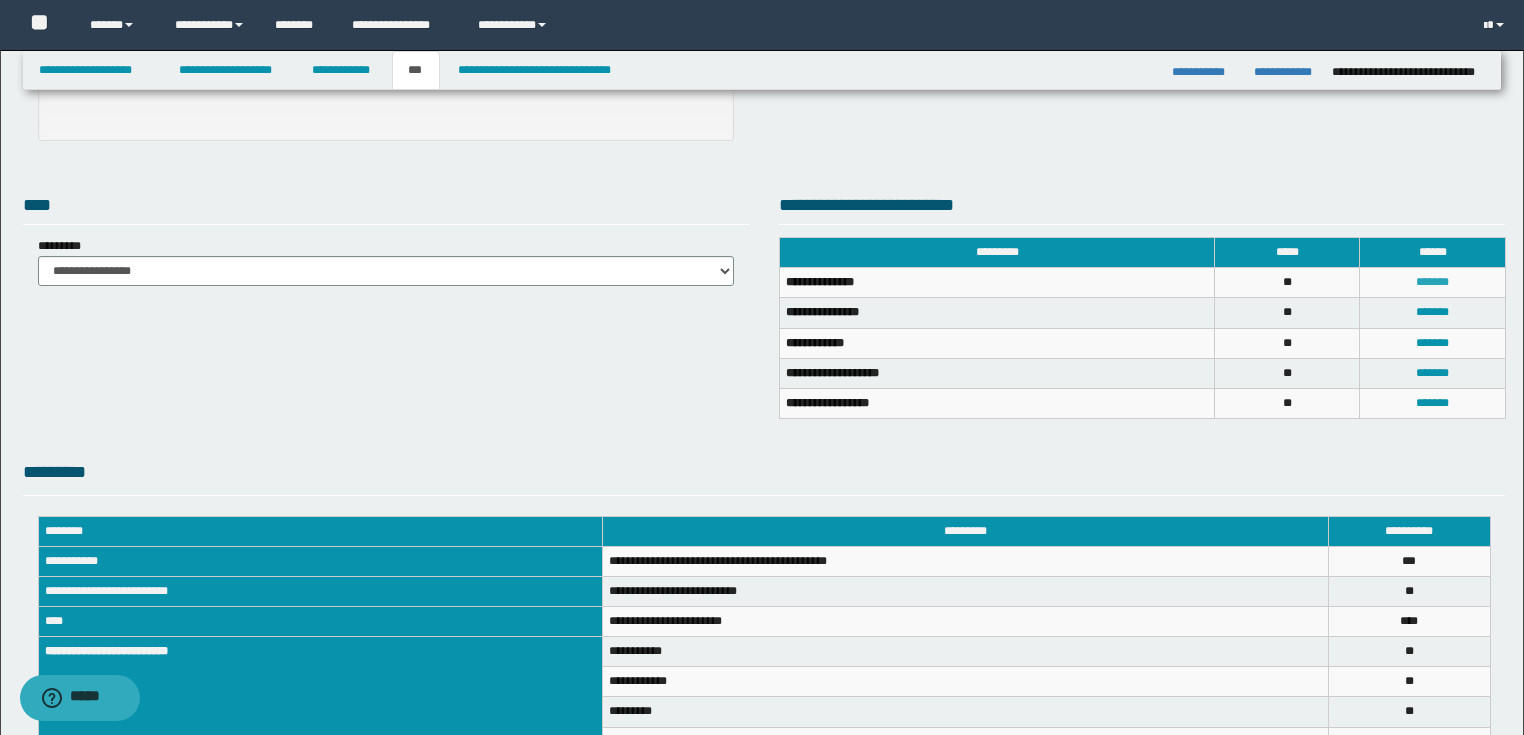 click on "*******" at bounding box center (1432, 282) 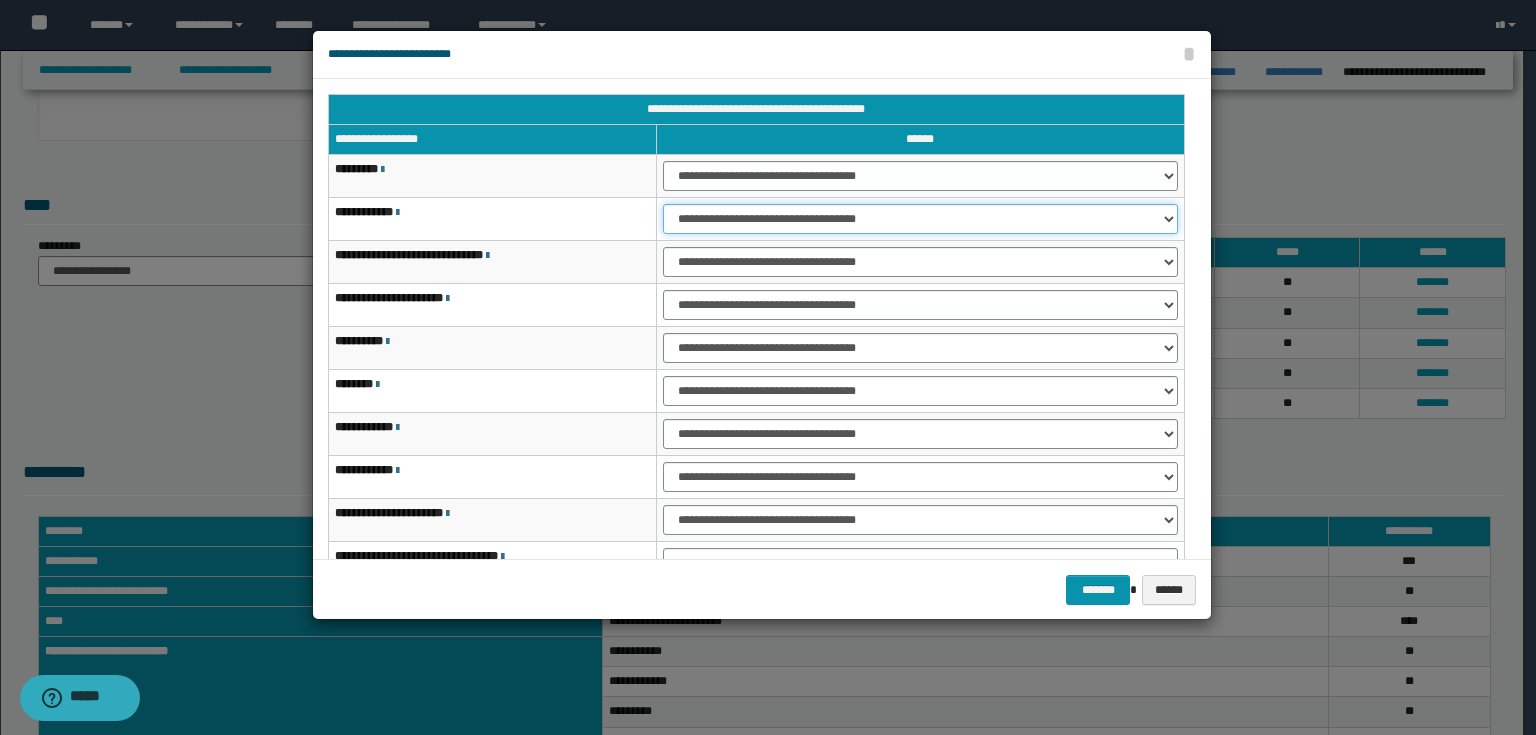 click on "**********" at bounding box center (920, 219) 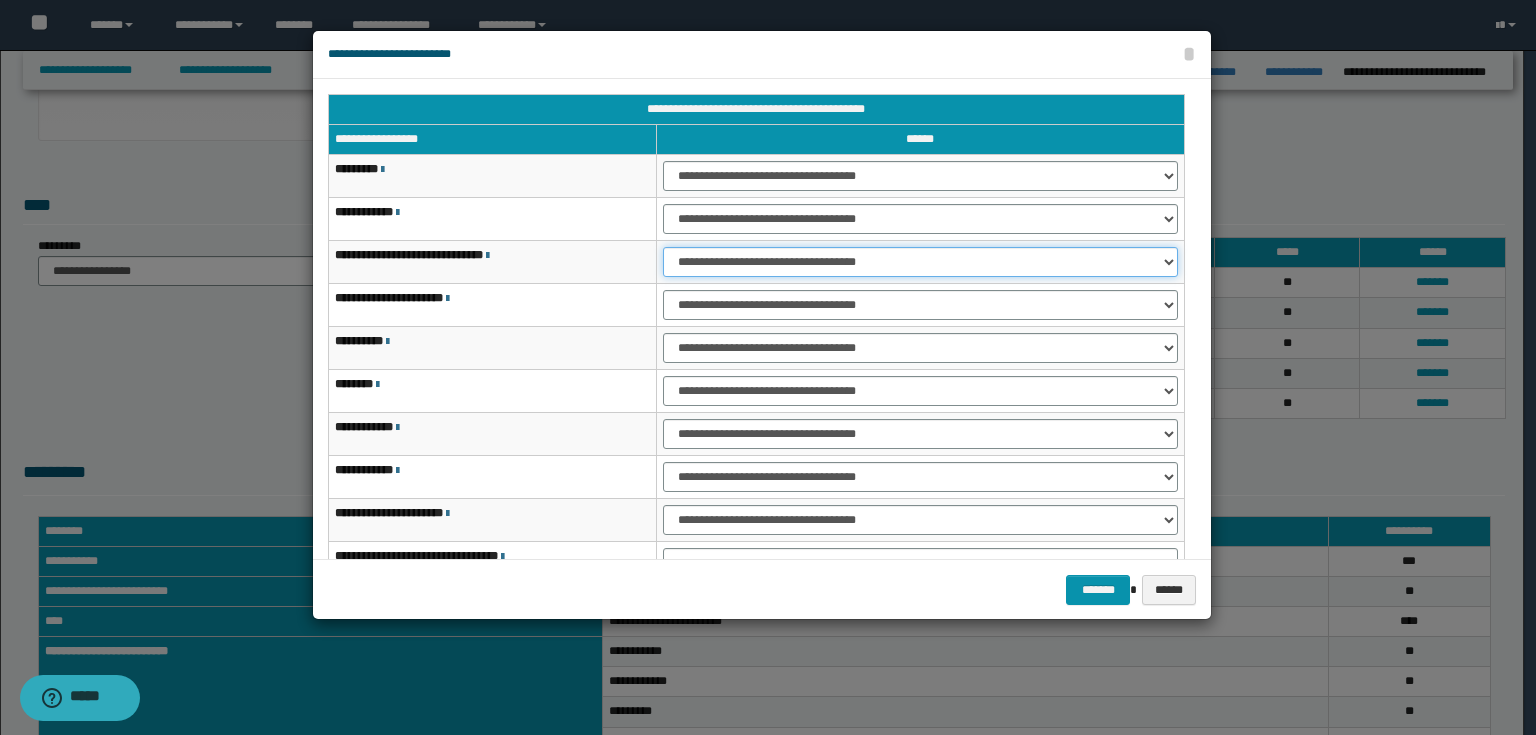 click on "**********" at bounding box center (920, 262) 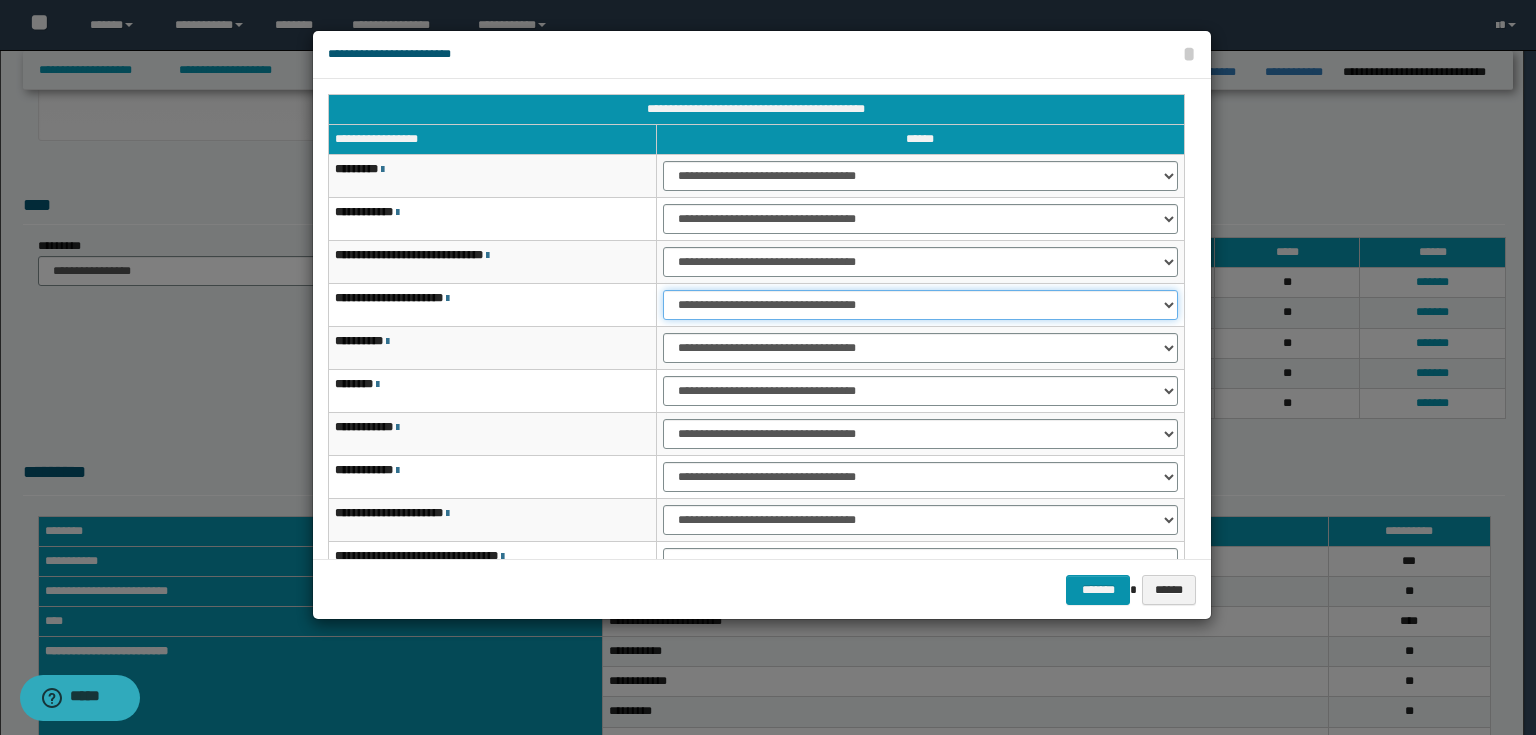 click on "**********" at bounding box center [920, 305] 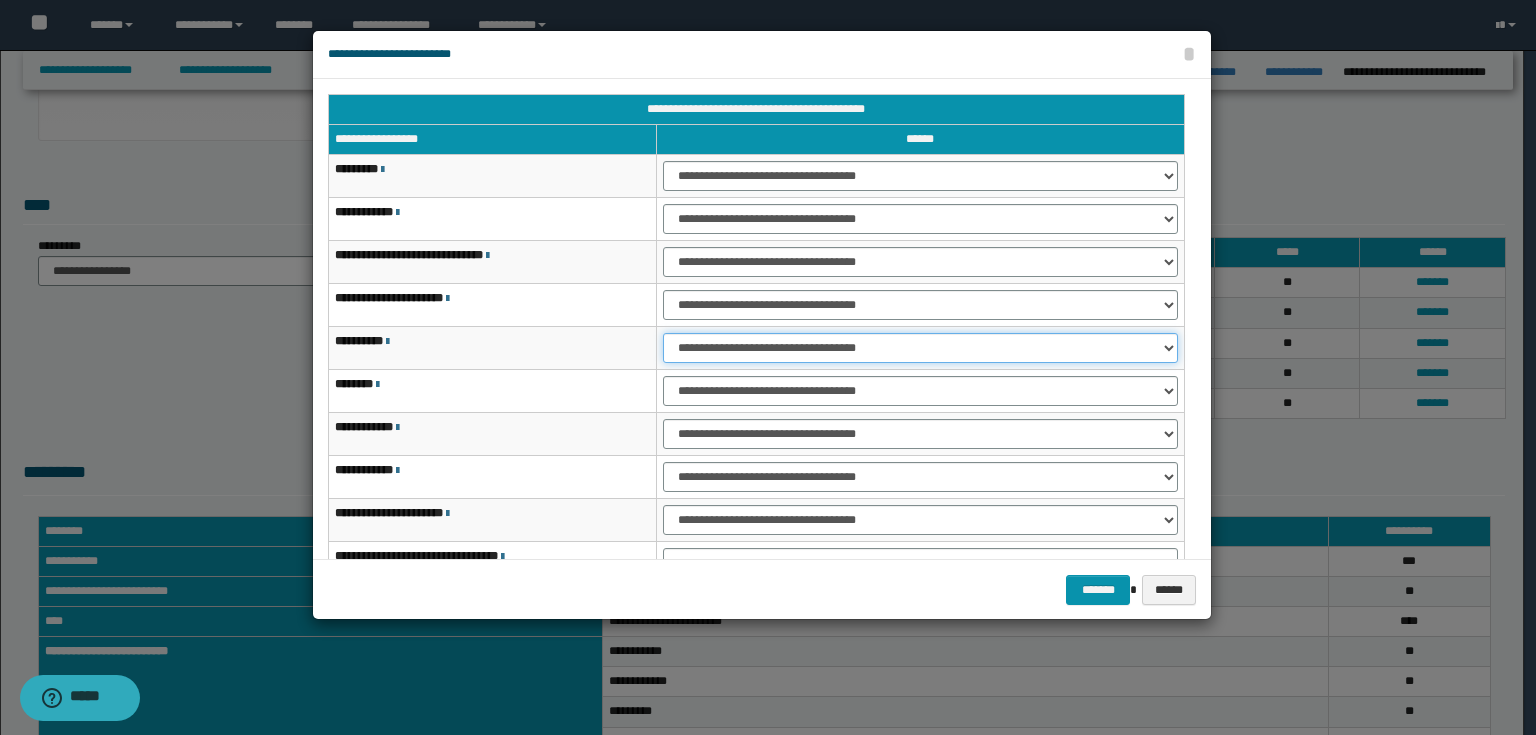 click on "**********" at bounding box center [920, 348] 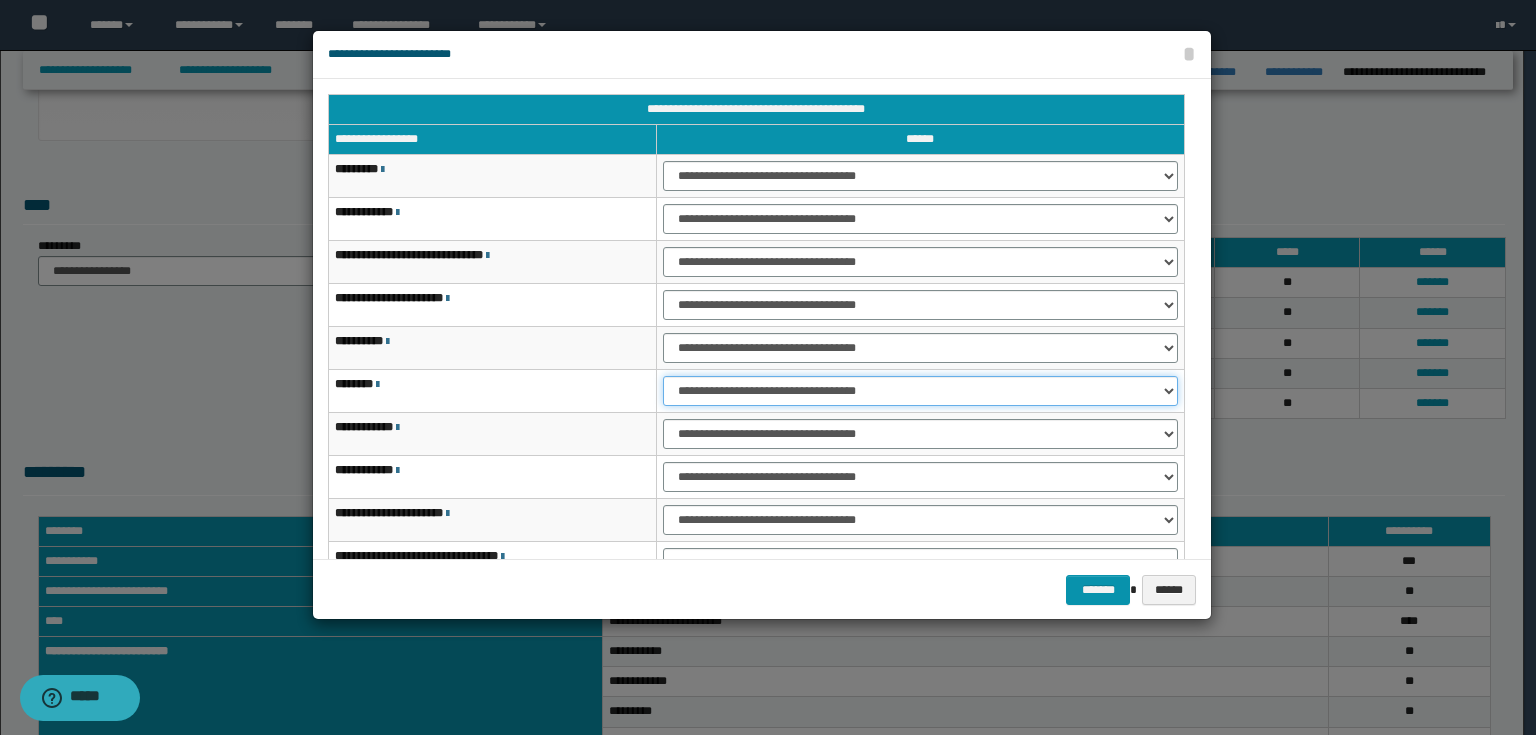 click on "**********" at bounding box center [920, 391] 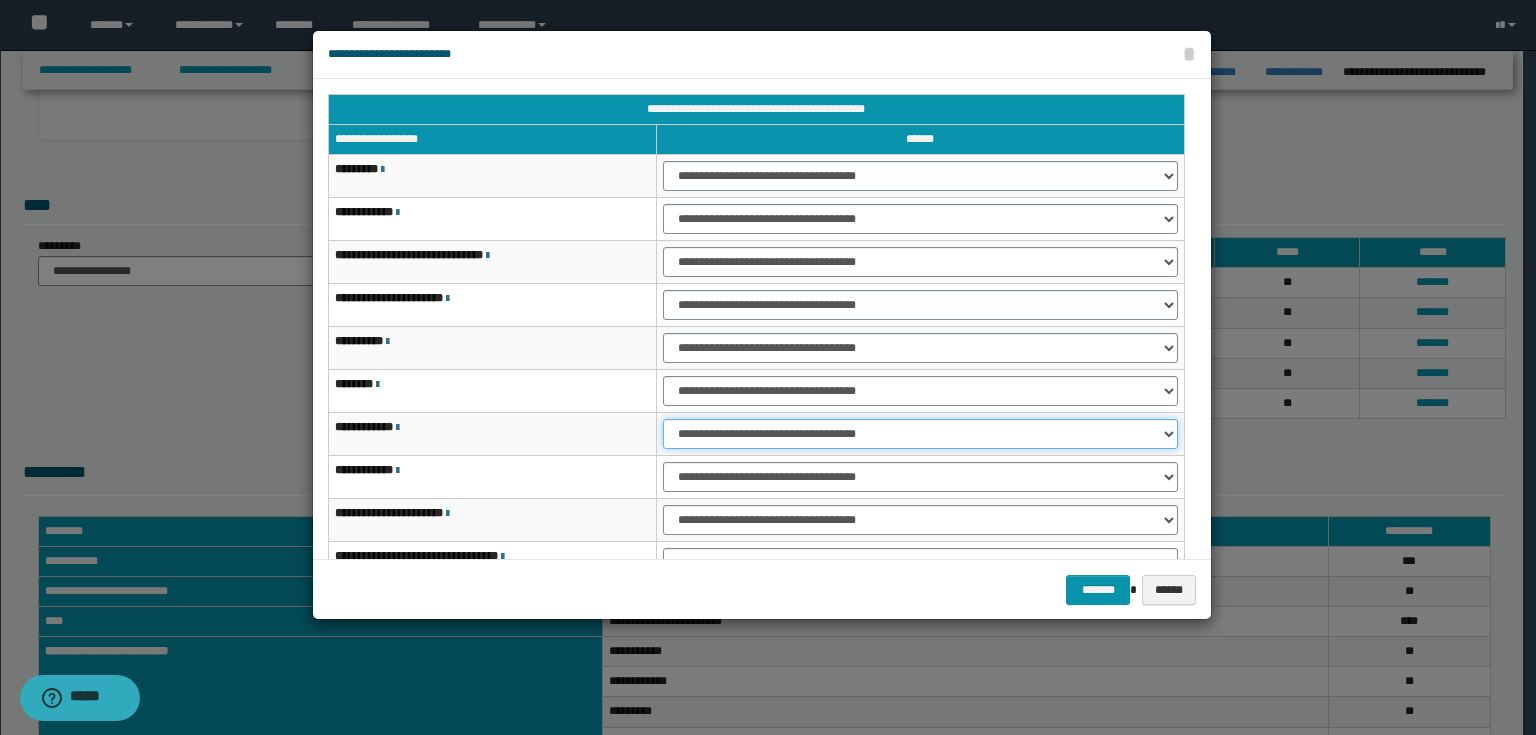 click on "**********" at bounding box center (920, 434) 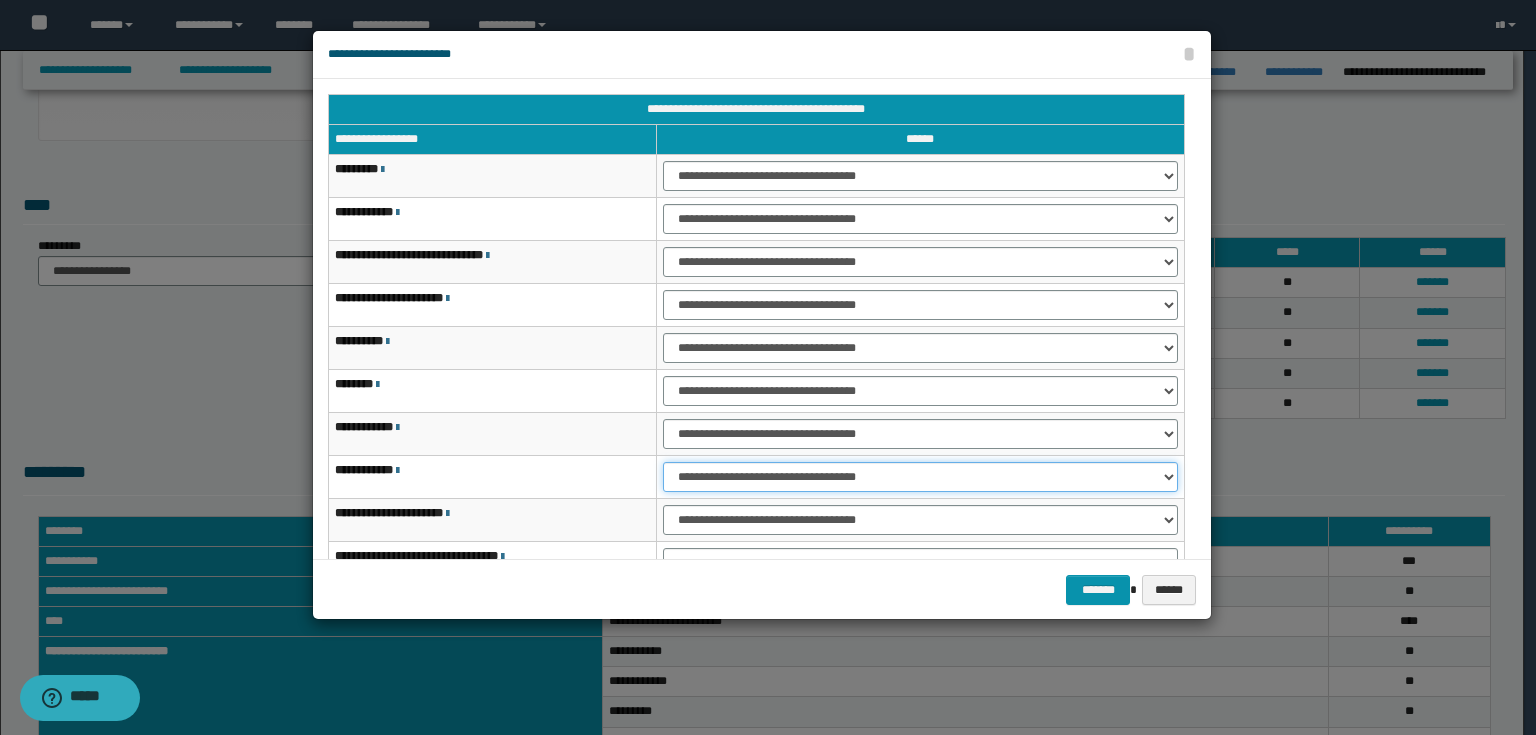 click on "**********" at bounding box center [920, 477] 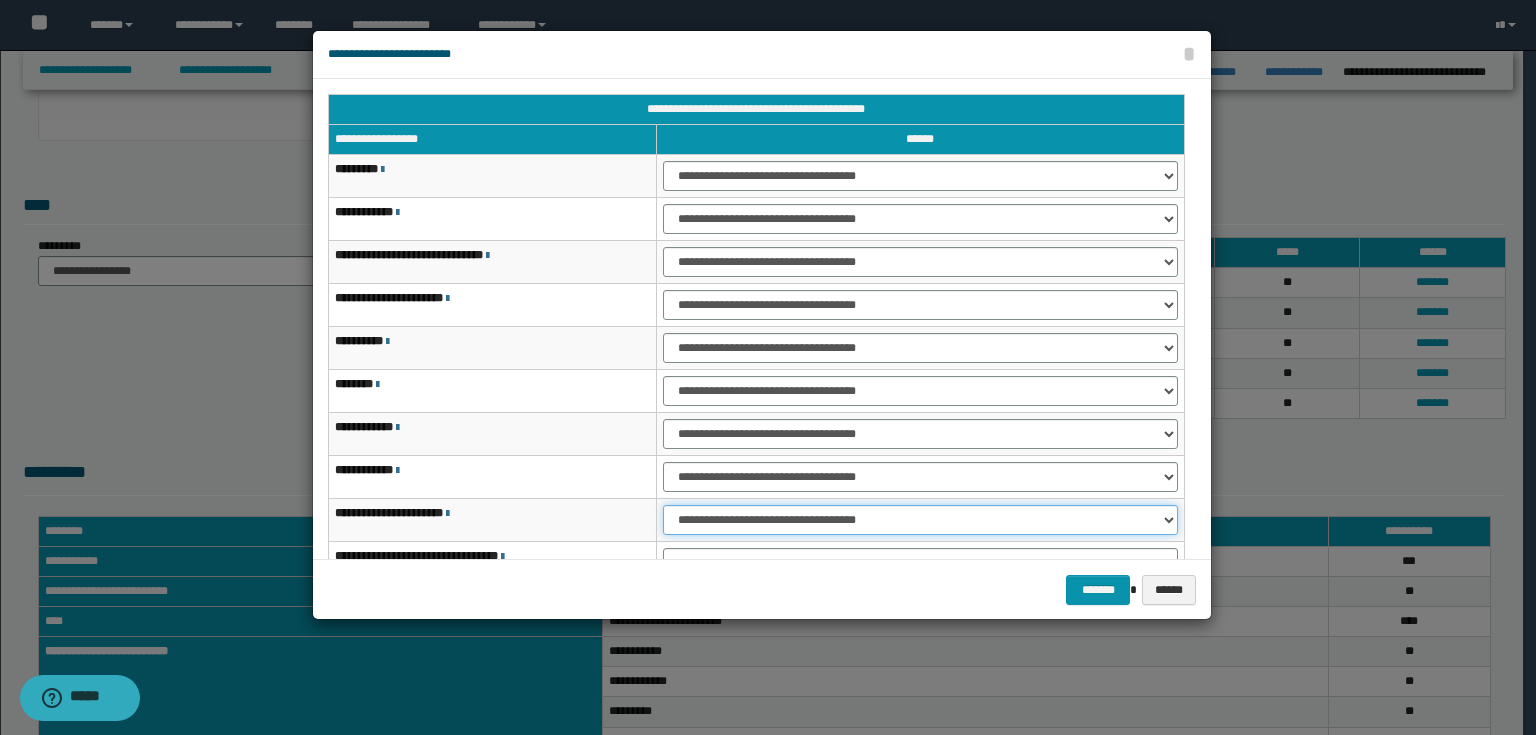 click on "**********" at bounding box center (920, 520) 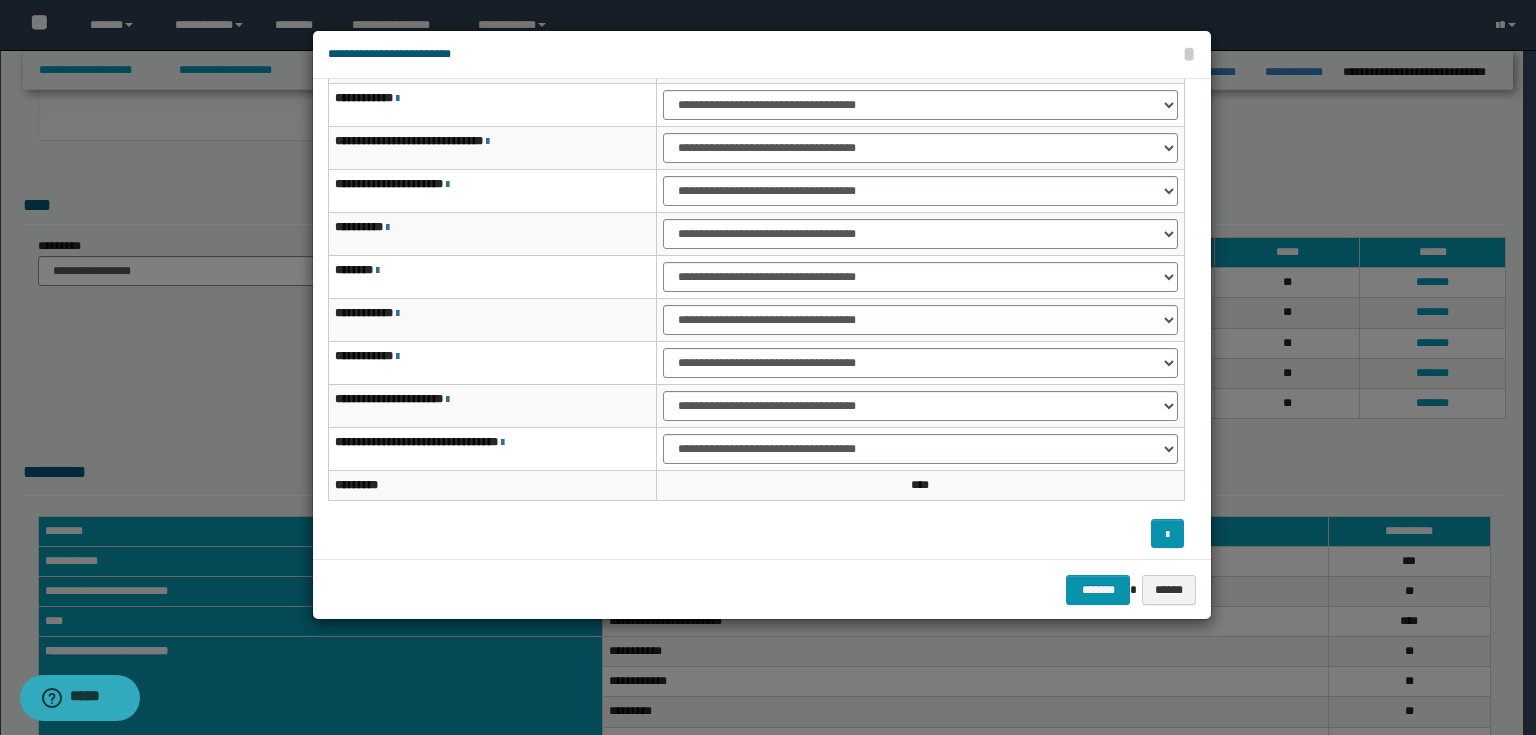 scroll, scrollTop: 118, scrollLeft: 0, axis: vertical 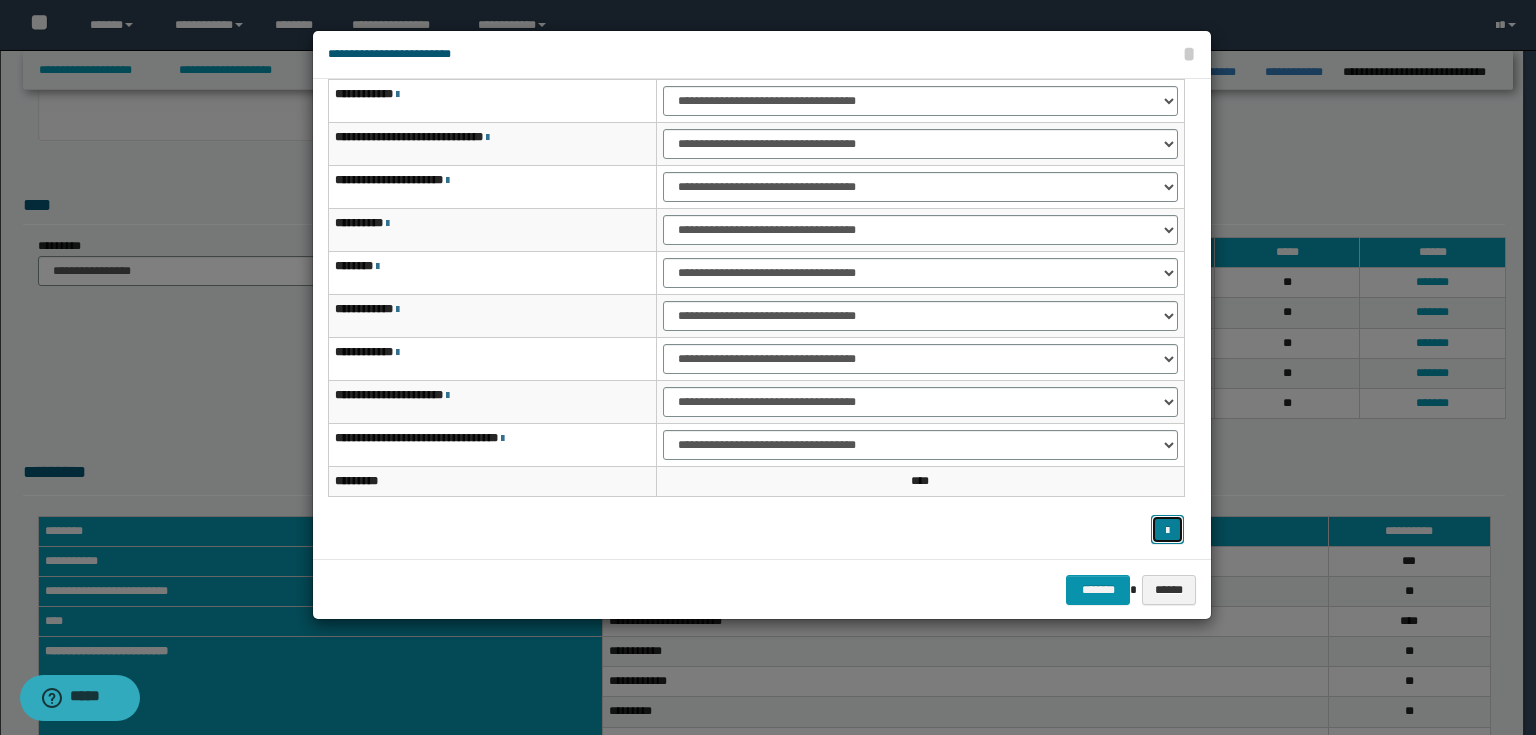 click at bounding box center (1167, 531) 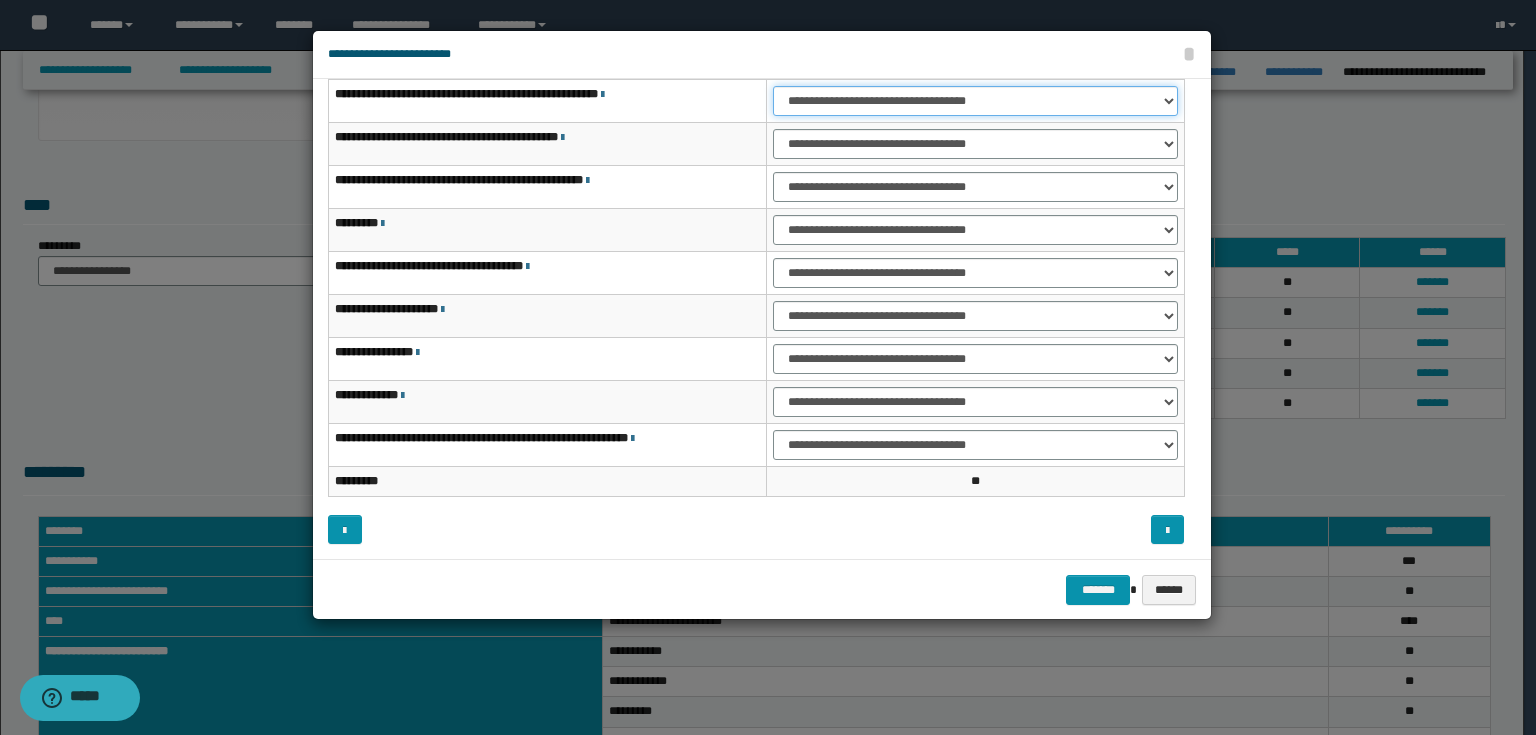 click on "**********" at bounding box center [975, 101] 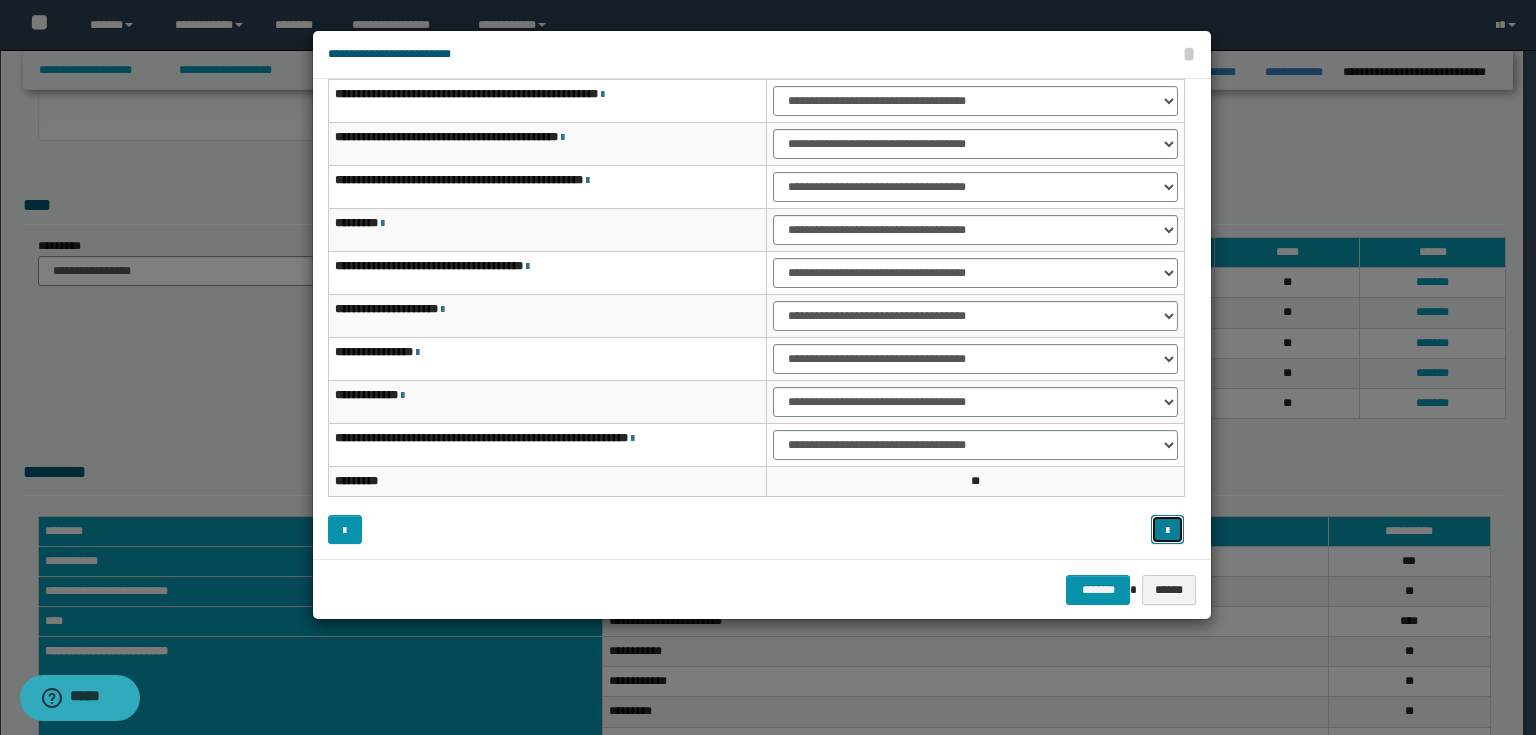 click at bounding box center (1167, 531) 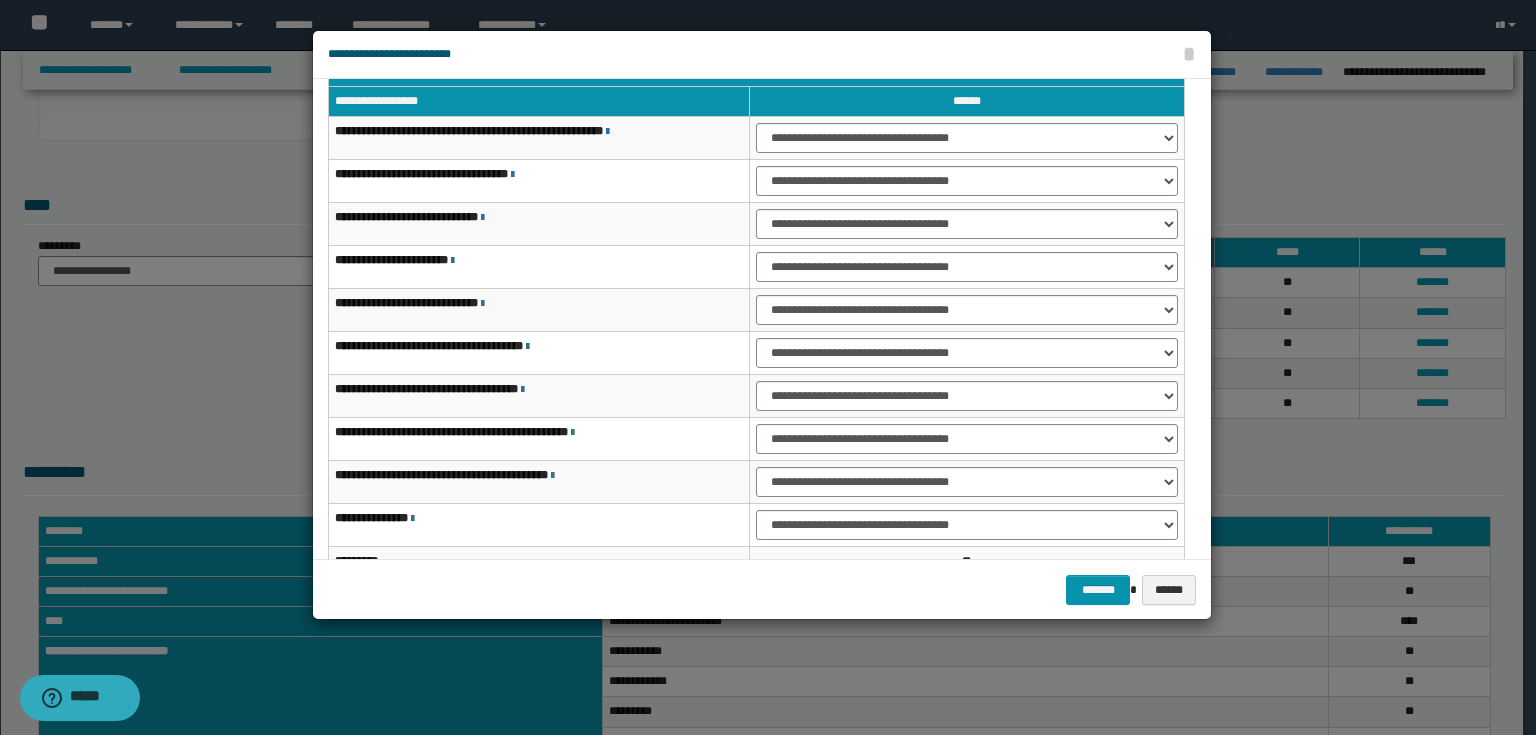 scroll, scrollTop: 0, scrollLeft: 0, axis: both 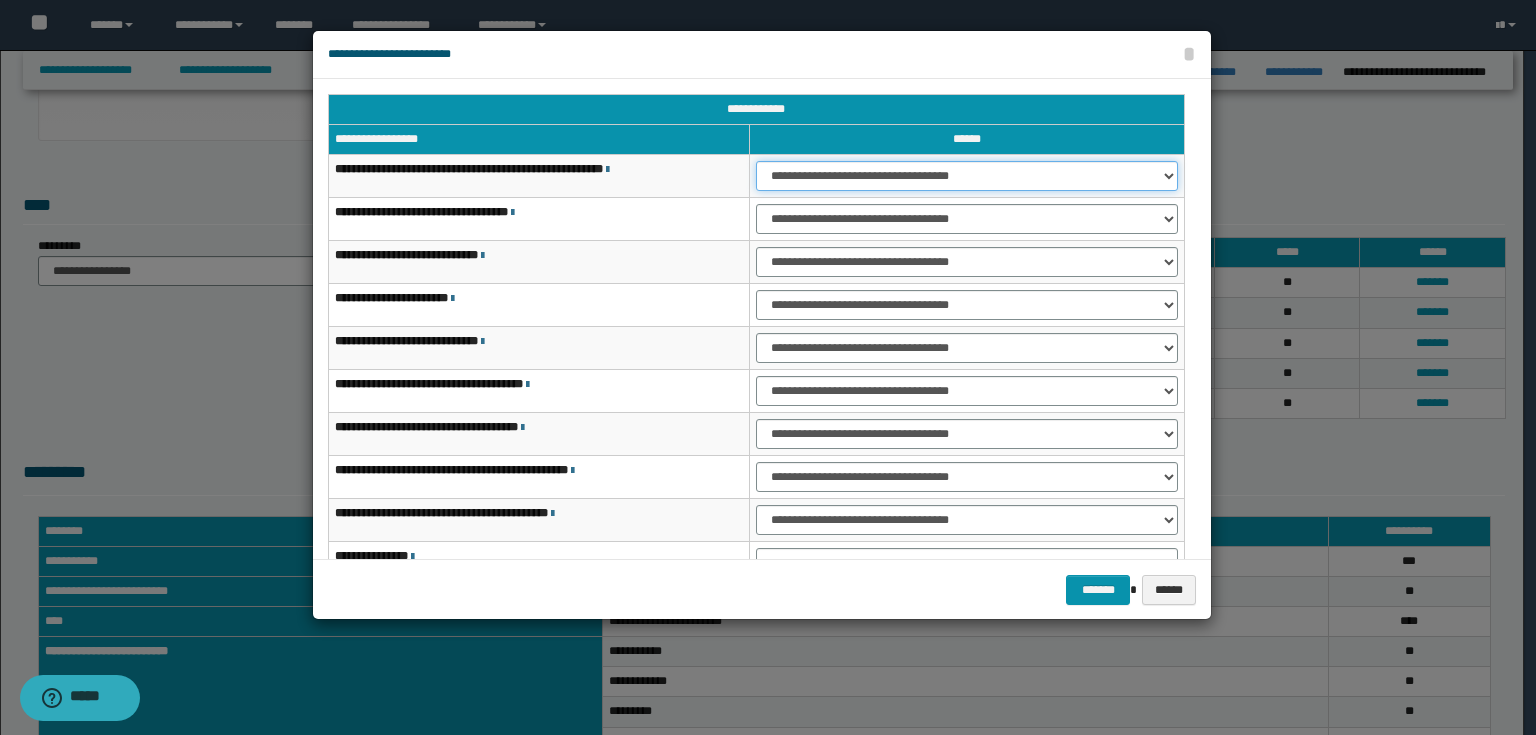 click on "**********" at bounding box center [967, 176] 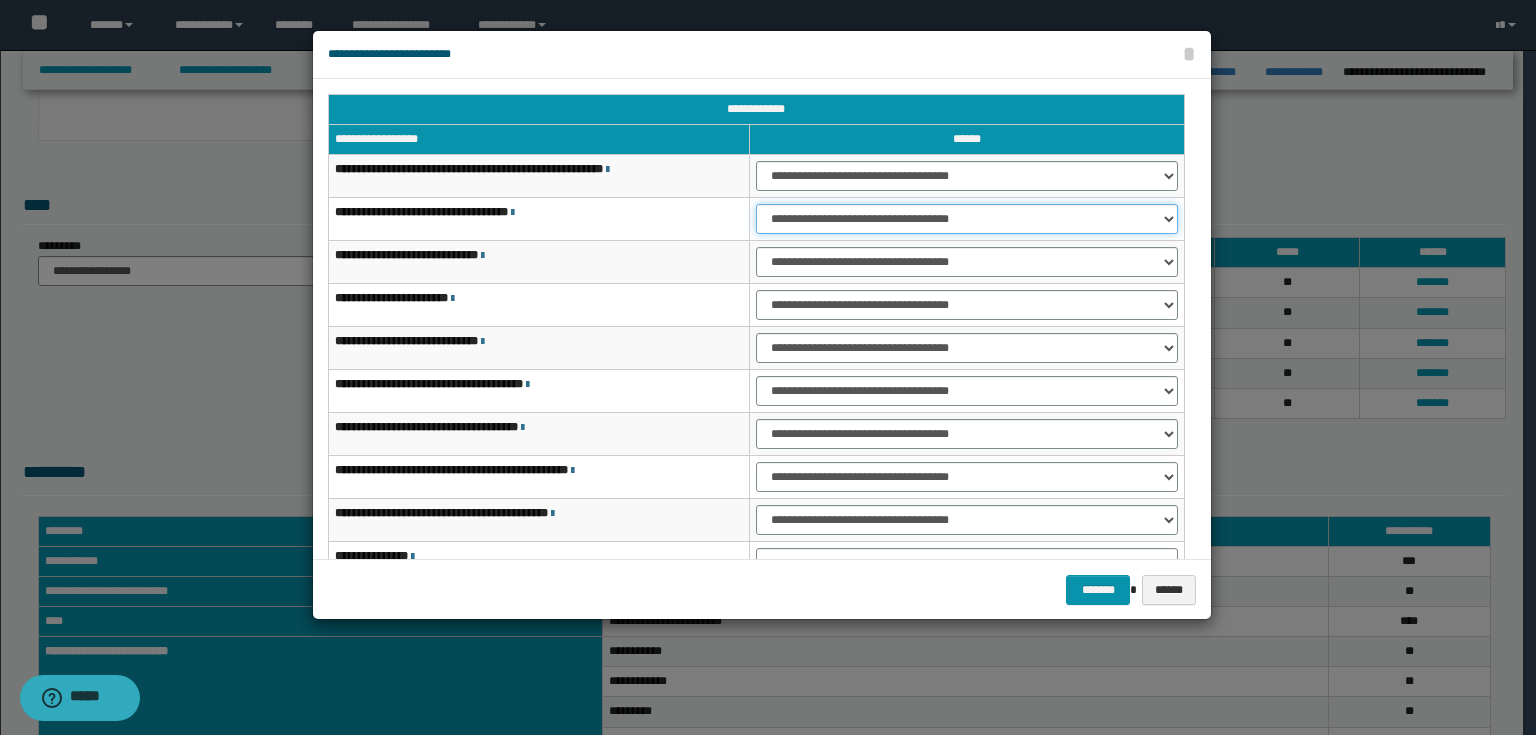 click on "**********" at bounding box center (967, 219) 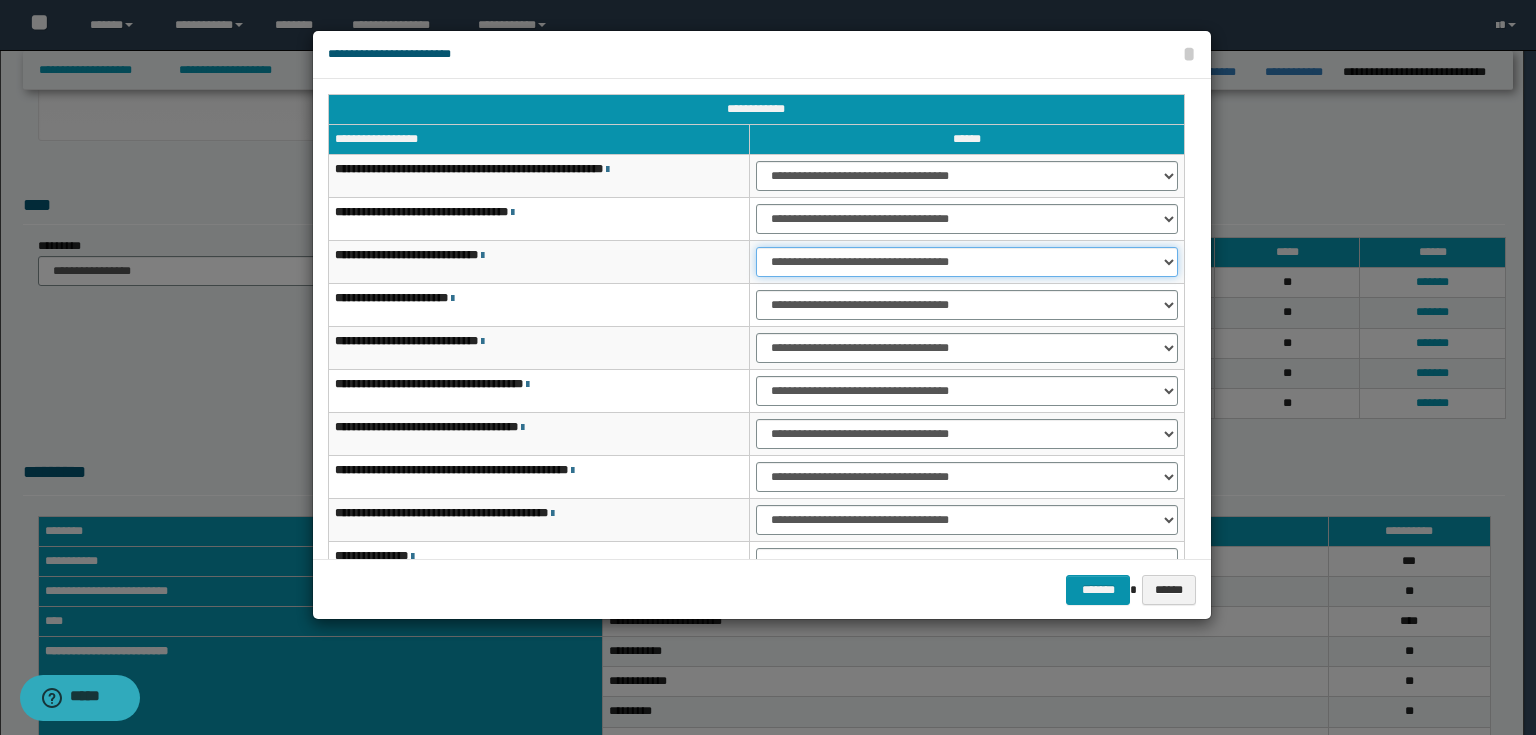 click on "**********" at bounding box center [967, 262] 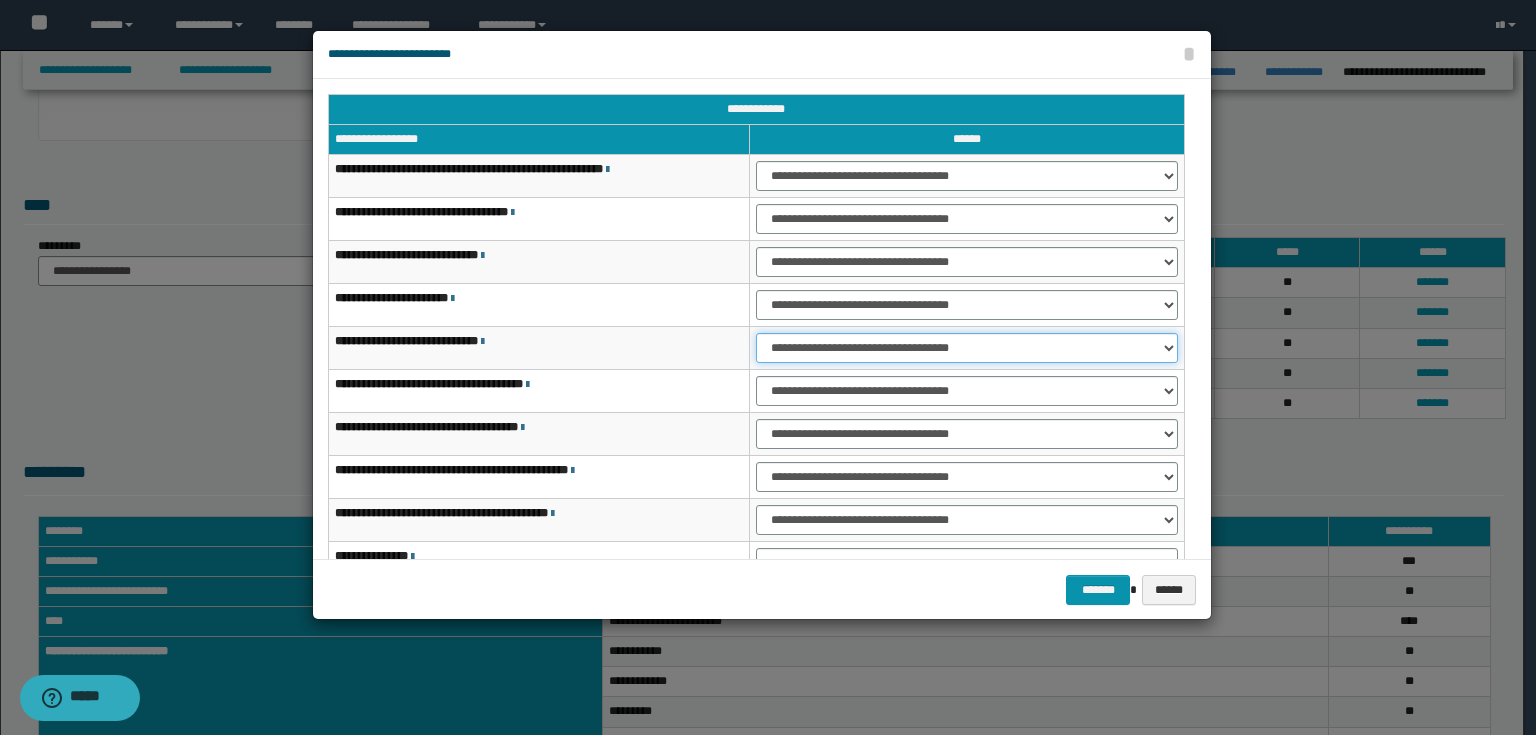 click on "**********" at bounding box center (967, 348) 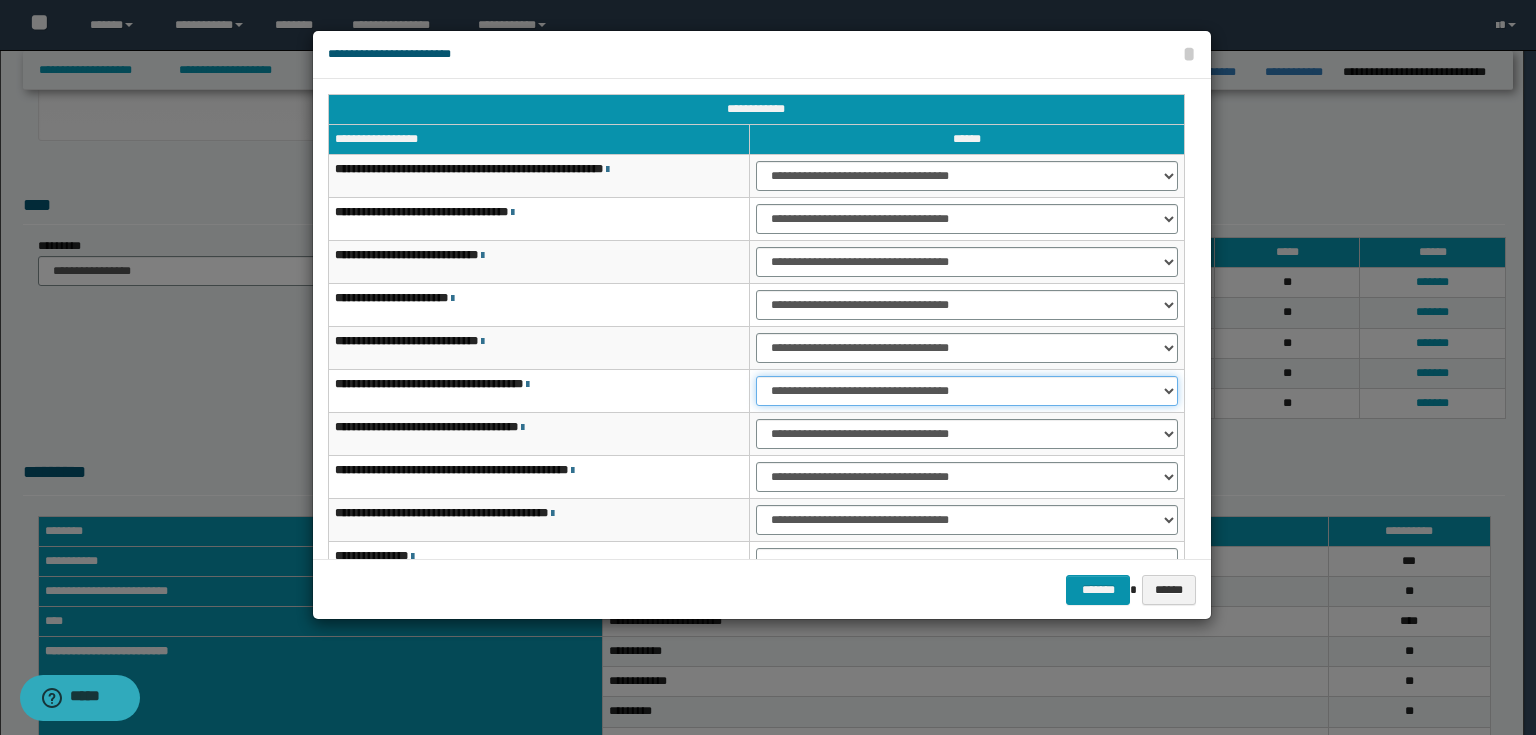 click on "**********" at bounding box center (967, 391) 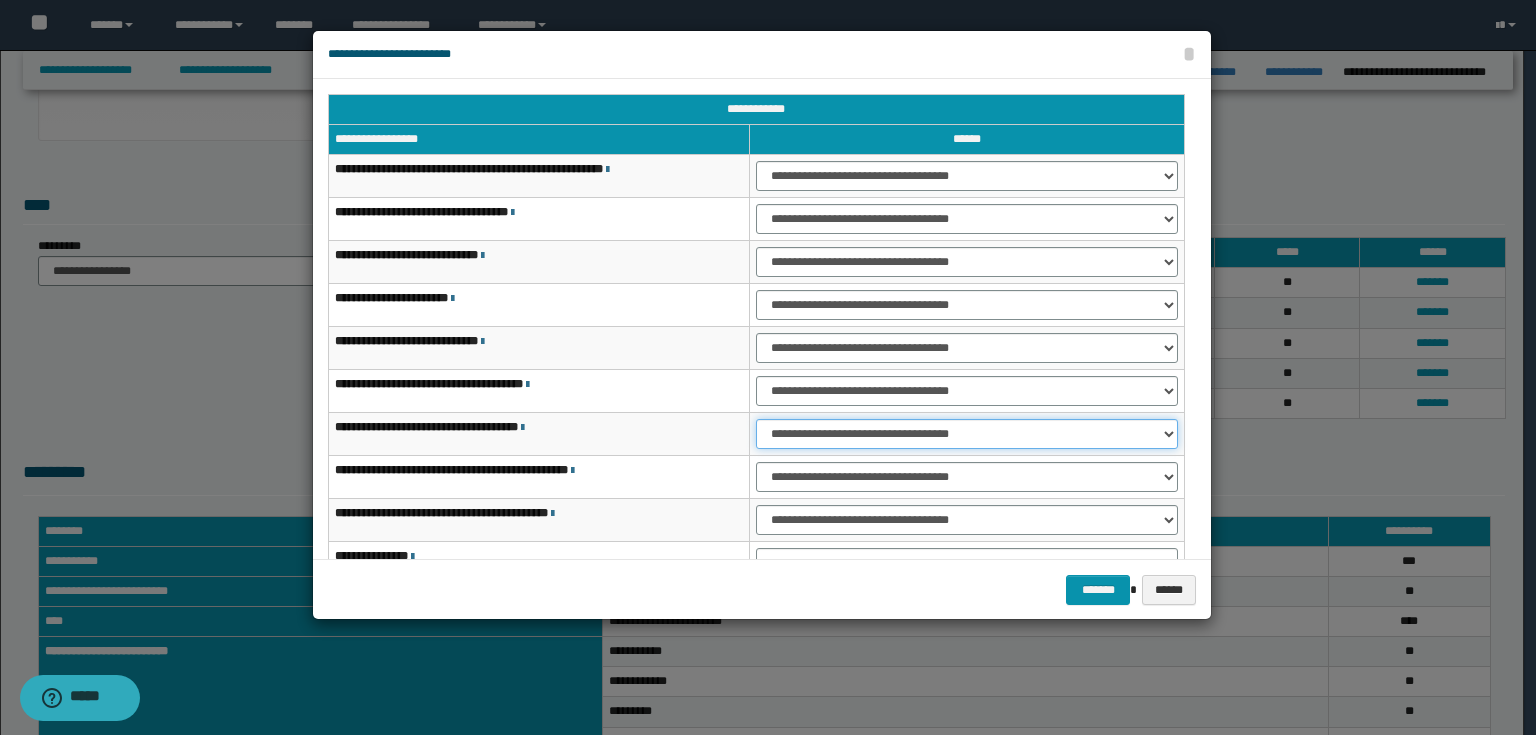 click on "**********" at bounding box center [967, 434] 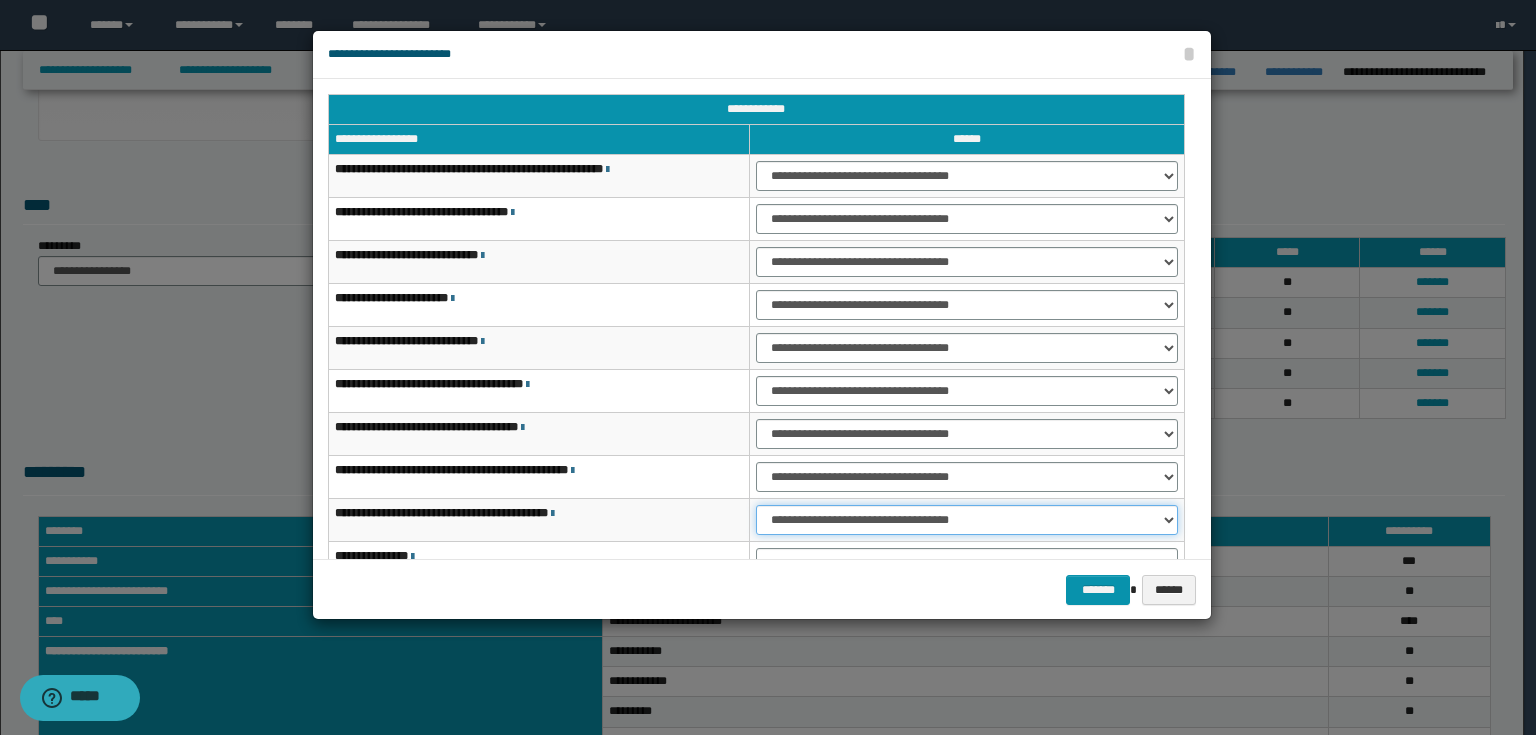 click on "**********" at bounding box center (967, 520) 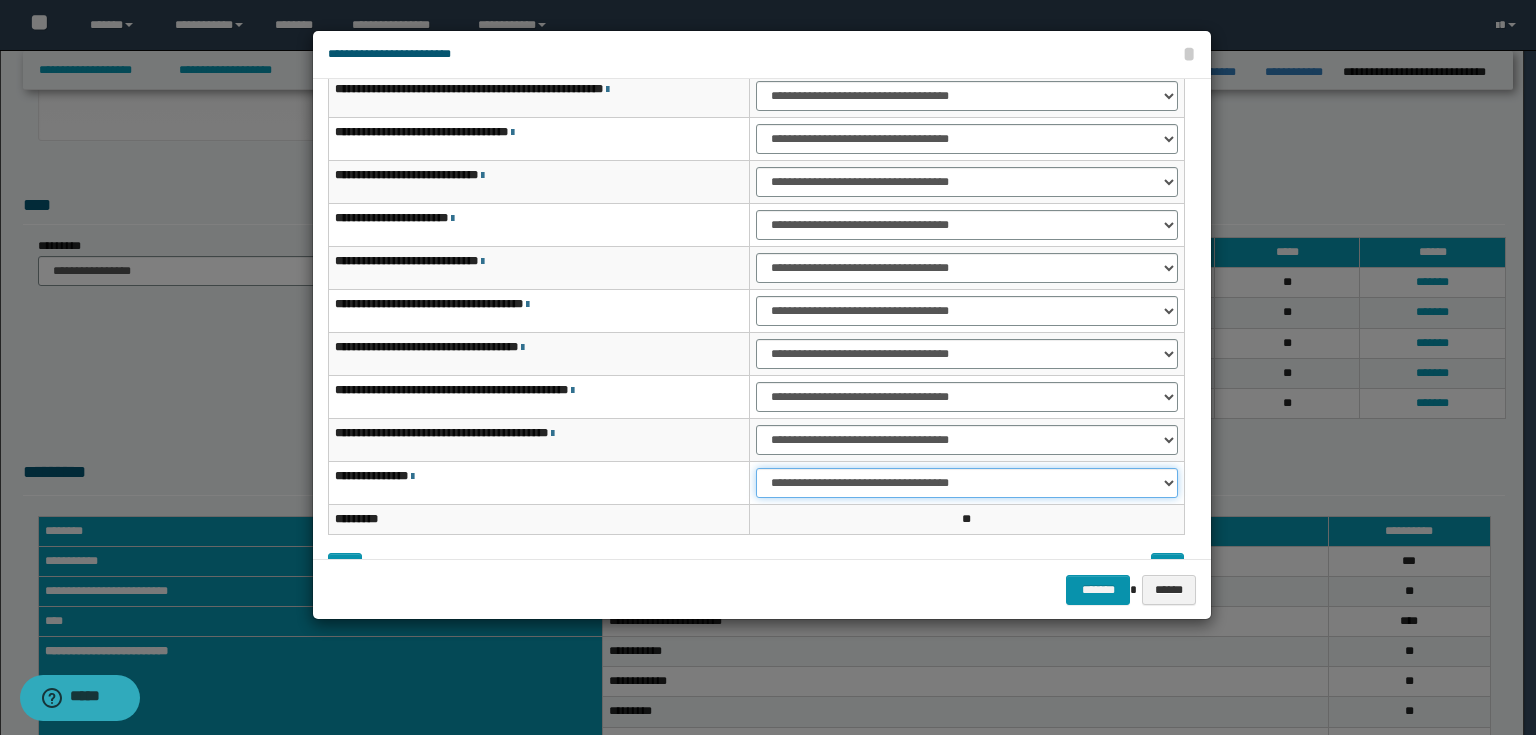 click on "**********" at bounding box center [967, 483] 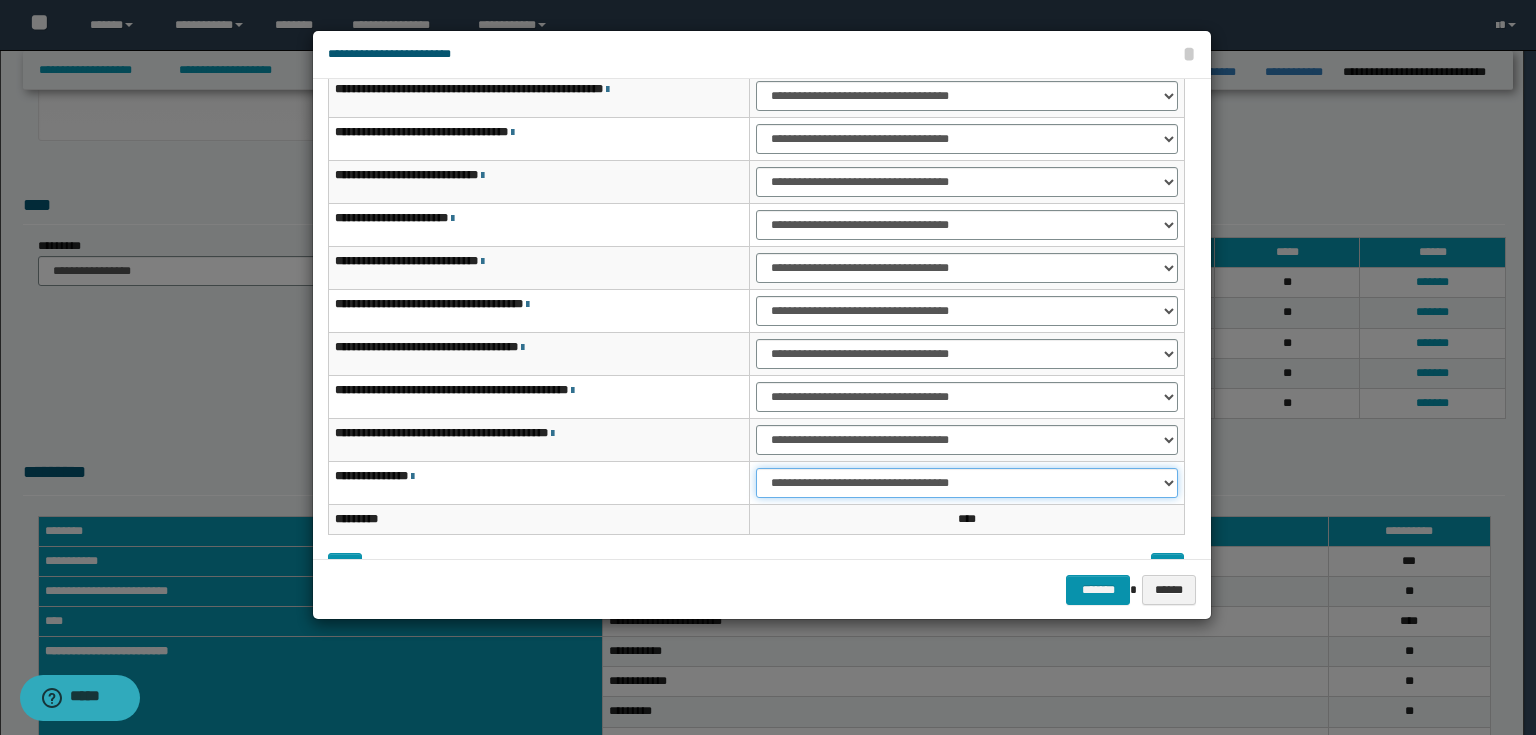 scroll, scrollTop: 118, scrollLeft: 0, axis: vertical 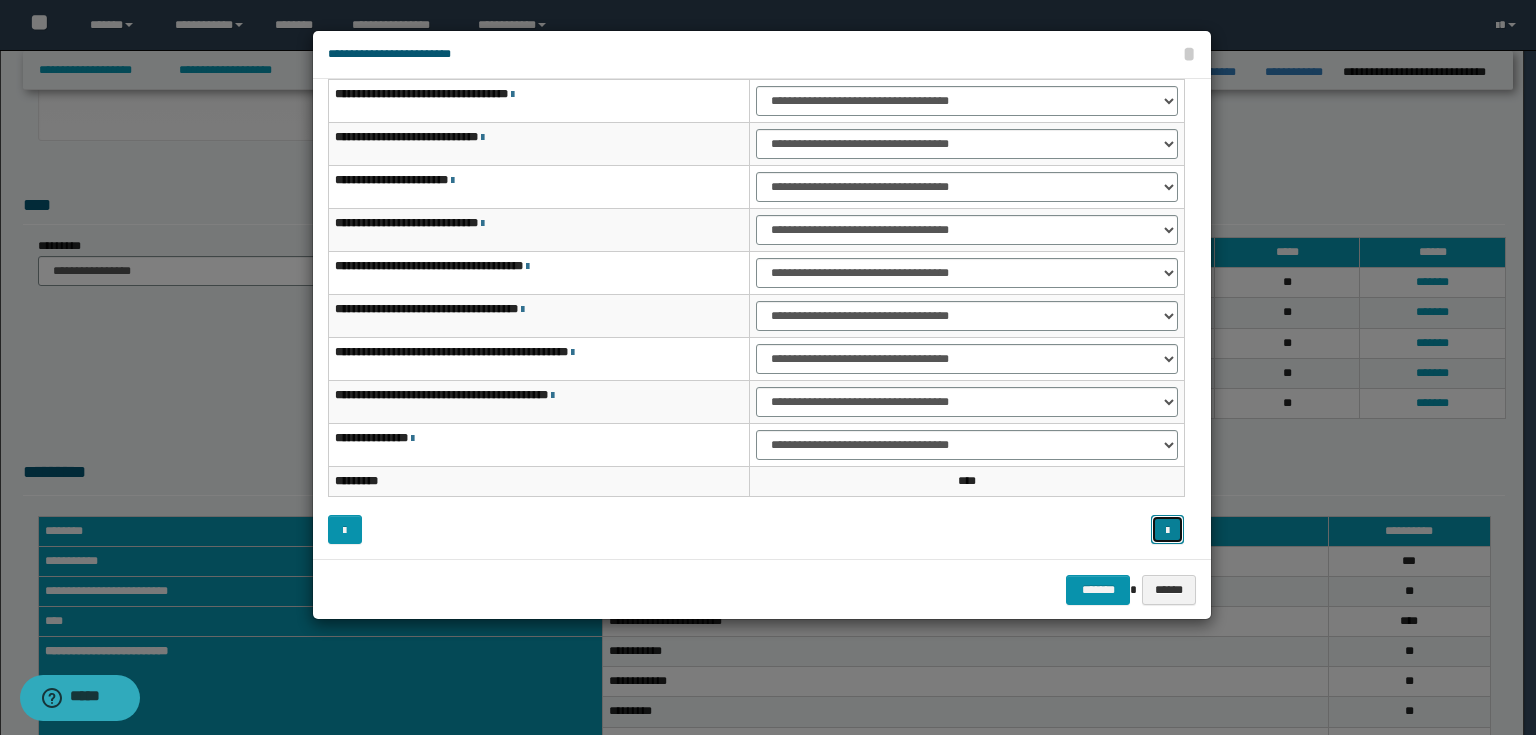 click at bounding box center [1167, 531] 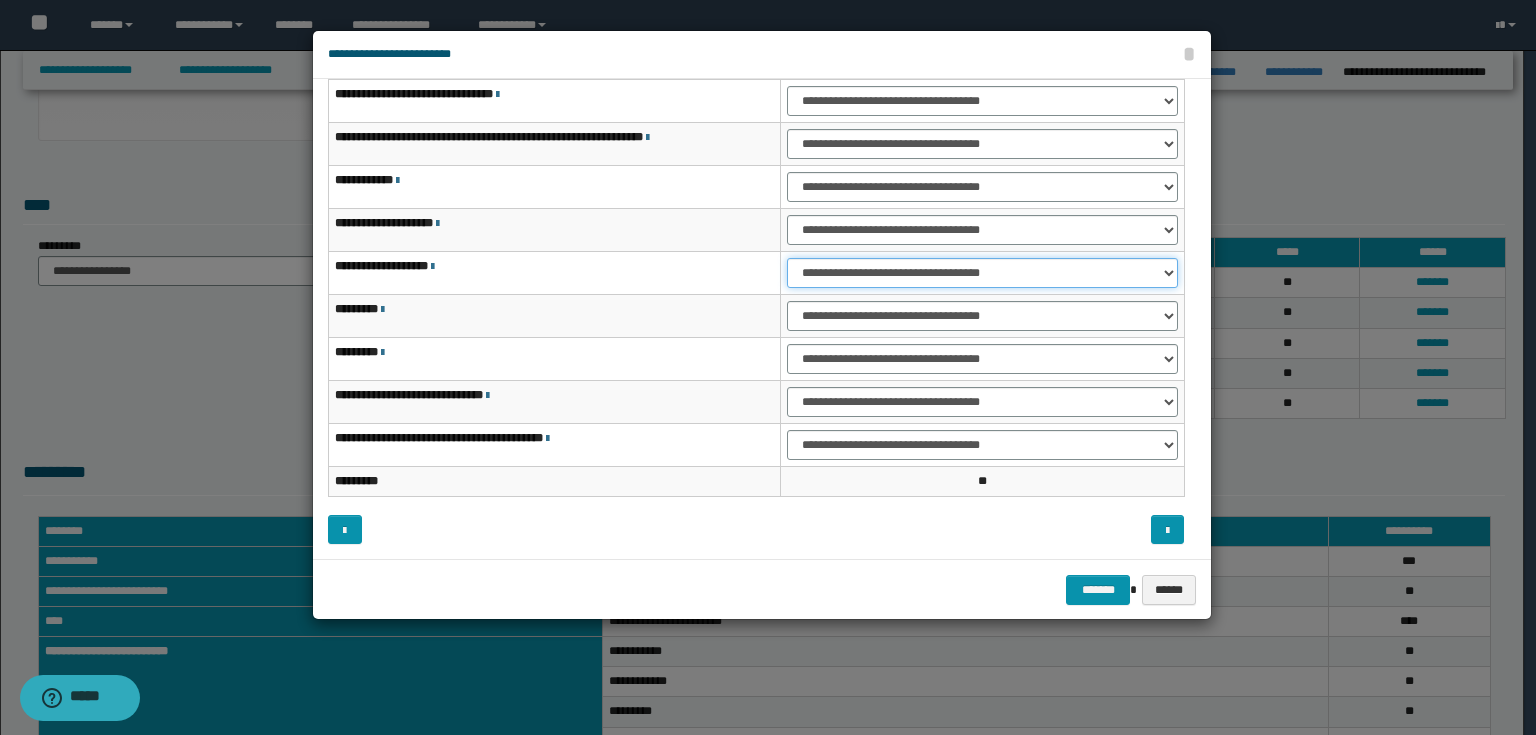 click on "**********" at bounding box center [982, 273] 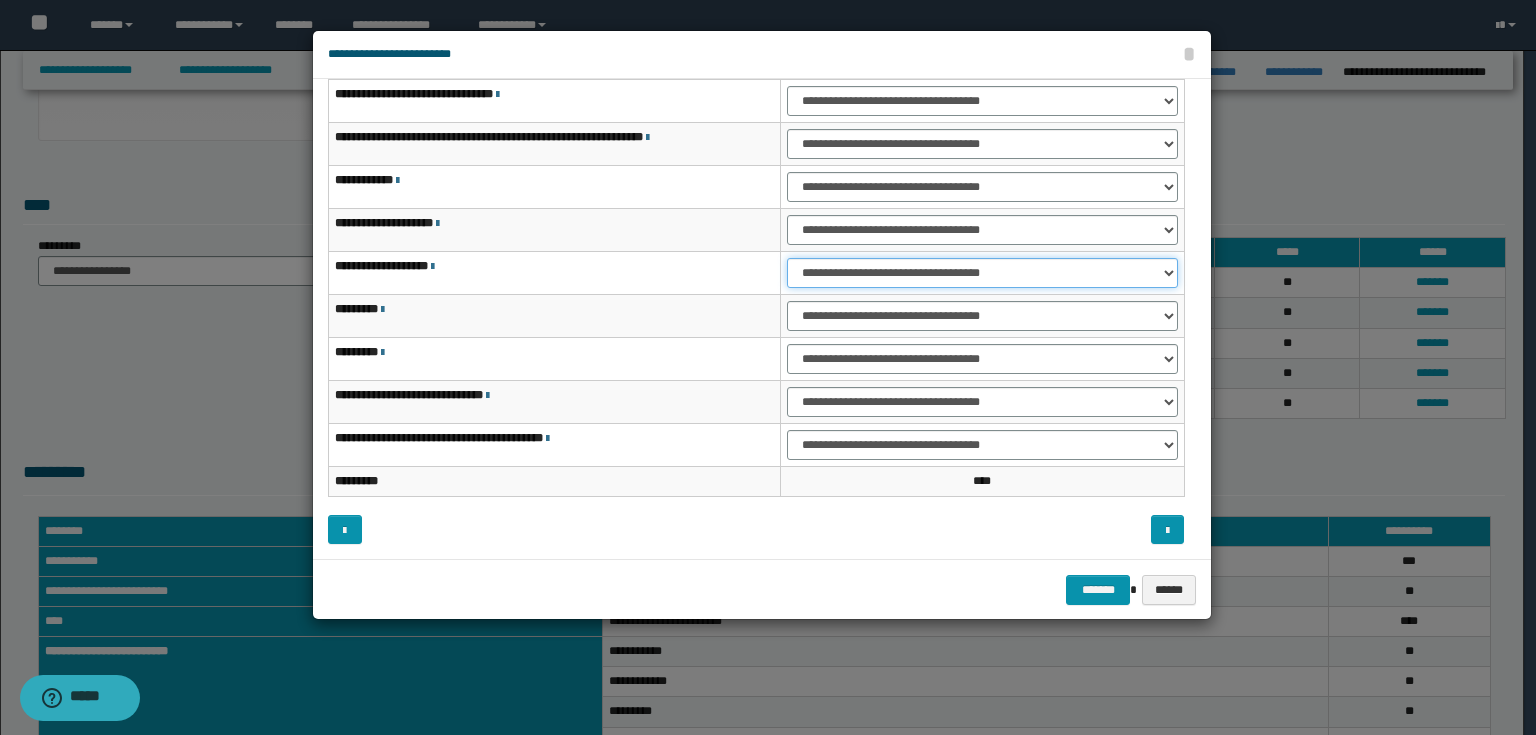 scroll, scrollTop: 38, scrollLeft: 0, axis: vertical 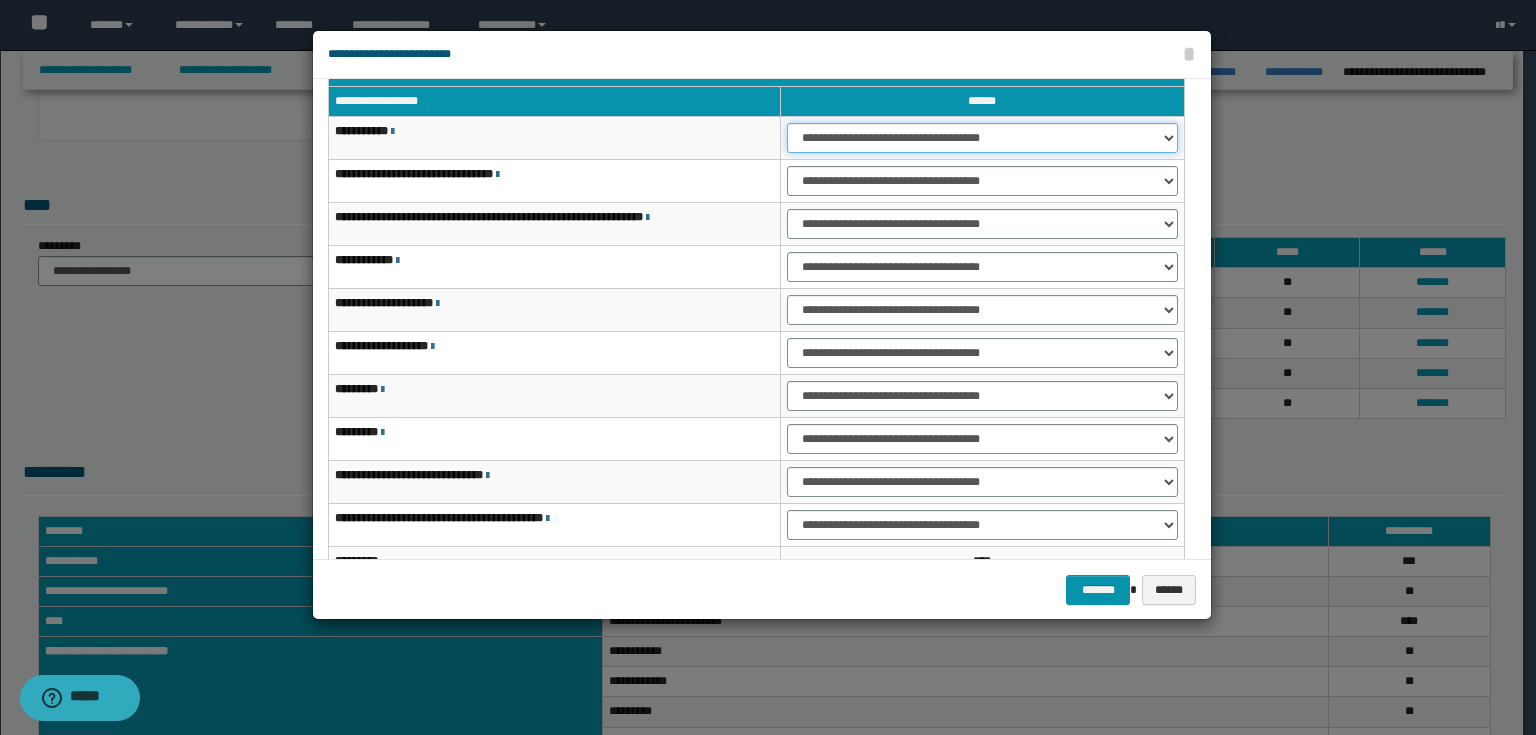click on "**********" at bounding box center [982, 138] 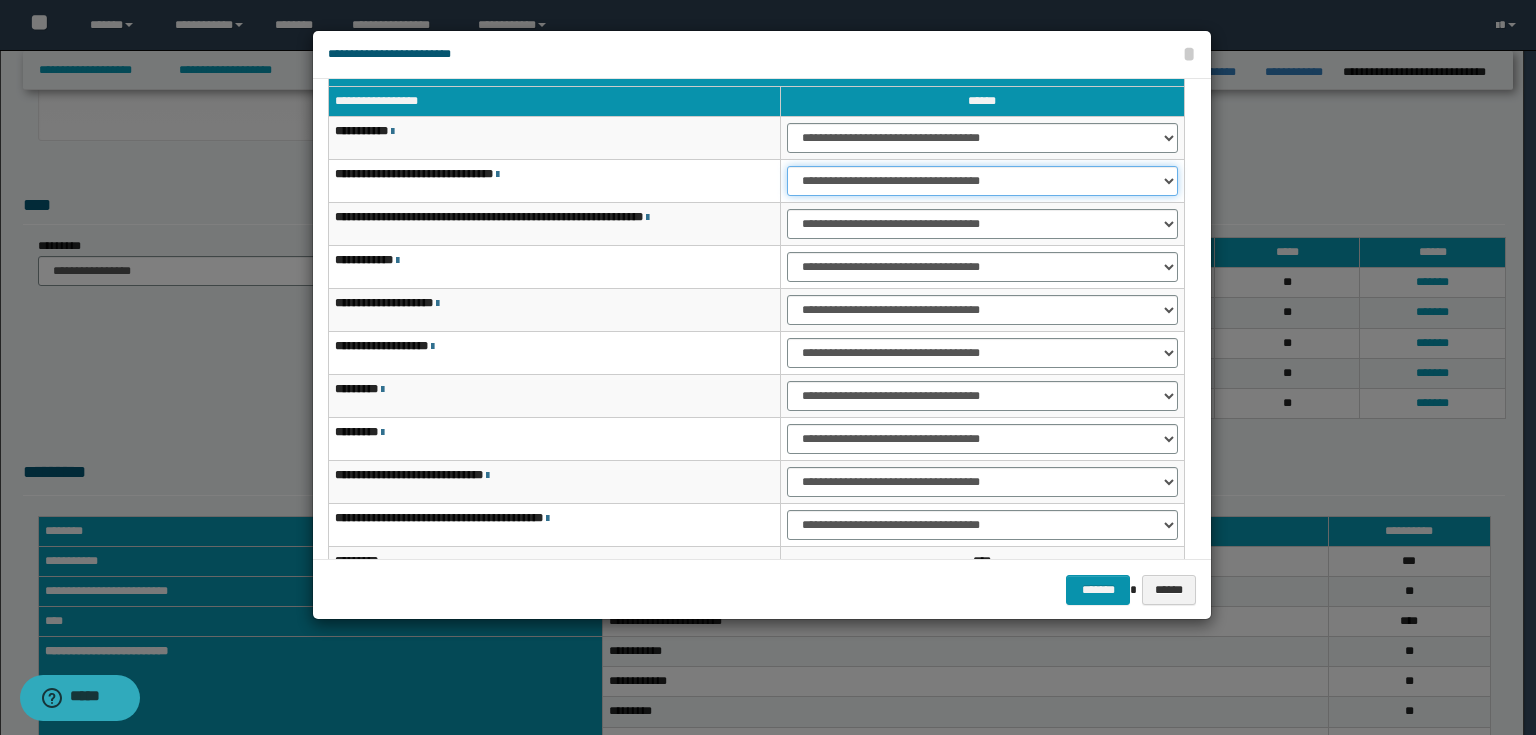click on "**********" at bounding box center (982, 181) 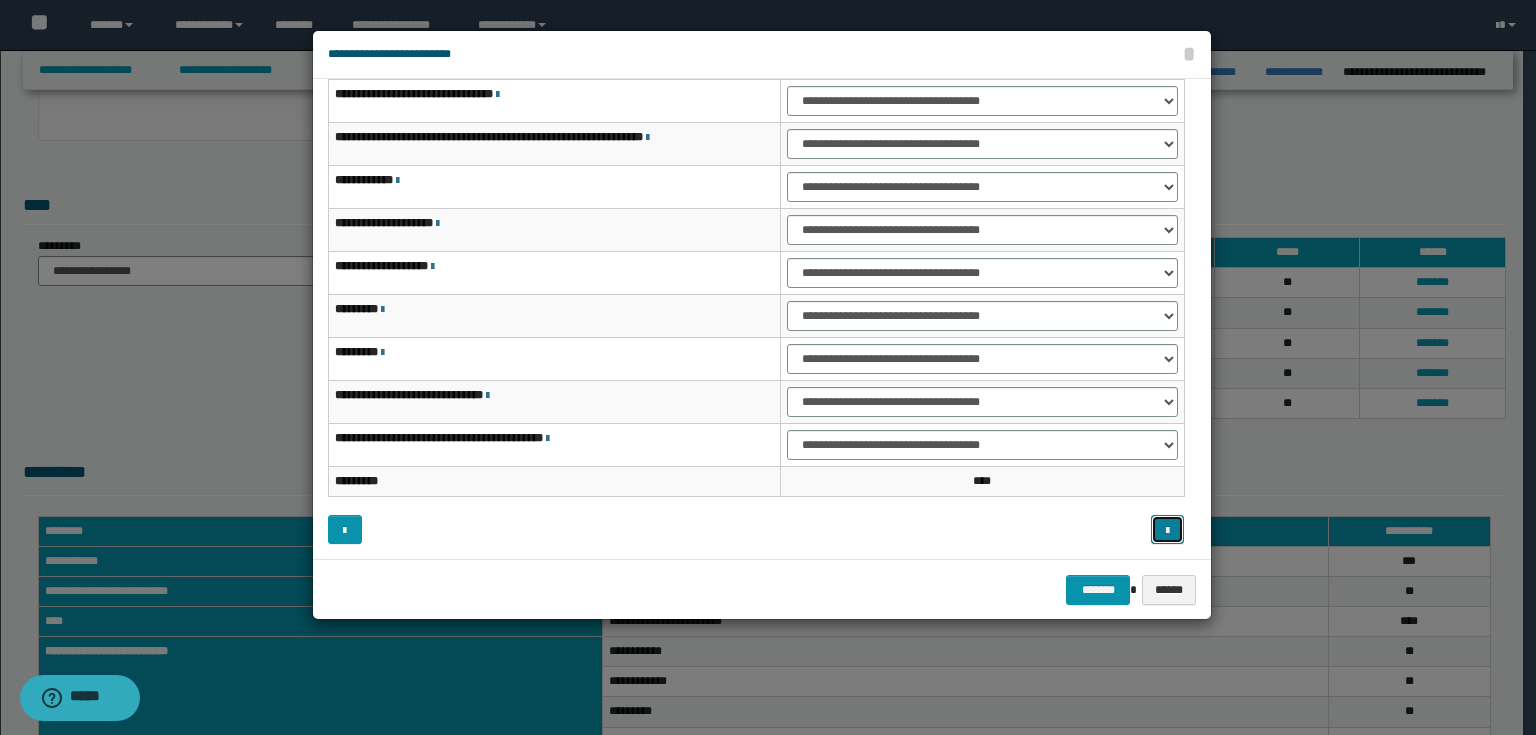 click at bounding box center [1168, 530] 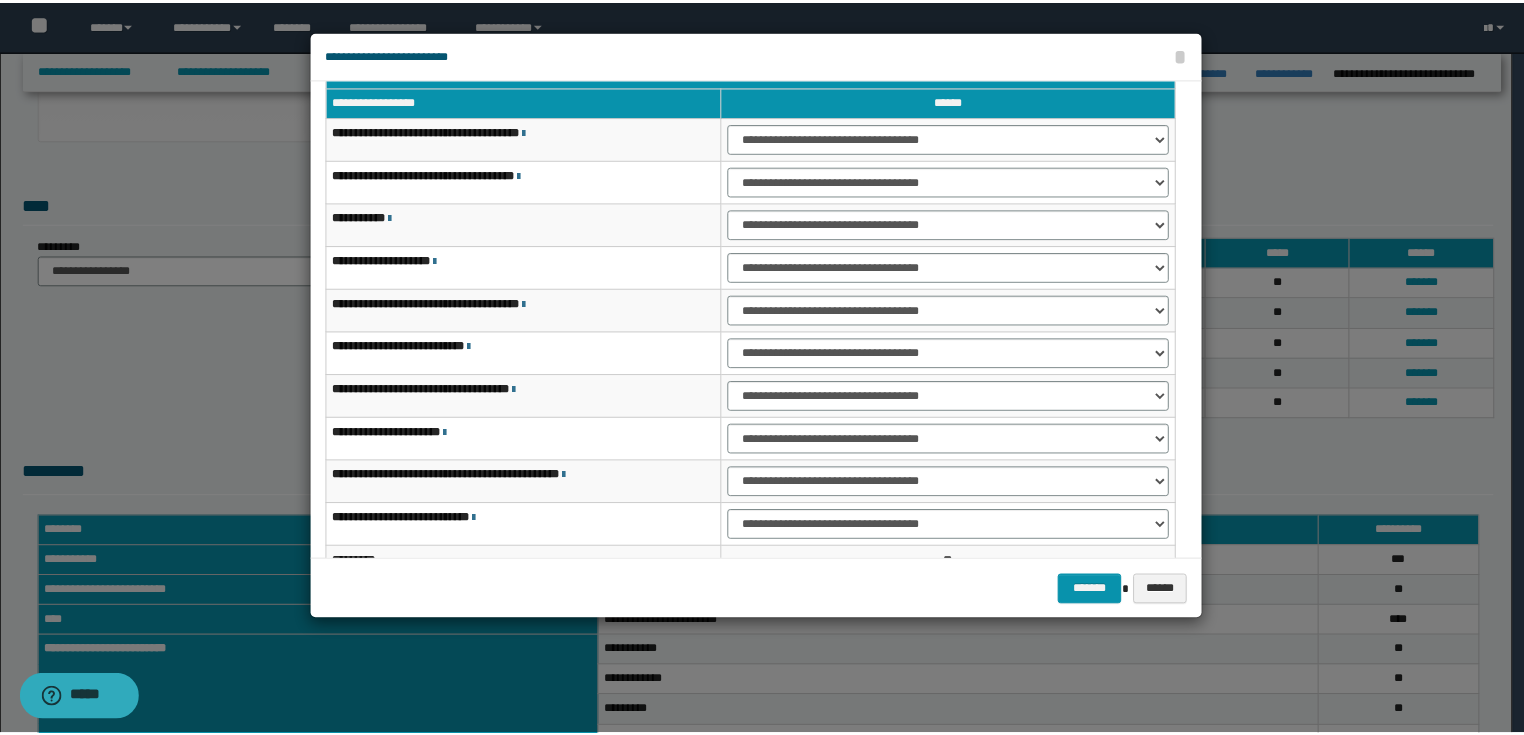 scroll, scrollTop: 118, scrollLeft: 0, axis: vertical 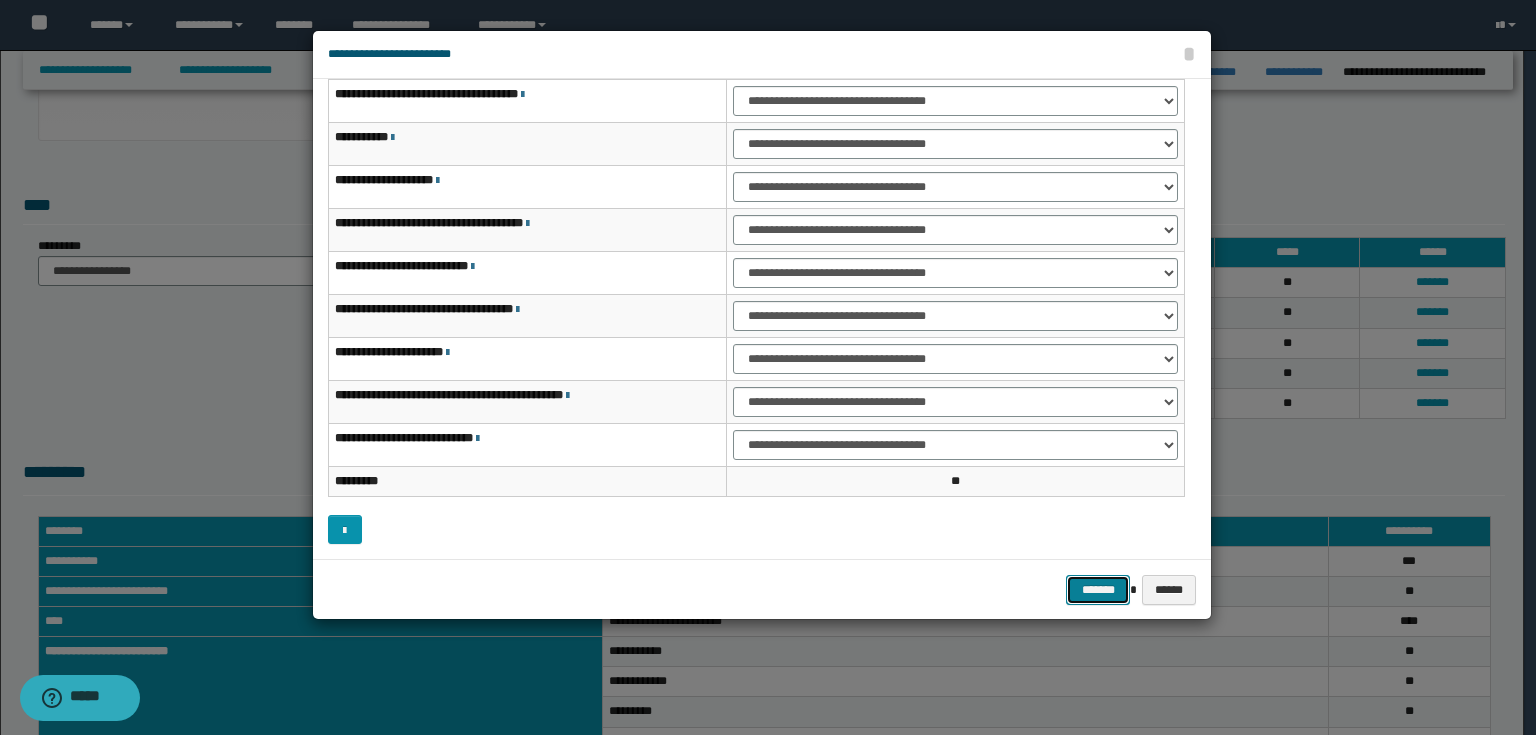 click on "*******" at bounding box center (1098, 590) 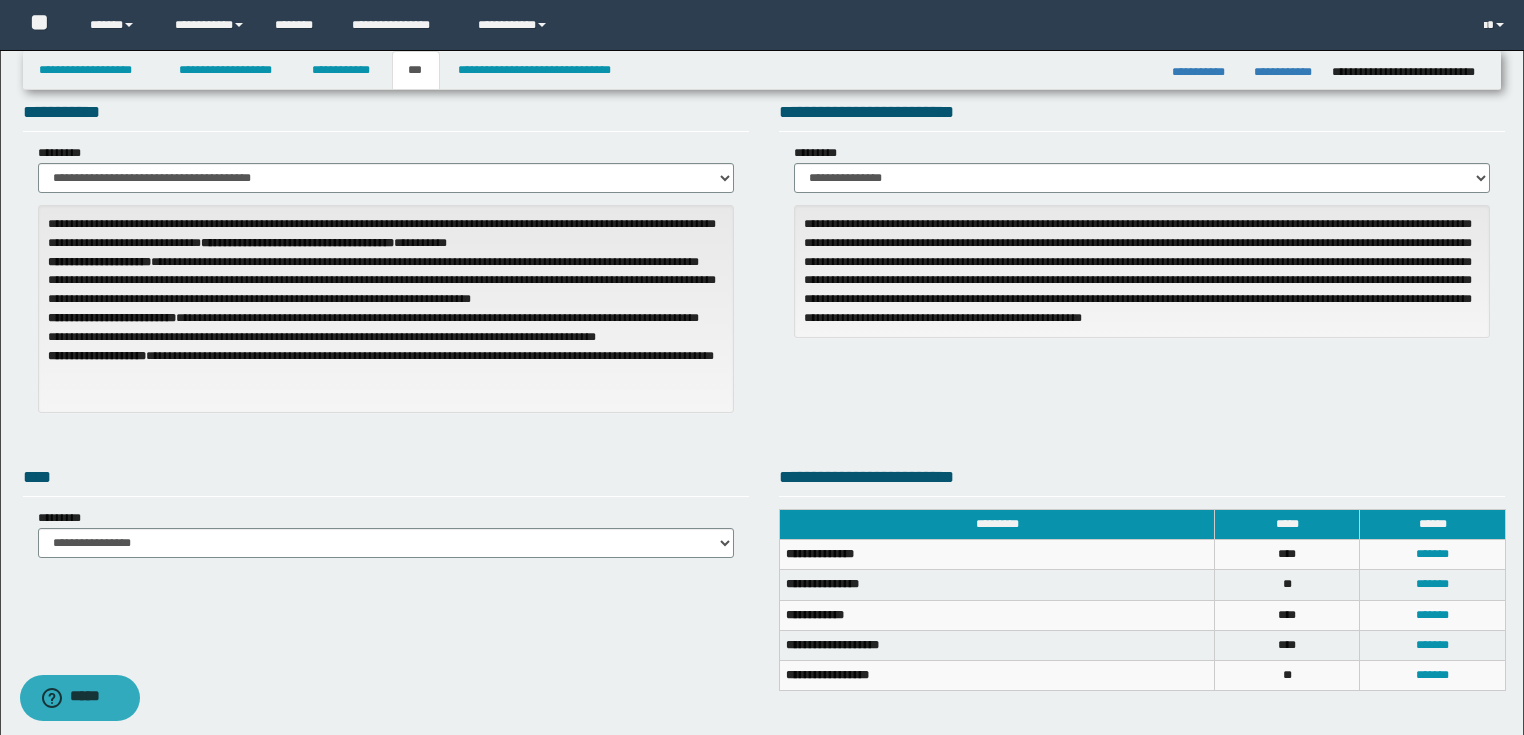 scroll, scrollTop: 0, scrollLeft: 0, axis: both 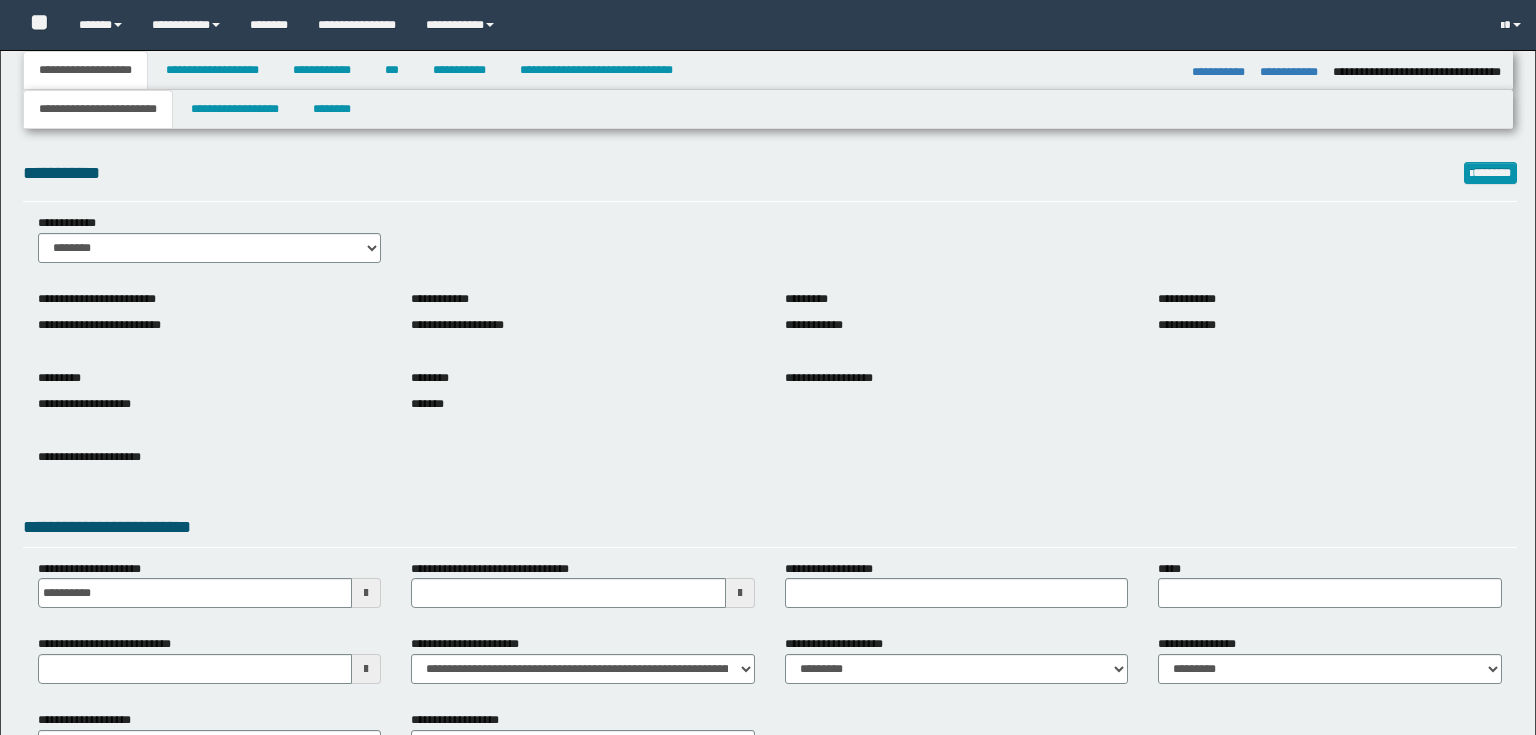 select on "*" 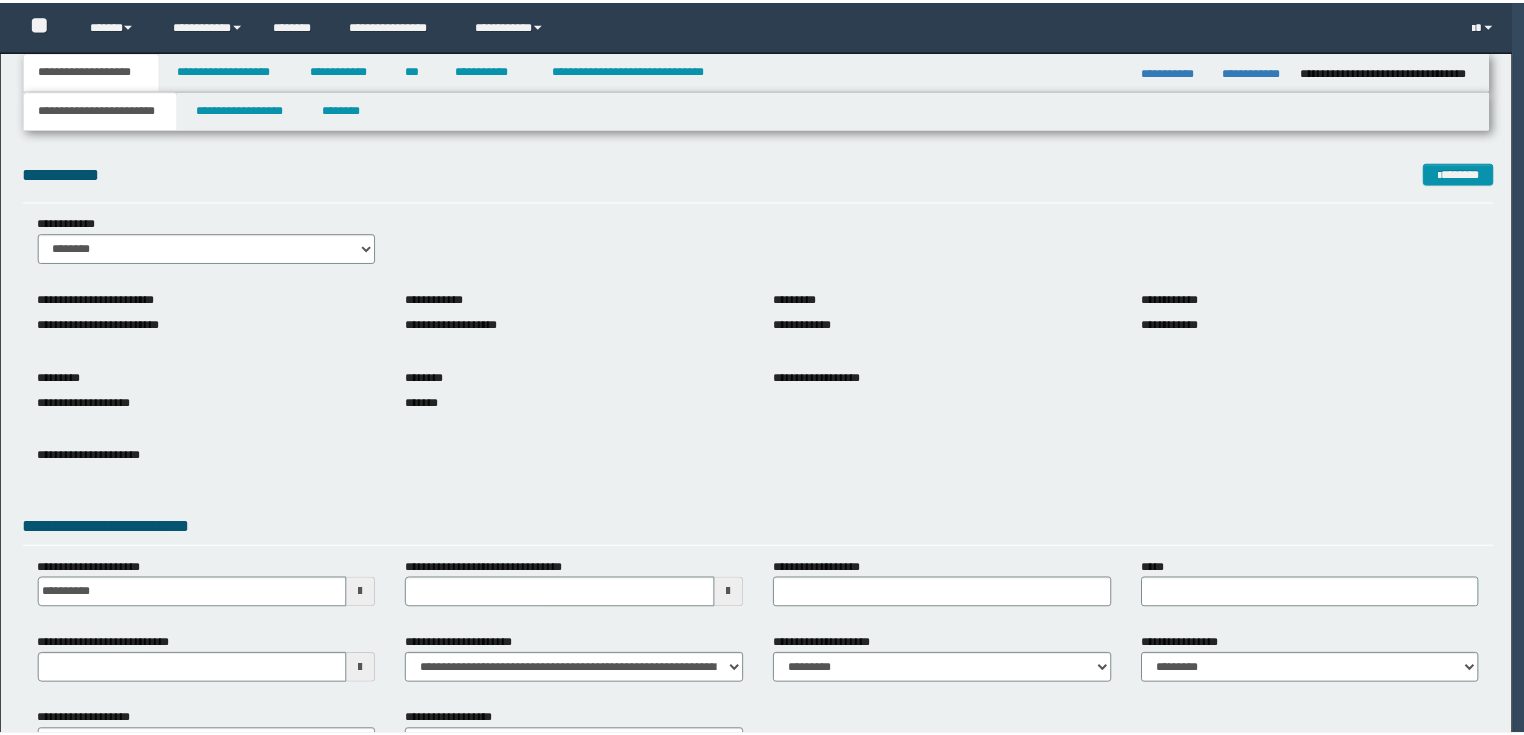 scroll, scrollTop: 0, scrollLeft: 0, axis: both 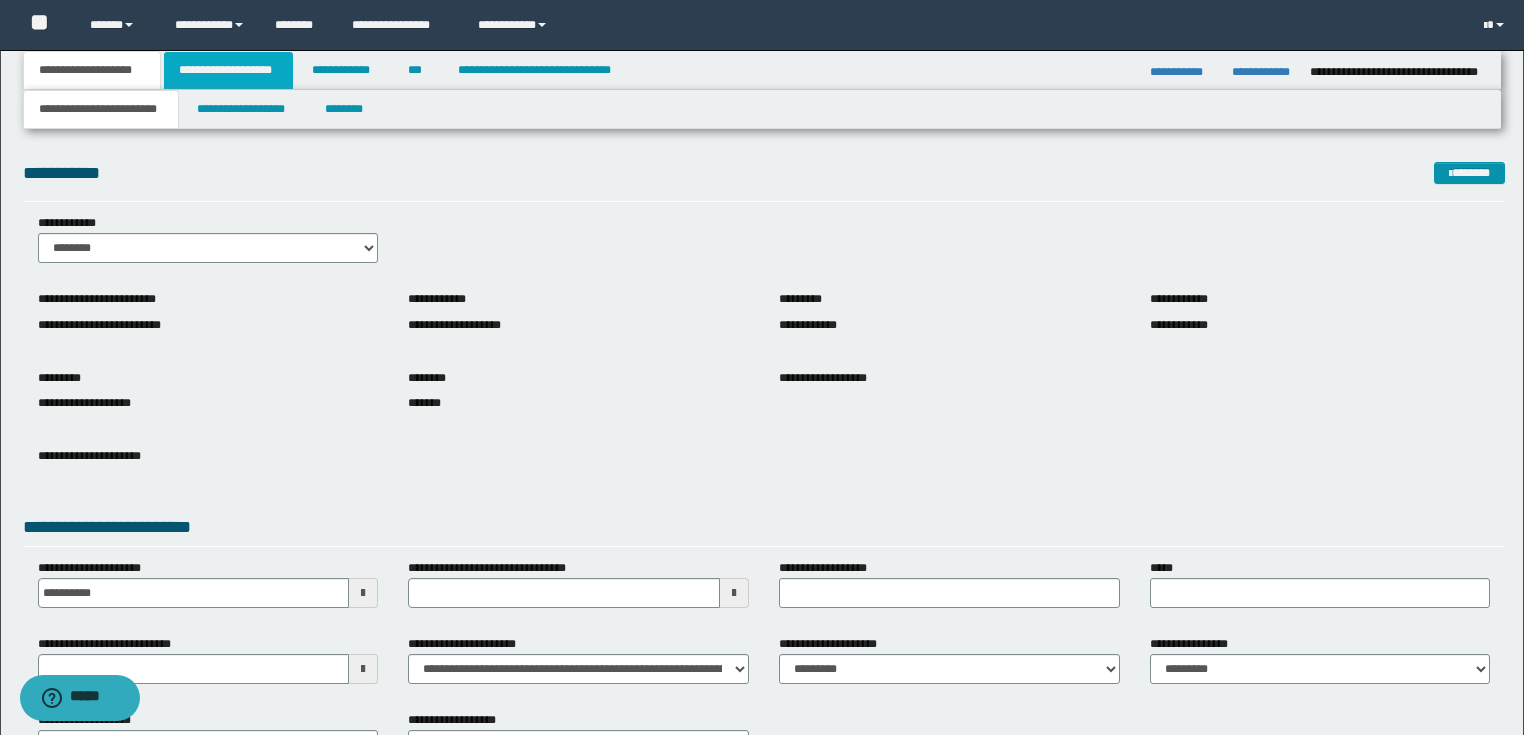 click on "**********" at bounding box center (228, 70) 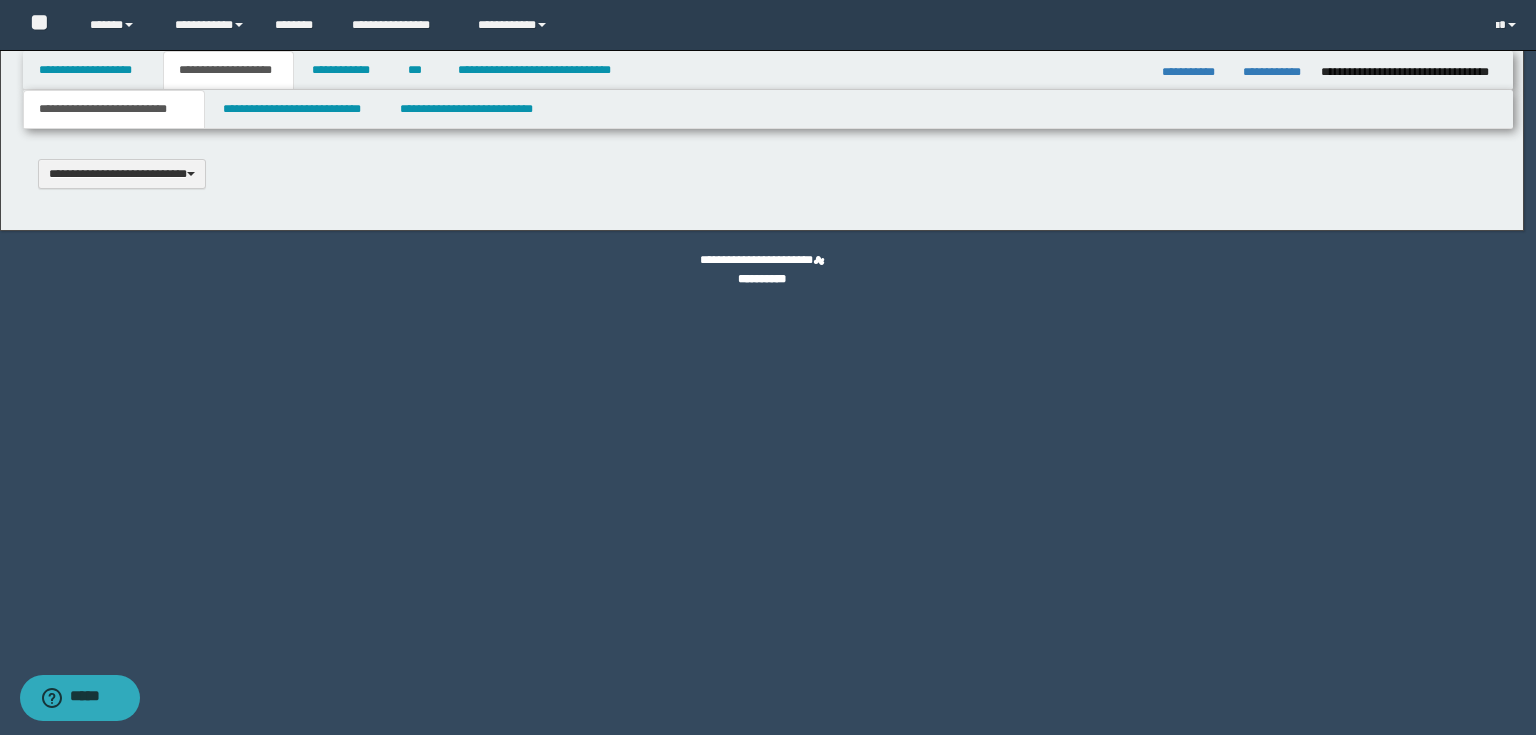 type 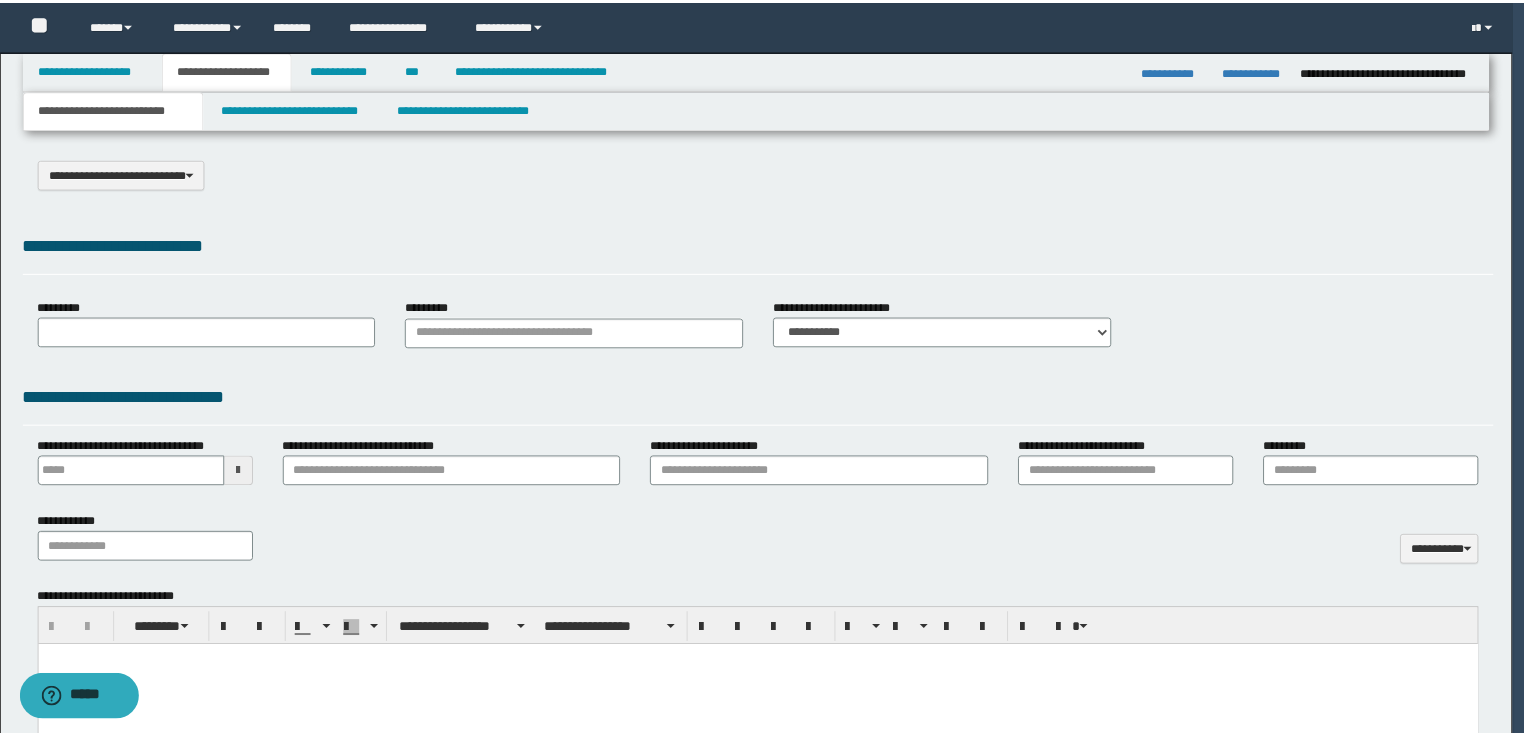 scroll, scrollTop: 0, scrollLeft: 0, axis: both 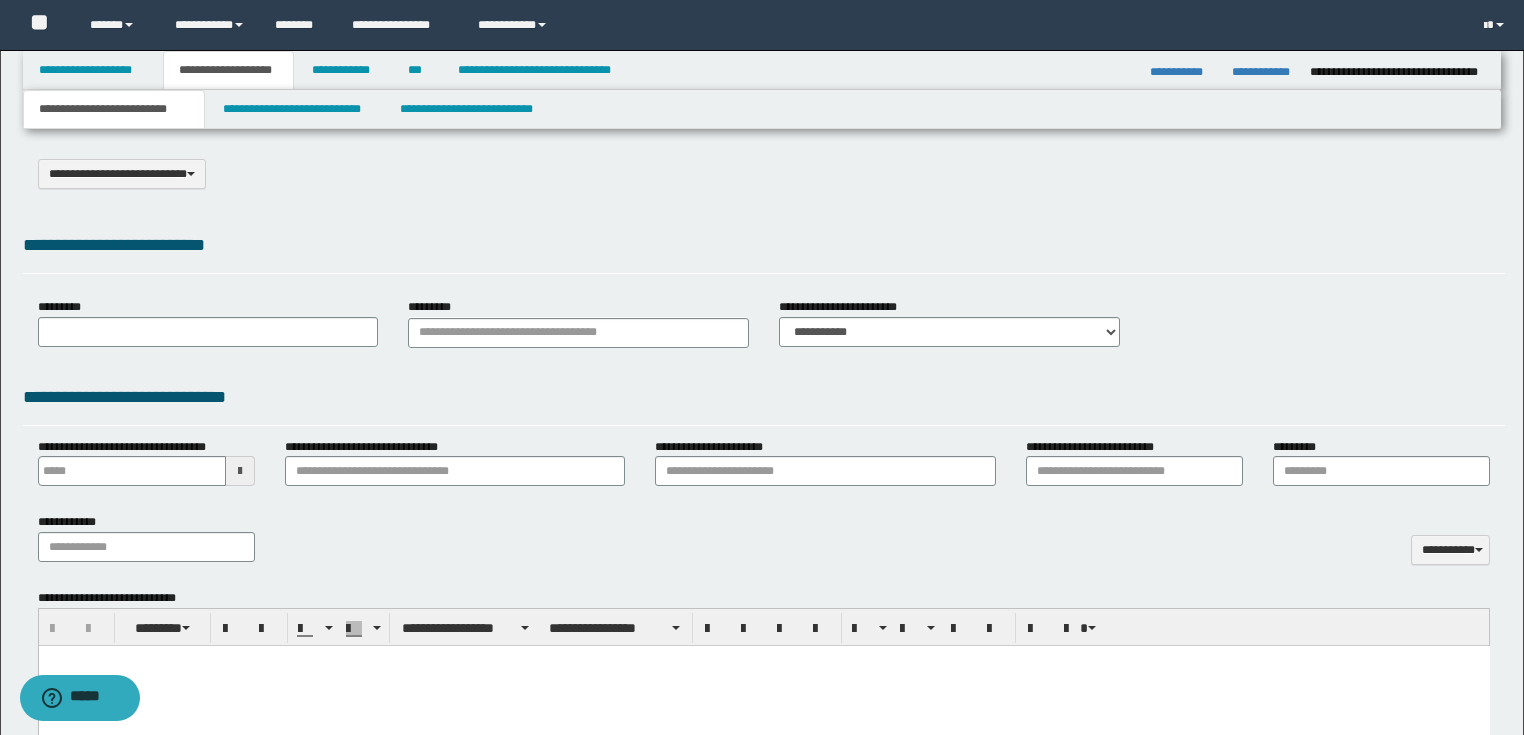 select on "*" 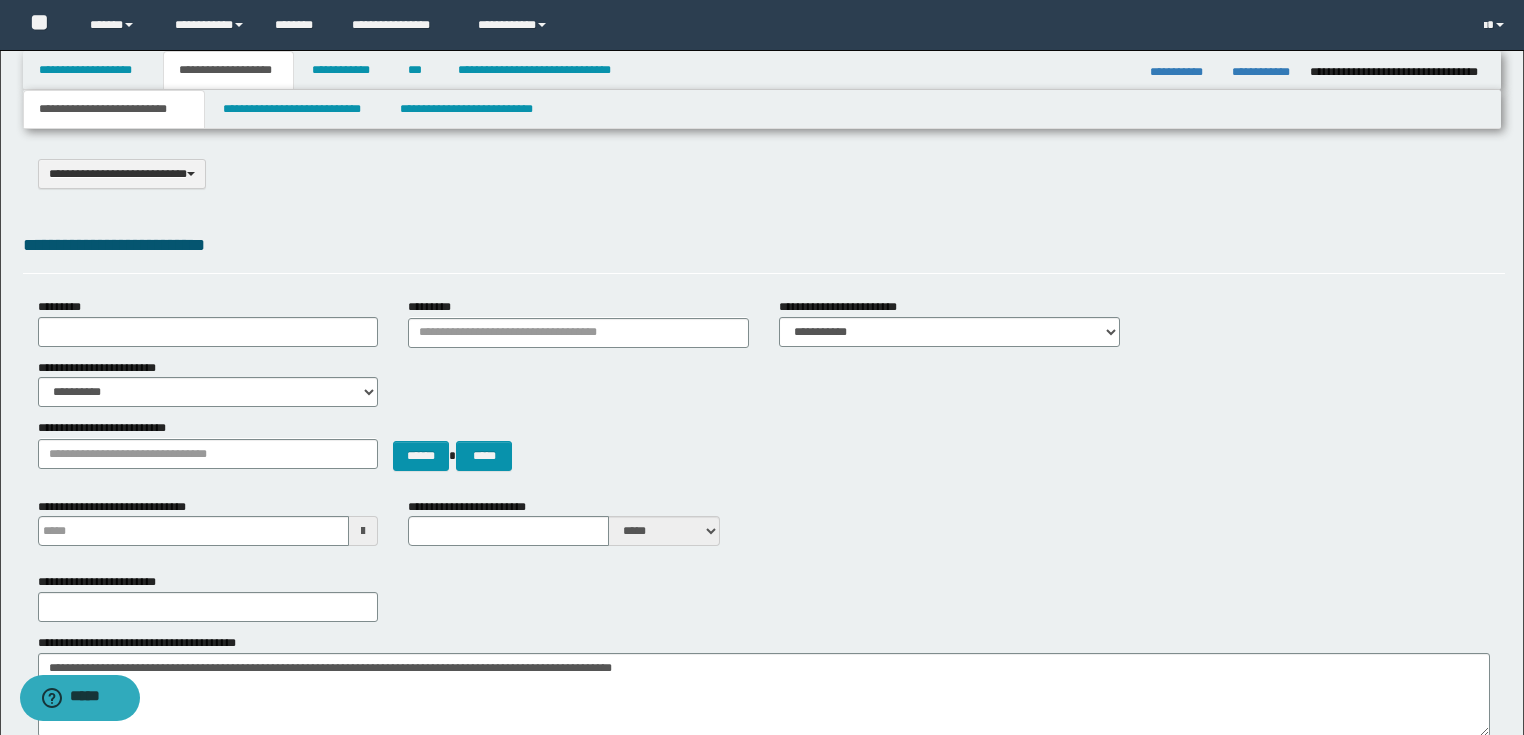 scroll, scrollTop: 80, scrollLeft: 0, axis: vertical 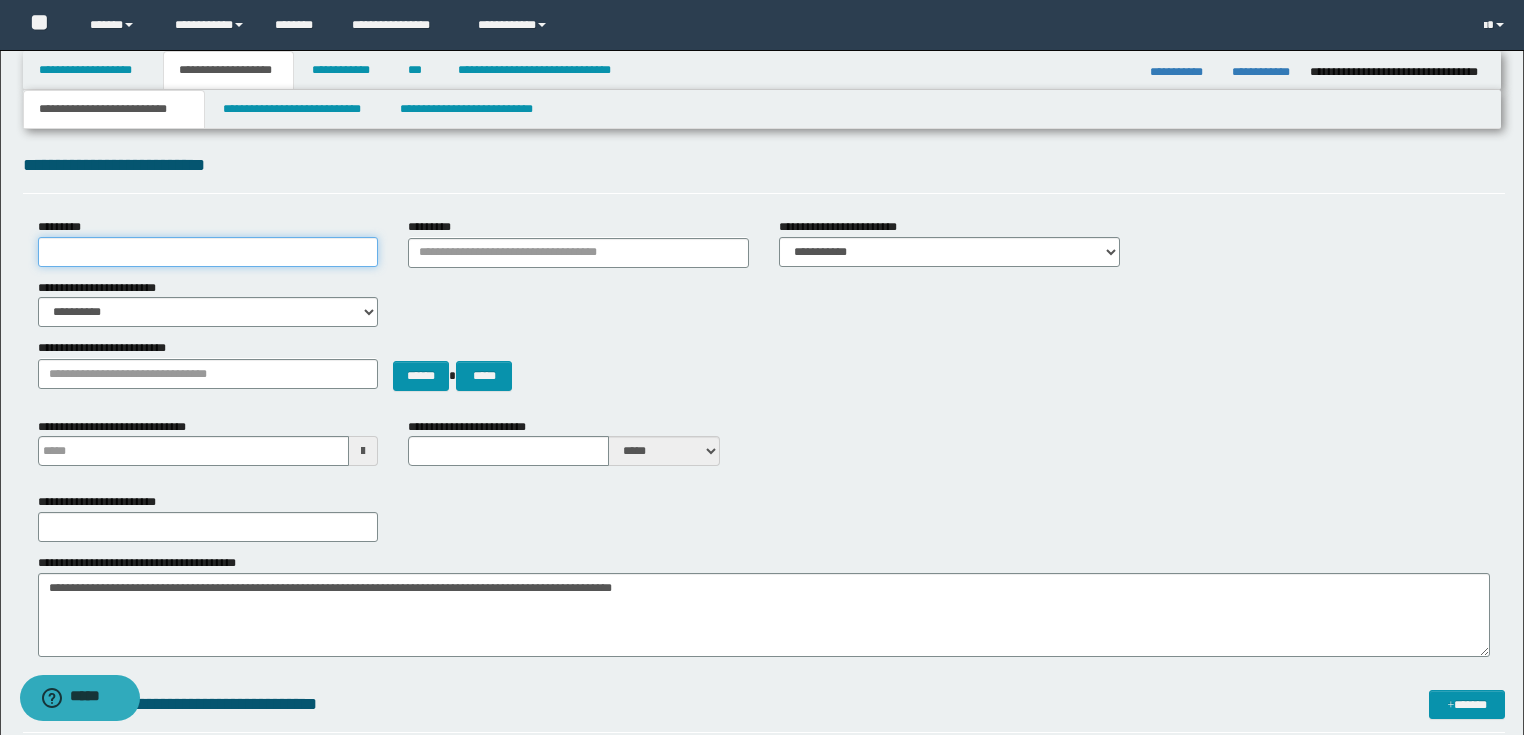 click on "*********" at bounding box center [208, 252] 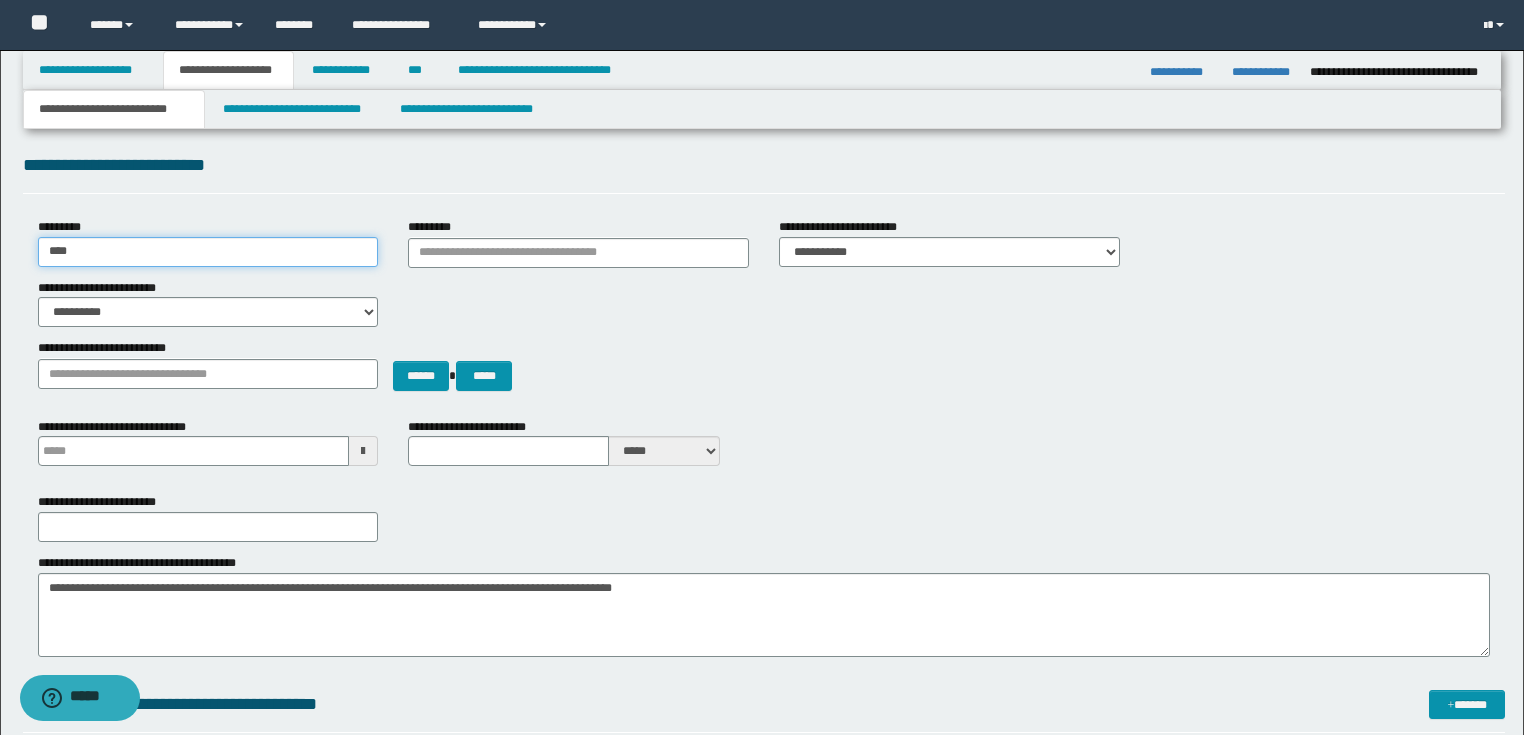 type on "*********" 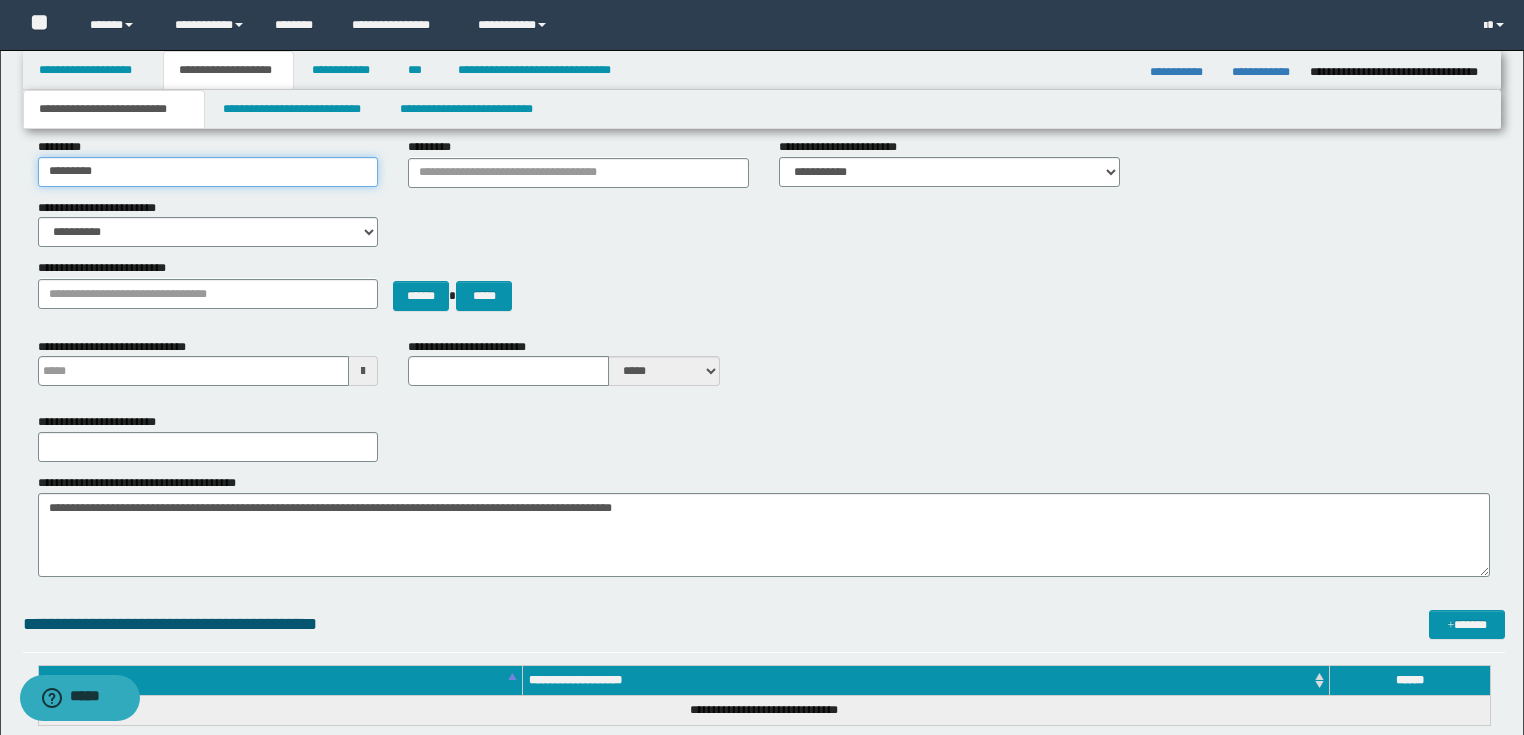 scroll, scrollTop: 0, scrollLeft: 0, axis: both 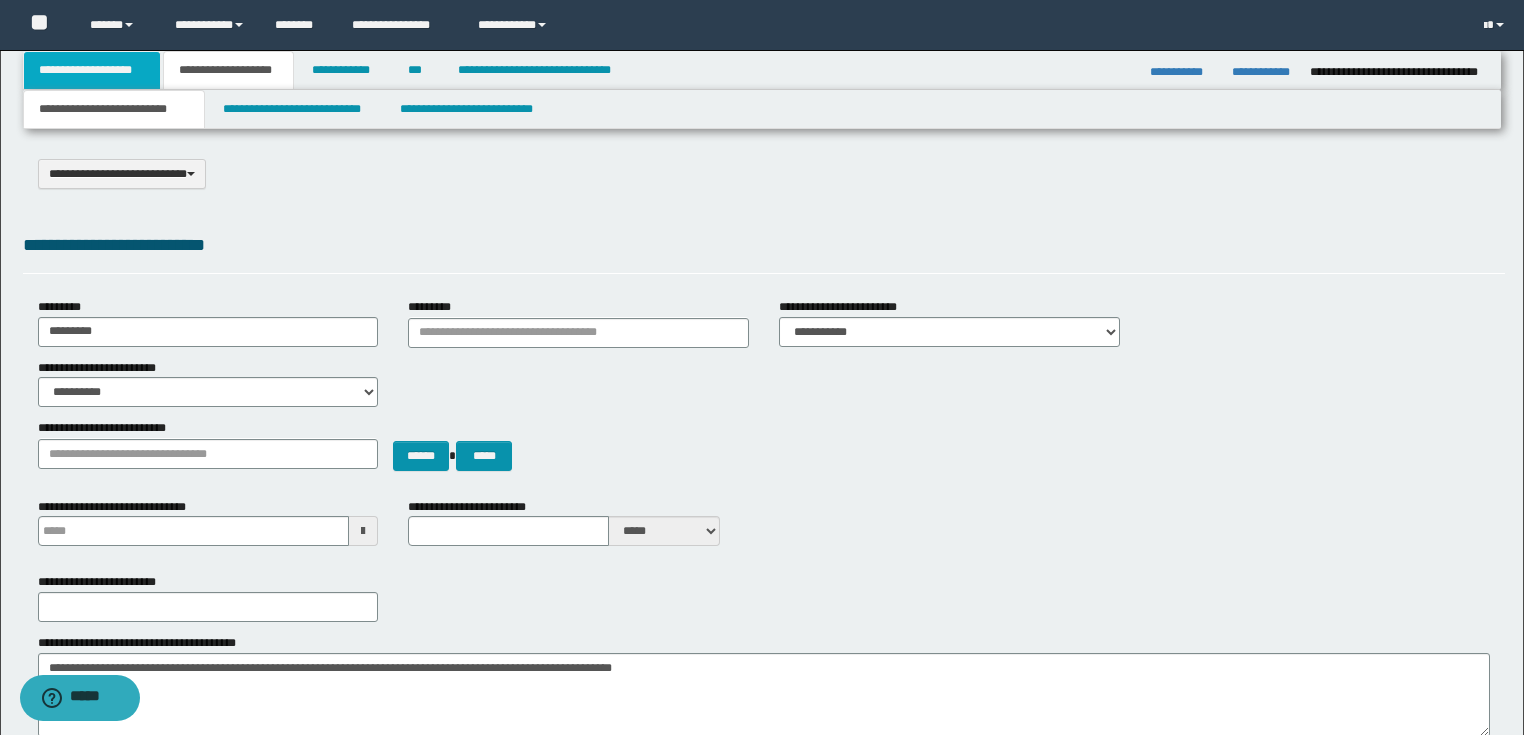 click on "**********" at bounding box center (92, 70) 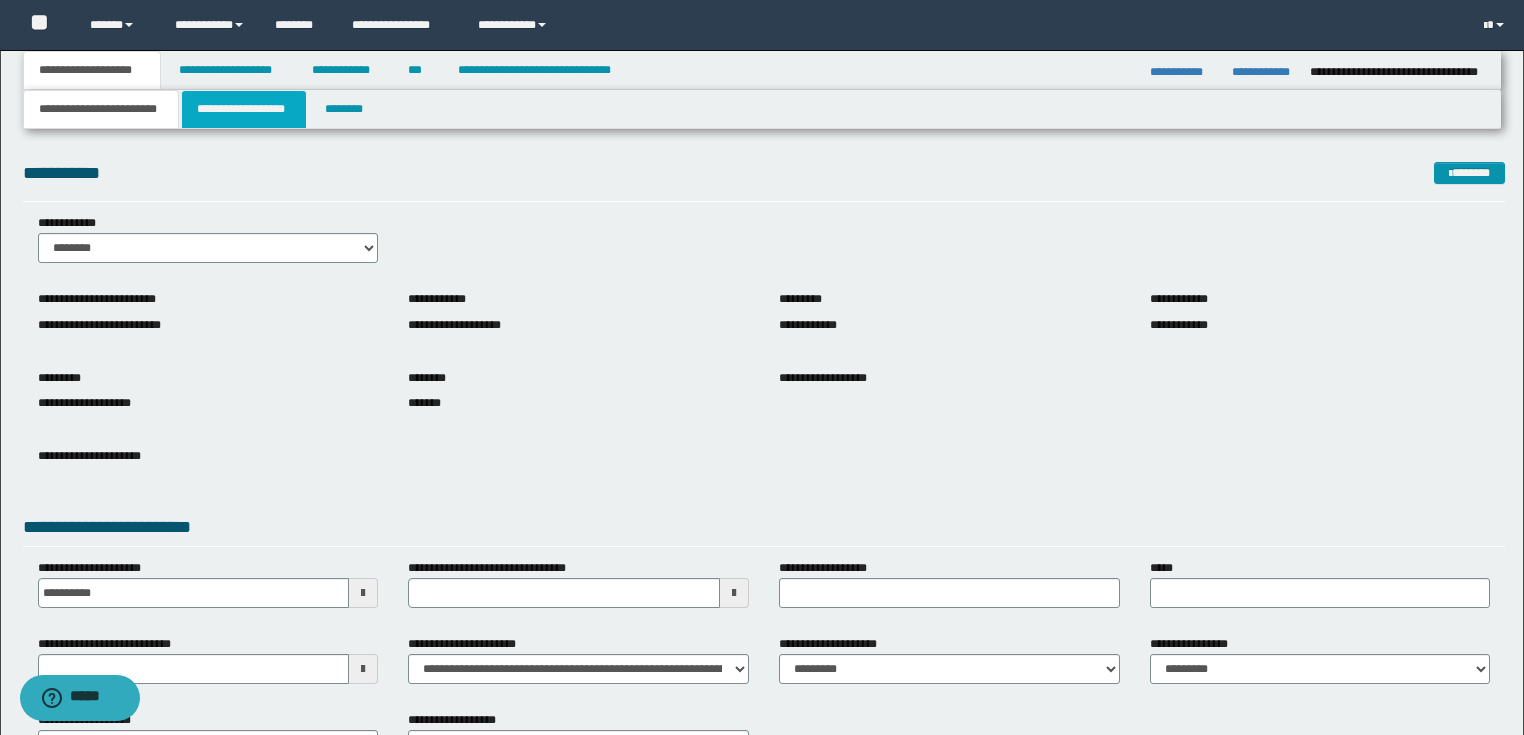 click on "**********" at bounding box center [244, 109] 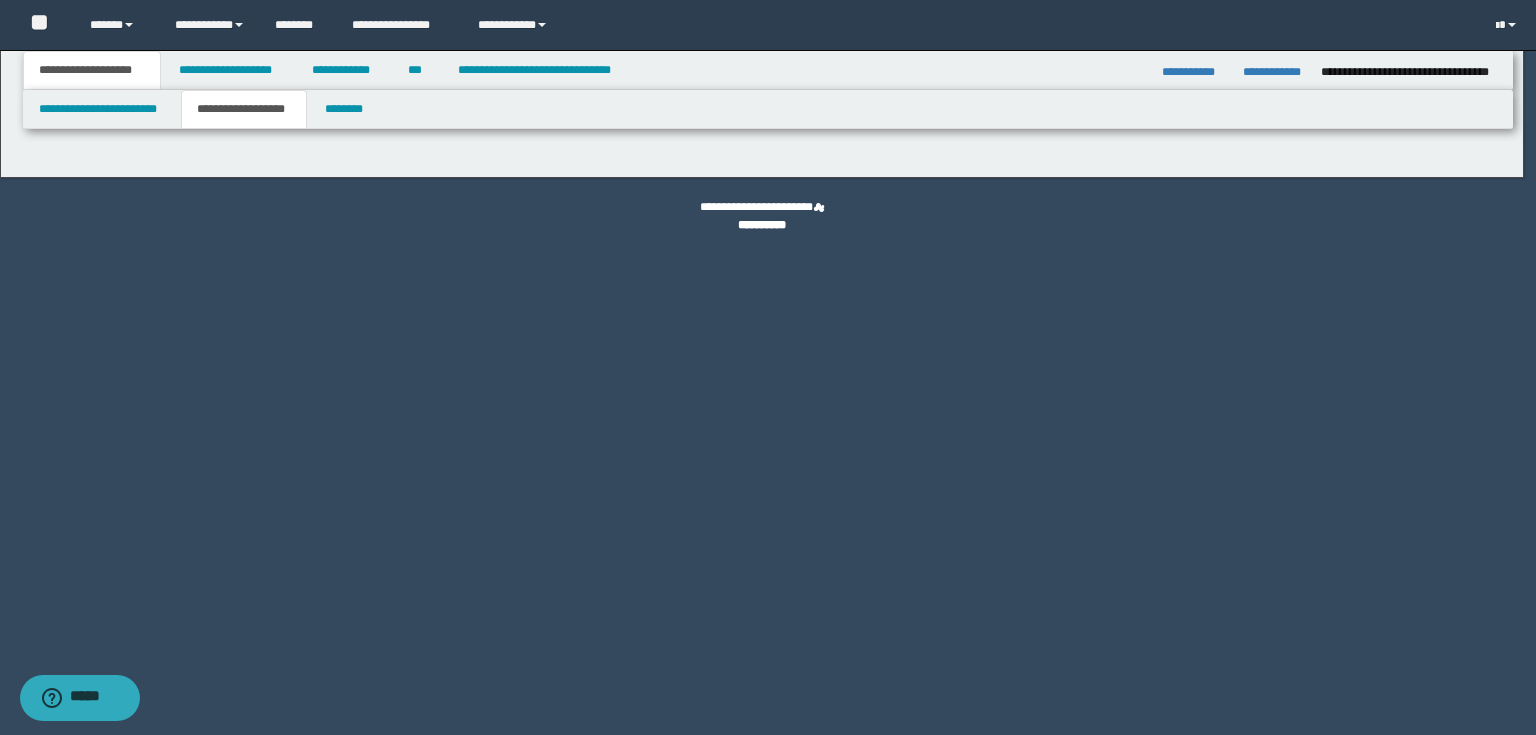 type on "*******" 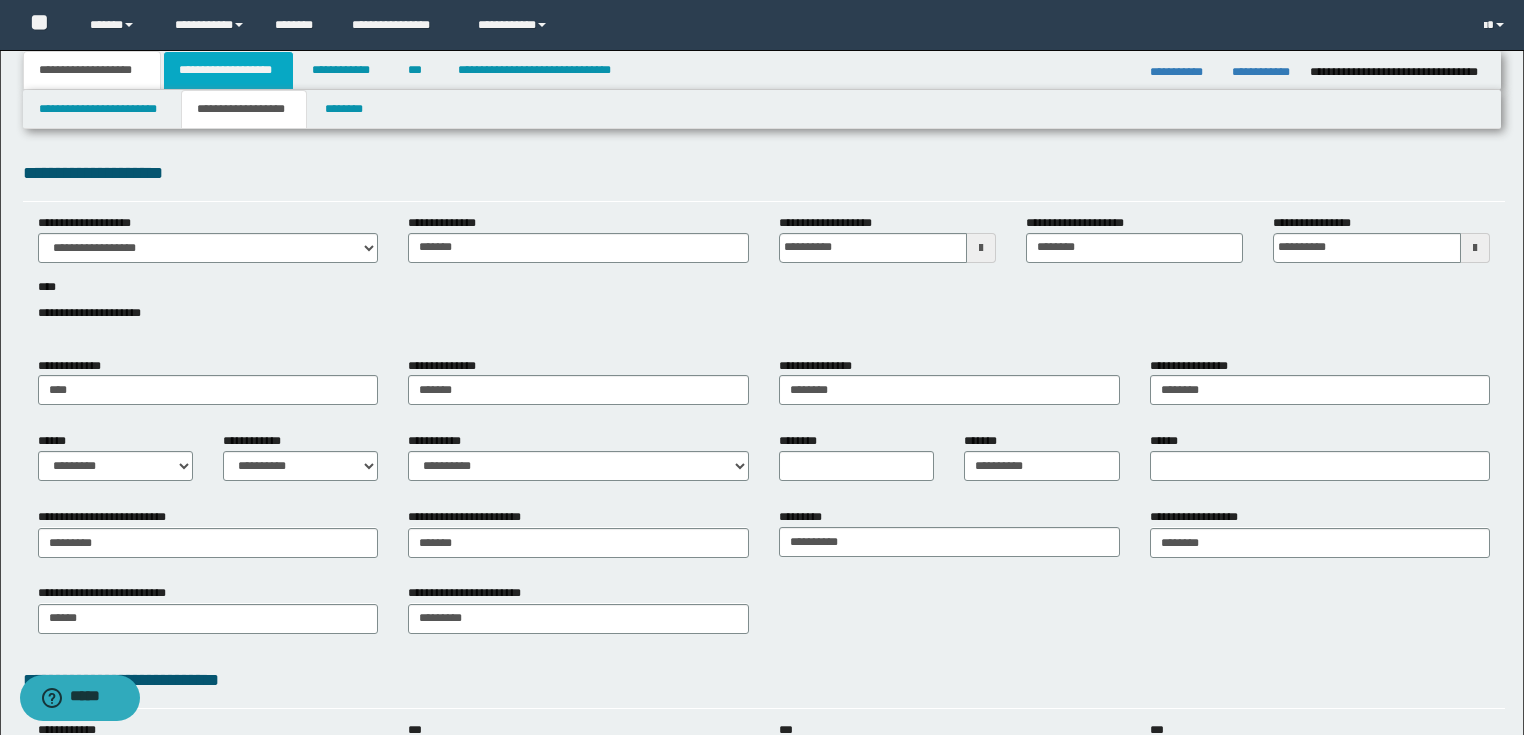 click on "**********" at bounding box center [228, 70] 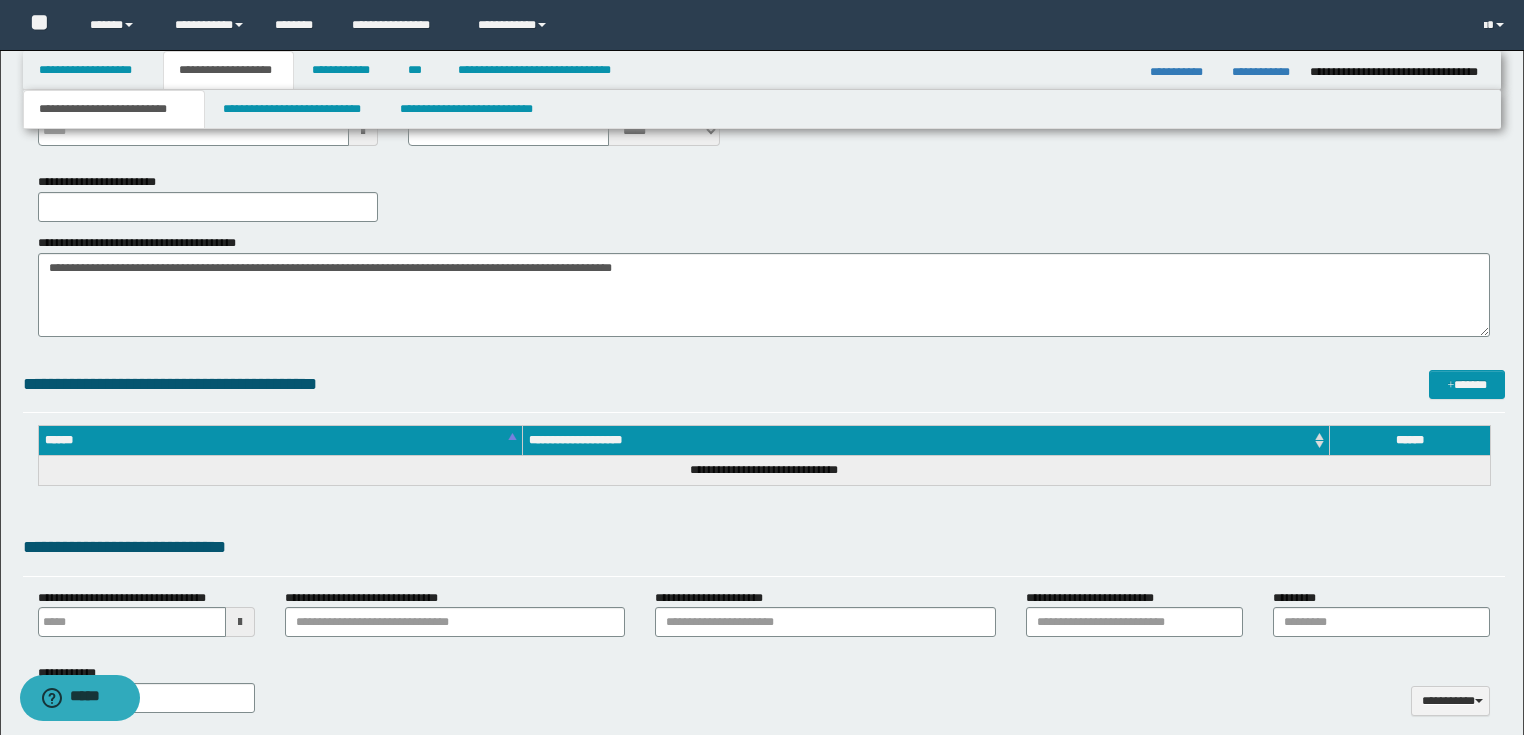 scroll, scrollTop: 480, scrollLeft: 0, axis: vertical 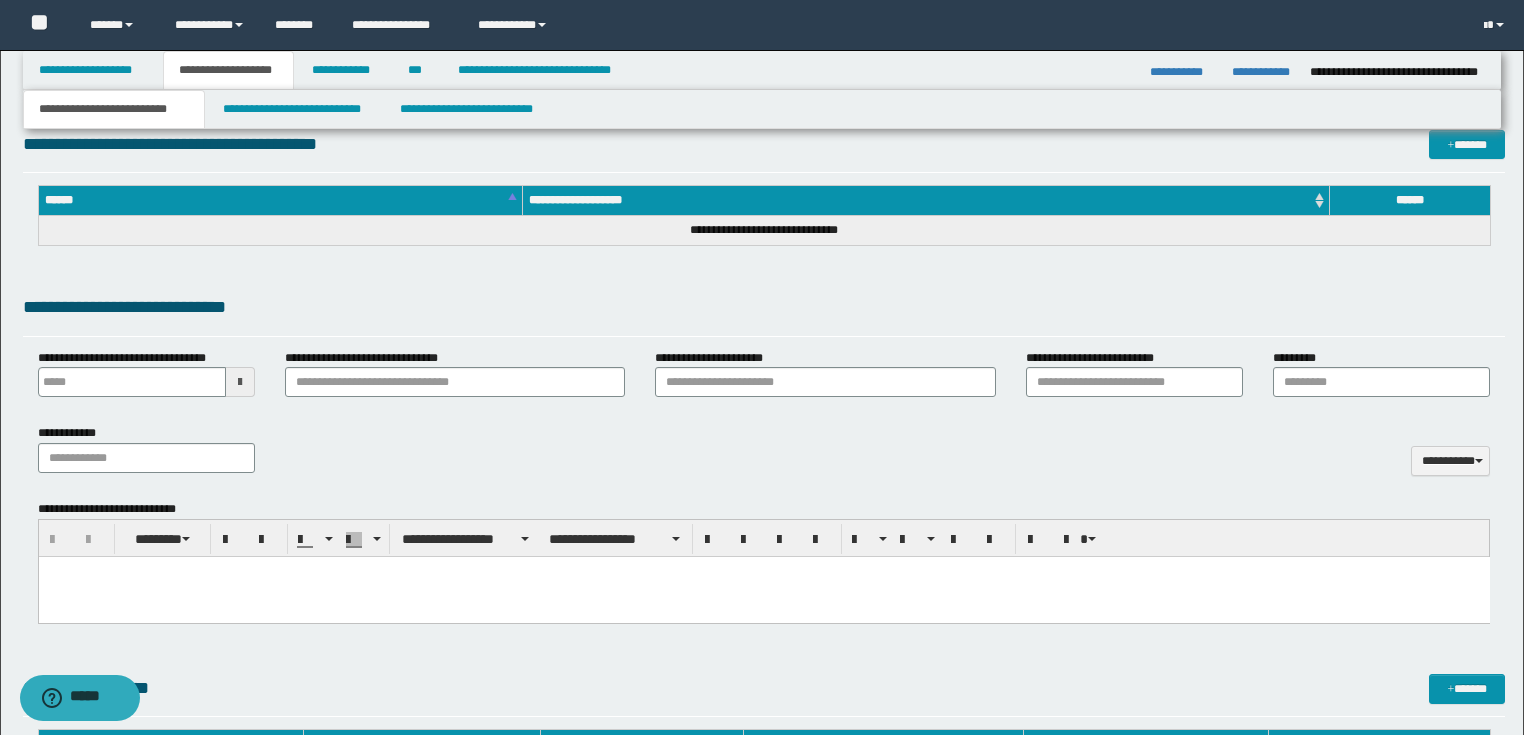 type 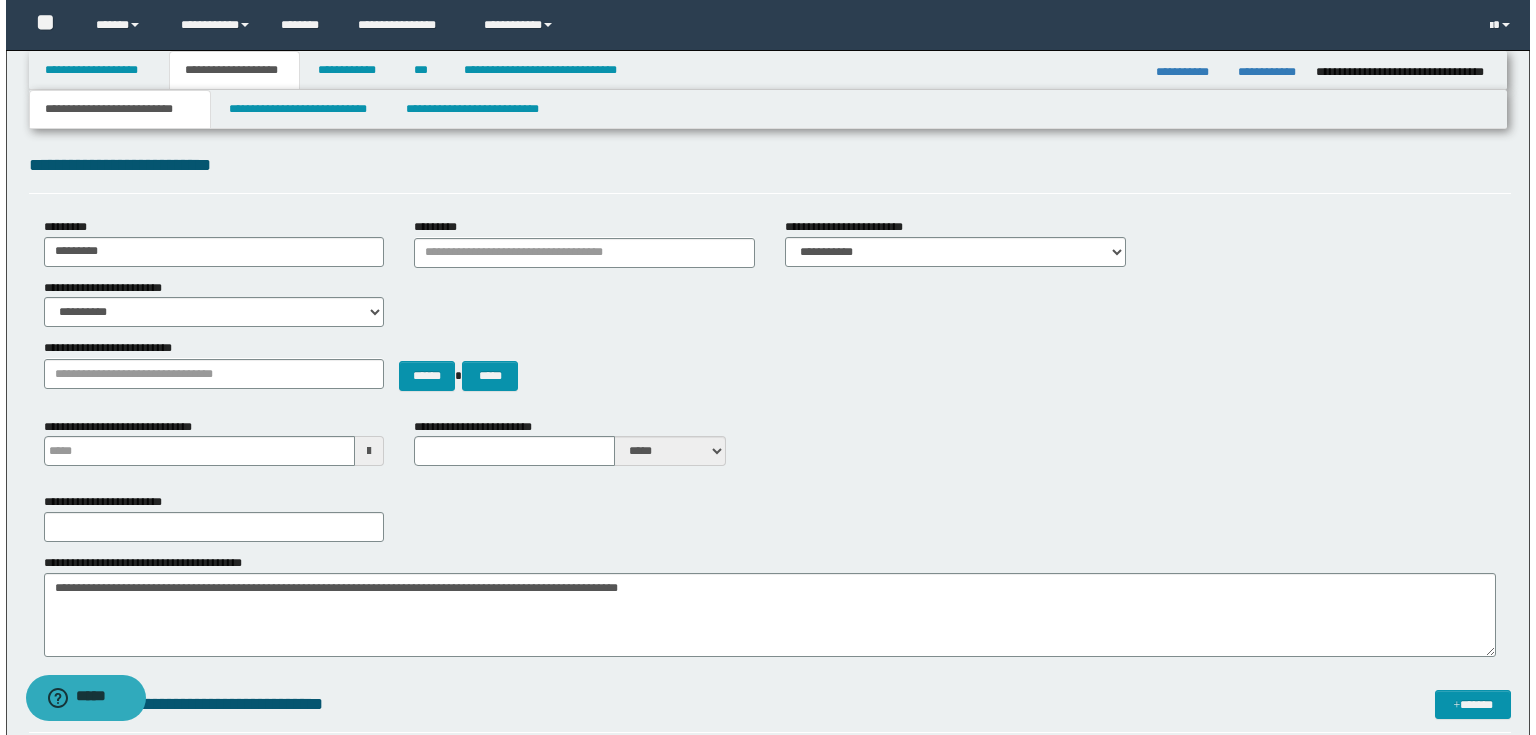 scroll, scrollTop: 0, scrollLeft: 0, axis: both 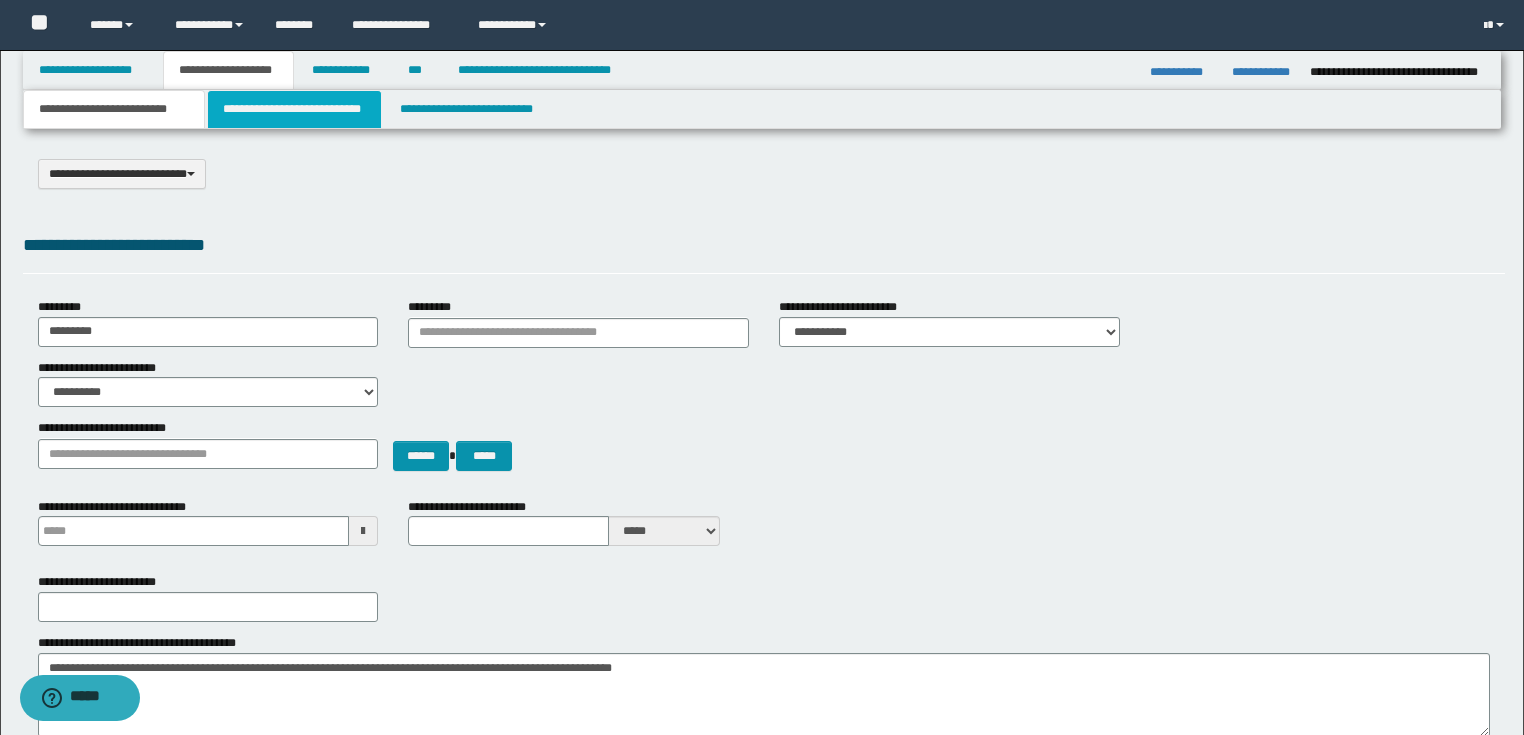 click on "**********" at bounding box center [294, 109] 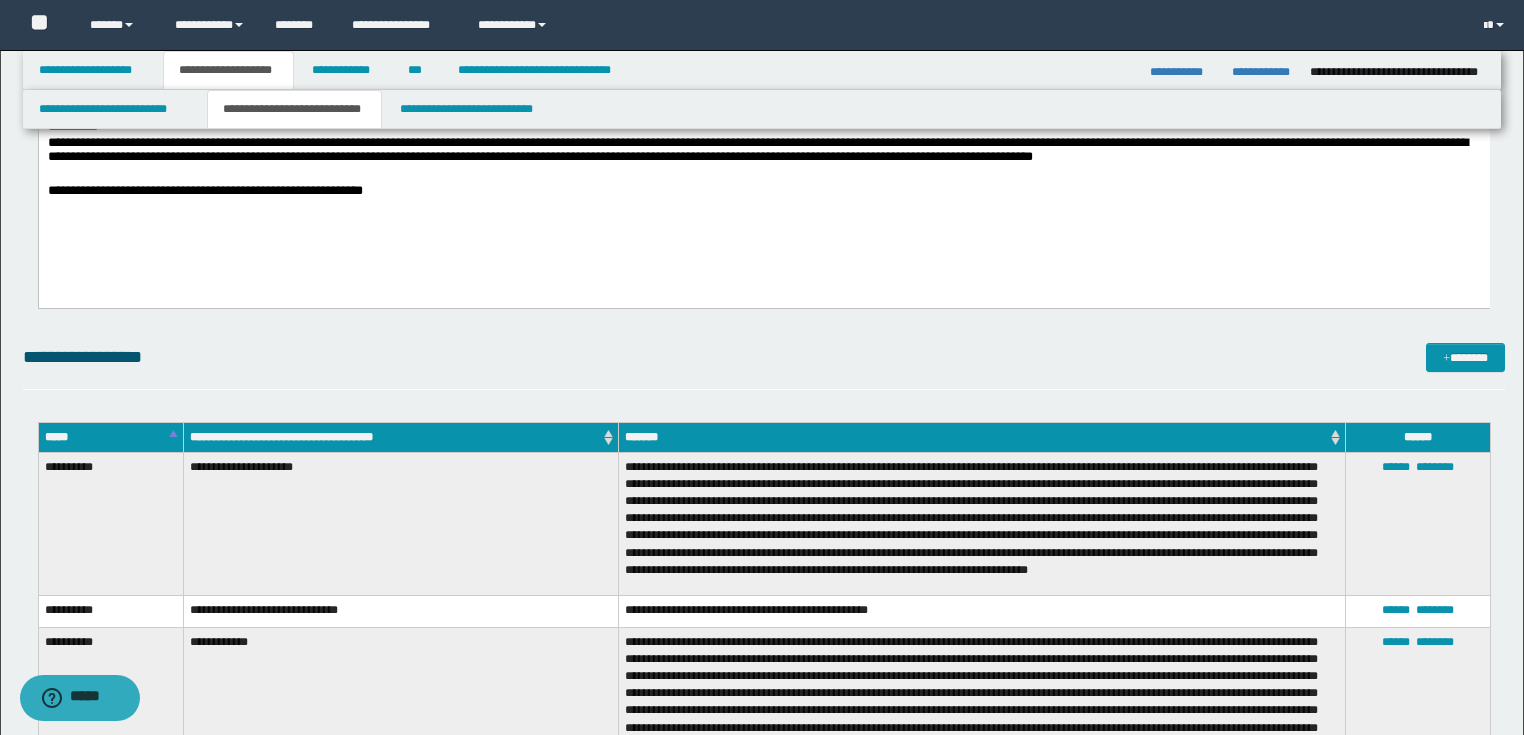 scroll, scrollTop: 240, scrollLeft: 0, axis: vertical 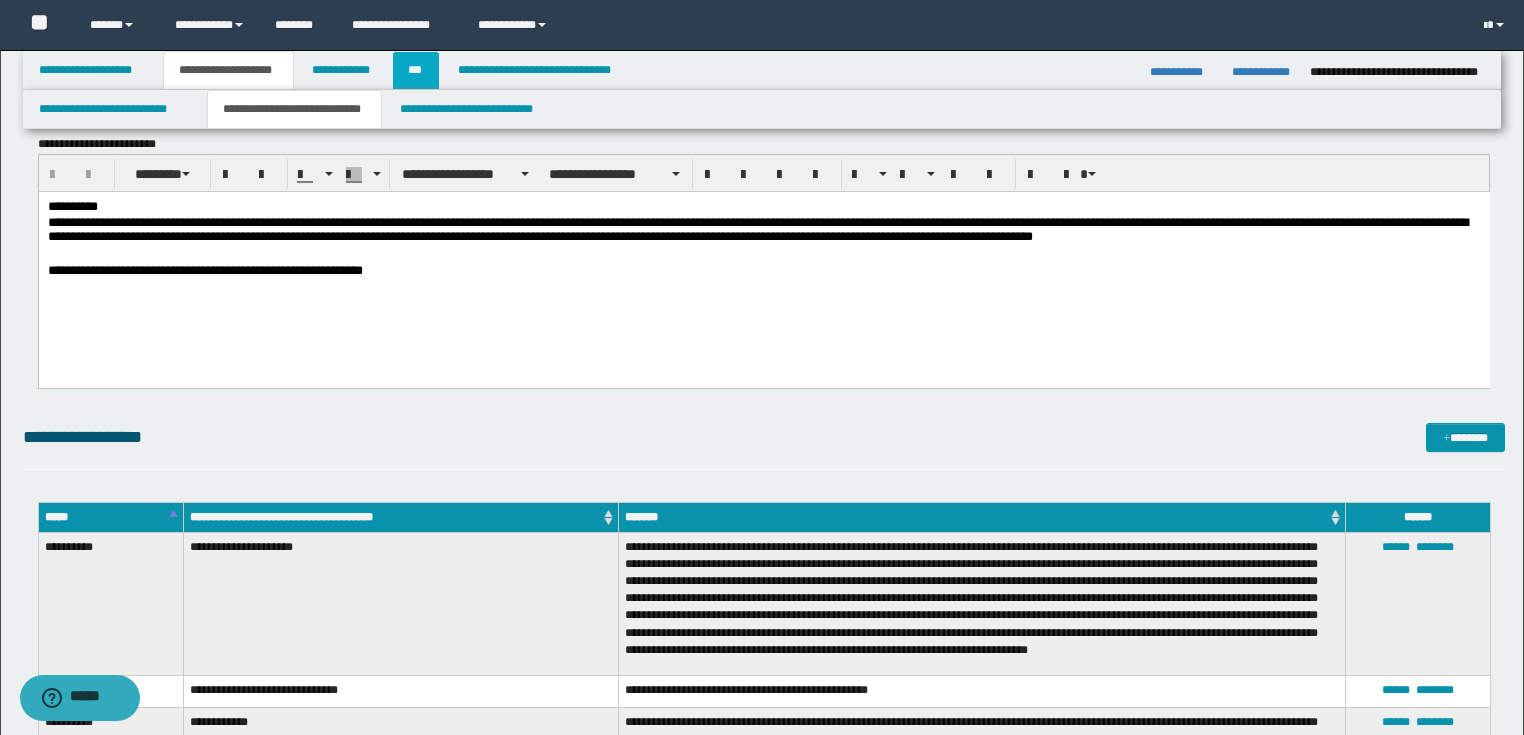 click on "***" at bounding box center [416, 70] 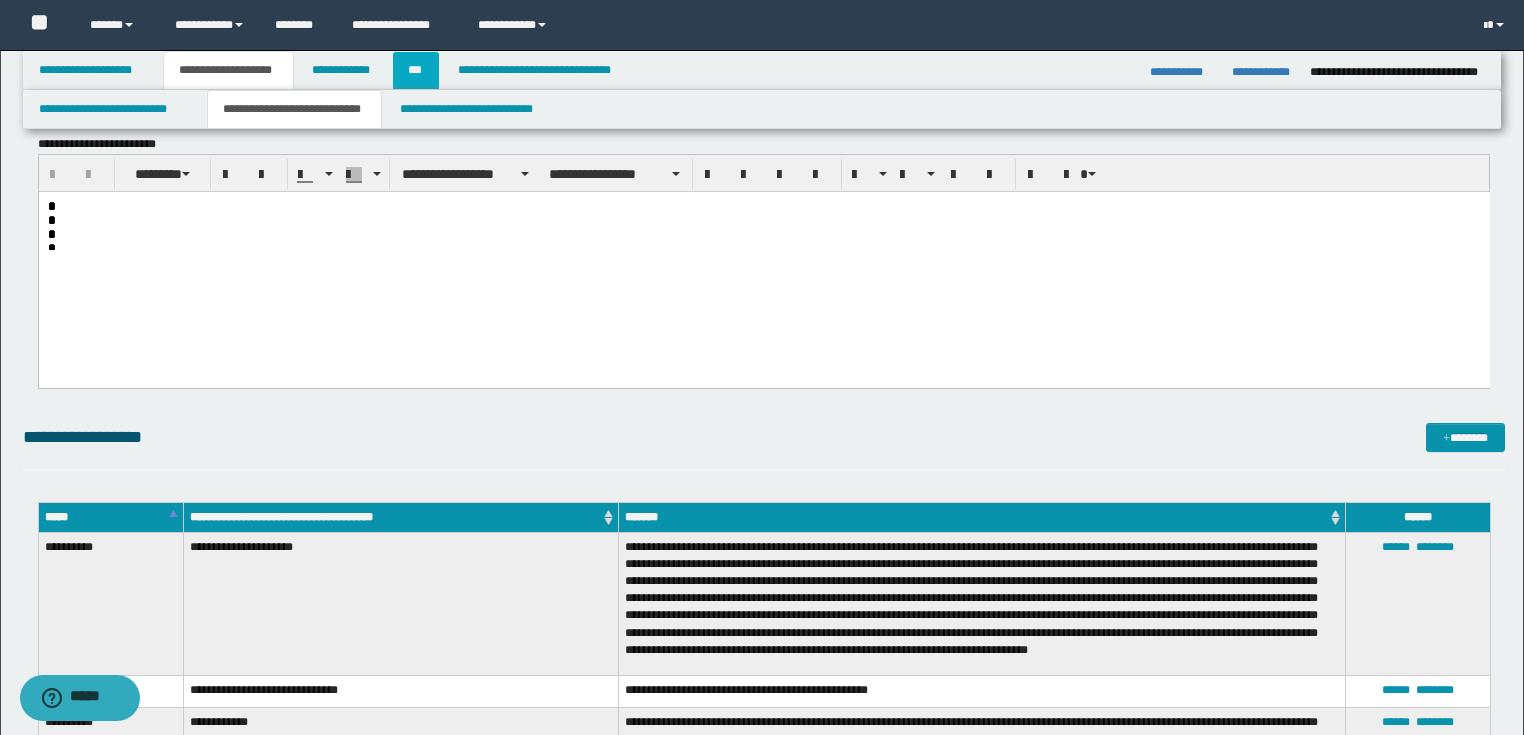 scroll, scrollTop: 0, scrollLeft: 0, axis: both 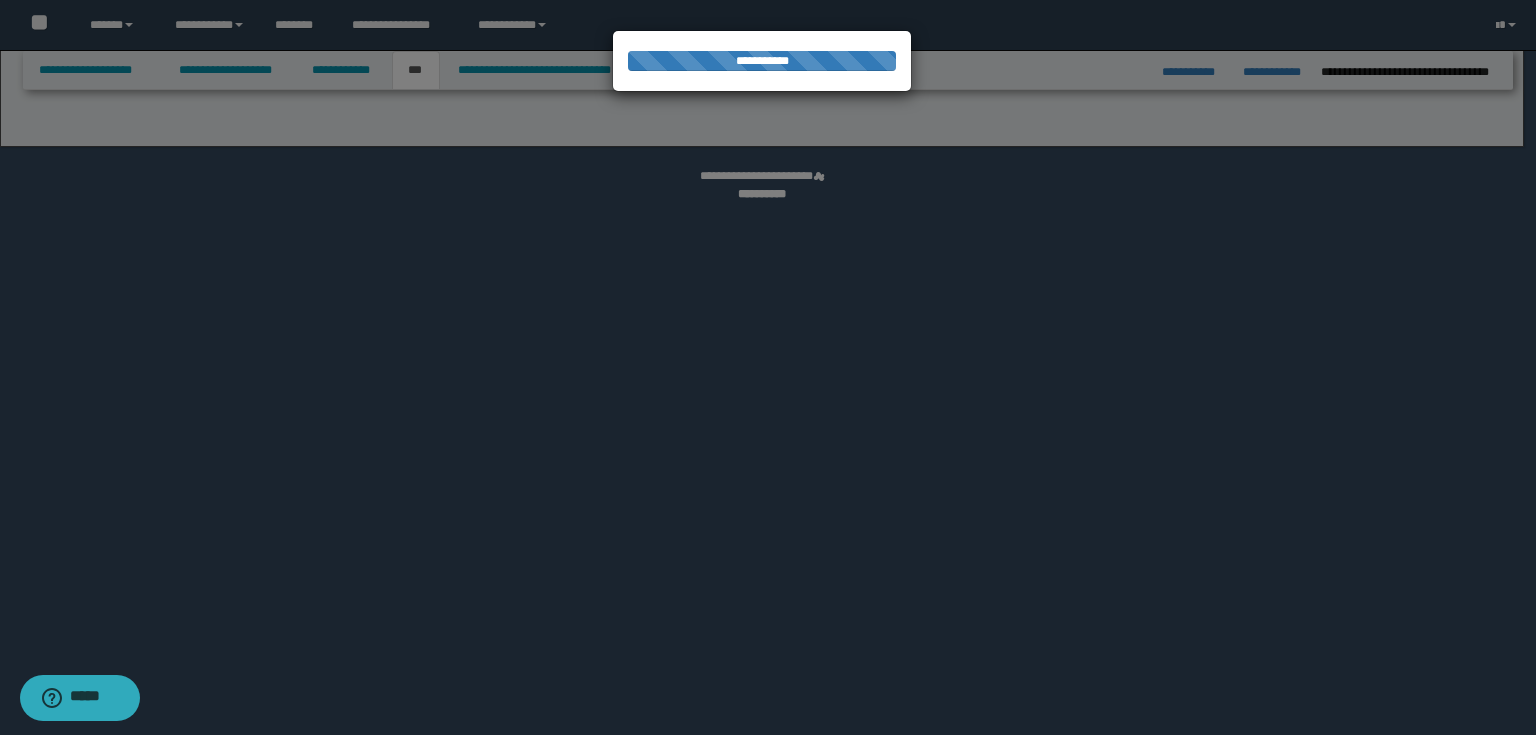 select on "*" 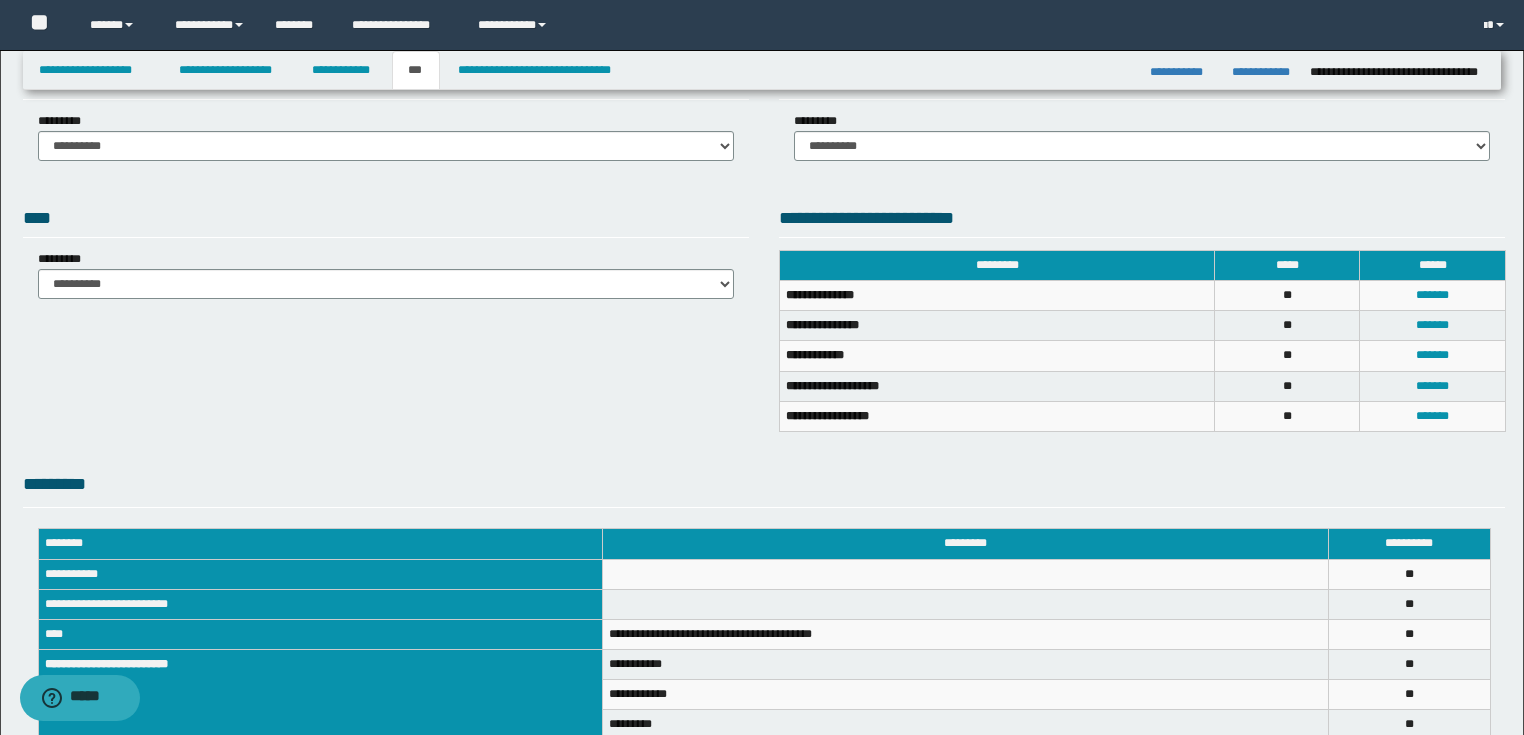 scroll, scrollTop: 0, scrollLeft: 0, axis: both 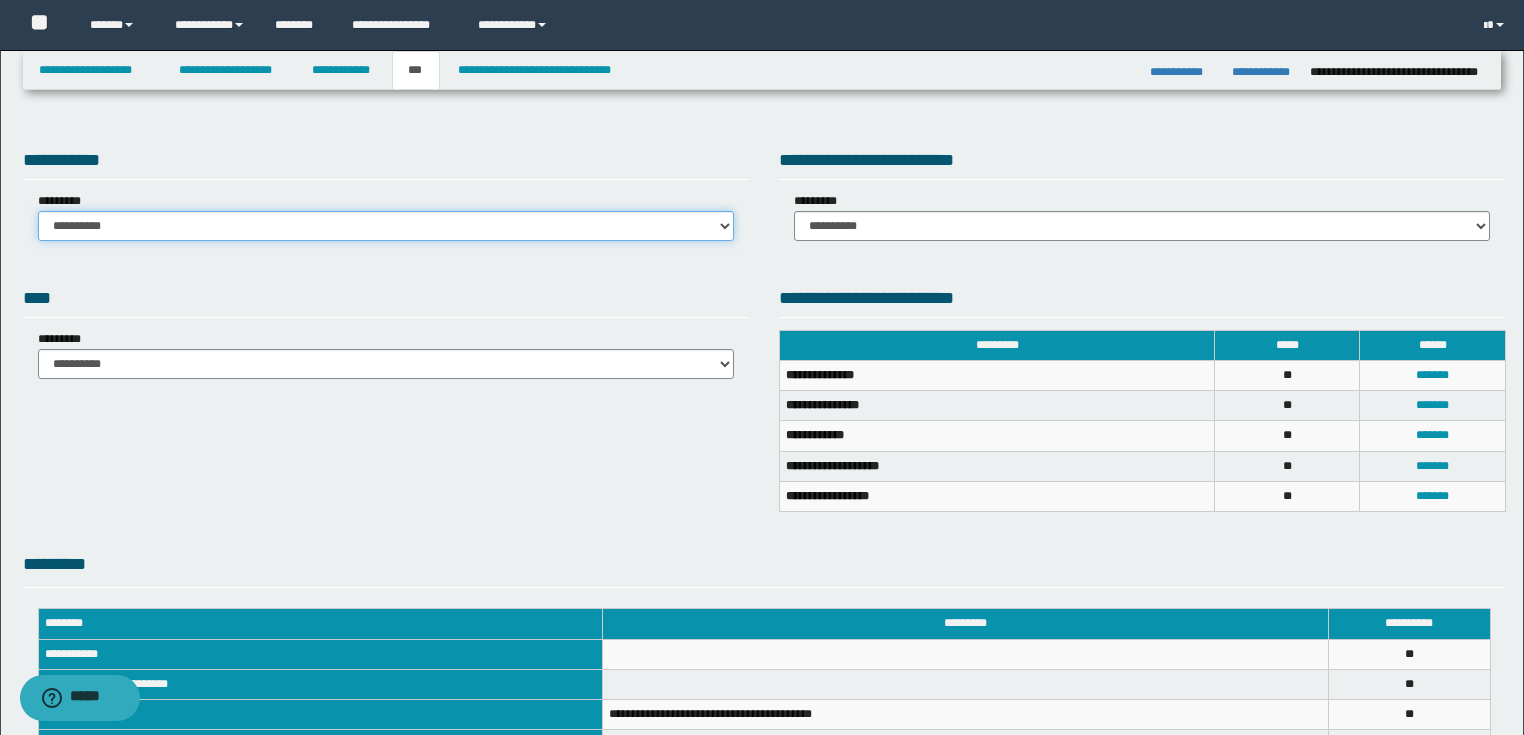 click on "**********" at bounding box center (386, 226) 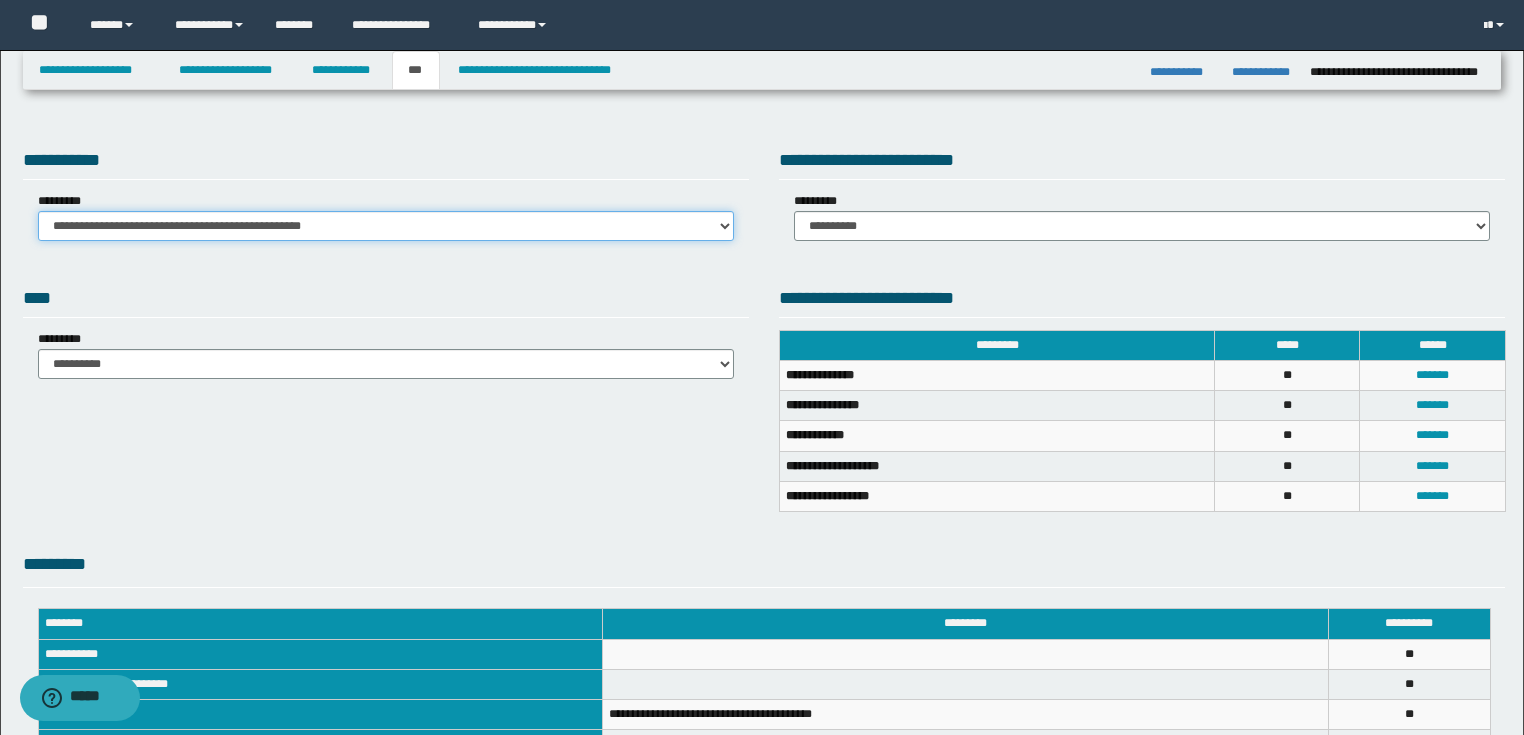 click on "**********" at bounding box center (386, 226) 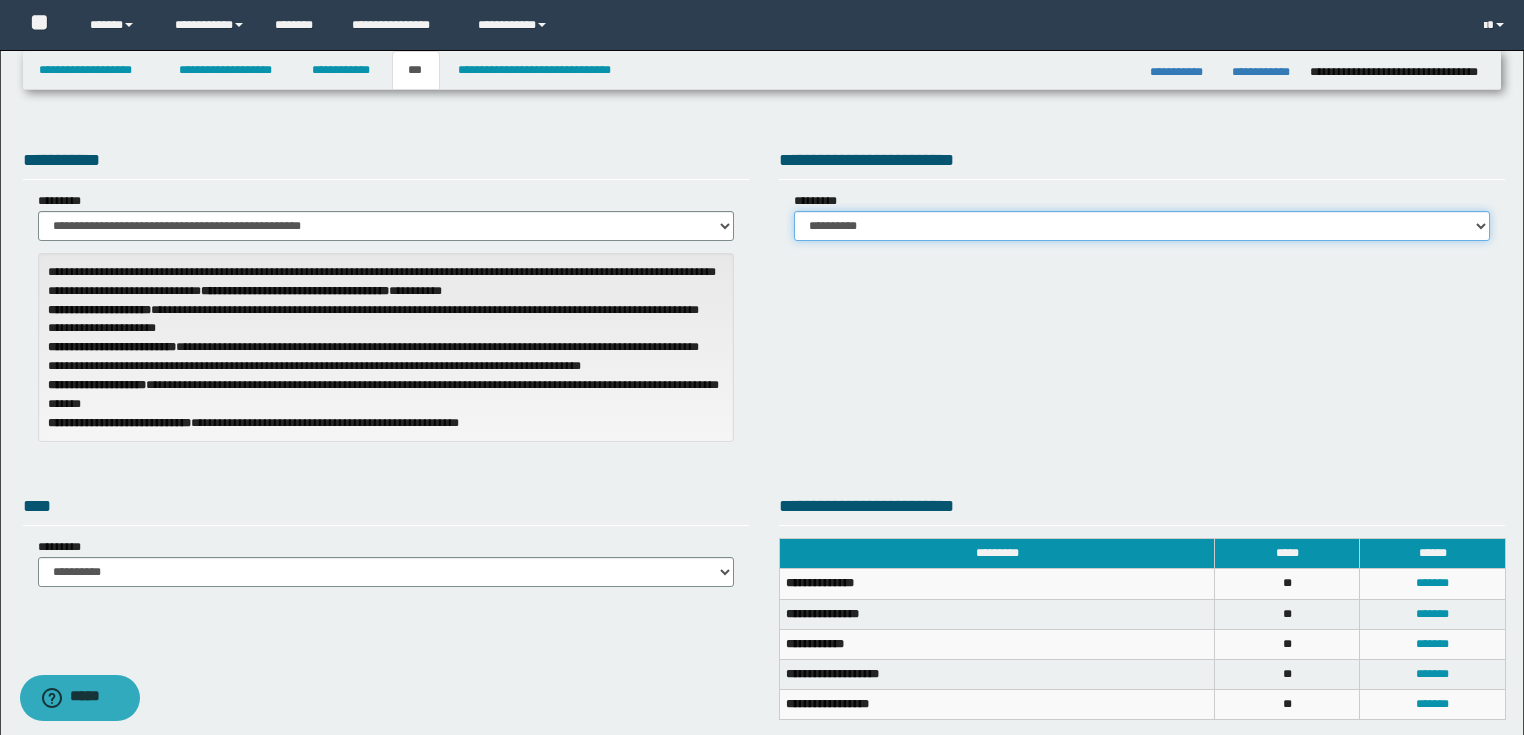 click on "**********" at bounding box center (1142, 226) 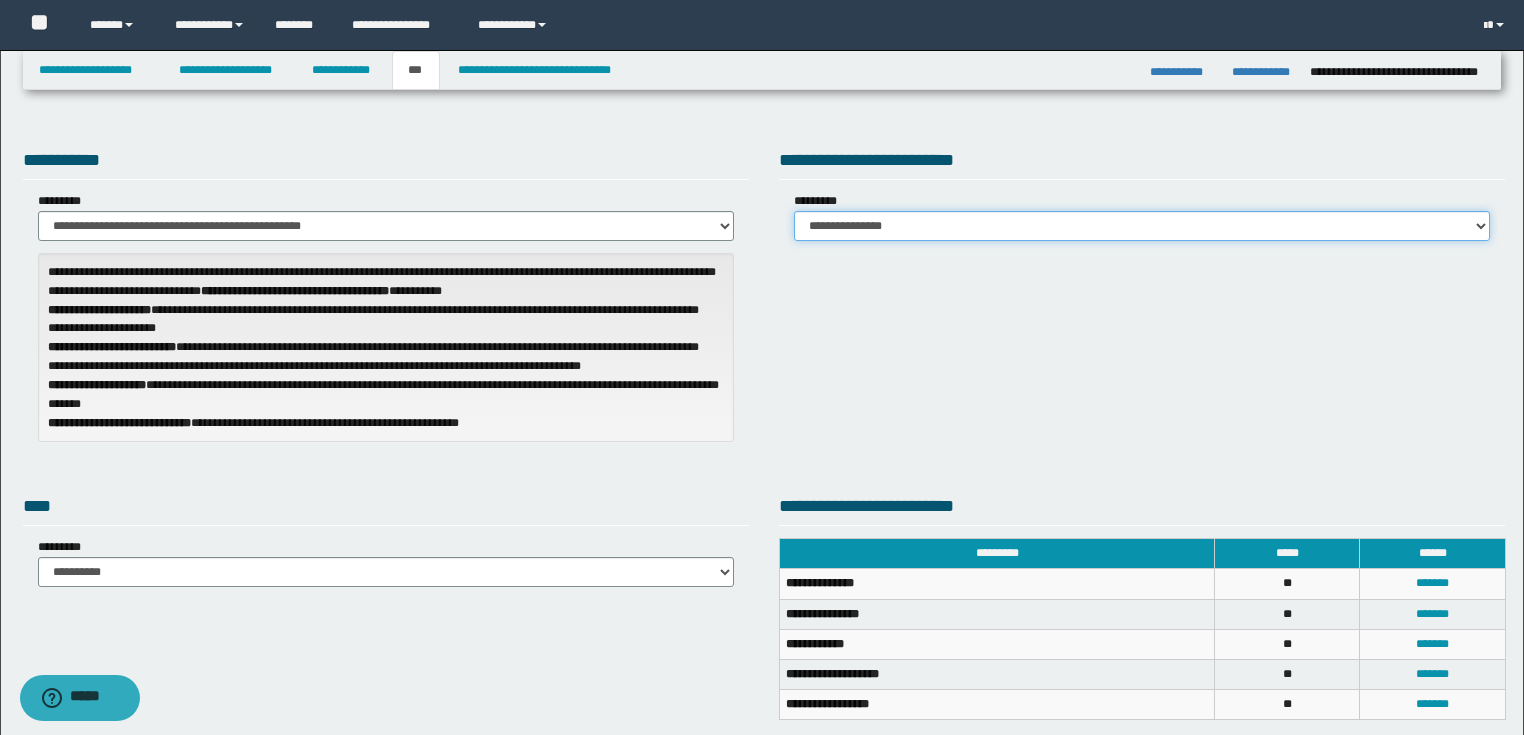 click on "**********" at bounding box center (1142, 226) 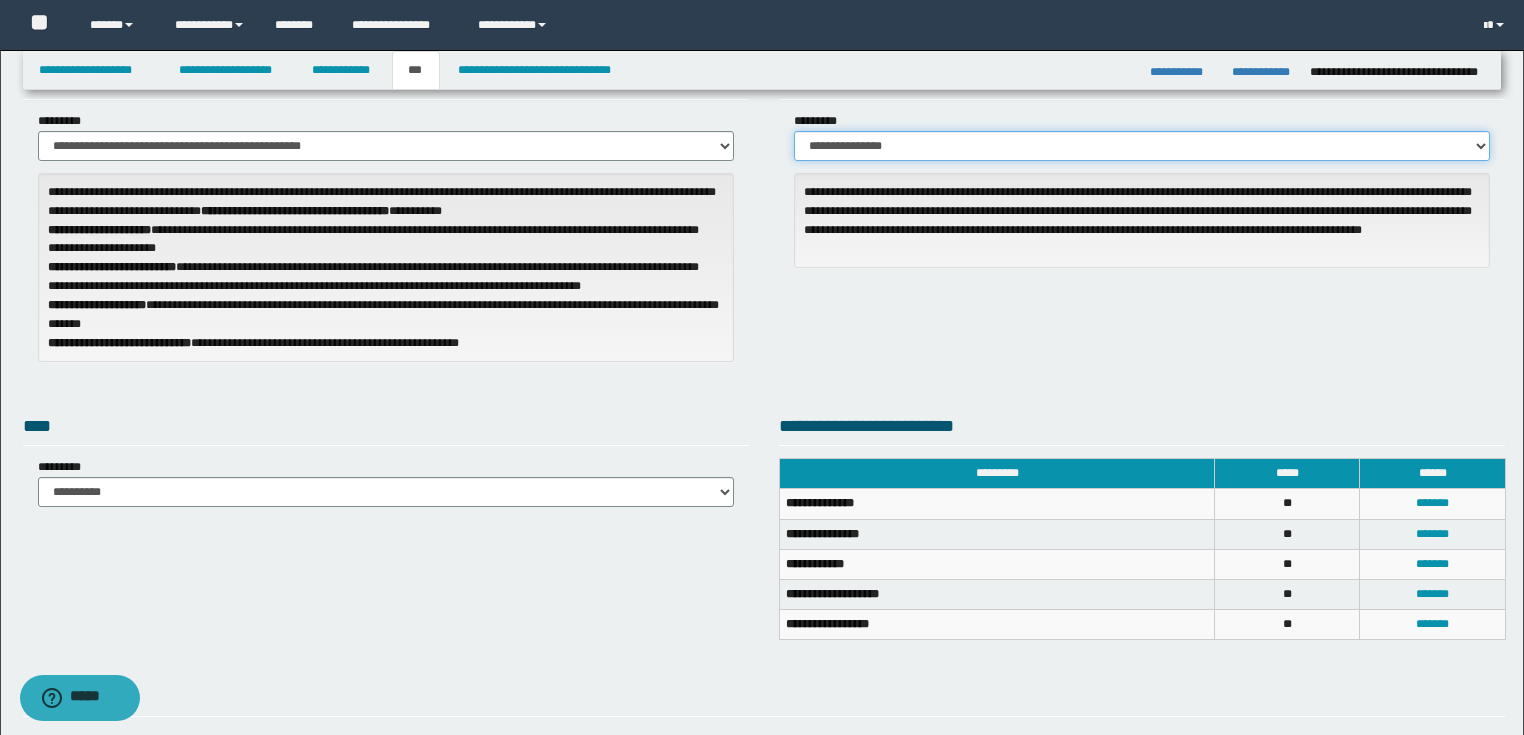 scroll, scrollTop: 0, scrollLeft: 0, axis: both 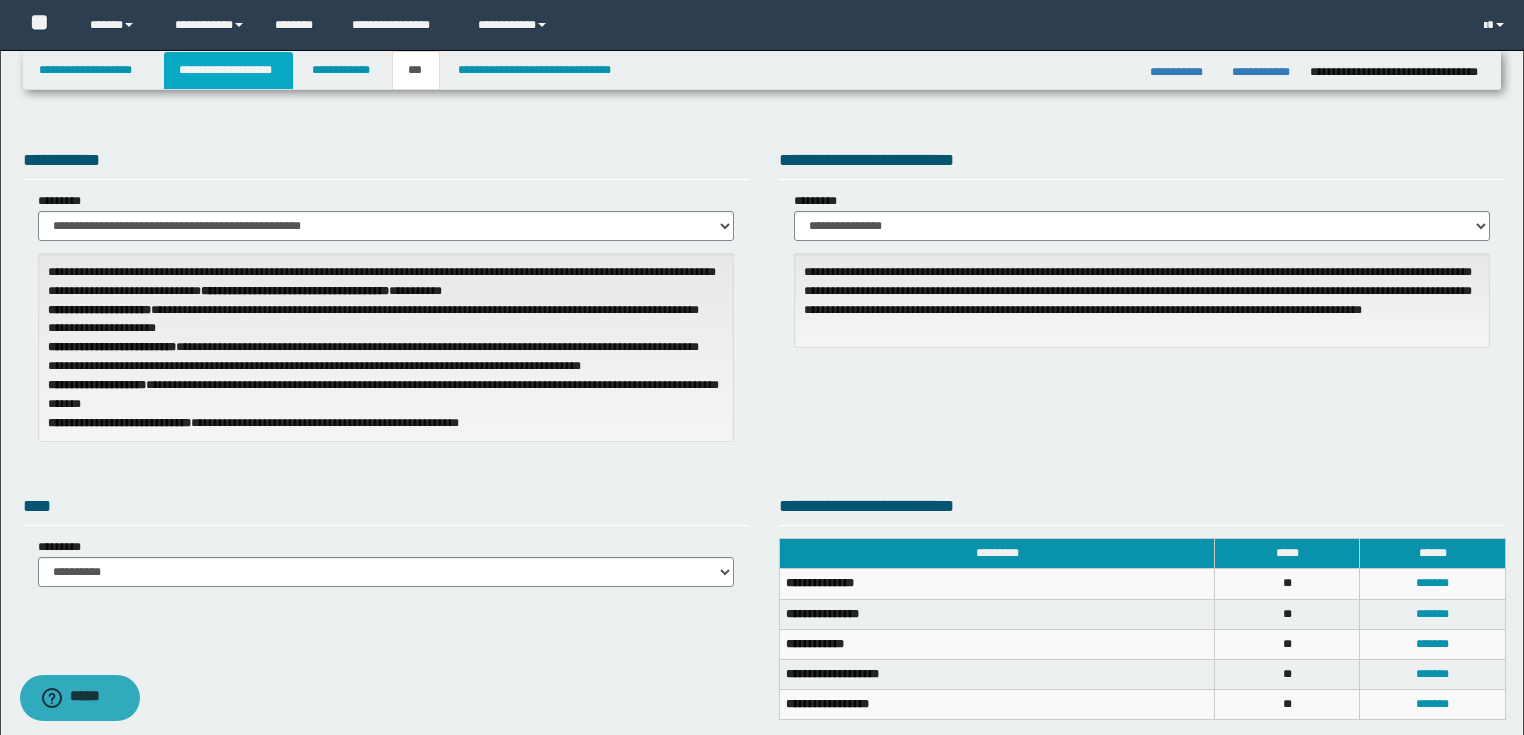 click on "**********" at bounding box center (228, 70) 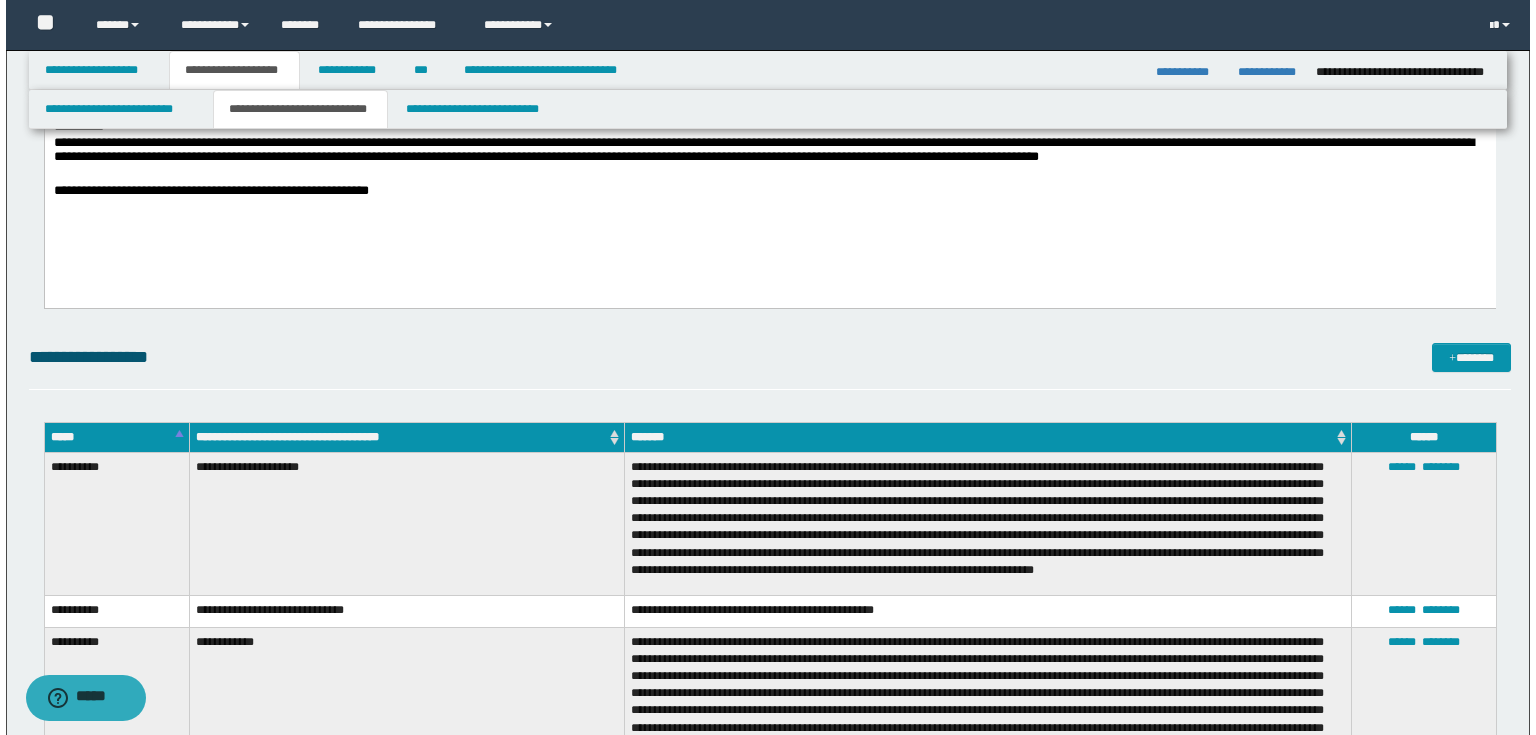 scroll, scrollTop: 0, scrollLeft: 0, axis: both 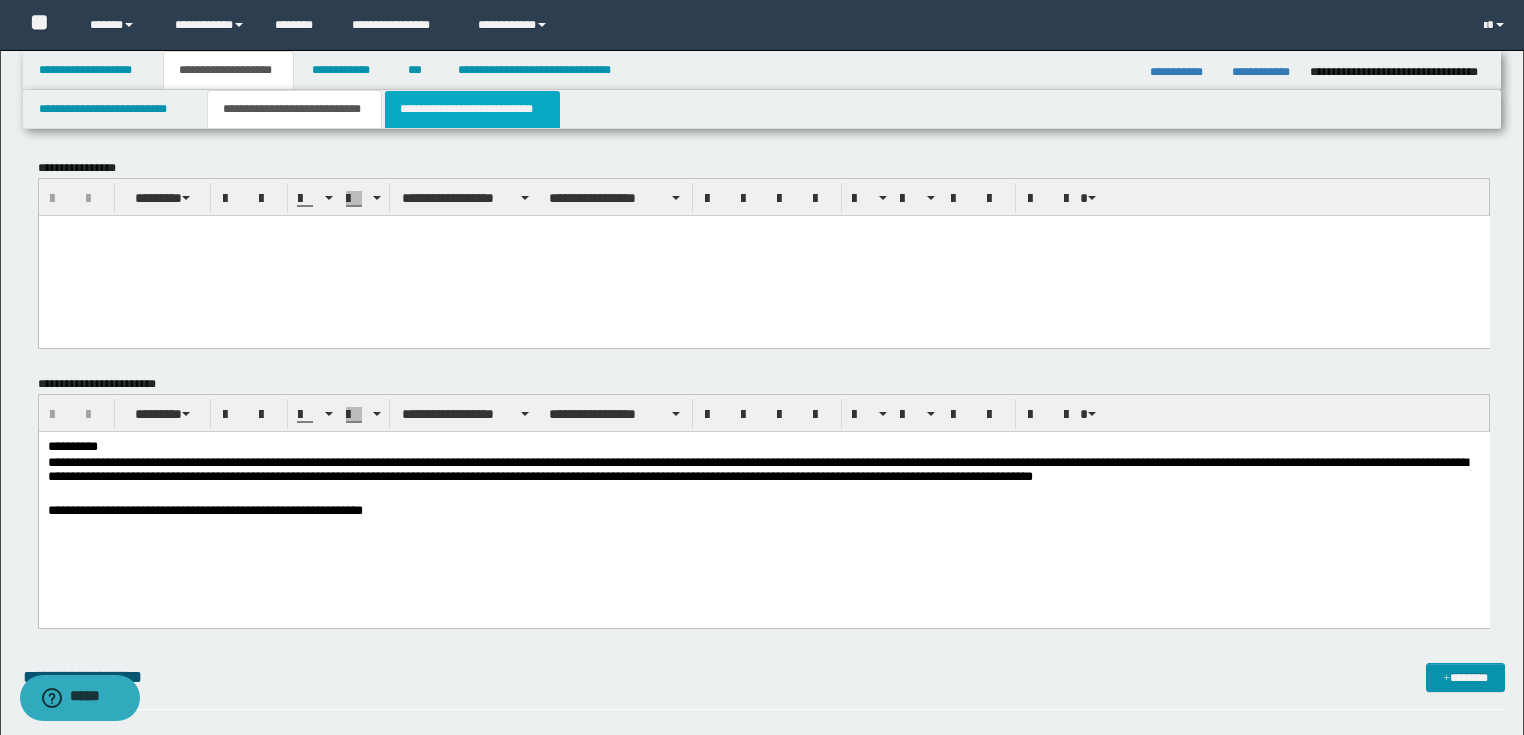 click on "**********" at bounding box center [472, 109] 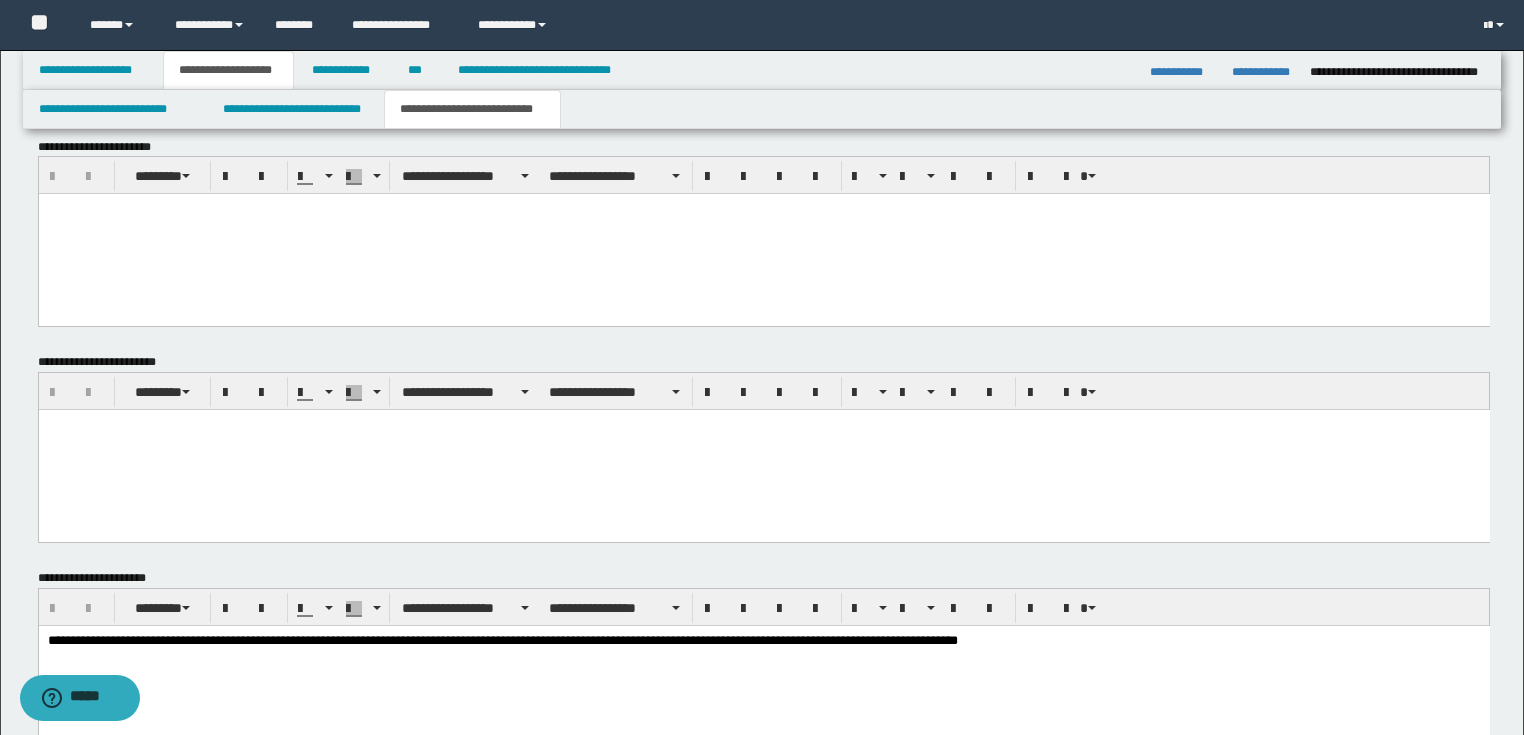 scroll, scrollTop: 880, scrollLeft: 0, axis: vertical 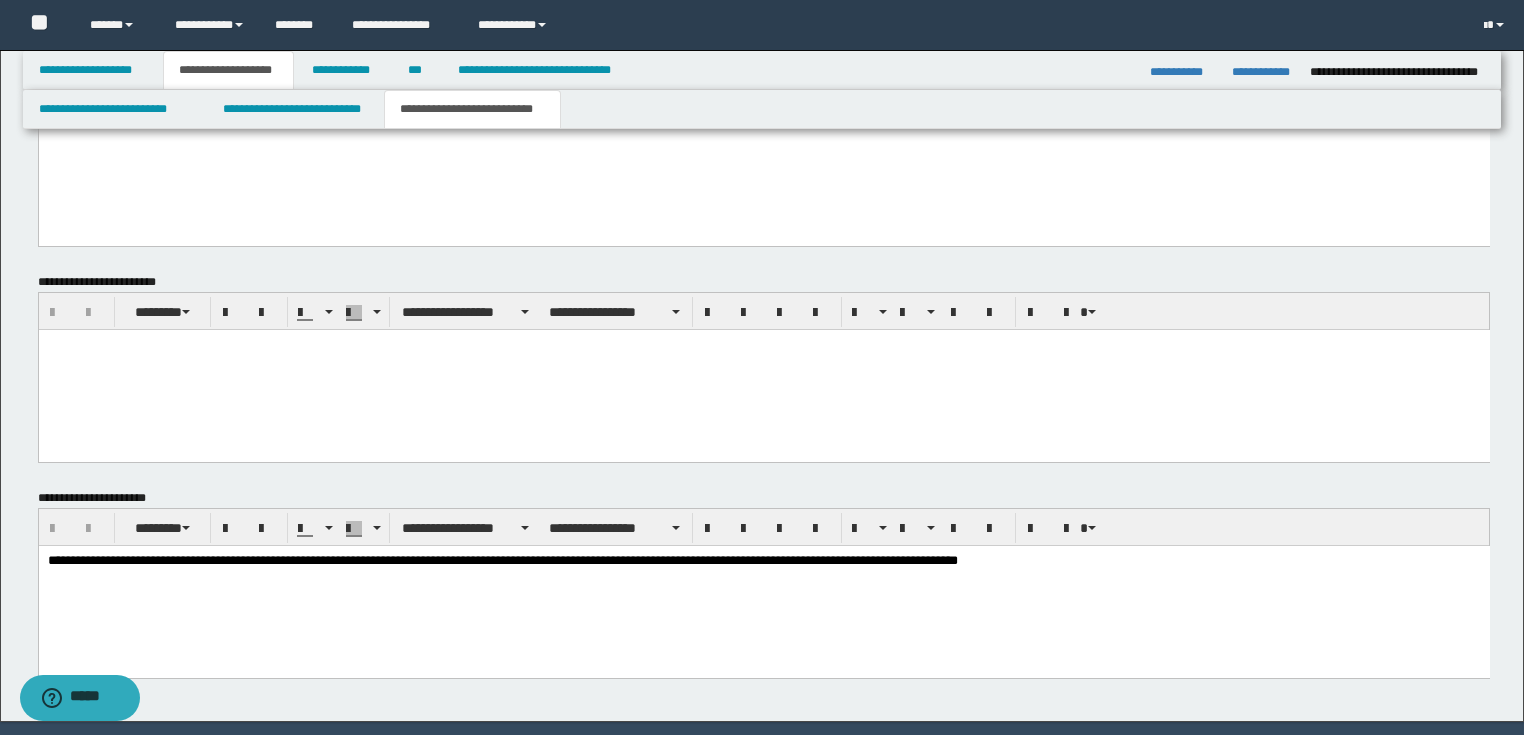 click at bounding box center (763, 370) 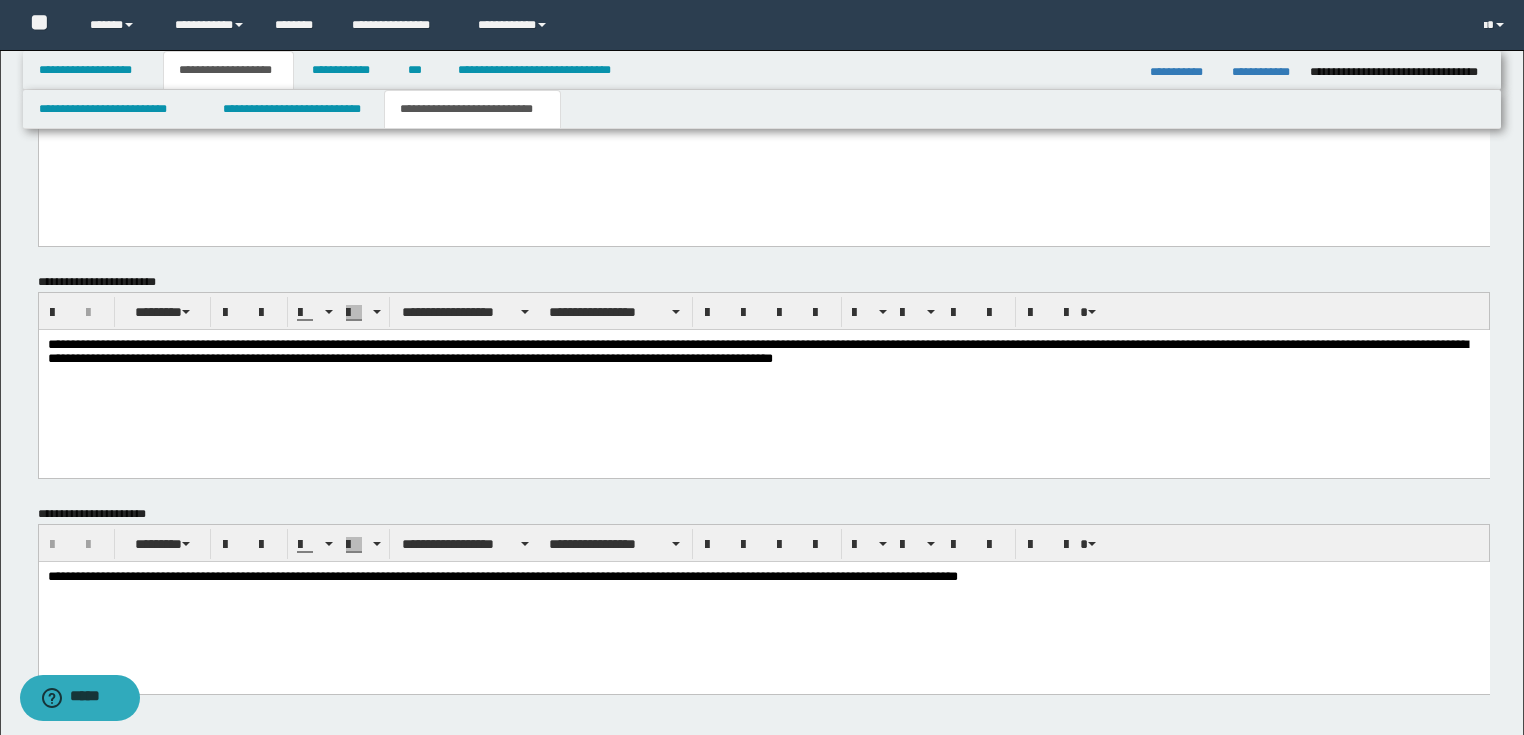 click on "**********" at bounding box center [763, 354] 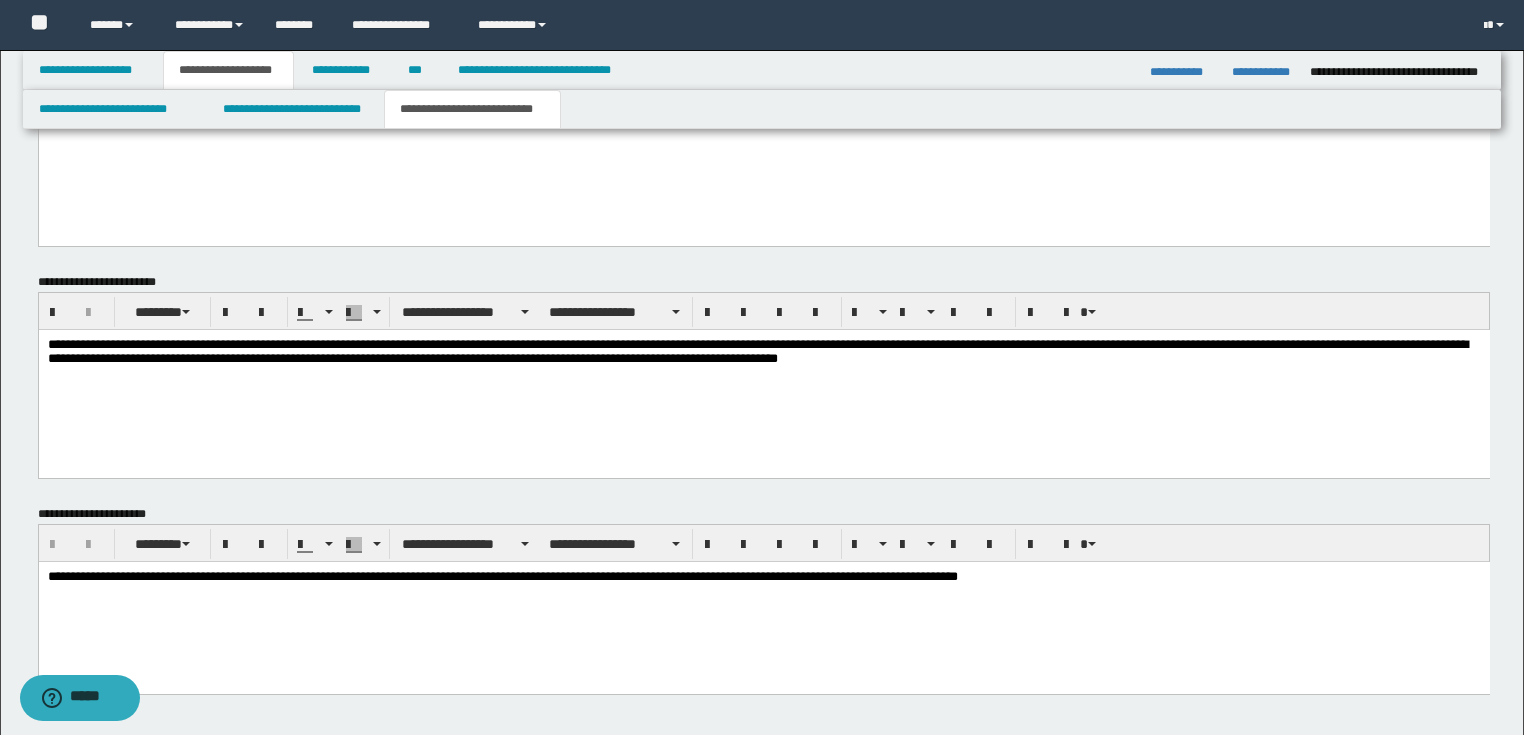 click on "**********" at bounding box center (763, 354) 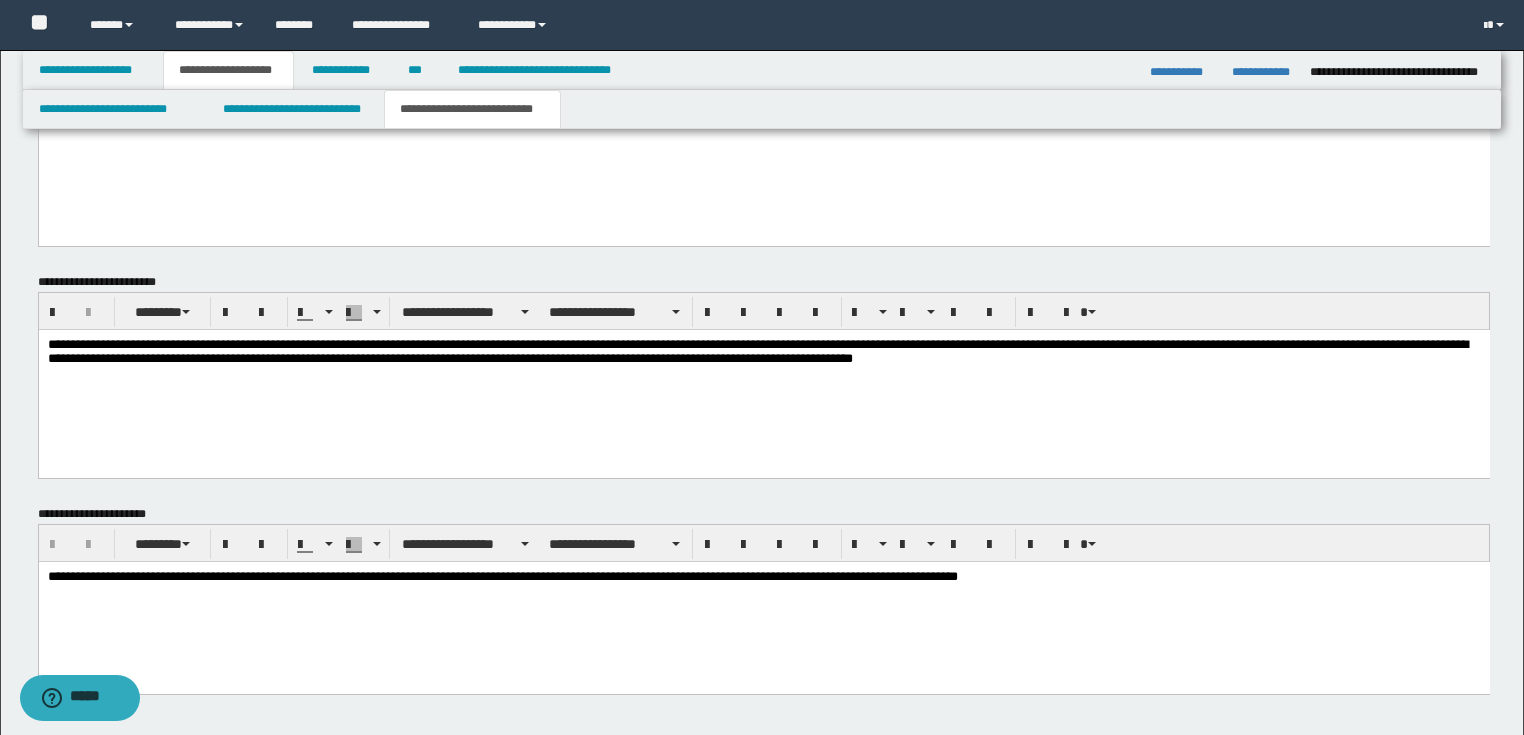 click on "**********" at bounding box center [763, 354] 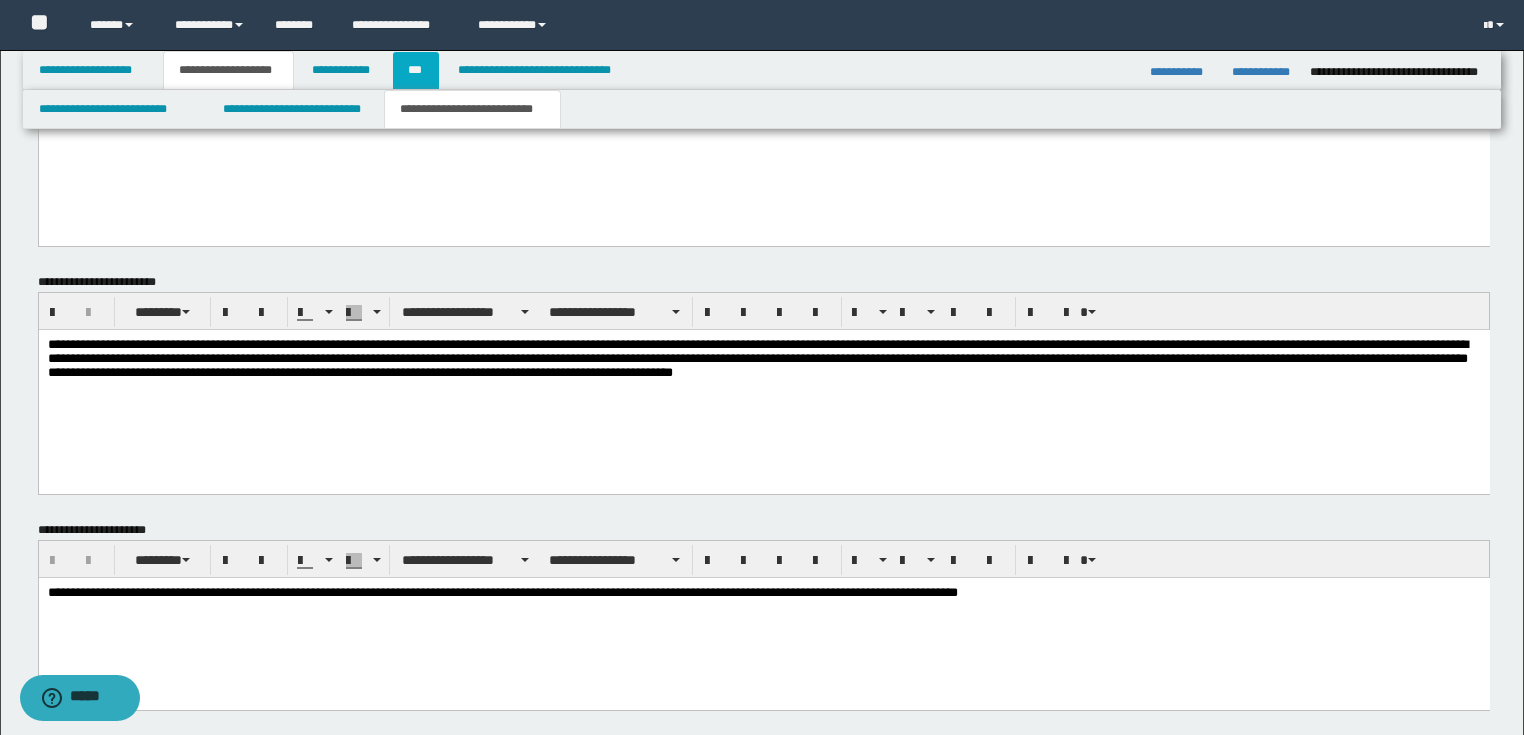 click on "***" at bounding box center [416, 70] 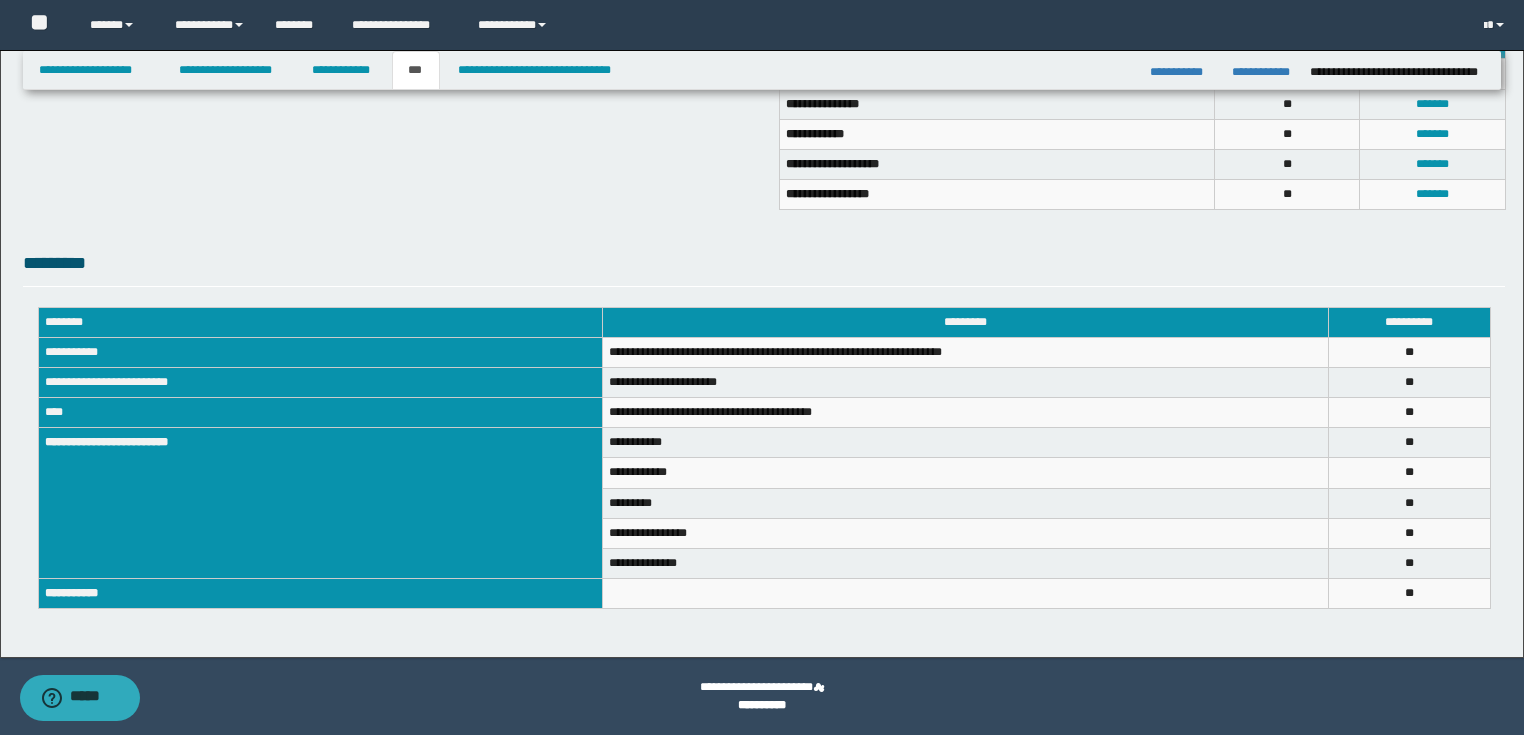 click on "***" at bounding box center (416, 70) 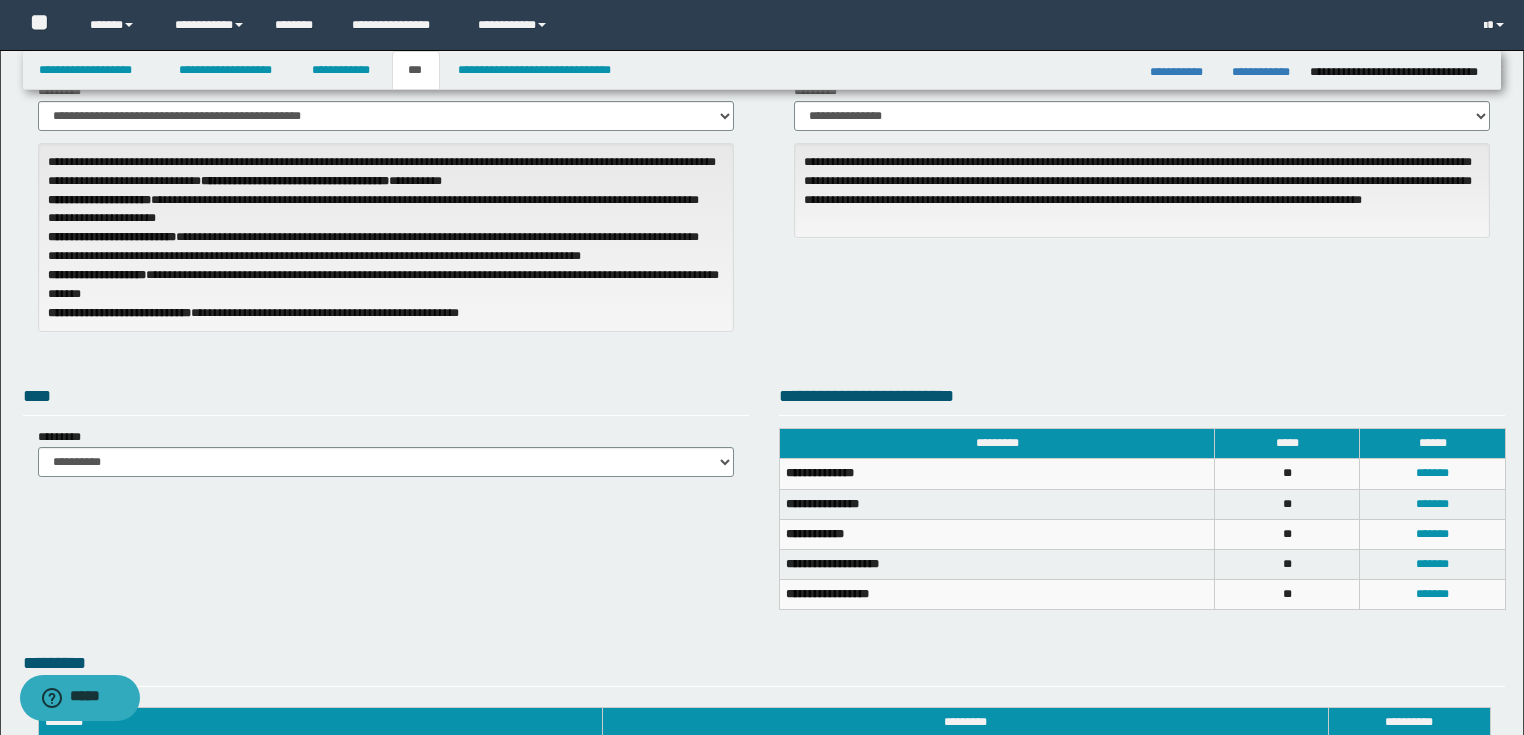 scroll, scrollTop: 30, scrollLeft: 0, axis: vertical 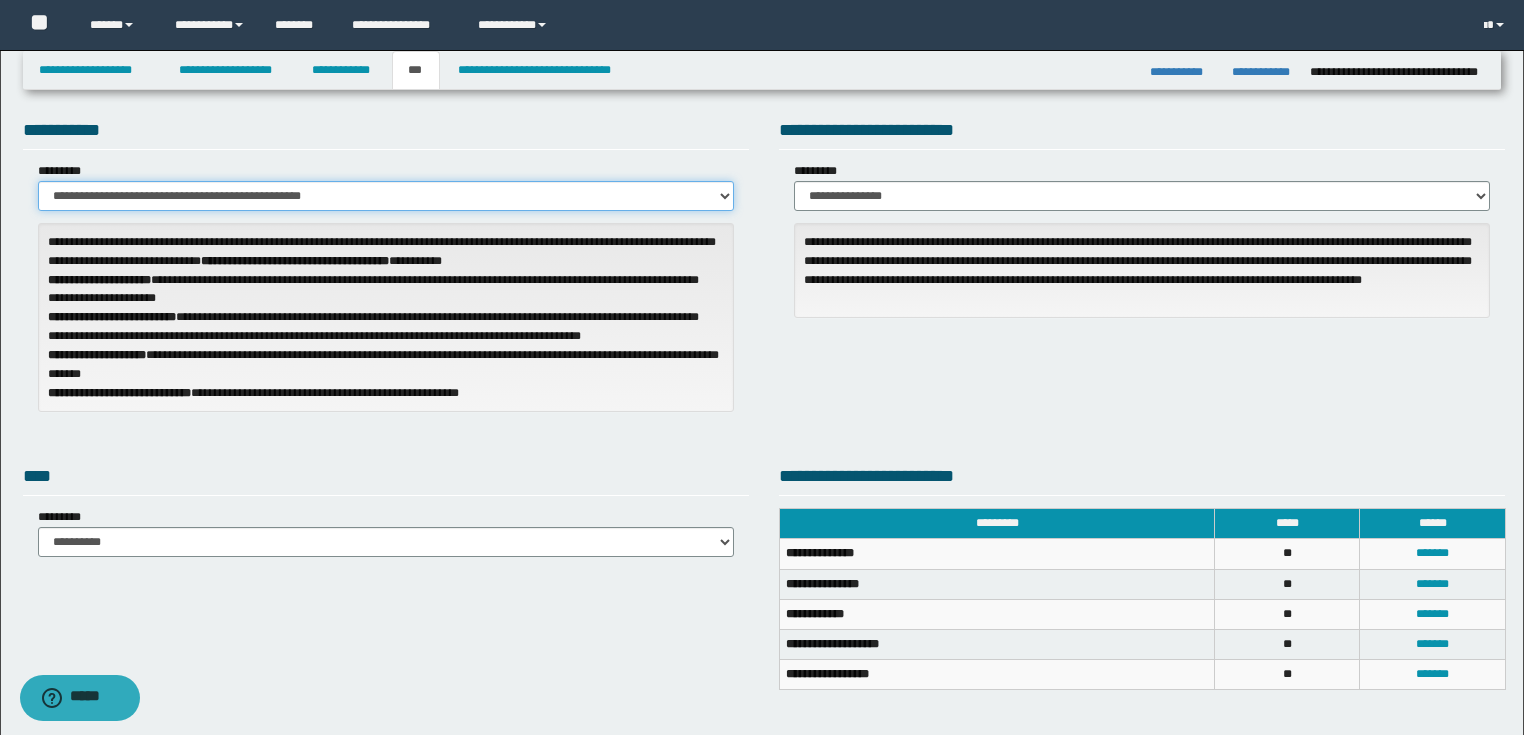 click on "**********" at bounding box center [386, 196] 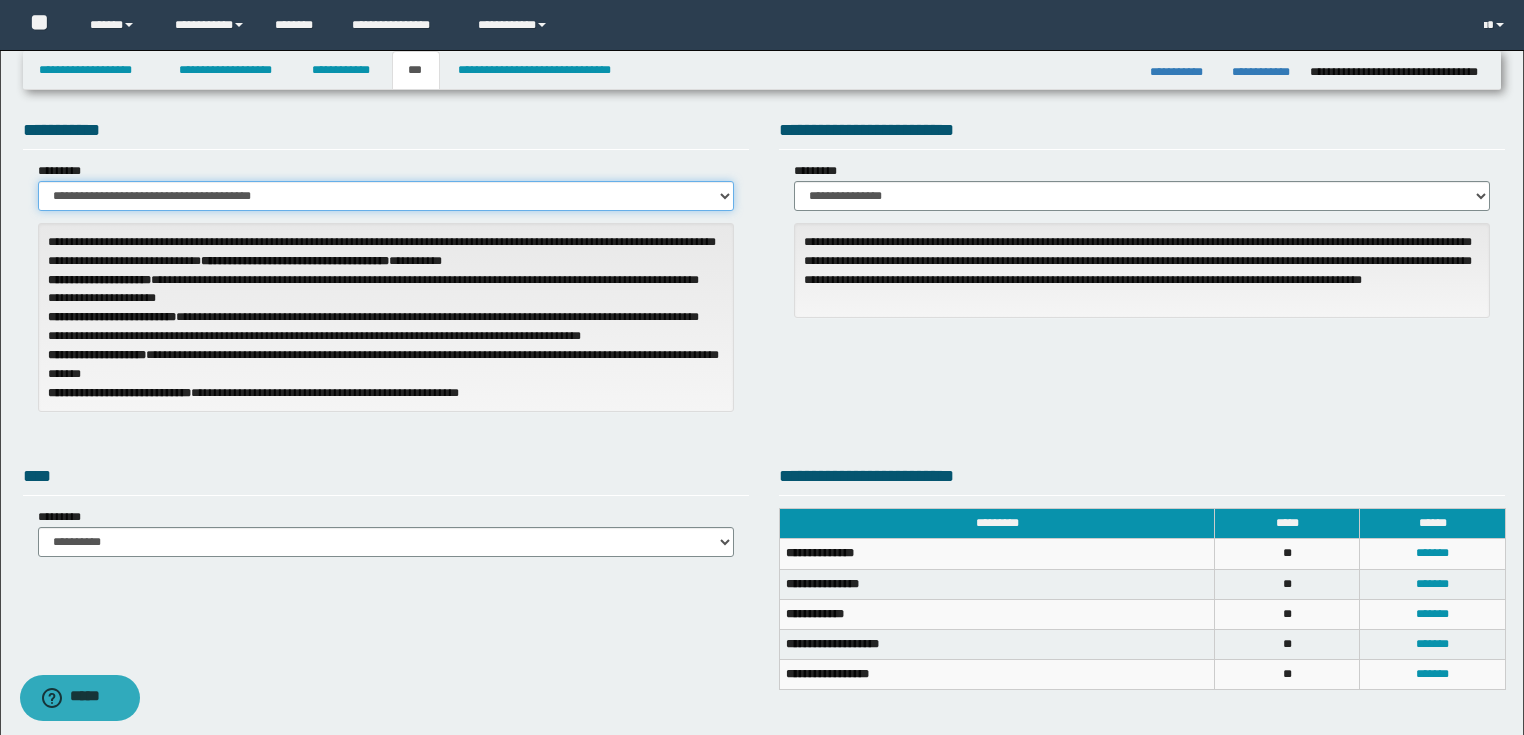 click on "**********" at bounding box center [386, 196] 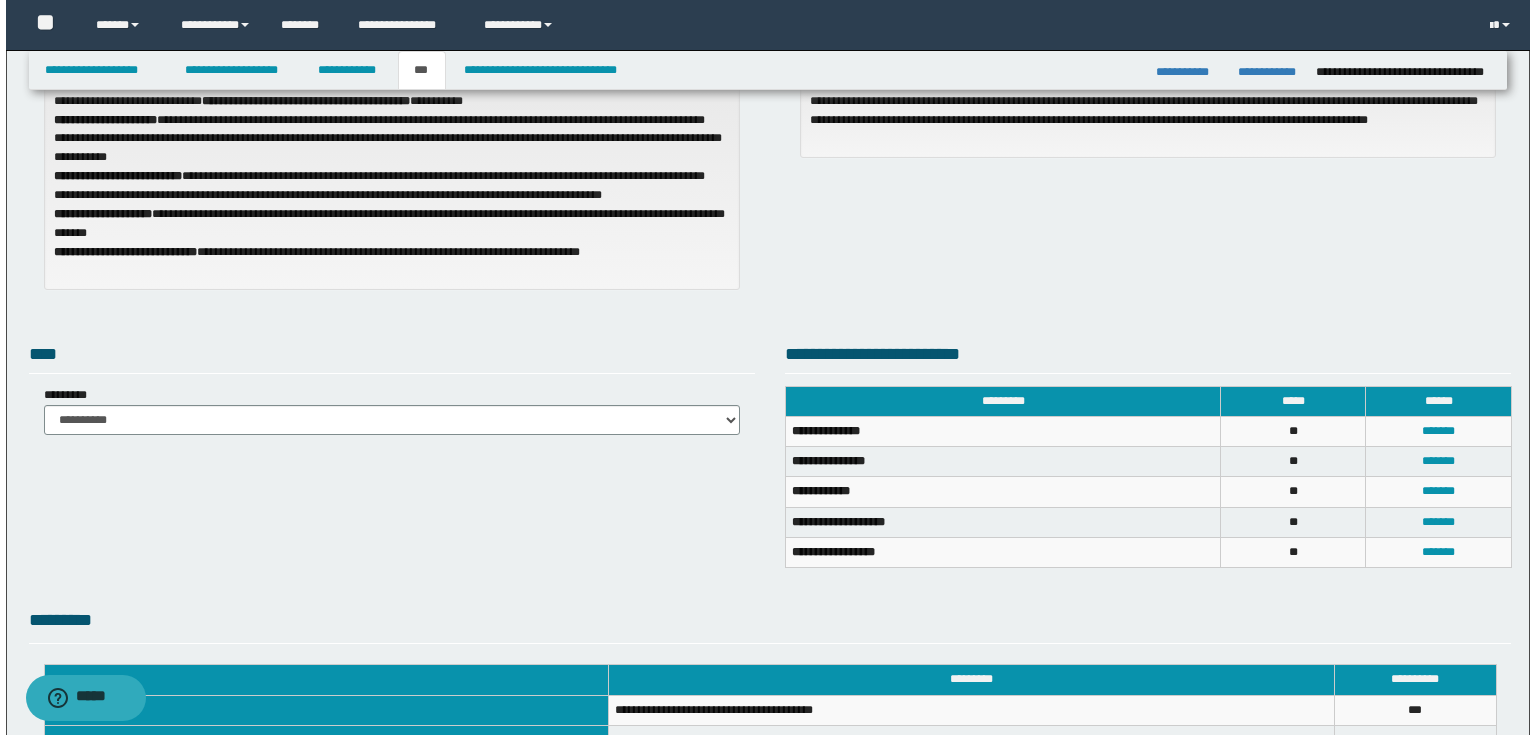 scroll, scrollTop: 270, scrollLeft: 0, axis: vertical 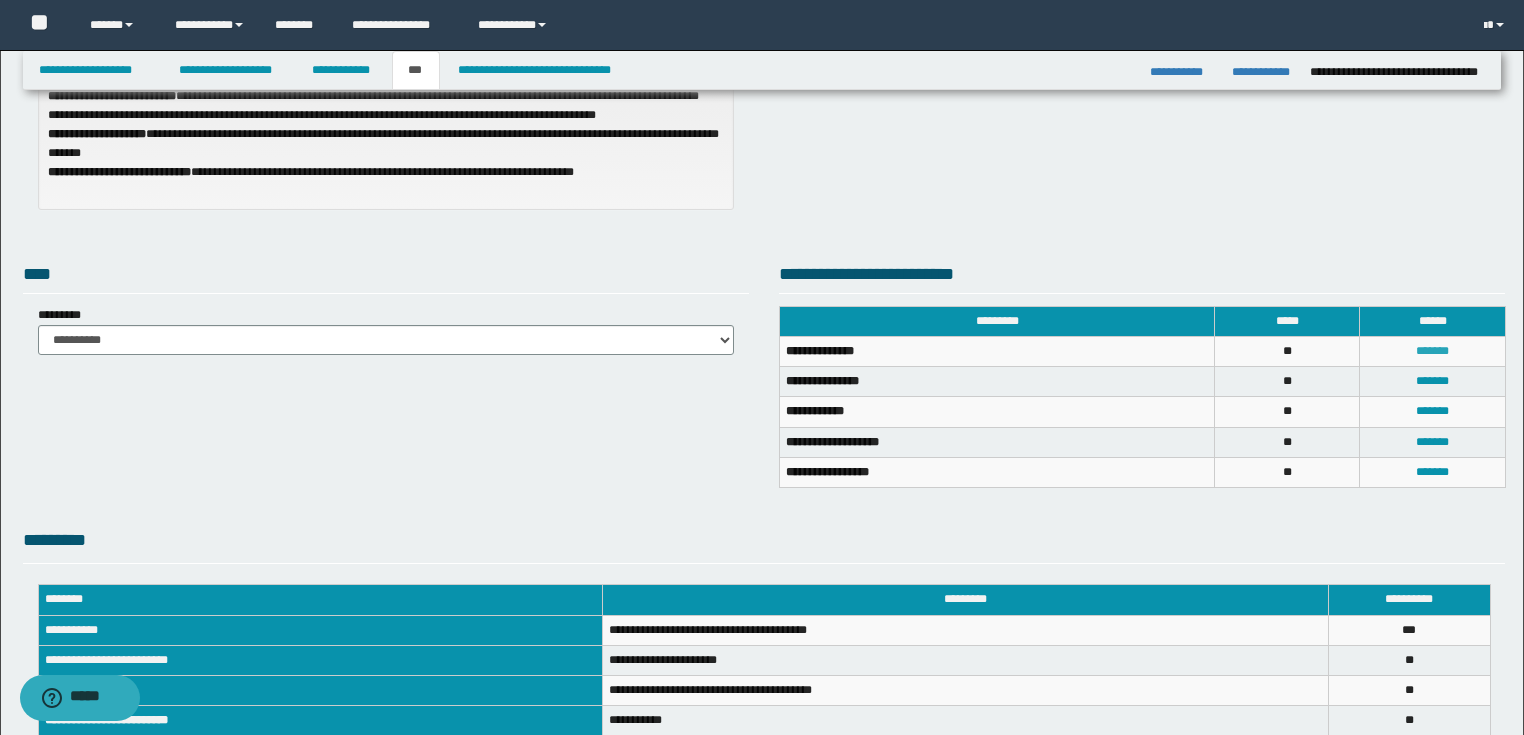 click on "*******" at bounding box center (1432, 351) 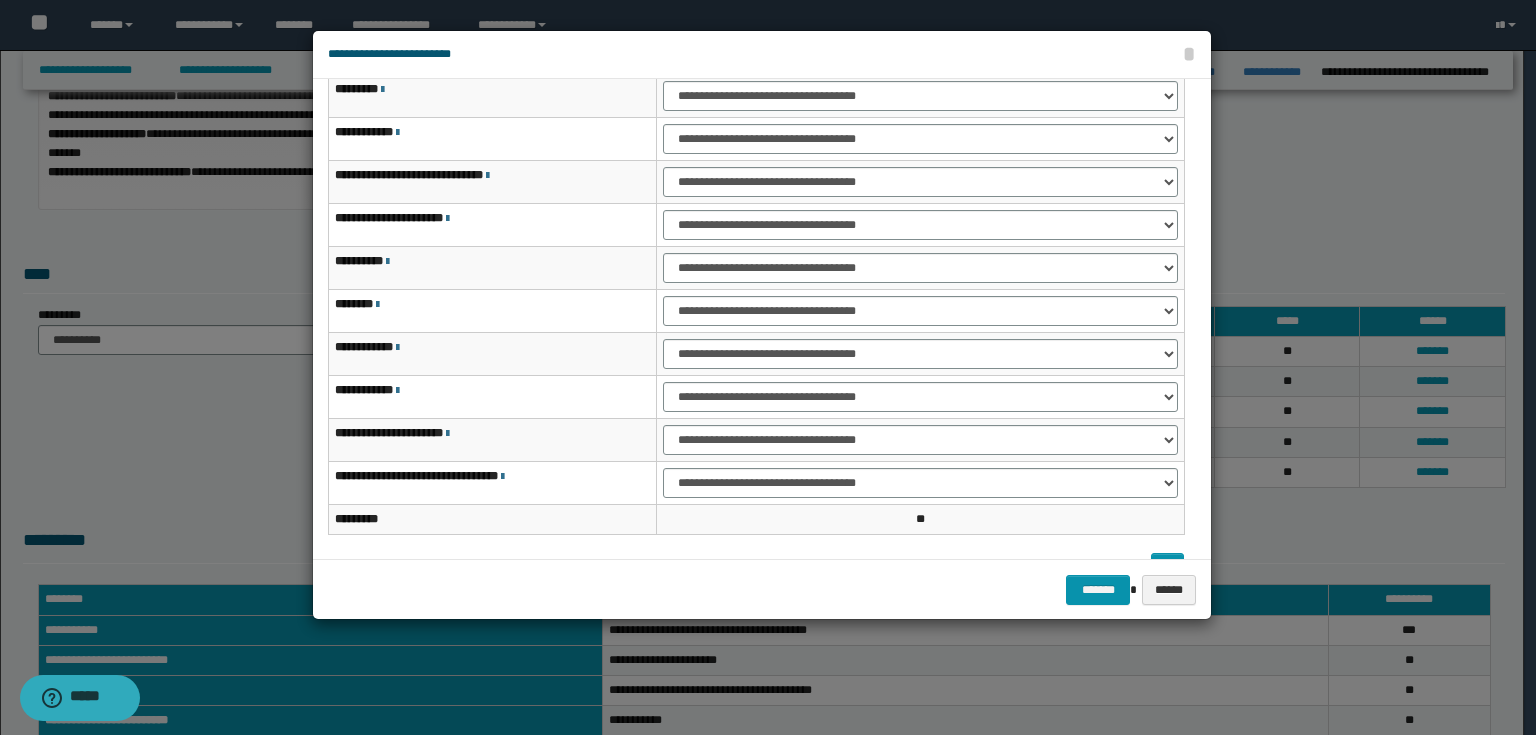 scroll, scrollTop: 118, scrollLeft: 0, axis: vertical 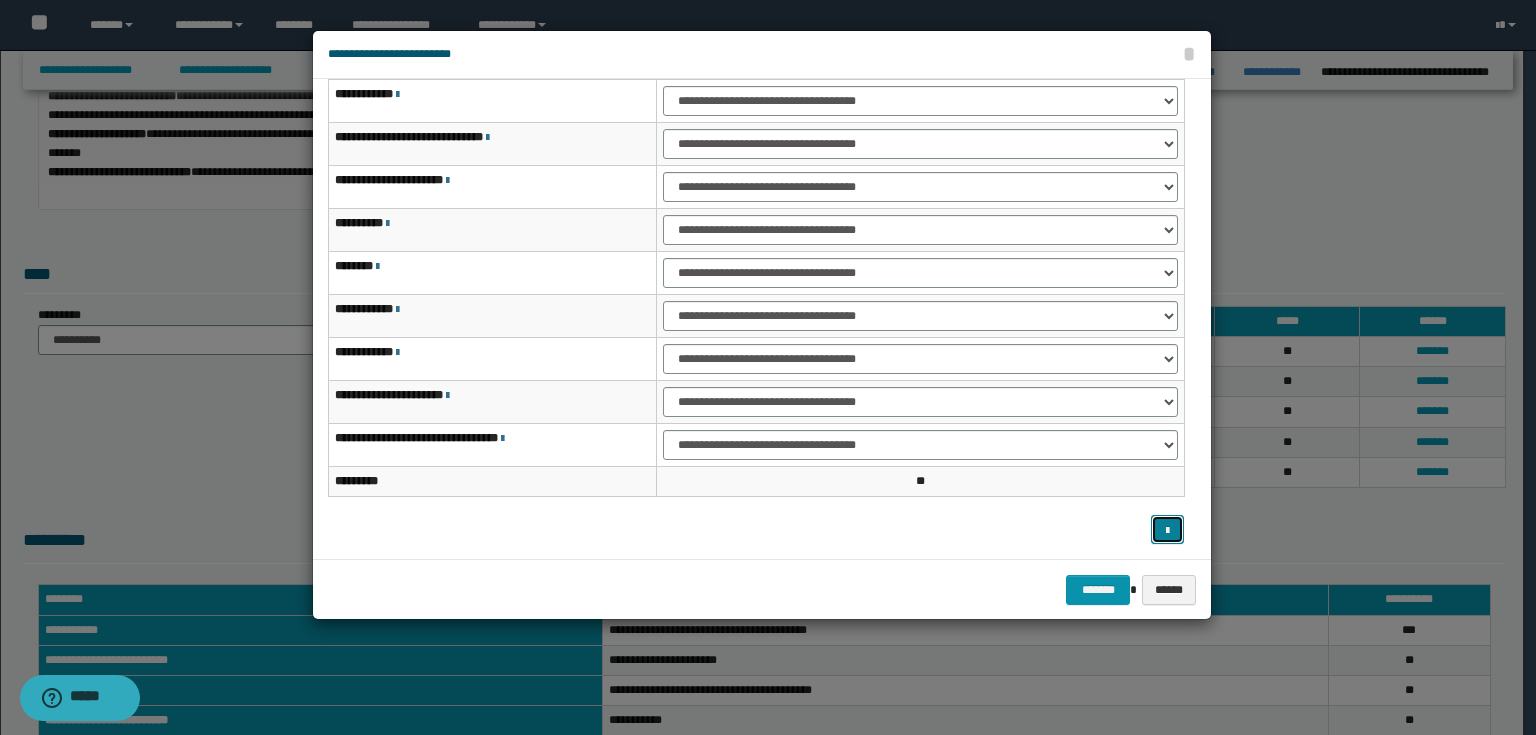 click at bounding box center (1167, 531) 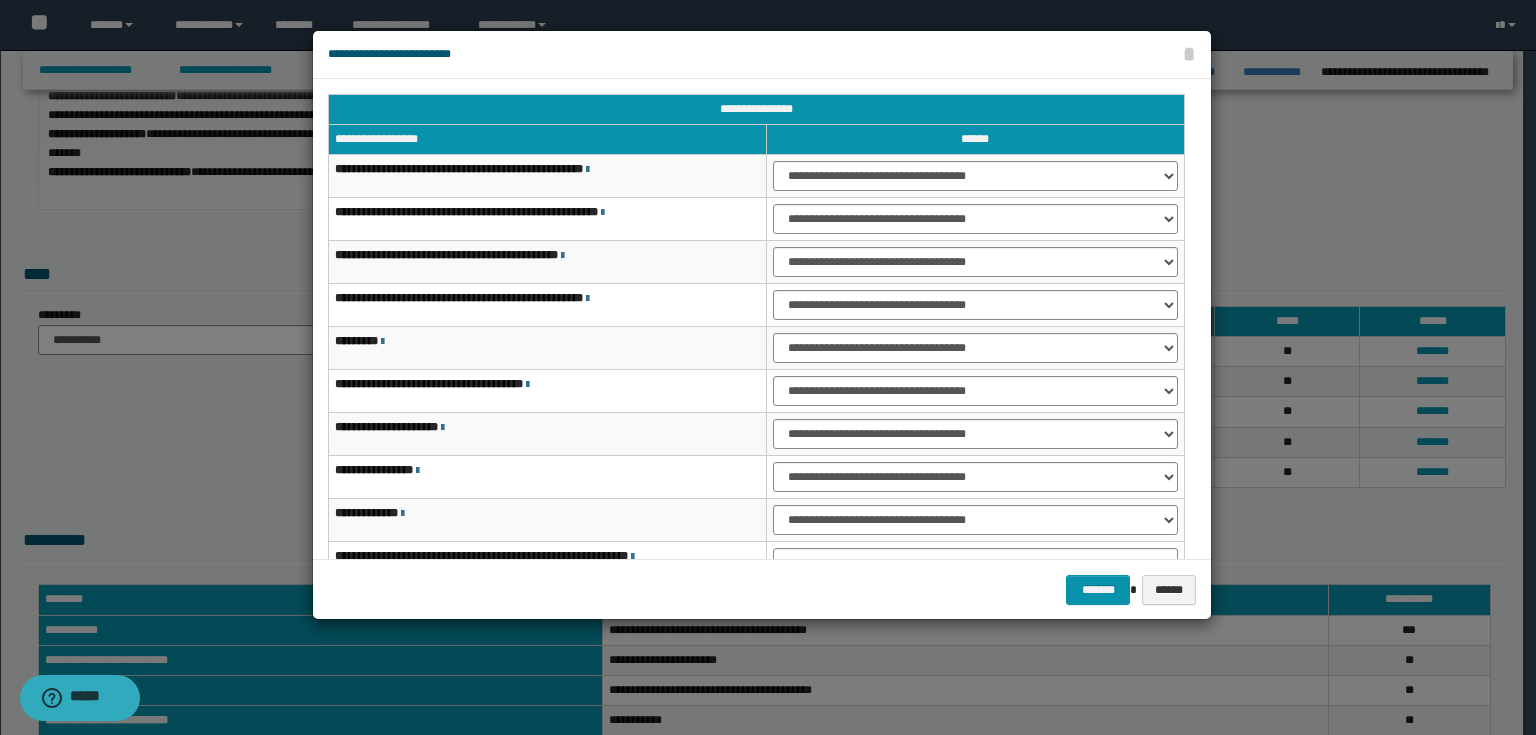 scroll, scrollTop: 80, scrollLeft: 0, axis: vertical 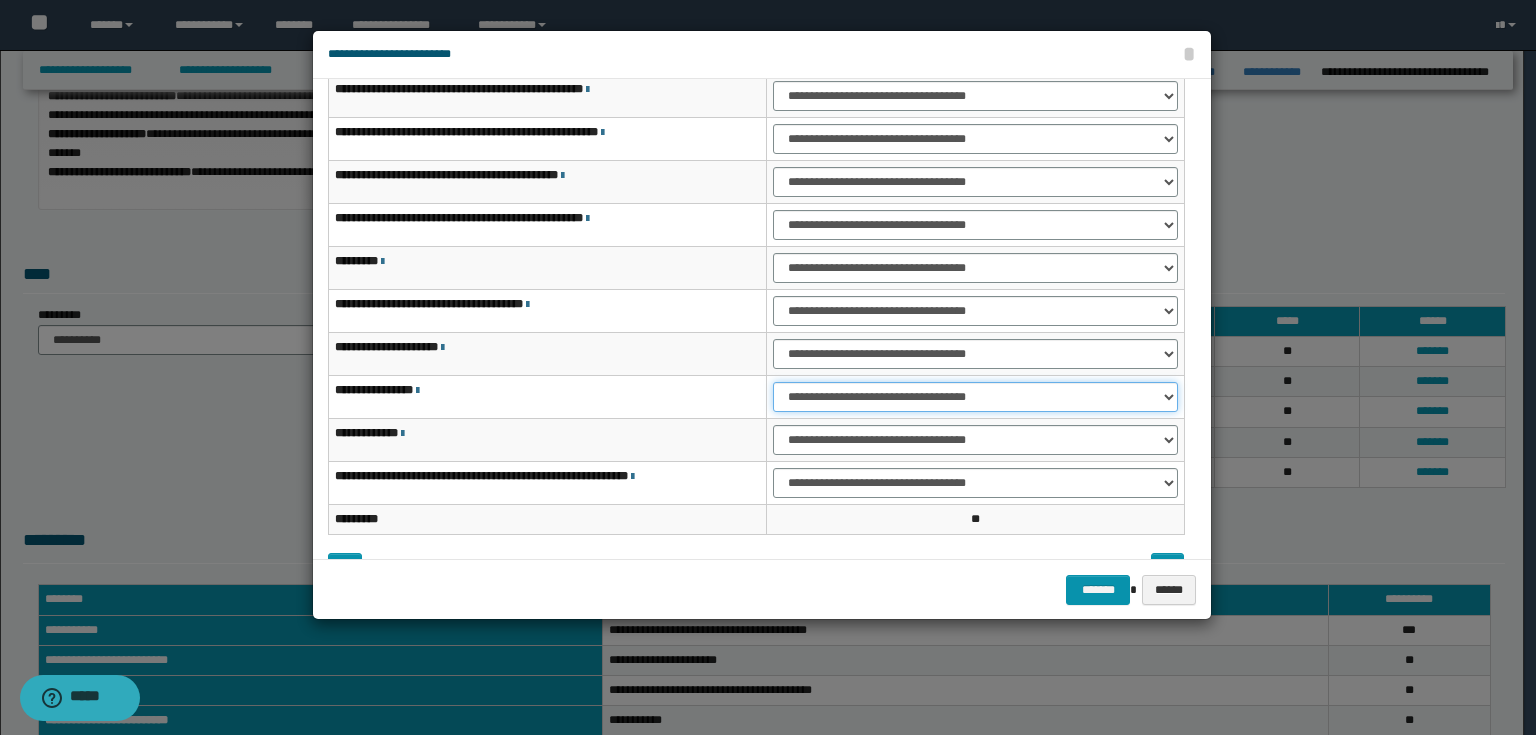click on "**********" at bounding box center (975, 397) 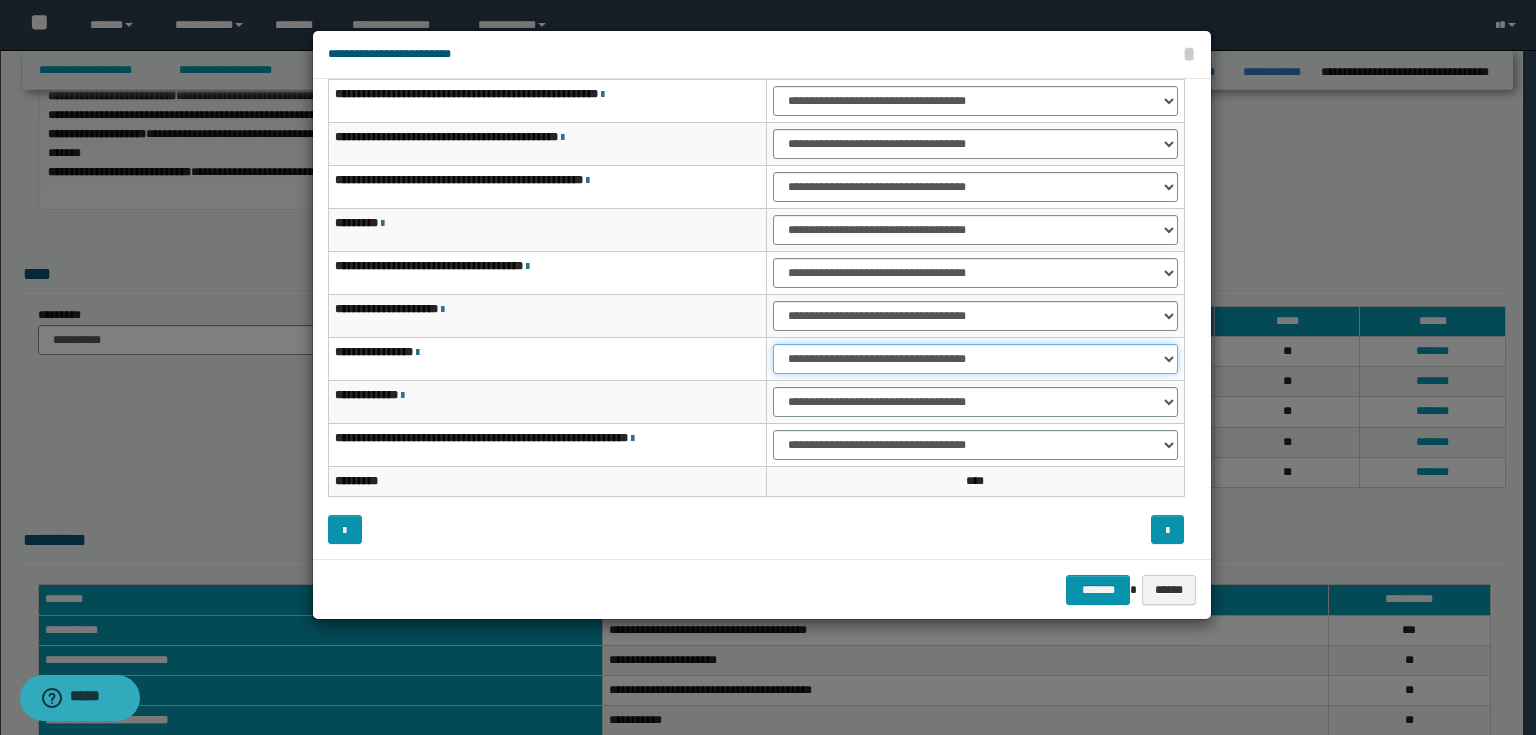 scroll, scrollTop: 0, scrollLeft: 0, axis: both 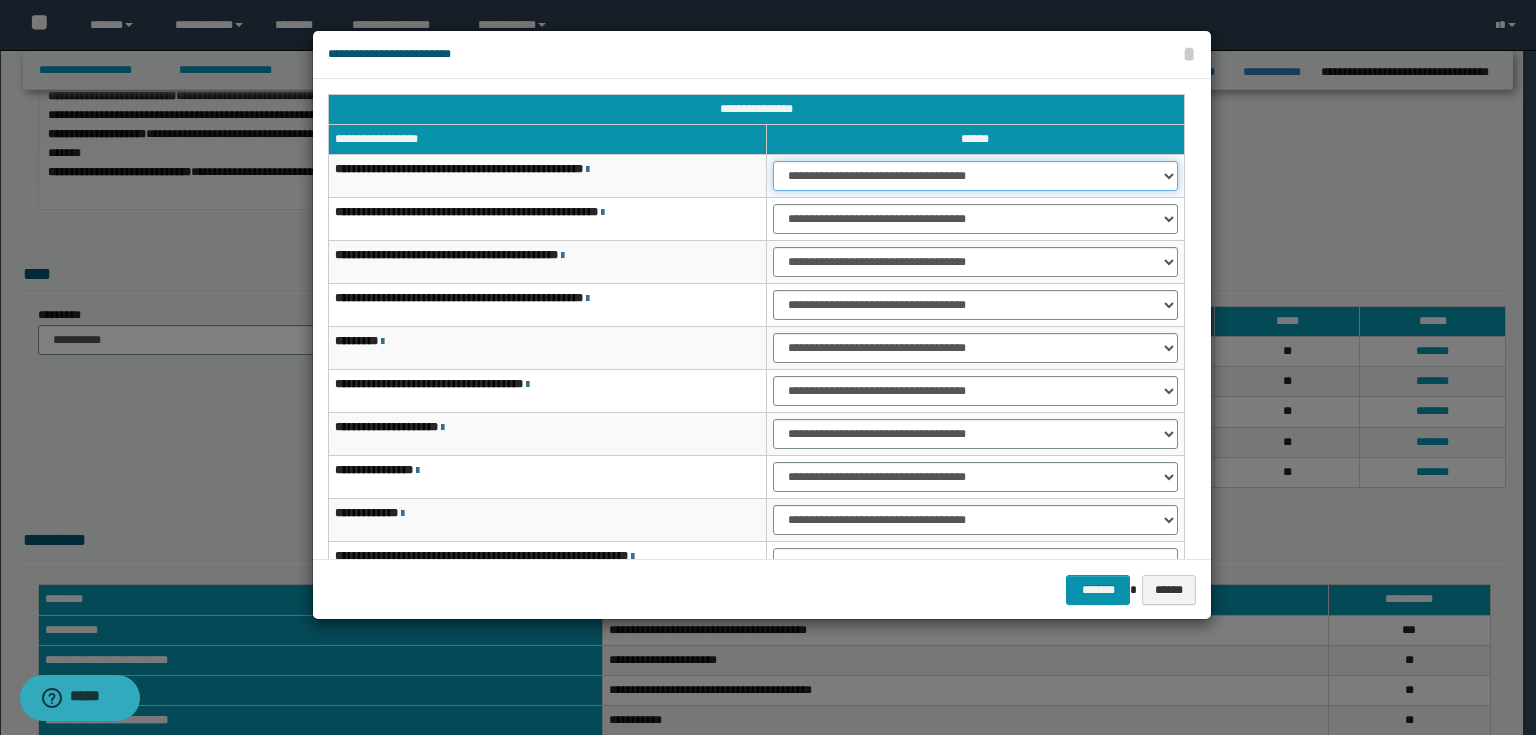 click on "**********" at bounding box center [975, 176] 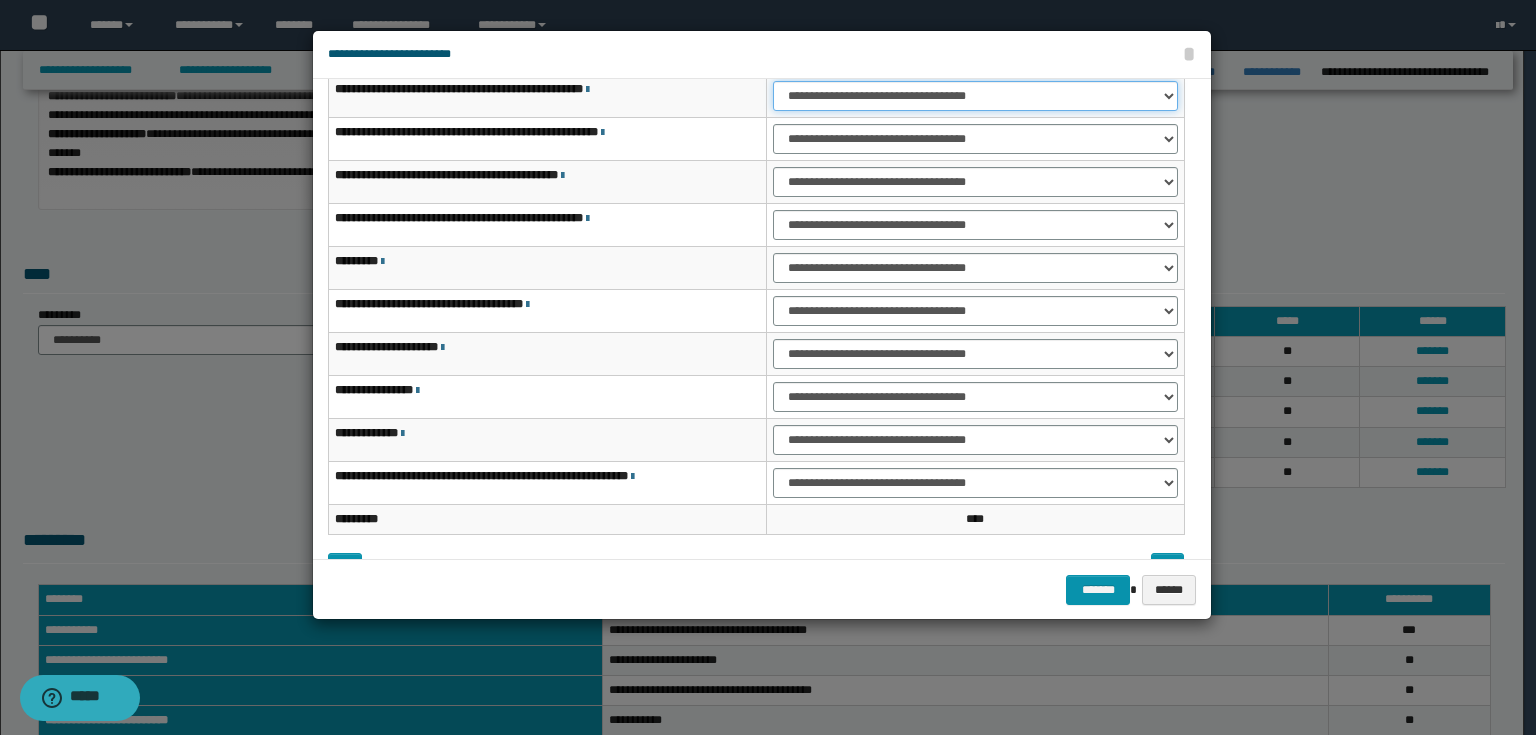 scroll, scrollTop: 118, scrollLeft: 0, axis: vertical 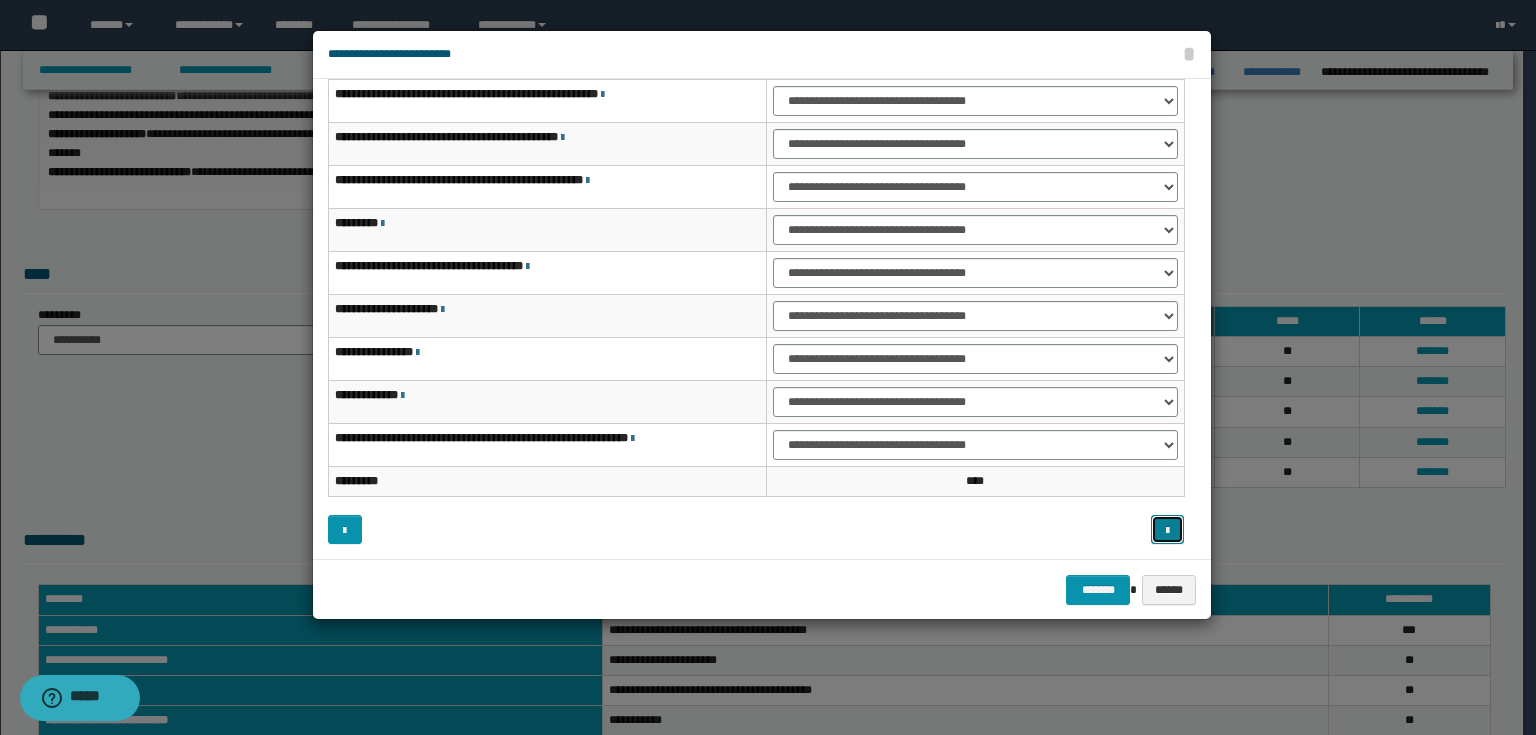 click at bounding box center [1168, 530] 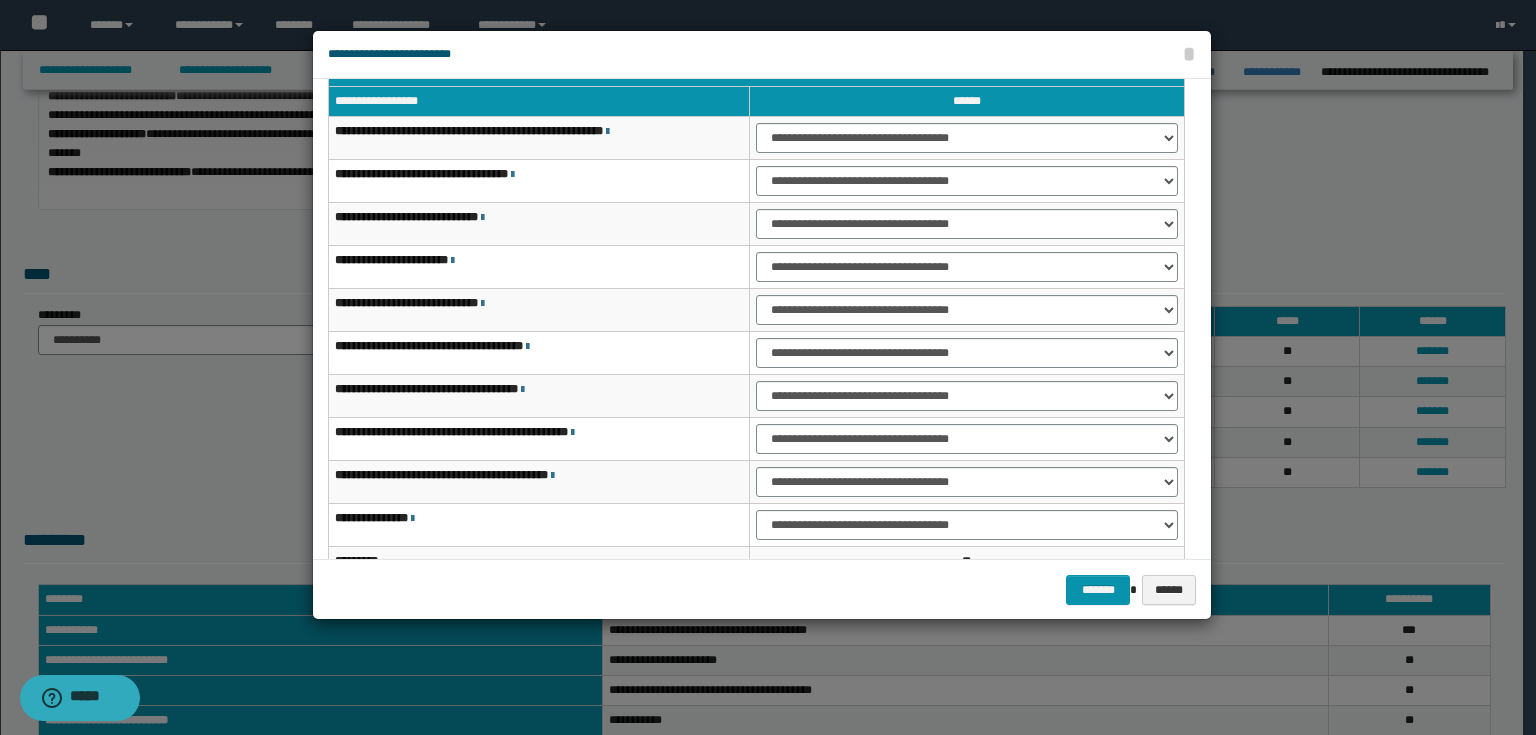 scroll, scrollTop: 0, scrollLeft: 0, axis: both 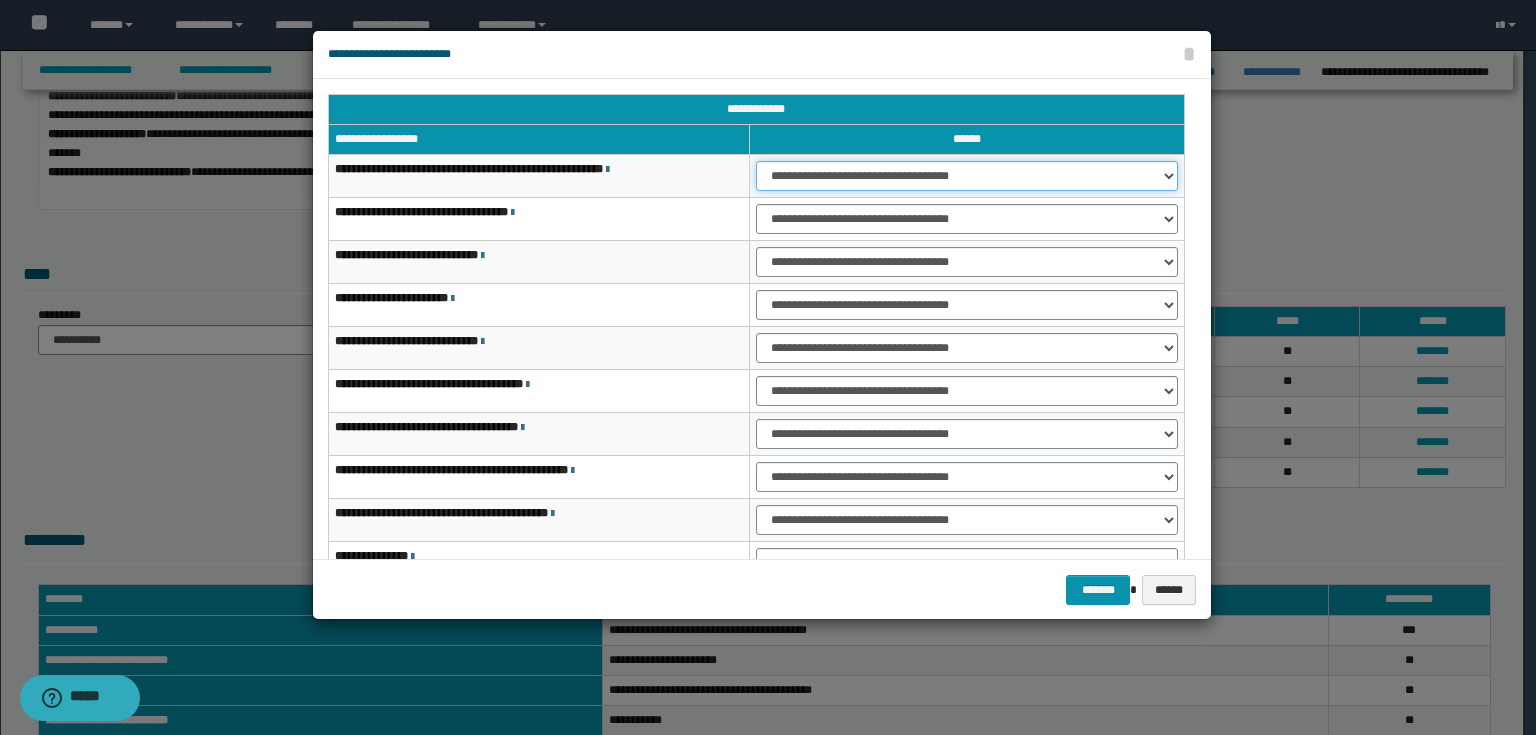 click on "**********" at bounding box center [967, 176] 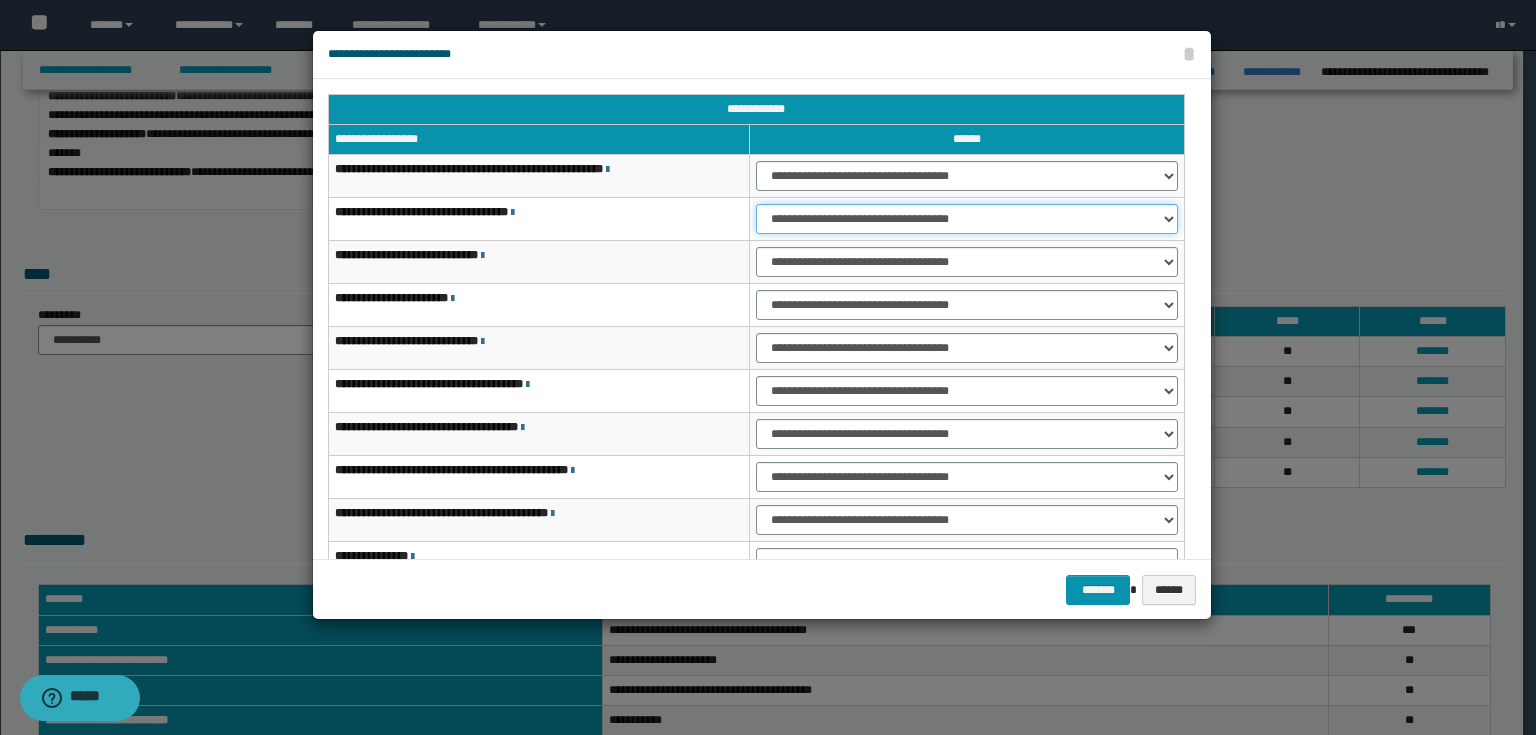 click on "**********" at bounding box center [967, 219] 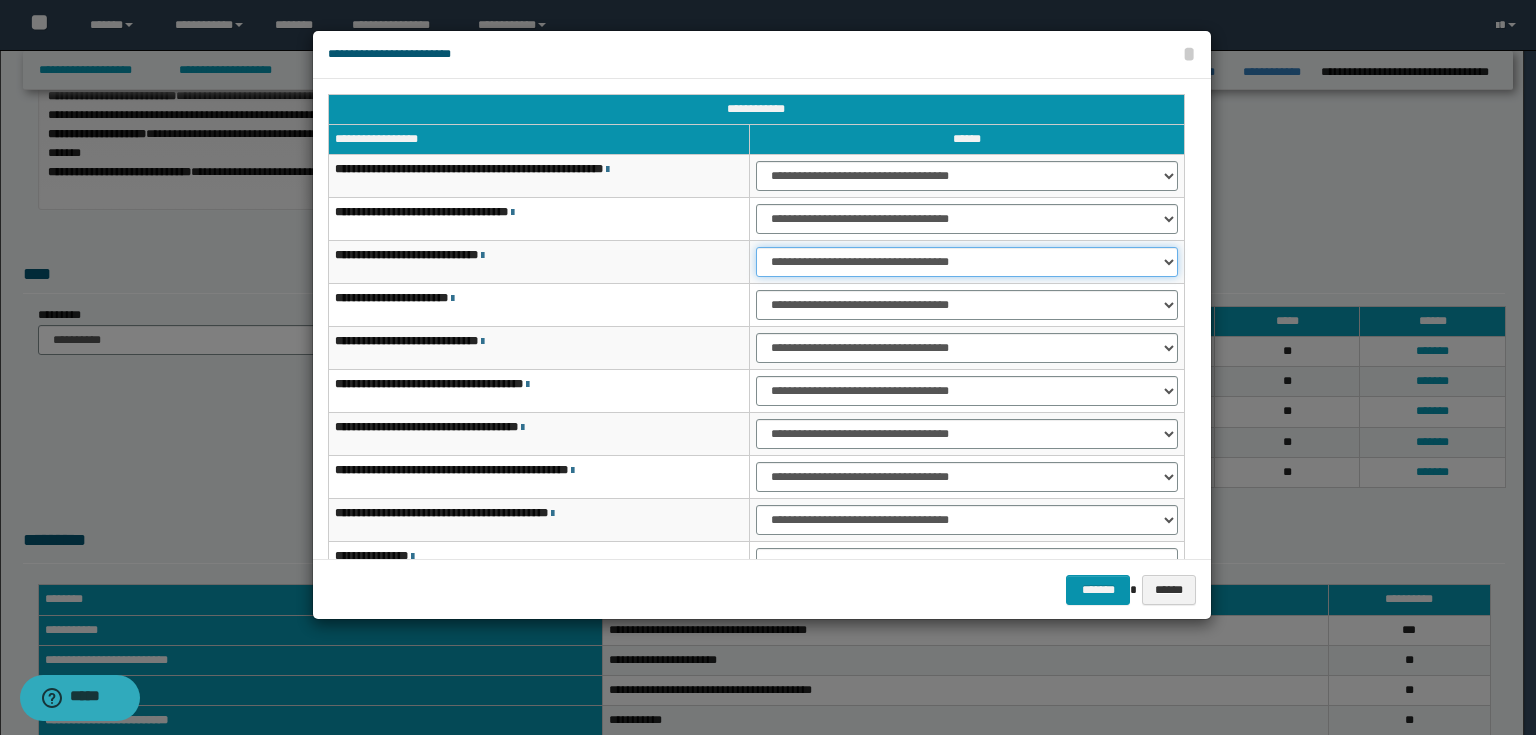 click on "**********" at bounding box center (967, 262) 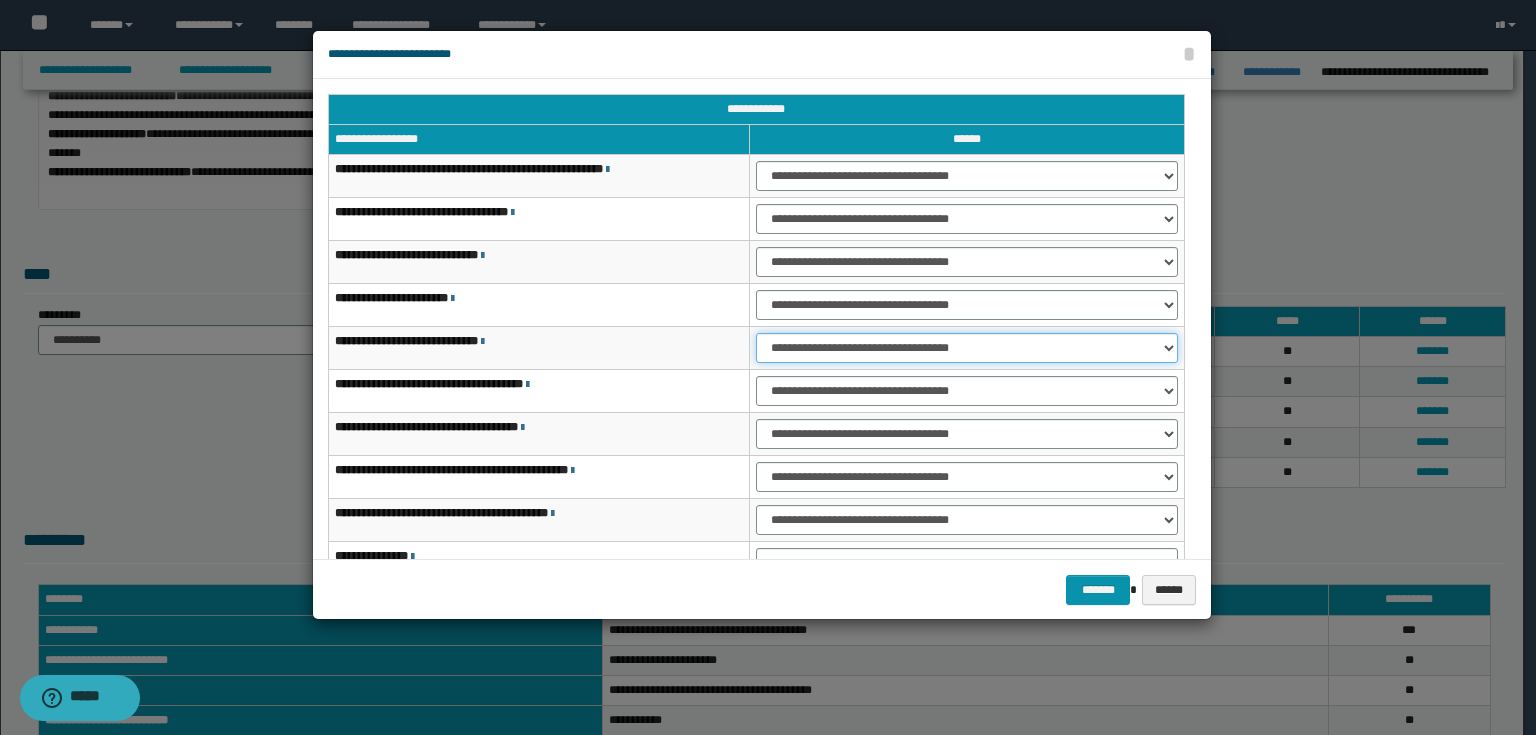click on "**********" at bounding box center [967, 348] 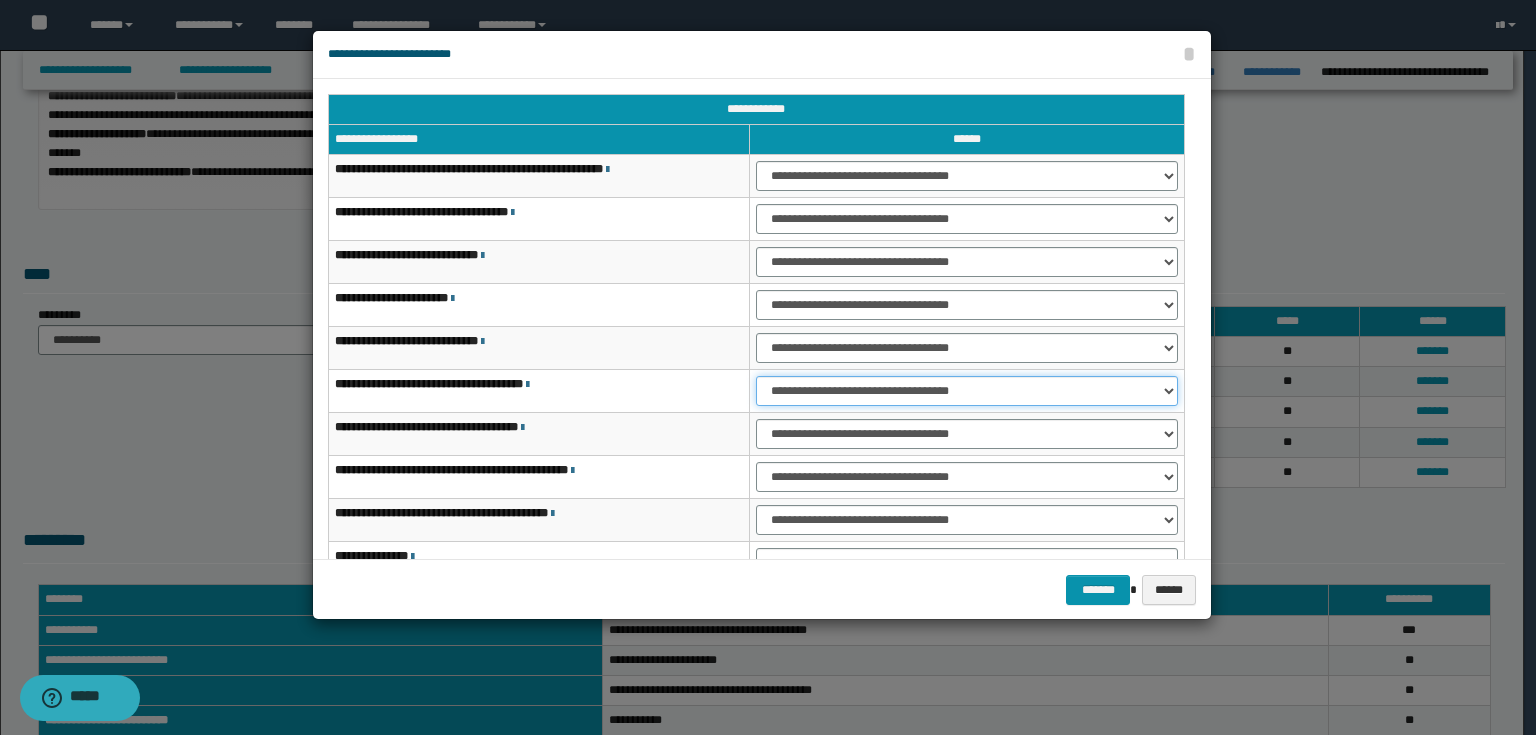 click on "**********" at bounding box center (967, 391) 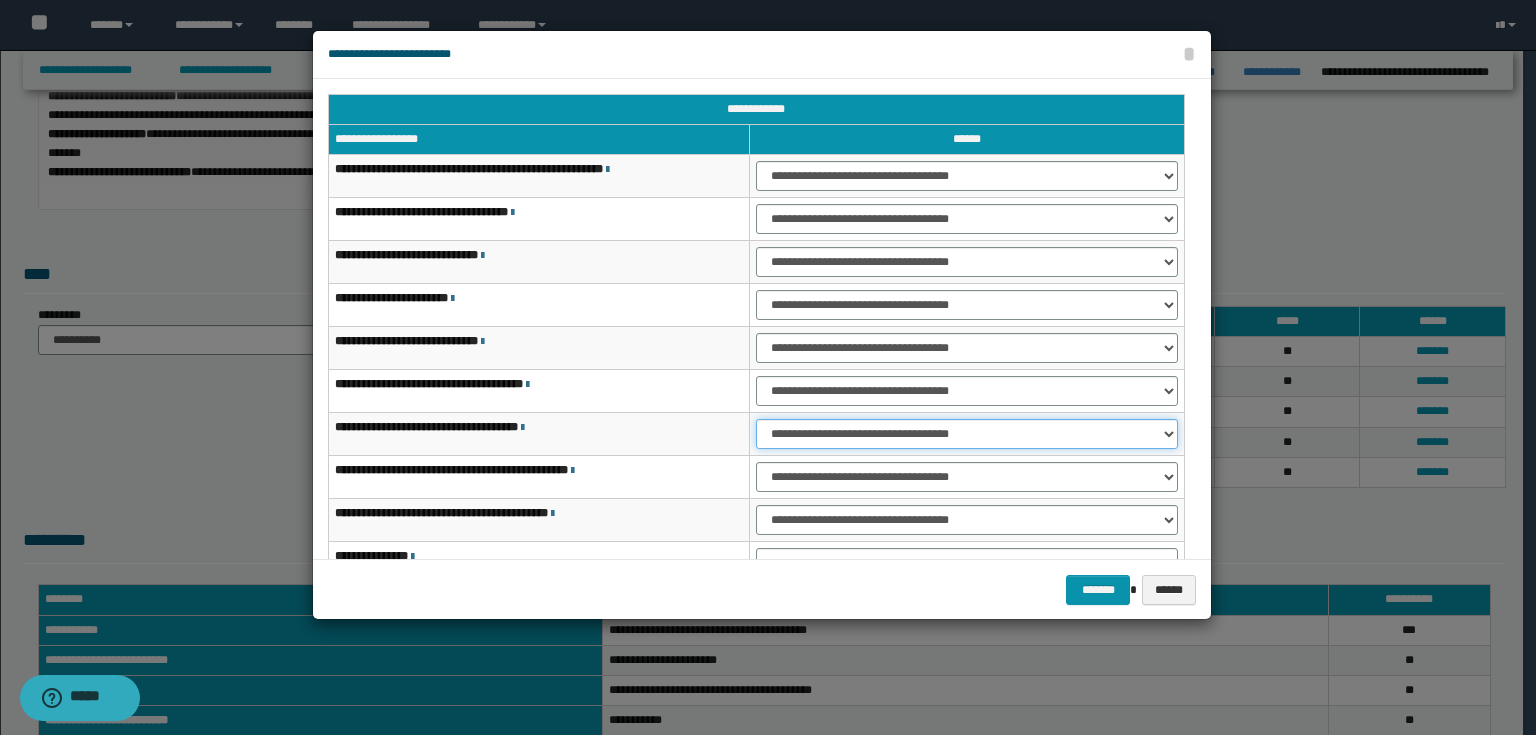 click on "**********" at bounding box center [967, 434] 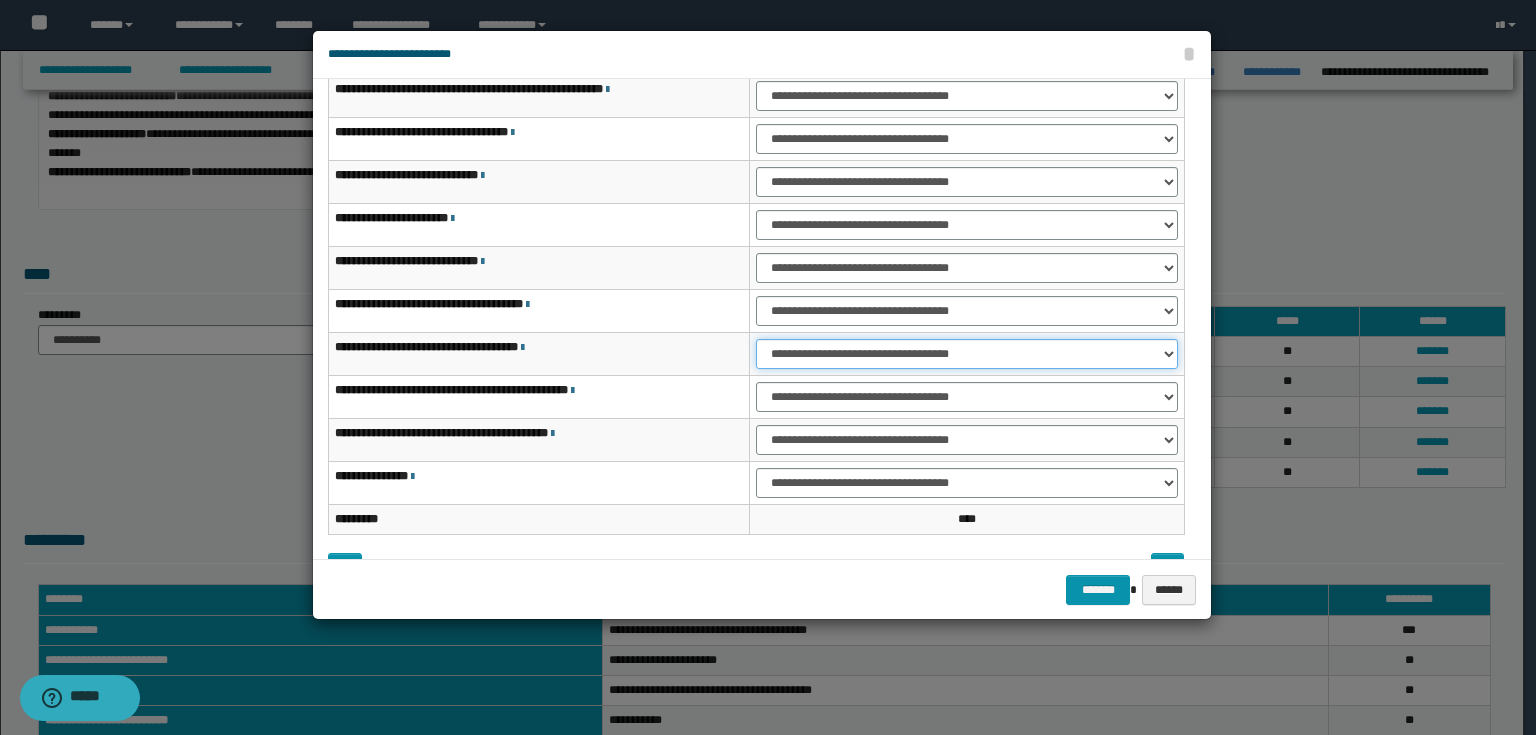 scroll, scrollTop: 118, scrollLeft: 0, axis: vertical 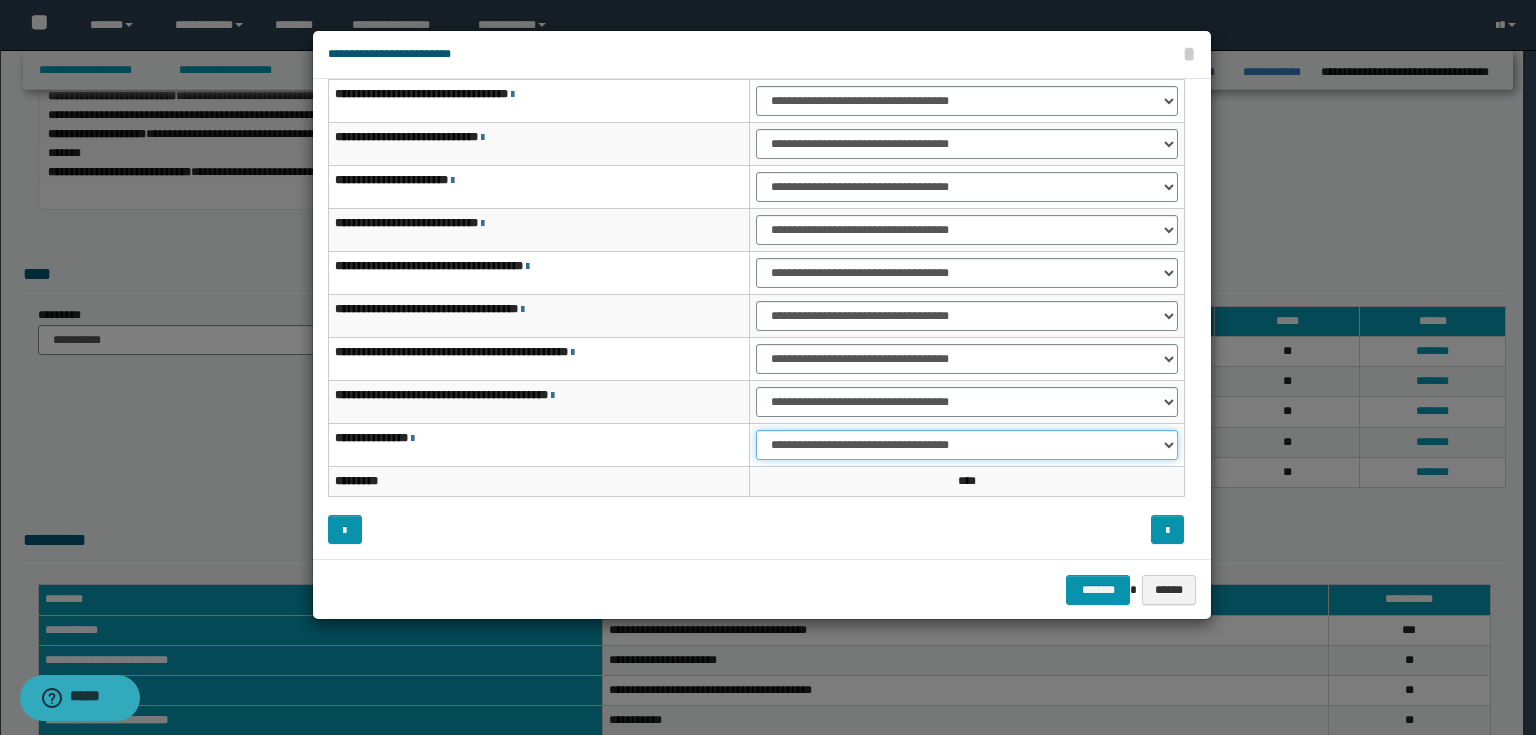 click on "**********" at bounding box center [967, 445] 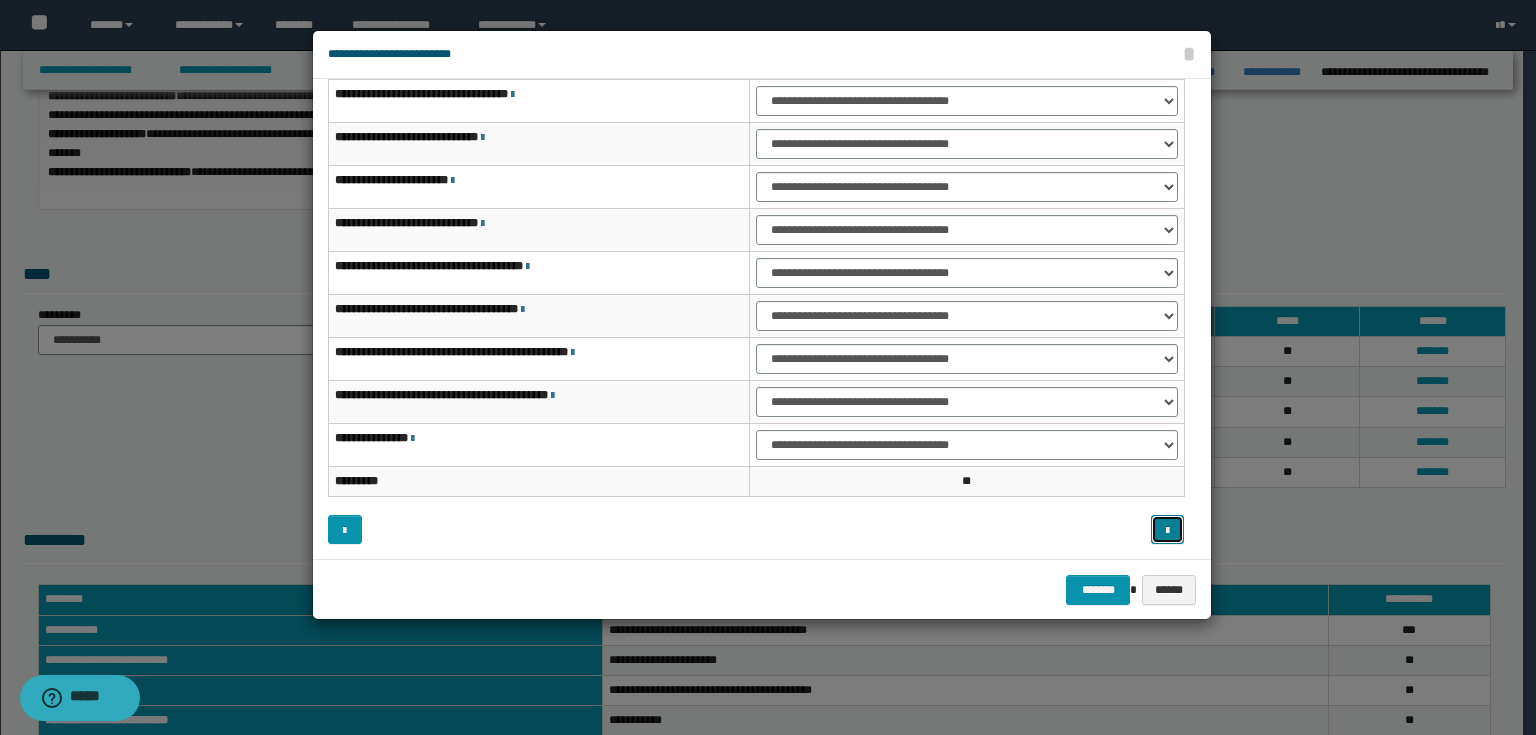 click at bounding box center (1167, 531) 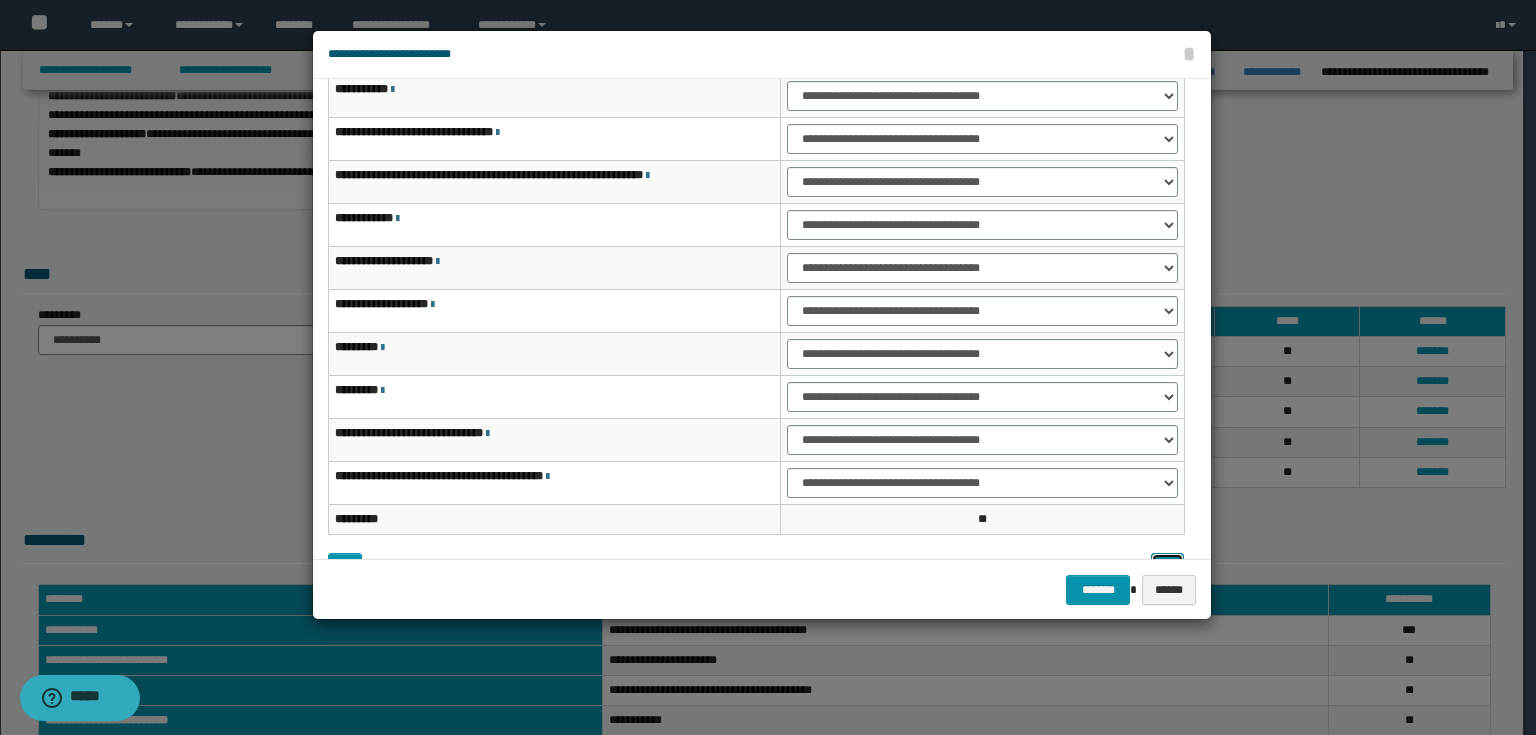 scroll, scrollTop: 118, scrollLeft: 0, axis: vertical 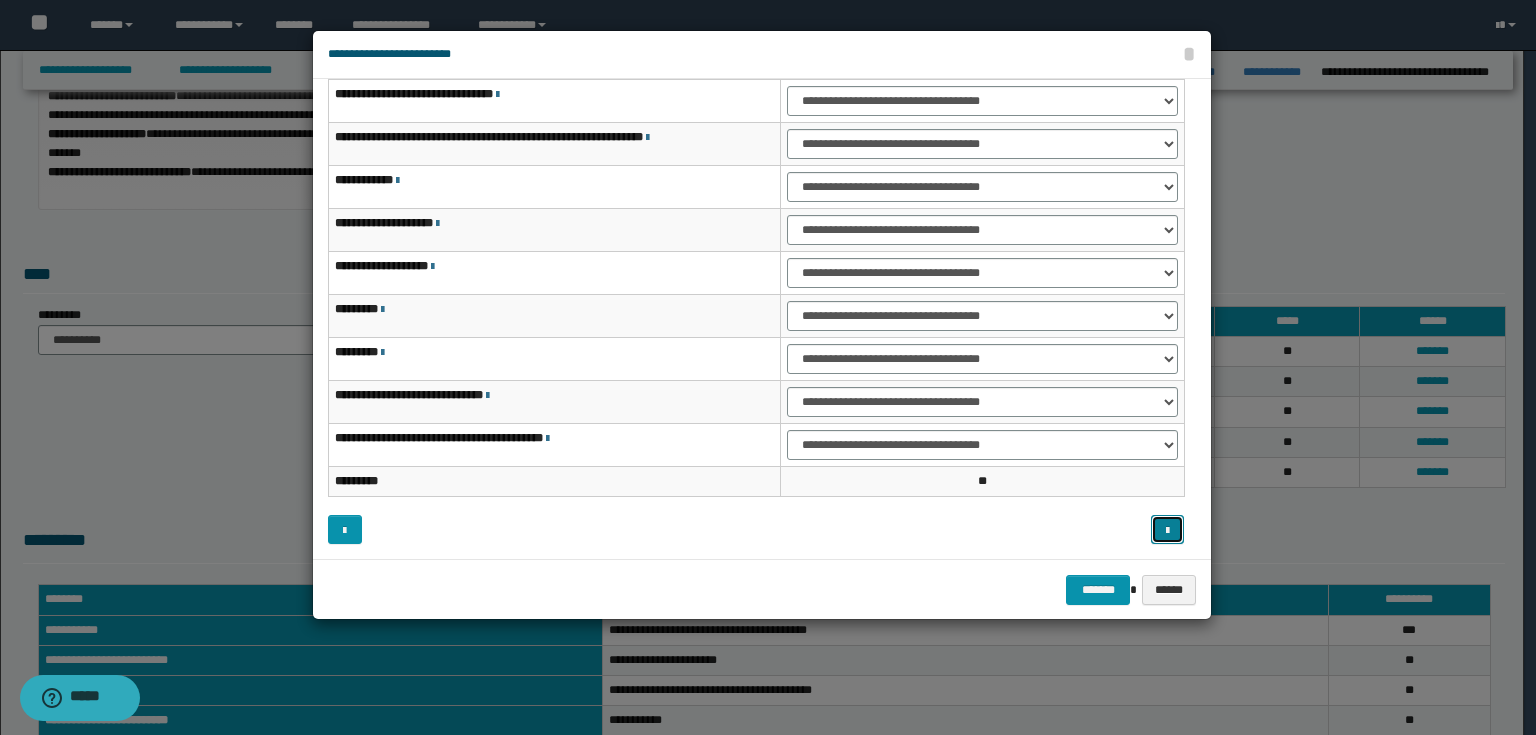 click at bounding box center (1168, 530) 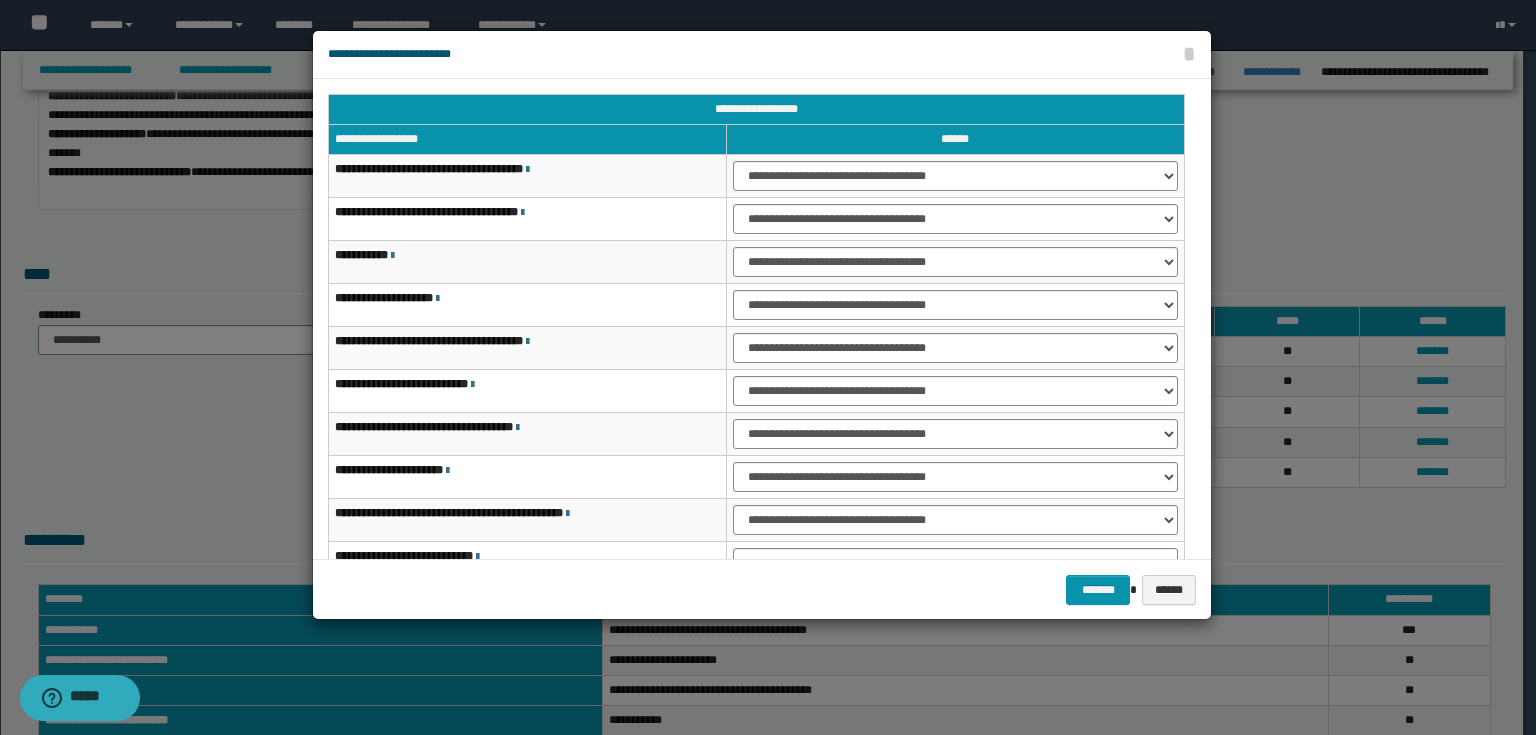 scroll, scrollTop: 80, scrollLeft: 0, axis: vertical 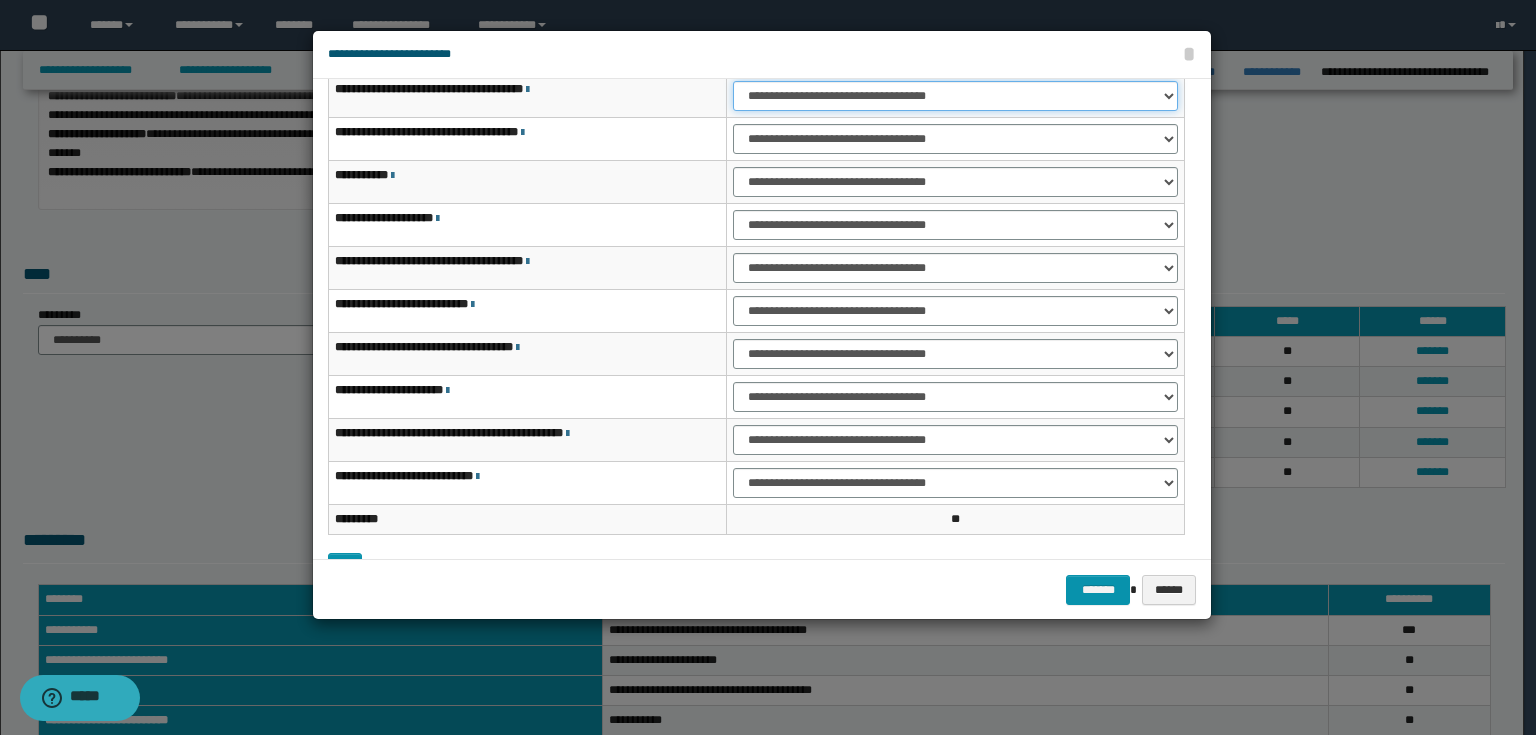 click on "**********" at bounding box center [955, 96] 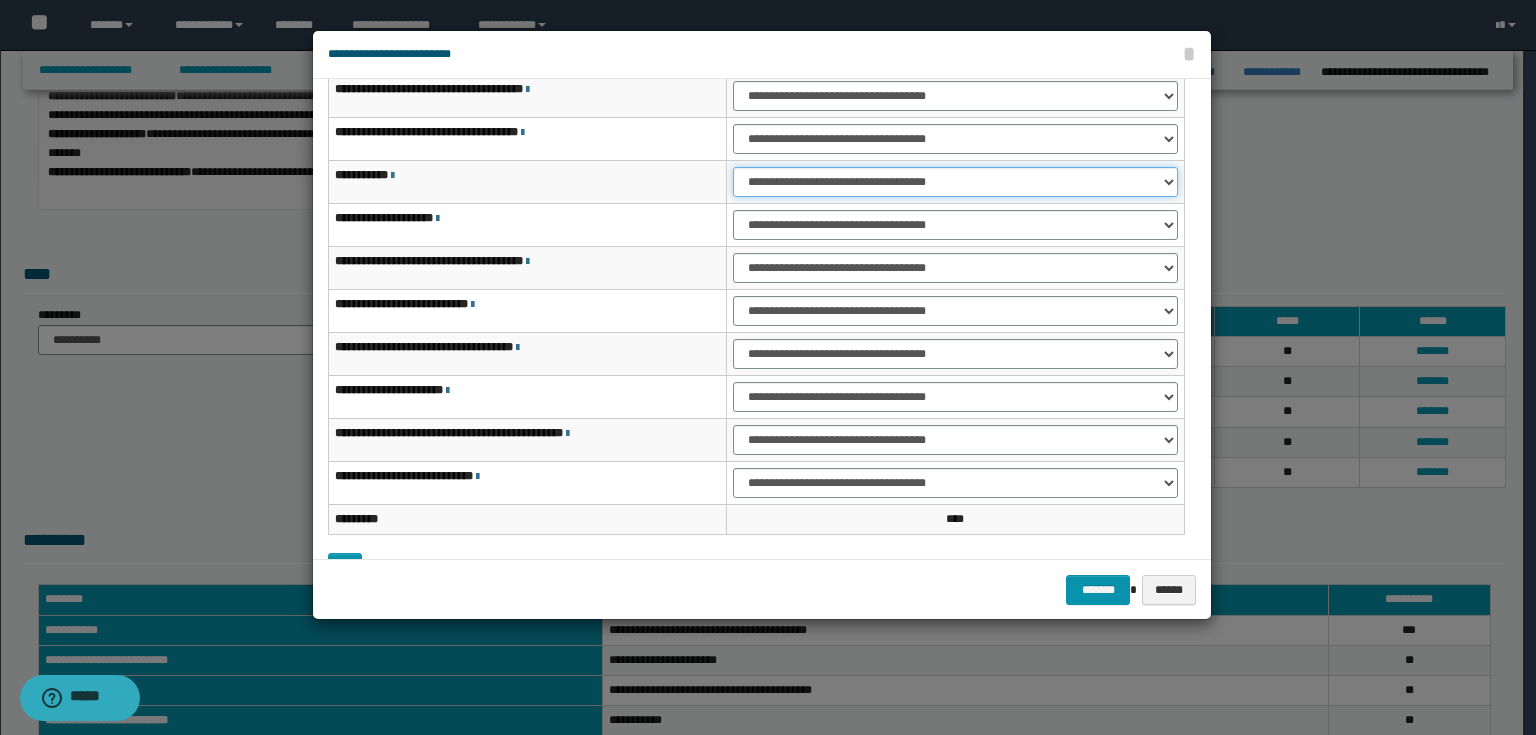 click on "**********" at bounding box center (955, 182) 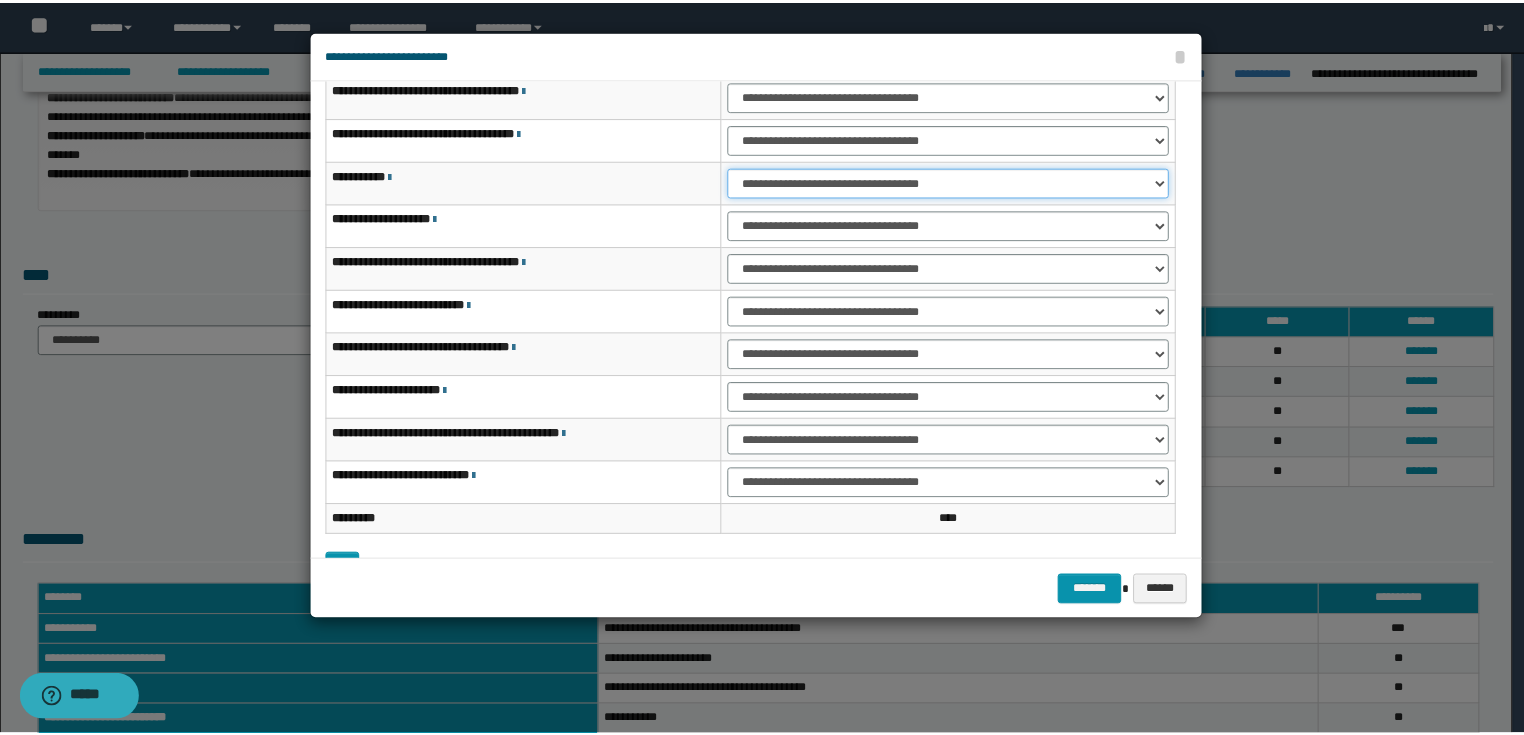scroll, scrollTop: 118, scrollLeft: 0, axis: vertical 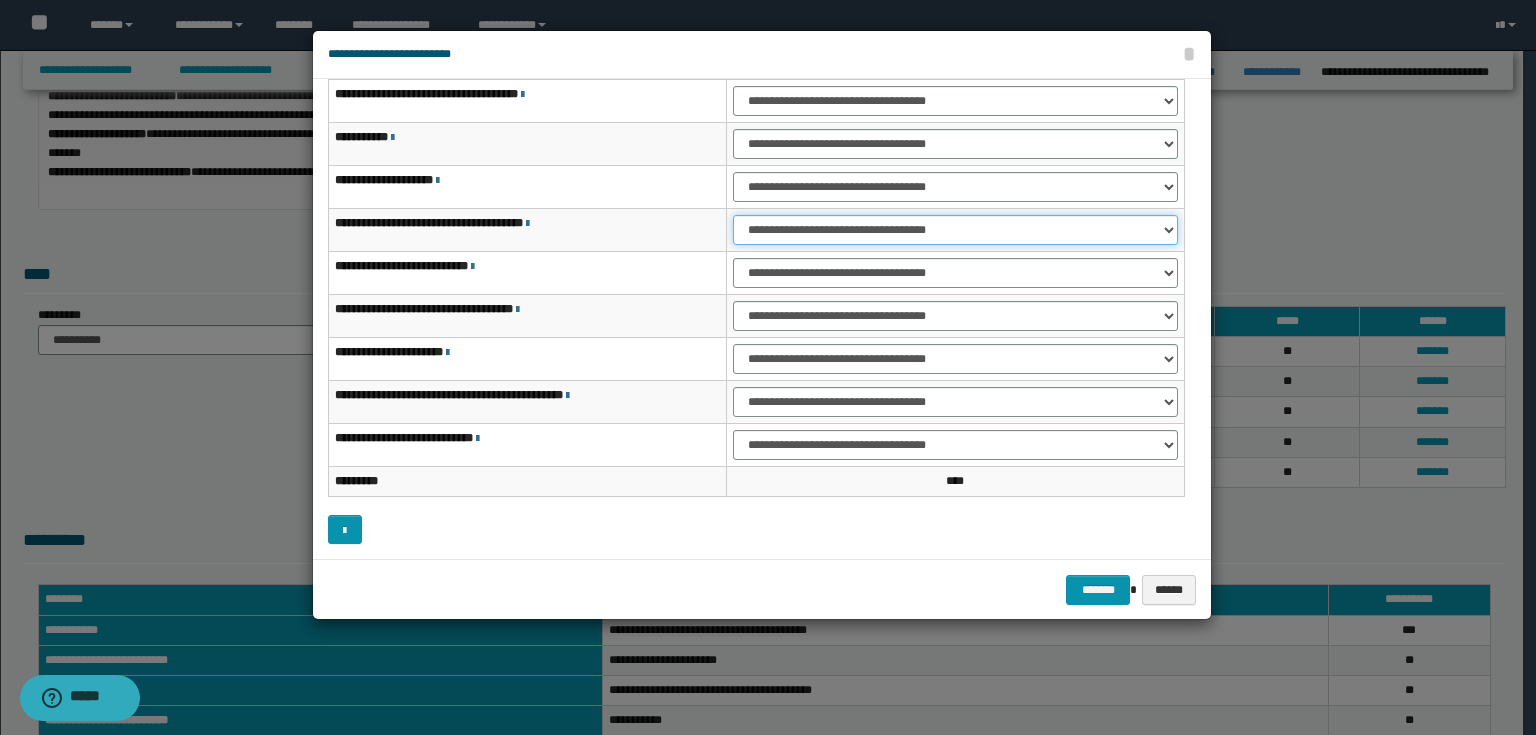 click on "**********" at bounding box center (955, 230) 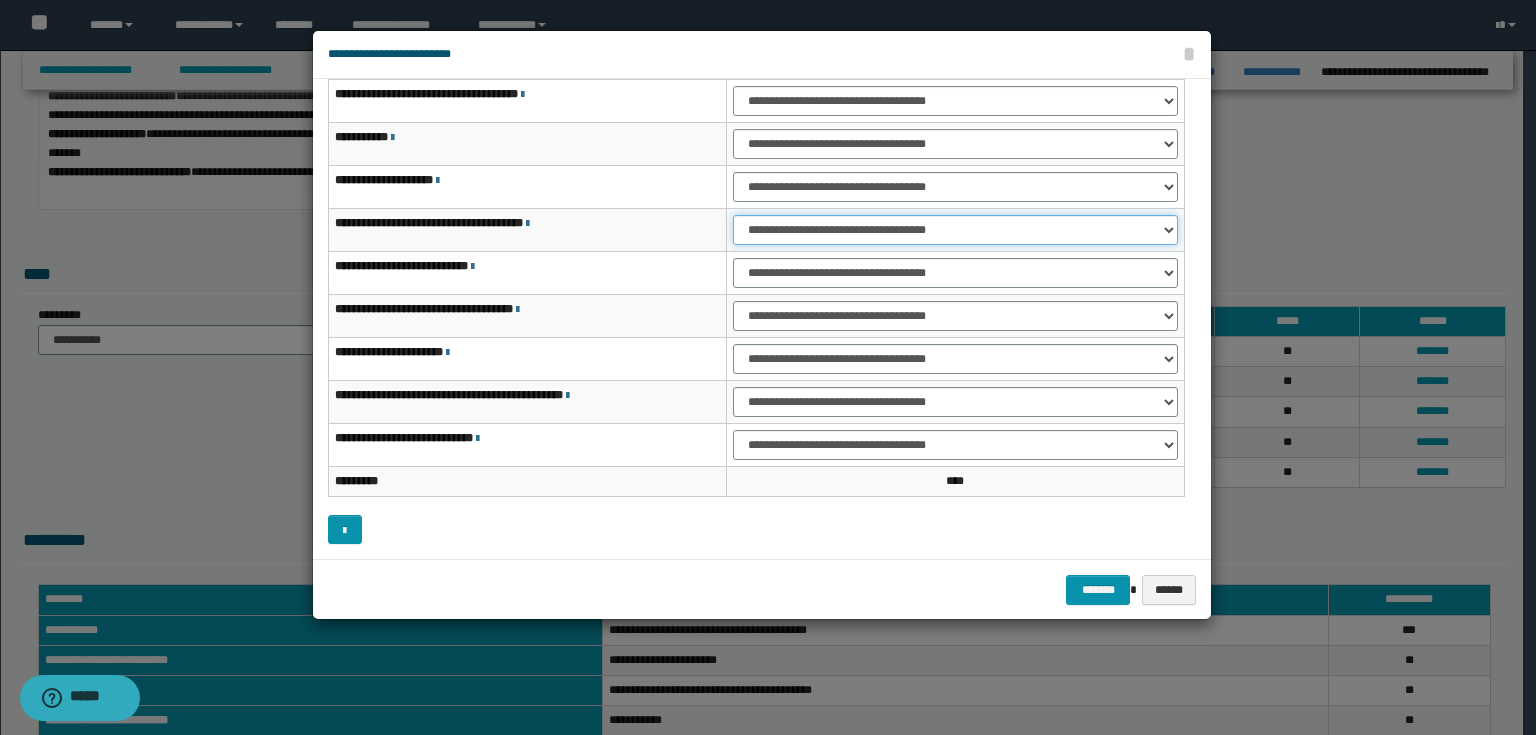 select on "***" 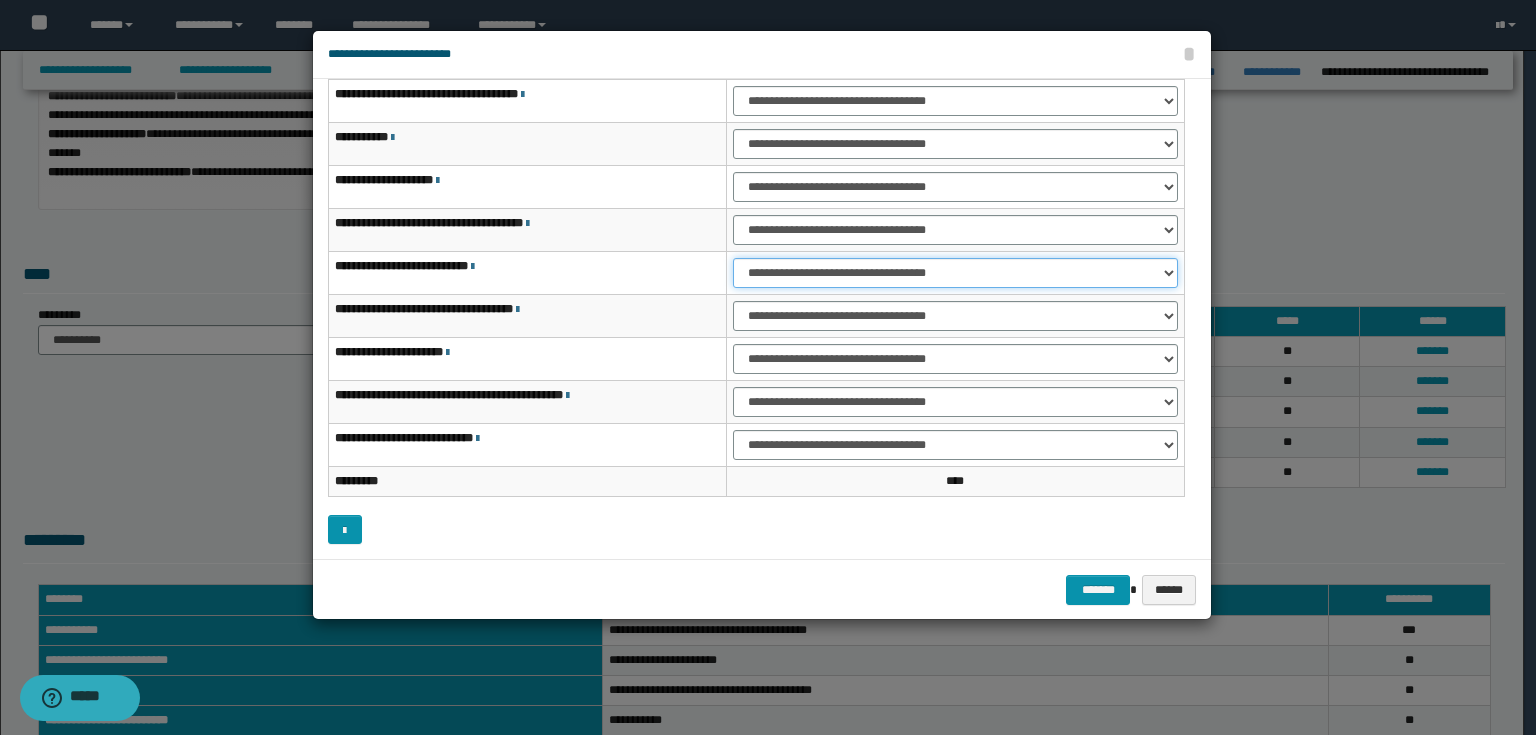 click on "**********" at bounding box center (955, 273) 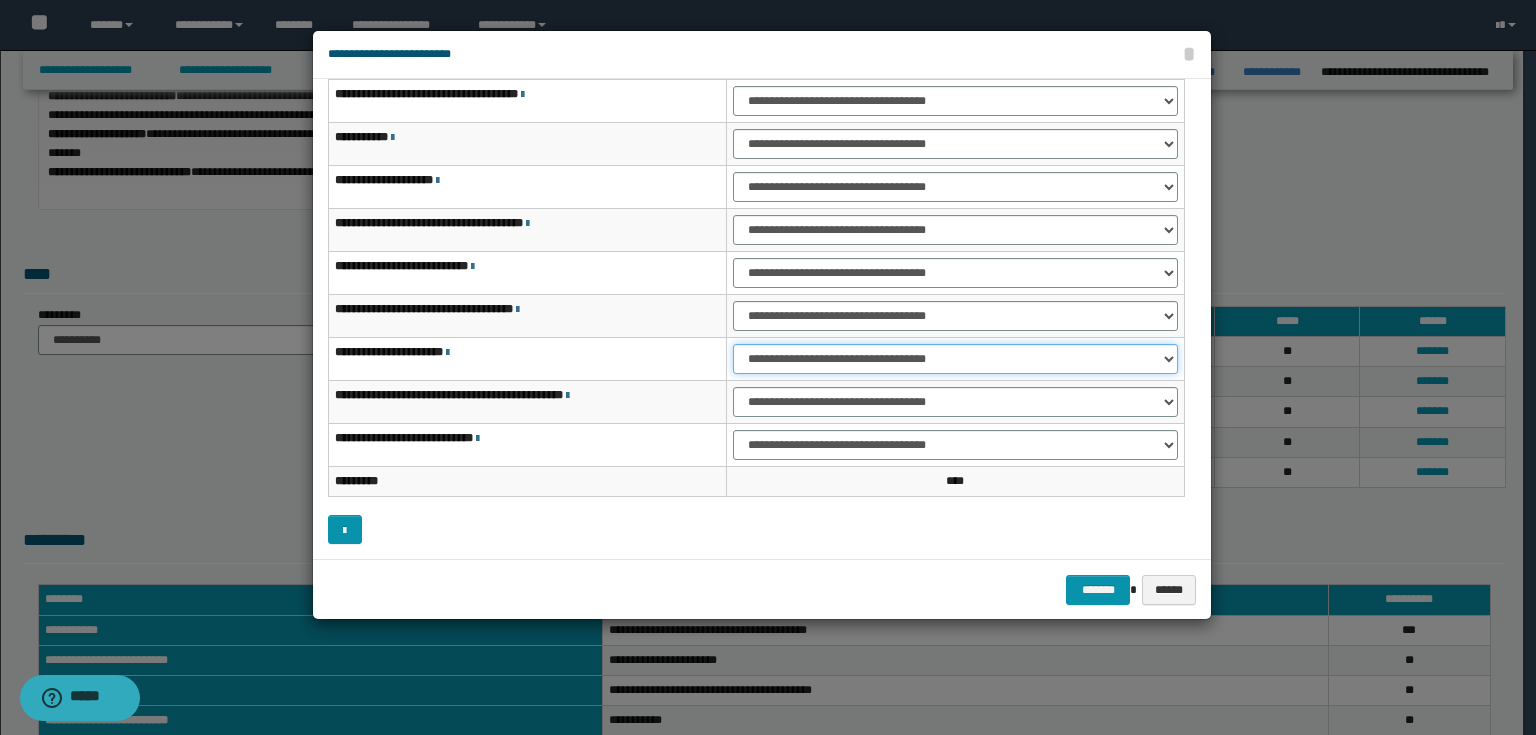 click on "**********" at bounding box center [955, 359] 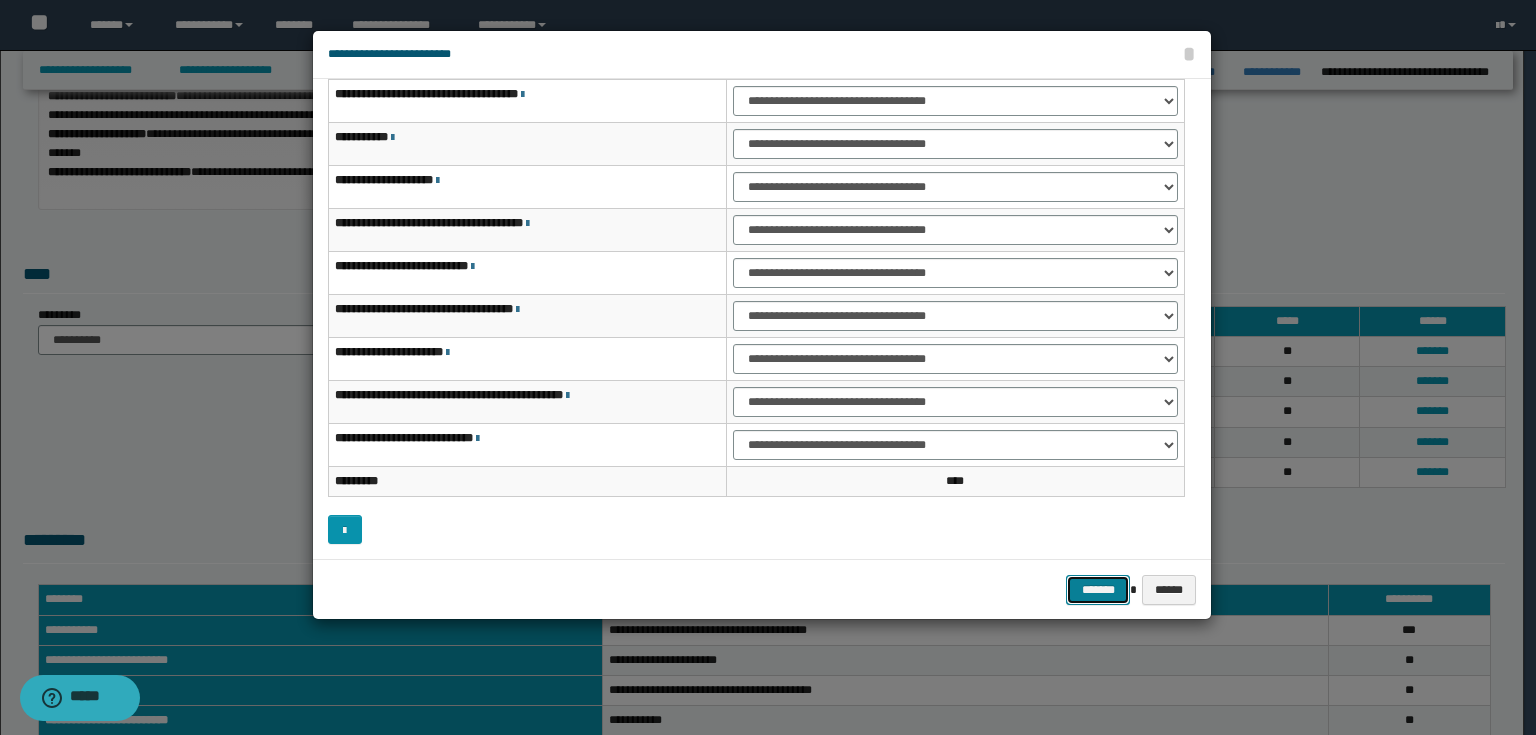 click on "*******" at bounding box center (1098, 590) 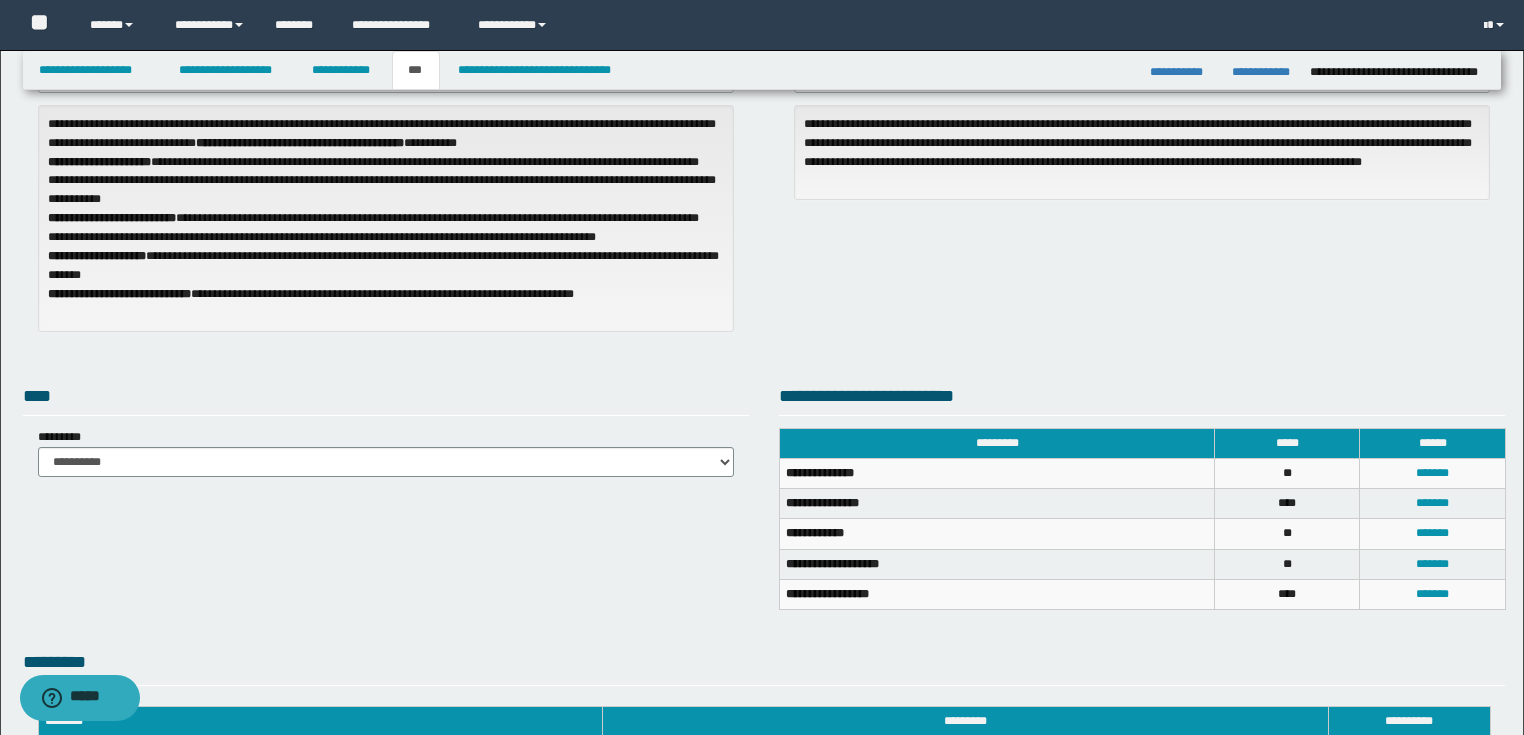 scroll, scrollTop: 0, scrollLeft: 0, axis: both 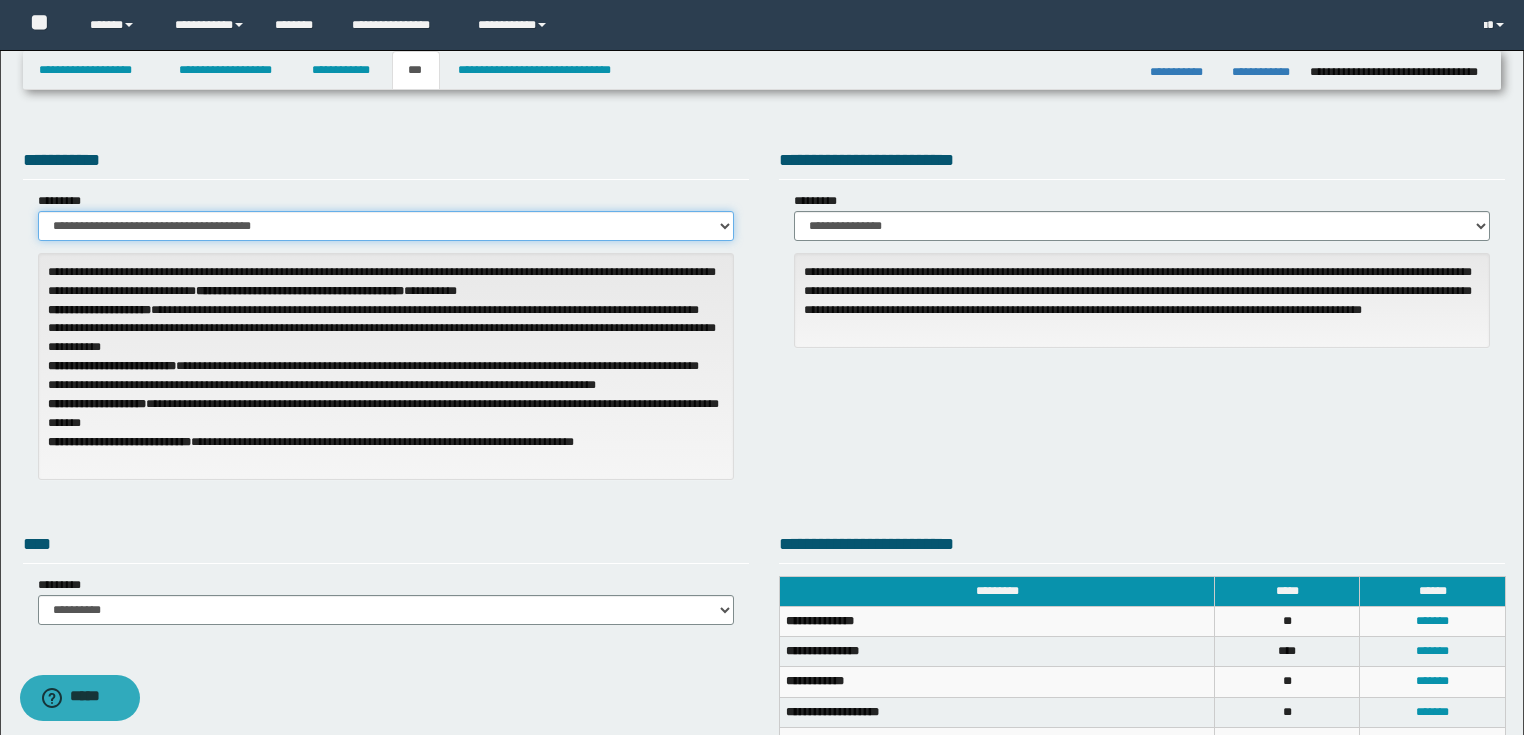 click on "**********" at bounding box center (386, 226) 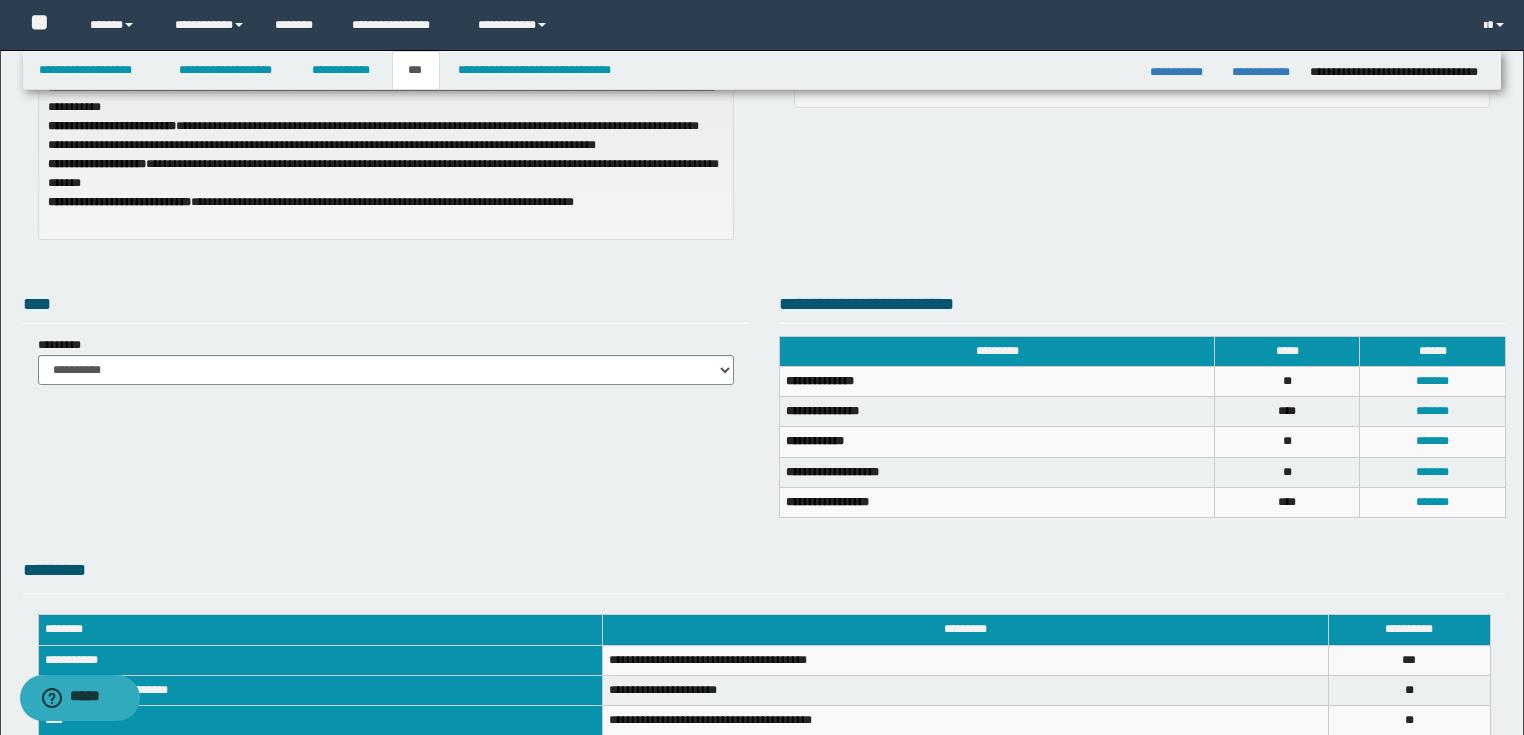 scroll, scrollTop: 0, scrollLeft: 0, axis: both 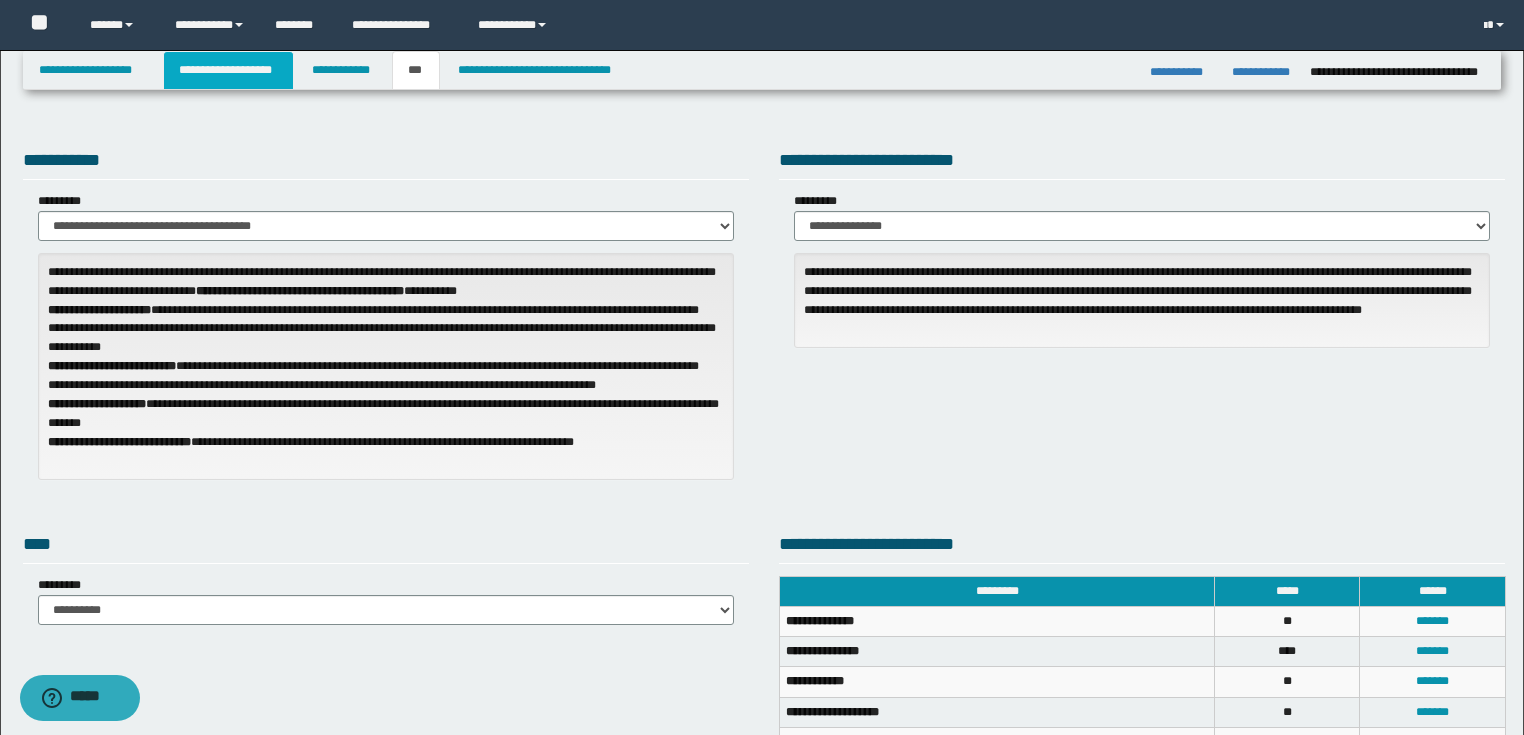 click on "**********" at bounding box center [228, 70] 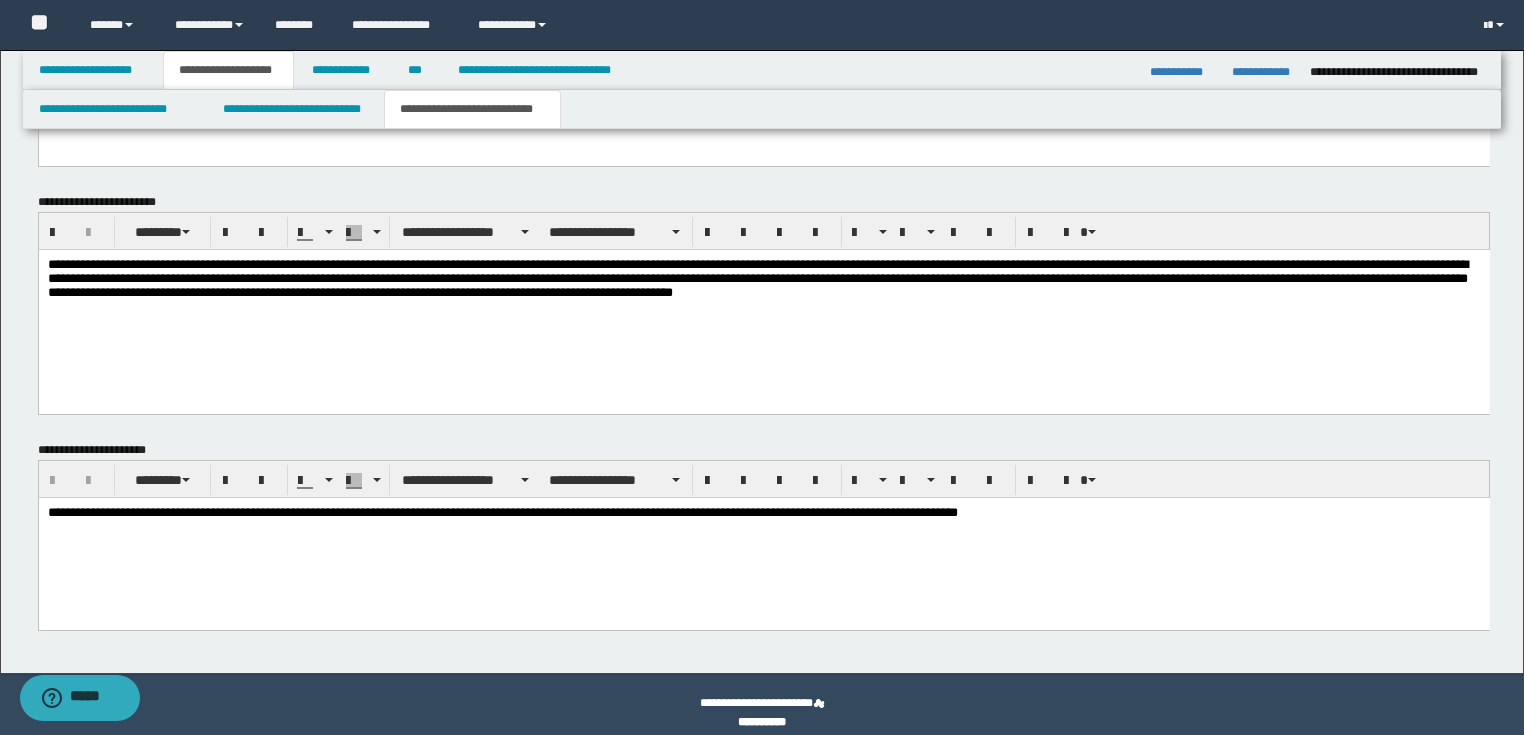 scroll, scrollTop: 976, scrollLeft: 0, axis: vertical 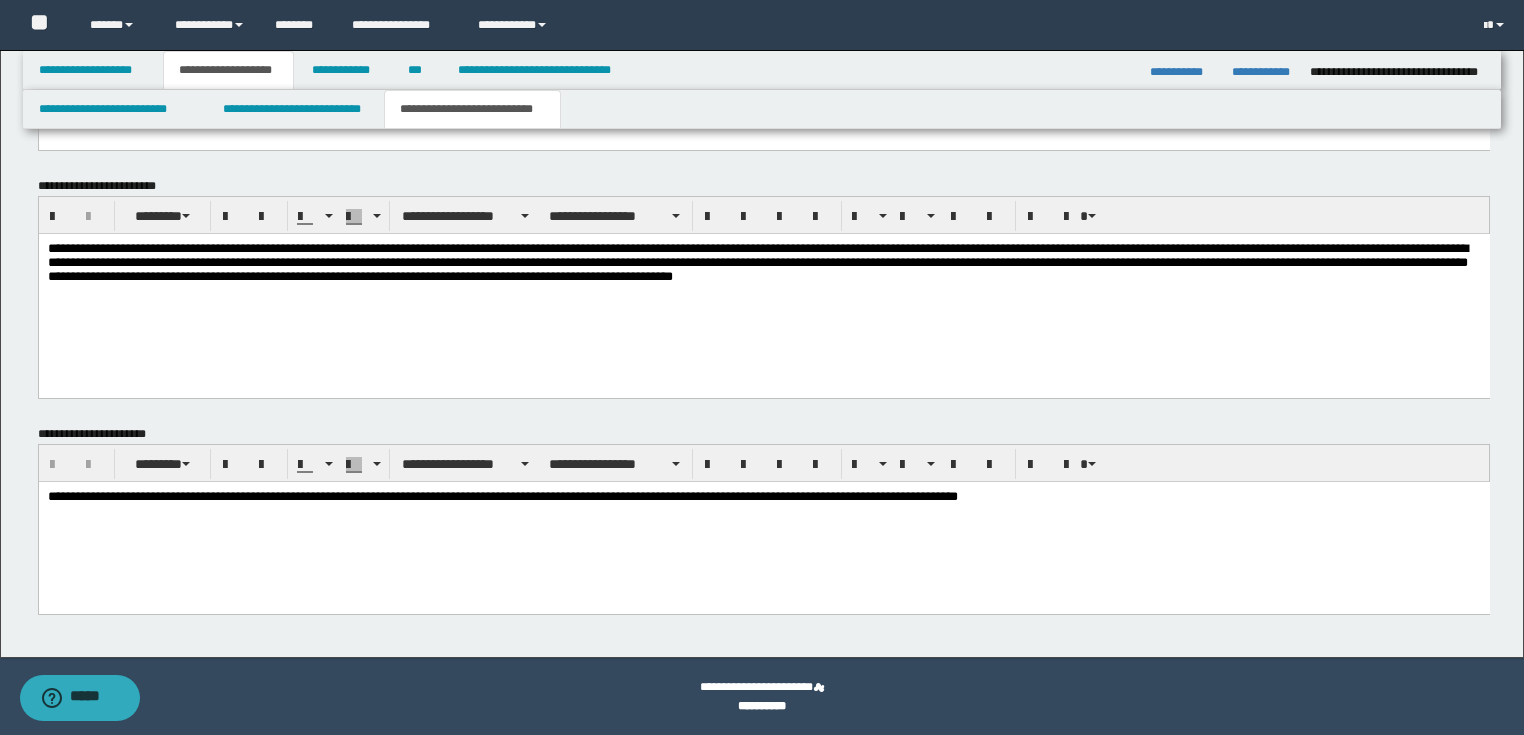 click on "**********" at bounding box center (763, 266) 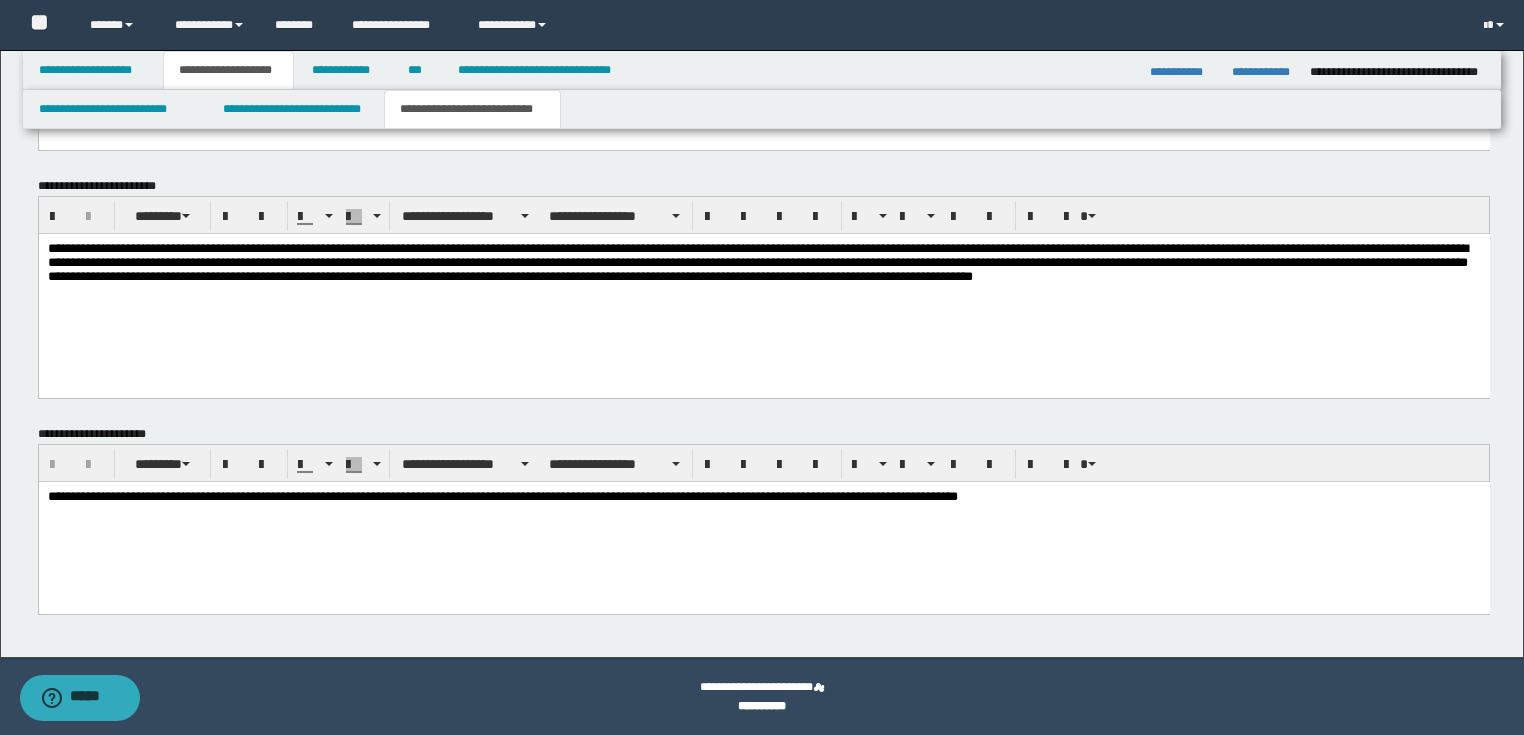 click on "**********" at bounding box center [763, 266] 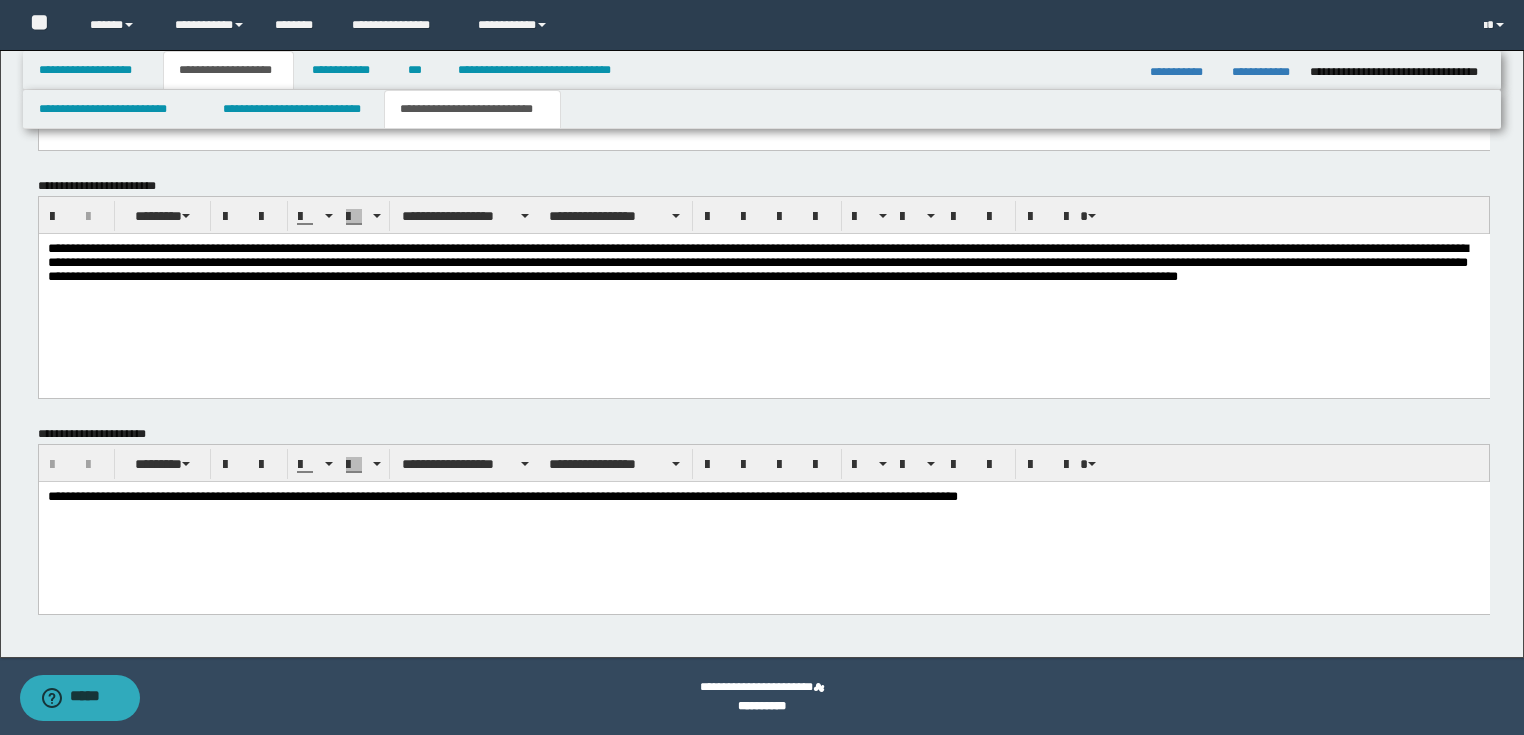 drag, startPoint x: 1154, startPoint y: 256, endPoint x: 1441, endPoint y: 450, distance: 346.4174 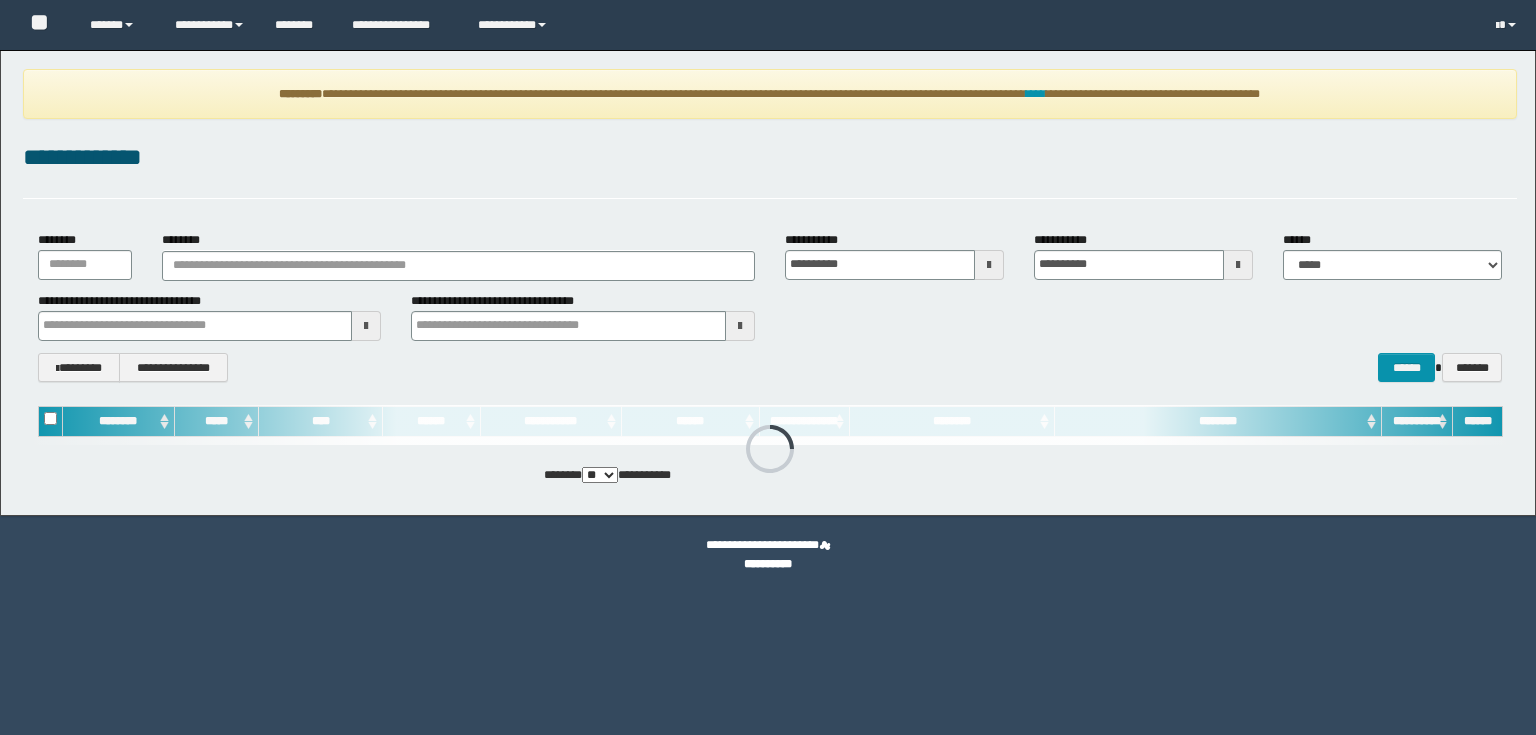 scroll, scrollTop: 0, scrollLeft: 0, axis: both 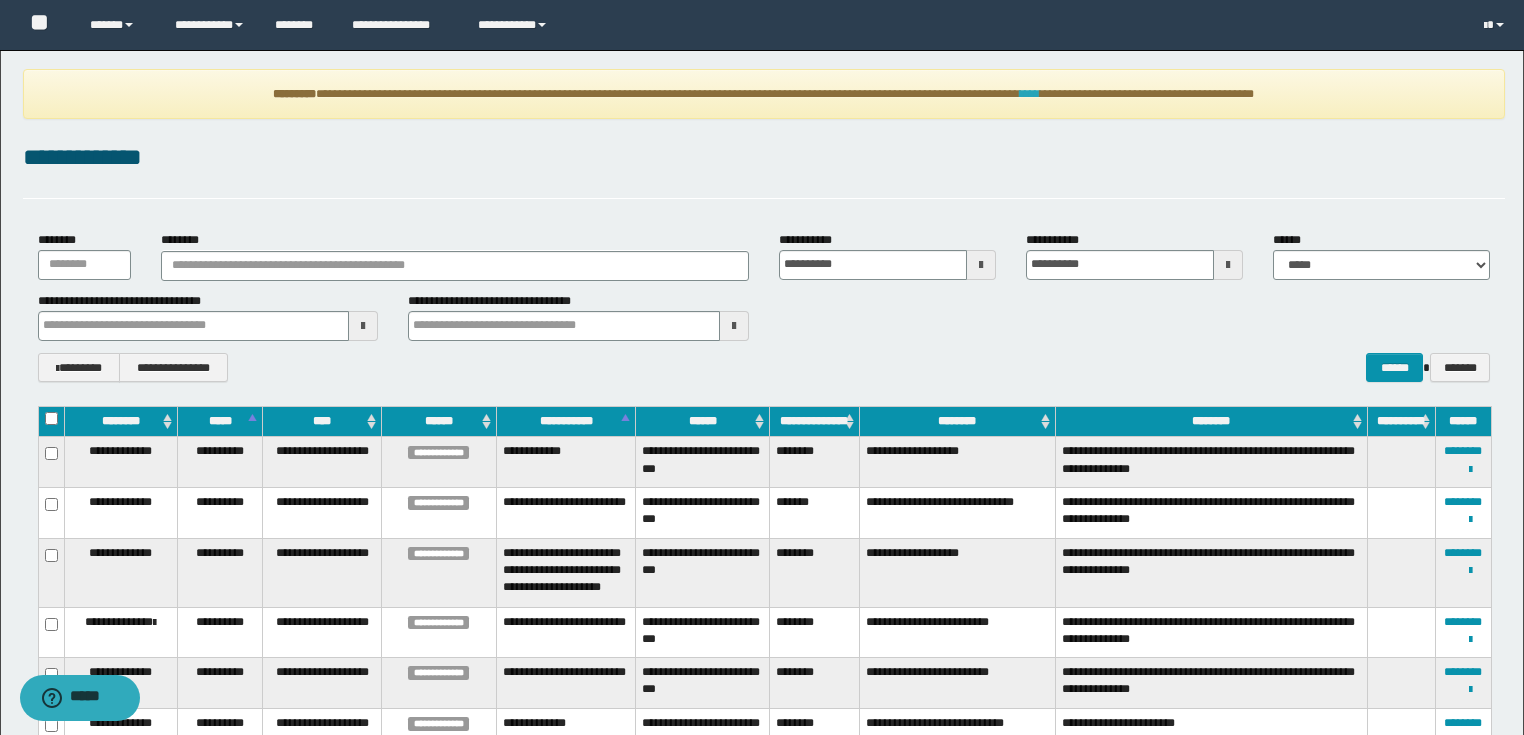 click on "****" at bounding box center [1030, 94] 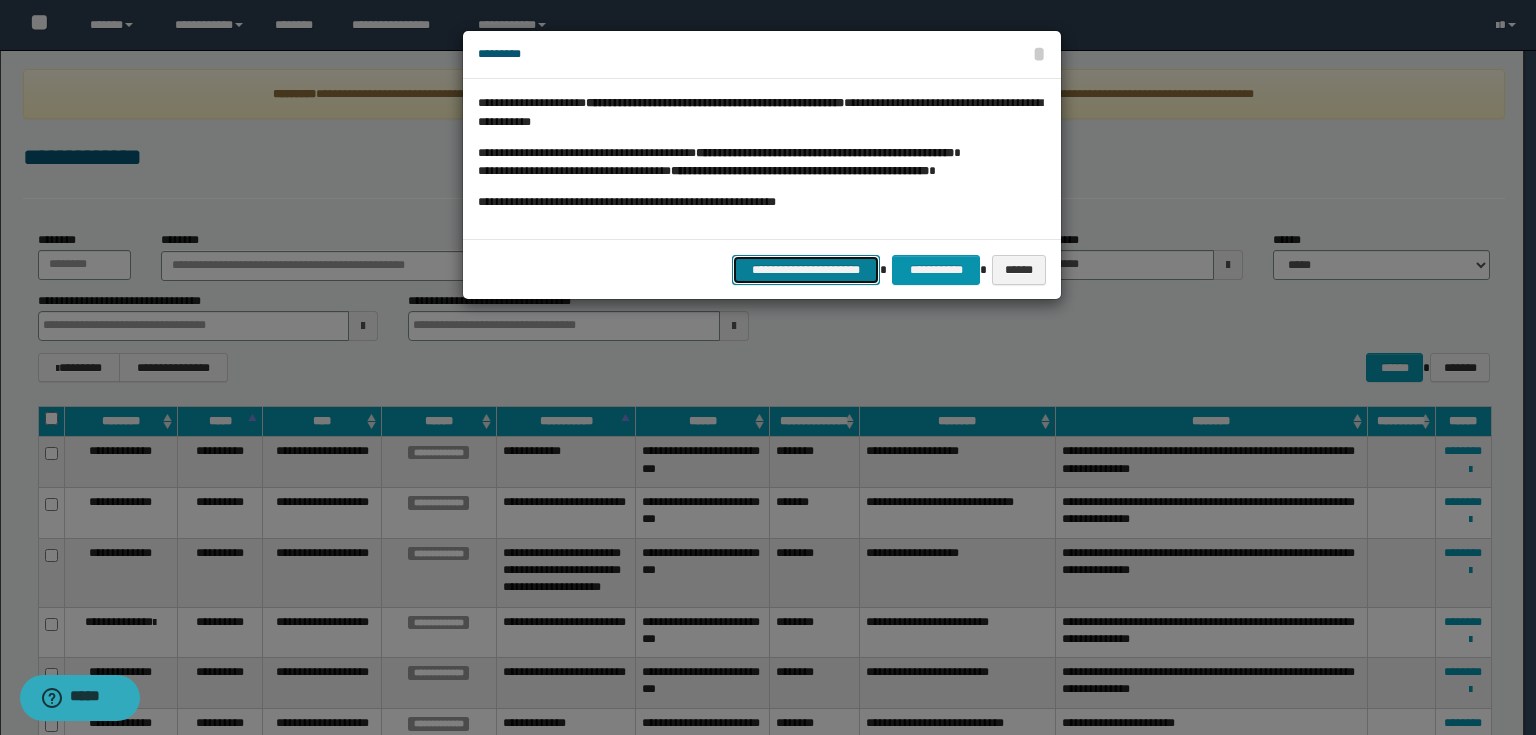 click on "**********" at bounding box center (806, 270) 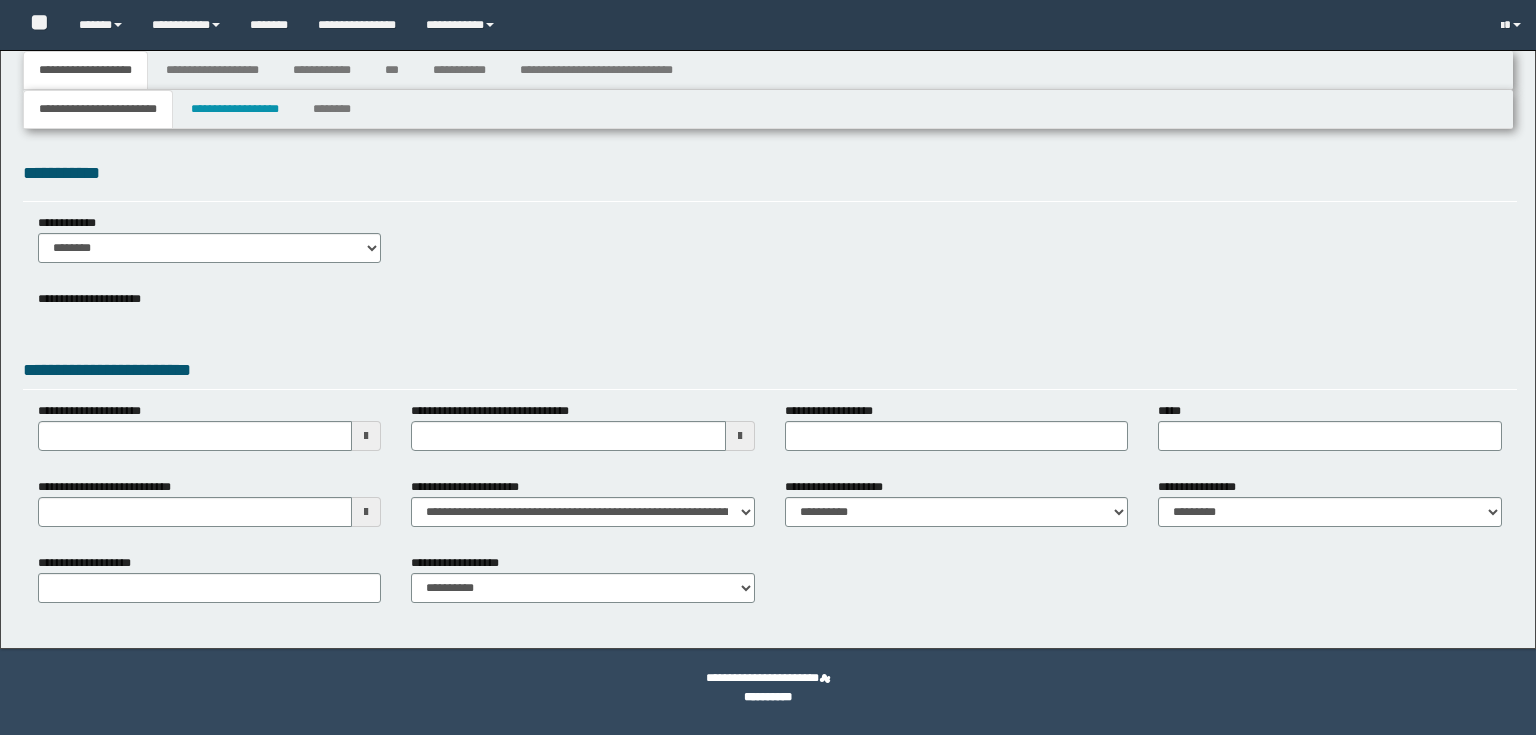 type 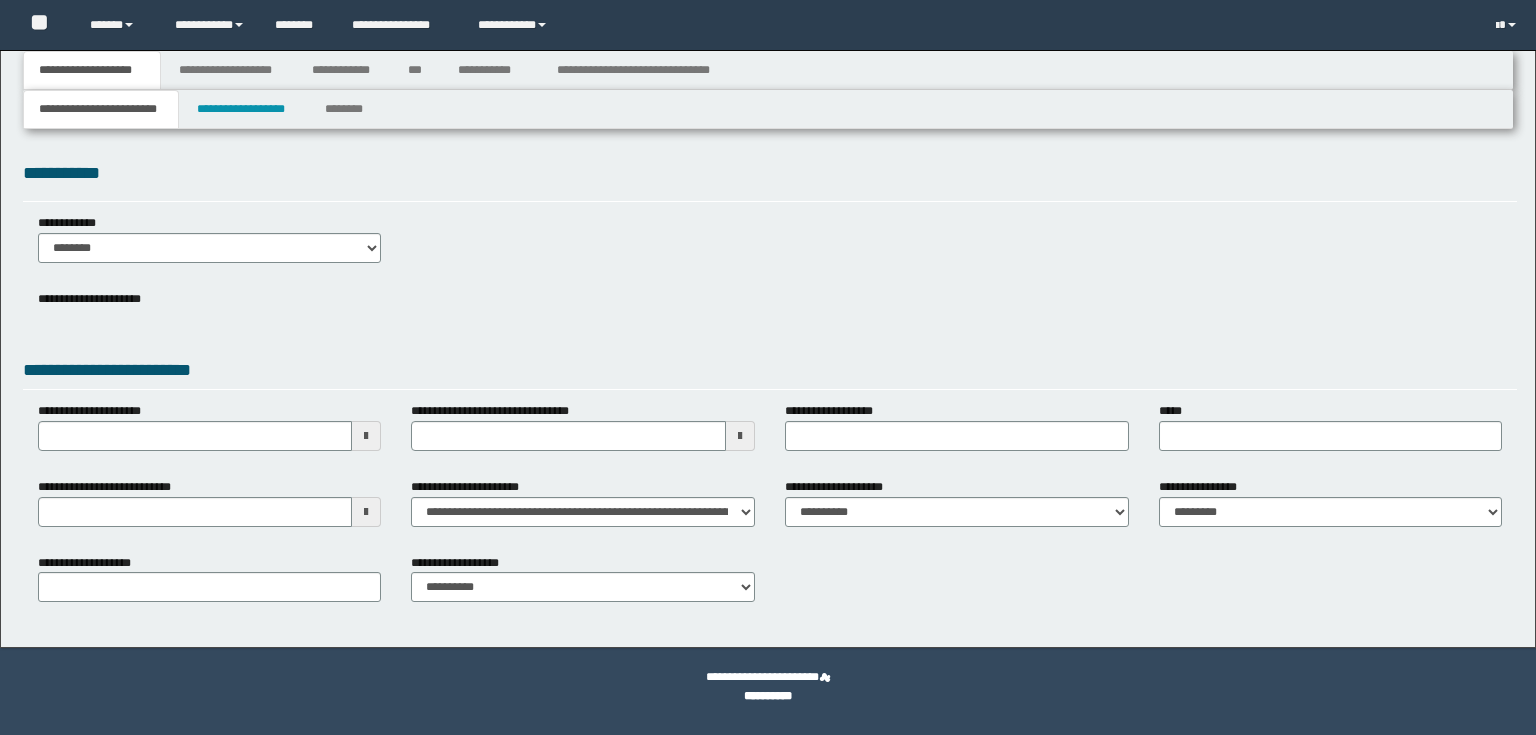 scroll, scrollTop: 0, scrollLeft: 0, axis: both 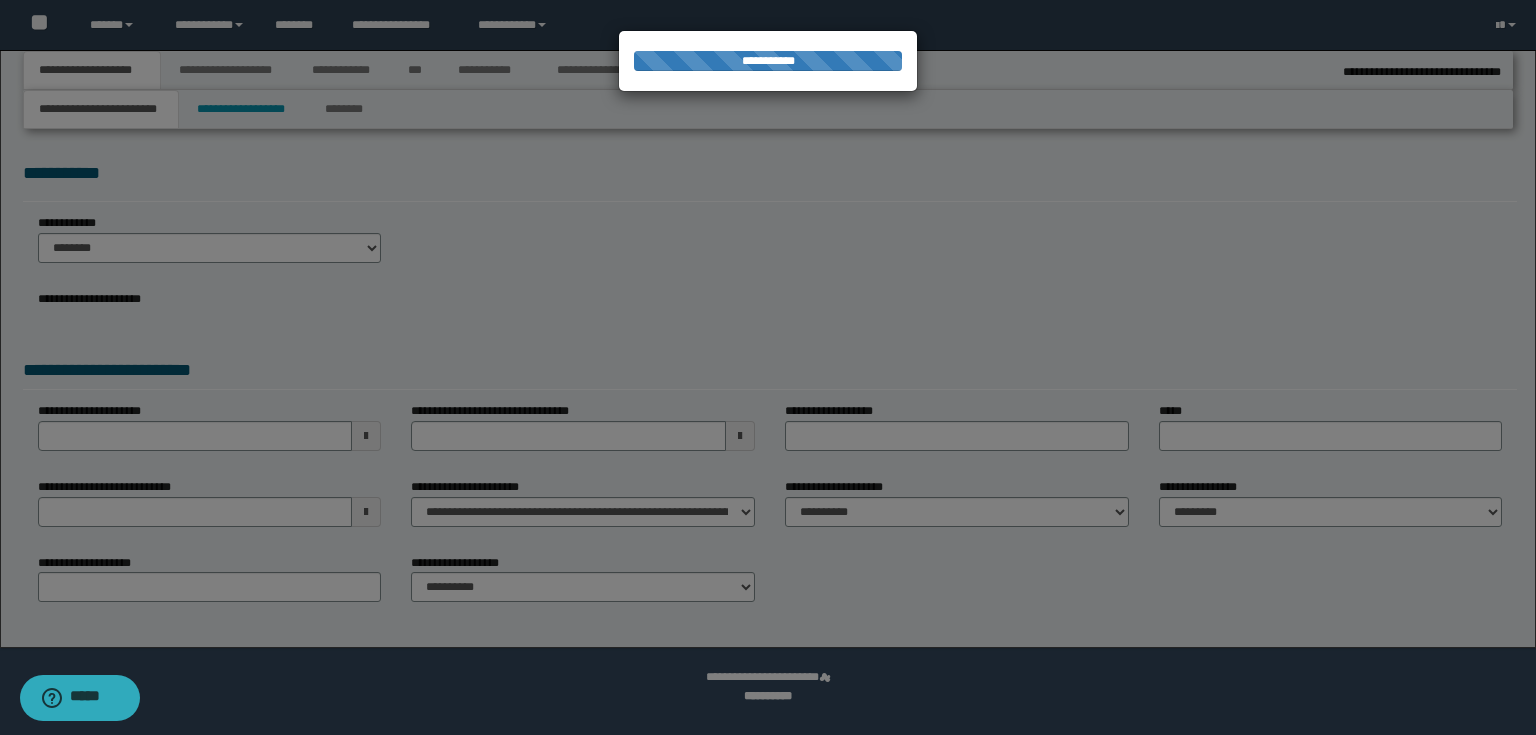 type on "**********" 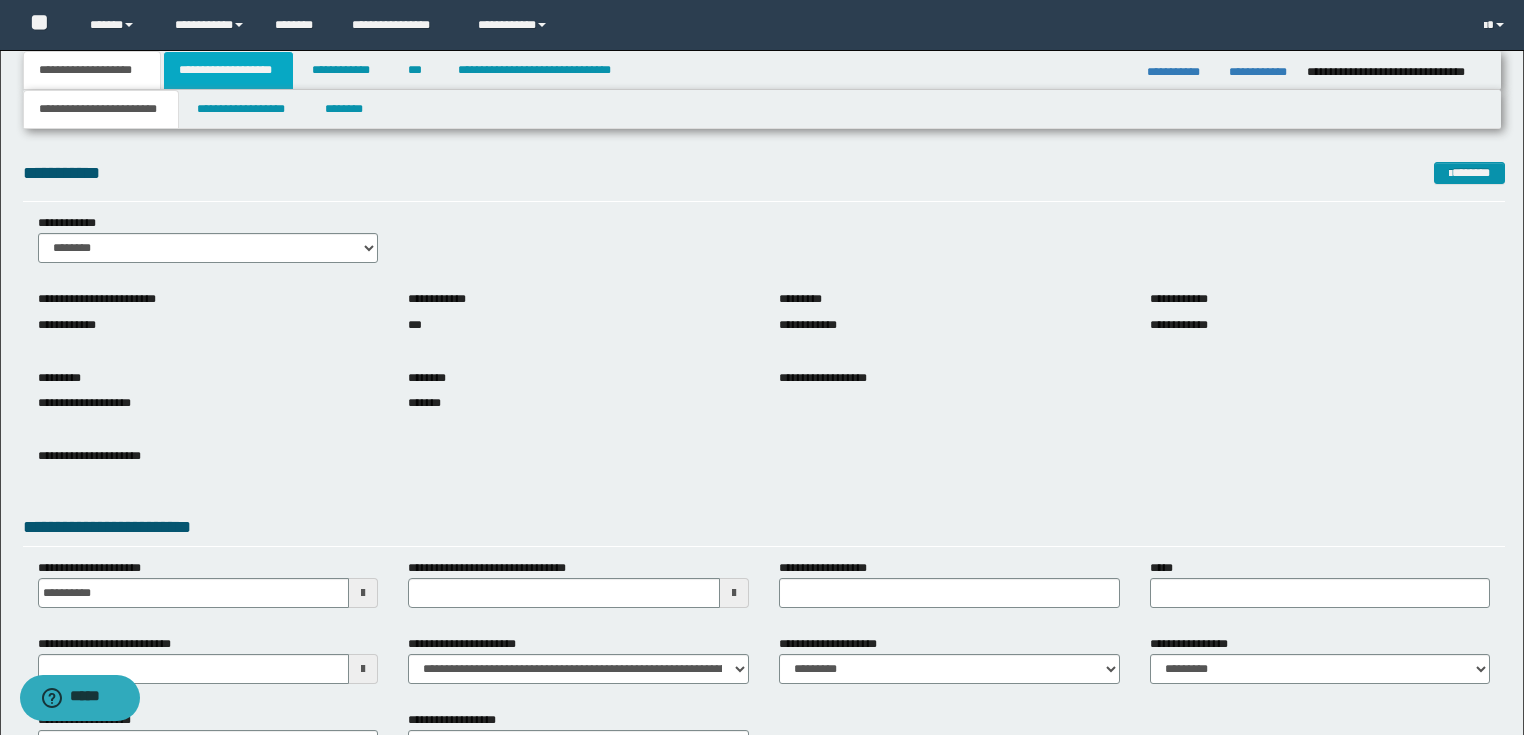 click on "**********" at bounding box center (228, 70) 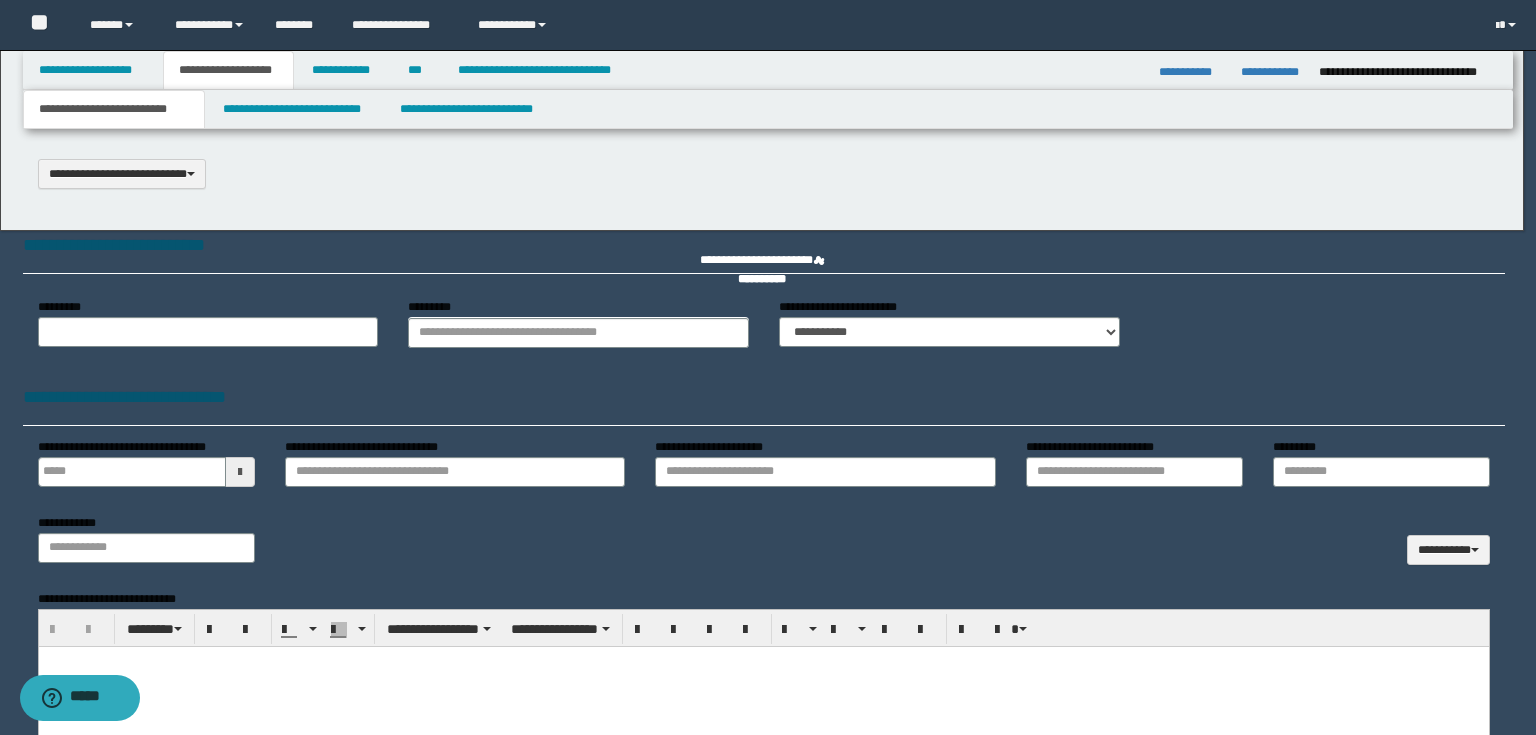 type 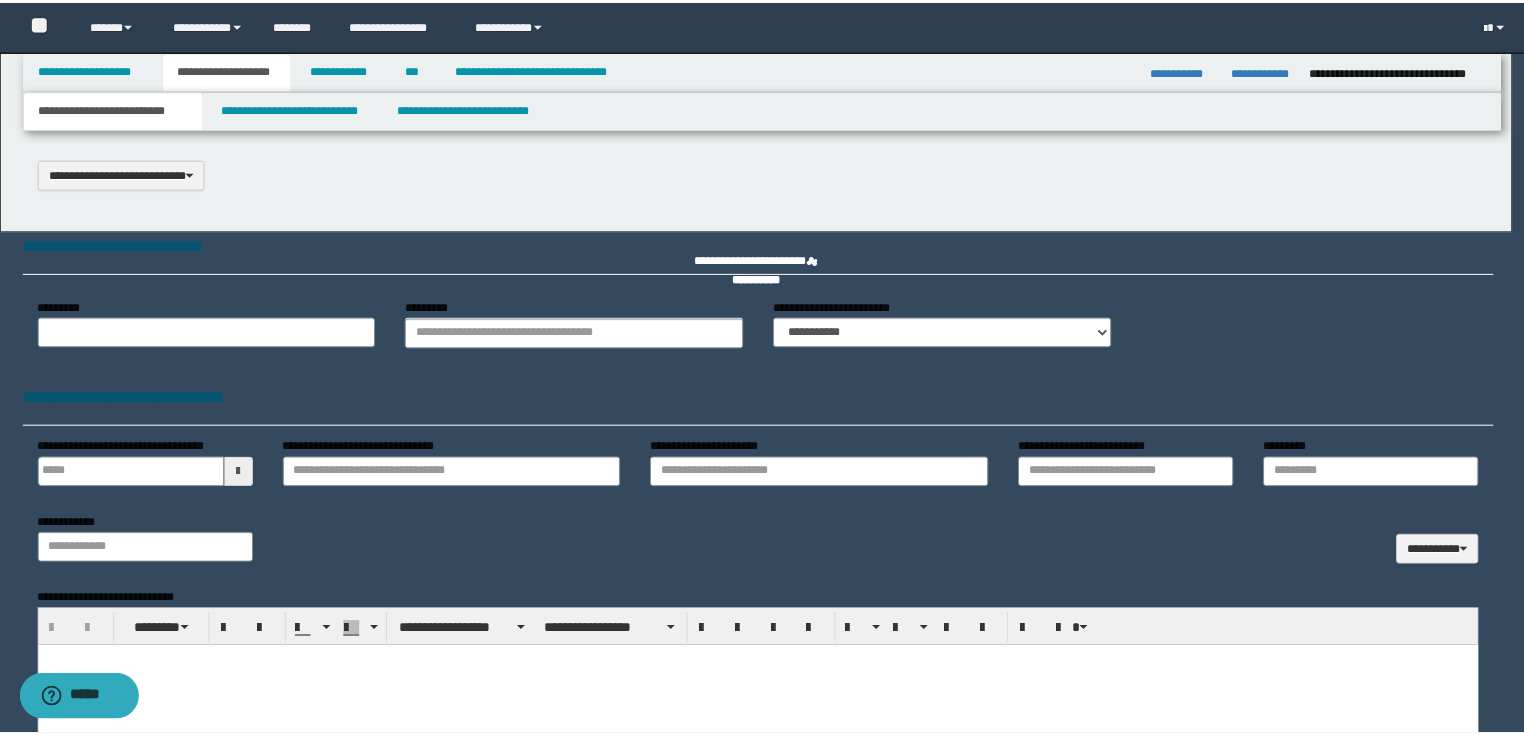 scroll, scrollTop: 0, scrollLeft: 0, axis: both 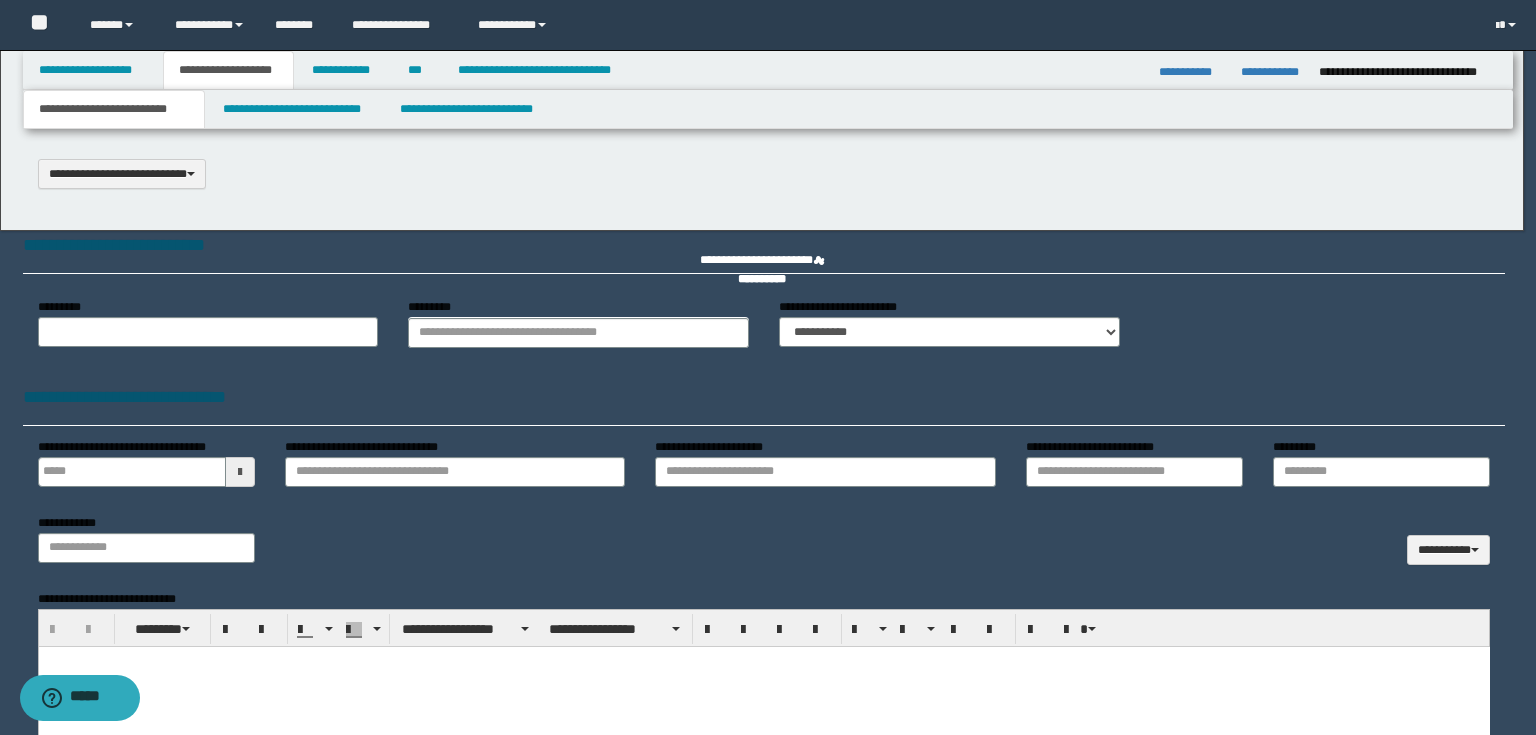 select on "*" 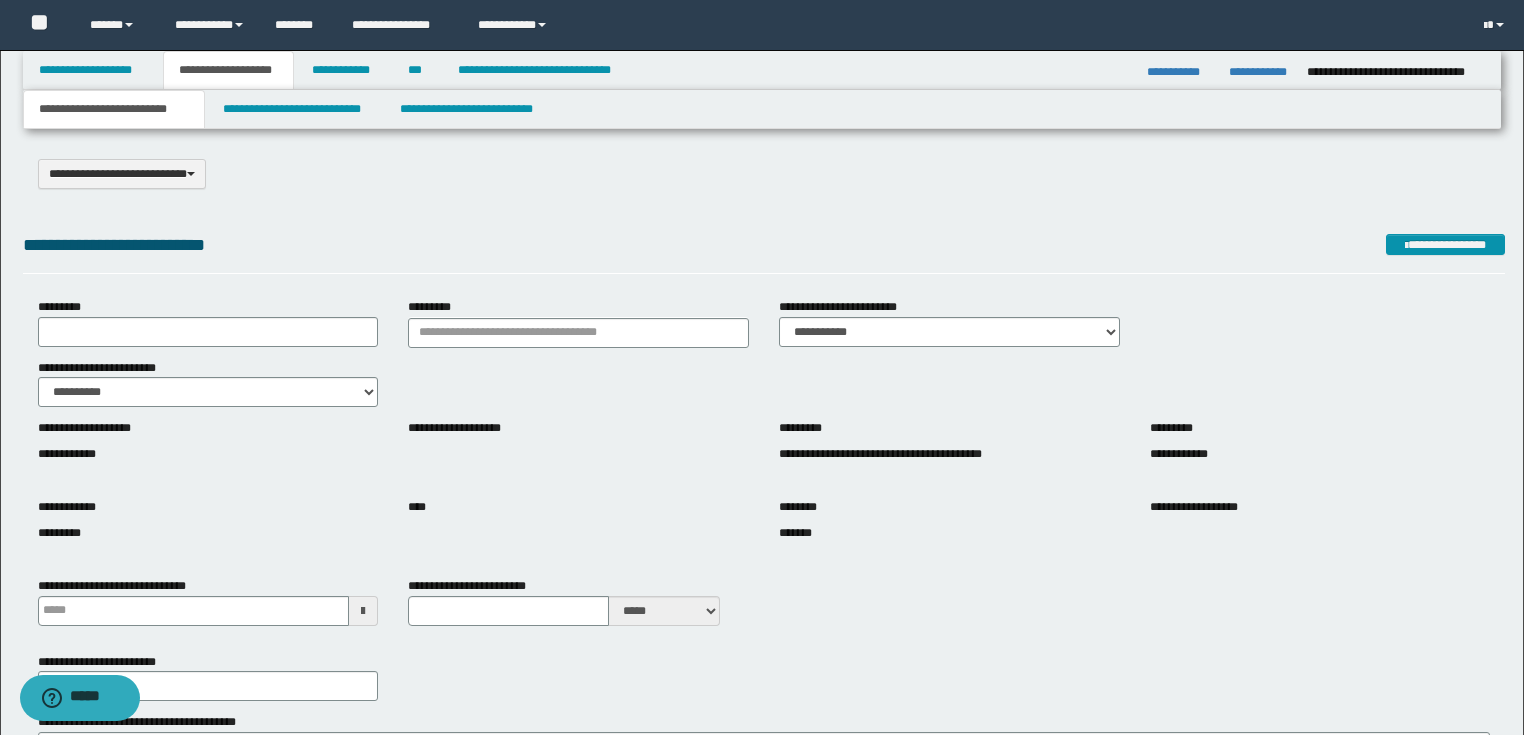 scroll, scrollTop: 80, scrollLeft: 0, axis: vertical 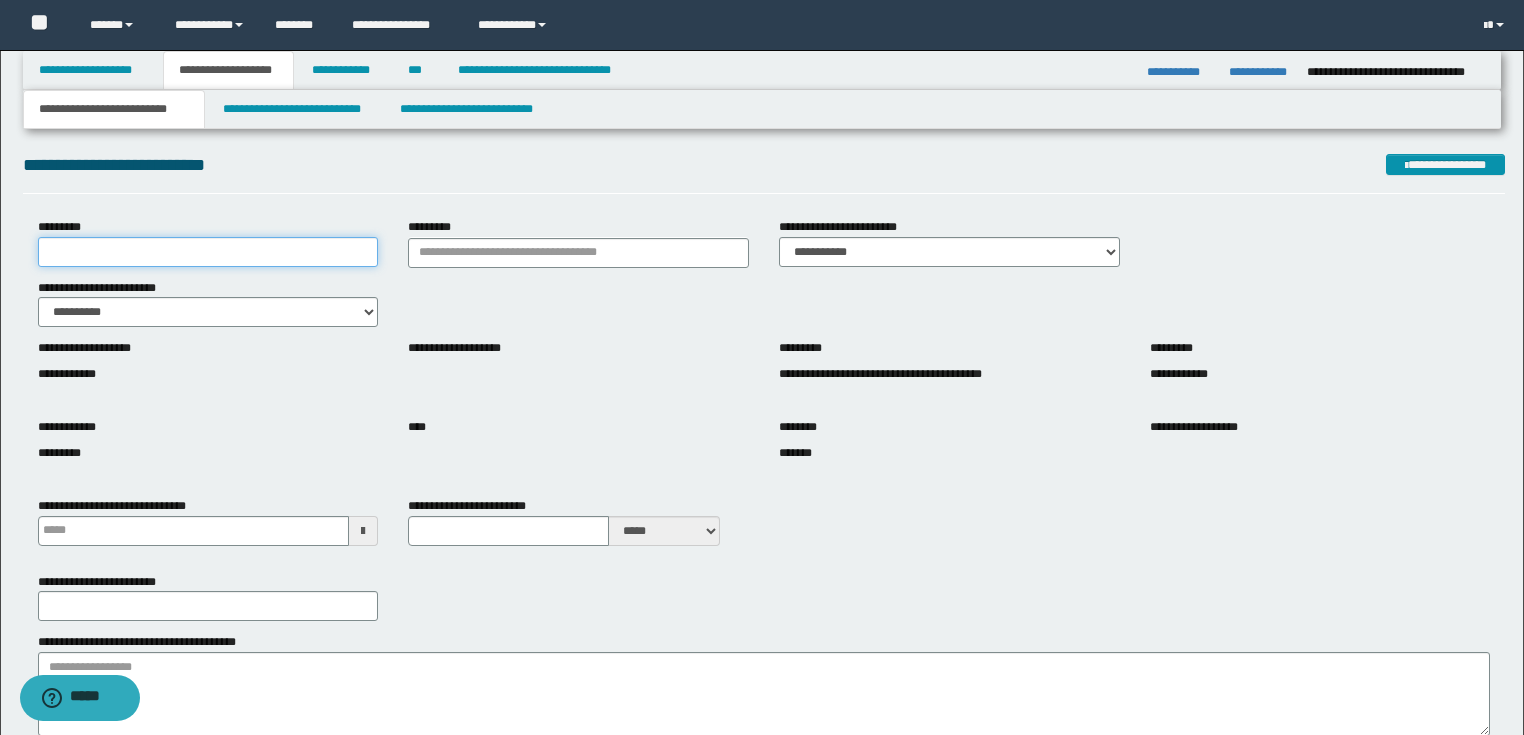 click on "*********" at bounding box center [208, 252] 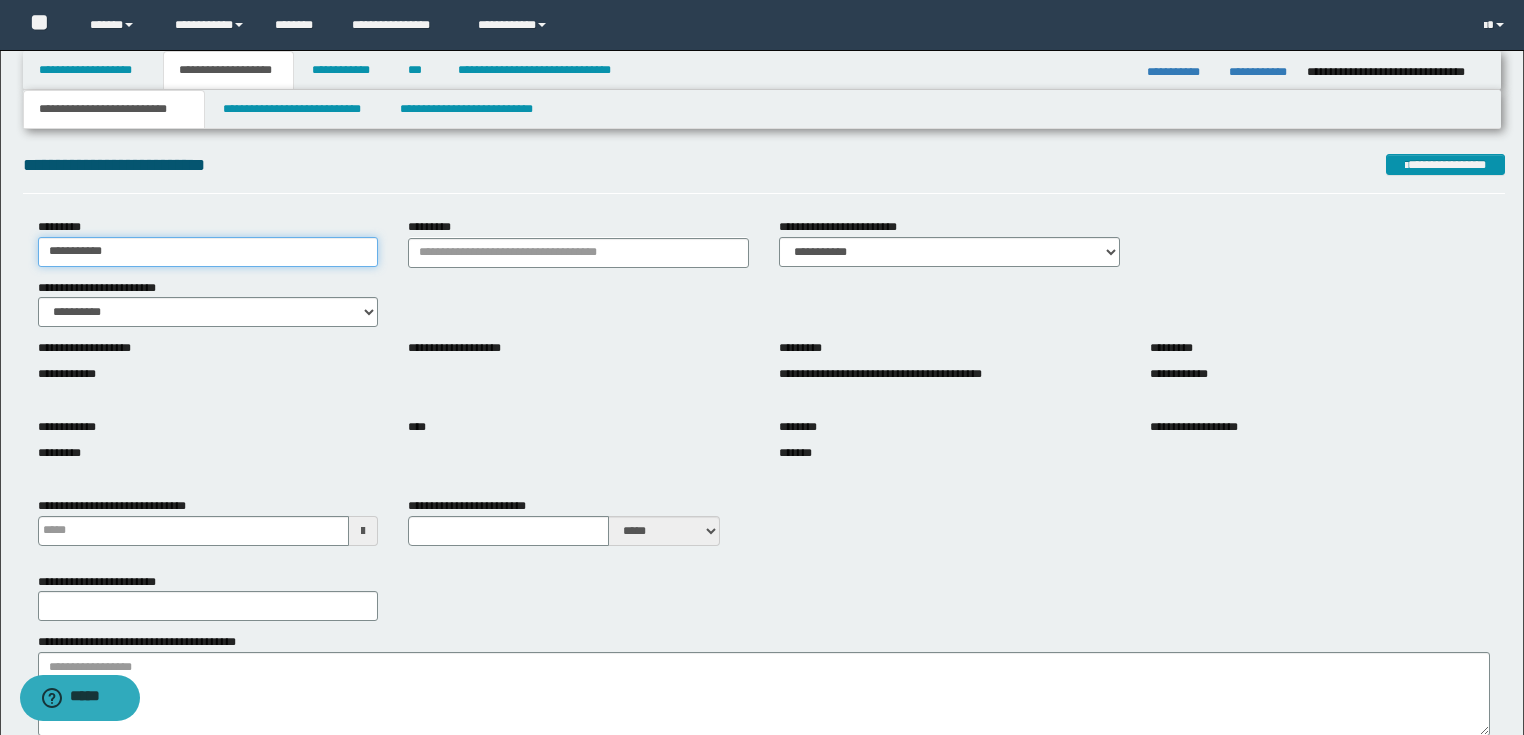 type on "**********" 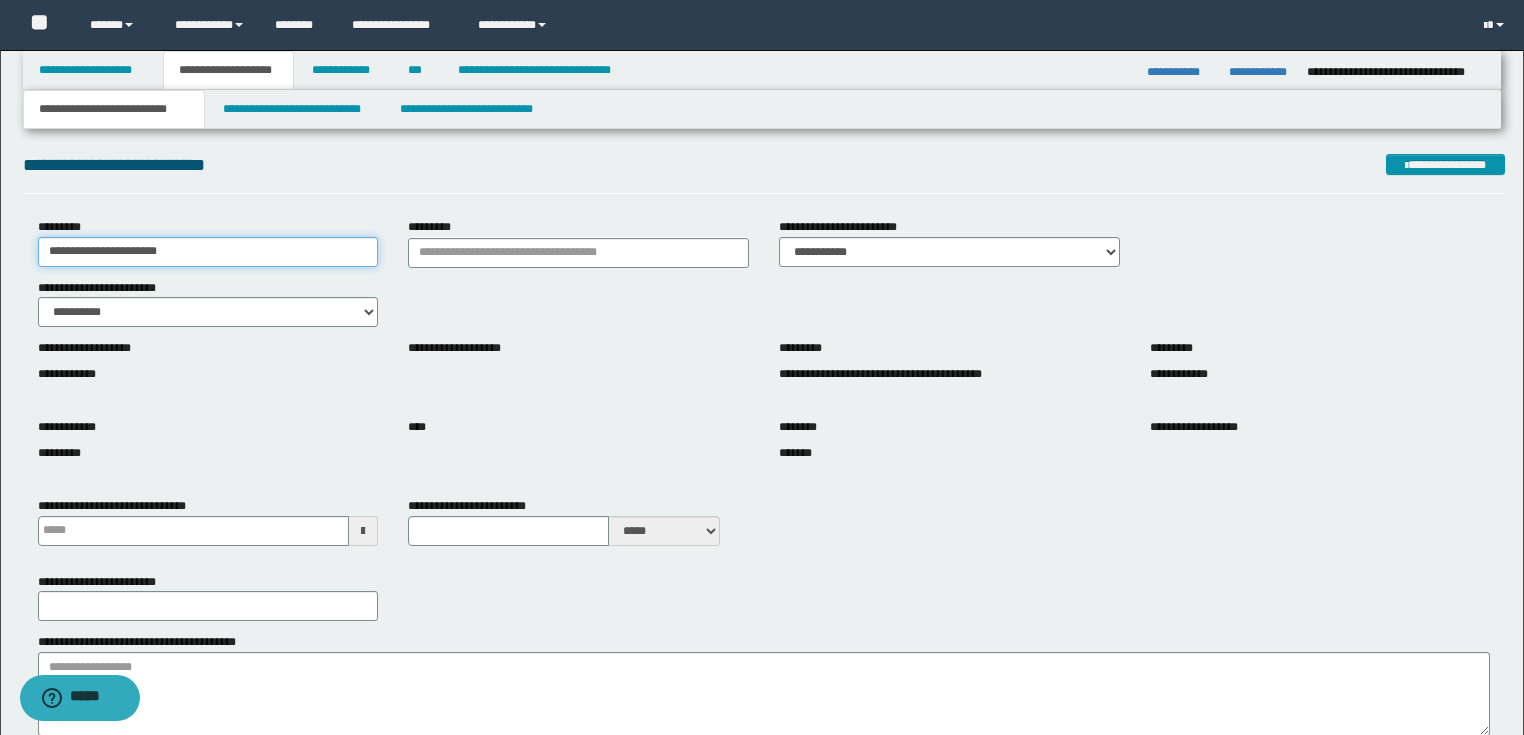 type 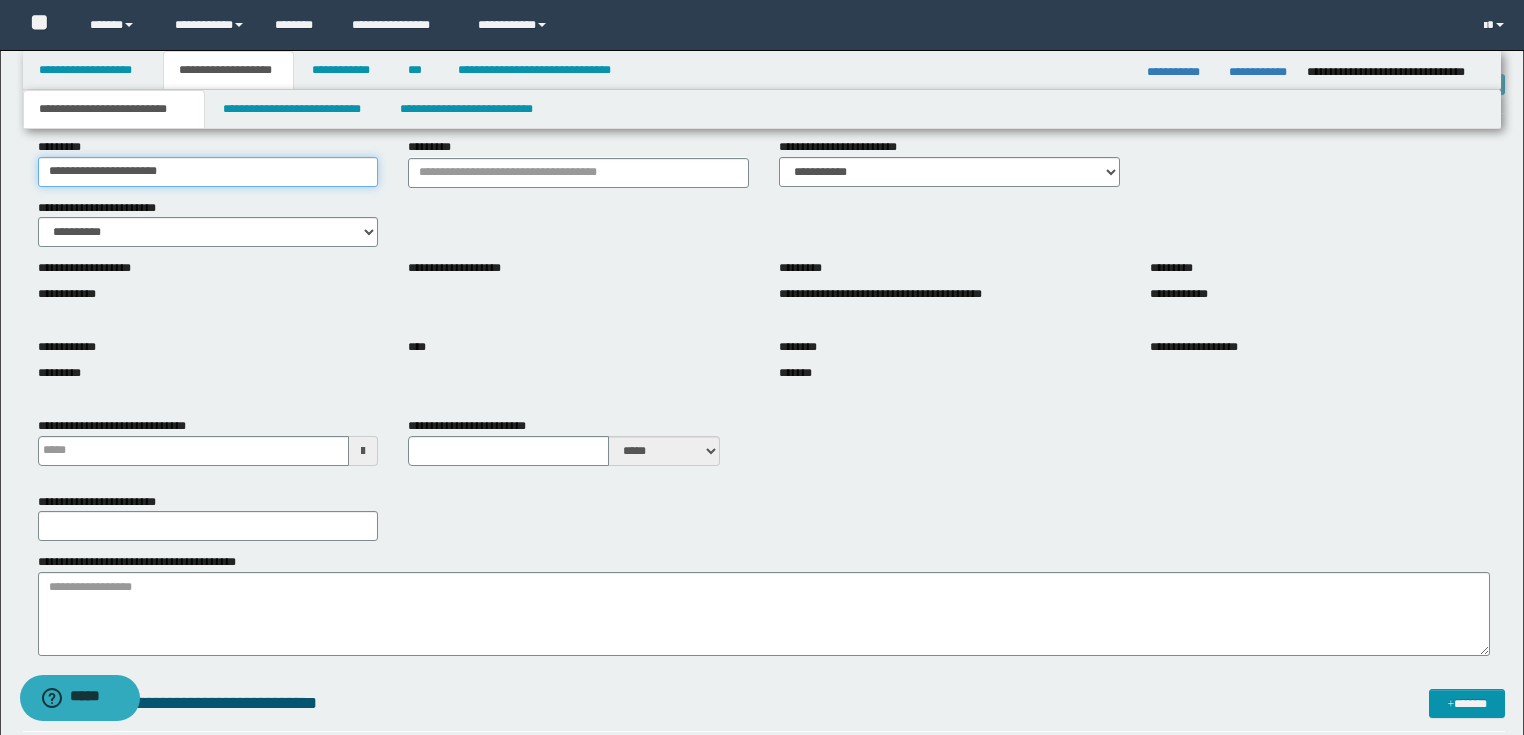 scroll, scrollTop: 80, scrollLeft: 0, axis: vertical 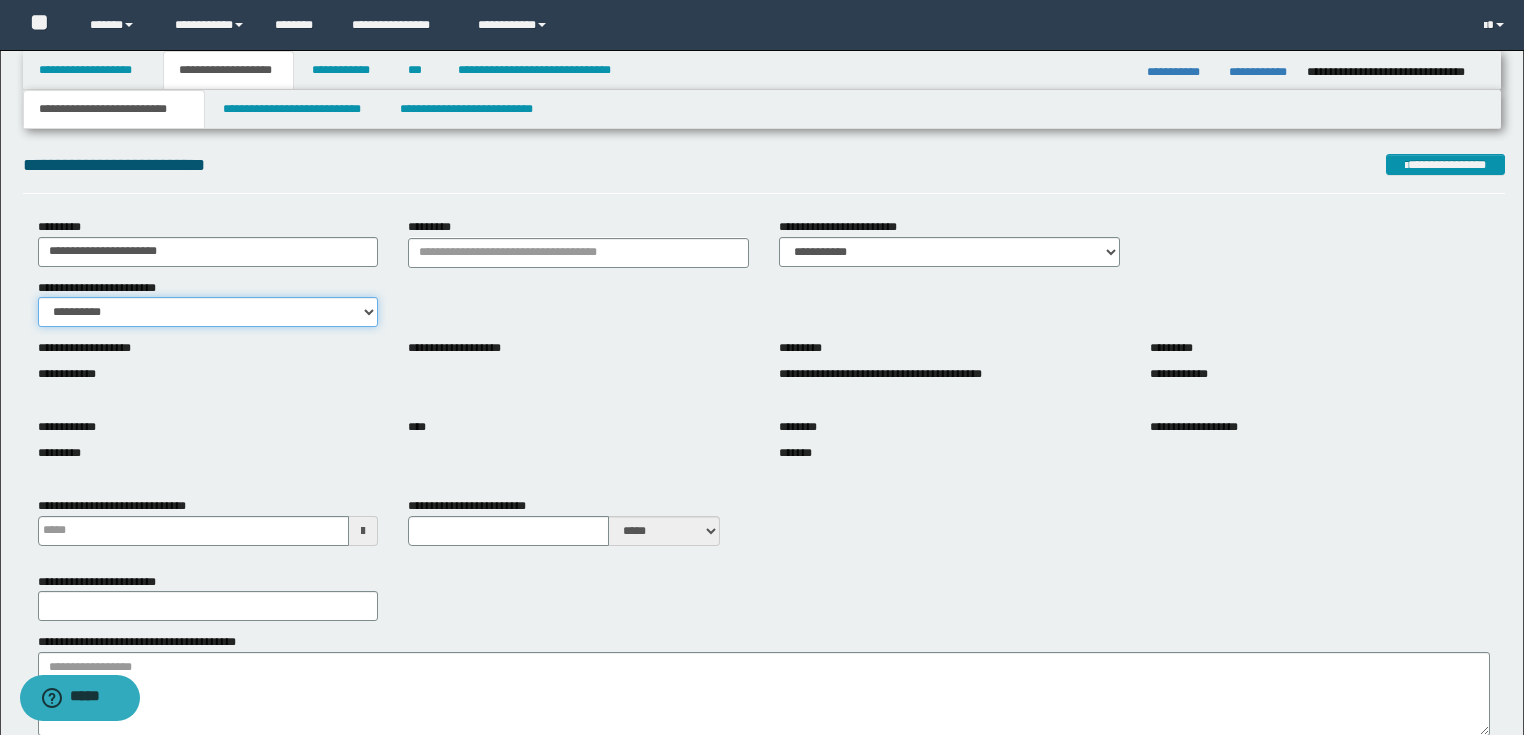 click on "**********" at bounding box center (208, 312) 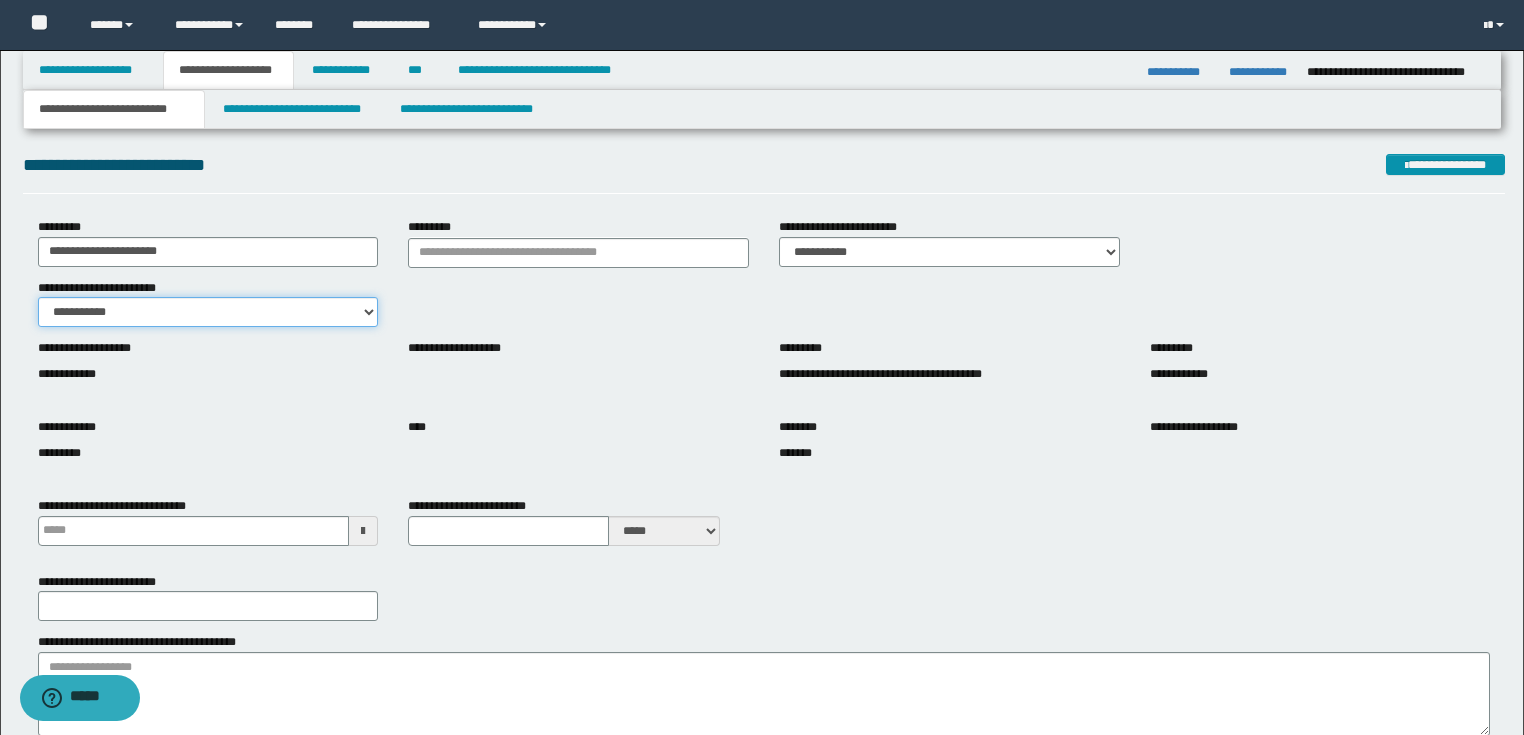 click on "**********" at bounding box center (208, 312) 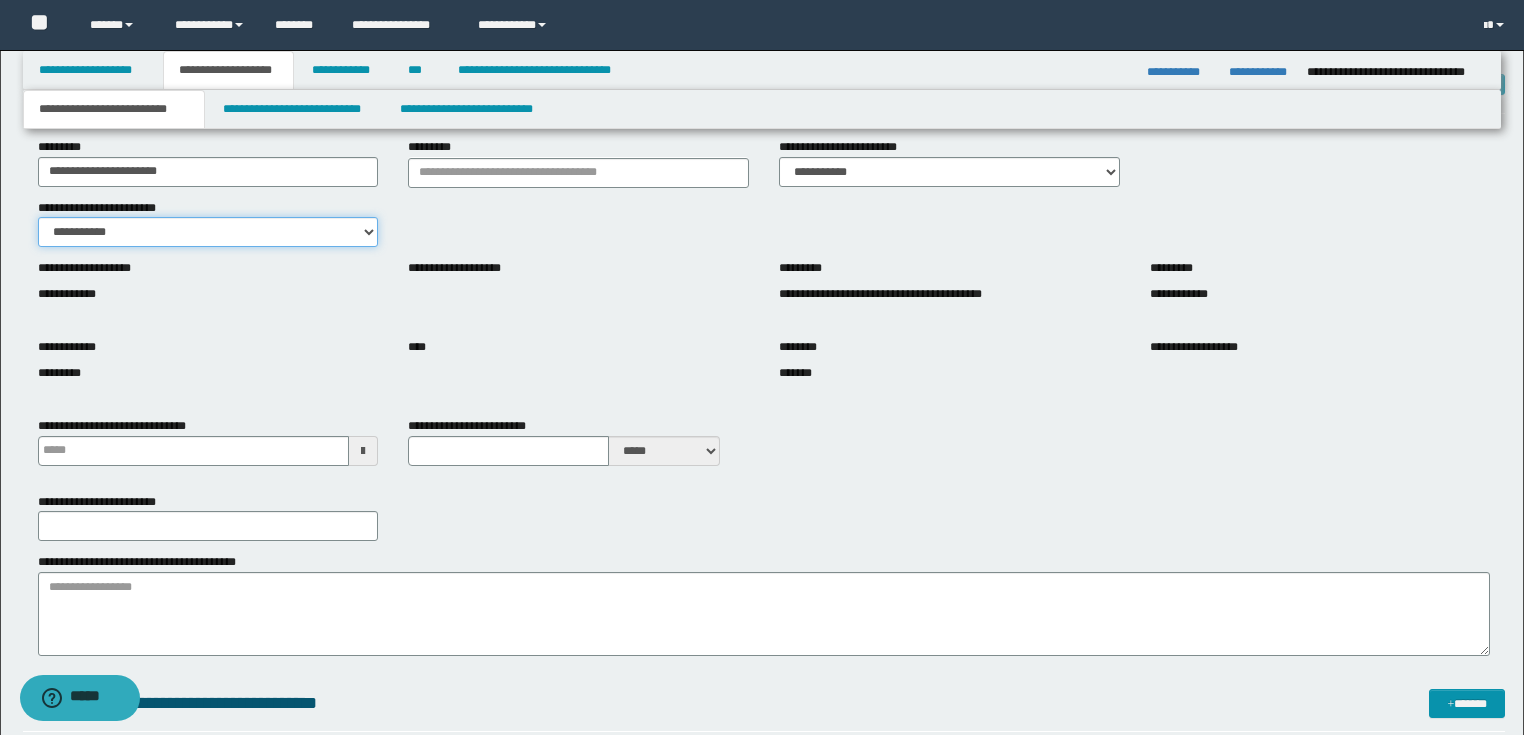 scroll, scrollTop: 240, scrollLeft: 0, axis: vertical 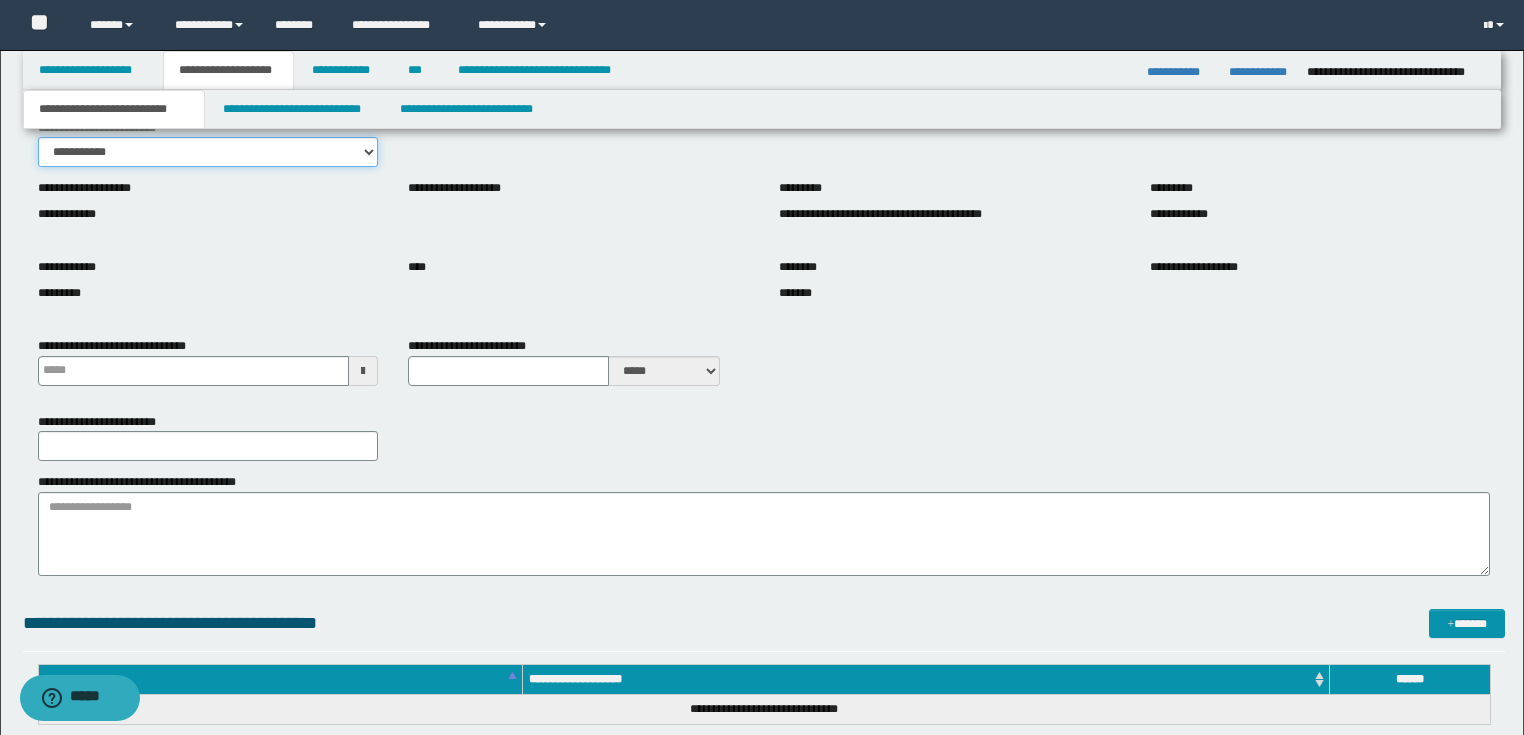 type 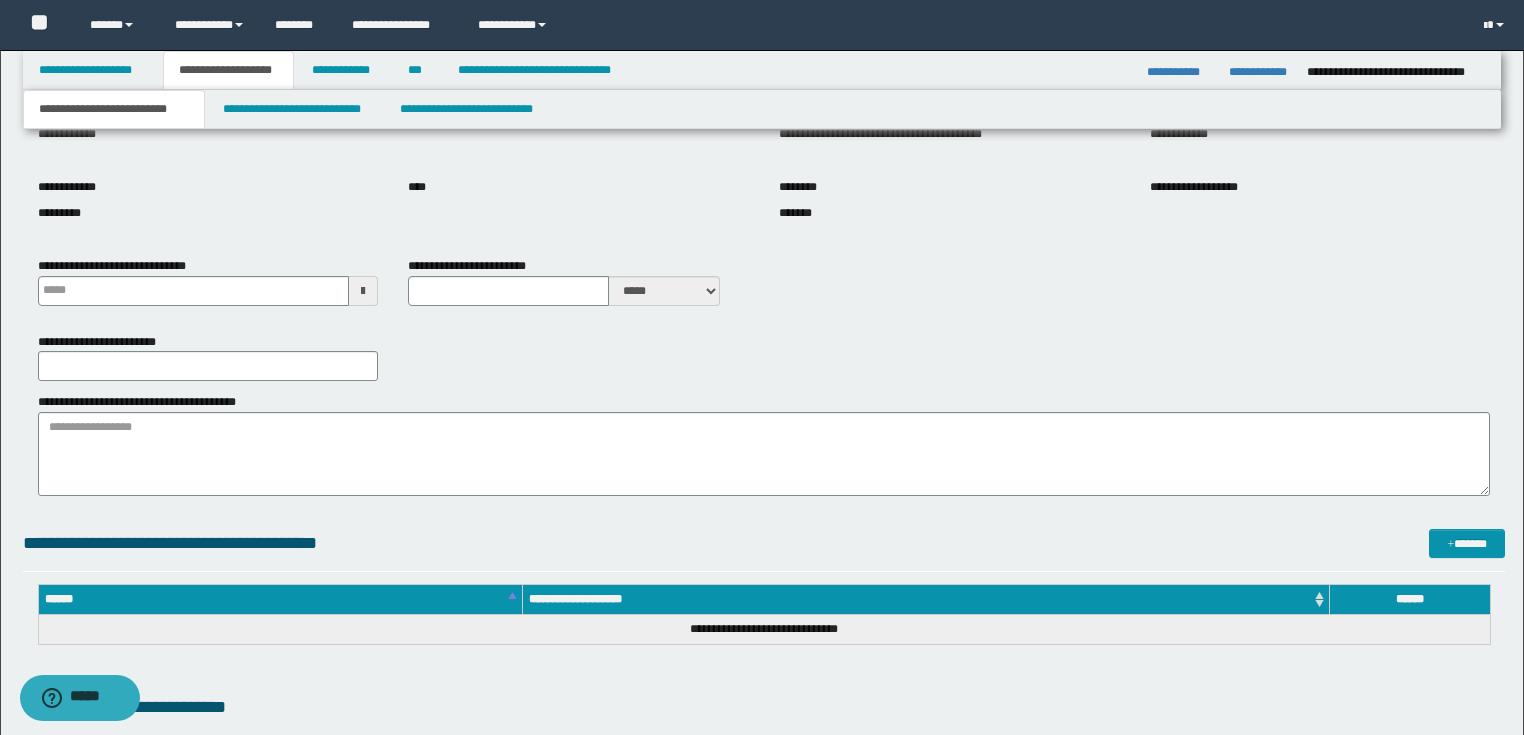 scroll, scrollTop: 400, scrollLeft: 0, axis: vertical 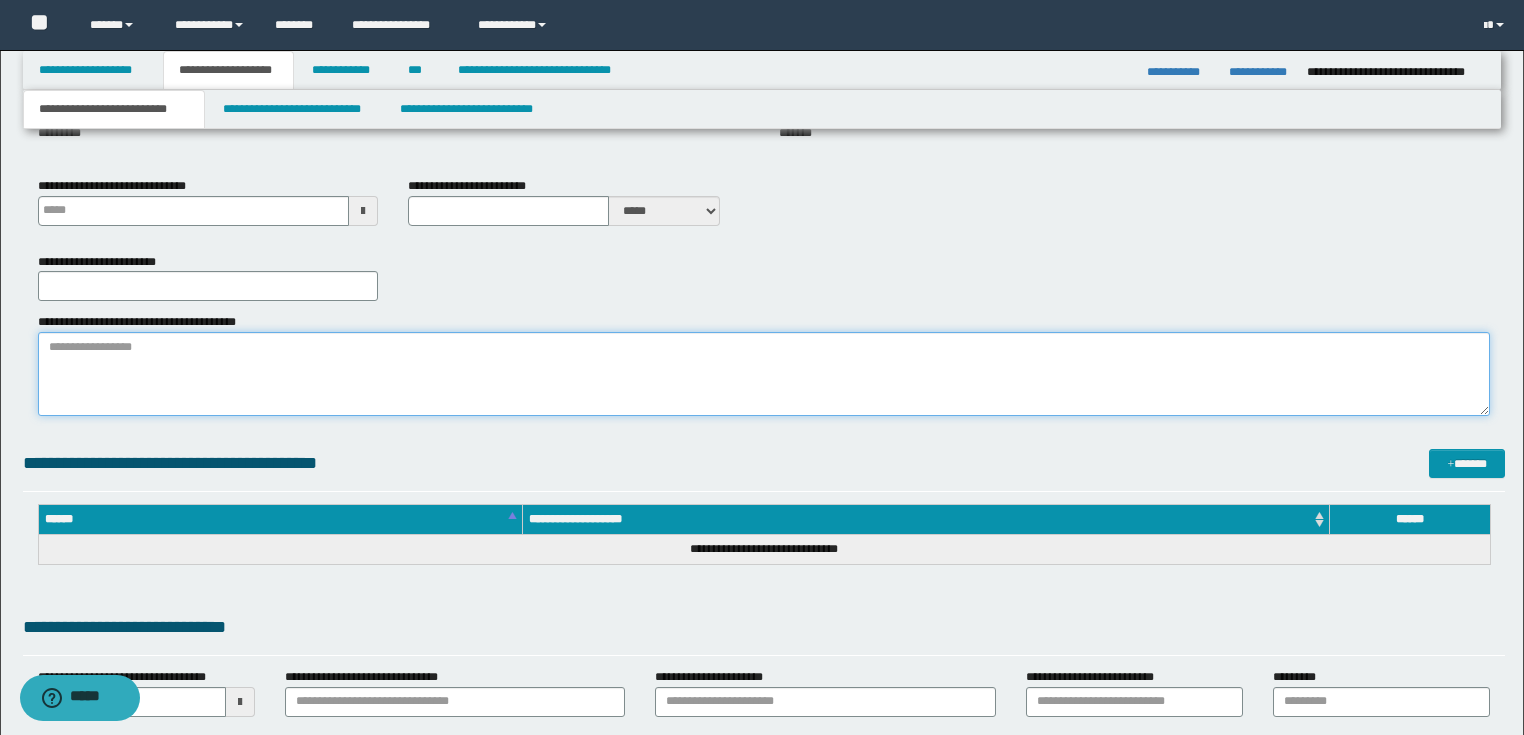 click on "**********" at bounding box center (764, 374) 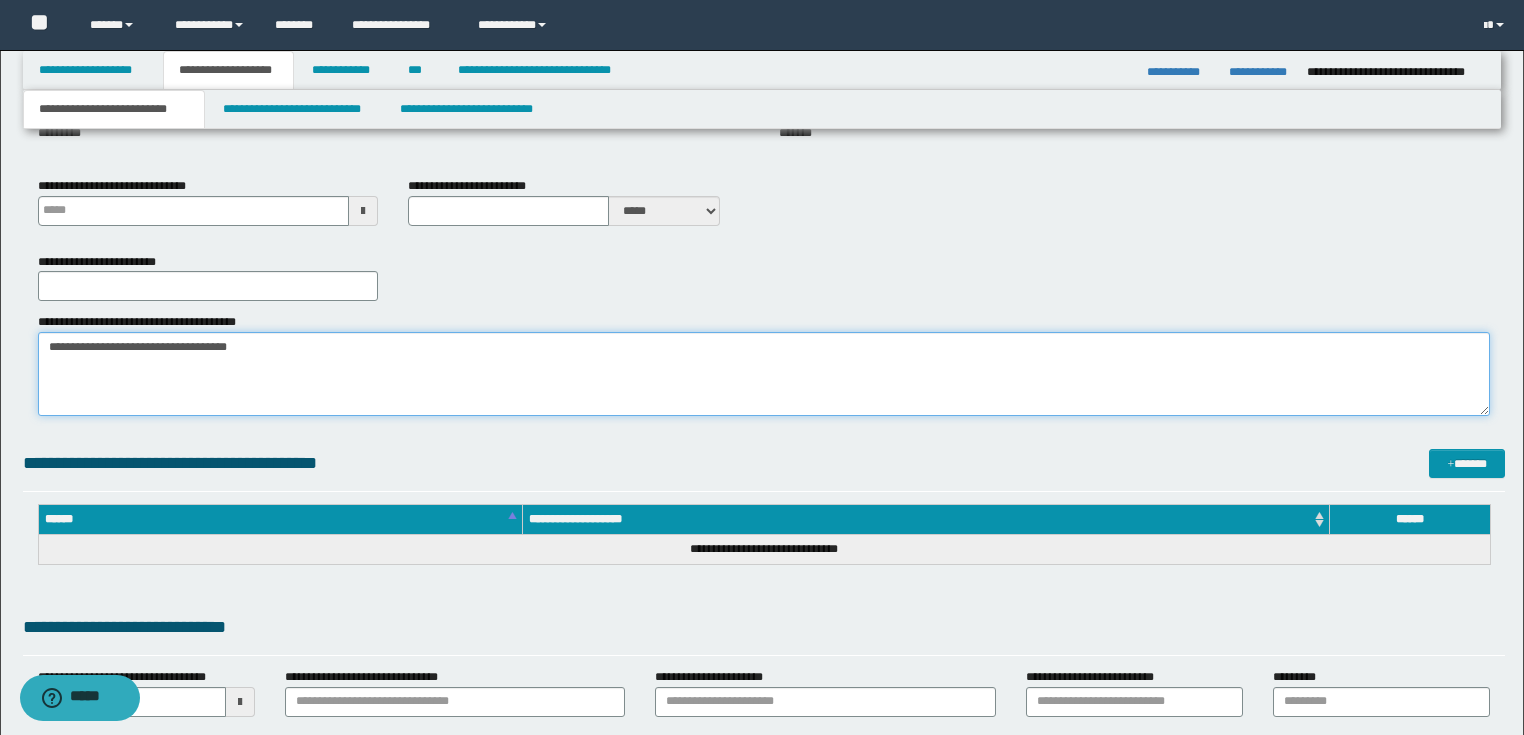 type on "**********" 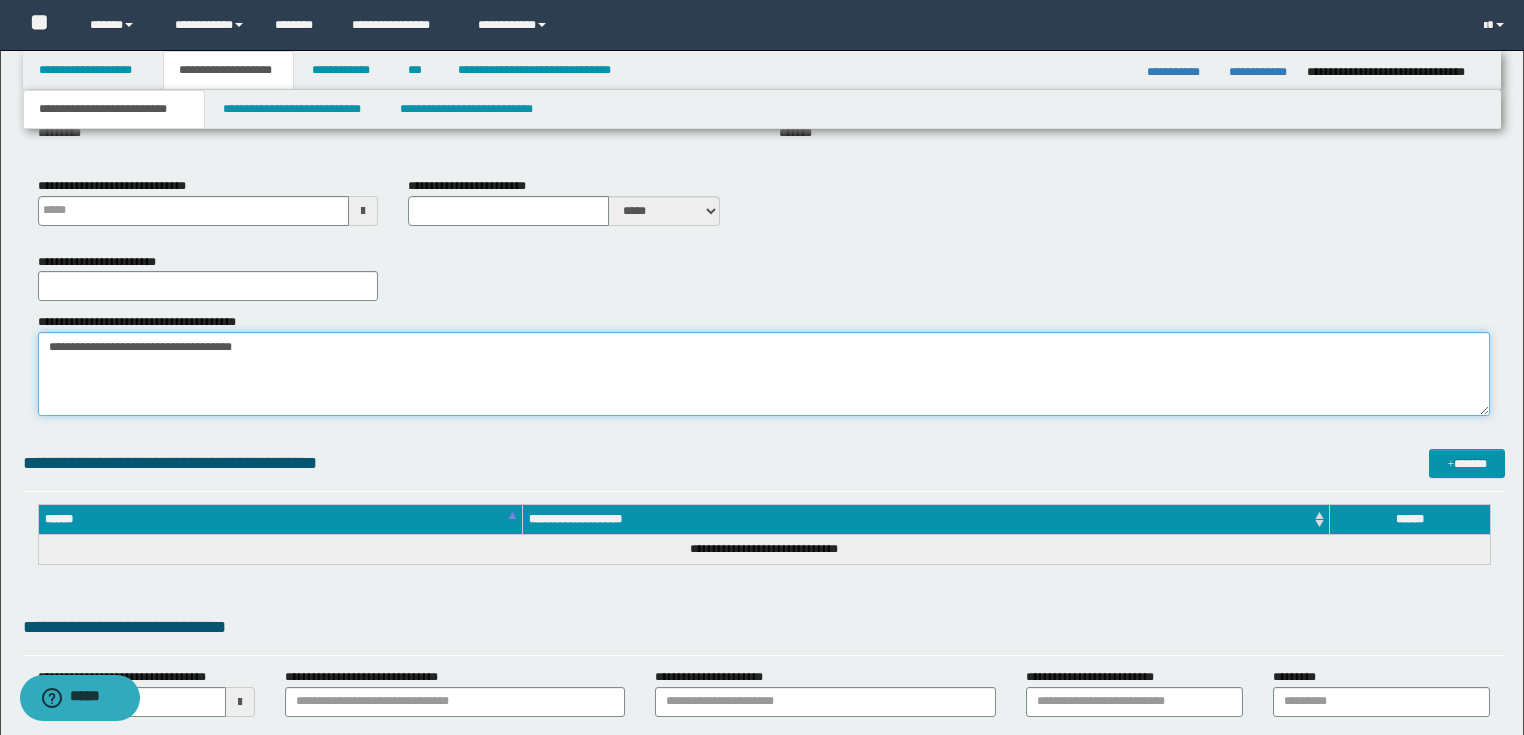 type 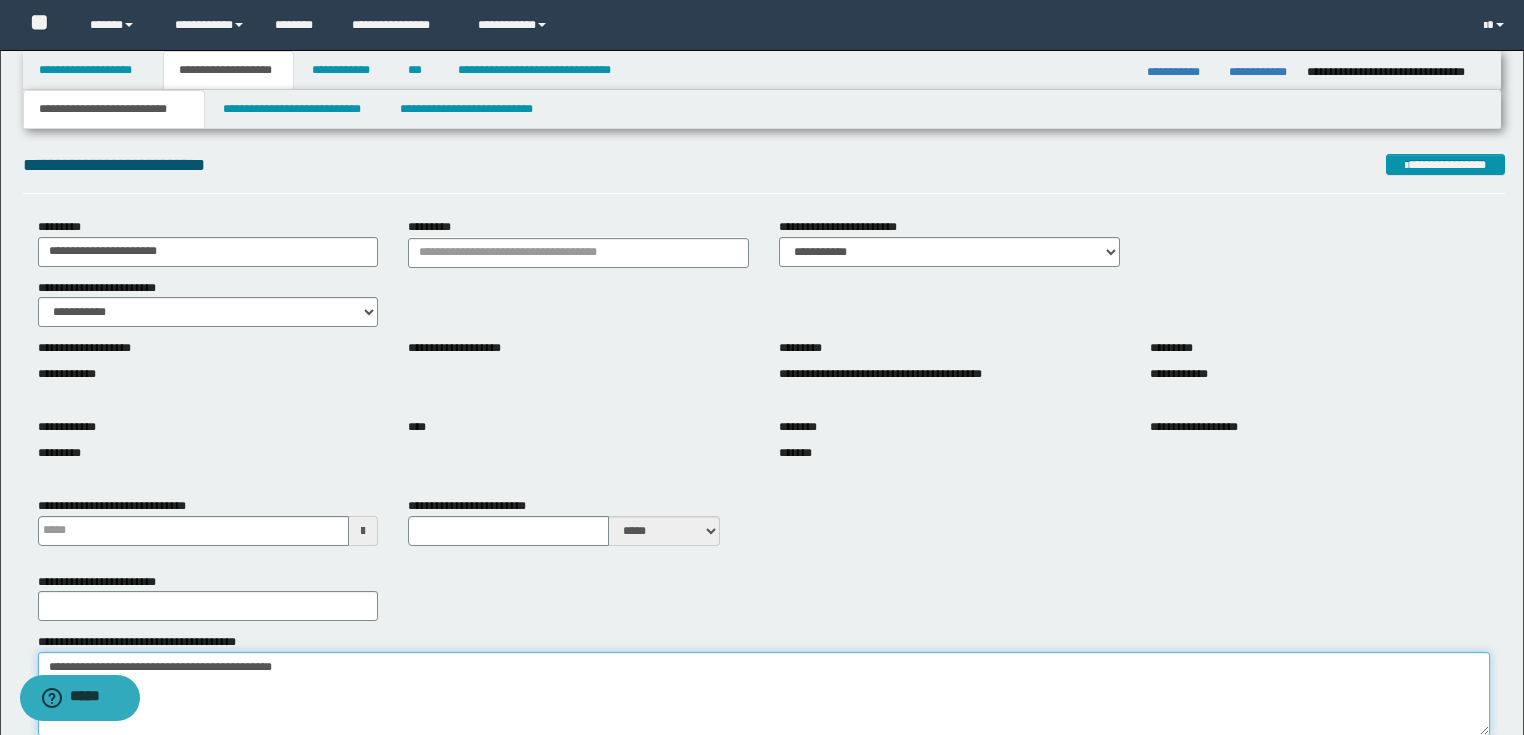 scroll, scrollTop: 0, scrollLeft: 0, axis: both 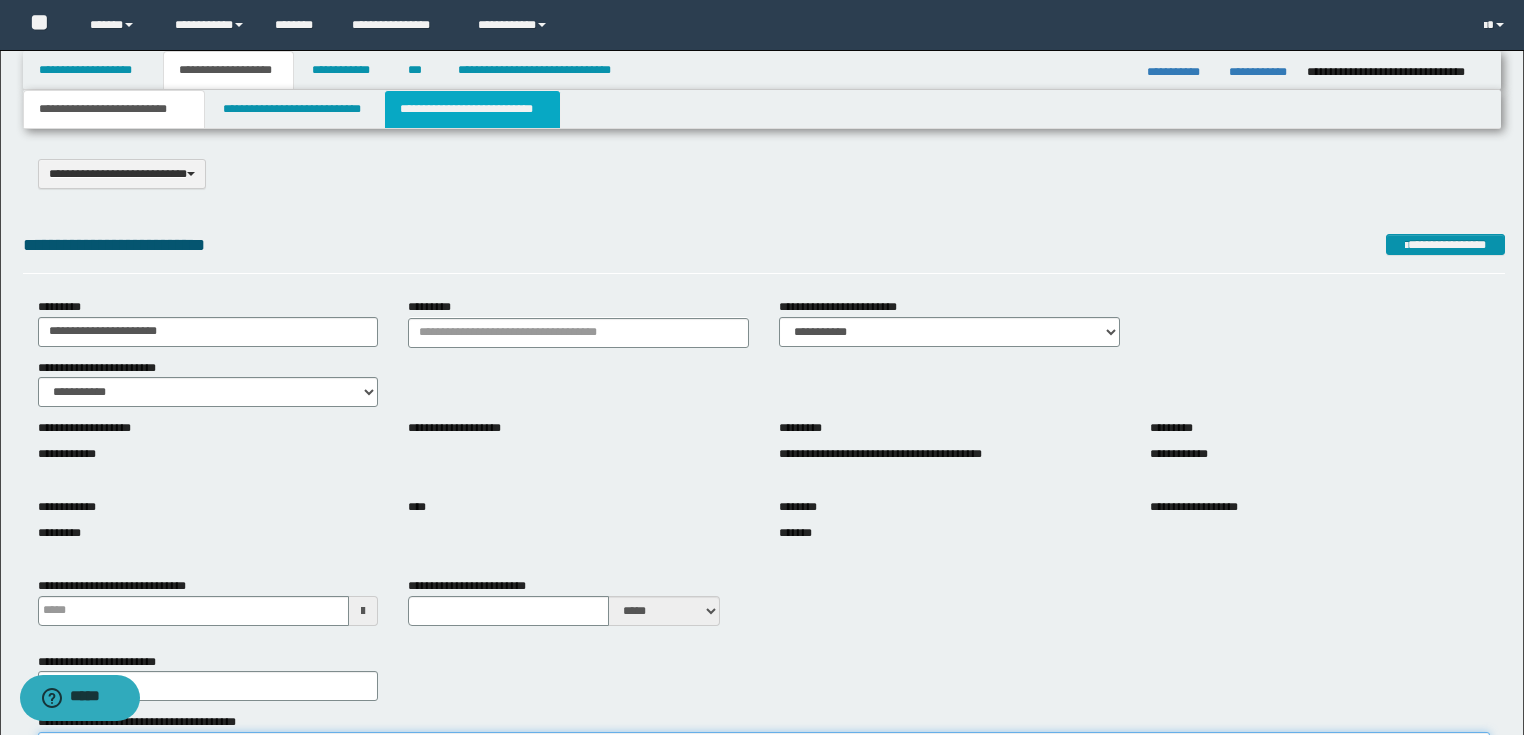 type on "**********" 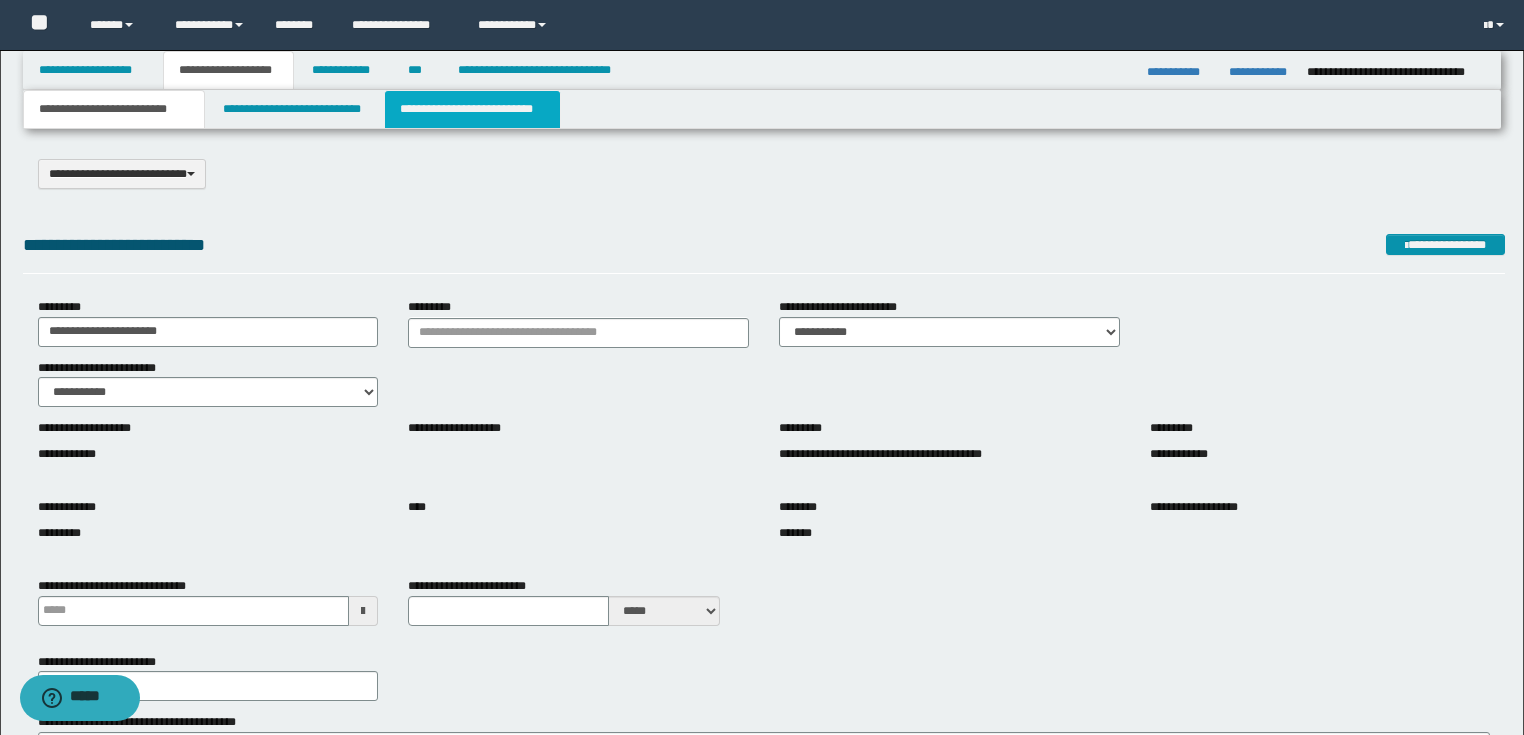 click on "**********" at bounding box center (472, 109) 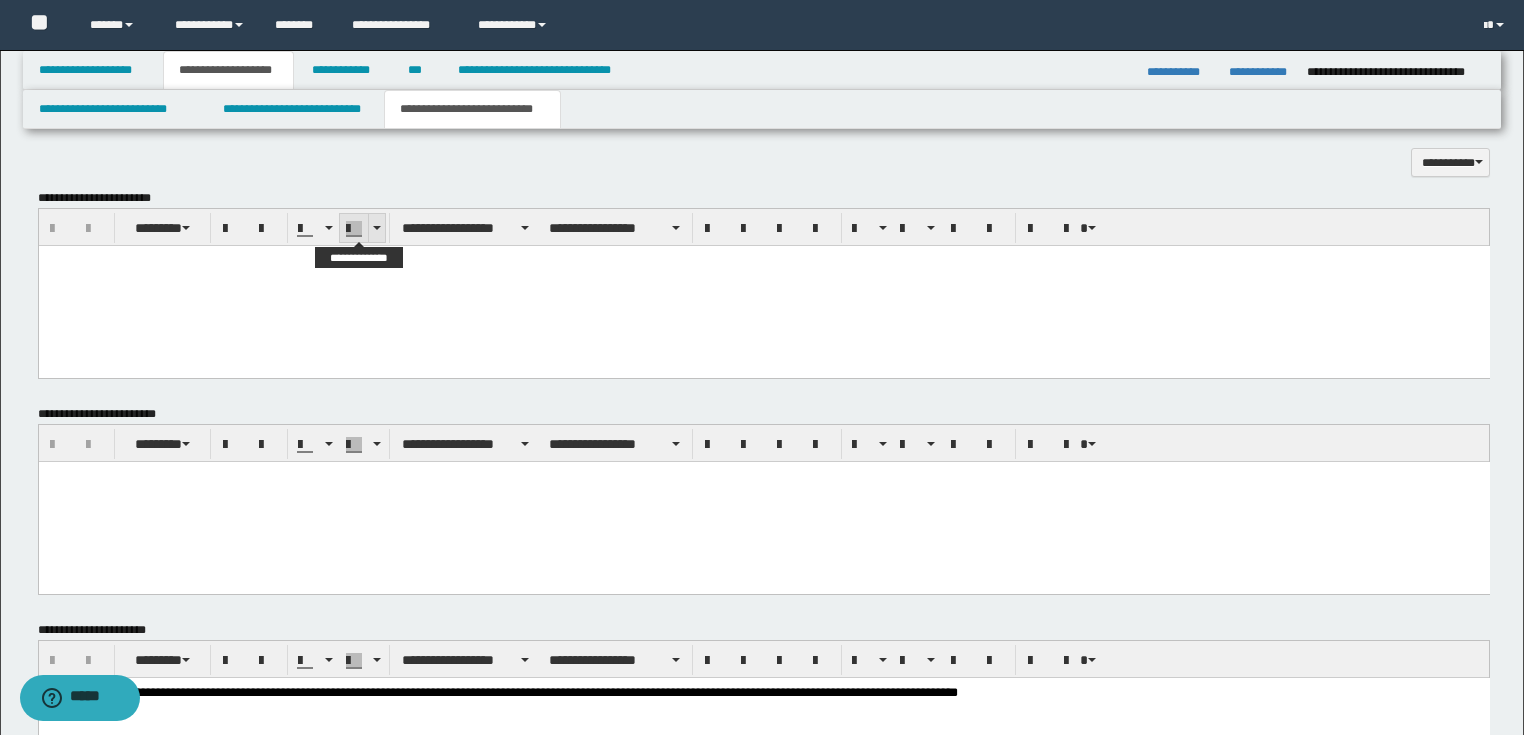 scroll, scrollTop: 720, scrollLeft: 0, axis: vertical 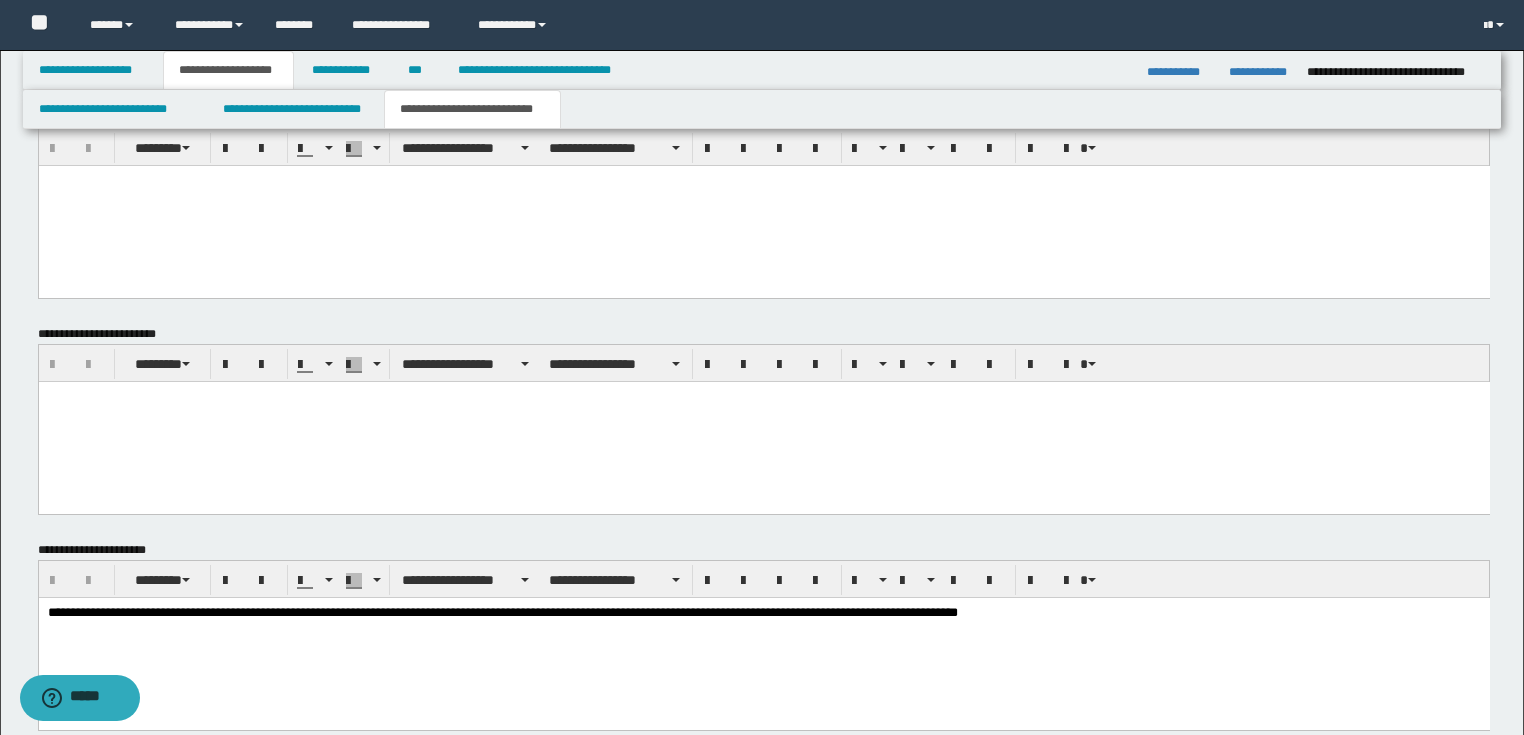 click at bounding box center [763, 421] 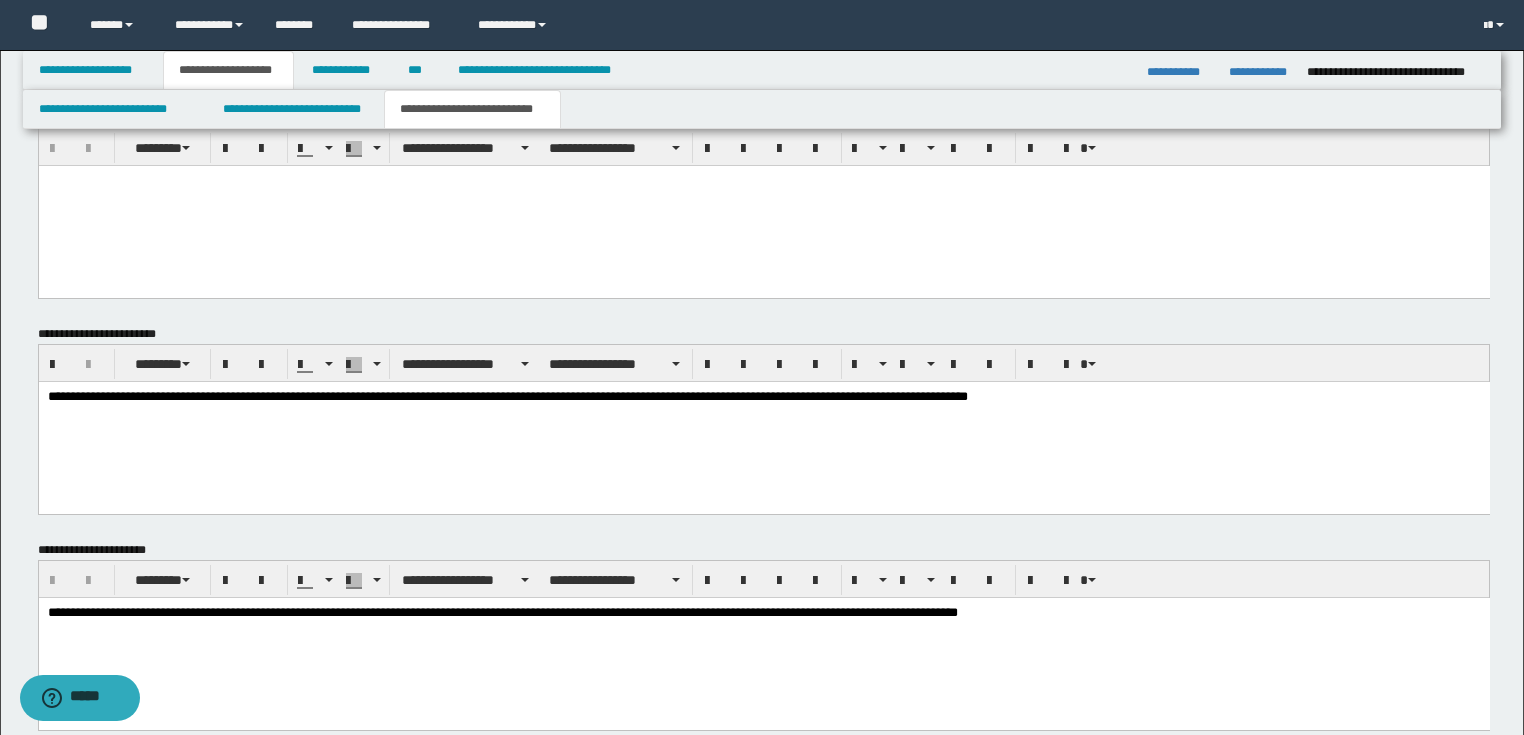 click on "**********" at bounding box center (763, 397) 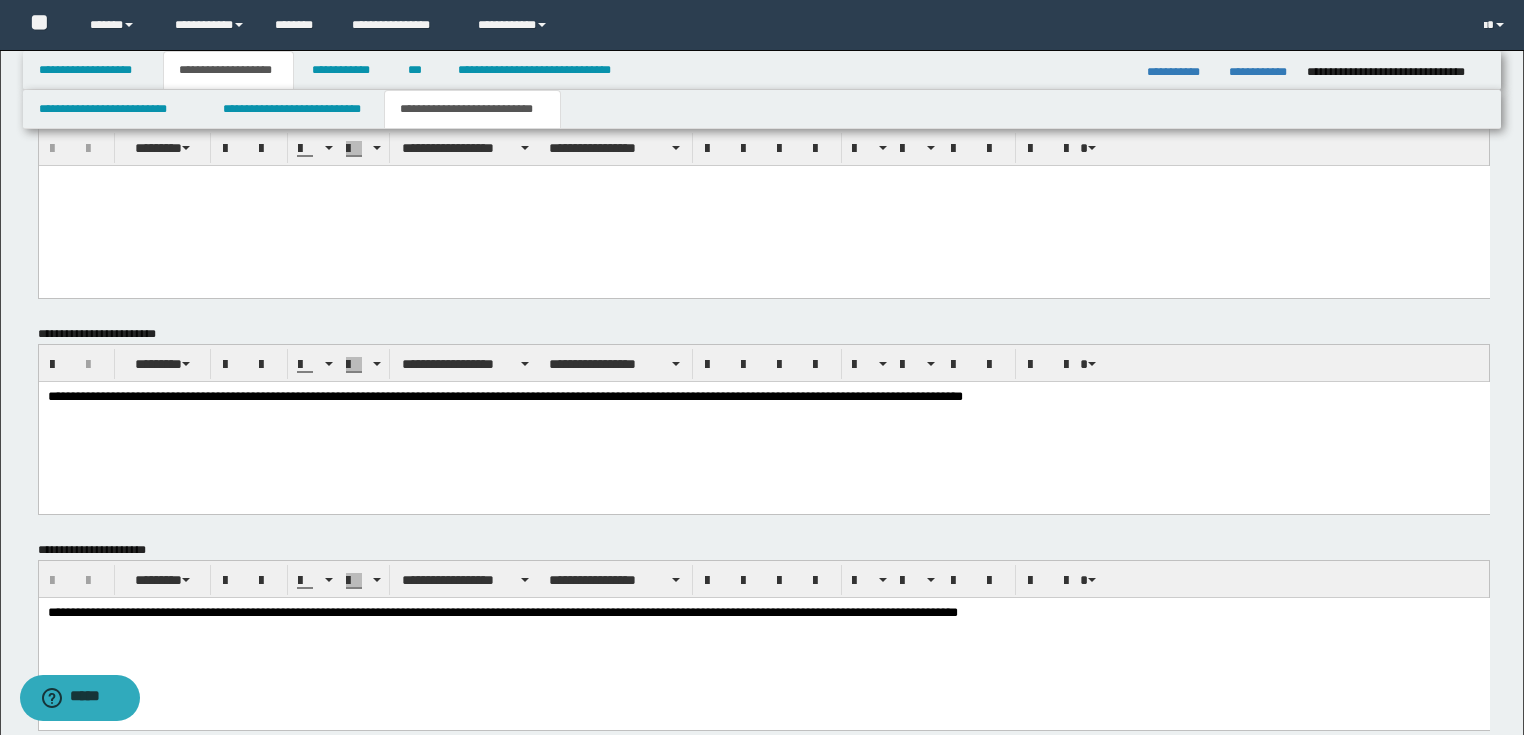 click on "**********" at bounding box center (763, 397) 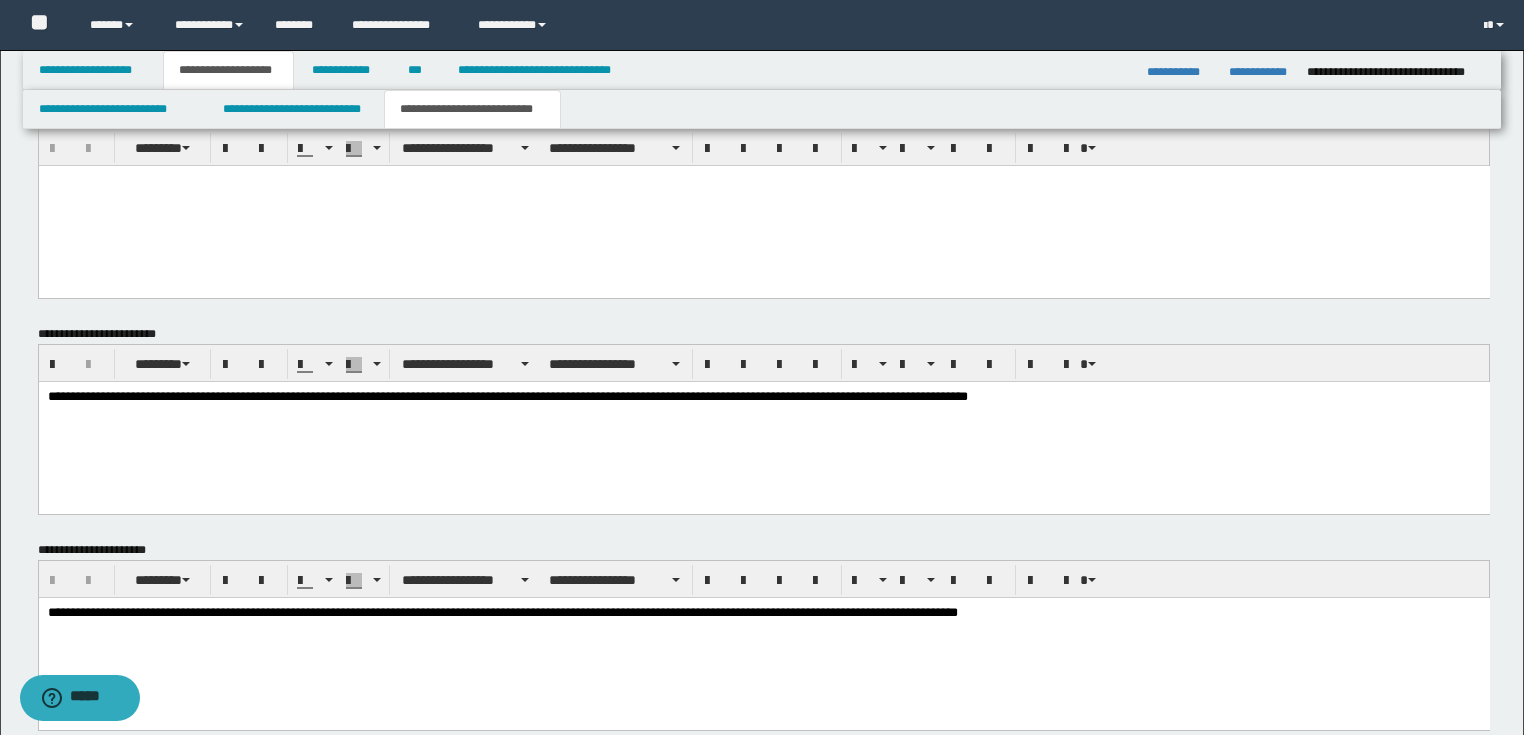 click on "**********" at bounding box center (763, 397) 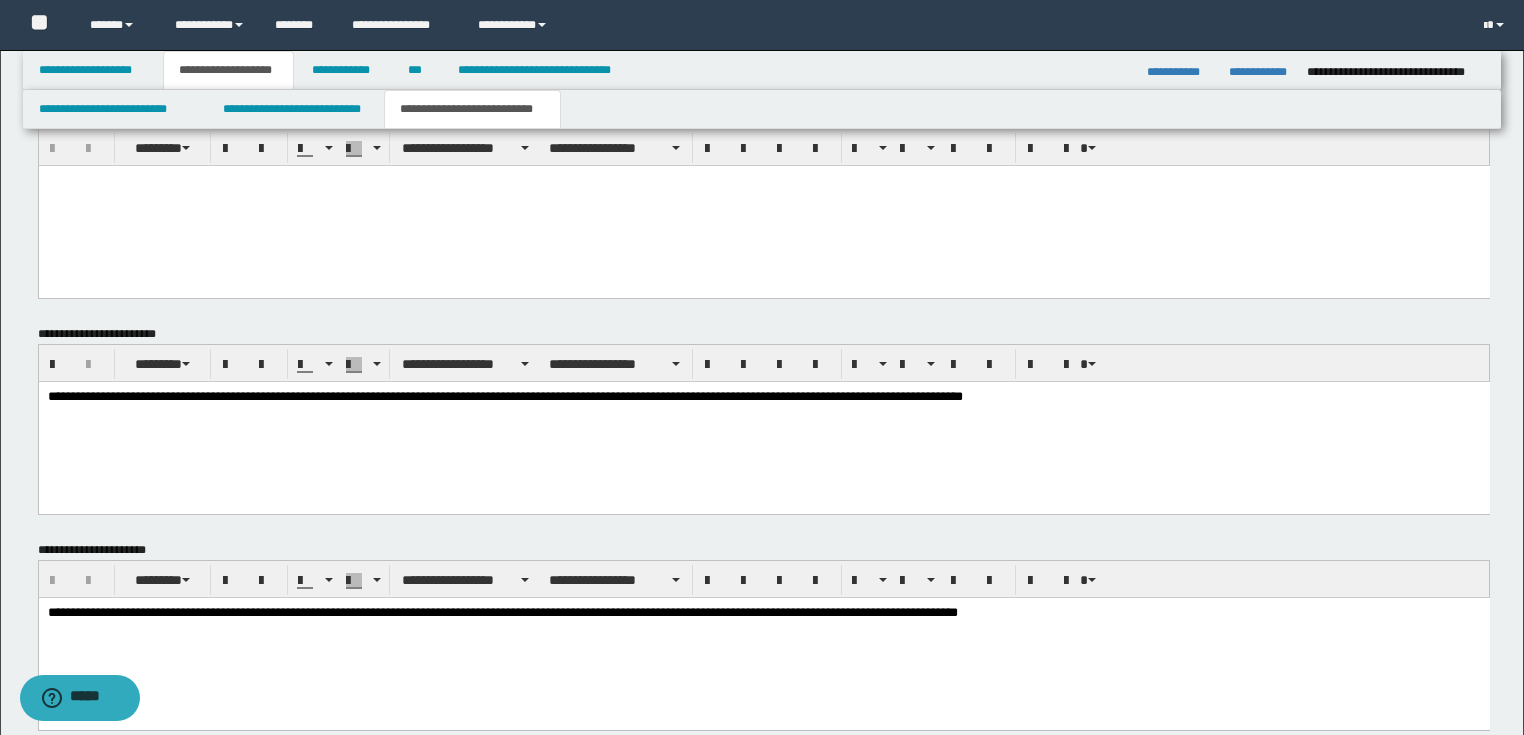 click on "**********" at bounding box center [763, 397] 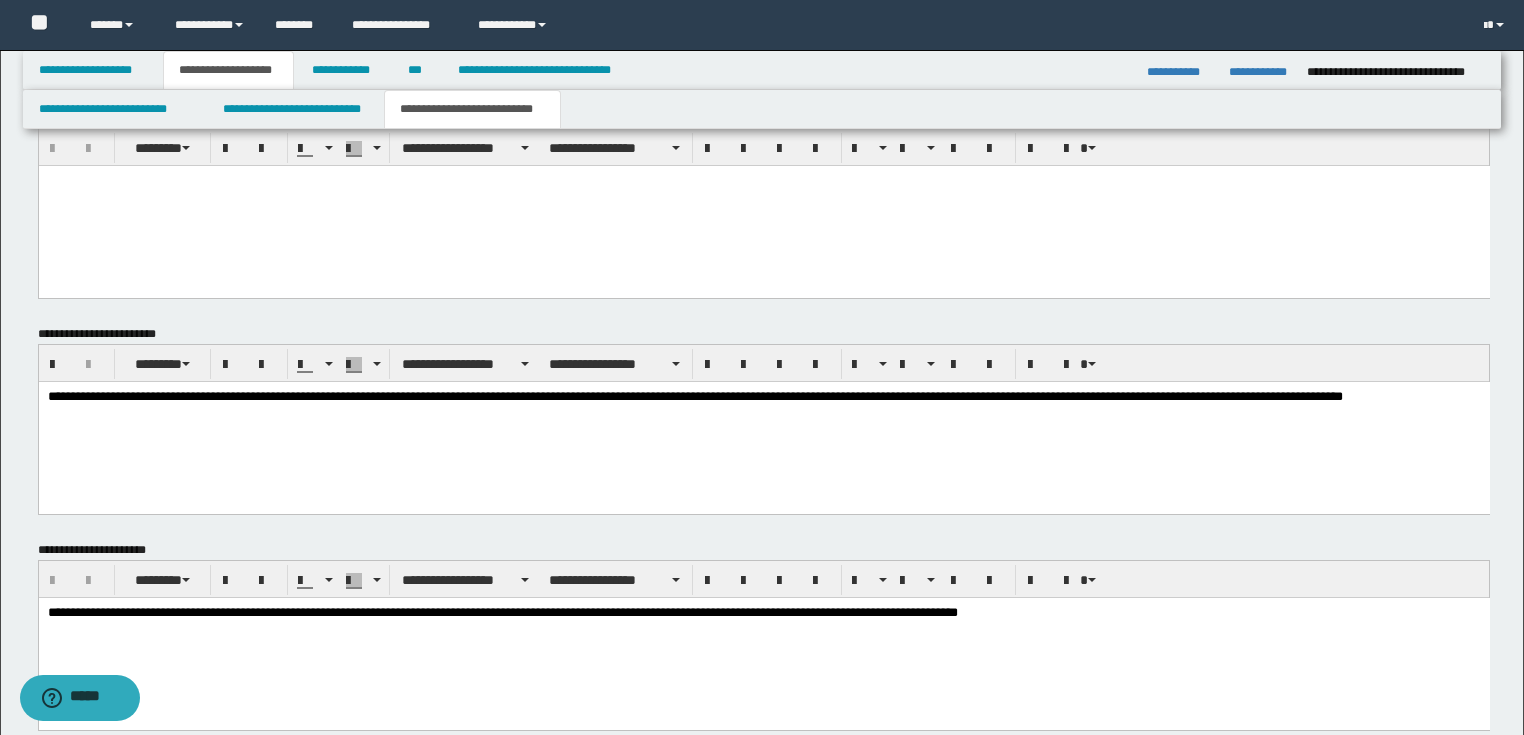 click on "**********" at bounding box center (763, 397) 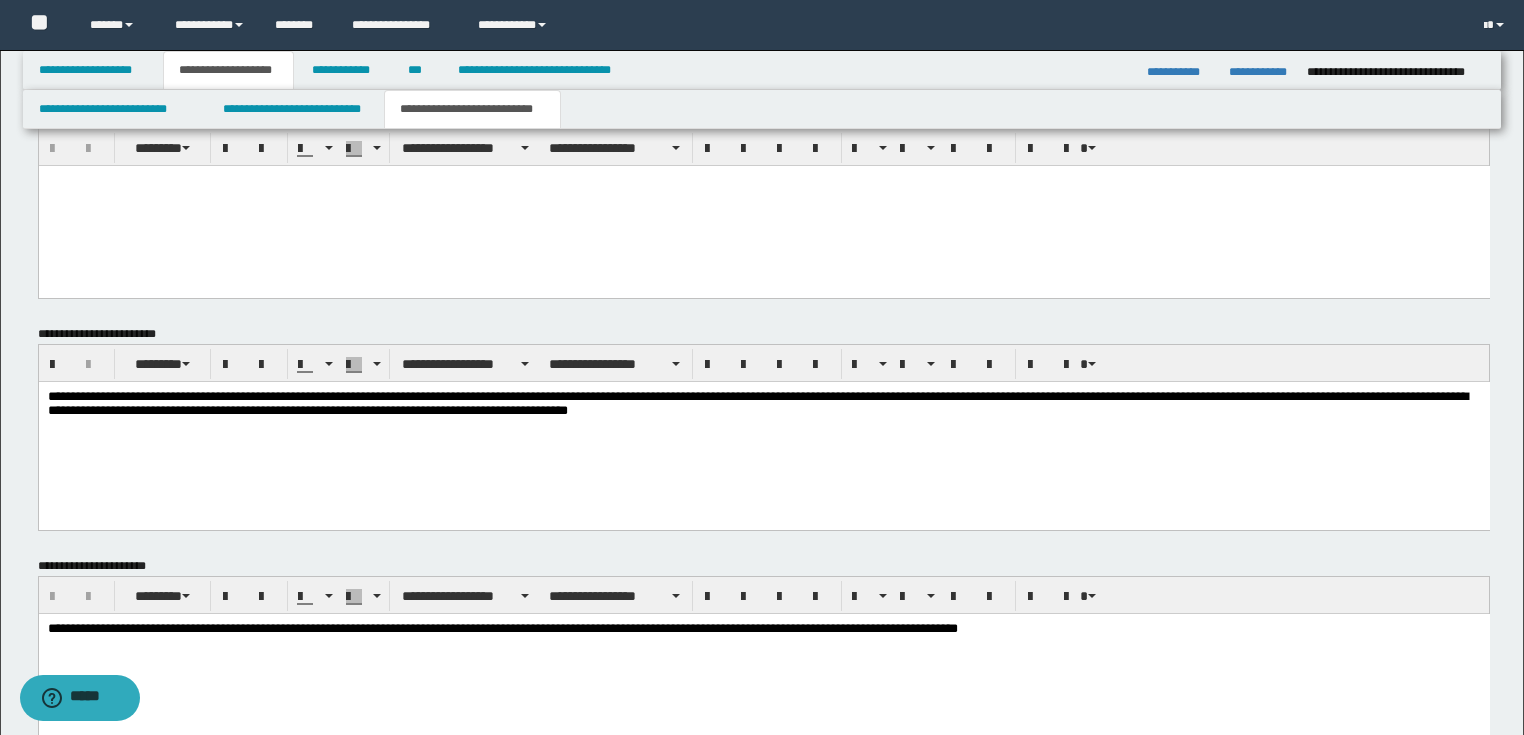 click on "**********" at bounding box center [763, 405] 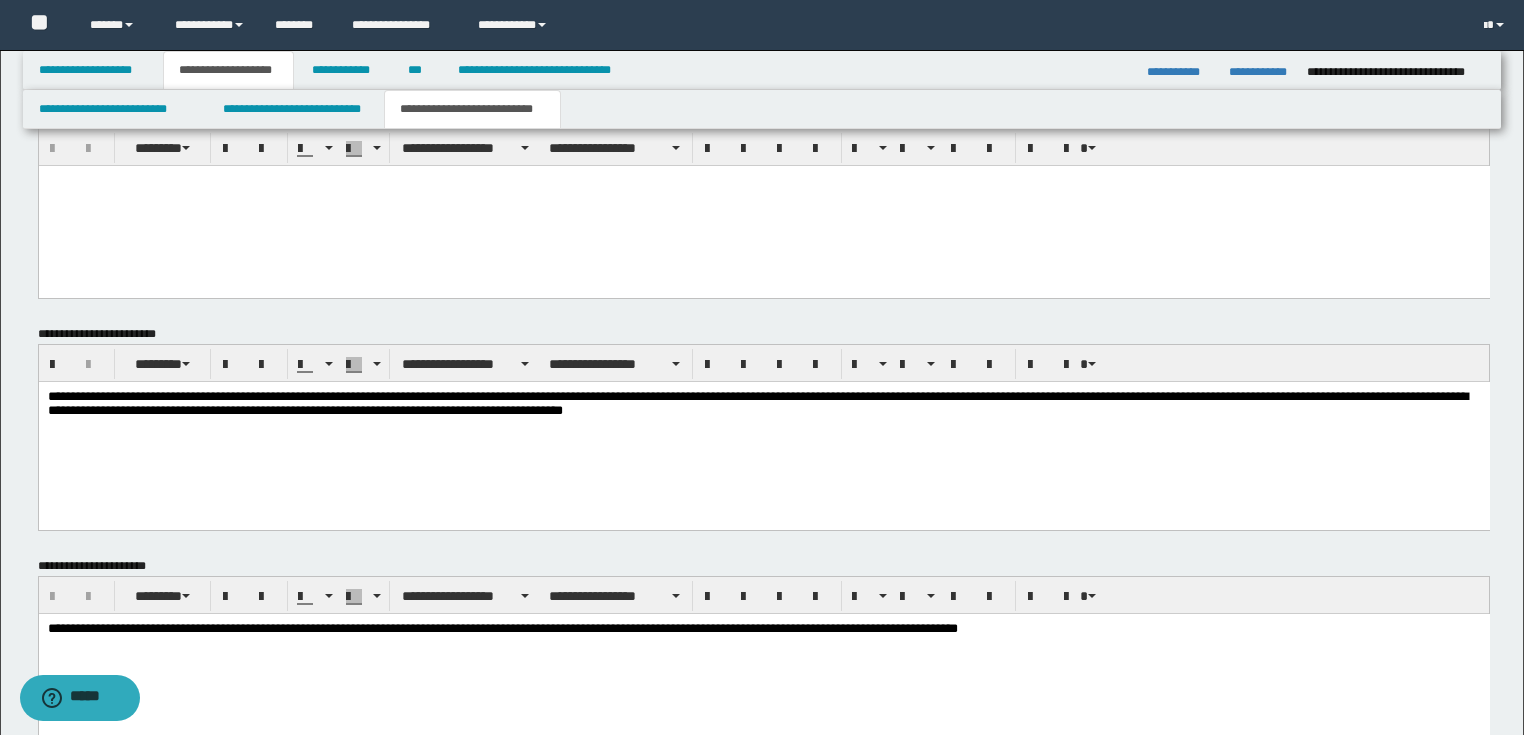 click on "**********" at bounding box center (763, 405) 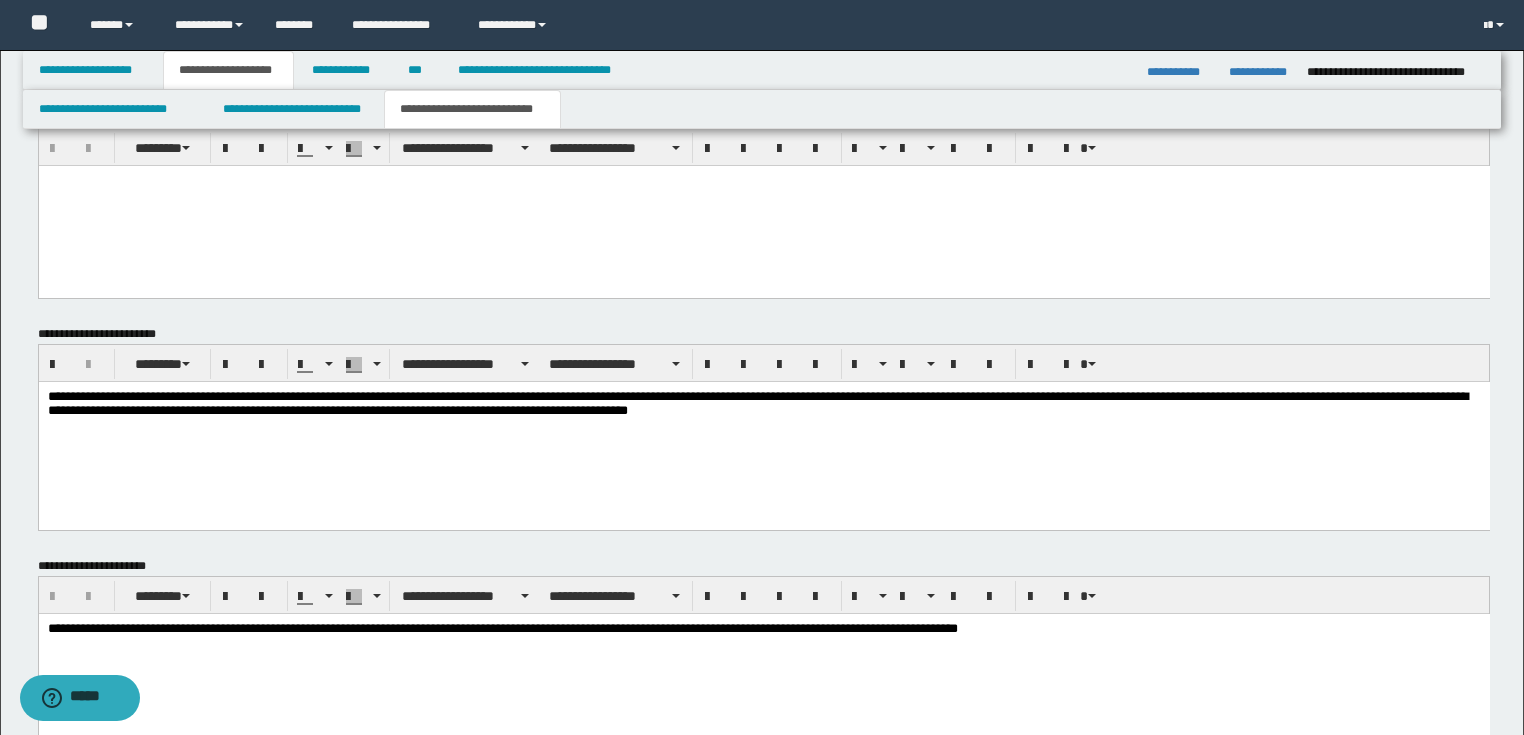 click on "**********" at bounding box center [763, 405] 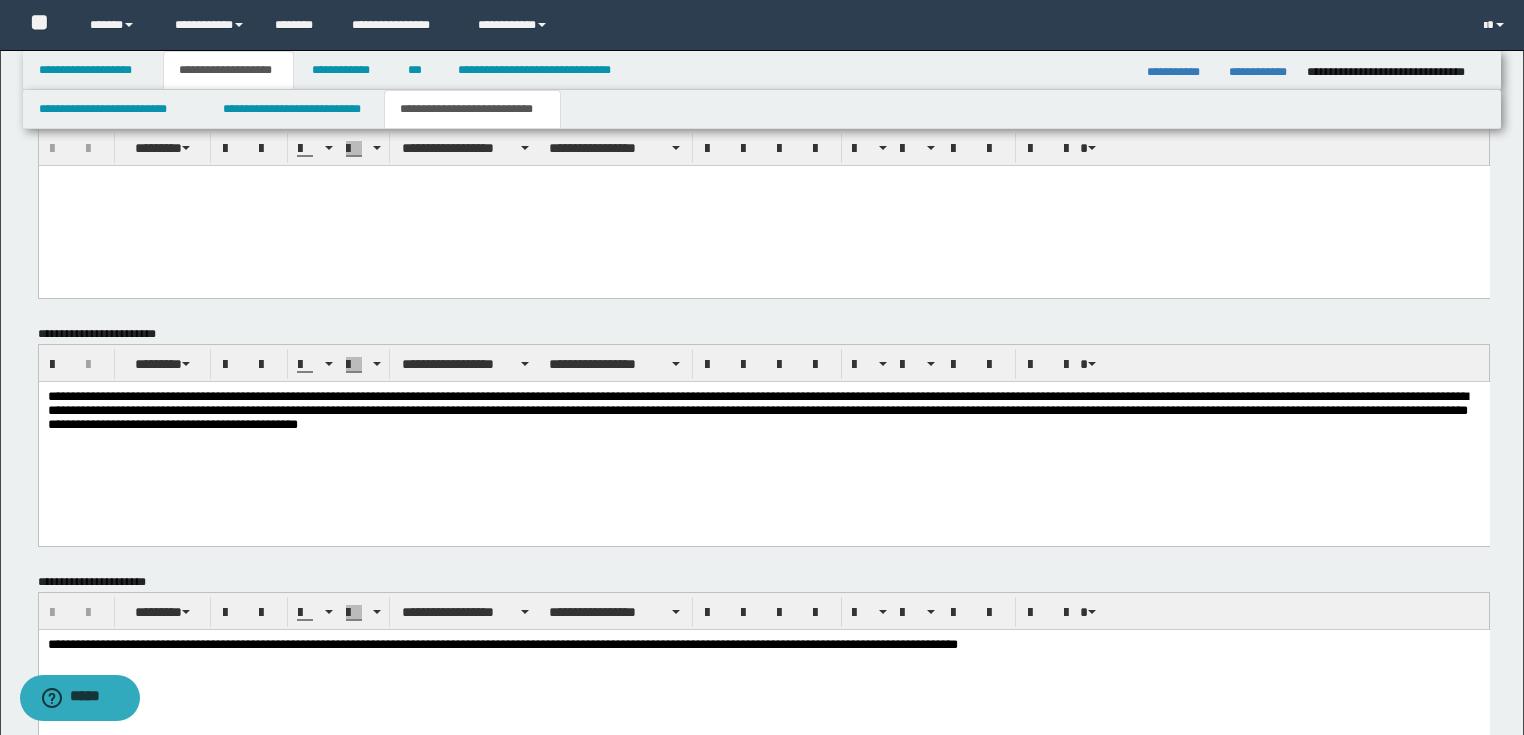 click on "**********" at bounding box center [763, 413] 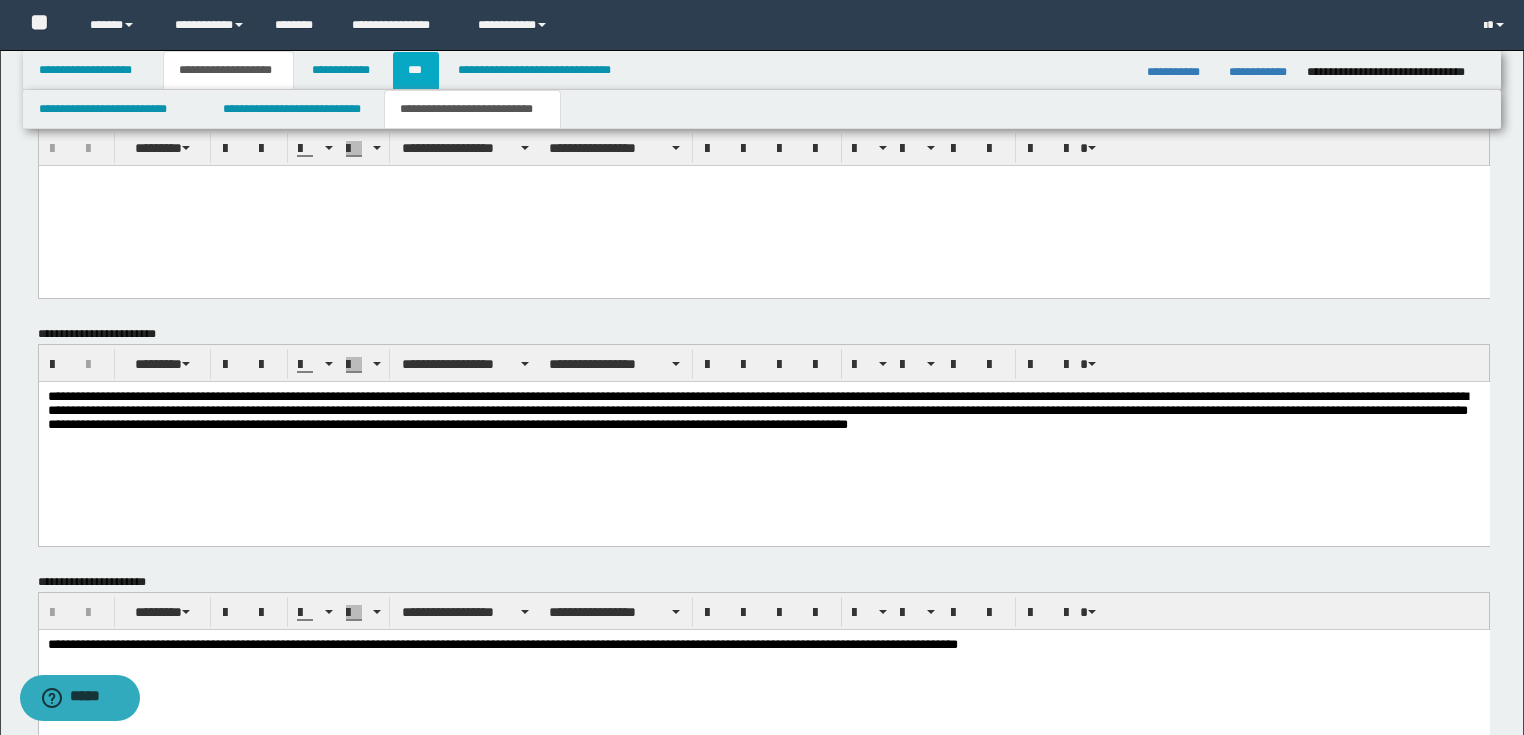 click on "***" at bounding box center [416, 70] 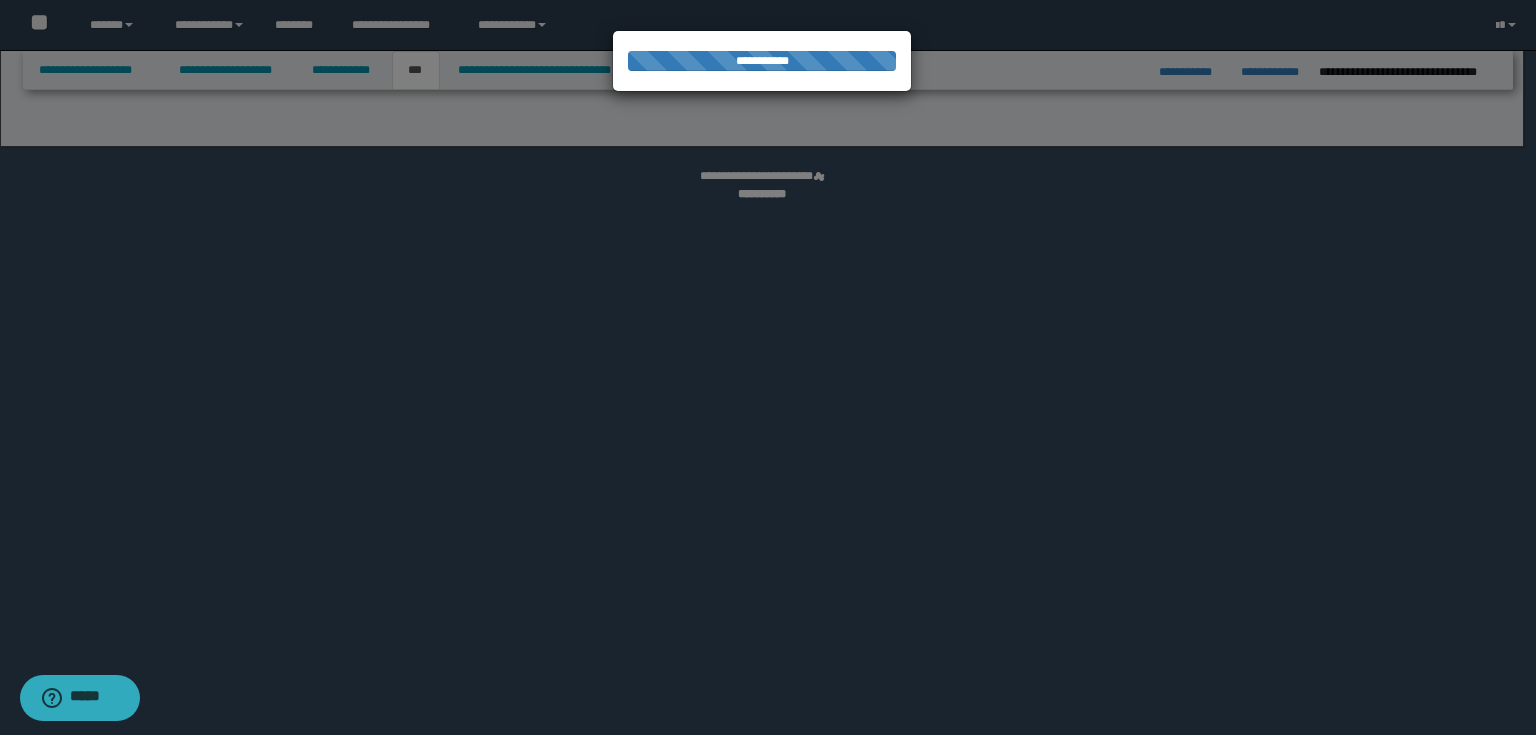select on "*" 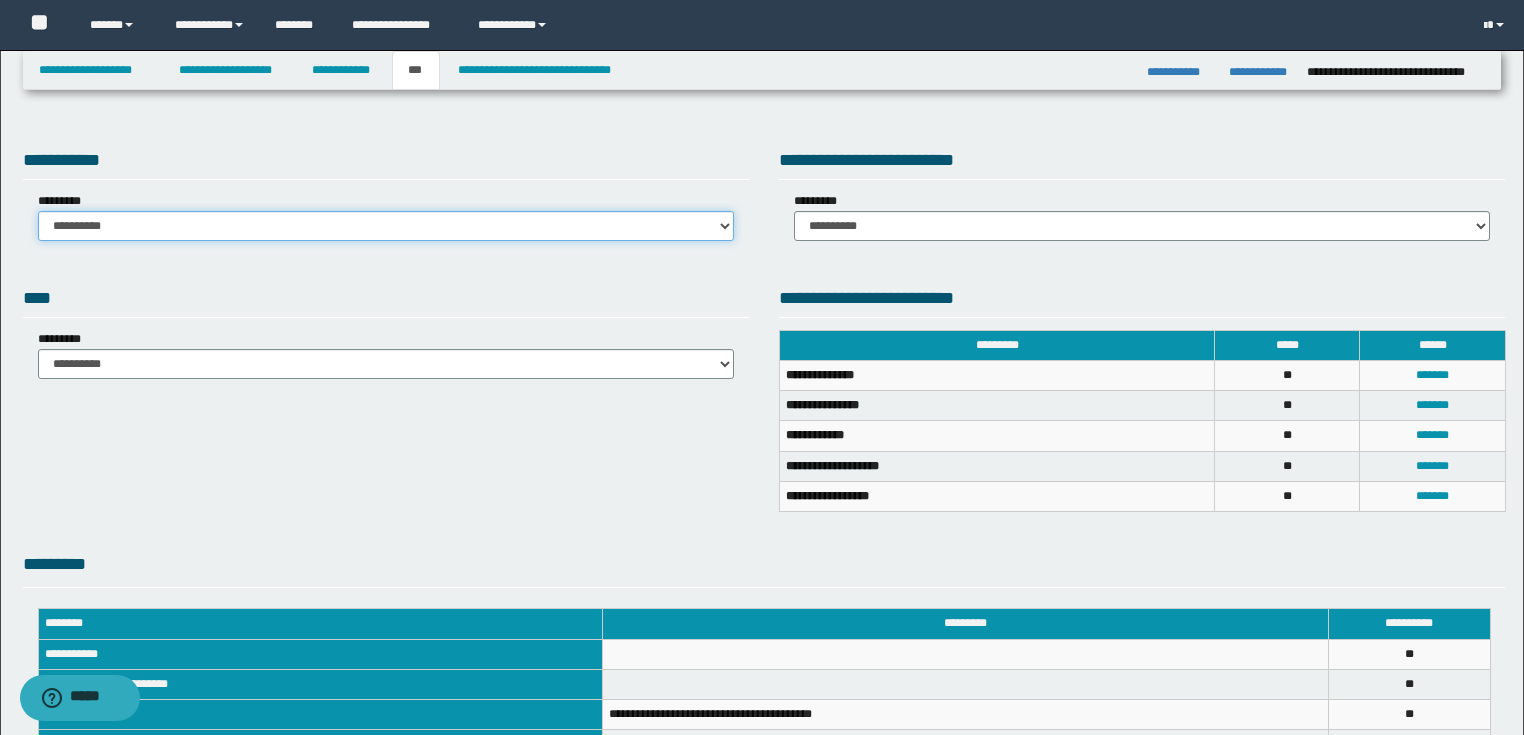 click on "**********" at bounding box center [386, 226] 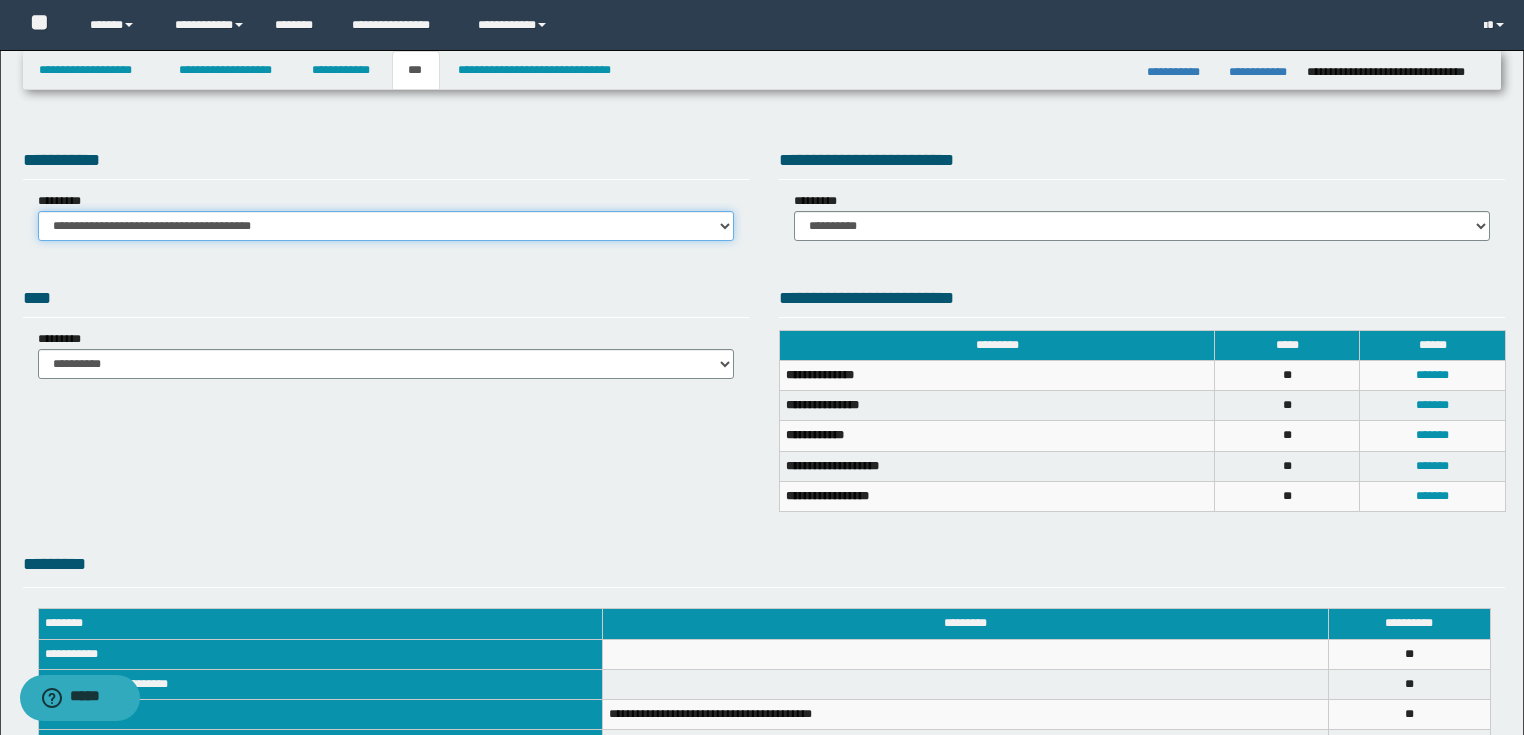 click on "**********" at bounding box center [386, 226] 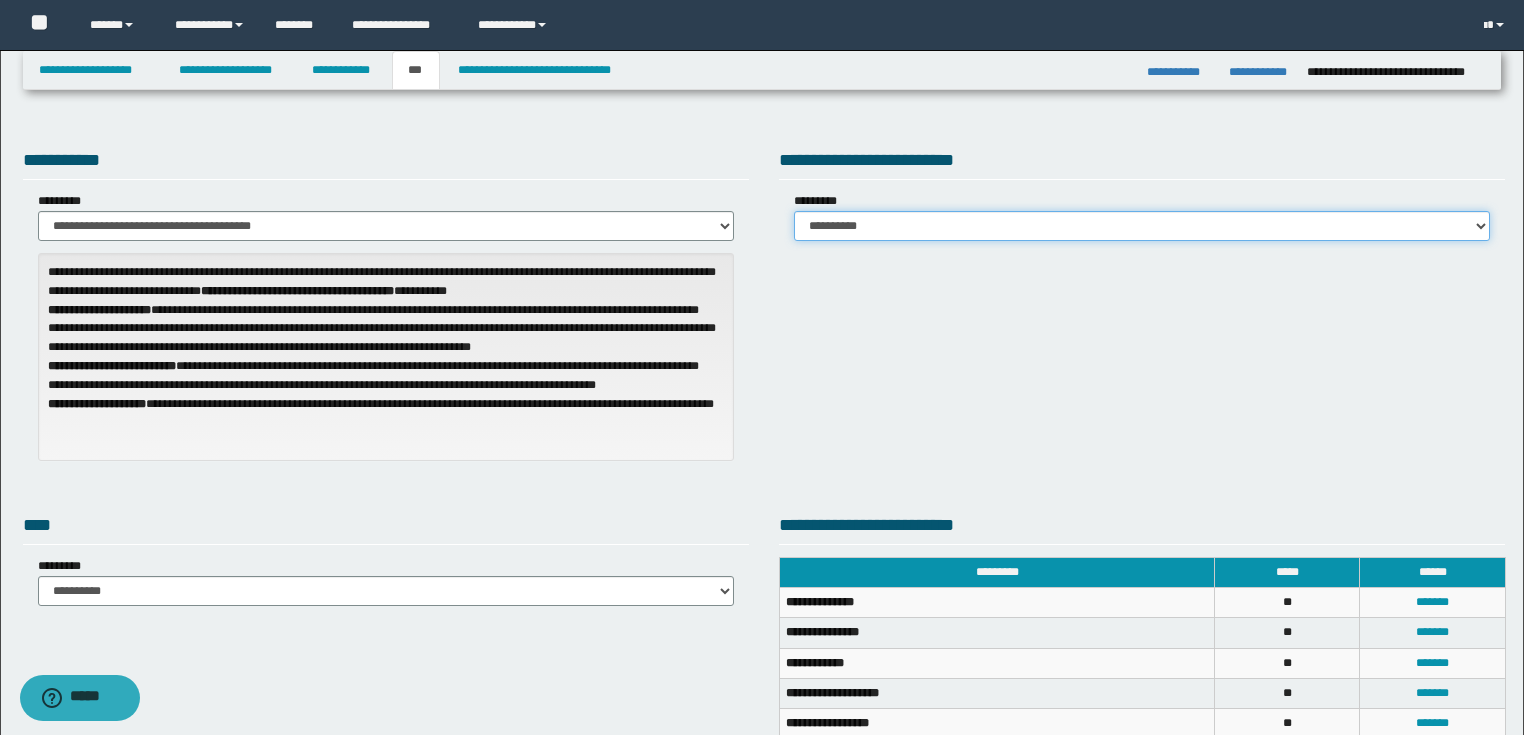 click on "**********" at bounding box center [1142, 226] 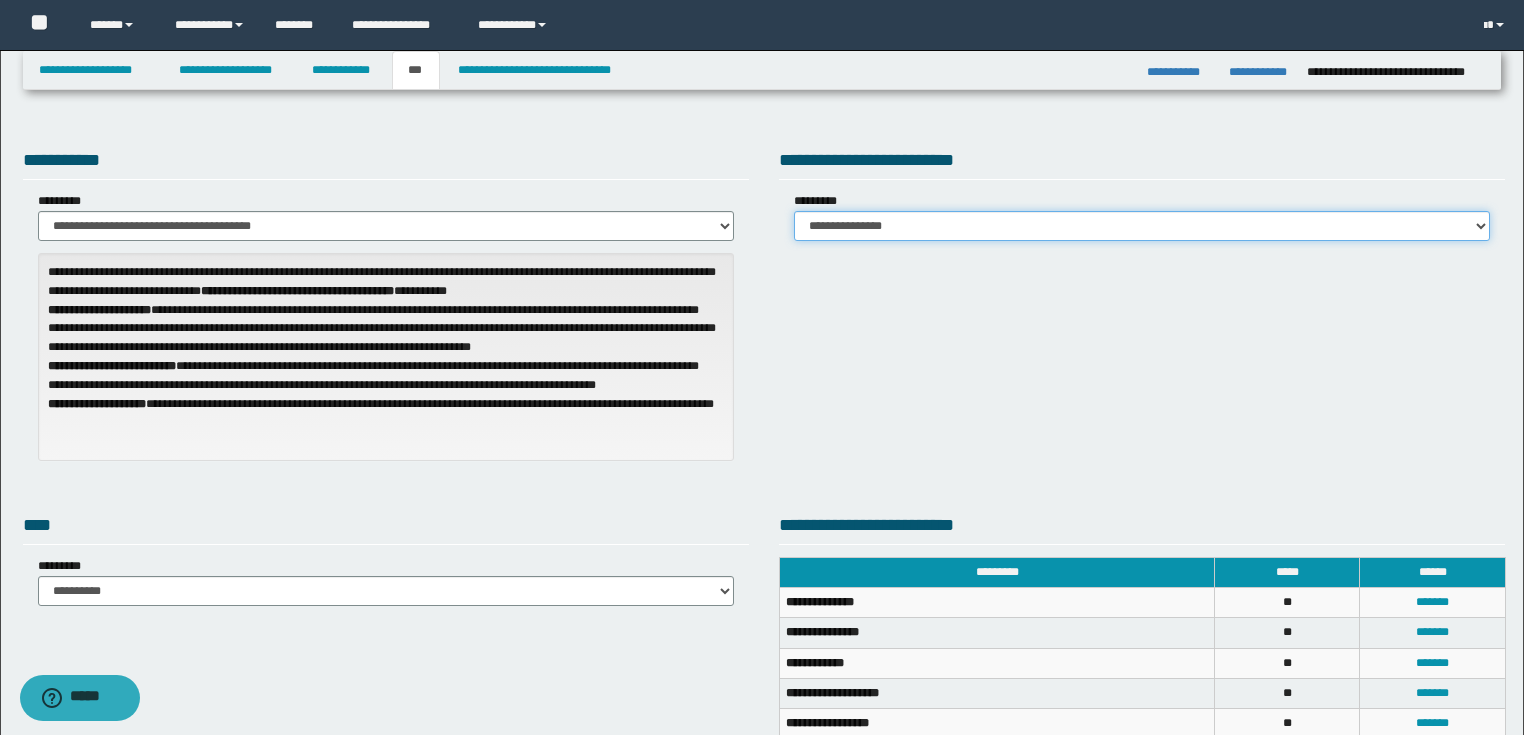 click on "**********" at bounding box center [1142, 226] 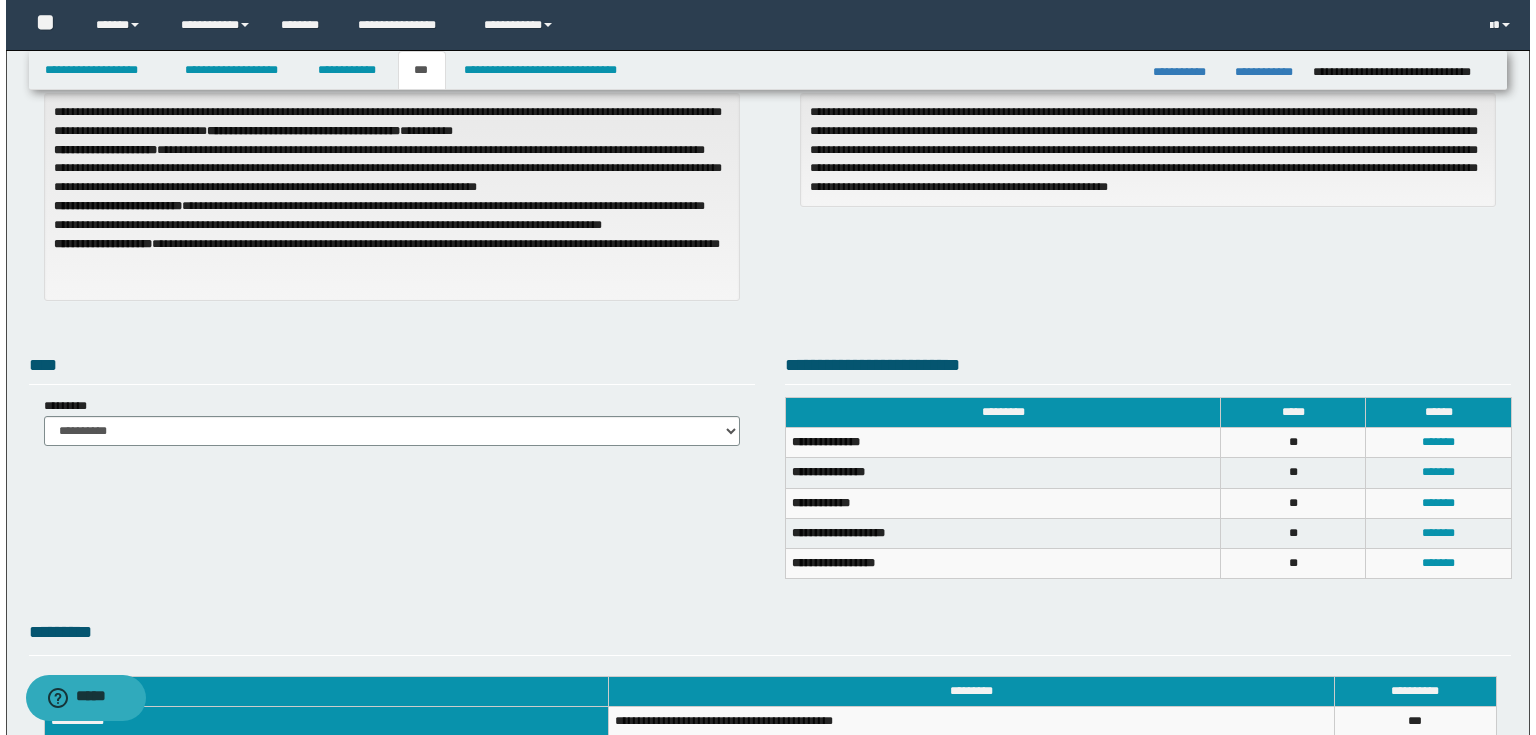 scroll, scrollTop: 240, scrollLeft: 0, axis: vertical 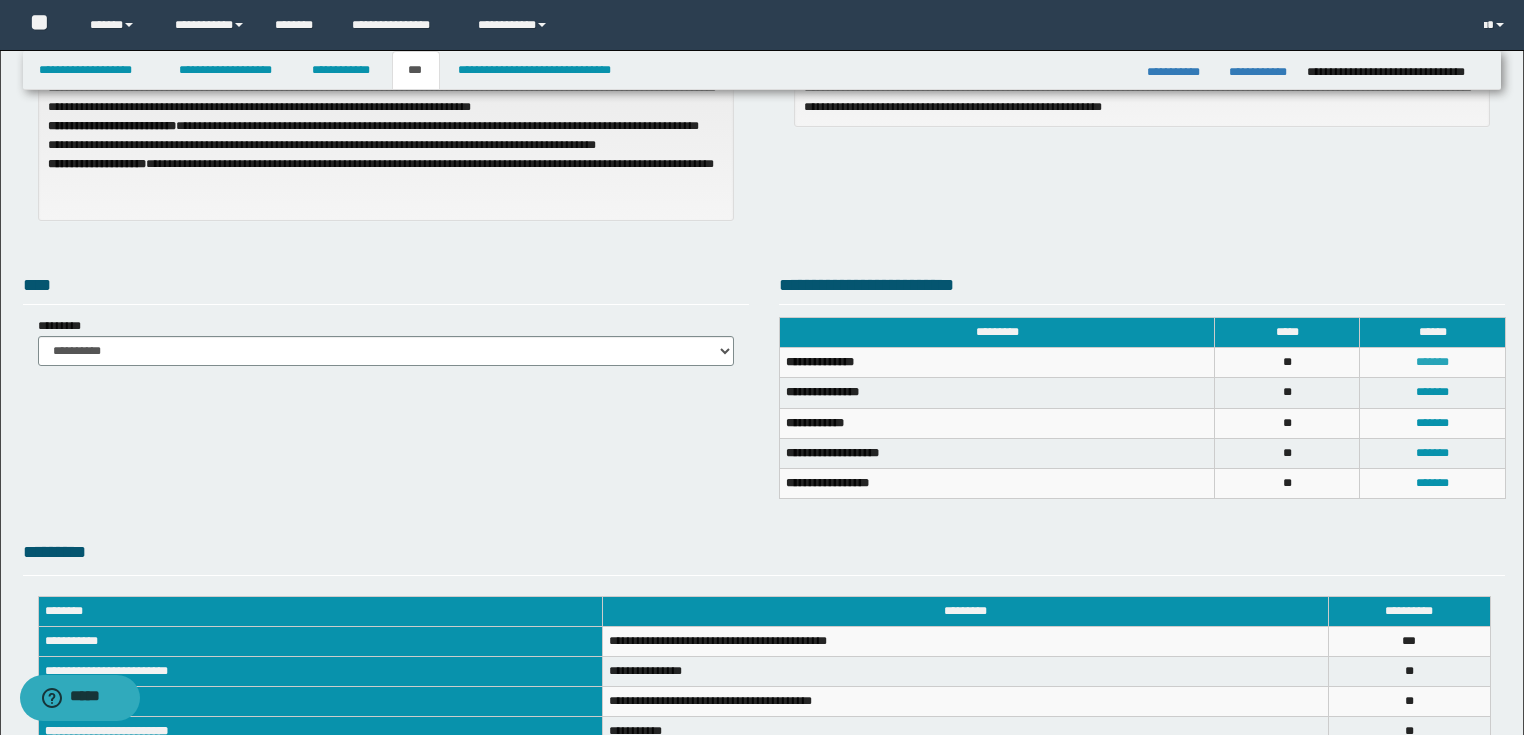 click on "*******" at bounding box center [1432, 362] 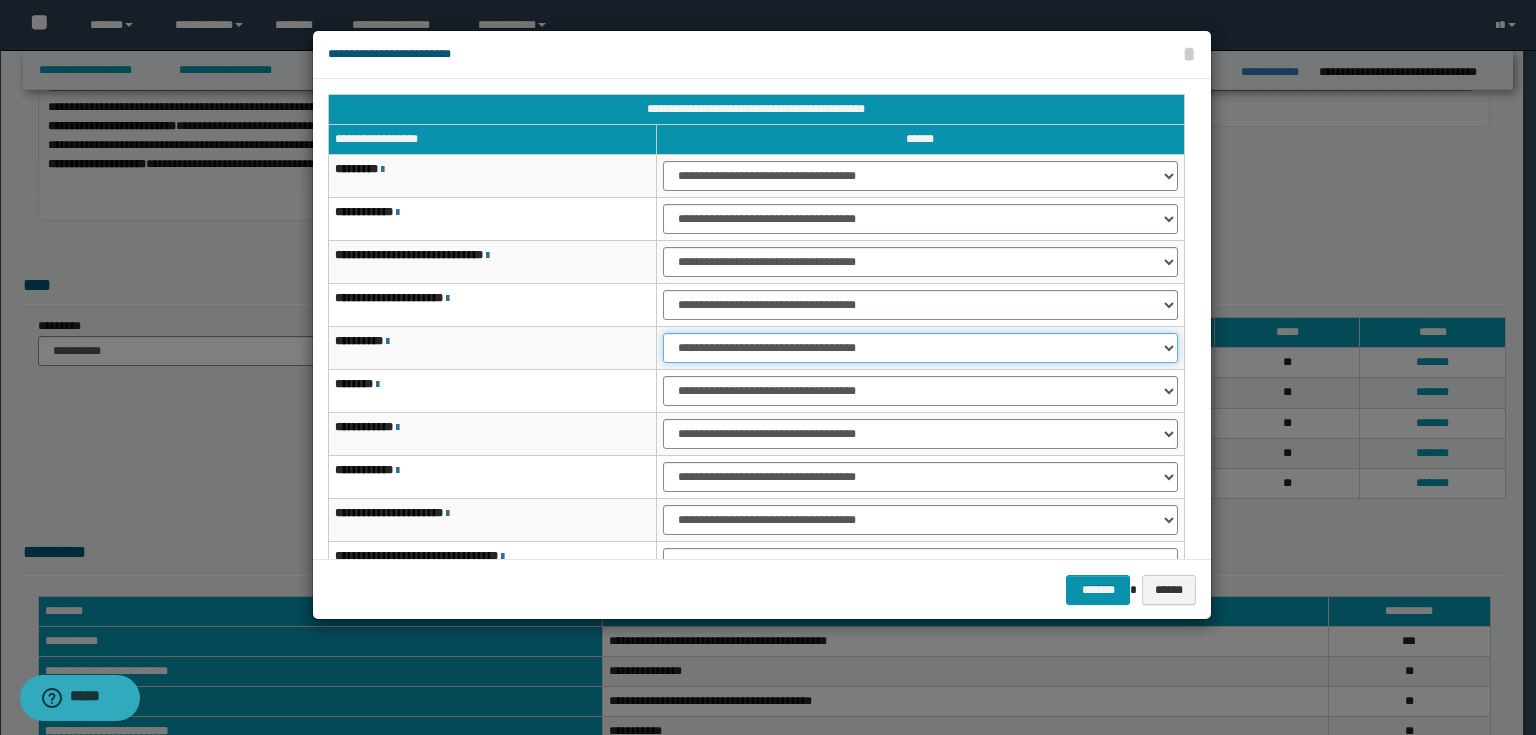 click on "**********" at bounding box center [920, 348] 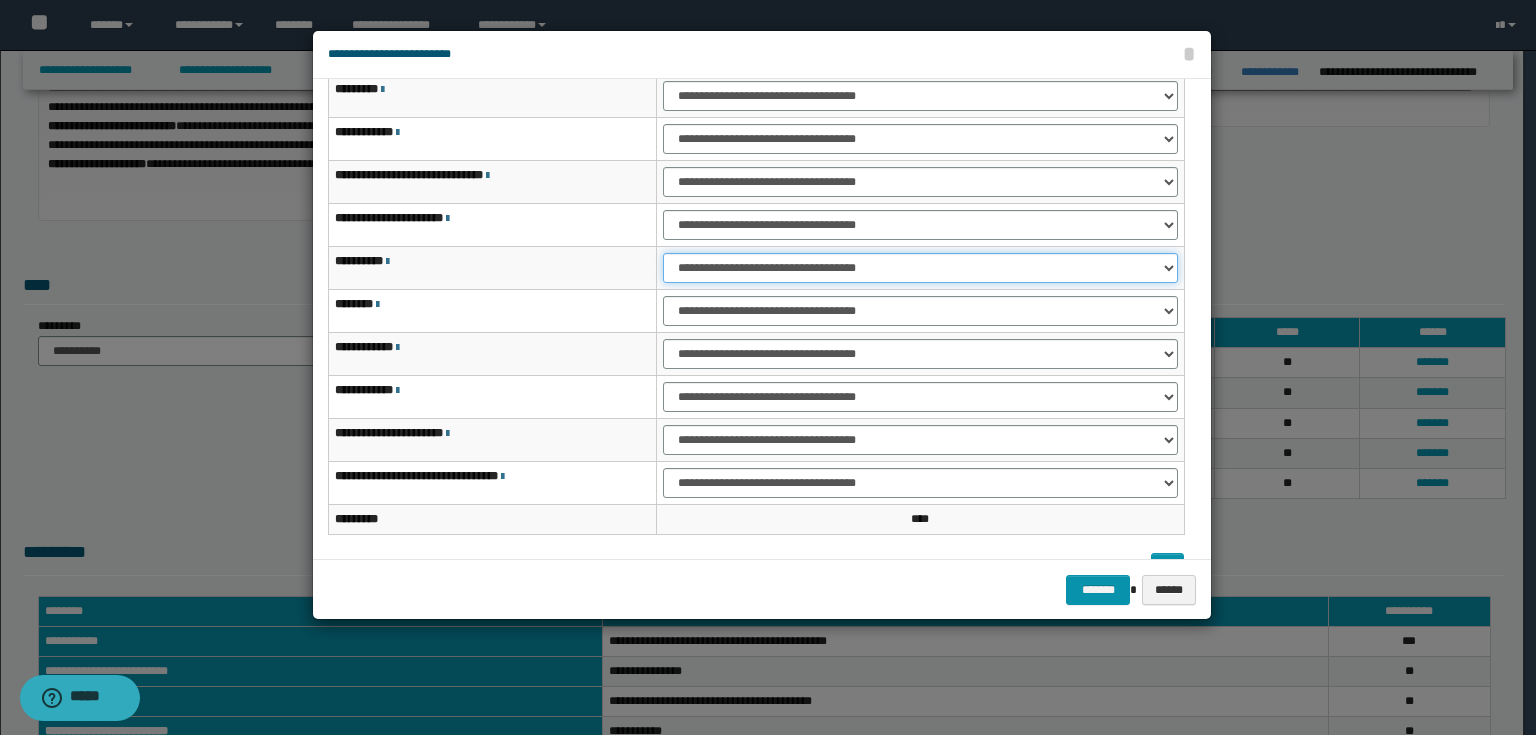 scroll, scrollTop: 118, scrollLeft: 0, axis: vertical 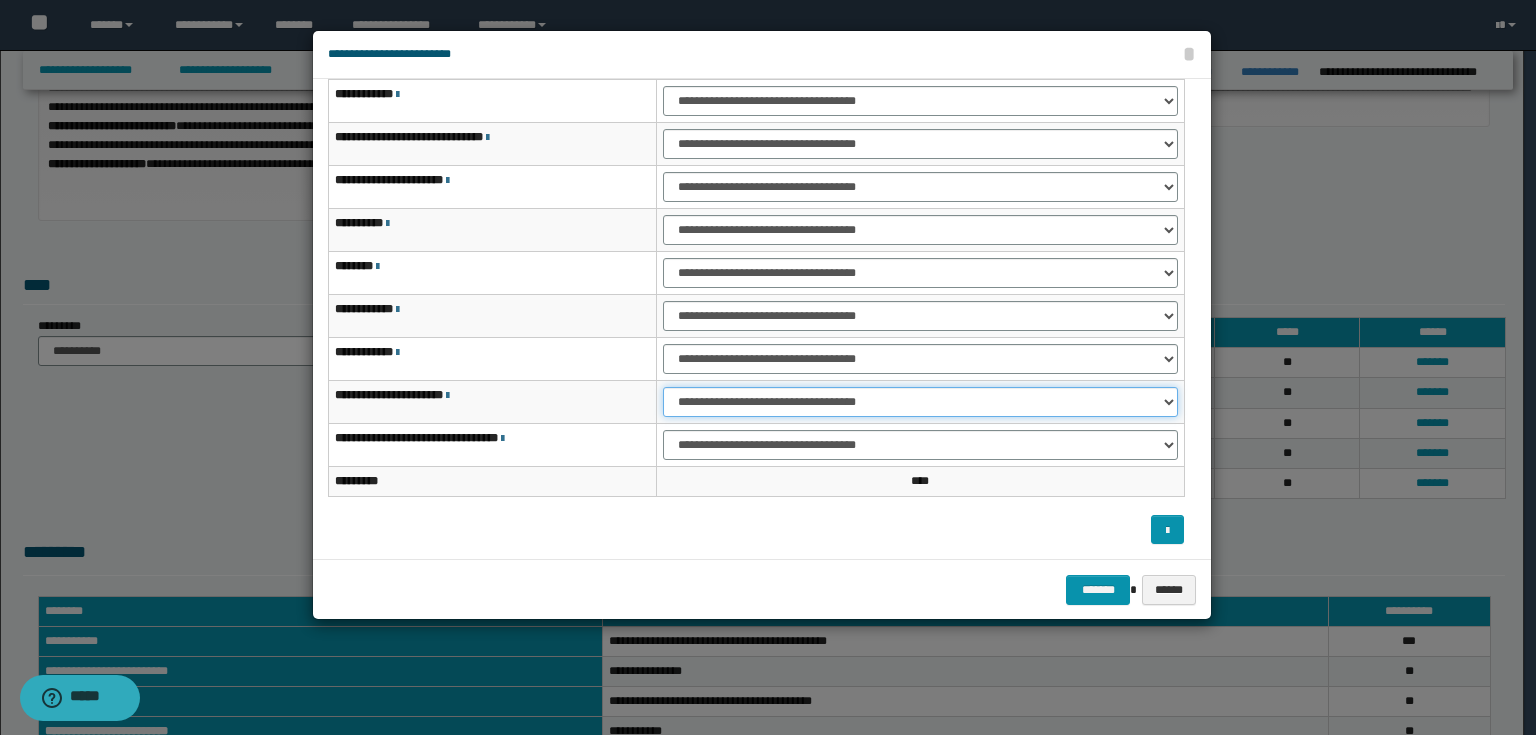 click on "**********" at bounding box center (920, 402) 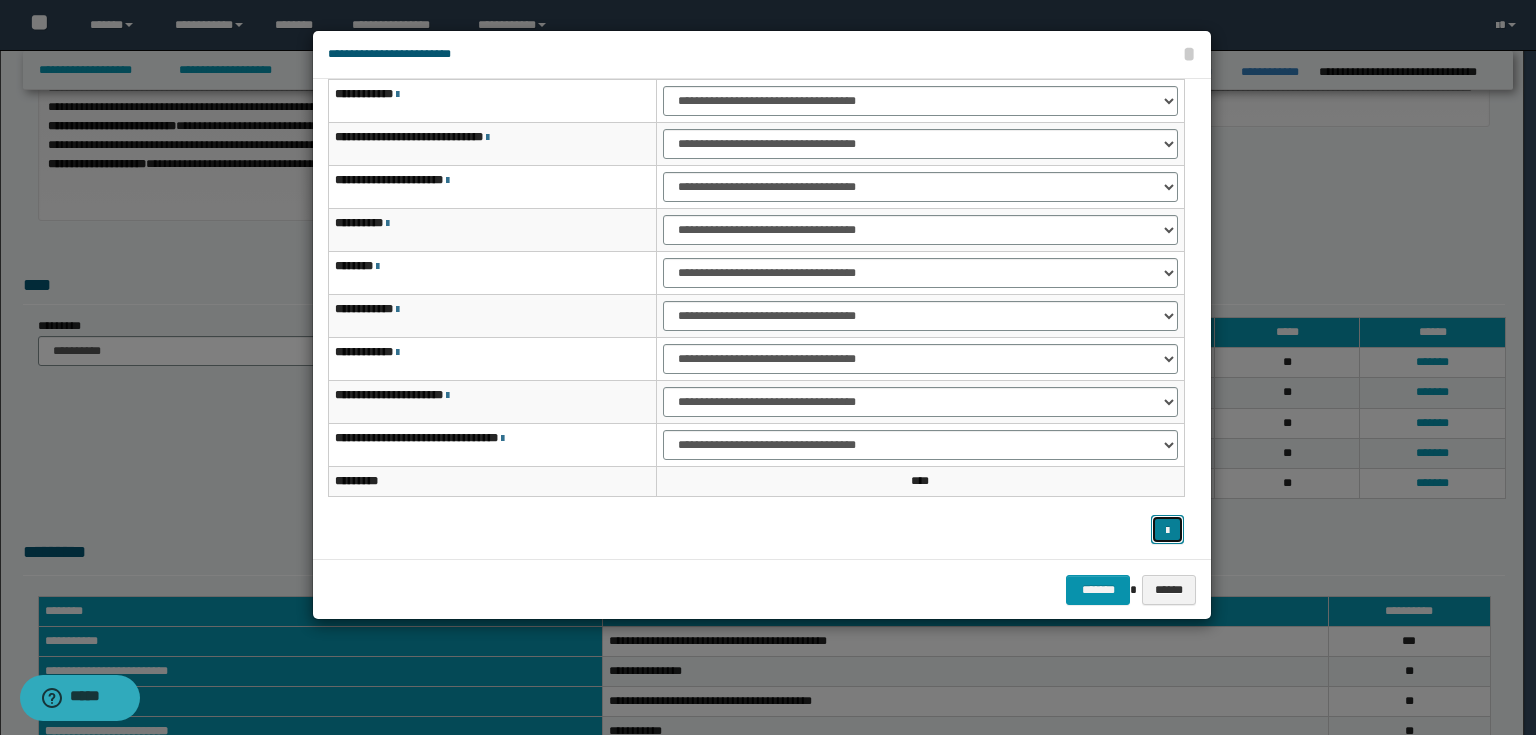 click at bounding box center [1167, 531] 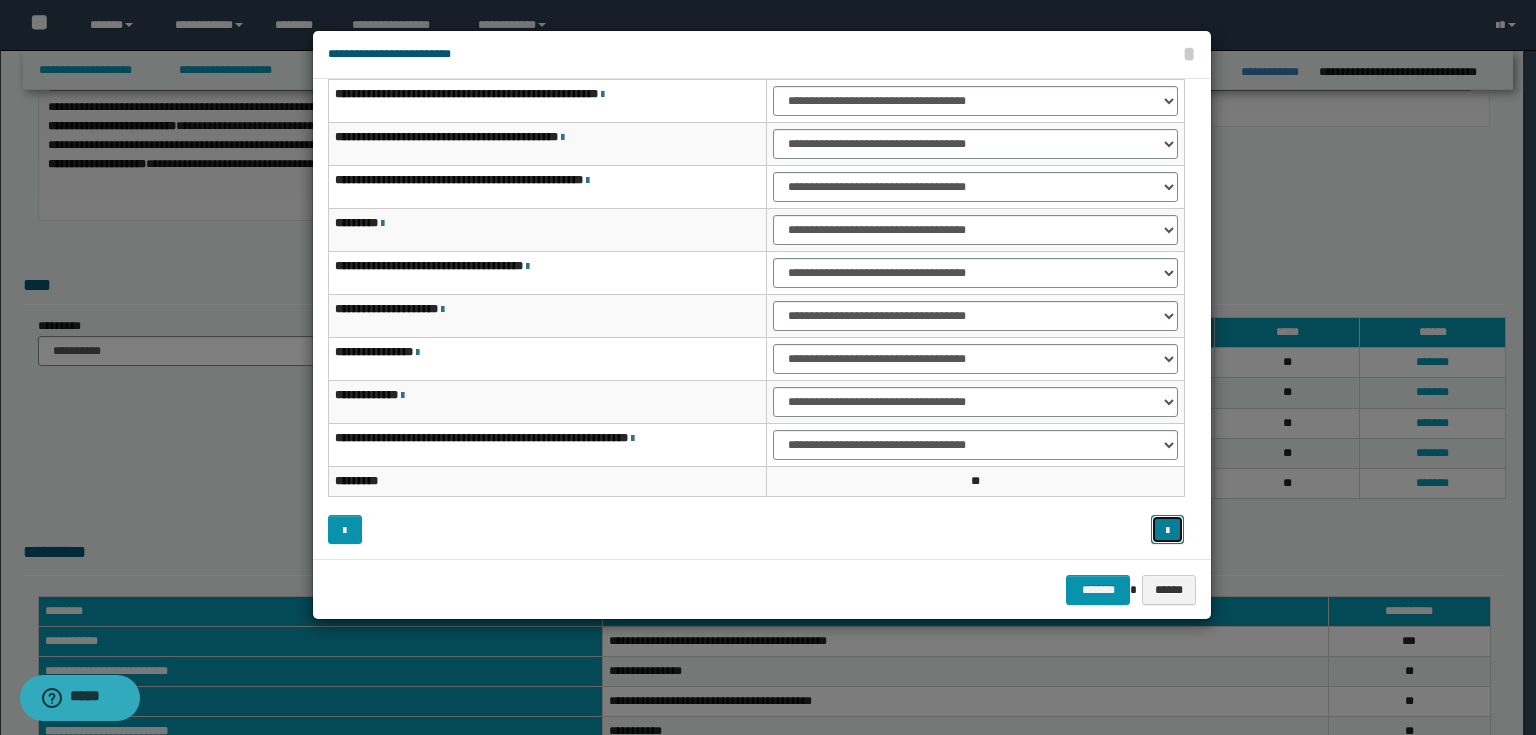 scroll, scrollTop: 38, scrollLeft: 0, axis: vertical 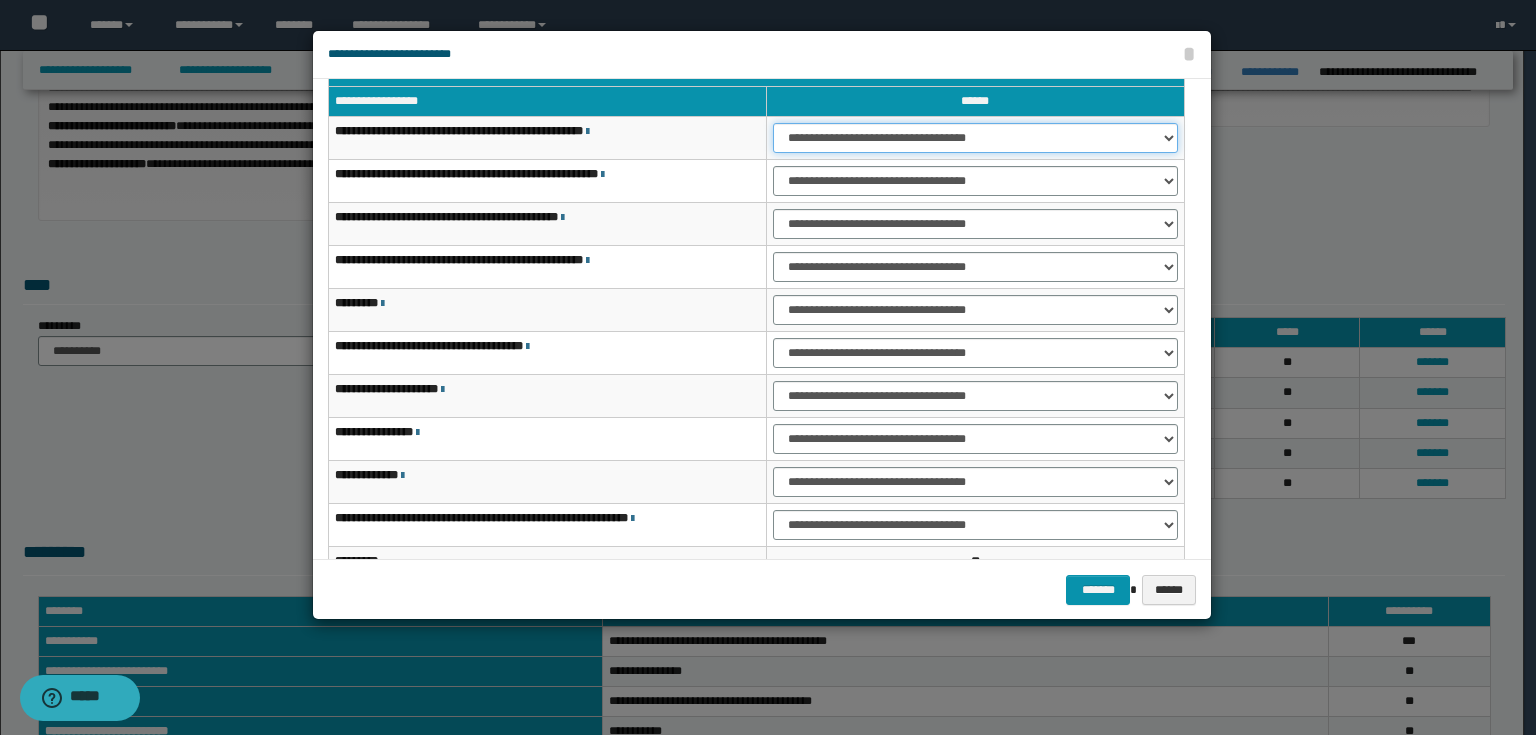click on "**********" at bounding box center (975, 138) 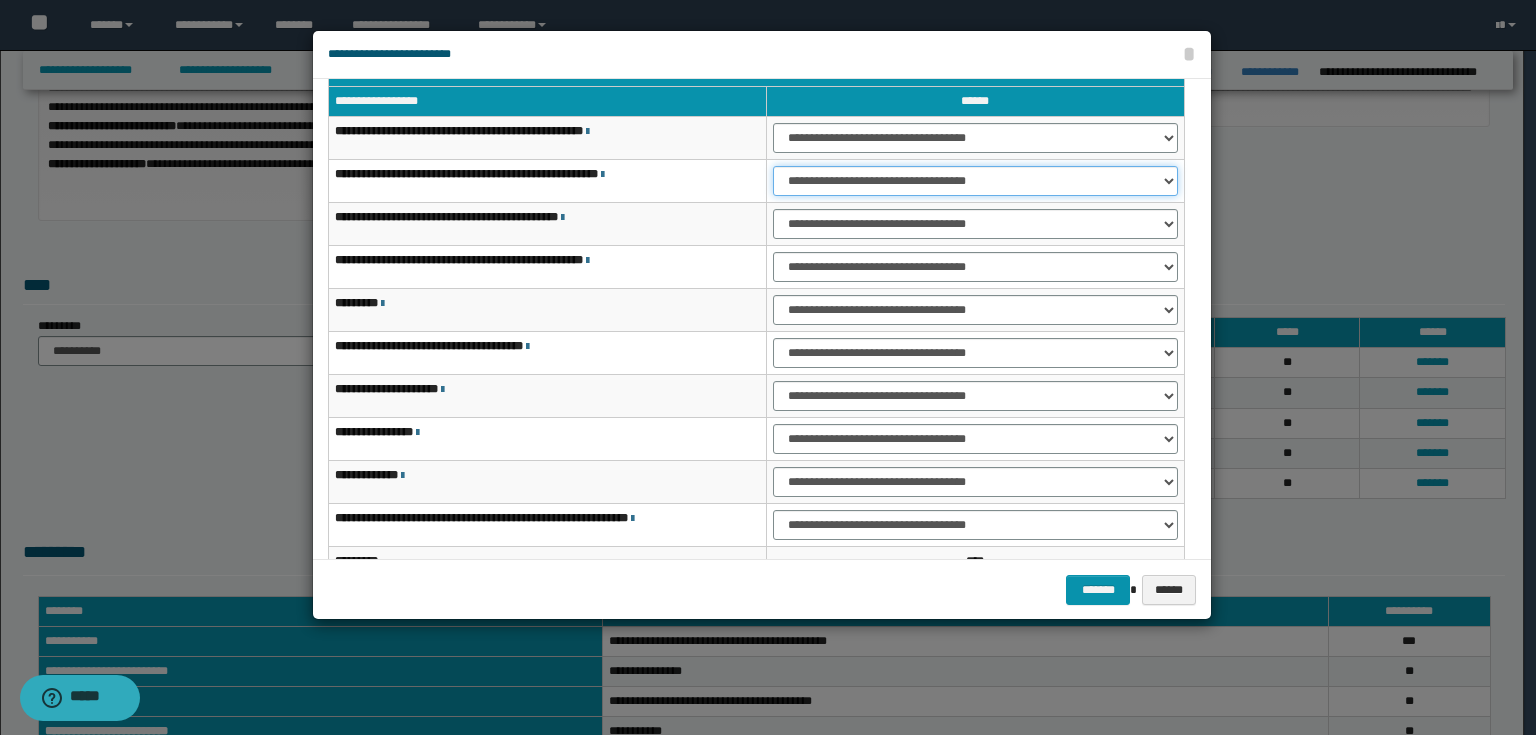 click on "**********" at bounding box center (975, 181) 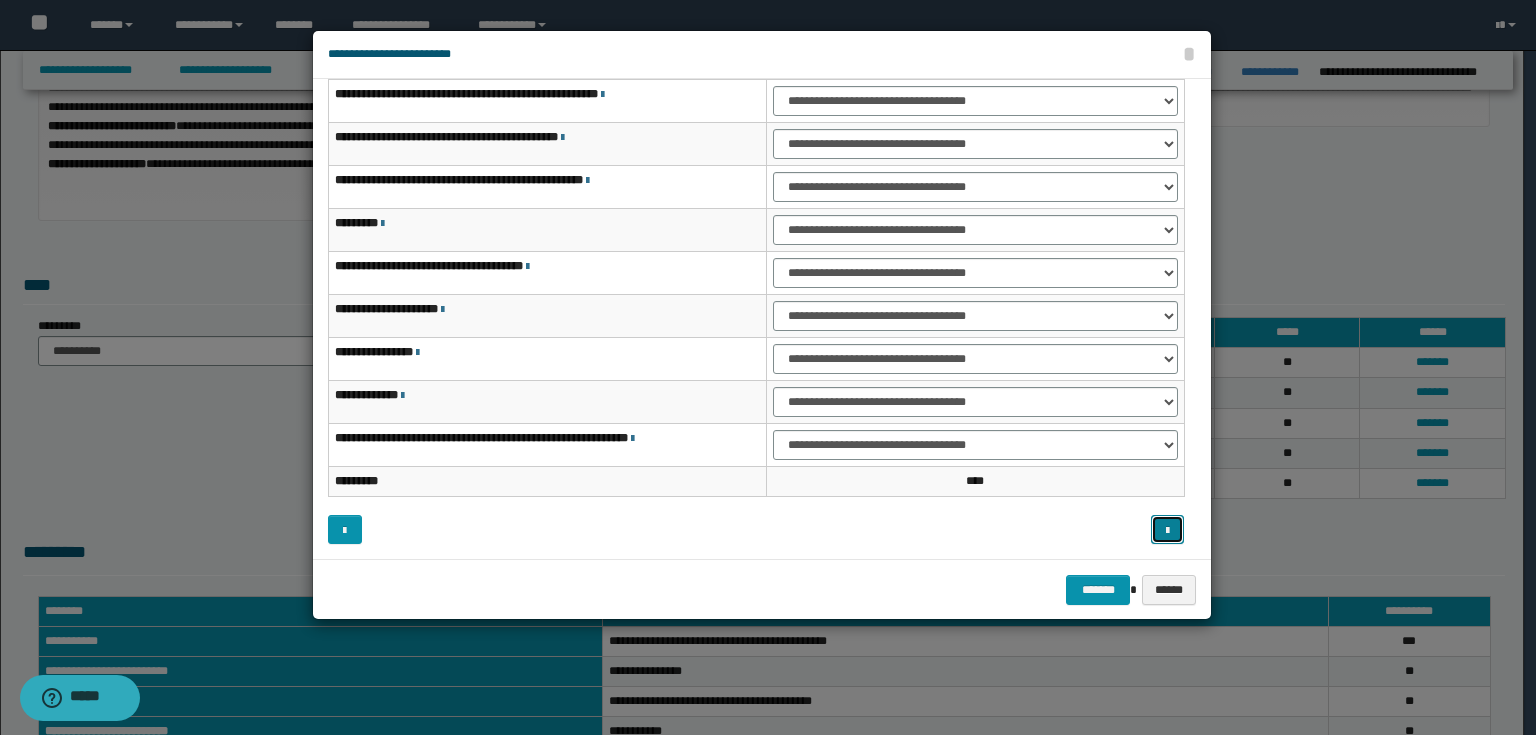 click at bounding box center [1168, 530] 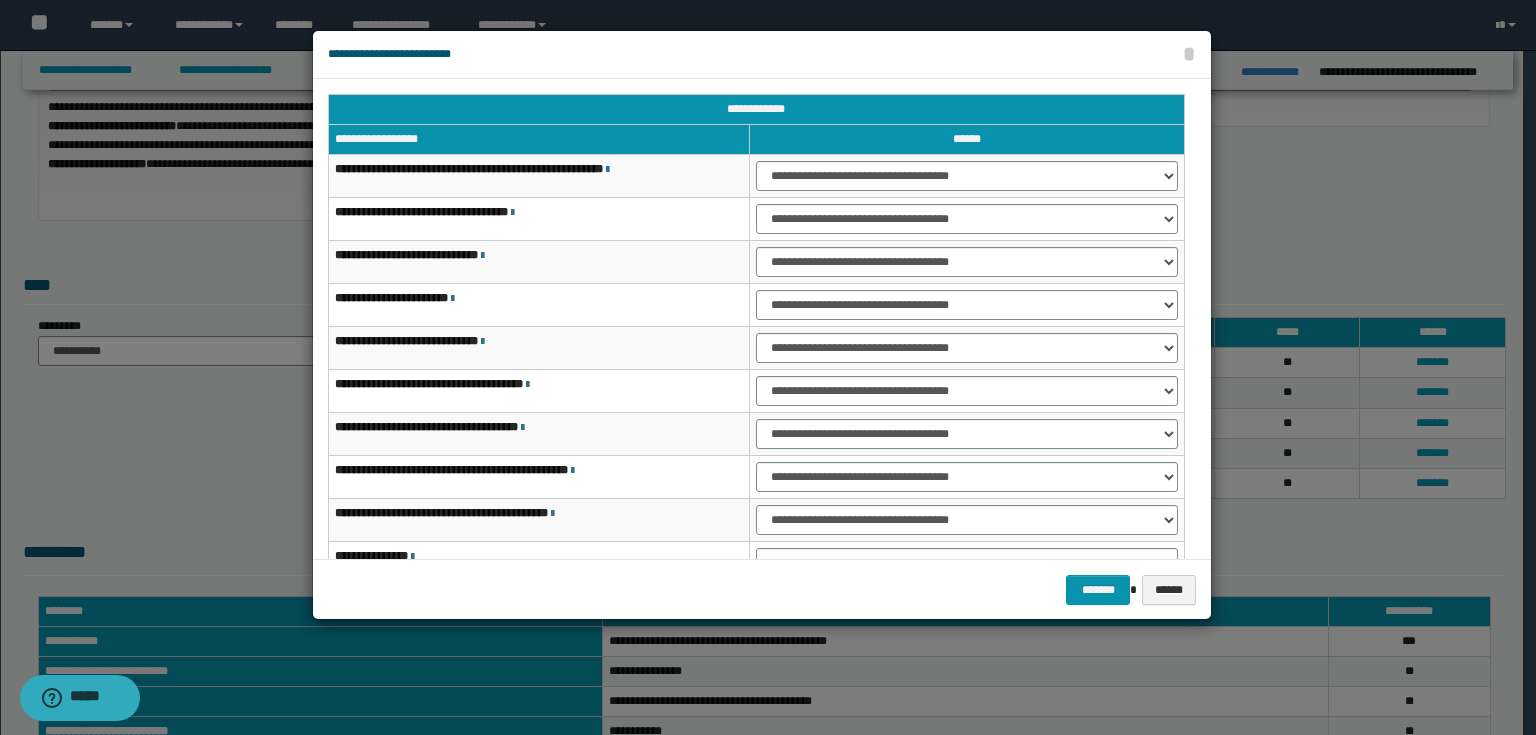 scroll, scrollTop: 80, scrollLeft: 0, axis: vertical 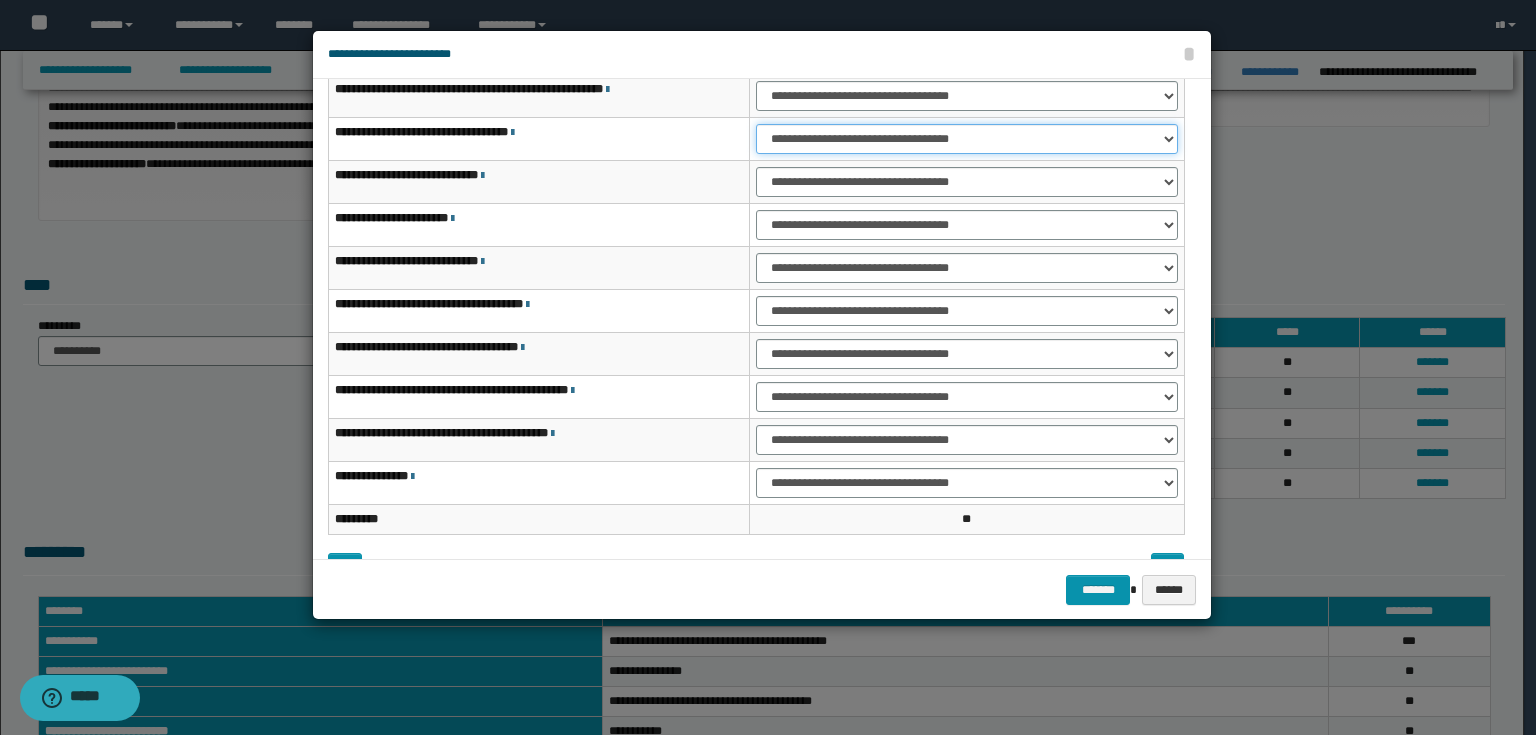 click on "**********" at bounding box center [967, 139] 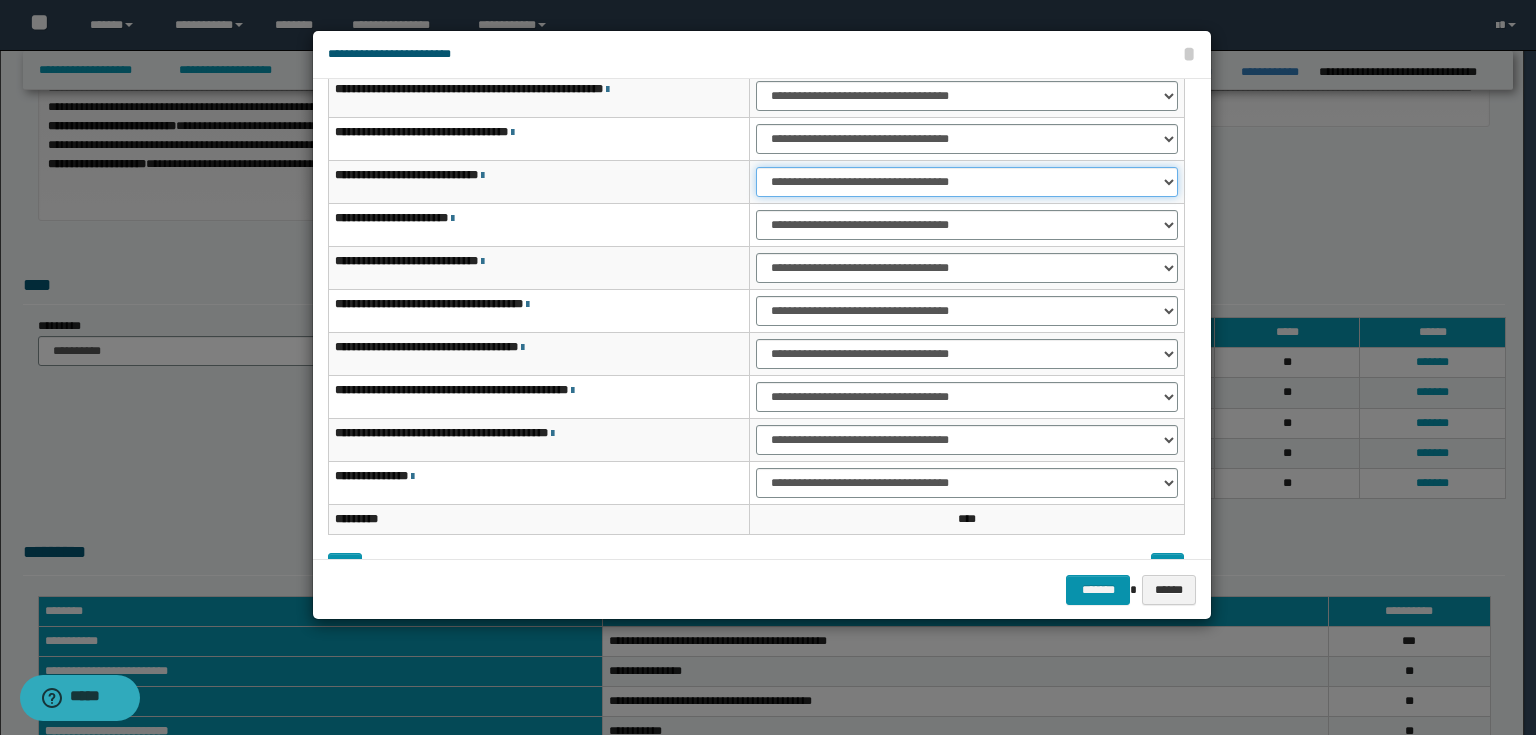 click on "**********" at bounding box center [967, 182] 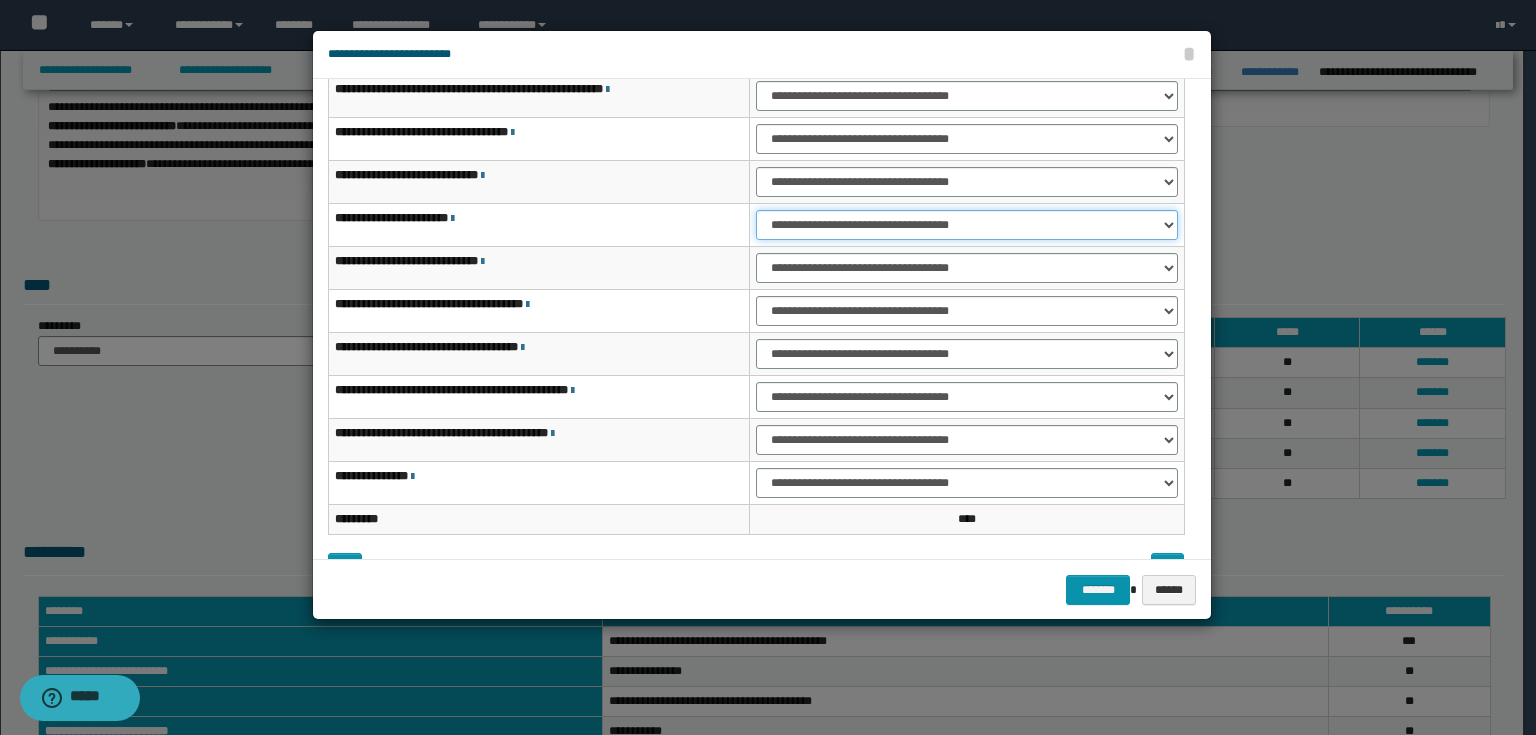click on "**********" at bounding box center [967, 225] 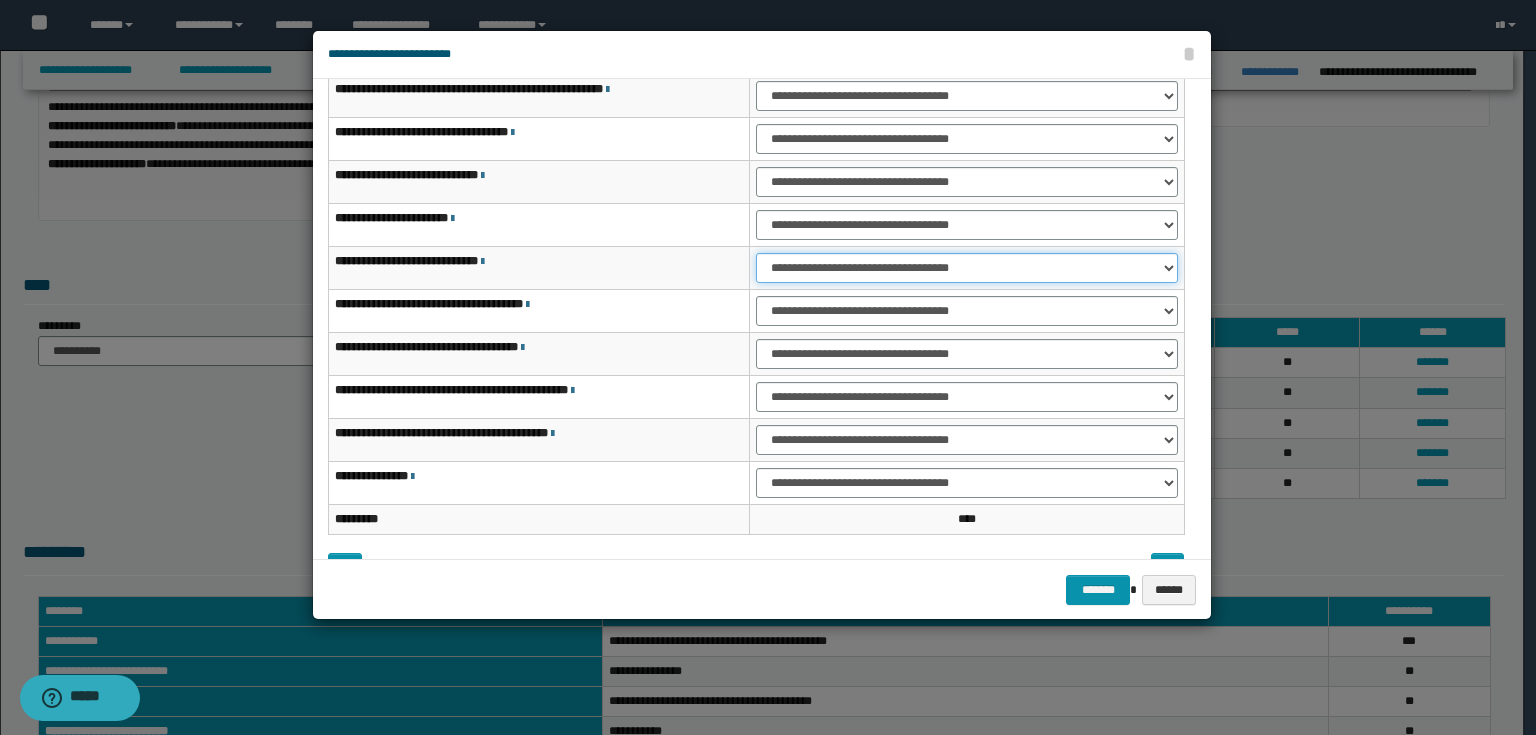 click on "**********" at bounding box center (967, 268) 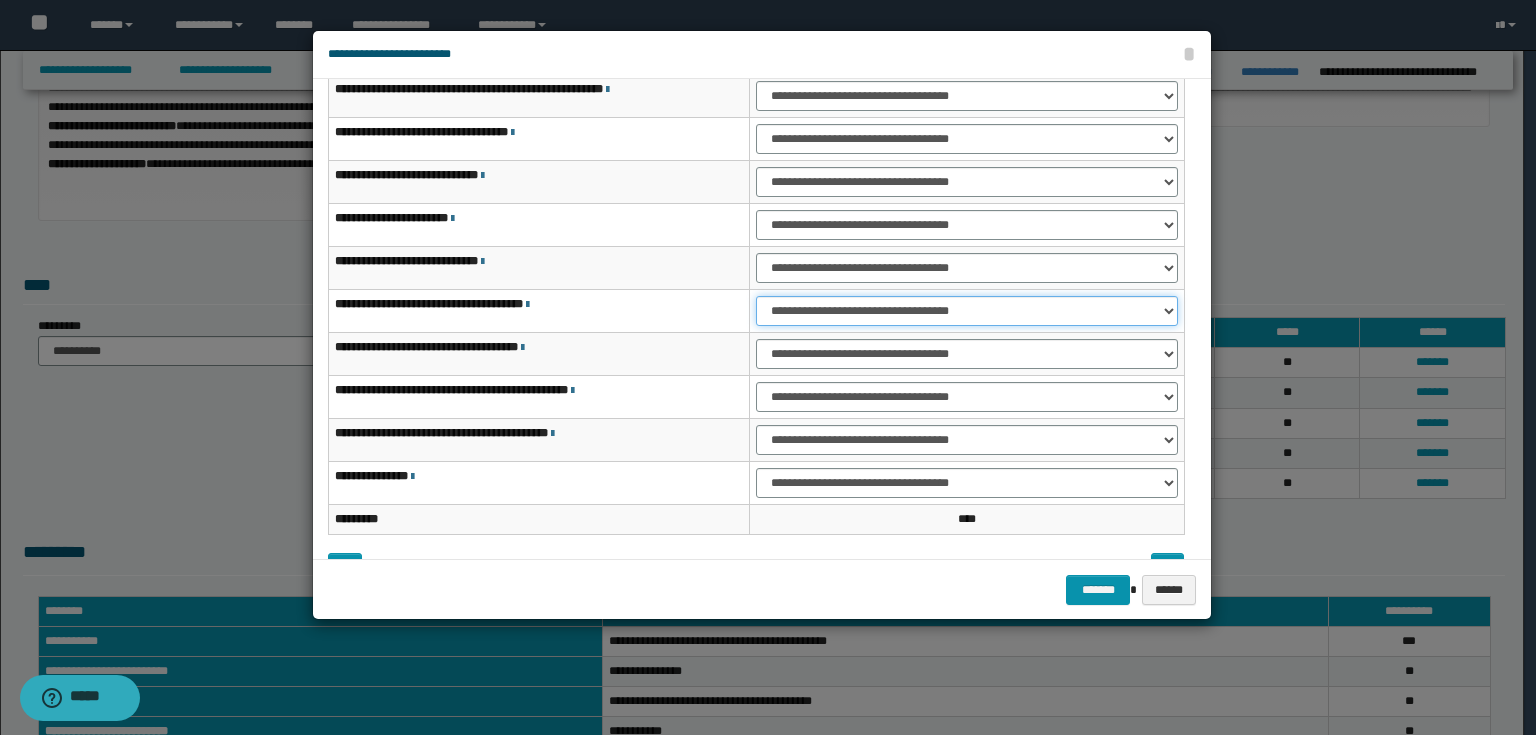 click on "**********" at bounding box center (967, 311) 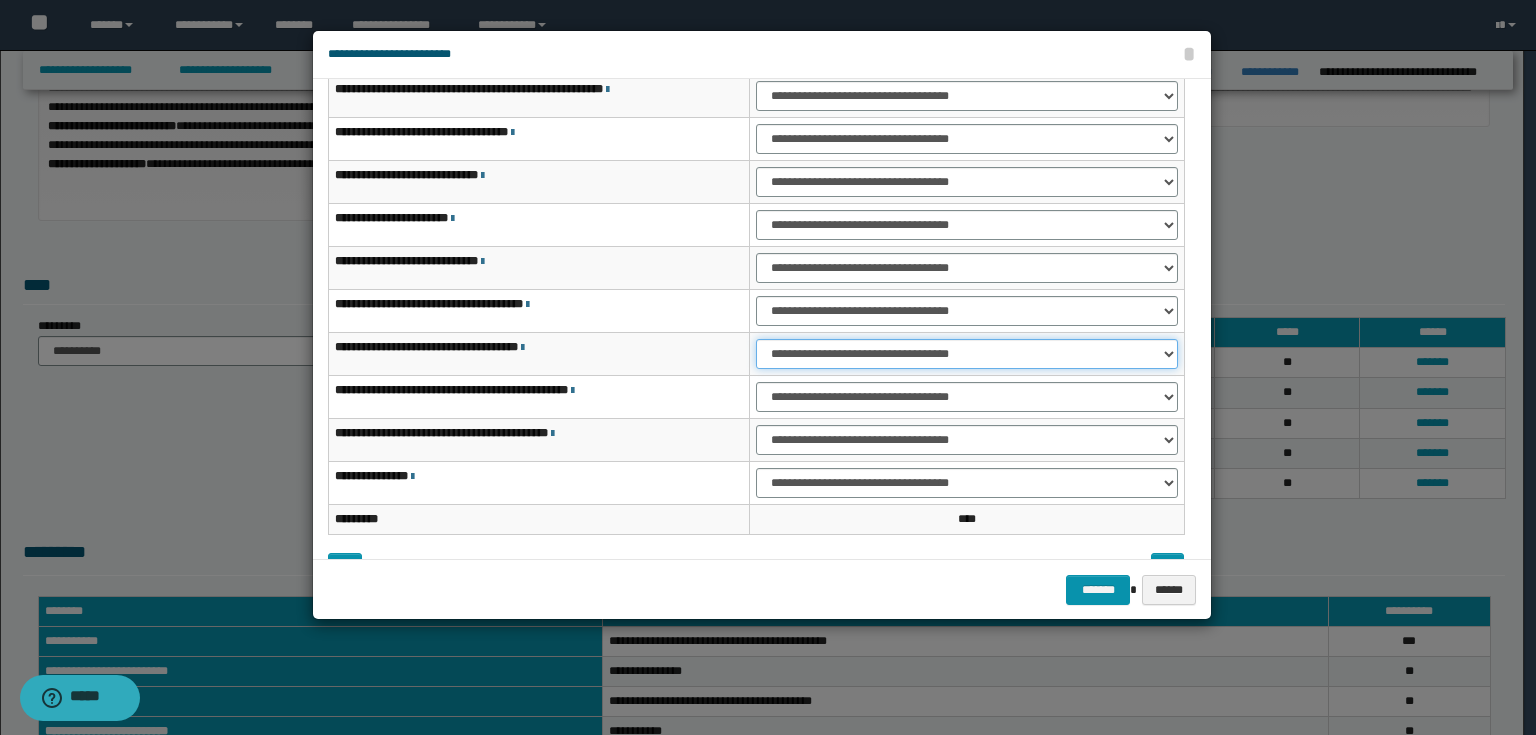 click on "**********" at bounding box center (967, 354) 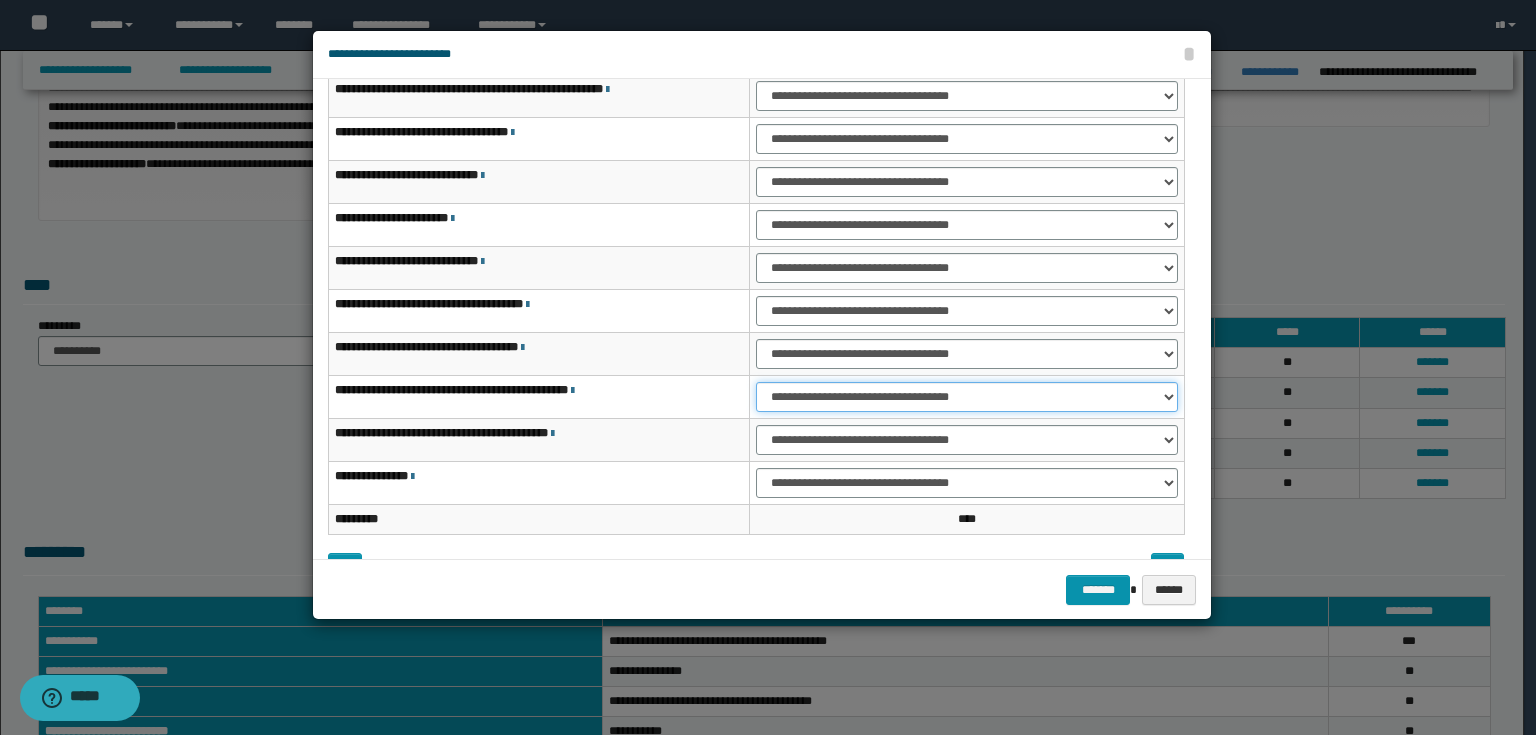 click on "**********" at bounding box center (967, 397) 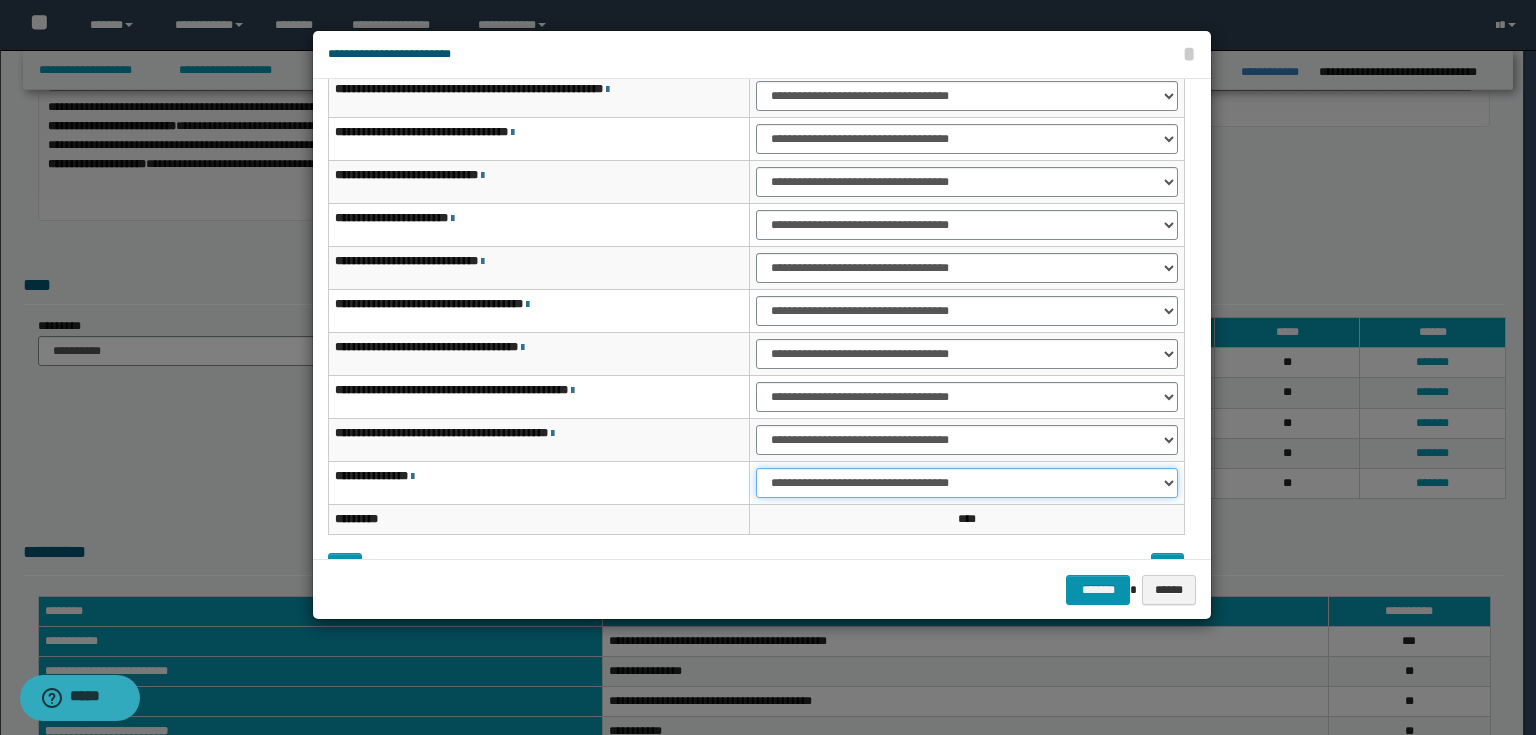 click on "**********" at bounding box center (967, 483) 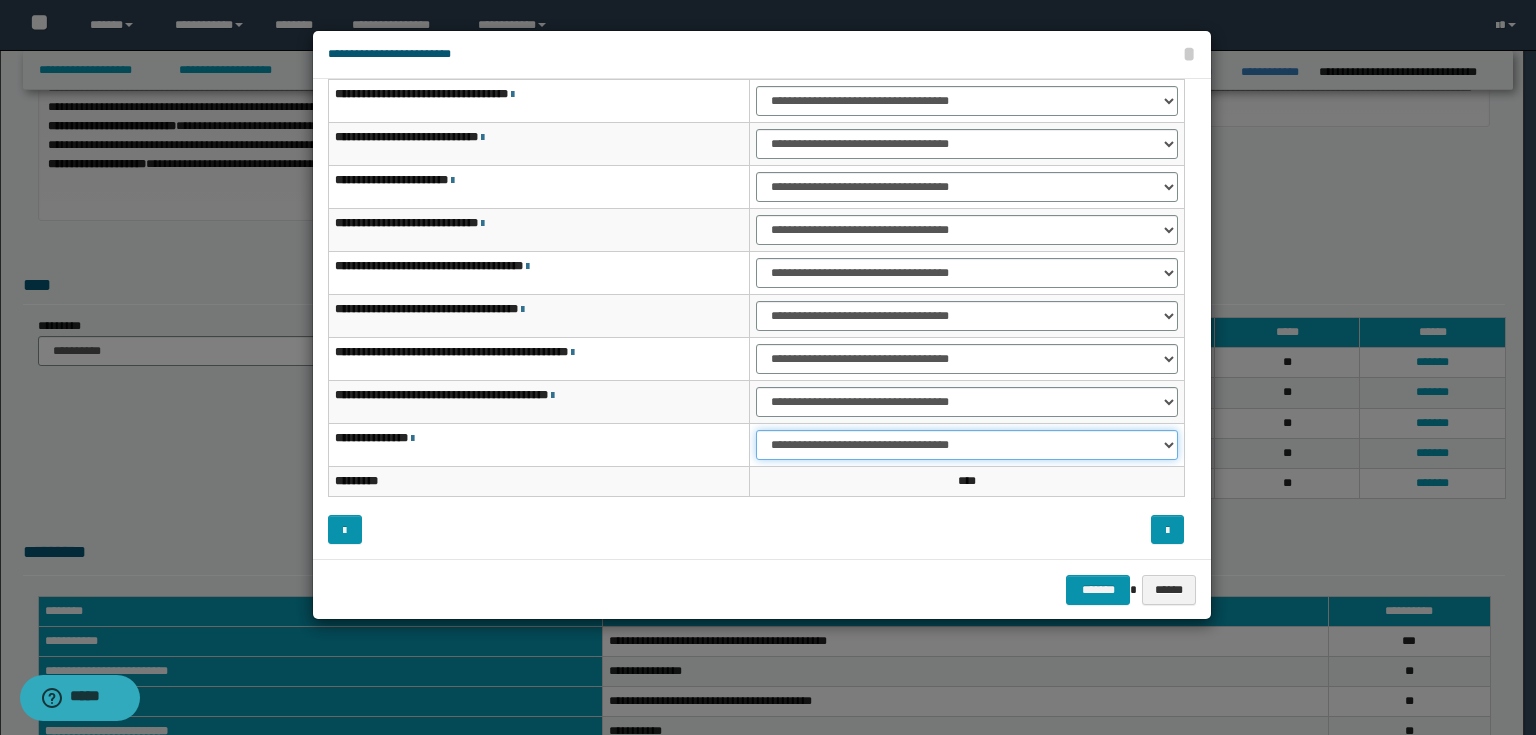 click on "**********" at bounding box center [967, 445] 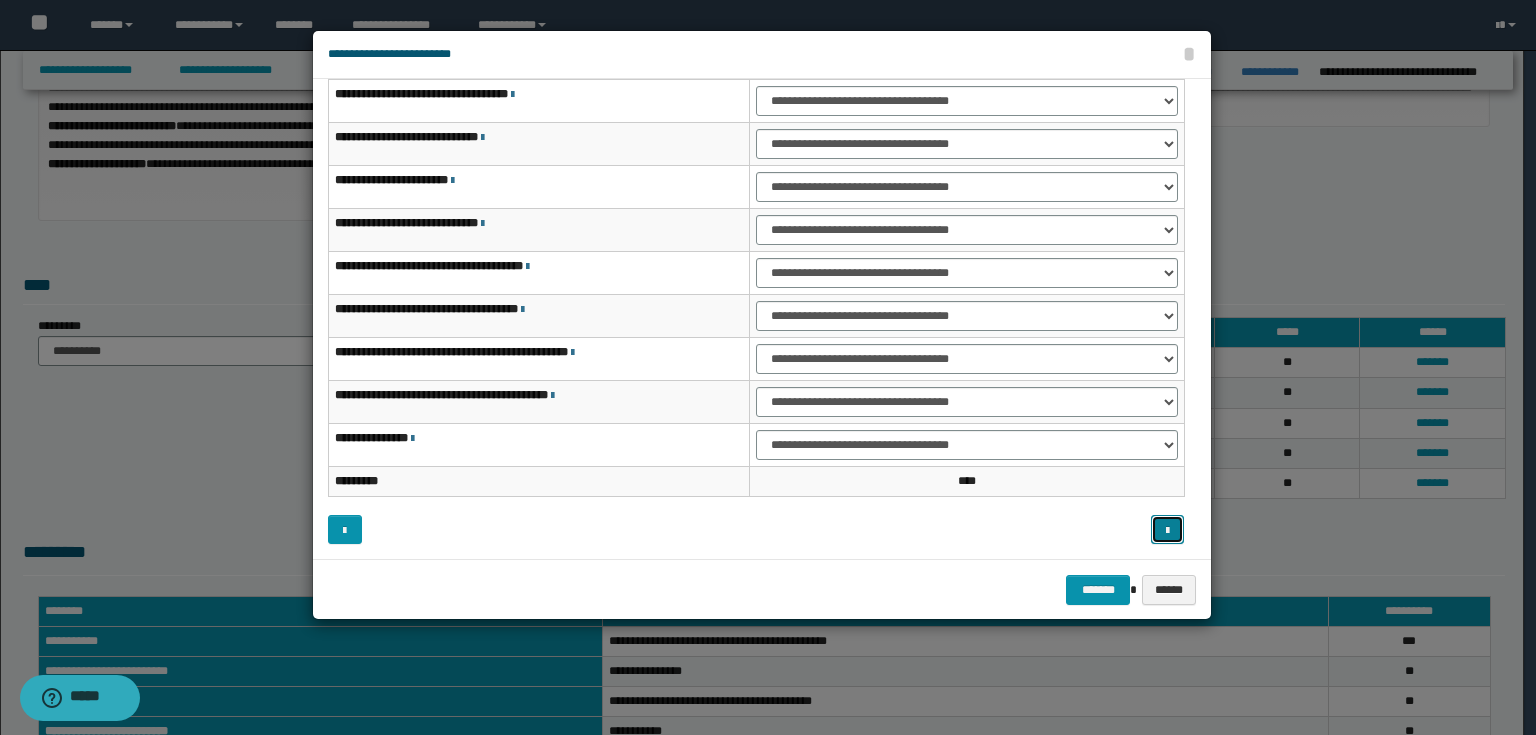 click at bounding box center (1167, 531) 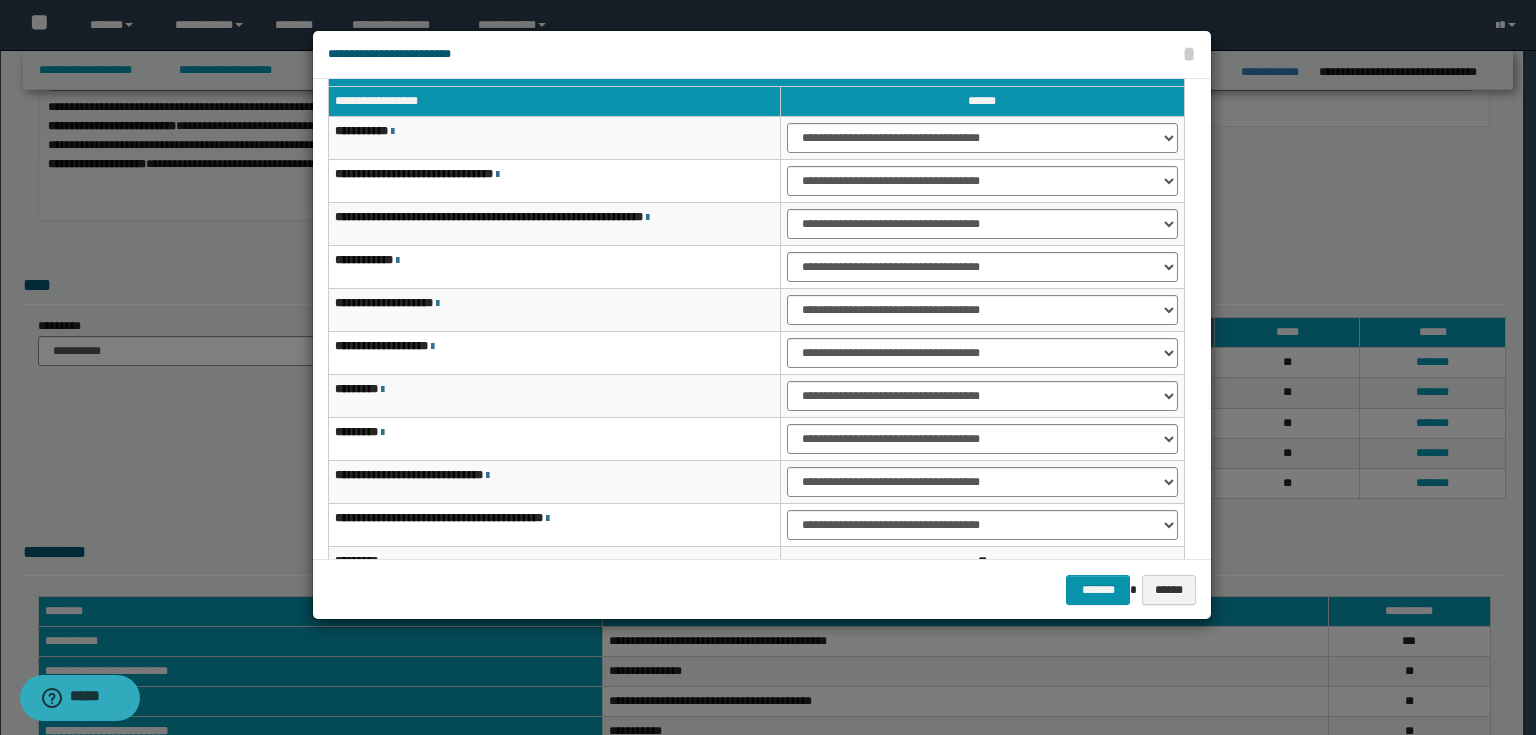 scroll, scrollTop: 0, scrollLeft: 0, axis: both 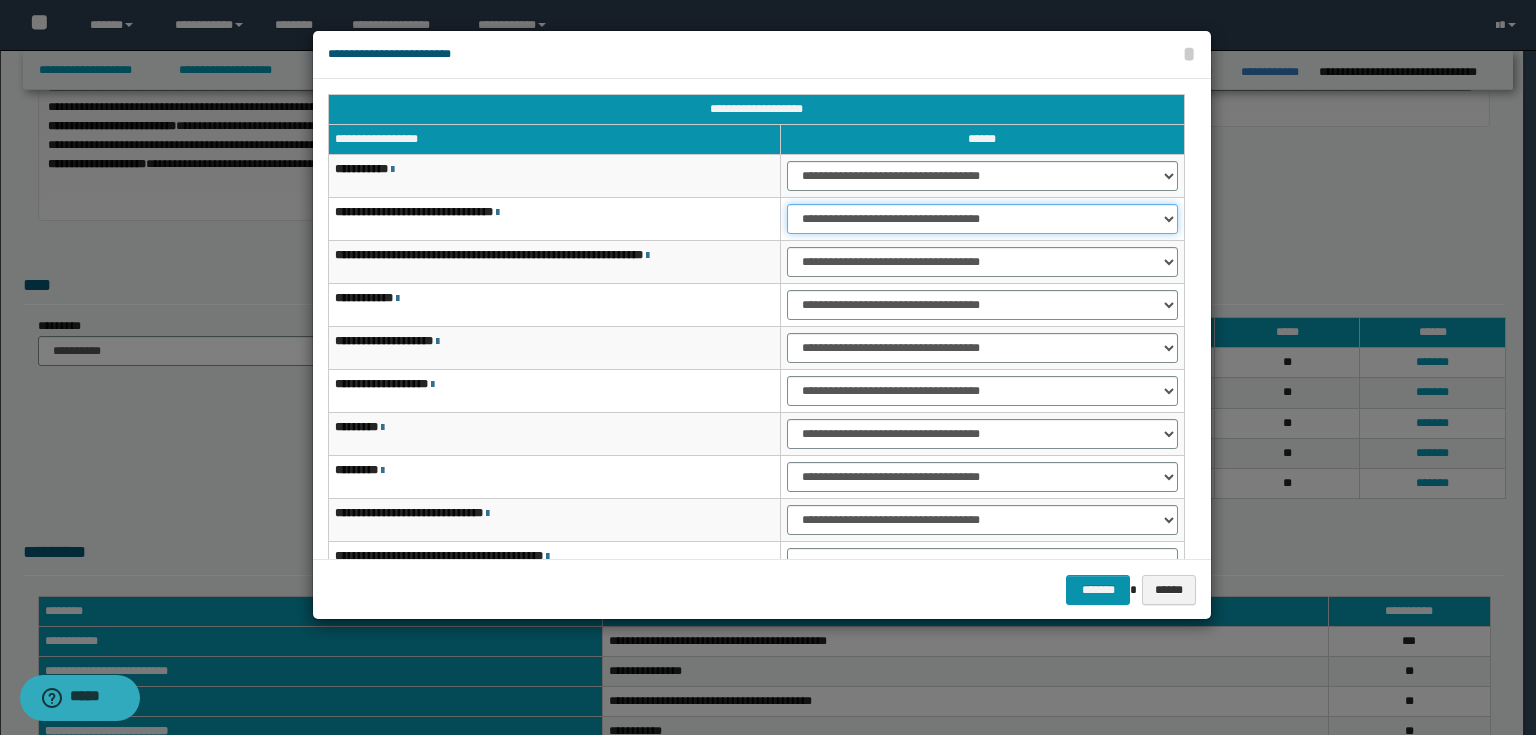 click on "**********" at bounding box center [982, 219] 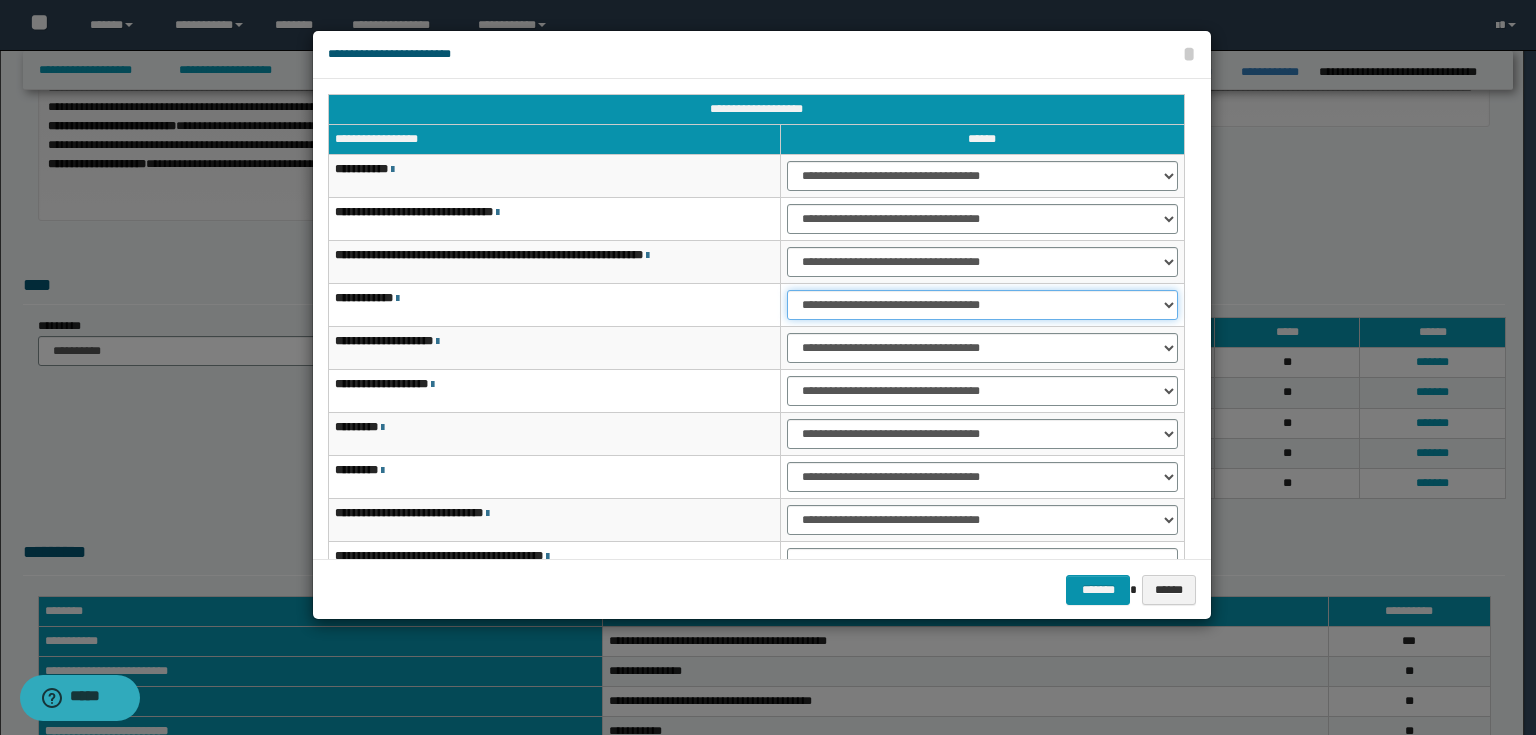 click on "**********" at bounding box center (982, 305) 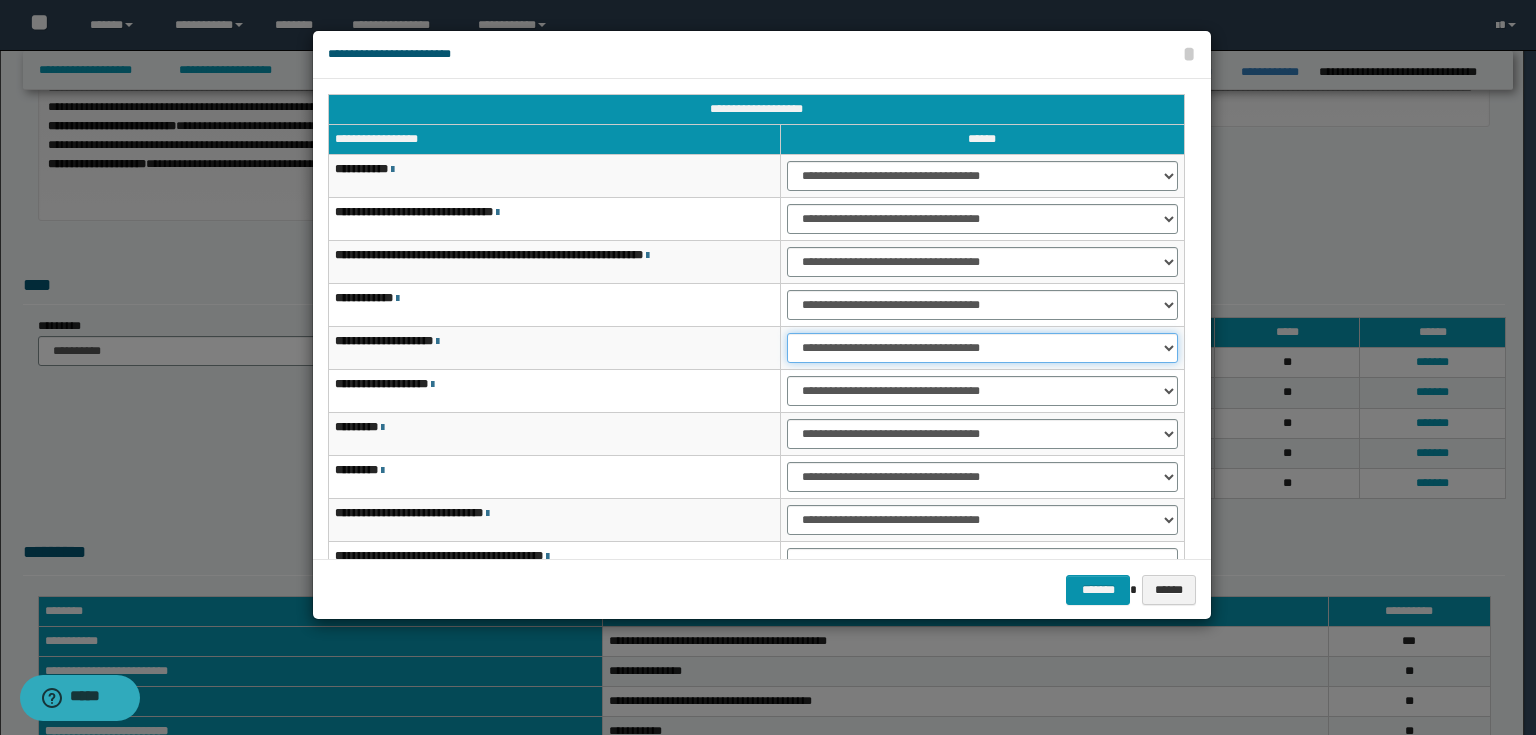 click on "**********" at bounding box center (982, 348) 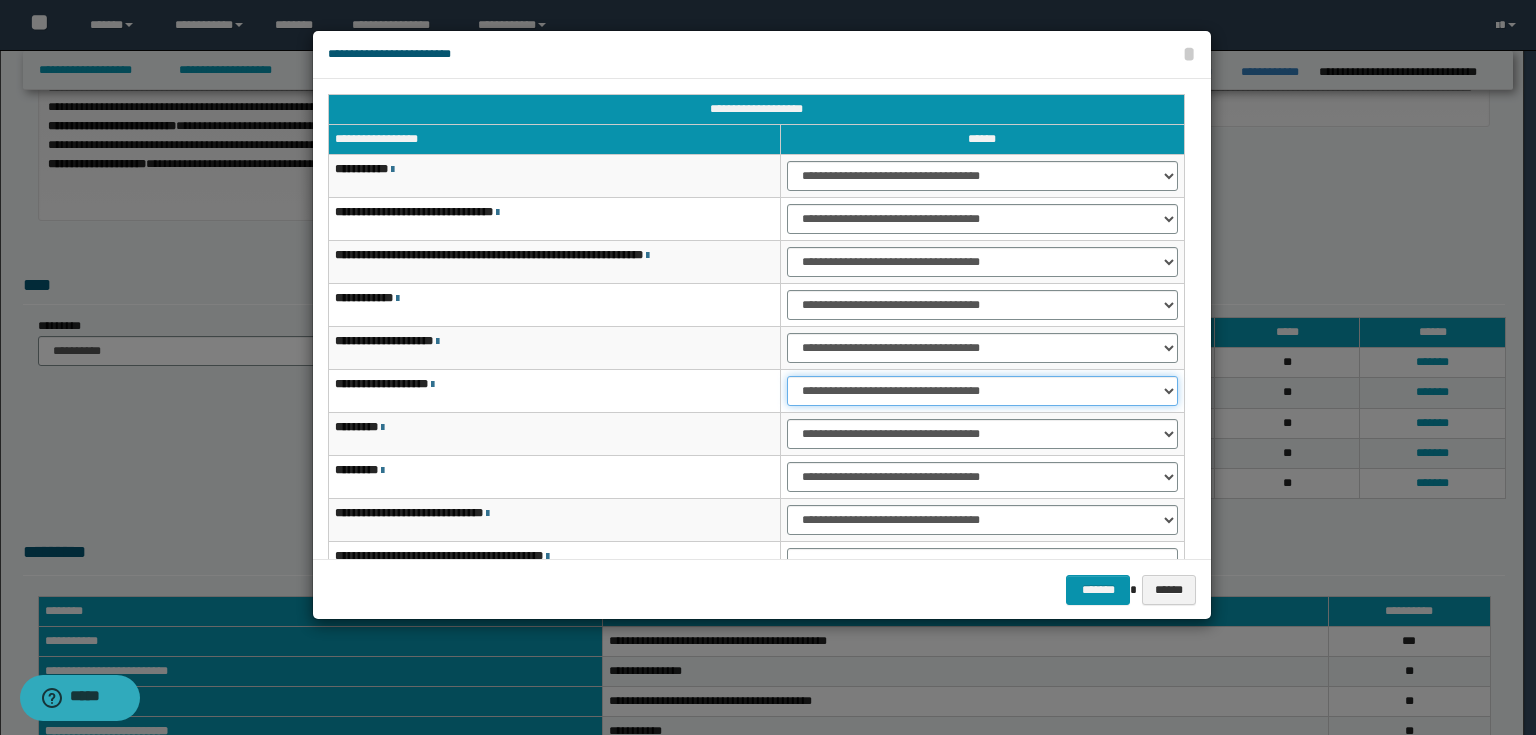 click on "**********" at bounding box center [982, 391] 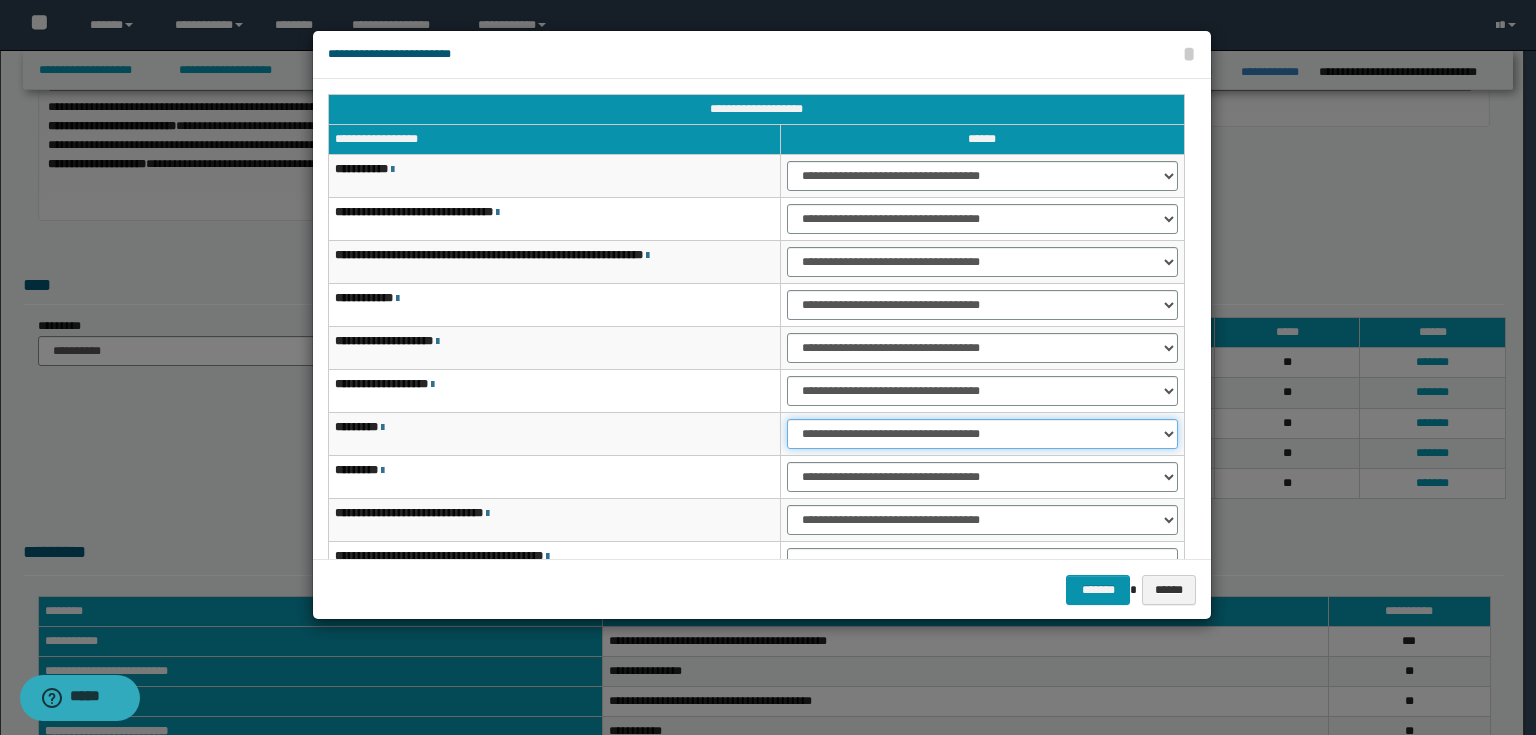 click on "**********" at bounding box center [982, 434] 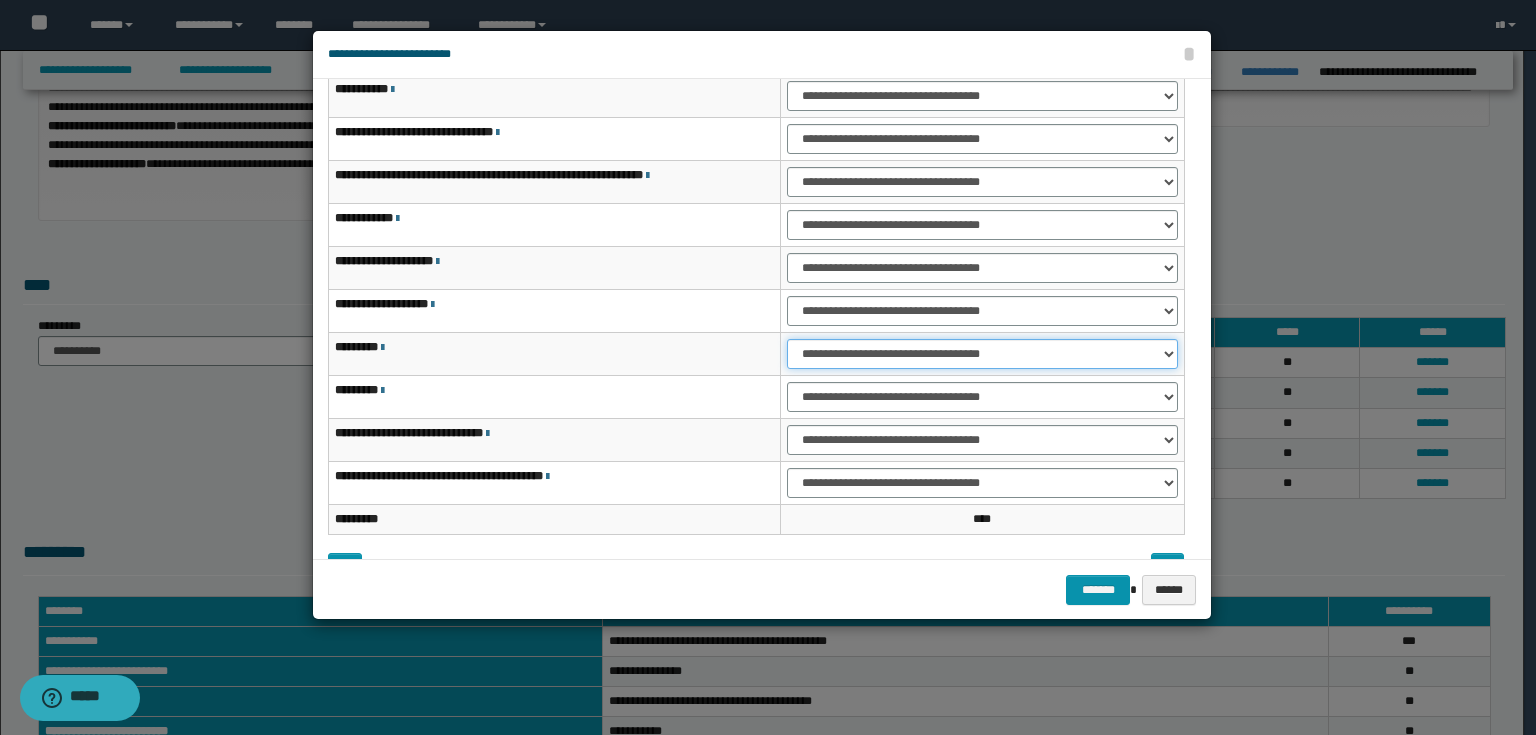 scroll, scrollTop: 118, scrollLeft: 0, axis: vertical 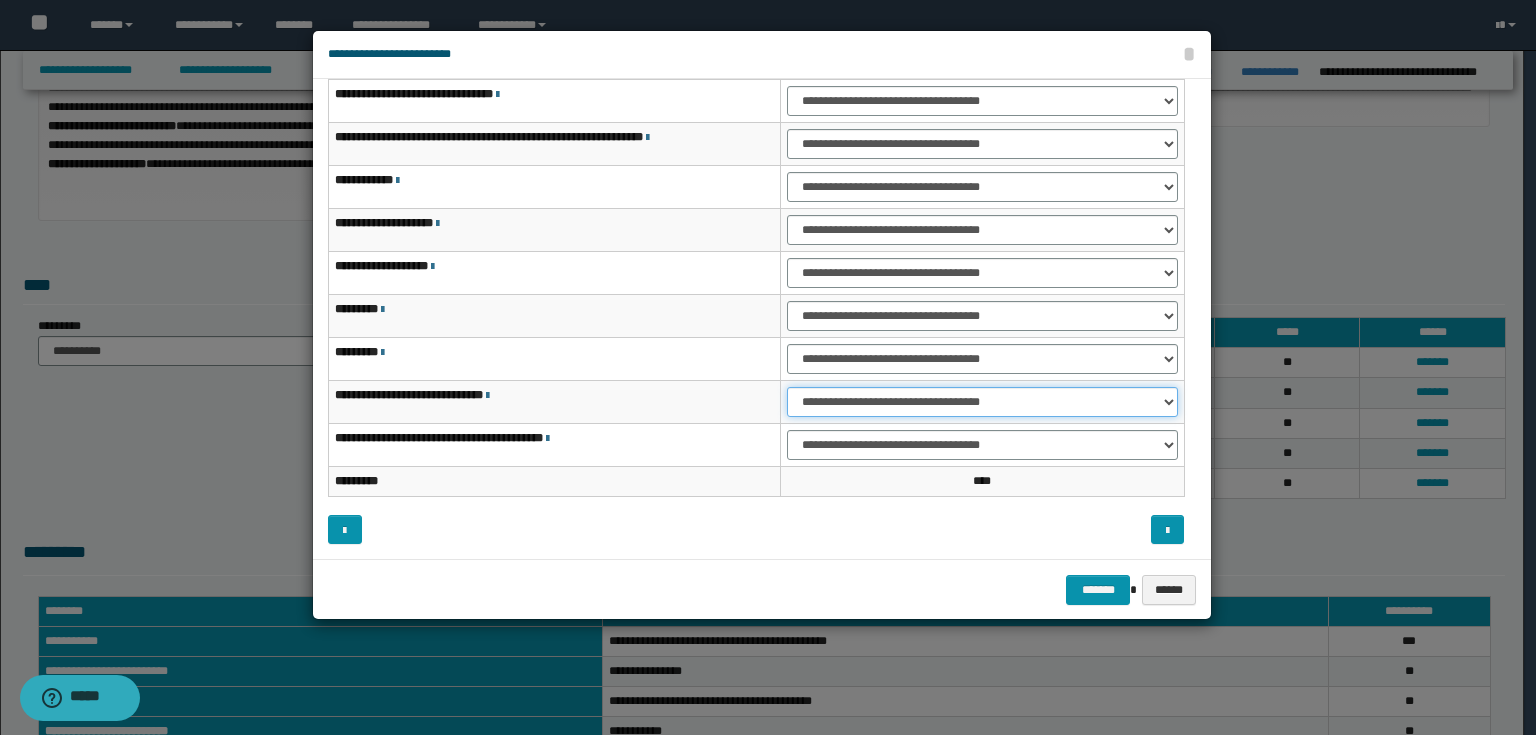 click on "**********" at bounding box center (982, 402) 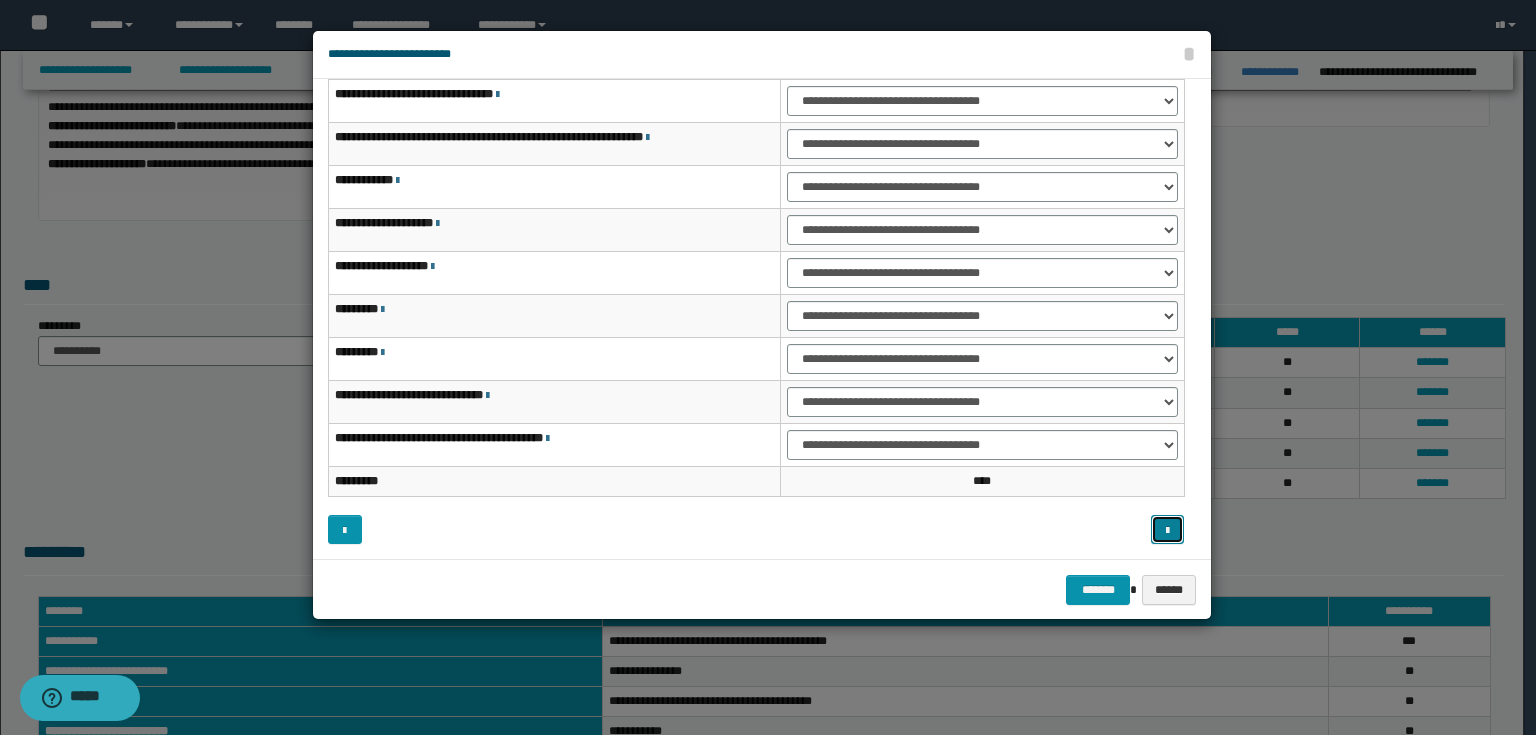 click at bounding box center [1167, 531] 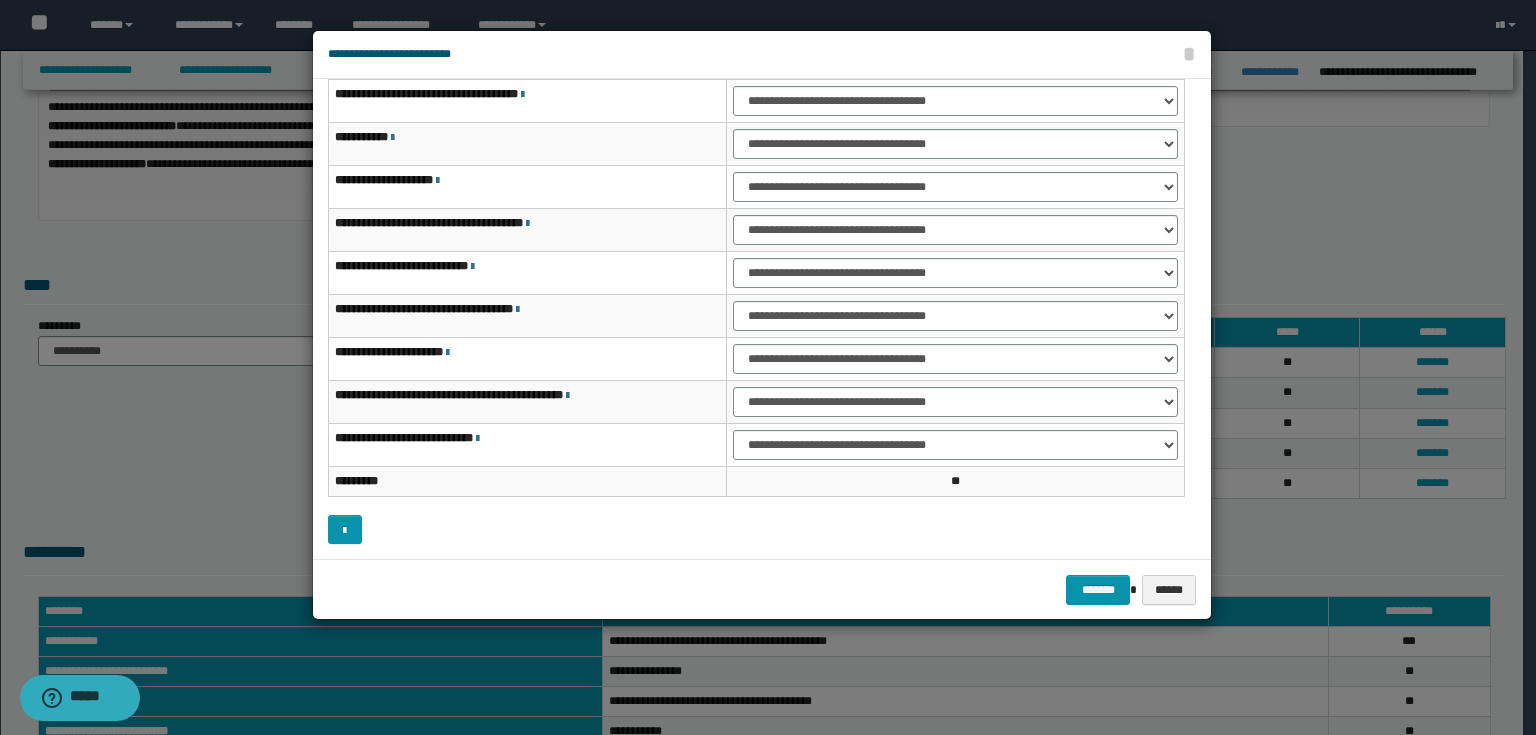 scroll, scrollTop: 0, scrollLeft: 0, axis: both 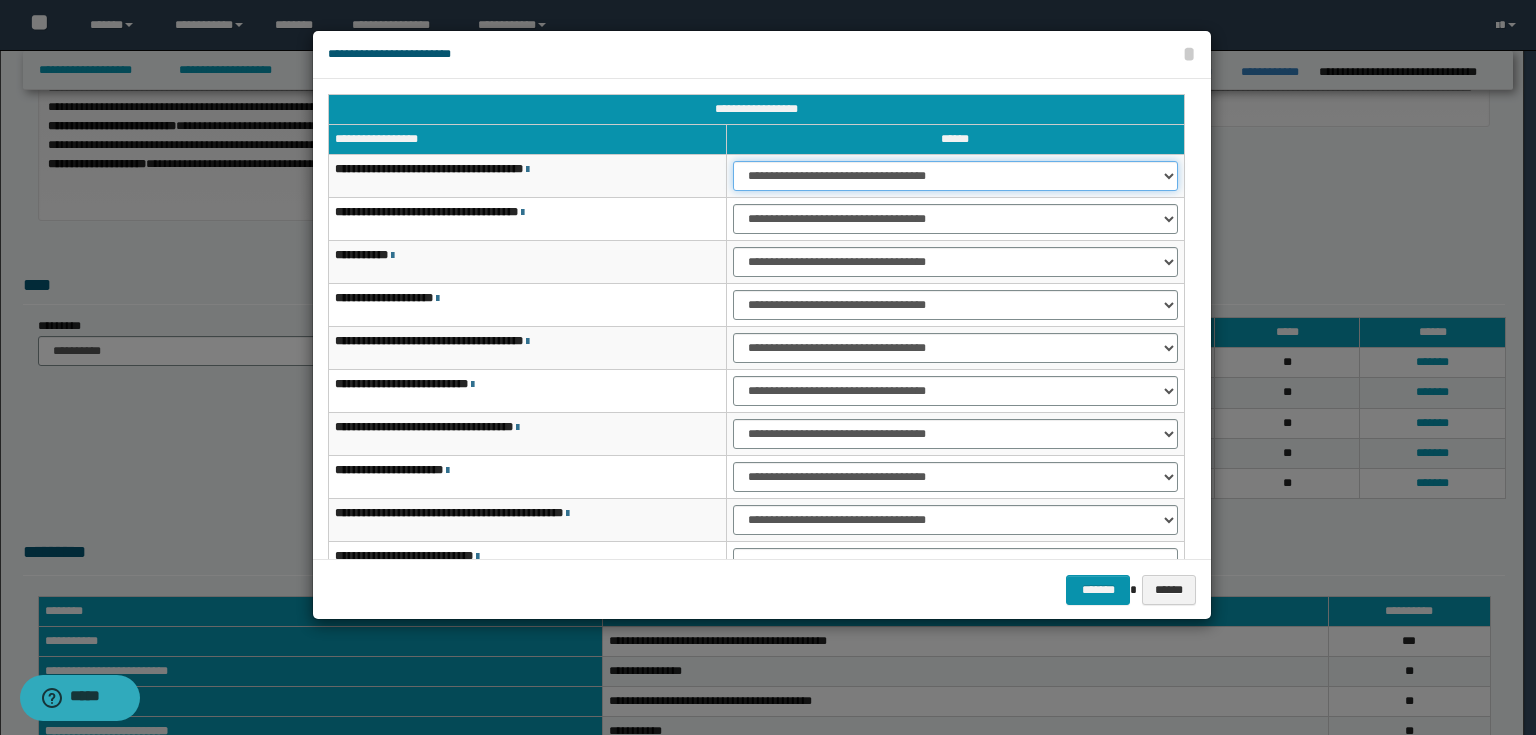 click on "**********" at bounding box center [955, 176] 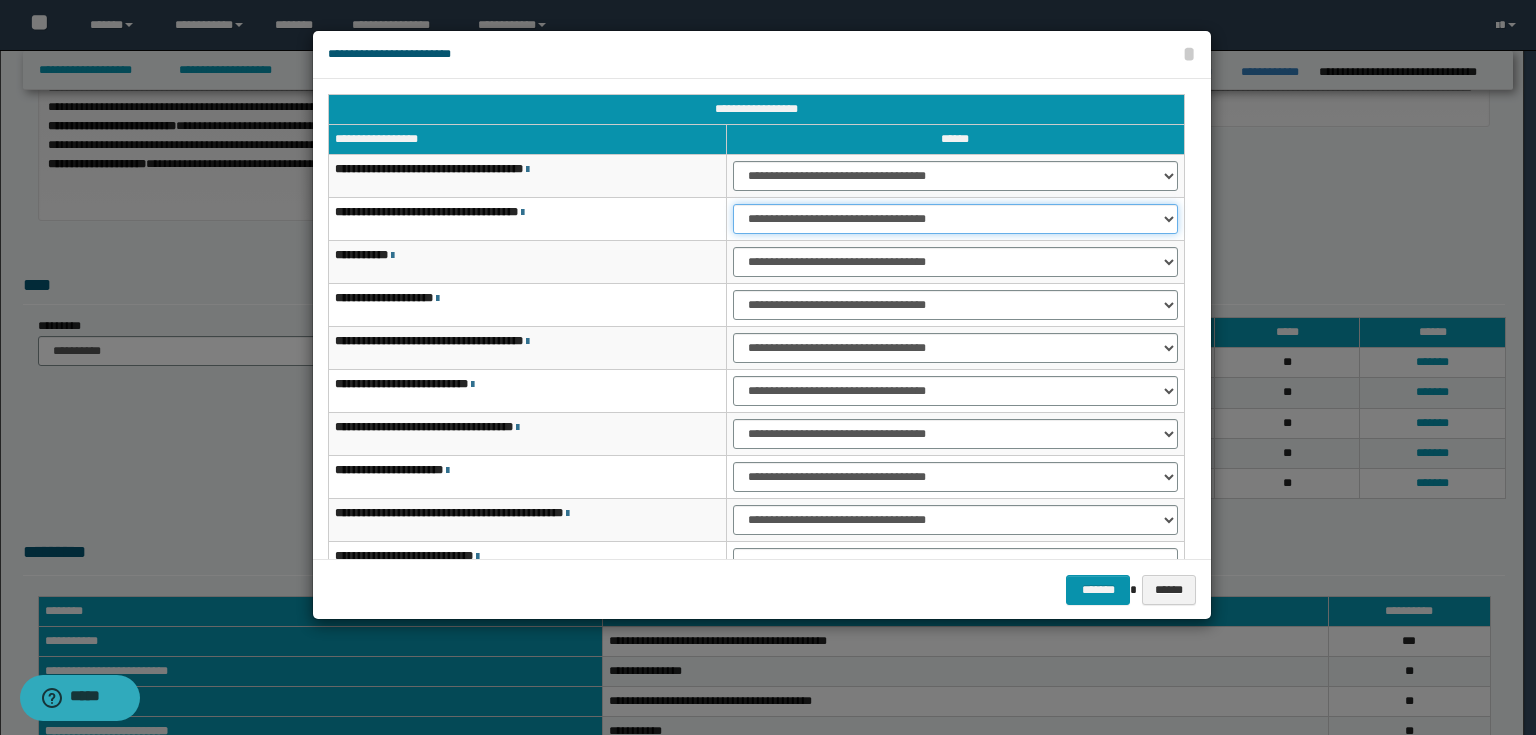 click on "**********" at bounding box center (955, 219) 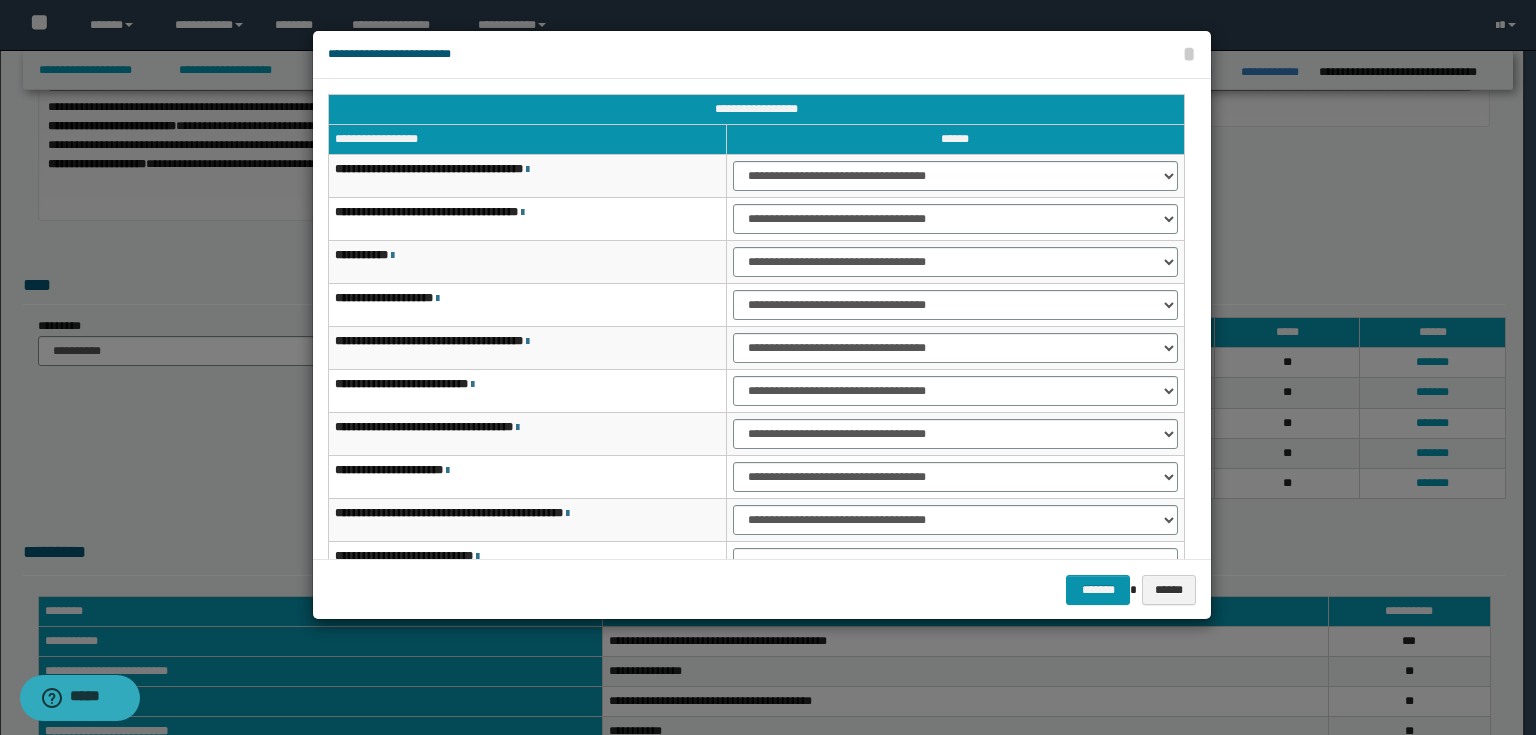 click on "**********" at bounding box center [955, 219] 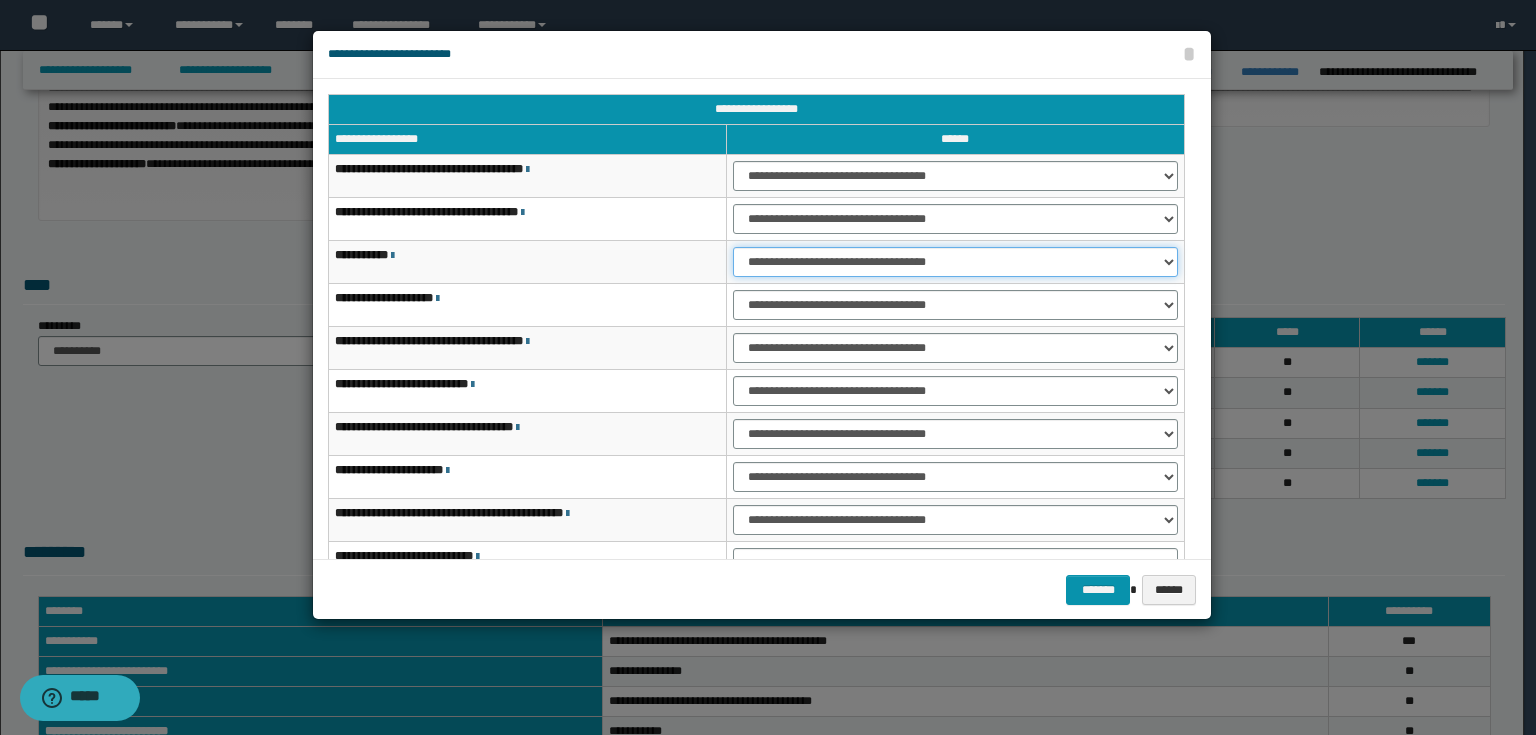 click on "**********" at bounding box center (955, 262) 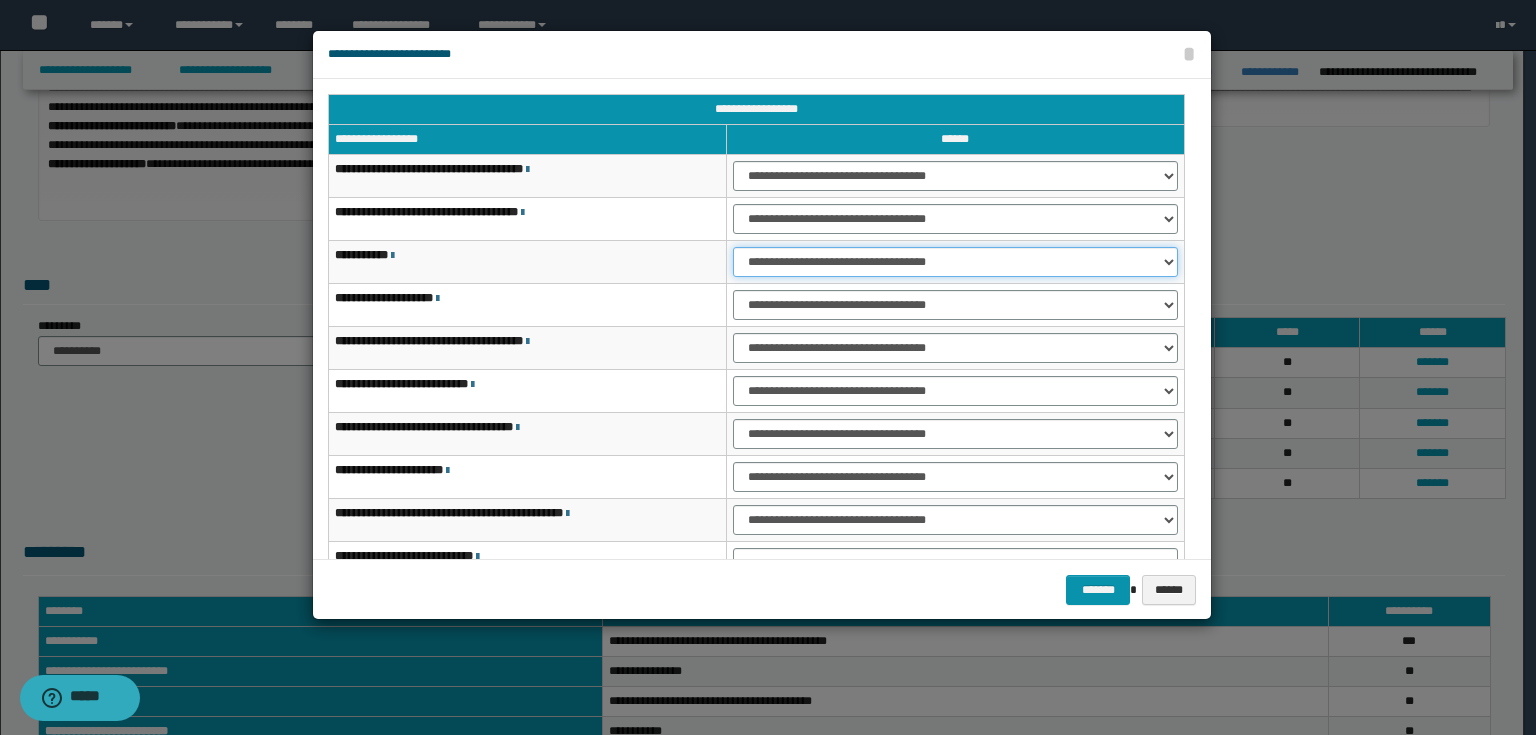 select on "***" 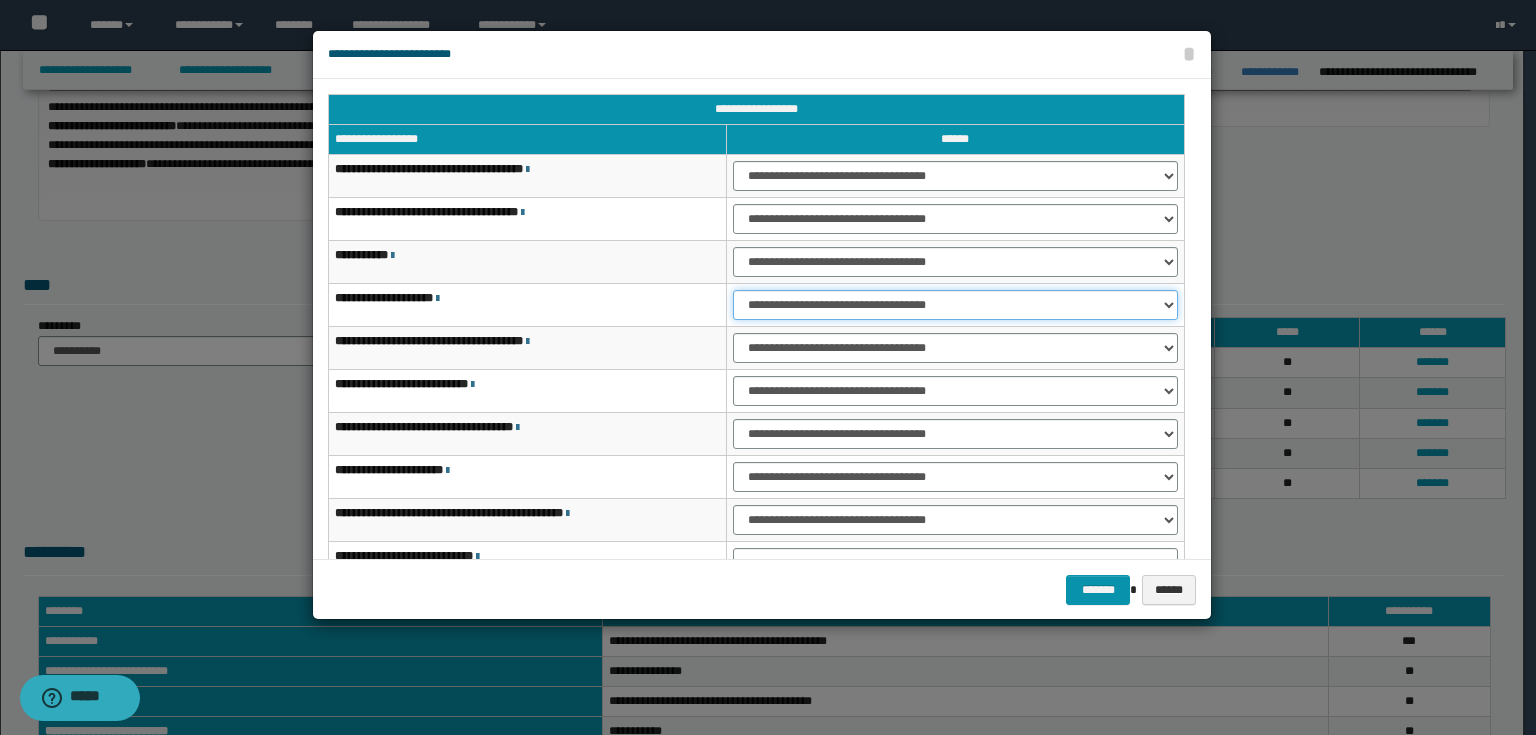 click on "**********" at bounding box center [955, 305] 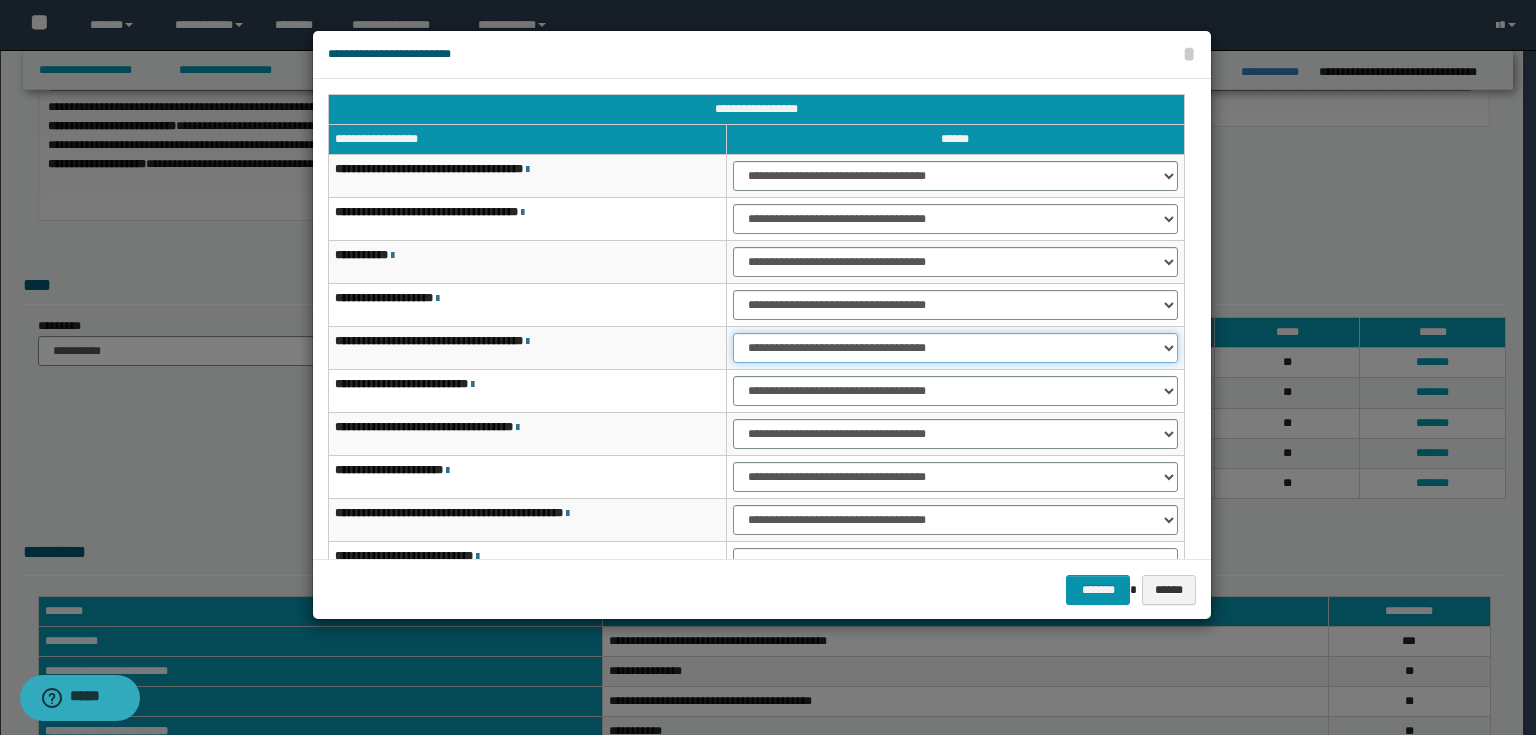 click on "**********" at bounding box center [955, 348] 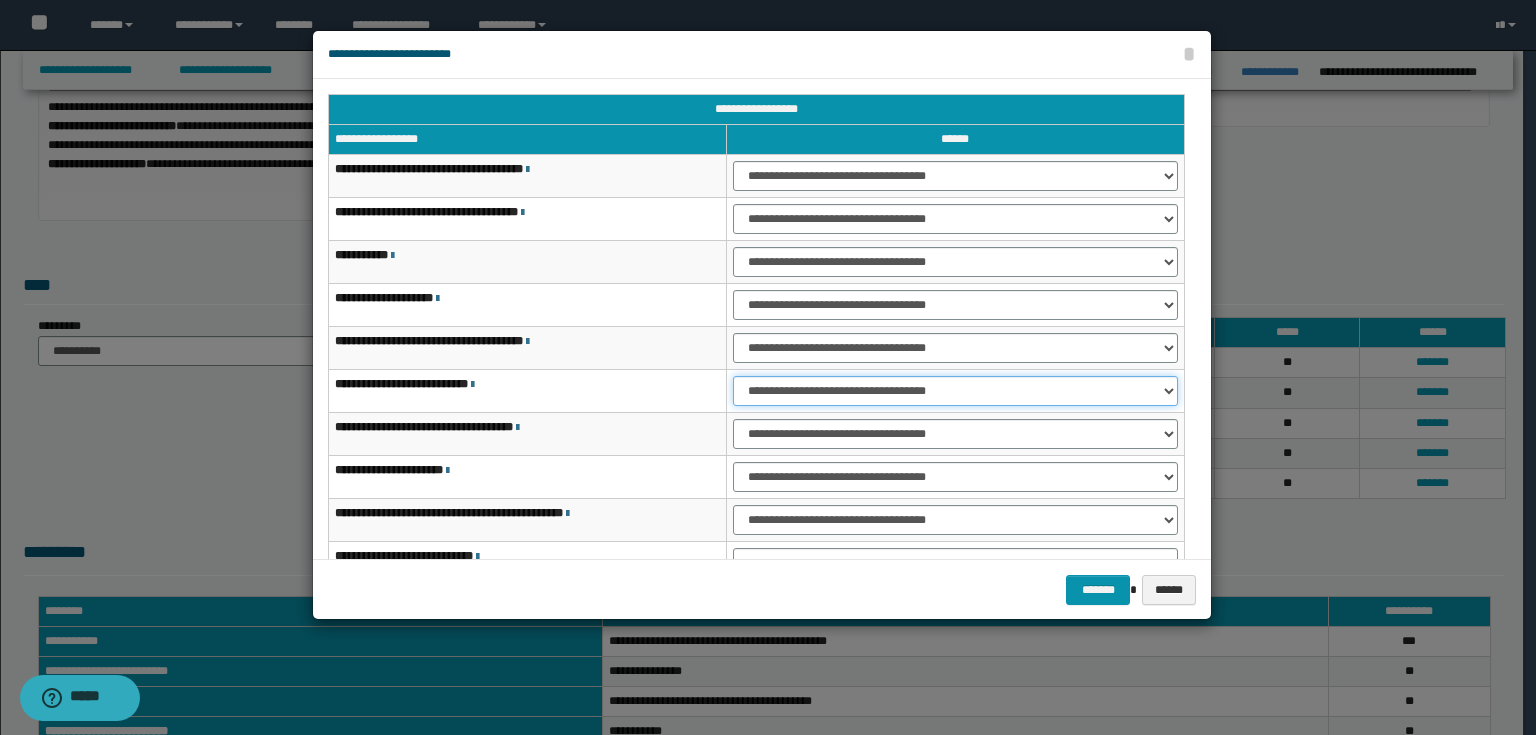 click on "**********" at bounding box center [955, 391] 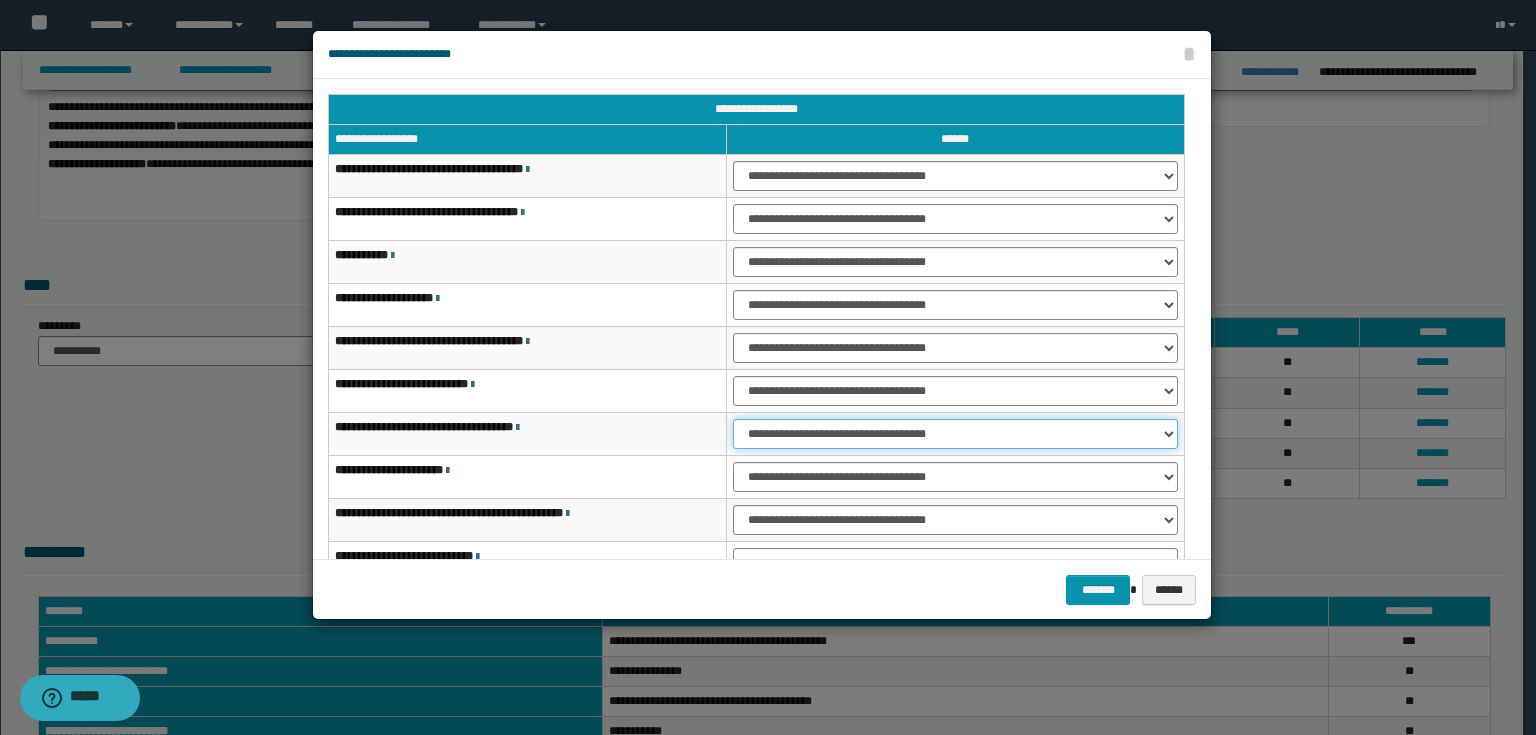 click on "**********" at bounding box center [955, 434] 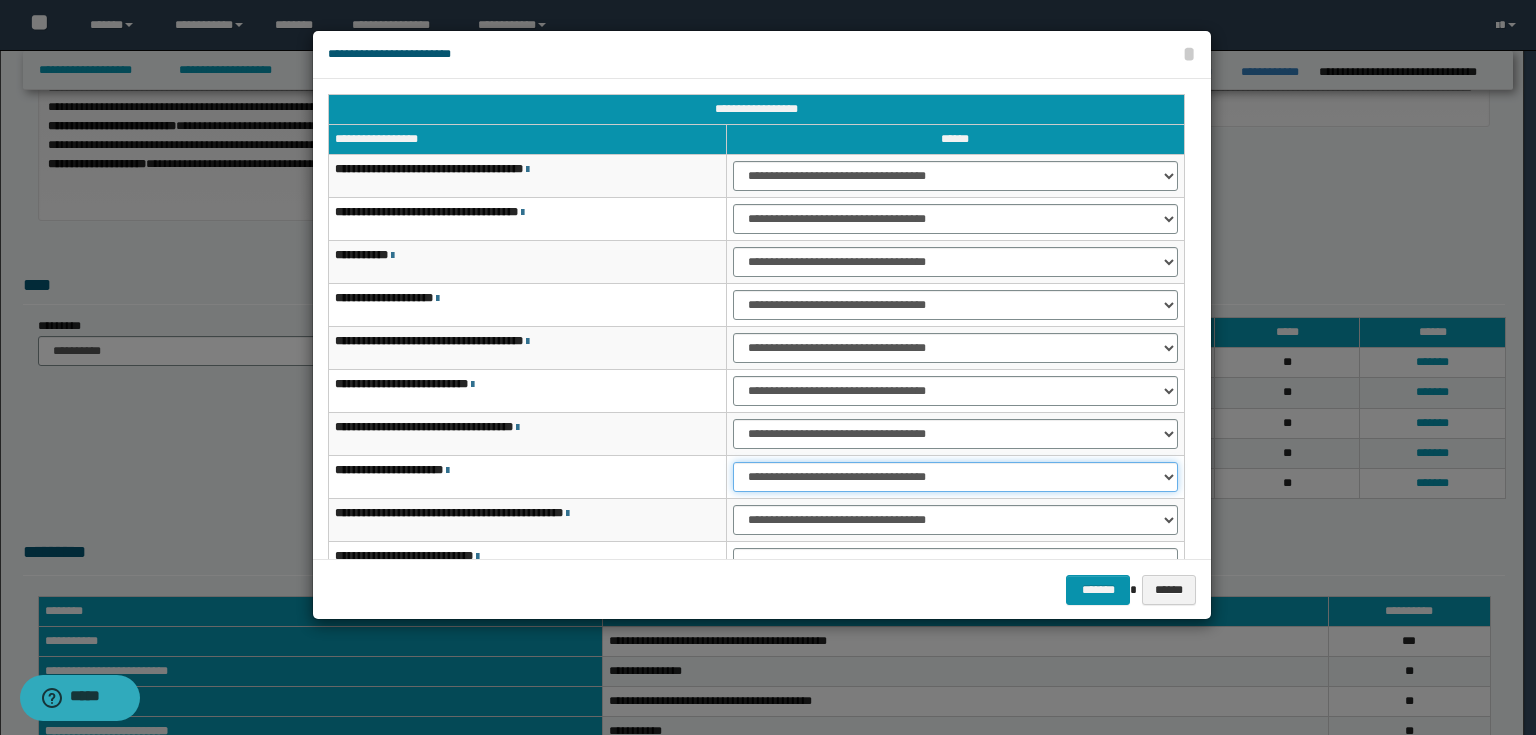 click on "**********" at bounding box center [955, 477] 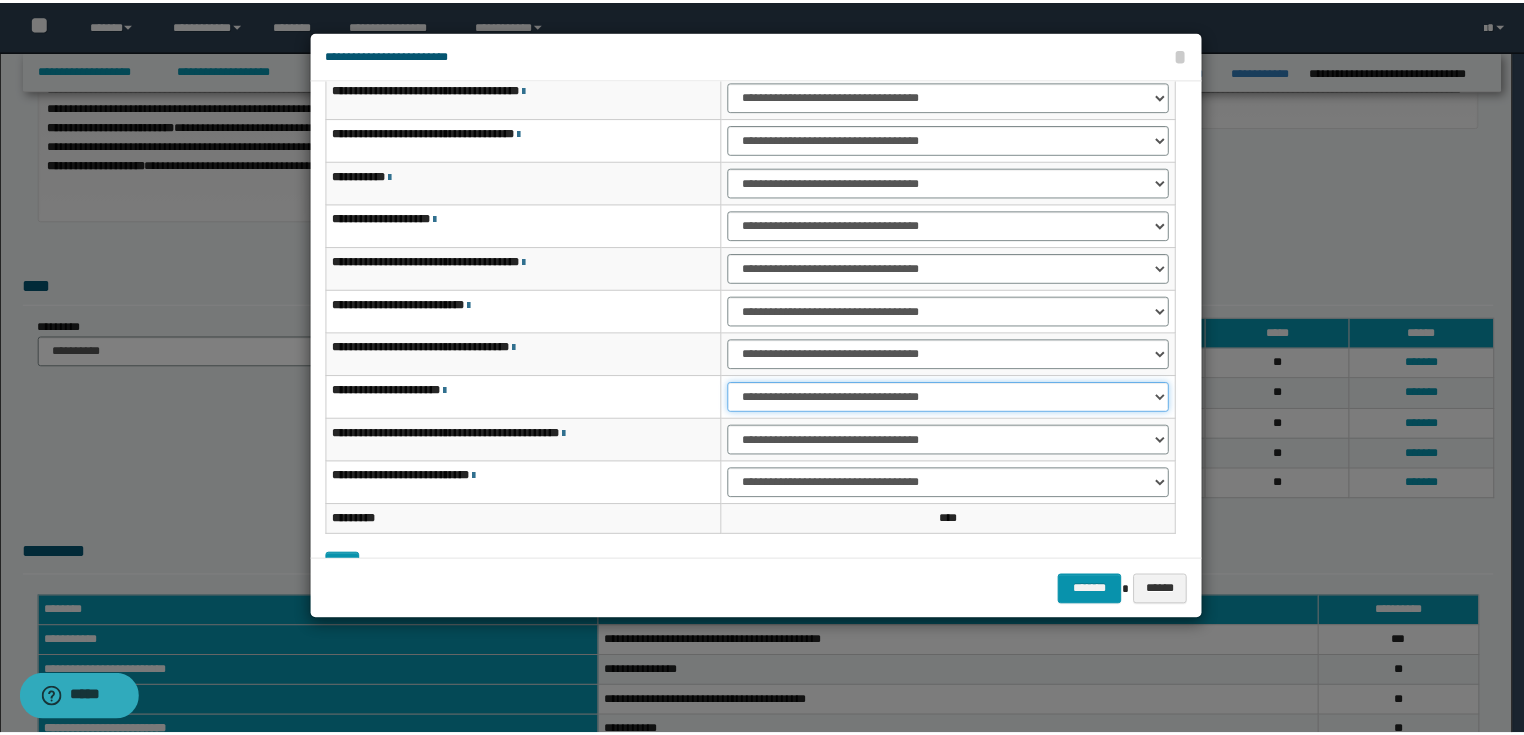 scroll, scrollTop: 118, scrollLeft: 0, axis: vertical 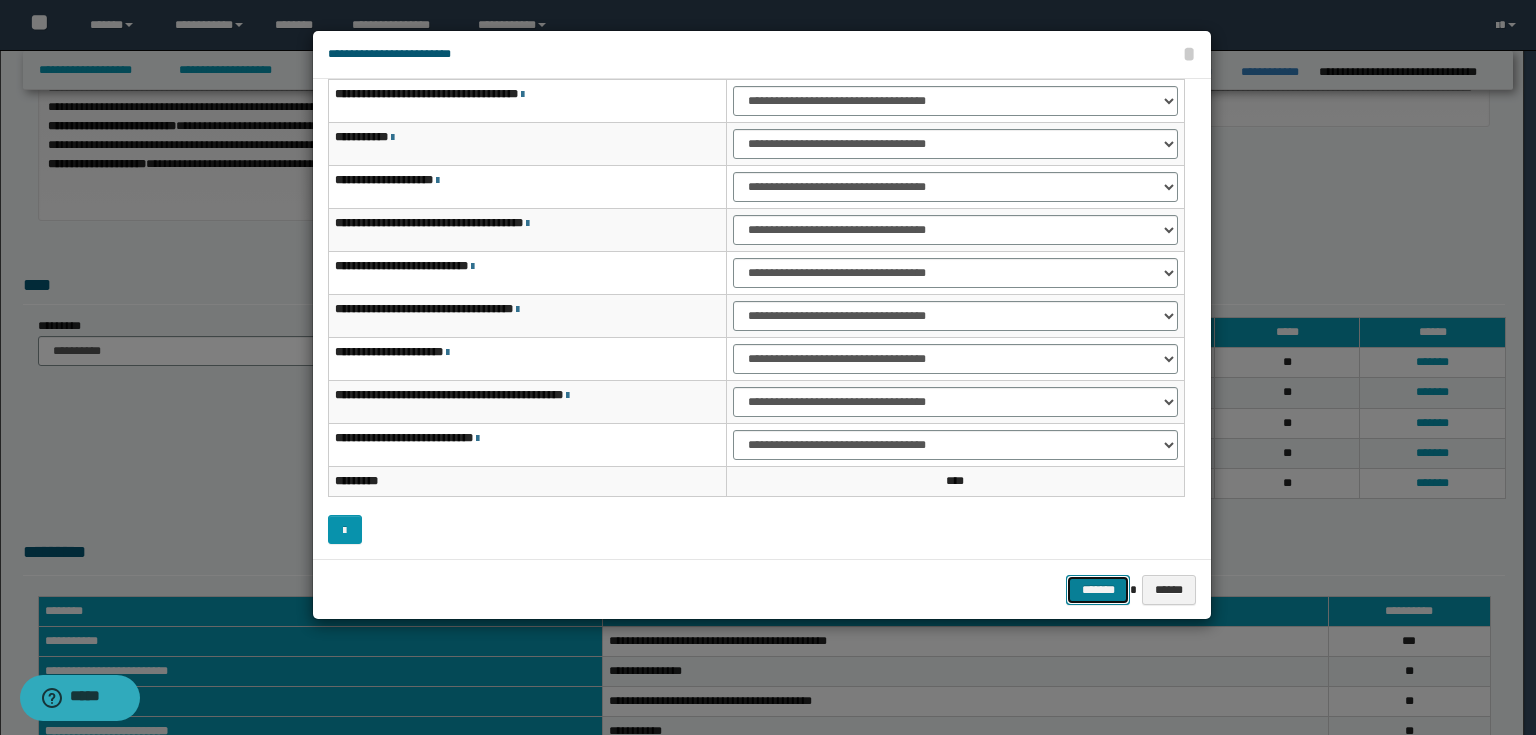 click on "*******" at bounding box center (1098, 590) 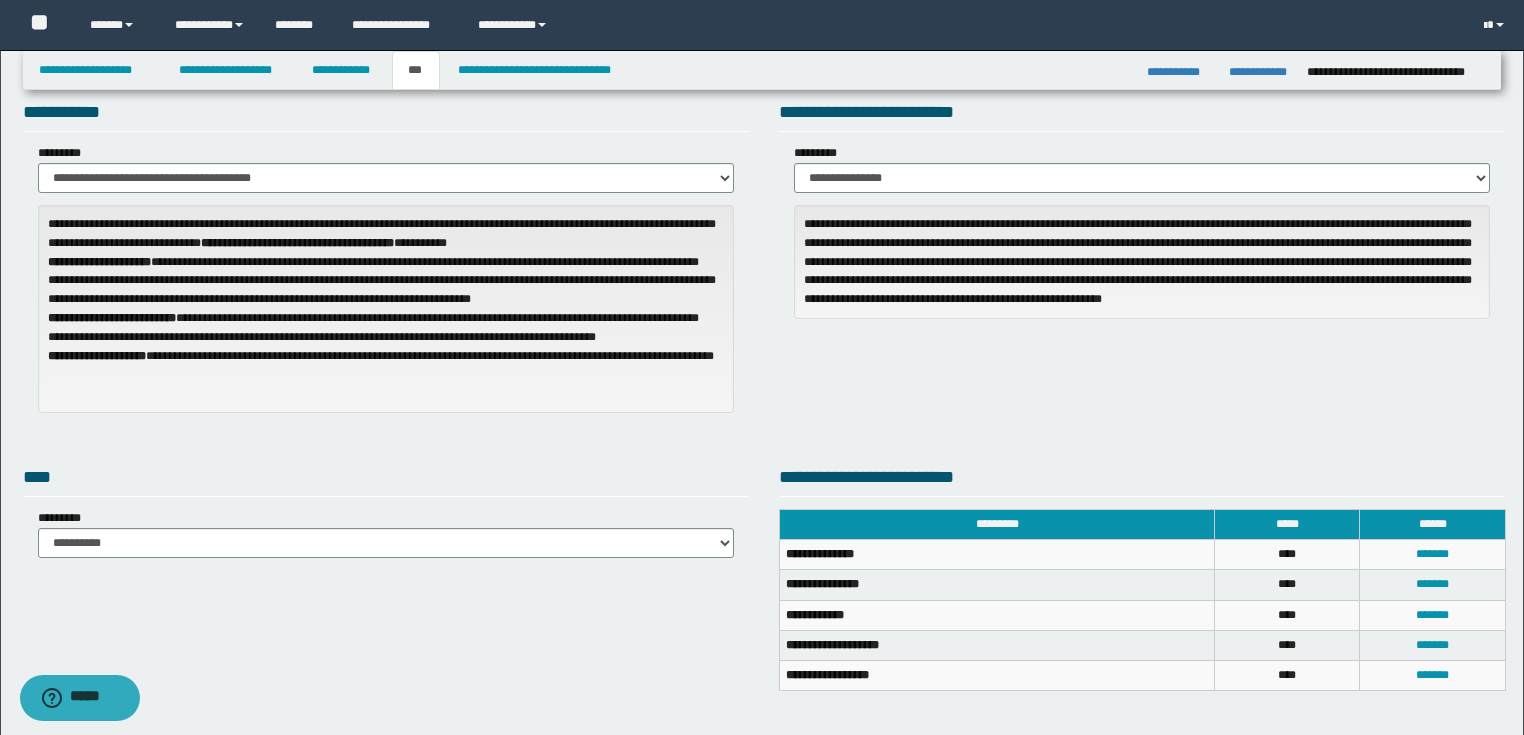 scroll, scrollTop: 0, scrollLeft: 0, axis: both 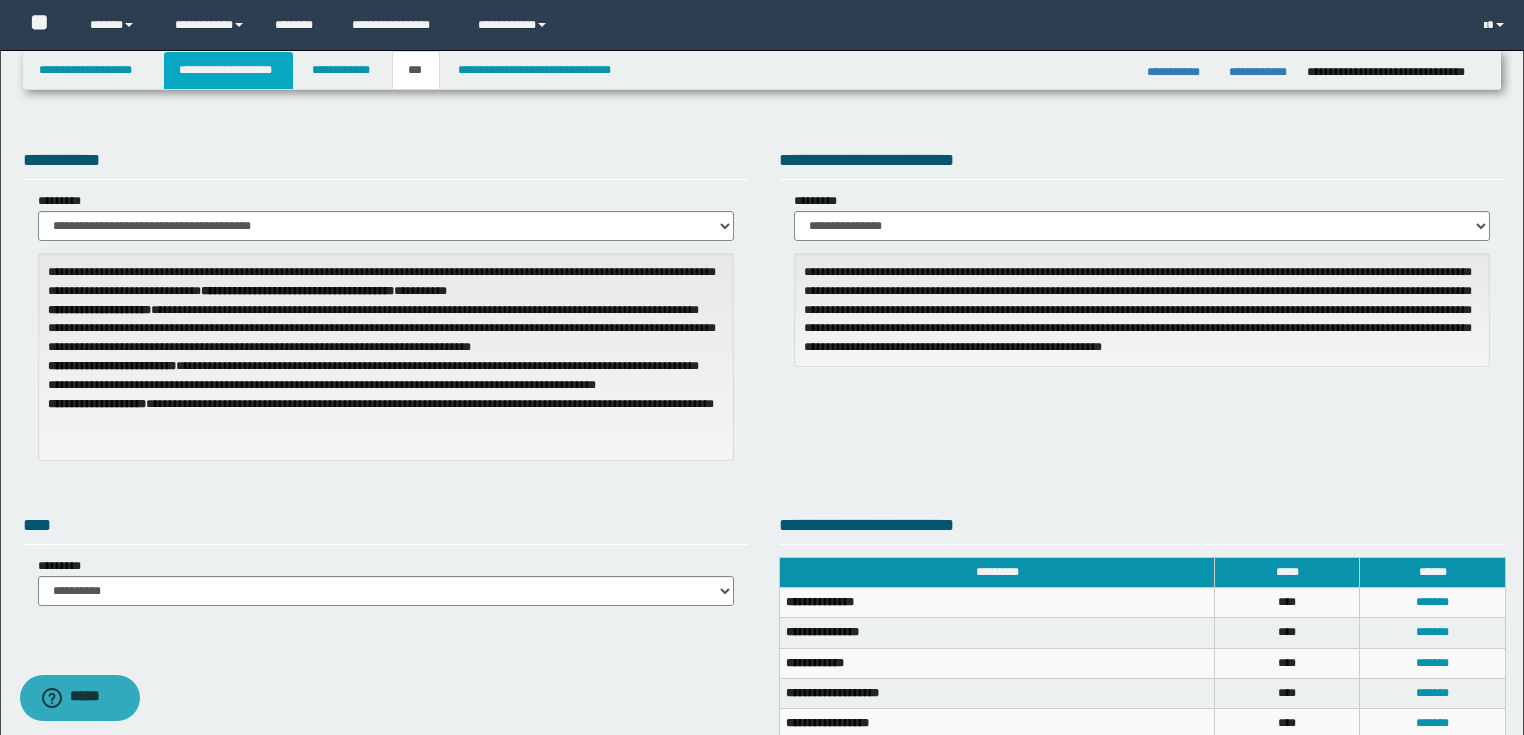 click on "**********" at bounding box center [228, 70] 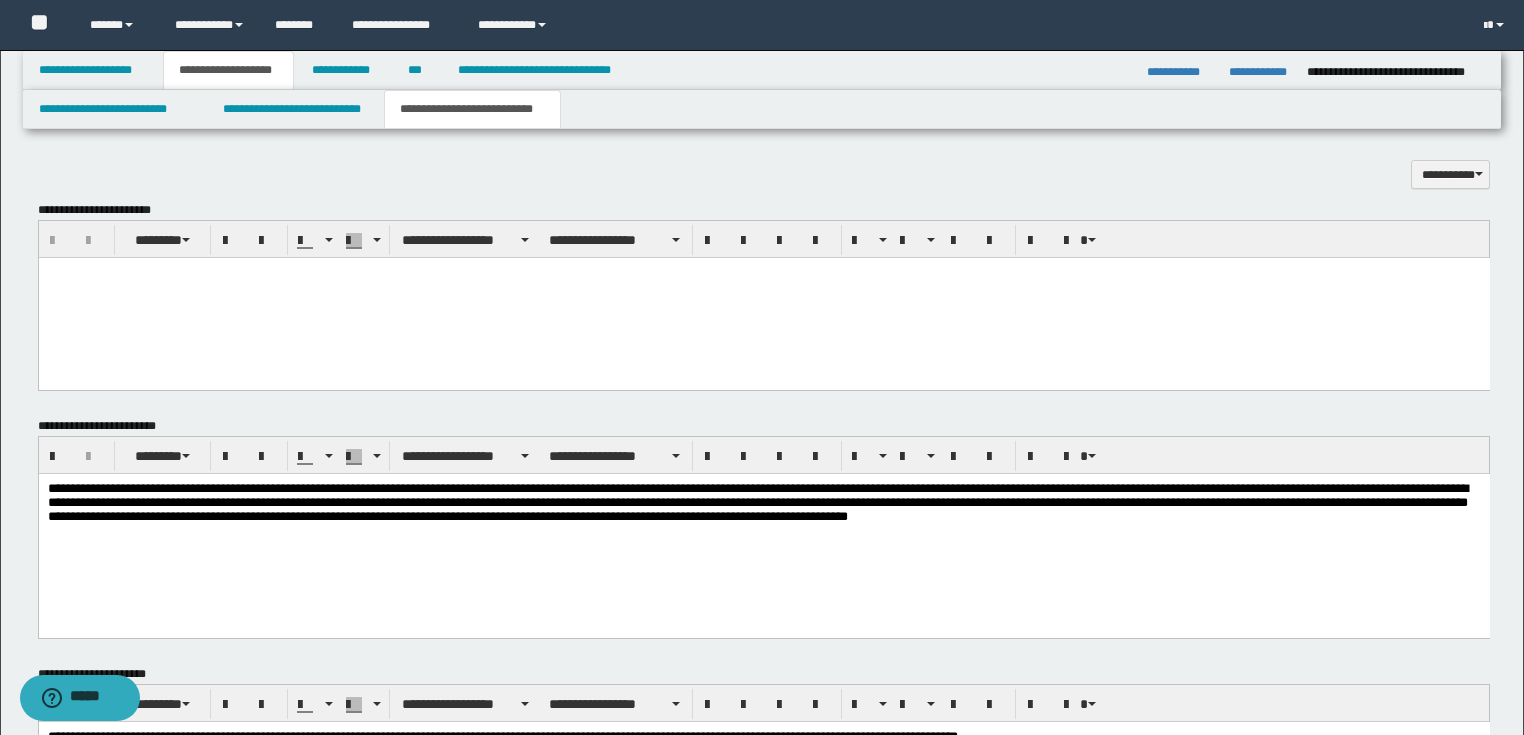 scroll, scrollTop: 788, scrollLeft: 0, axis: vertical 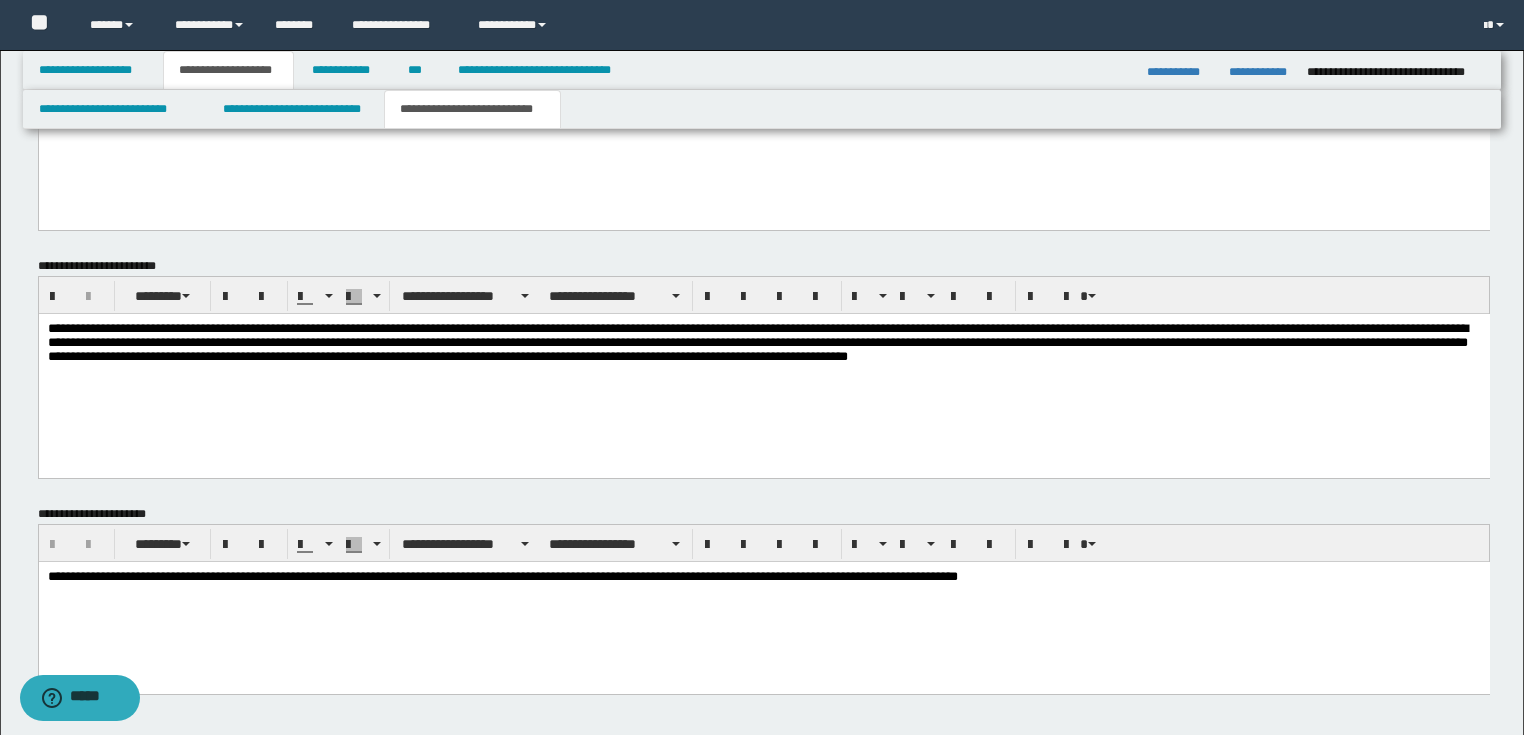 click on "**********" at bounding box center (763, 345) 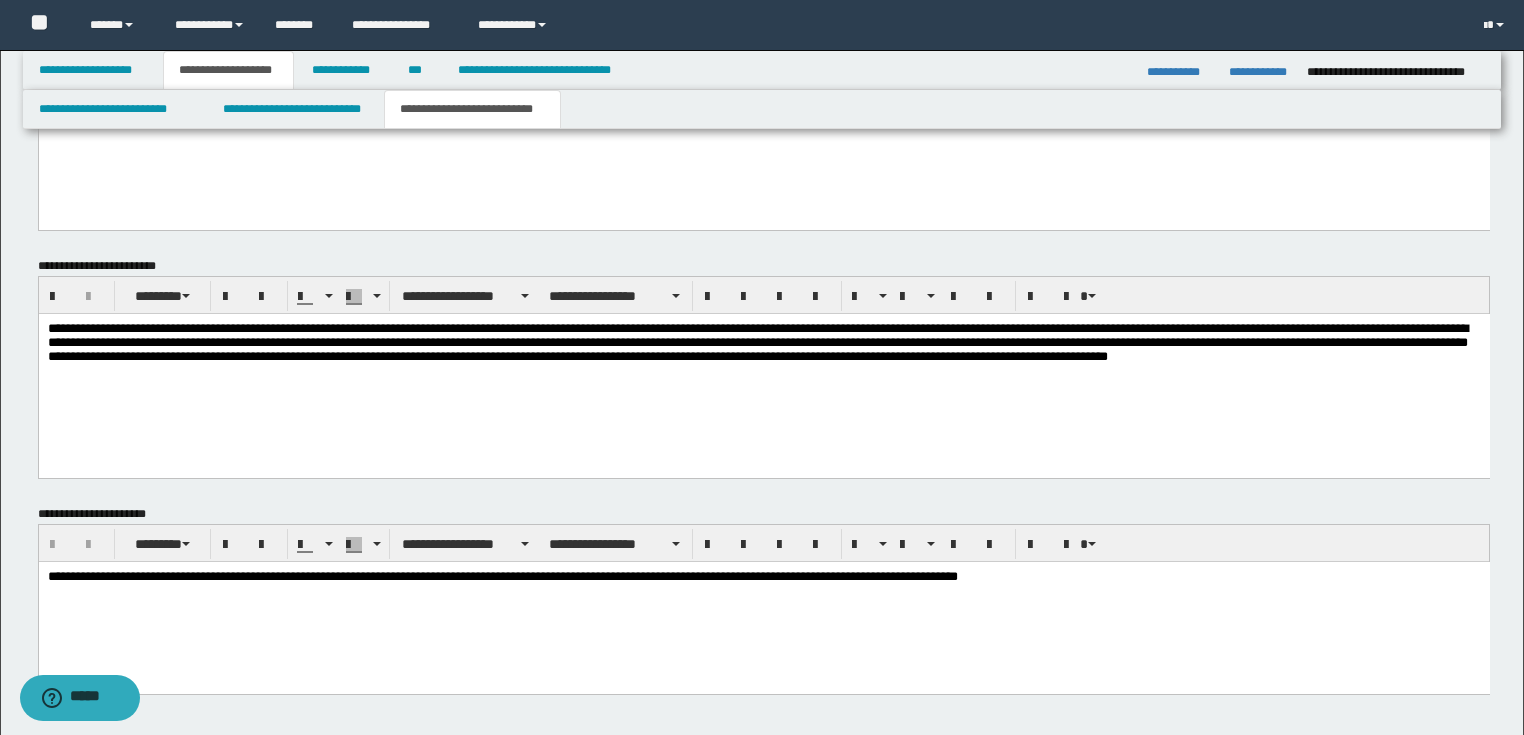 click on "**********" at bounding box center [763, 370] 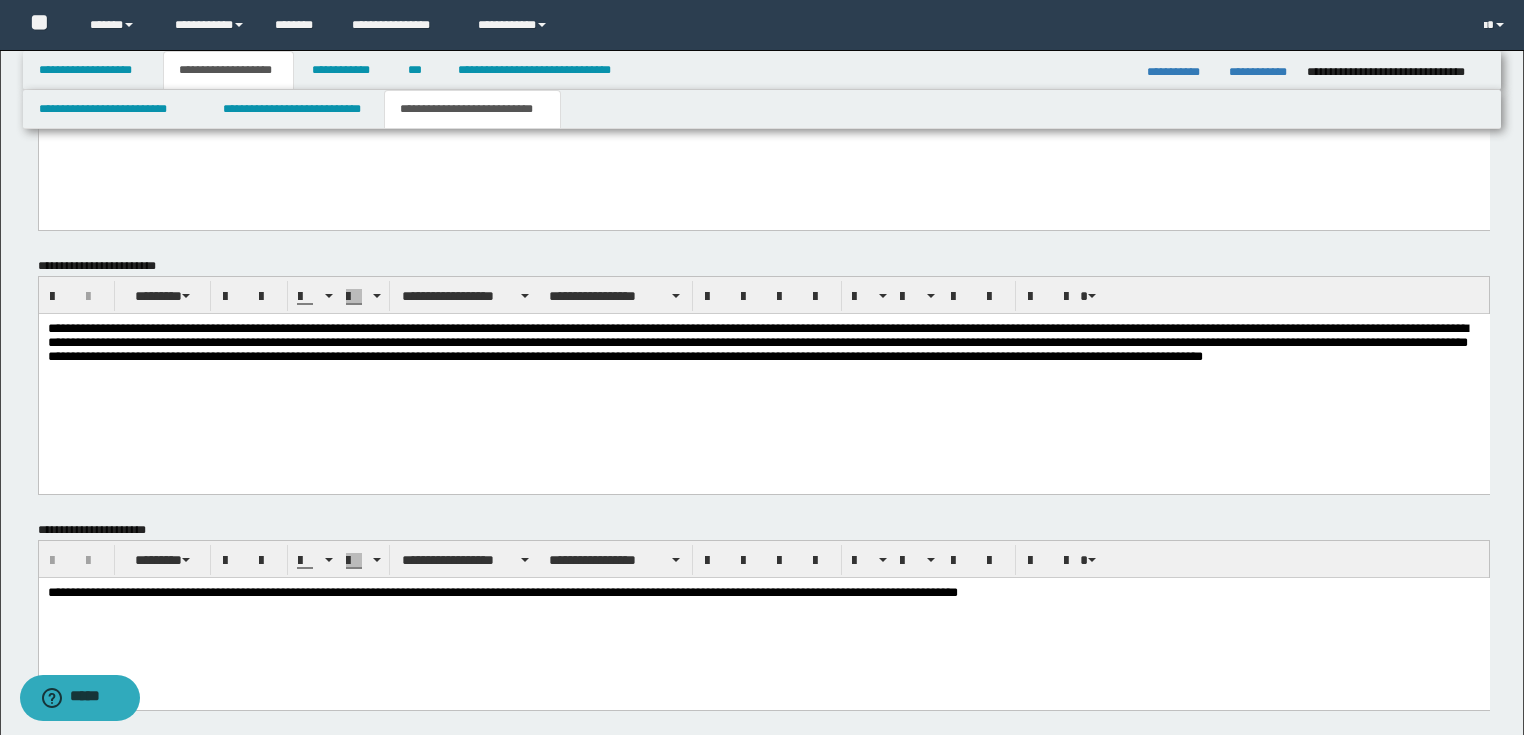 click on "**********" at bounding box center (763, 353) 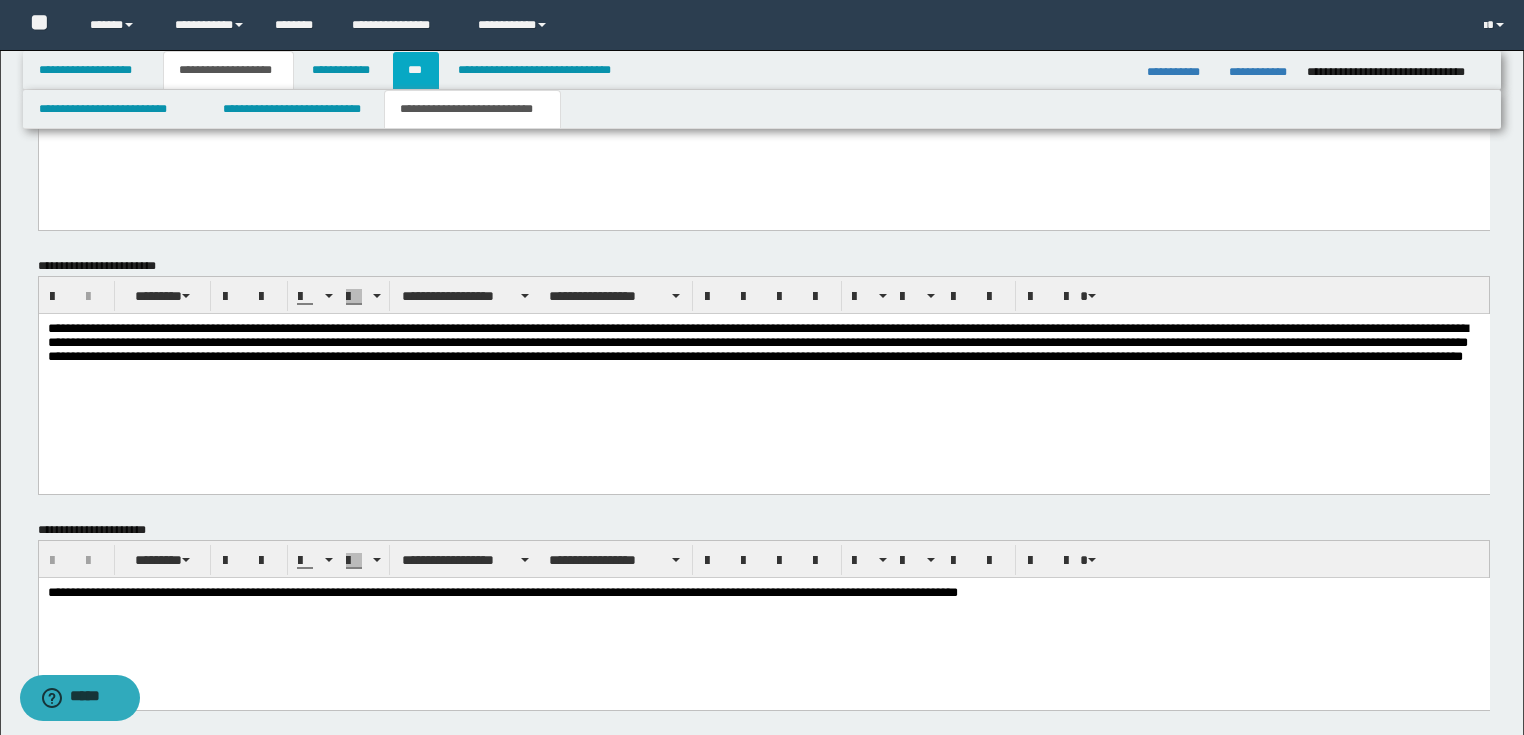 click on "***" at bounding box center (416, 70) 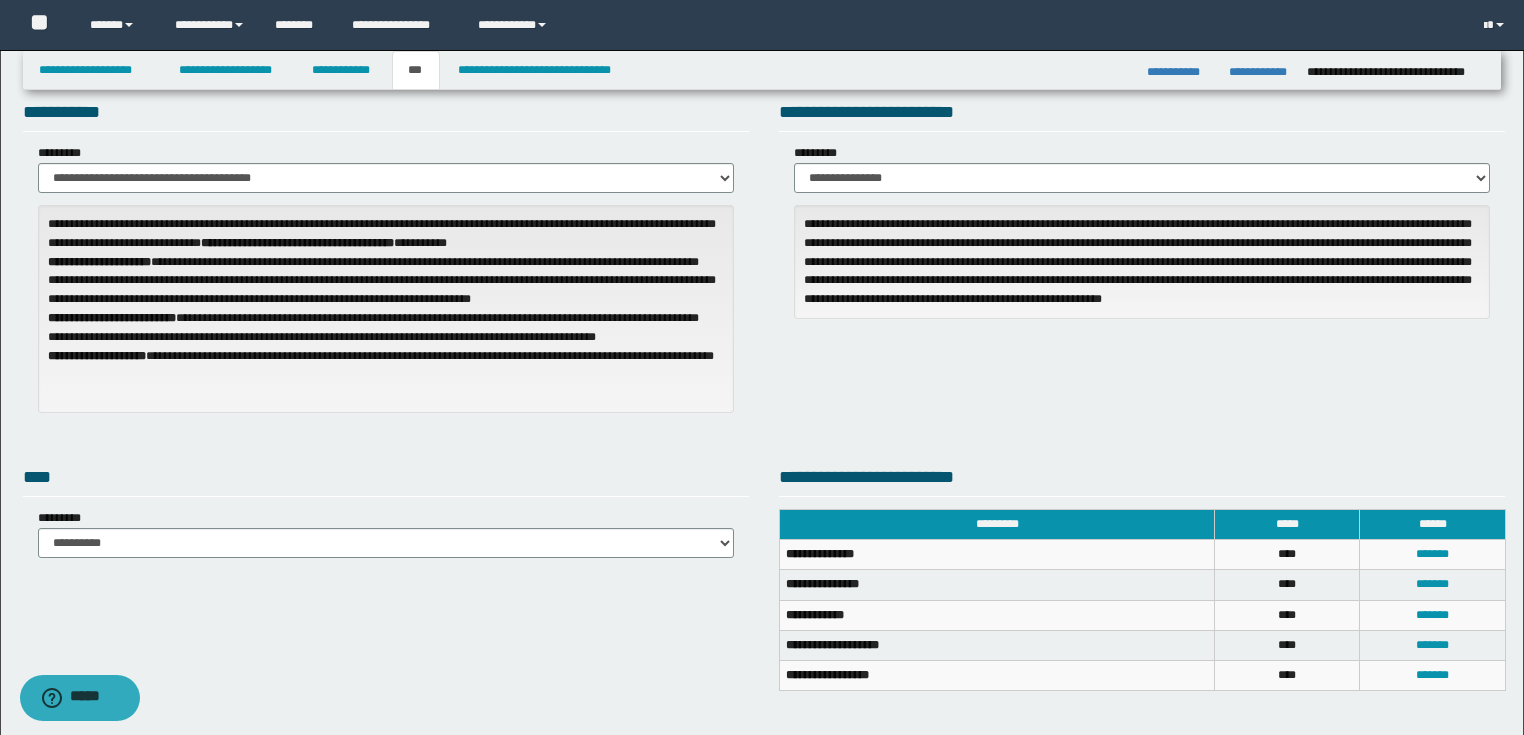 scroll, scrollTop: 0, scrollLeft: 0, axis: both 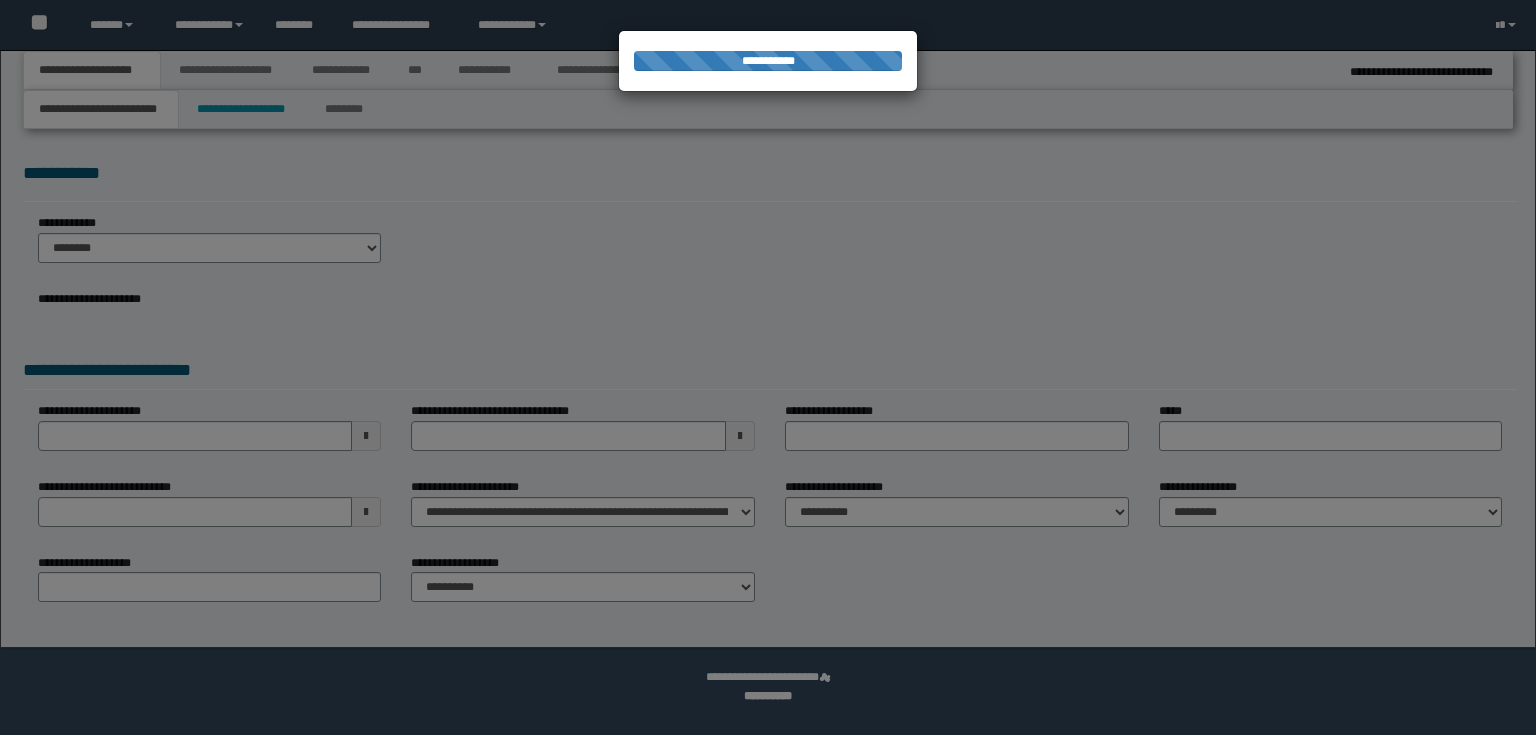 select on "*" 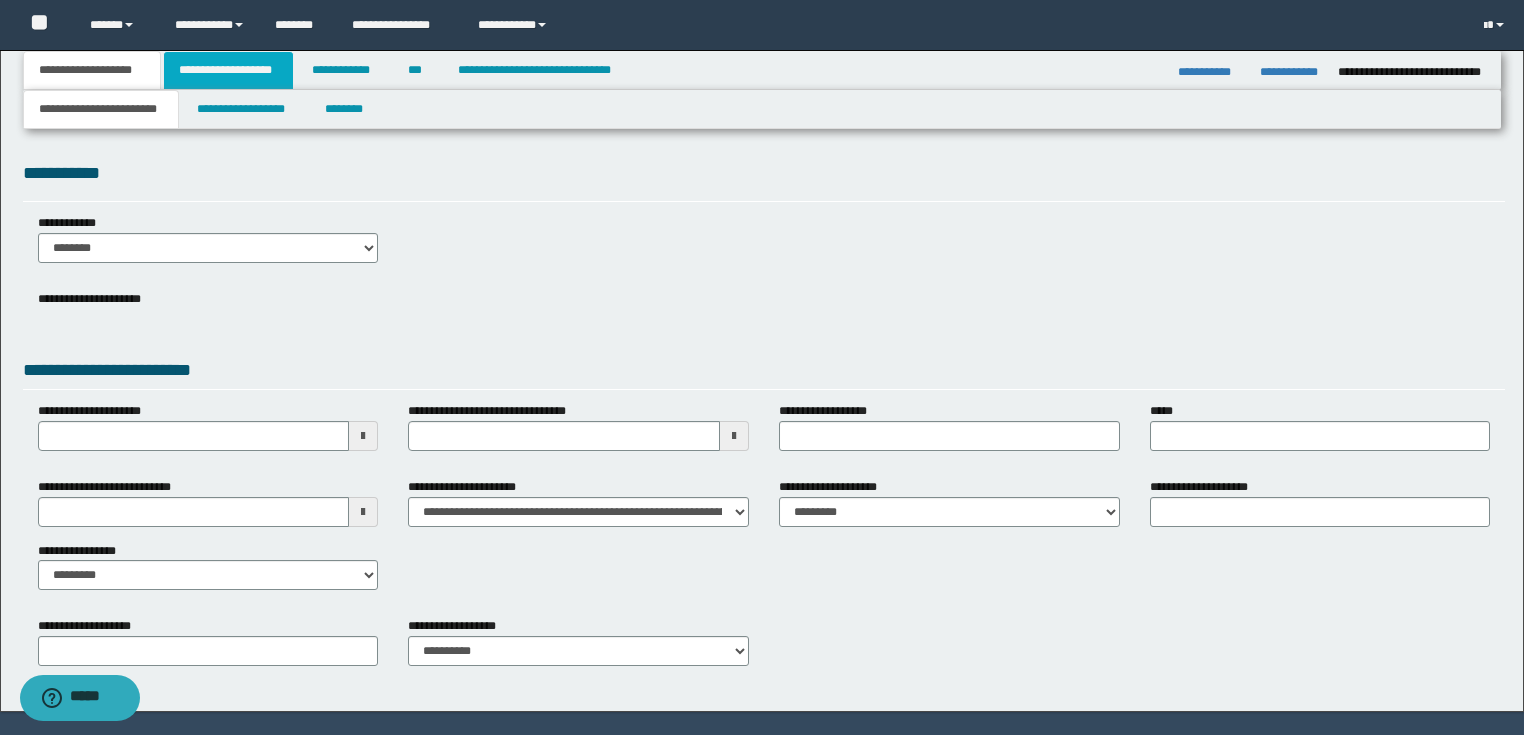 click on "**********" at bounding box center (228, 70) 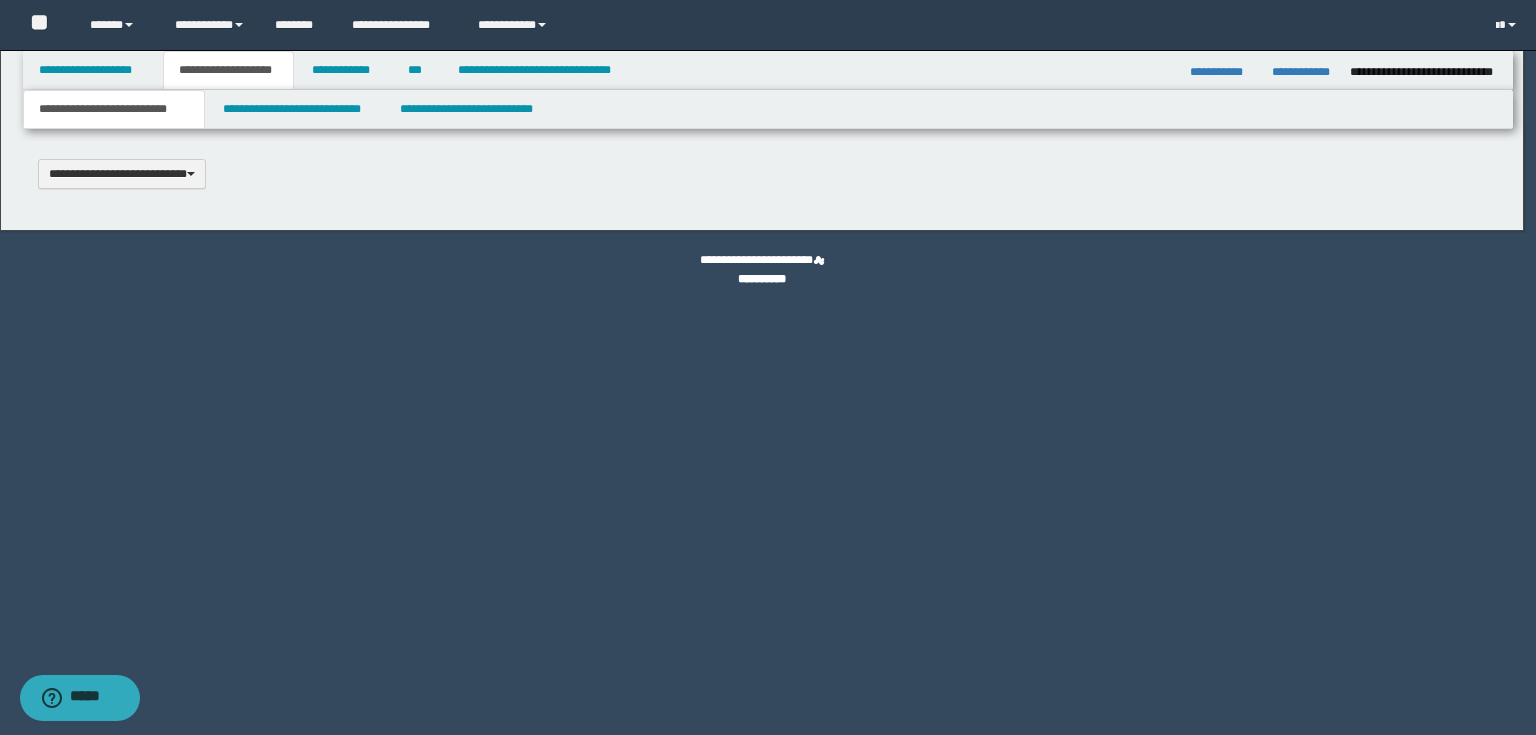type 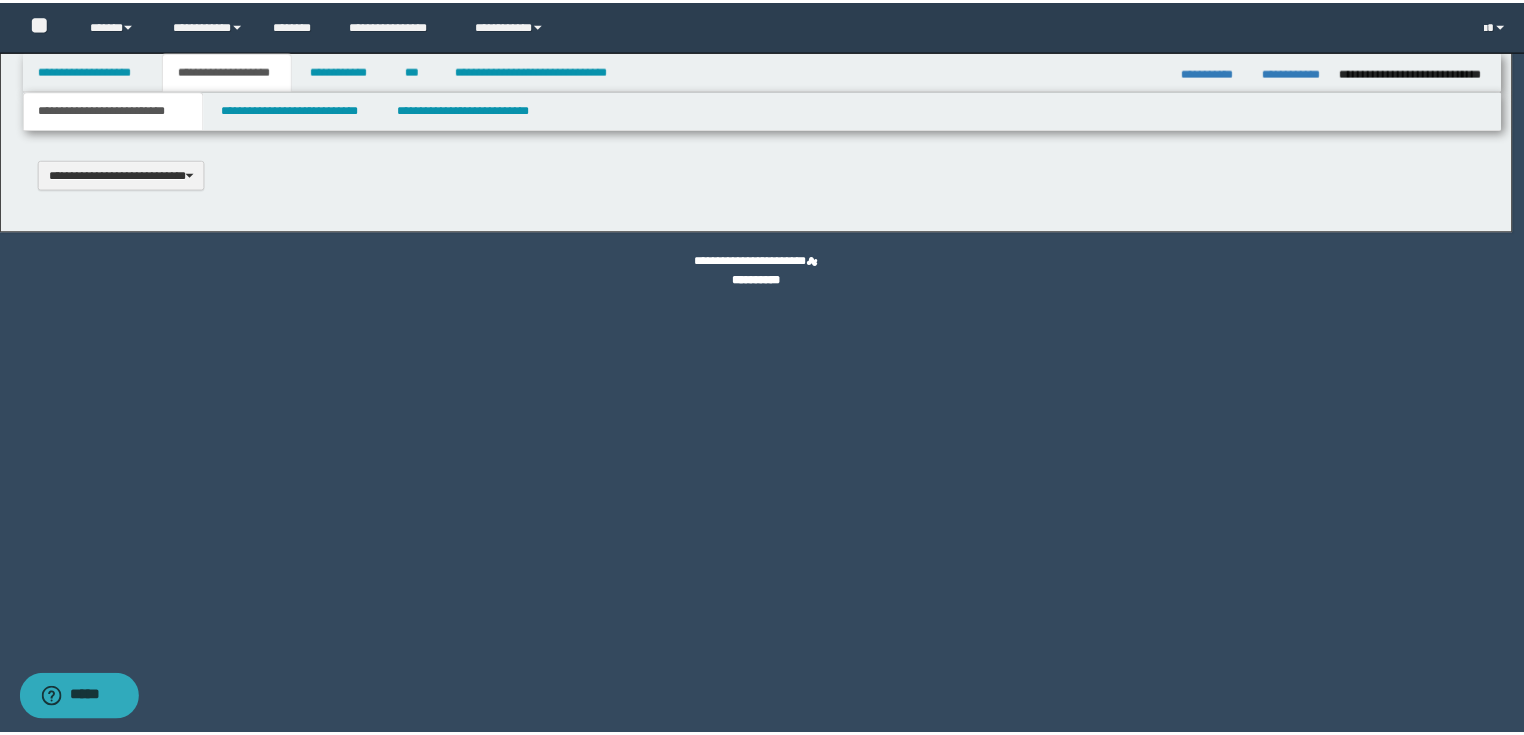 scroll, scrollTop: 0, scrollLeft: 0, axis: both 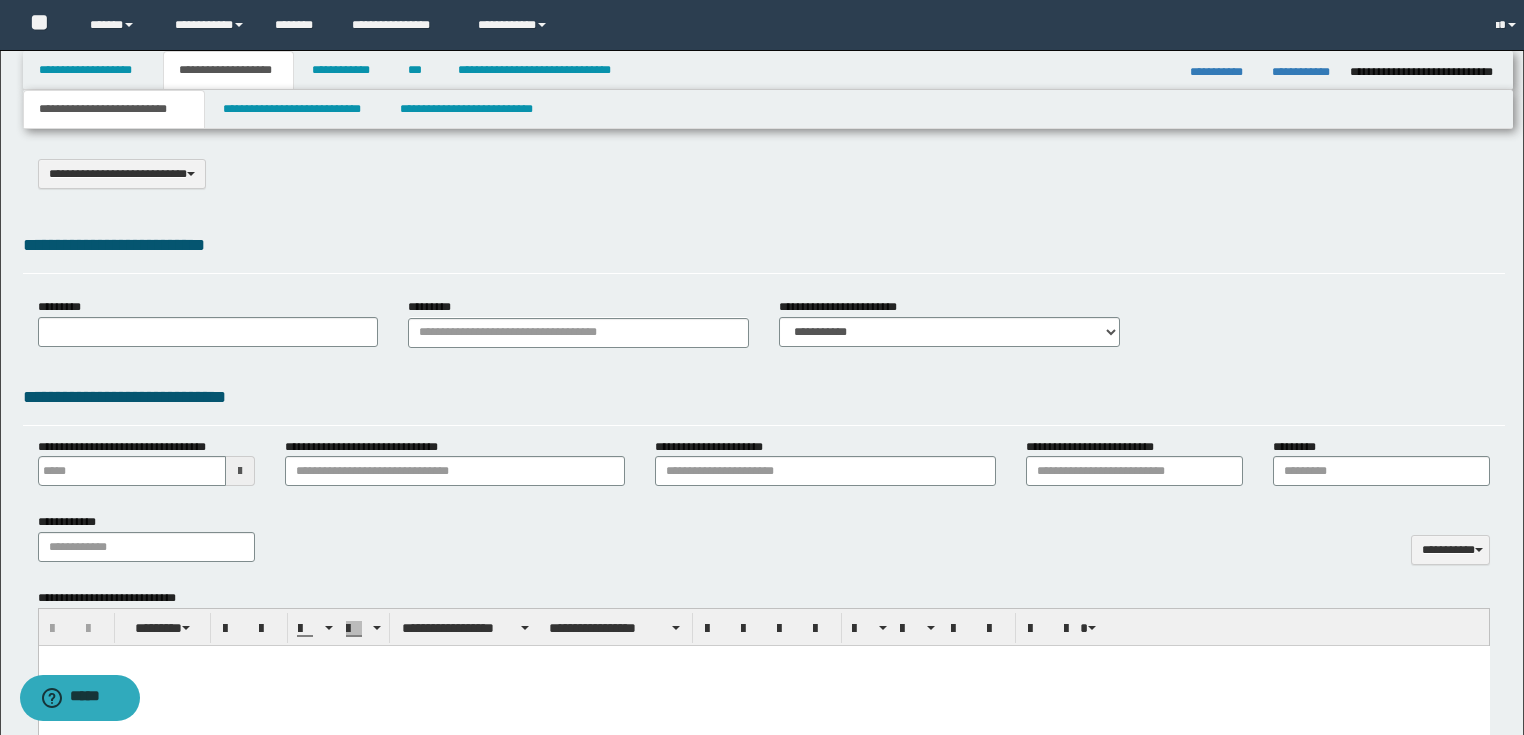 select on "*" 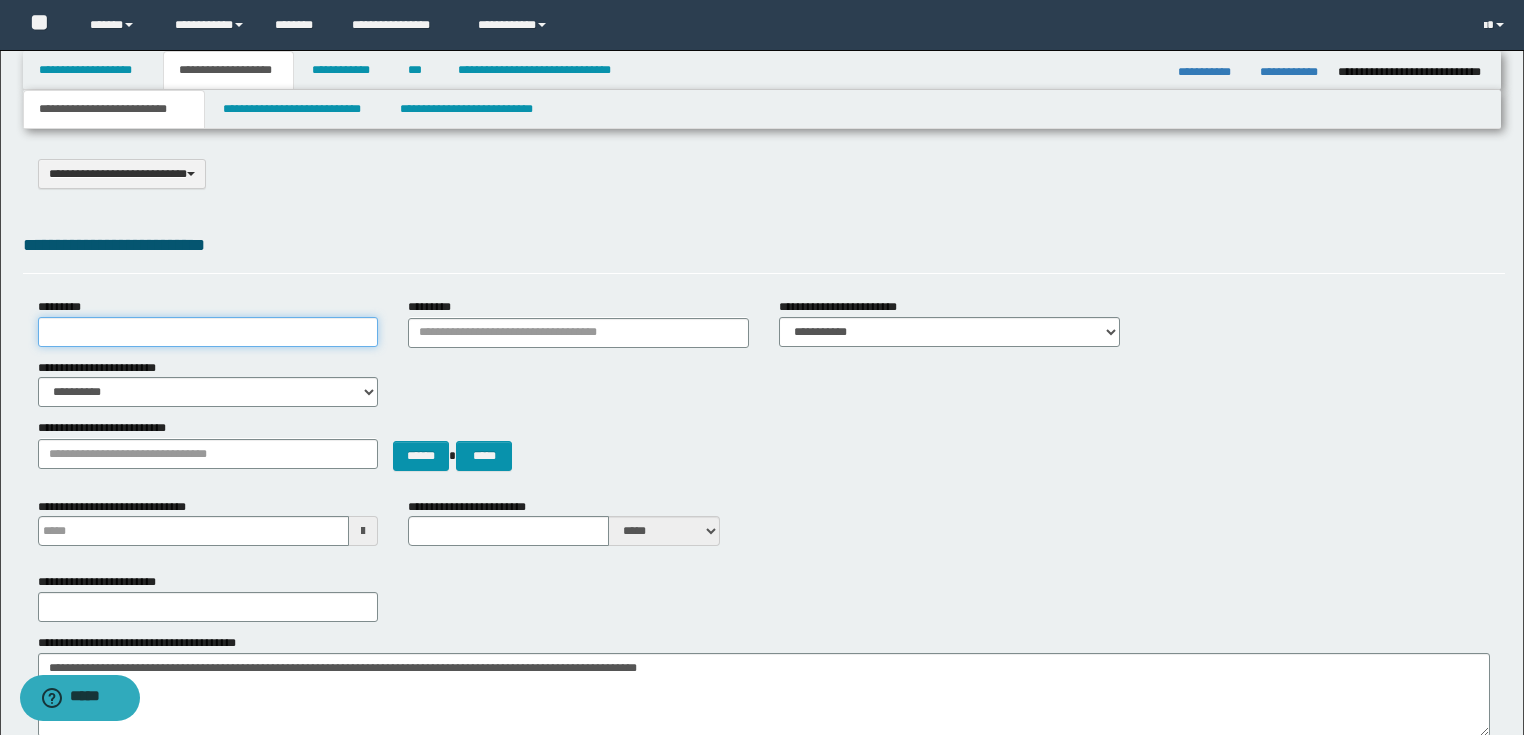 click on "*********" at bounding box center (208, 332) 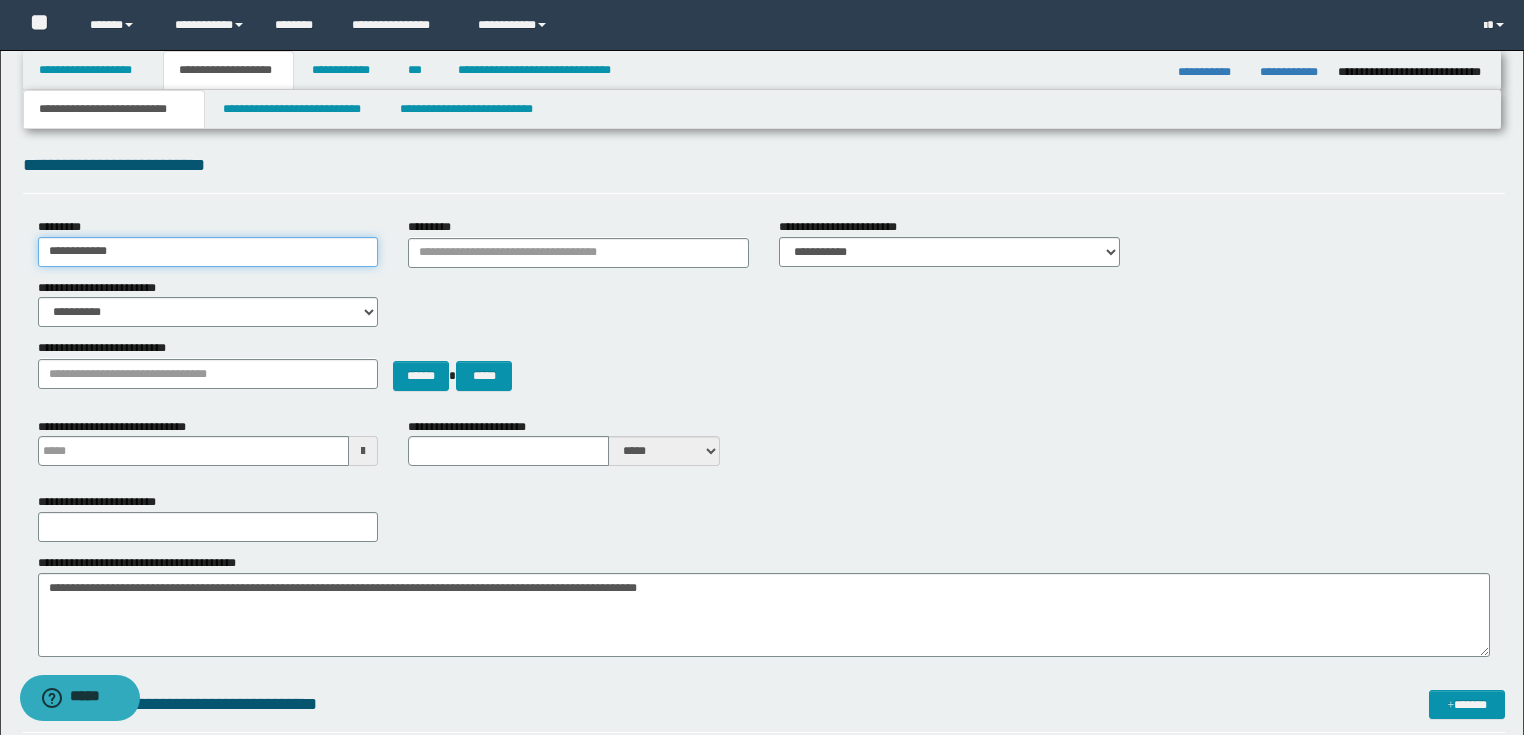 scroll, scrollTop: 160, scrollLeft: 0, axis: vertical 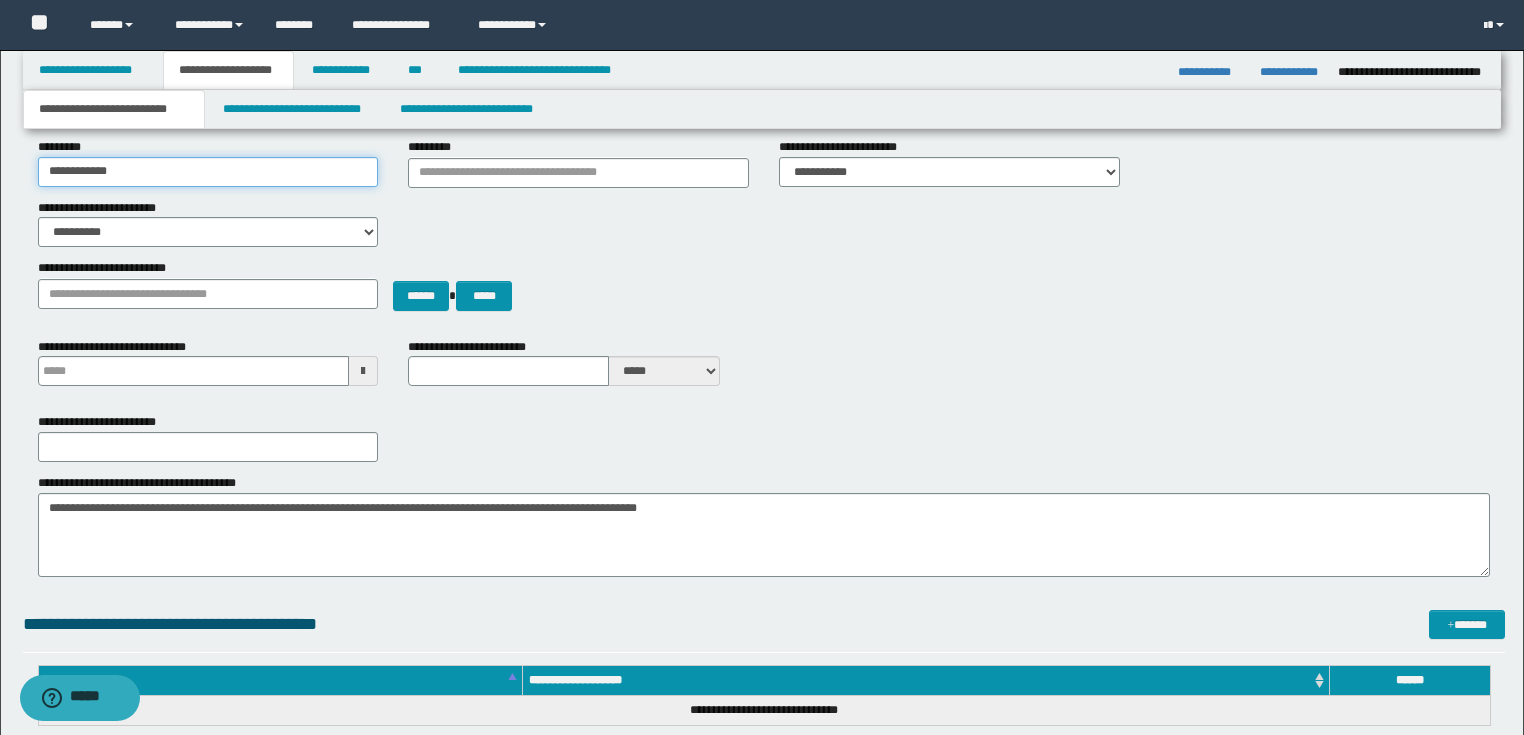 type 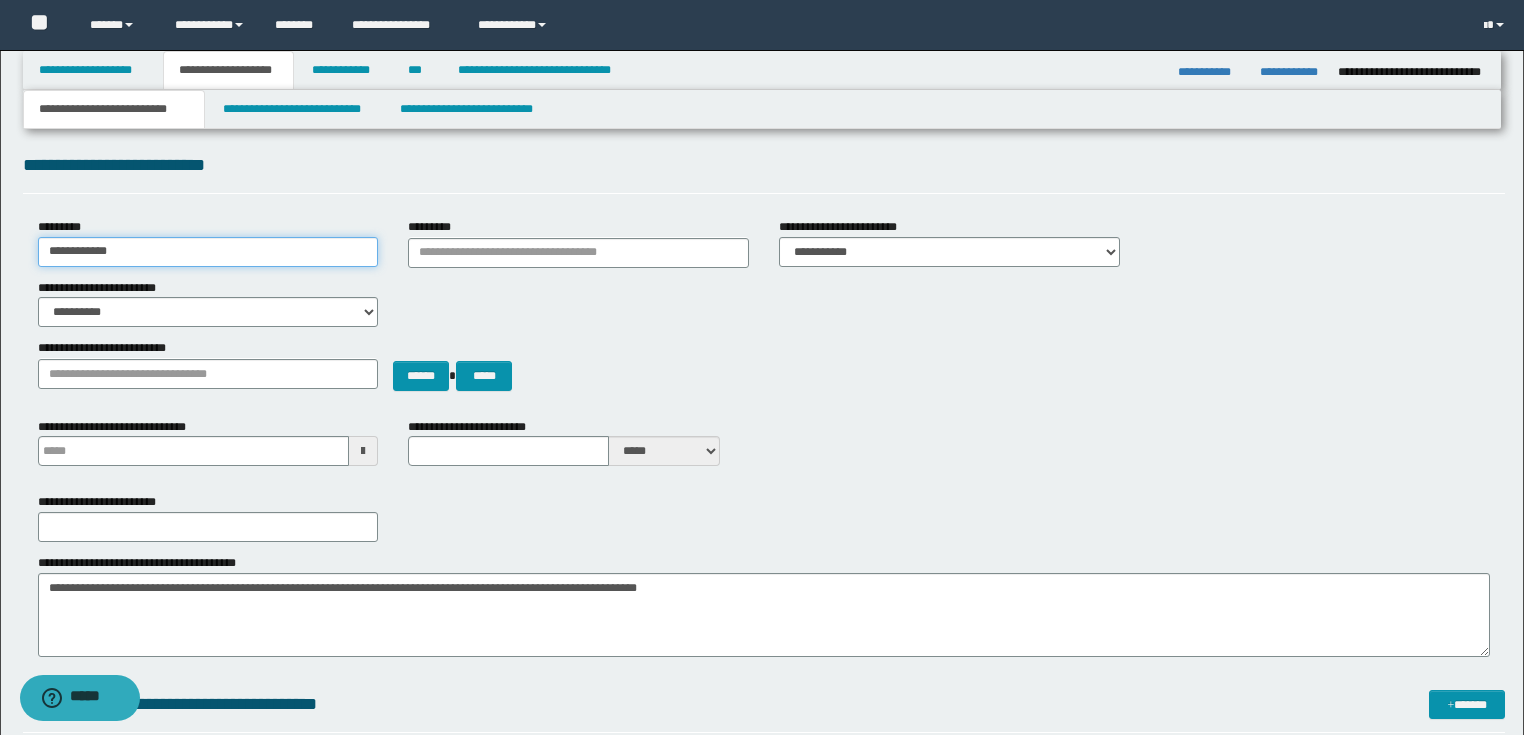 scroll, scrollTop: 0, scrollLeft: 0, axis: both 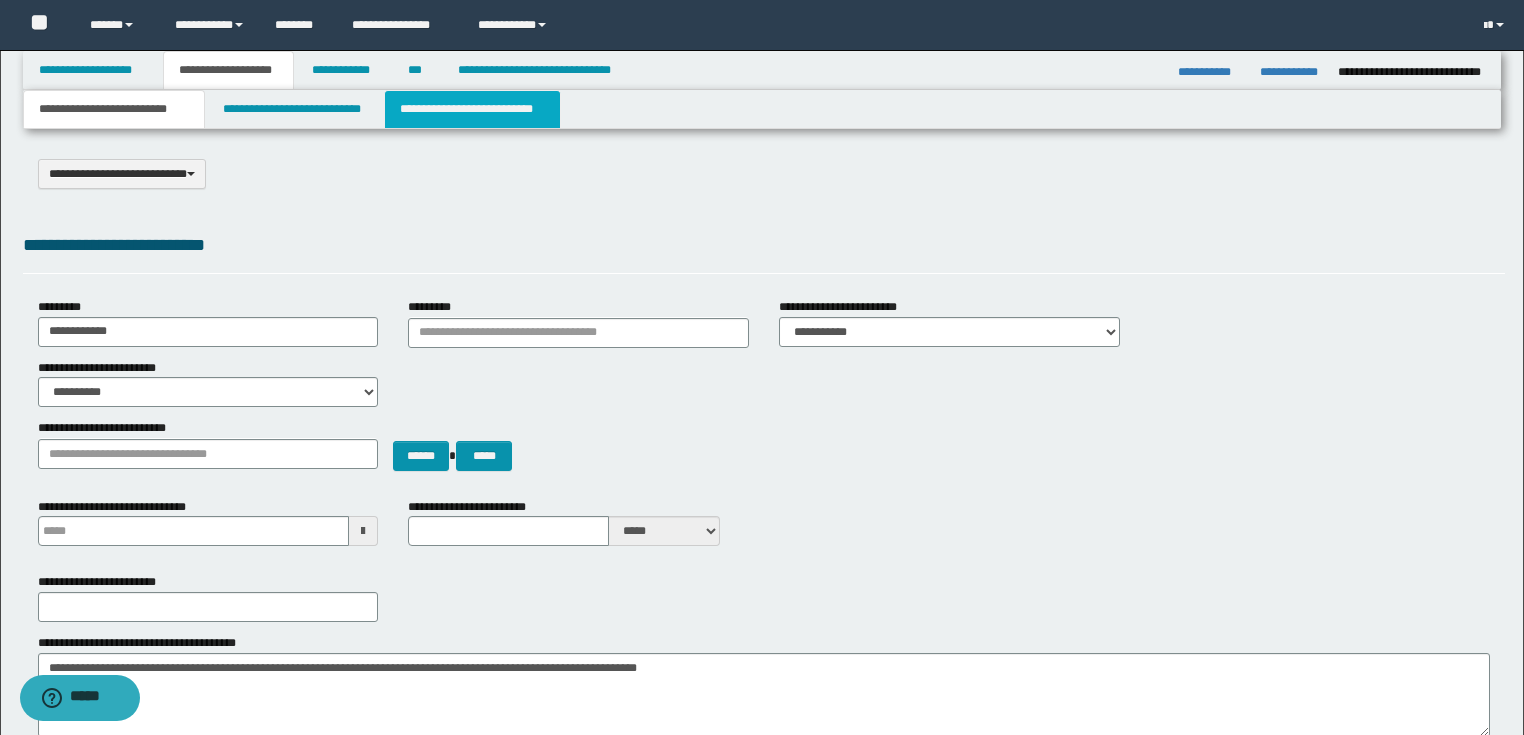 click on "**********" at bounding box center (472, 109) 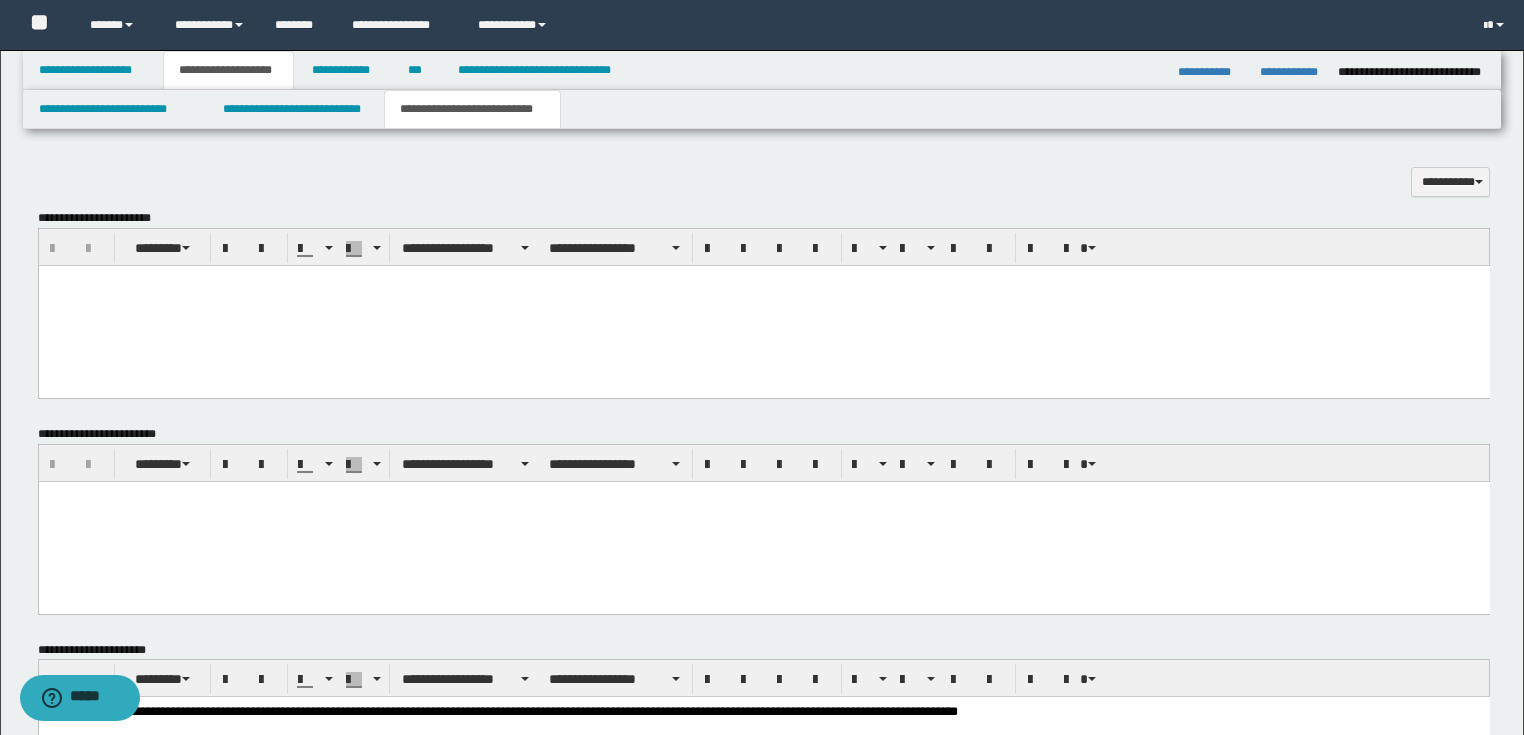 scroll, scrollTop: 720, scrollLeft: 0, axis: vertical 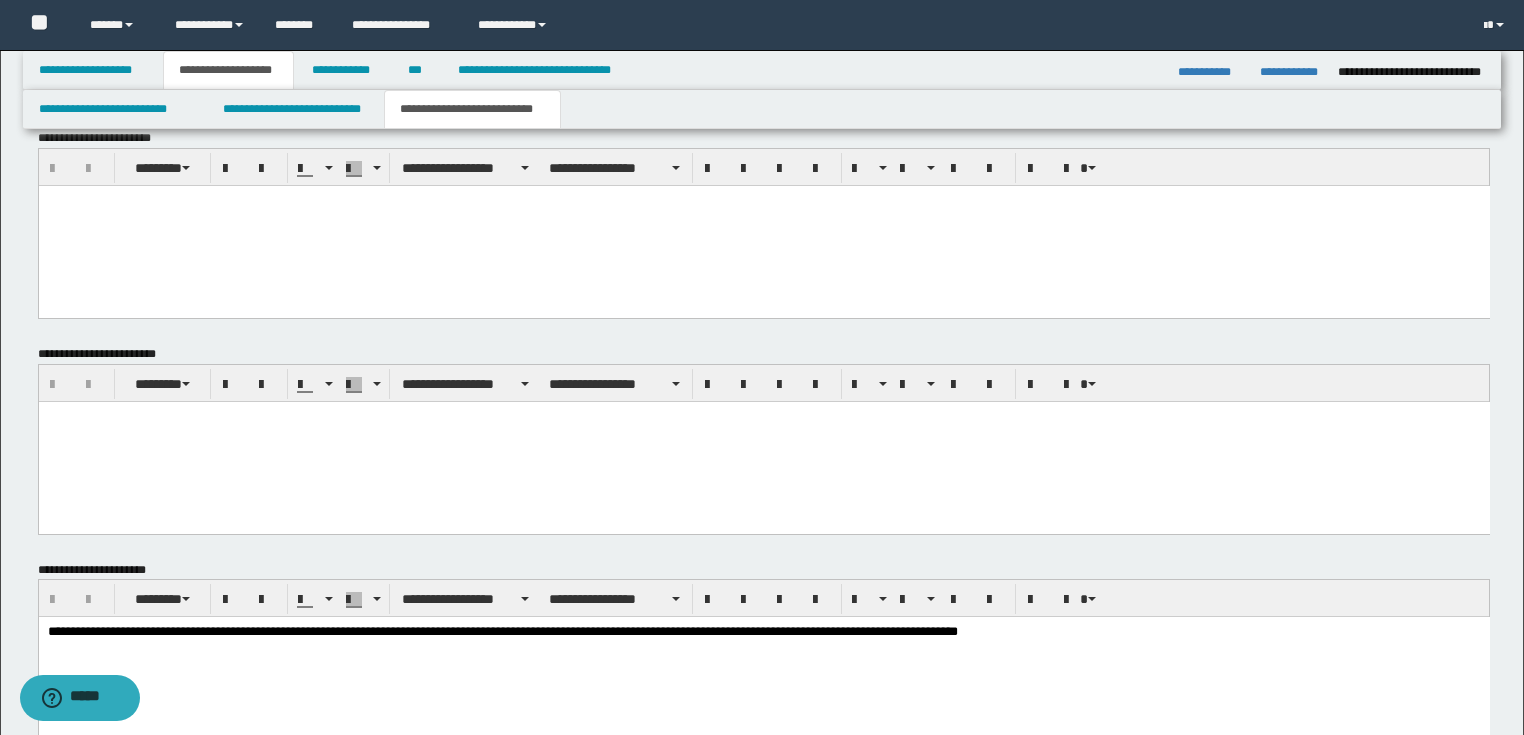 click at bounding box center (763, 441) 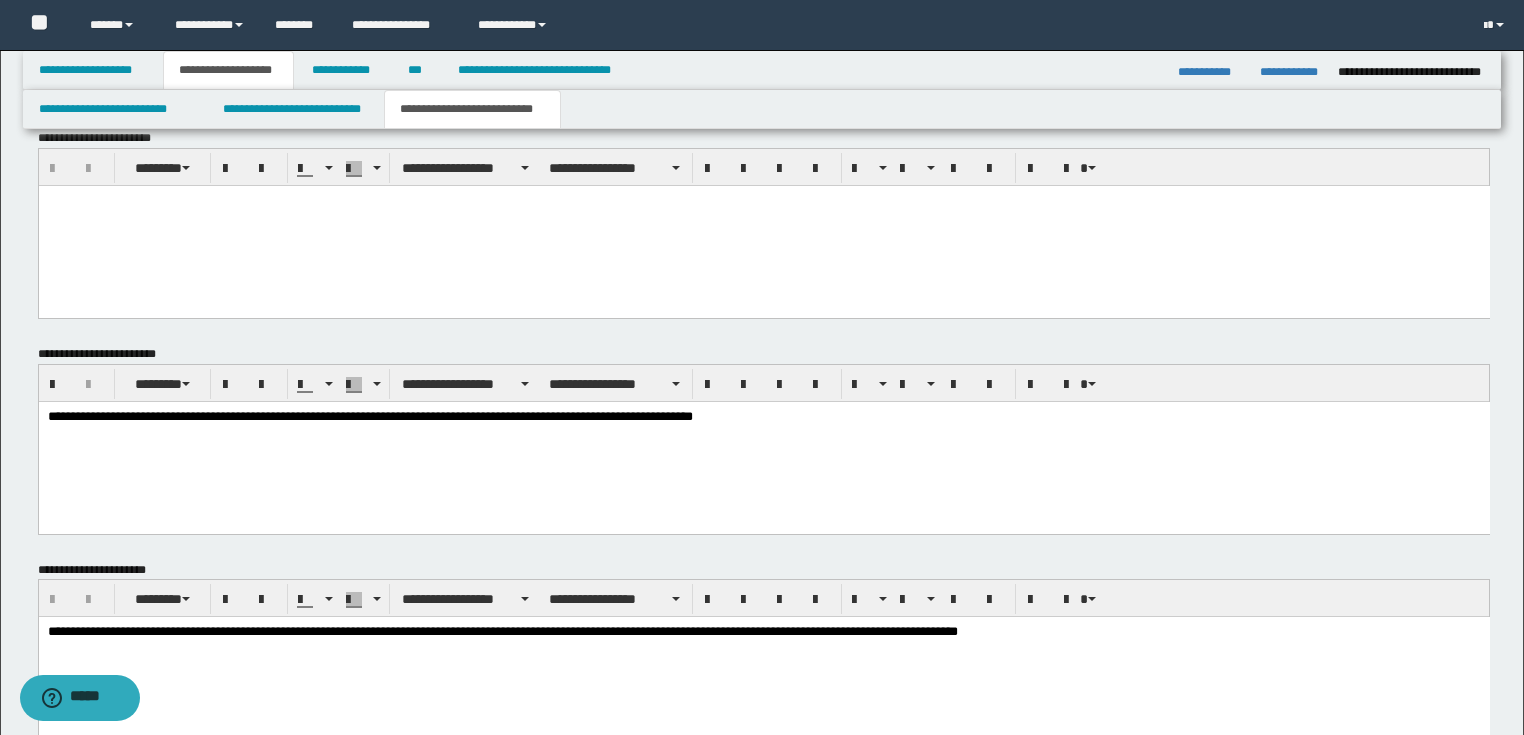 click on "**********" at bounding box center (763, 417) 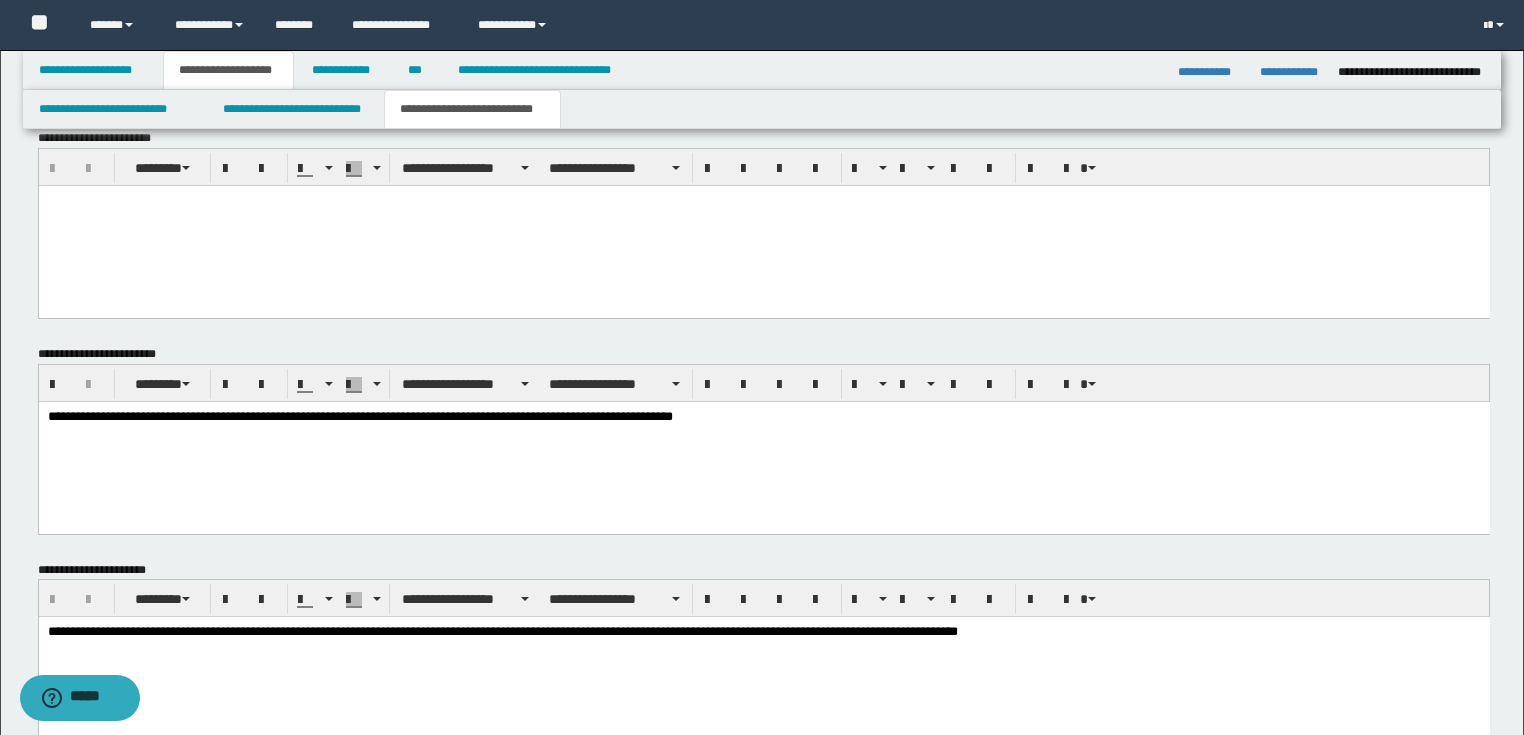 click on "**********" at bounding box center [763, 417] 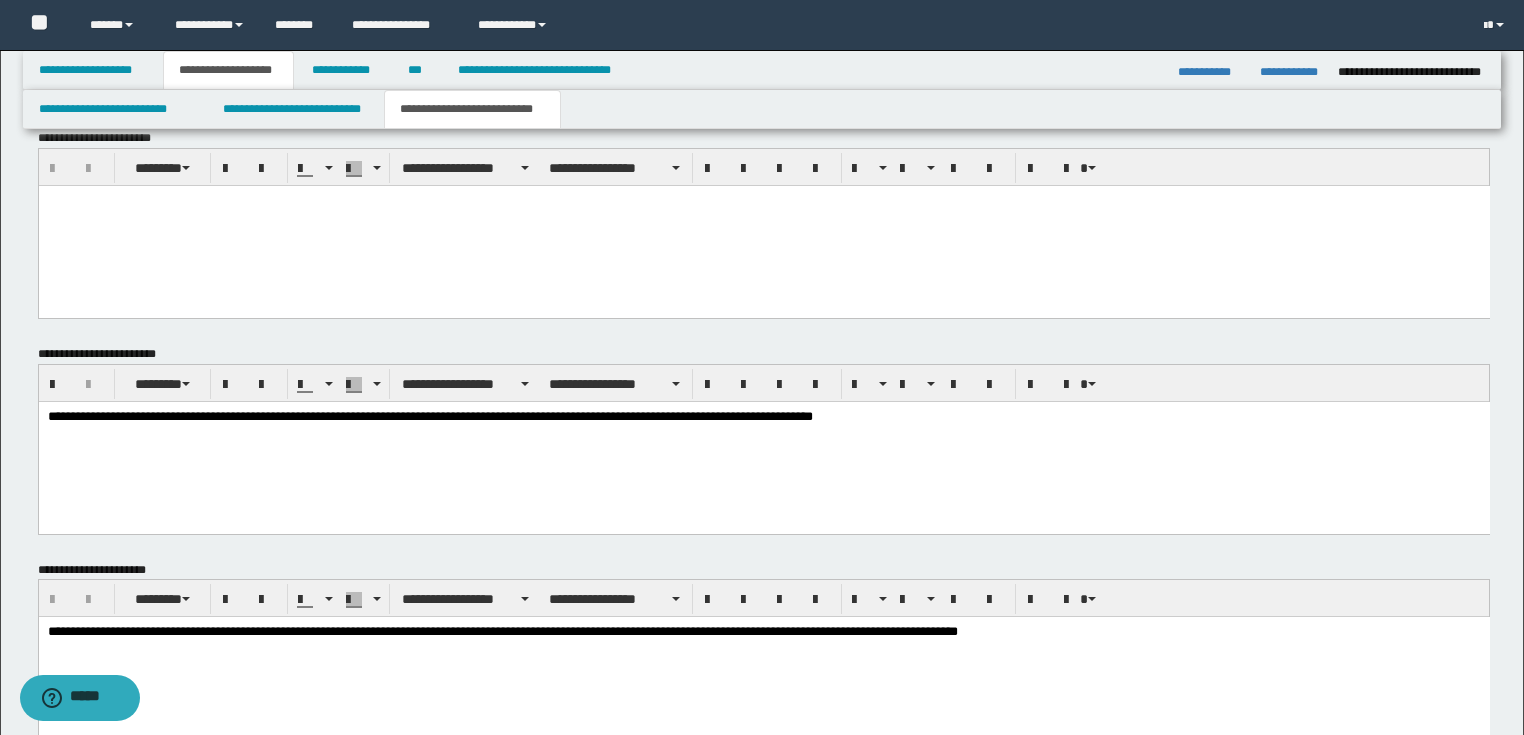 click on "**********" at bounding box center (763, 417) 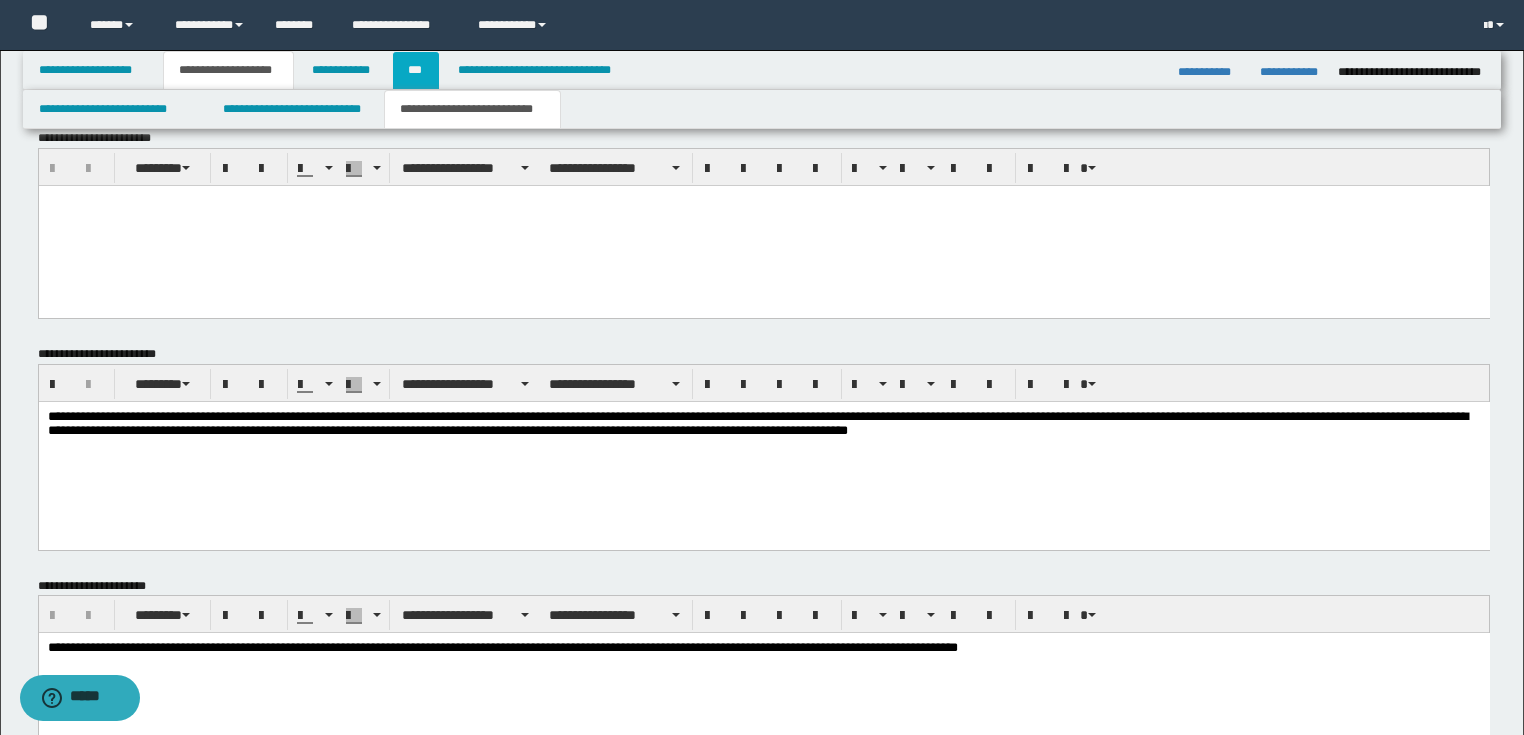 click on "***" at bounding box center (416, 70) 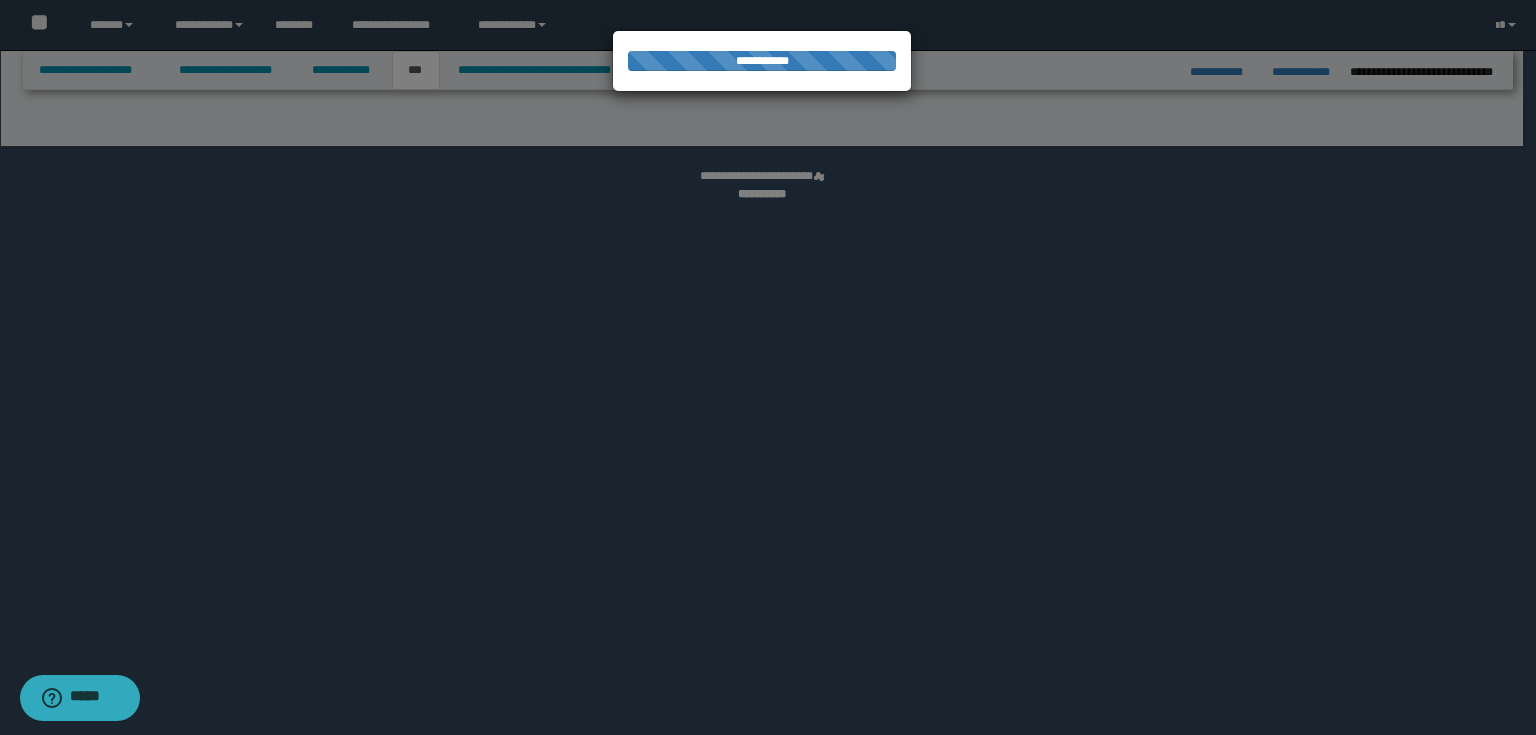 select on "***" 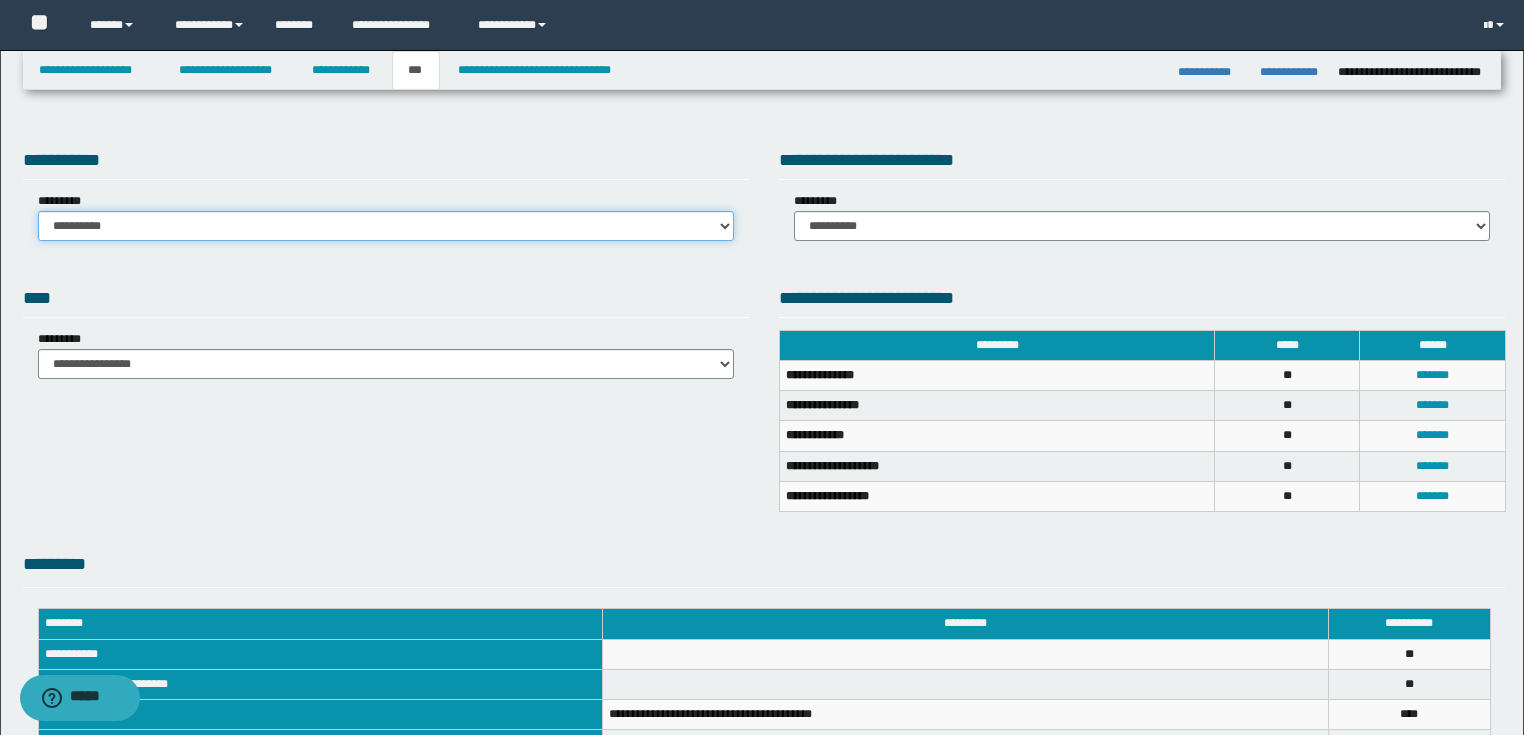 click on "**********" at bounding box center (386, 226) 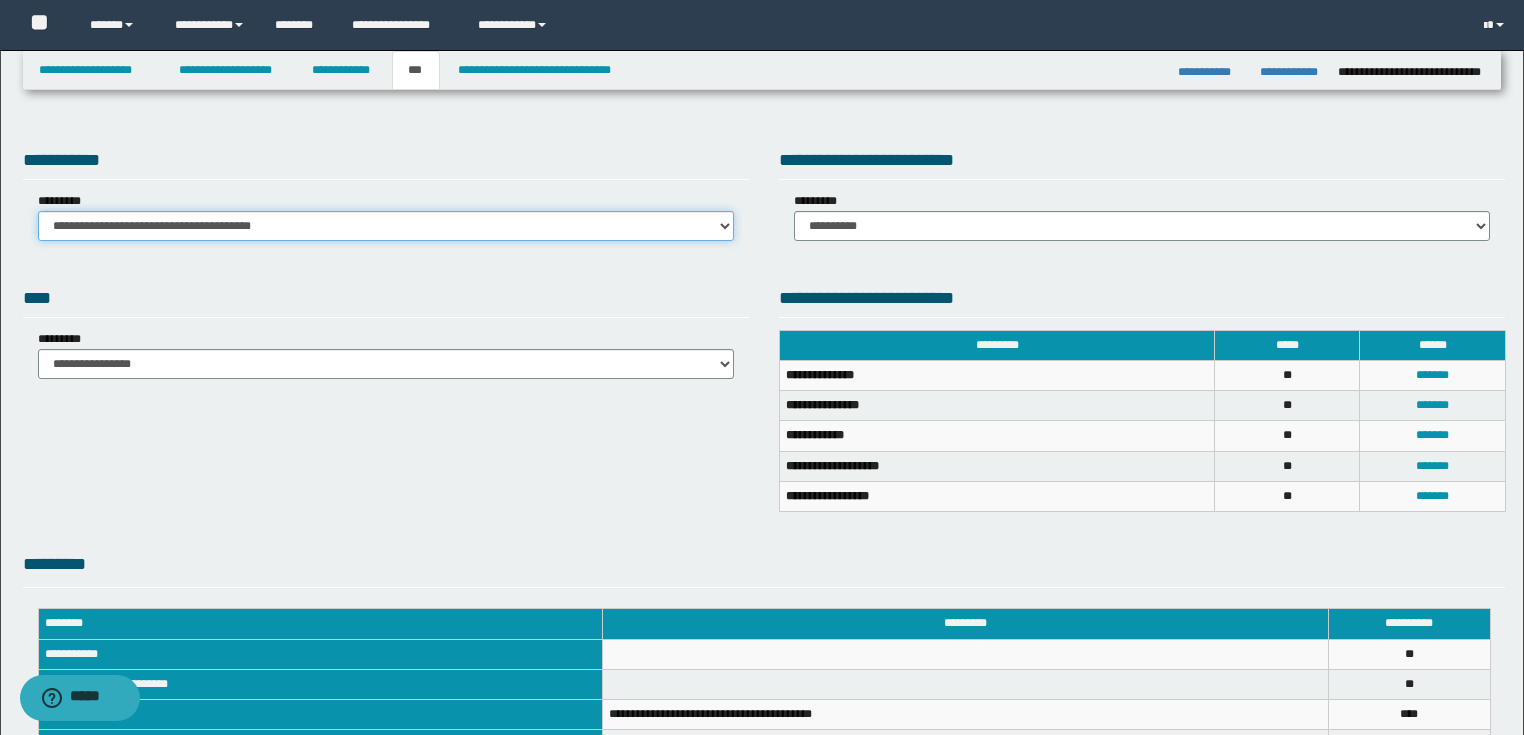 click on "**********" at bounding box center (386, 226) 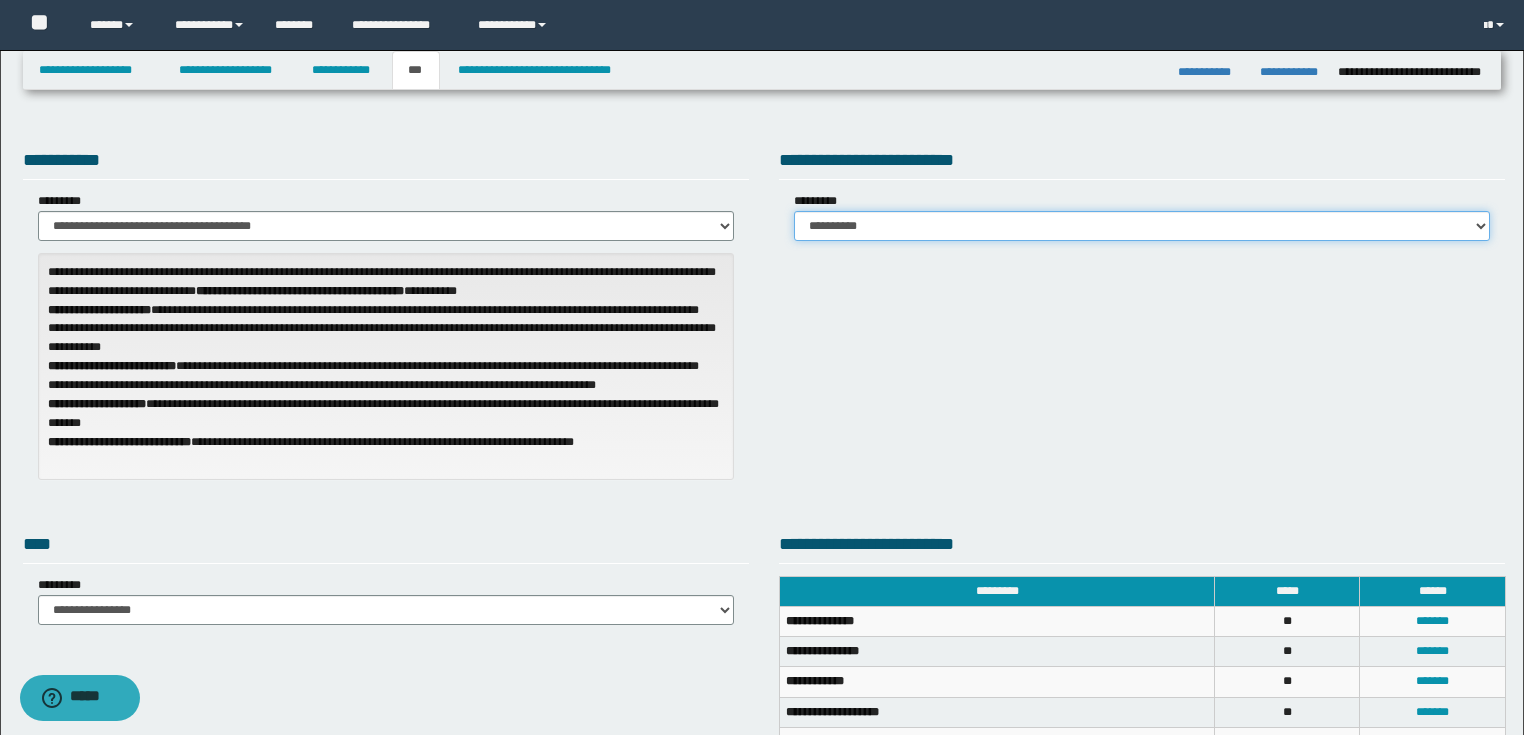 click on "**********" at bounding box center (1142, 226) 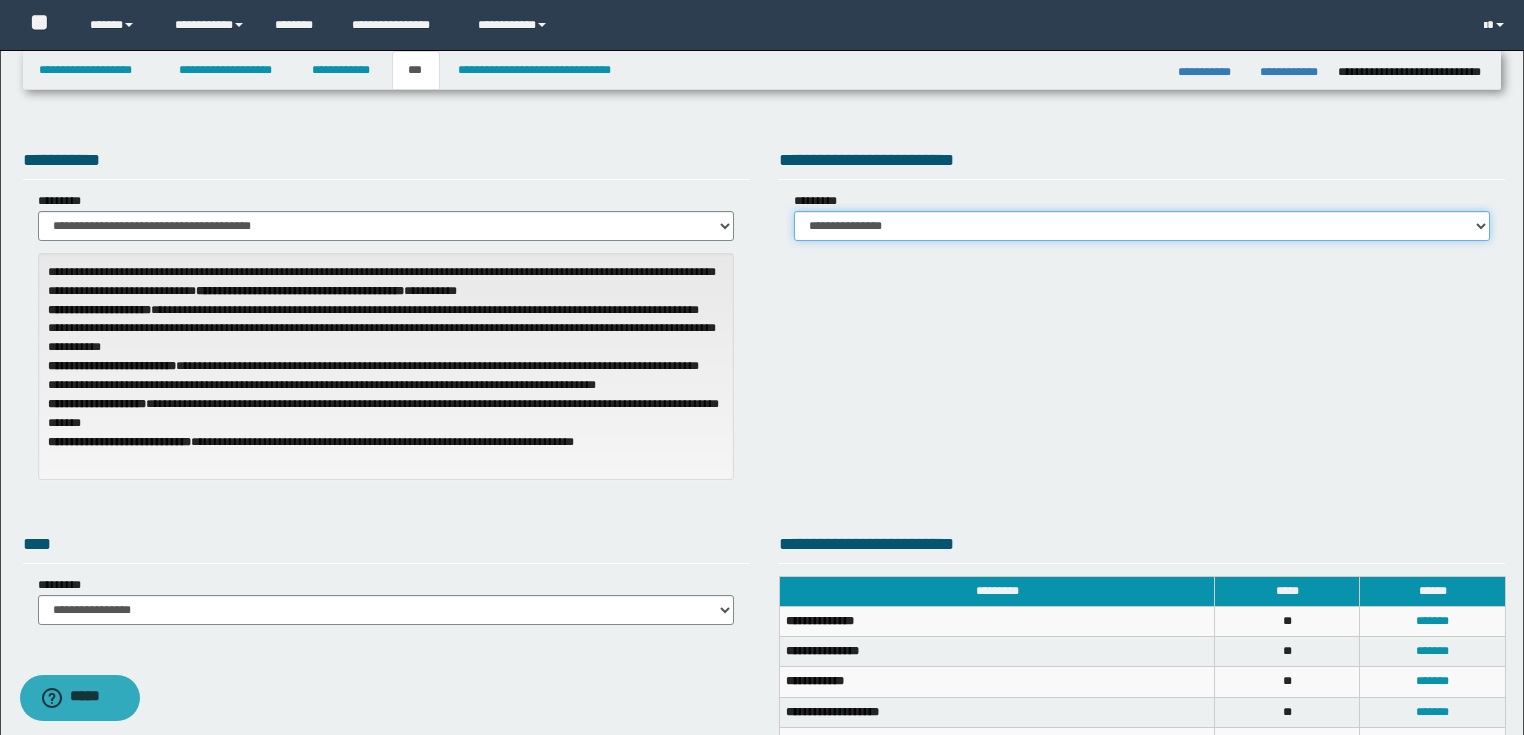 click on "**********" at bounding box center (1142, 226) 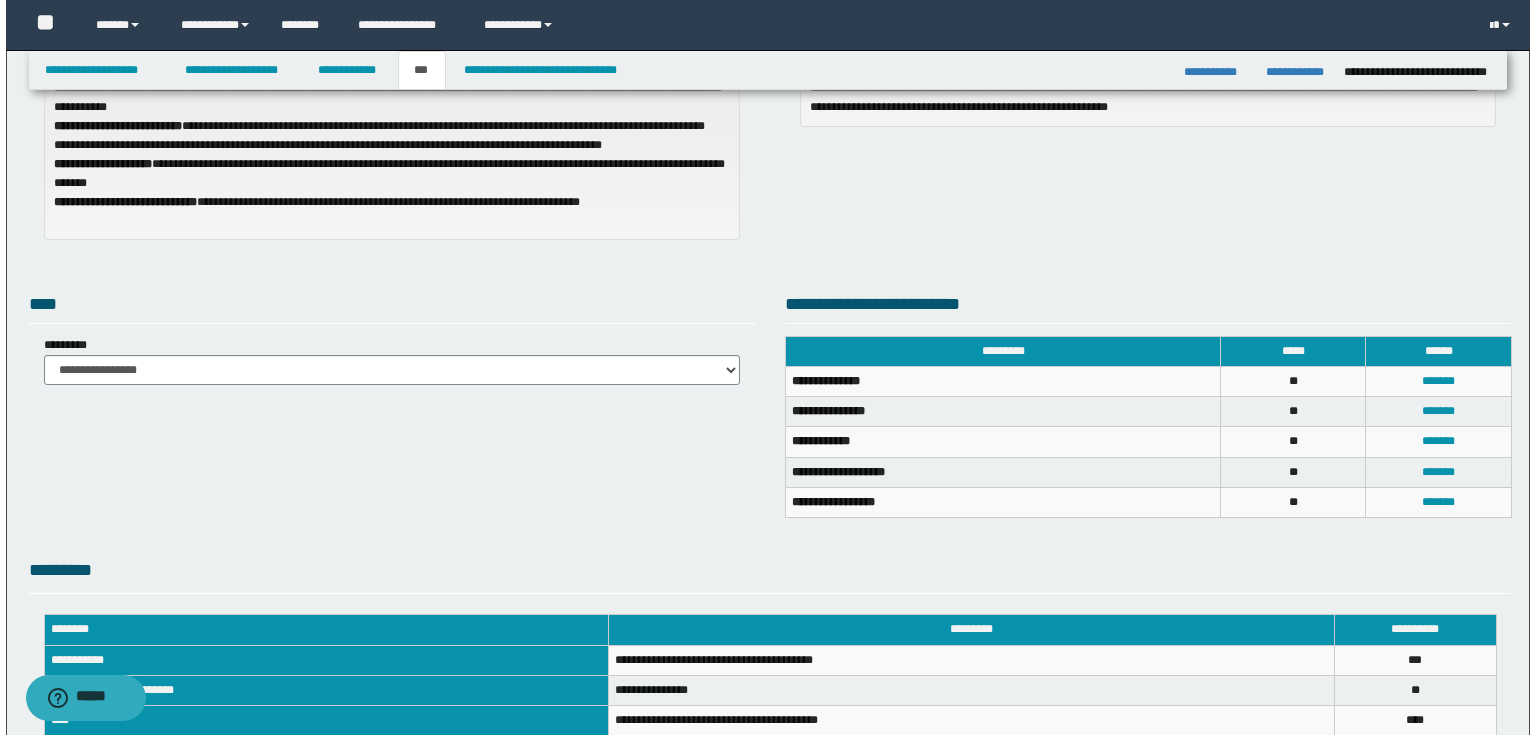 scroll, scrollTop: 320, scrollLeft: 0, axis: vertical 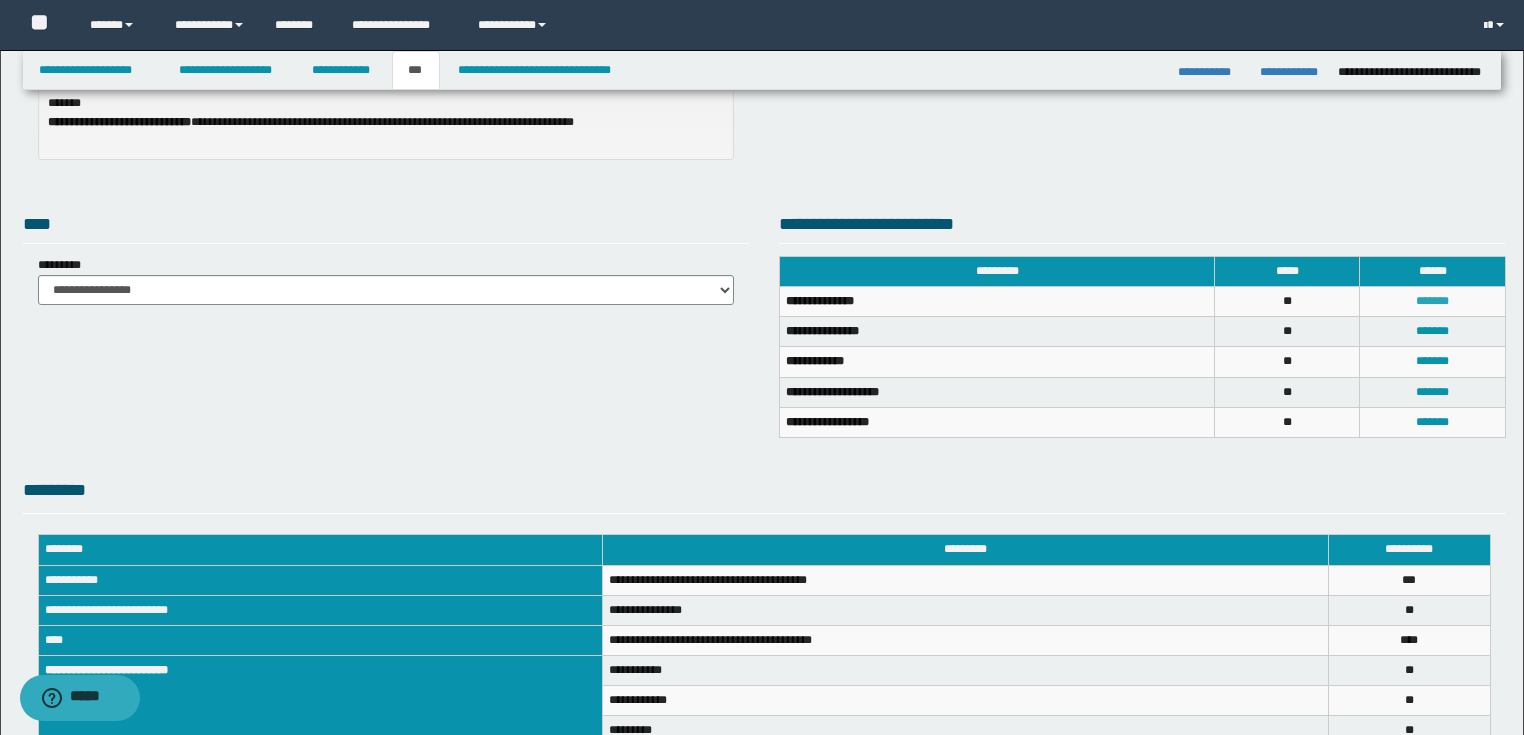 click on "*******" at bounding box center [1432, 301] 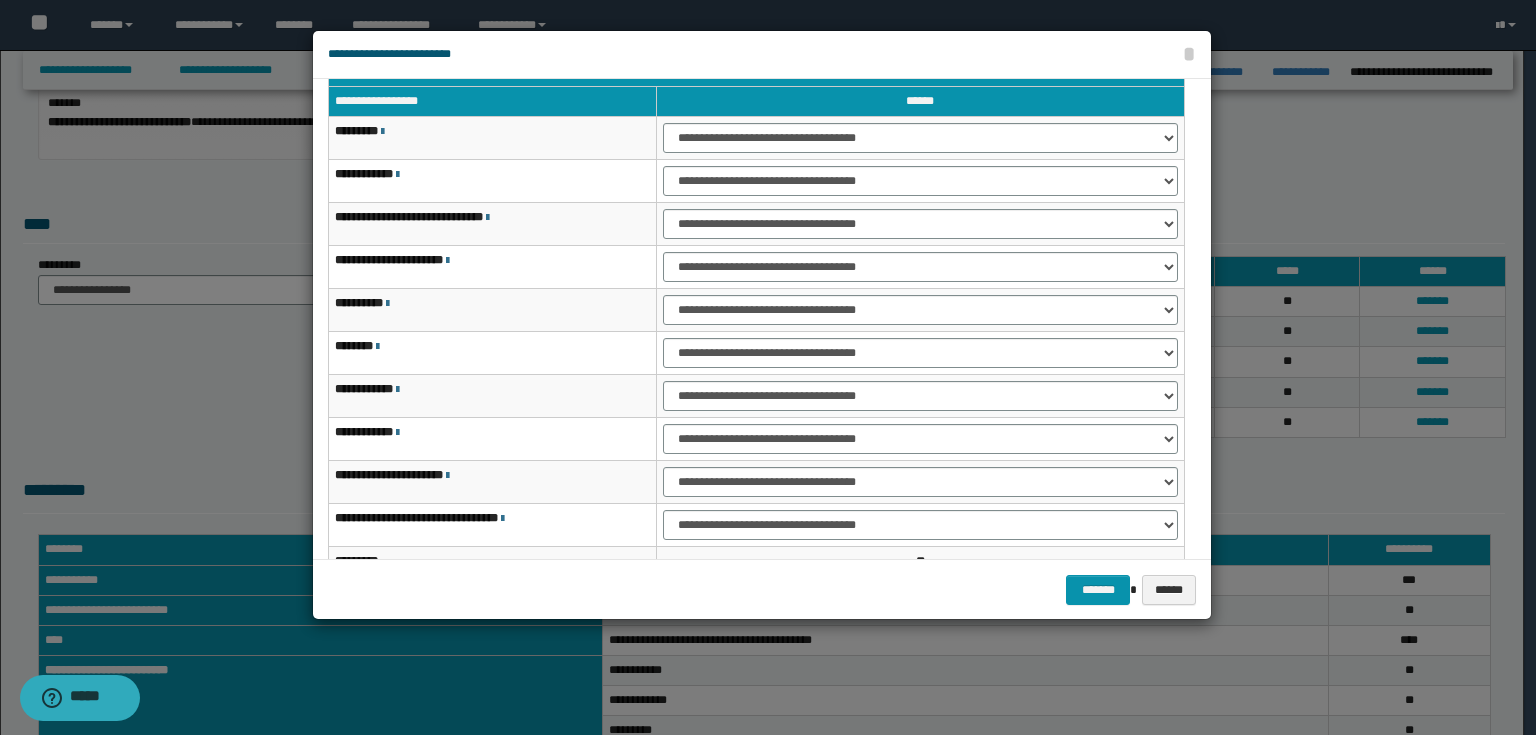 scroll, scrollTop: 118, scrollLeft: 0, axis: vertical 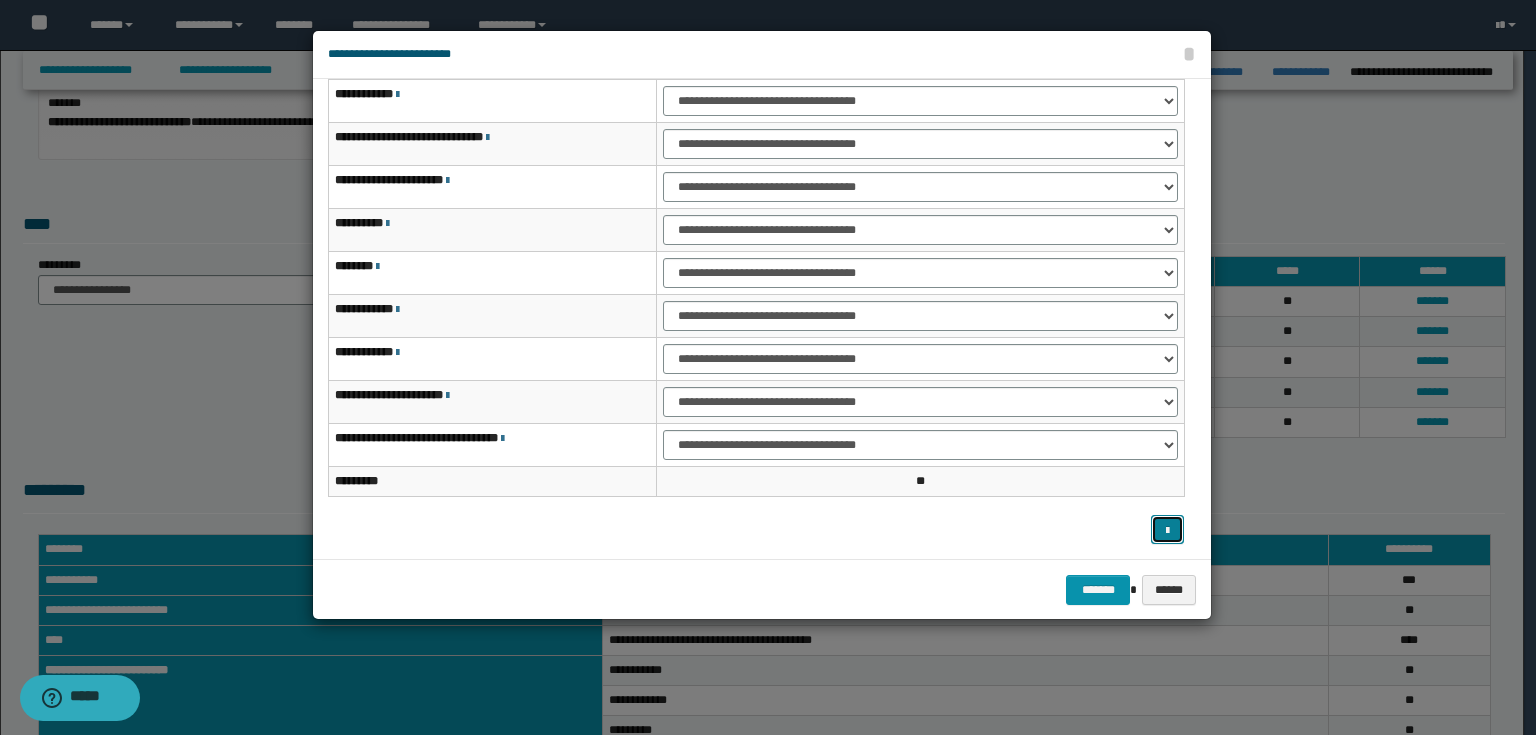 click at bounding box center [1167, 531] 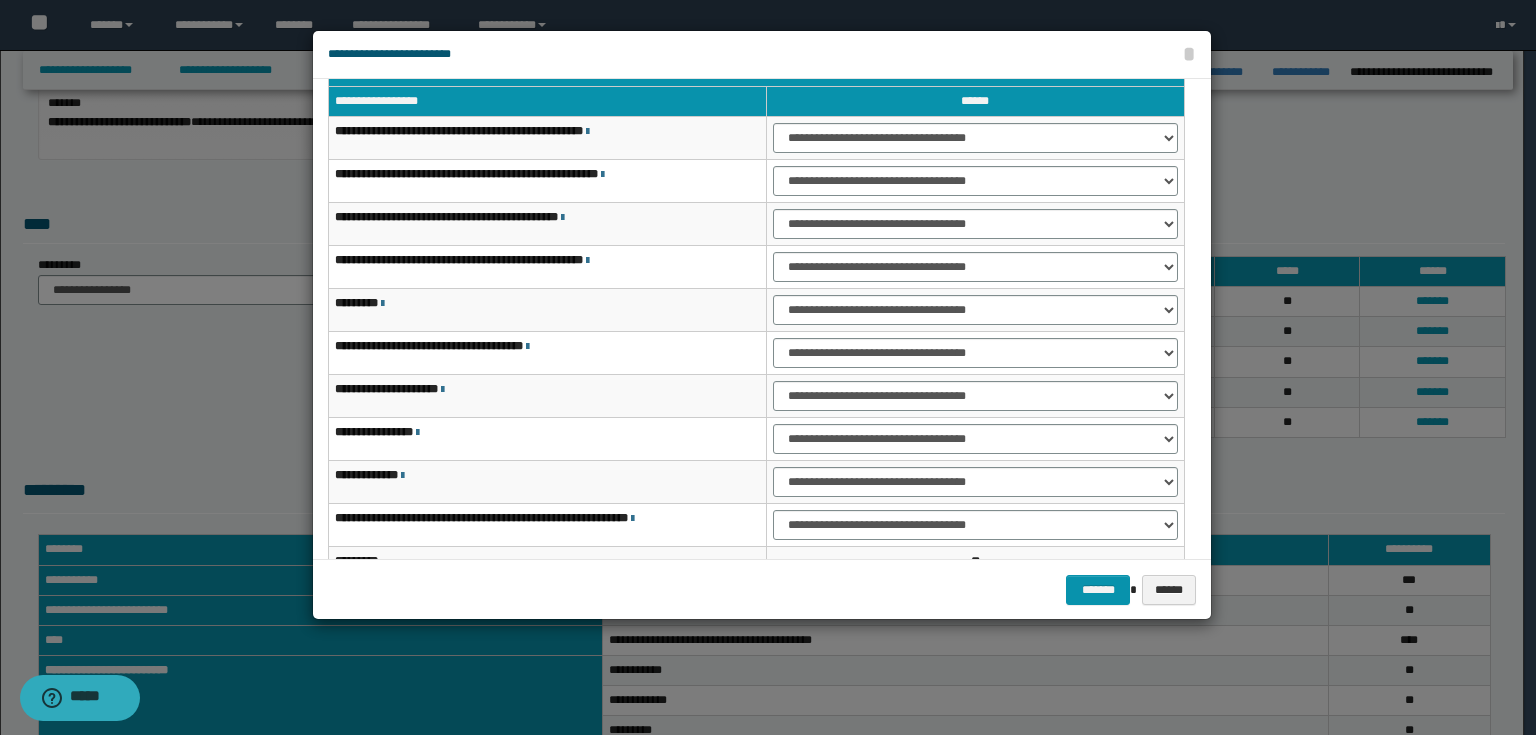 scroll, scrollTop: 118, scrollLeft: 0, axis: vertical 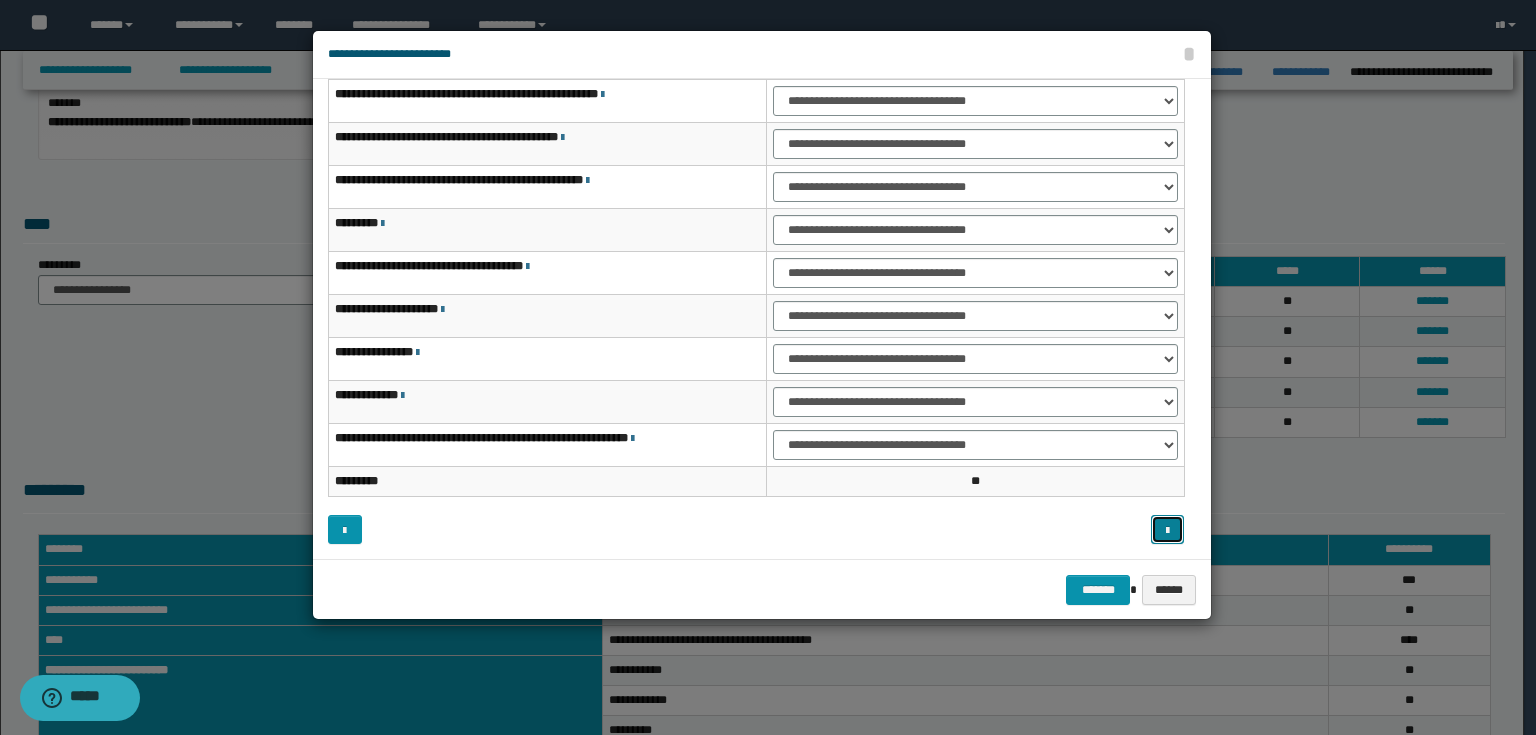 click at bounding box center (1168, 530) 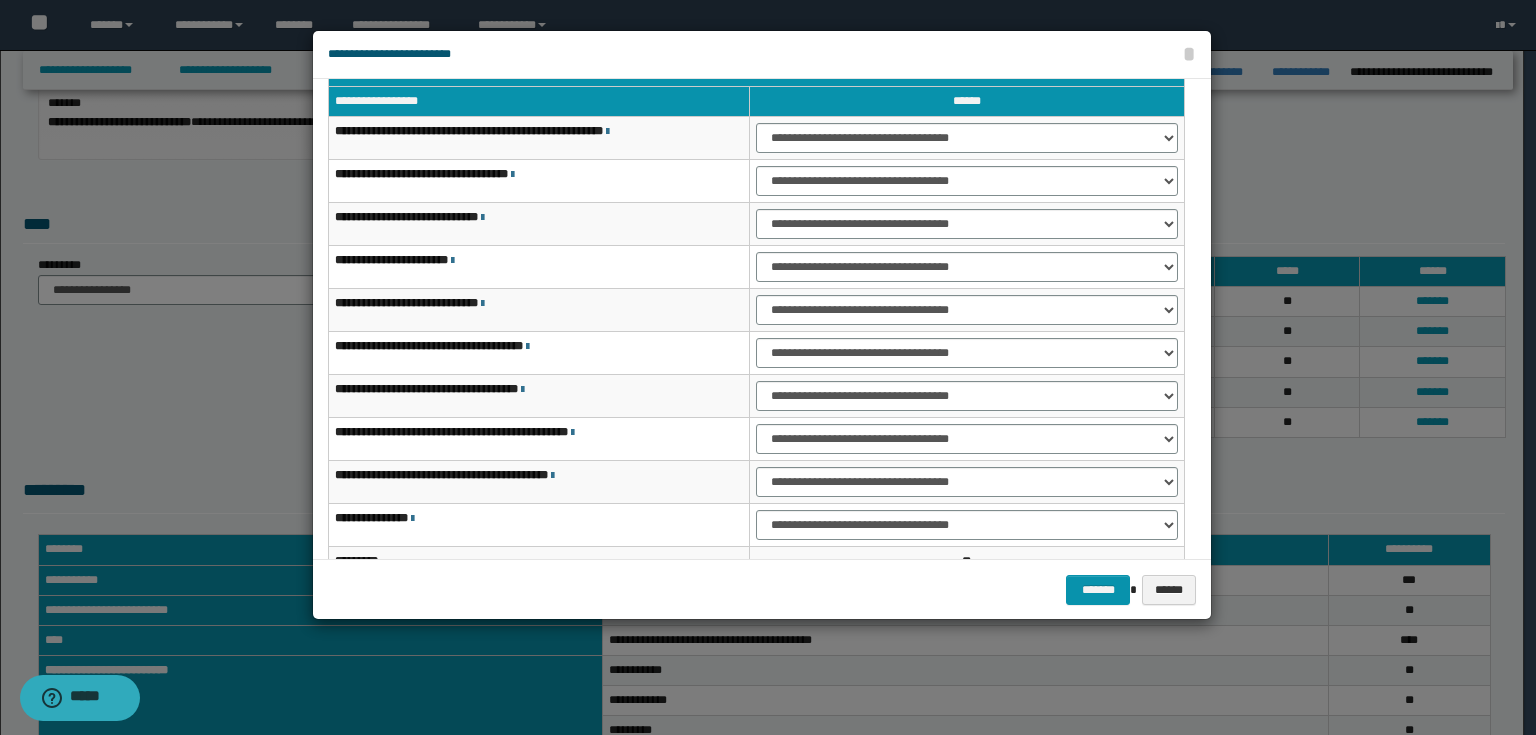 scroll, scrollTop: 118, scrollLeft: 0, axis: vertical 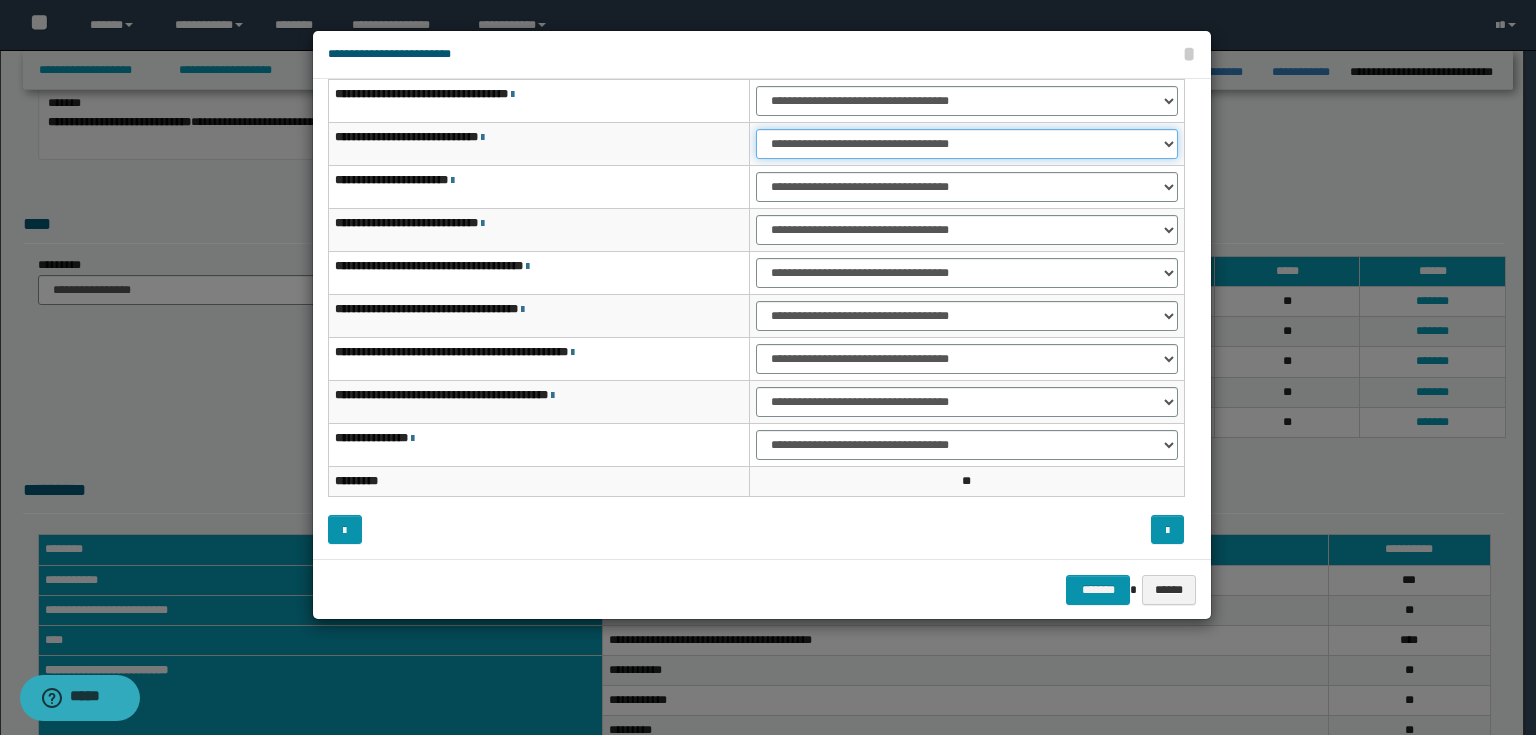 click on "**********" at bounding box center [967, 144] 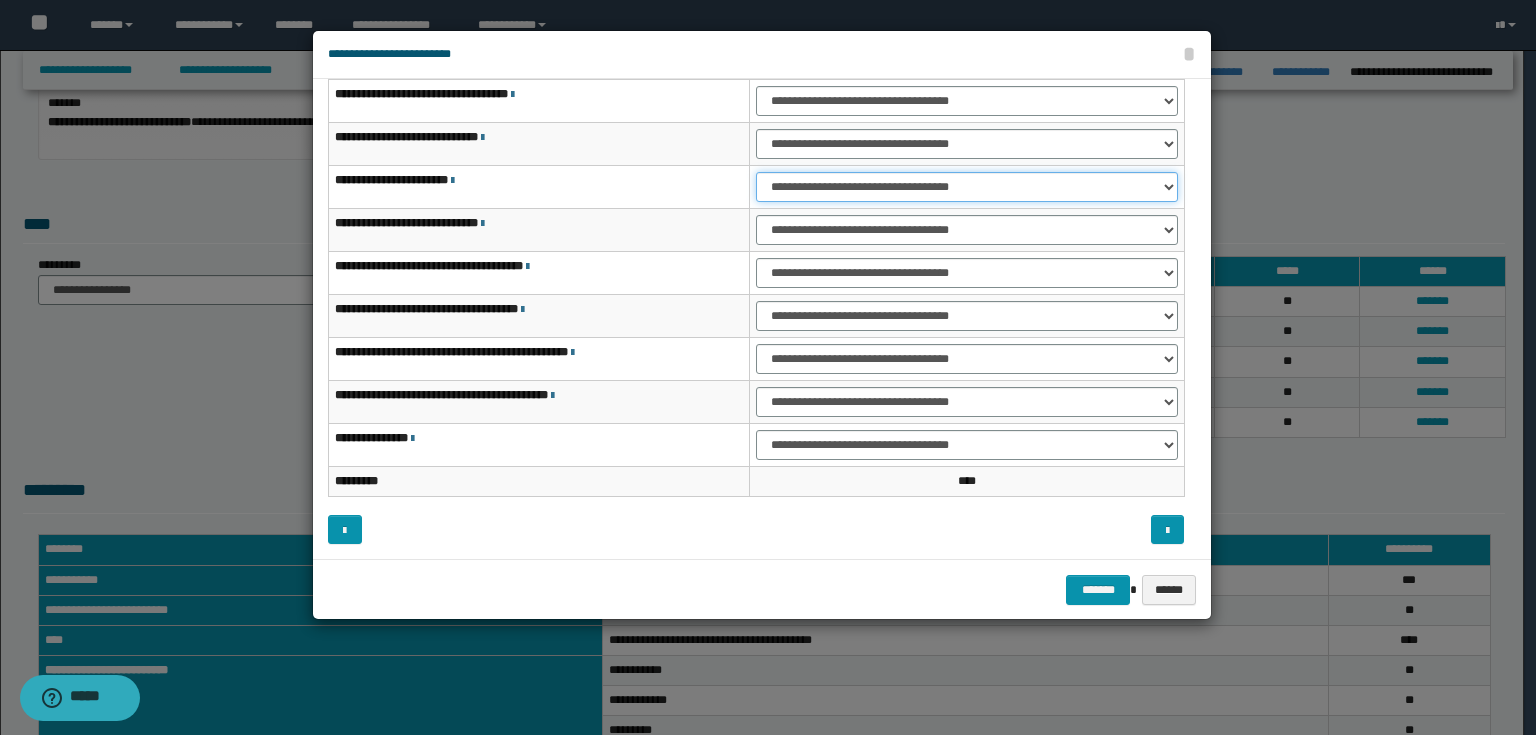 click on "**********" at bounding box center (967, 187) 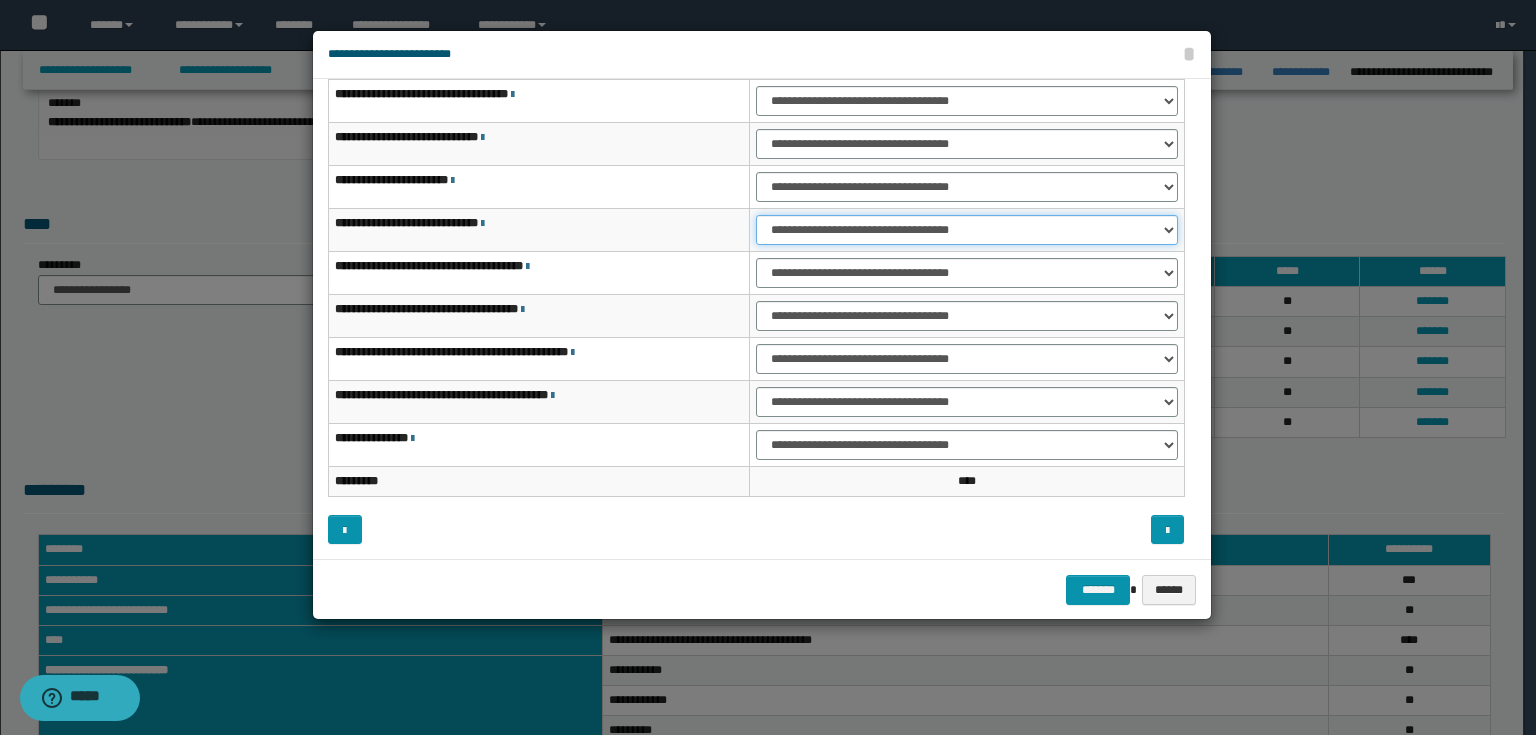 click on "**********" at bounding box center (967, 230) 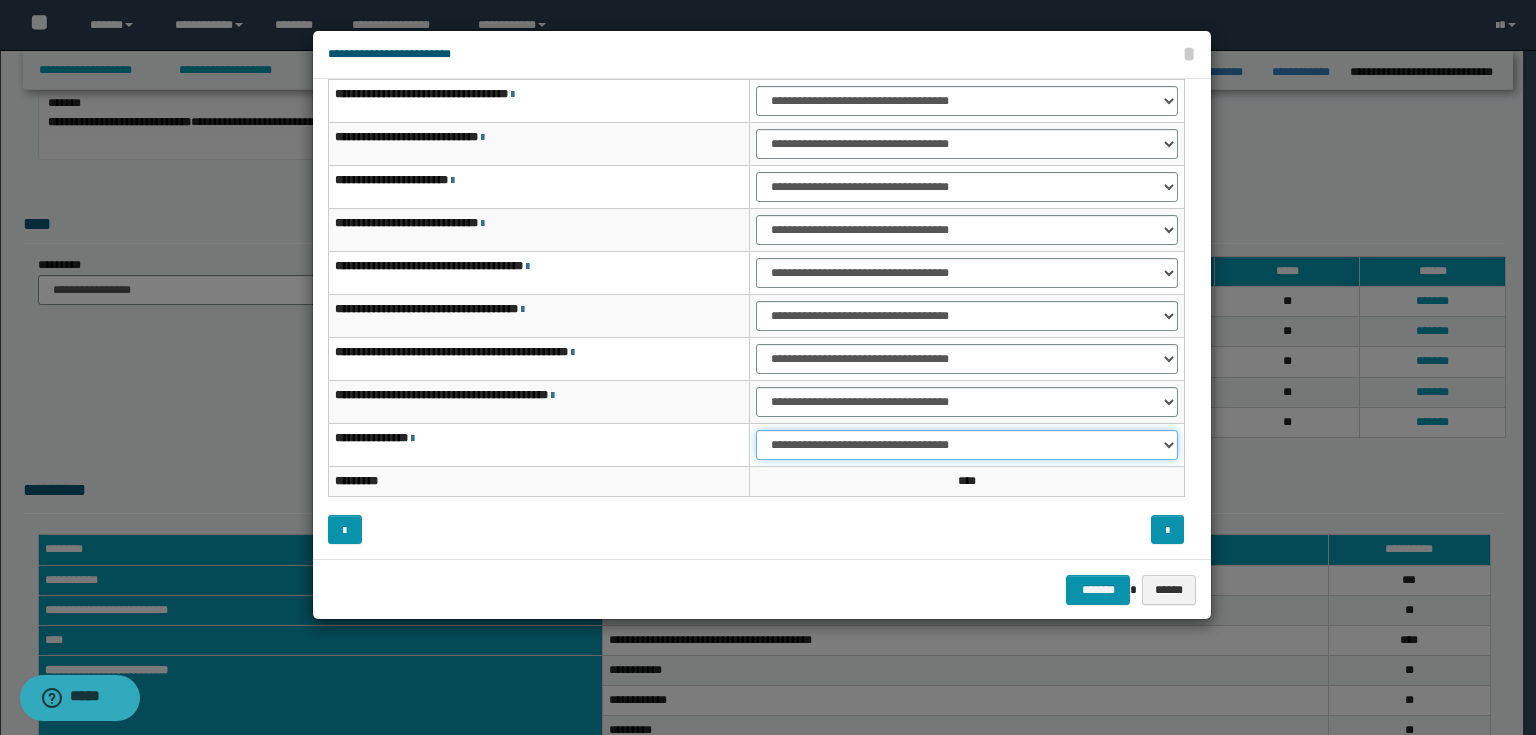 click on "**********" at bounding box center [967, 445] 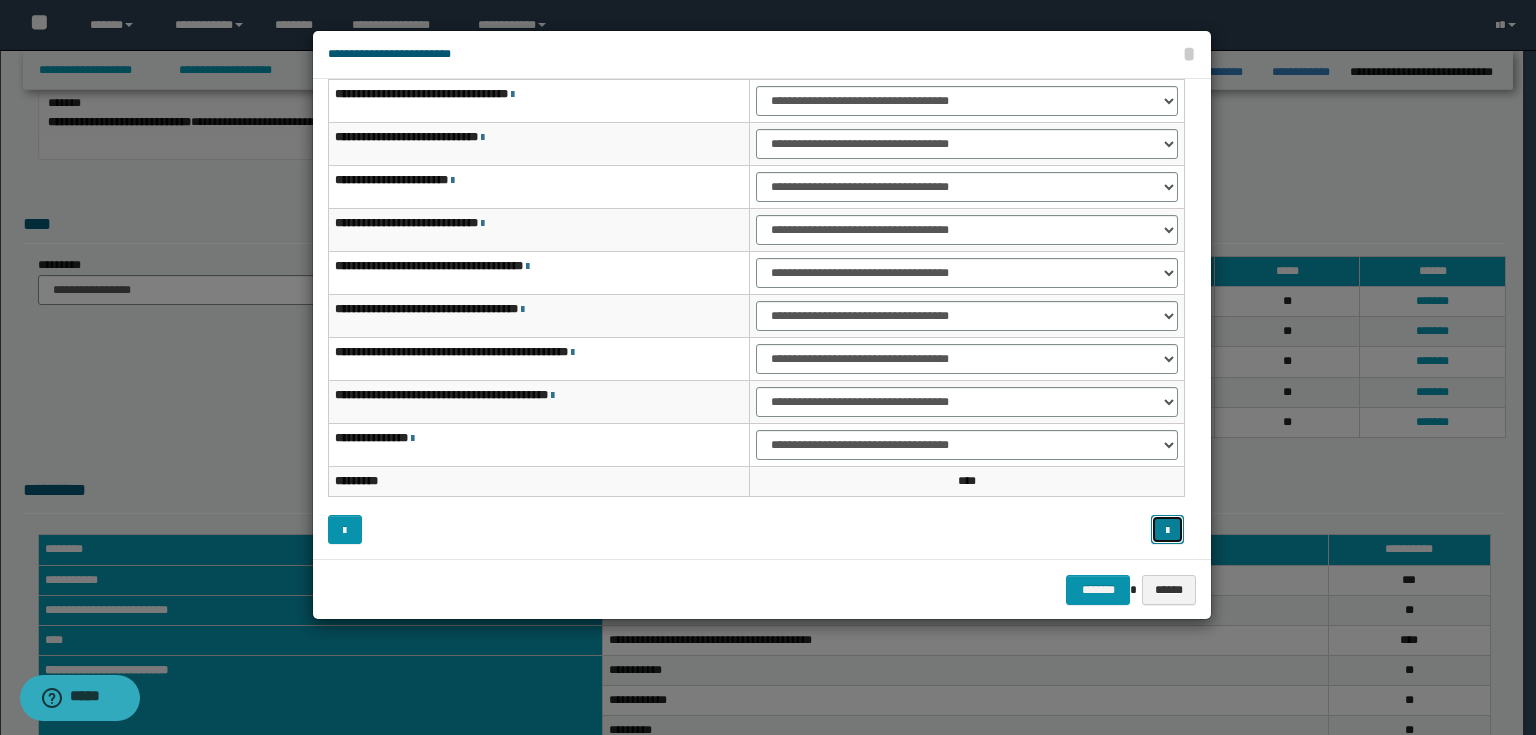 click at bounding box center (1167, 531) 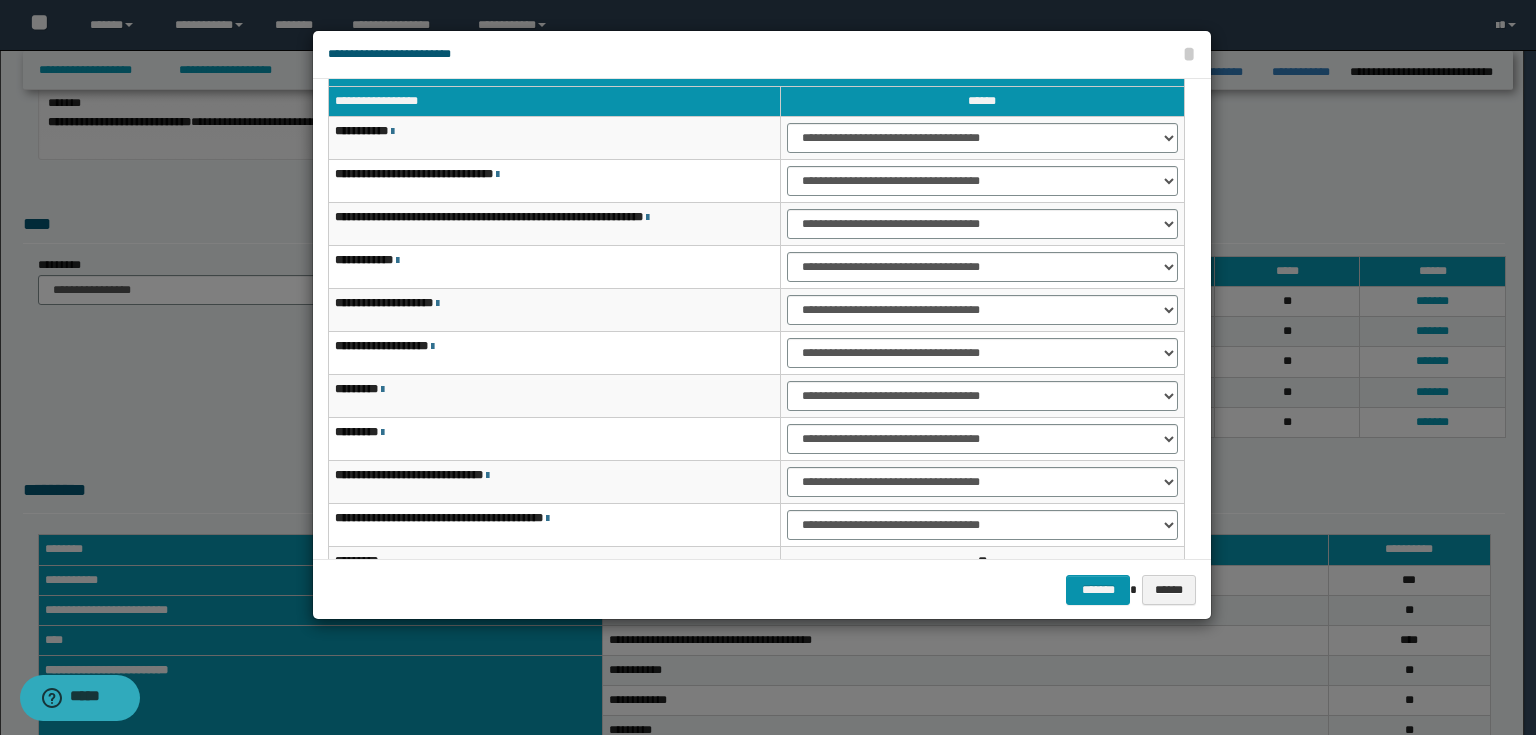 scroll, scrollTop: 0, scrollLeft: 0, axis: both 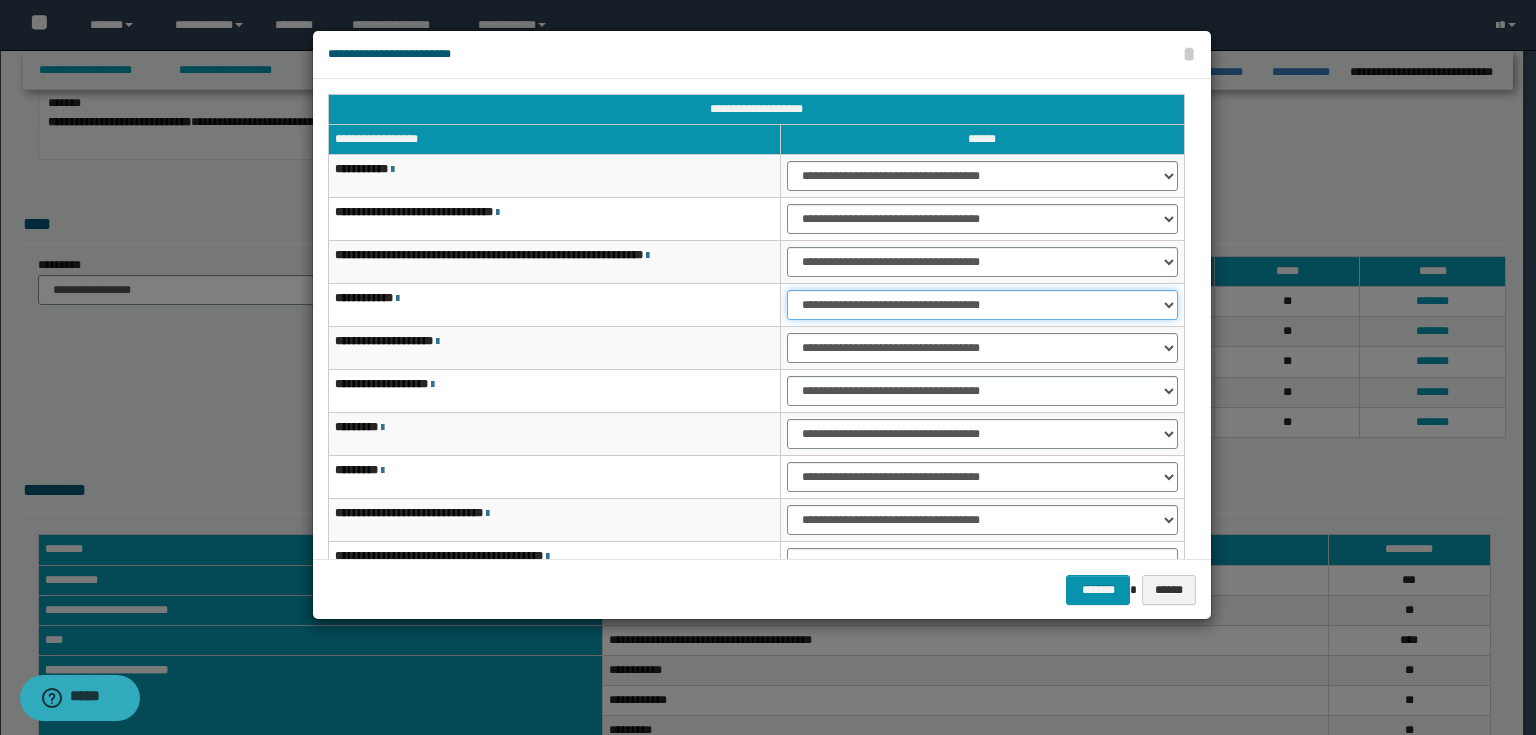 click on "**********" at bounding box center [982, 305] 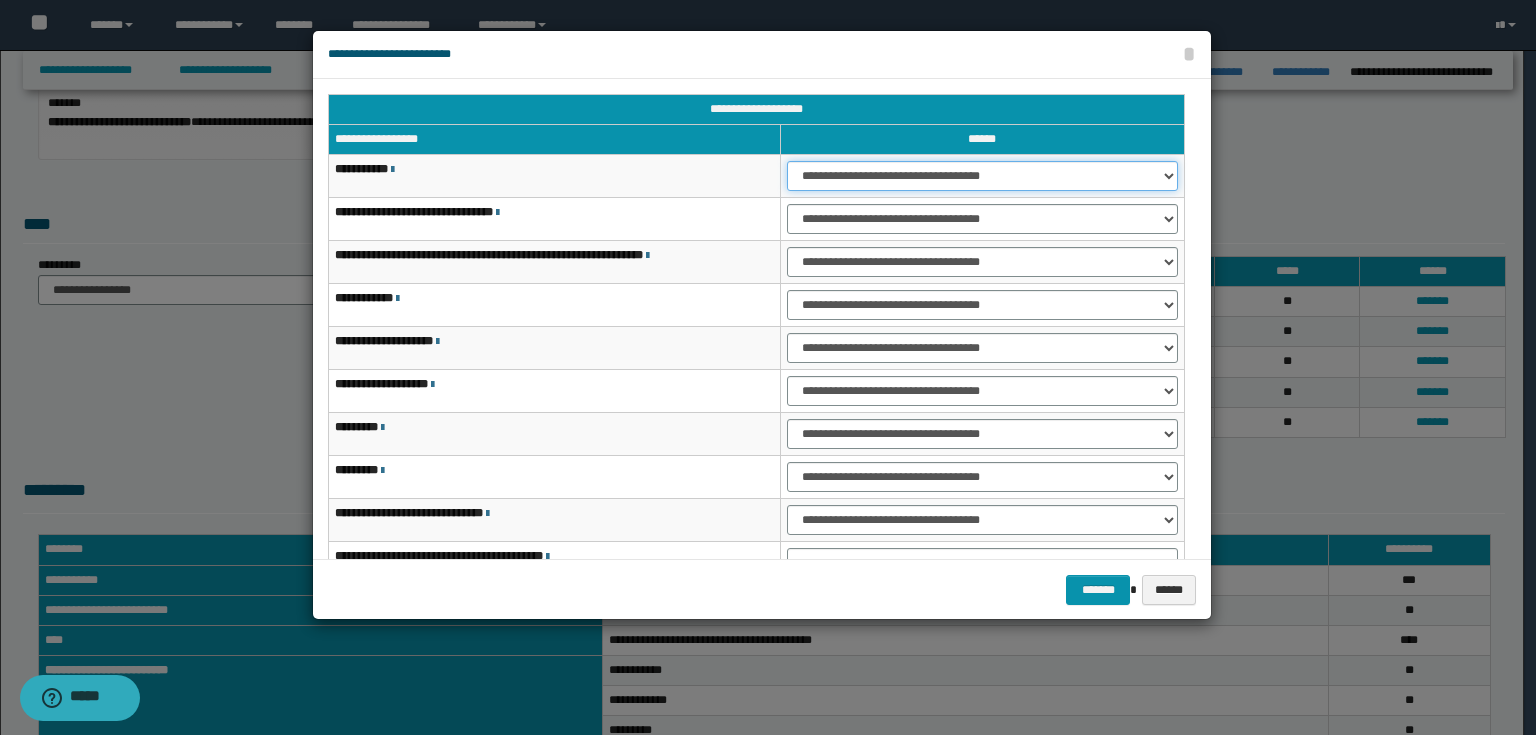click on "**********" at bounding box center (982, 176) 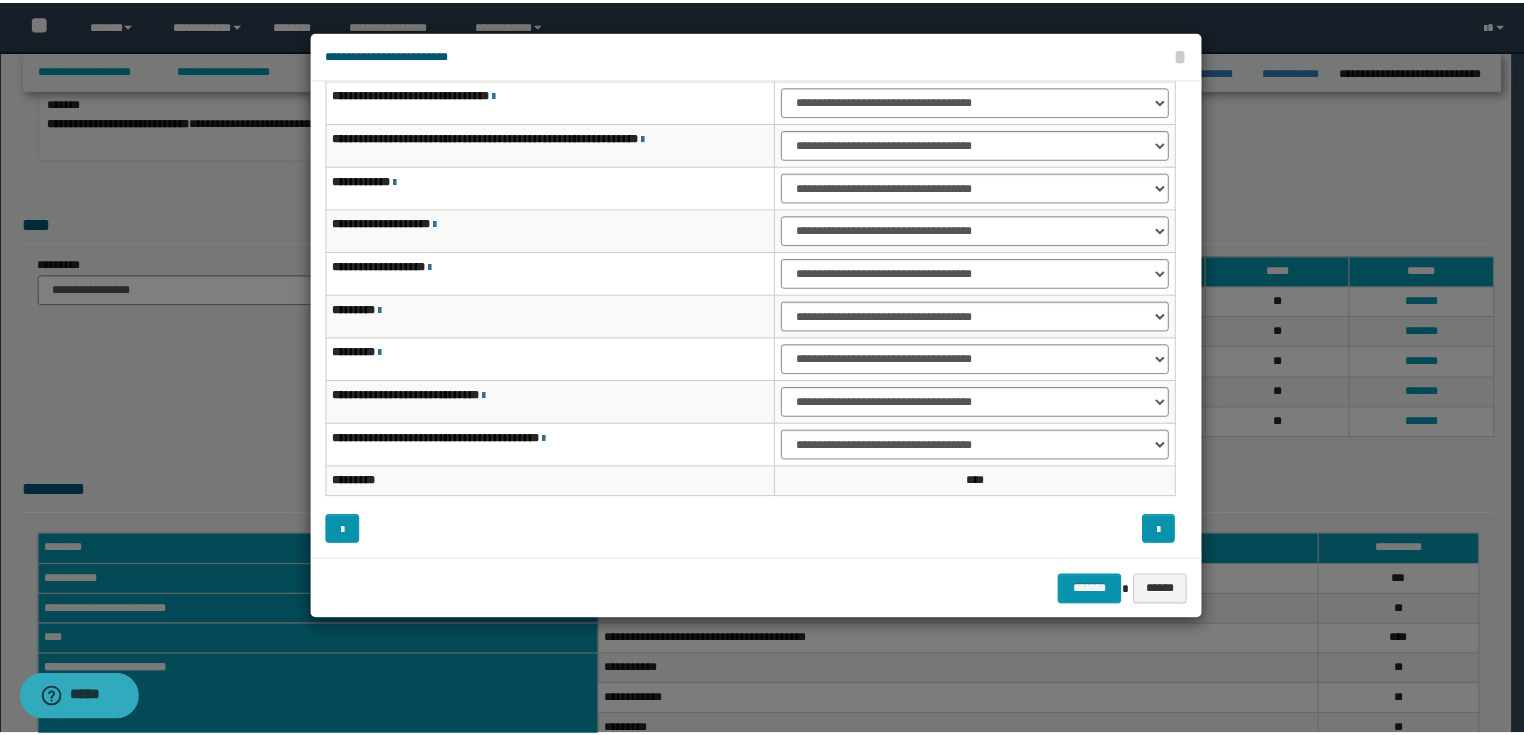 scroll, scrollTop: 0, scrollLeft: 0, axis: both 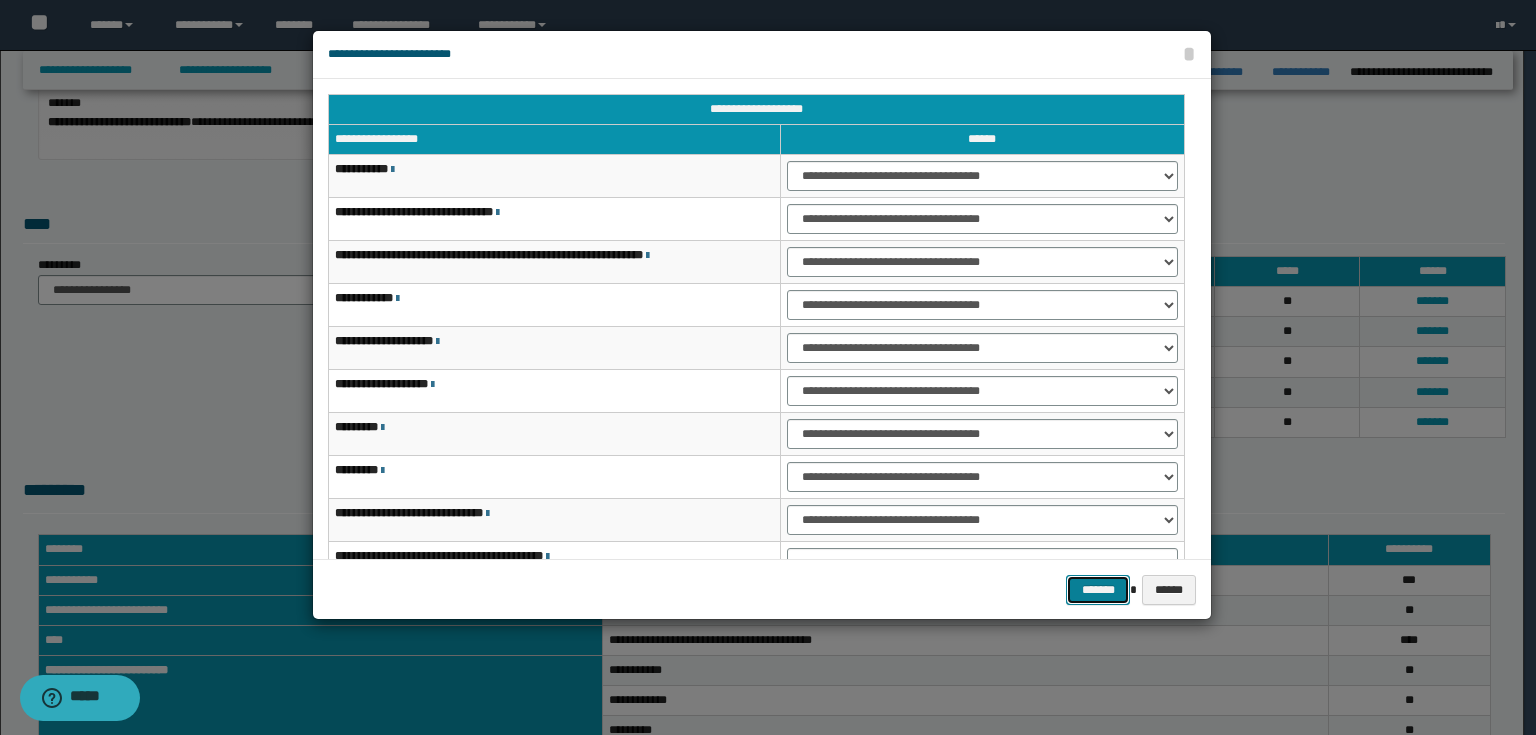 click on "*******" at bounding box center (1098, 590) 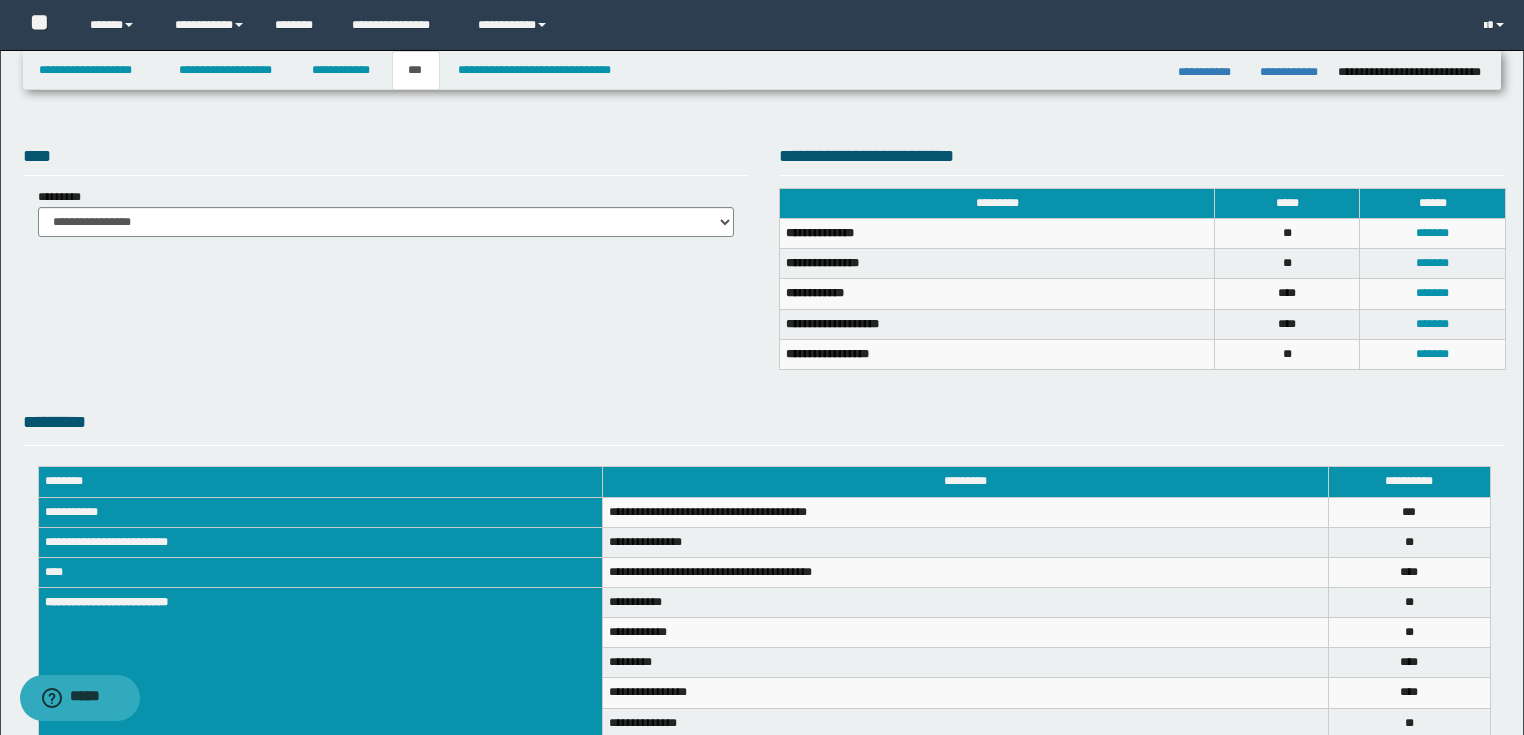 scroll, scrollTop: 0, scrollLeft: 0, axis: both 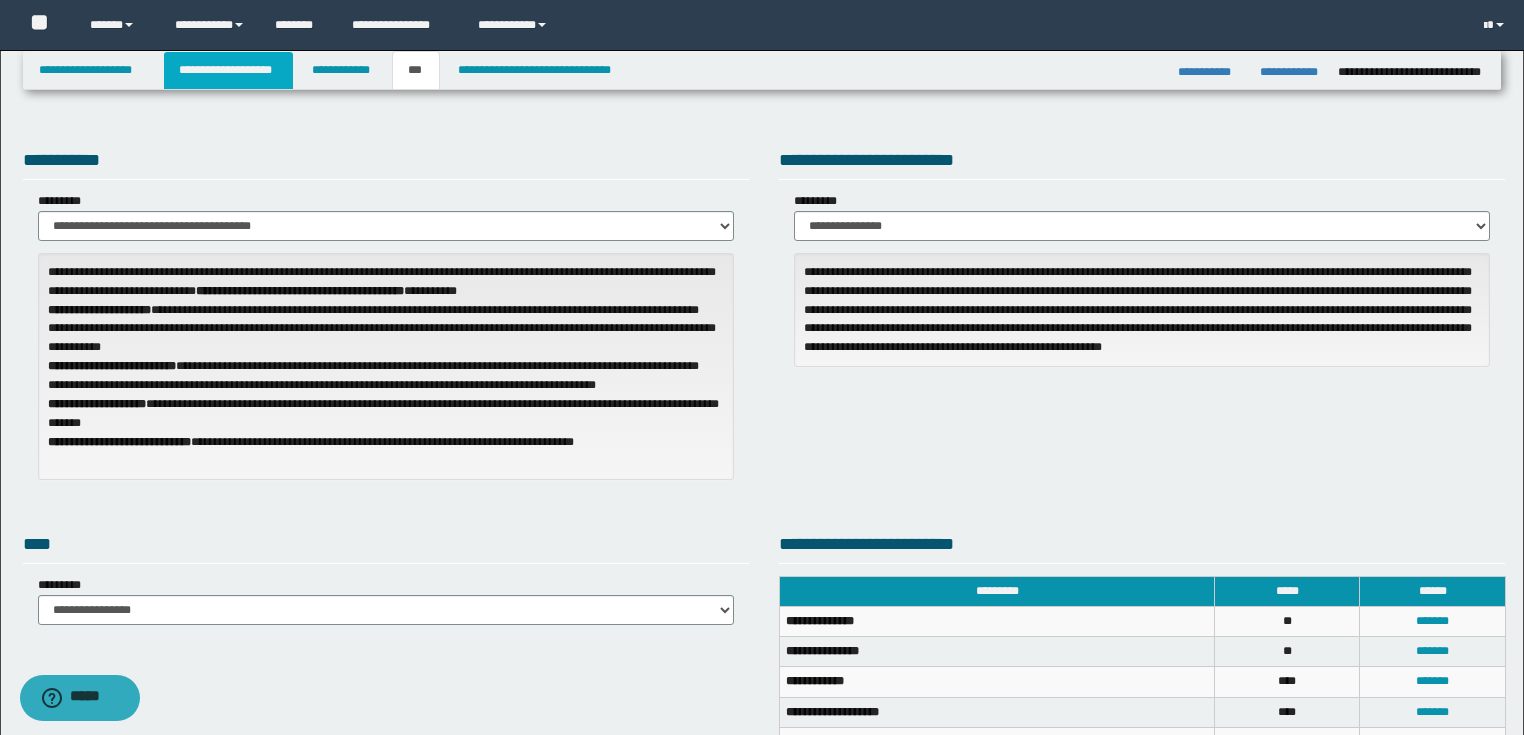 click on "**********" at bounding box center (228, 70) 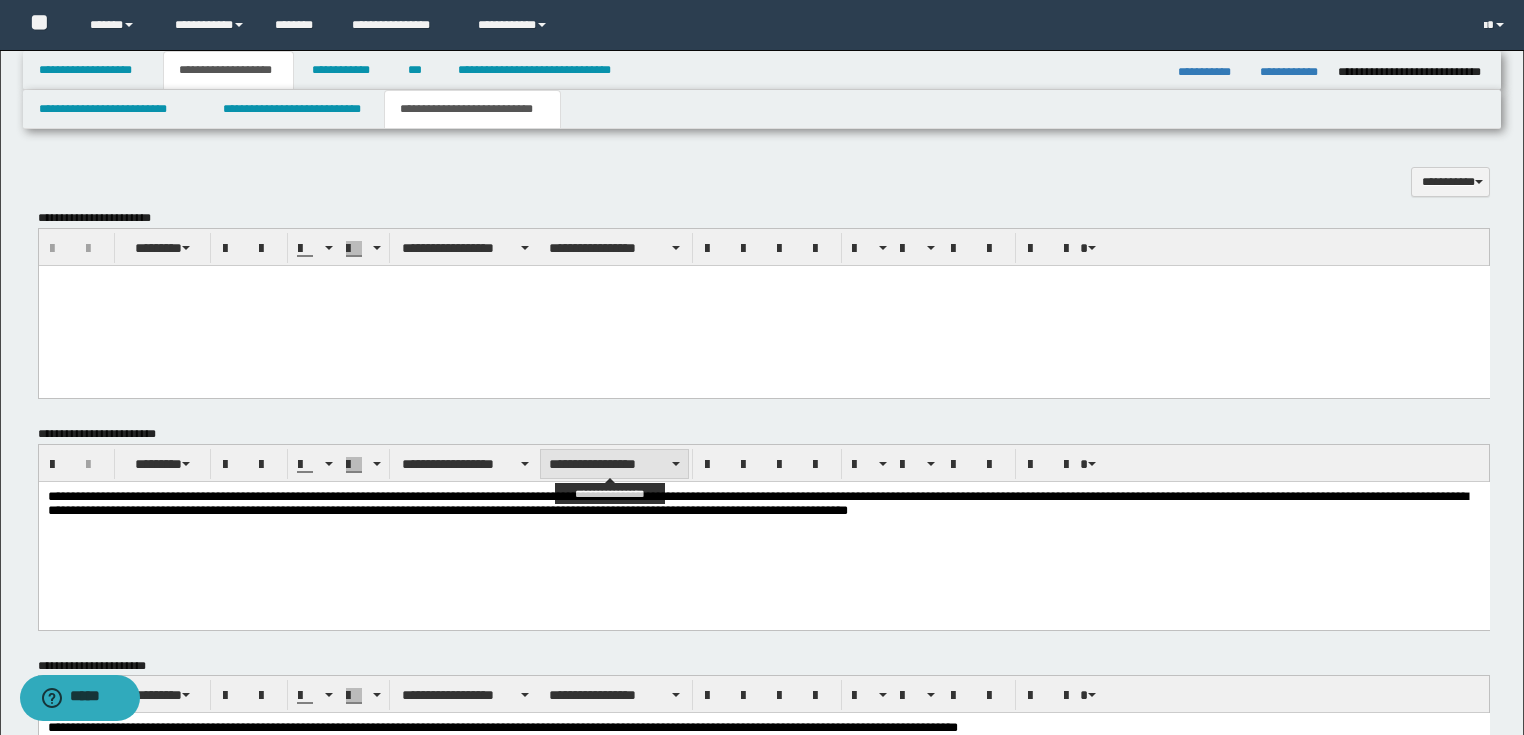 scroll, scrollTop: 800, scrollLeft: 0, axis: vertical 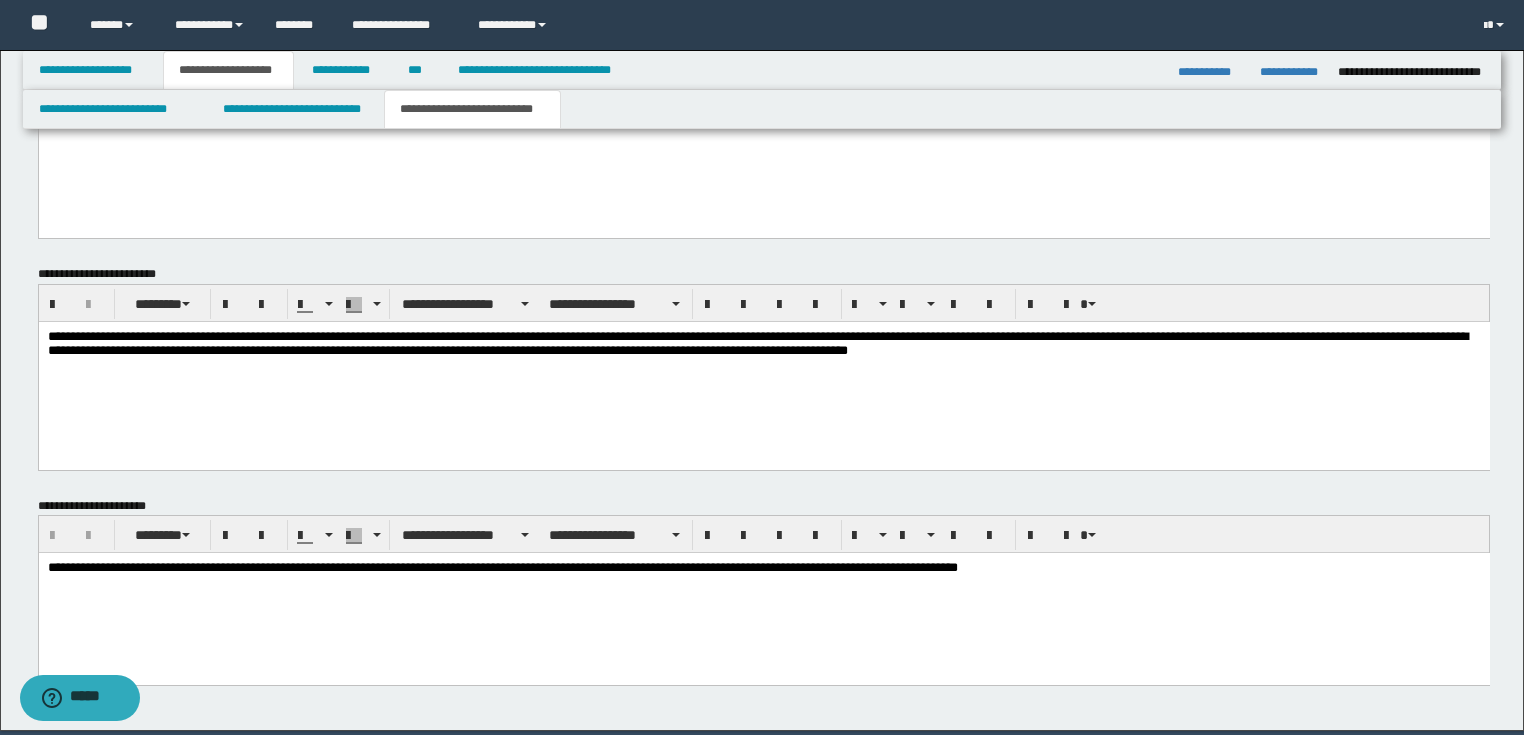 click on "**********" at bounding box center (763, 345) 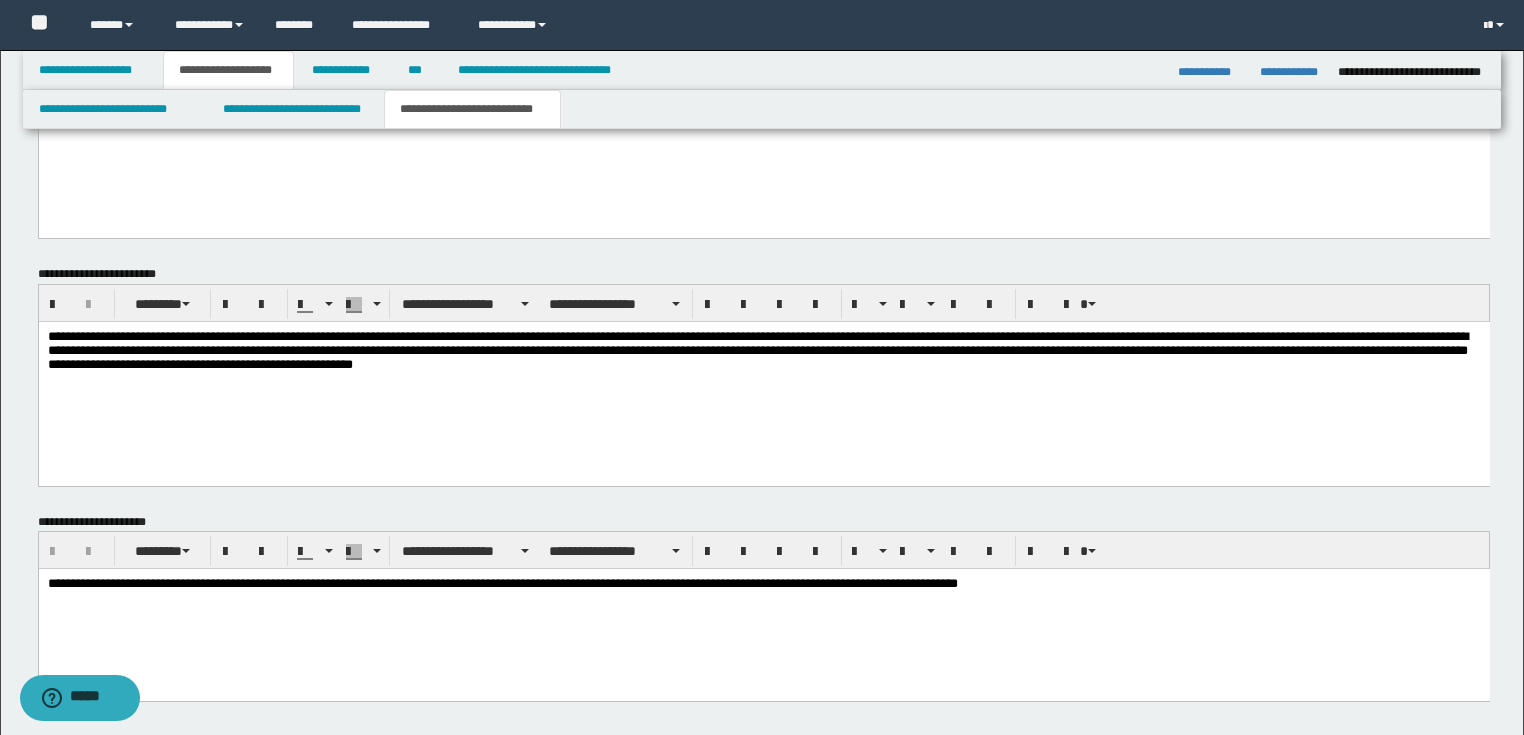 scroll, scrollTop: 880, scrollLeft: 0, axis: vertical 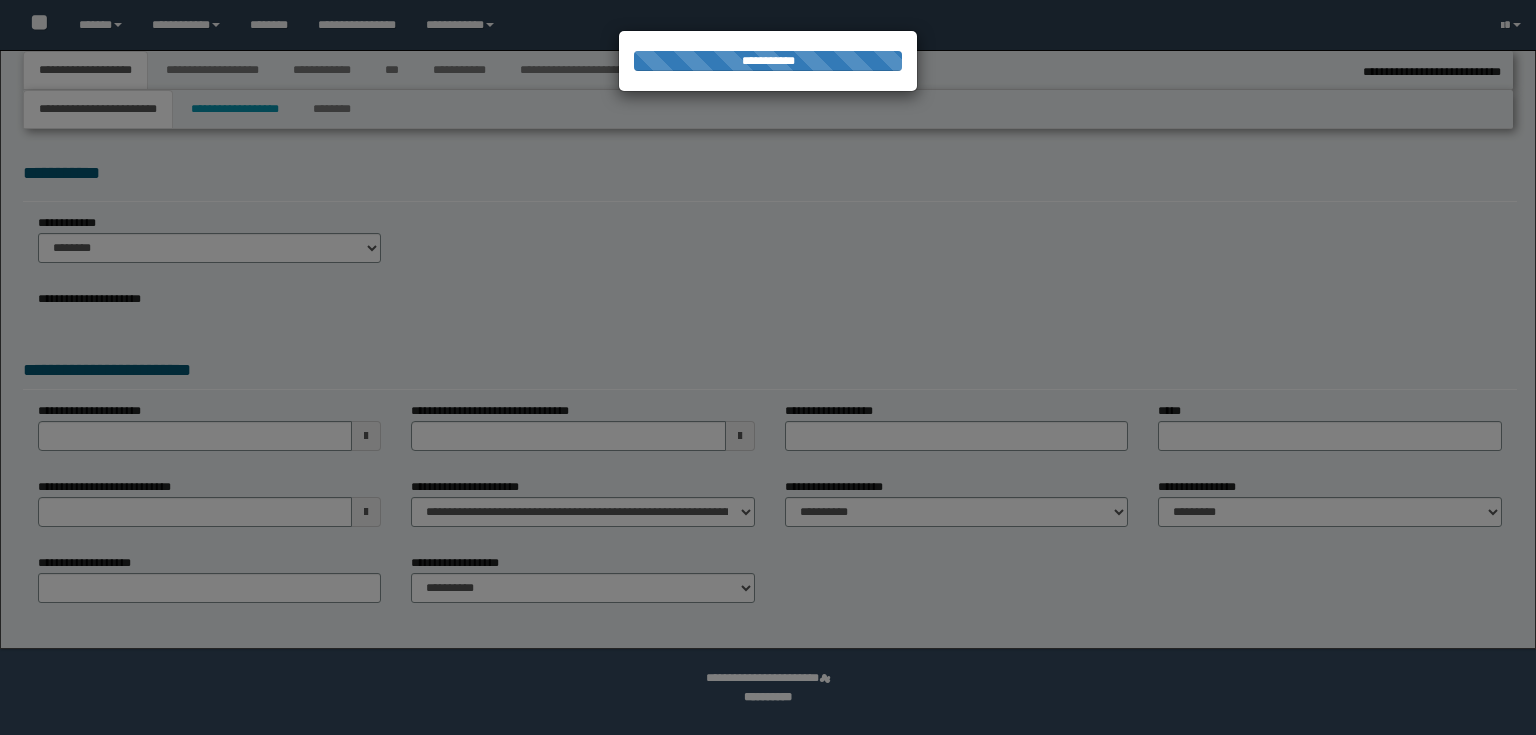 select on "*" 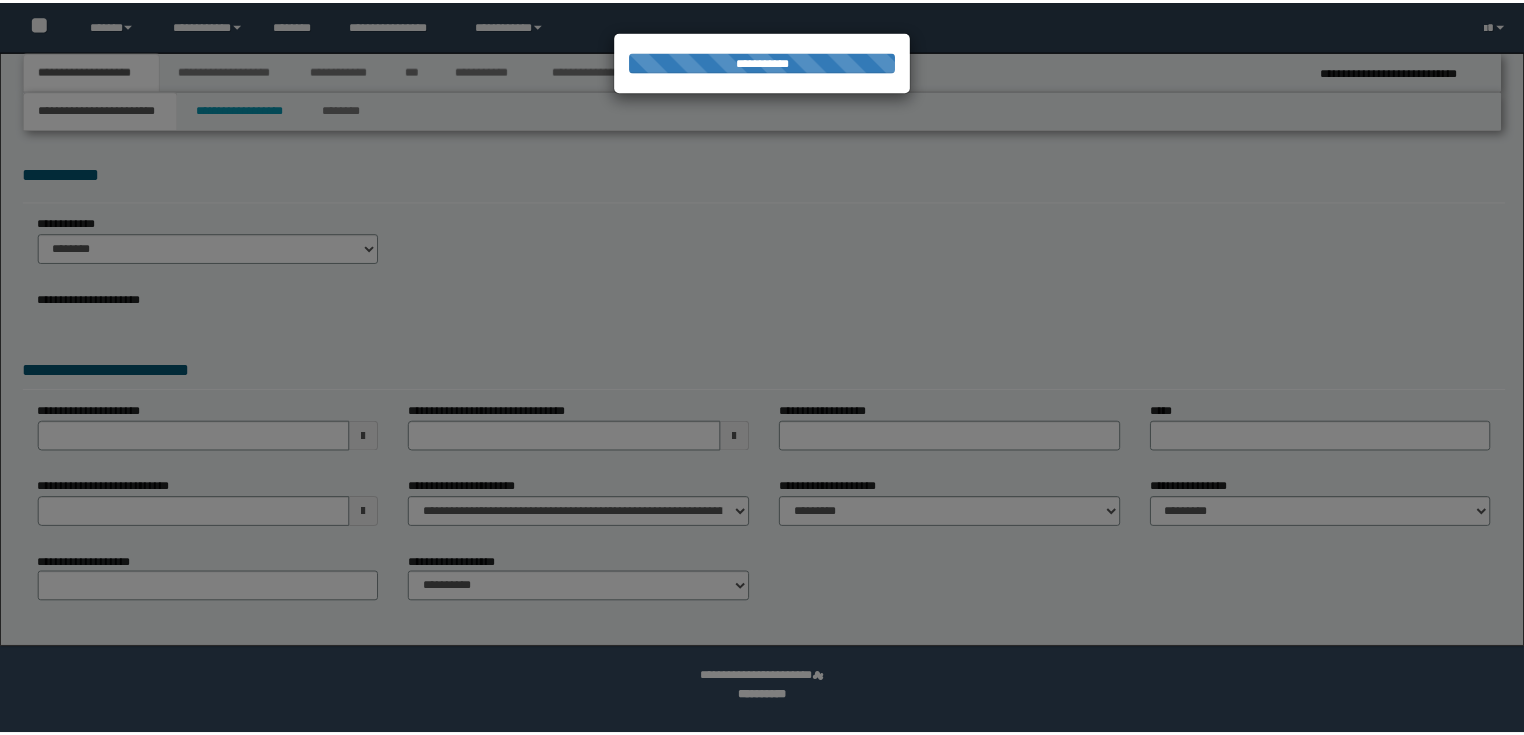 scroll, scrollTop: 0, scrollLeft: 0, axis: both 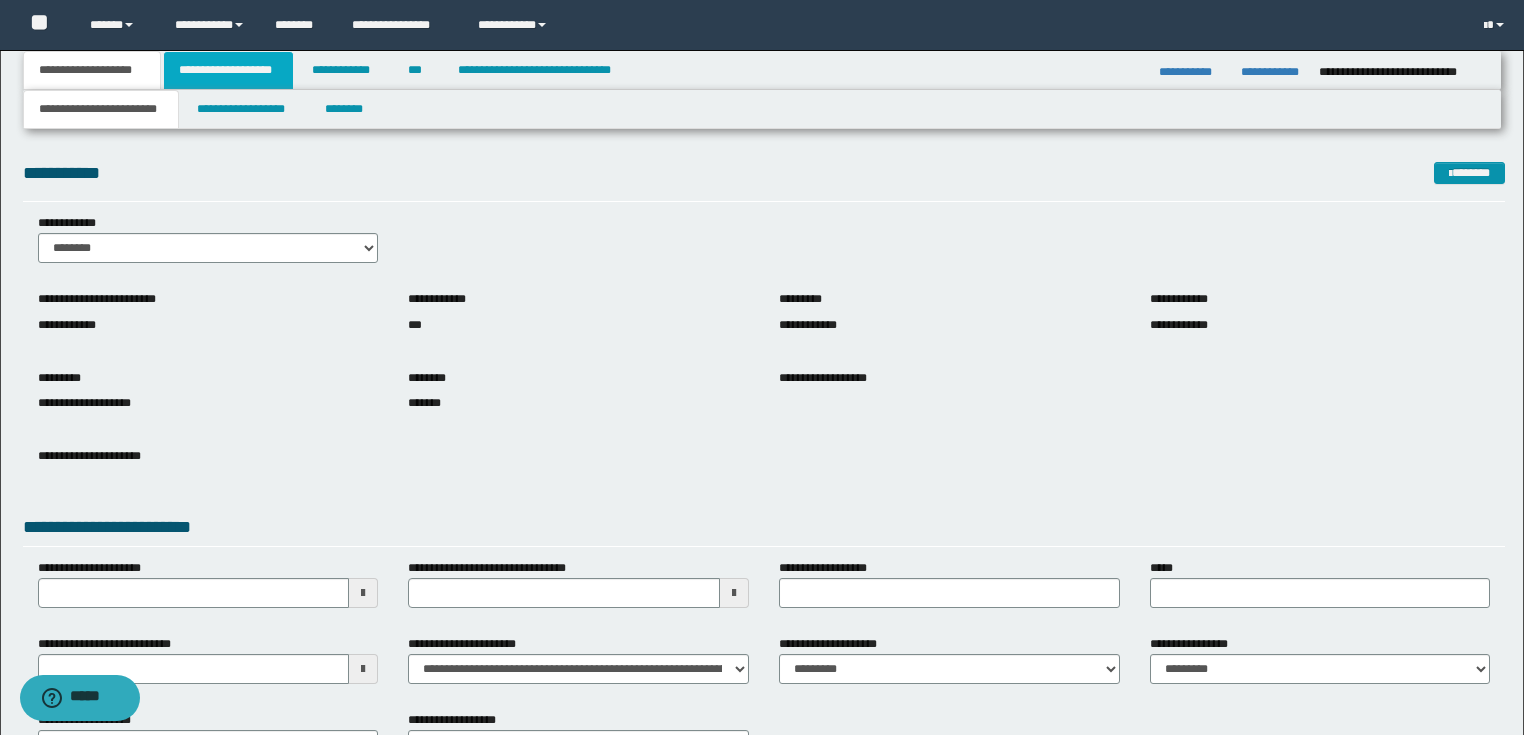 click on "**********" at bounding box center [228, 70] 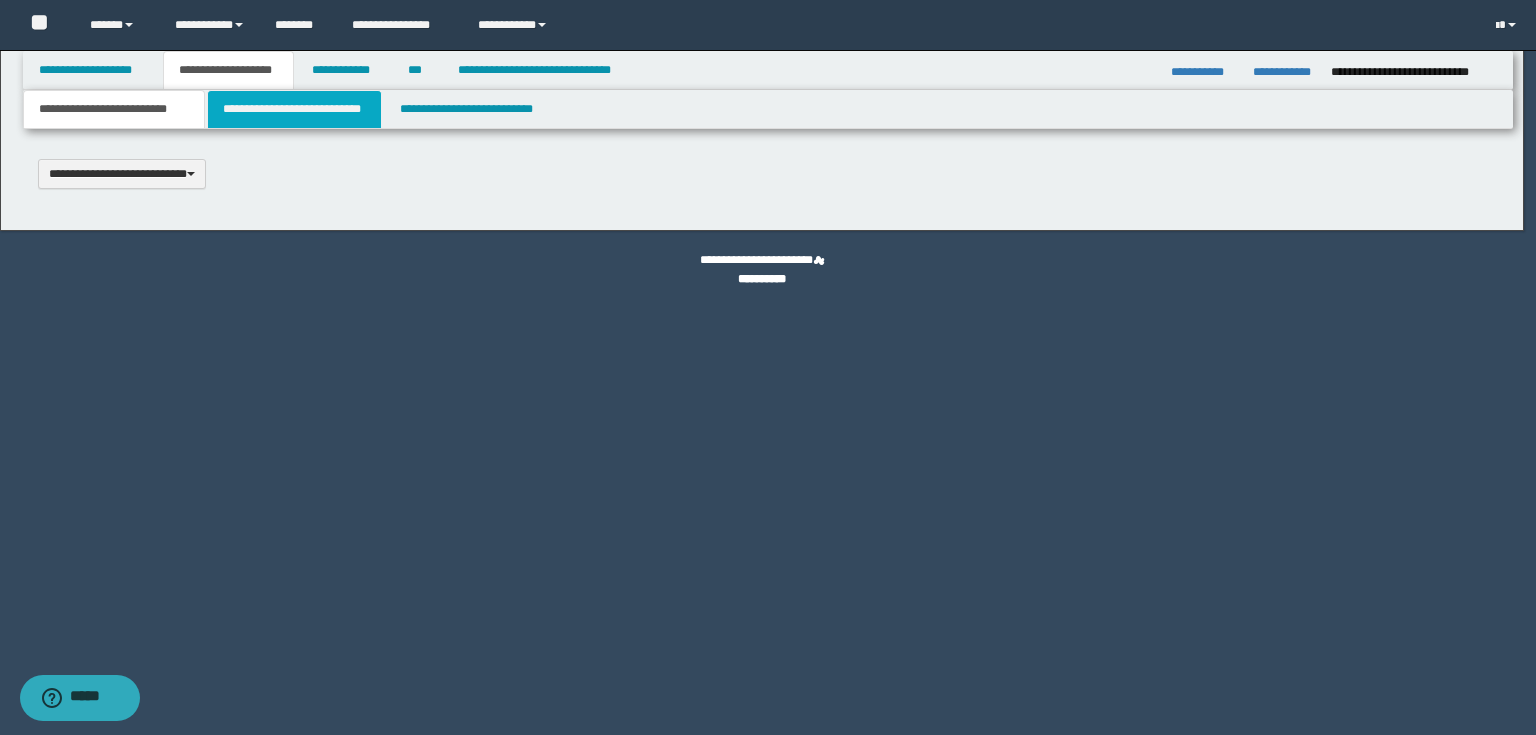type 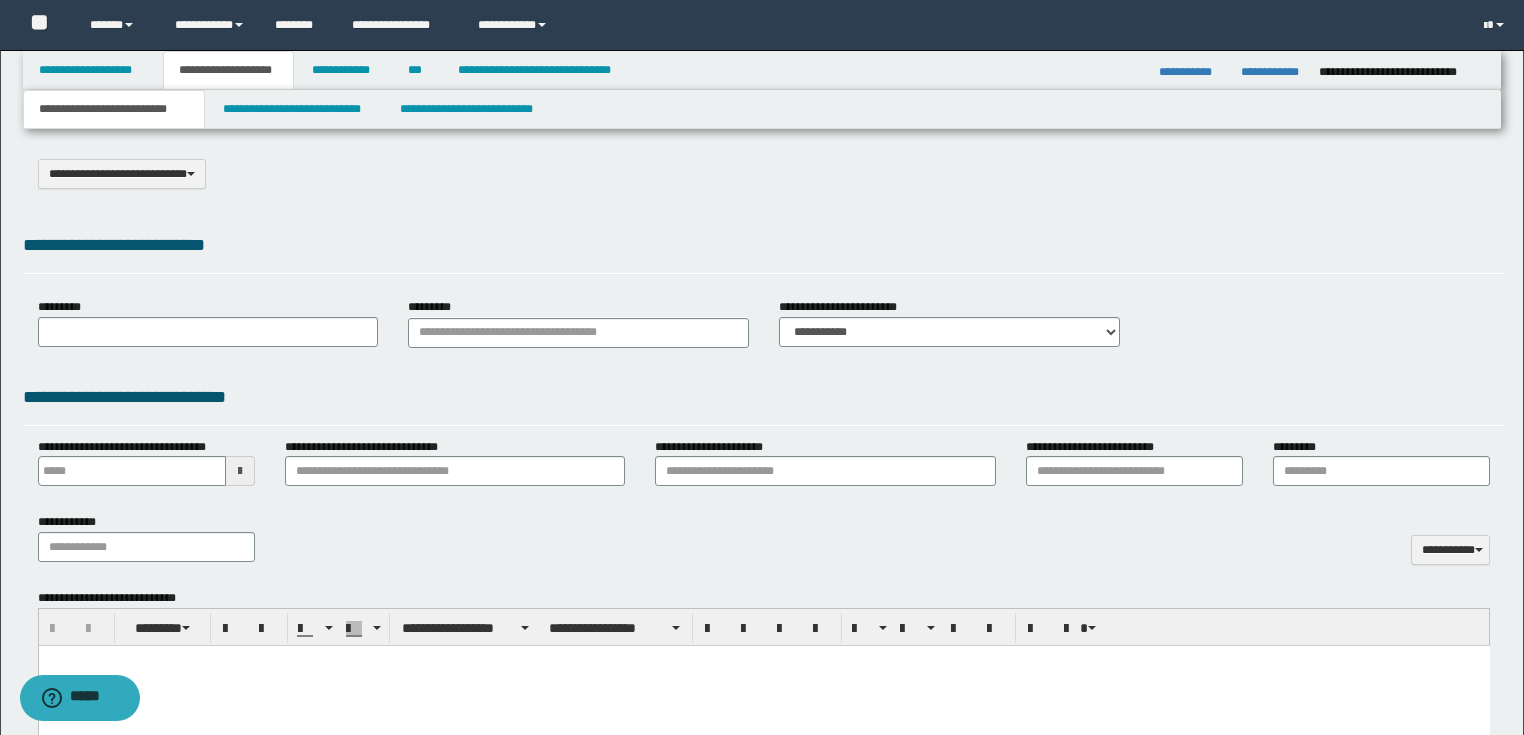 scroll, scrollTop: 0, scrollLeft: 0, axis: both 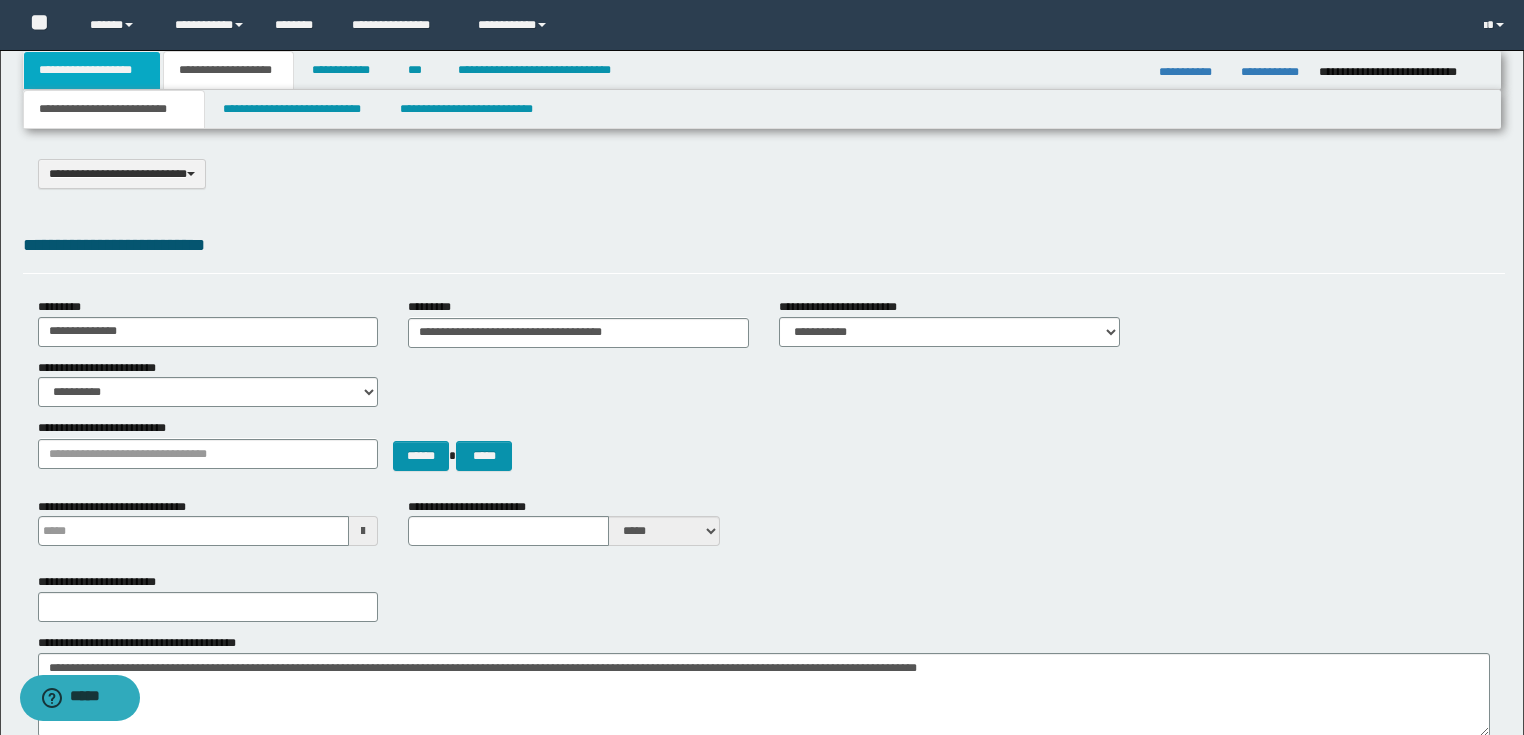 click on "**********" at bounding box center [92, 70] 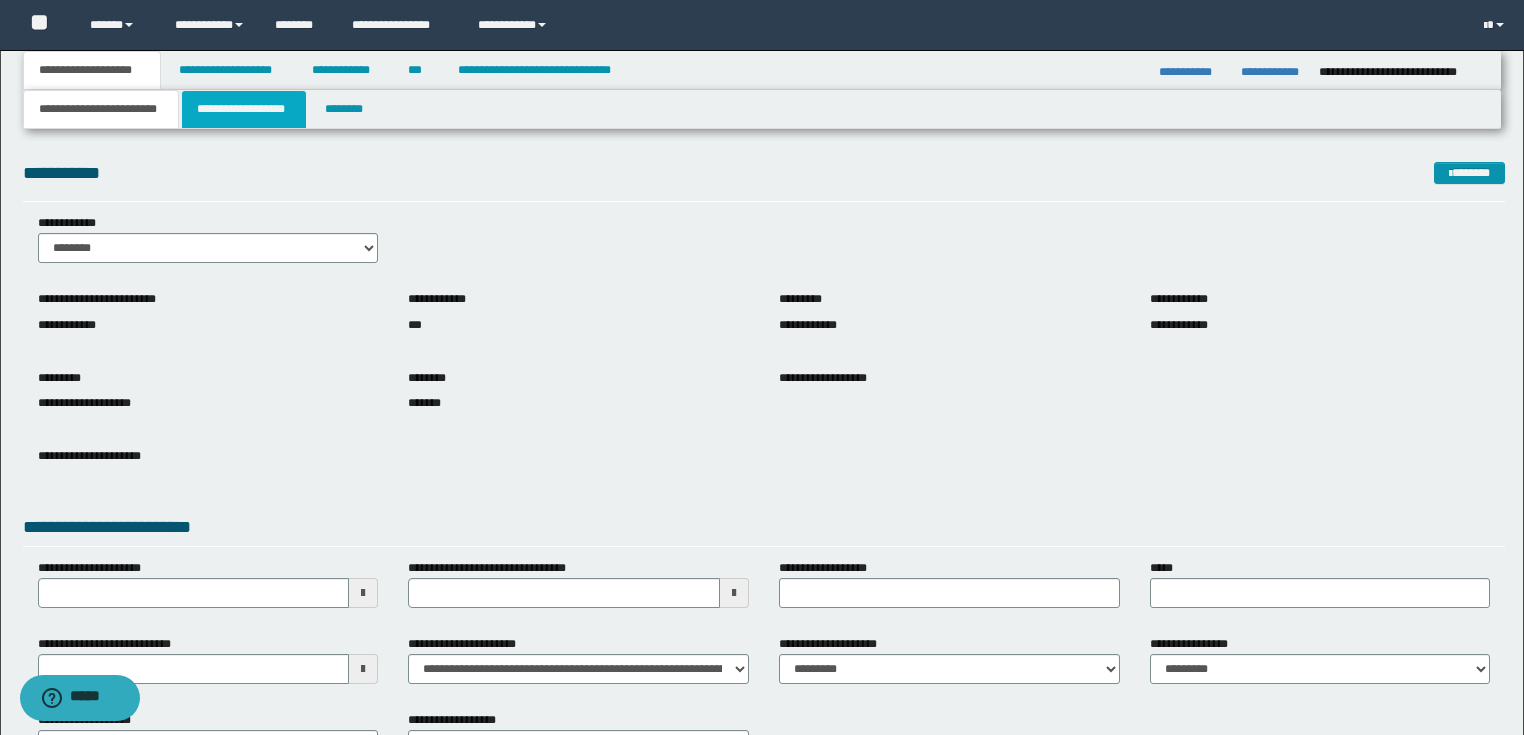 click on "**********" at bounding box center [244, 109] 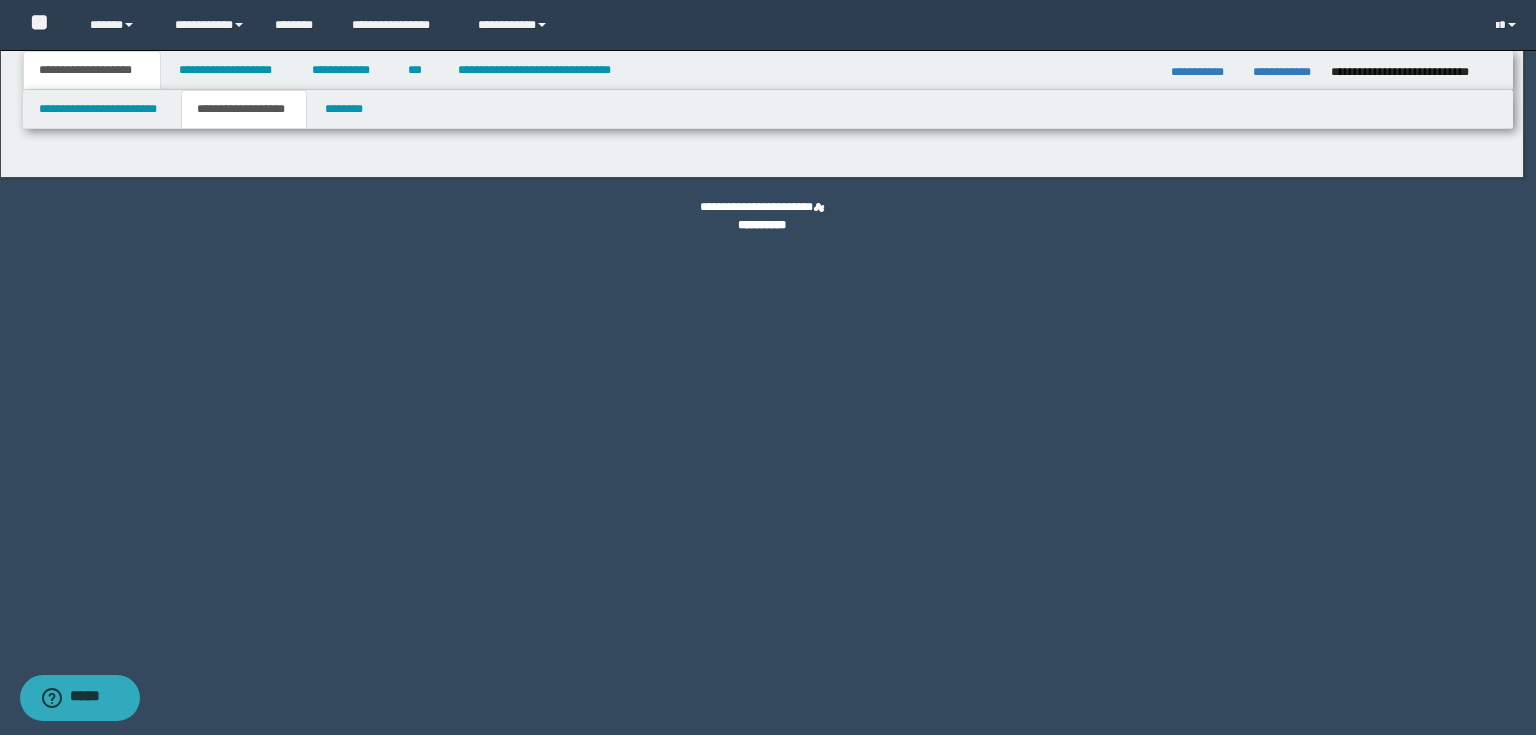 type on "********" 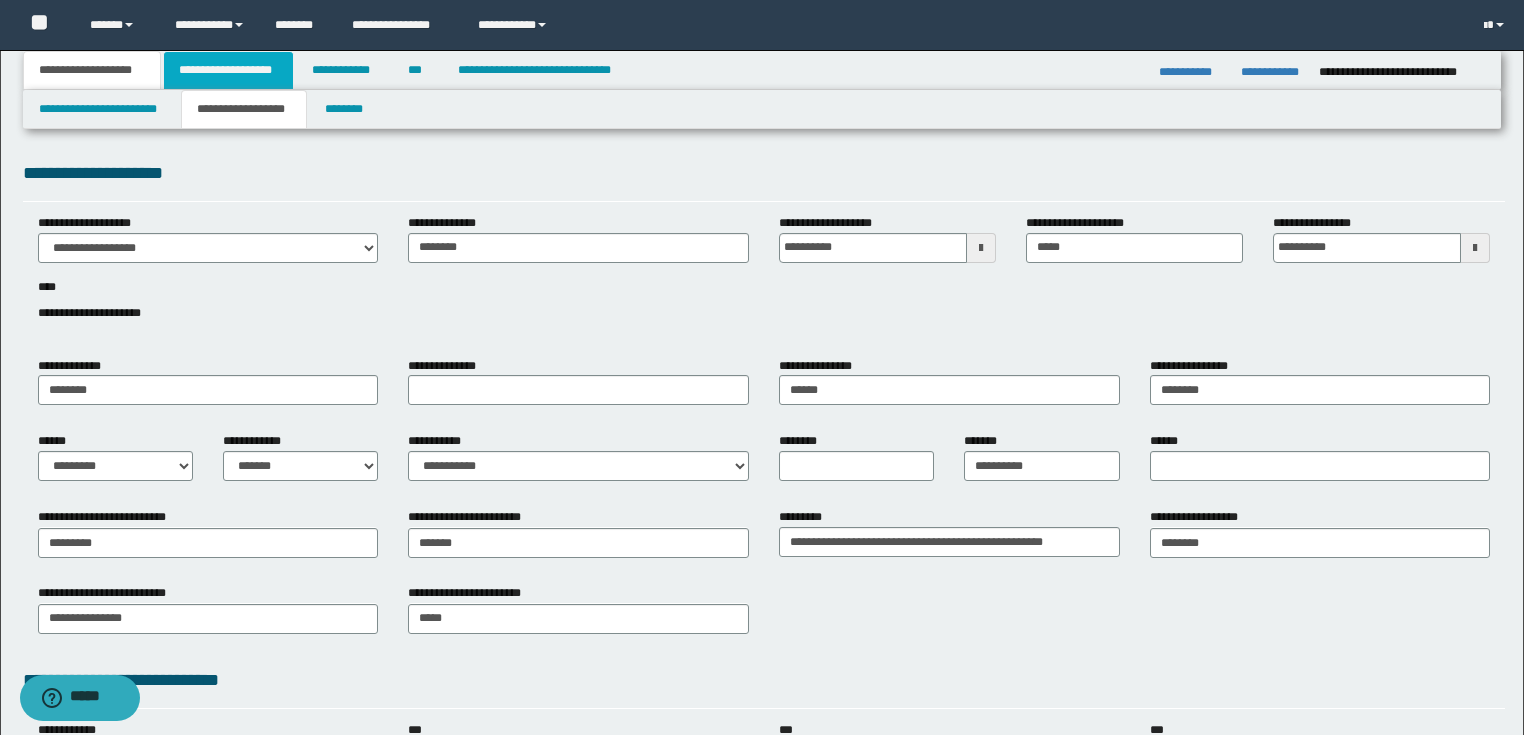 click on "**********" at bounding box center [228, 70] 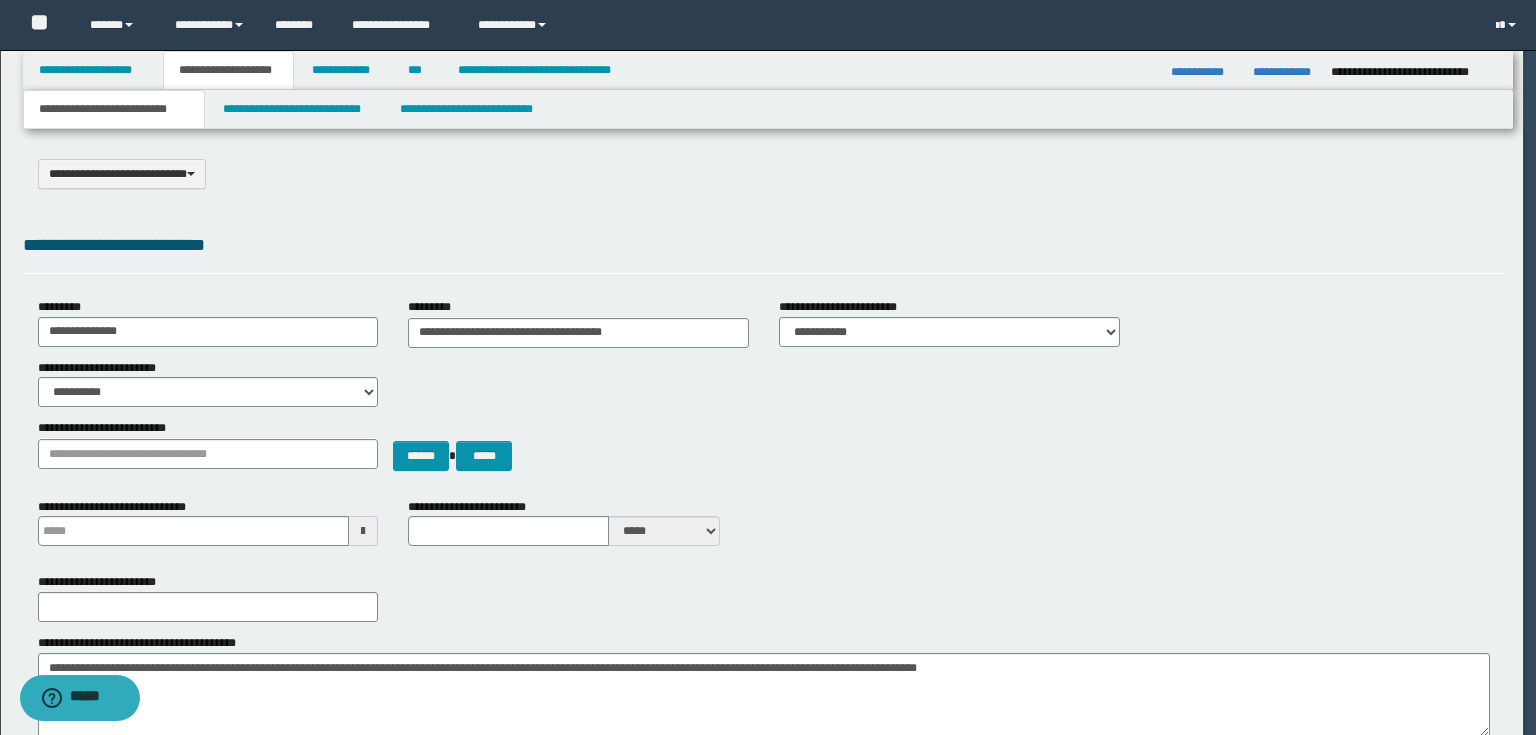 type 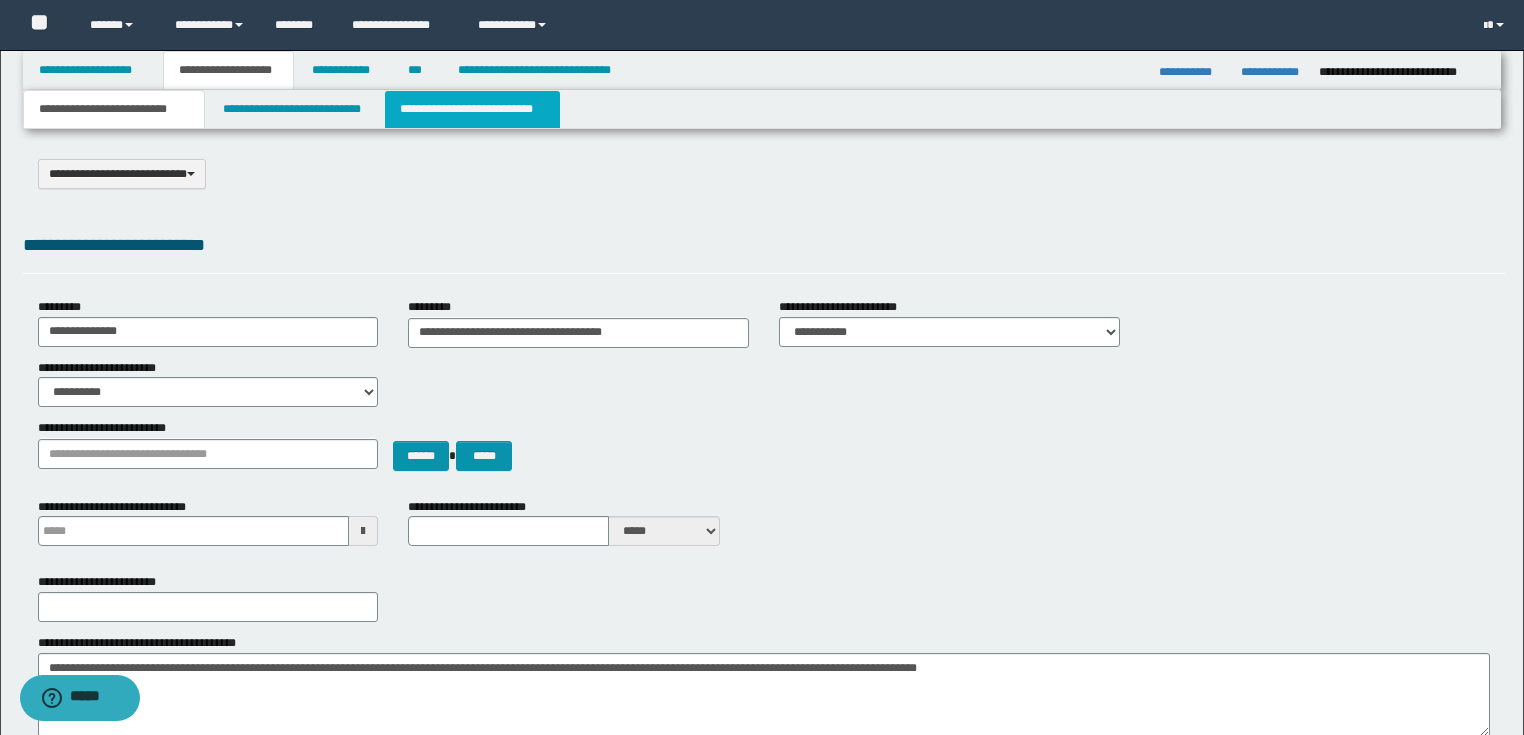 click on "**********" at bounding box center (472, 109) 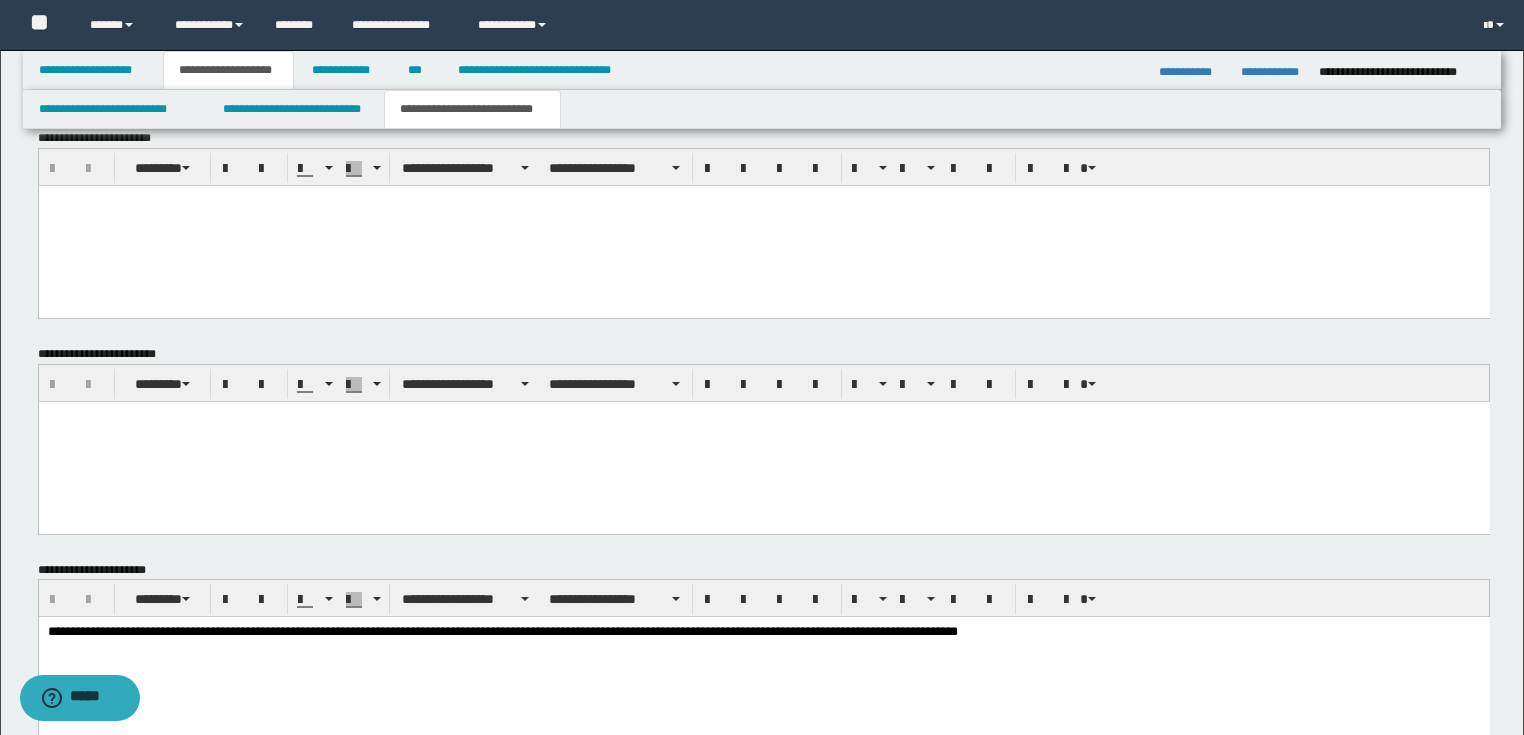 scroll, scrollTop: 720, scrollLeft: 0, axis: vertical 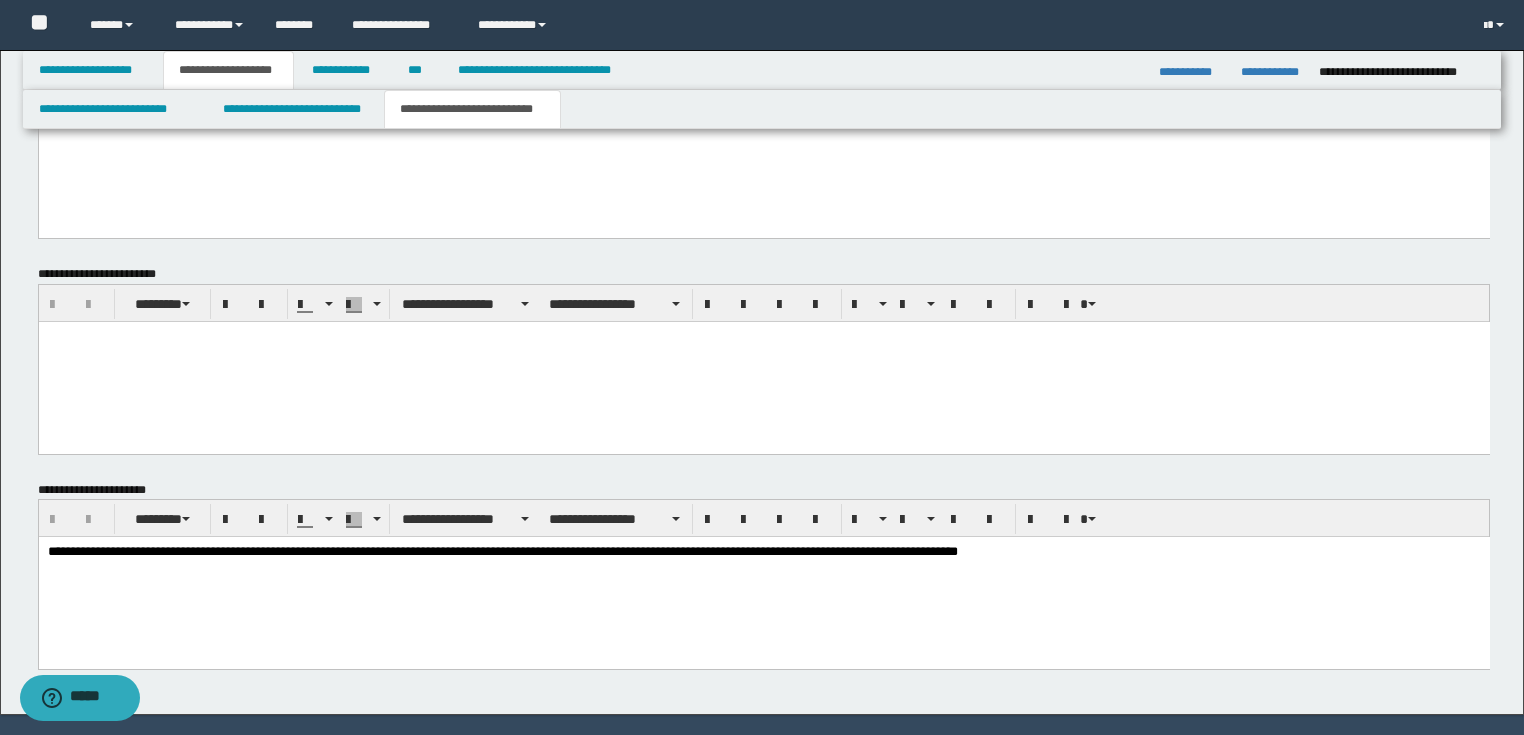 click at bounding box center [763, 336] 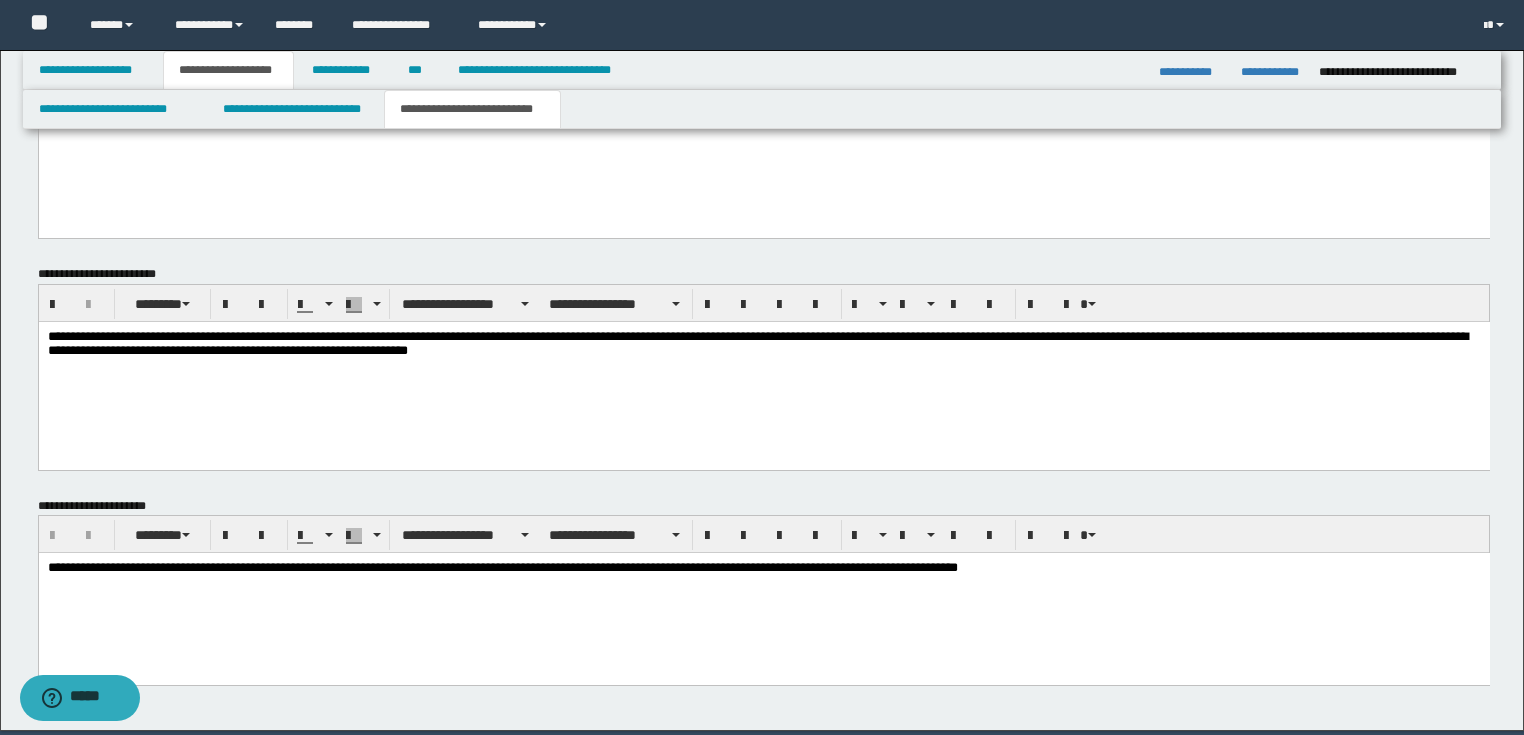 click on "**********" at bounding box center [763, 345] 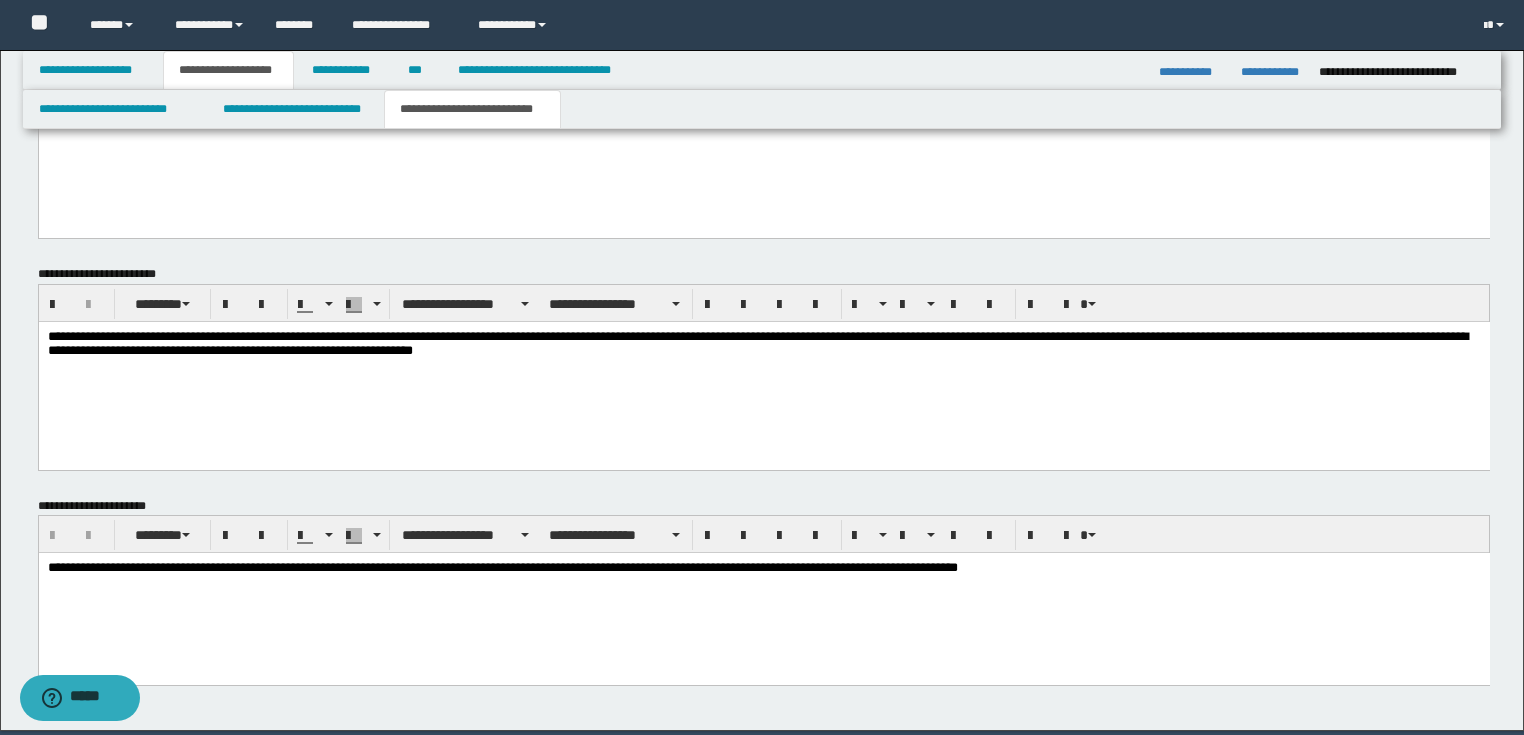 click on "**********" at bounding box center [763, 345] 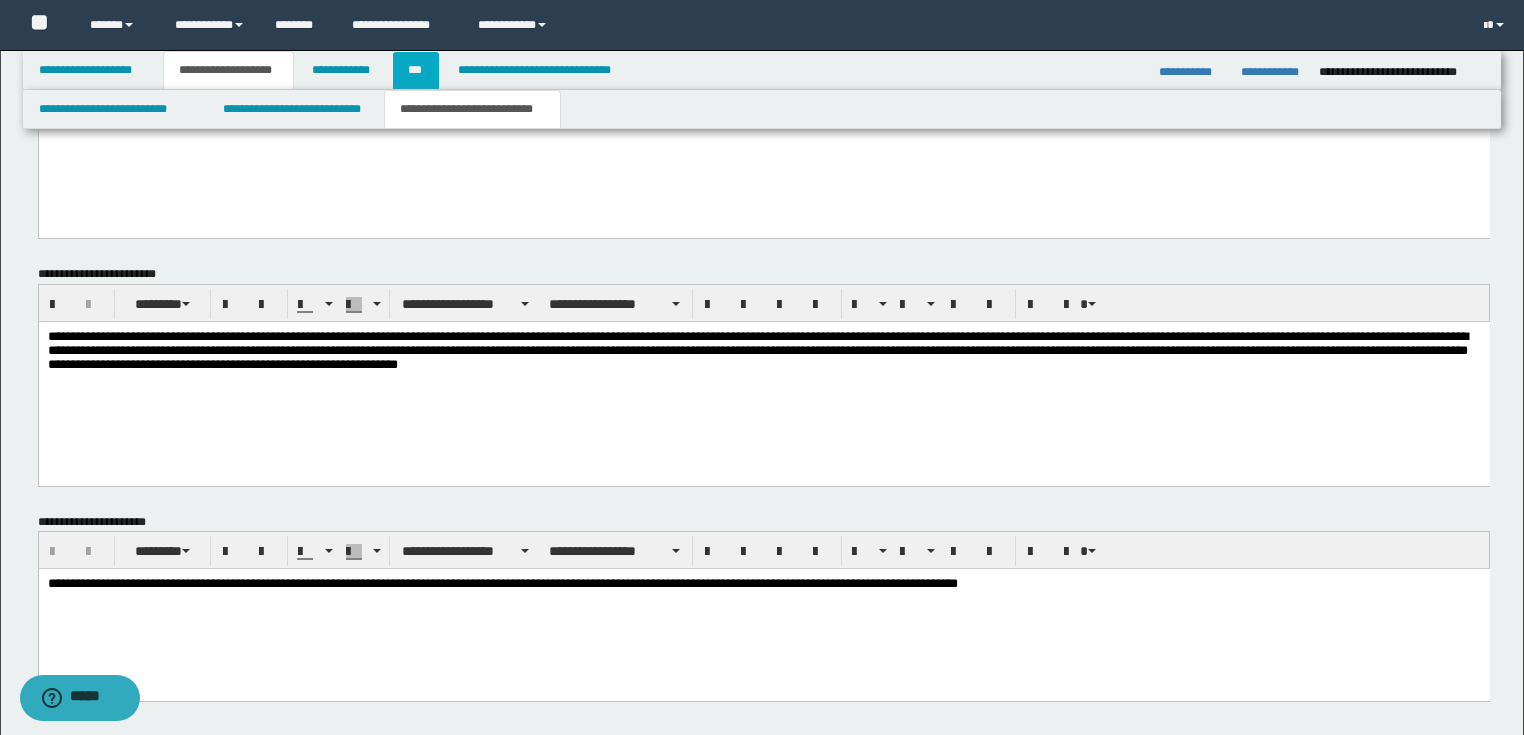 click on "***" at bounding box center (416, 70) 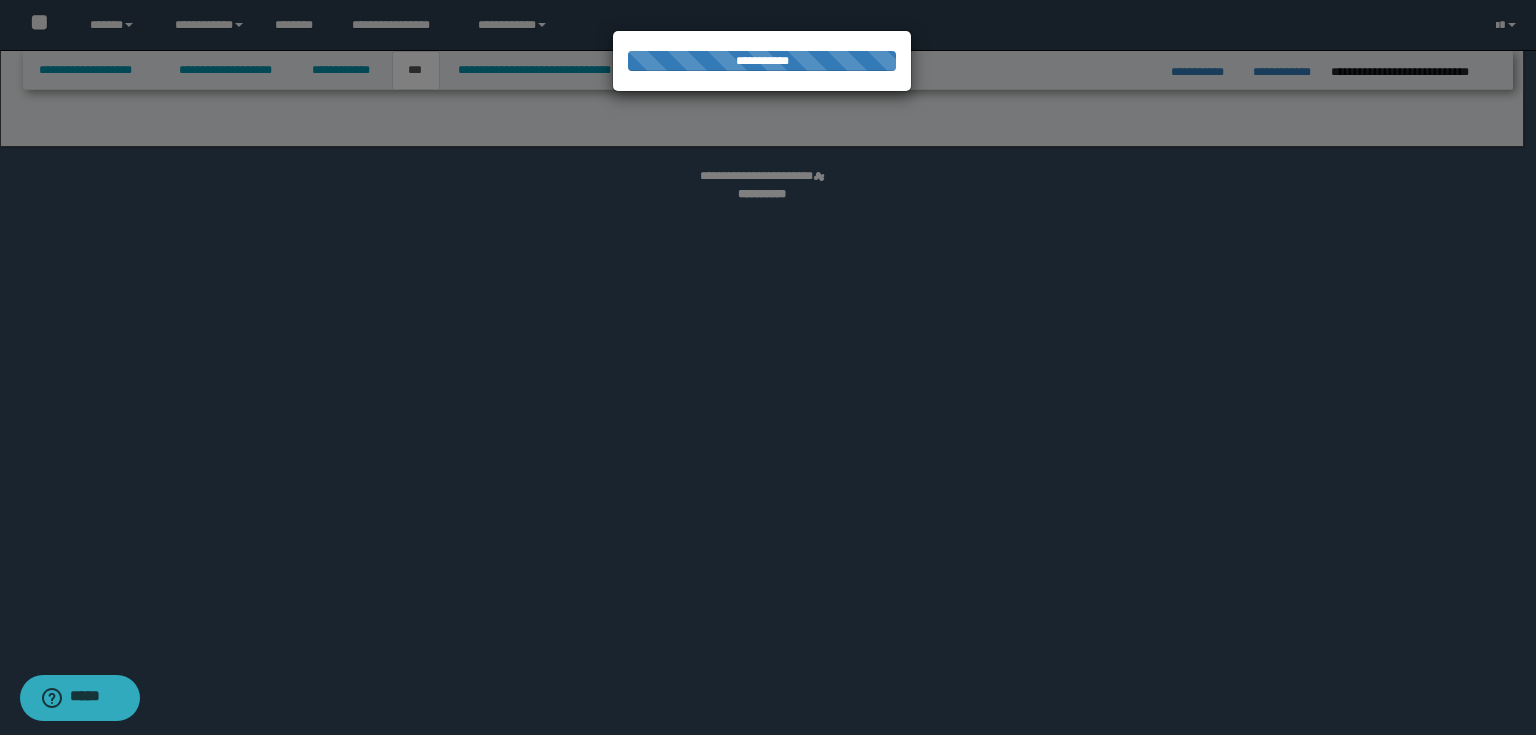 select on "*" 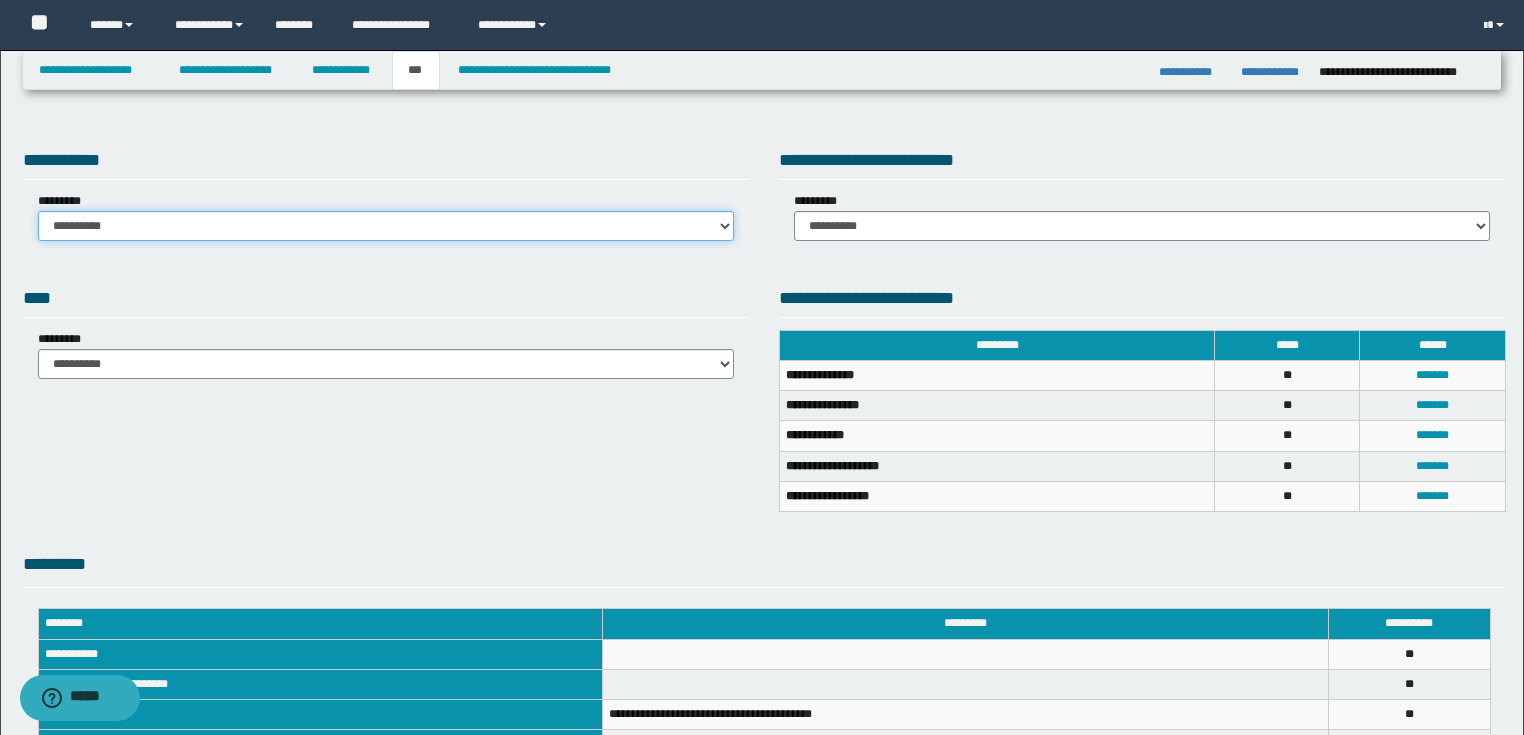 click on "**********" at bounding box center (386, 226) 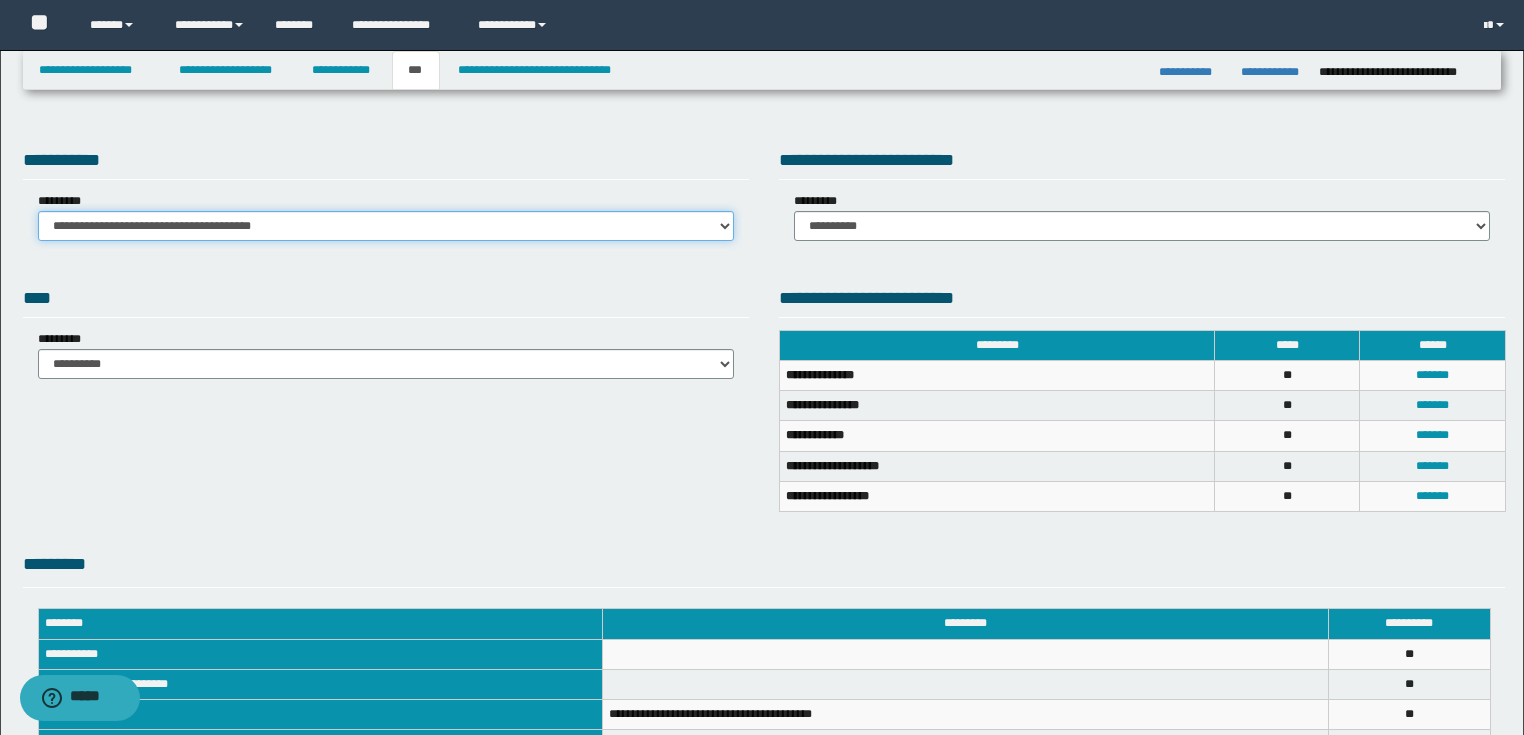 click on "**********" at bounding box center [386, 226] 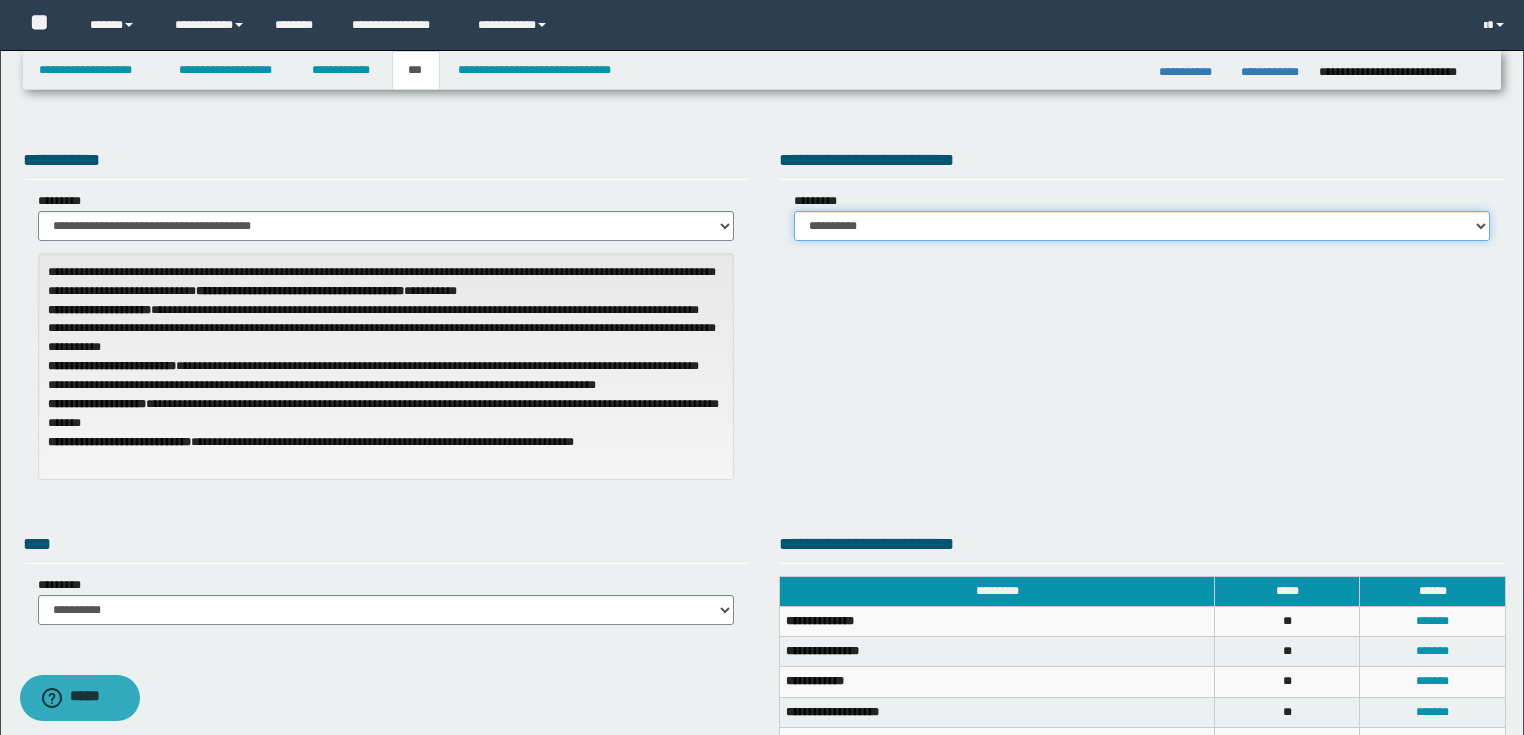 click on "**********" at bounding box center (1142, 226) 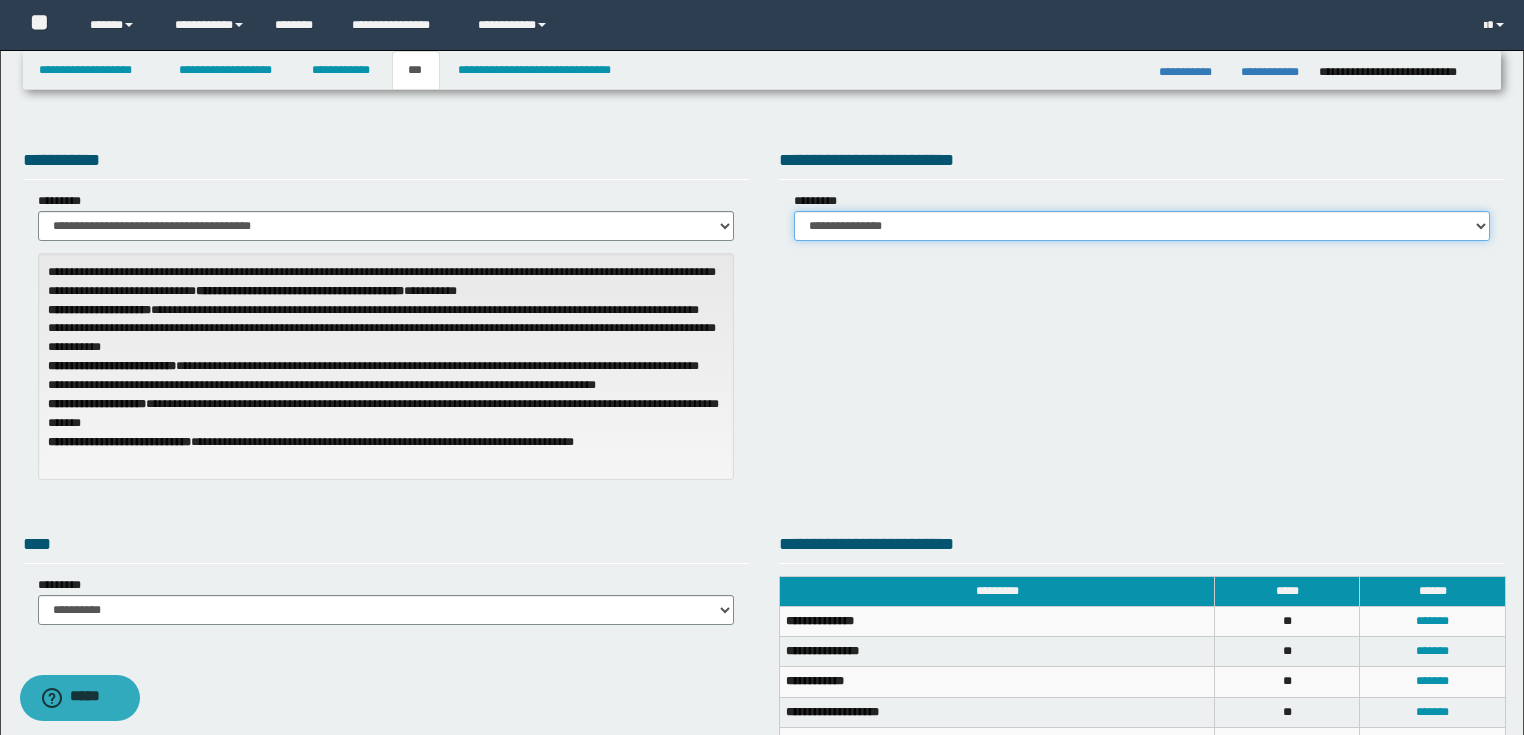 click on "**********" at bounding box center [1142, 226] 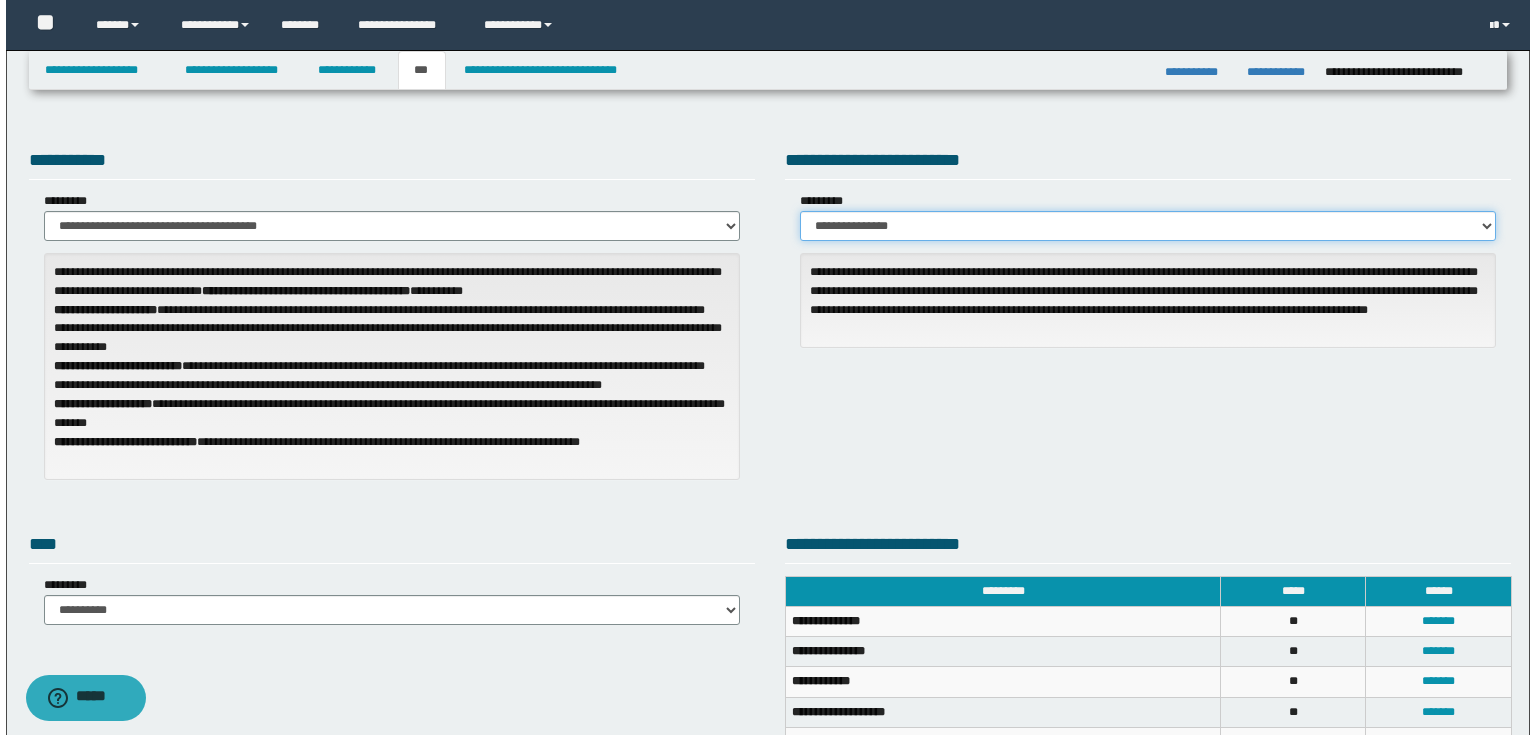 scroll, scrollTop: 160, scrollLeft: 0, axis: vertical 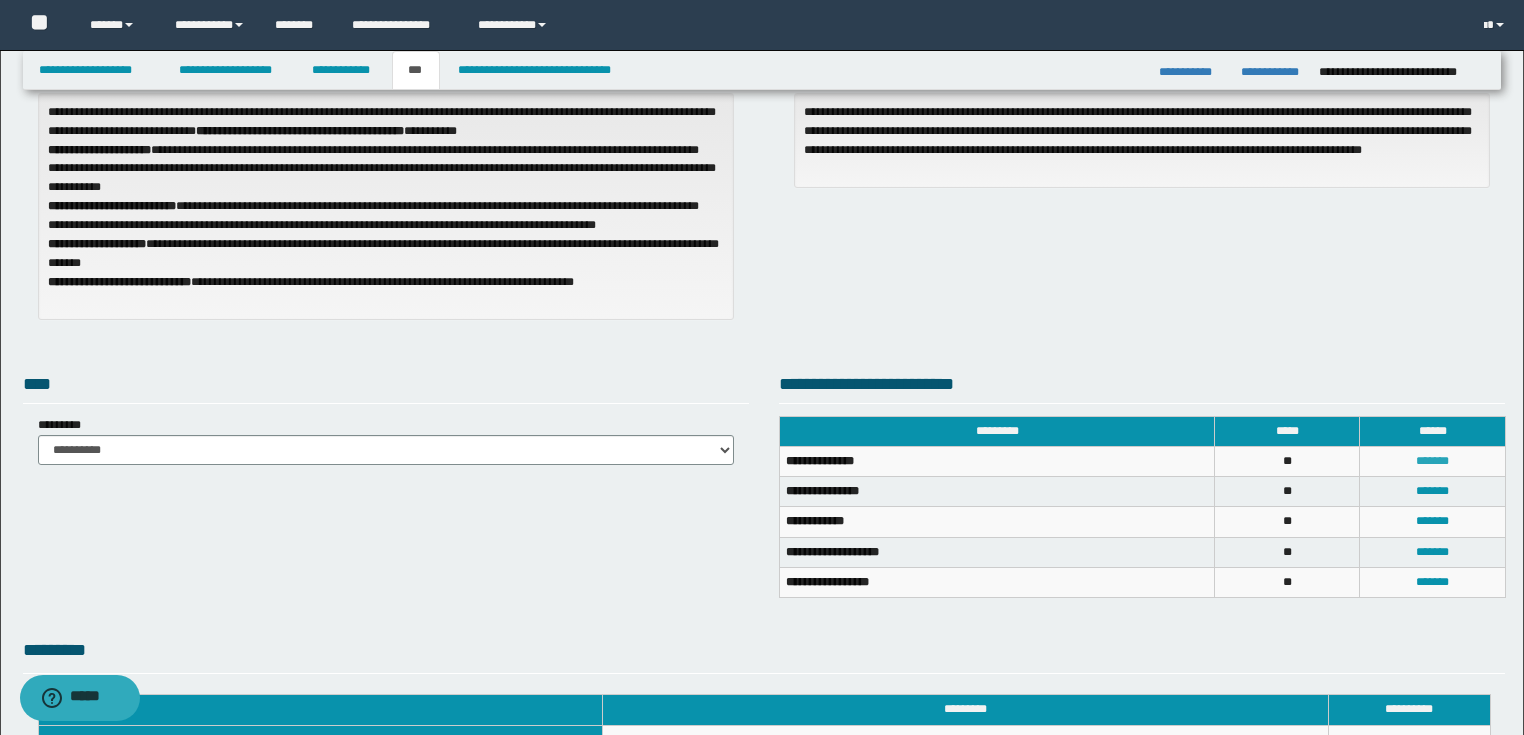 click on "*******" at bounding box center (1432, 461) 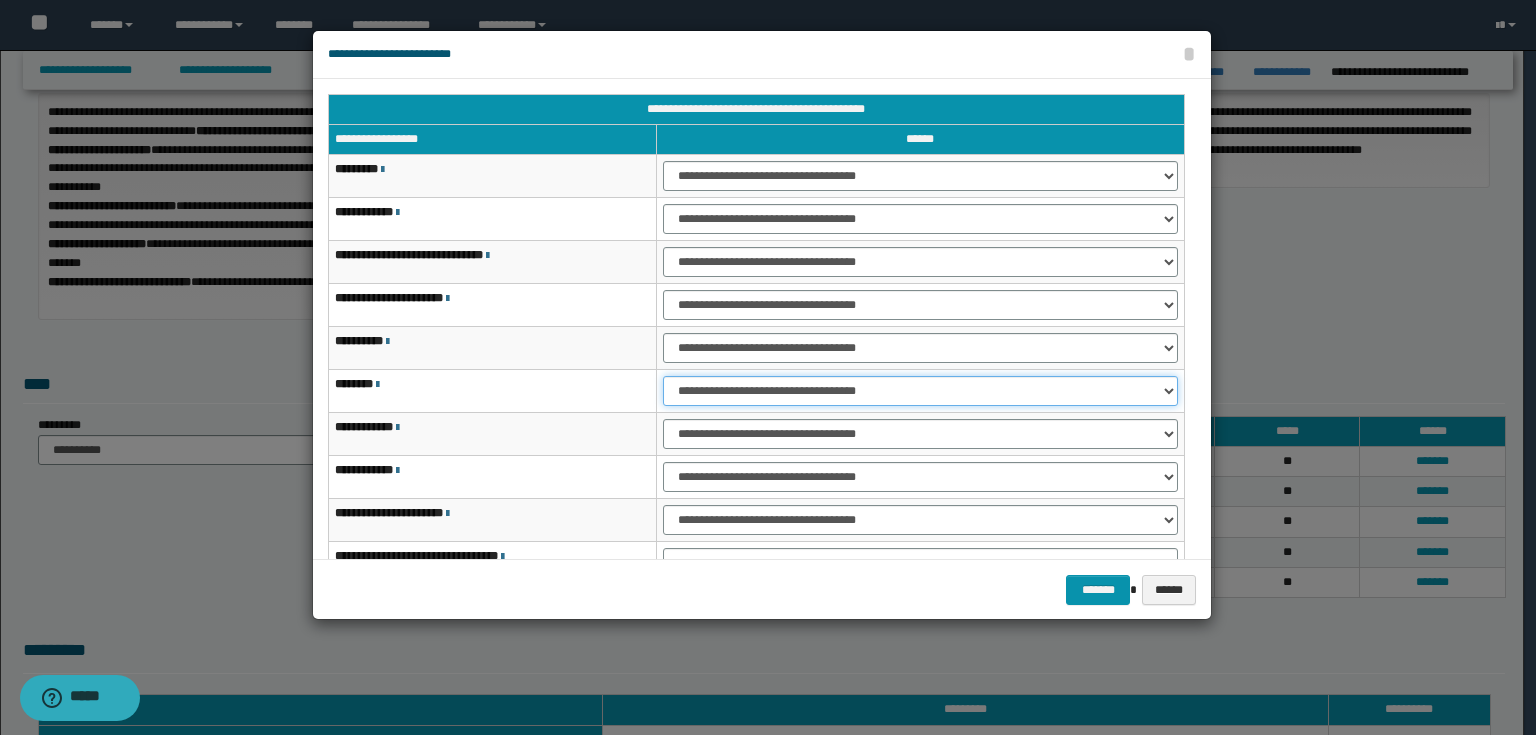 click on "**********" at bounding box center (920, 391) 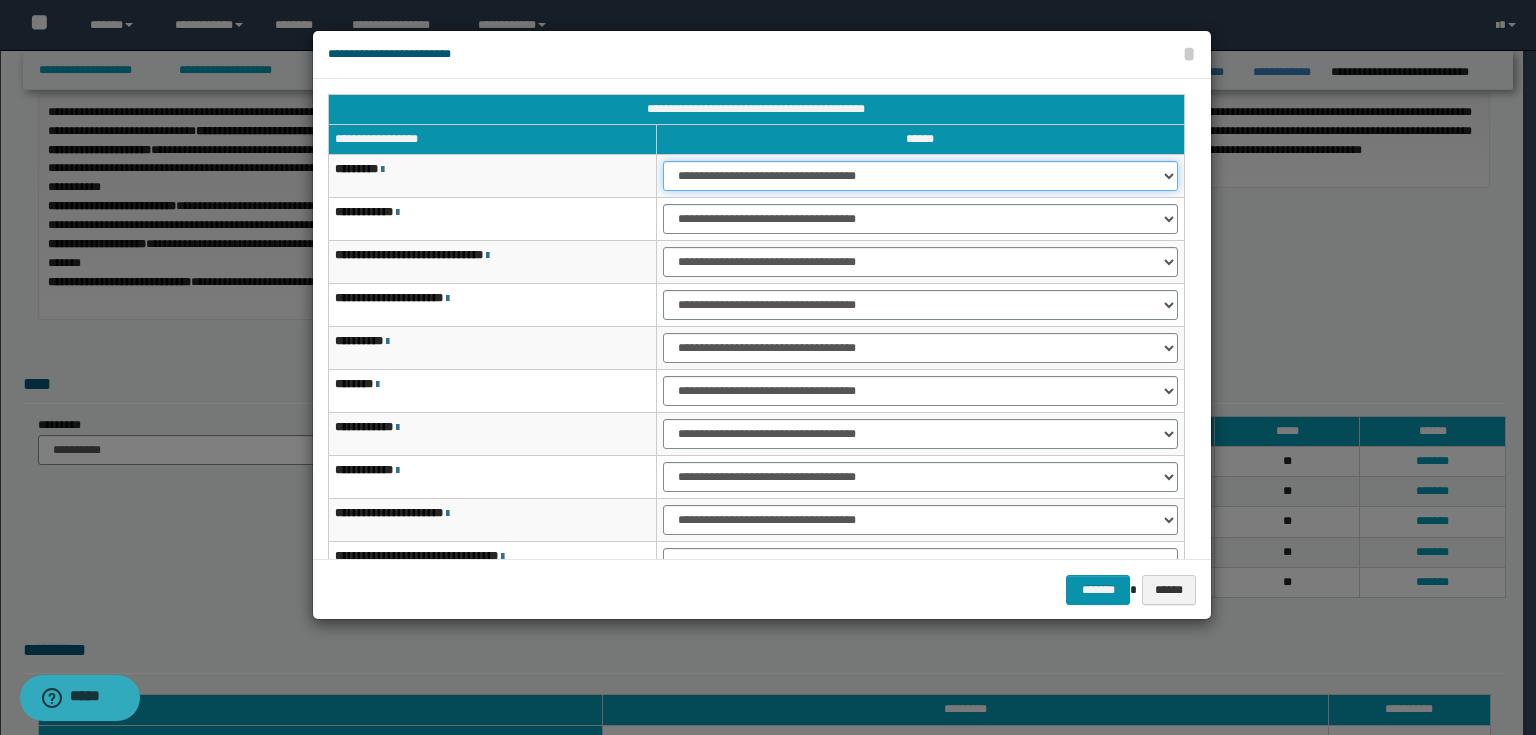 click on "**********" at bounding box center (920, 176) 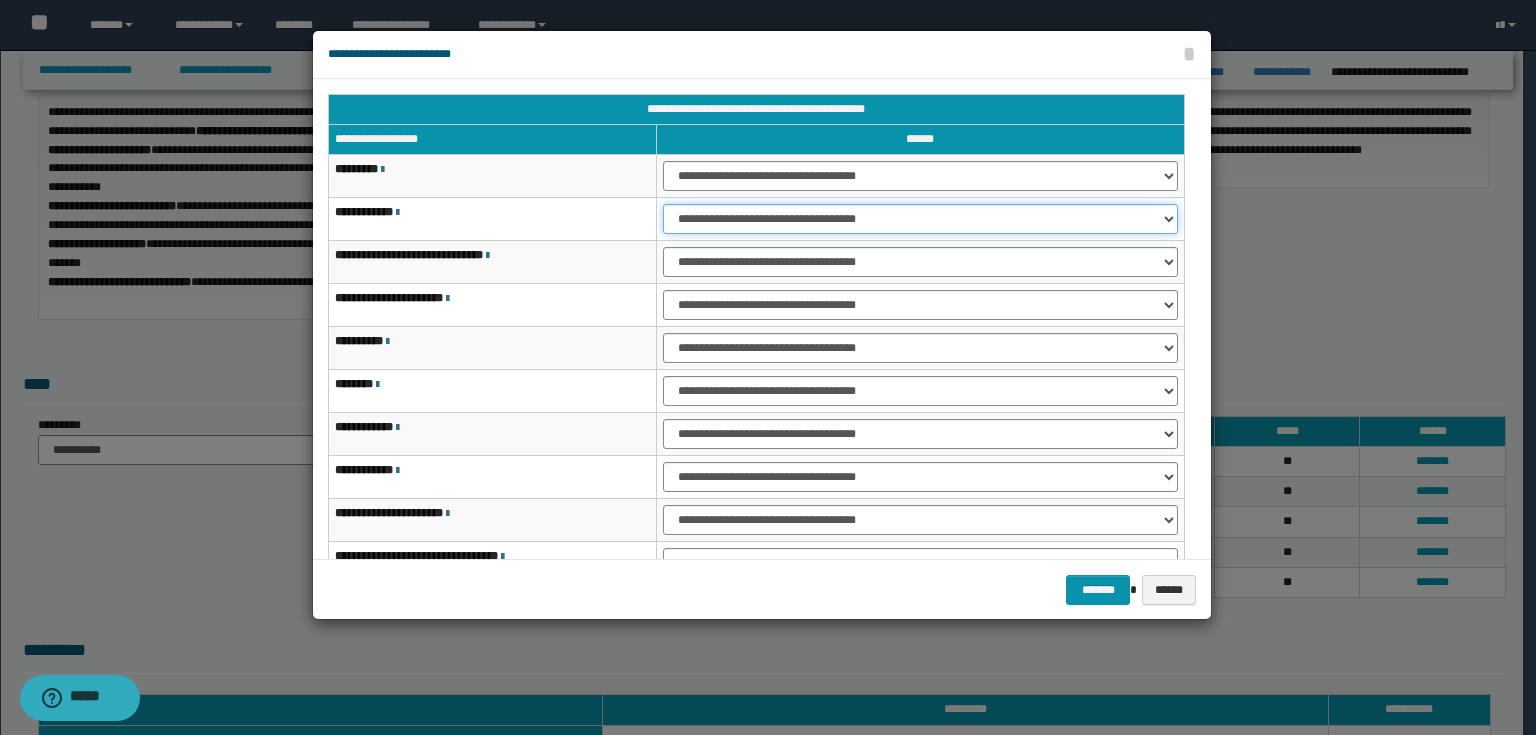 click on "**********" at bounding box center [920, 219] 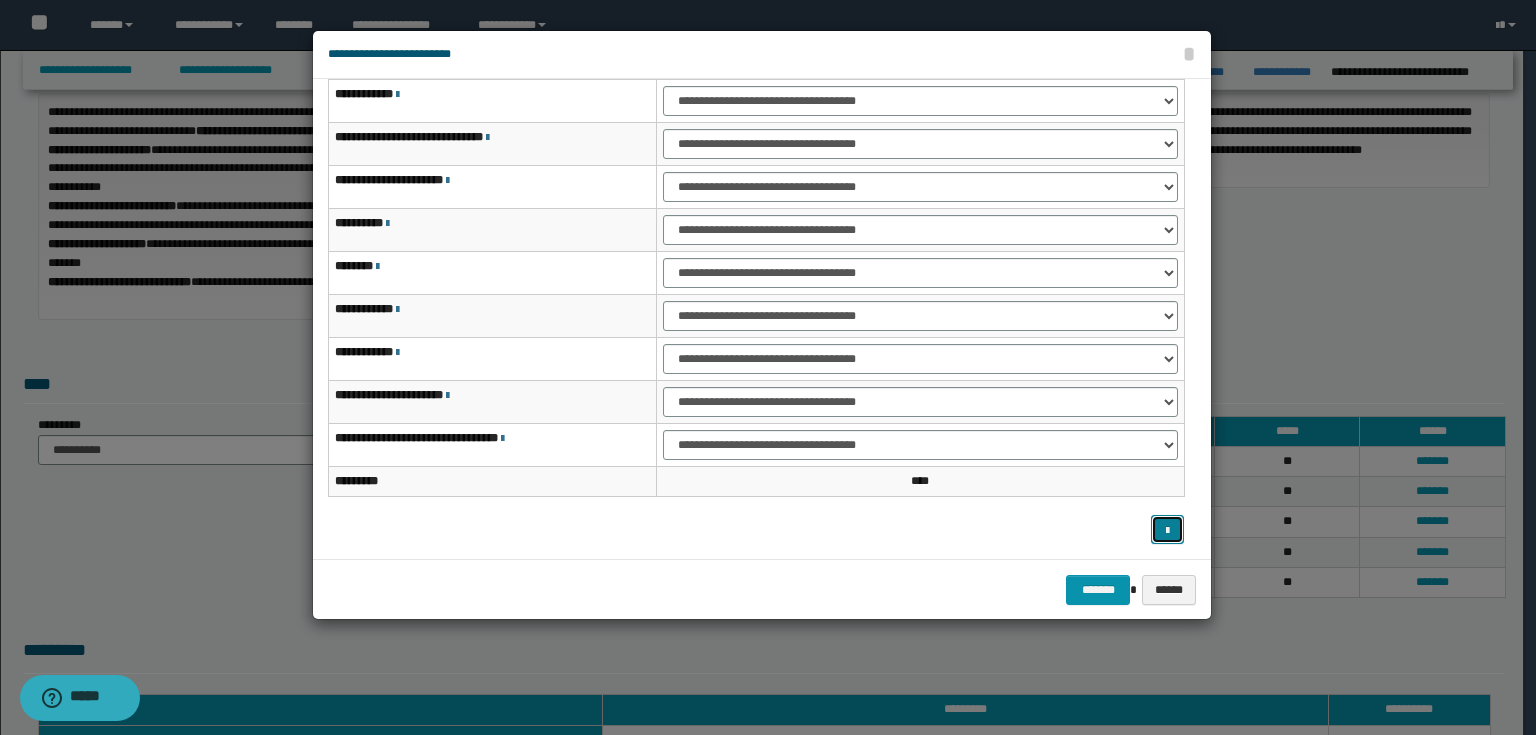 click at bounding box center [1167, 531] 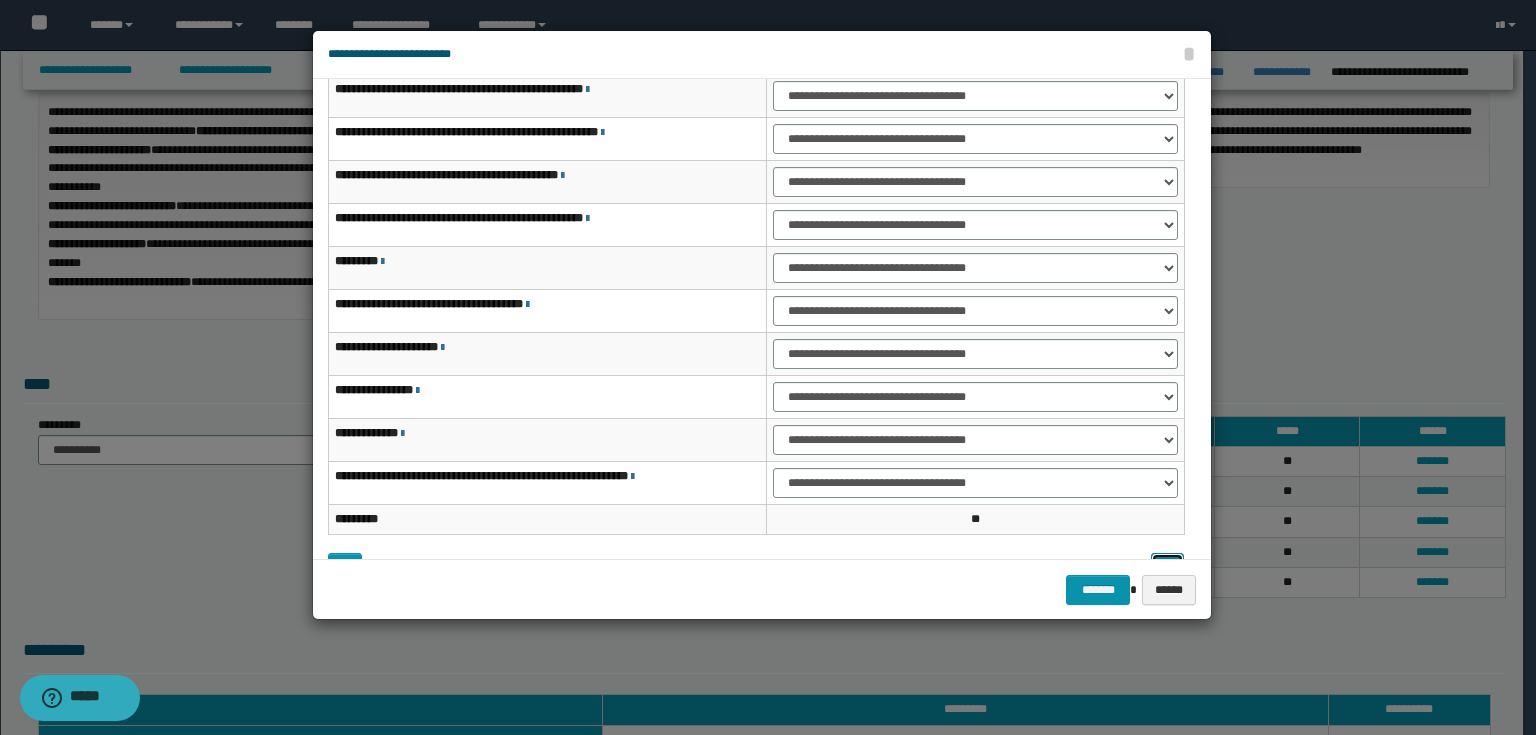 scroll, scrollTop: 118, scrollLeft: 0, axis: vertical 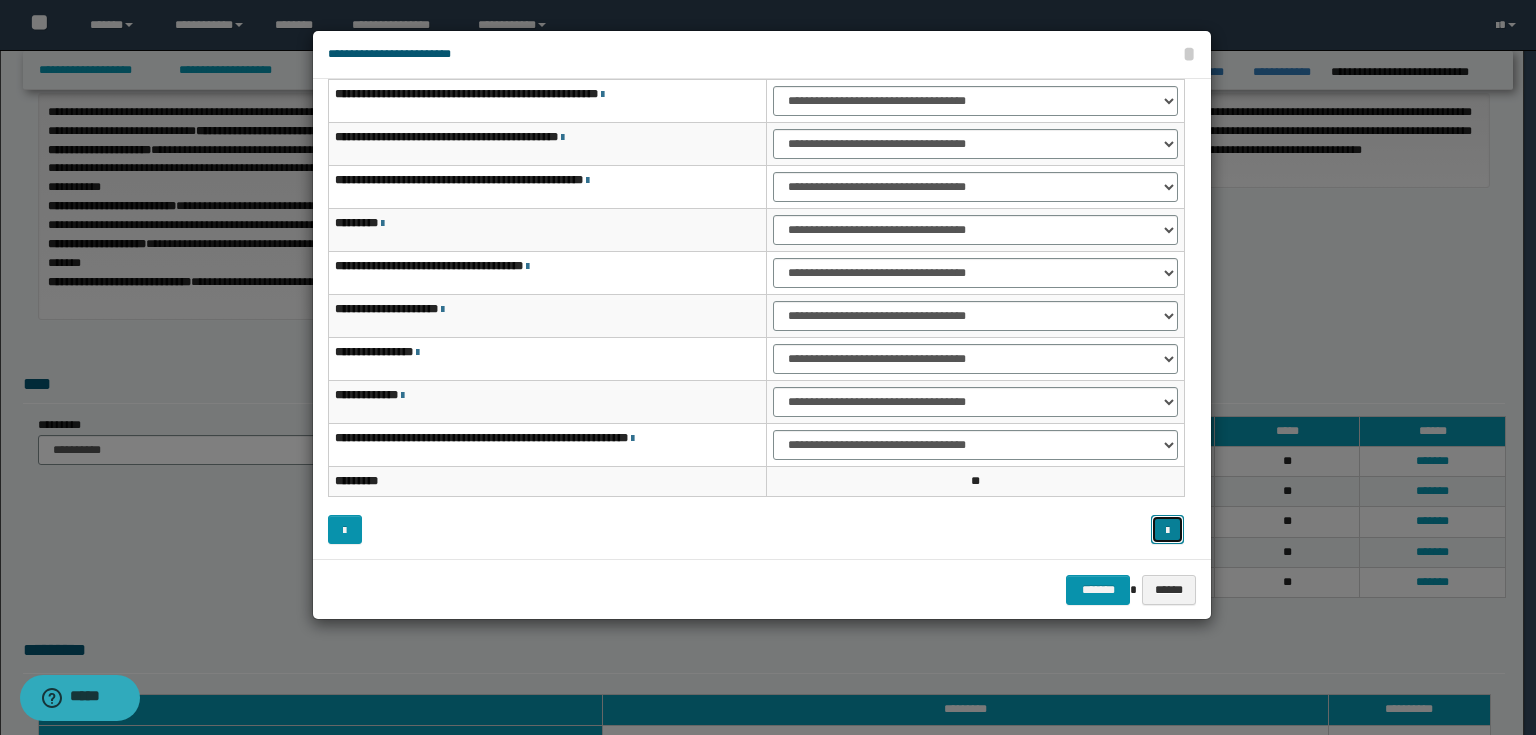 click at bounding box center (1167, 531) 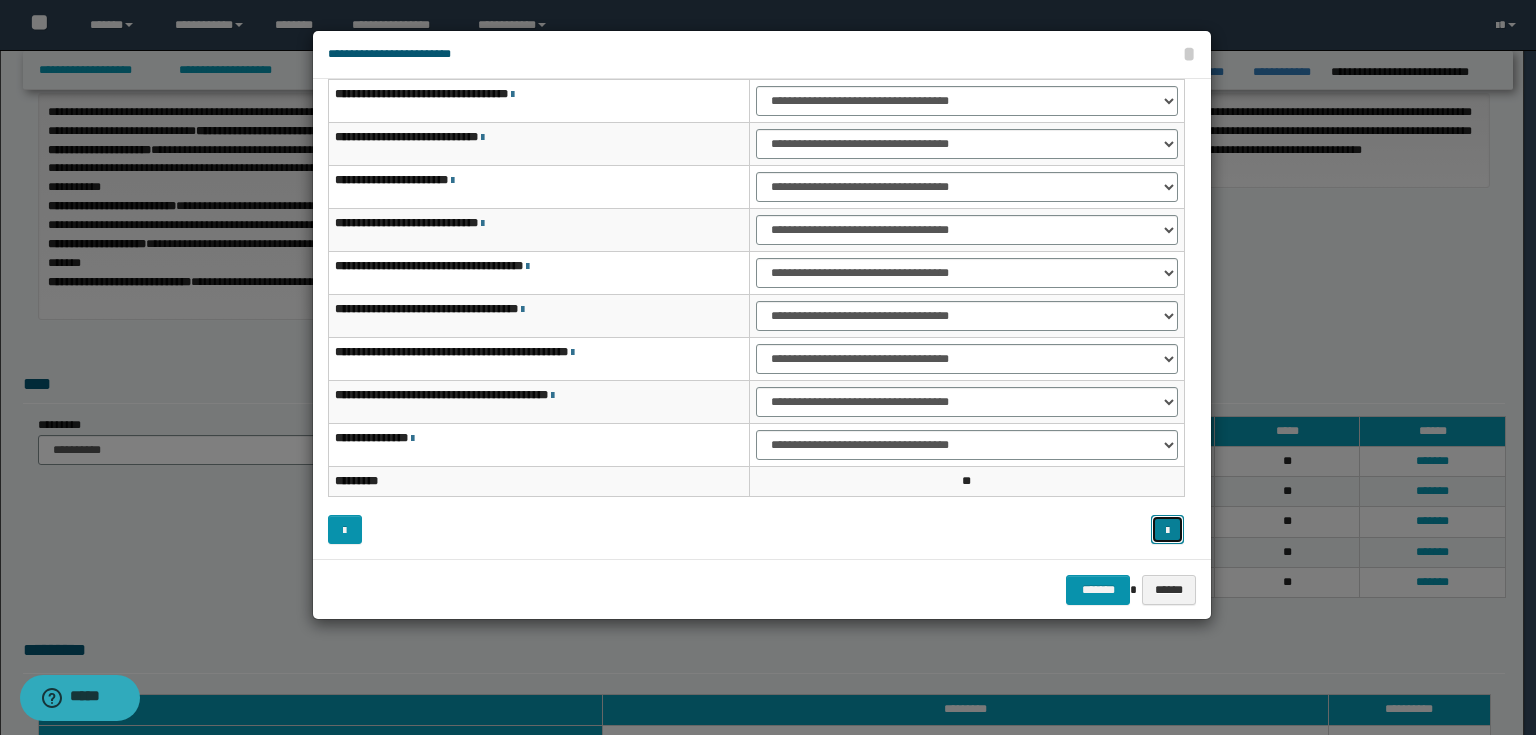 scroll, scrollTop: 0, scrollLeft: 0, axis: both 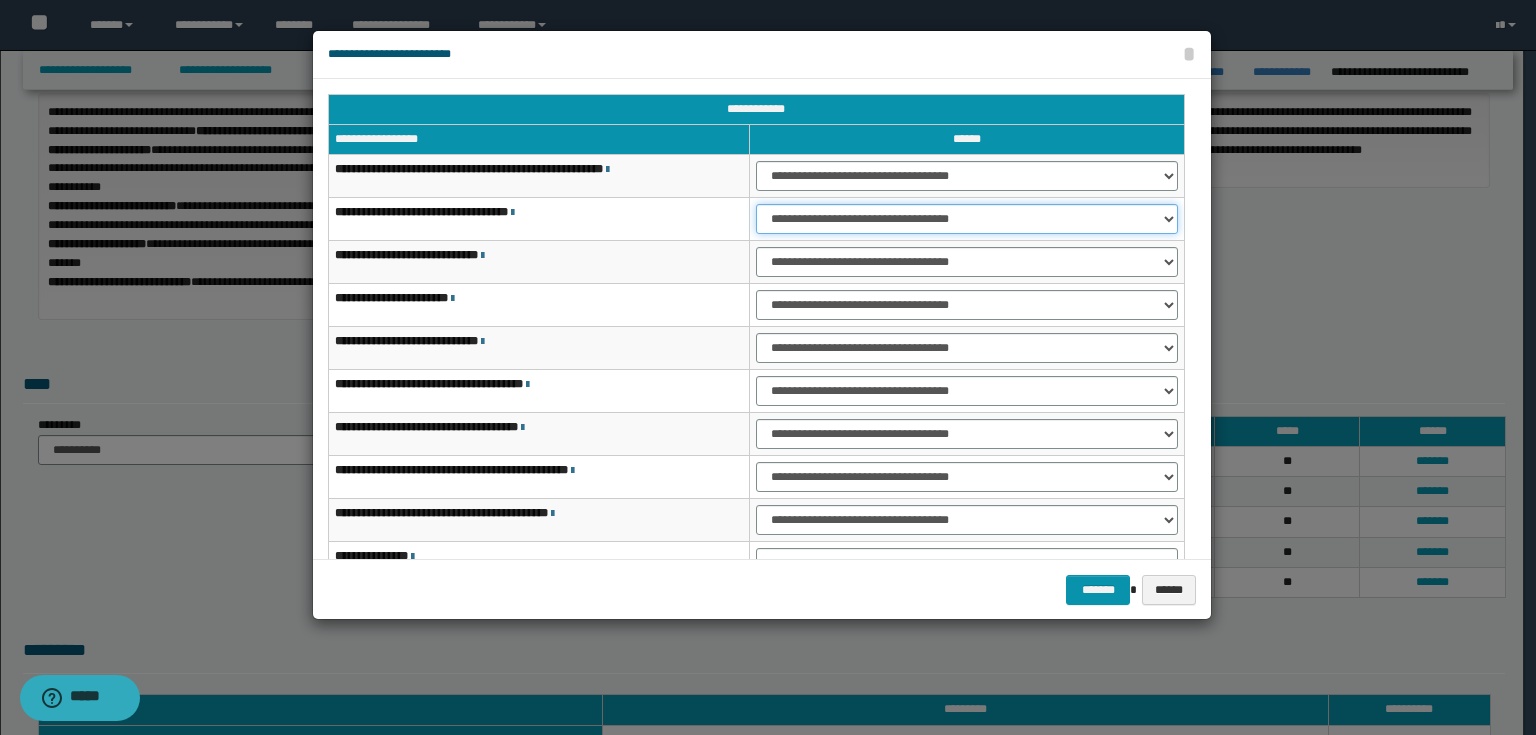 click on "**********" at bounding box center (967, 219) 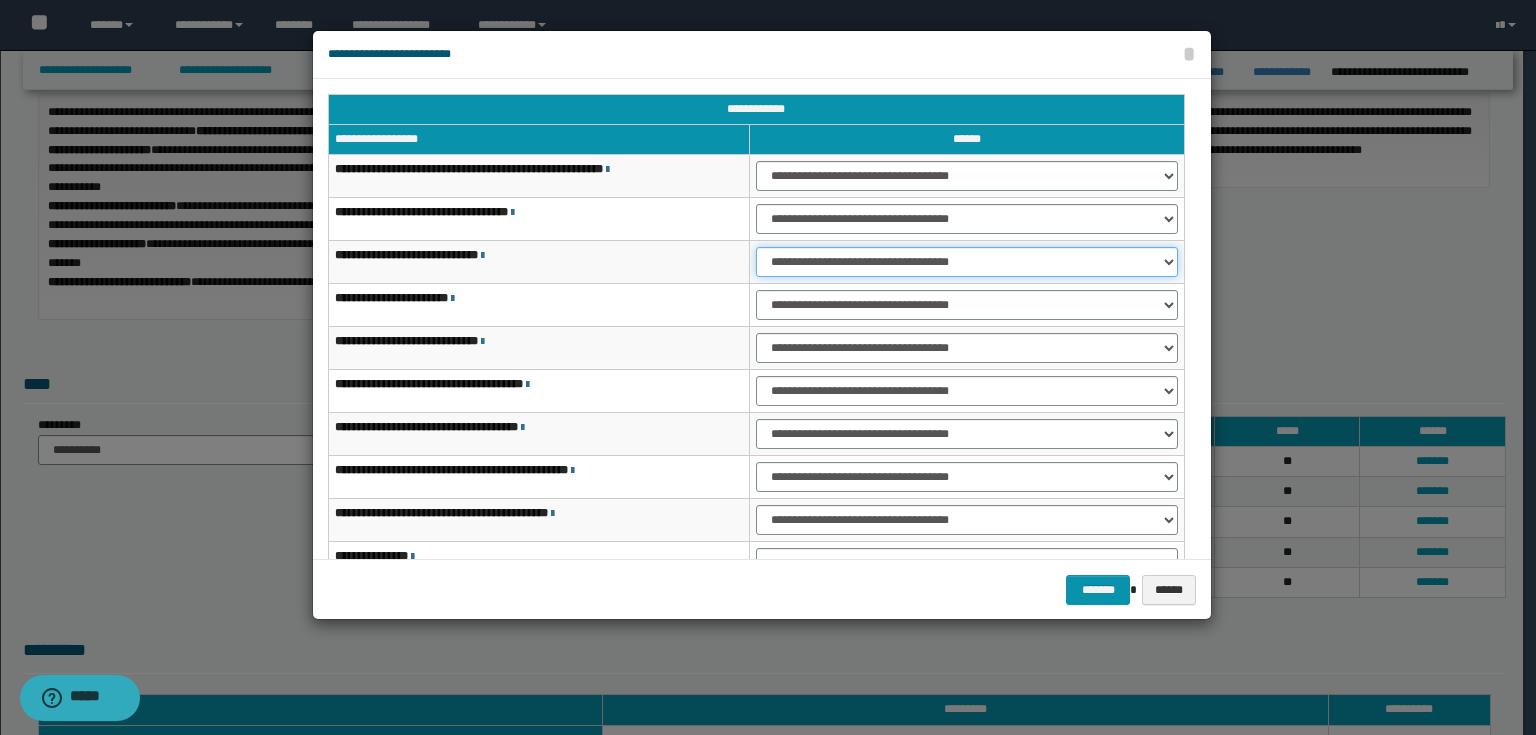 click on "**********" at bounding box center [967, 262] 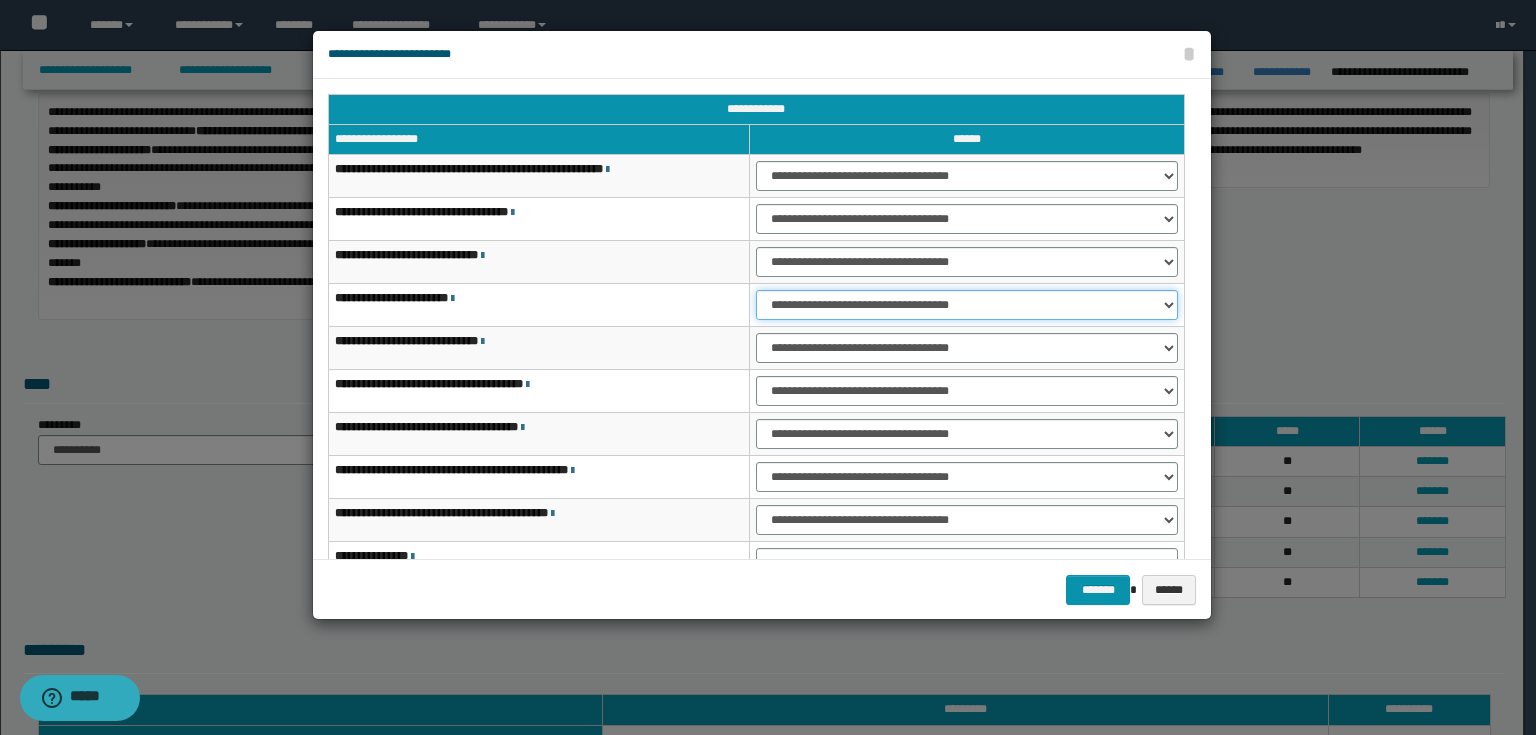 click on "**********" at bounding box center (967, 305) 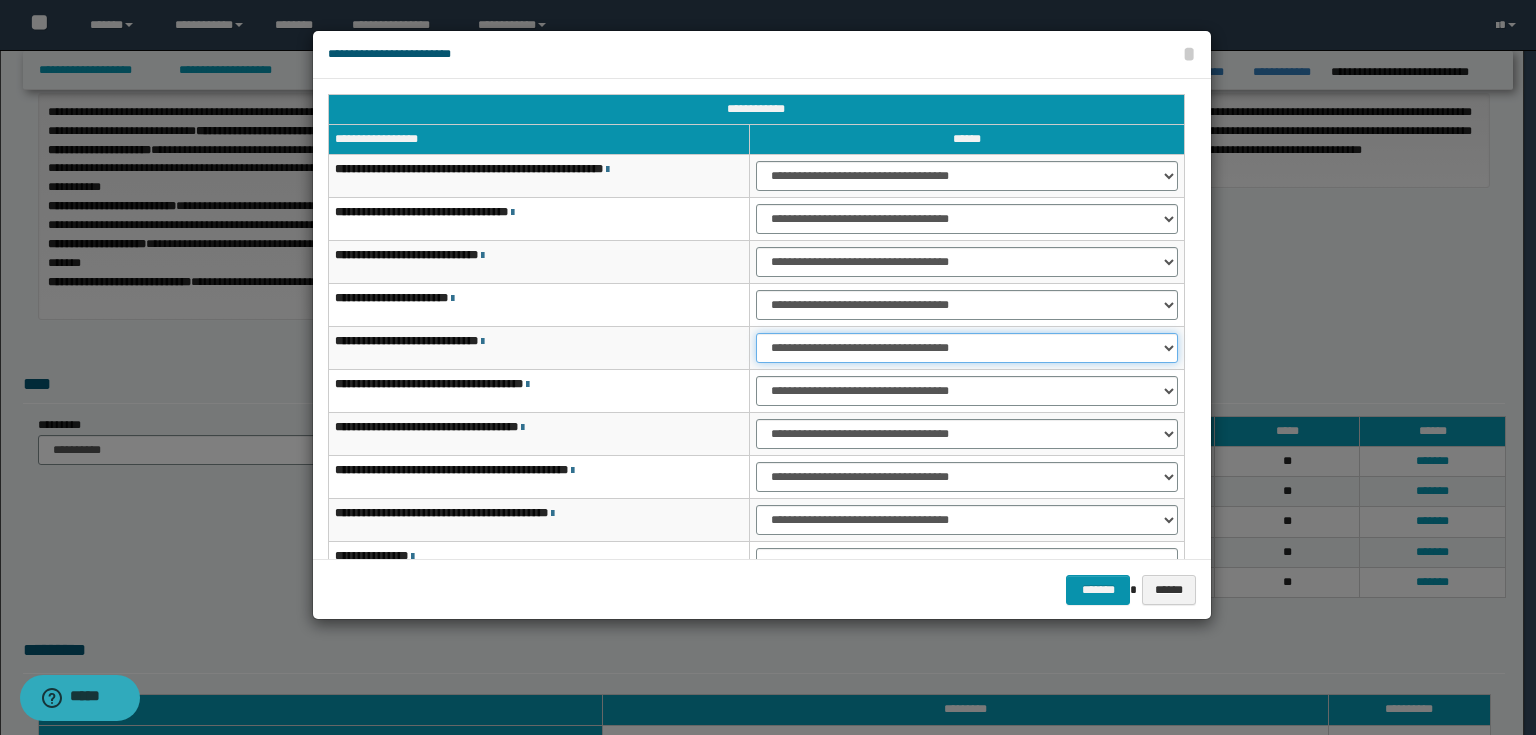 click on "**********" at bounding box center (967, 348) 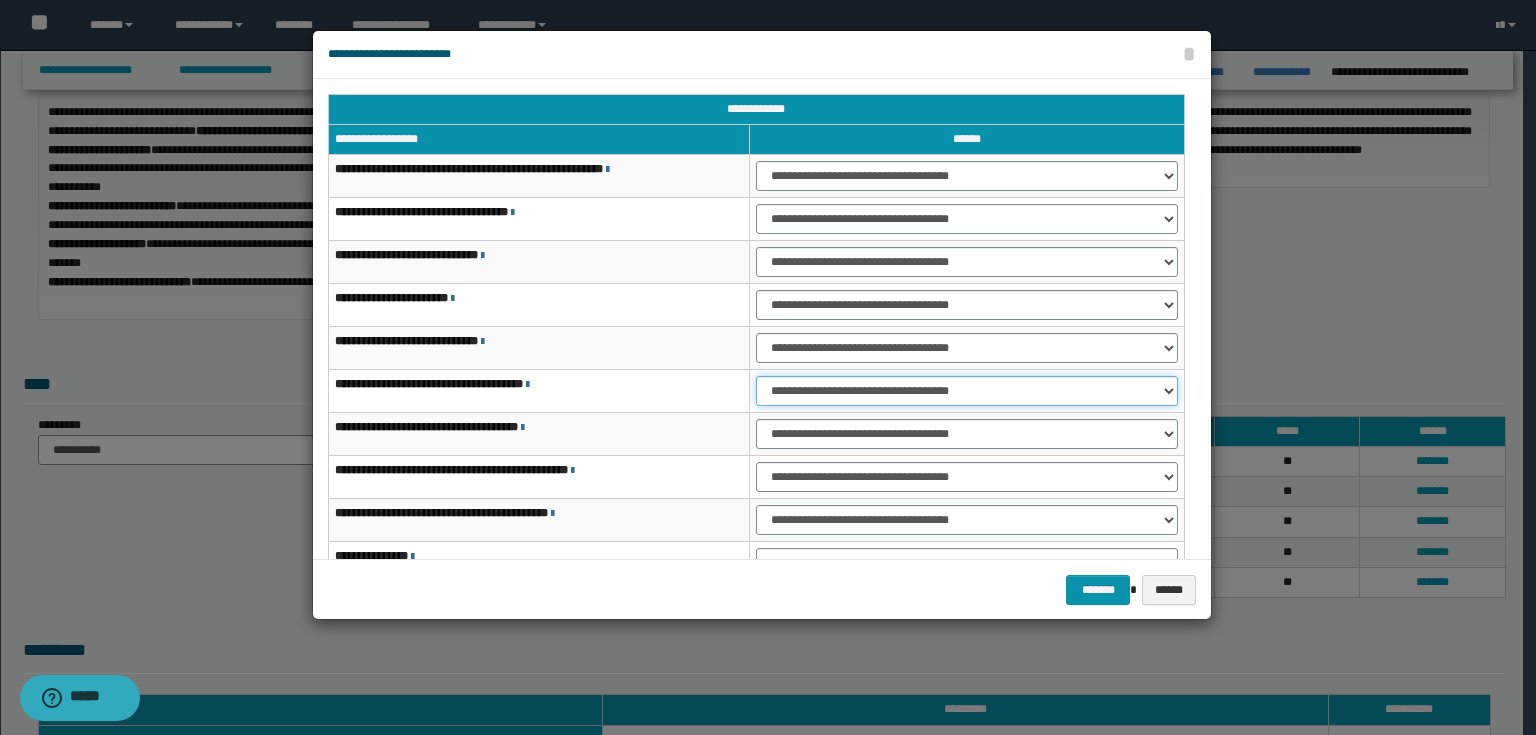 click on "**********" at bounding box center [967, 391] 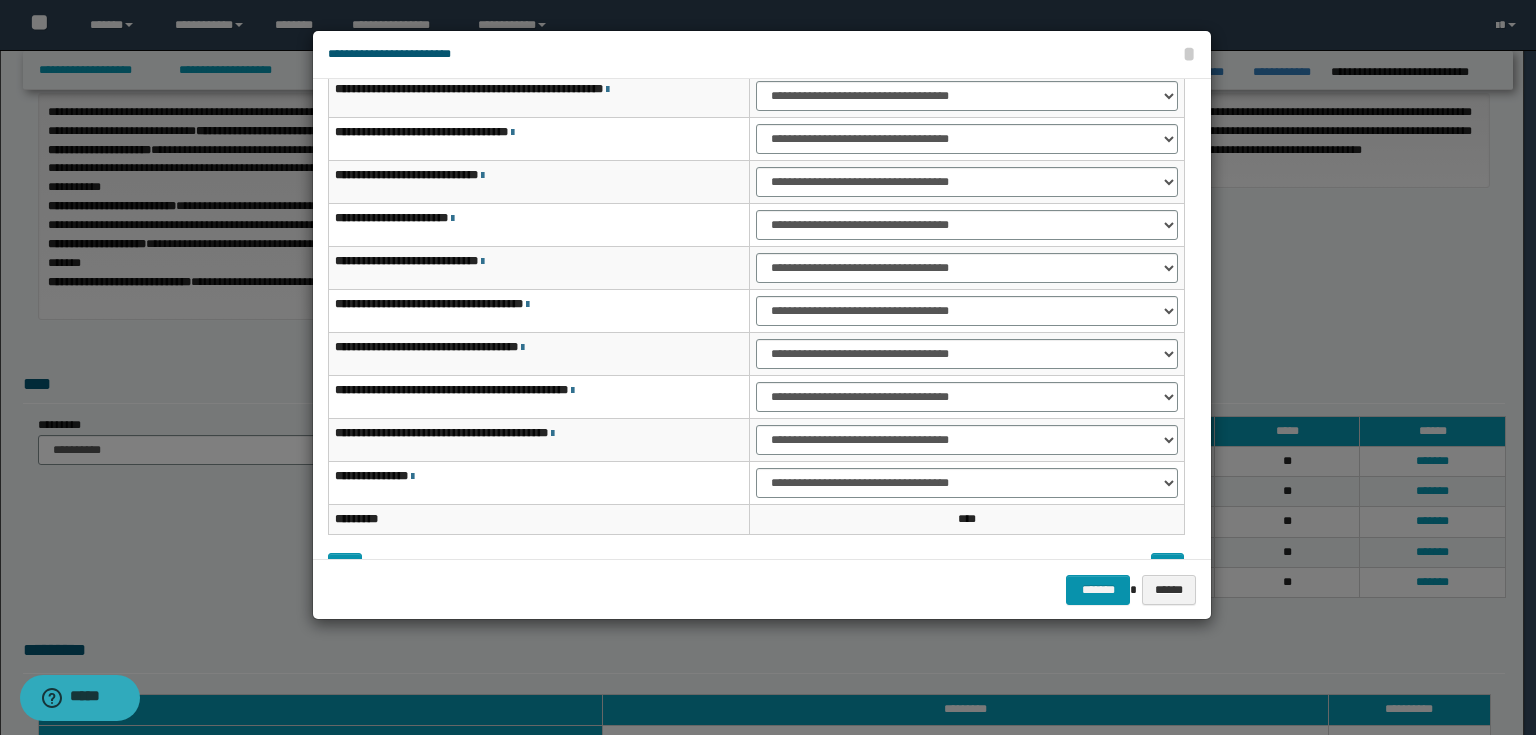 click on "**********" at bounding box center (967, 311) 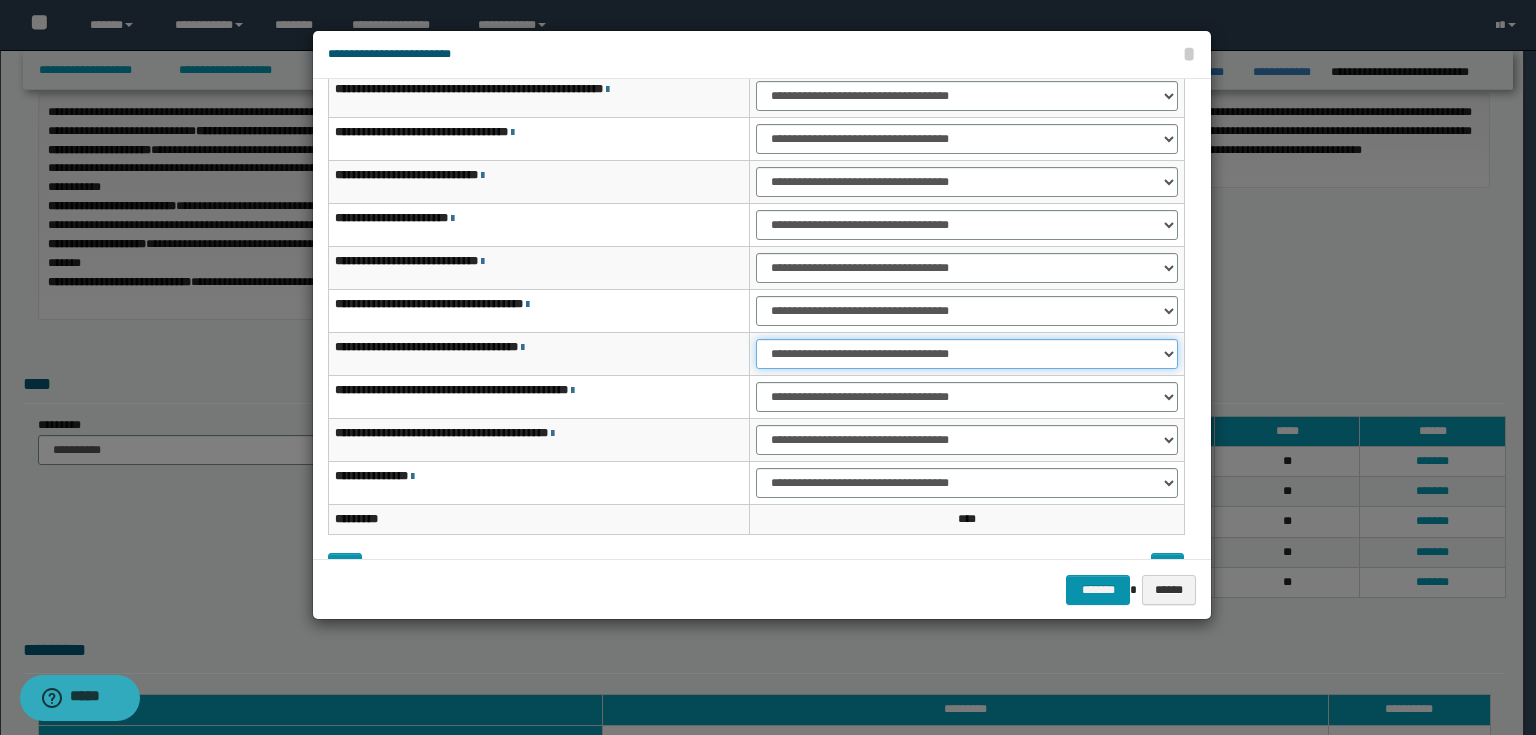 click on "**********" at bounding box center (967, 354) 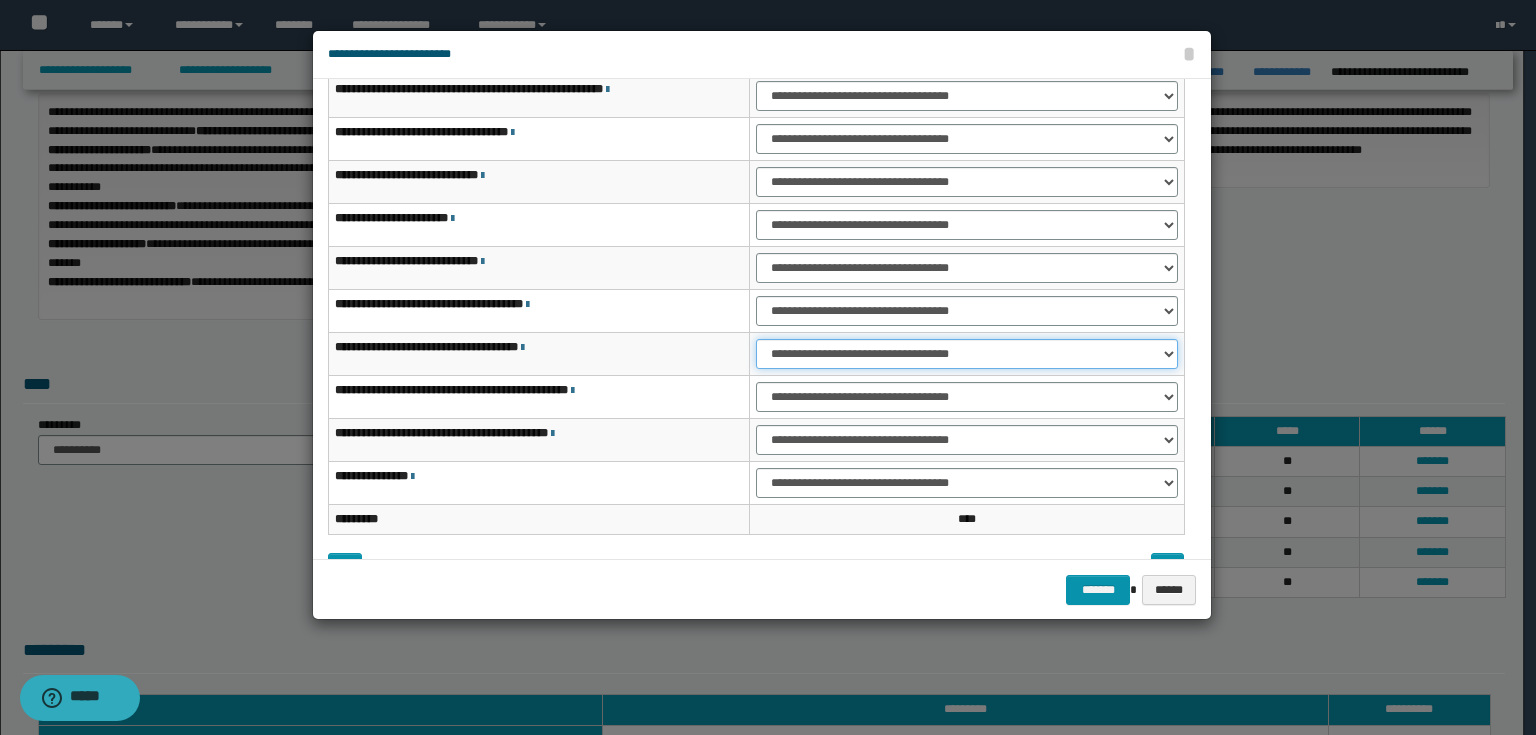 scroll, scrollTop: 118, scrollLeft: 0, axis: vertical 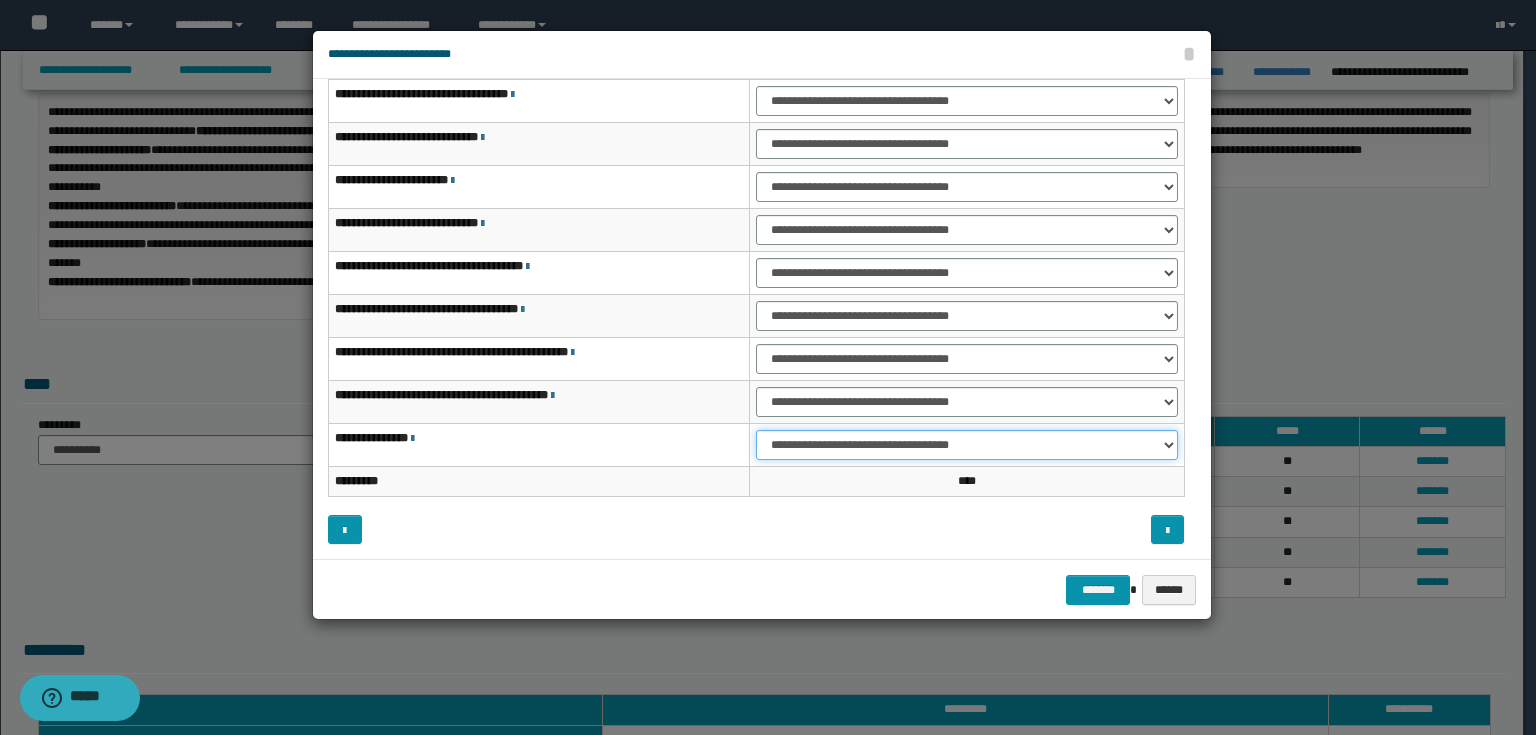 click on "**********" at bounding box center [967, 445] 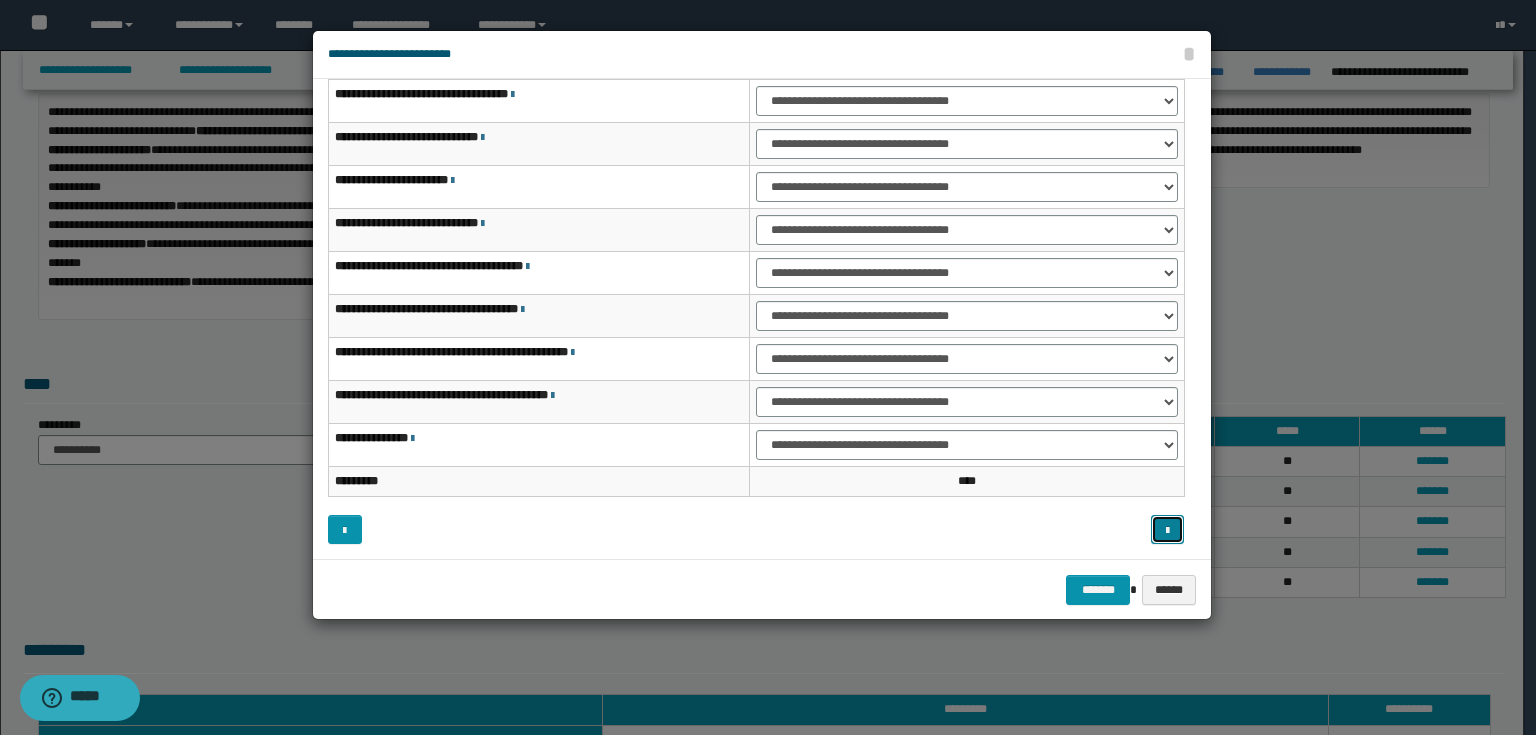 click at bounding box center [1167, 531] 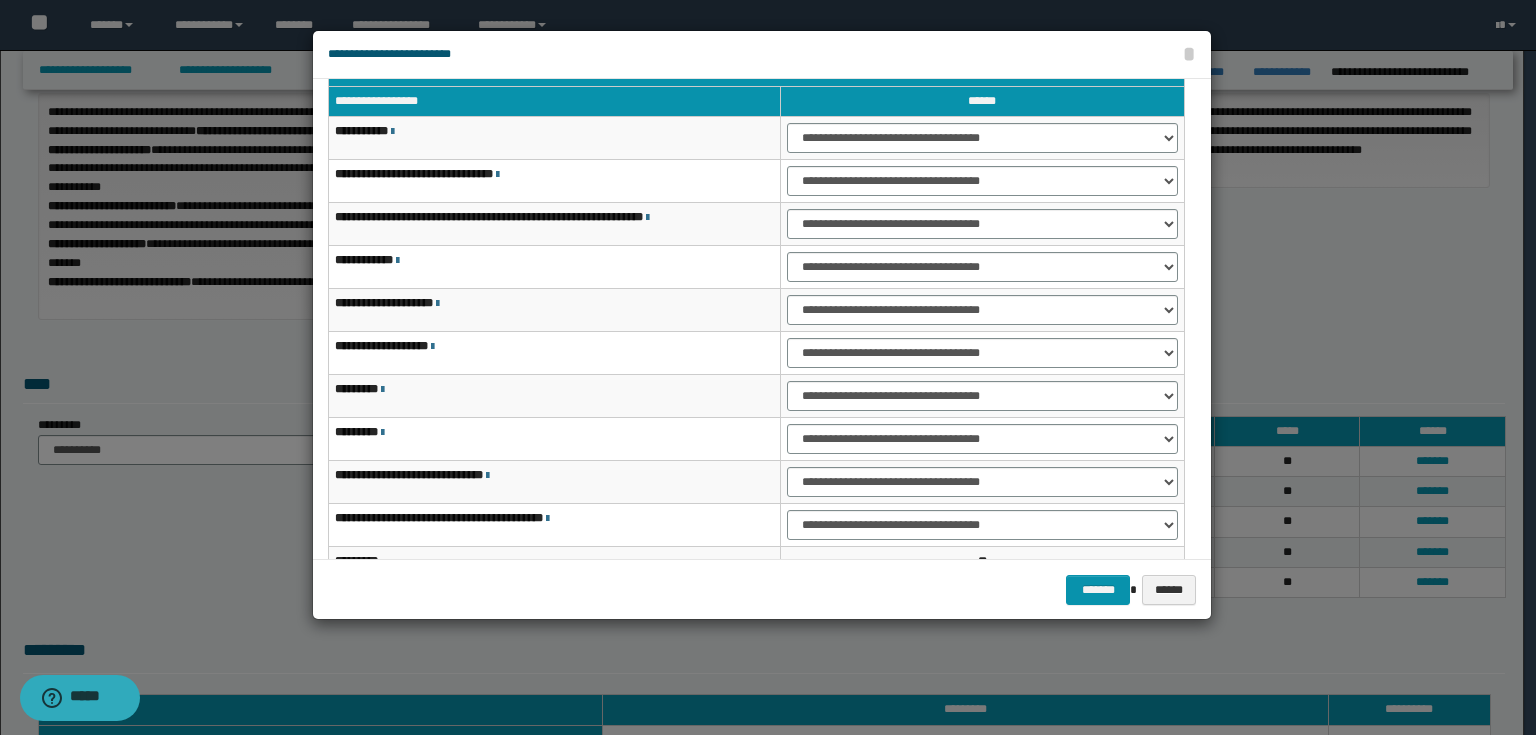 scroll, scrollTop: 0, scrollLeft: 0, axis: both 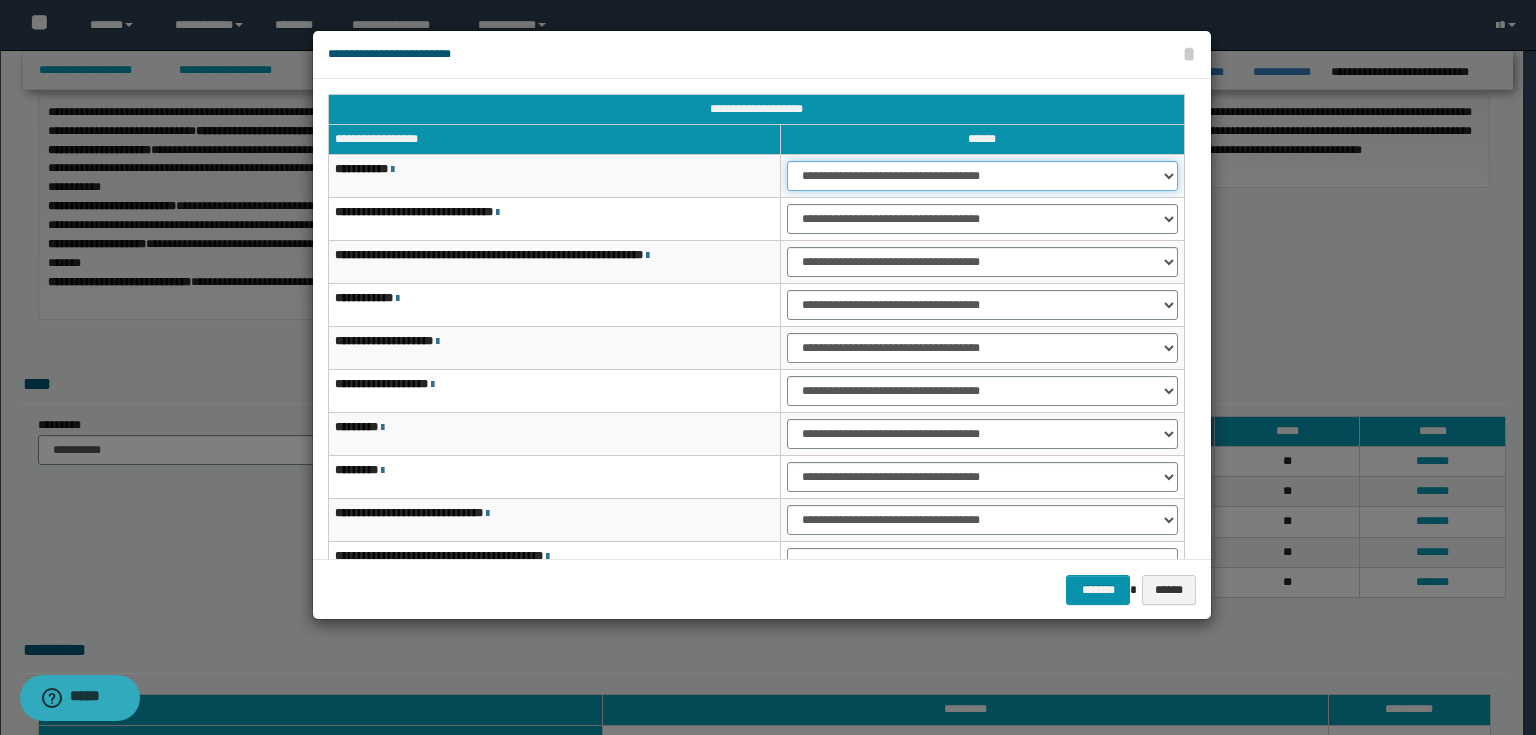click on "**********" at bounding box center [982, 176] 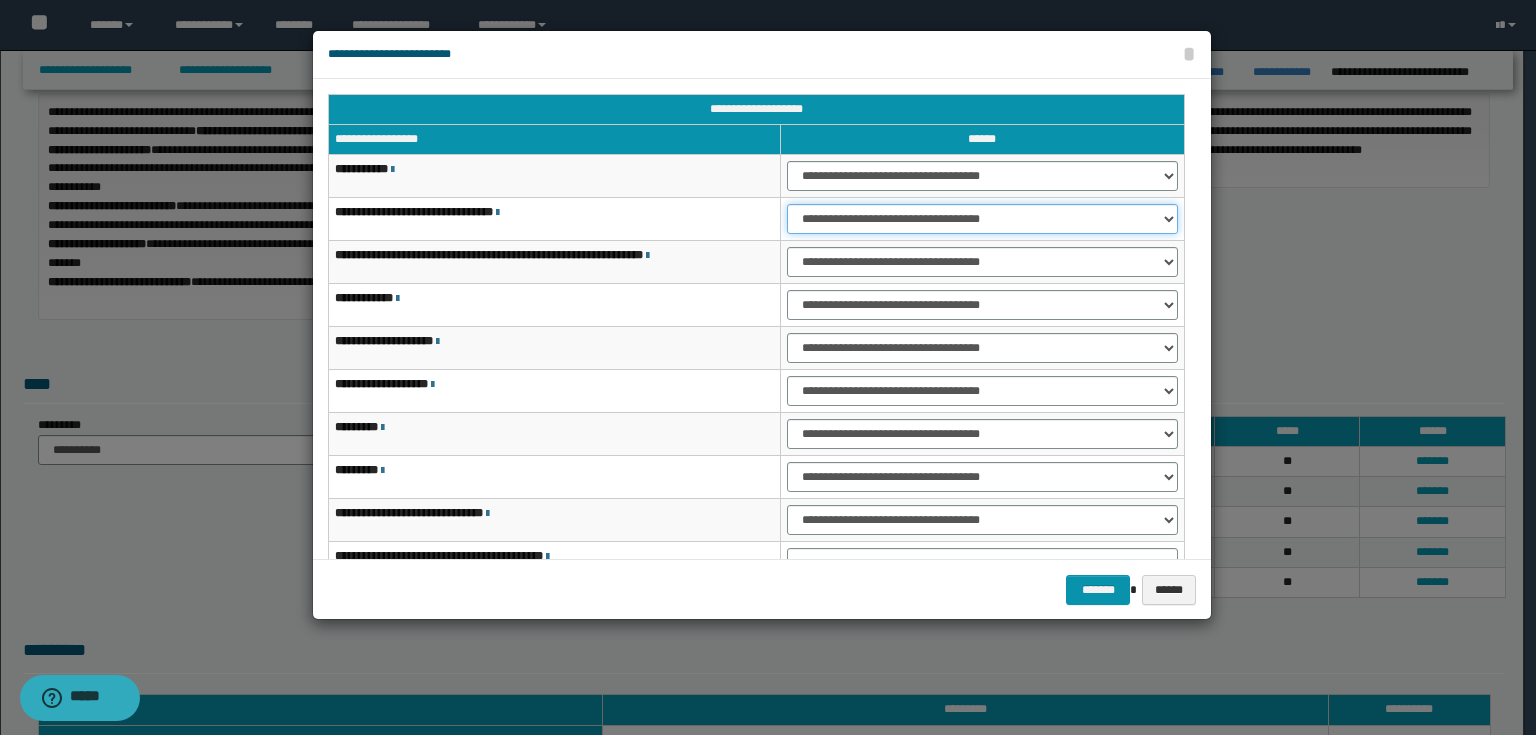 click on "**********" at bounding box center [982, 219] 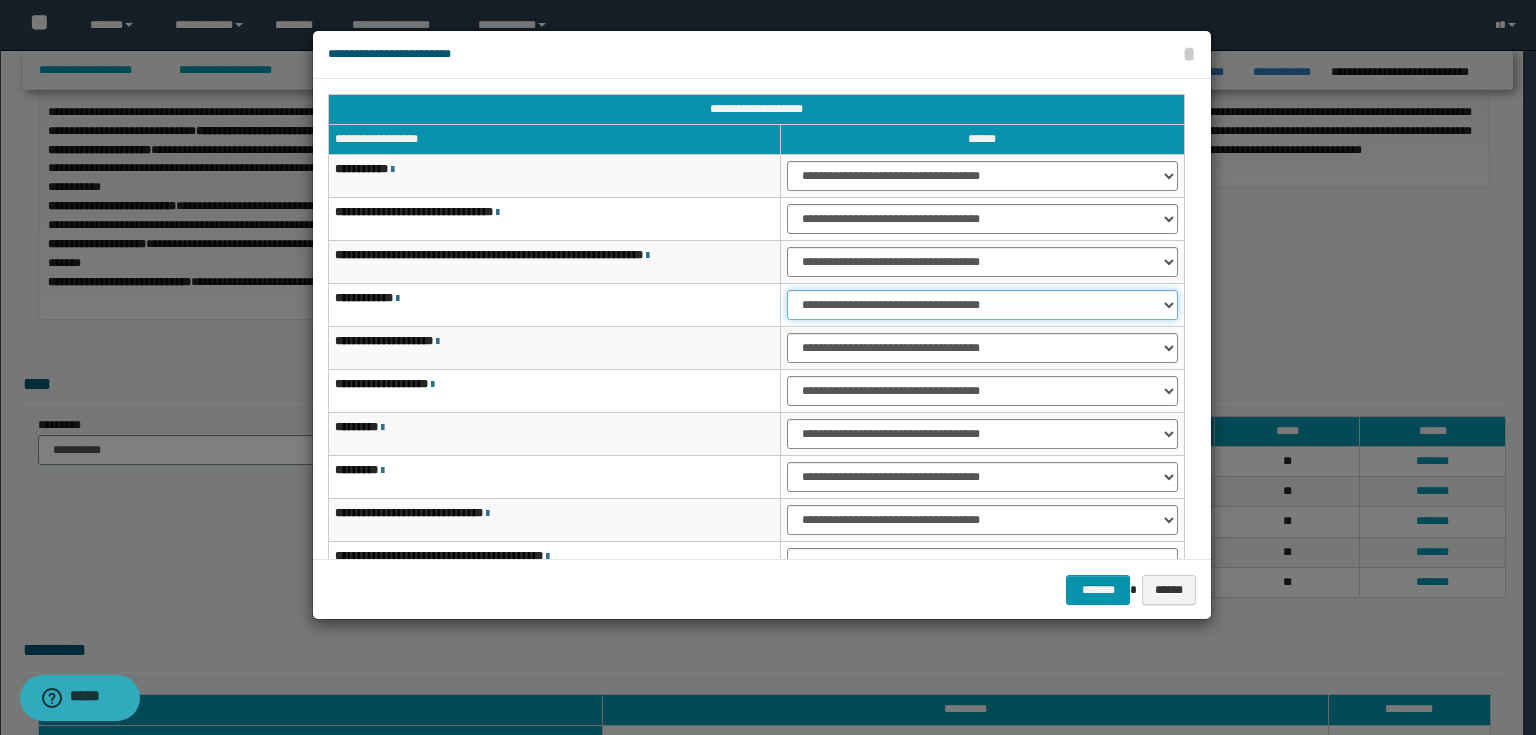 click on "**********" at bounding box center (982, 305) 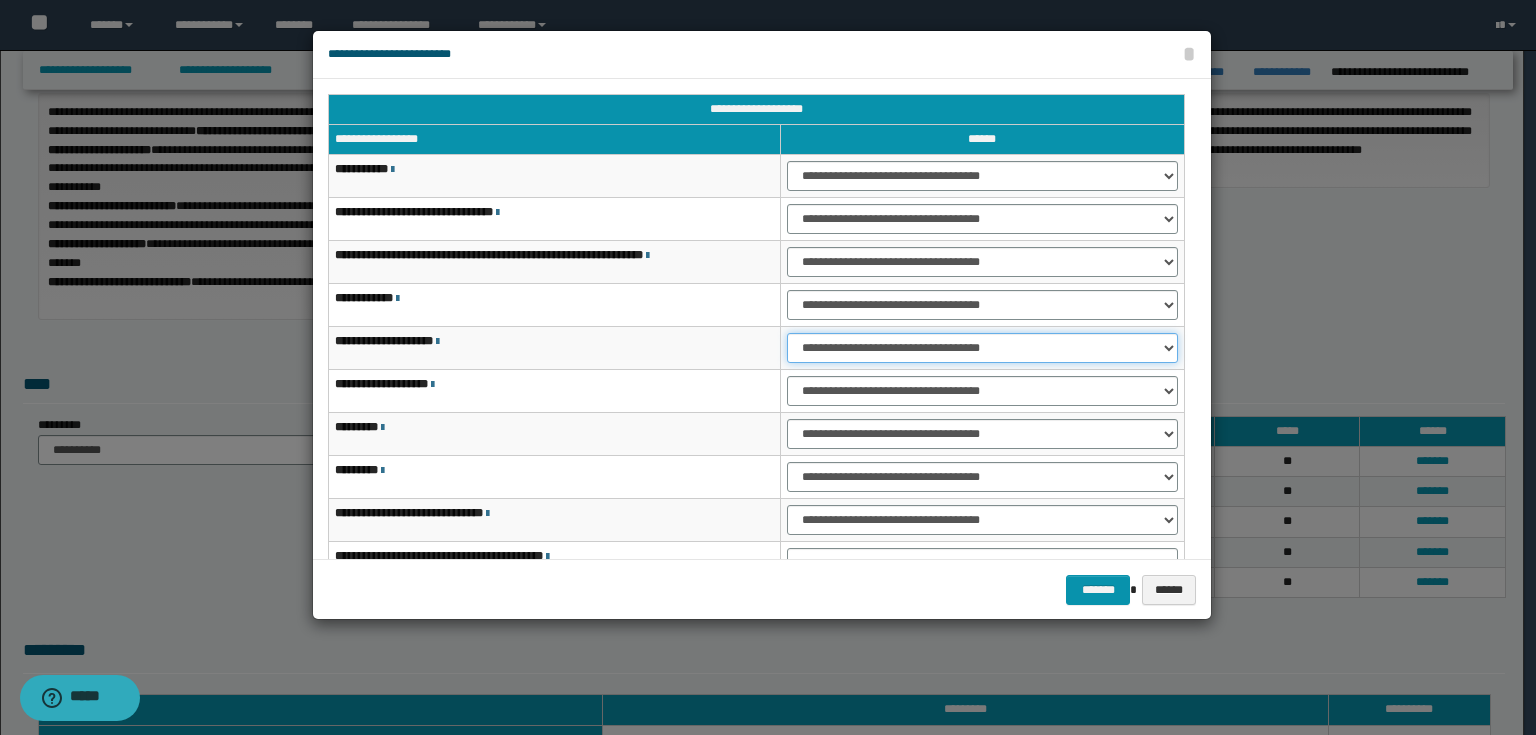 click on "**********" at bounding box center [982, 348] 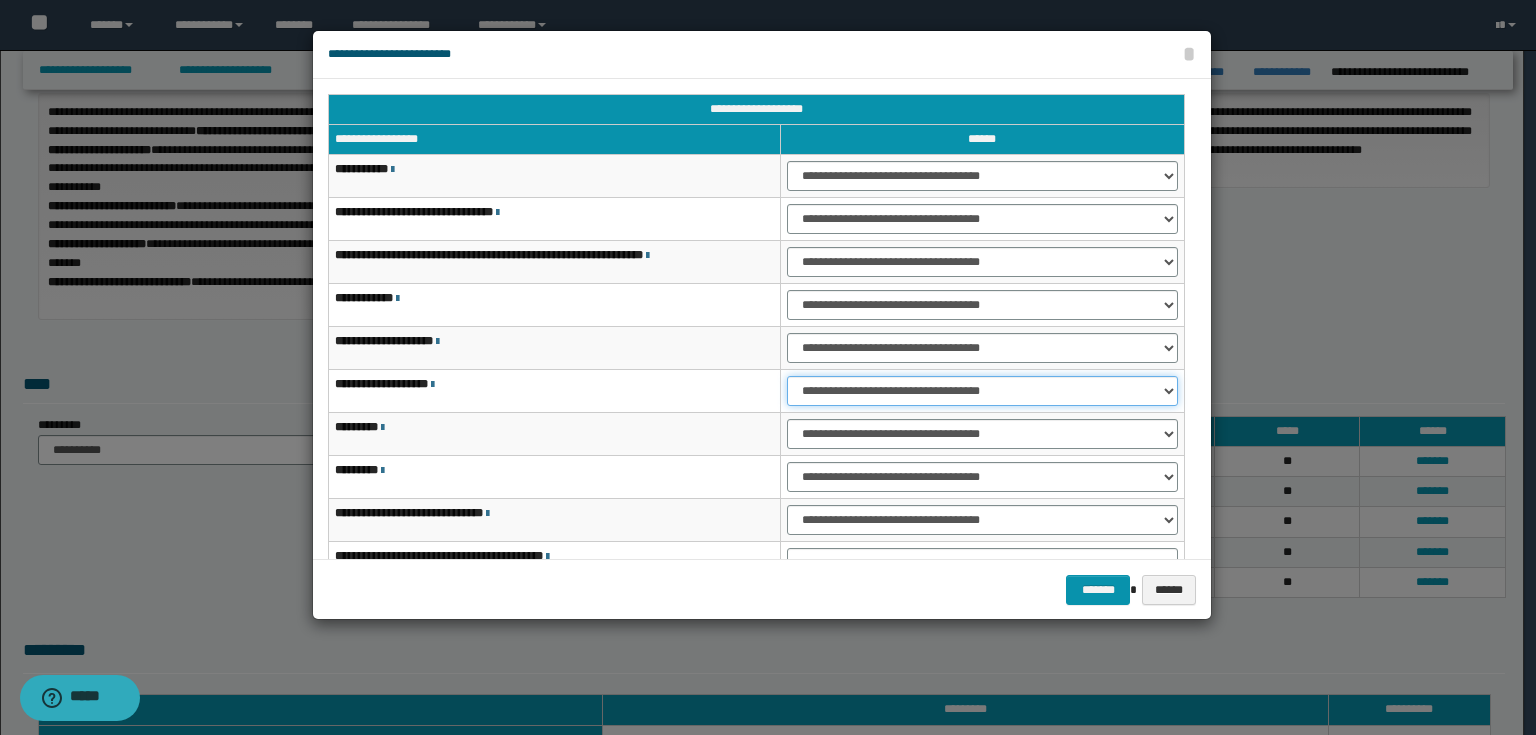 click on "**********" at bounding box center (982, 391) 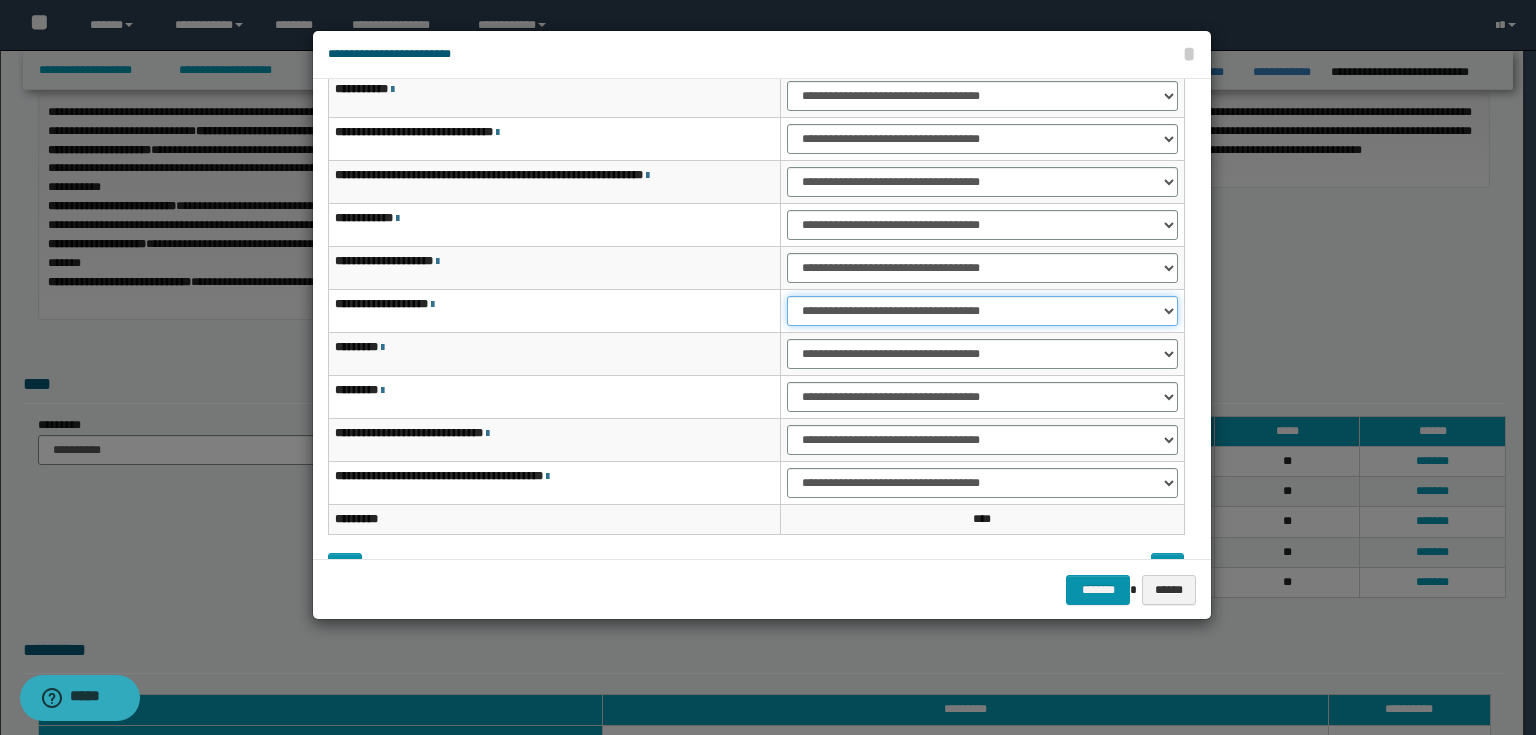scroll, scrollTop: 118, scrollLeft: 0, axis: vertical 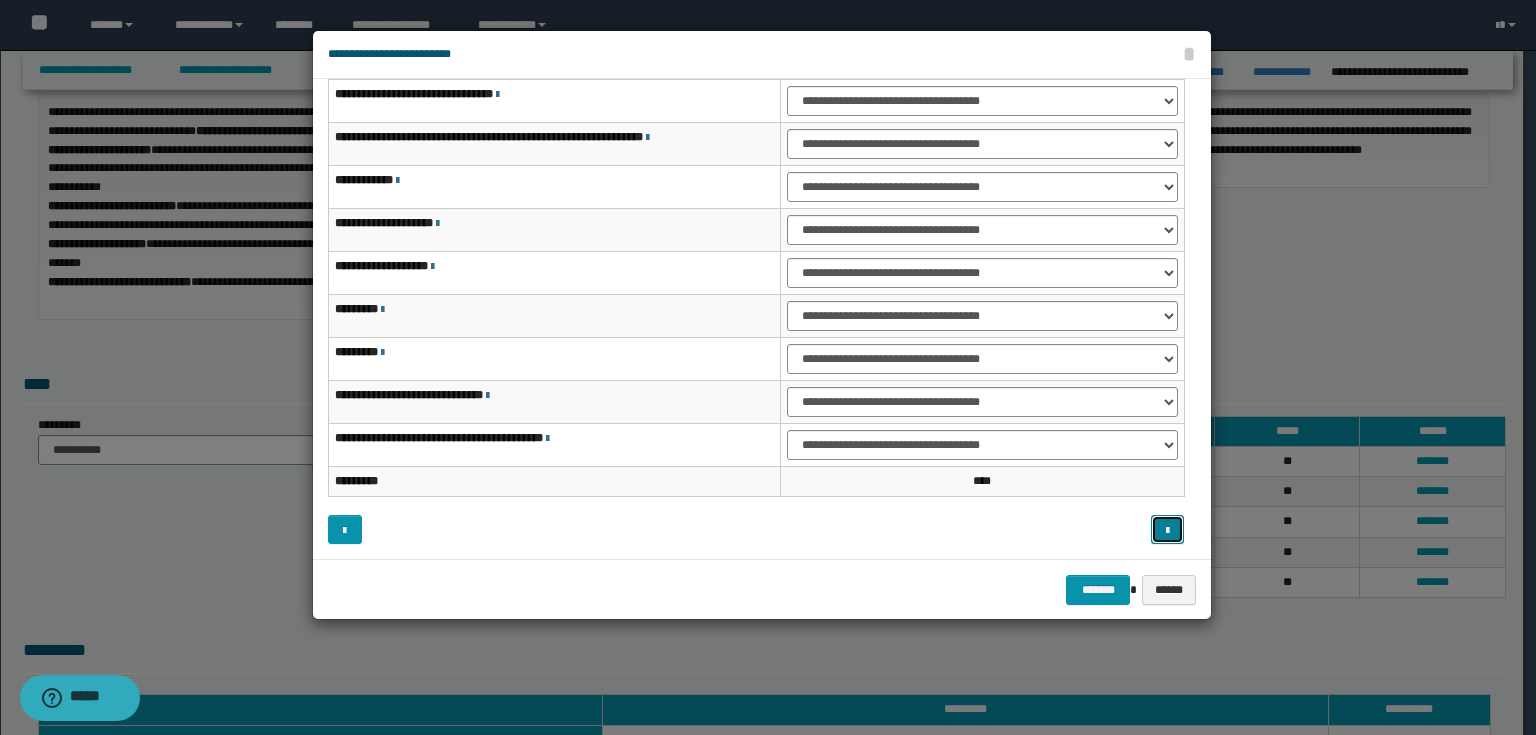 click at bounding box center [1167, 531] 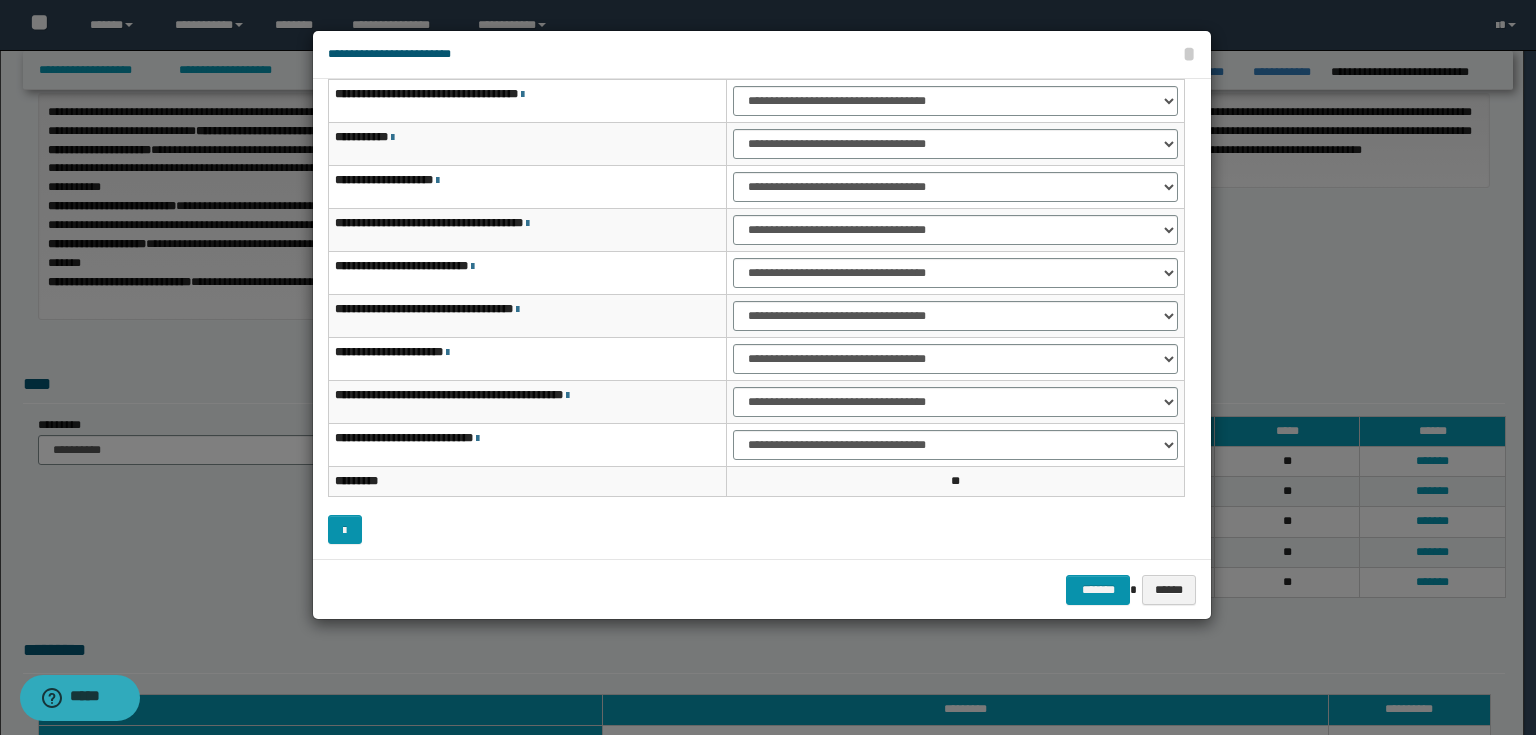 scroll, scrollTop: 0, scrollLeft: 0, axis: both 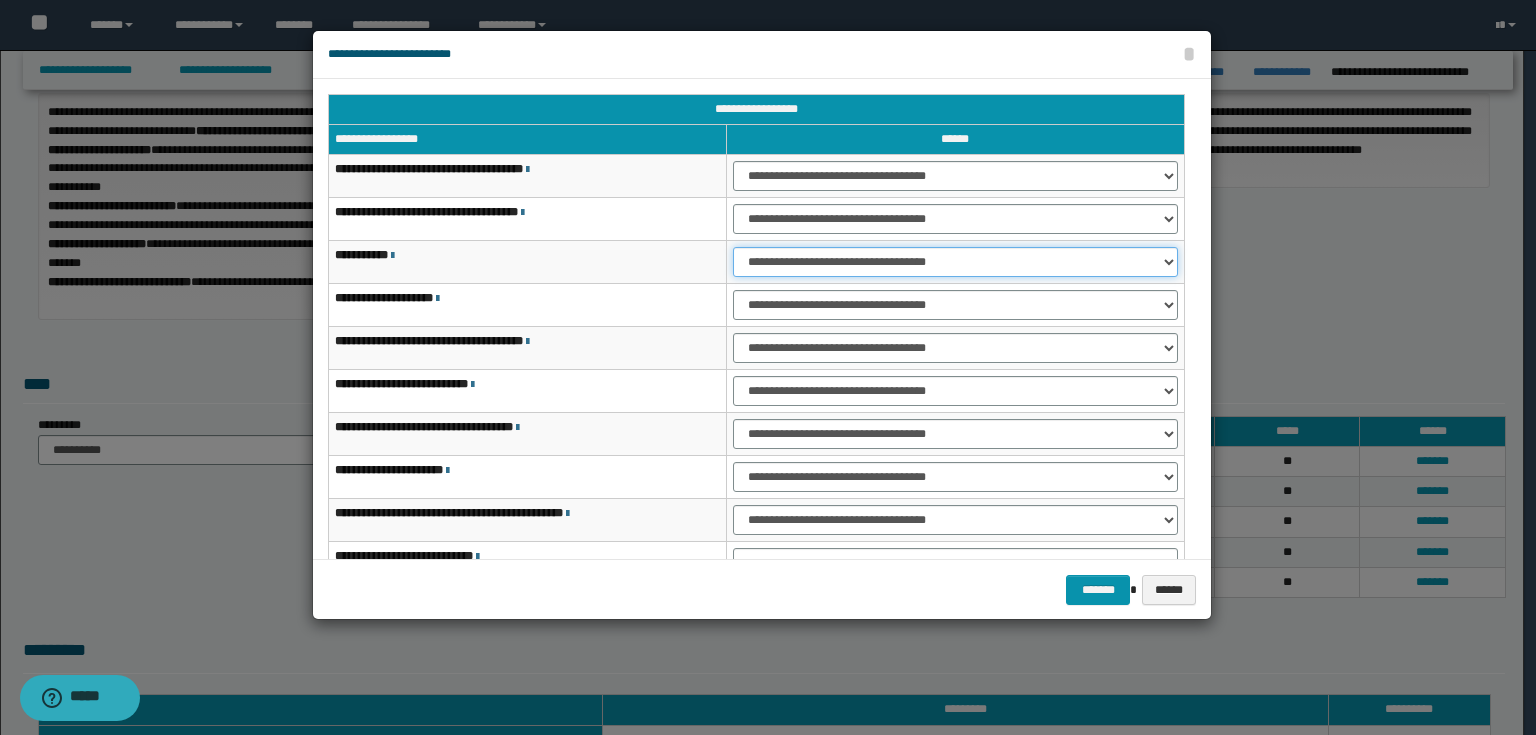 click on "**********" at bounding box center (955, 262) 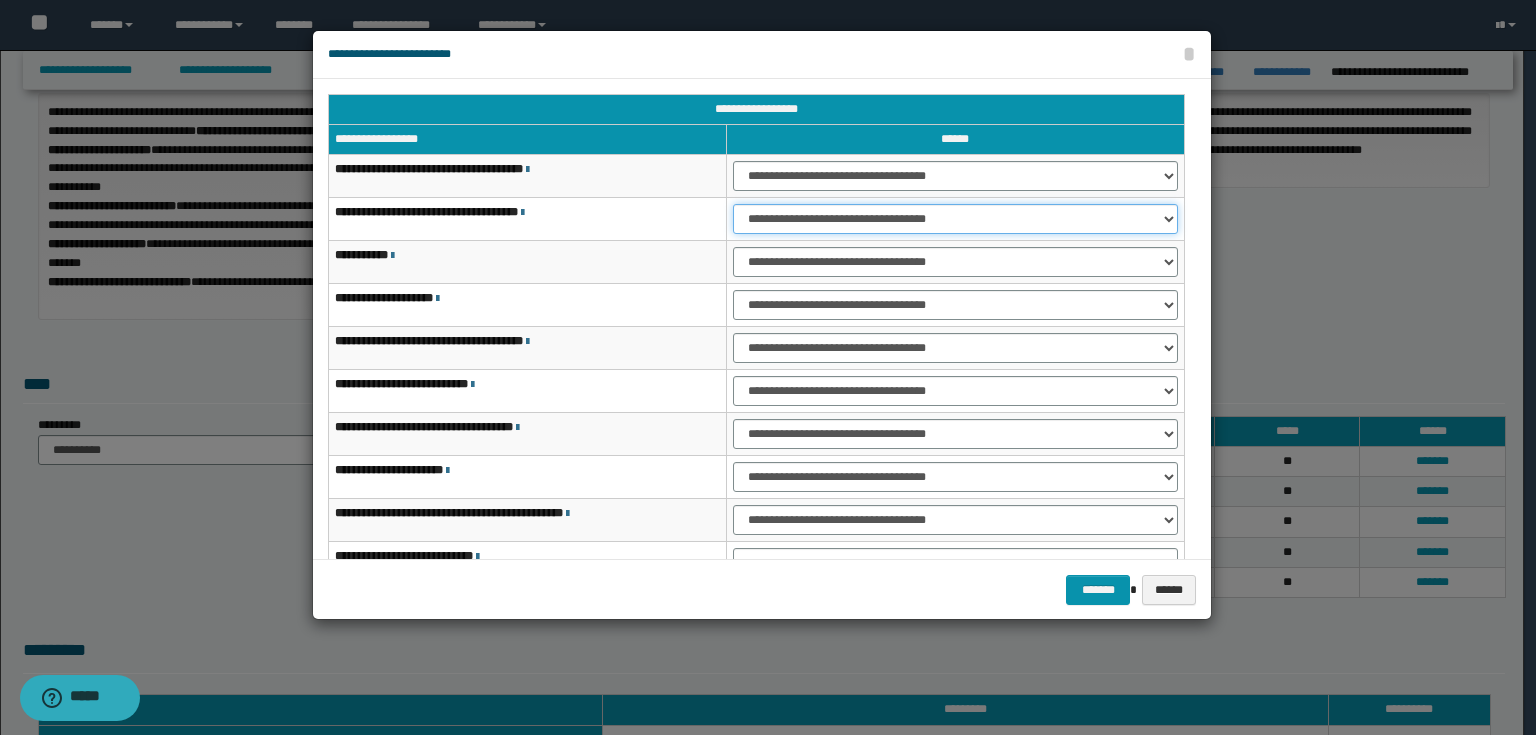 click on "**********" at bounding box center (955, 219) 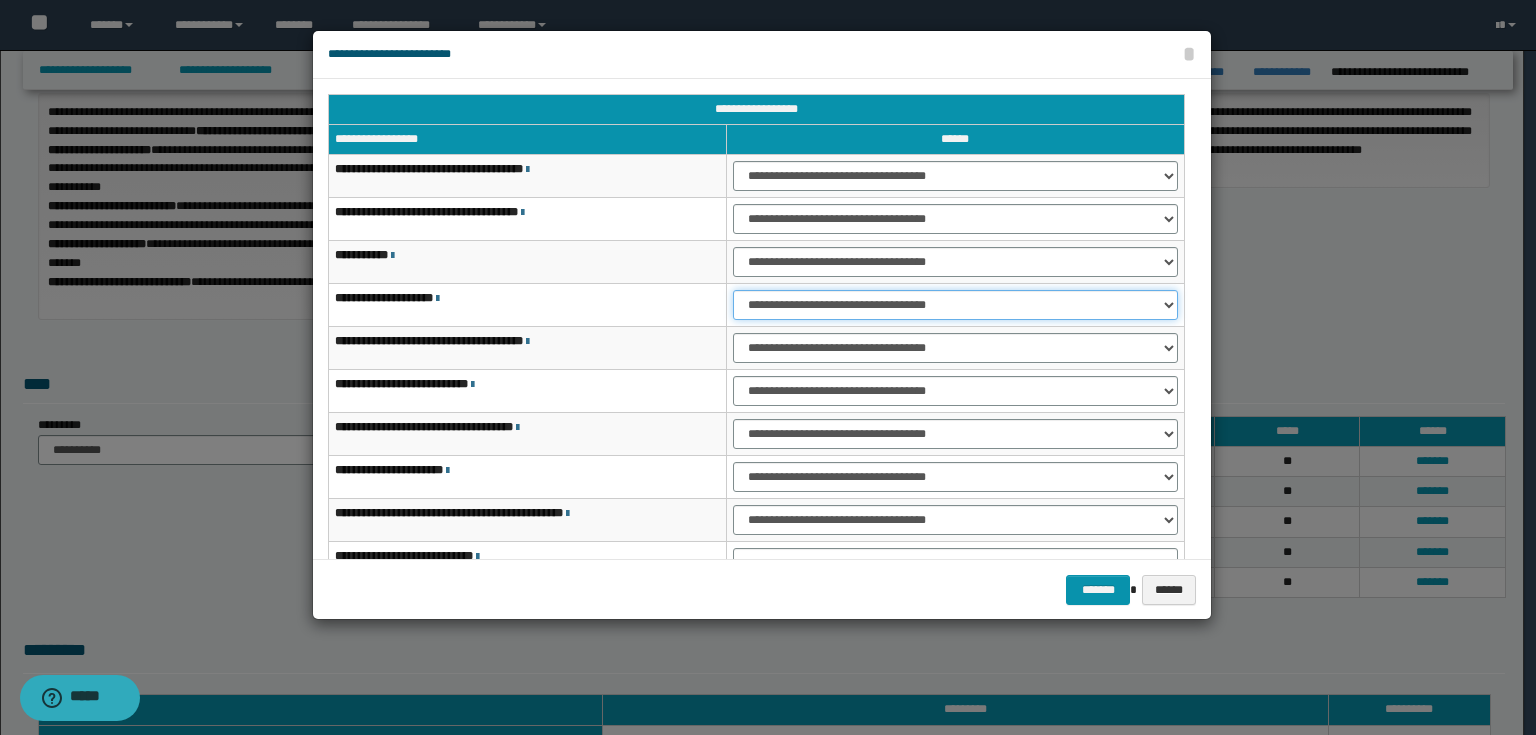 click on "**********" at bounding box center [955, 305] 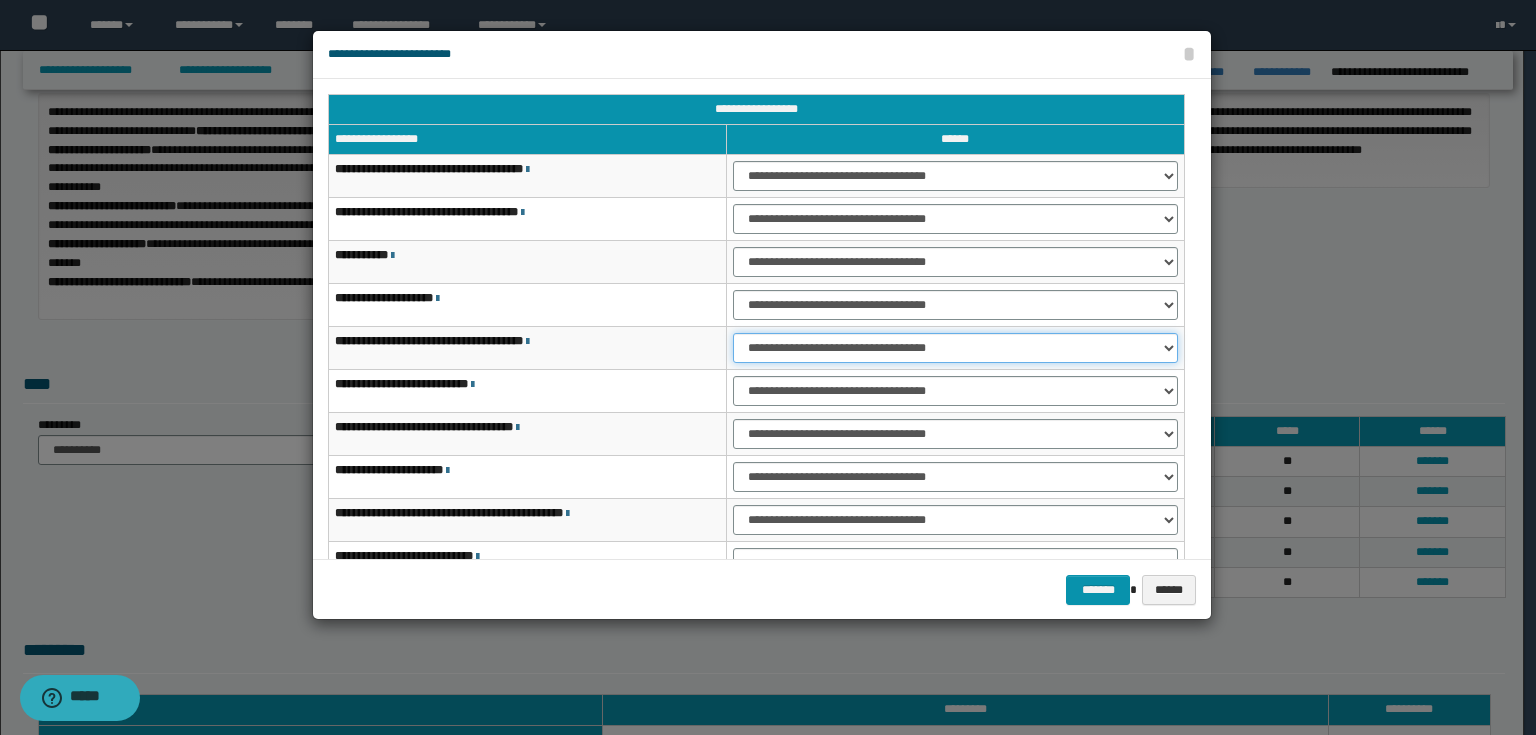 click on "**********" at bounding box center (955, 348) 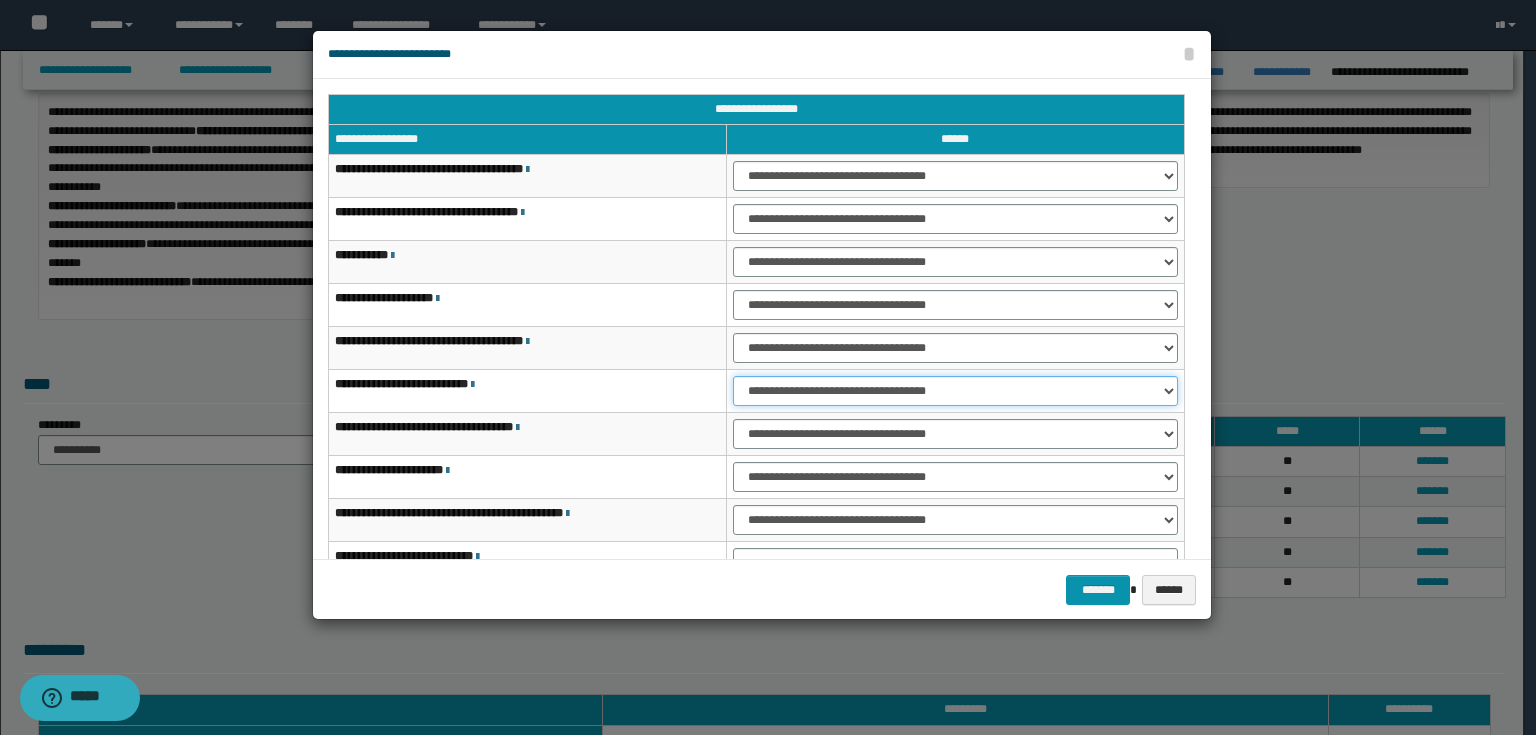 click on "**********" at bounding box center [955, 391] 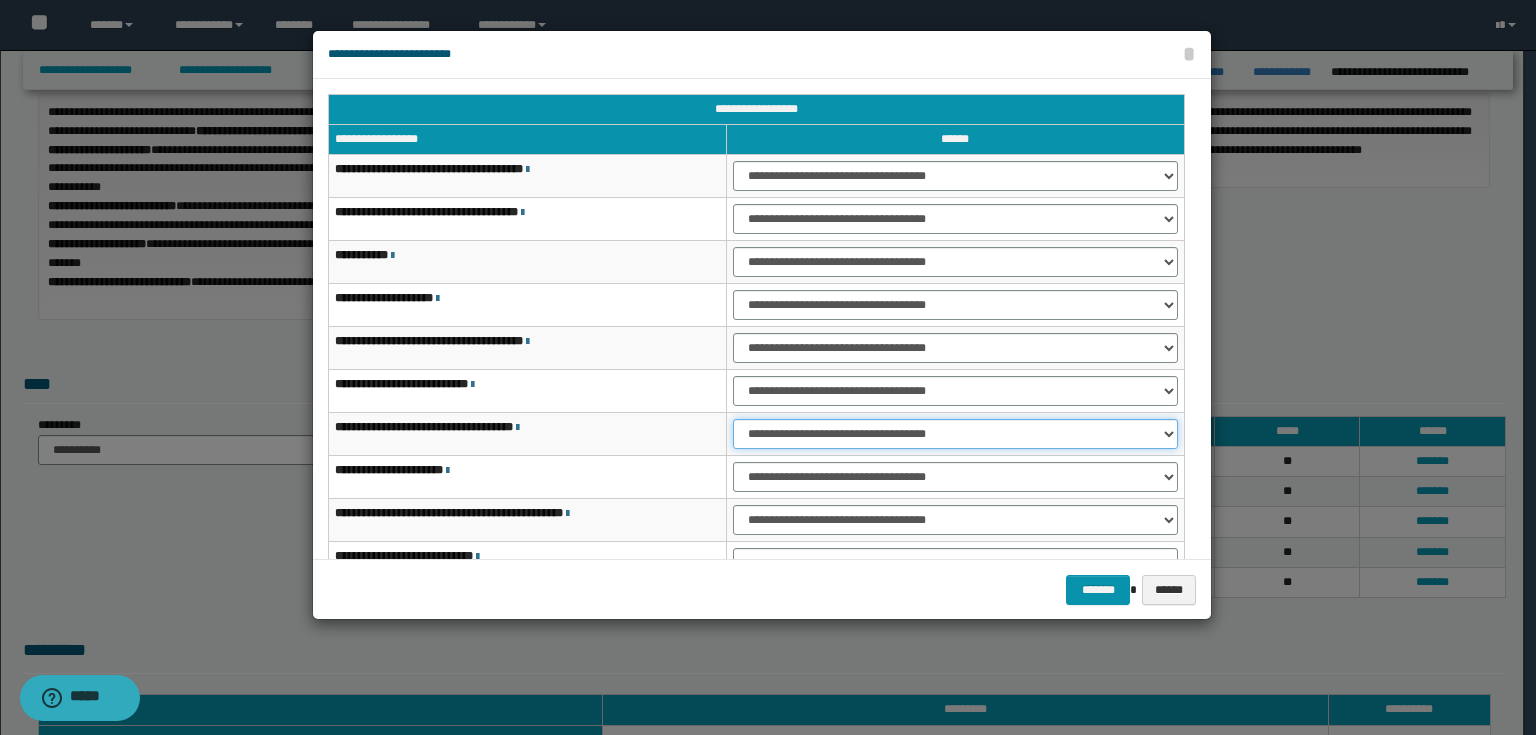 click on "**********" at bounding box center [955, 434] 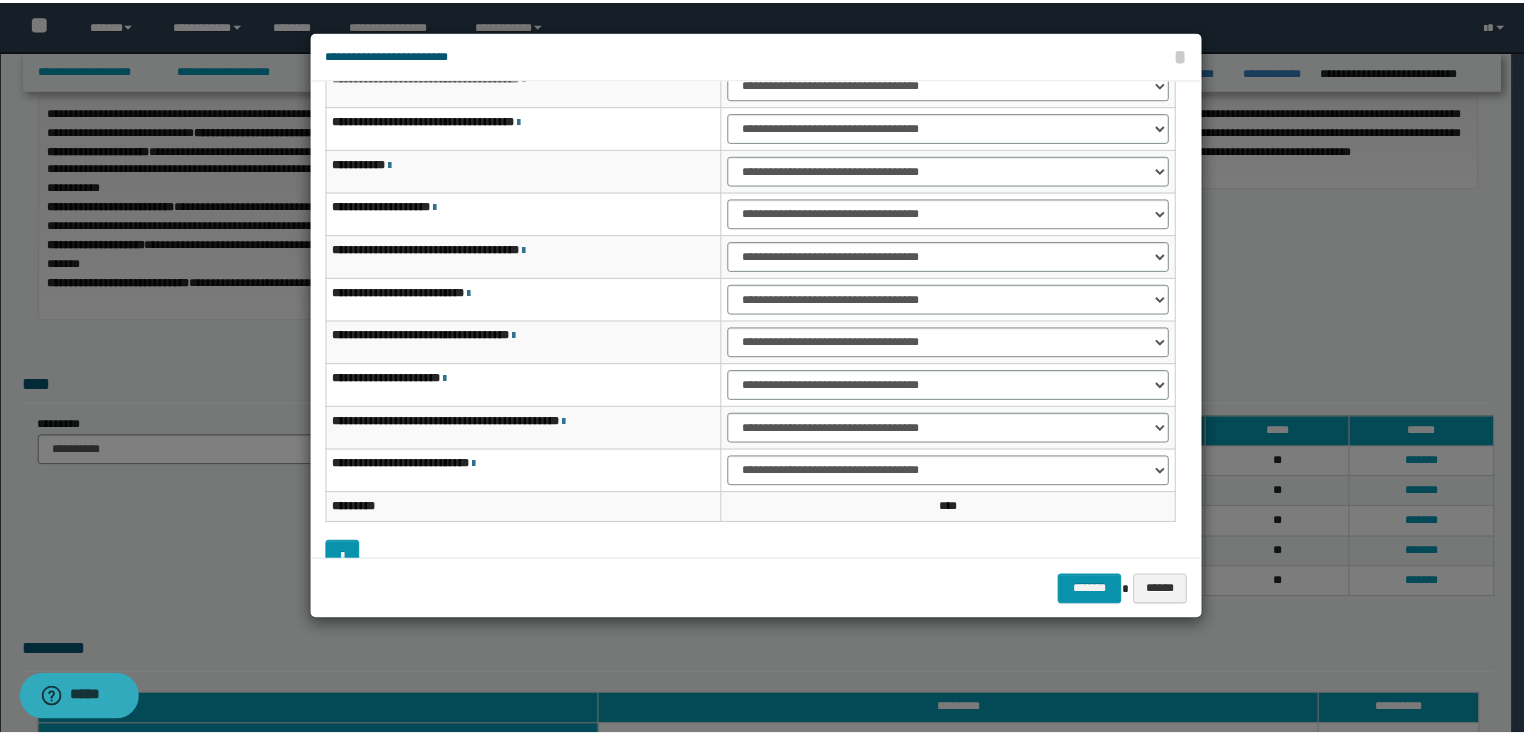scroll, scrollTop: 118, scrollLeft: 0, axis: vertical 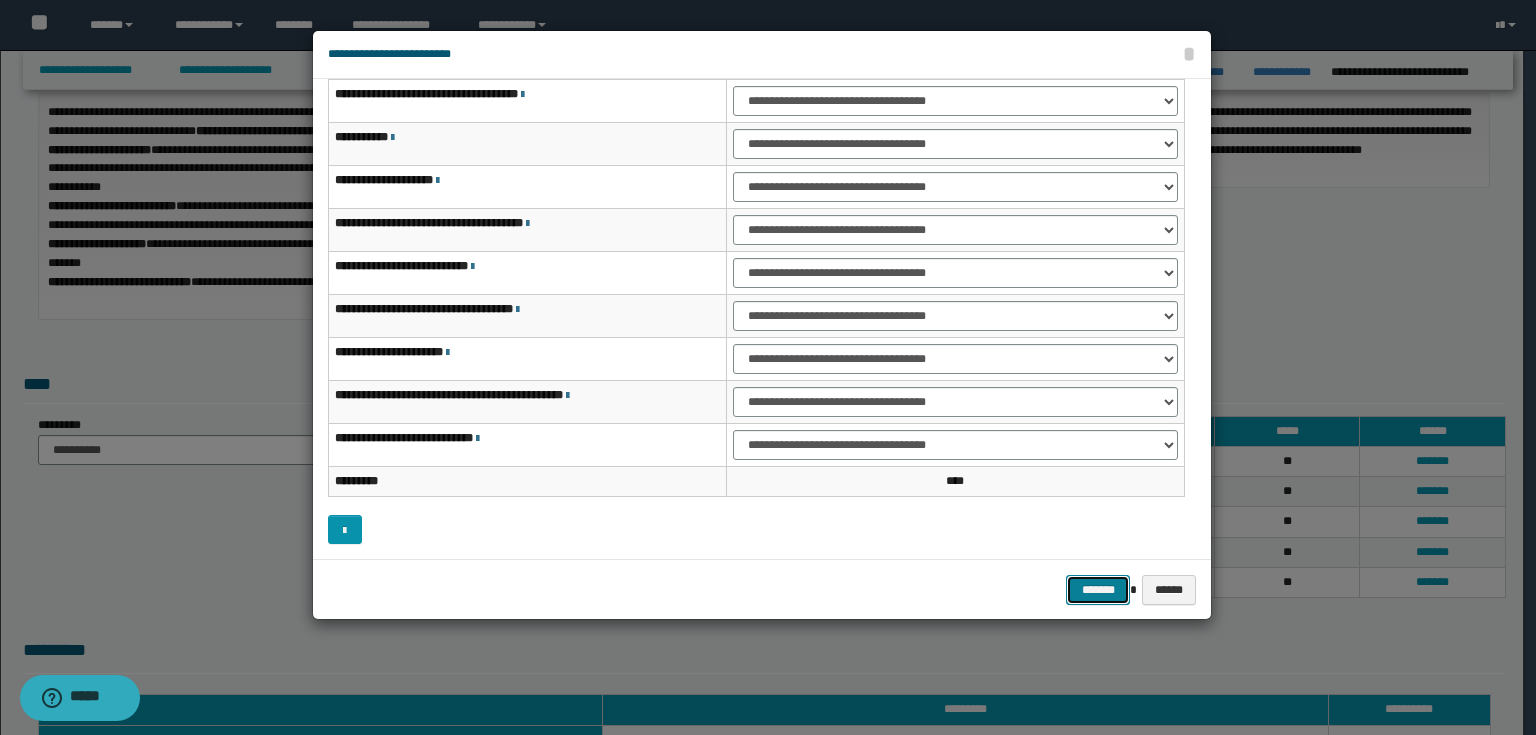 click on "*******" at bounding box center [1098, 590] 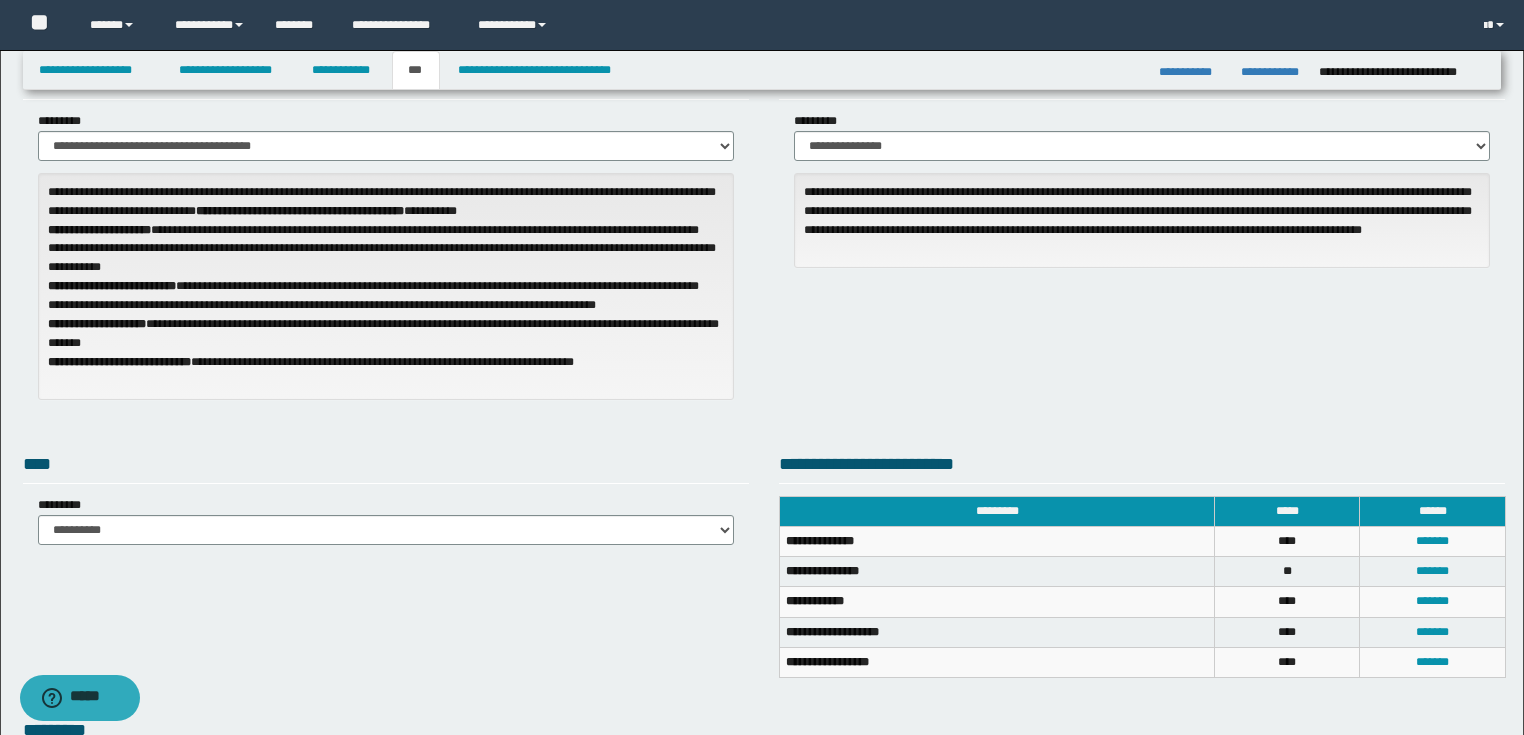 scroll, scrollTop: 0, scrollLeft: 0, axis: both 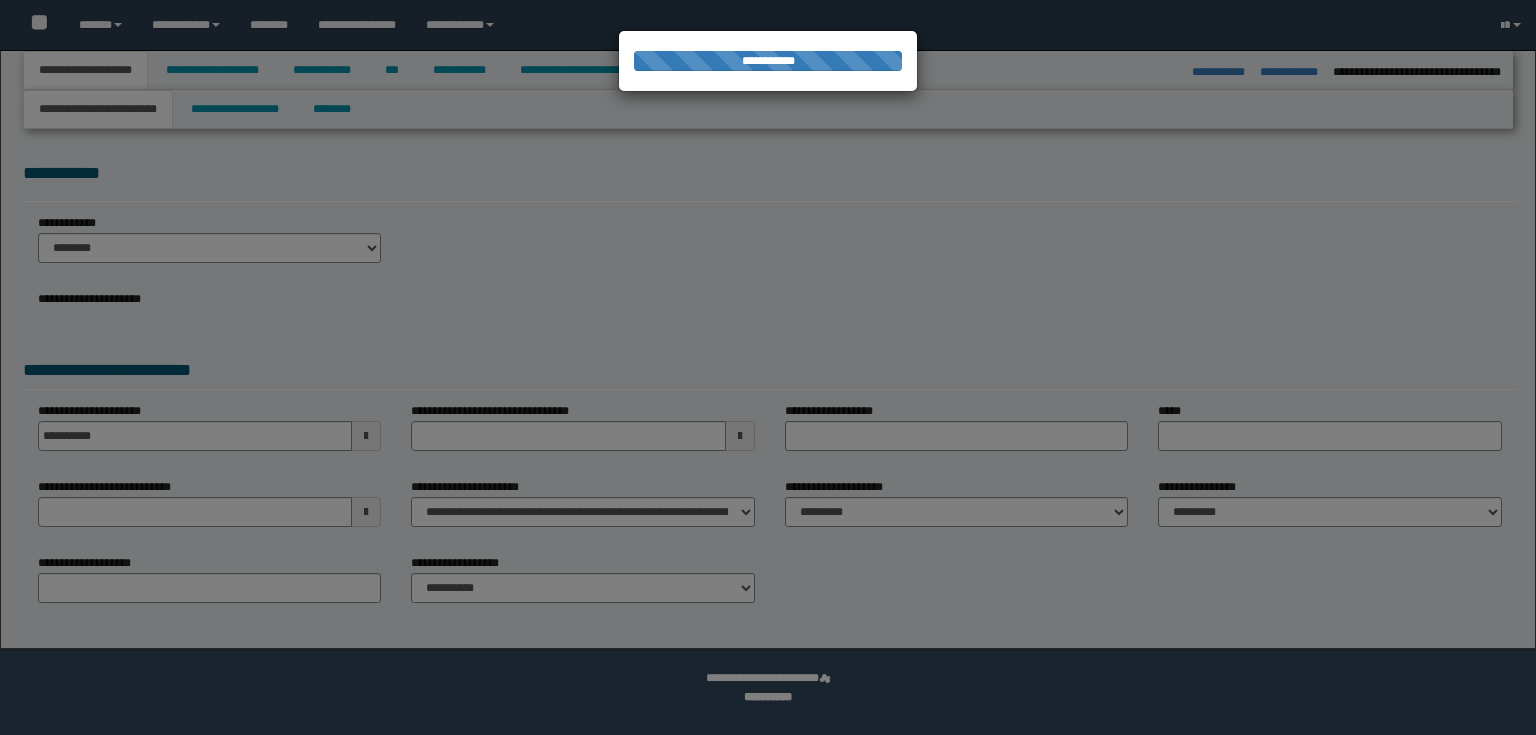 select on "*" 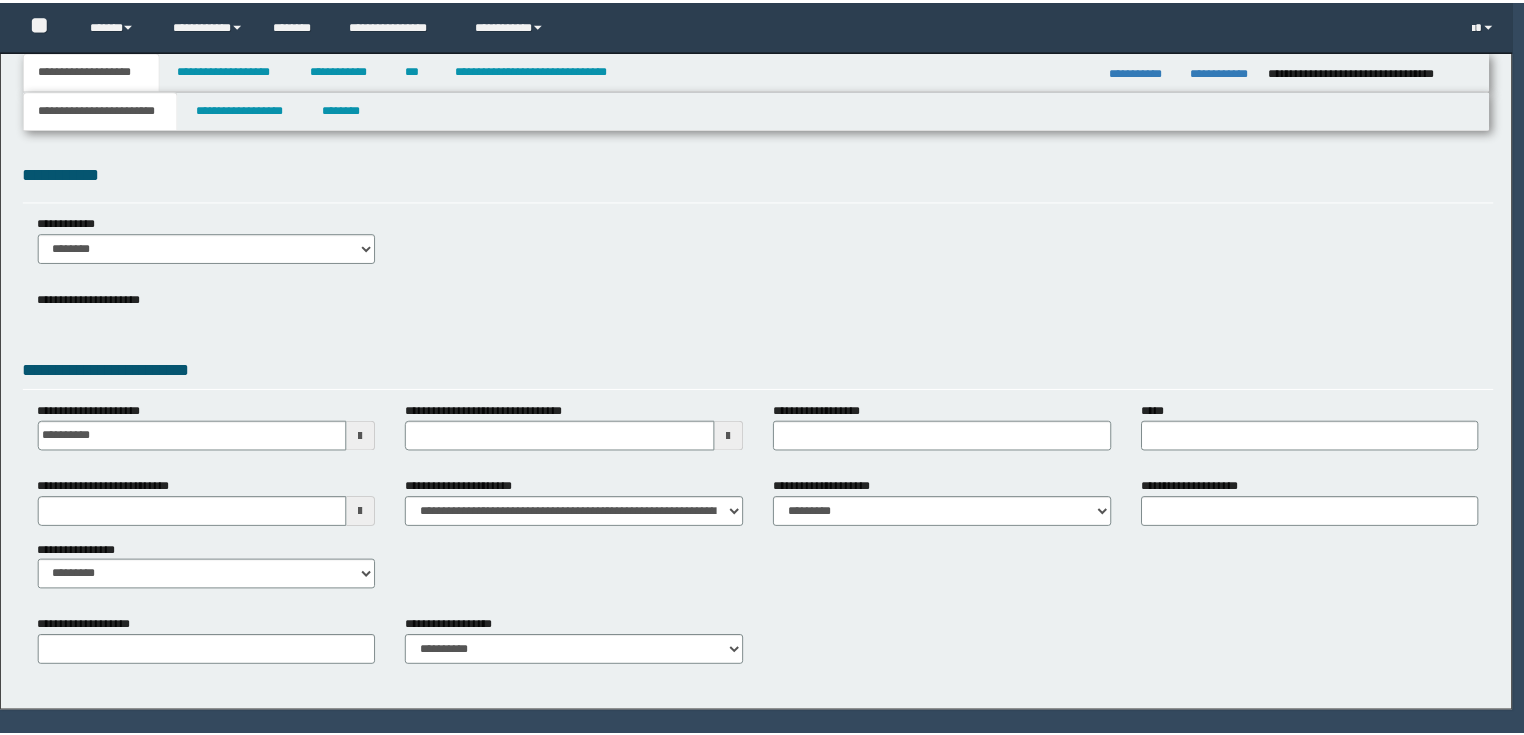 scroll, scrollTop: 0, scrollLeft: 0, axis: both 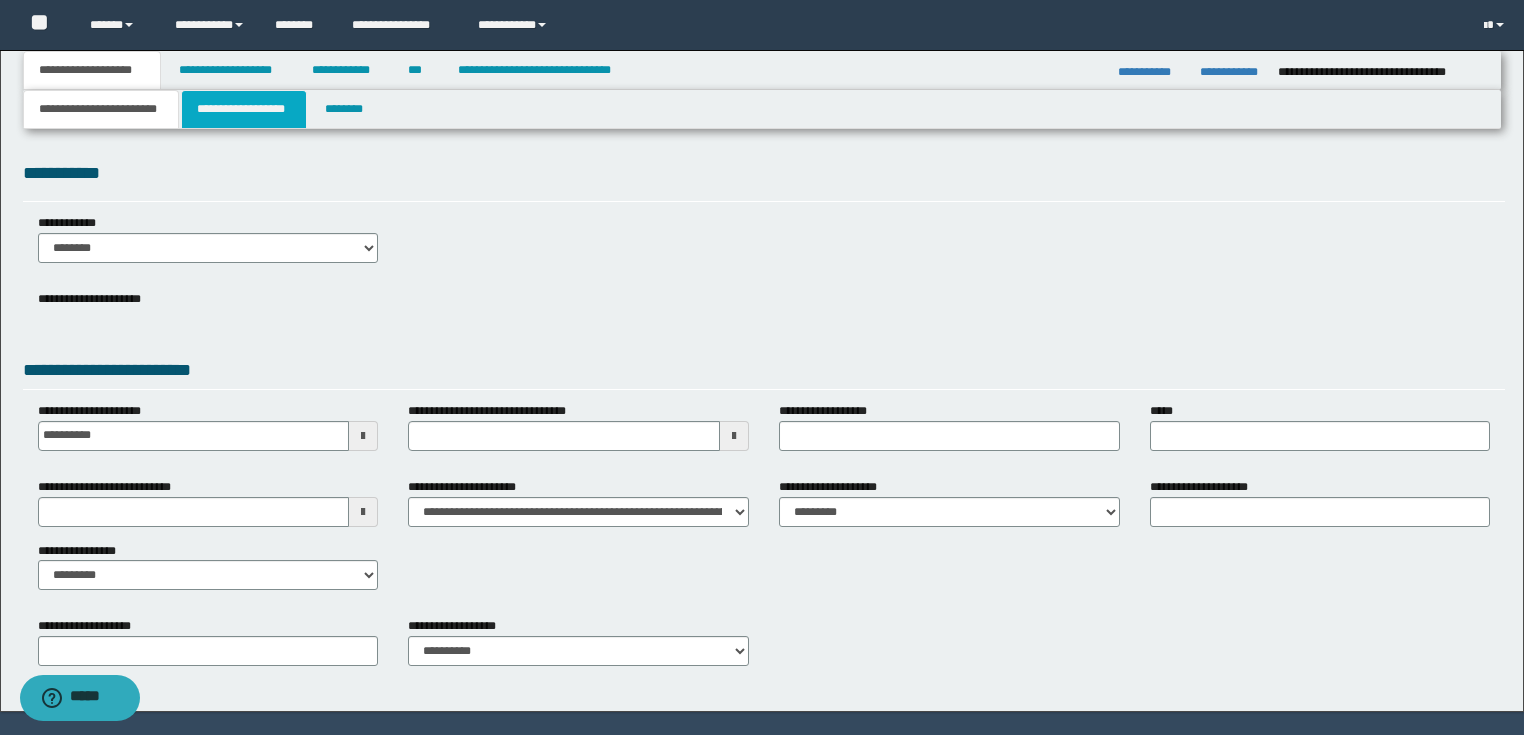 click on "**********" at bounding box center [244, 109] 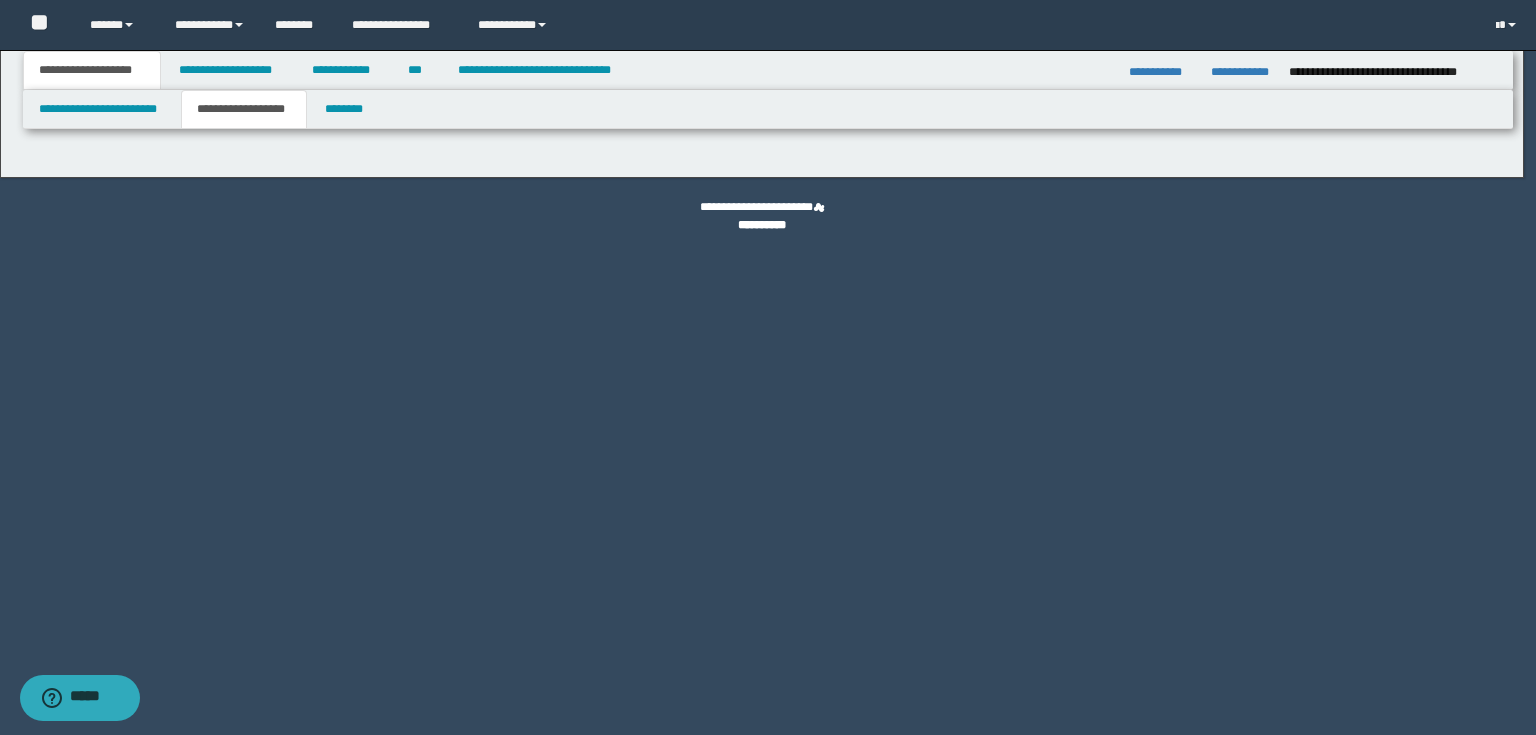 type on "**********" 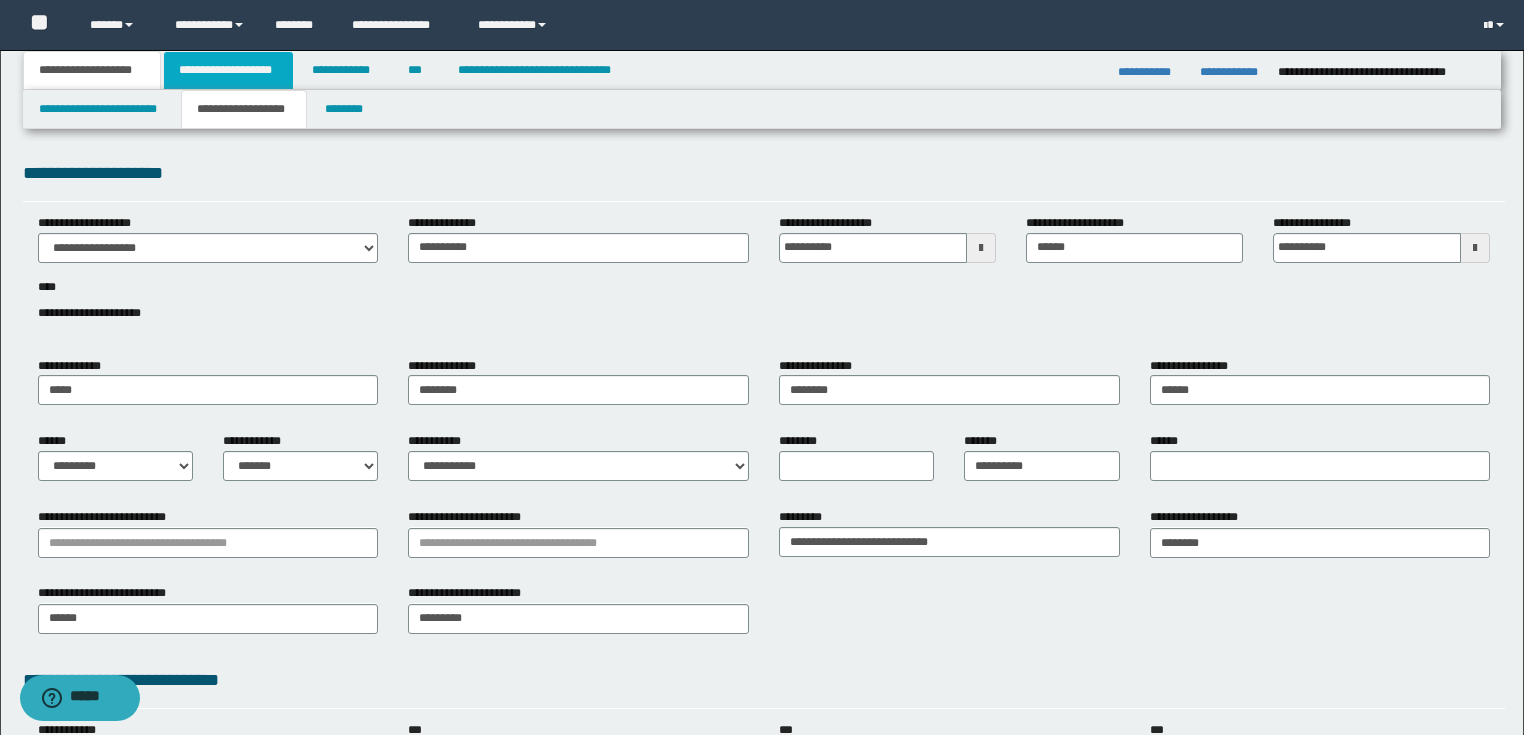 click on "**********" at bounding box center [228, 70] 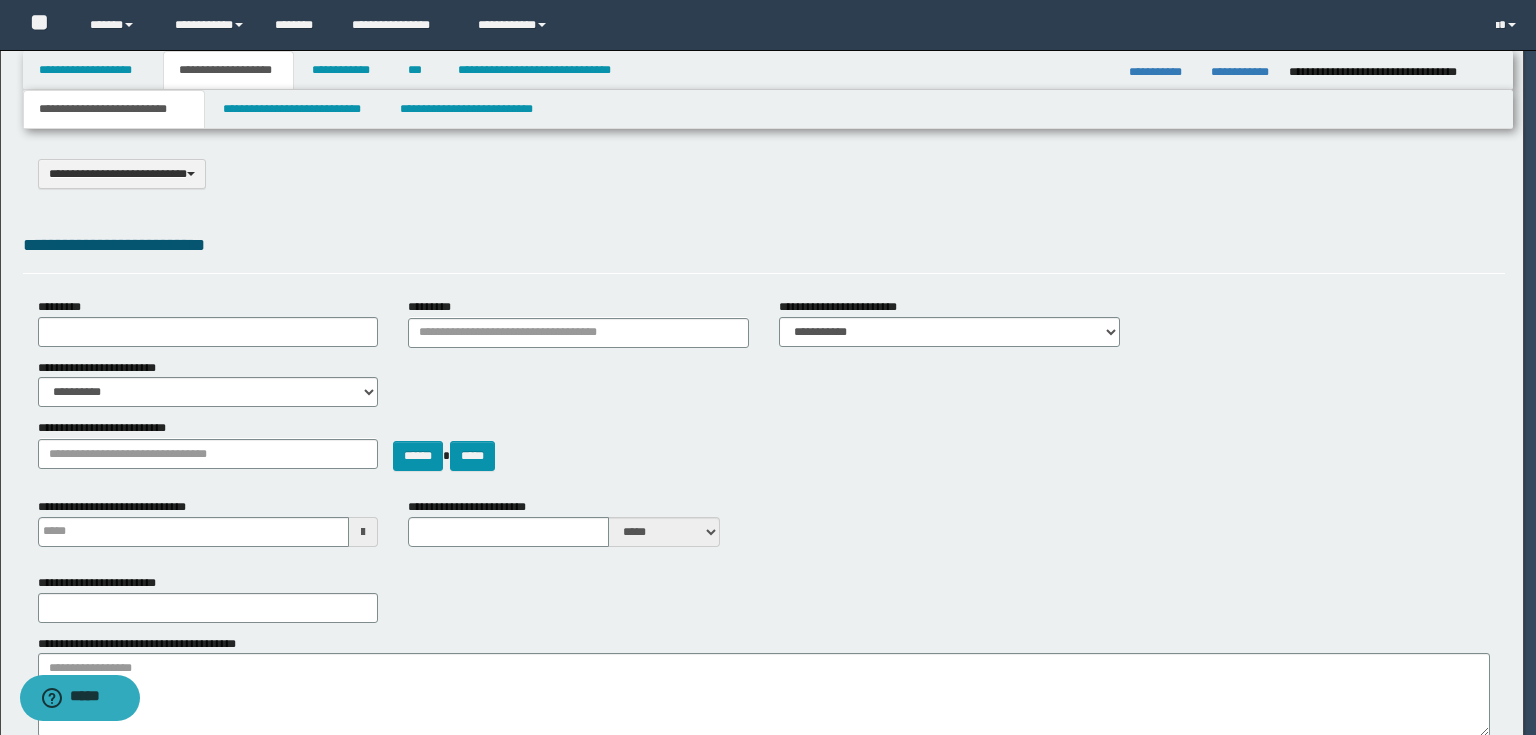 type on "**********" 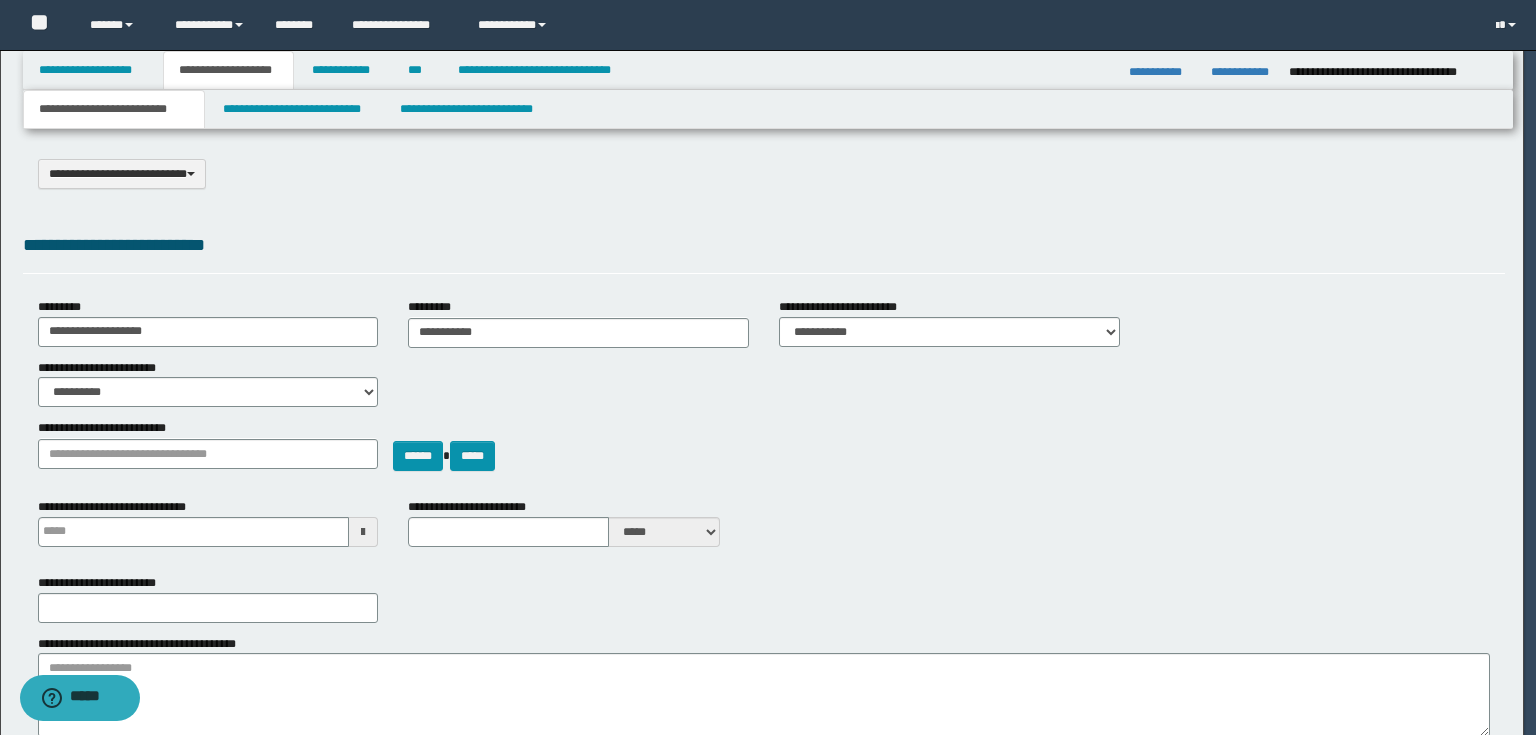 scroll, scrollTop: 0, scrollLeft: 0, axis: both 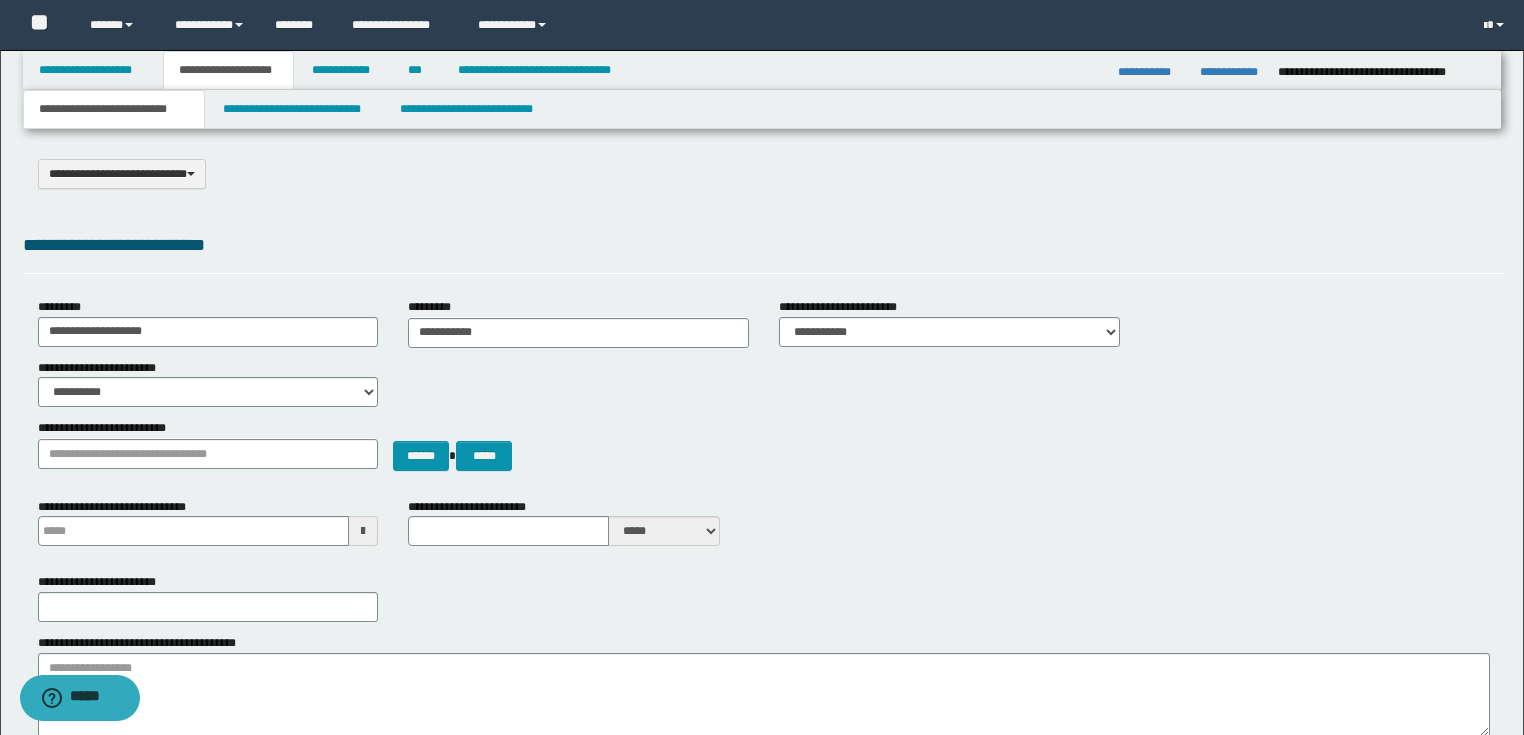 type 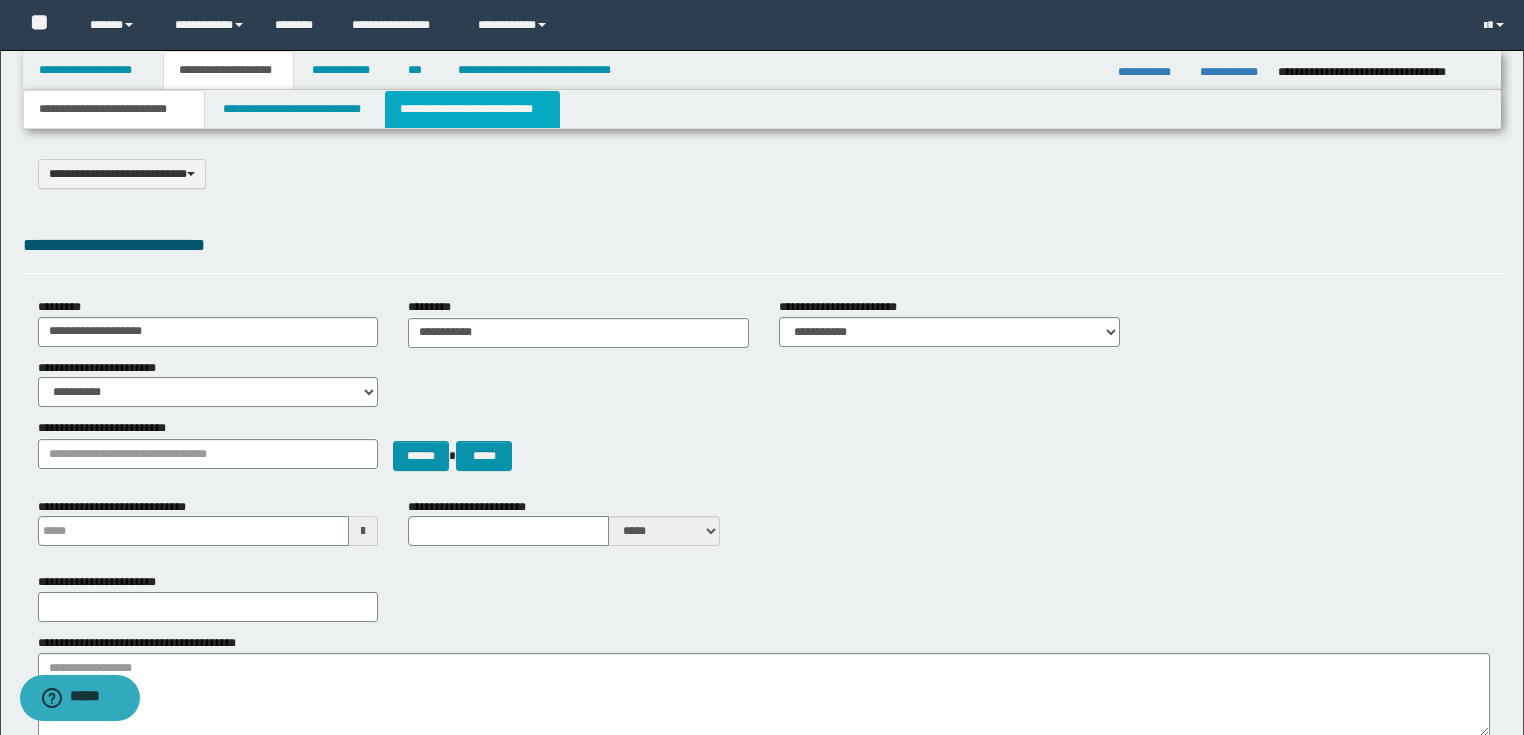 click on "**********" at bounding box center [472, 109] 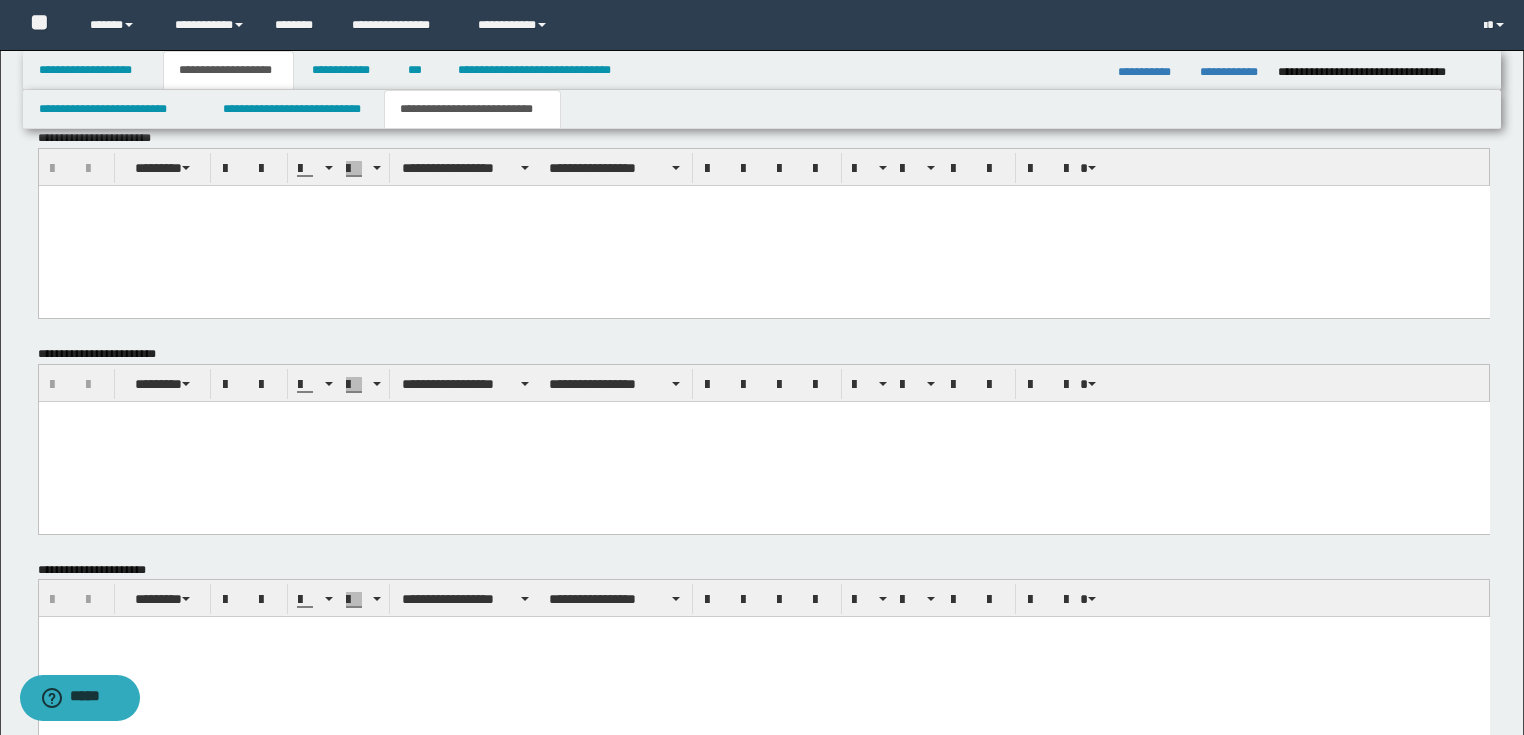 scroll, scrollTop: 720, scrollLeft: 0, axis: vertical 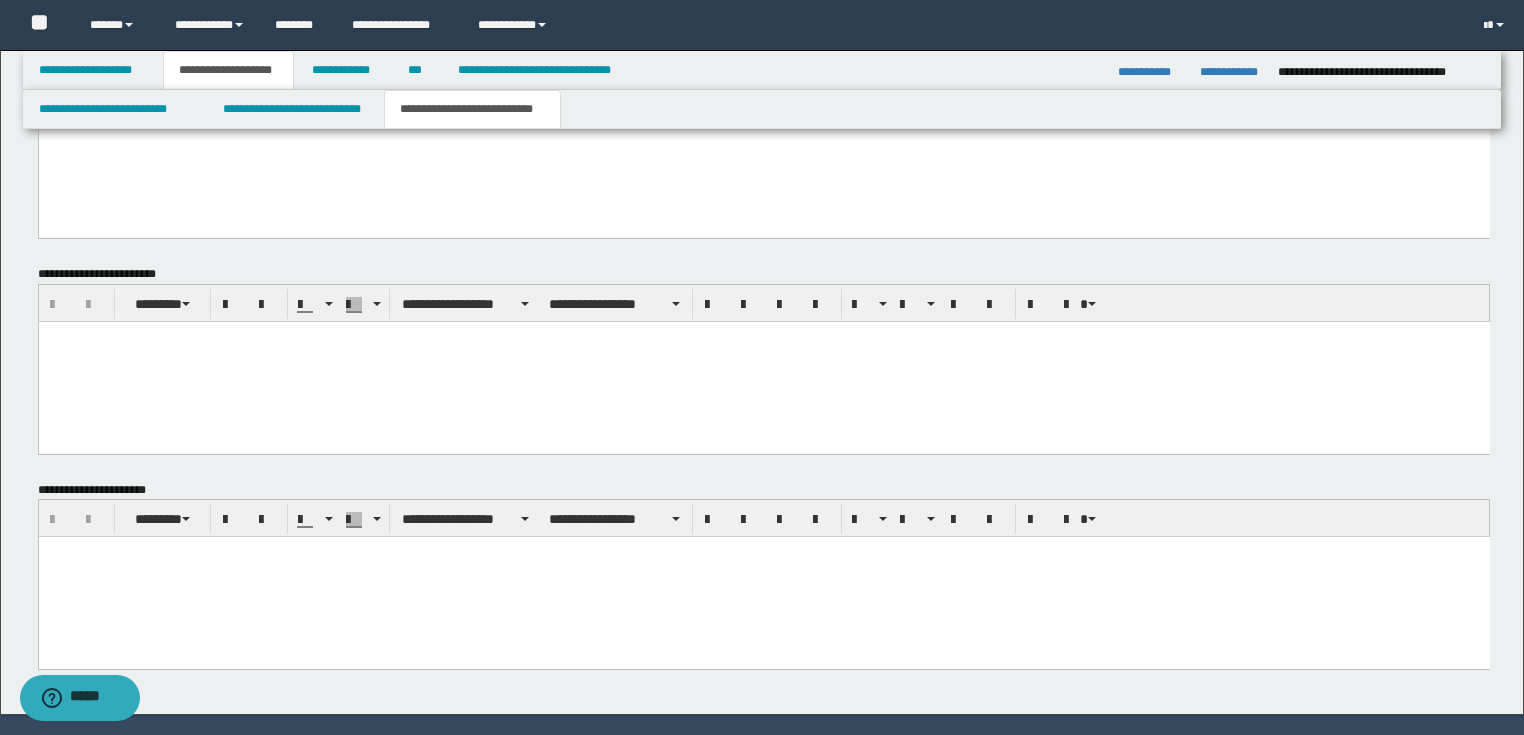 click at bounding box center [763, 336] 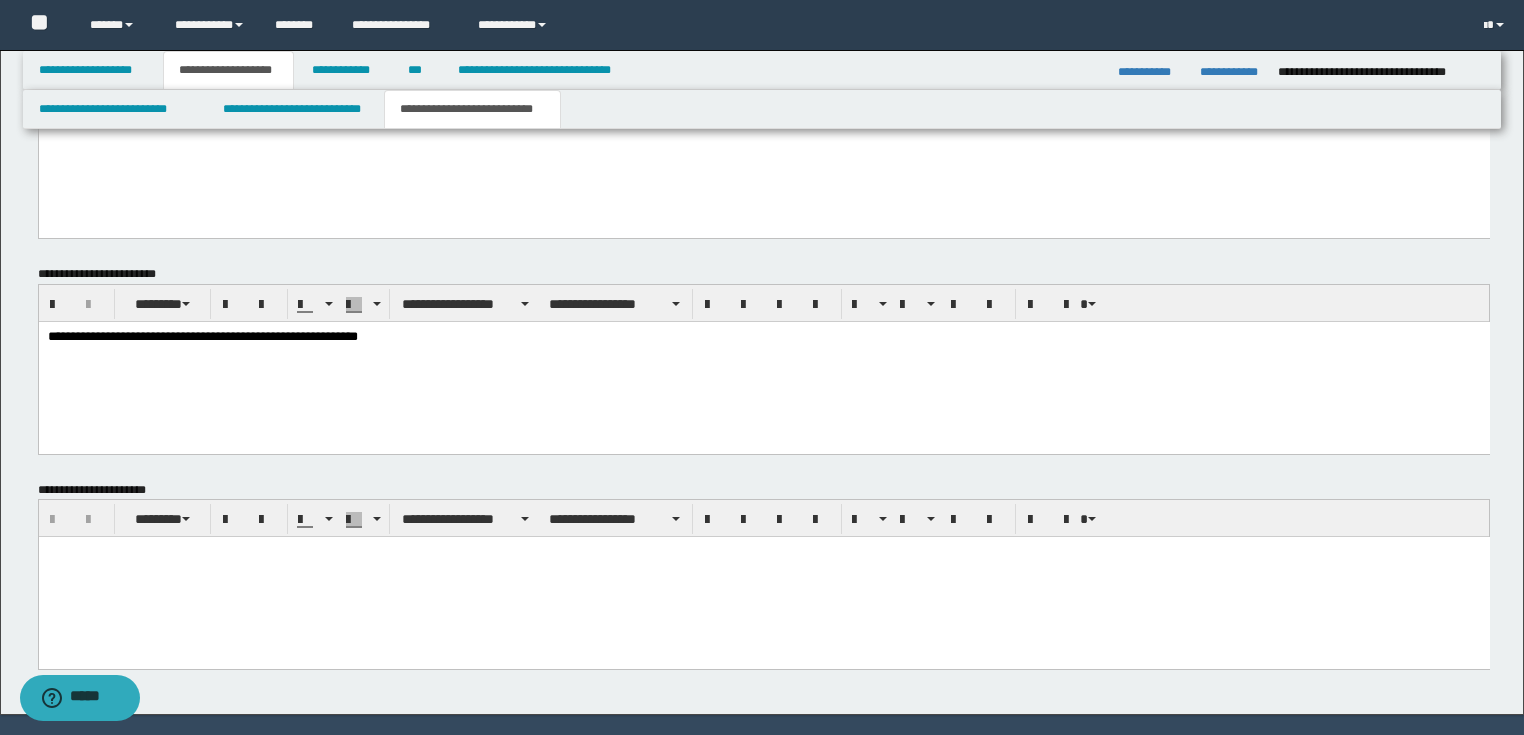 click on "**********" at bounding box center [763, 337] 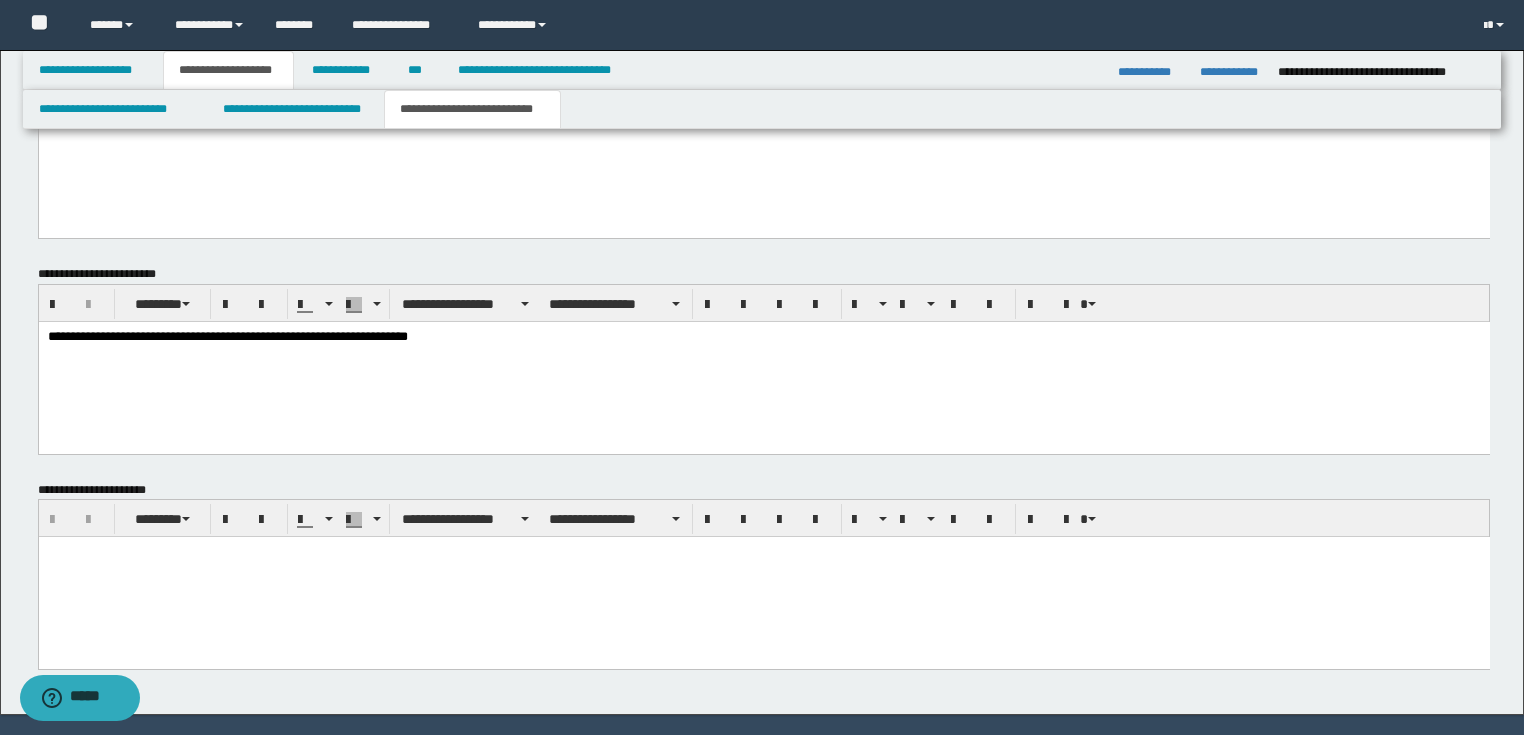 click on "**********" at bounding box center (763, 337) 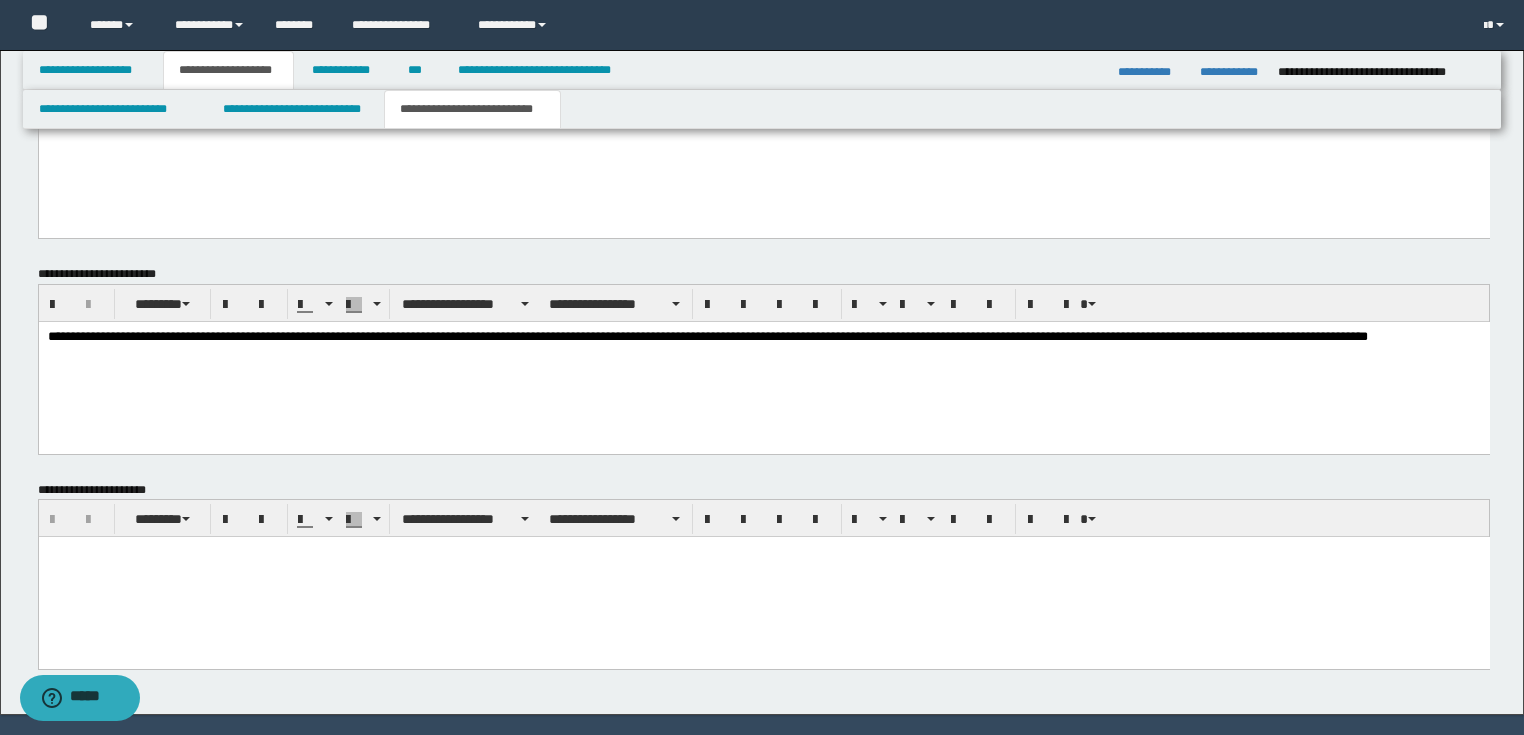 click on "**********" at bounding box center (763, 337) 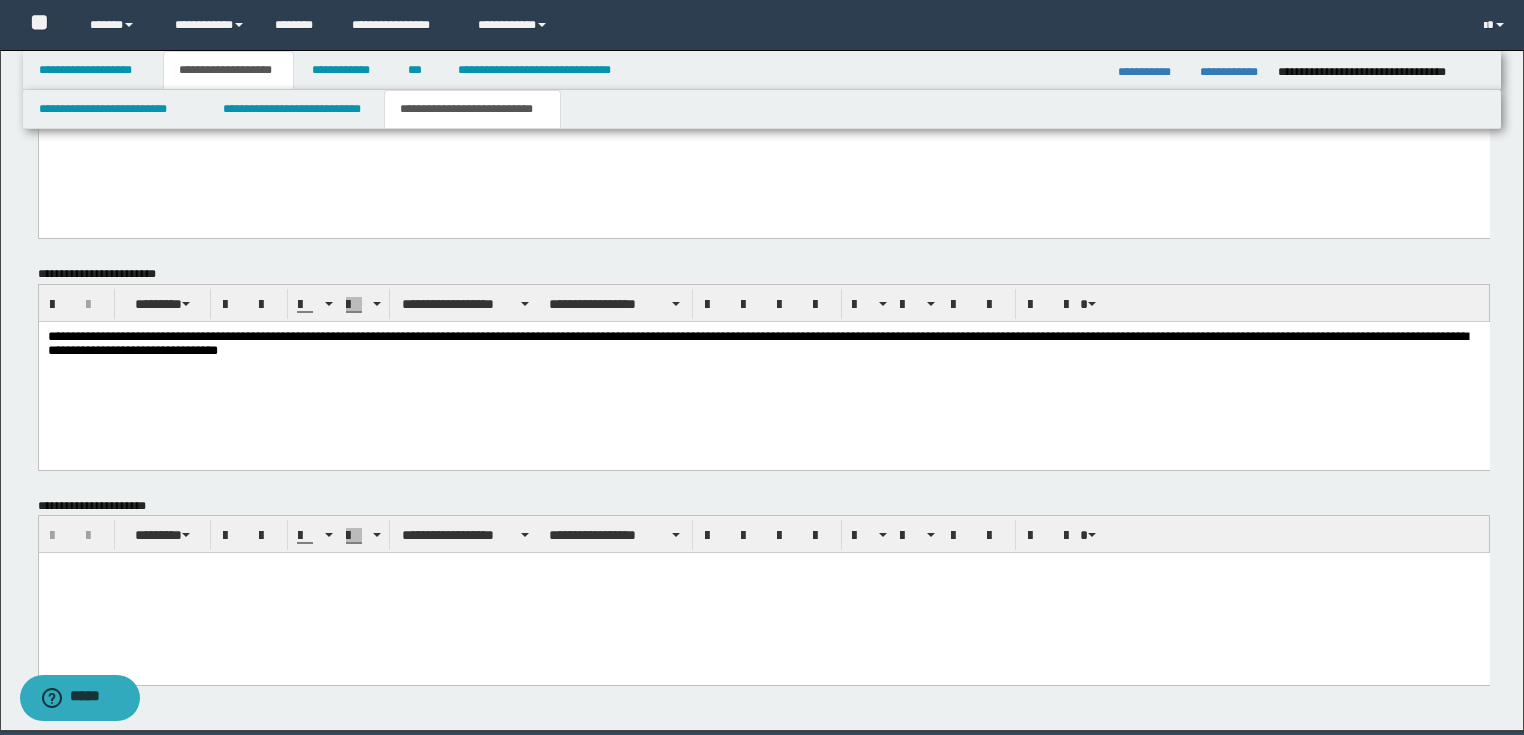 scroll, scrollTop: 792, scrollLeft: 0, axis: vertical 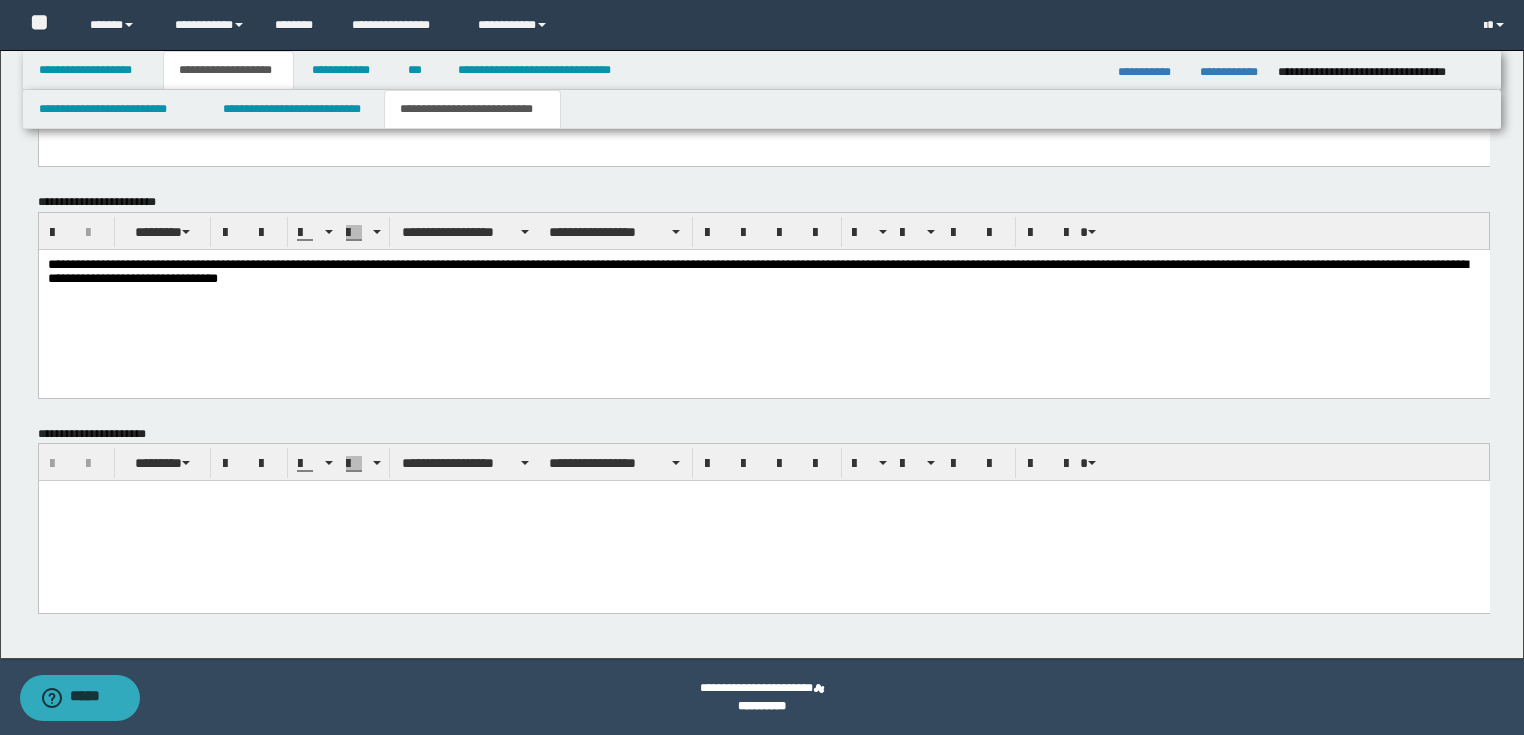 click on "**********" at bounding box center [763, 273] 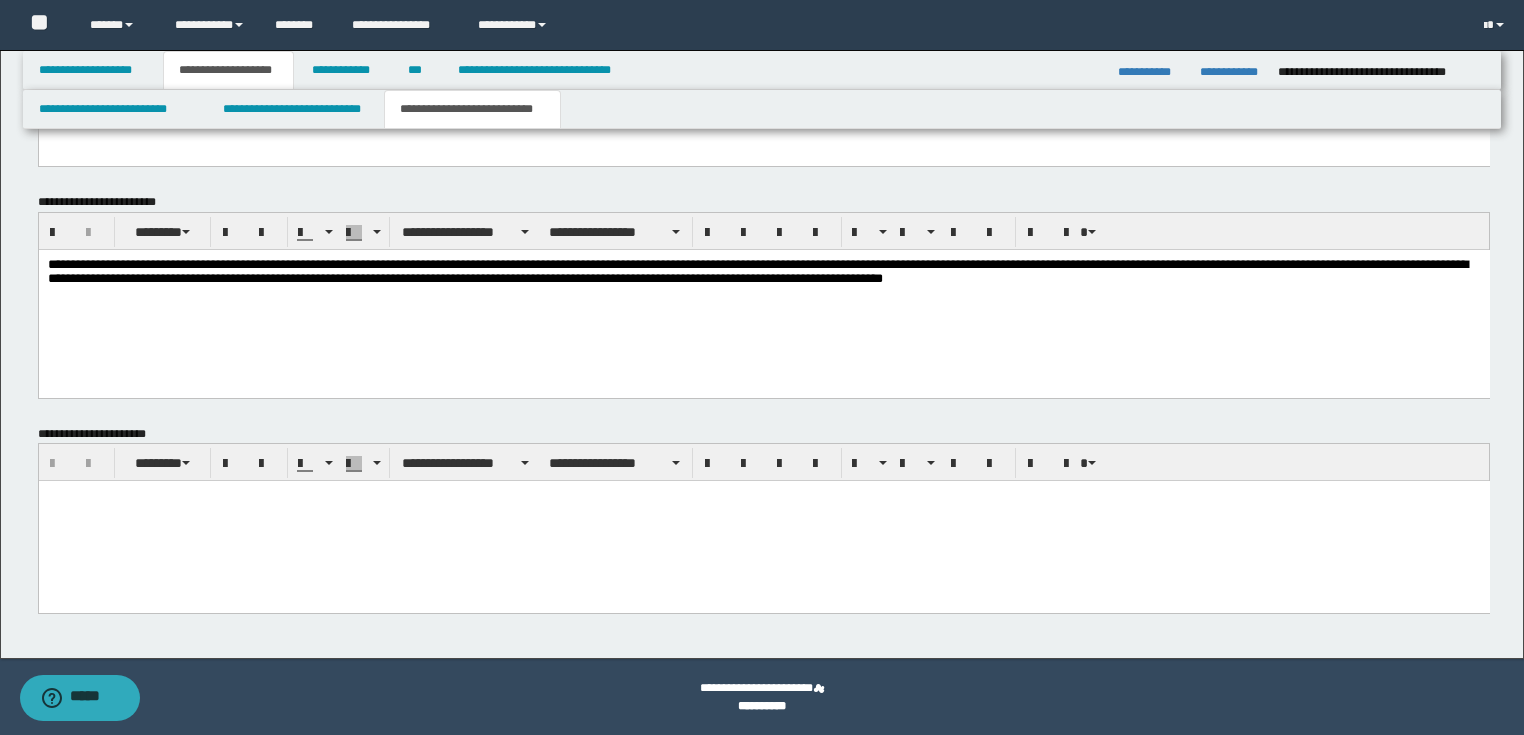 click on "**********" at bounding box center (763, 273) 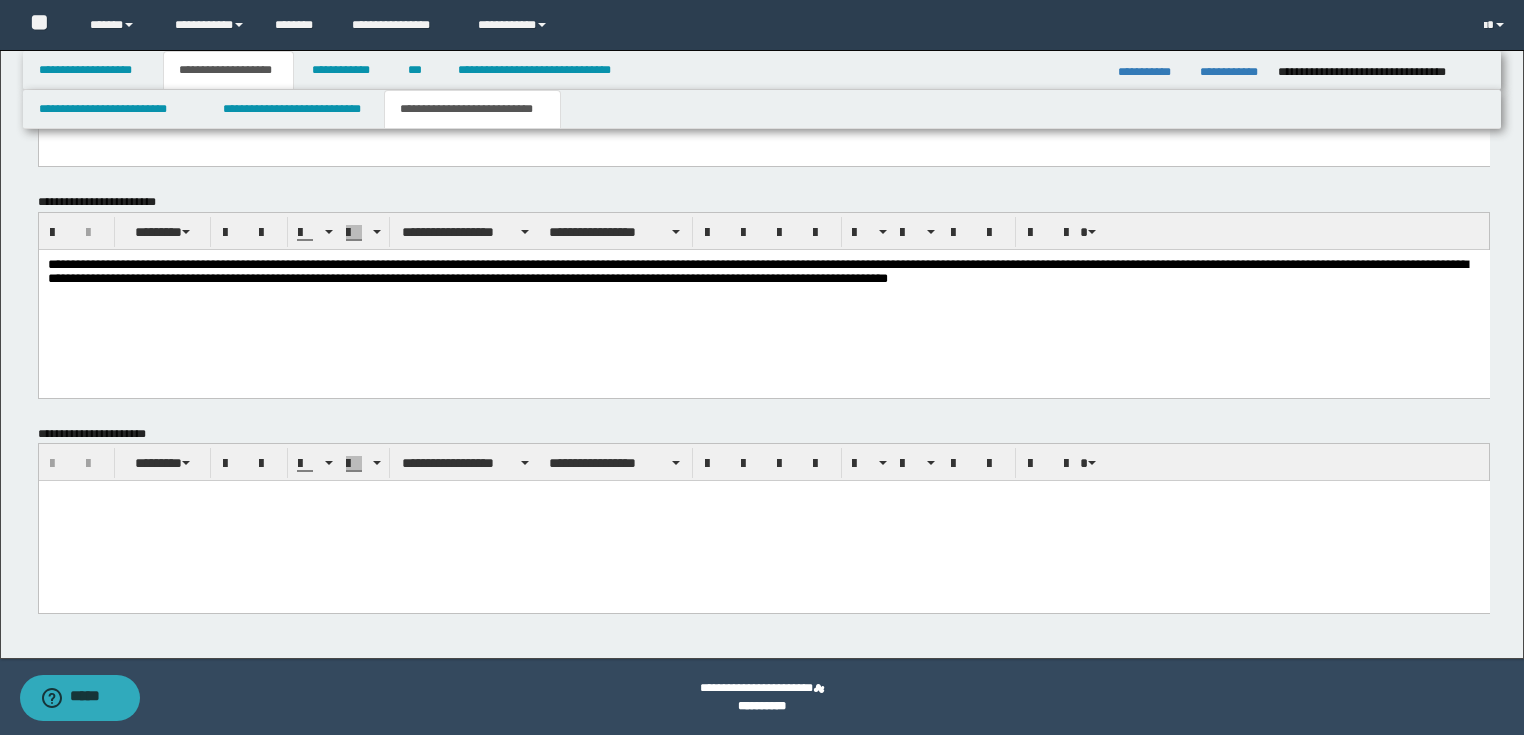 click on "**********" at bounding box center [763, 273] 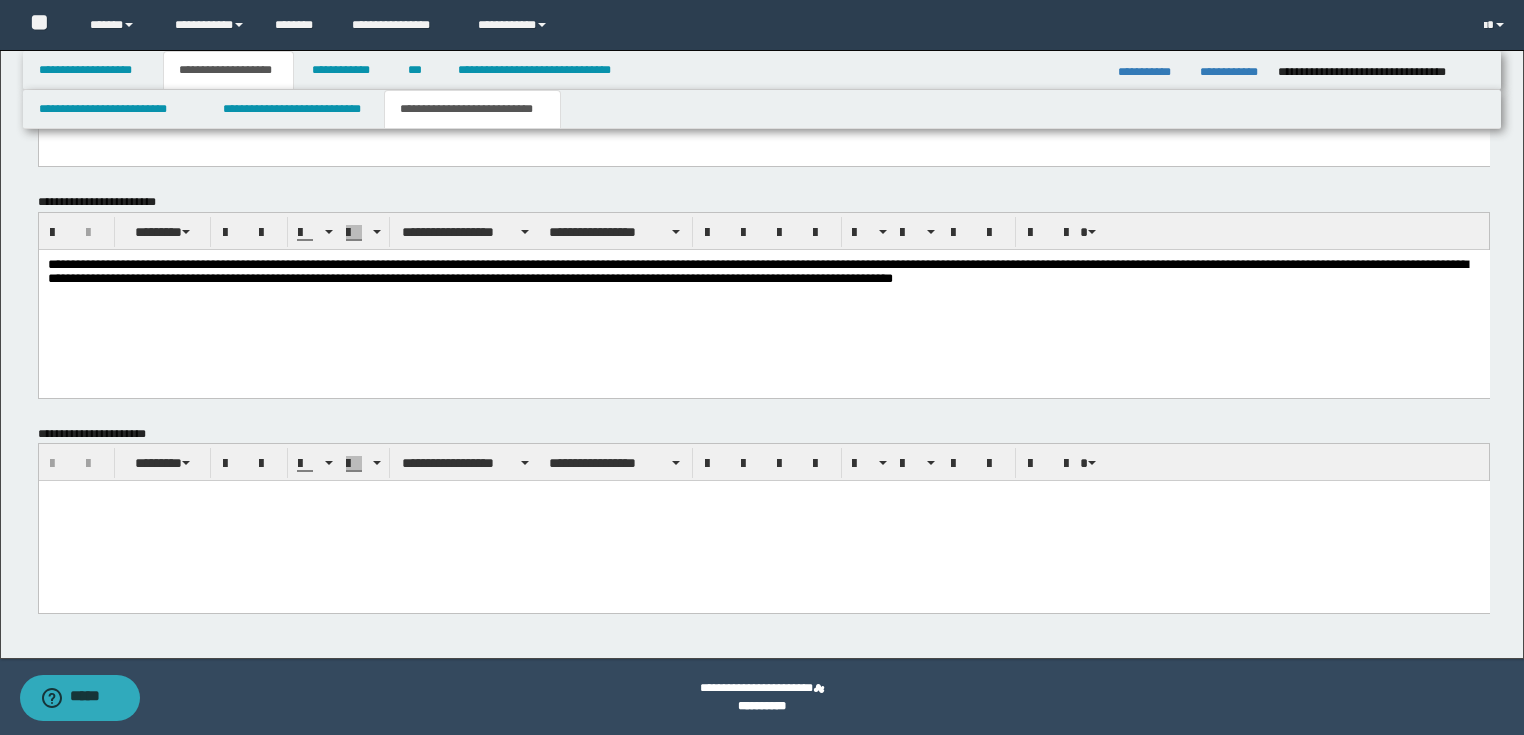 click on "**********" at bounding box center [763, 273] 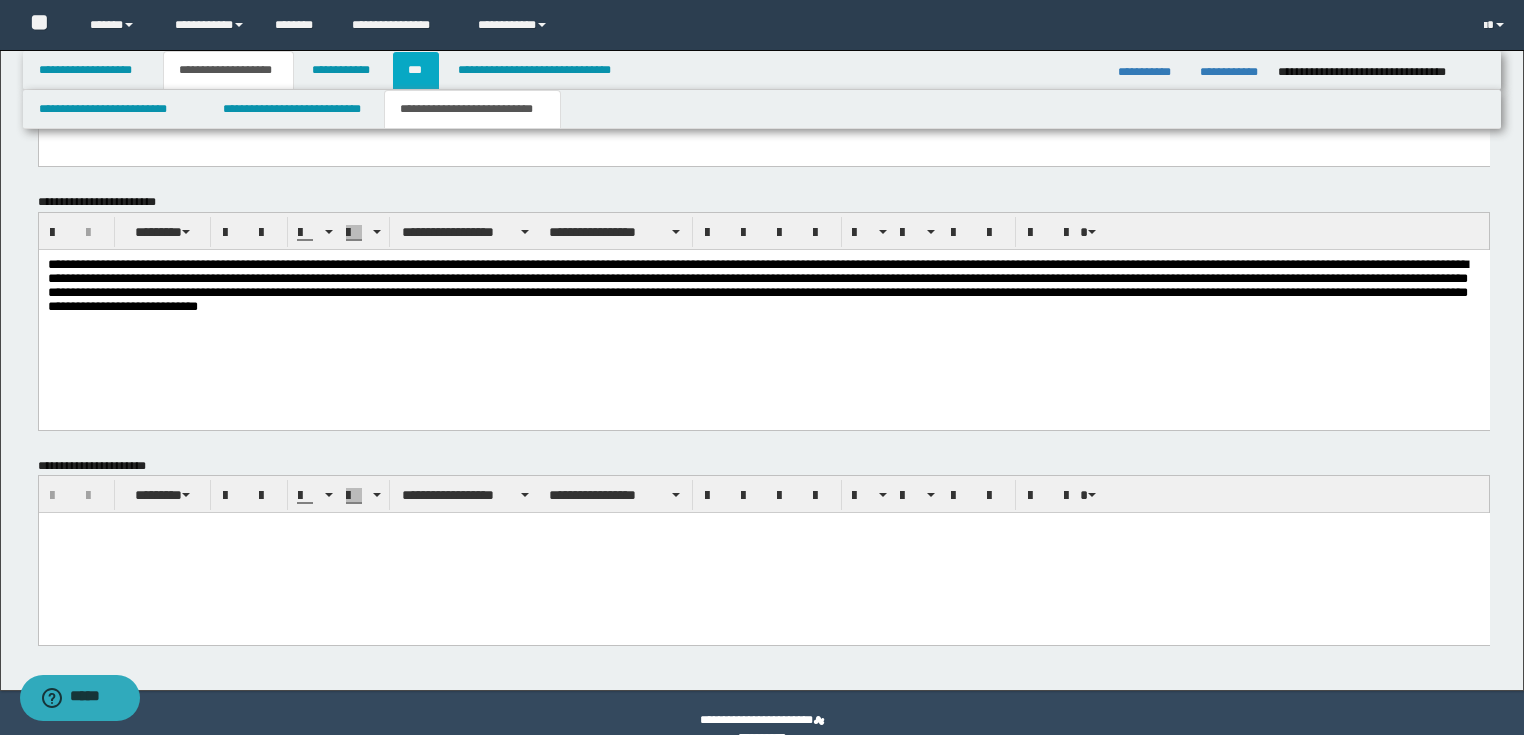 click on "***" at bounding box center (416, 70) 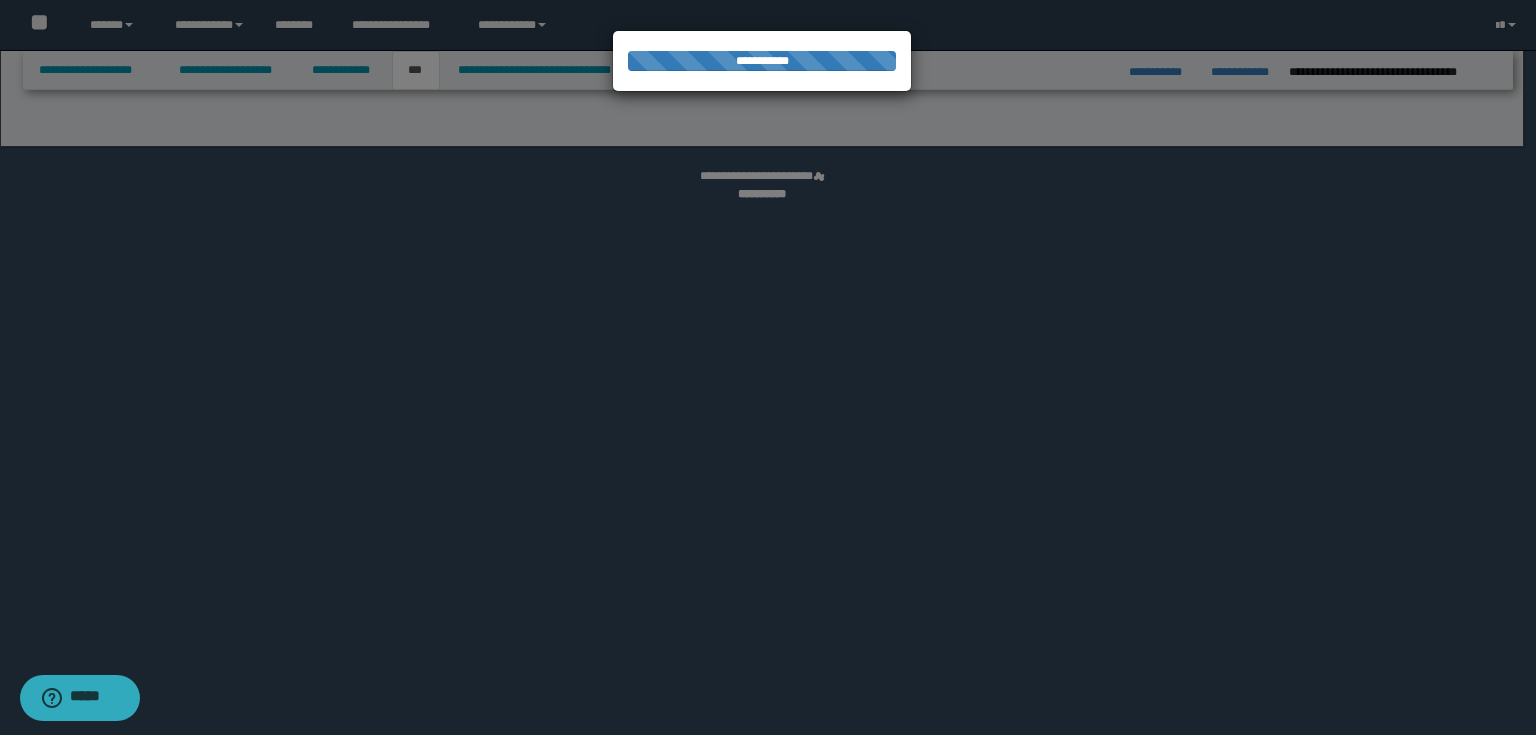 select on "*" 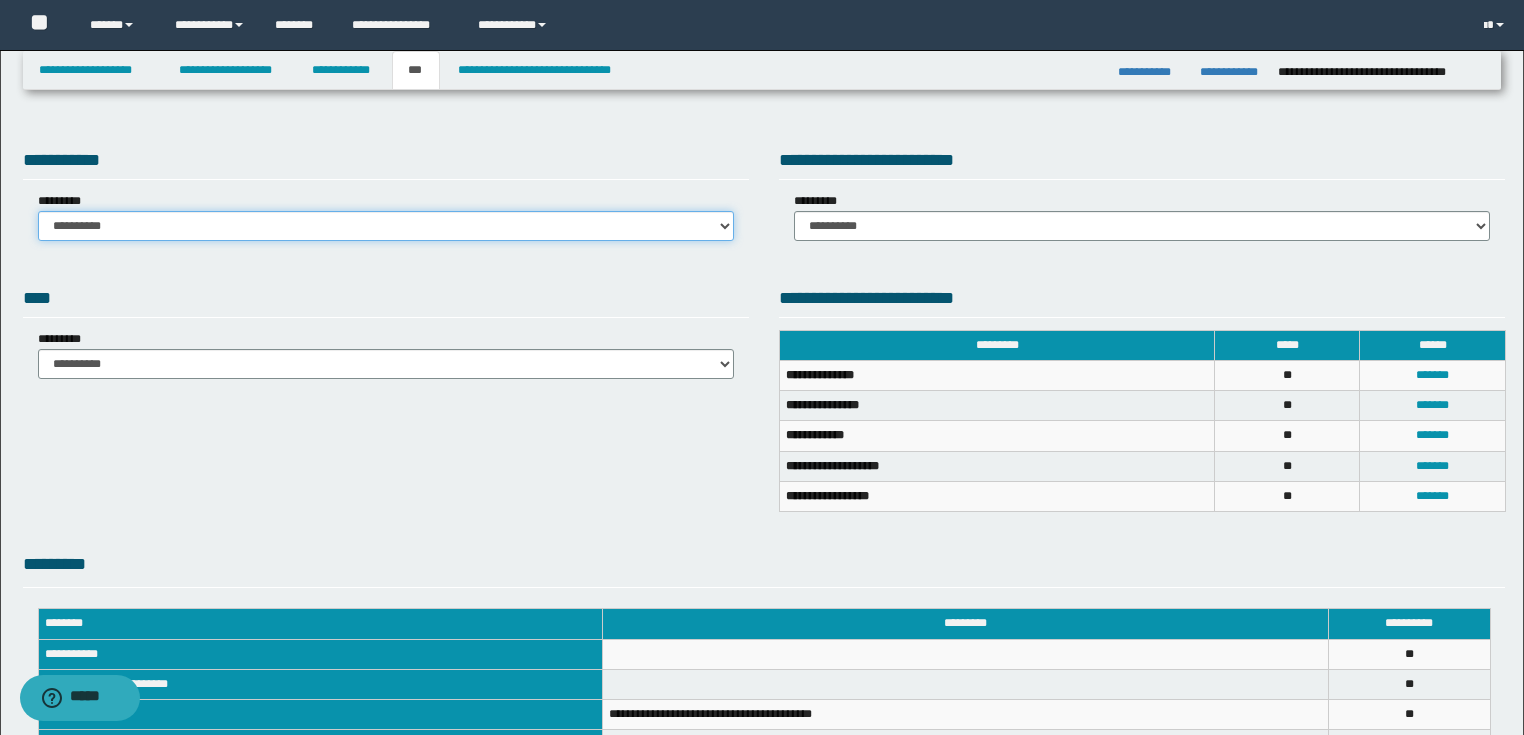 click on "**********" at bounding box center (386, 226) 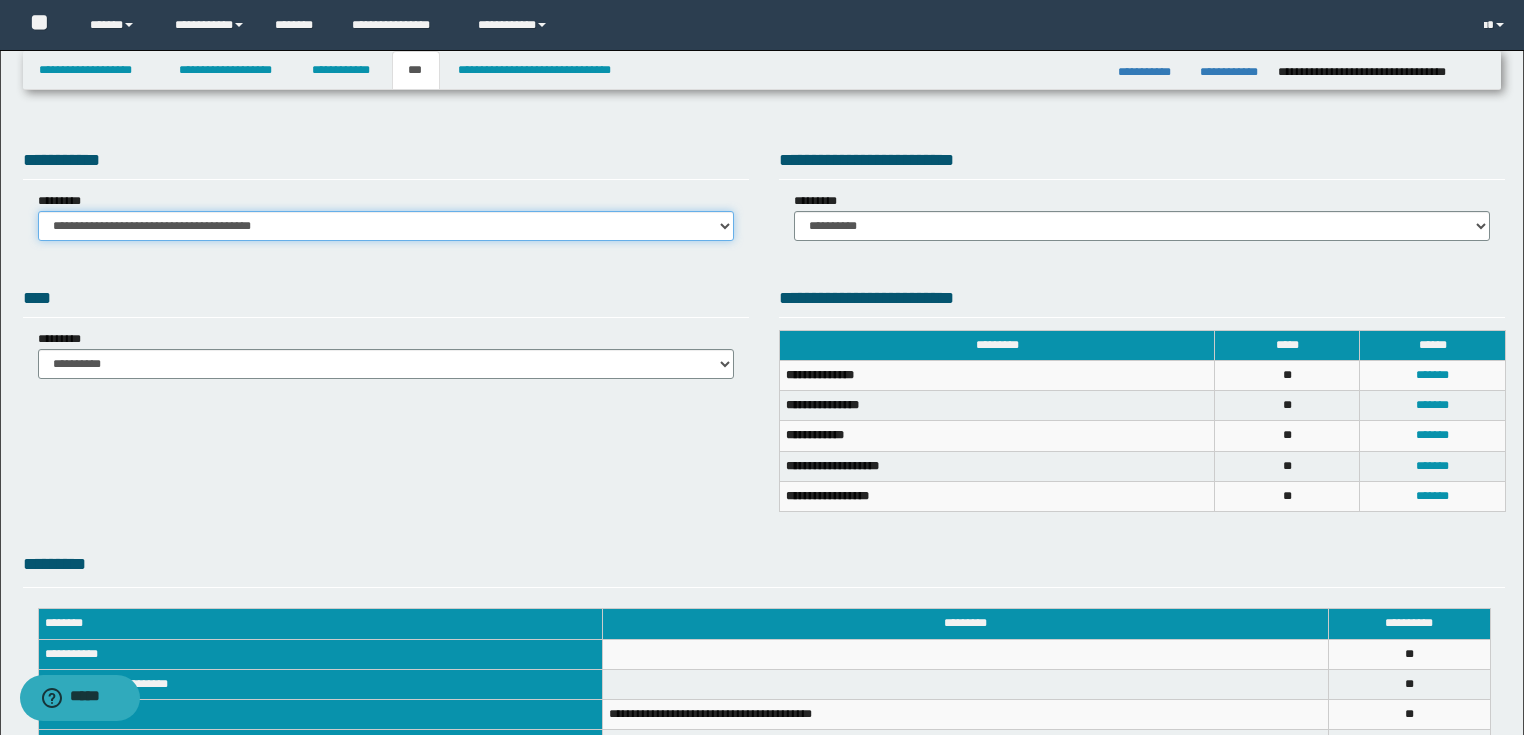 click on "**********" at bounding box center (386, 226) 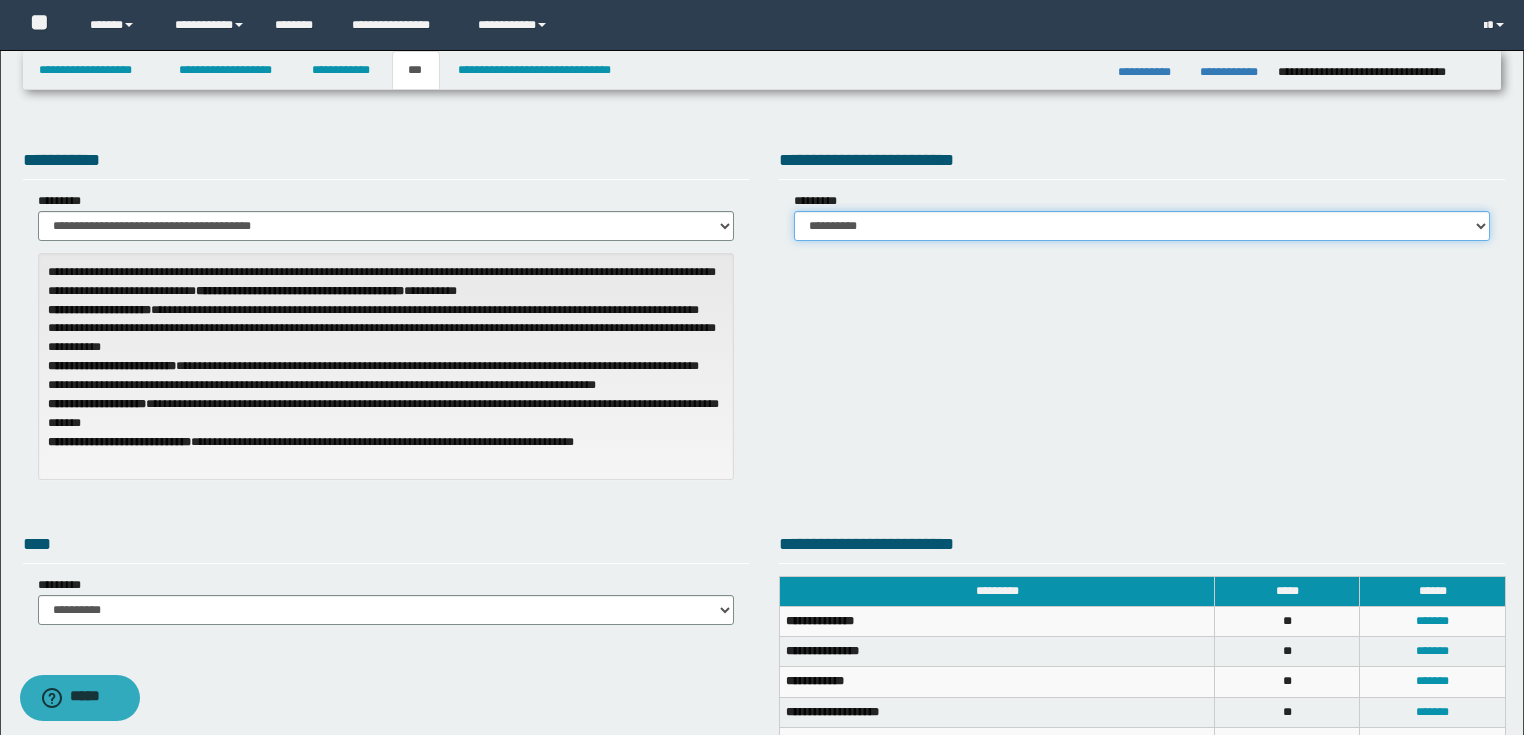 click on "**********" at bounding box center [1142, 226] 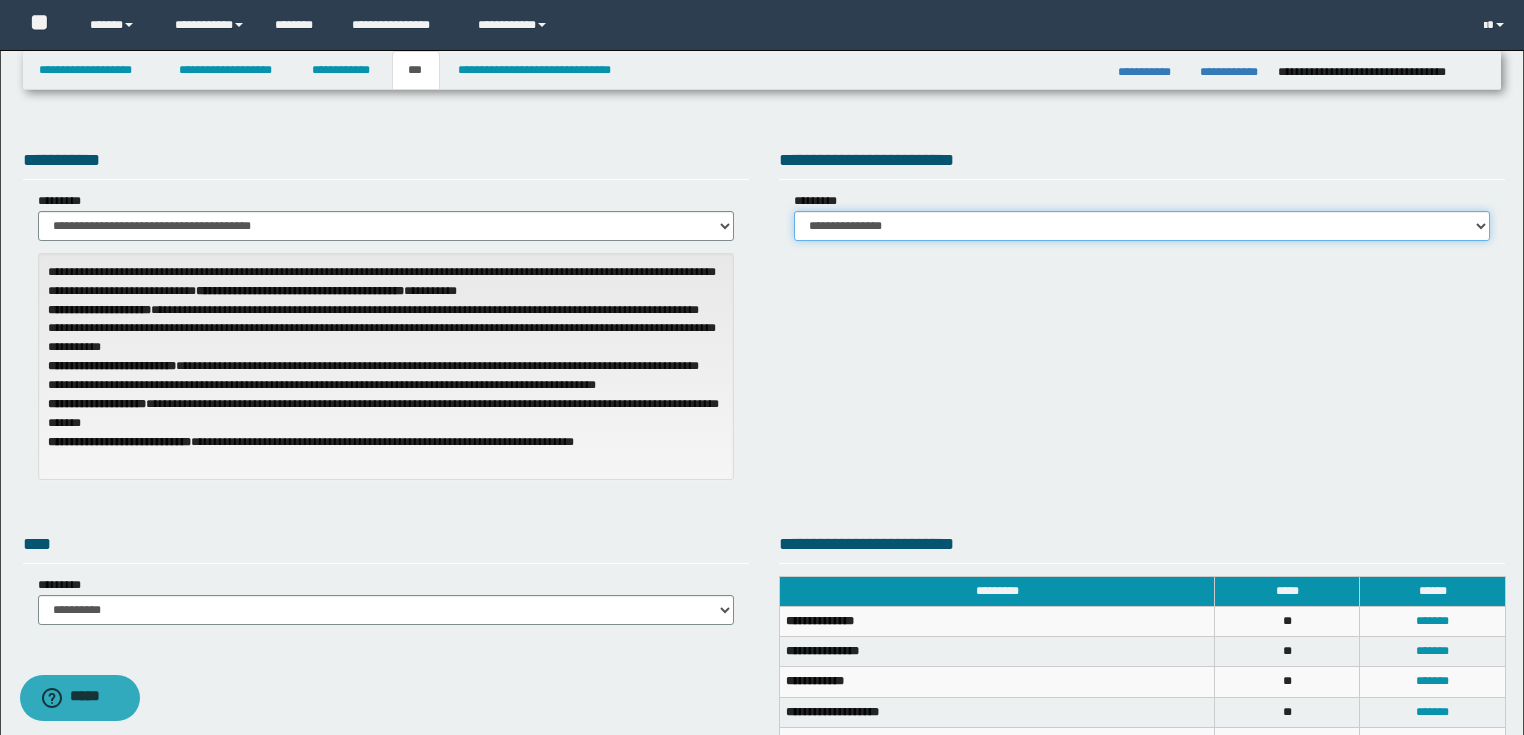 click on "**********" at bounding box center [1142, 226] 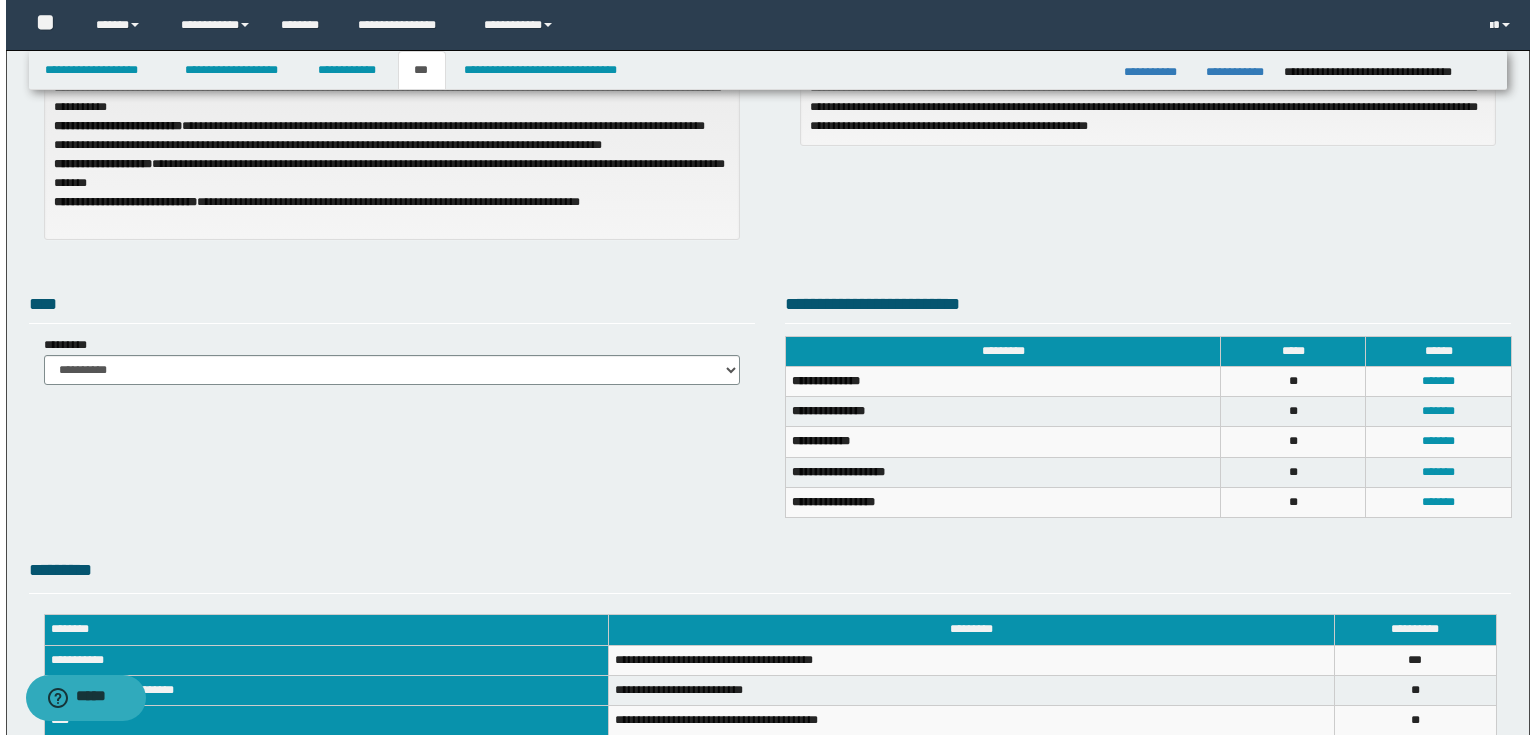 scroll, scrollTop: 320, scrollLeft: 0, axis: vertical 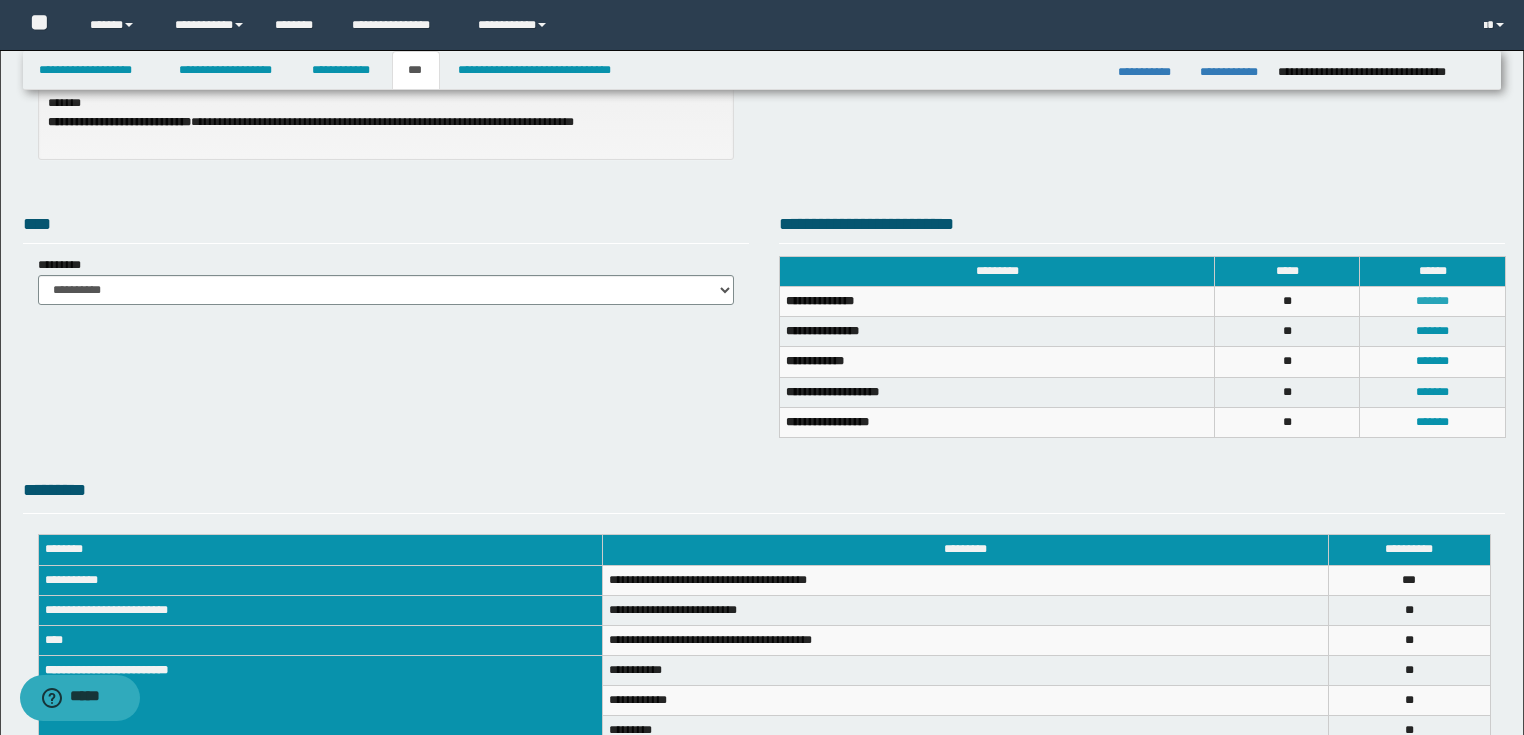 click on "*******" at bounding box center [1432, 301] 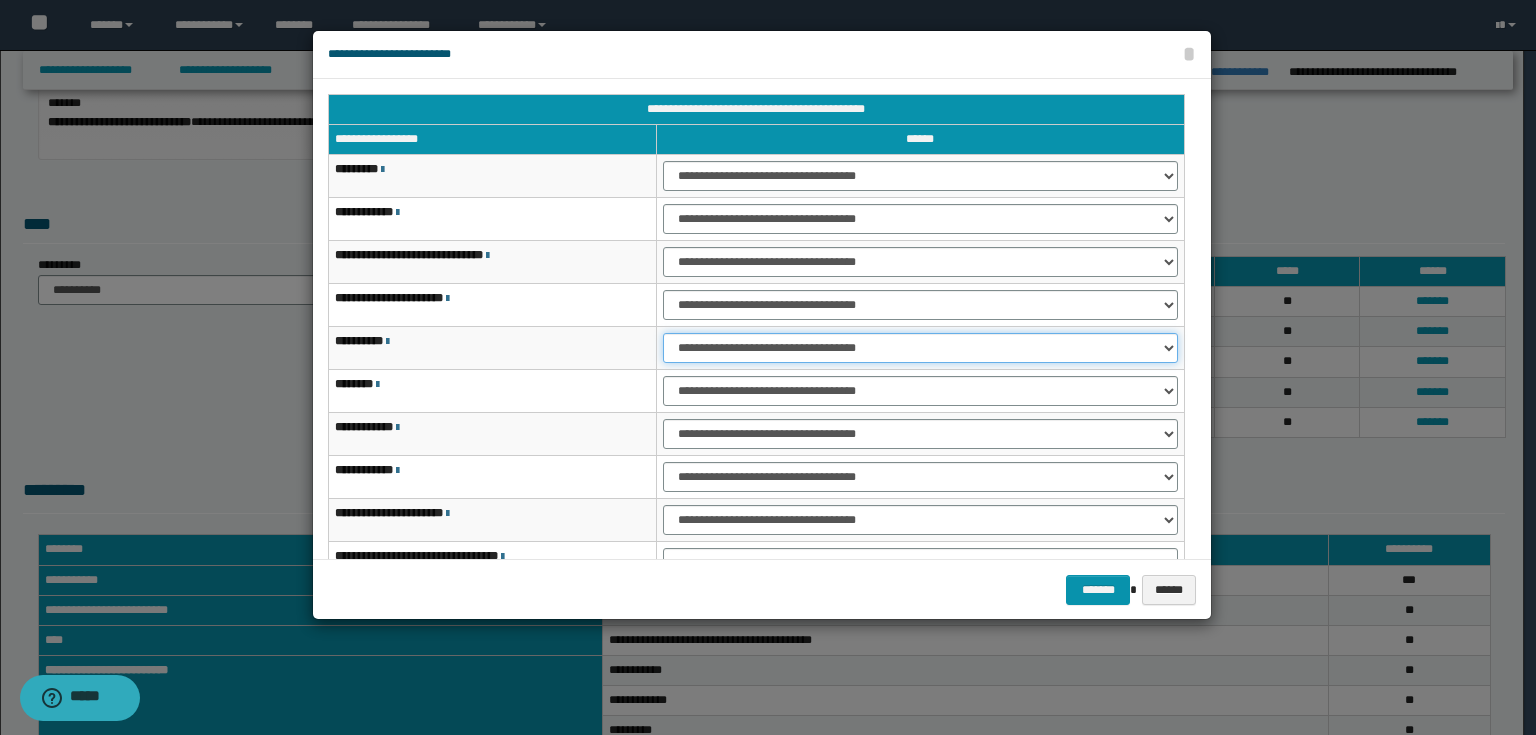 click on "**********" at bounding box center [920, 348] 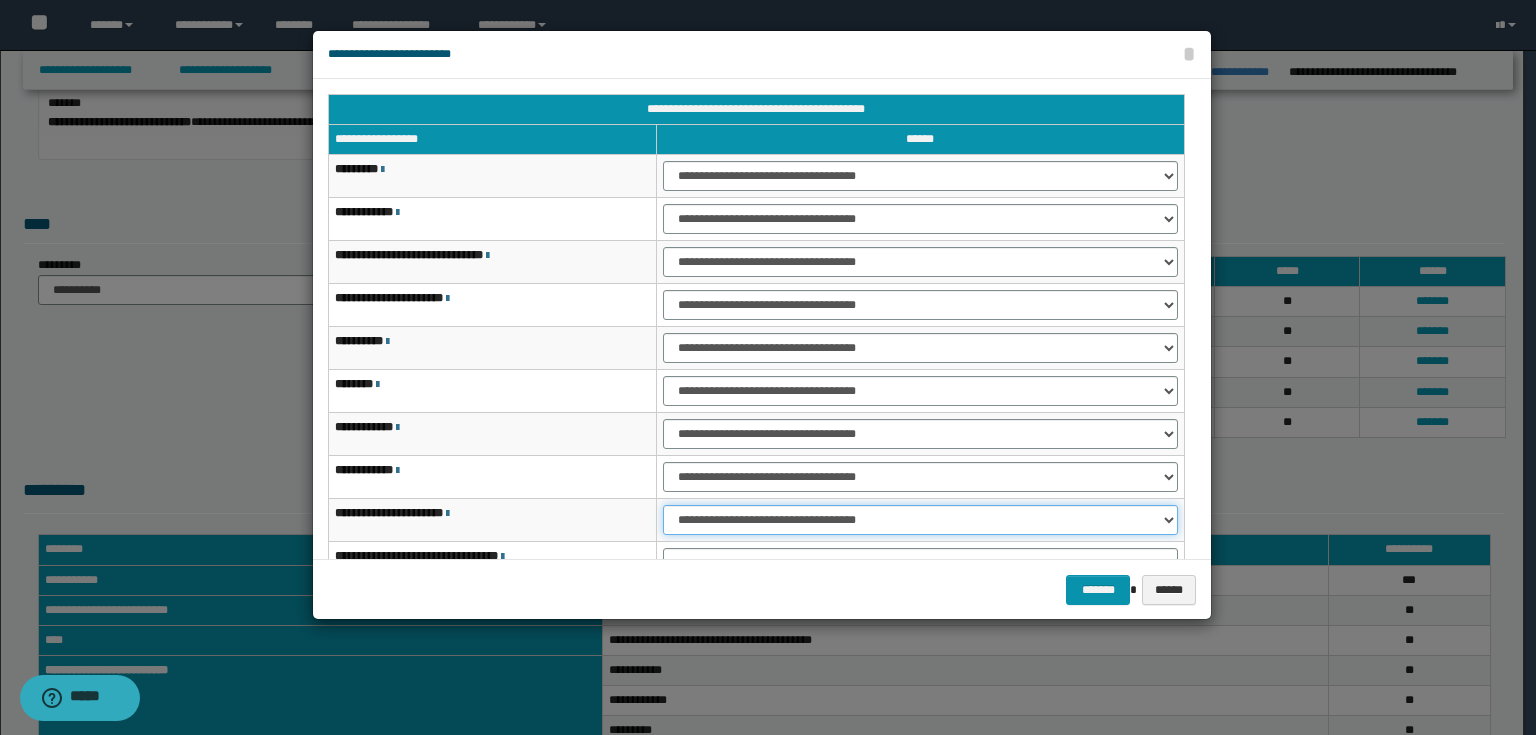 click on "**********" at bounding box center [920, 520] 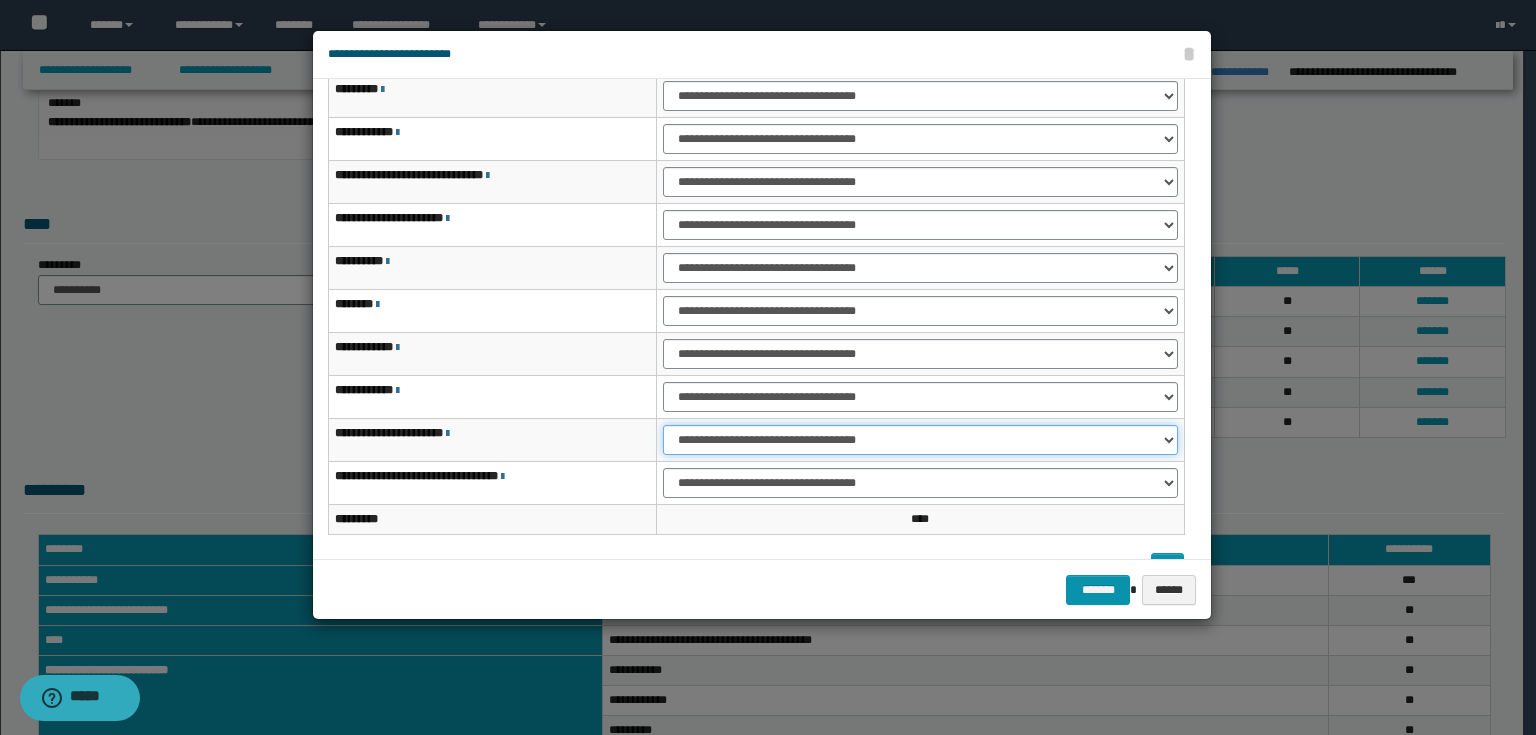 scroll, scrollTop: 118, scrollLeft: 0, axis: vertical 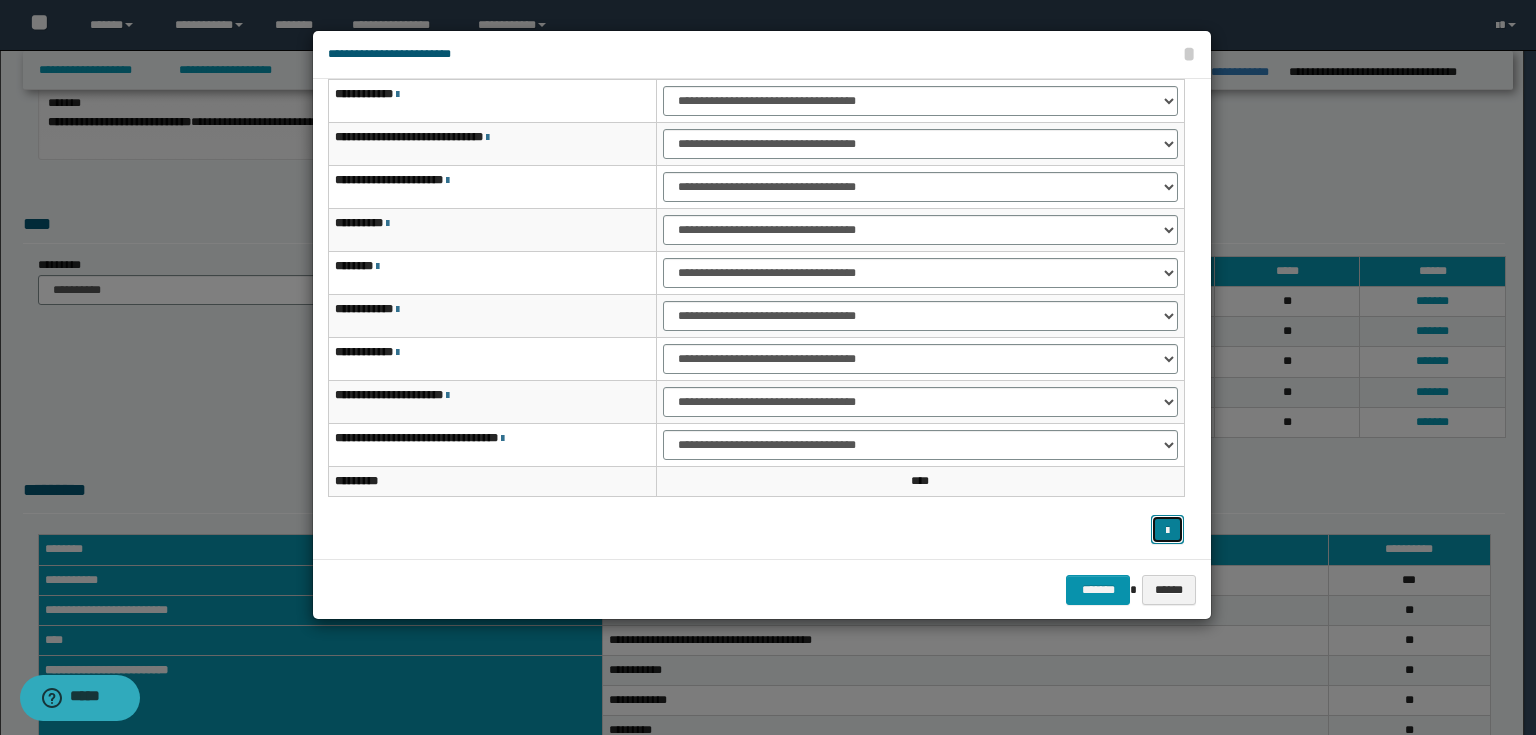 click at bounding box center [1168, 530] 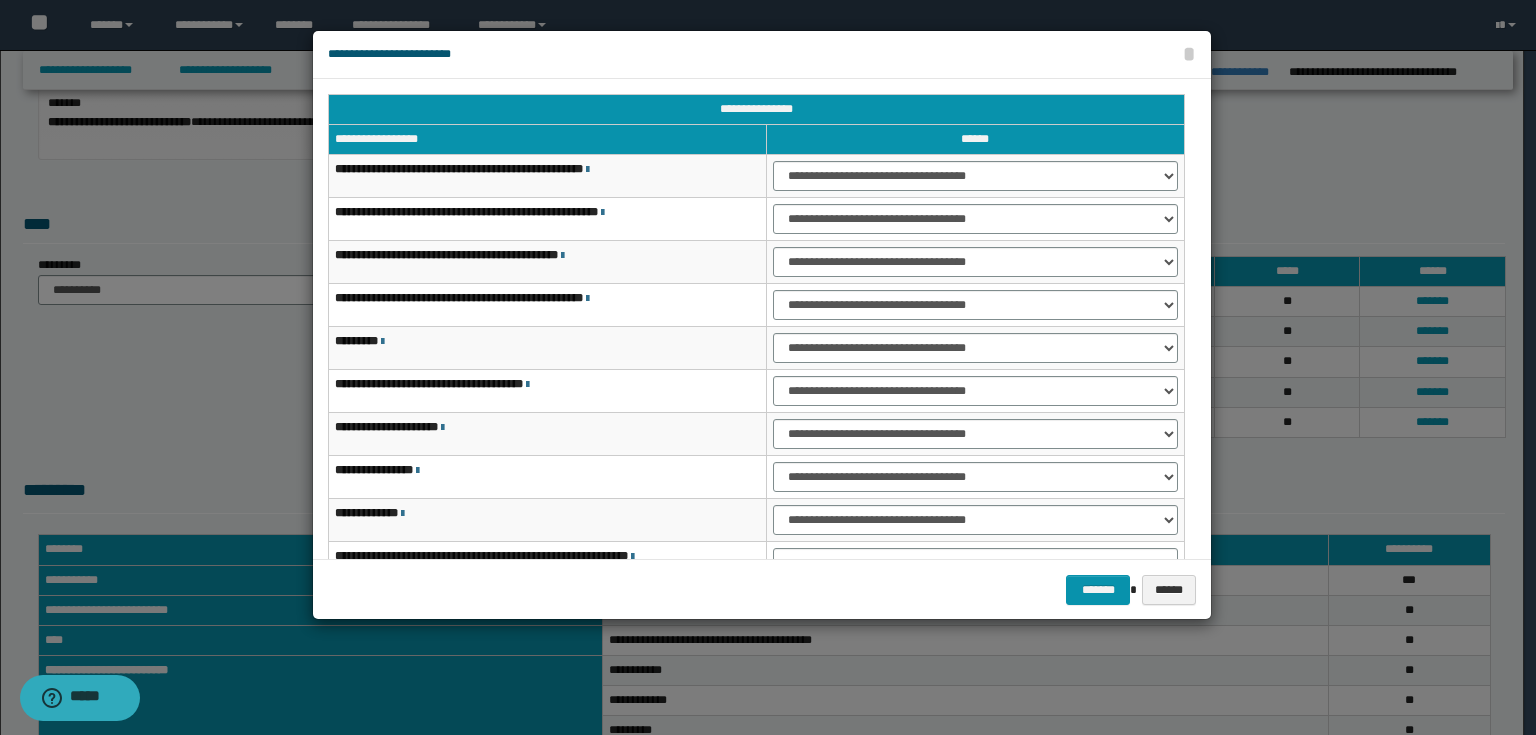 scroll, scrollTop: 80, scrollLeft: 0, axis: vertical 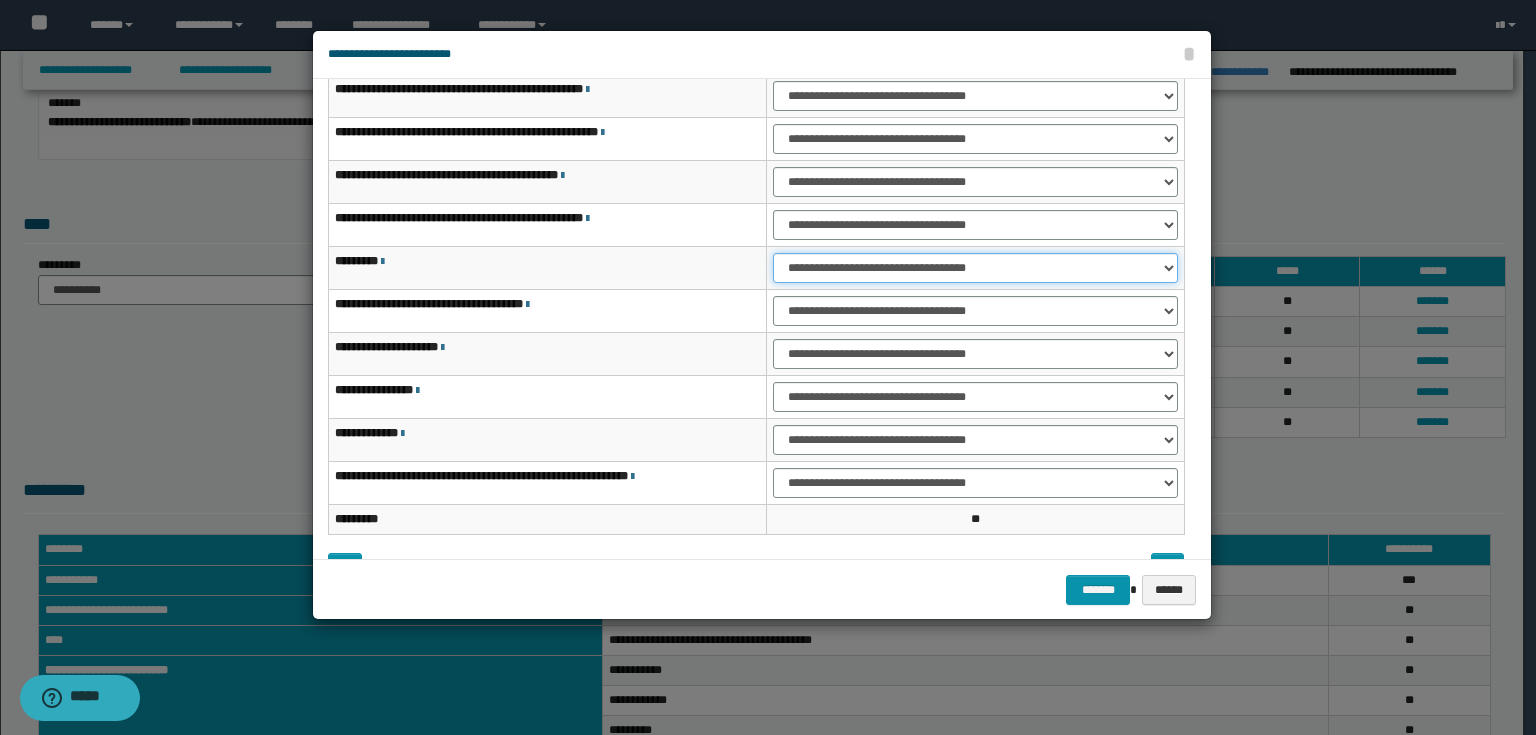 click on "**********" at bounding box center [975, 268] 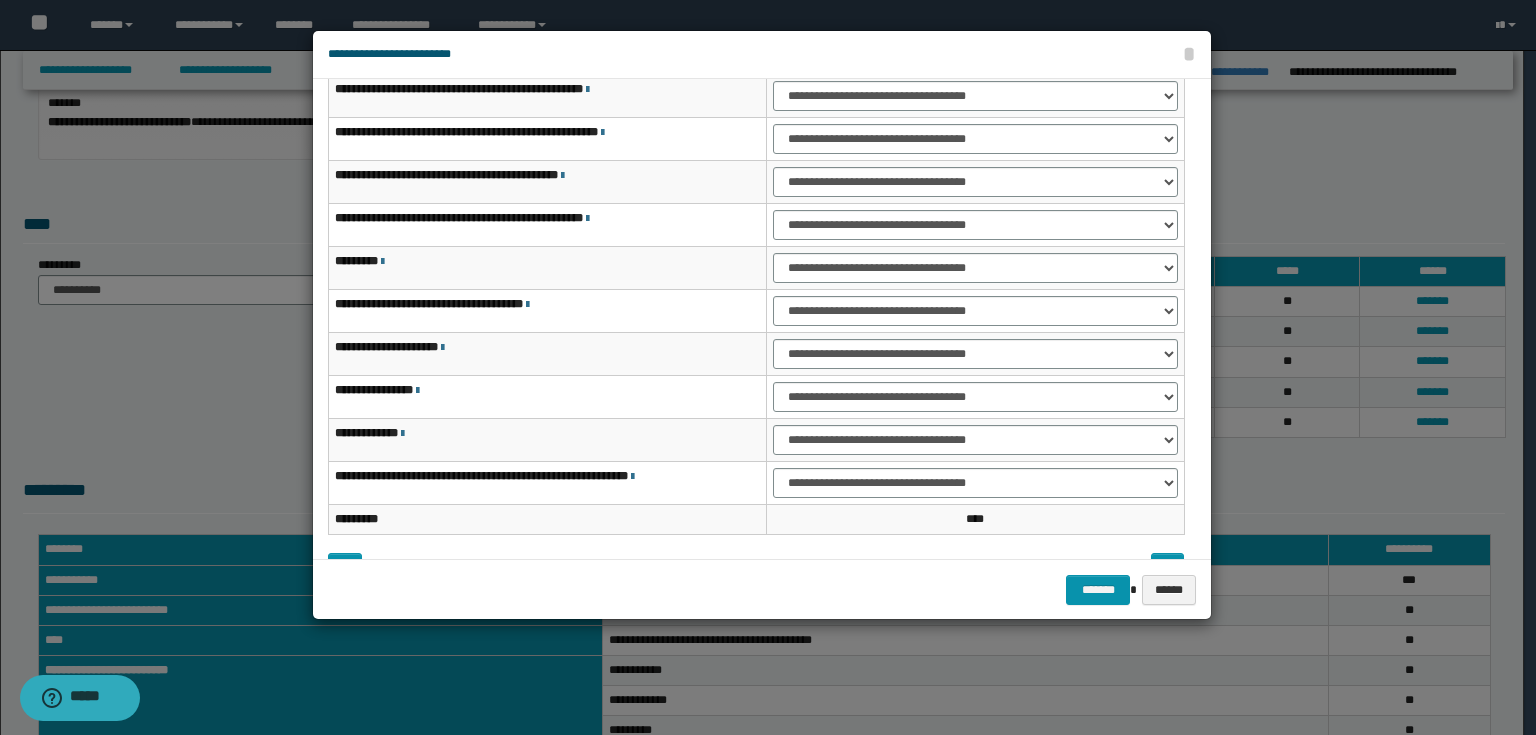 drag, startPoint x: 503, startPoint y: 356, endPoint x: 238, endPoint y: 365, distance: 265.15277 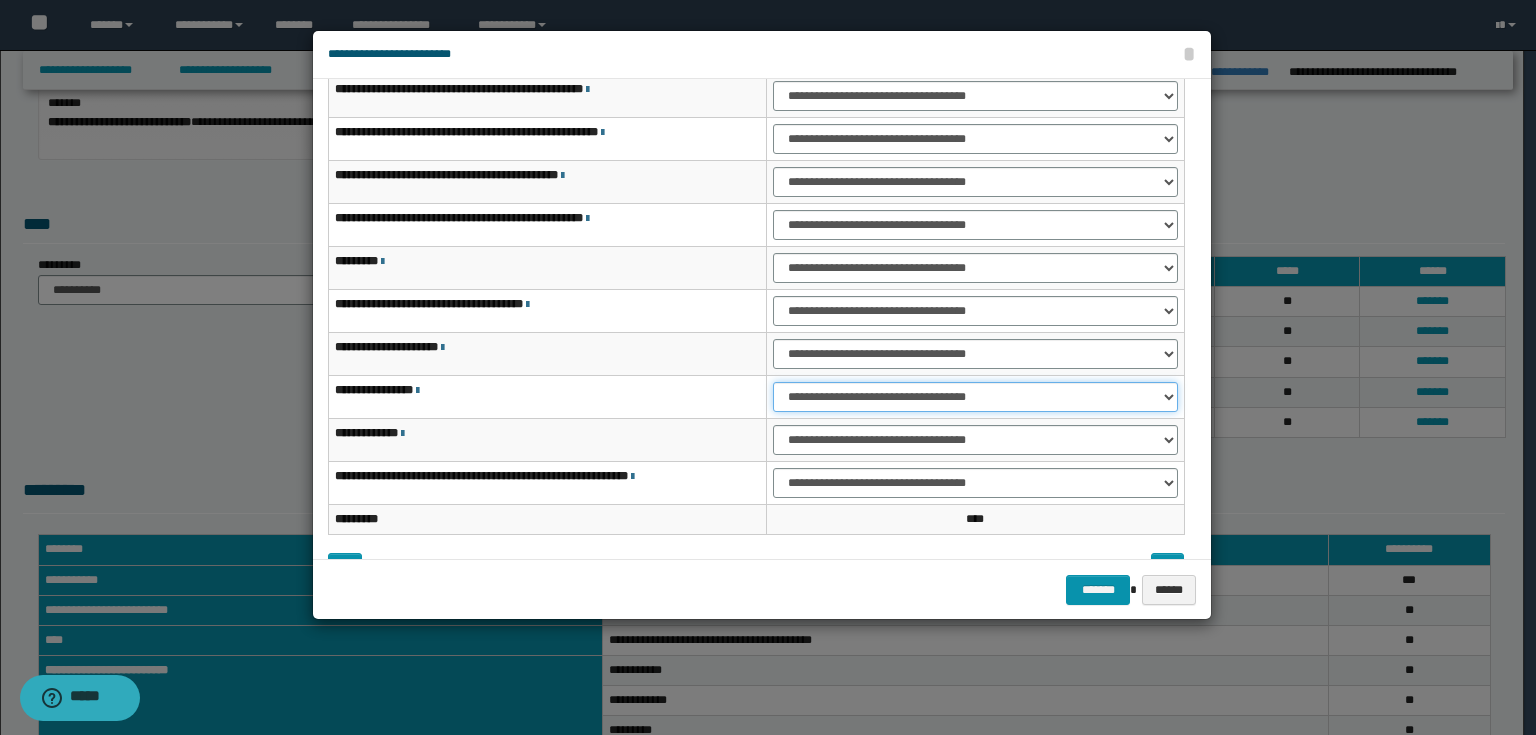 click on "**********" at bounding box center (975, 397) 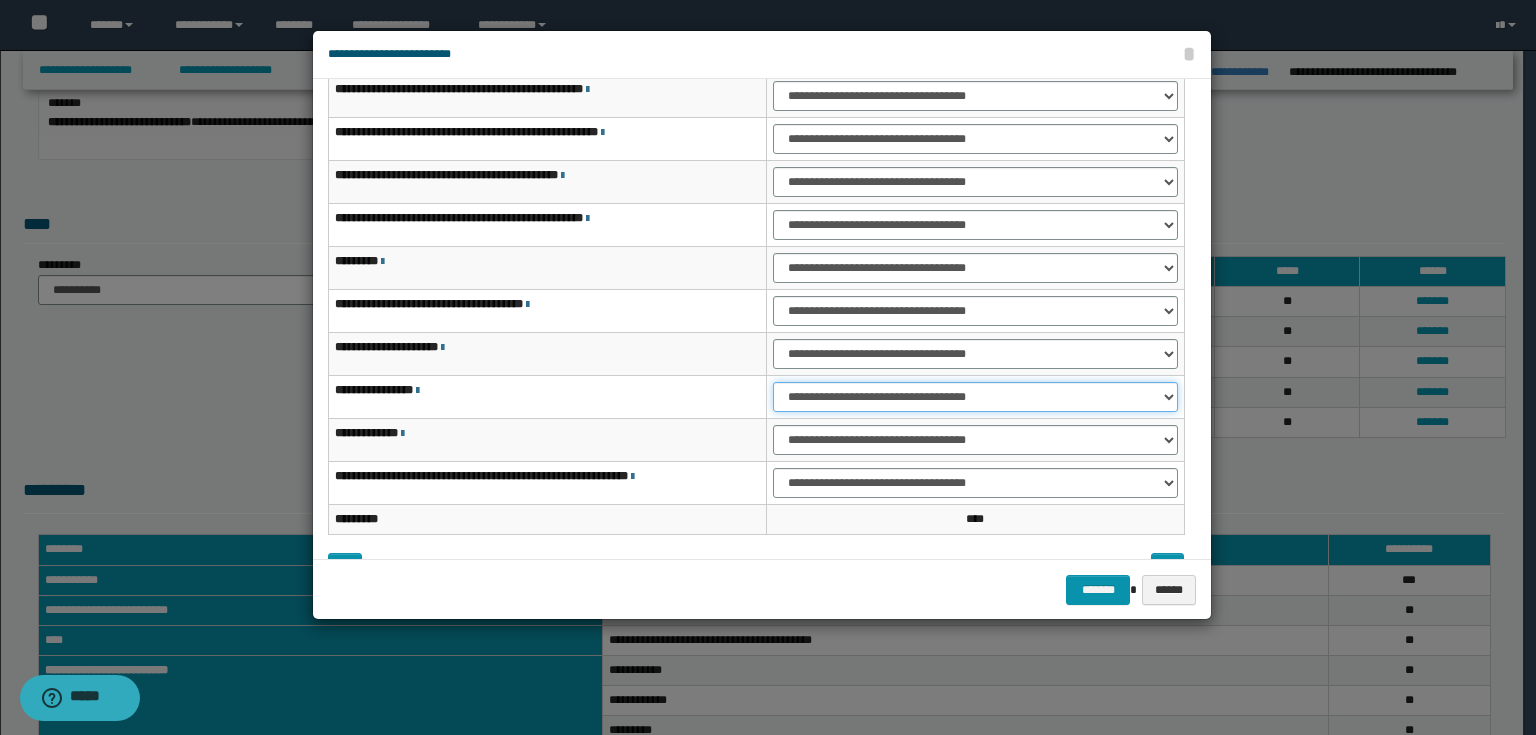 select on "***" 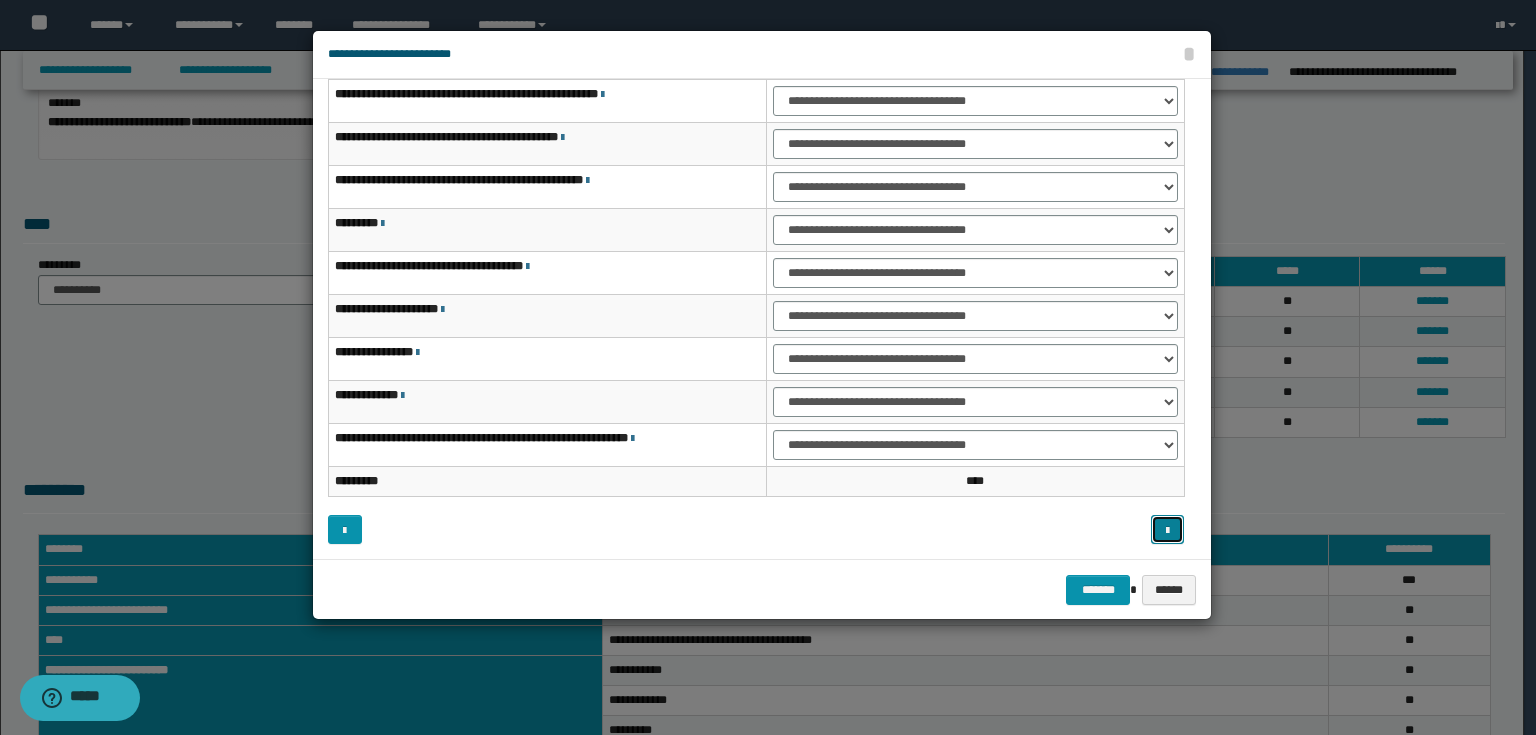 click at bounding box center [1167, 531] 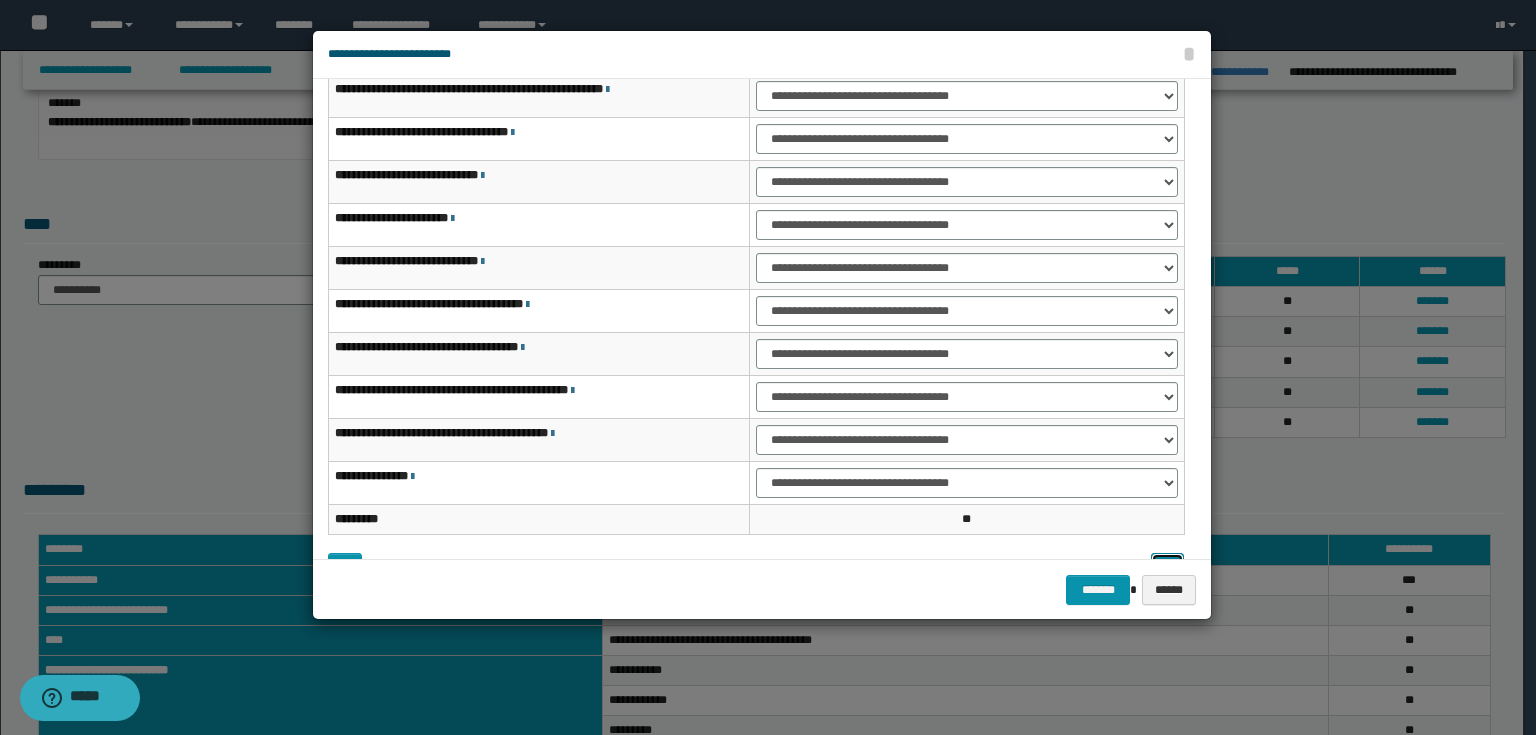 scroll, scrollTop: 118, scrollLeft: 0, axis: vertical 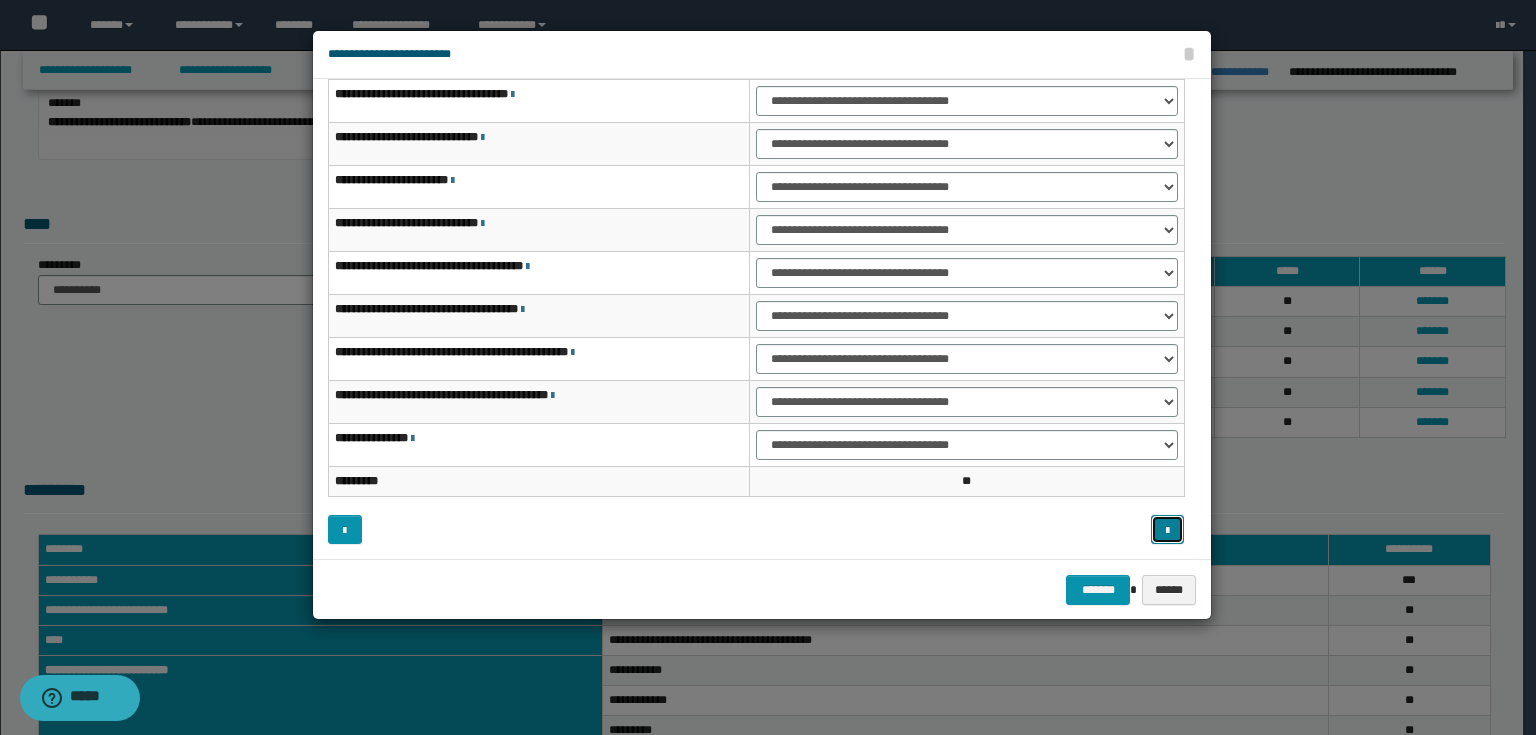 click at bounding box center [1167, 531] 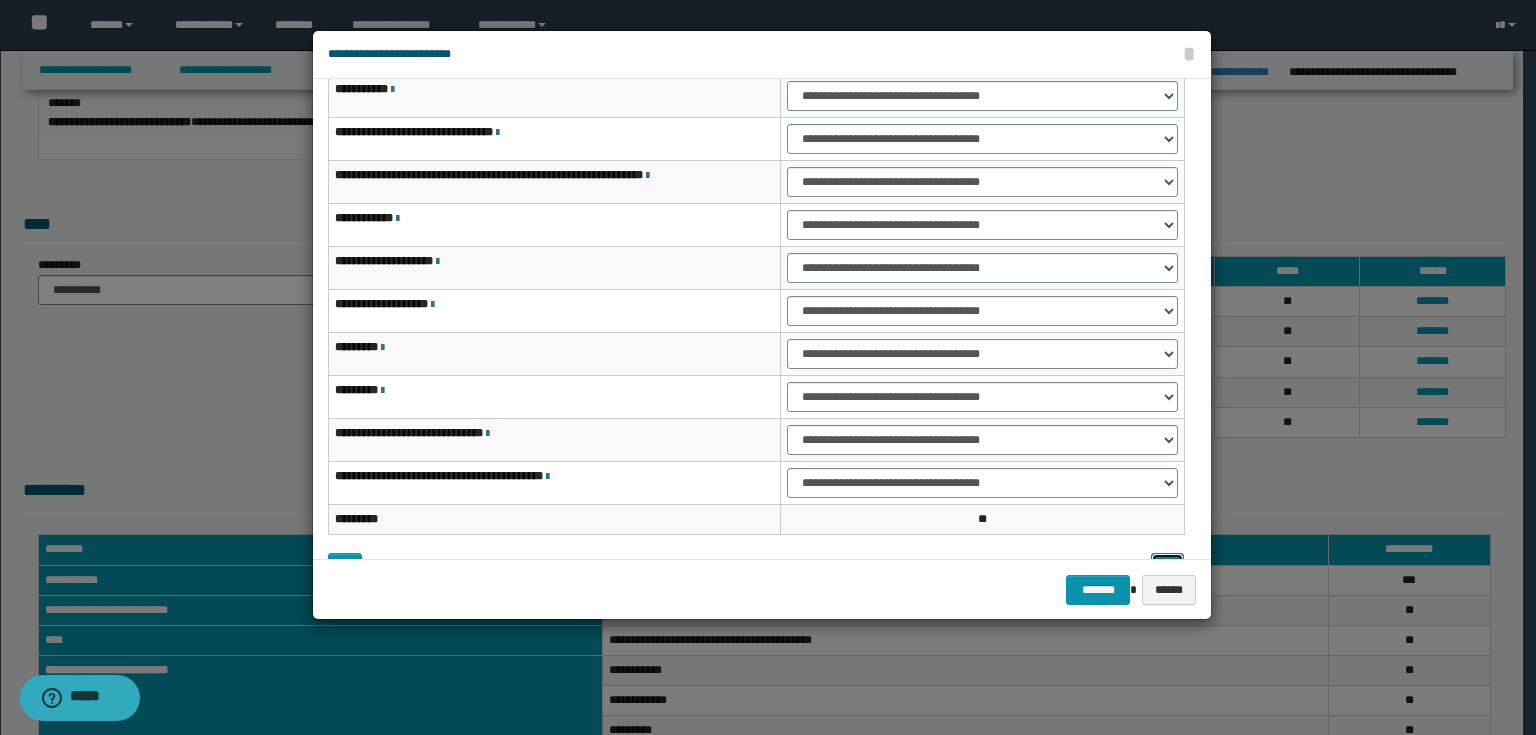 scroll, scrollTop: 118, scrollLeft: 0, axis: vertical 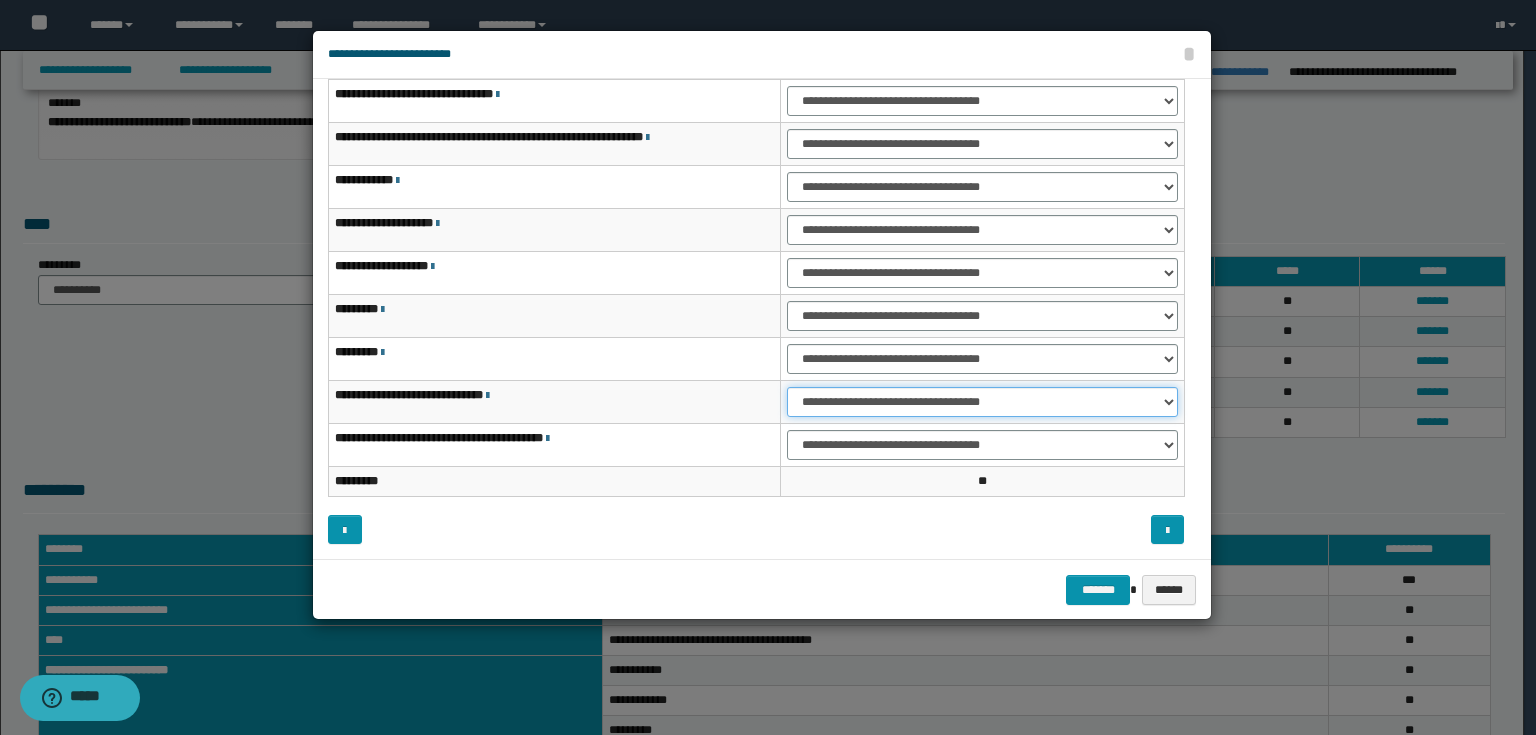 click on "**********" at bounding box center (982, 402) 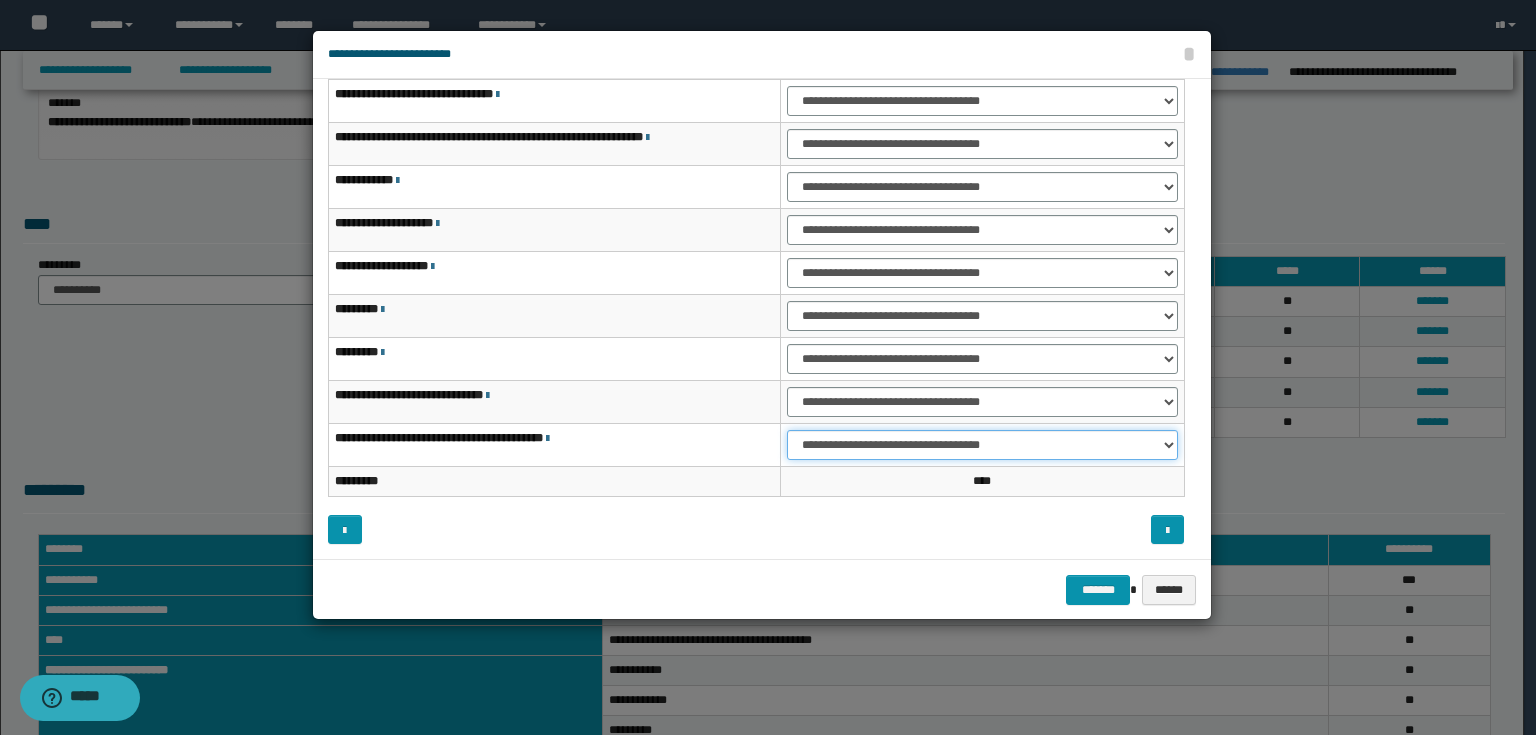 click on "**********" at bounding box center (982, 445) 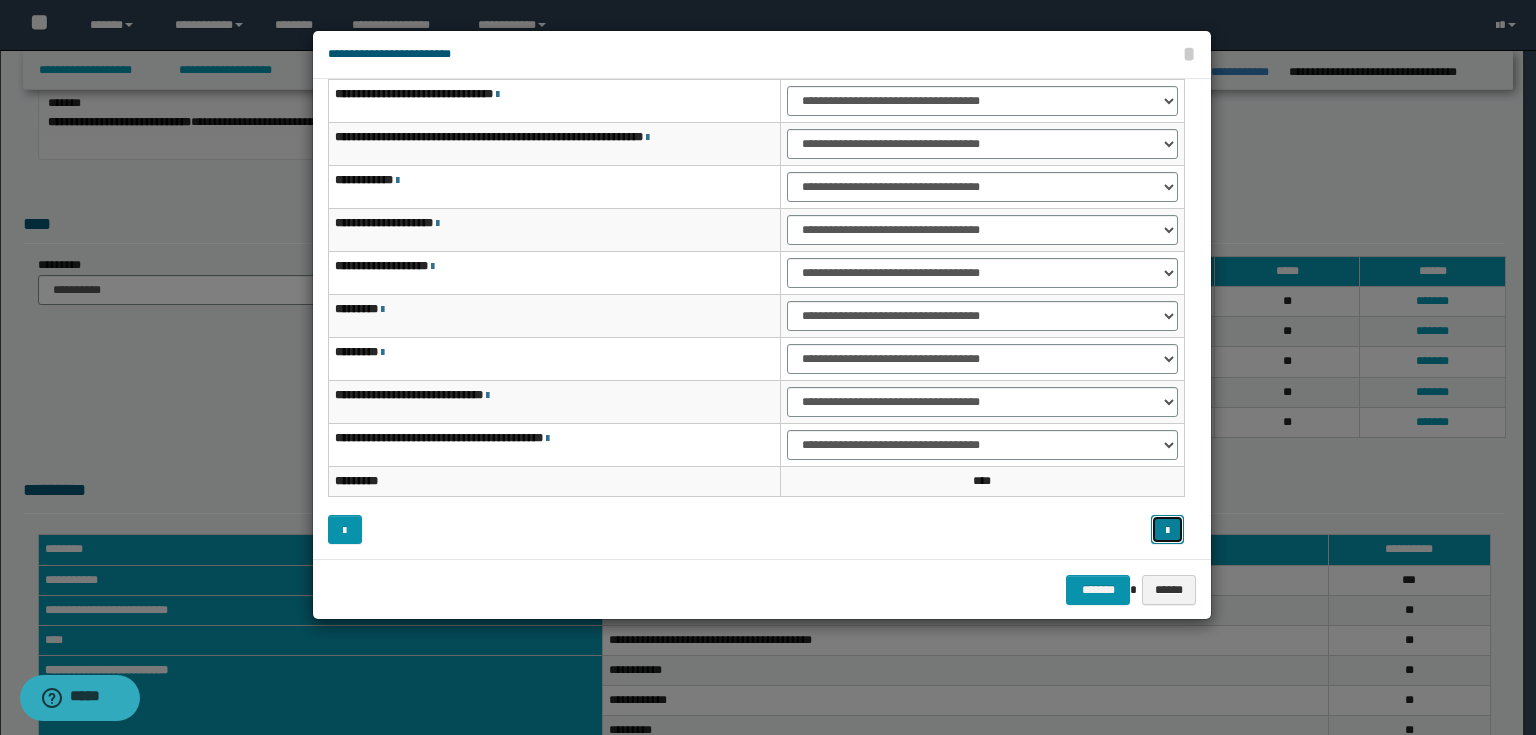 click at bounding box center [1167, 531] 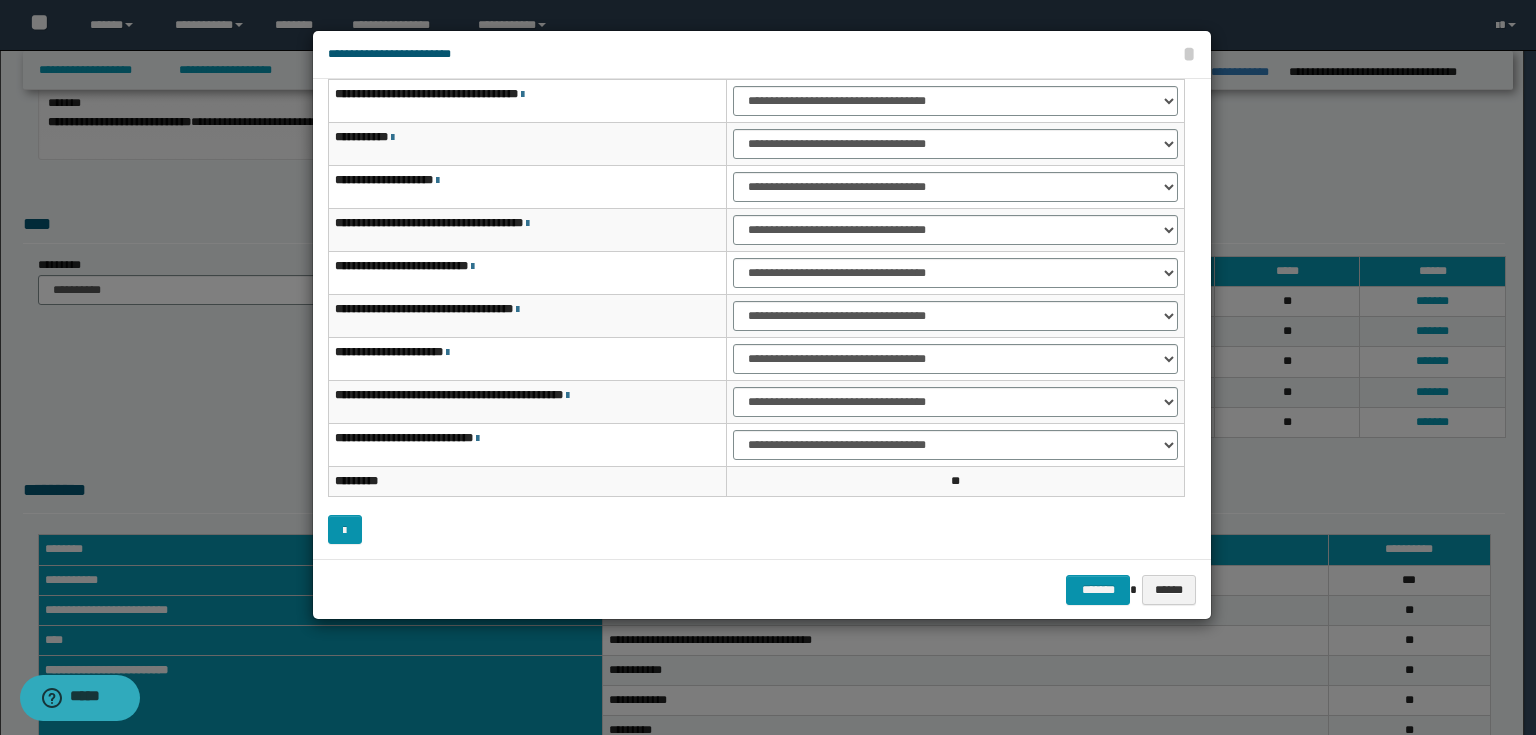 scroll, scrollTop: 38, scrollLeft: 0, axis: vertical 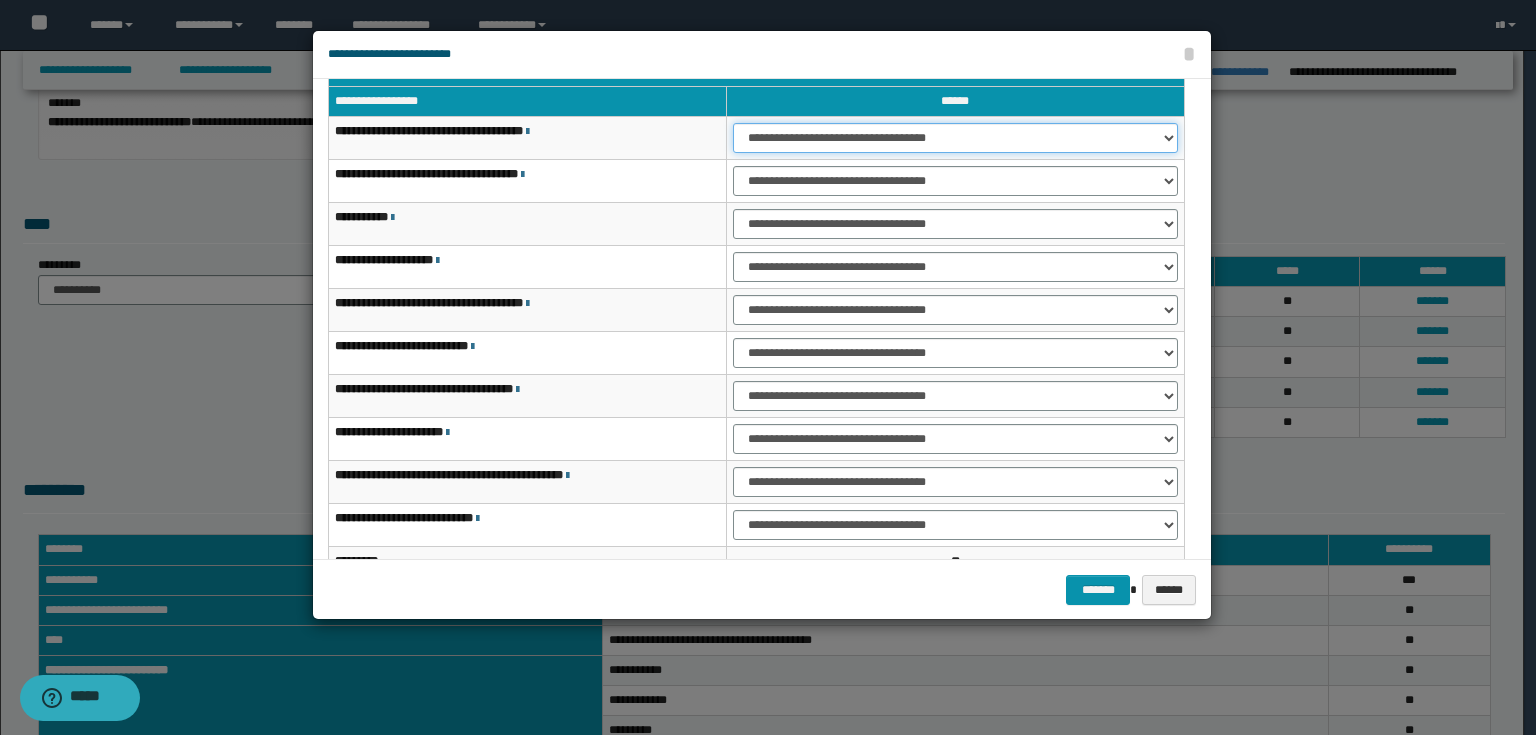 click on "**********" at bounding box center [955, 138] 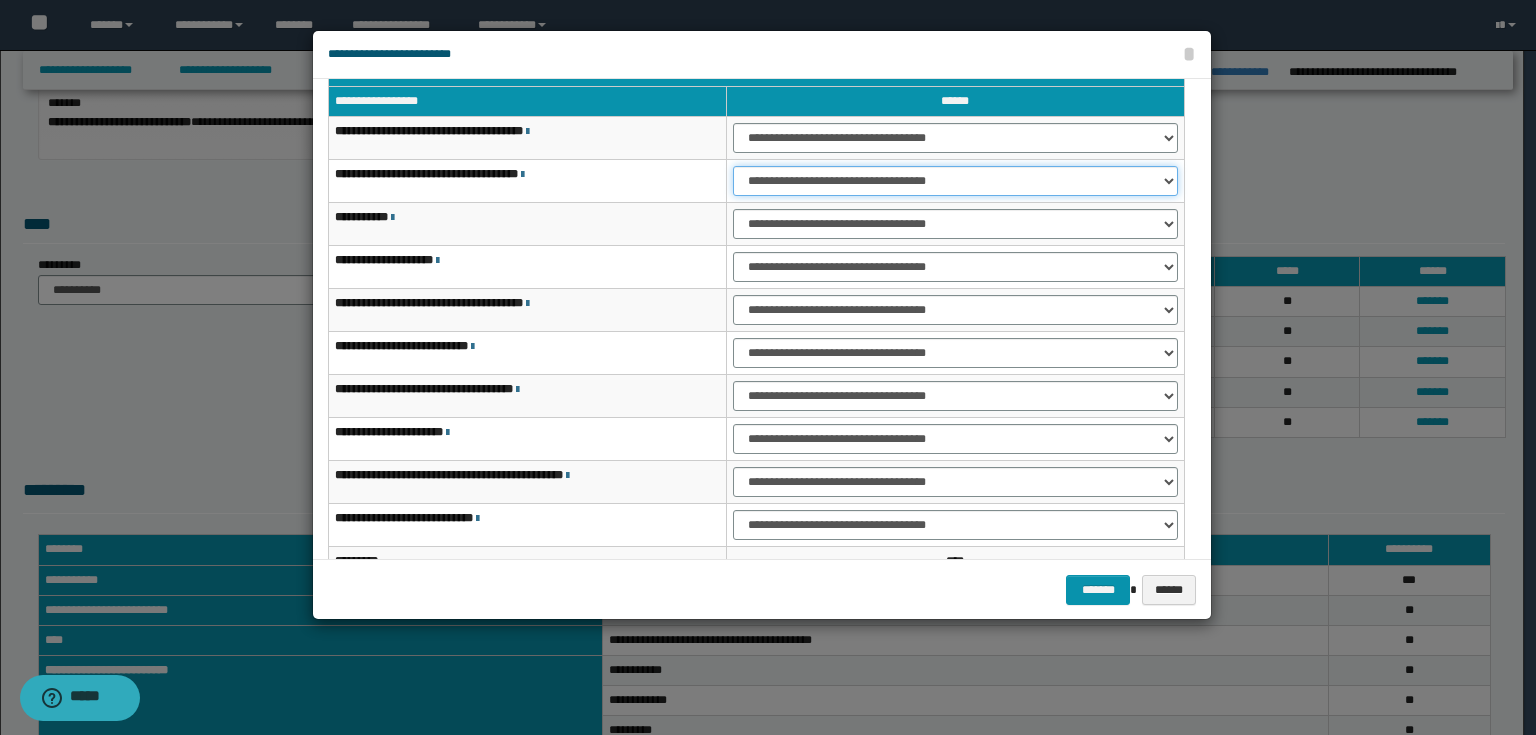 click on "**********" at bounding box center (955, 181) 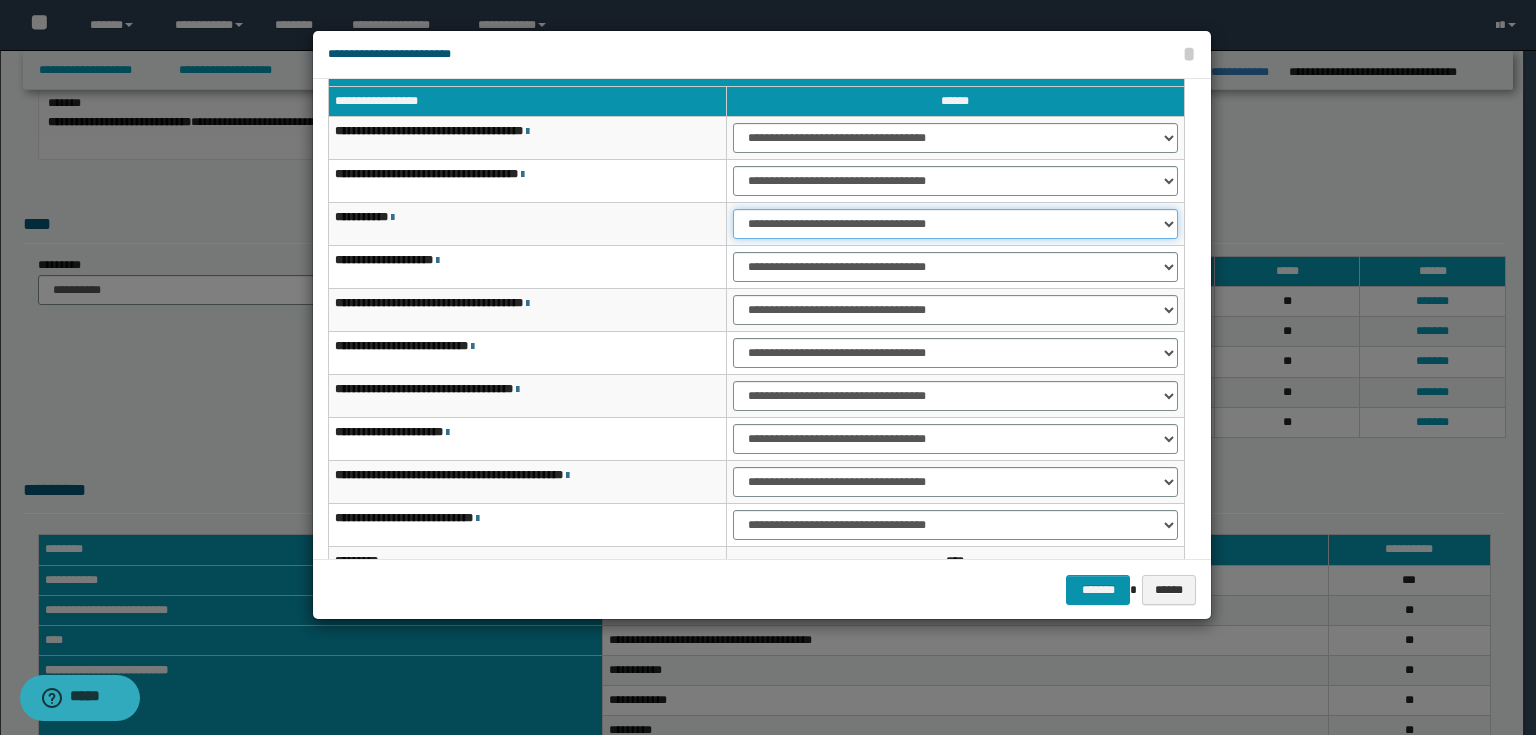 click on "**********" at bounding box center [955, 224] 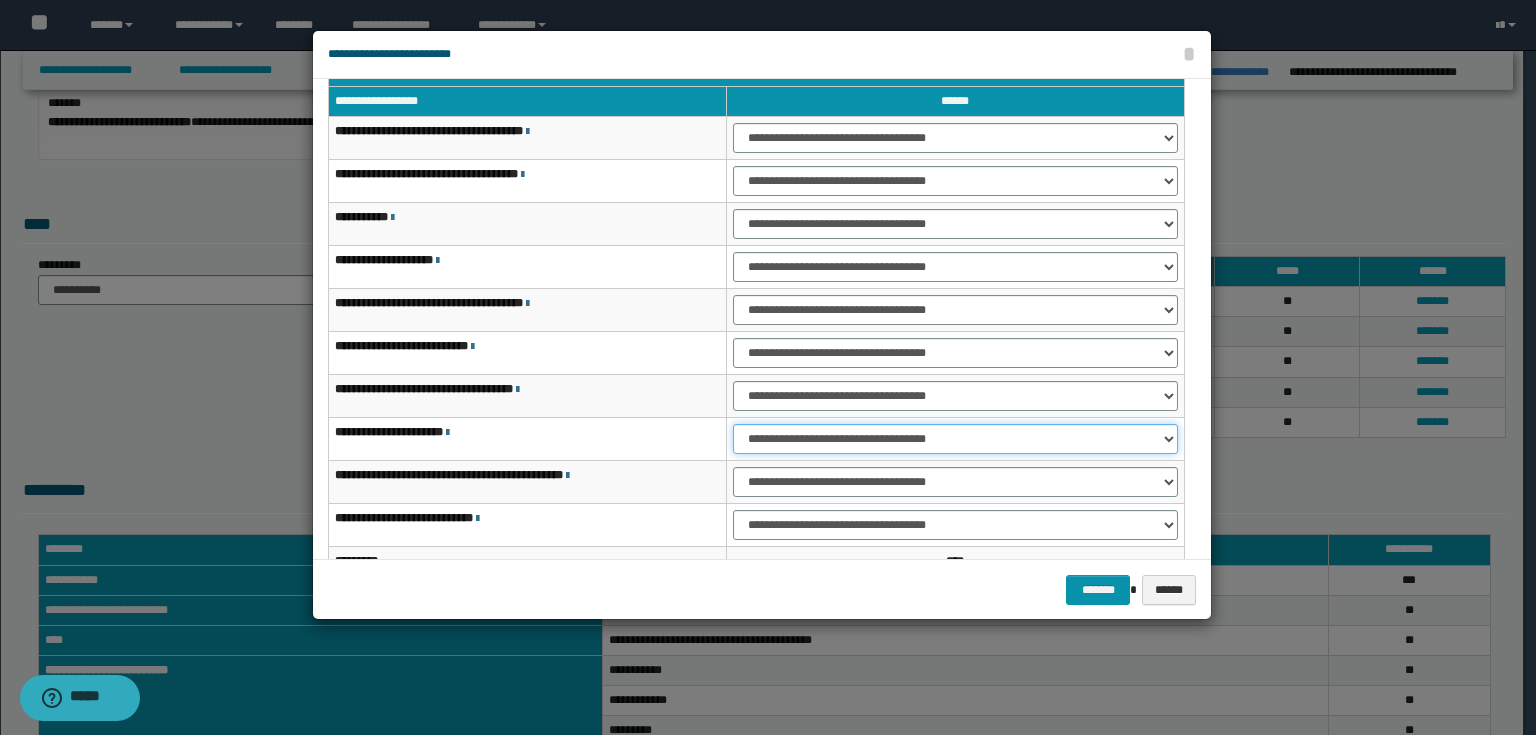 click on "**********" at bounding box center (955, 439) 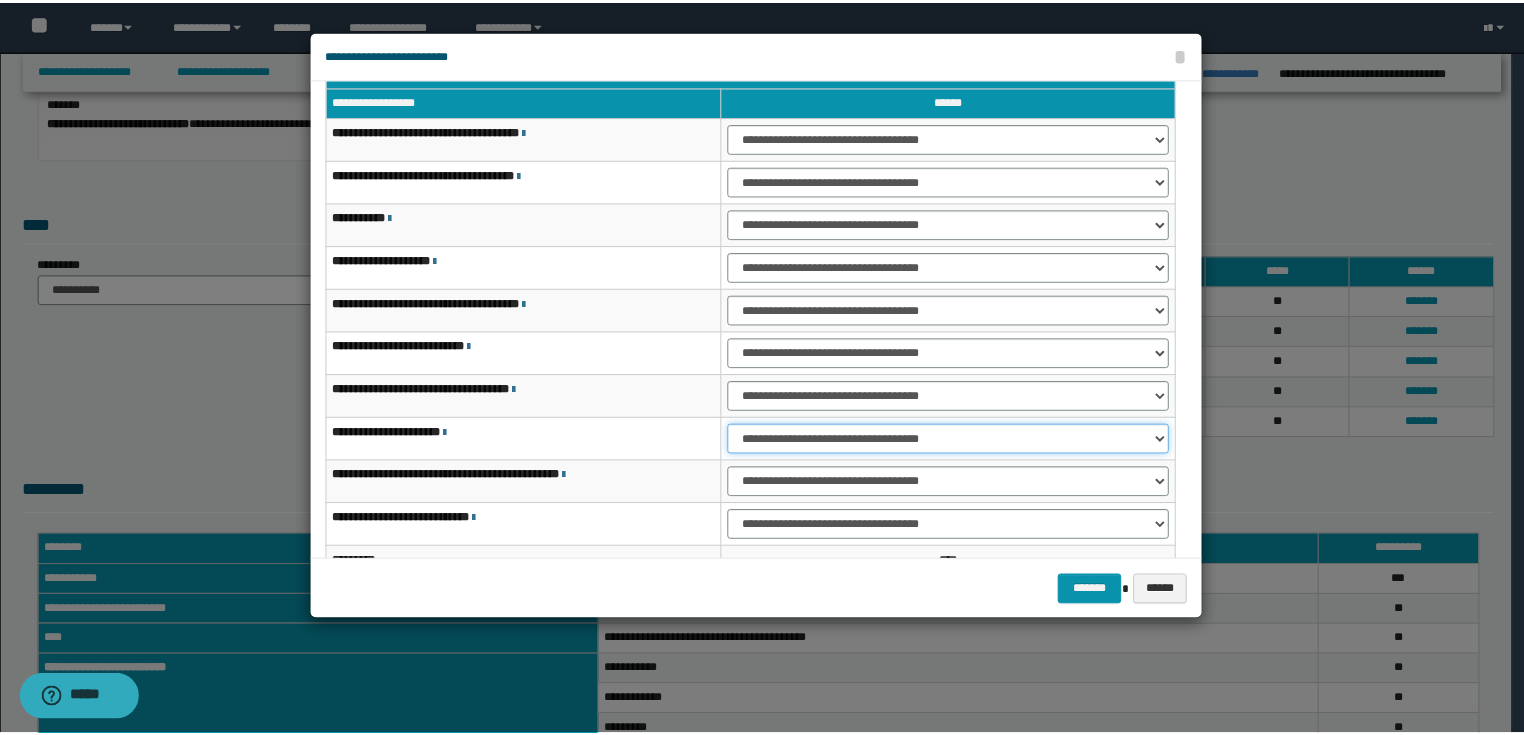 scroll, scrollTop: 118, scrollLeft: 0, axis: vertical 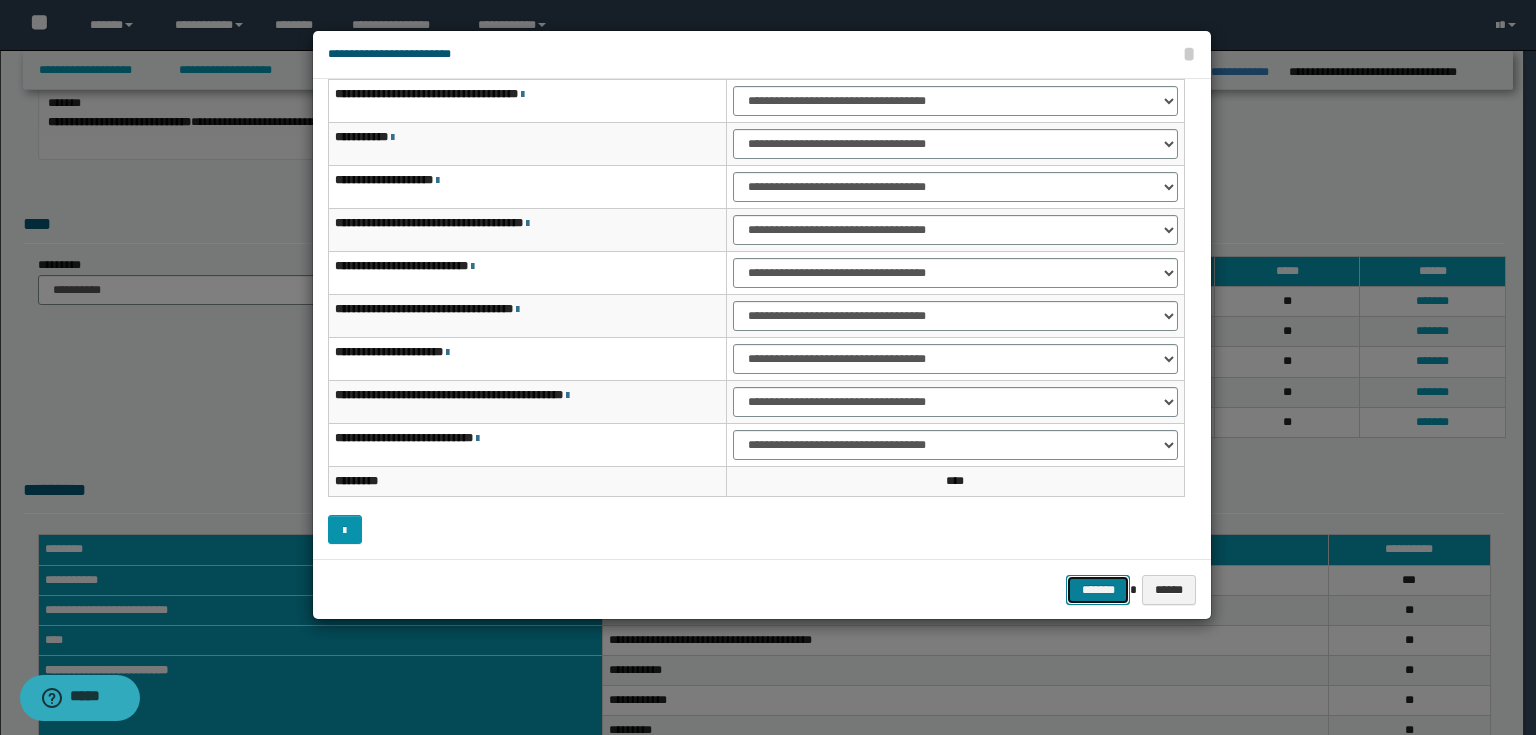 click on "*******" at bounding box center (1098, 590) 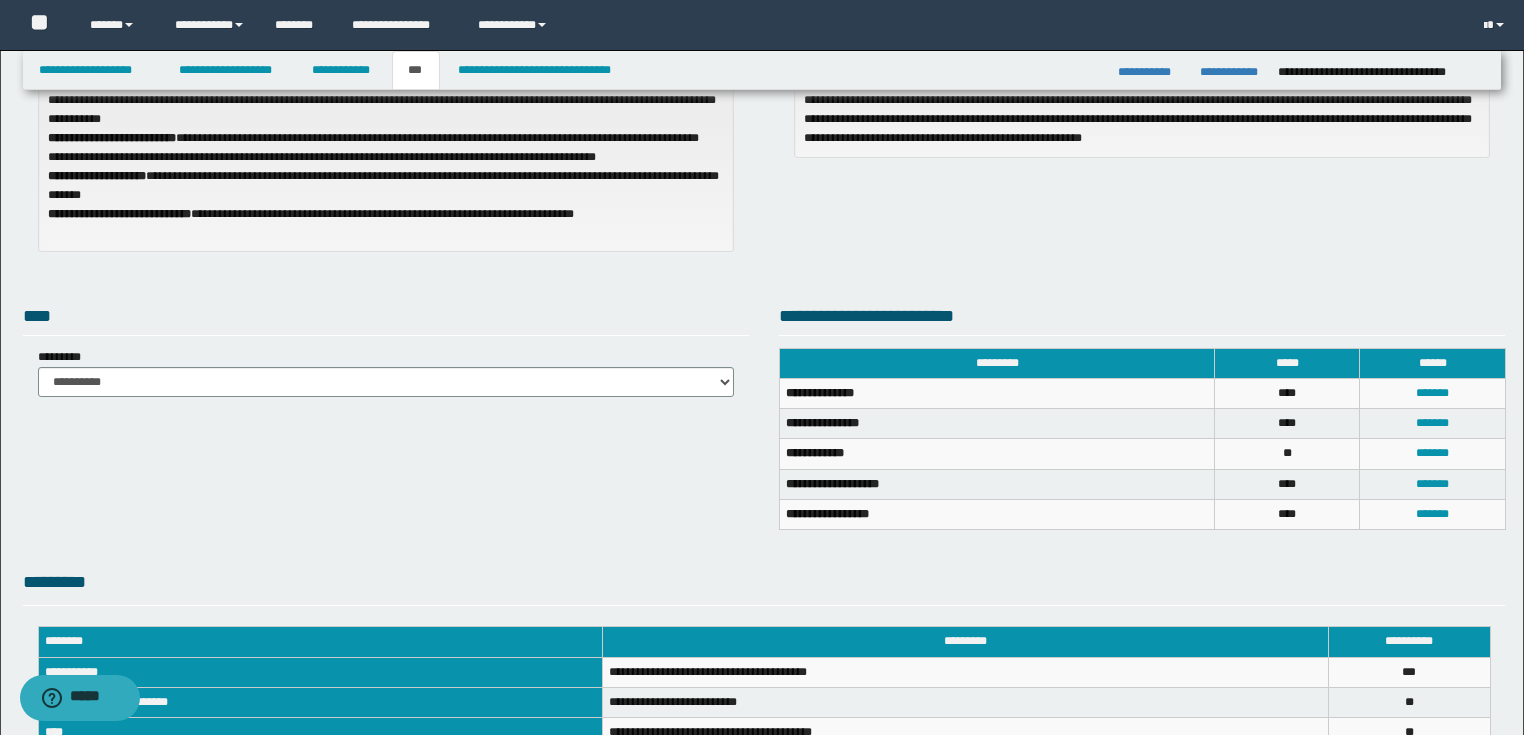 scroll, scrollTop: 0, scrollLeft: 0, axis: both 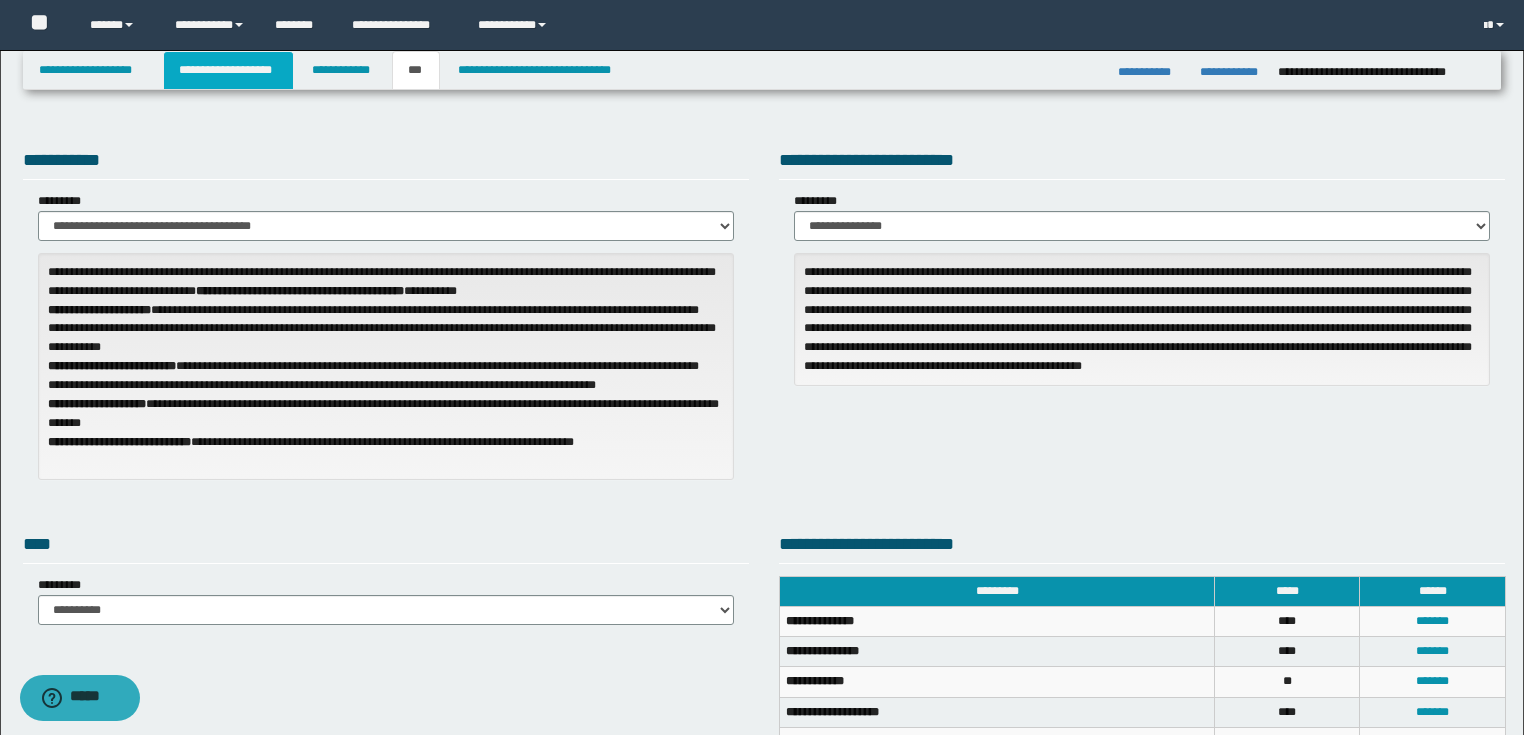 click on "**********" at bounding box center (228, 70) 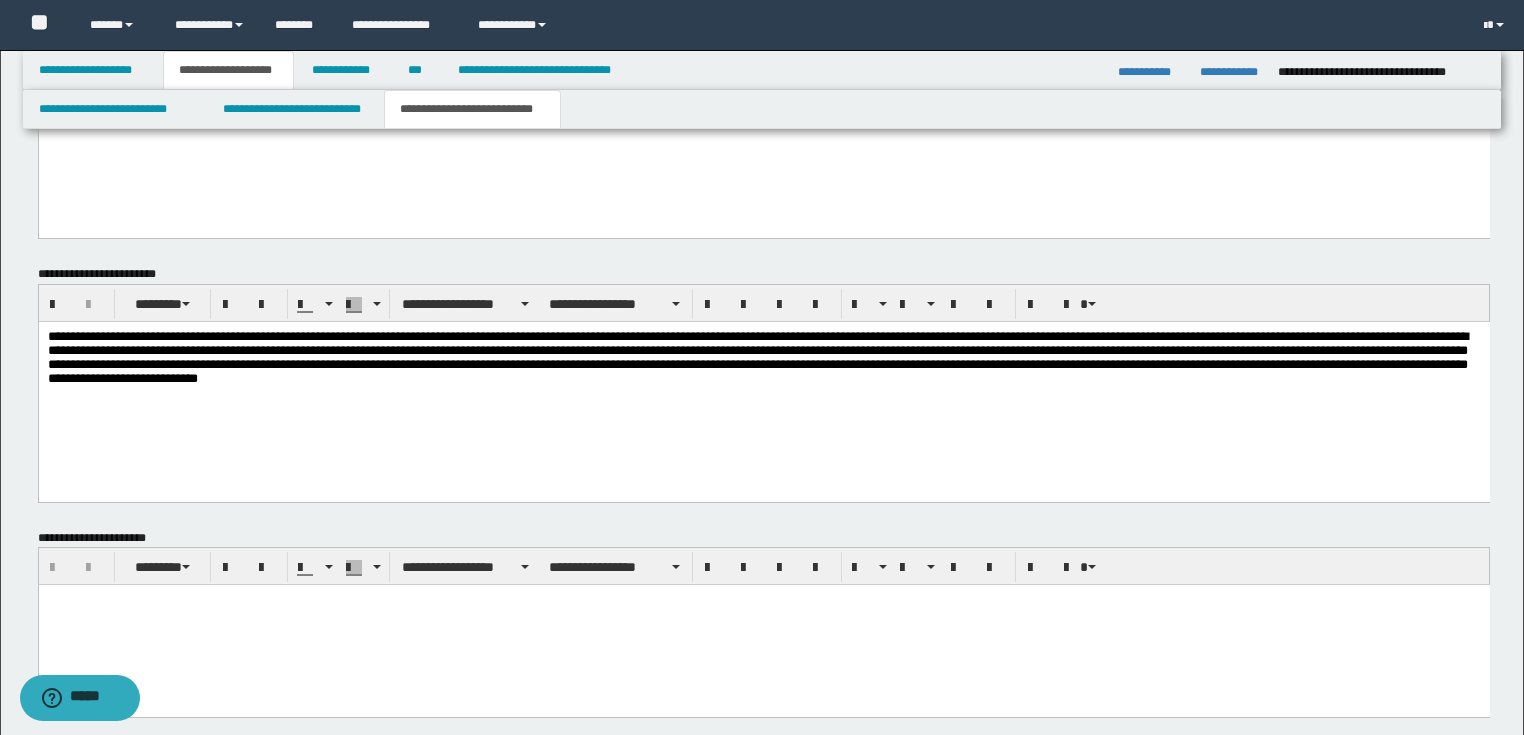 scroll, scrollTop: 800, scrollLeft: 0, axis: vertical 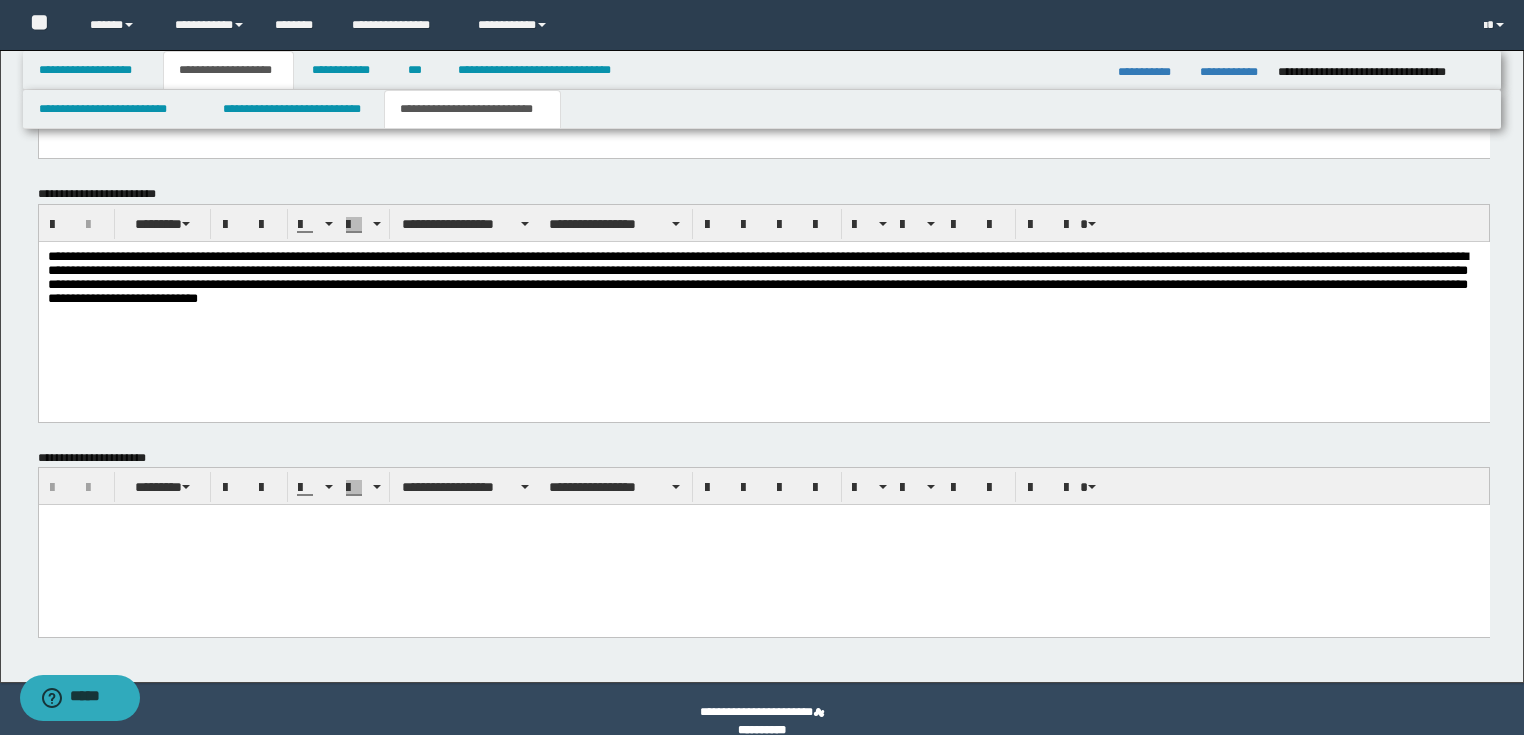 click on "**********" at bounding box center [763, 306] 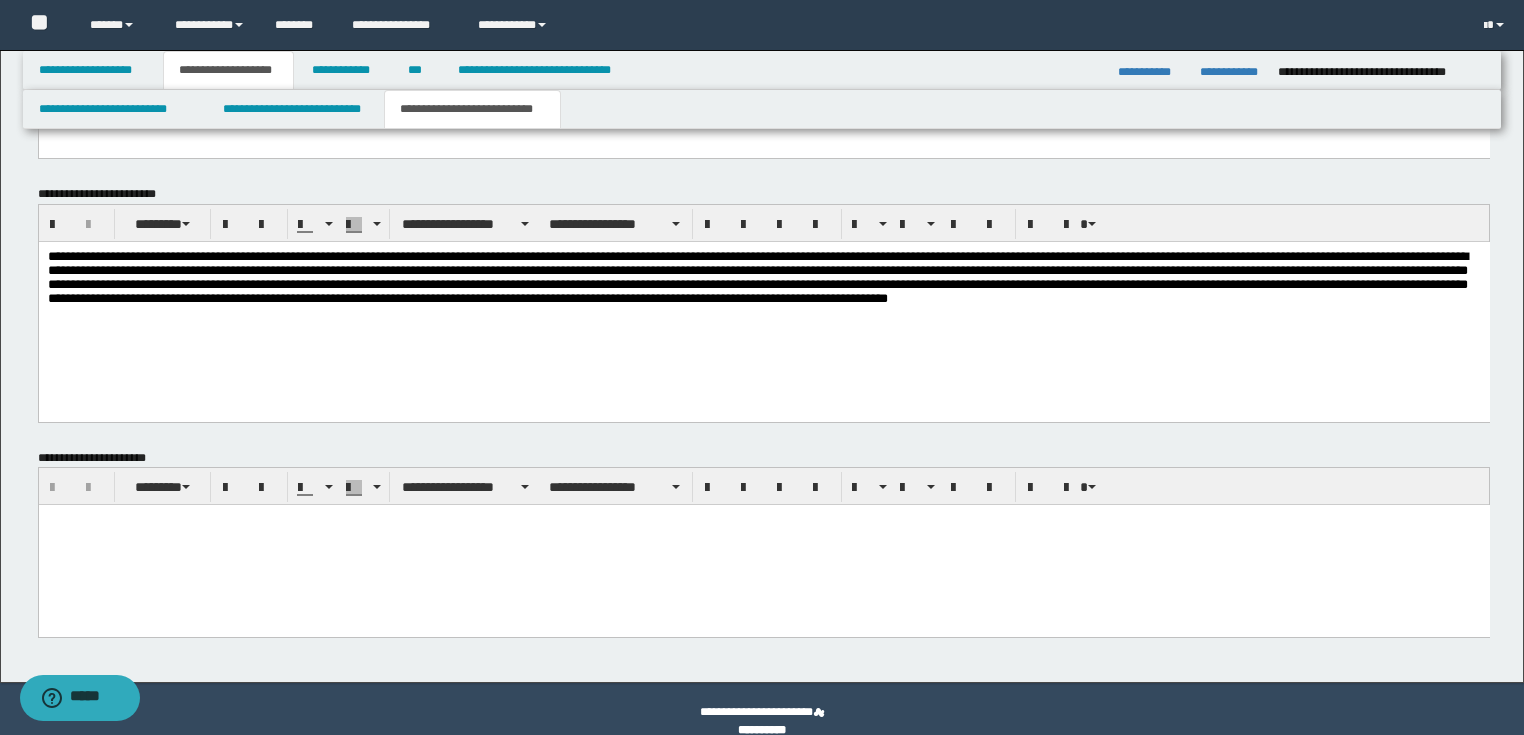 click on "**********" at bounding box center [763, 281] 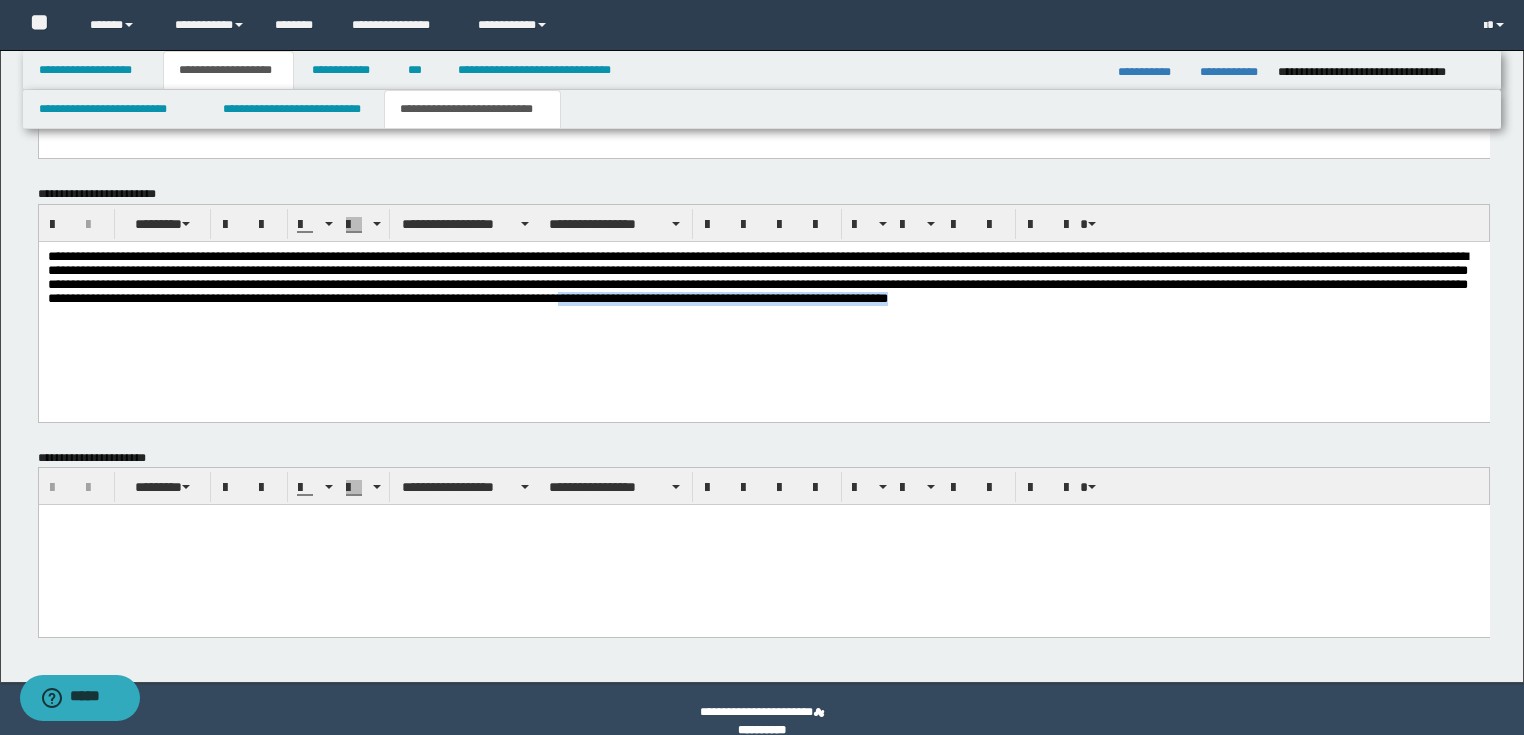 drag, startPoint x: 926, startPoint y: 300, endPoint x: 1358, endPoint y: 300, distance: 432 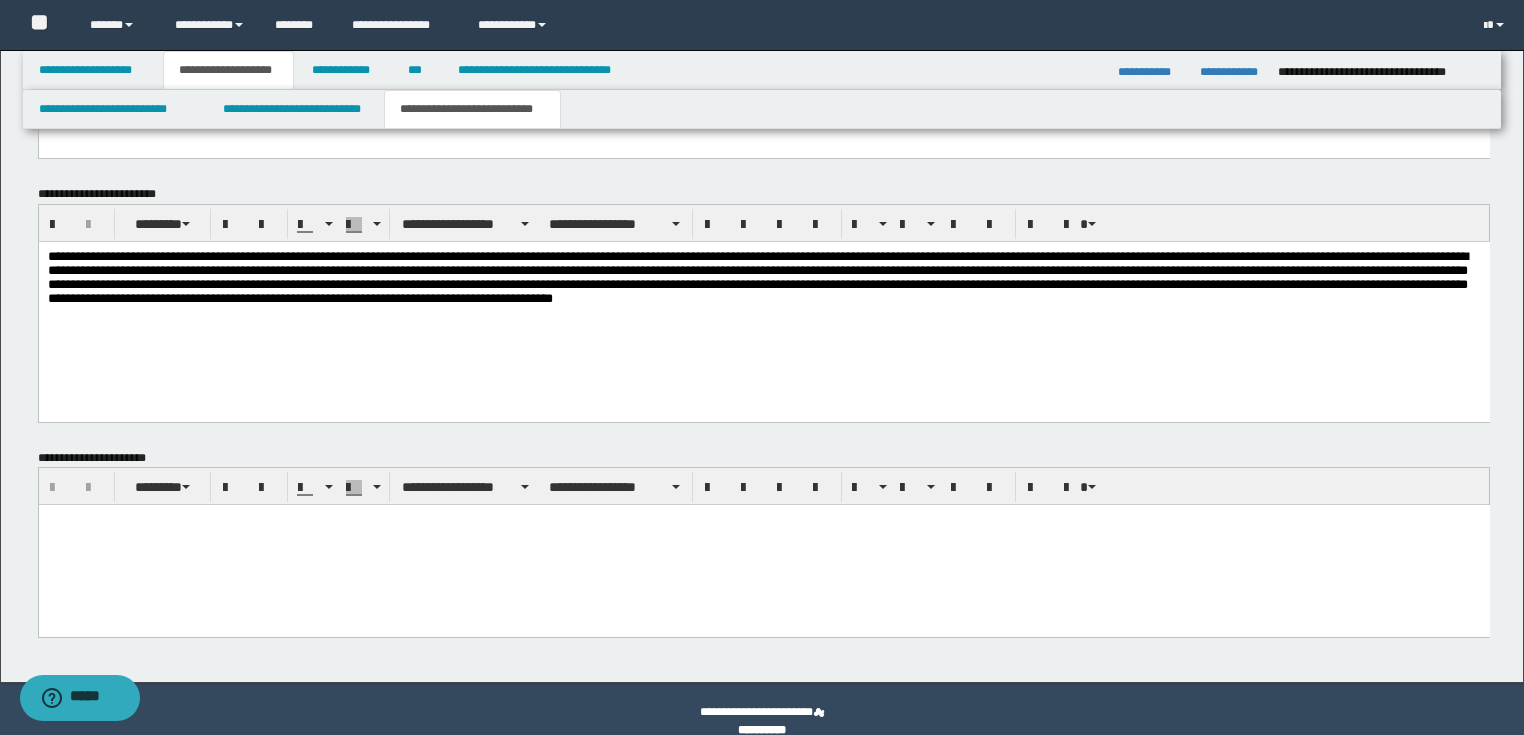 click on "**********" at bounding box center [763, 281] 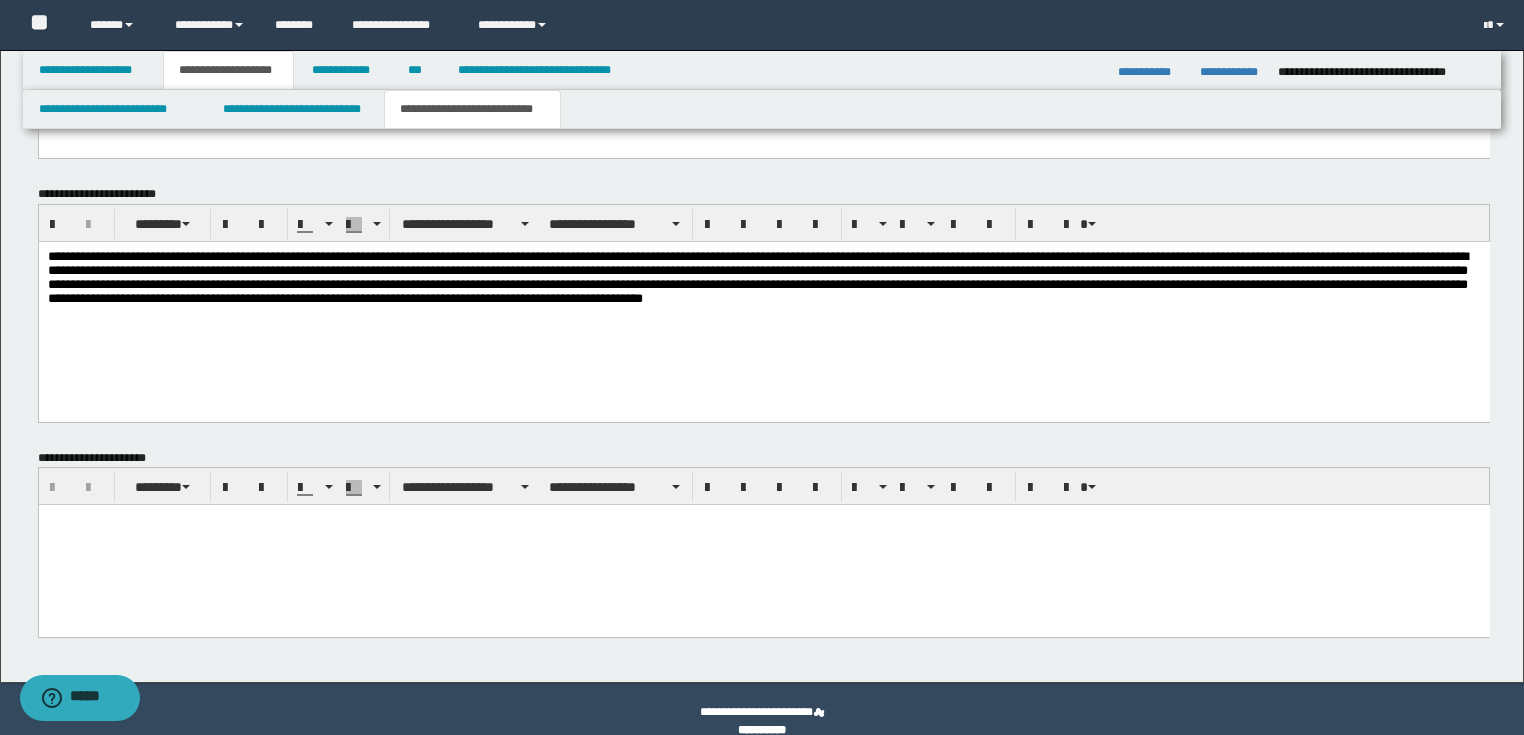 click on "**********" at bounding box center [763, 281] 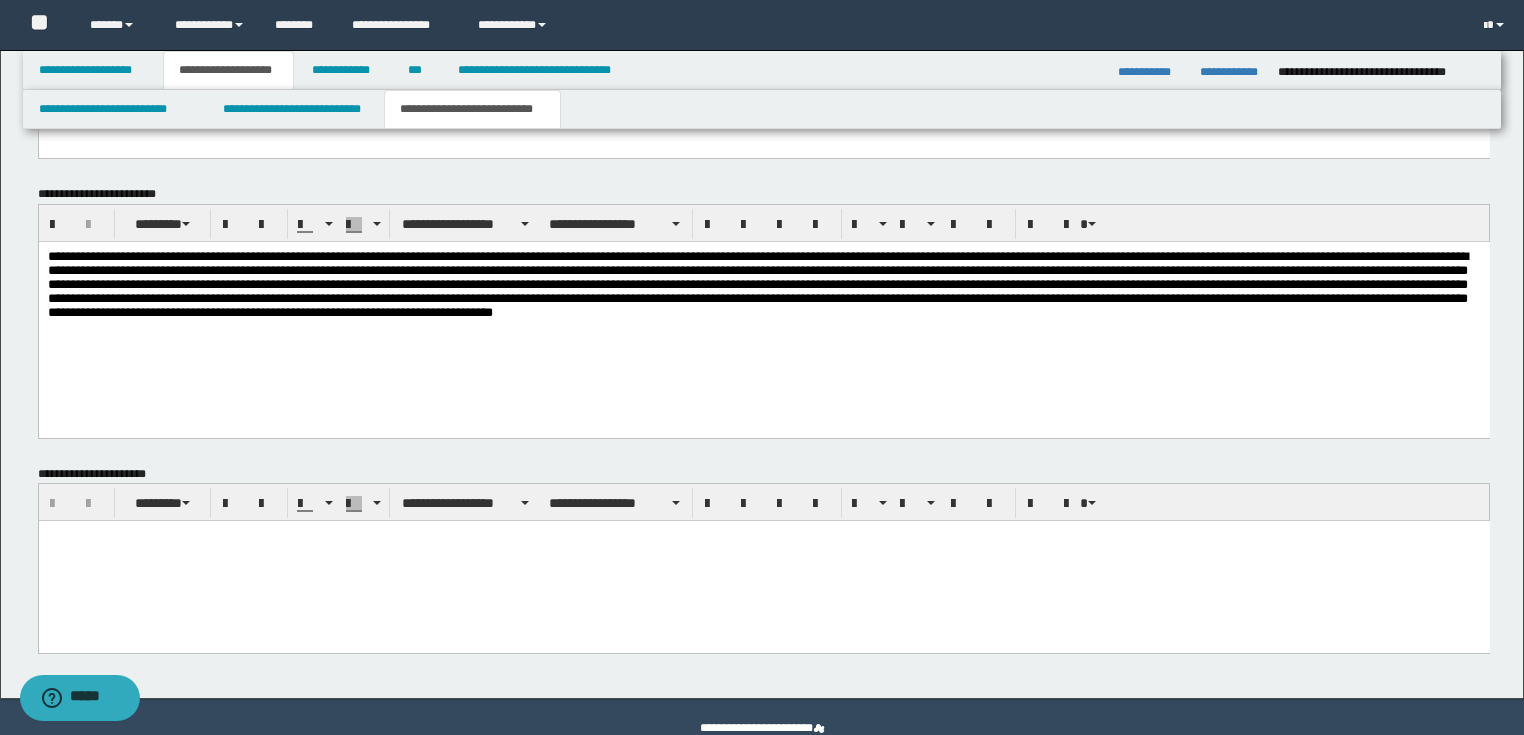 click at bounding box center (763, 289) 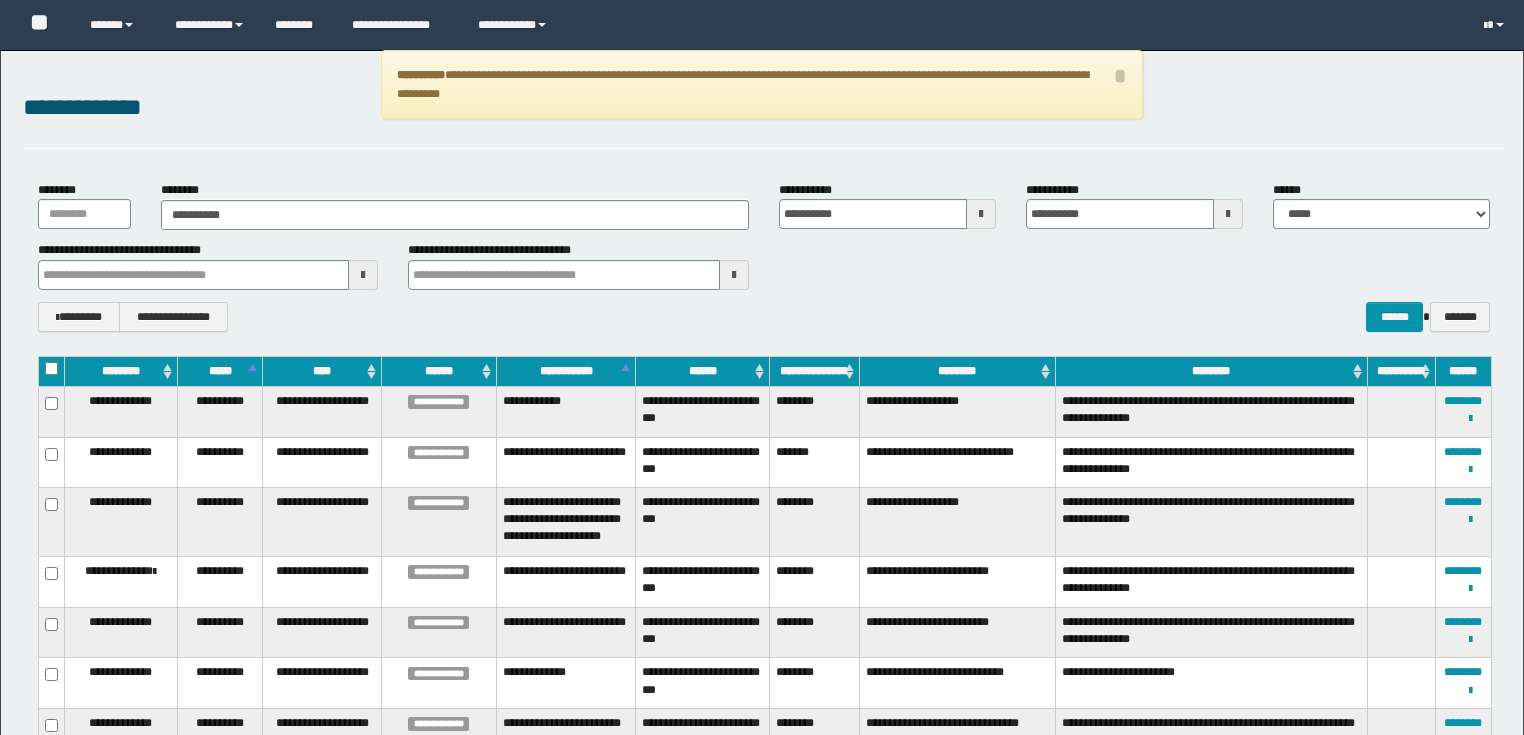 scroll, scrollTop: 60, scrollLeft: 0, axis: vertical 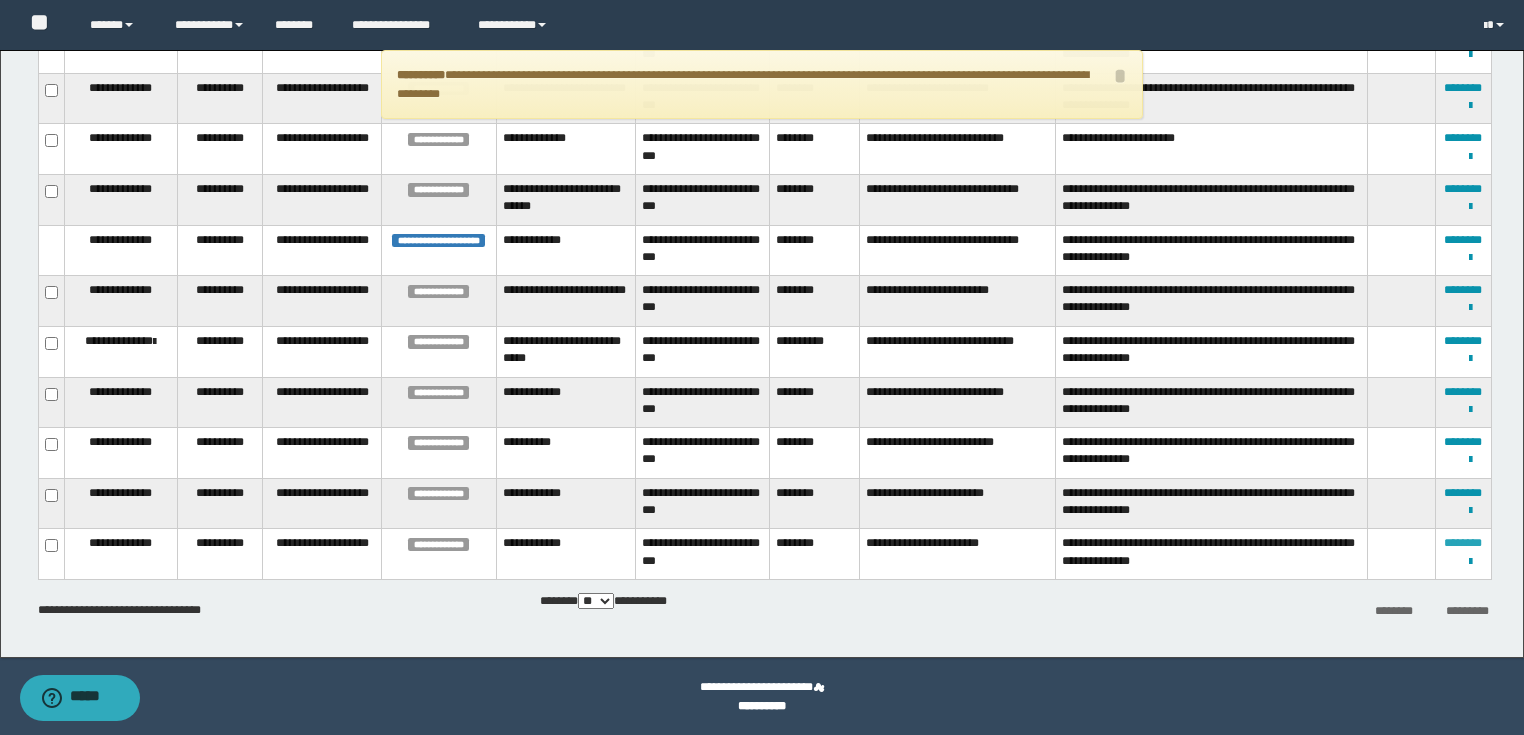 click on "********" at bounding box center (1463, 543) 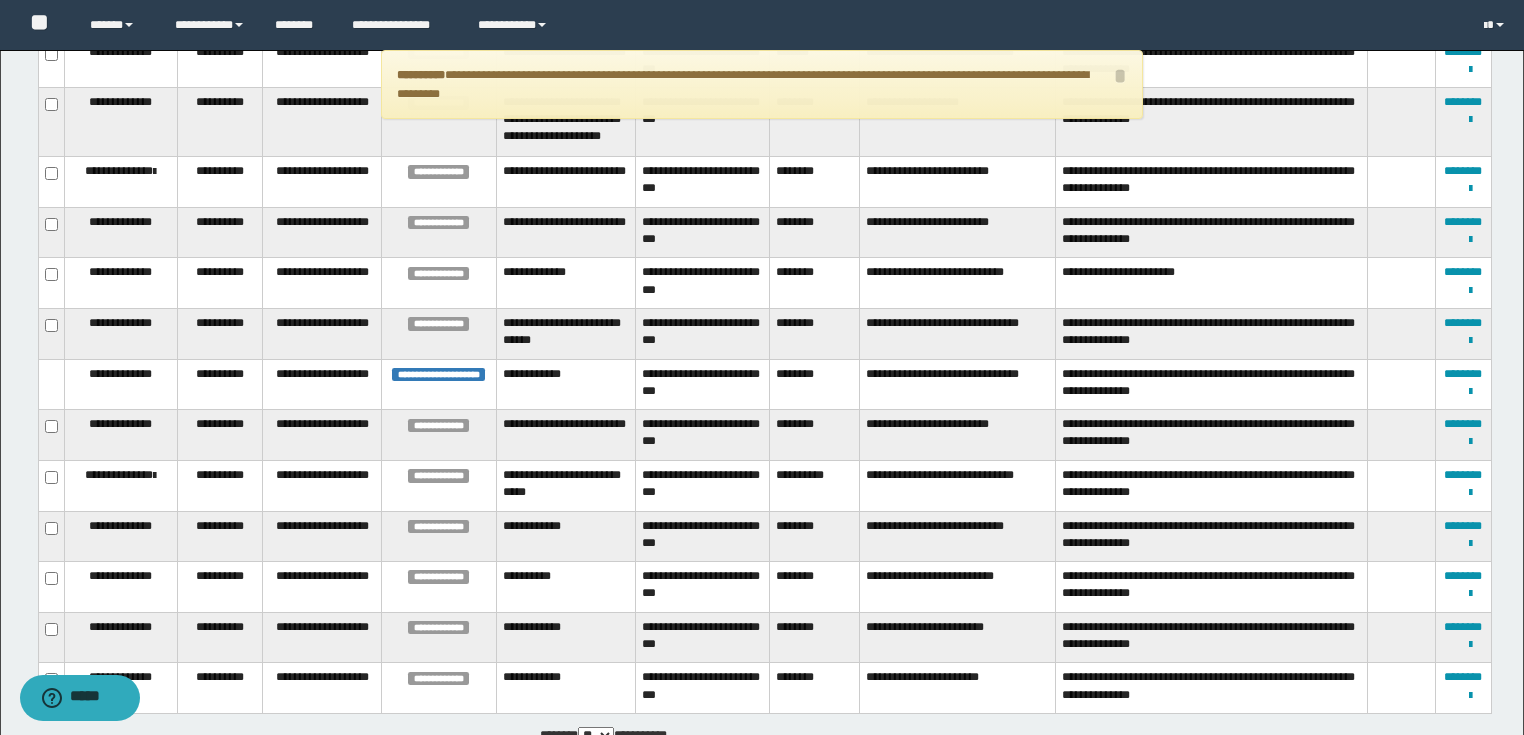 scroll, scrollTop: 480, scrollLeft: 0, axis: vertical 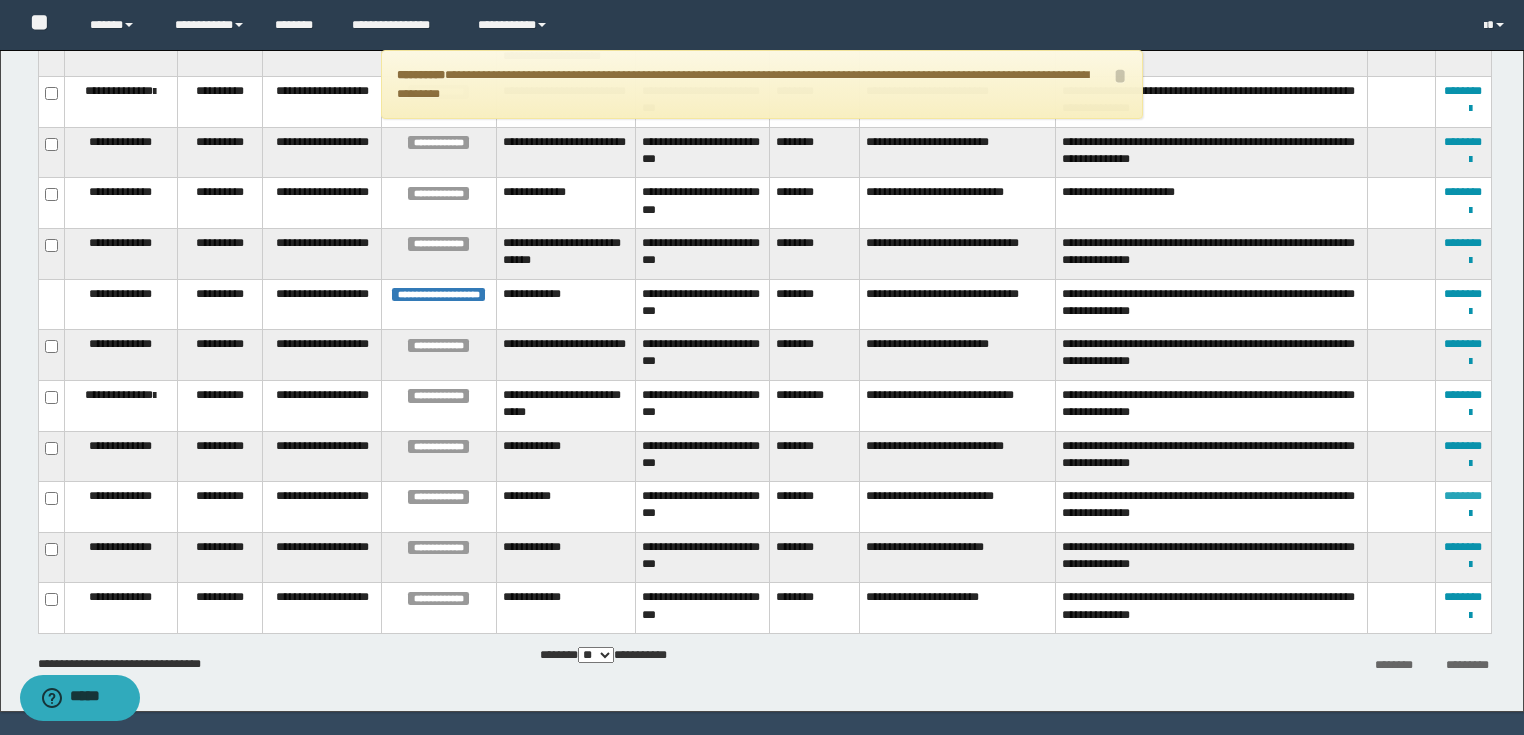 click on "********" at bounding box center (1463, 496) 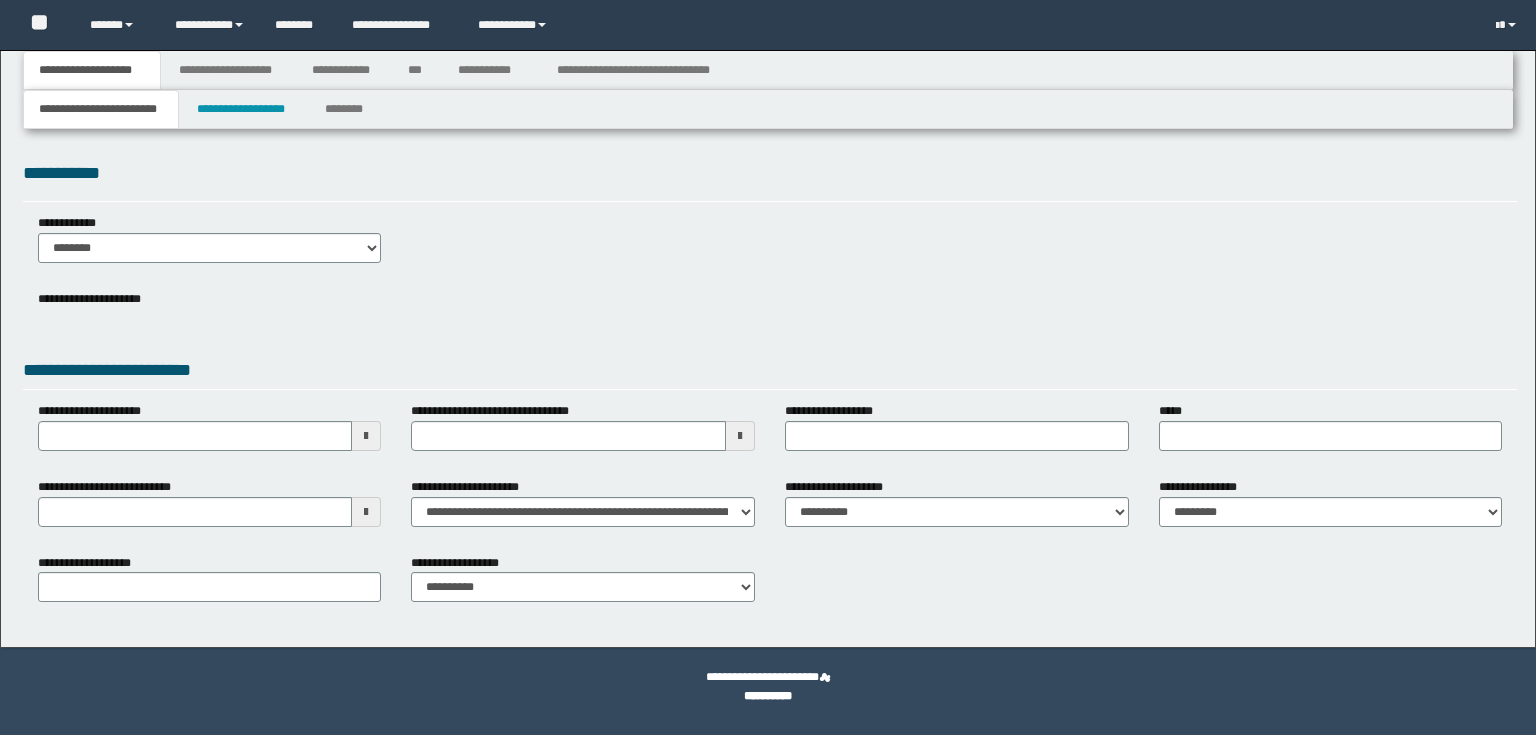 scroll, scrollTop: 0, scrollLeft: 0, axis: both 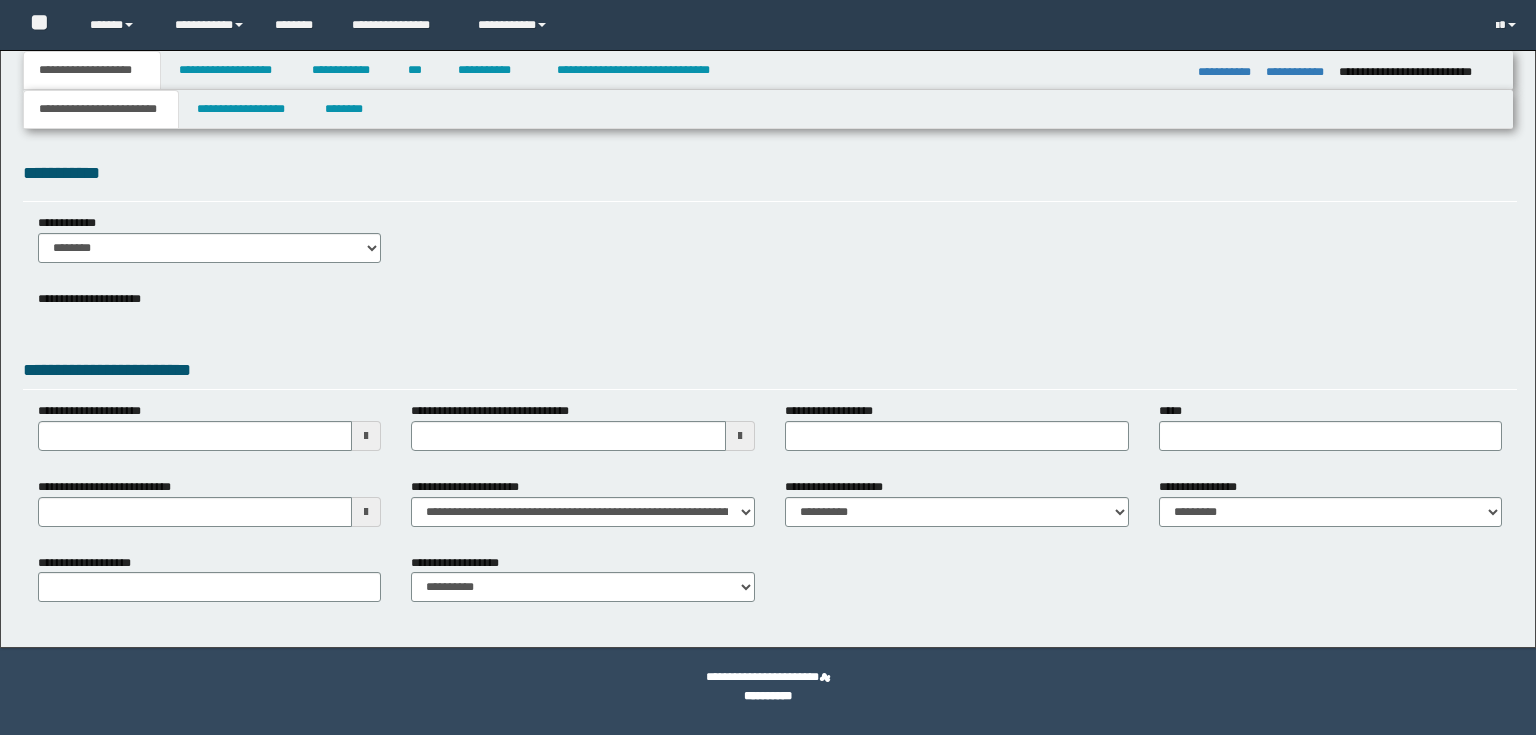 select on "*" 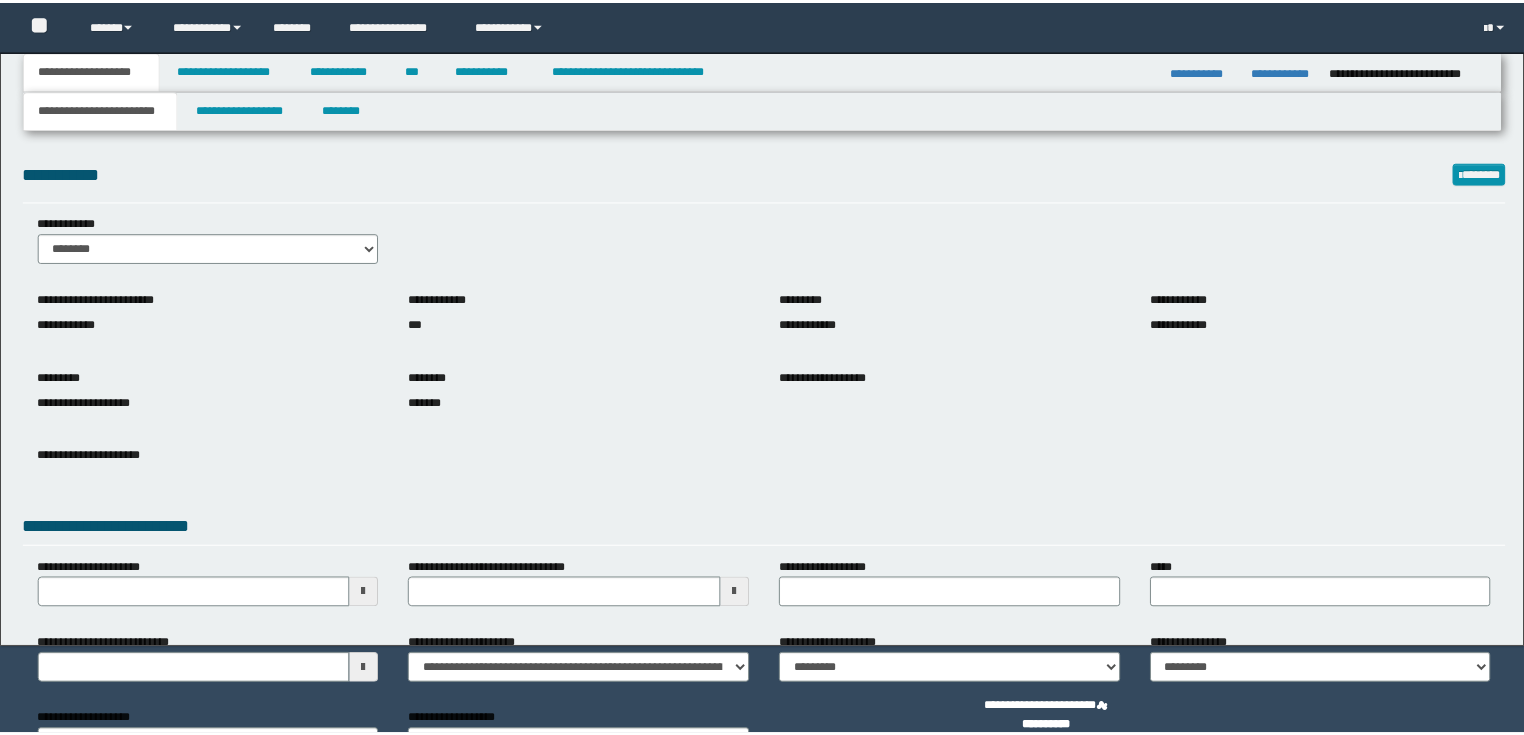 scroll, scrollTop: 0, scrollLeft: 0, axis: both 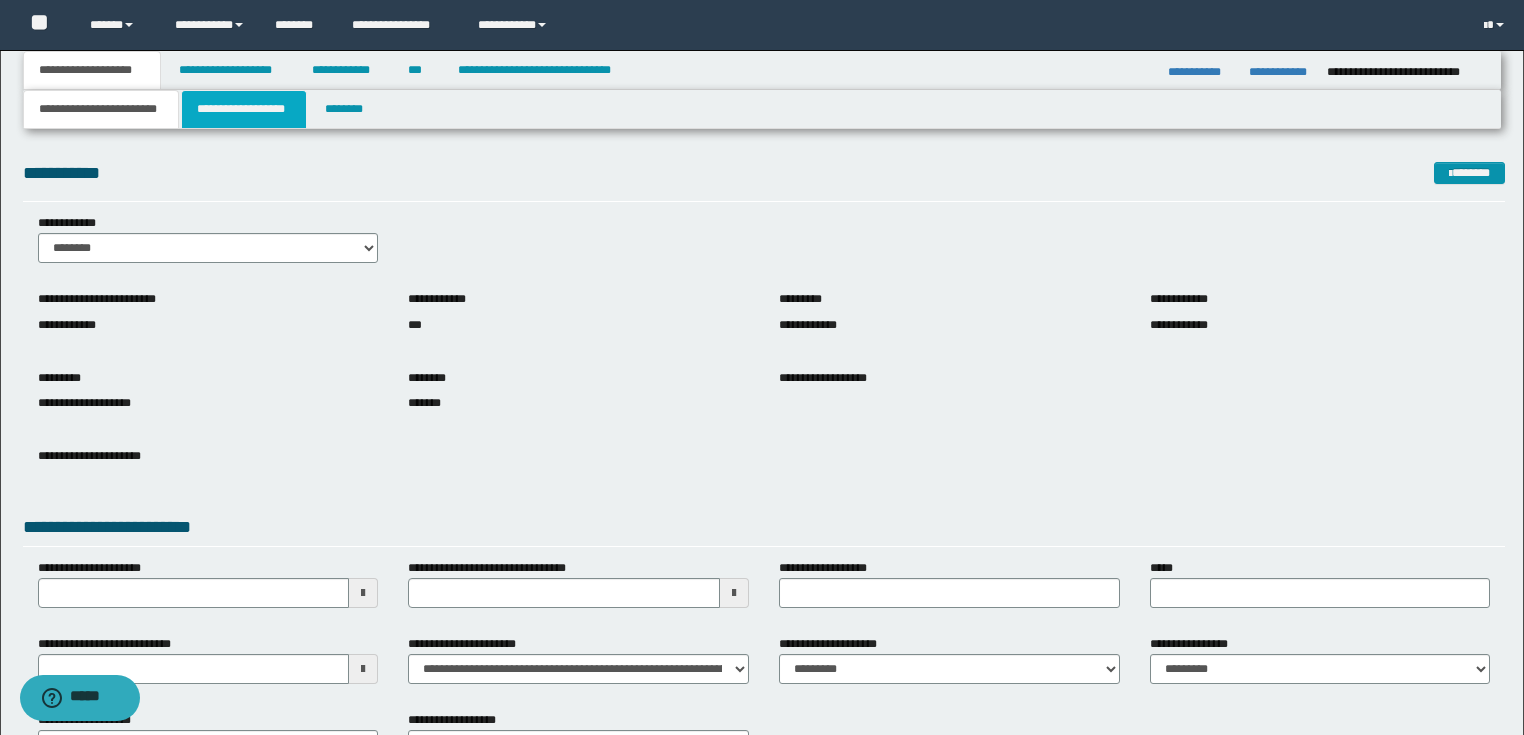 click on "**********" at bounding box center (244, 109) 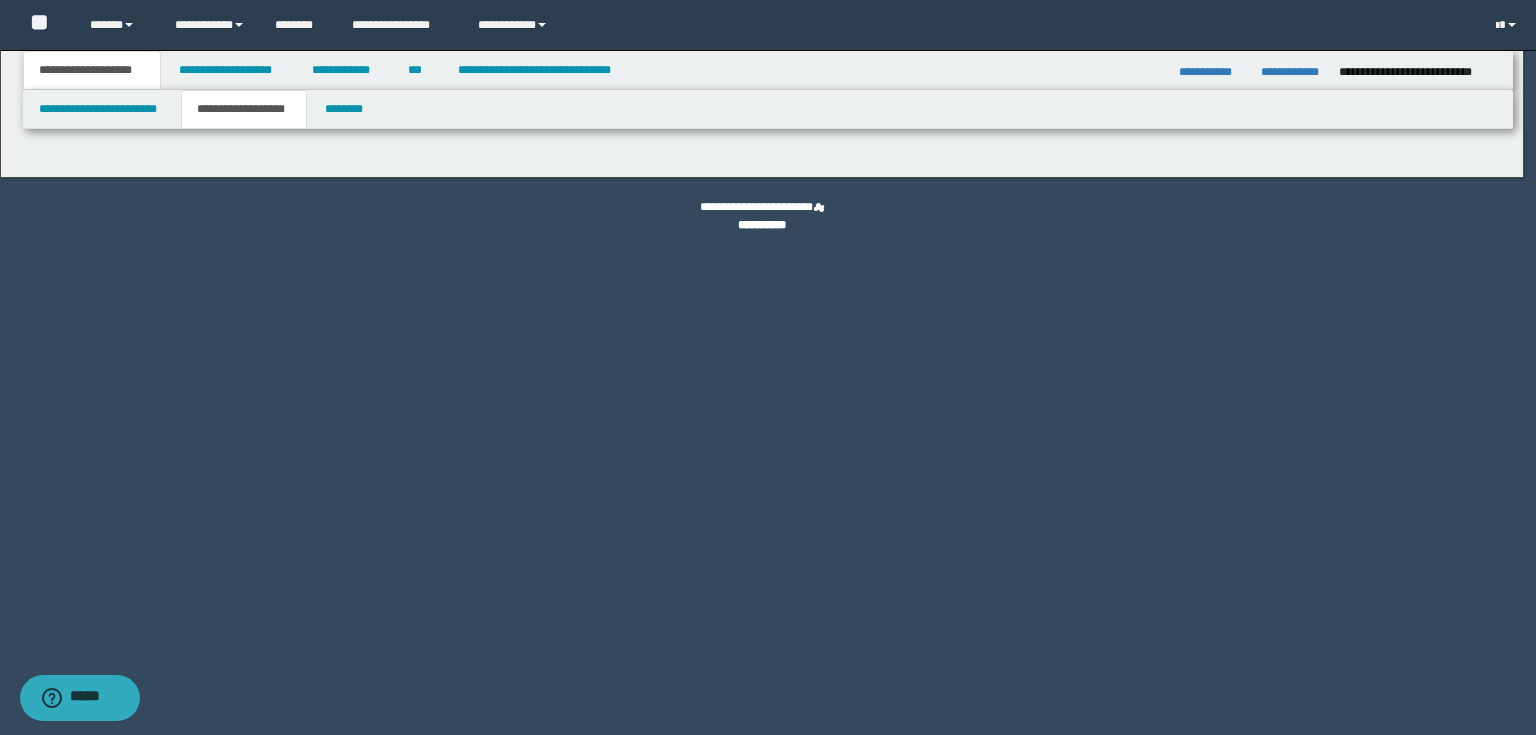 type on "********" 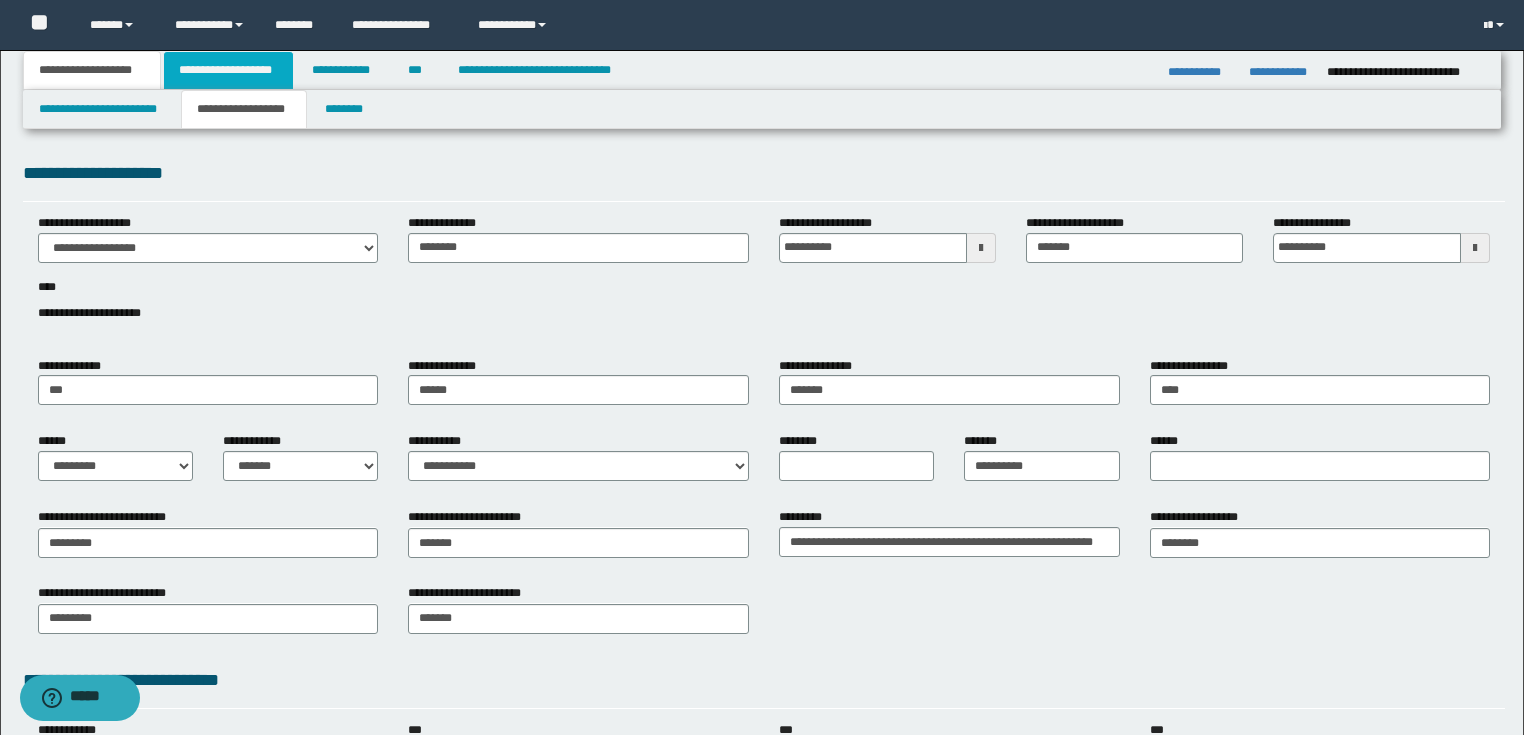 click on "**********" at bounding box center (228, 70) 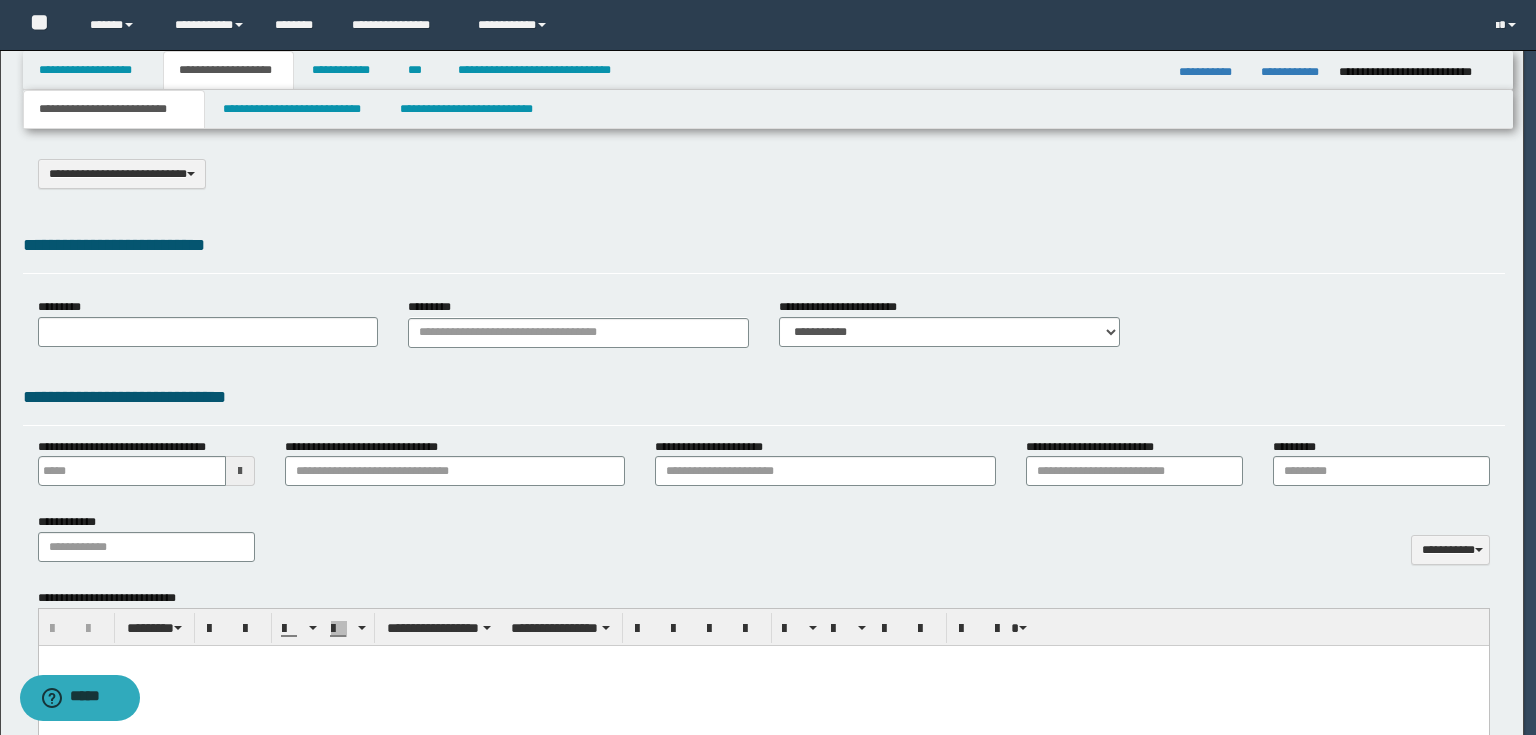 type on "**********" 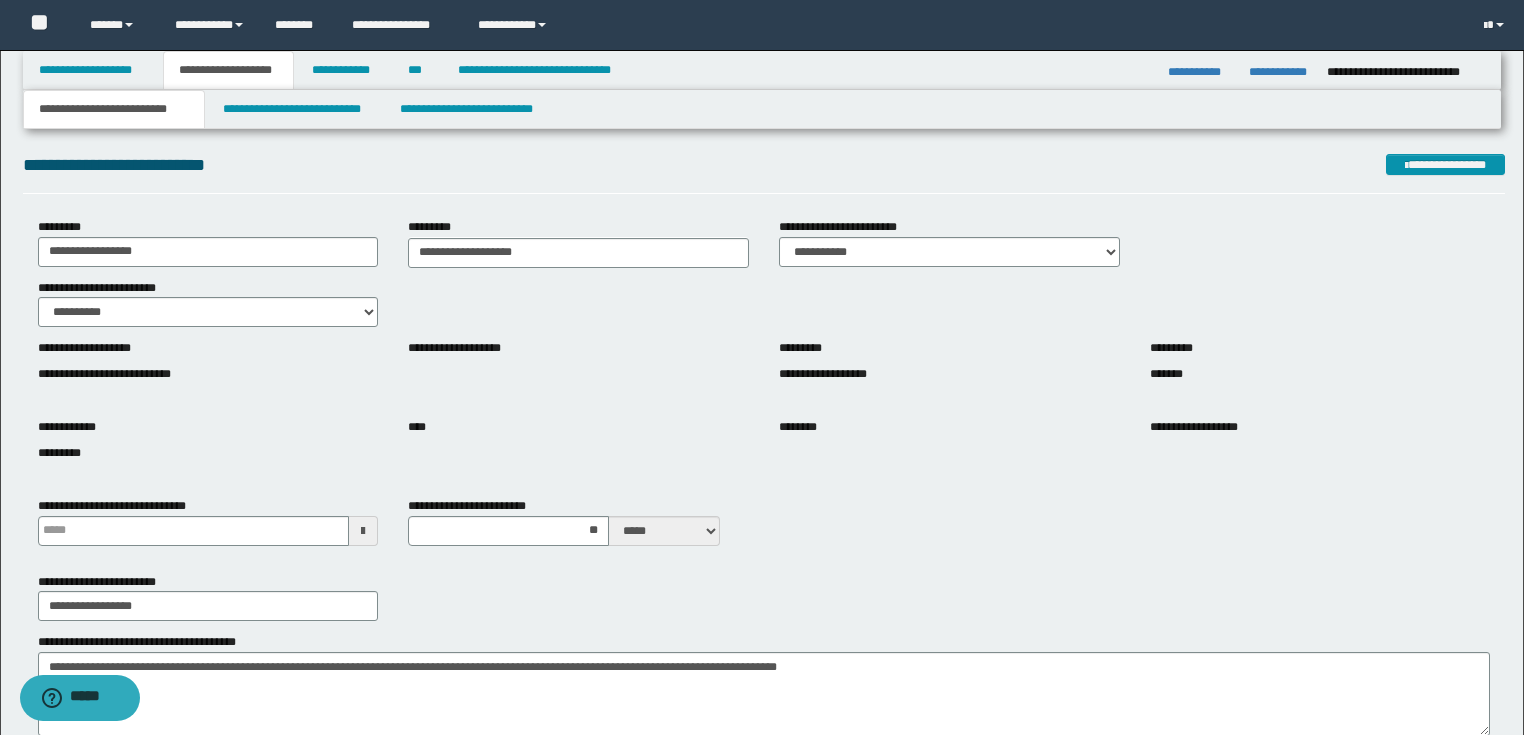 scroll, scrollTop: 0, scrollLeft: 0, axis: both 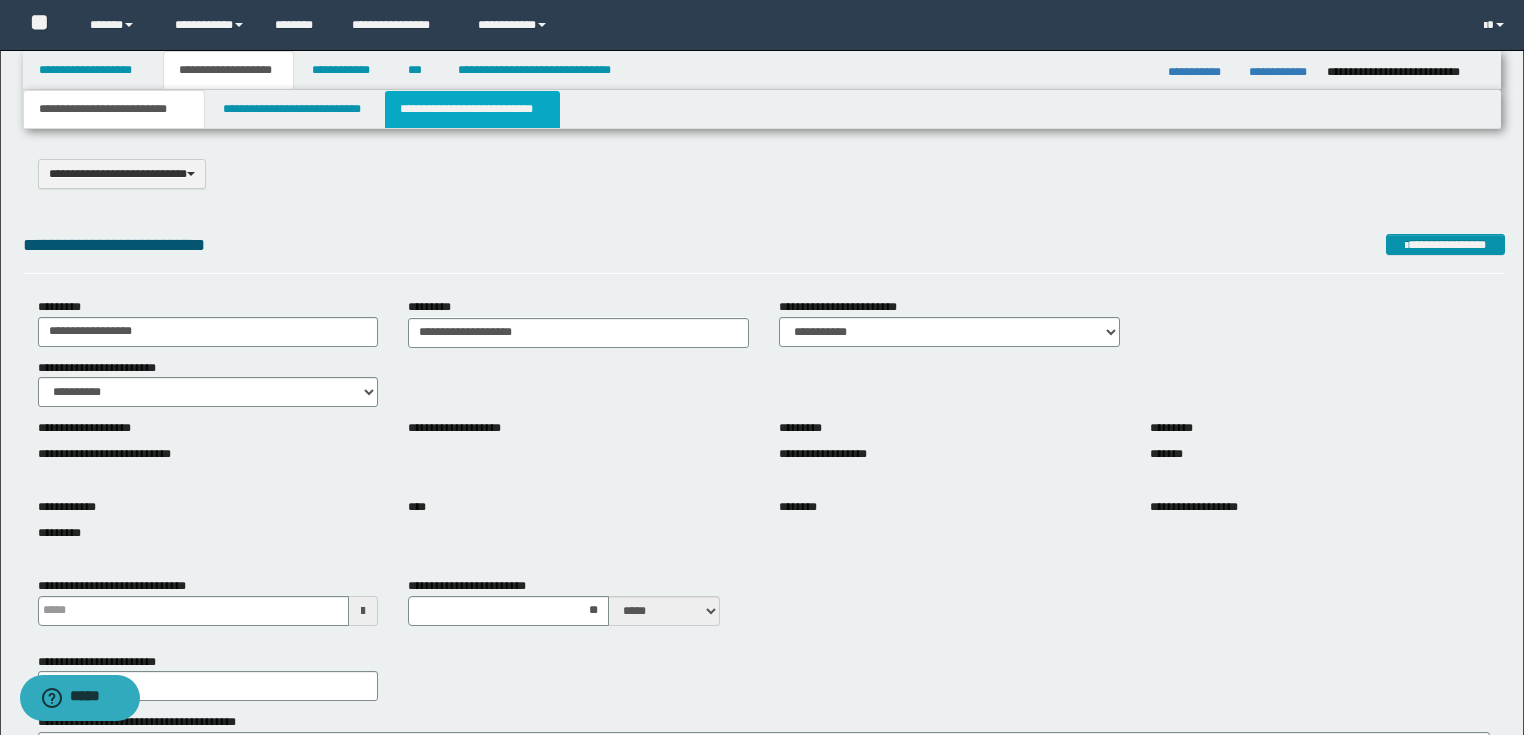 click on "**********" at bounding box center [472, 109] 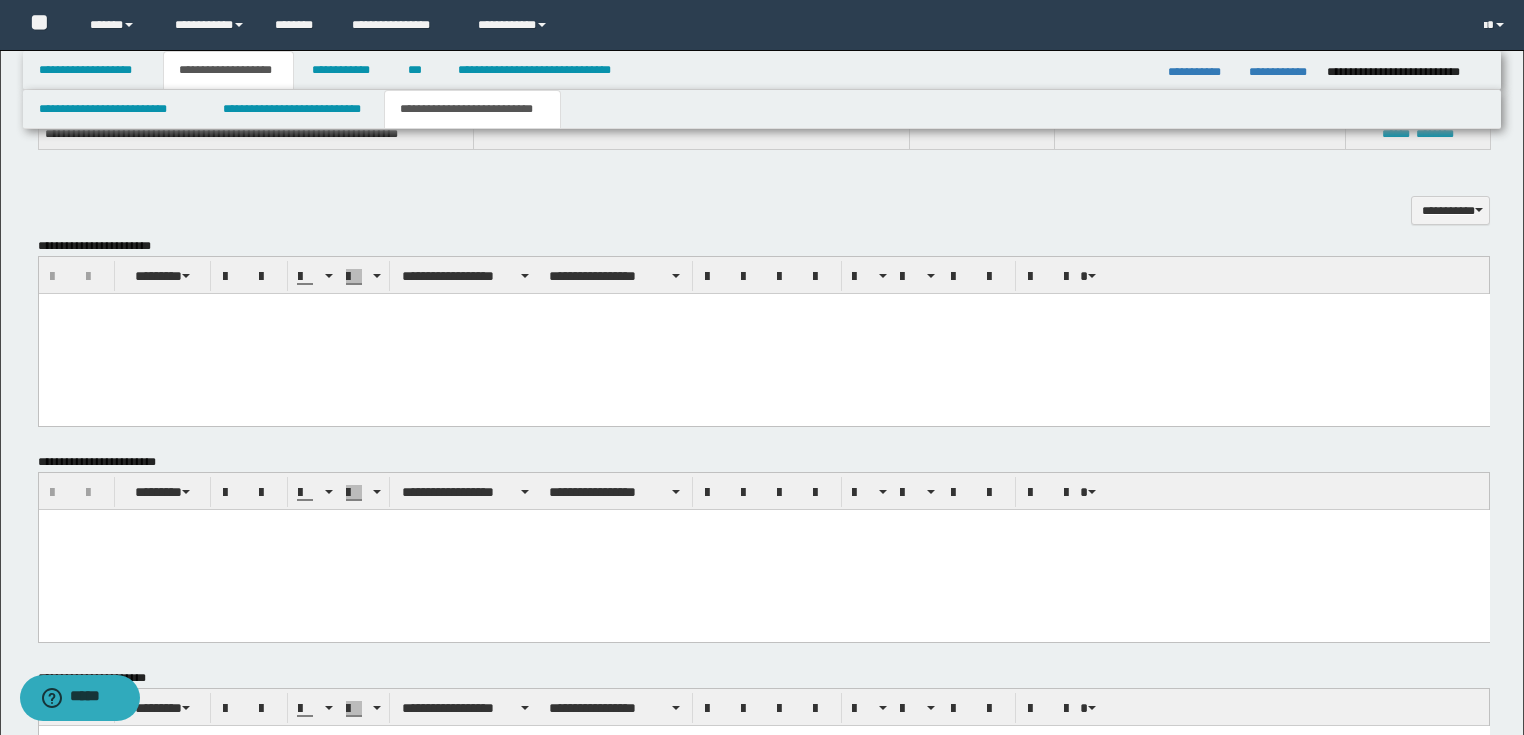 scroll, scrollTop: 720, scrollLeft: 0, axis: vertical 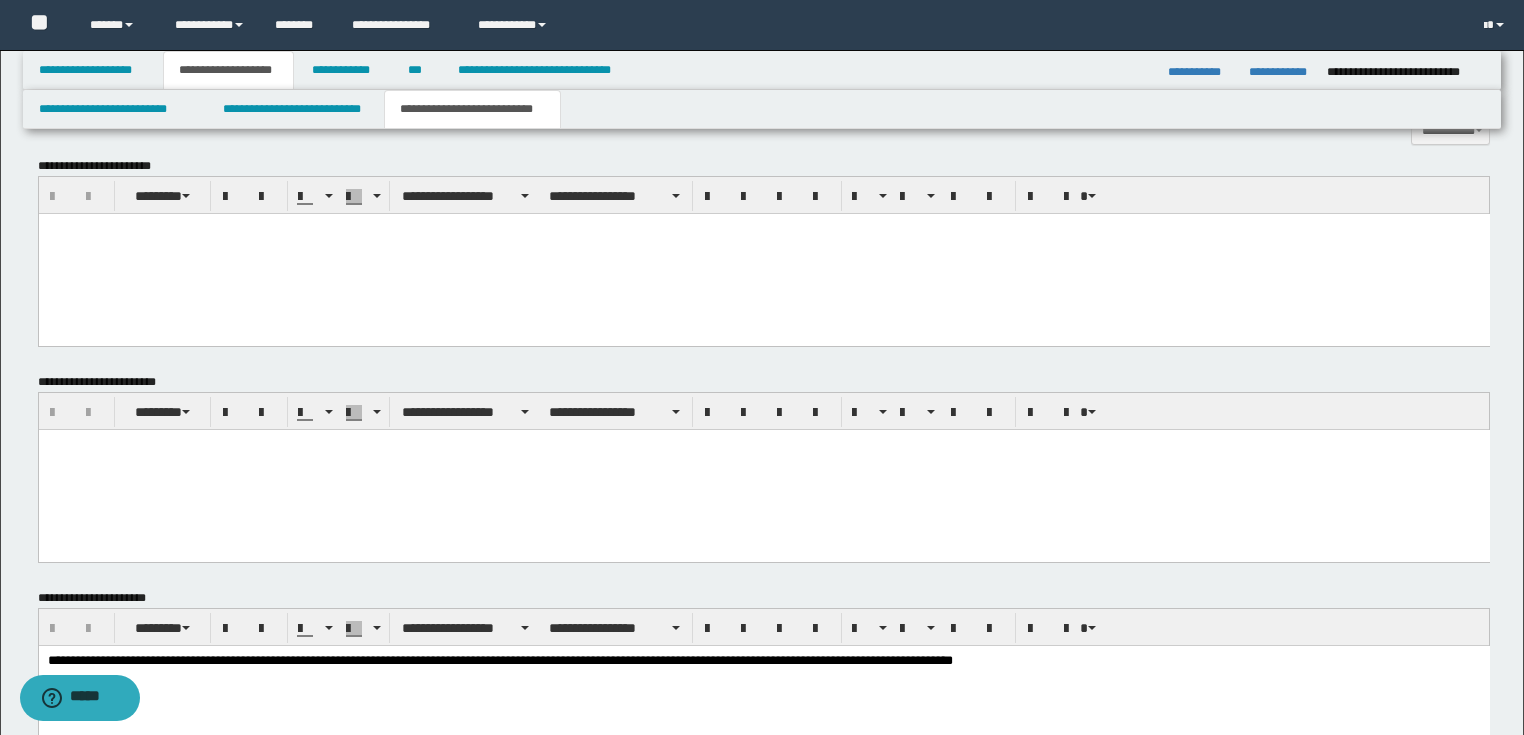 click at bounding box center [763, 469] 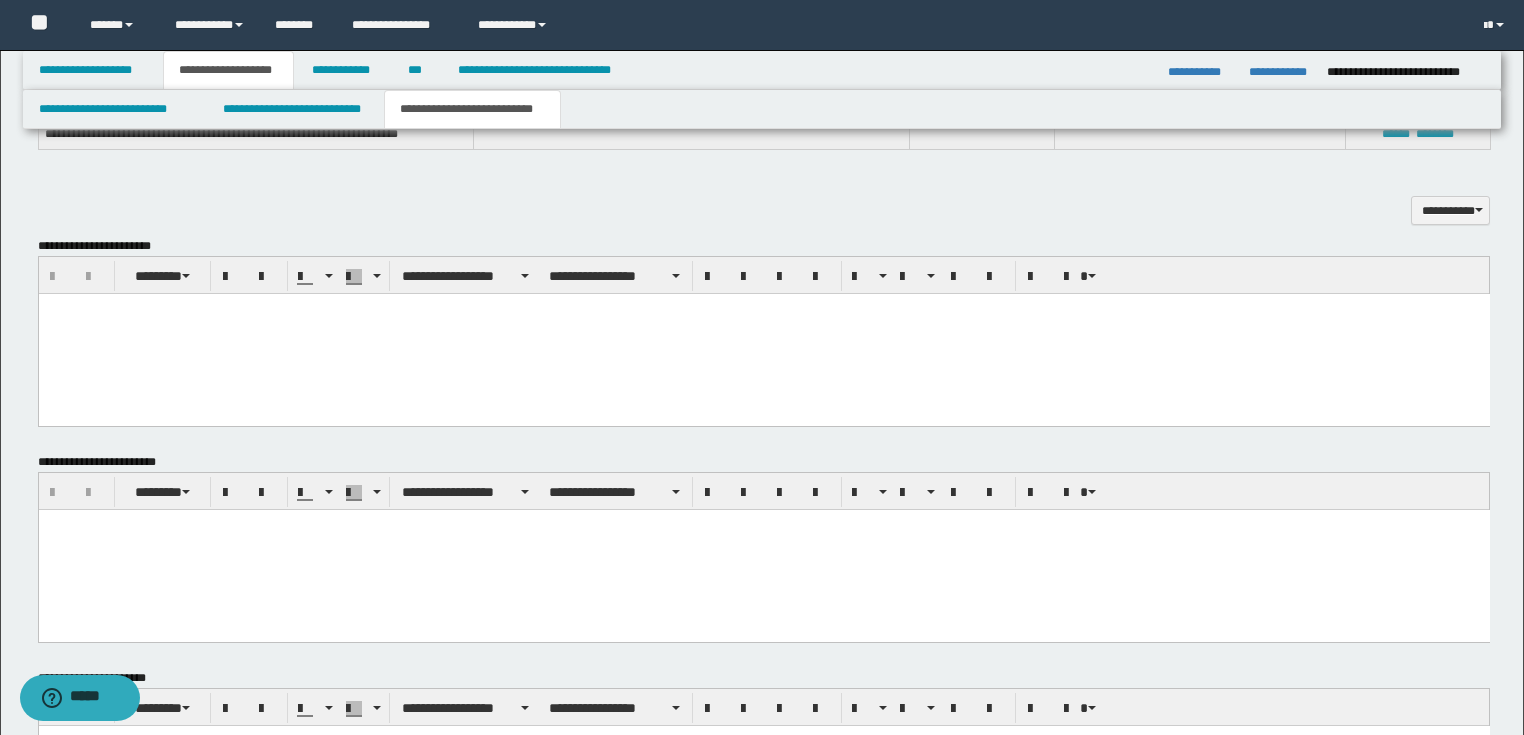 type 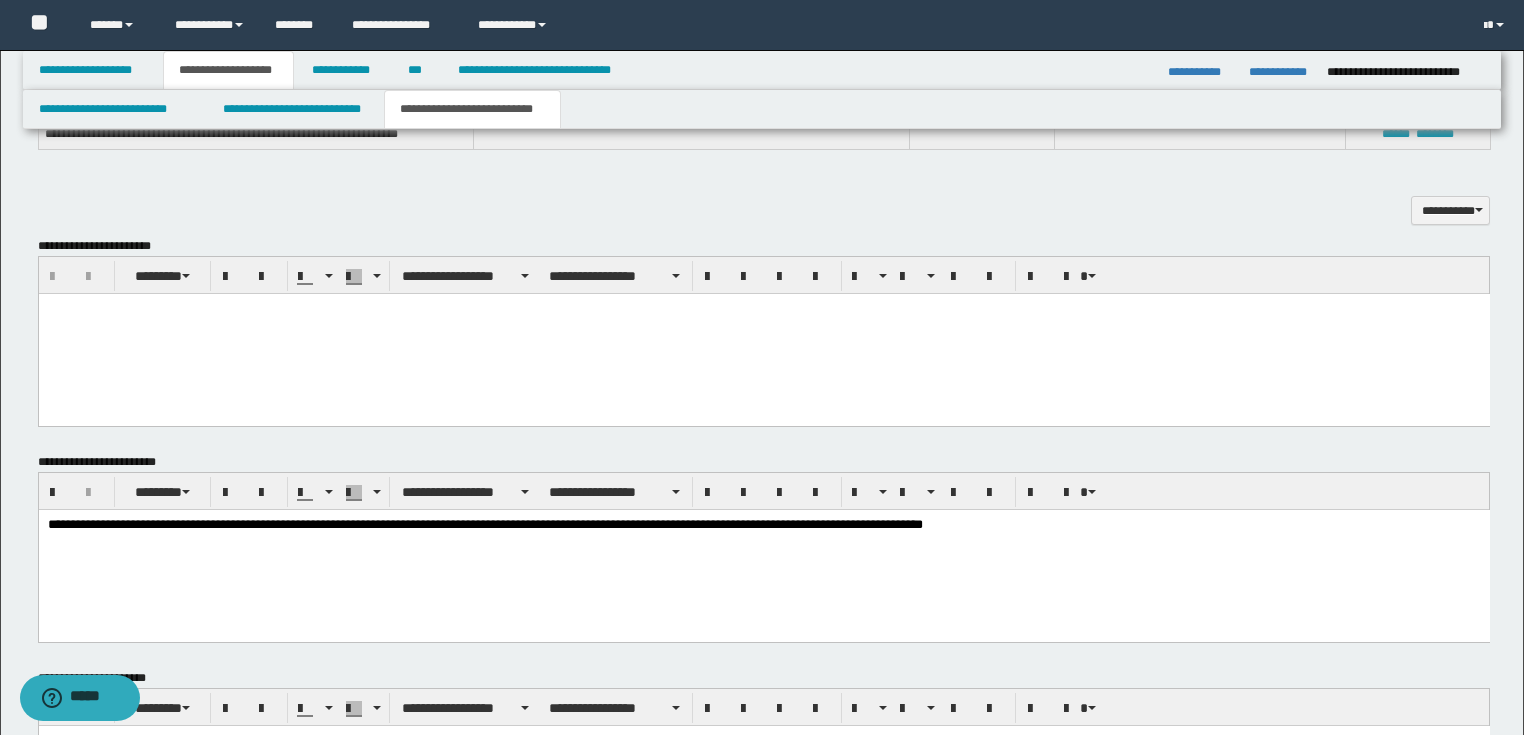 scroll, scrollTop: 800, scrollLeft: 0, axis: vertical 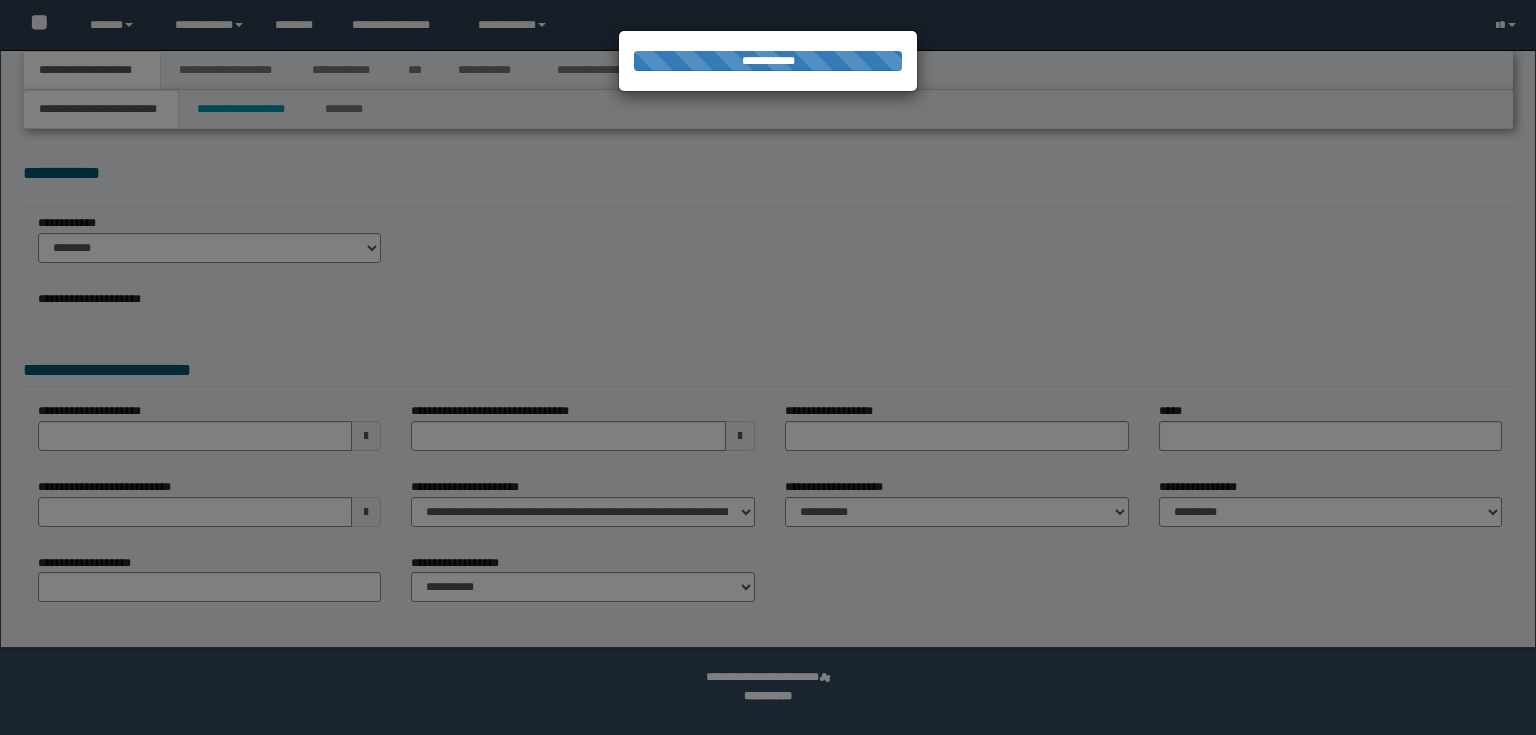 select on "*" 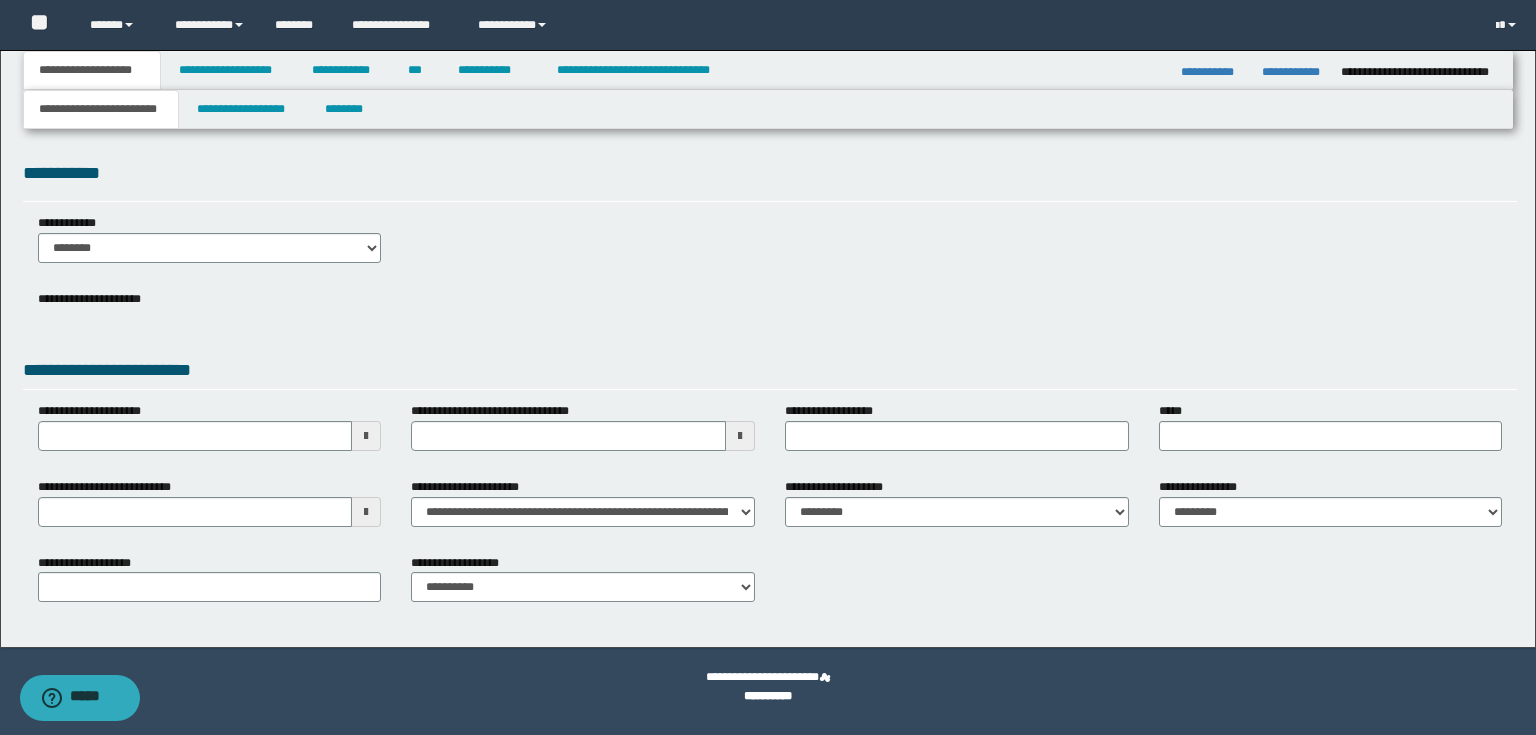 scroll, scrollTop: 0, scrollLeft: 0, axis: both 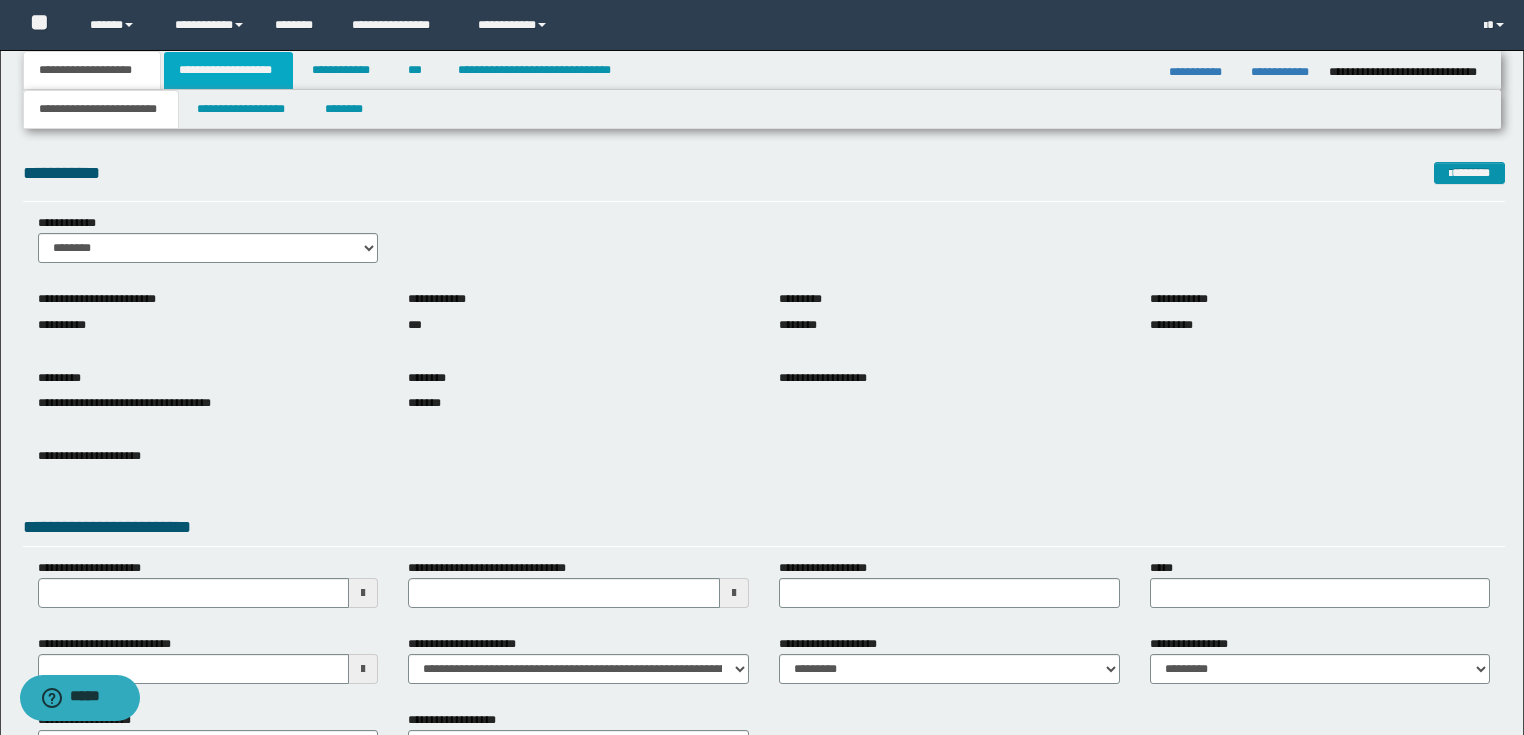click on "**********" at bounding box center [228, 70] 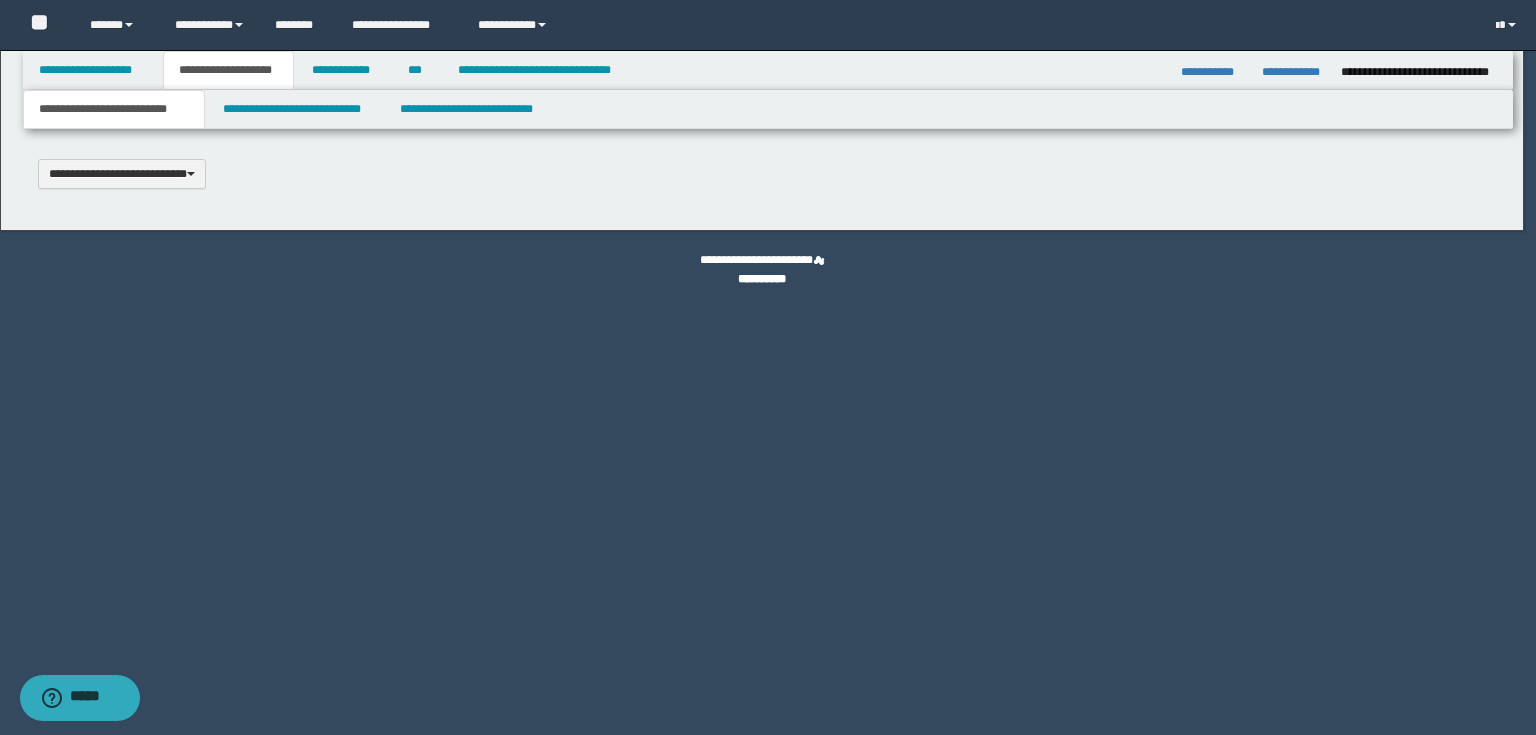type 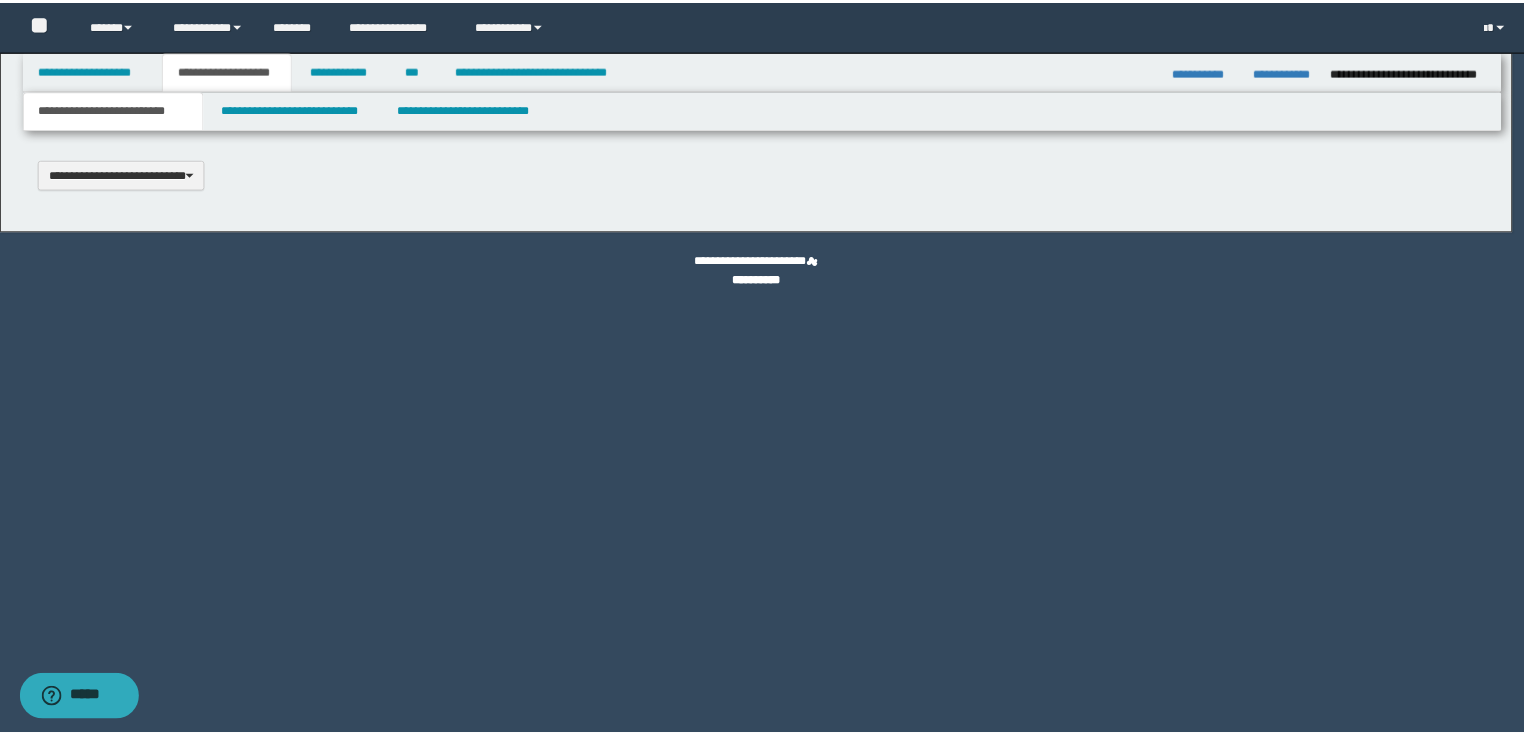 scroll, scrollTop: 0, scrollLeft: 0, axis: both 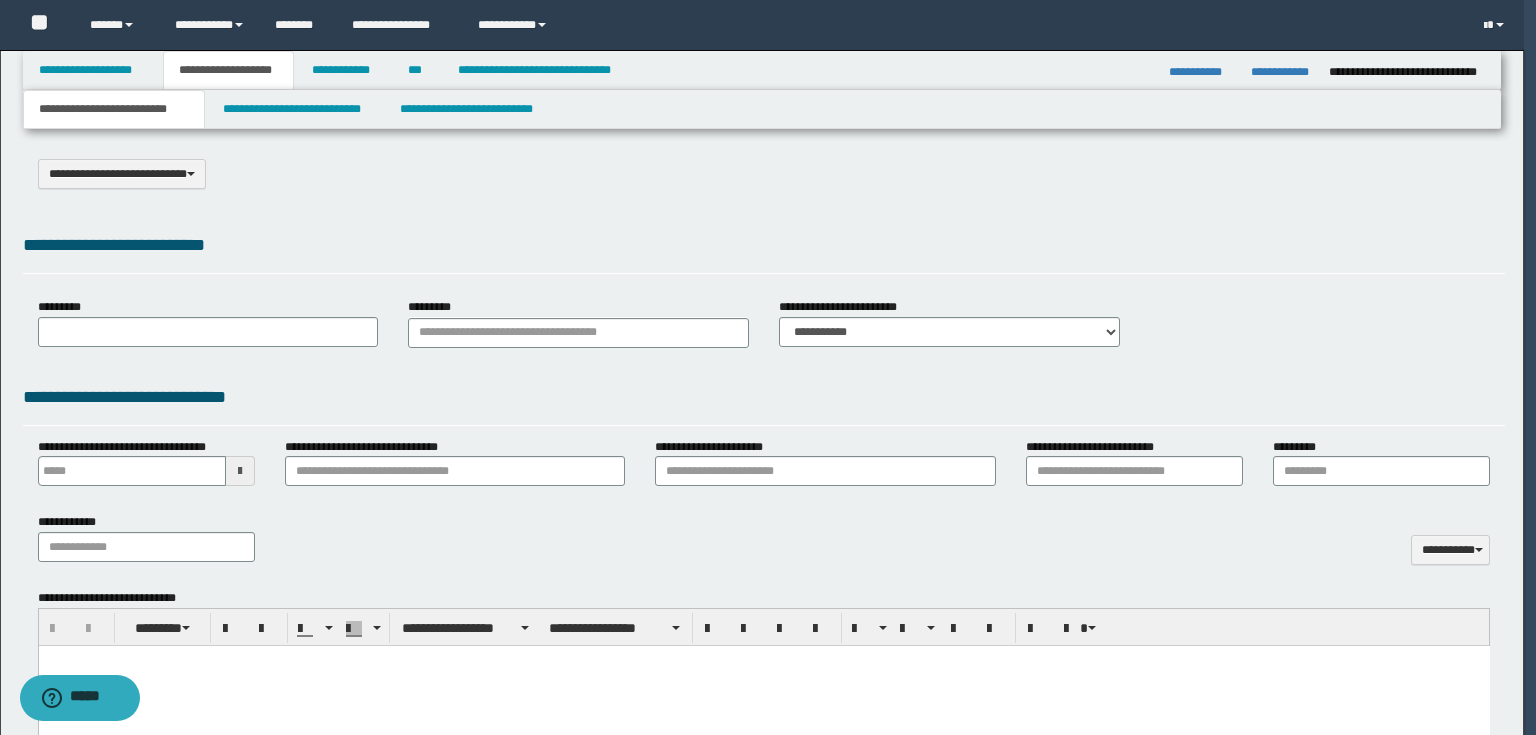 select on "*" 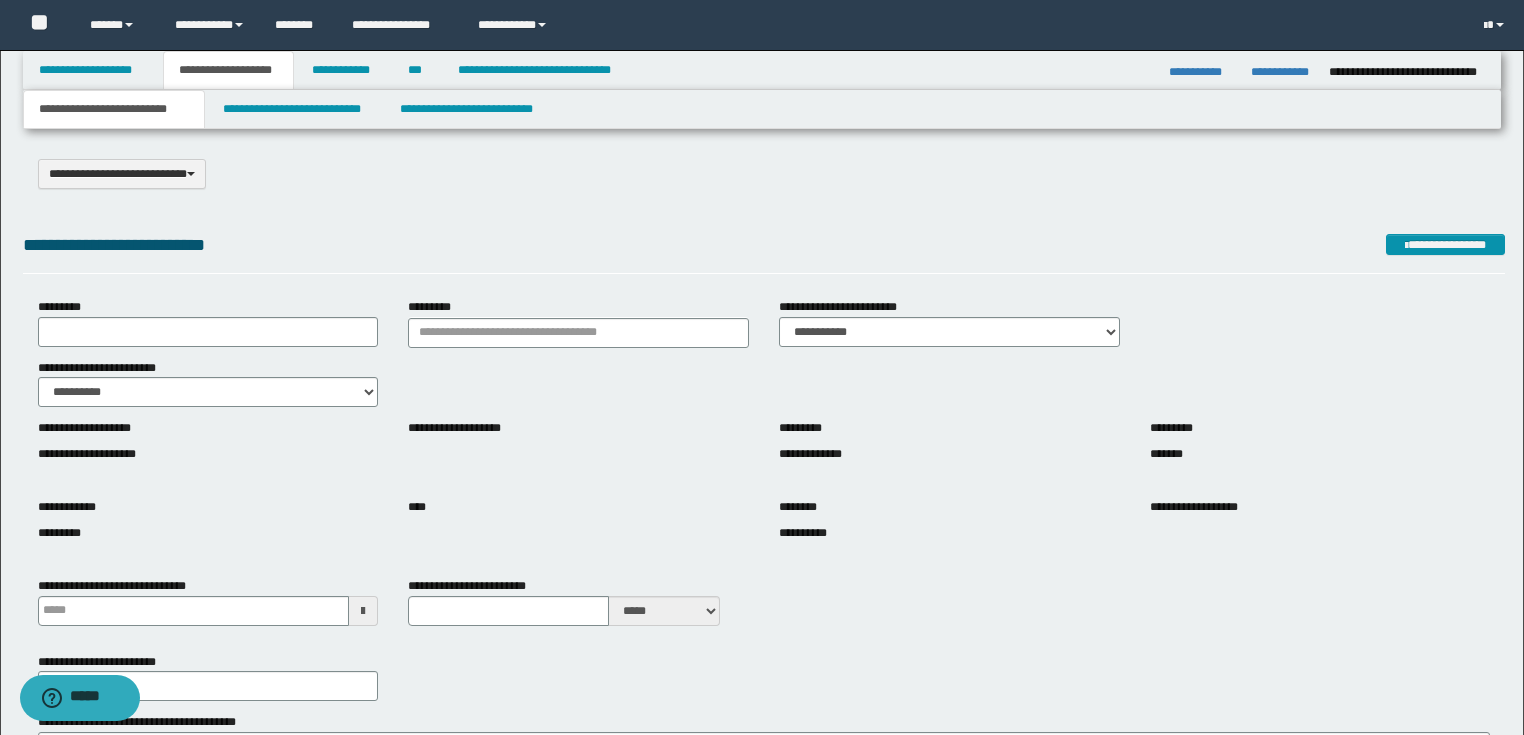 scroll, scrollTop: 80, scrollLeft: 0, axis: vertical 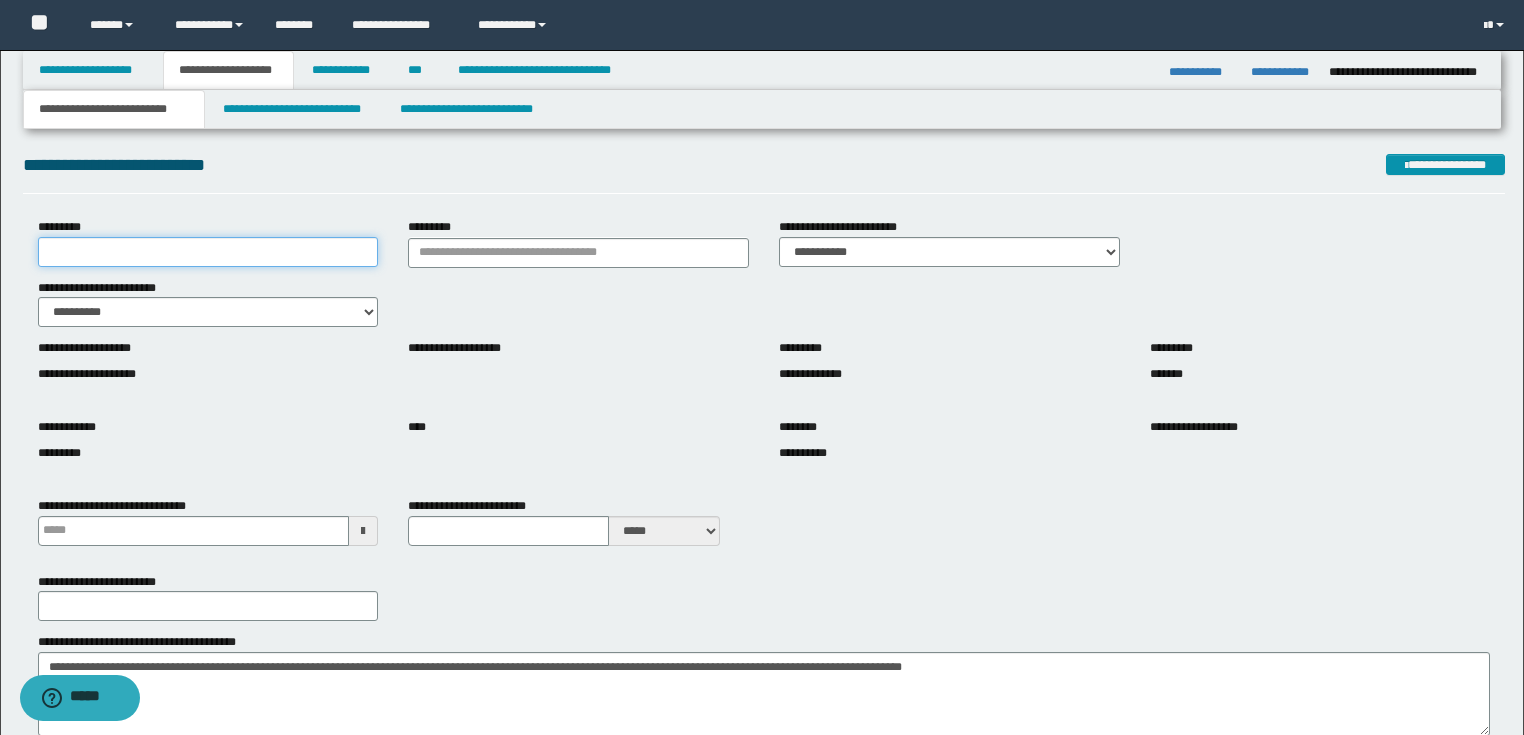 click on "*********" at bounding box center [208, 252] 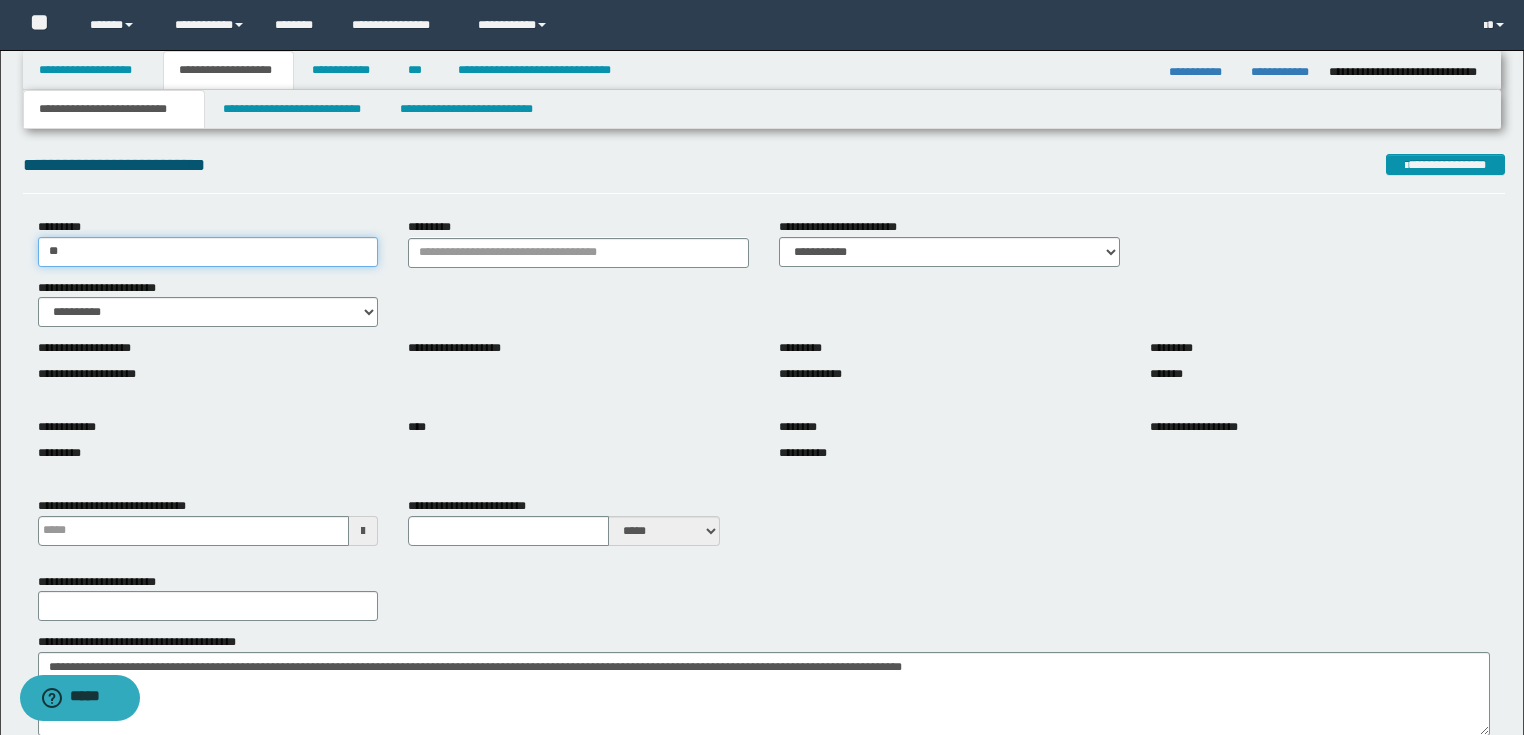 type on "*" 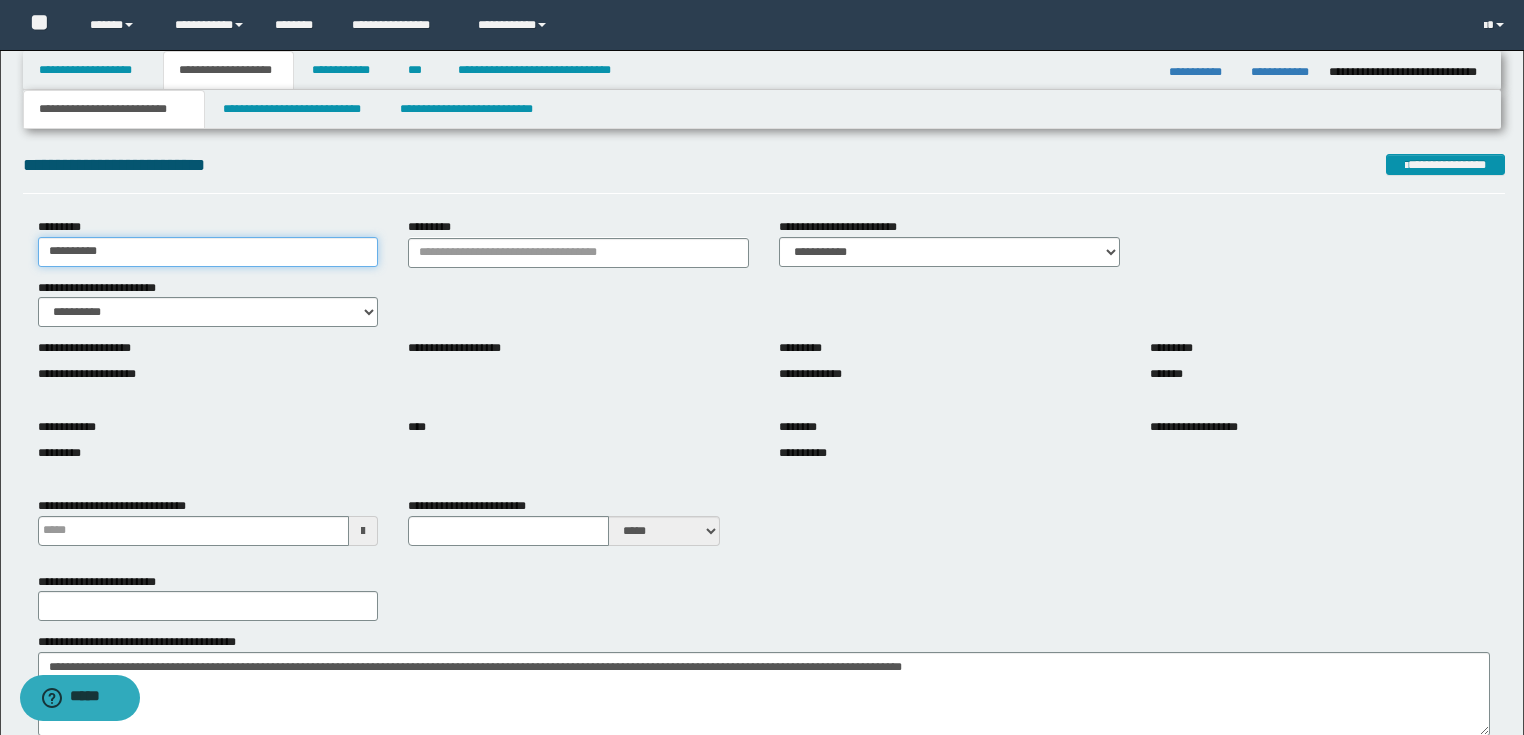 type on "**********" 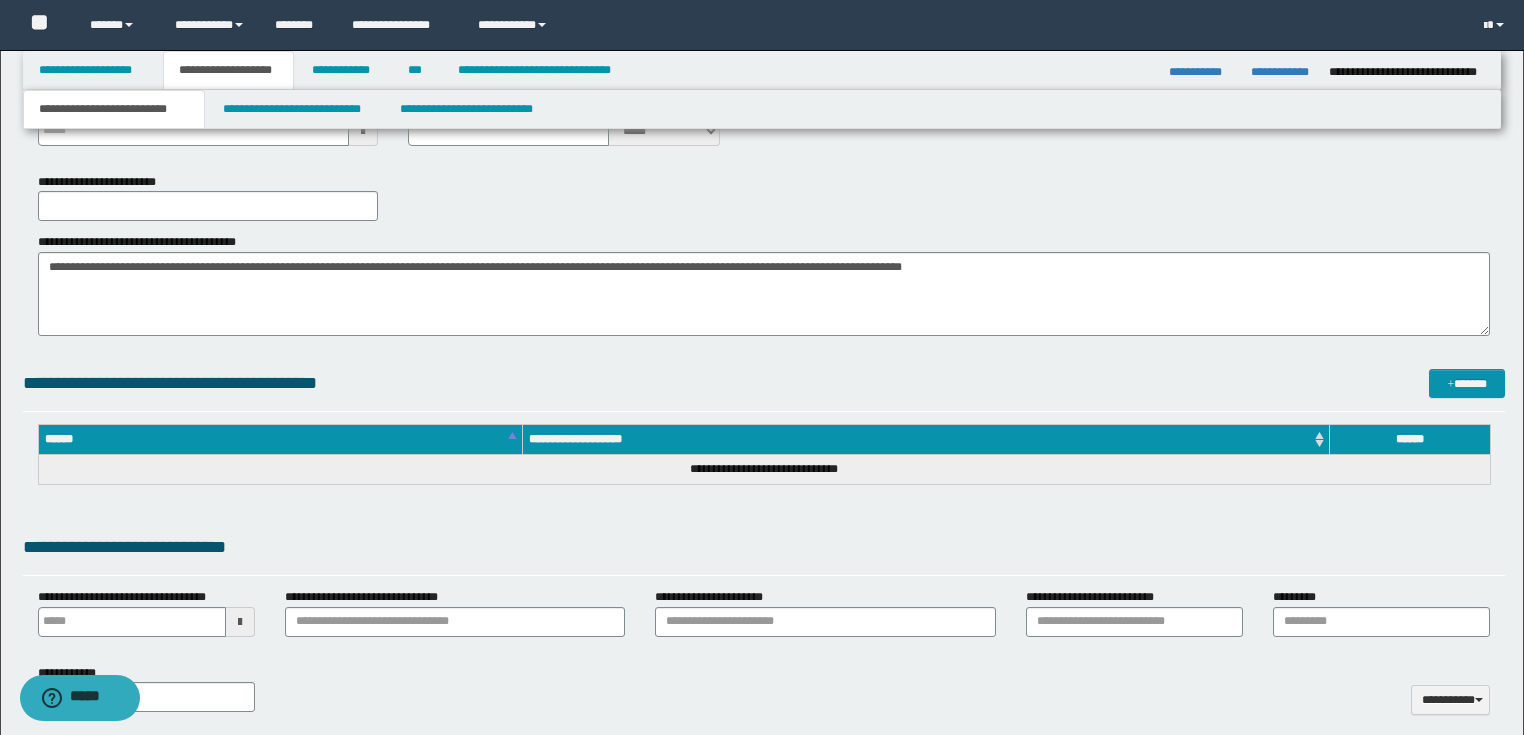 scroll, scrollTop: 400, scrollLeft: 0, axis: vertical 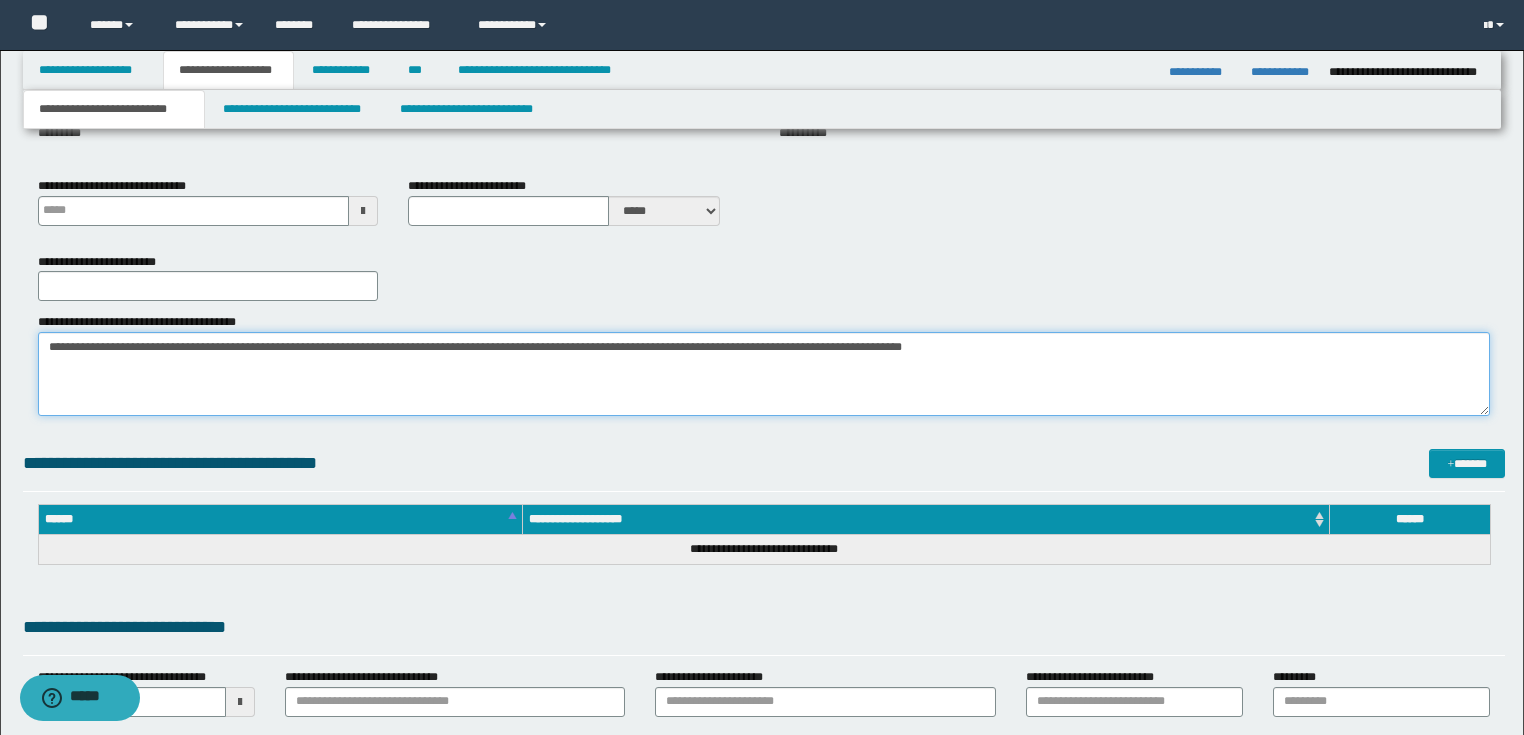 click on "**********" at bounding box center (764, 374) 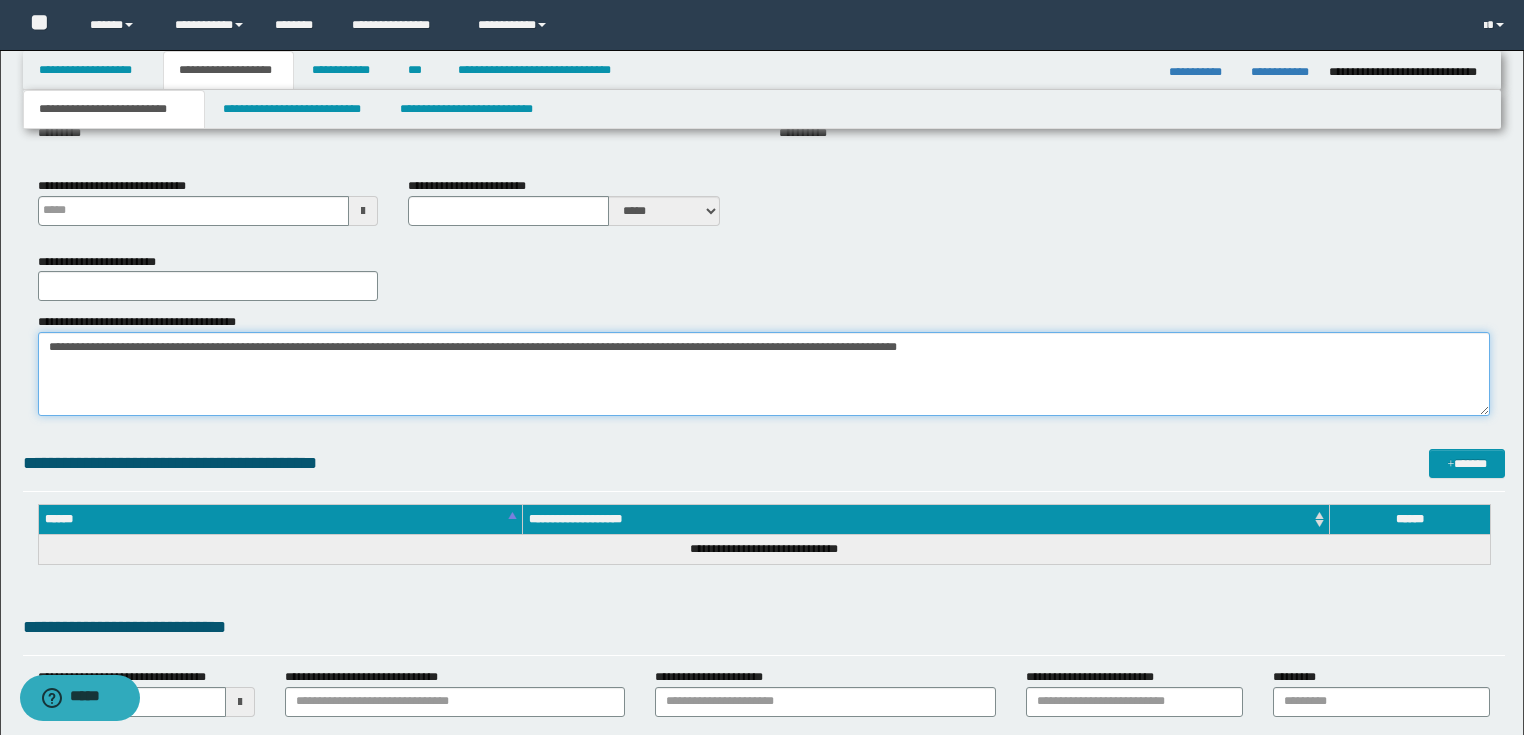 type on "**********" 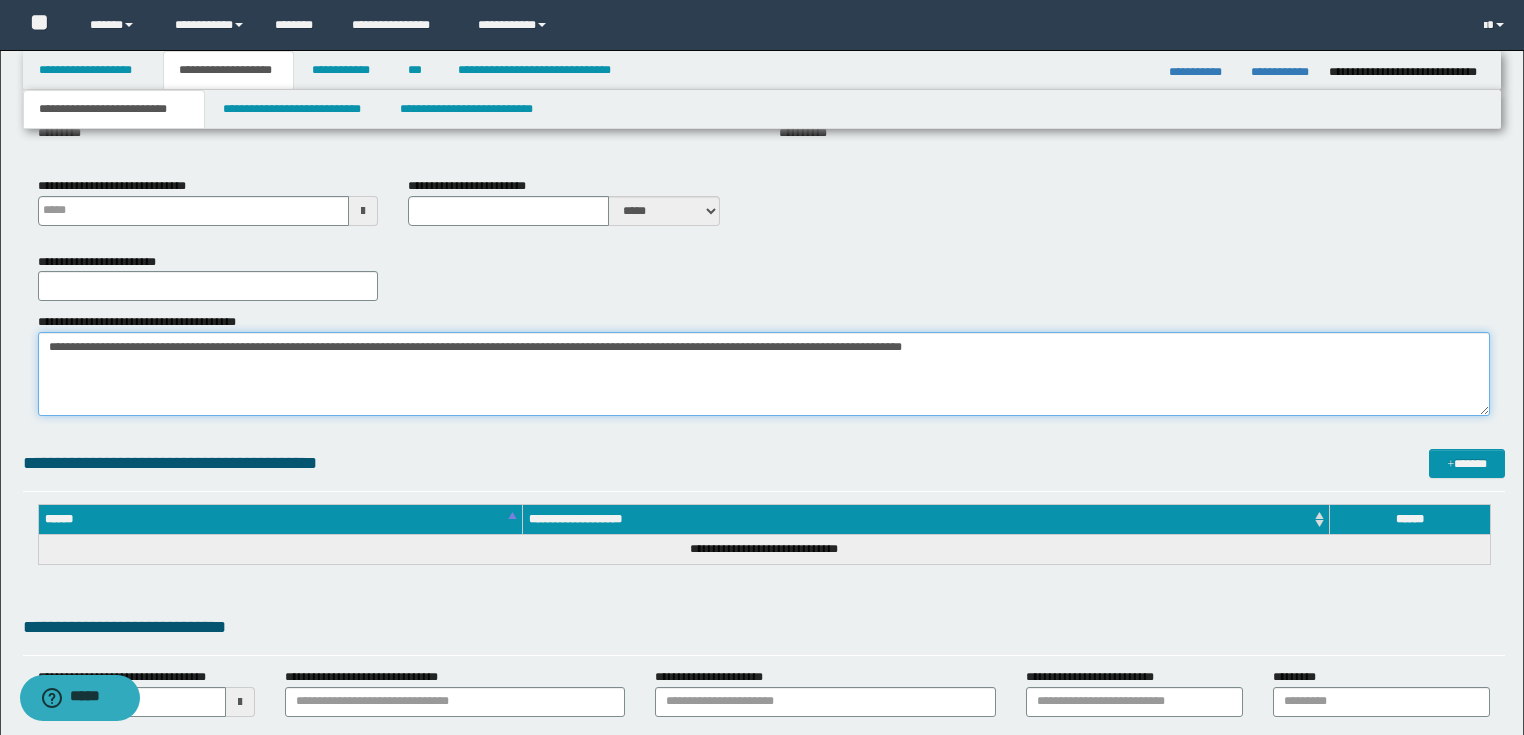 click on "**********" at bounding box center (764, 374) 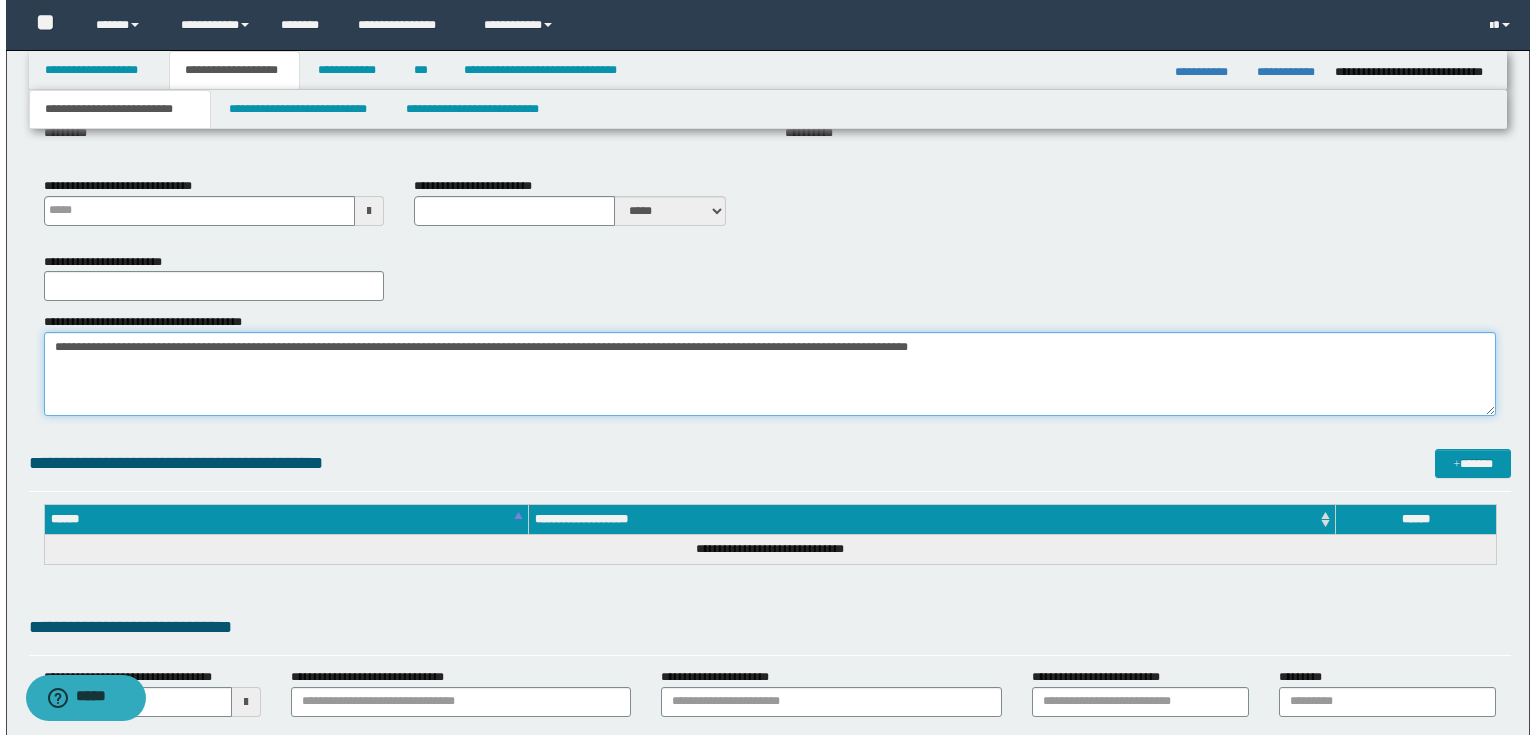 scroll, scrollTop: 0, scrollLeft: 0, axis: both 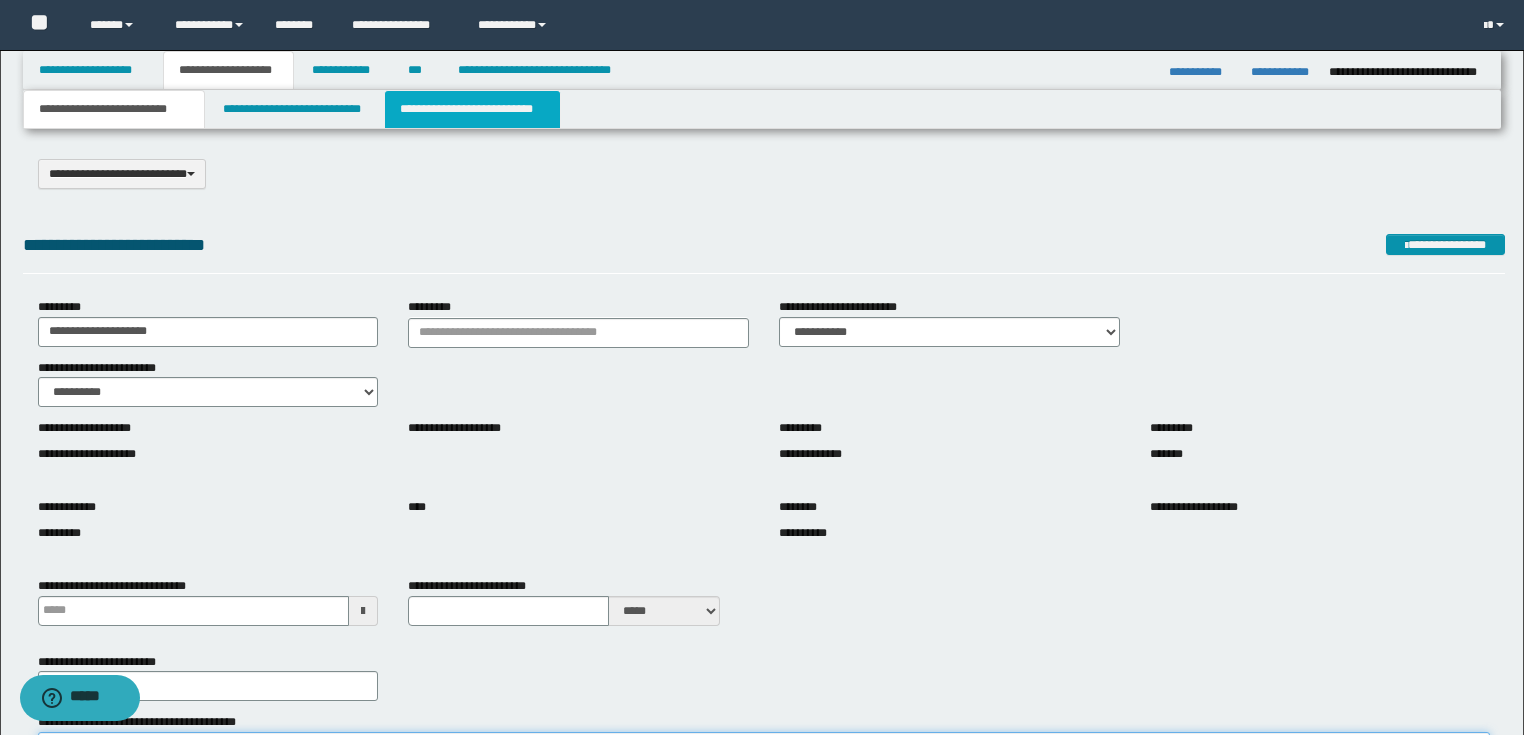type on "**********" 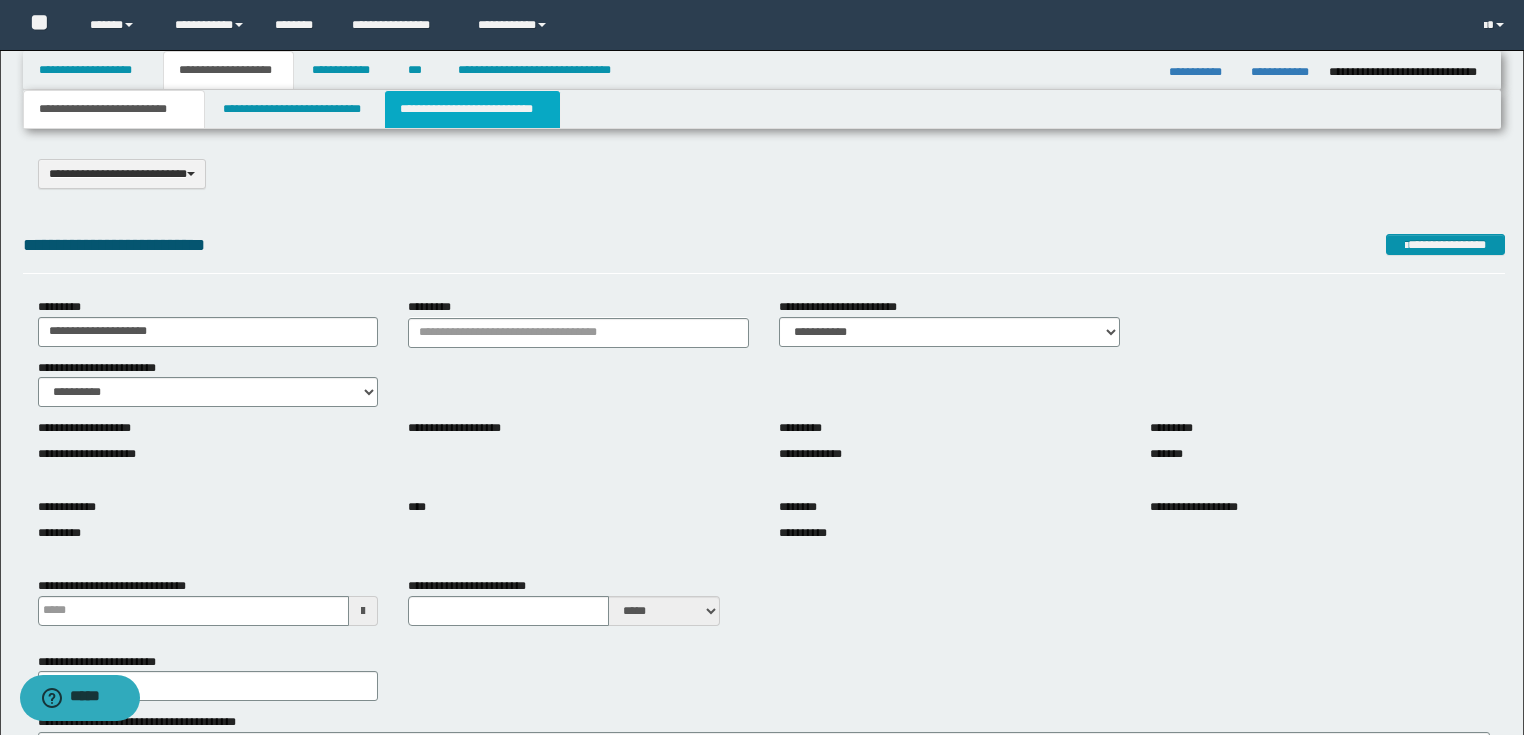 click on "**********" at bounding box center [472, 109] 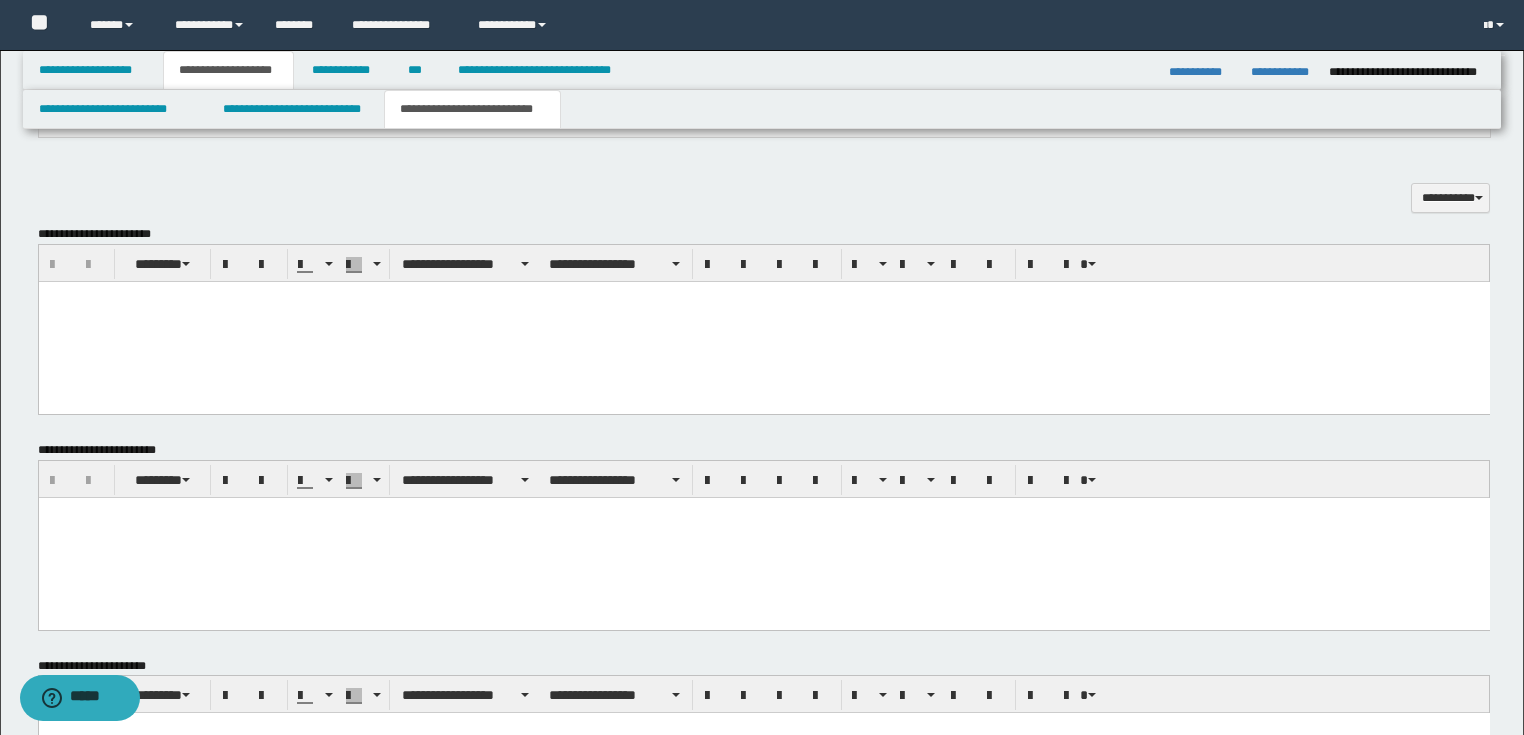 scroll, scrollTop: 640, scrollLeft: 0, axis: vertical 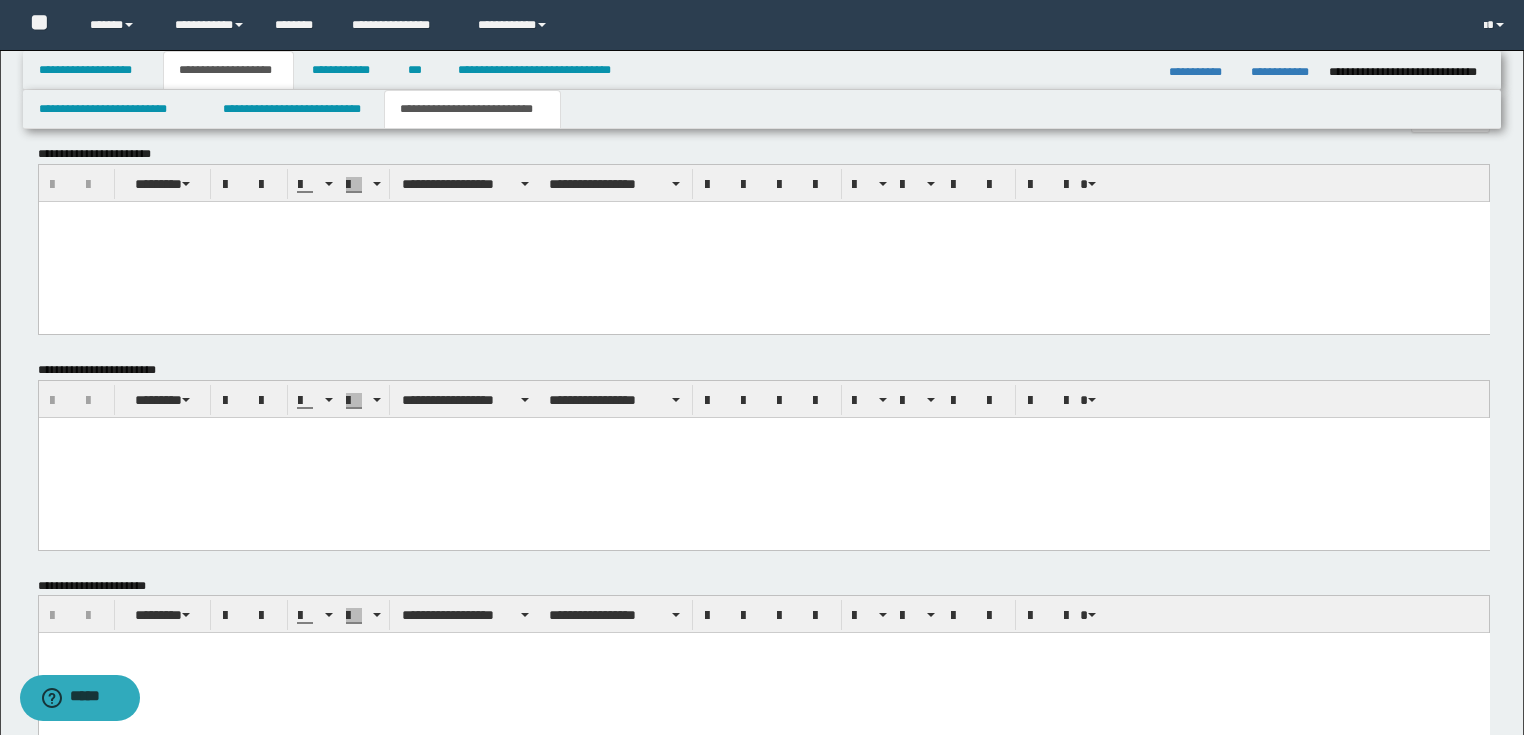 click at bounding box center [763, 432] 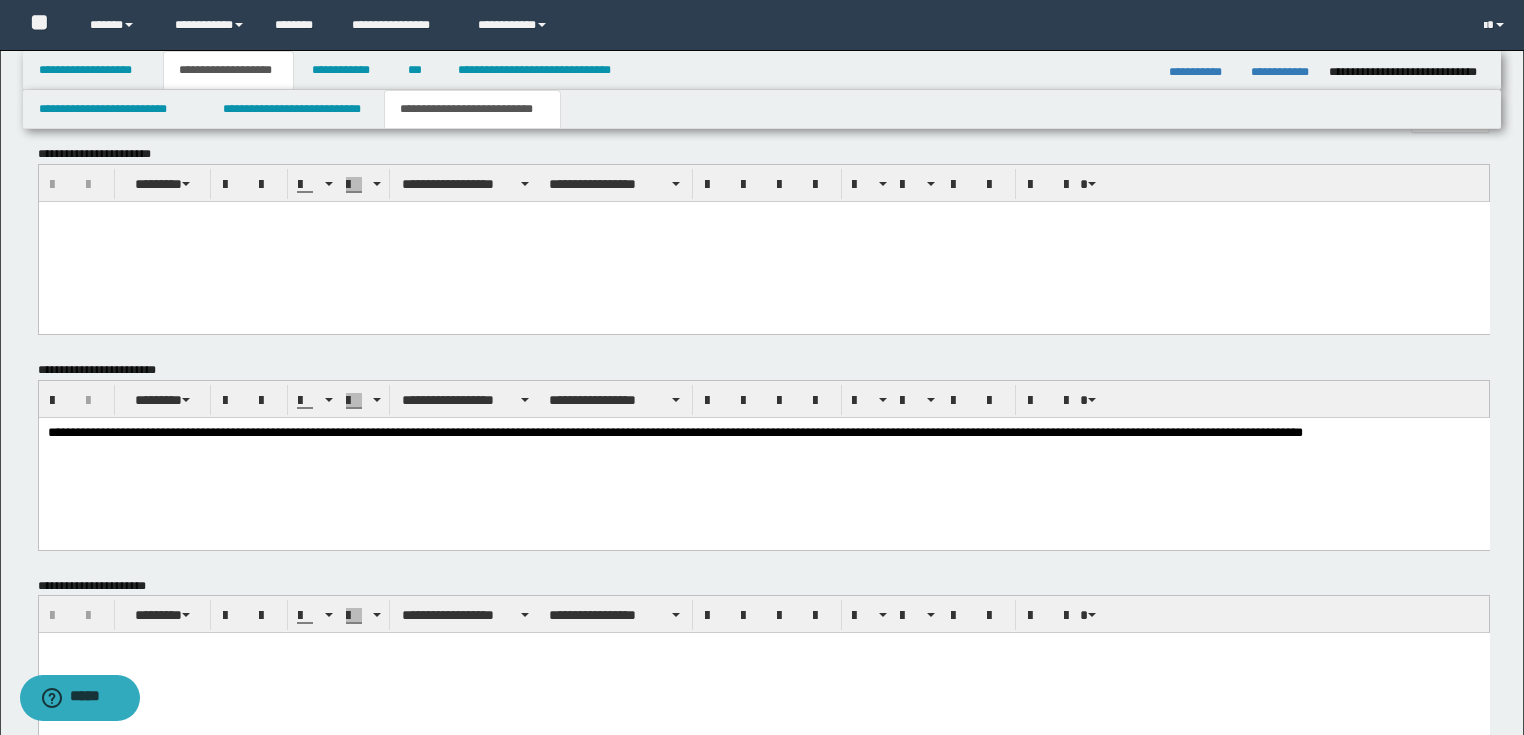 click on "**********" at bounding box center (763, 433) 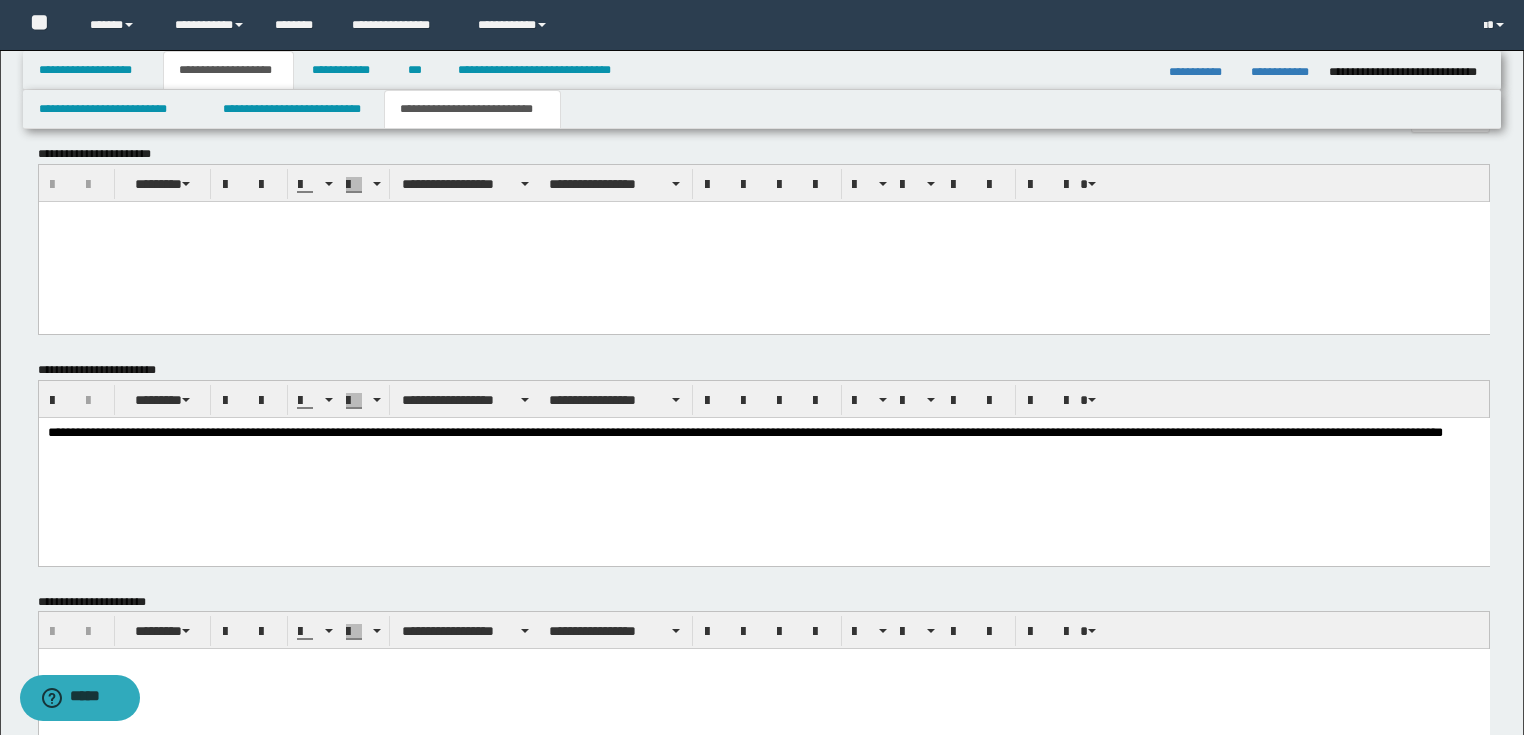 click on "**********" at bounding box center (763, 441) 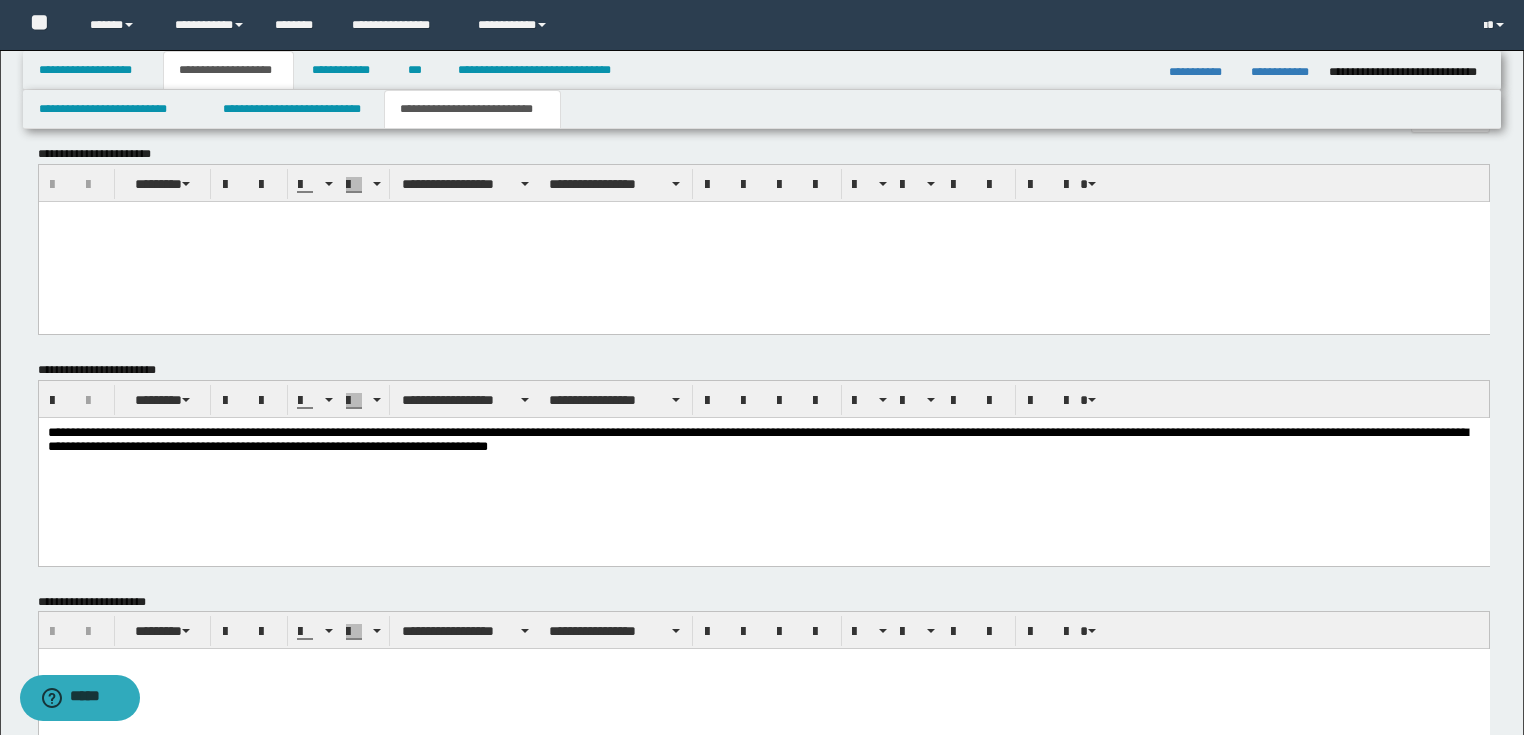 click on "**********" at bounding box center [763, 441] 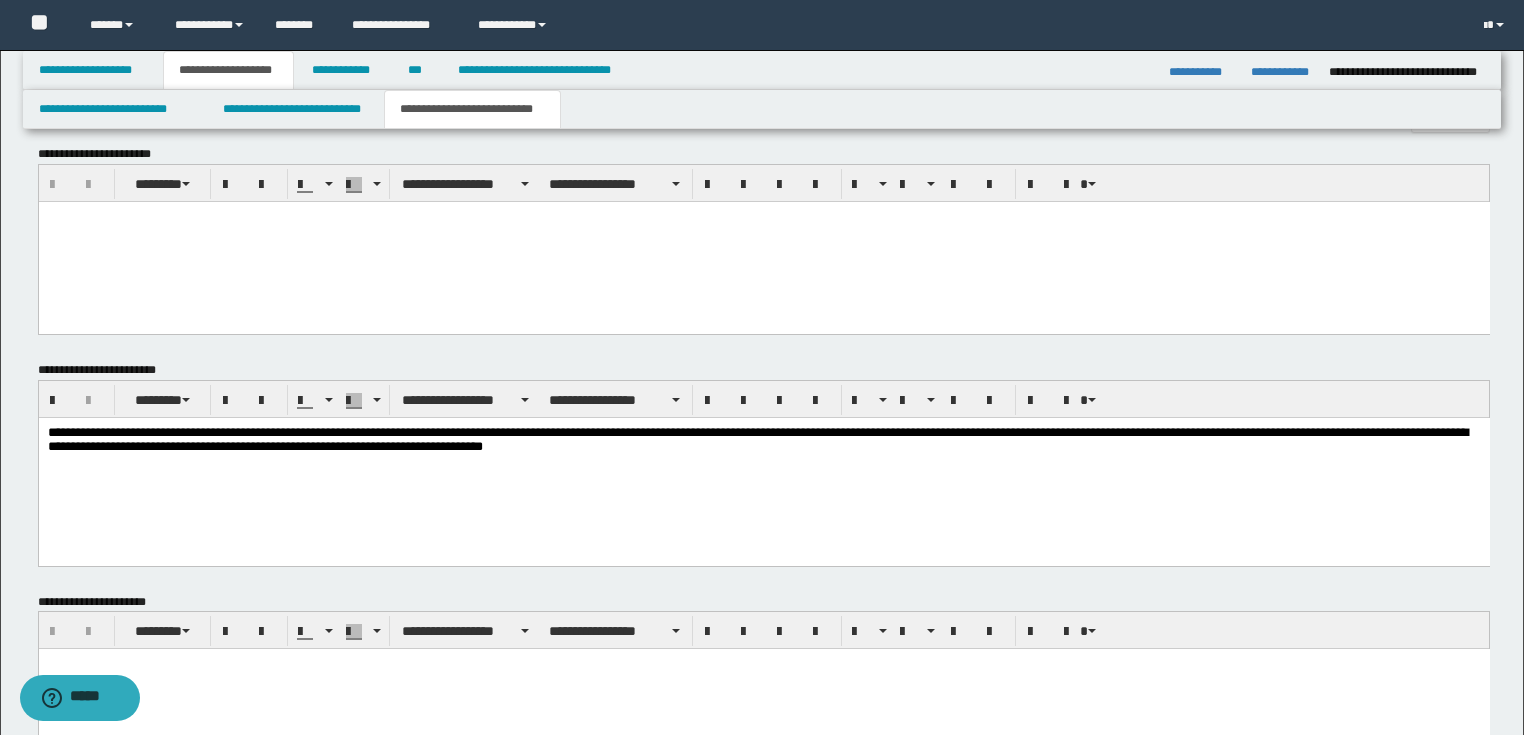 click on "**********" at bounding box center (763, 466) 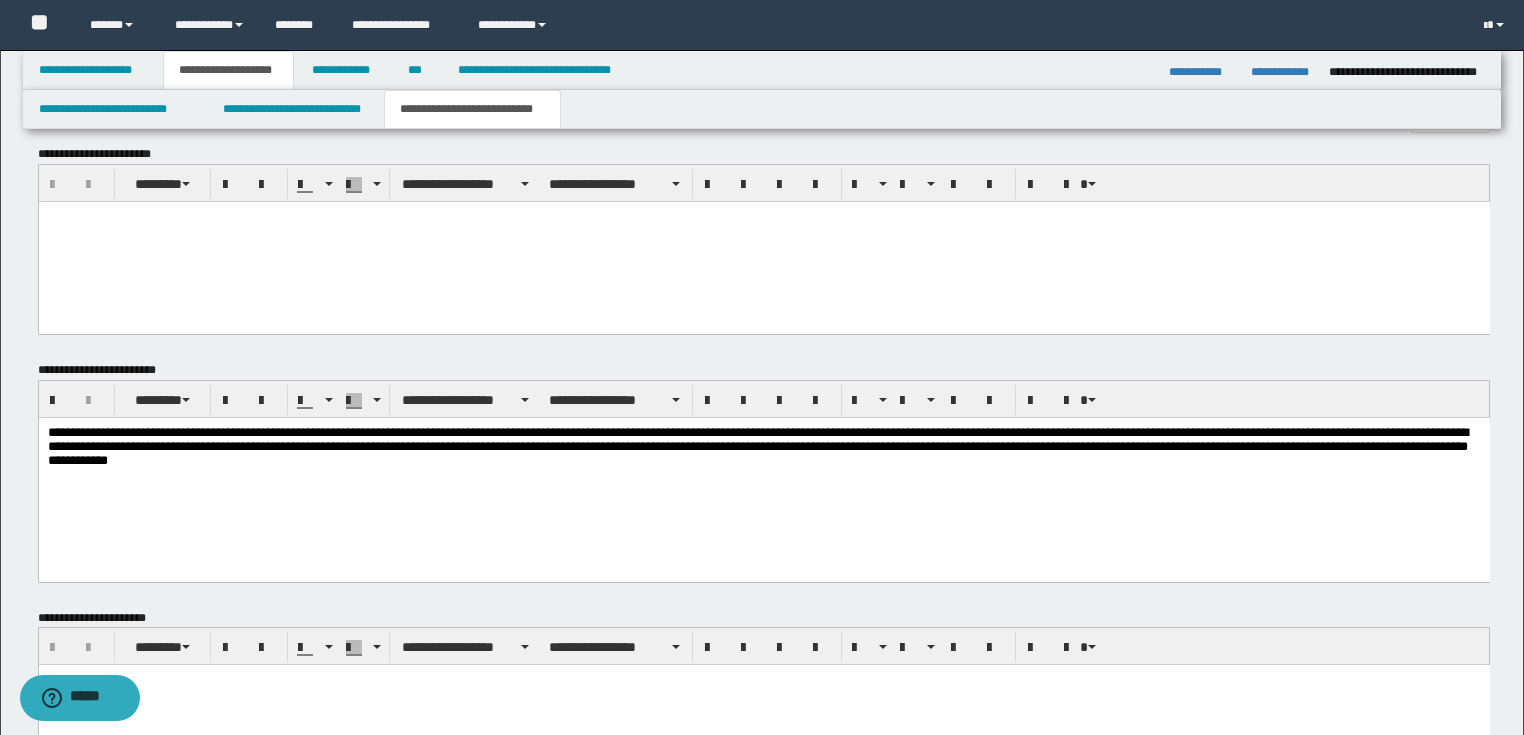click on "**********" at bounding box center [763, 449] 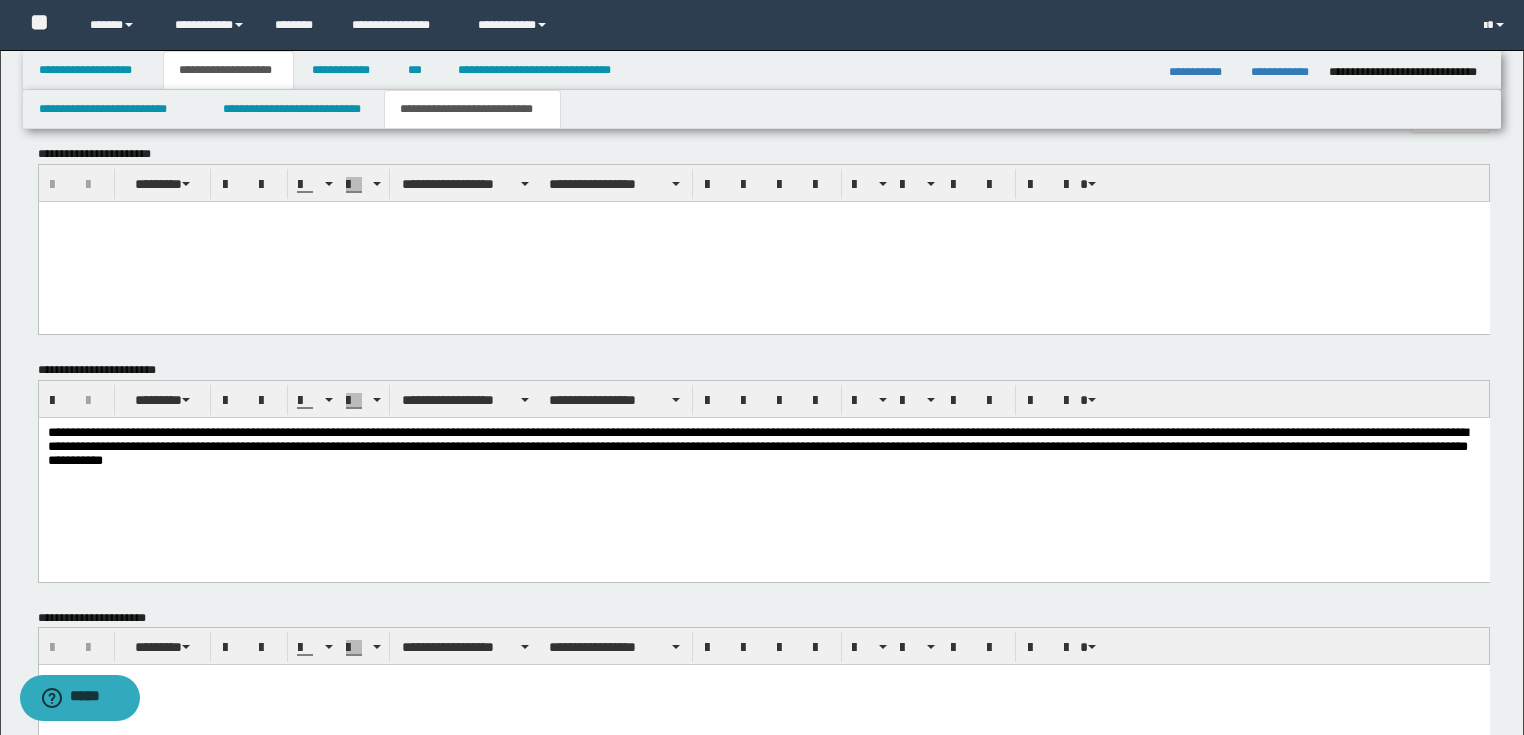 click on "**********" at bounding box center (763, 449) 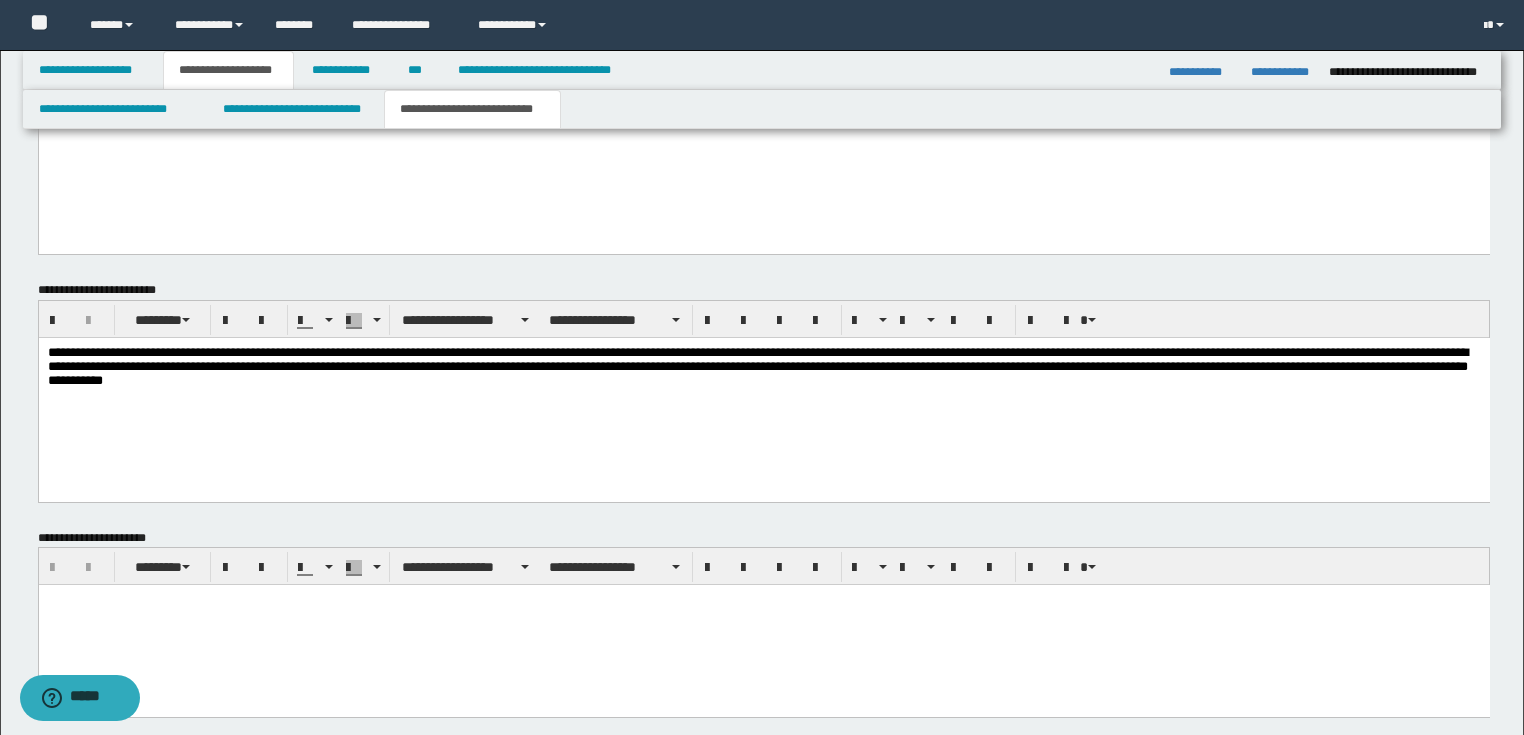 click on "**********" at bounding box center (763, 369) 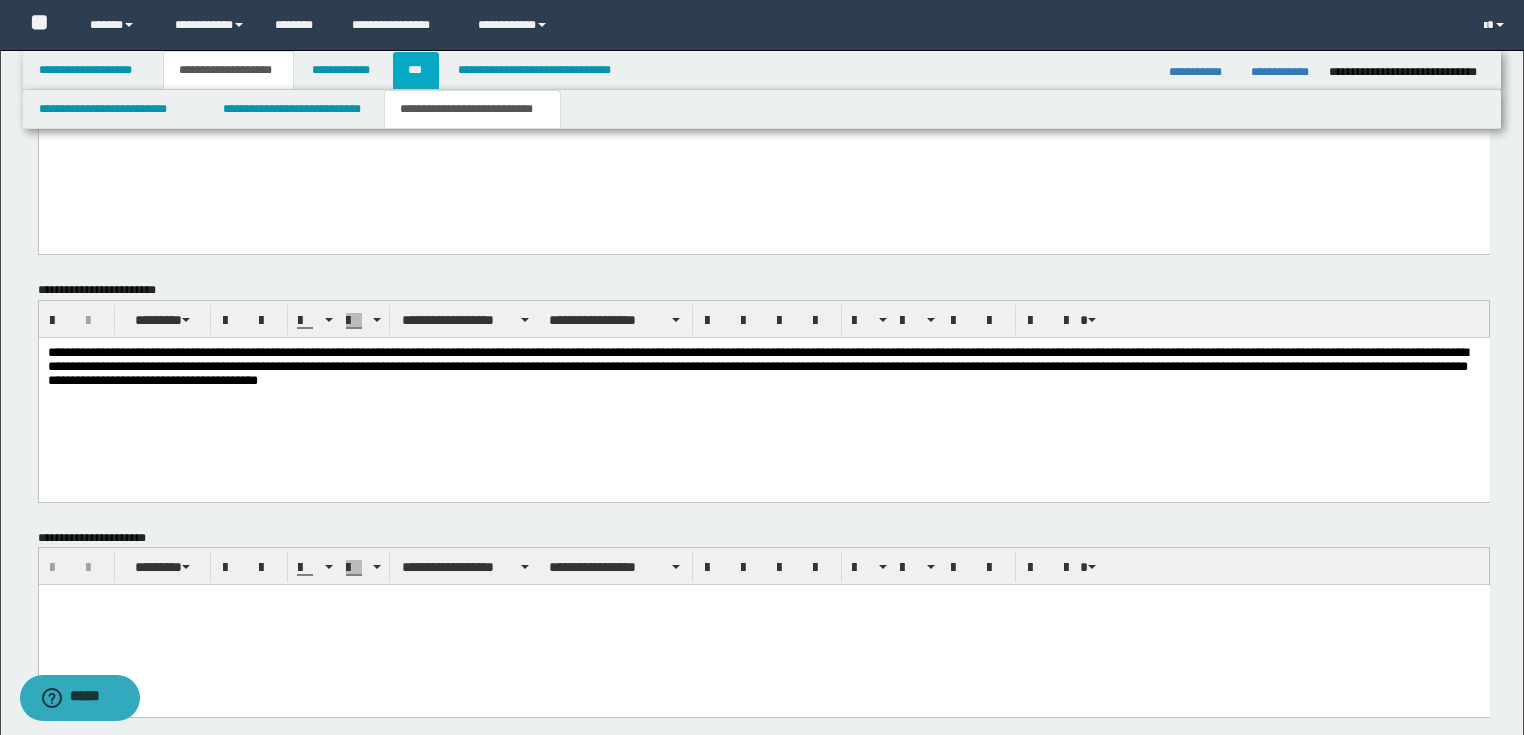 click on "***" at bounding box center (416, 70) 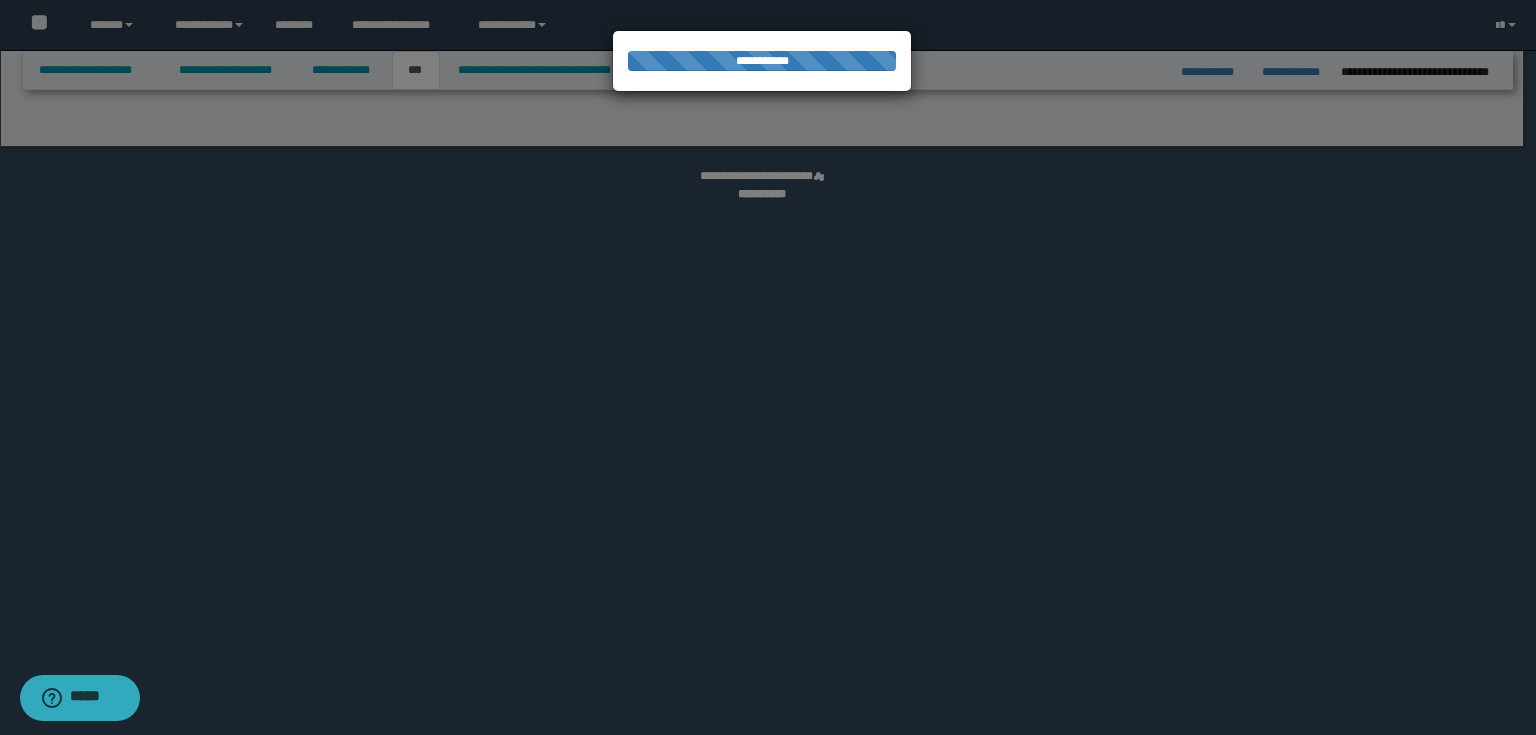 select on "***" 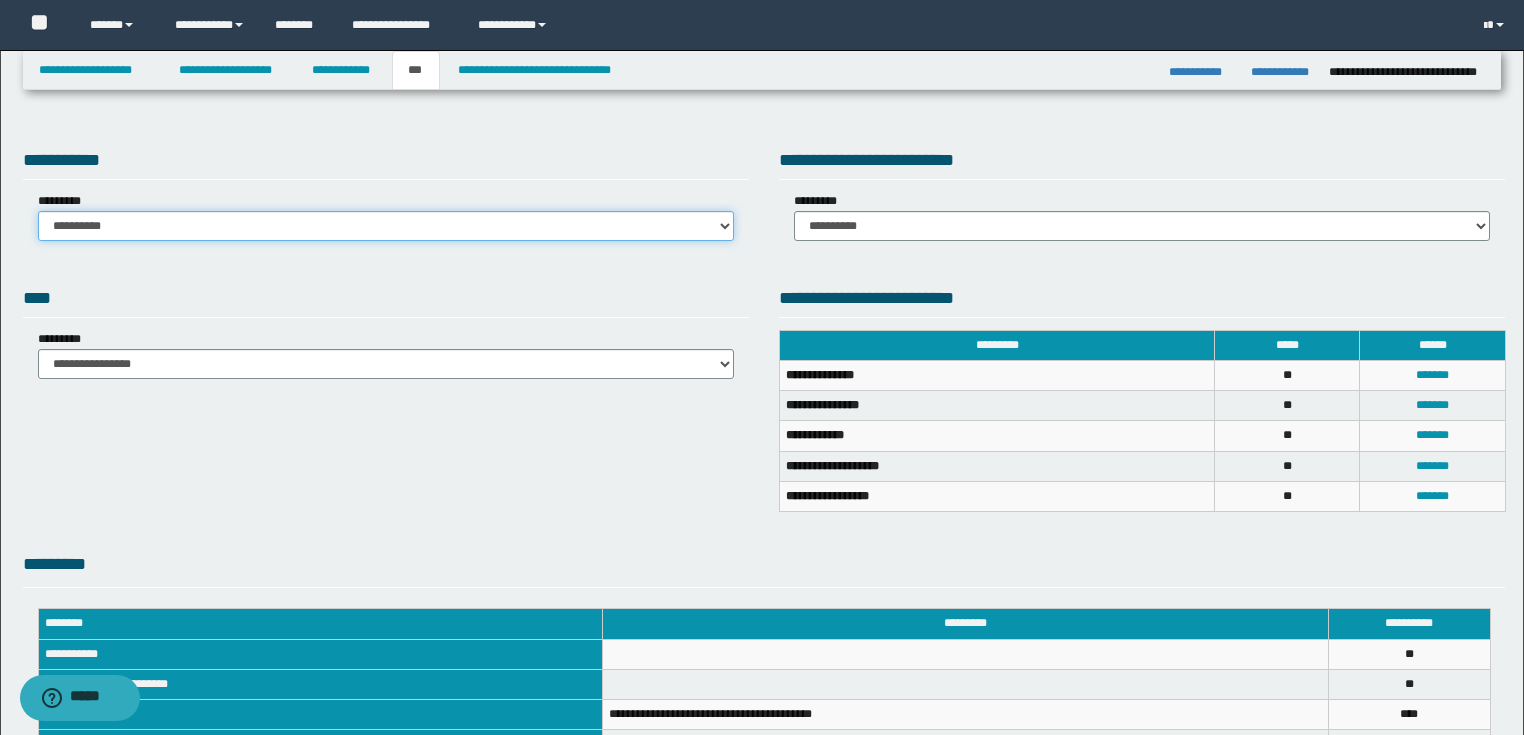 click on "**********" at bounding box center [386, 226] 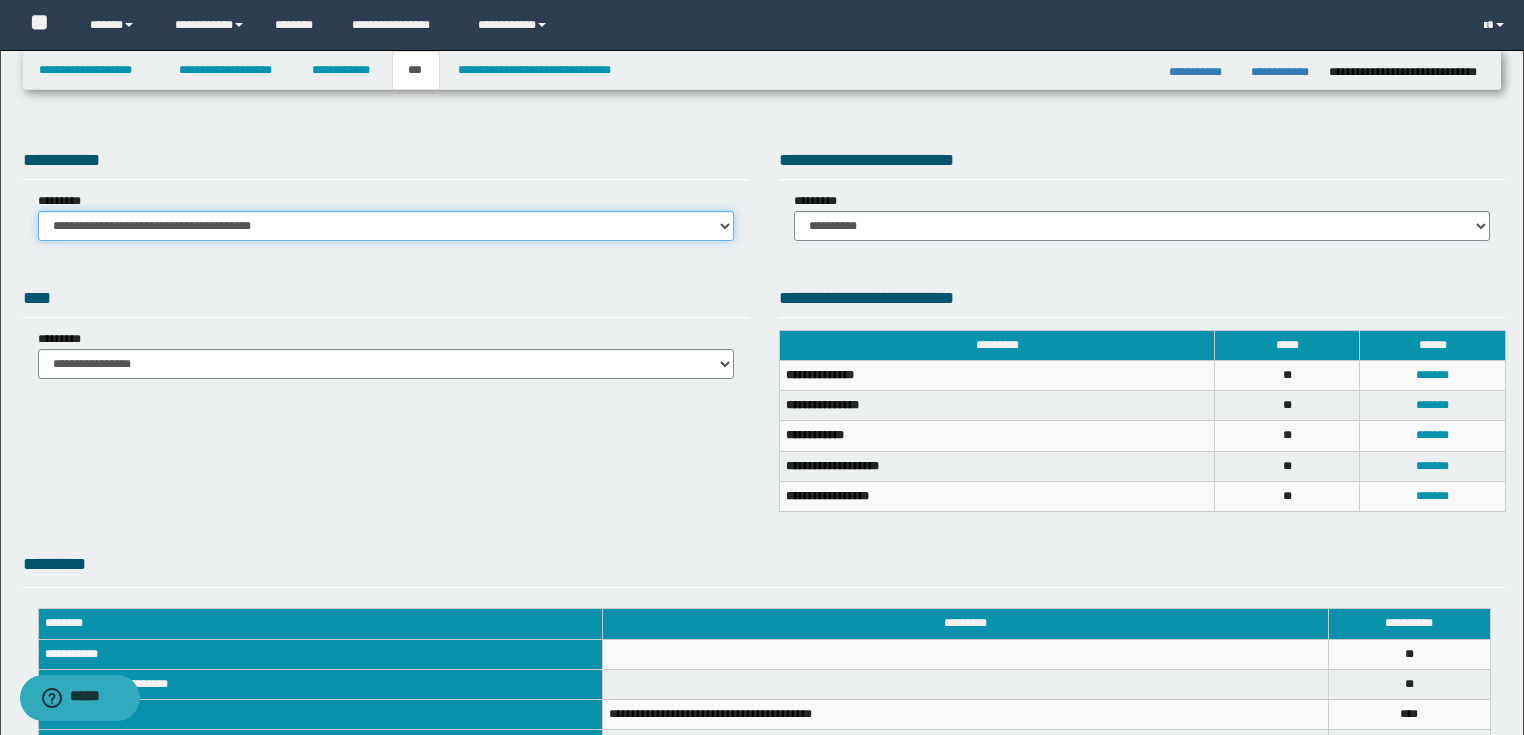 click on "**********" at bounding box center (386, 226) 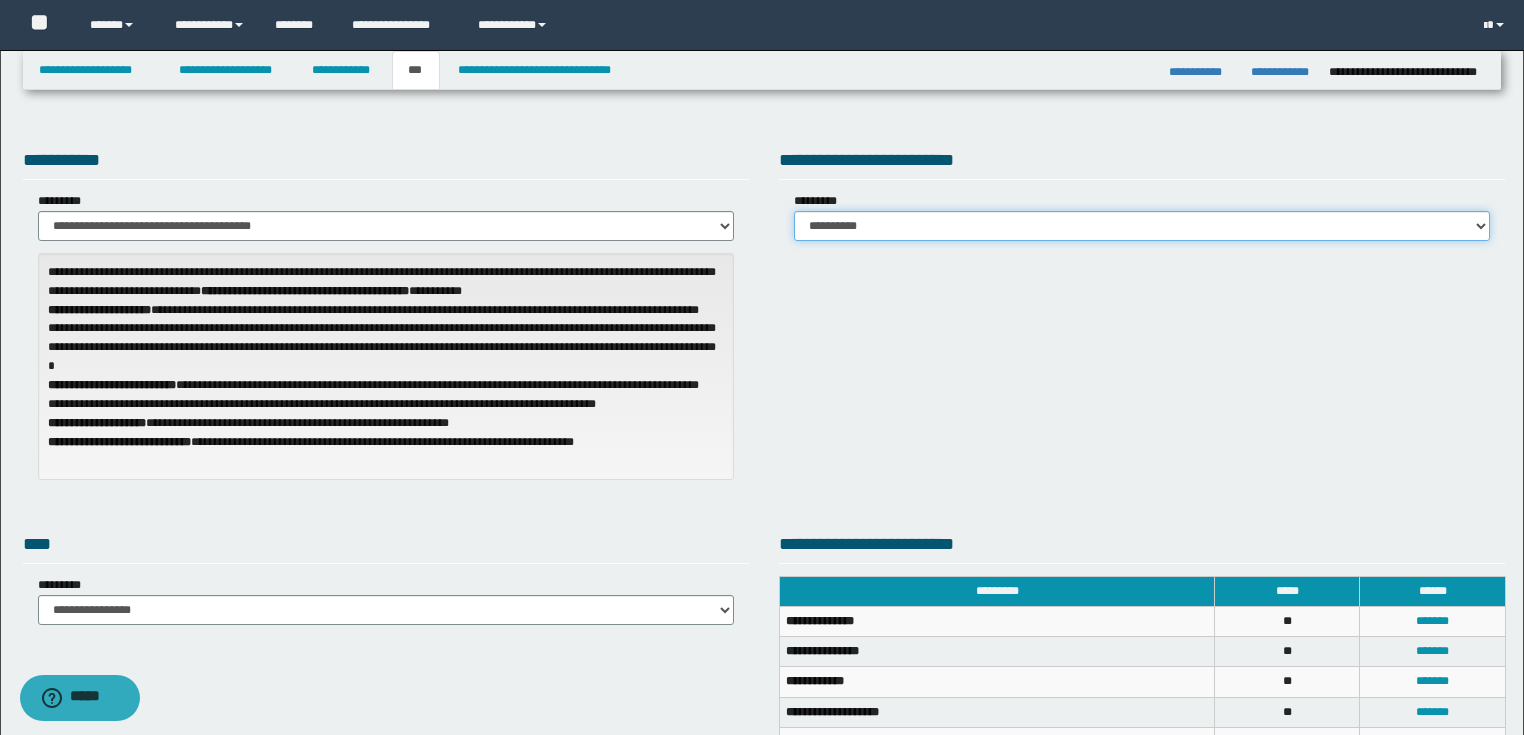 click on "**********" at bounding box center (1142, 226) 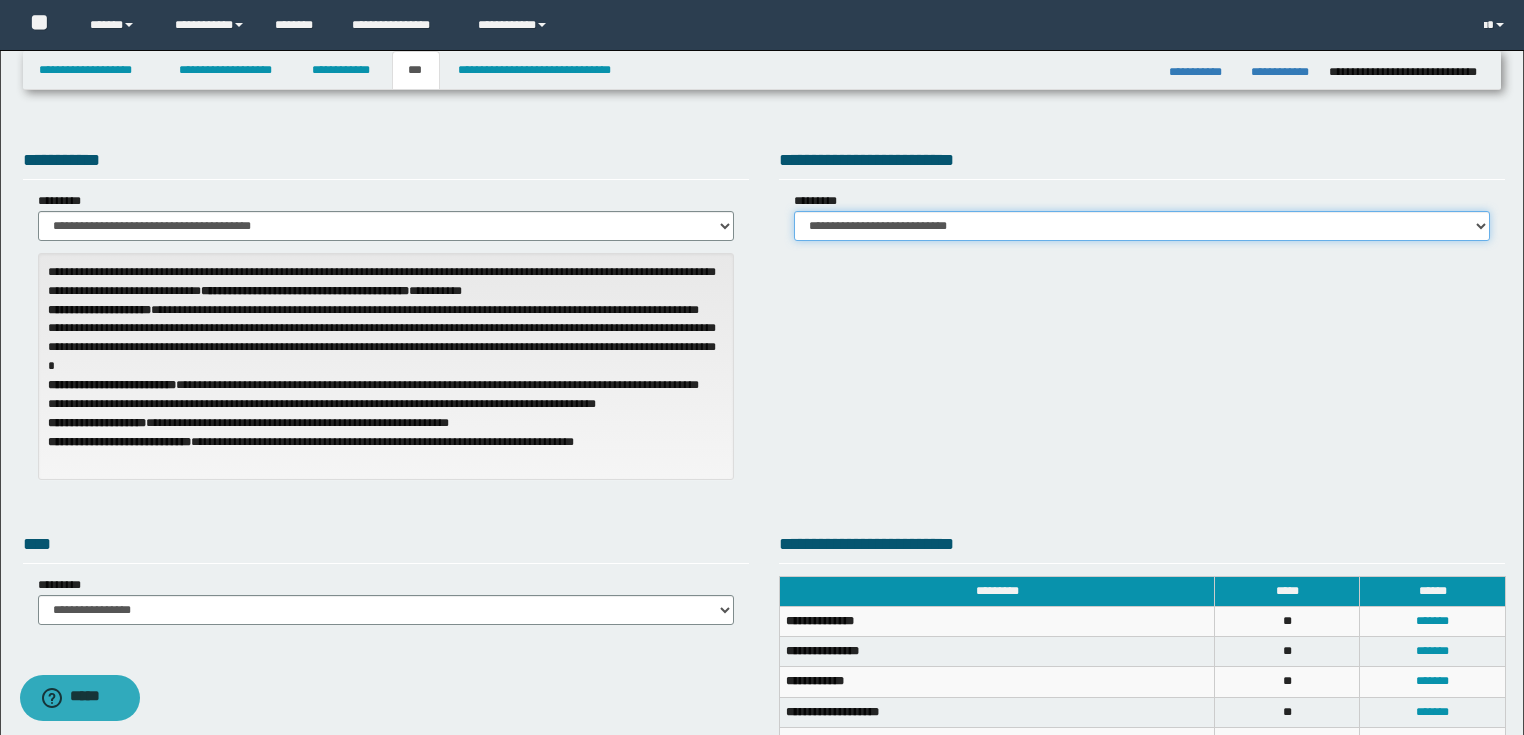 click on "**********" at bounding box center [1142, 226] 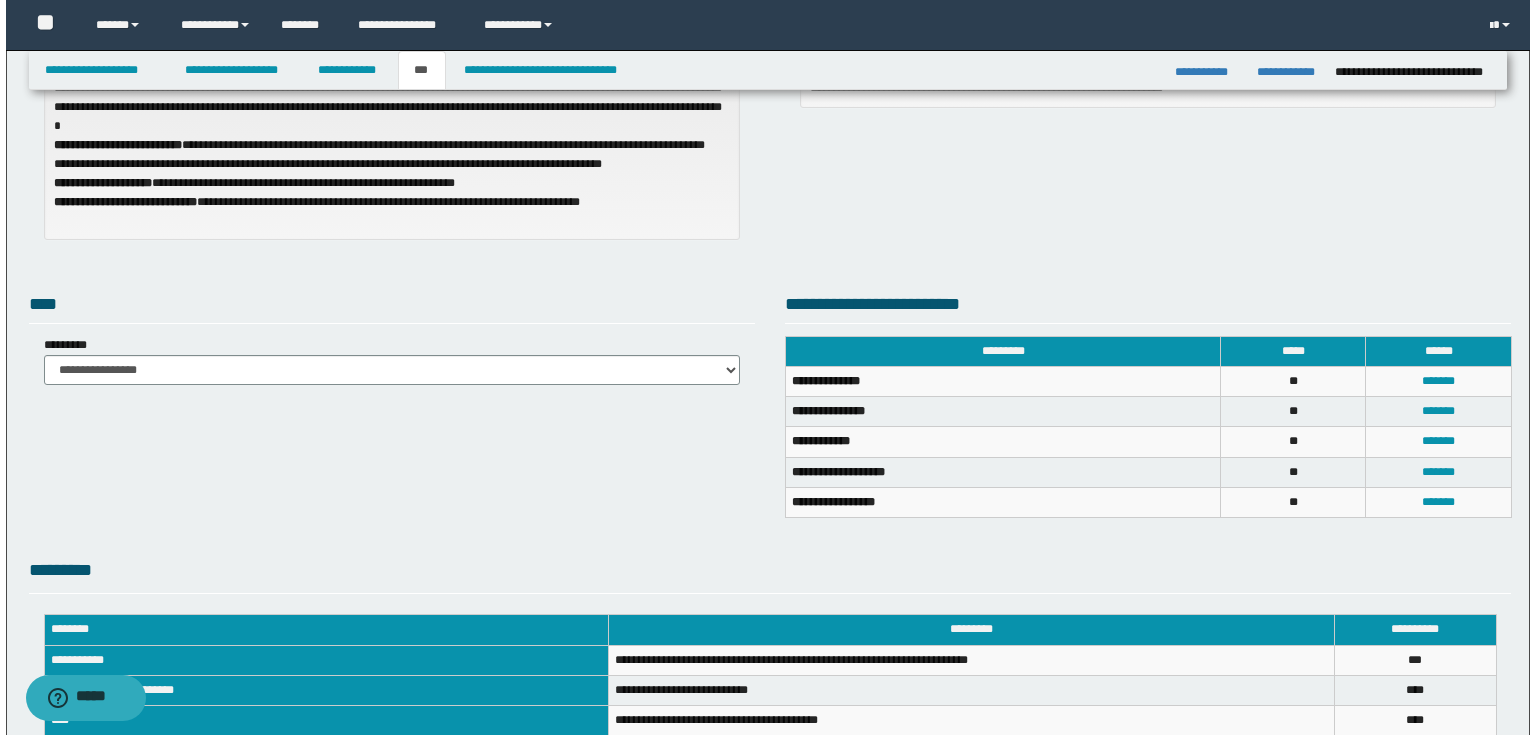 scroll, scrollTop: 320, scrollLeft: 0, axis: vertical 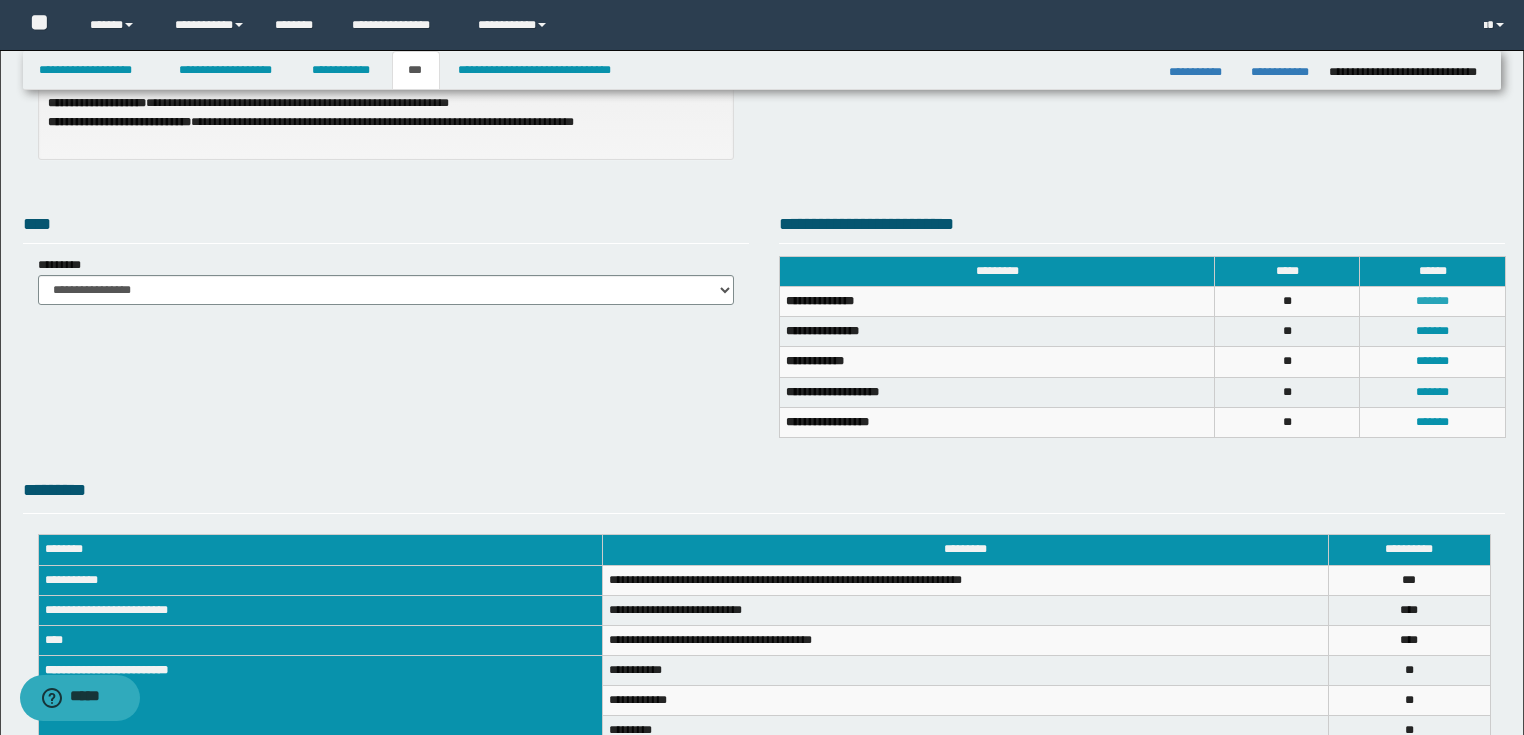 click on "*******" at bounding box center [1432, 301] 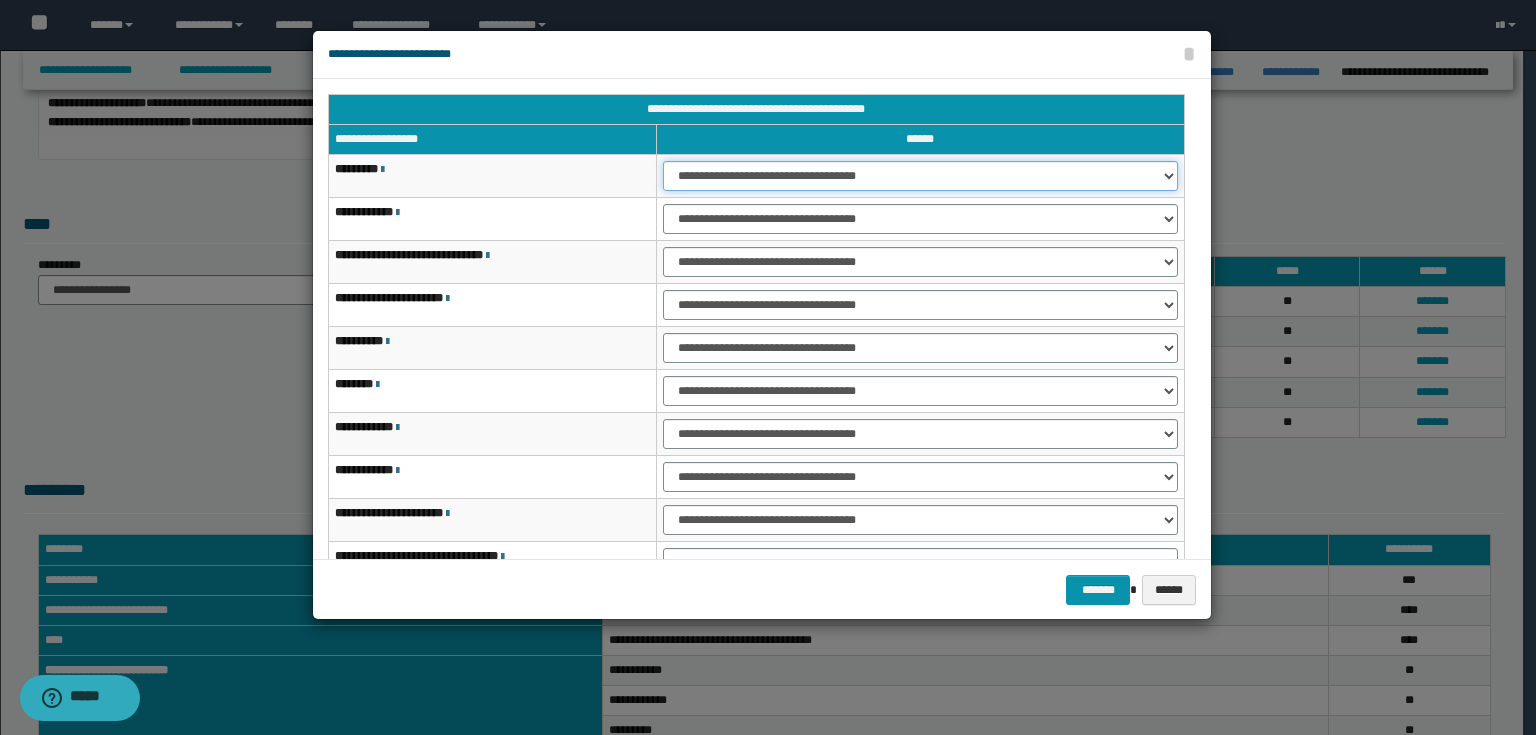 click on "**********" at bounding box center [920, 176] 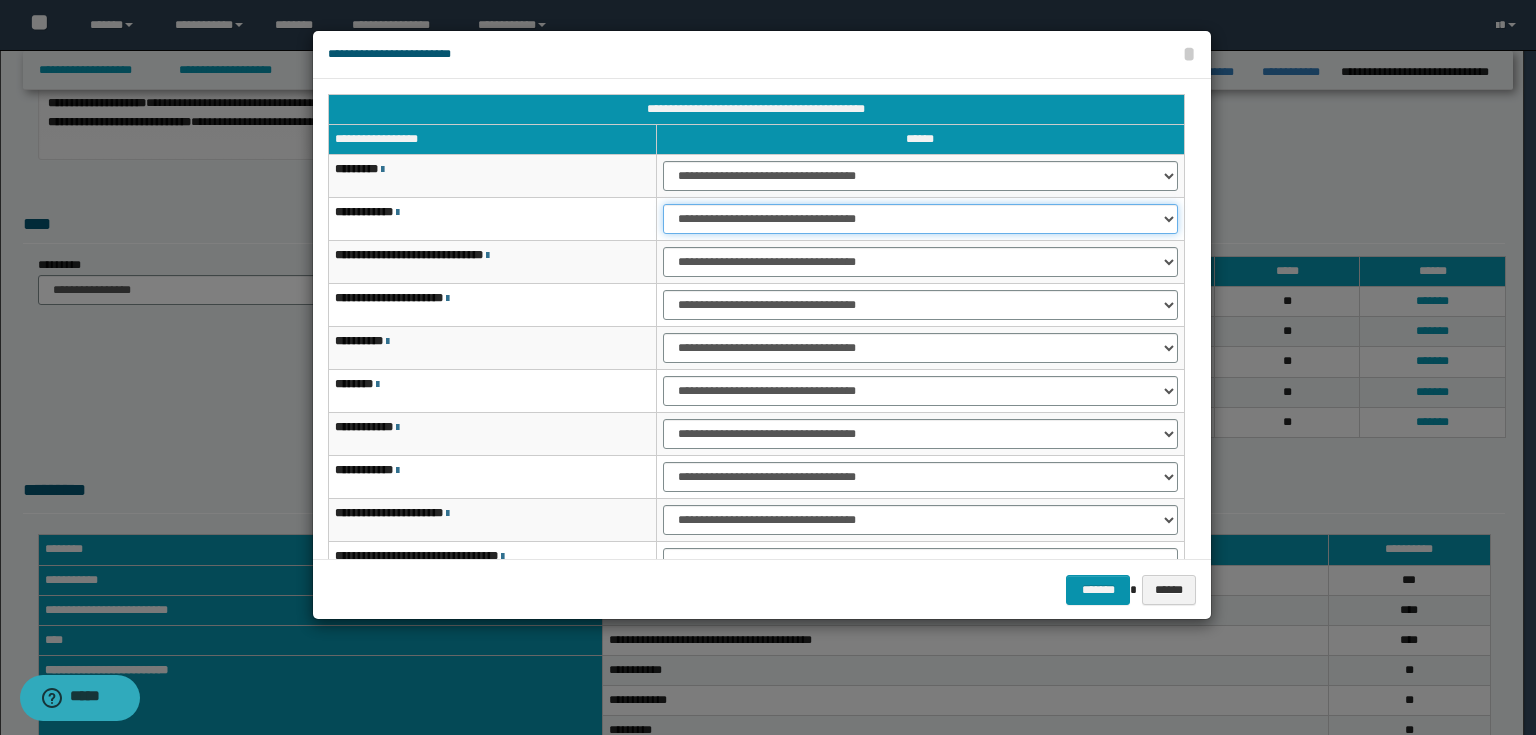 click on "**********" at bounding box center [920, 219] 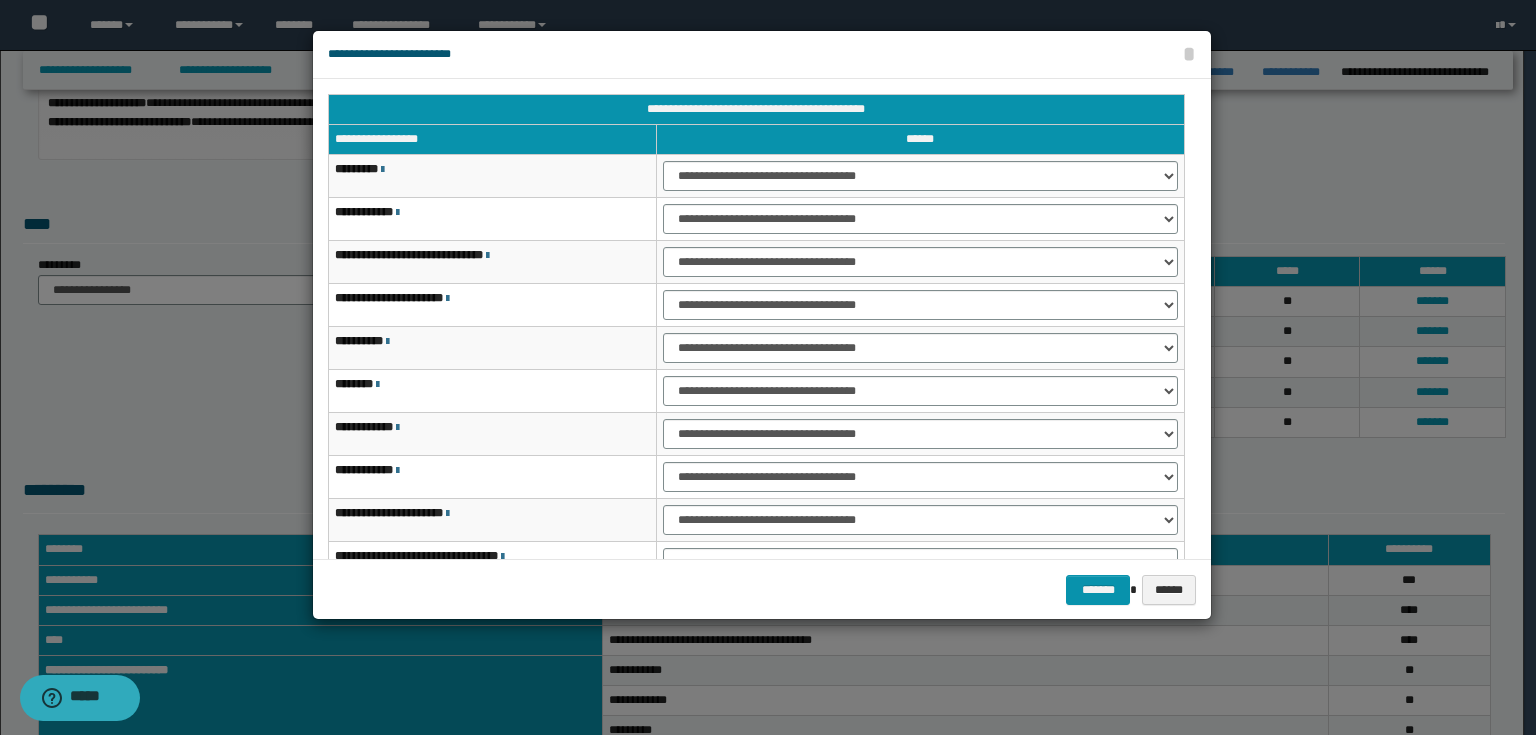 click on "**********" at bounding box center (493, 348) 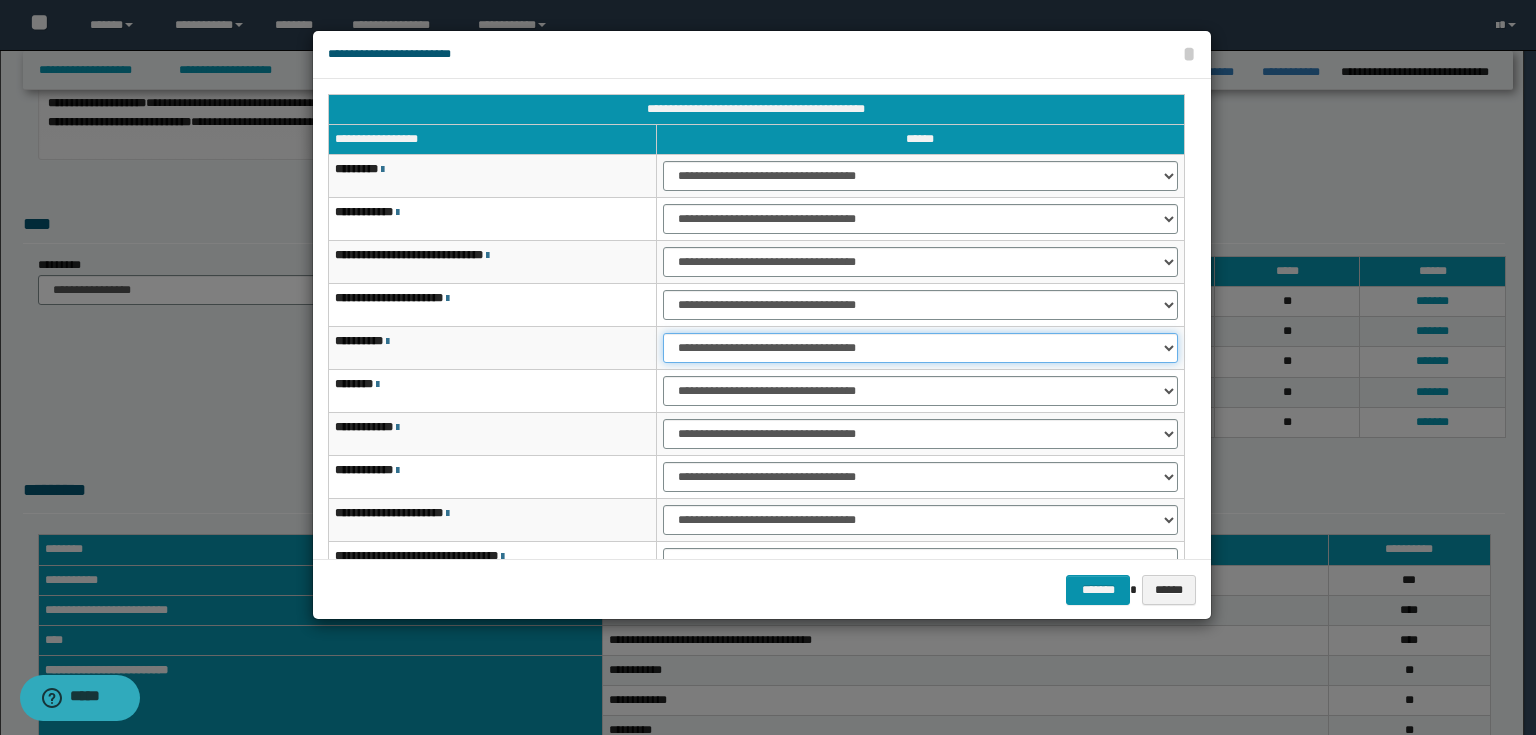 click on "**********" at bounding box center (920, 348) 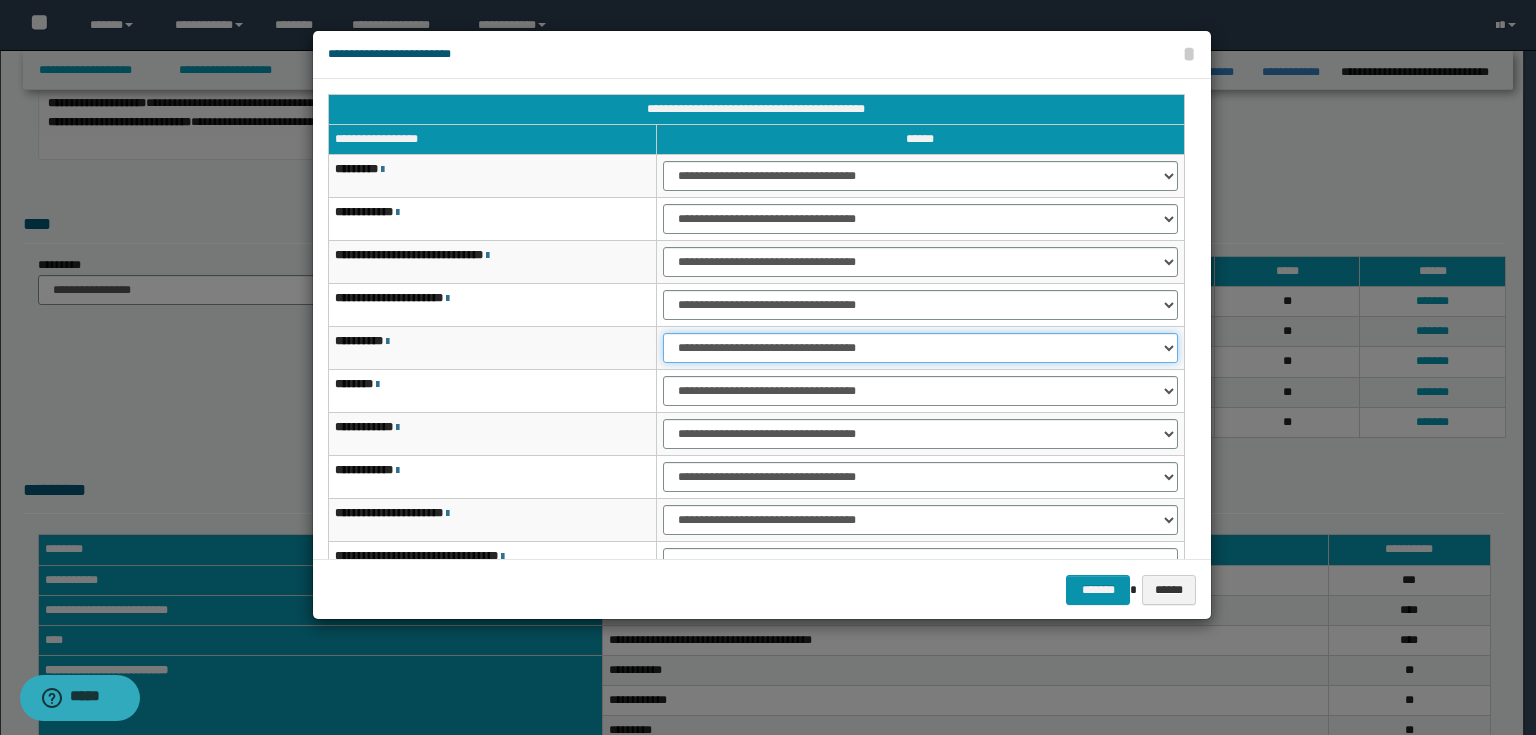 select on "***" 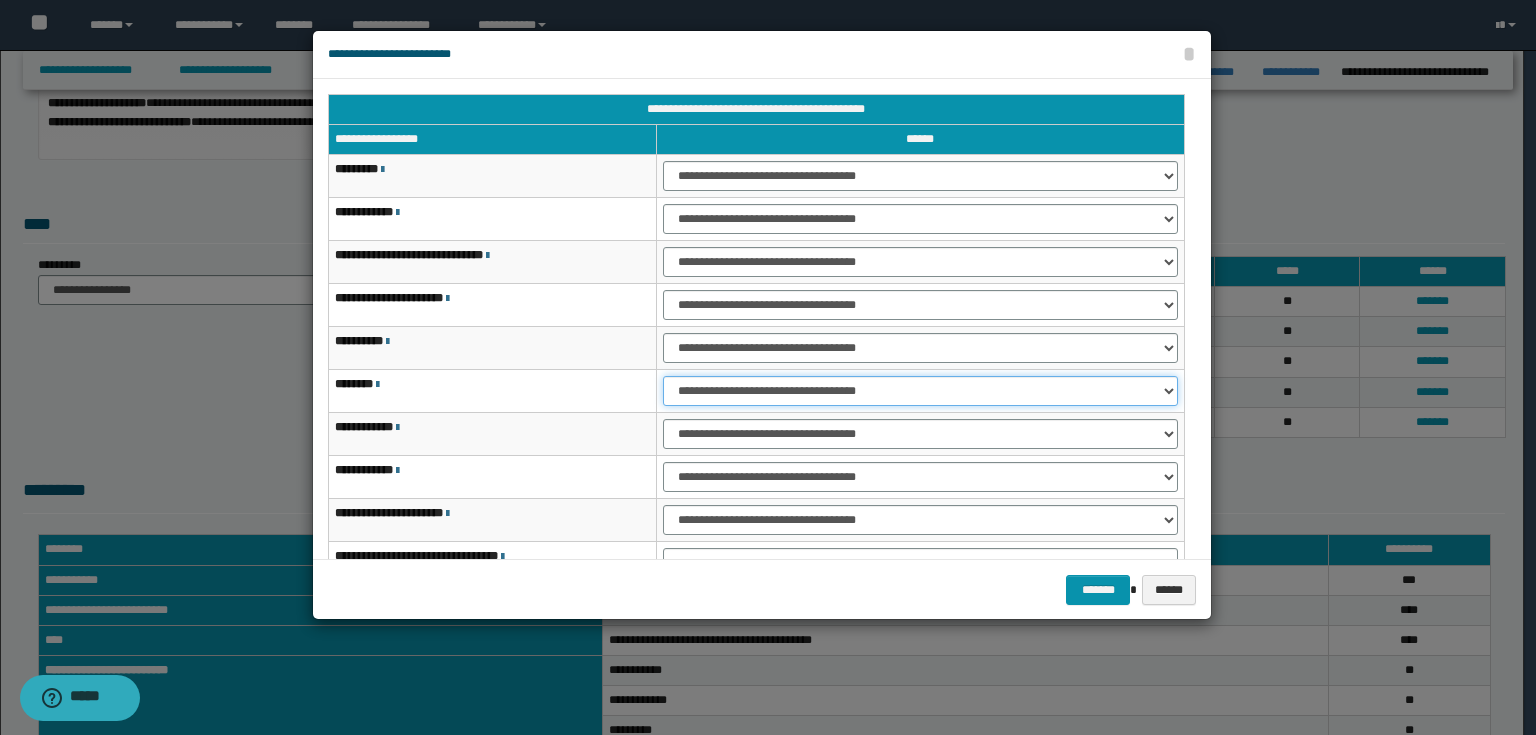 click on "**********" at bounding box center (920, 391) 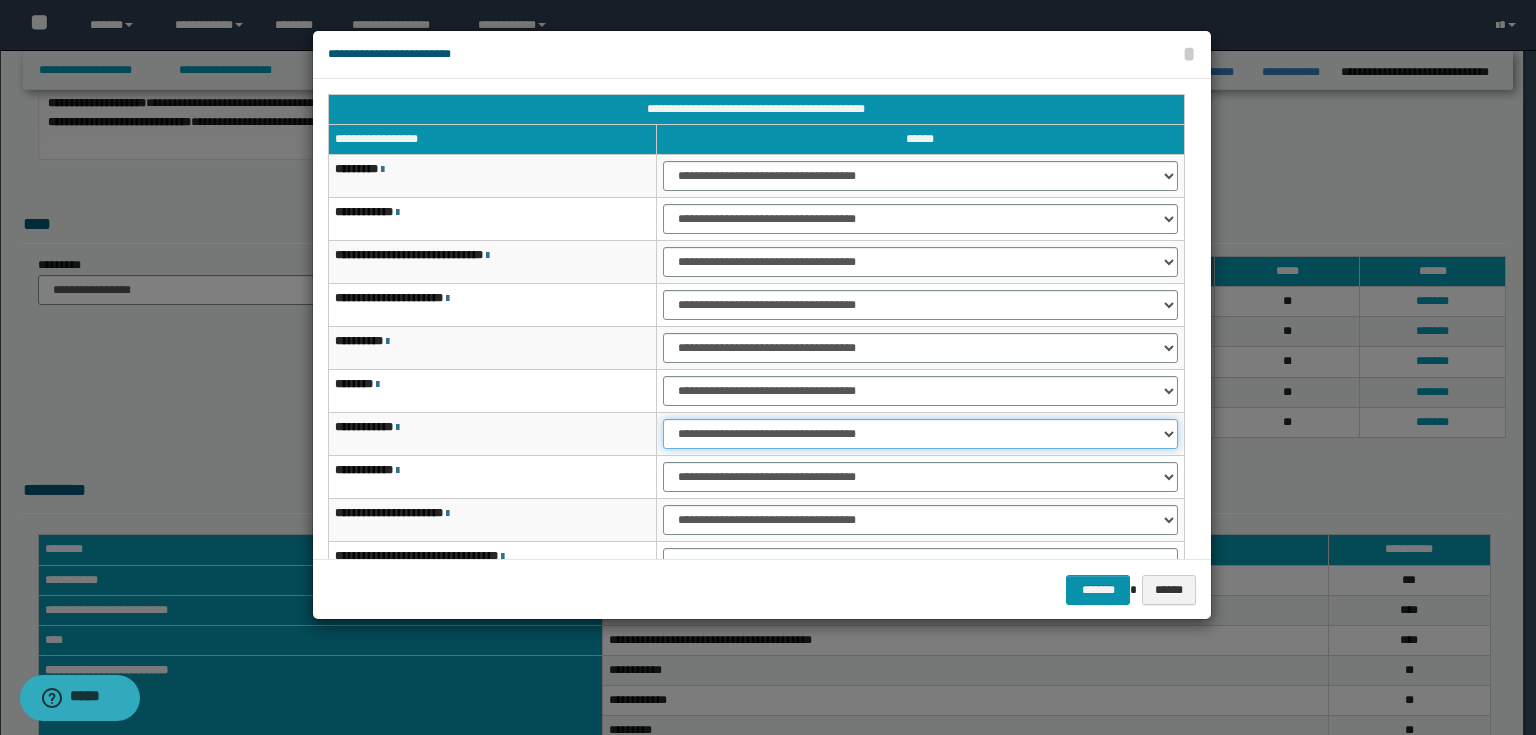 click on "**********" at bounding box center [920, 434] 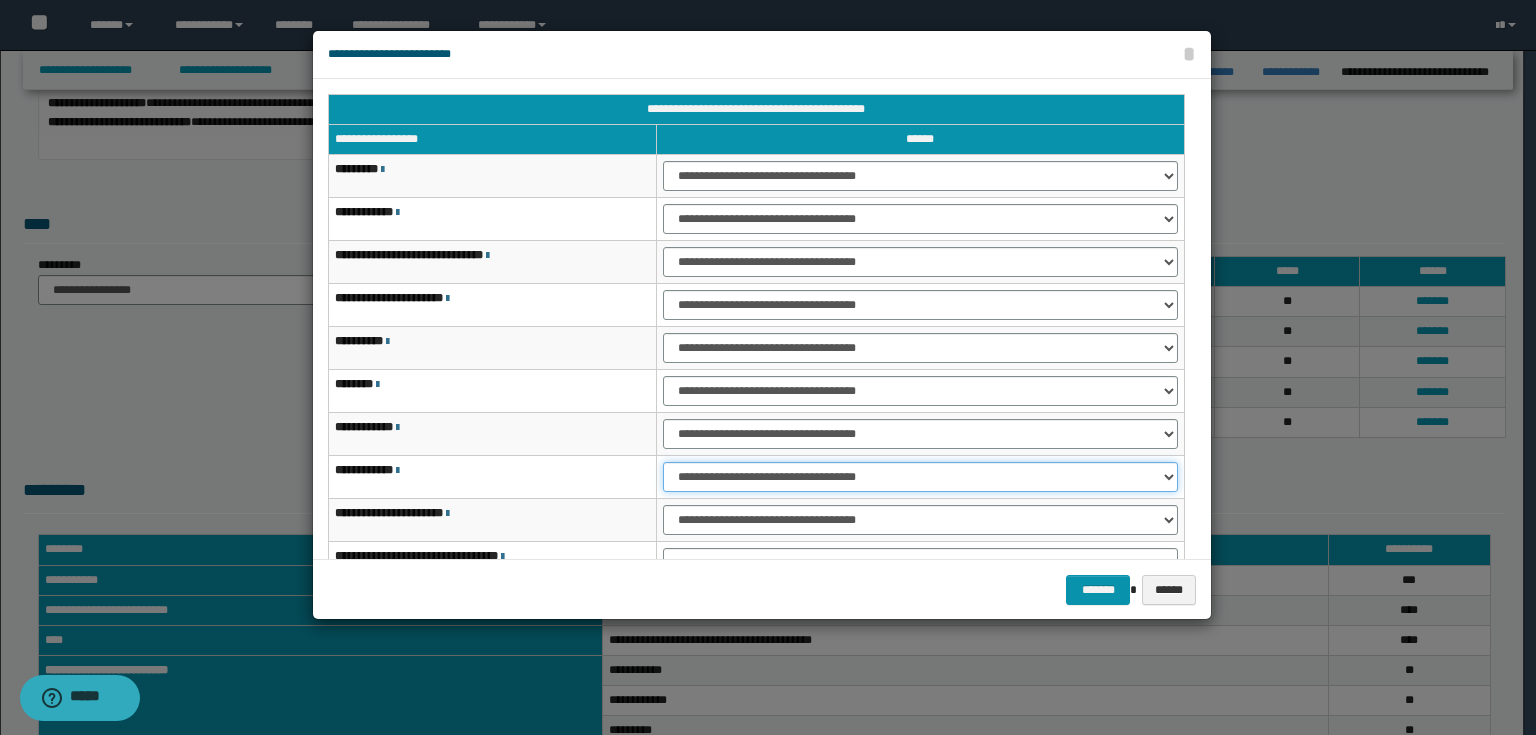 click on "**********" at bounding box center [920, 477] 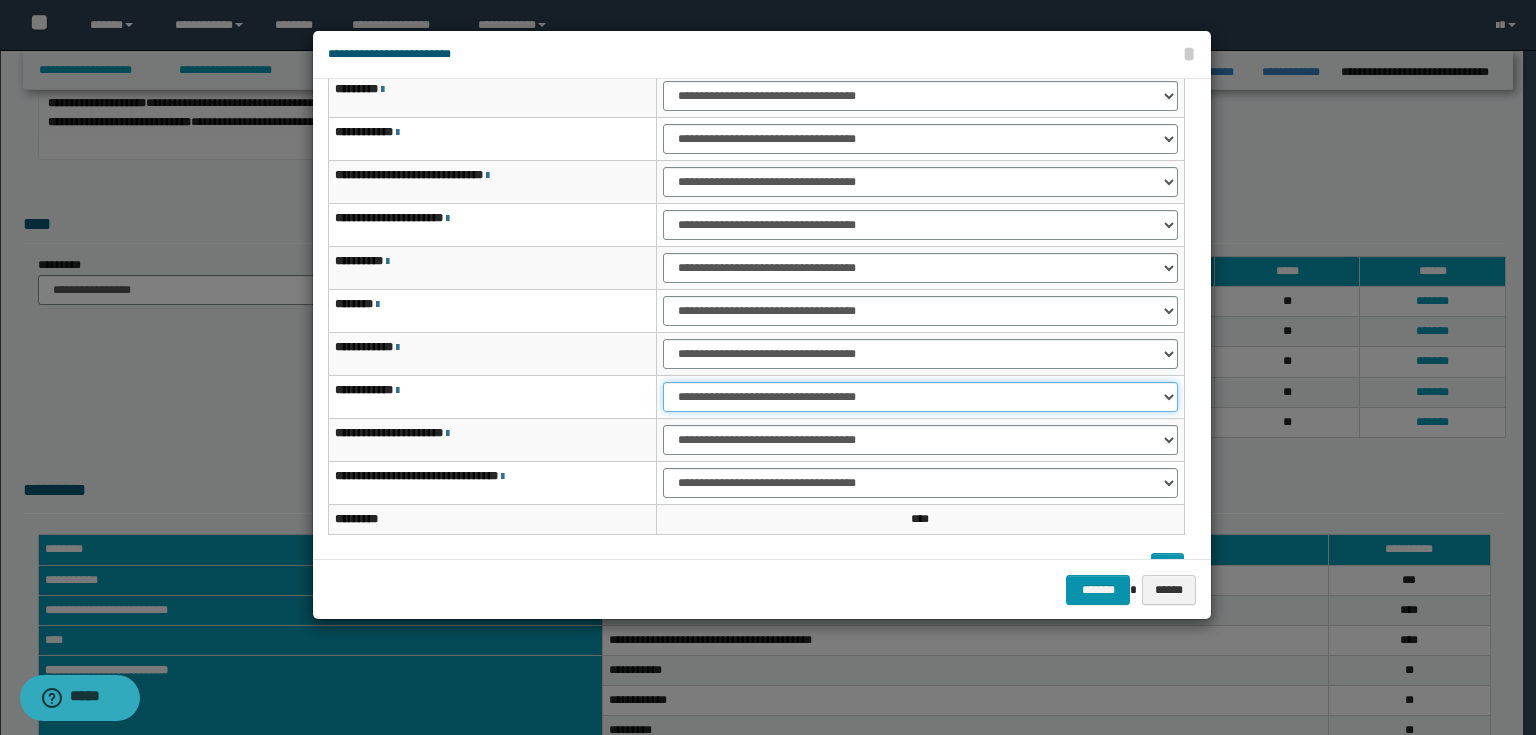 scroll, scrollTop: 118, scrollLeft: 0, axis: vertical 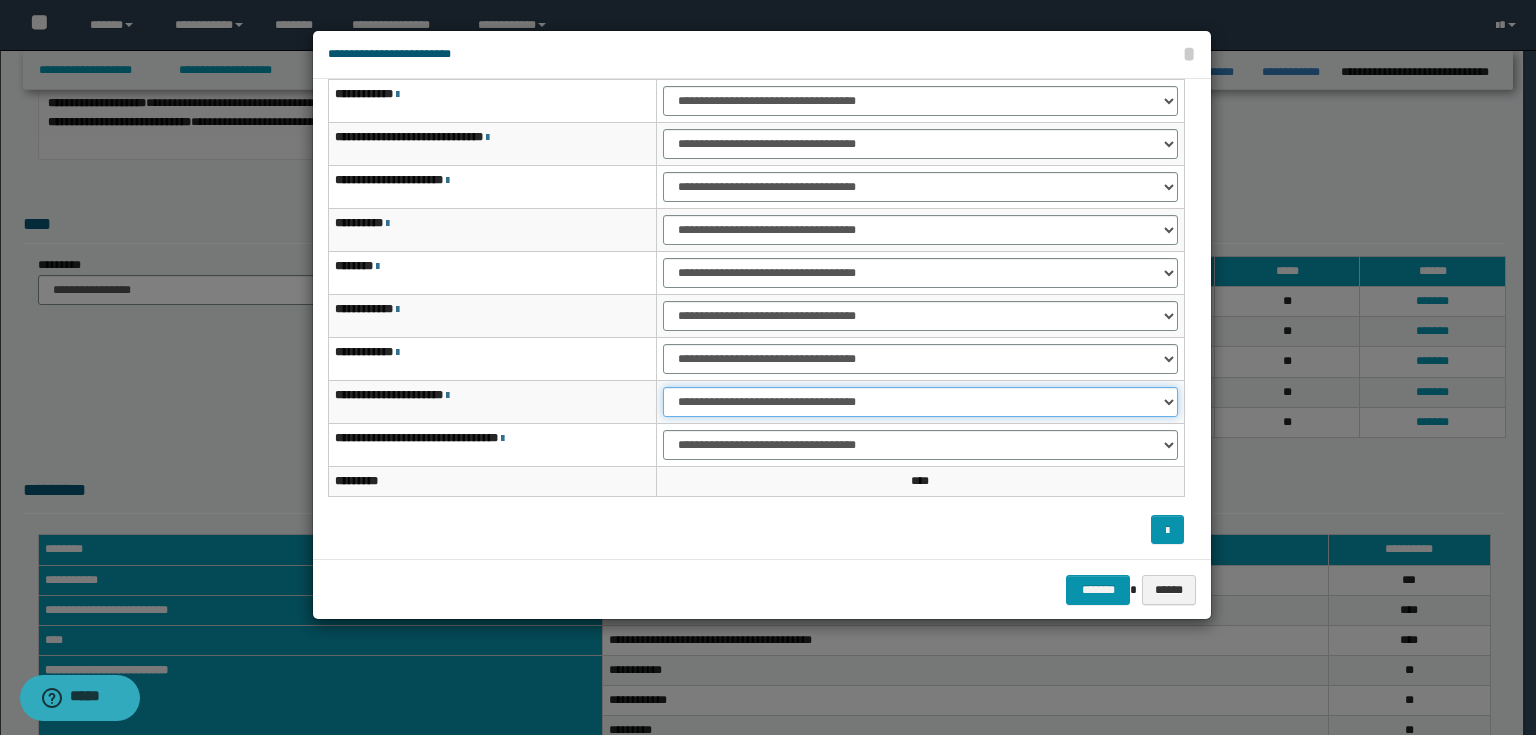 click on "**********" at bounding box center [920, 402] 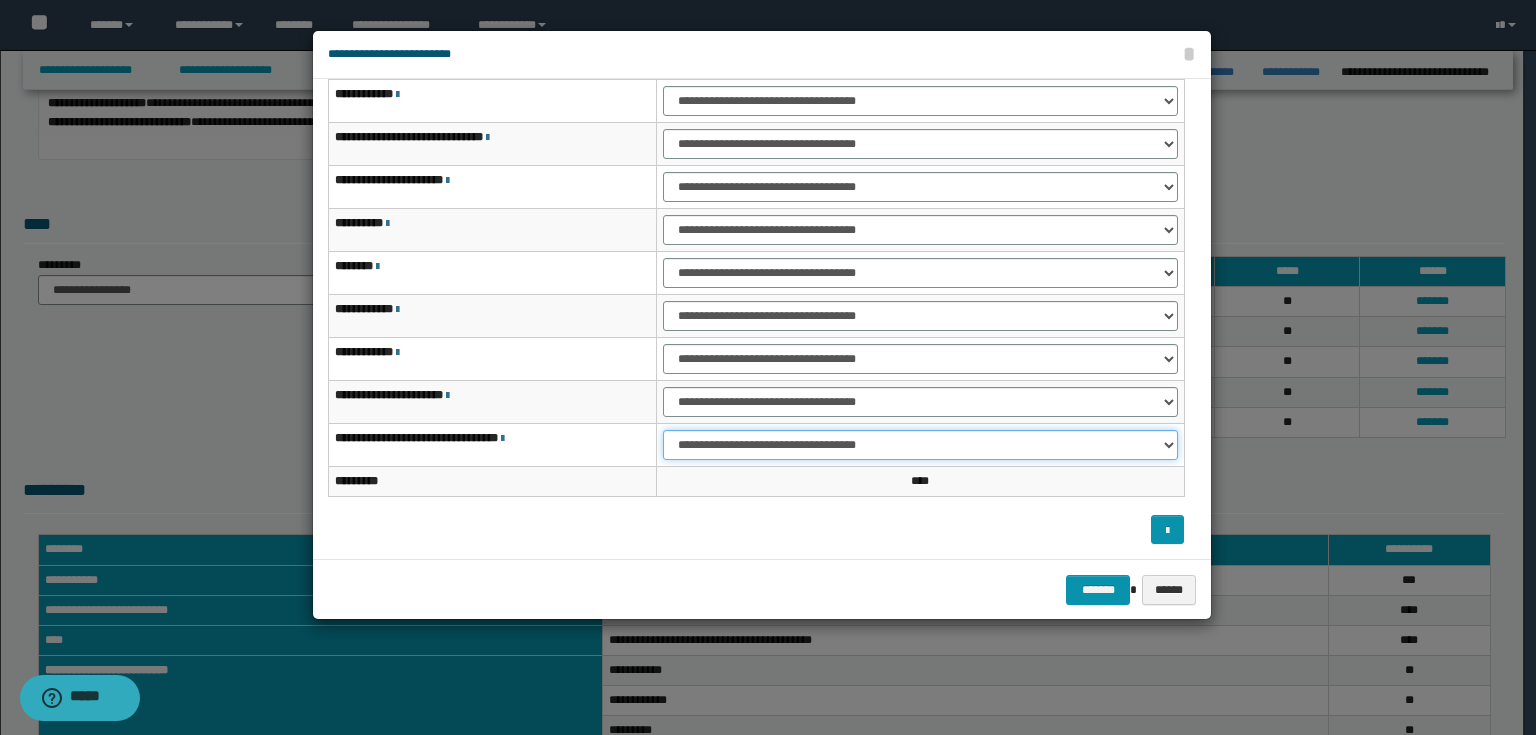 click on "**********" at bounding box center [920, 445] 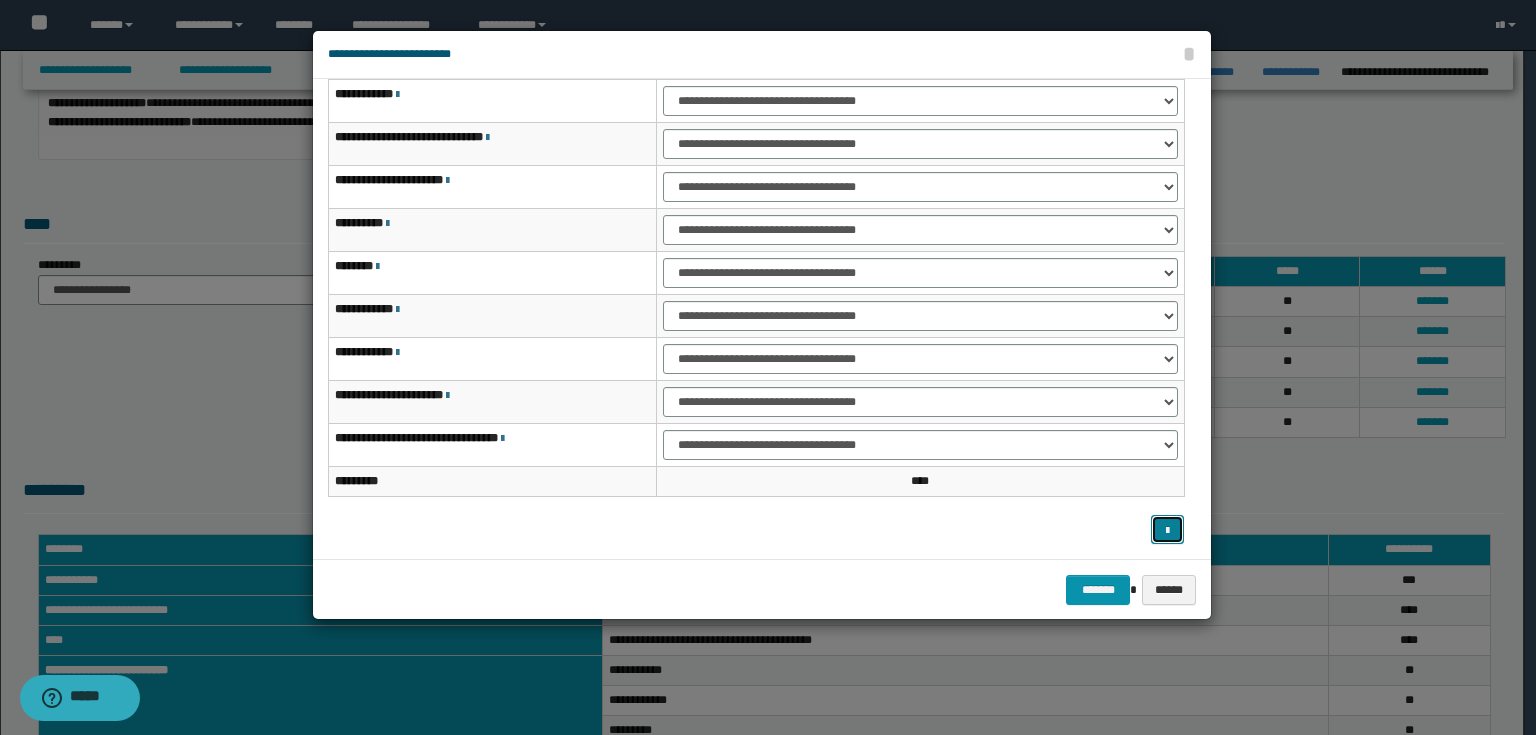 click at bounding box center (1167, 531) 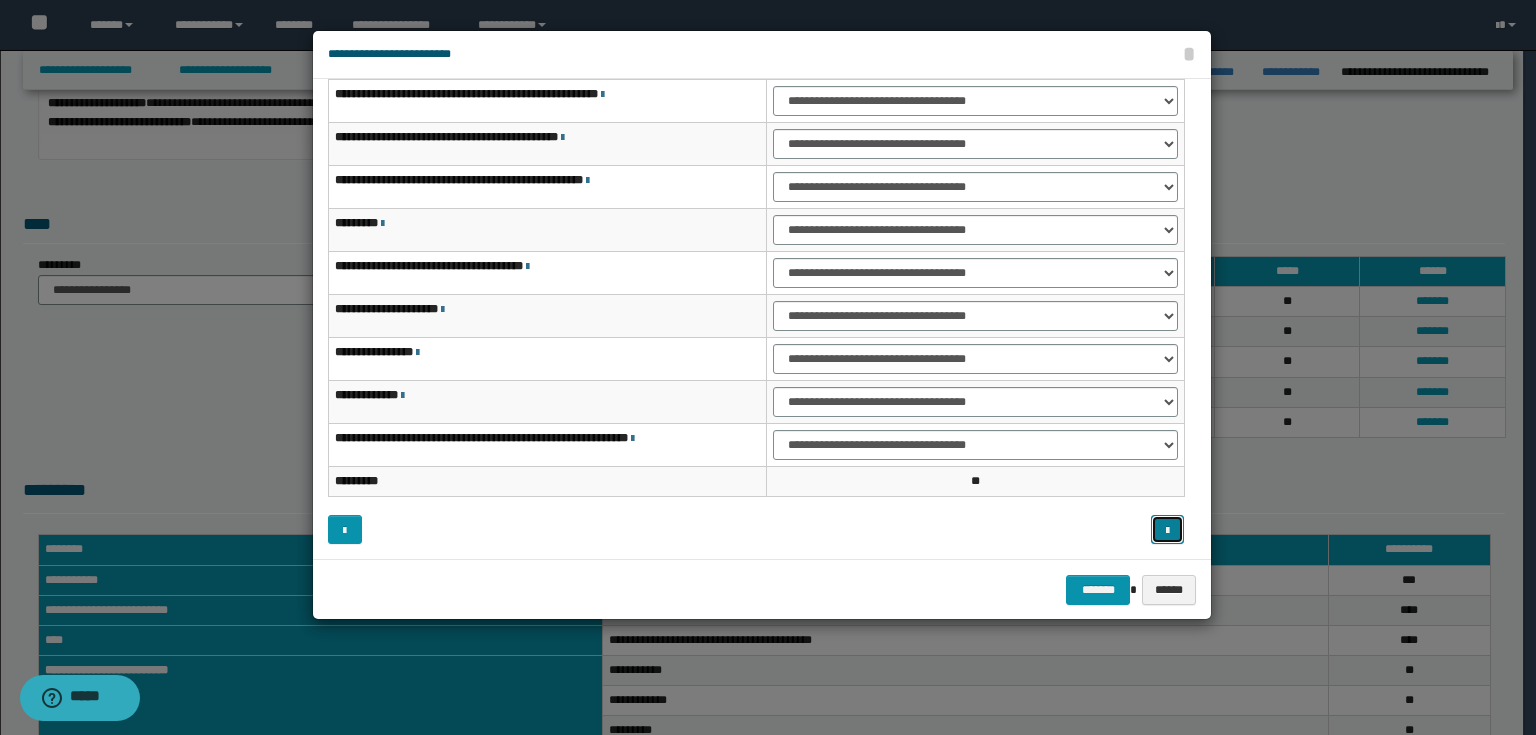 scroll, scrollTop: 38, scrollLeft: 0, axis: vertical 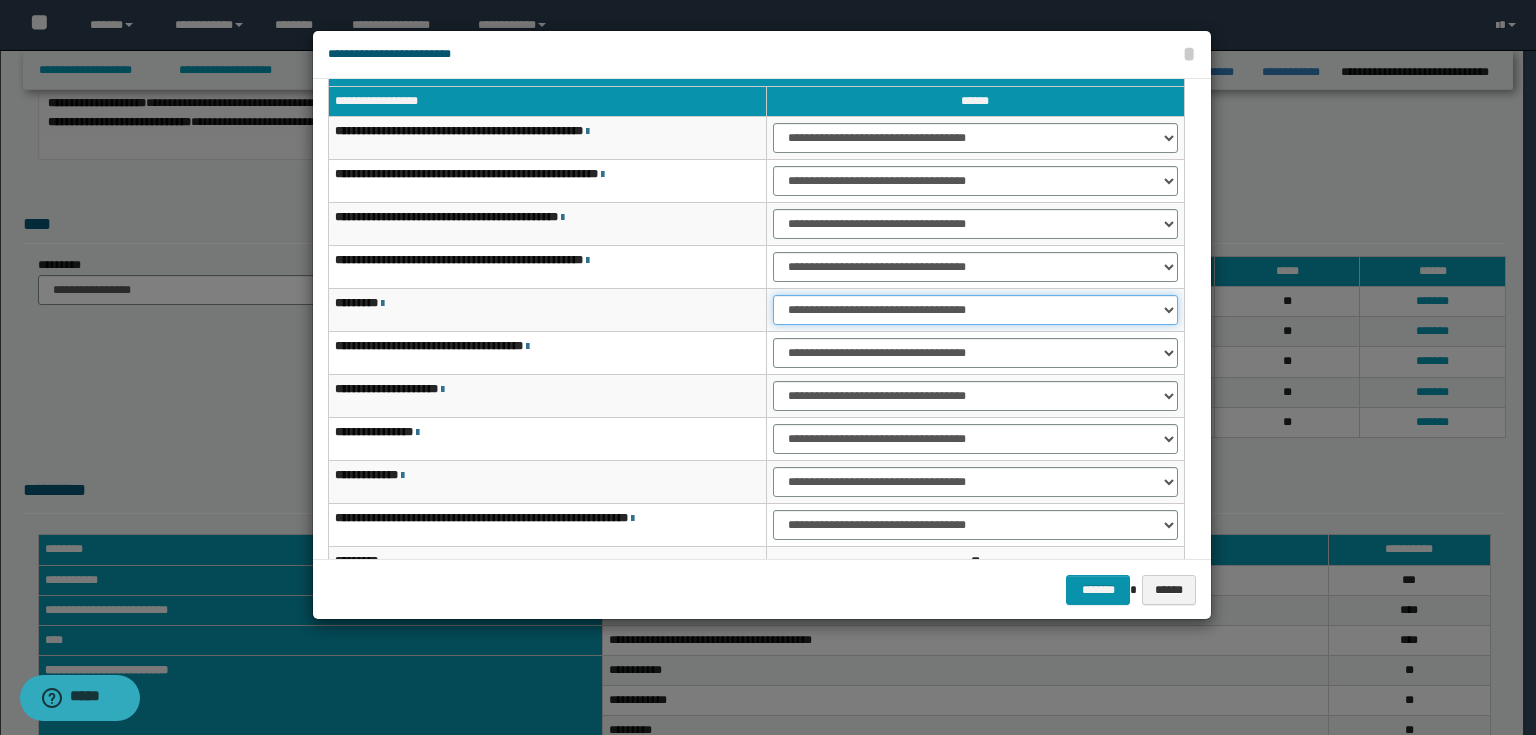 click on "**********" at bounding box center (975, 310) 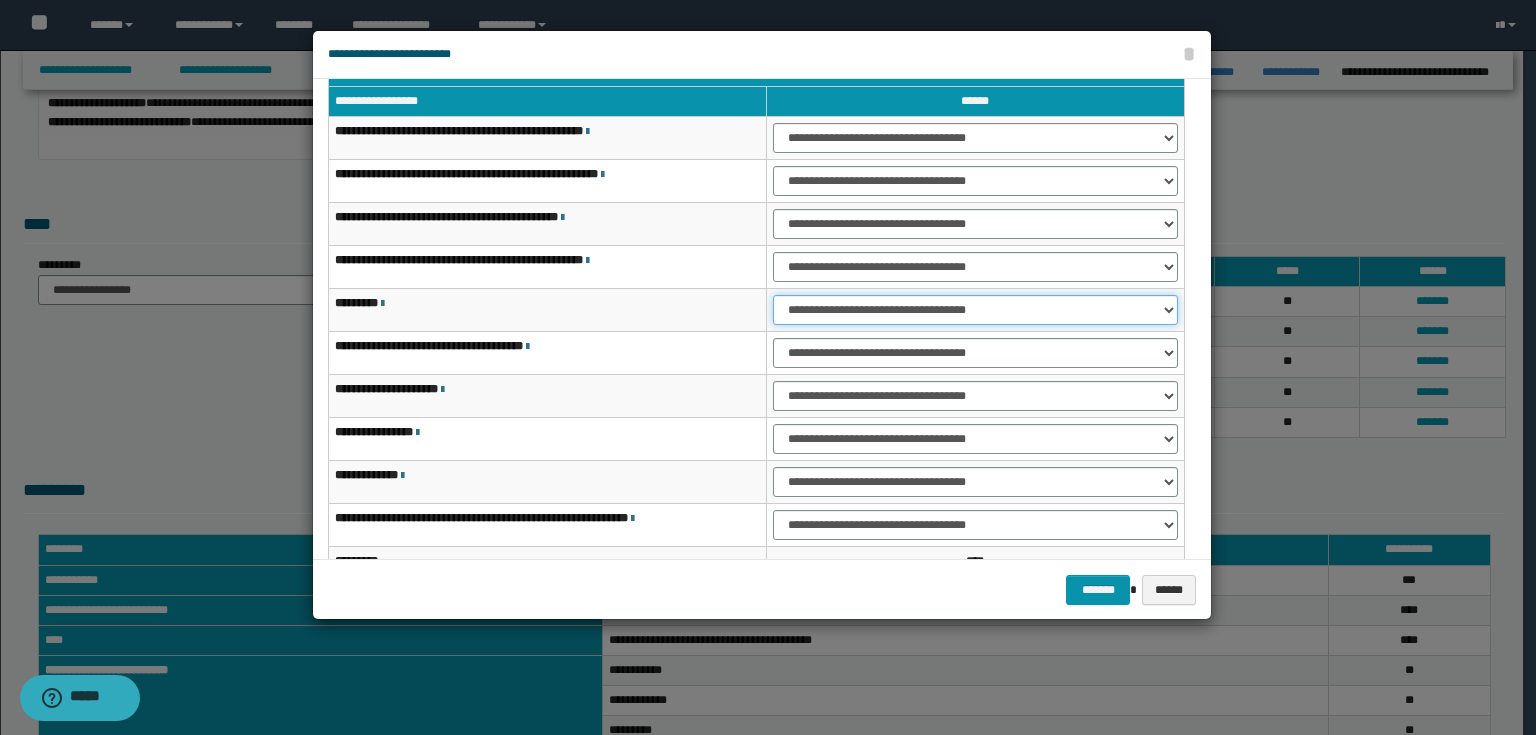 scroll, scrollTop: 118, scrollLeft: 0, axis: vertical 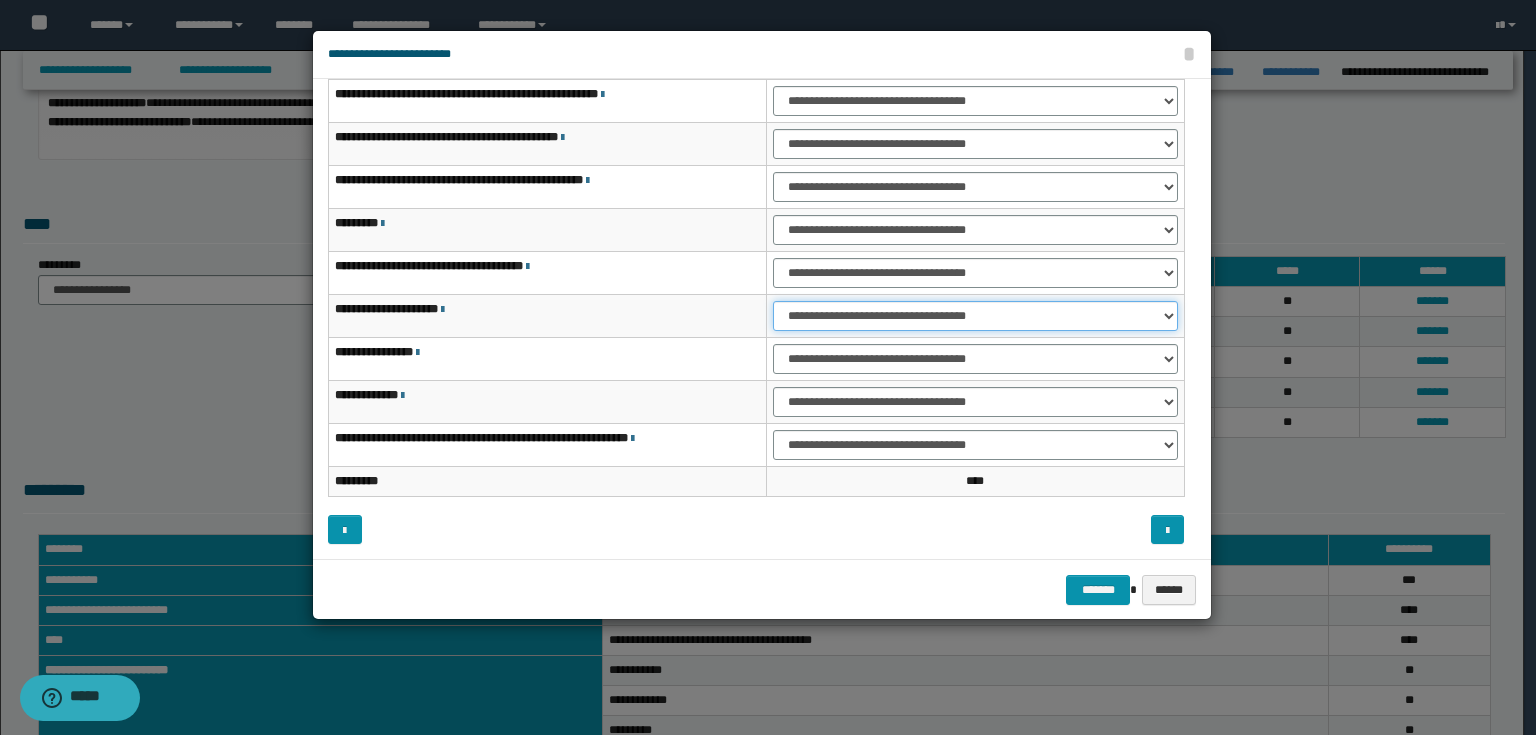 click on "**********" at bounding box center [975, 316] 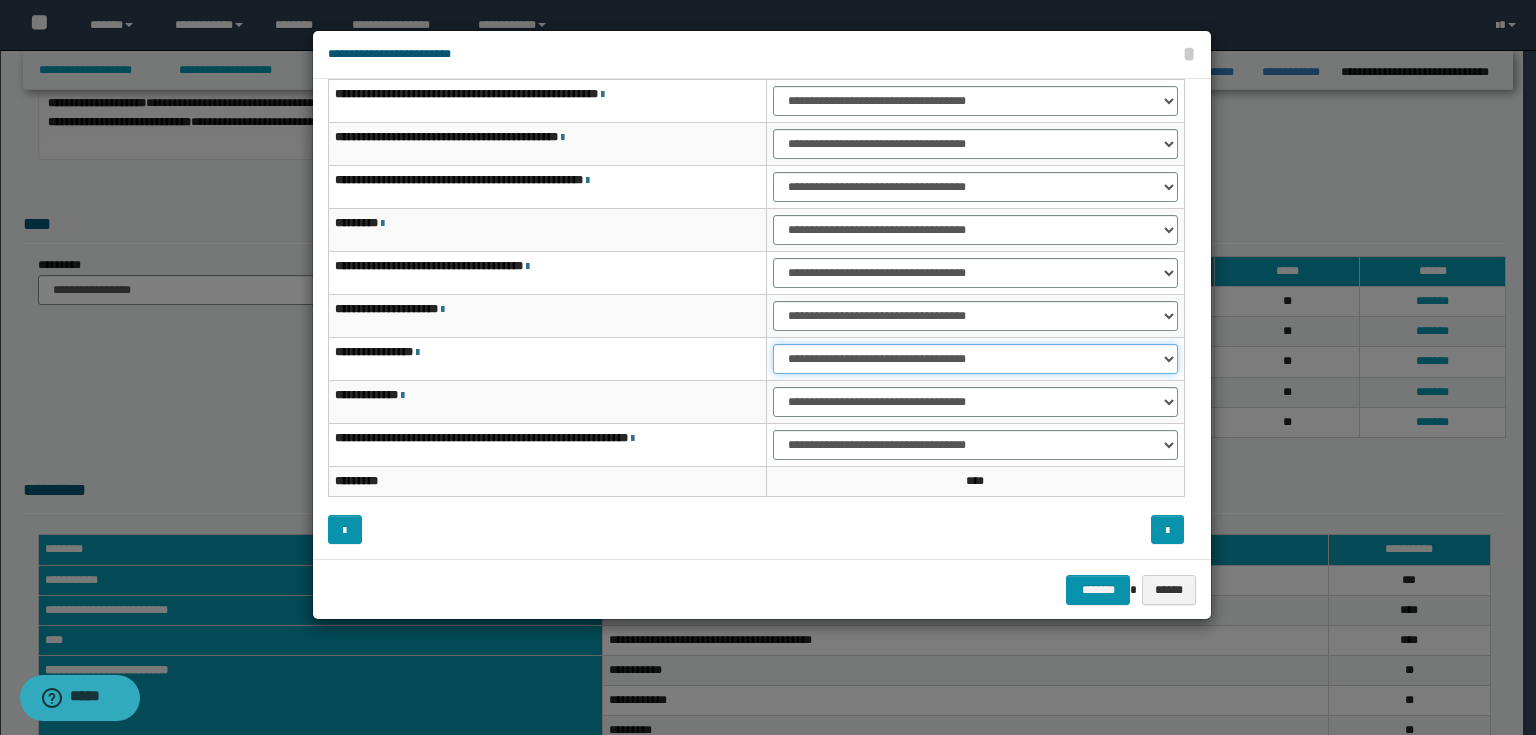 click on "**********" at bounding box center (975, 359) 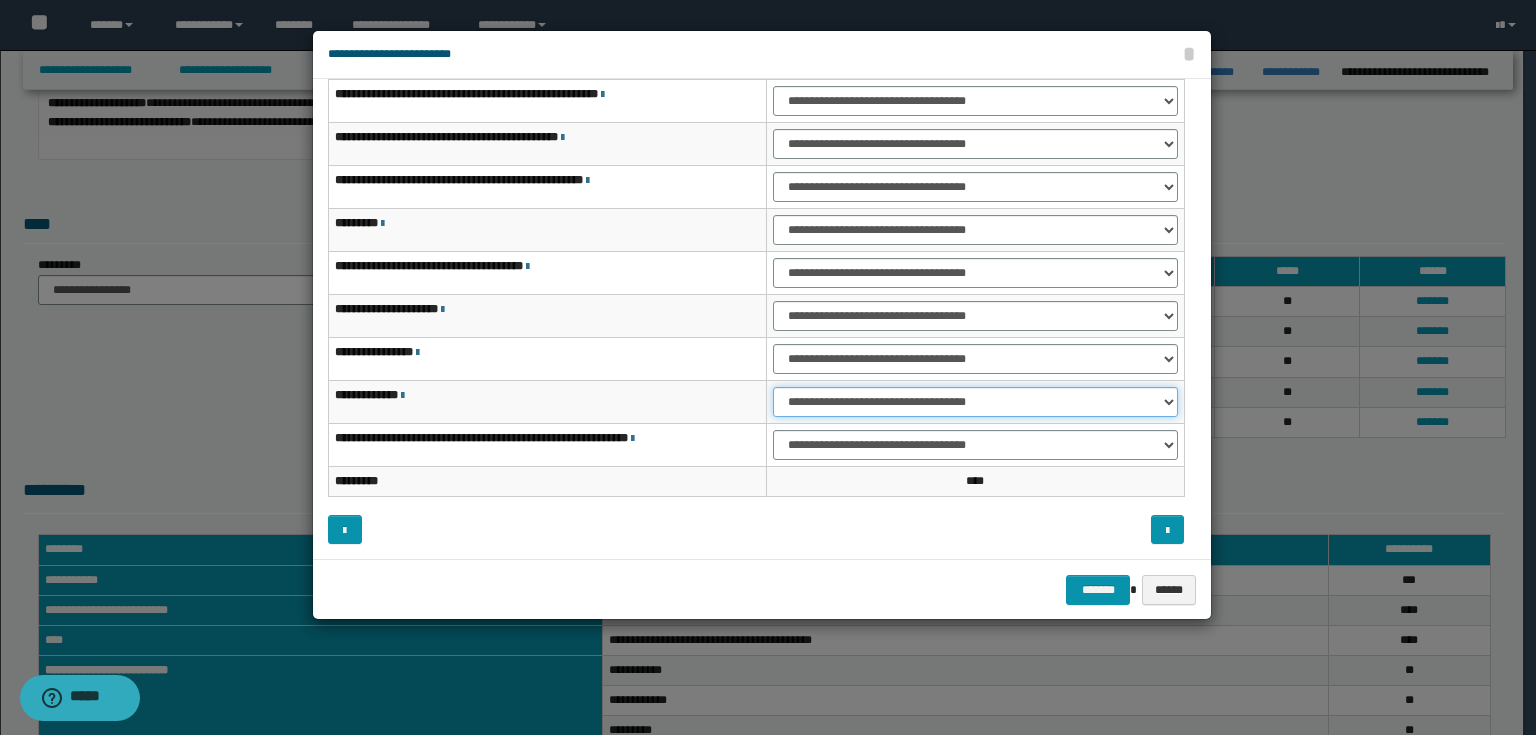 click on "**********" at bounding box center (975, 402) 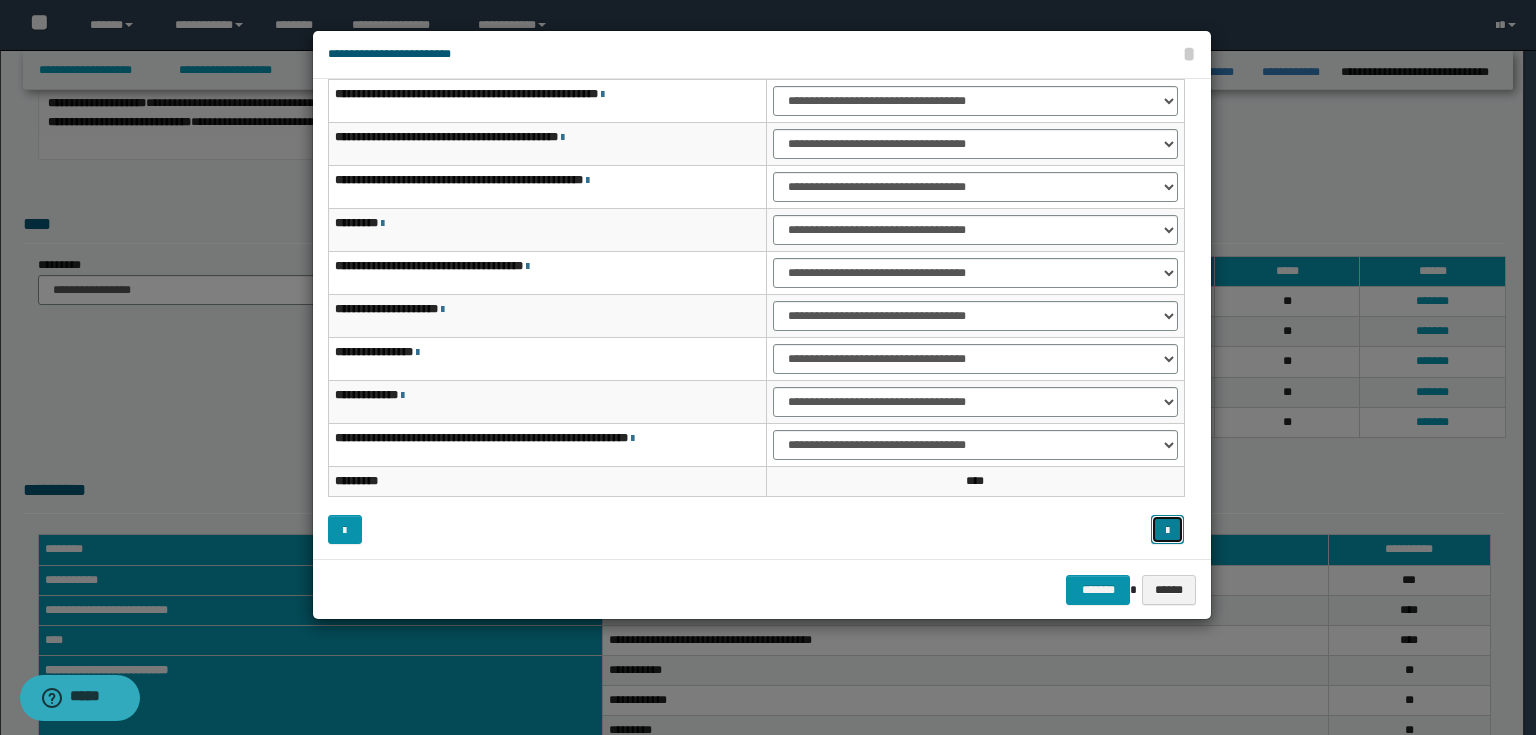 click at bounding box center (1168, 530) 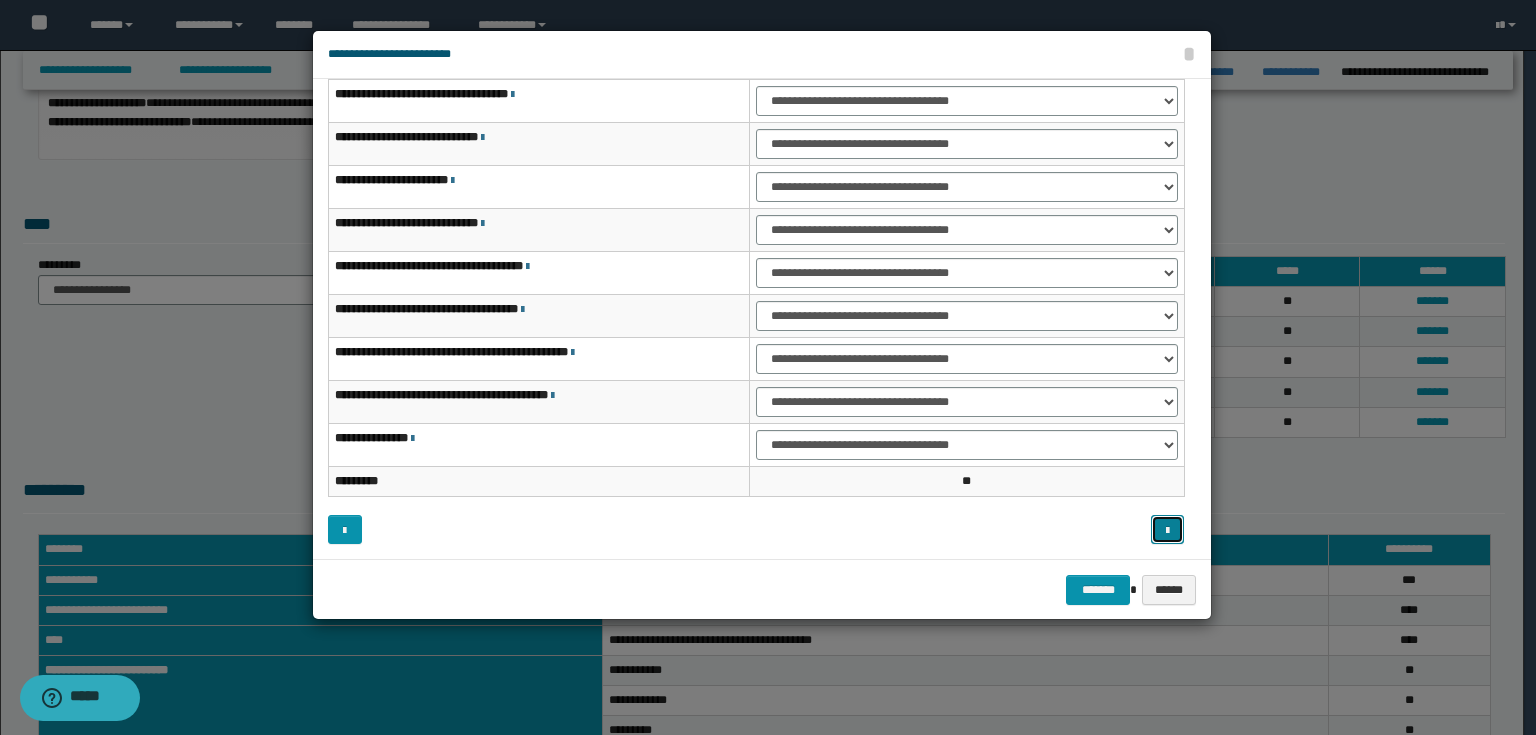 scroll, scrollTop: 0, scrollLeft: 0, axis: both 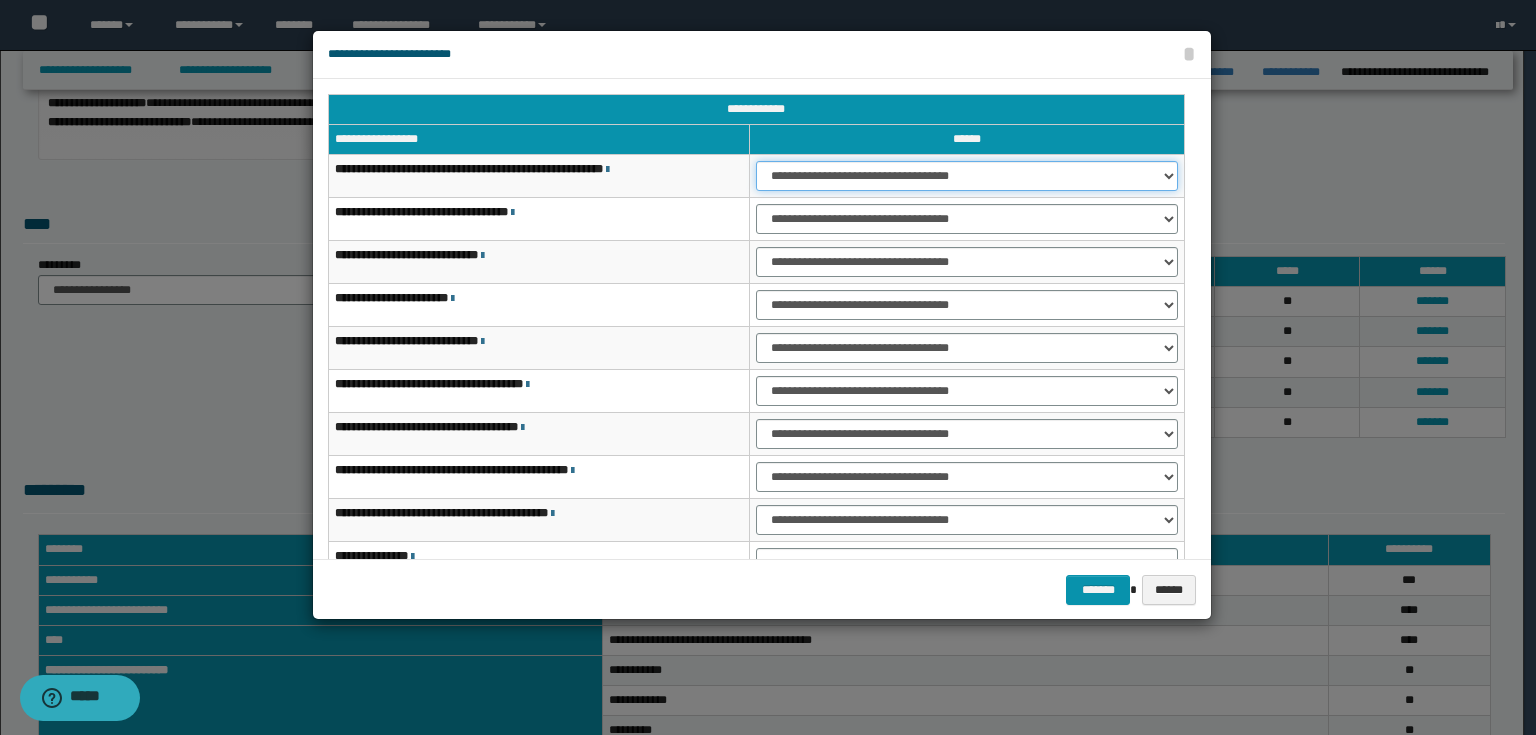 click on "**********" at bounding box center (967, 176) 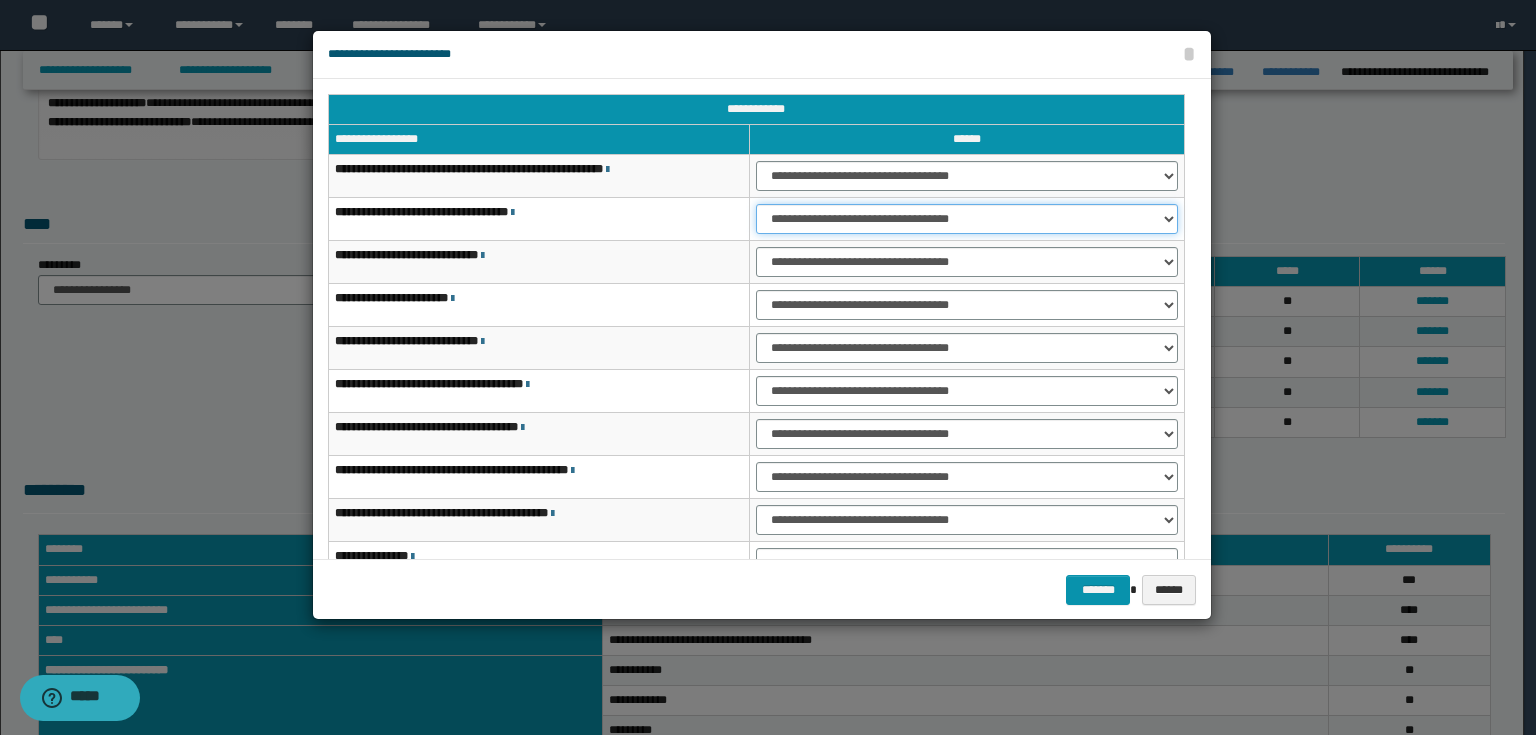 click on "**********" at bounding box center (967, 219) 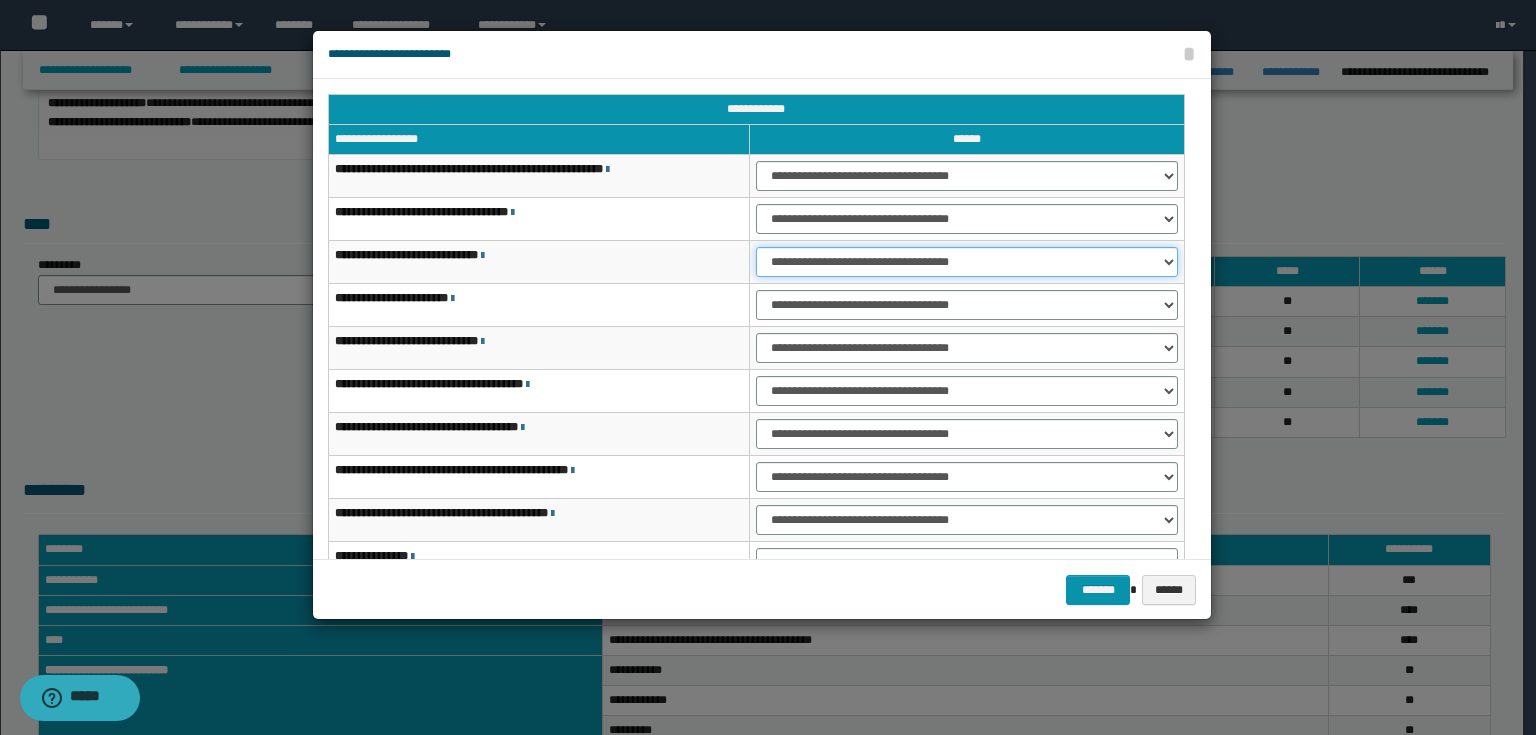 click on "**********" at bounding box center (967, 262) 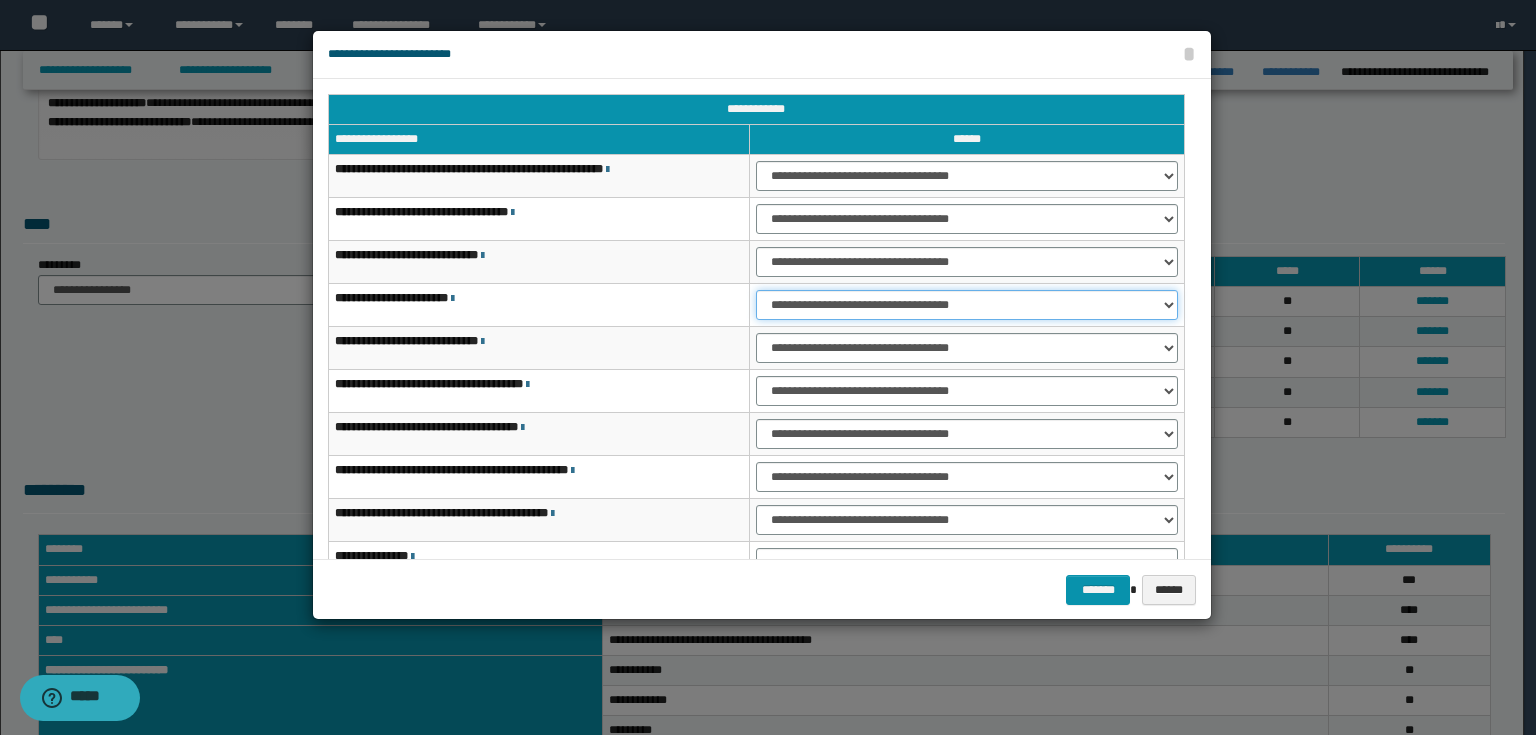 click on "**********" at bounding box center (967, 305) 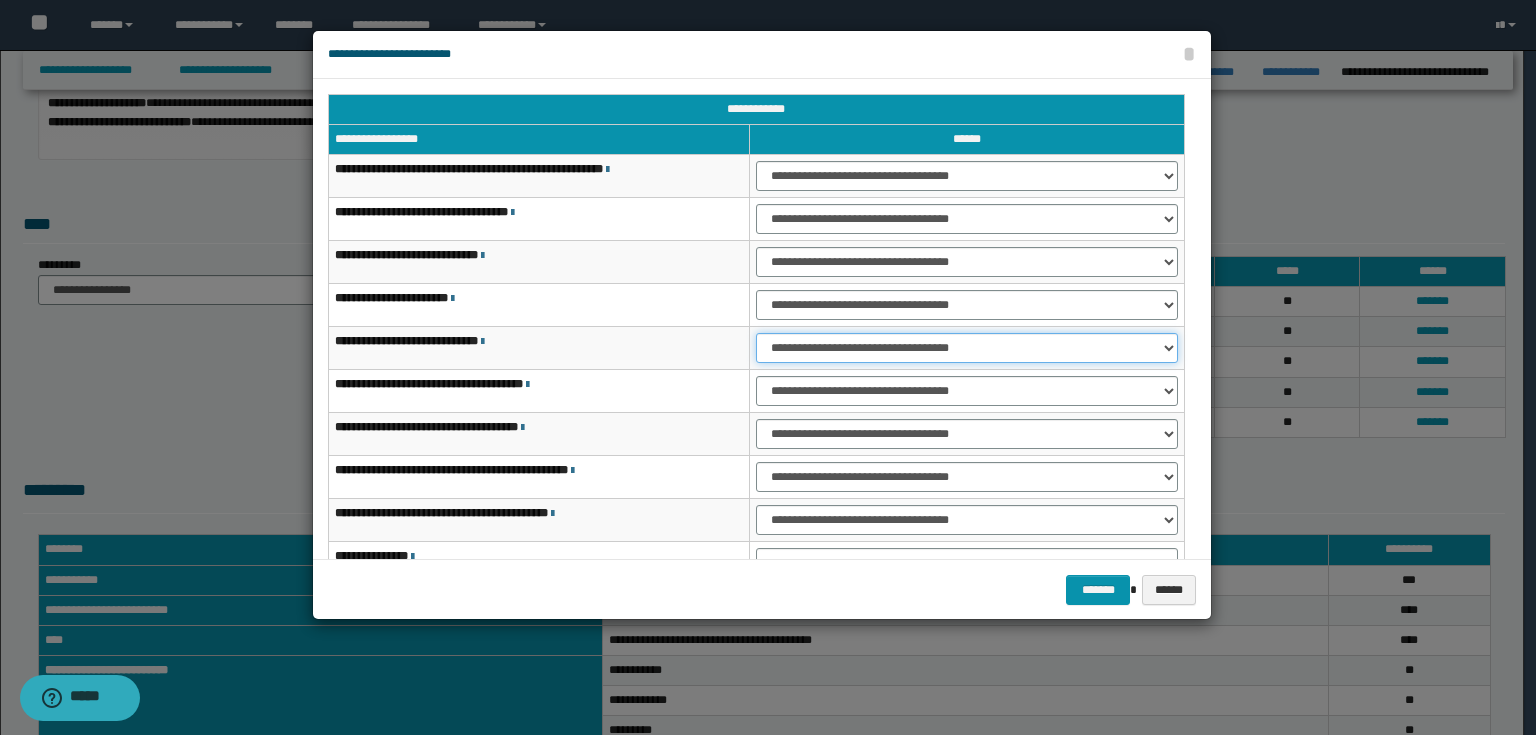 click on "**********" at bounding box center (967, 348) 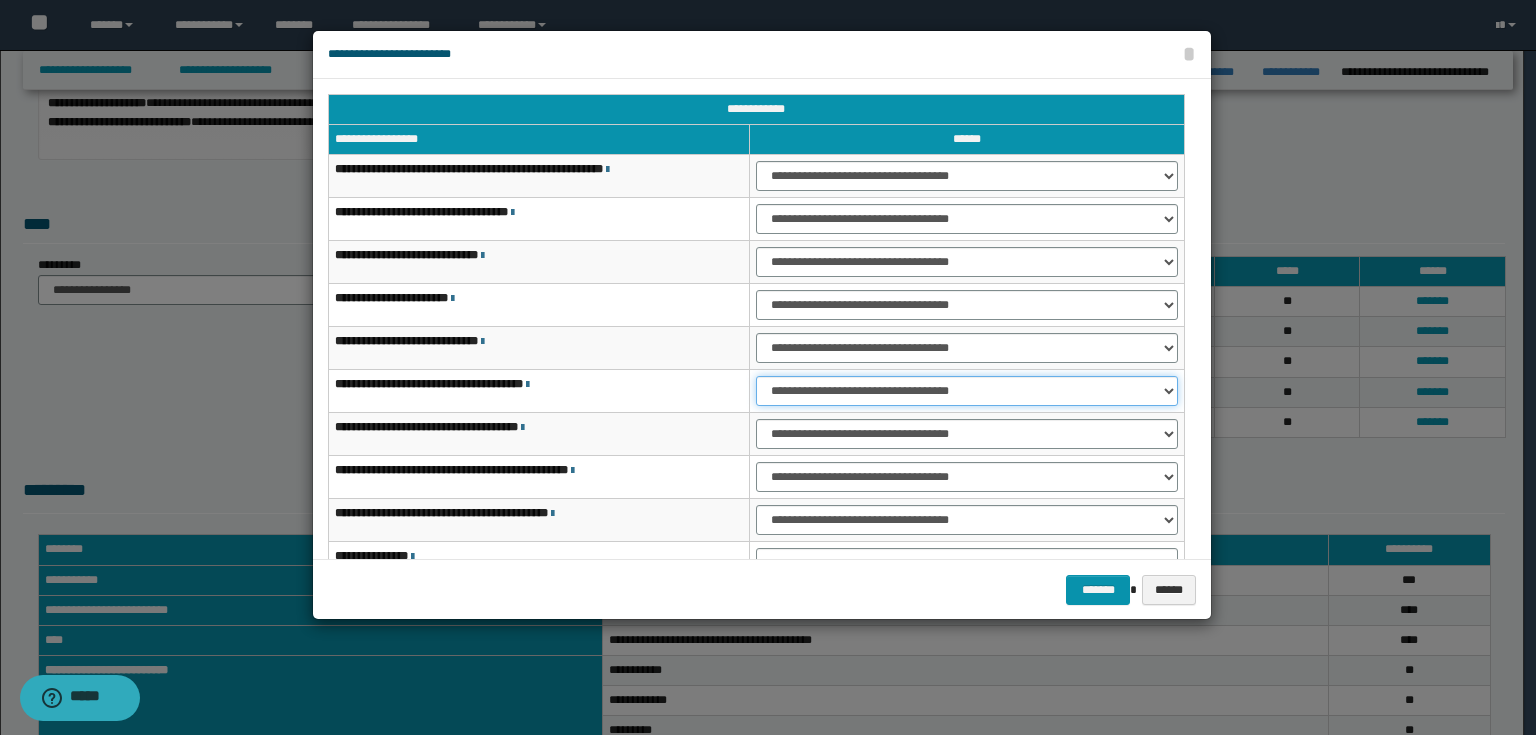click on "**********" at bounding box center [967, 391] 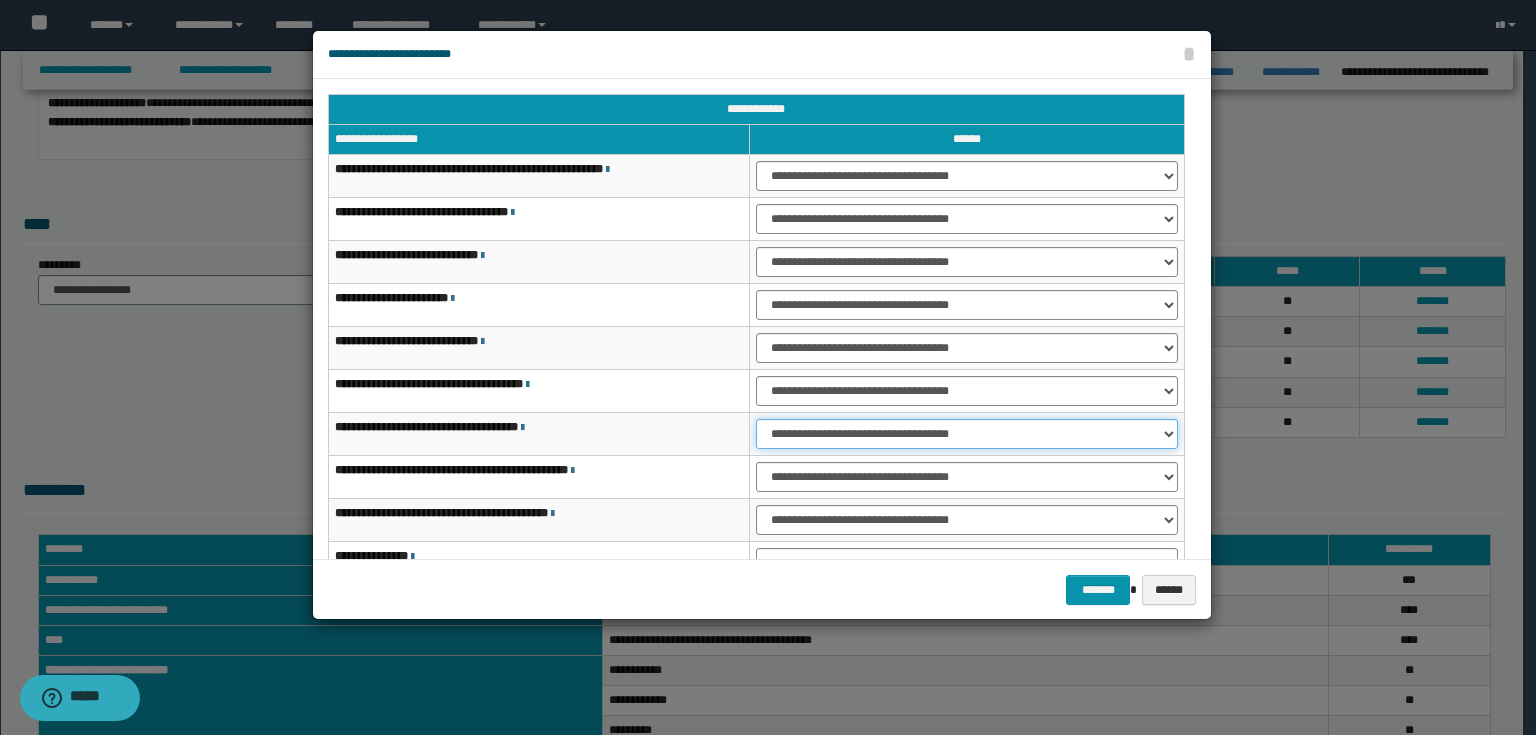 click on "**********" at bounding box center [967, 434] 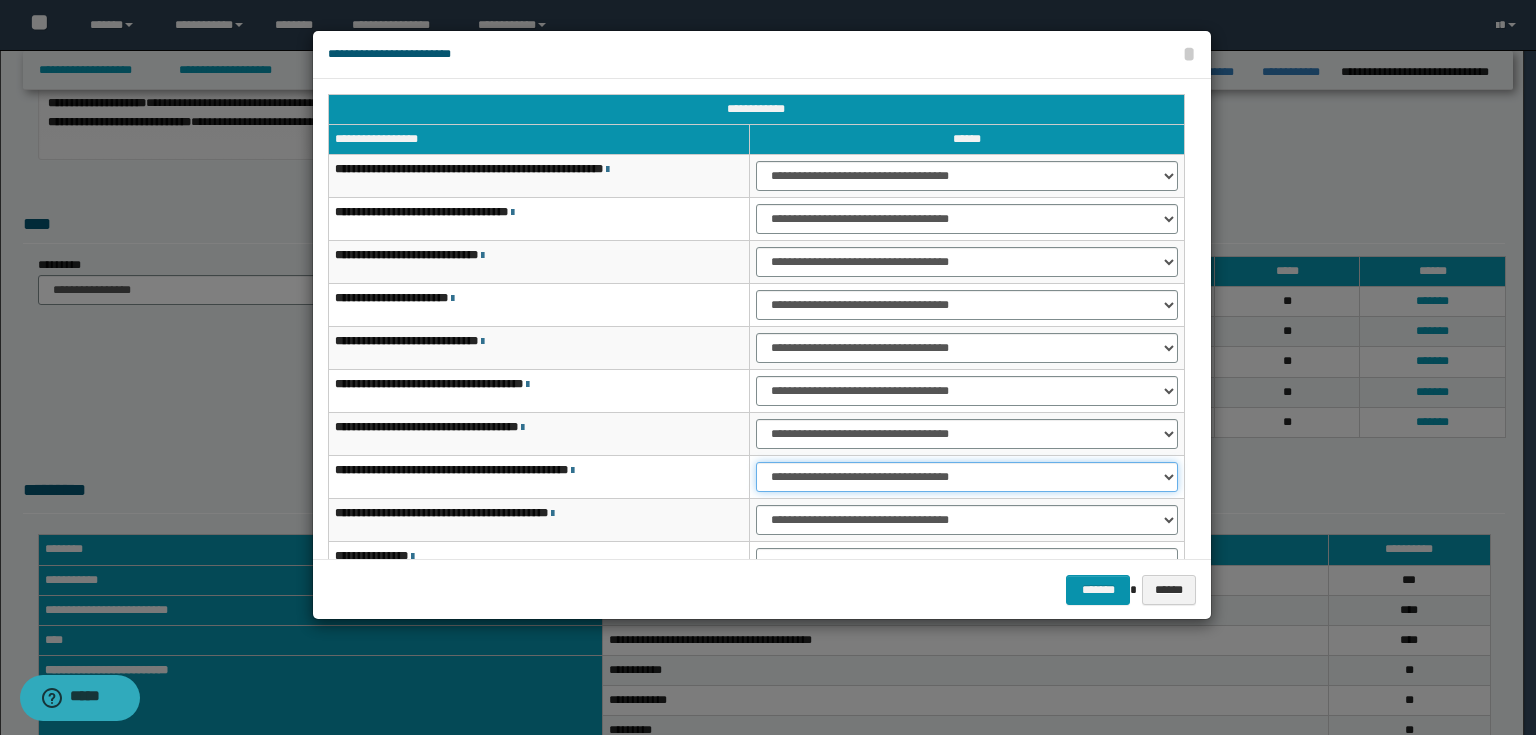click on "**********" at bounding box center [967, 477] 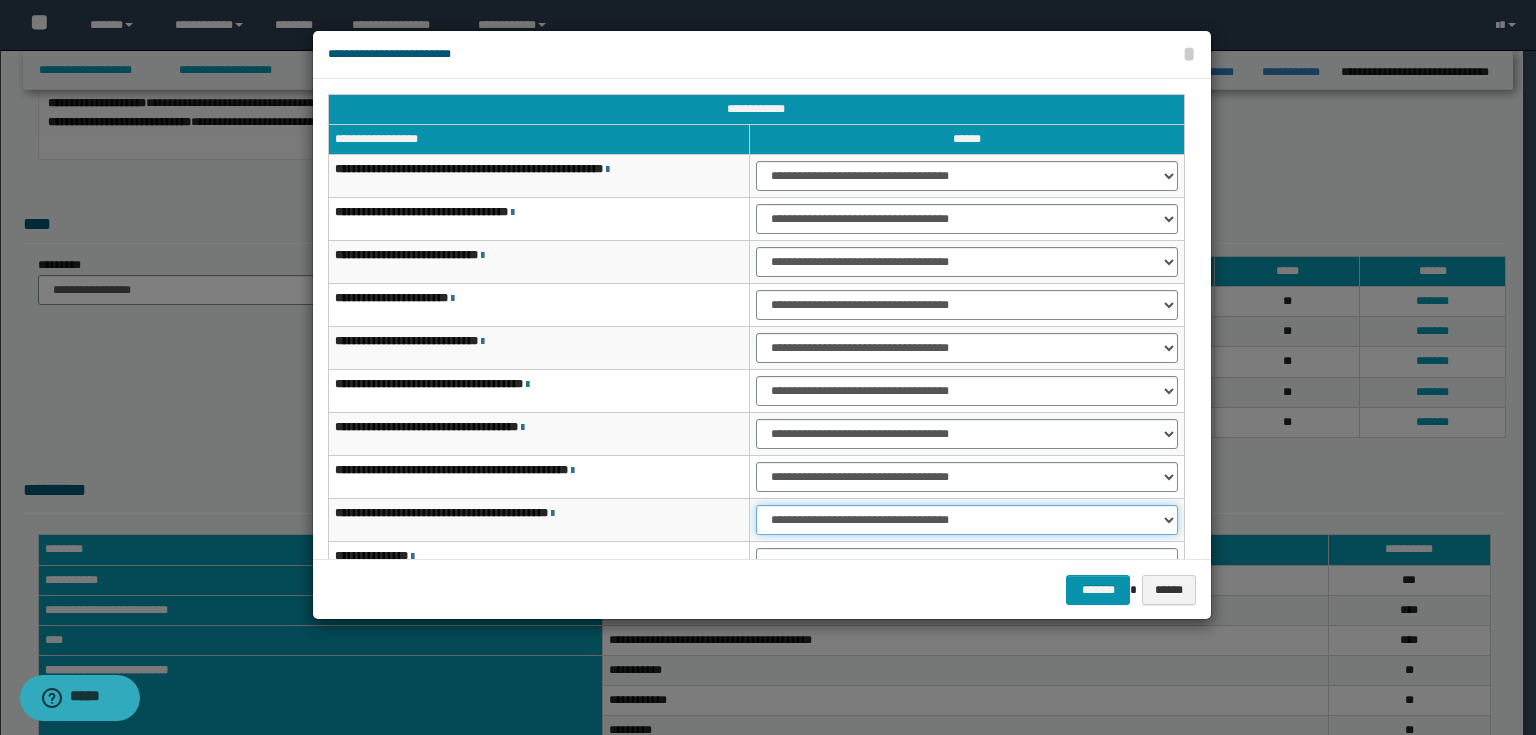 click on "**********" at bounding box center (967, 520) 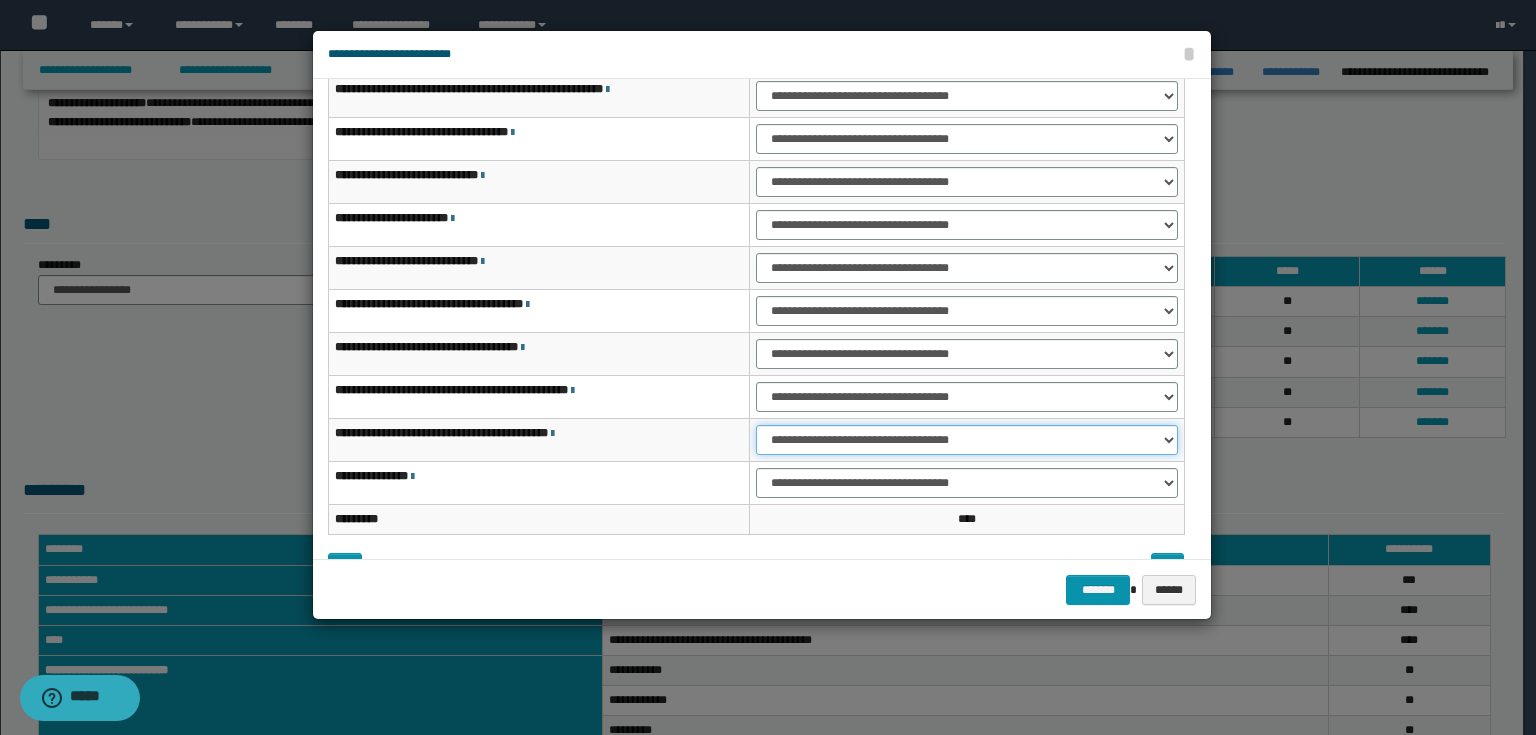 click on "**********" at bounding box center [967, 440] 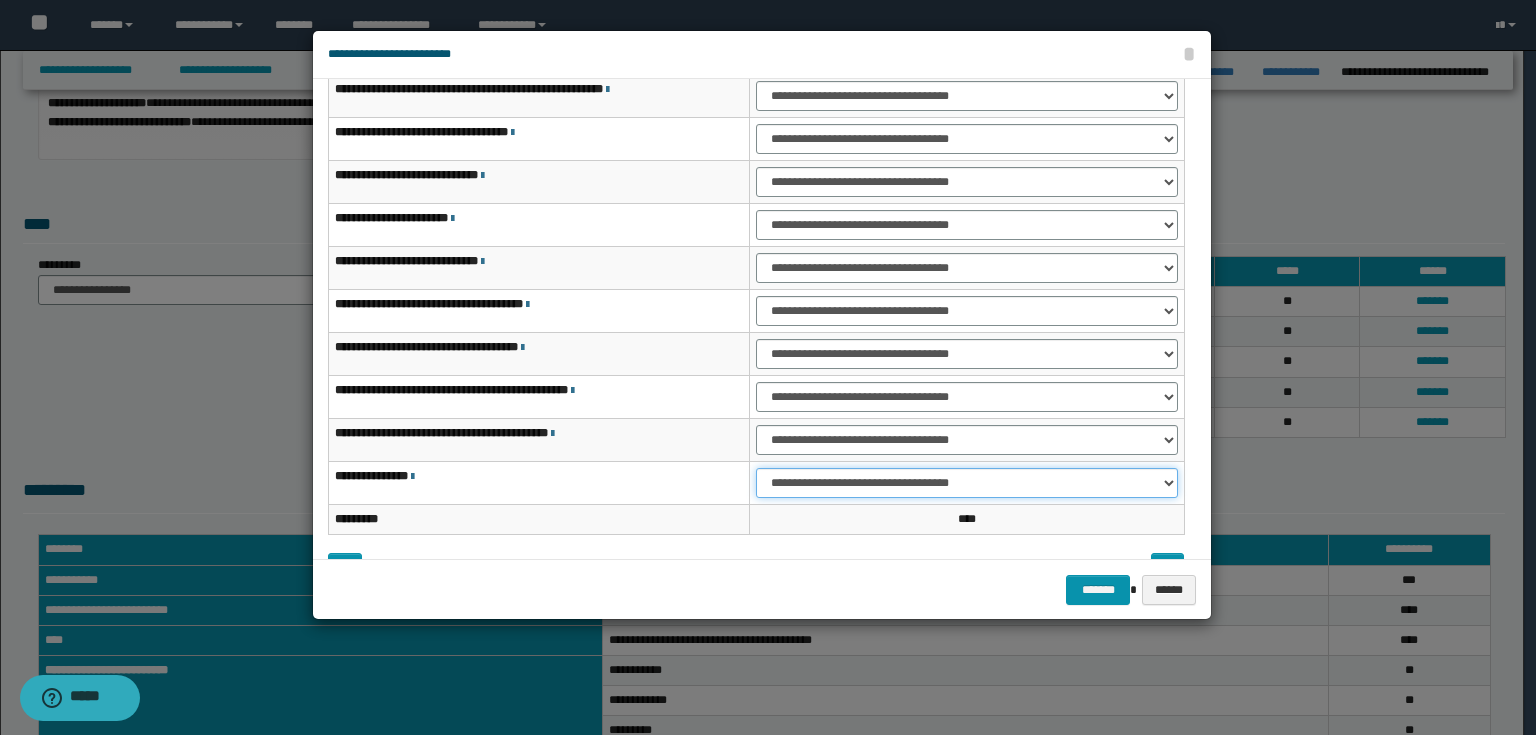 click on "**********" at bounding box center (967, 483) 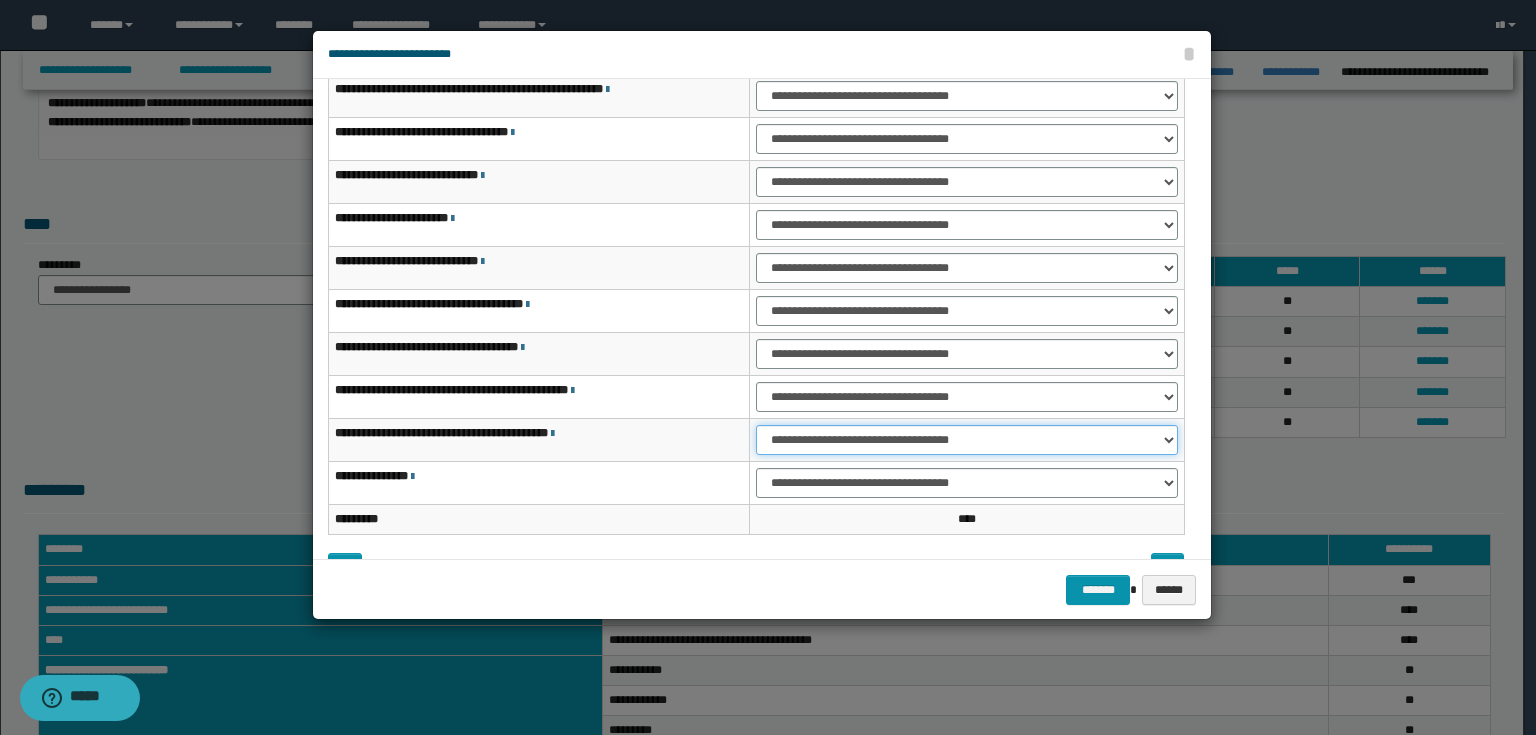 click on "**********" at bounding box center (967, 440) 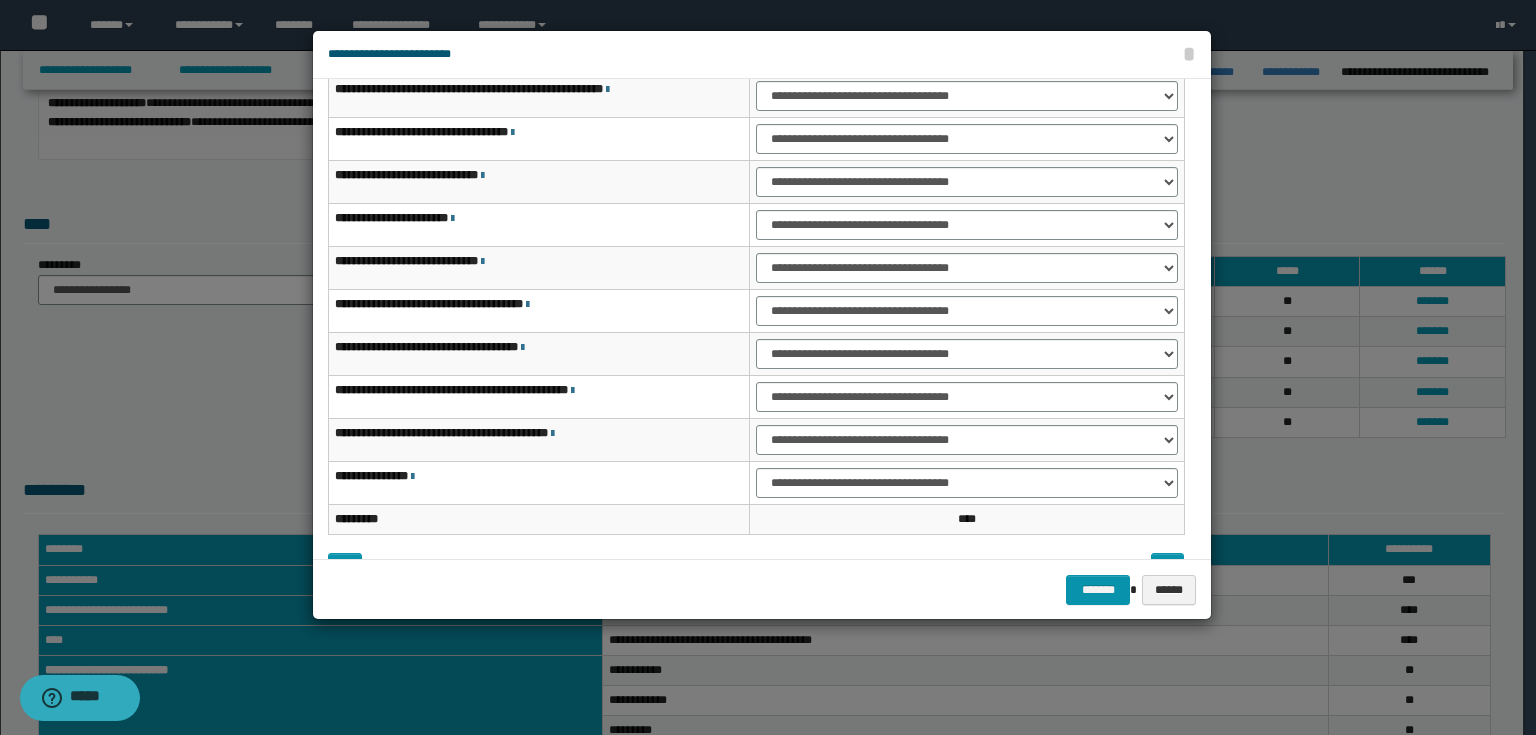 click on "**********" at bounding box center [539, 483] 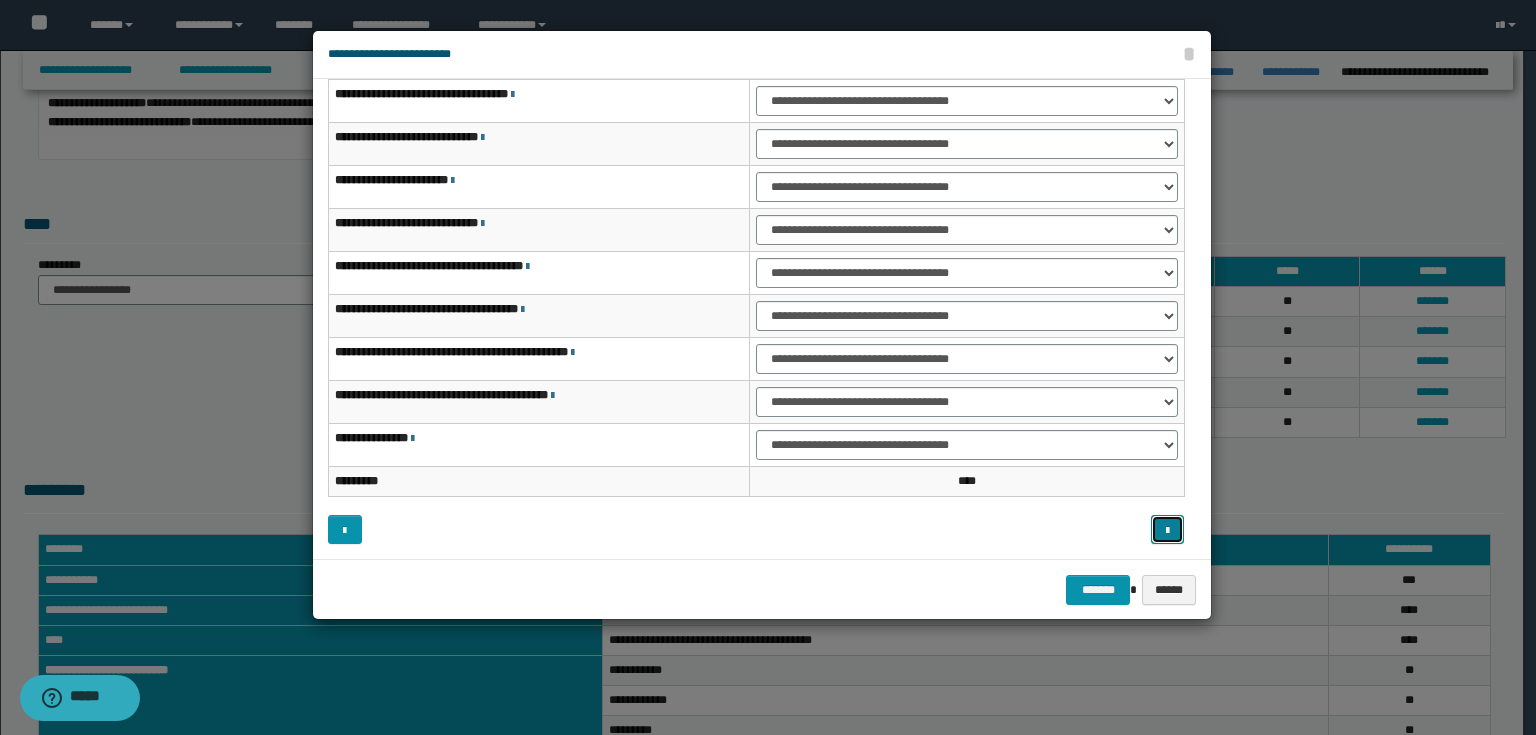 click at bounding box center [1167, 531] 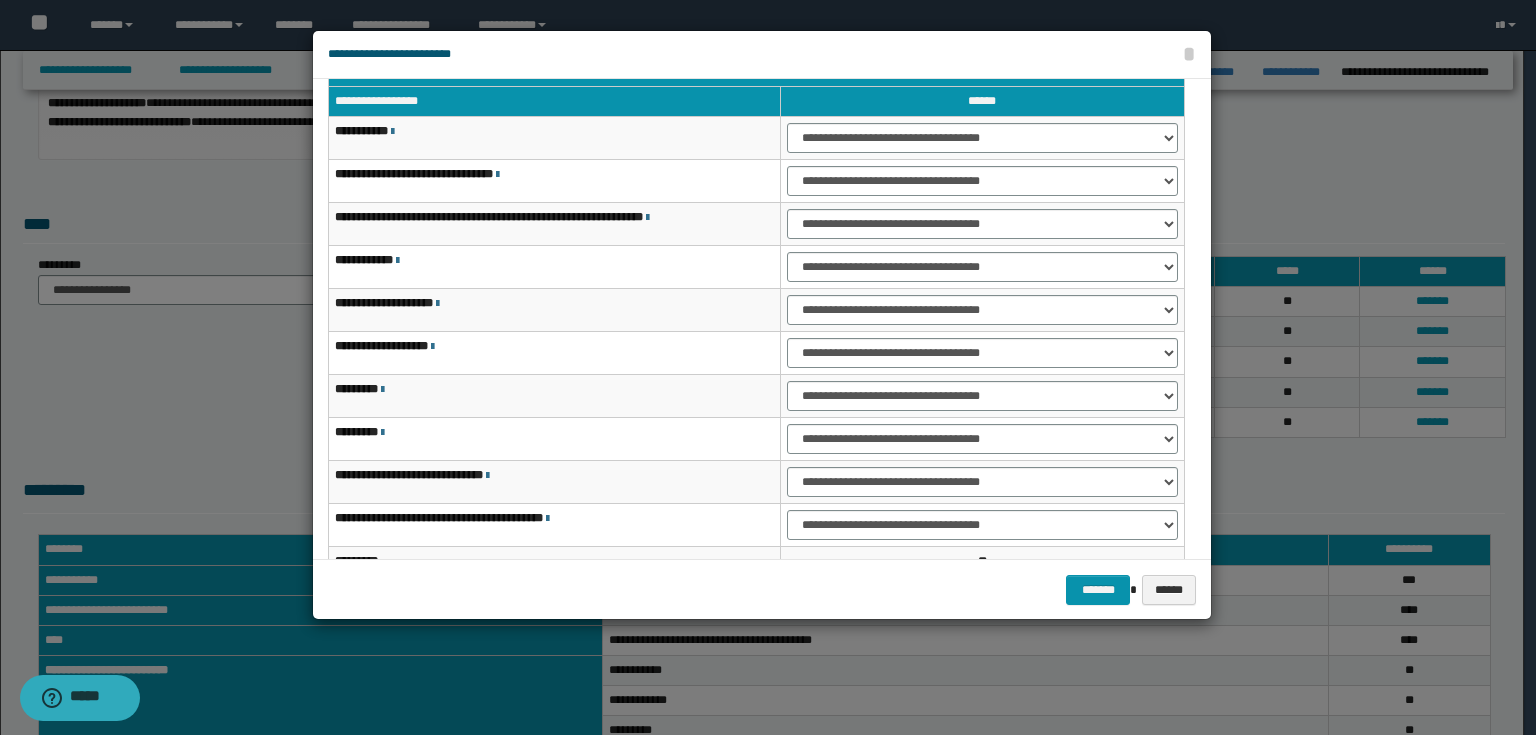 scroll, scrollTop: 0, scrollLeft: 0, axis: both 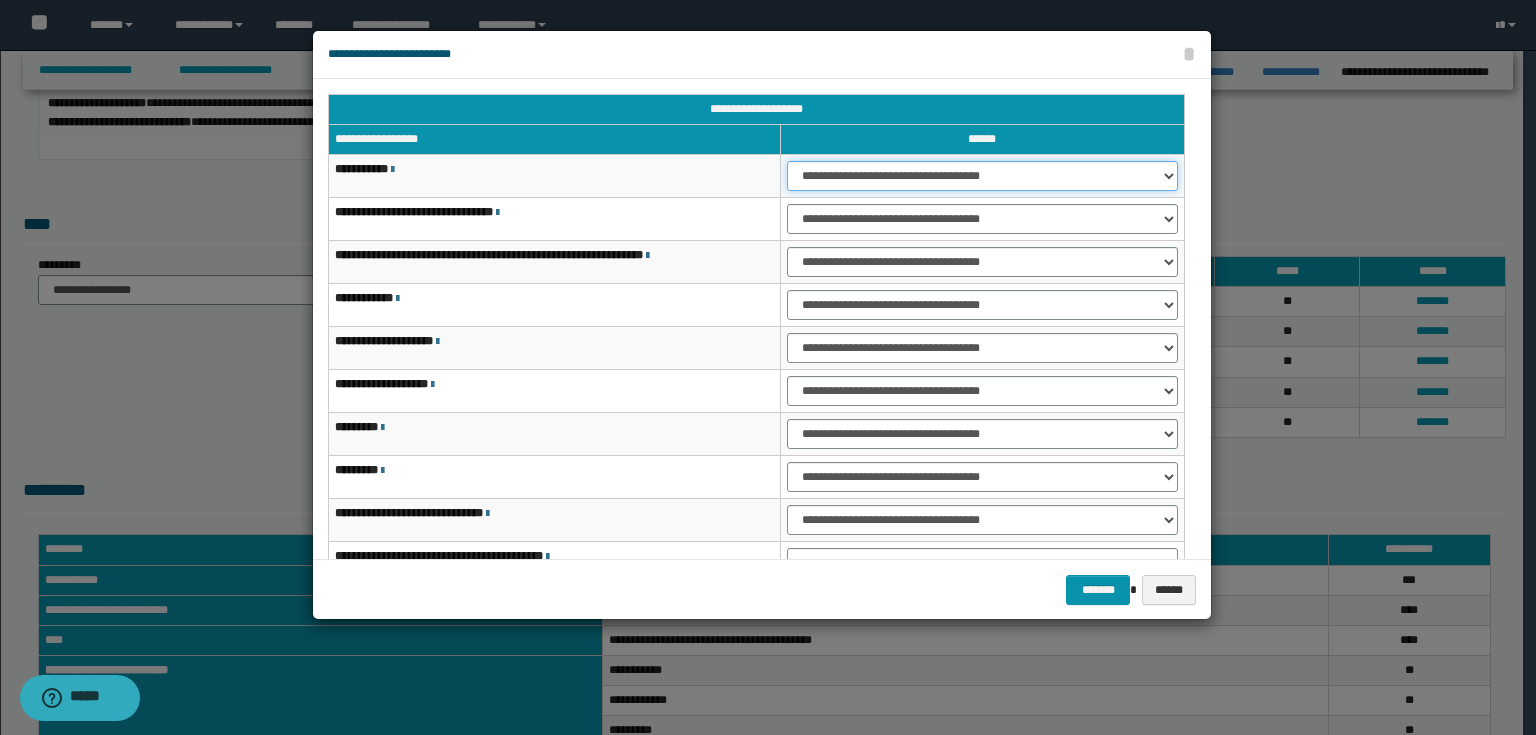 click on "**********" at bounding box center [982, 176] 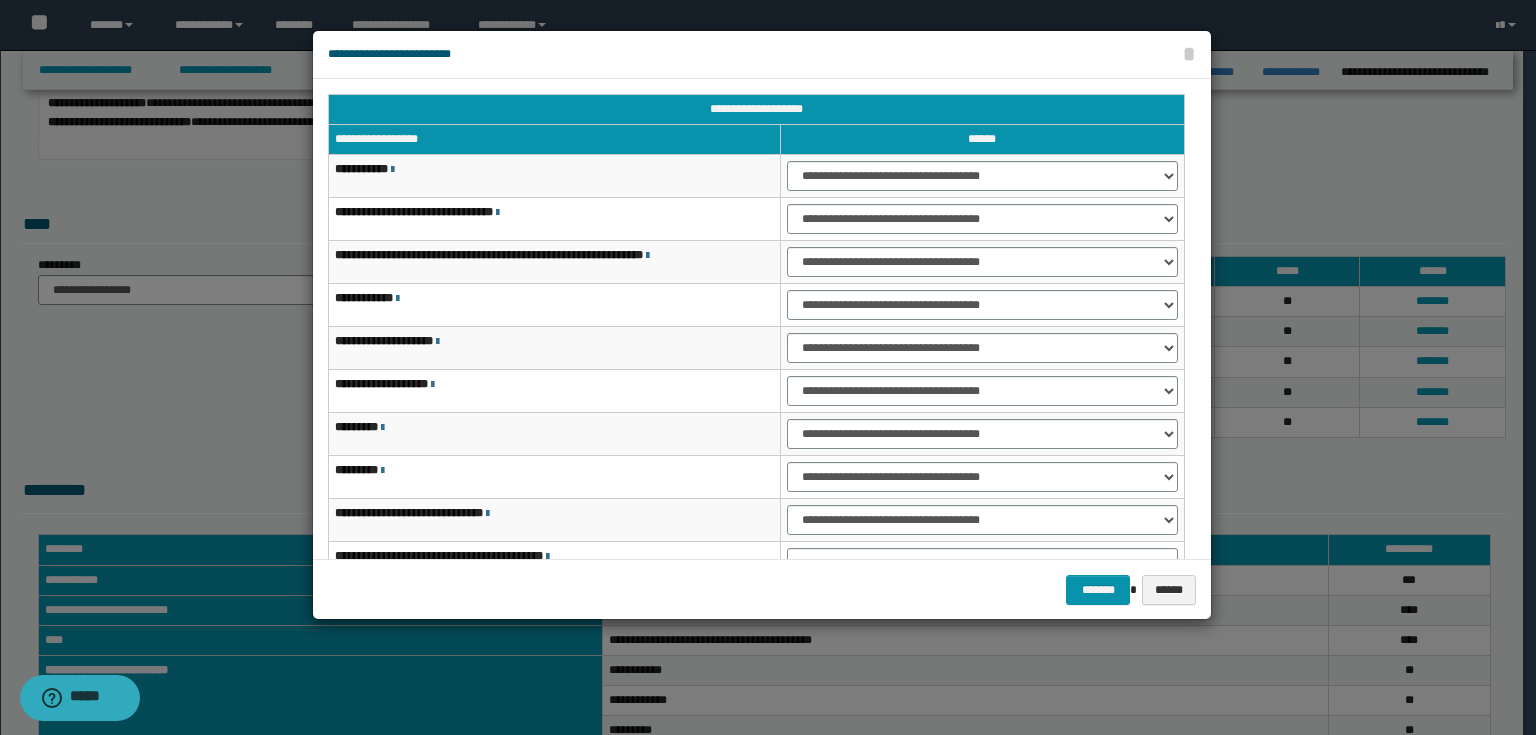 click on "**********" at bounding box center (555, 219) 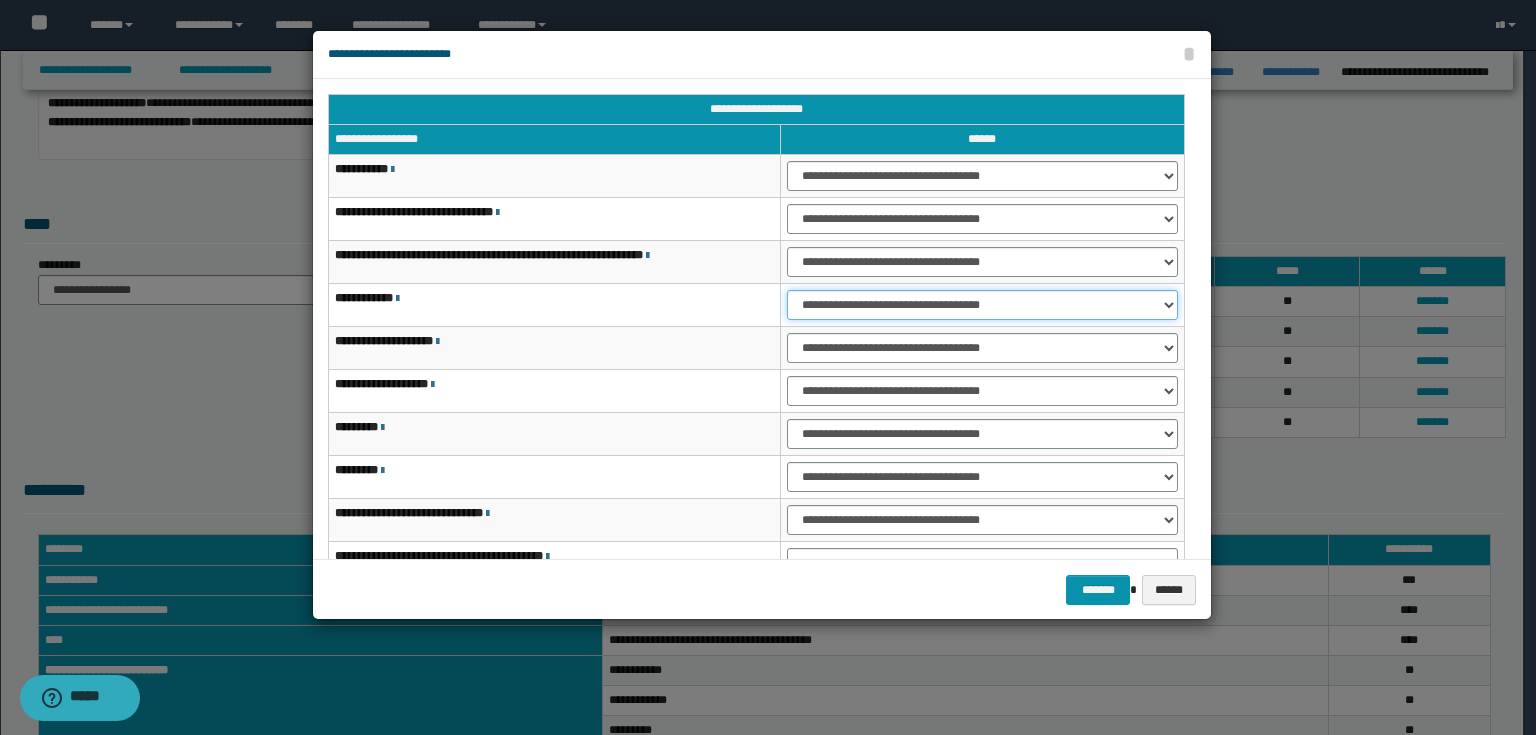 click on "**********" at bounding box center (982, 305) 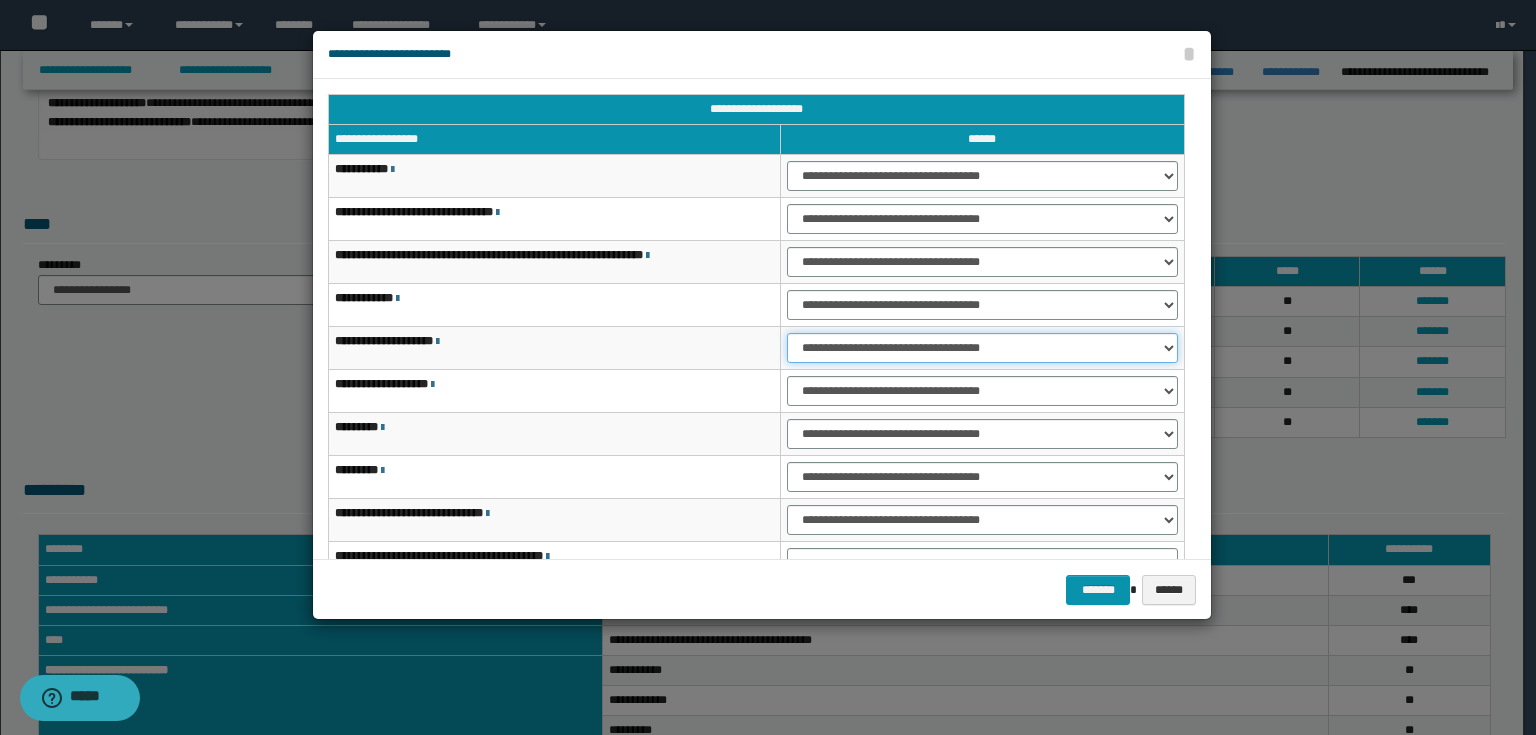 click on "**********" at bounding box center (982, 348) 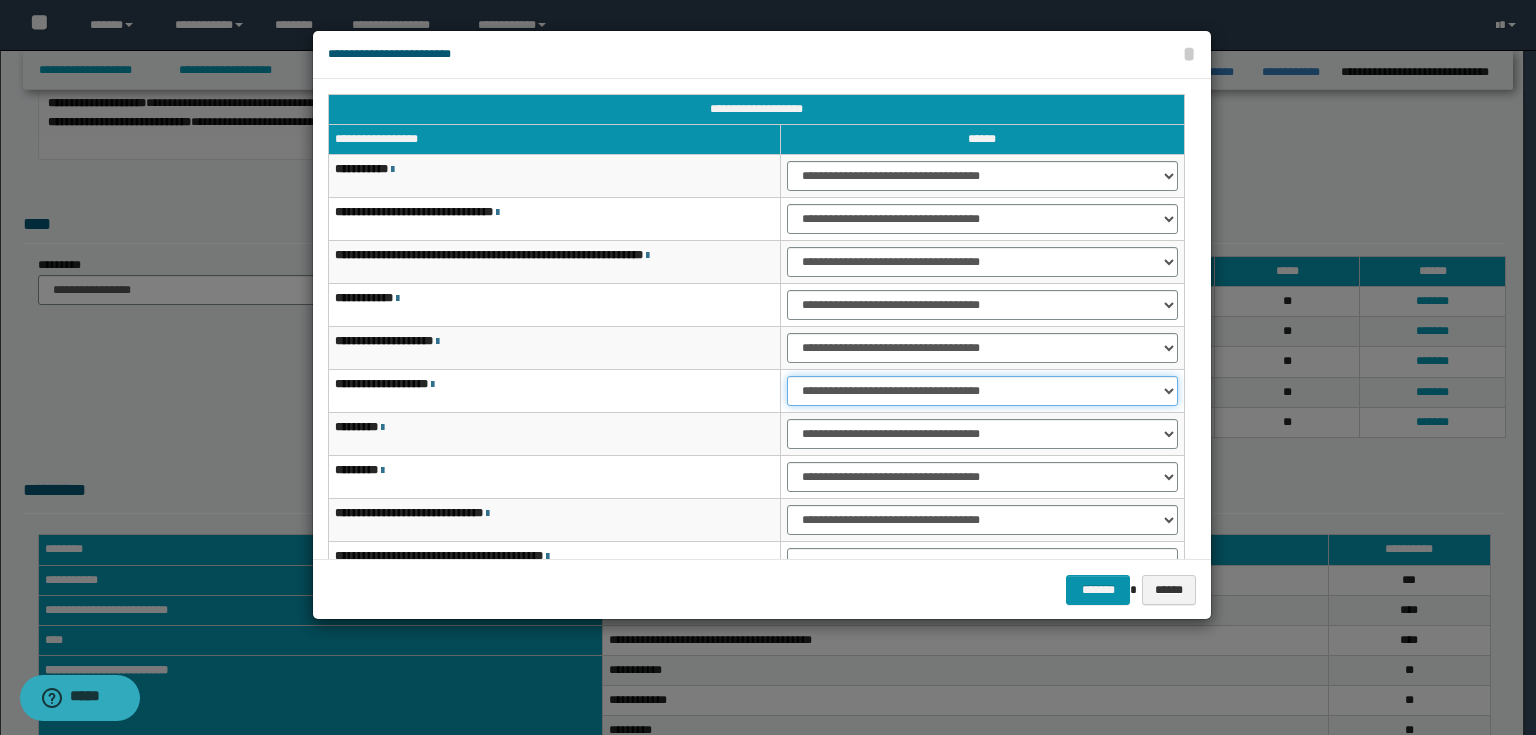 click on "**********" at bounding box center (982, 391) 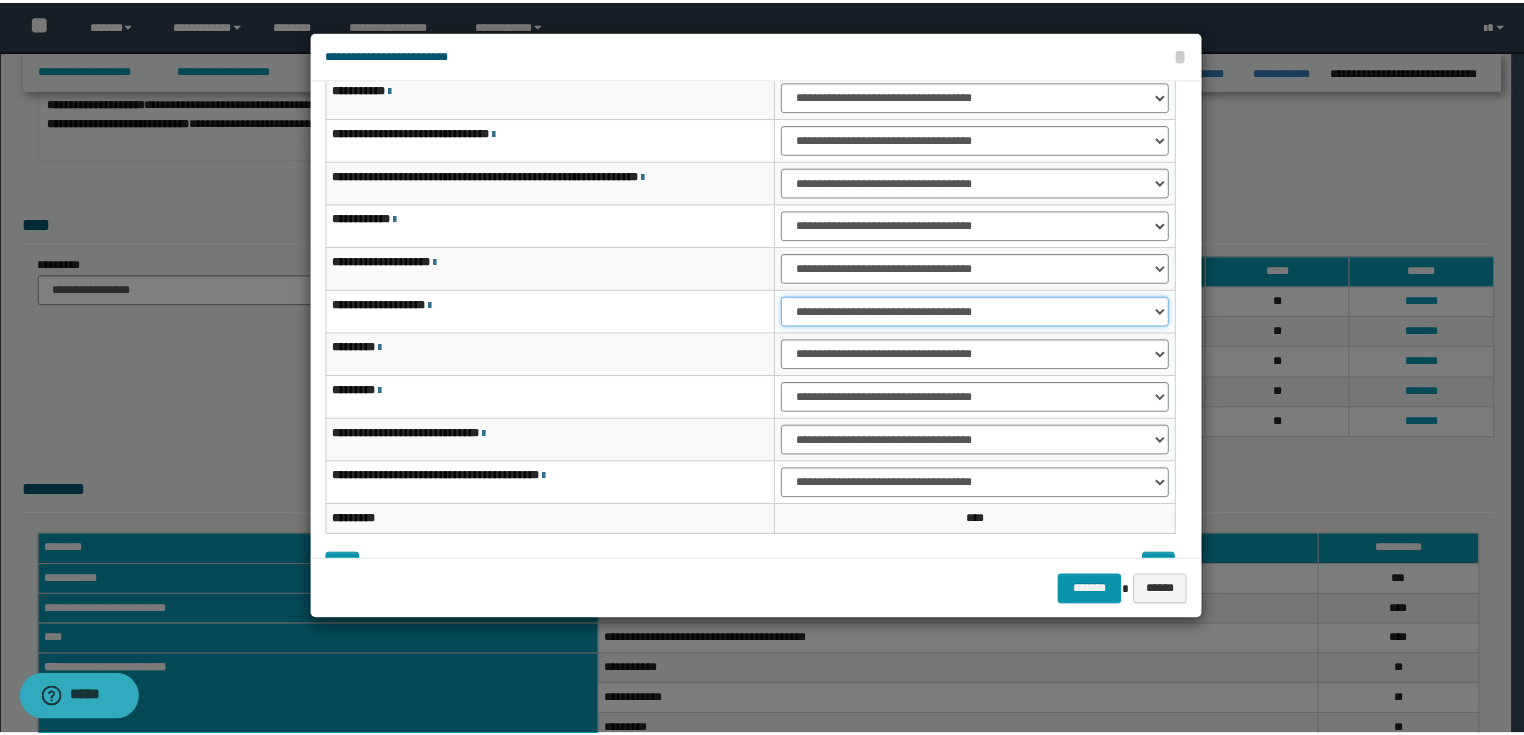 scroll, scrollTop: 118, scrollLeft: 0, axis: vertical 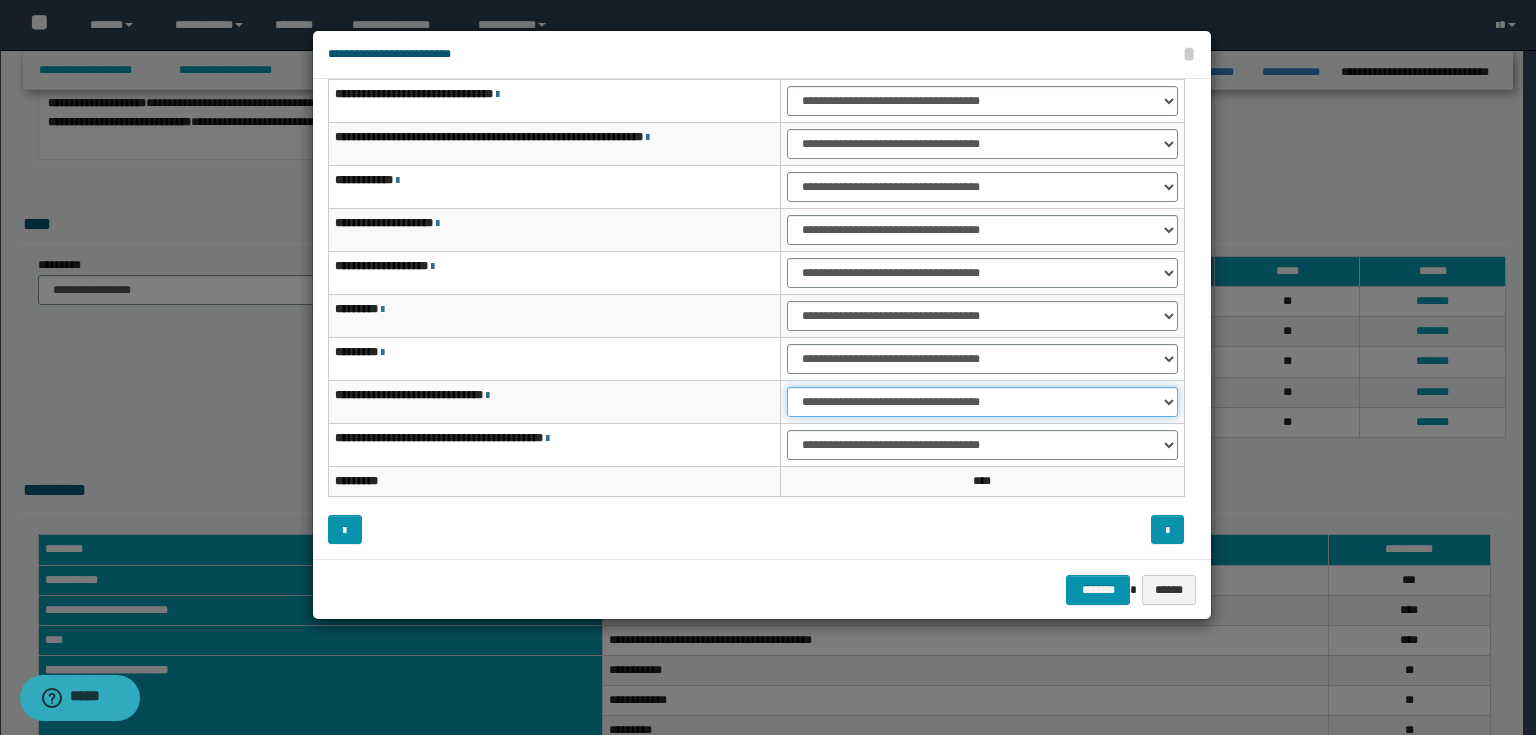 click on "**********" at bounding box center (982, 402) 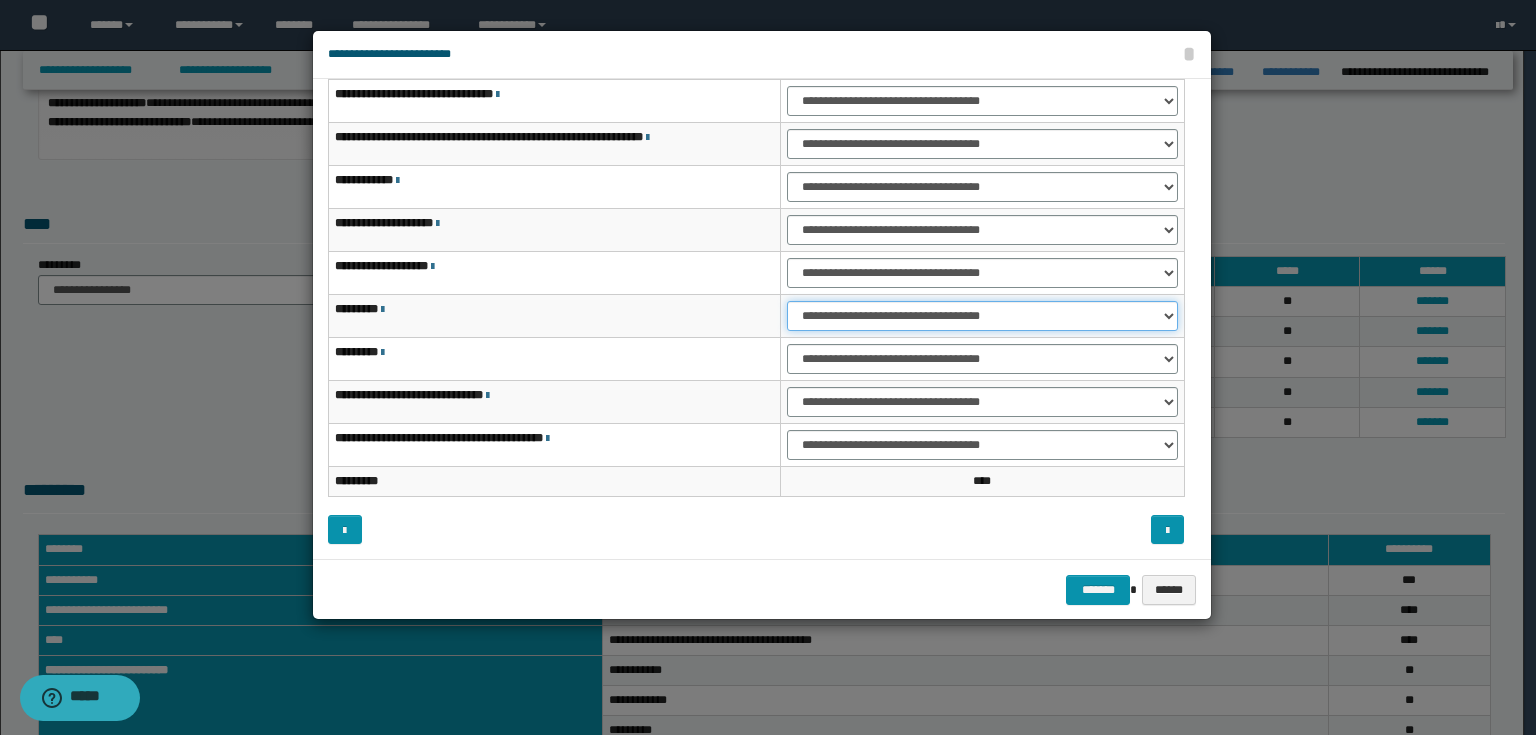 click on "**********" at bounding box center (982, 316) 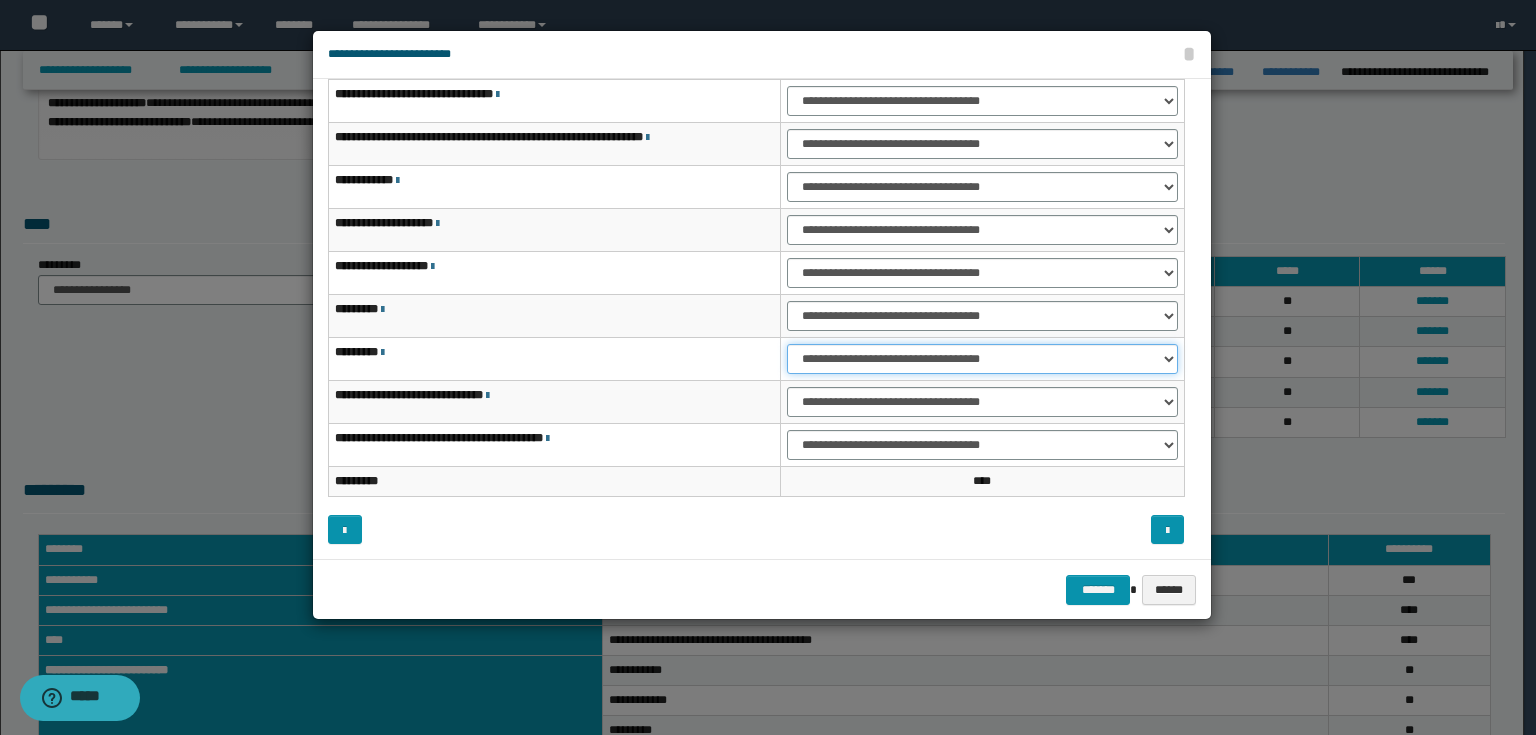 click on "**********" at bounding box center [982, 359] 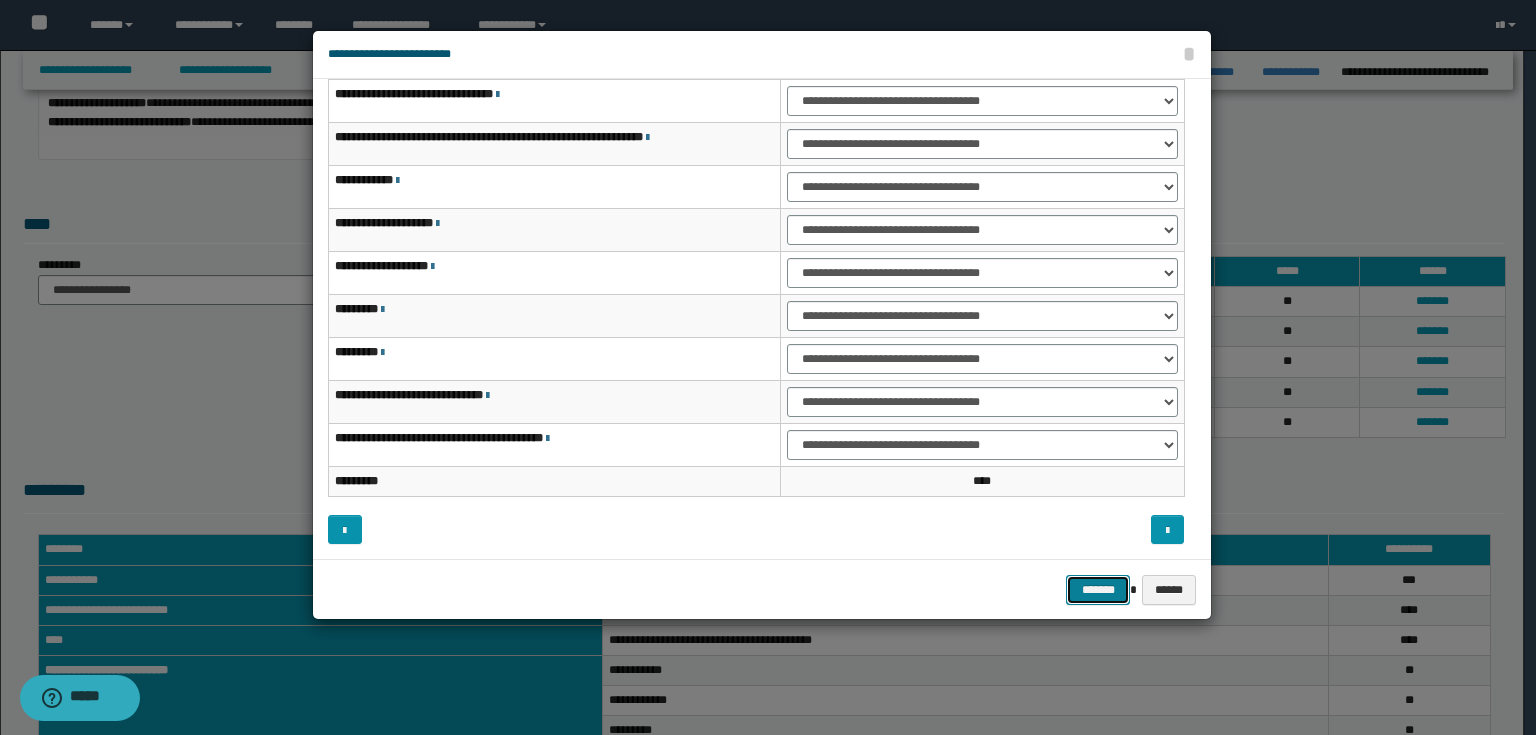 click on "*******" at bounding box center [1098, 590] 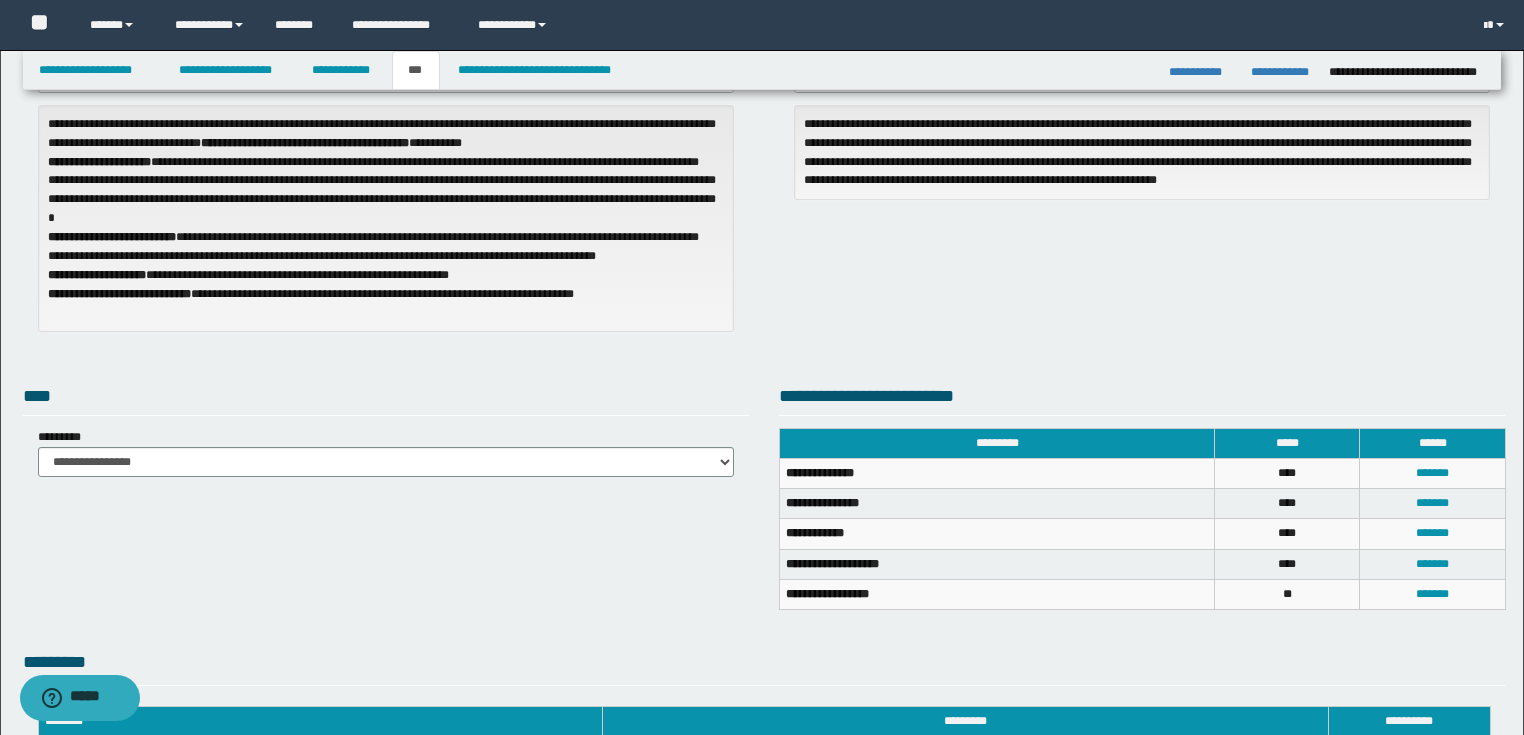 scroll, scrollTop: 68, scrollLeft: 0, axis: vertical 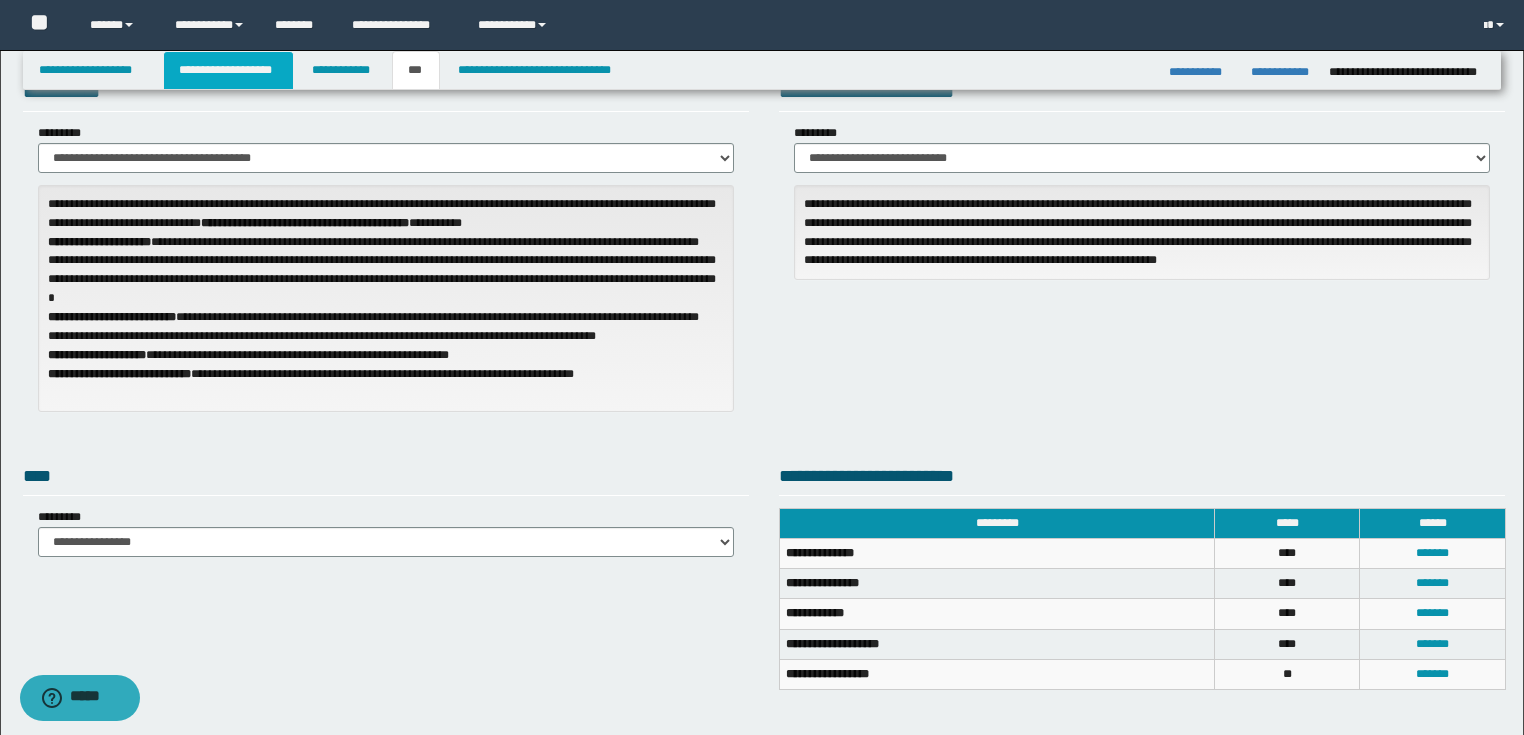 click on "**********" at bounding box center [228, 70] 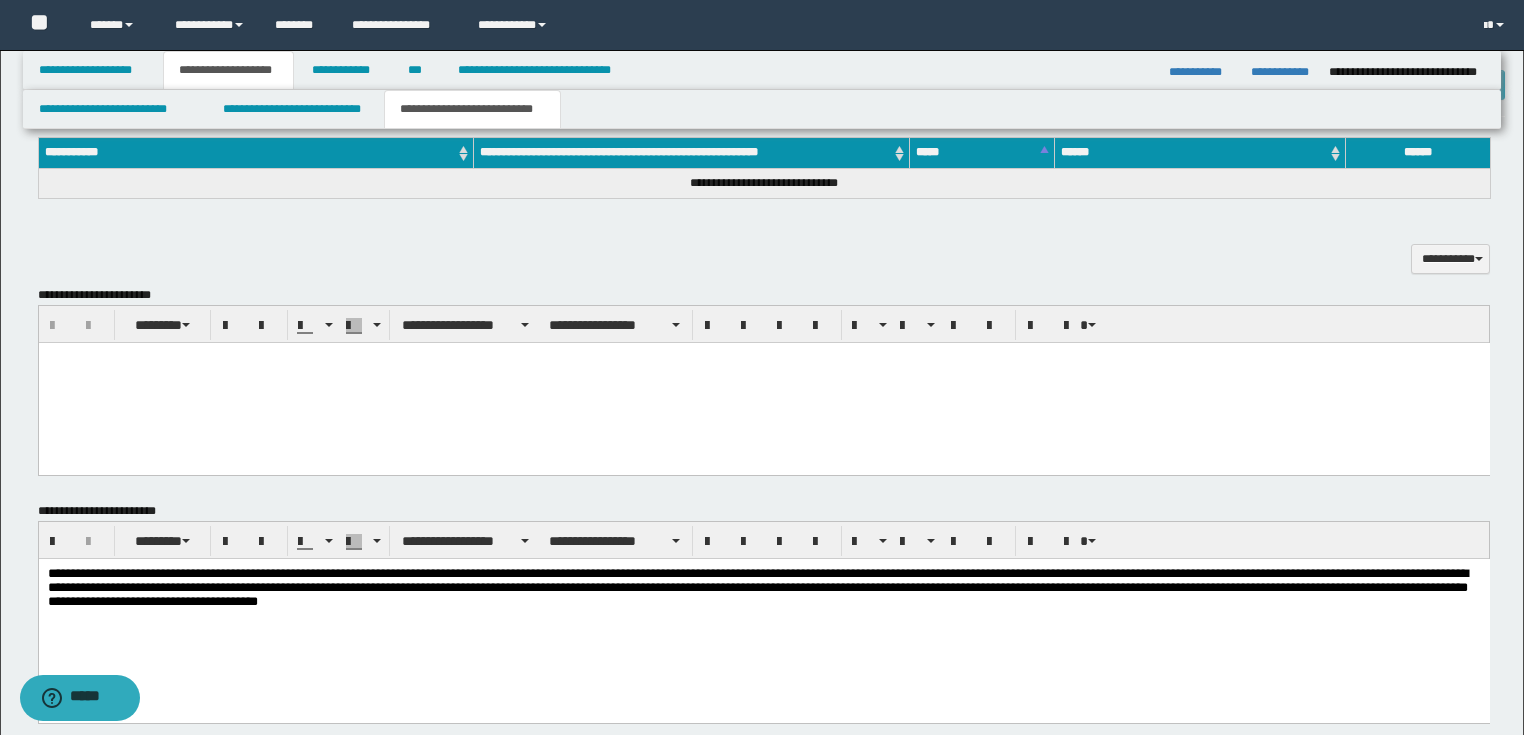 scroll, scrollTop: 659, scrollLeft: 0, axis: vertical 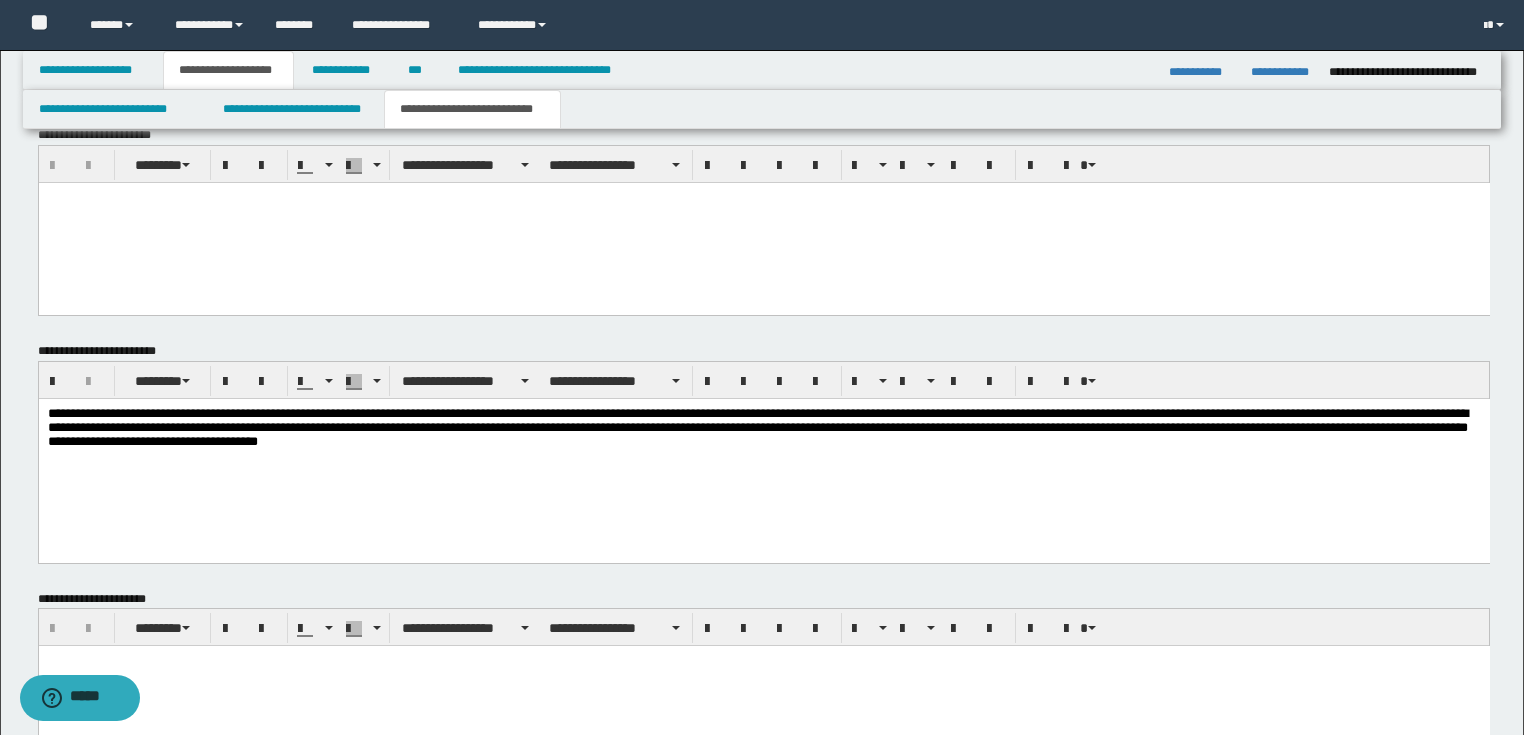 click on "**********" at bounding box center [763, 455] 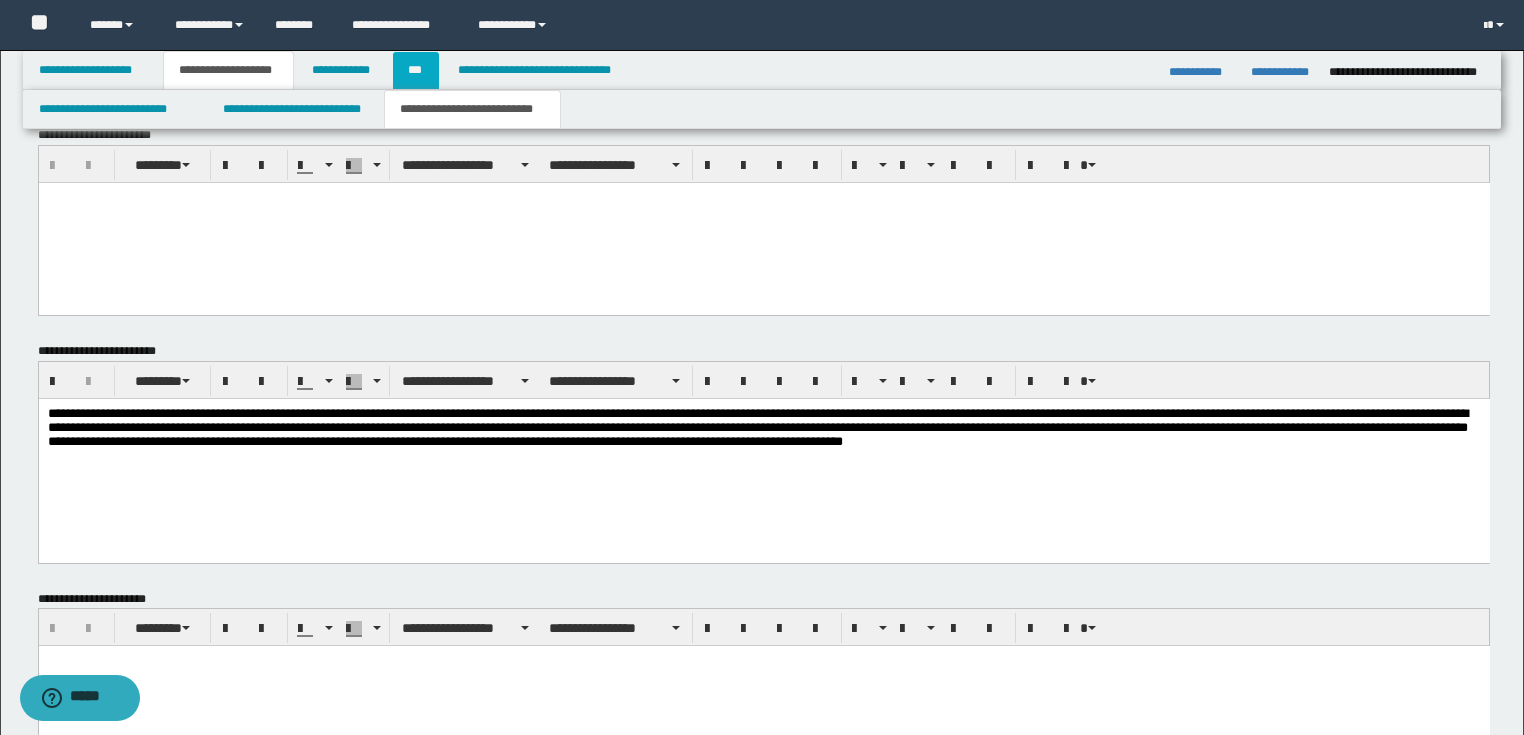 click on "***" at bounding box center [416, 70] 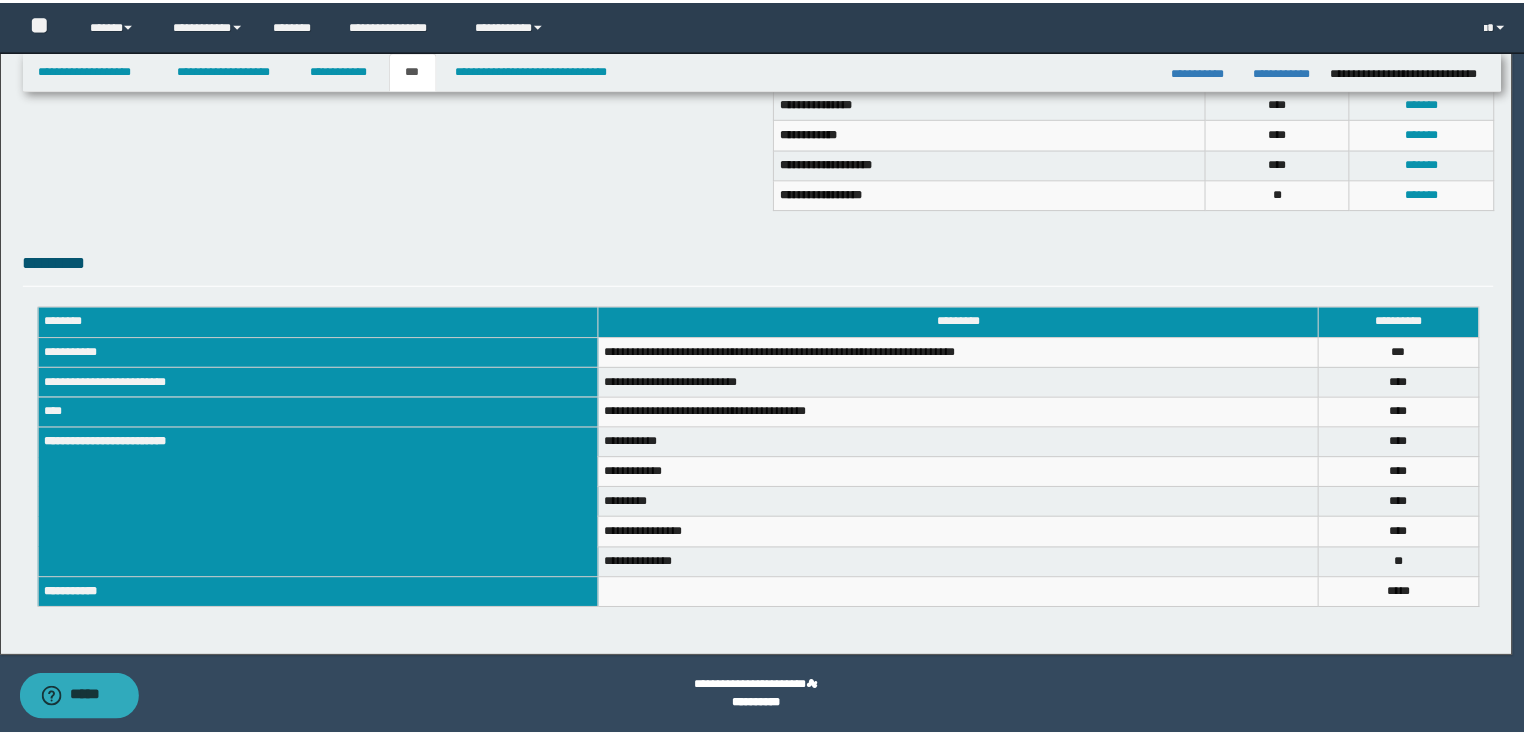 scroll, scrollTop: 528, scrollLeft: 0, axis: vertical 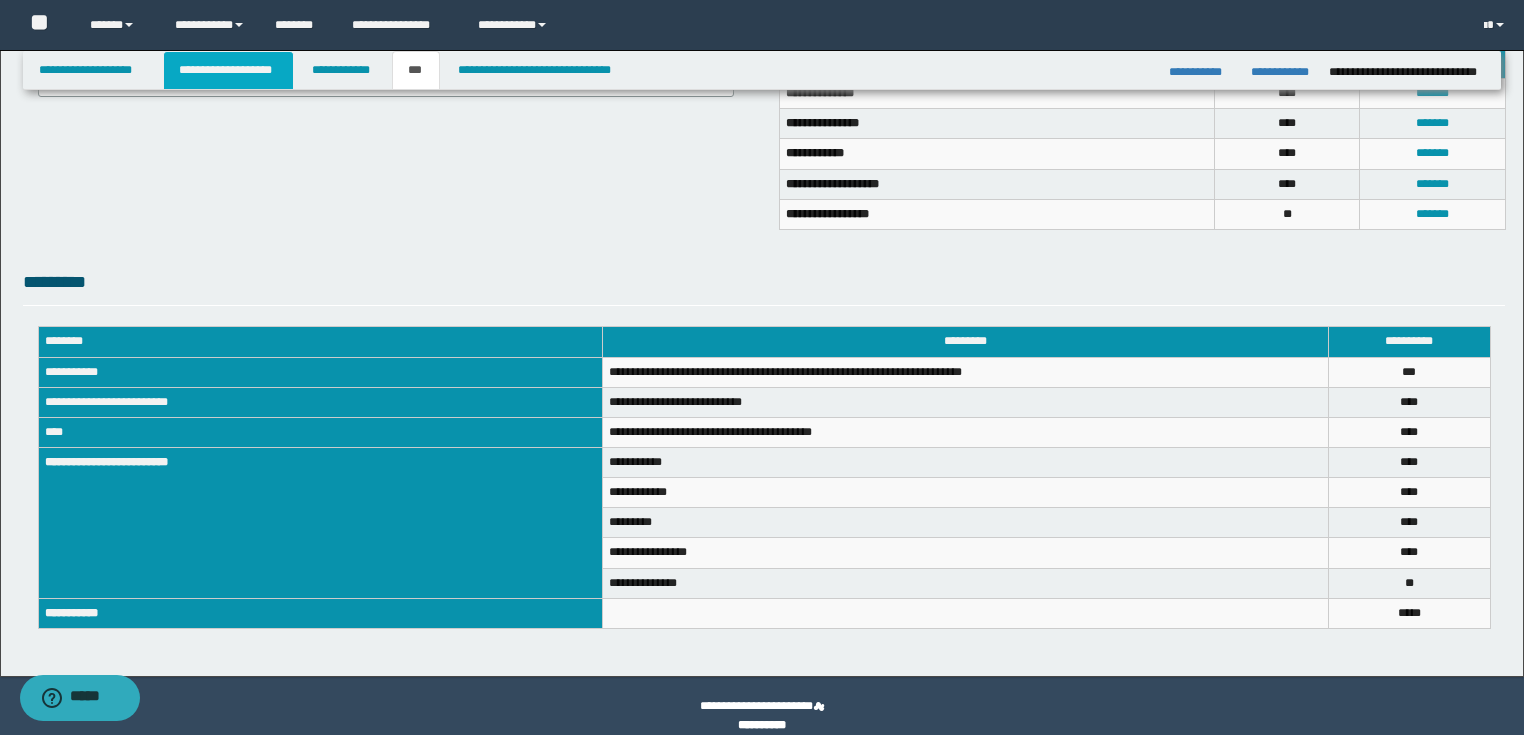 click on "**********" at bounding box center [228, 70] 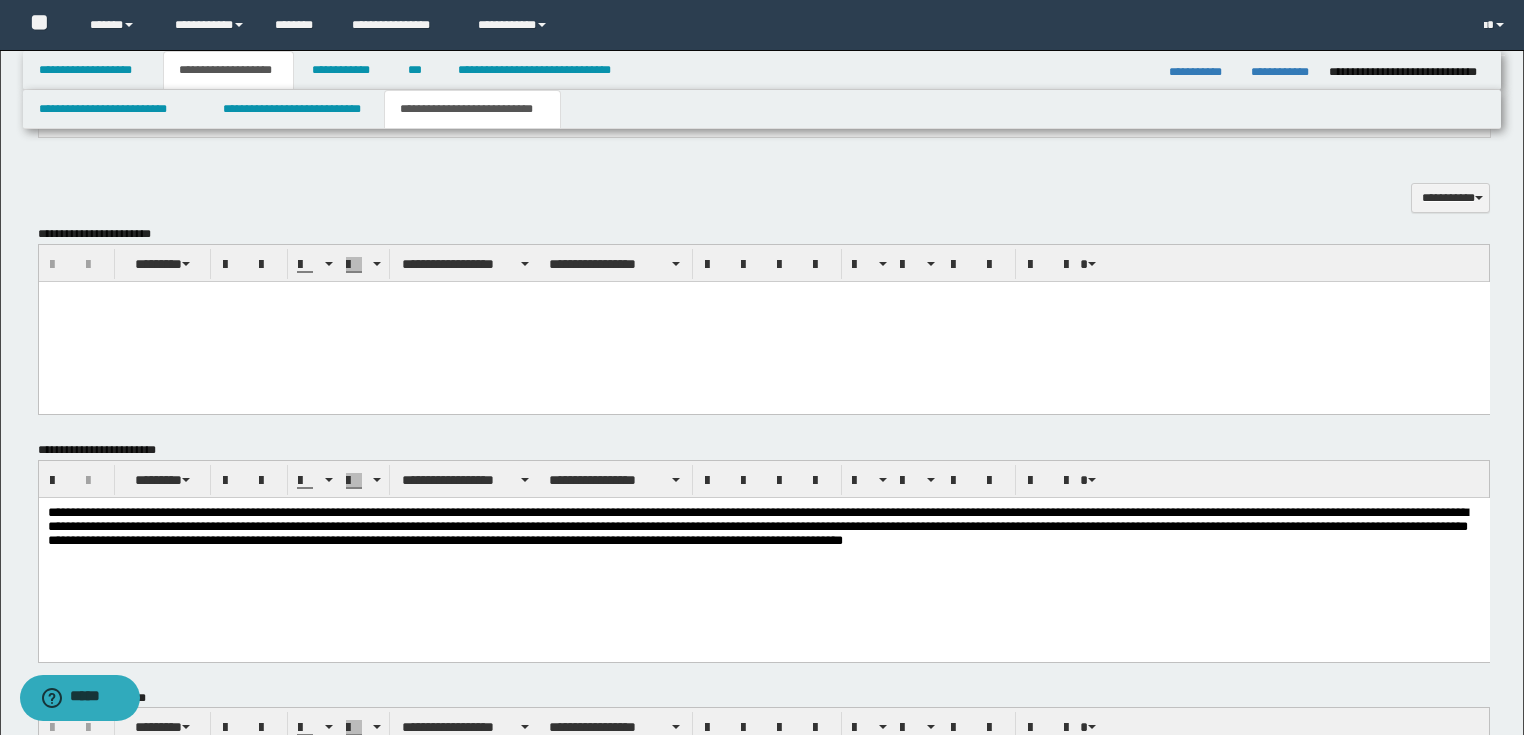 click on "**********" at bounding box center (763, 554) 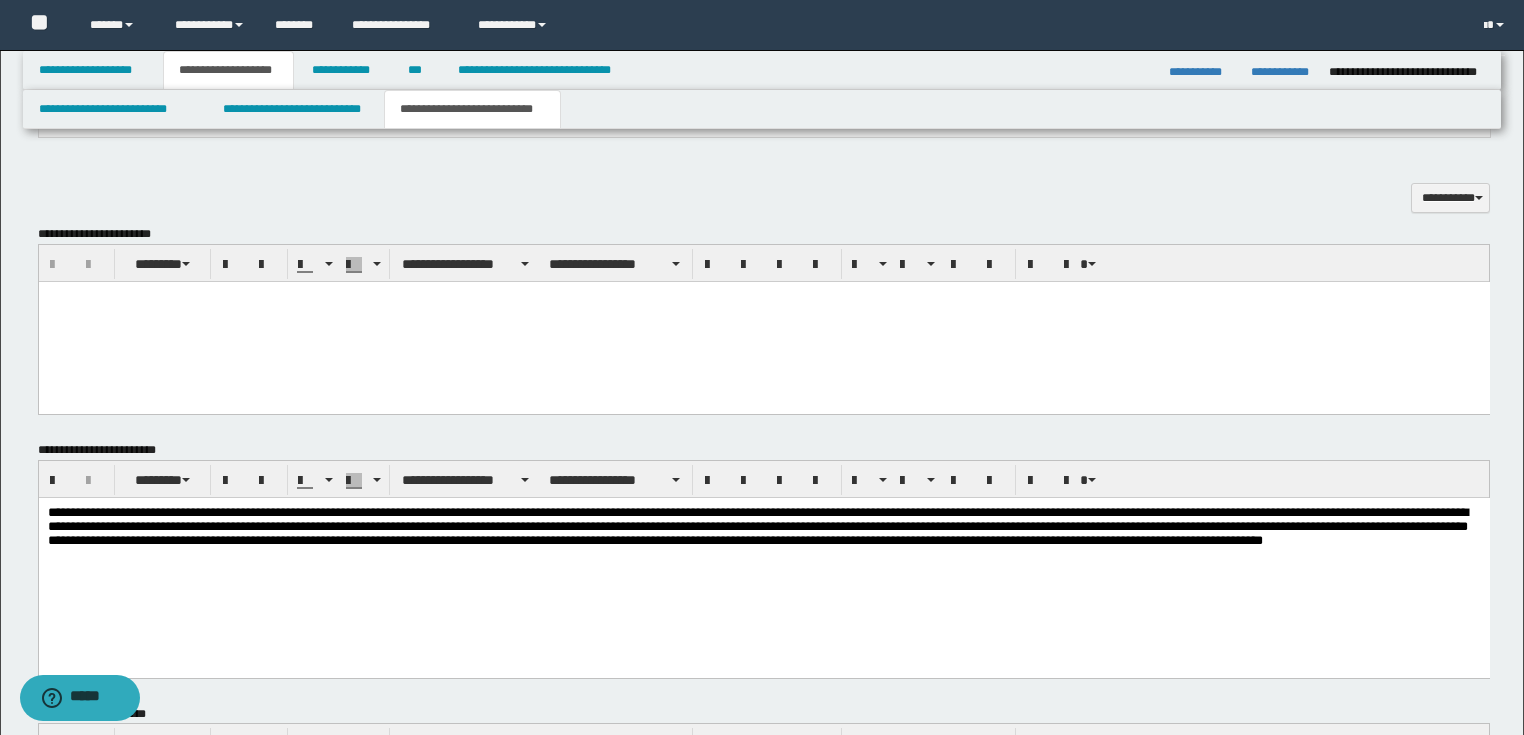 scroll, scrollTop: 640, scrollLeft: 0, axis: vertical 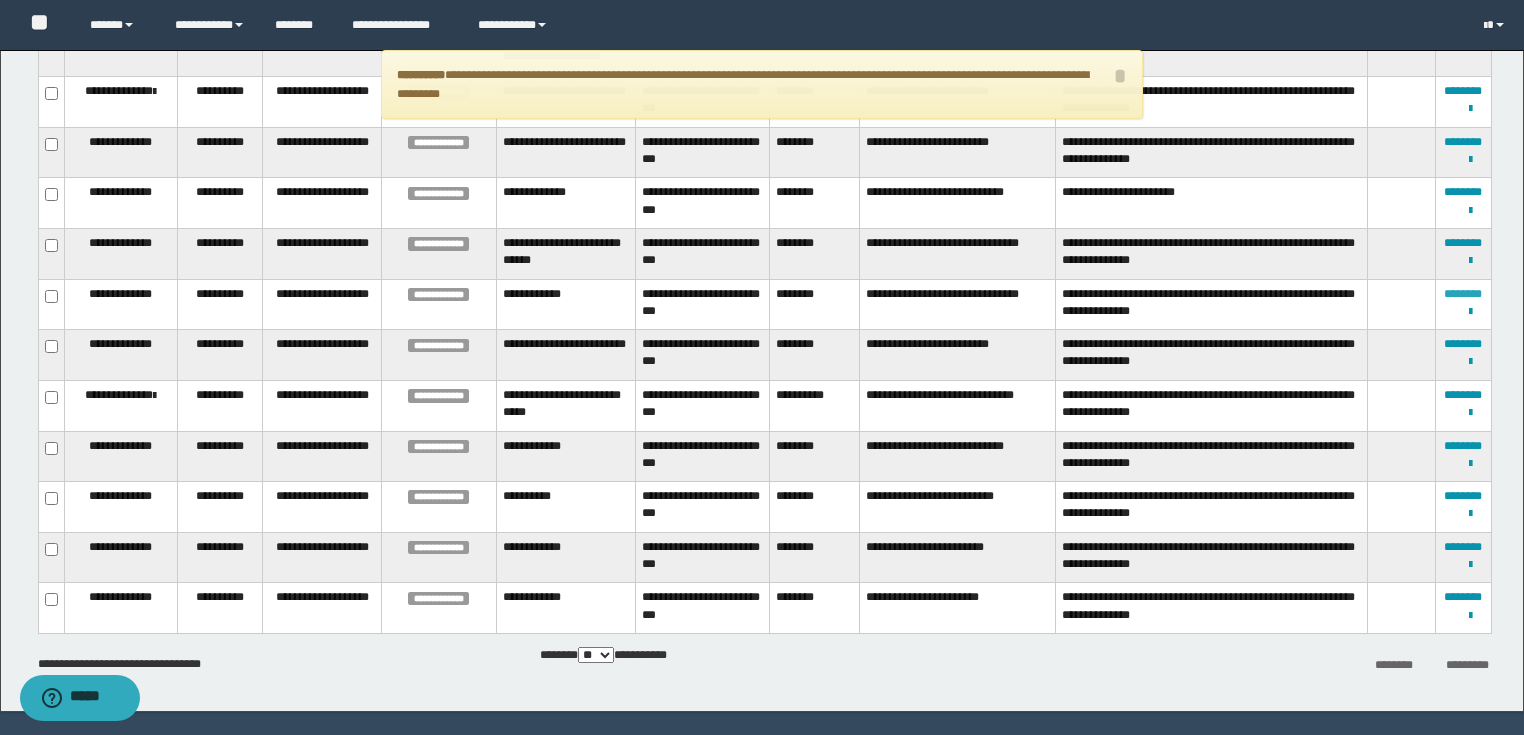 click on "********" at bounding box center [1463, 294] 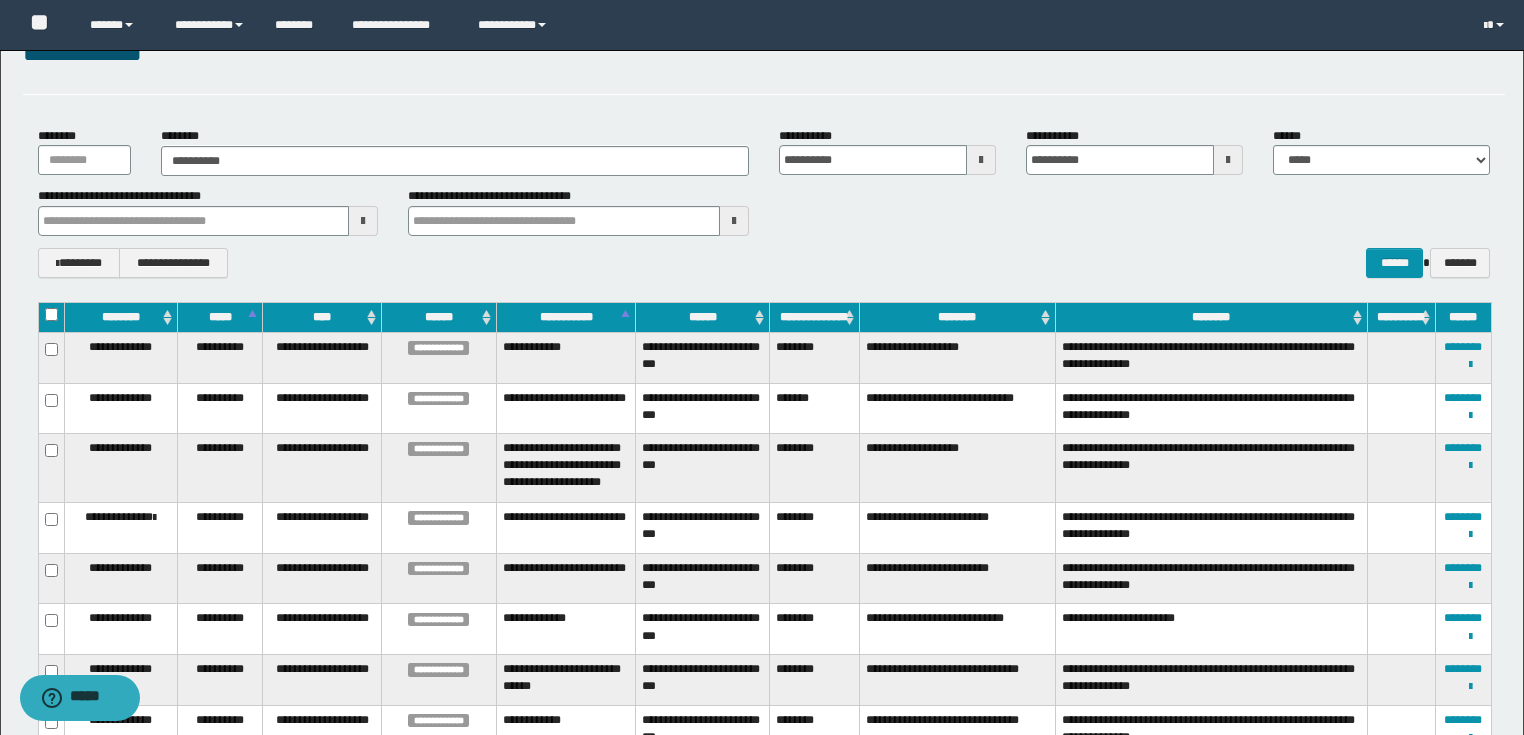 scroll, scrollTop: 0, scrollLeft: 0, axis: both 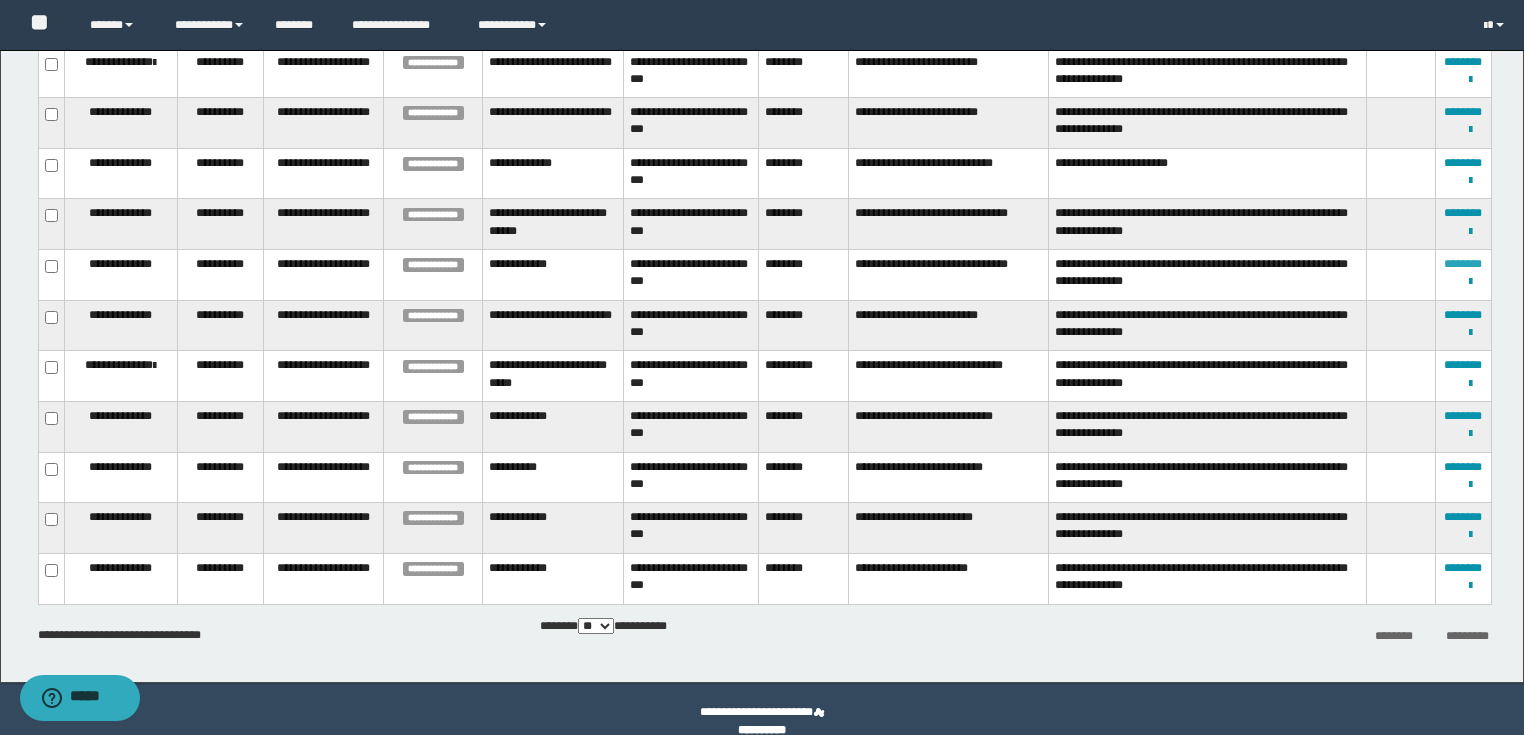 click on "********" at bounding box center [1463, 264] 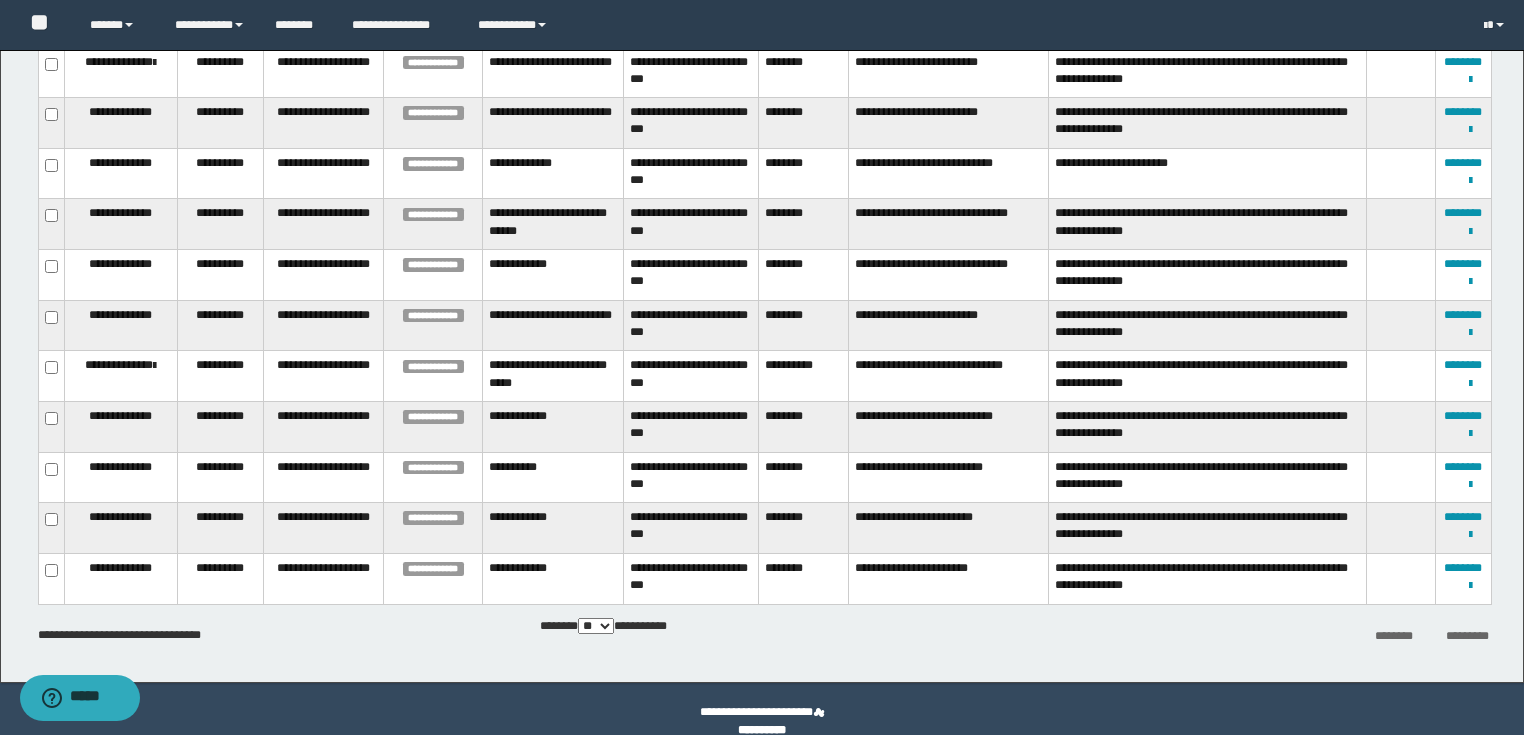 scroll, scrollTop: 204, scrollLeft: 0, axis: vertical 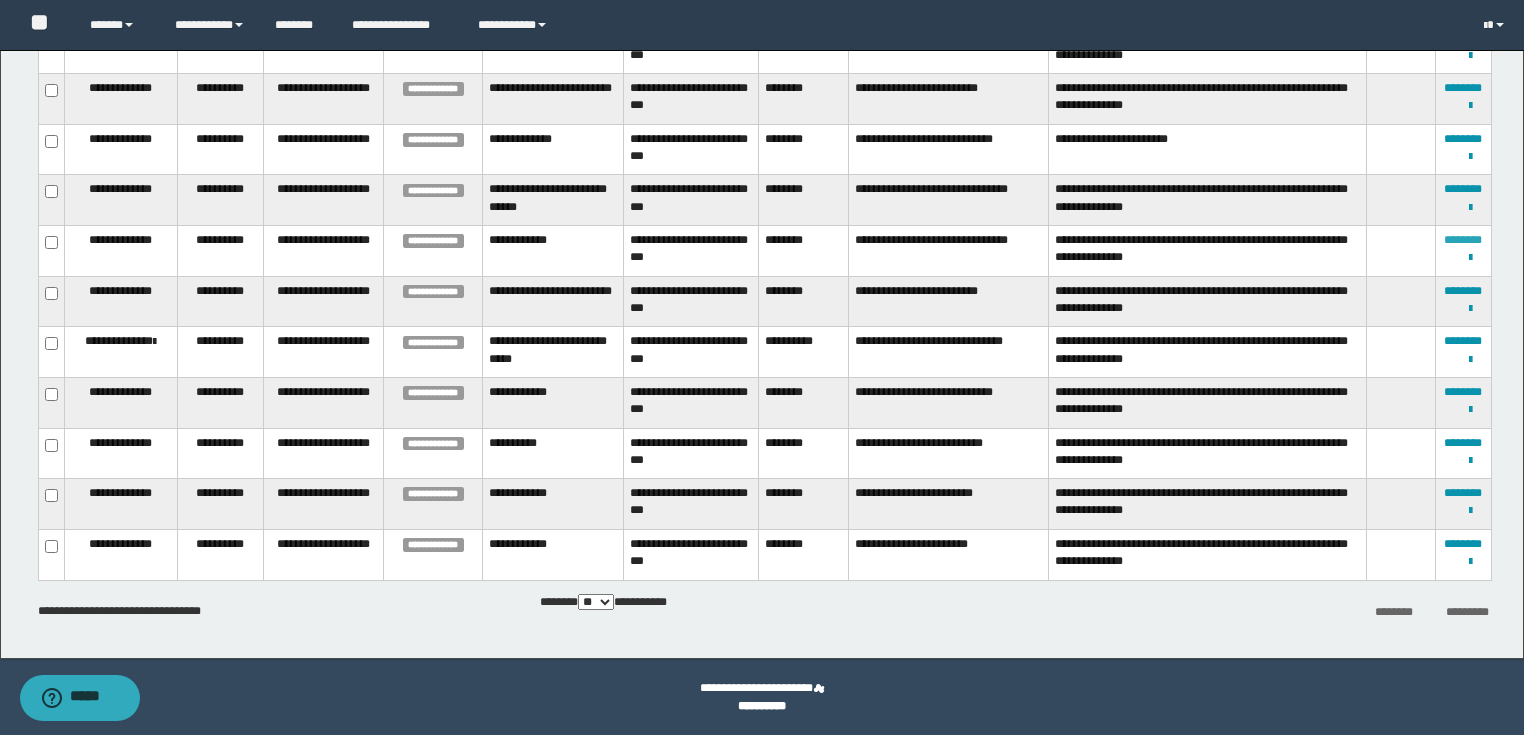 click on "********" at bounding box center (1463, 240) 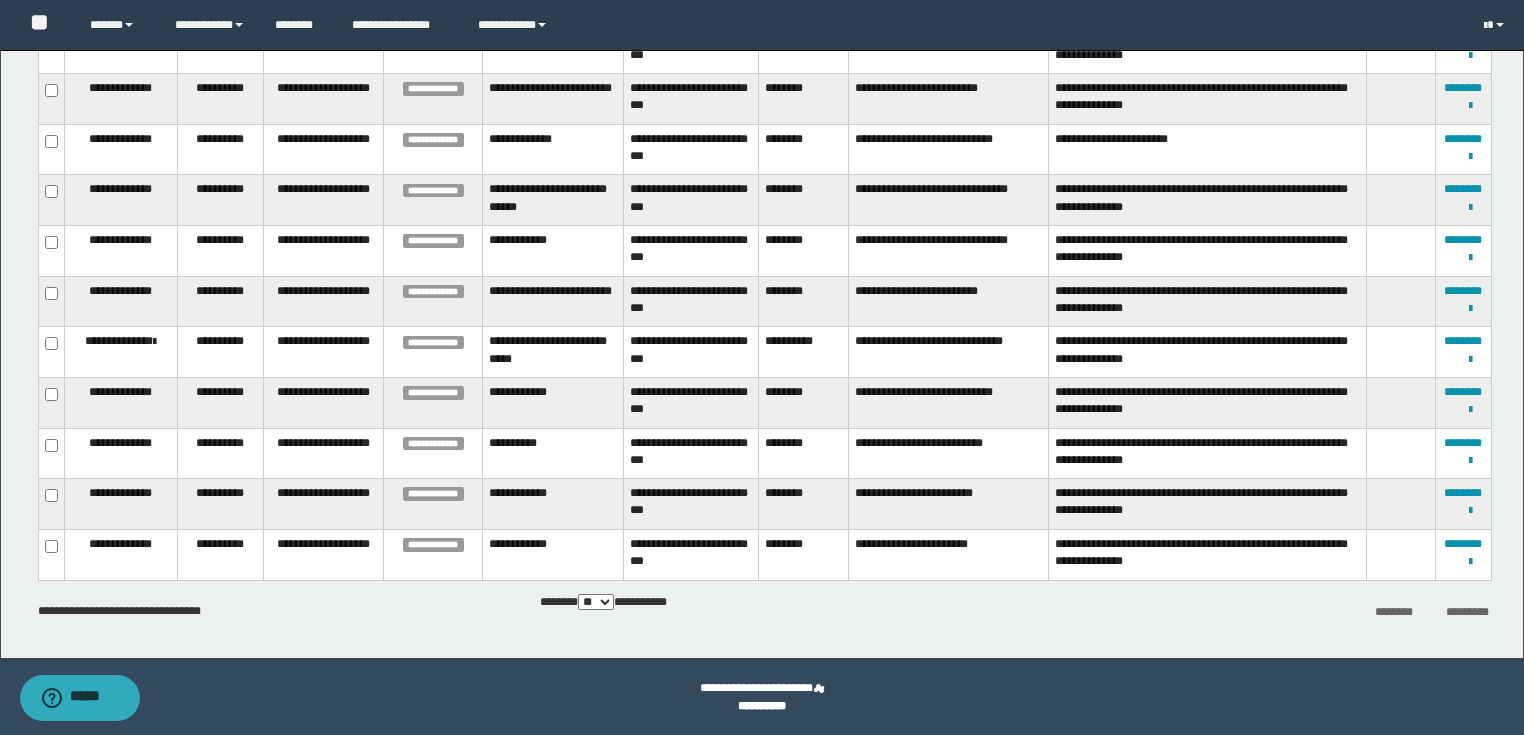scroll, scrollTop: 204, scrollLeft: 0, axis: vertical 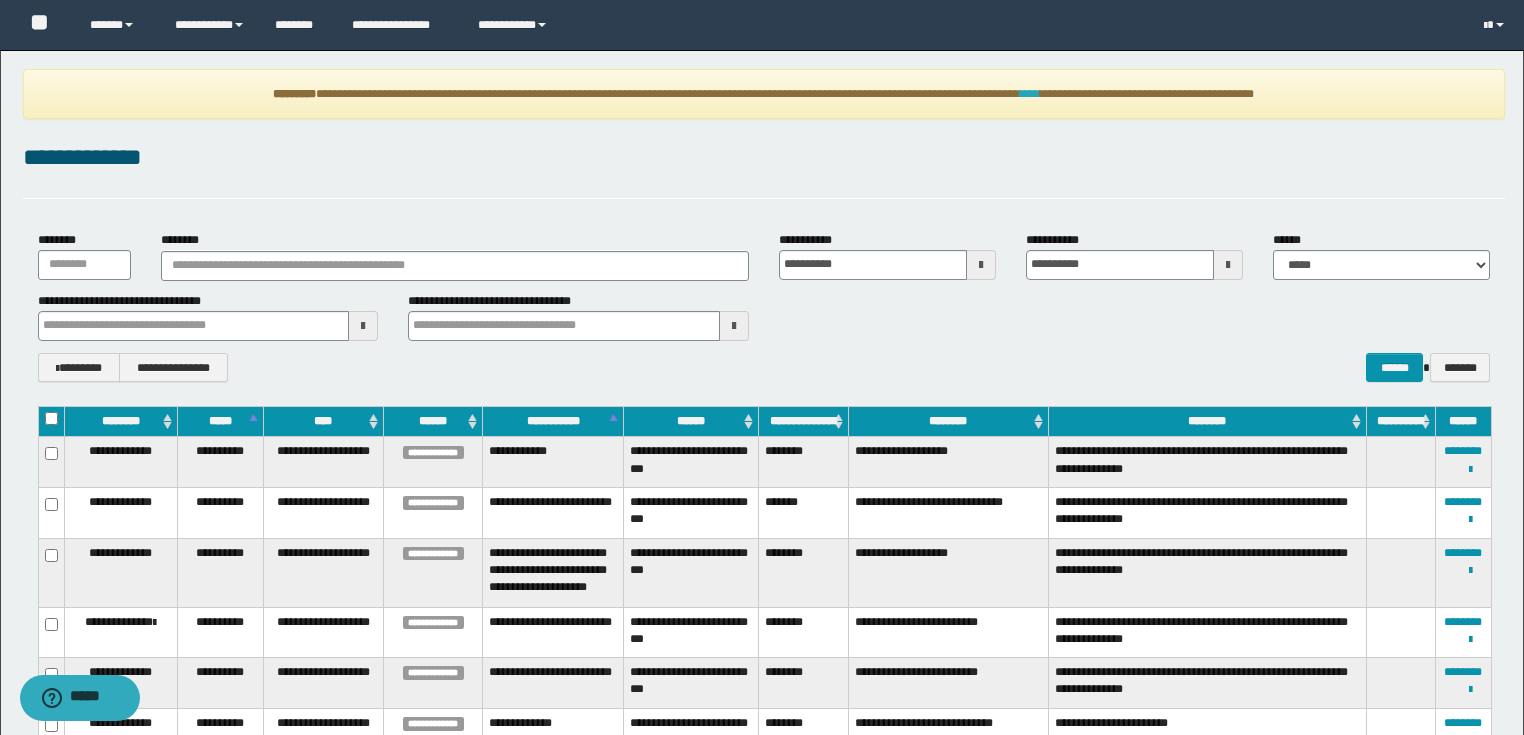 click on "****" at bounding box center [1030, 94] 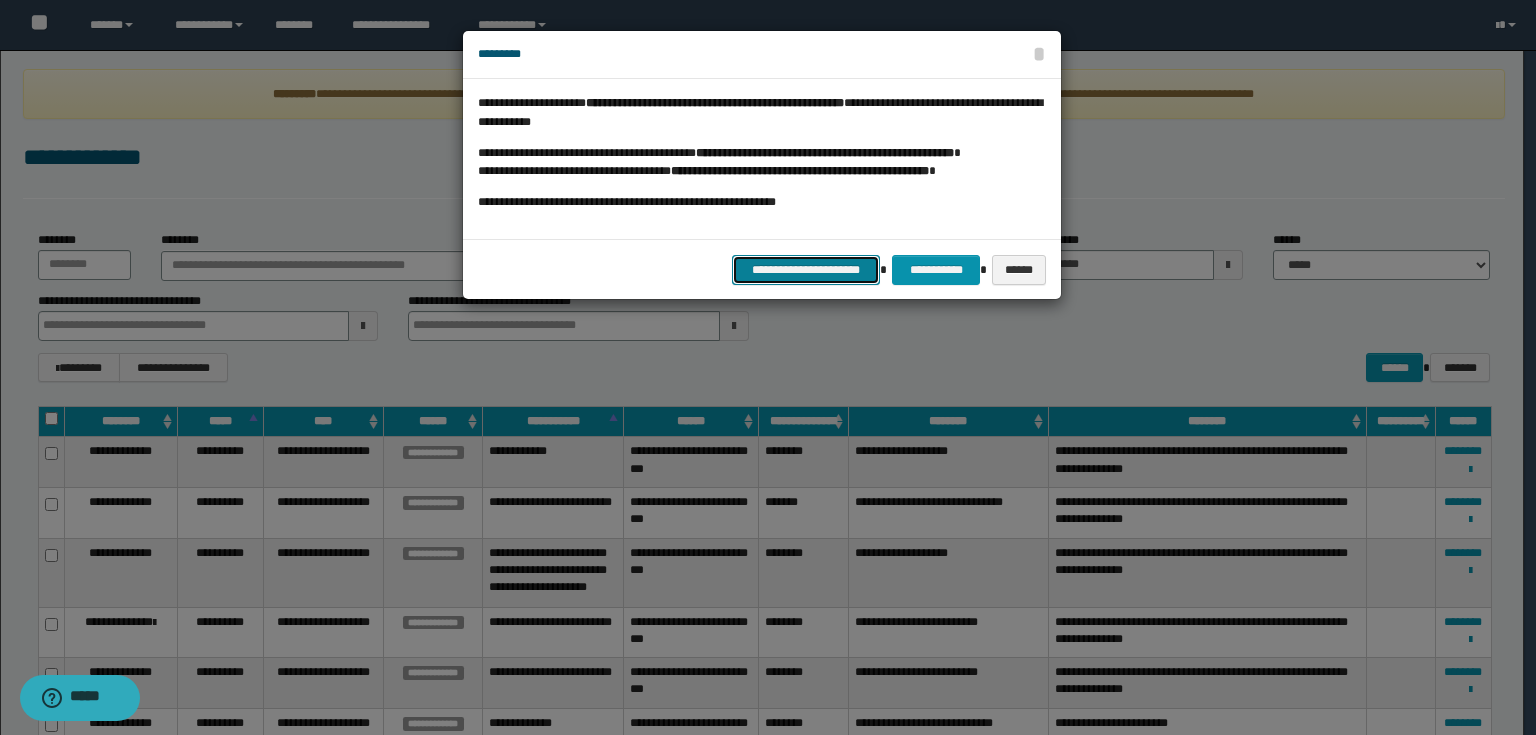 click on "**********" at bounding box center (806, 270) 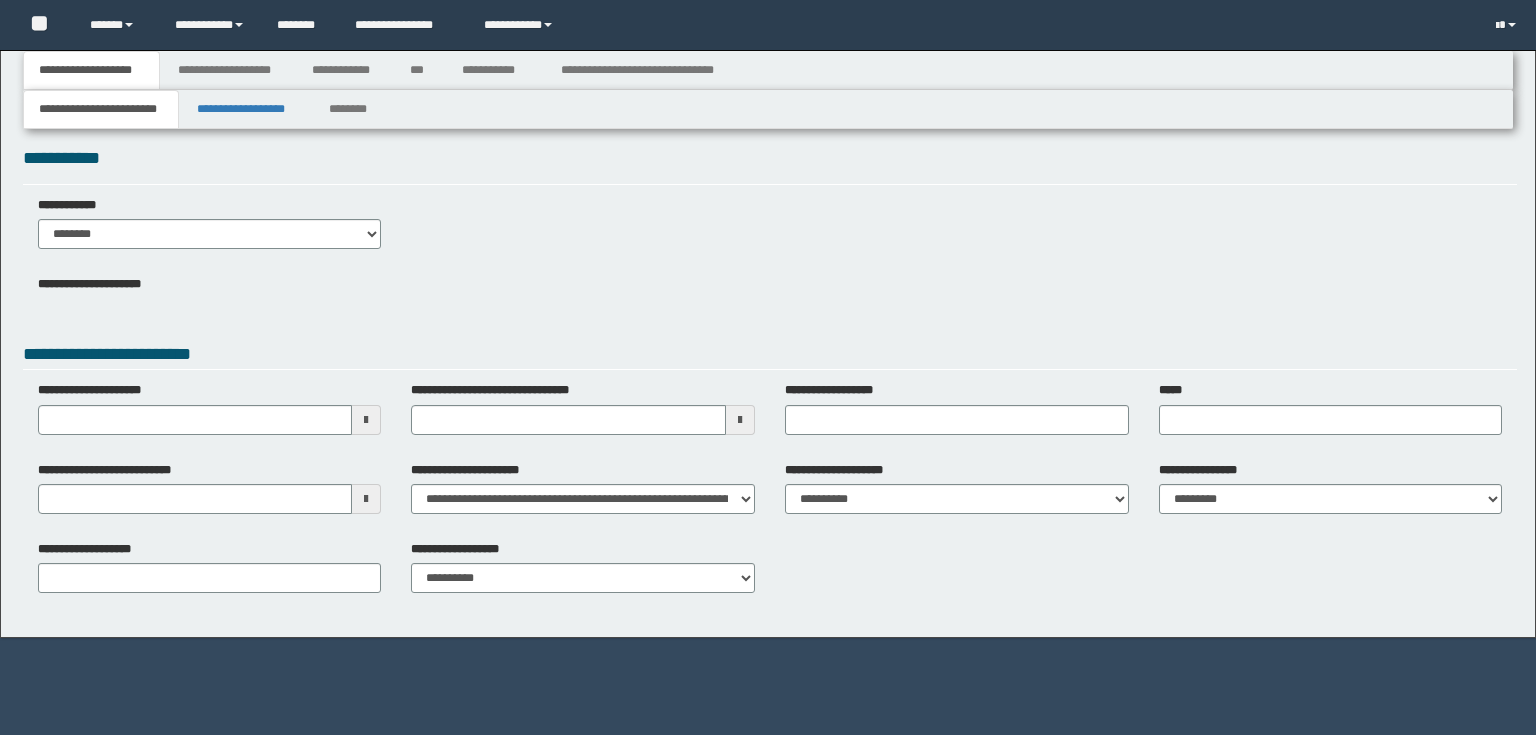 scroll, scrollTop: 0, scrollLeft: 0, axis: both 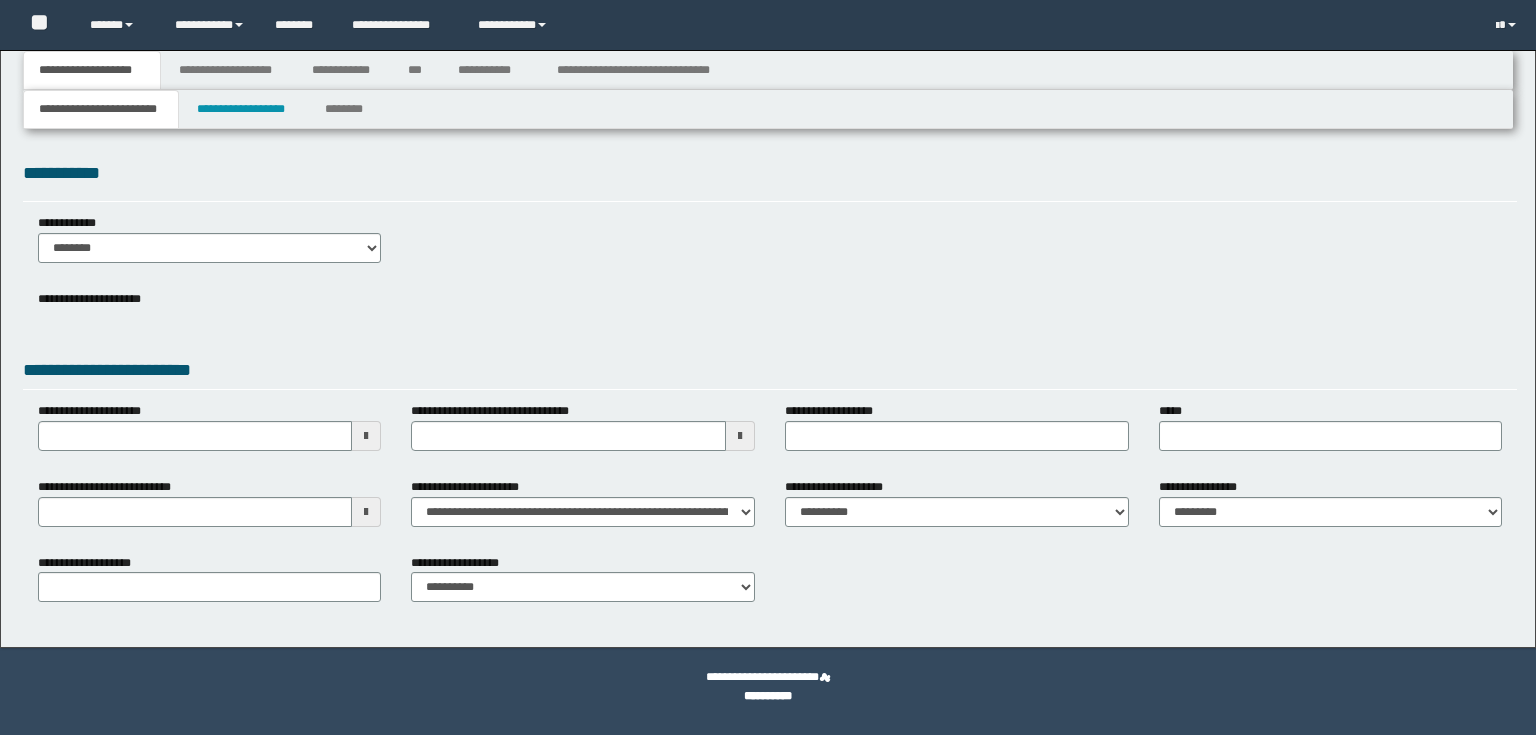 type 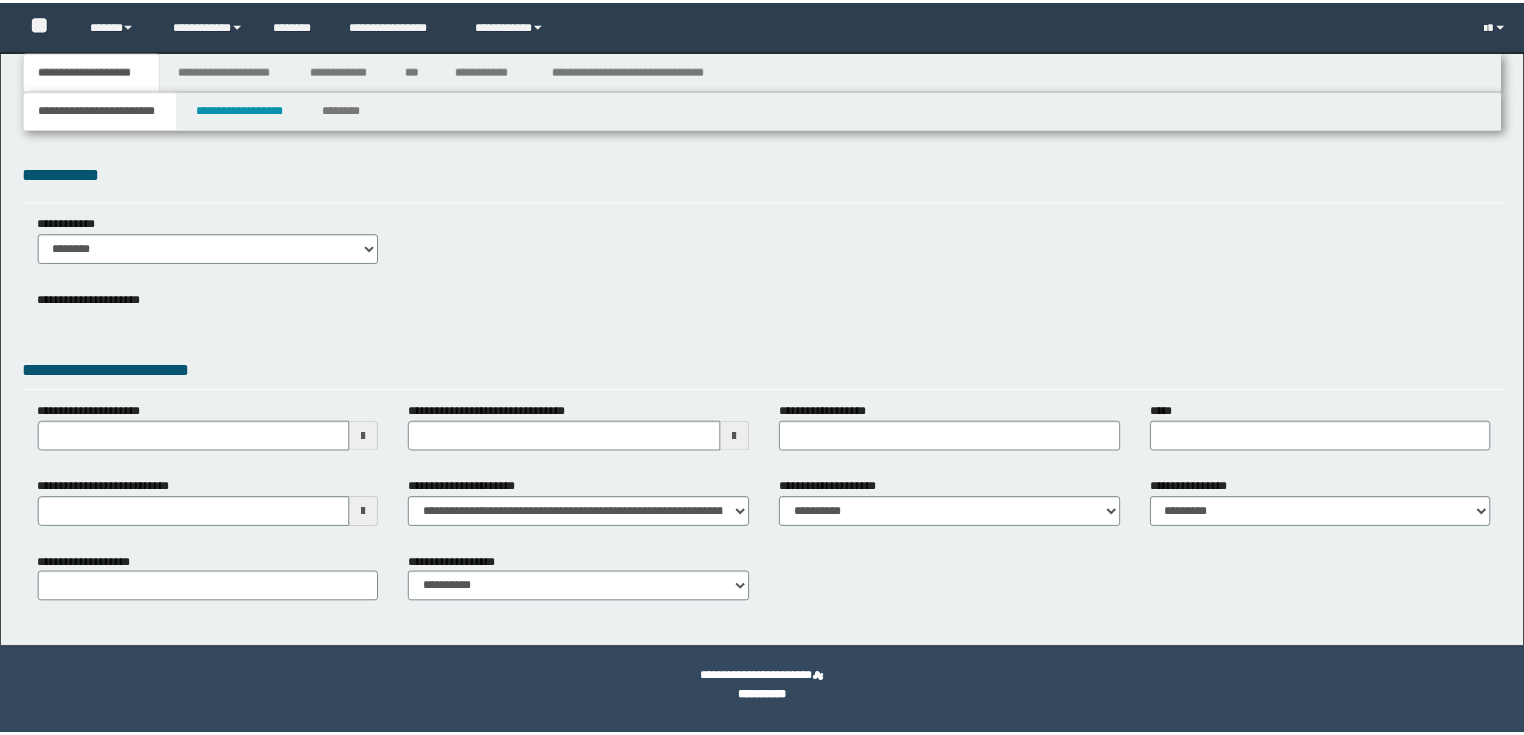 scroll, scrollTop: 0, scrollLeft: 0, axis: both 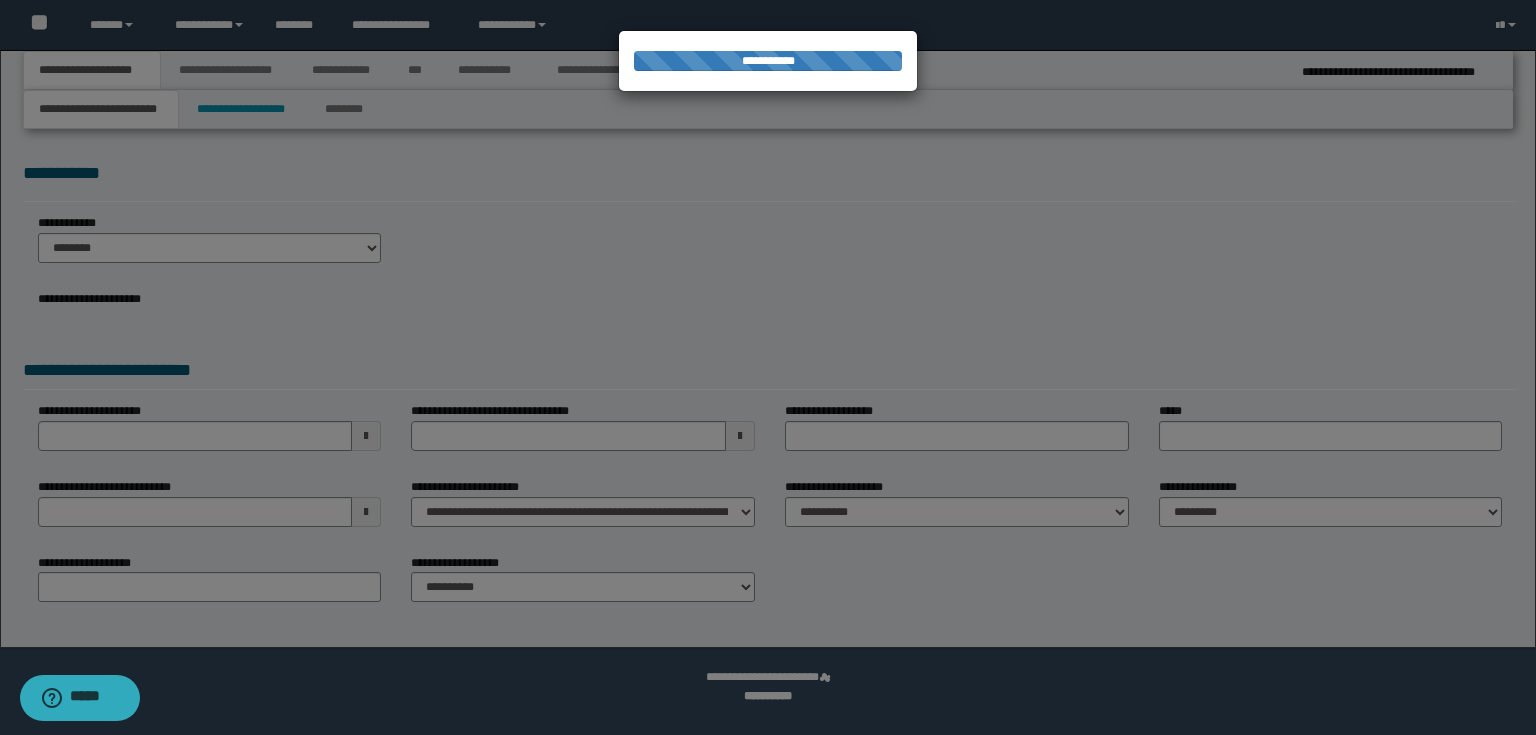 type on "**********" 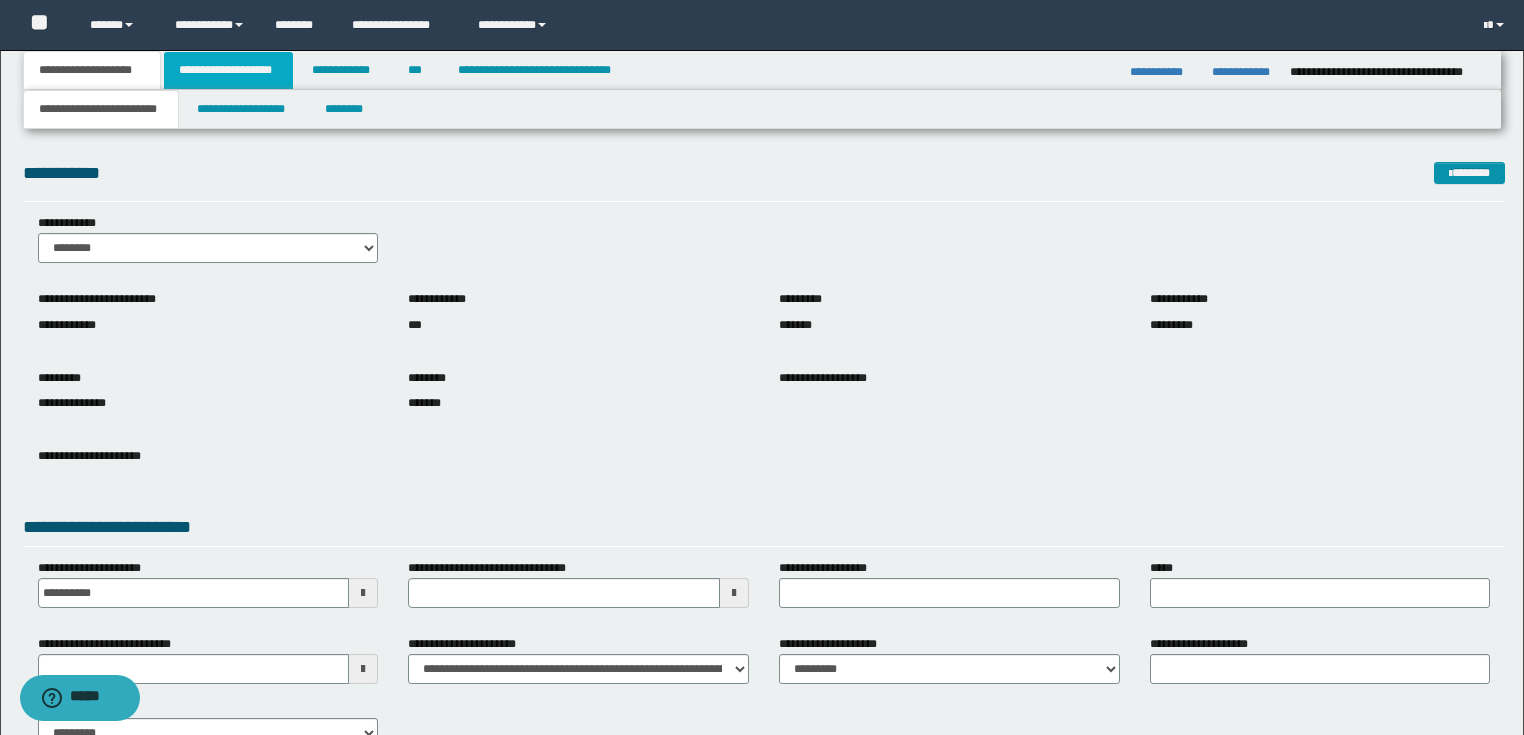 click on "**********" at bounding box center (228, 70) 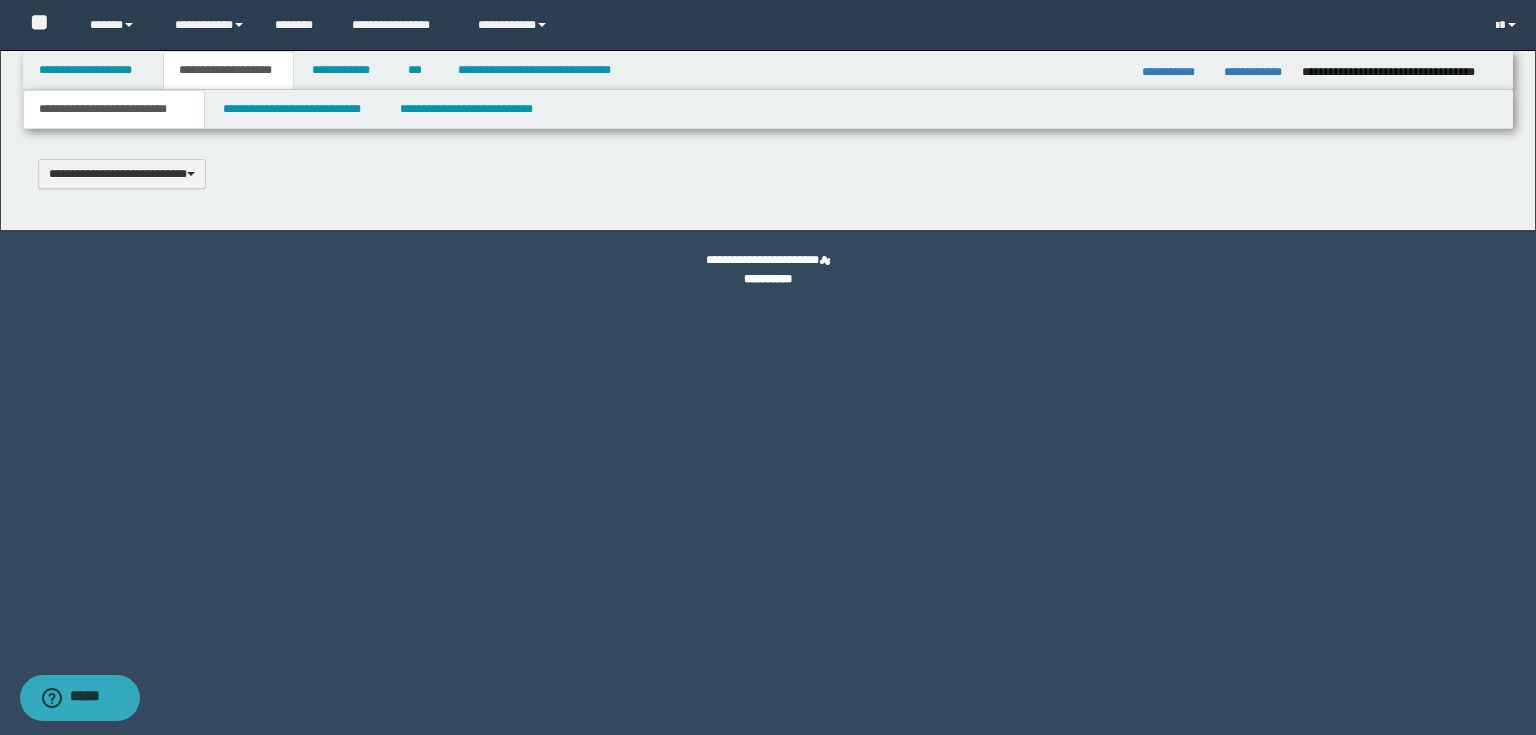 type 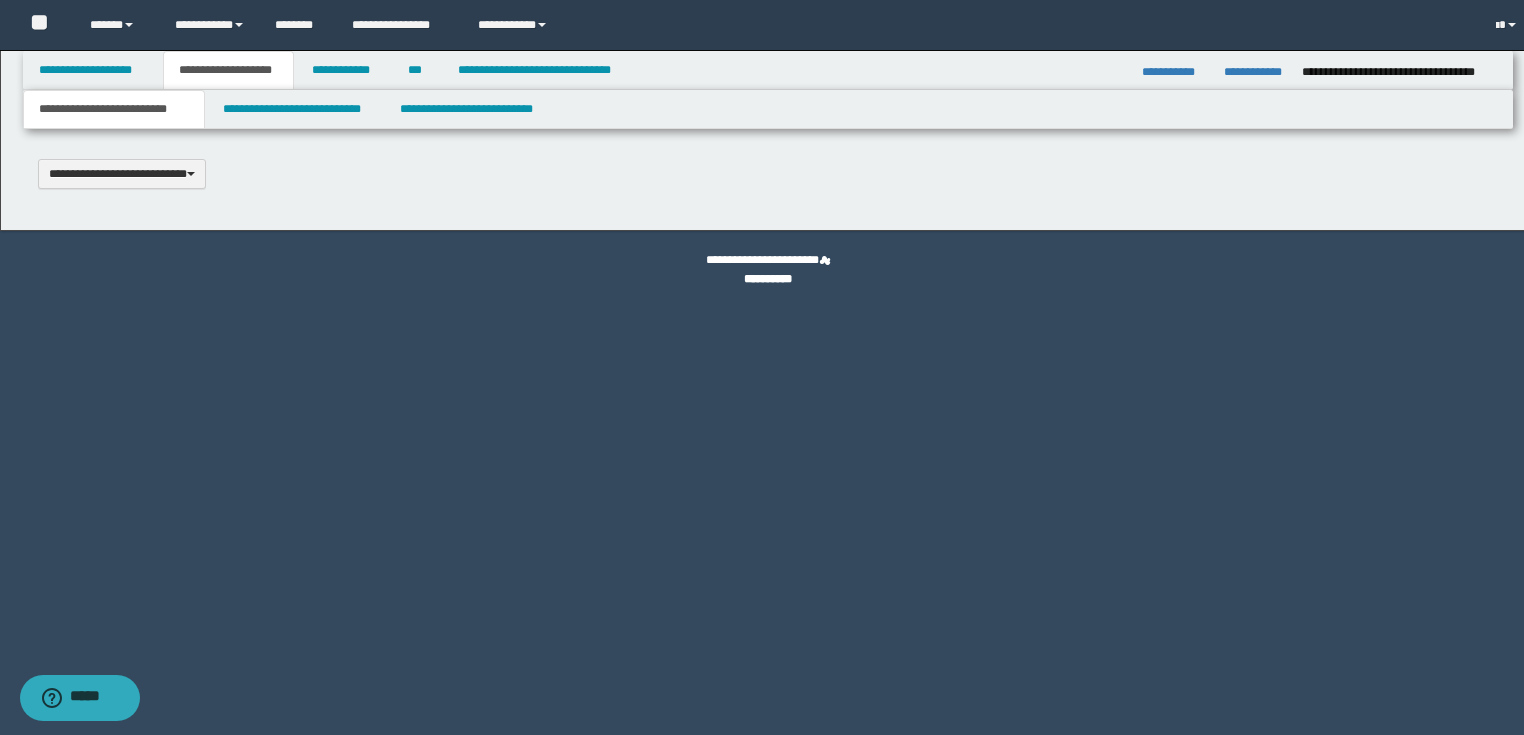 scroll, scrollTop: 0, scrollLeft: 0, axis: both 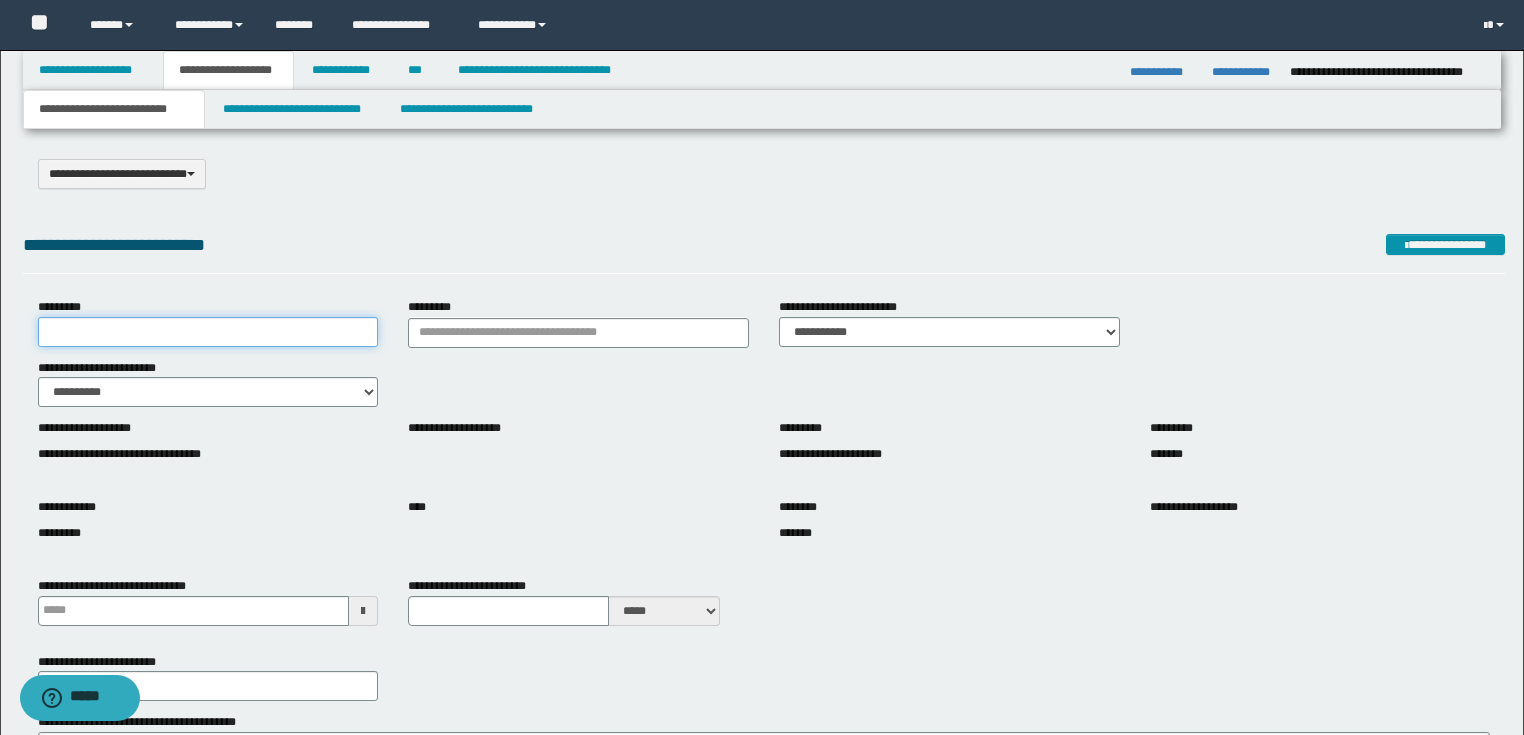 click on "*********" at bounding box center [208, 332] 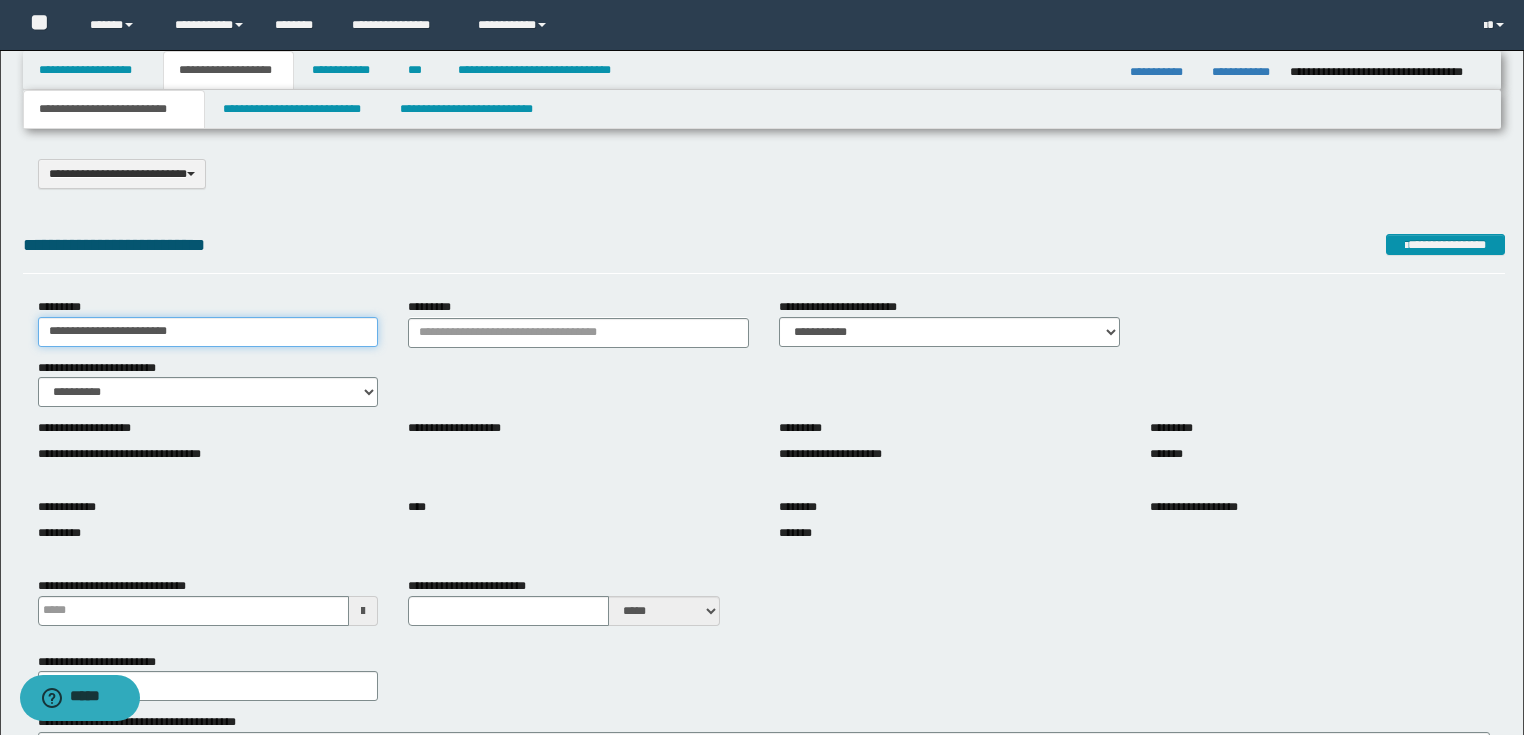 type on "**********" 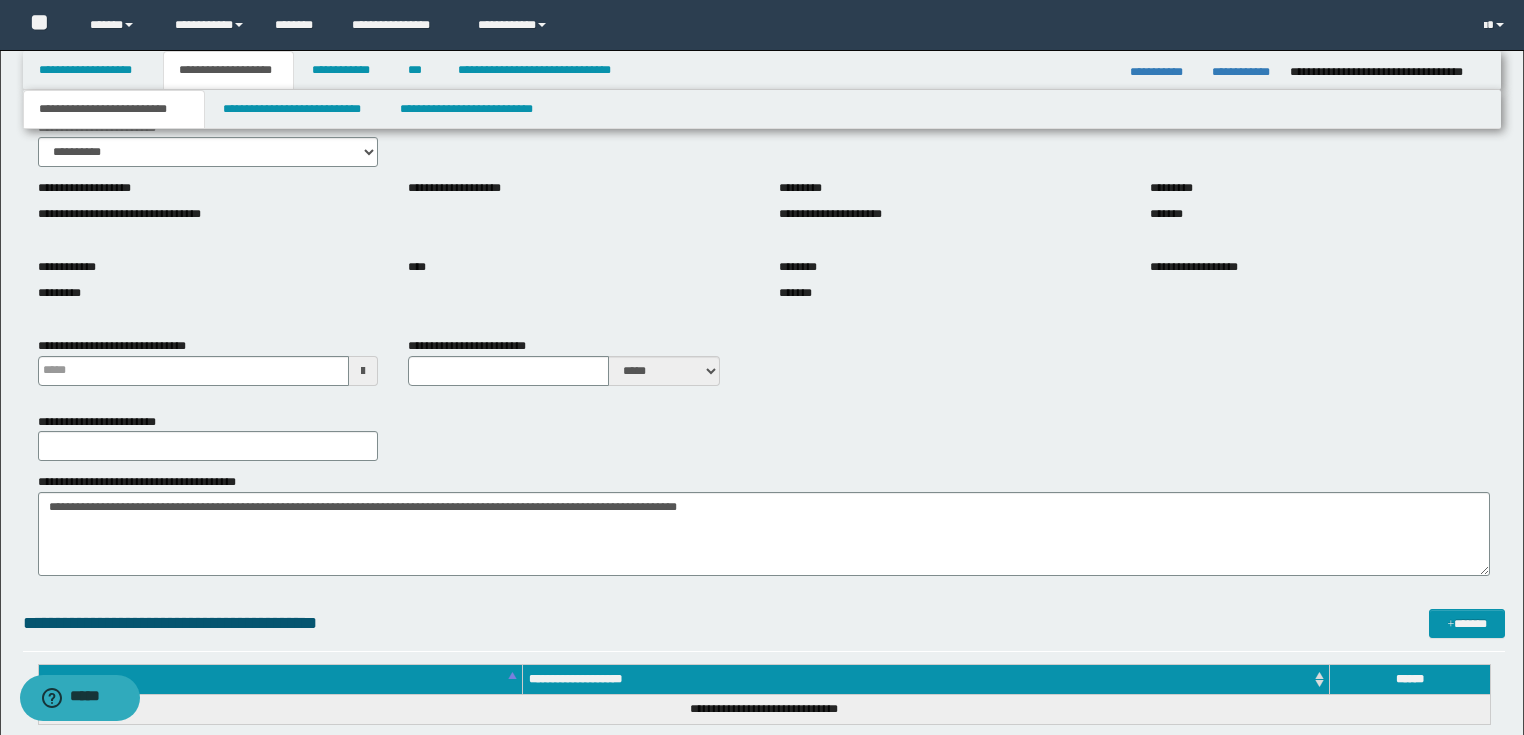scroll, scrollTop: 320, scrollLeft: 0, axis: vertical 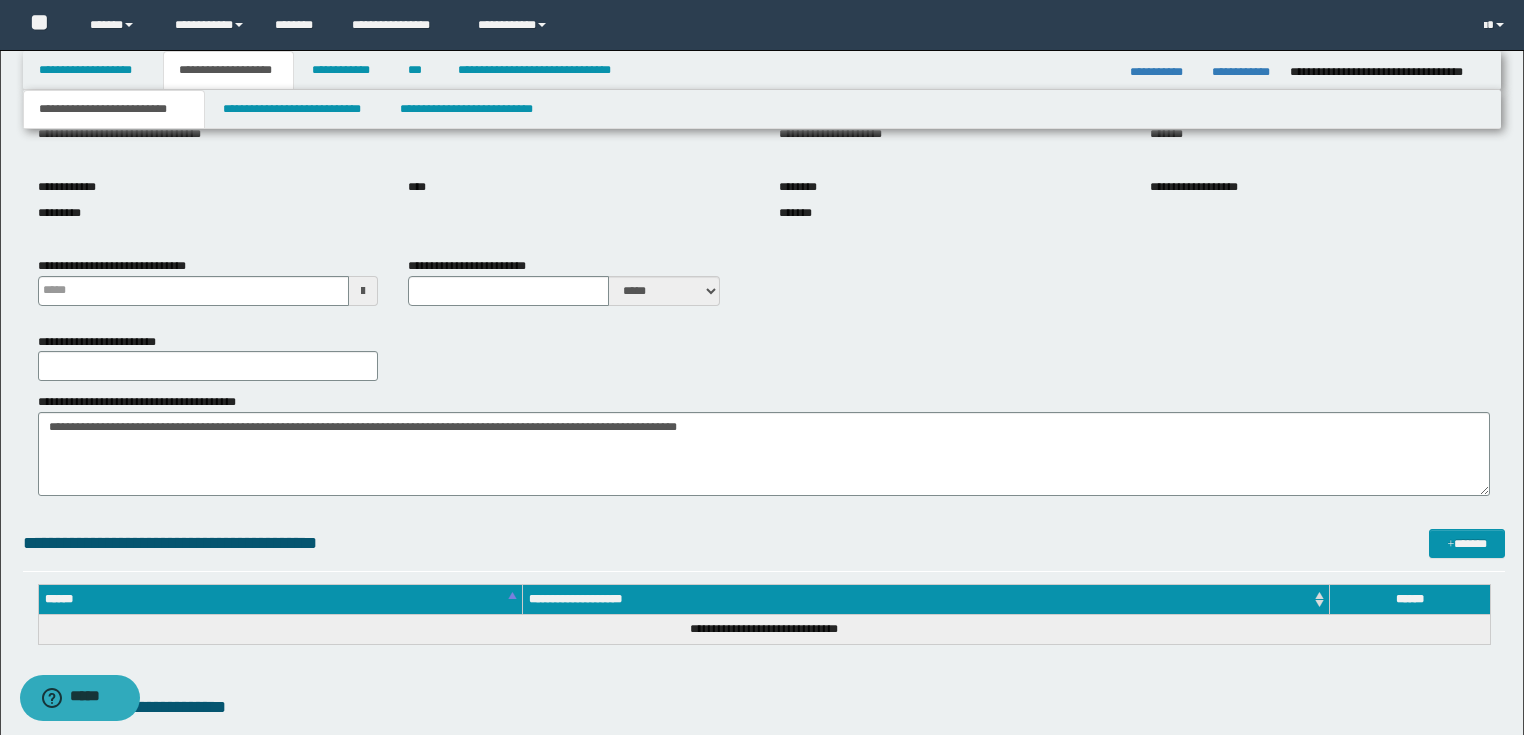 type 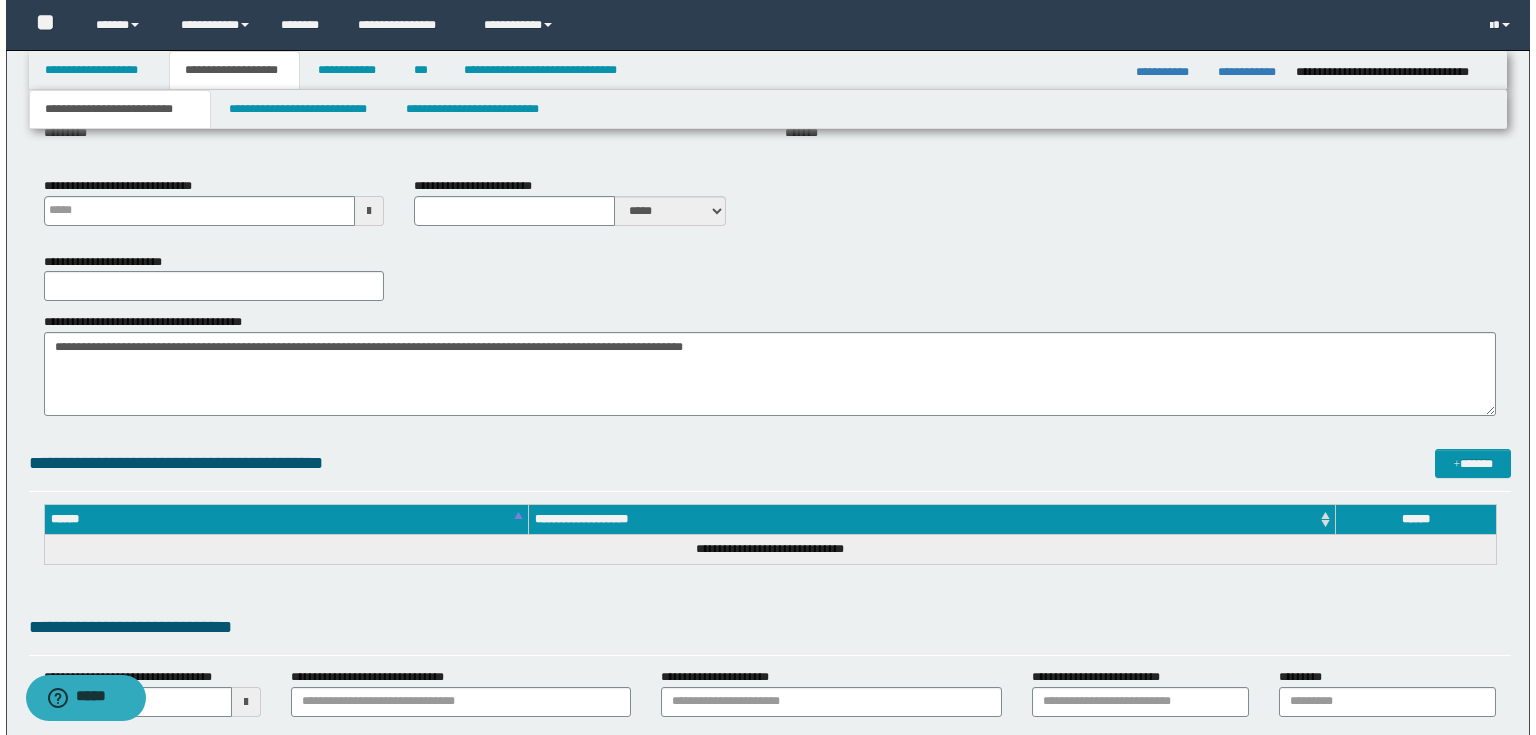 scroll, scrollTop: 0, scrollLeft: 0, axis: both 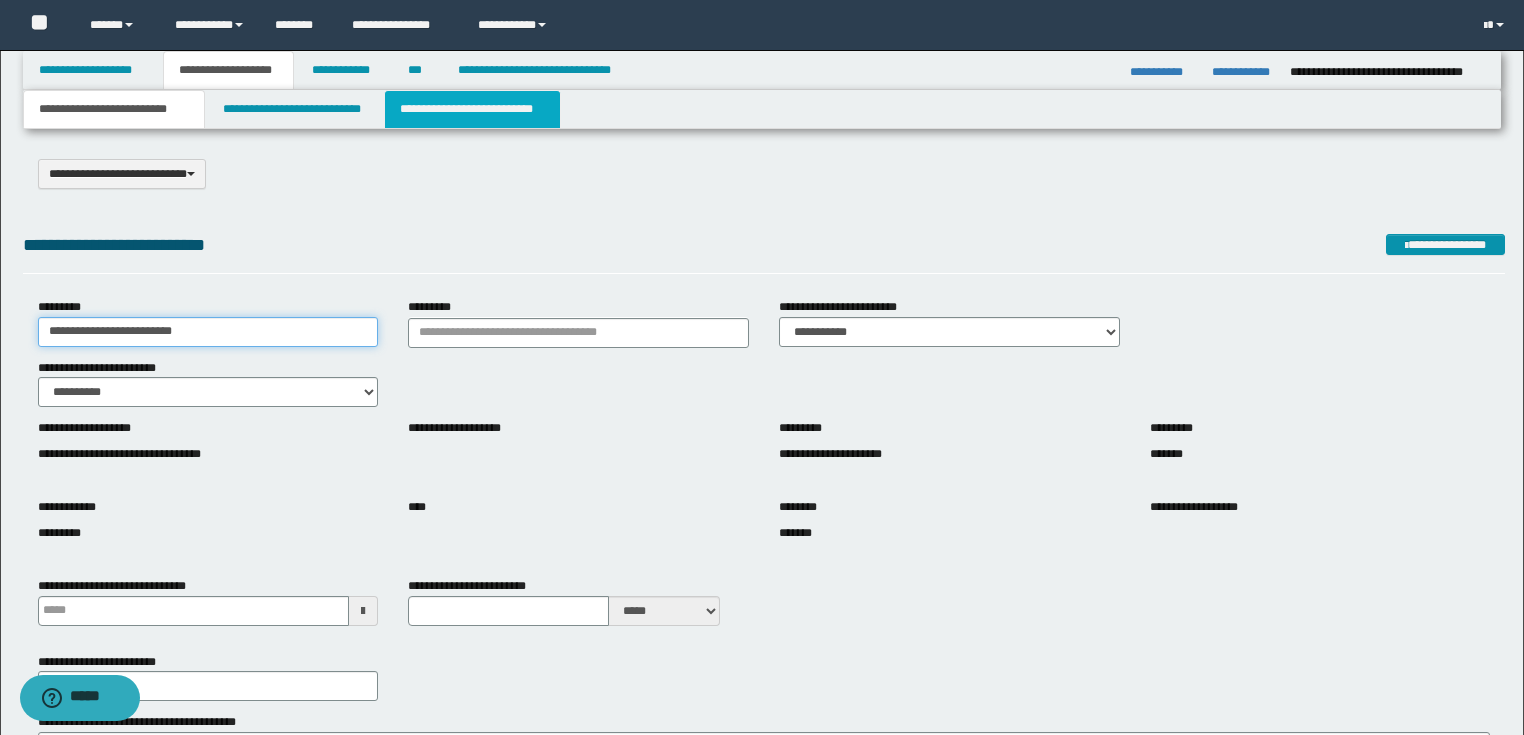 type on "**********" 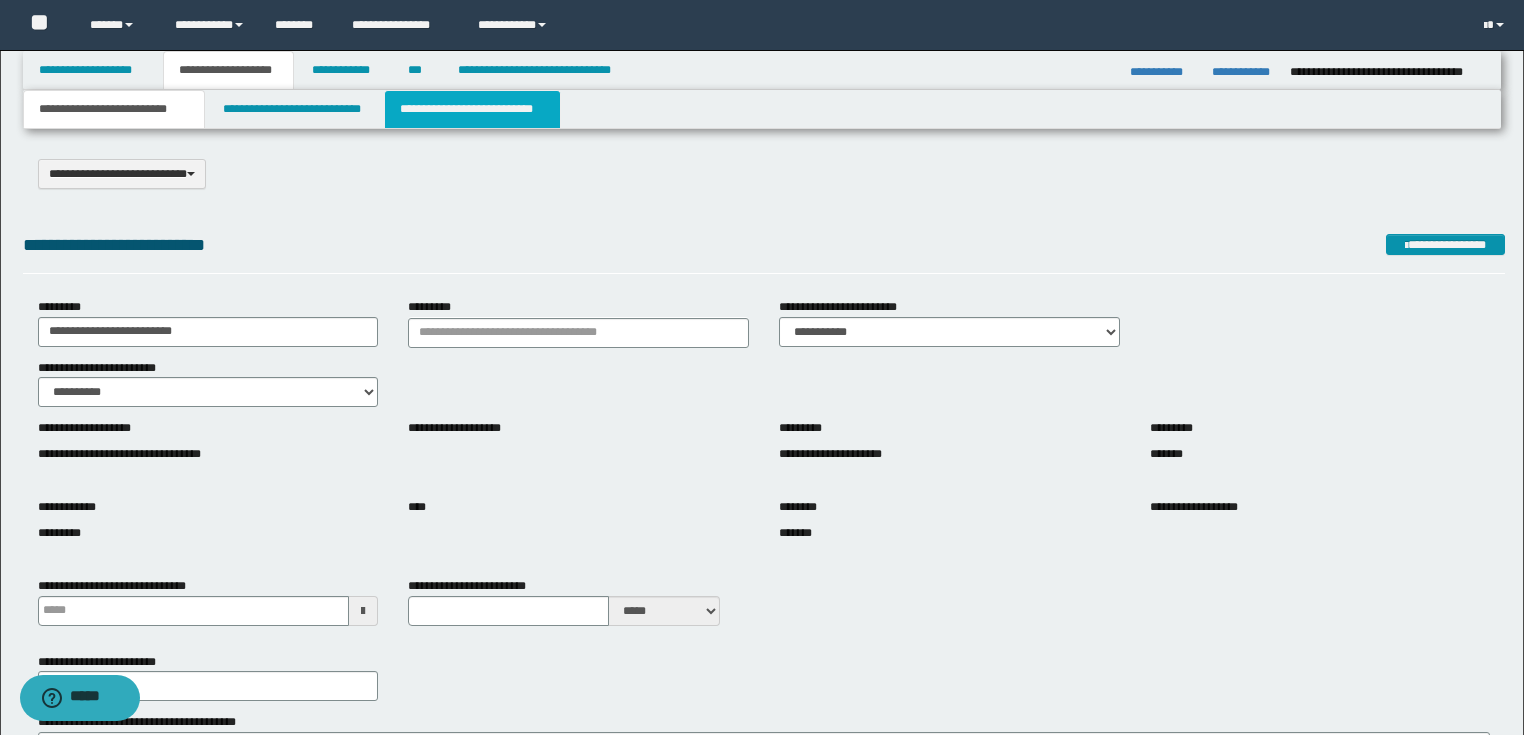 click on "**********" at bounding box center (472, 109) 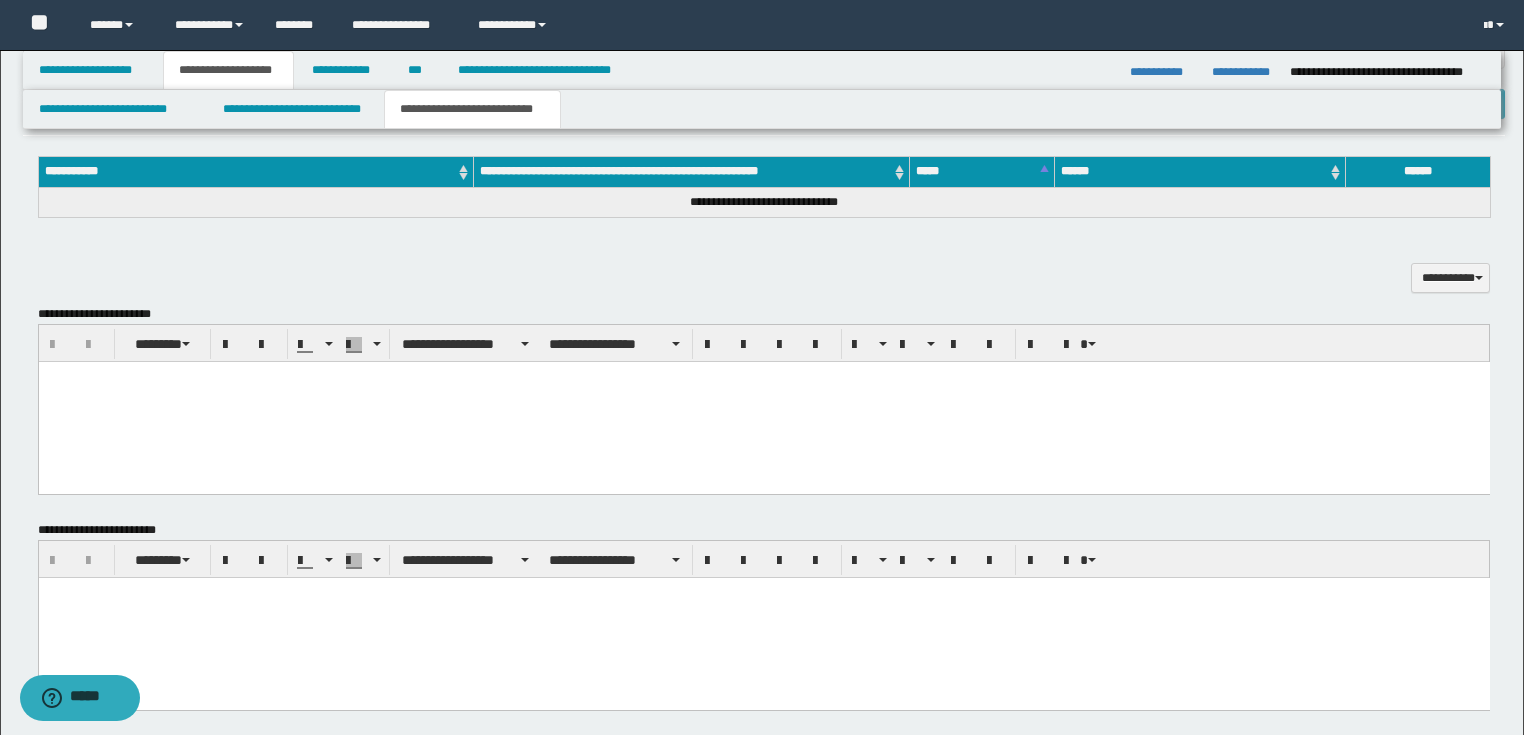 scroll, scrollTop: 640, scrollLeft: 0, axis: vertical 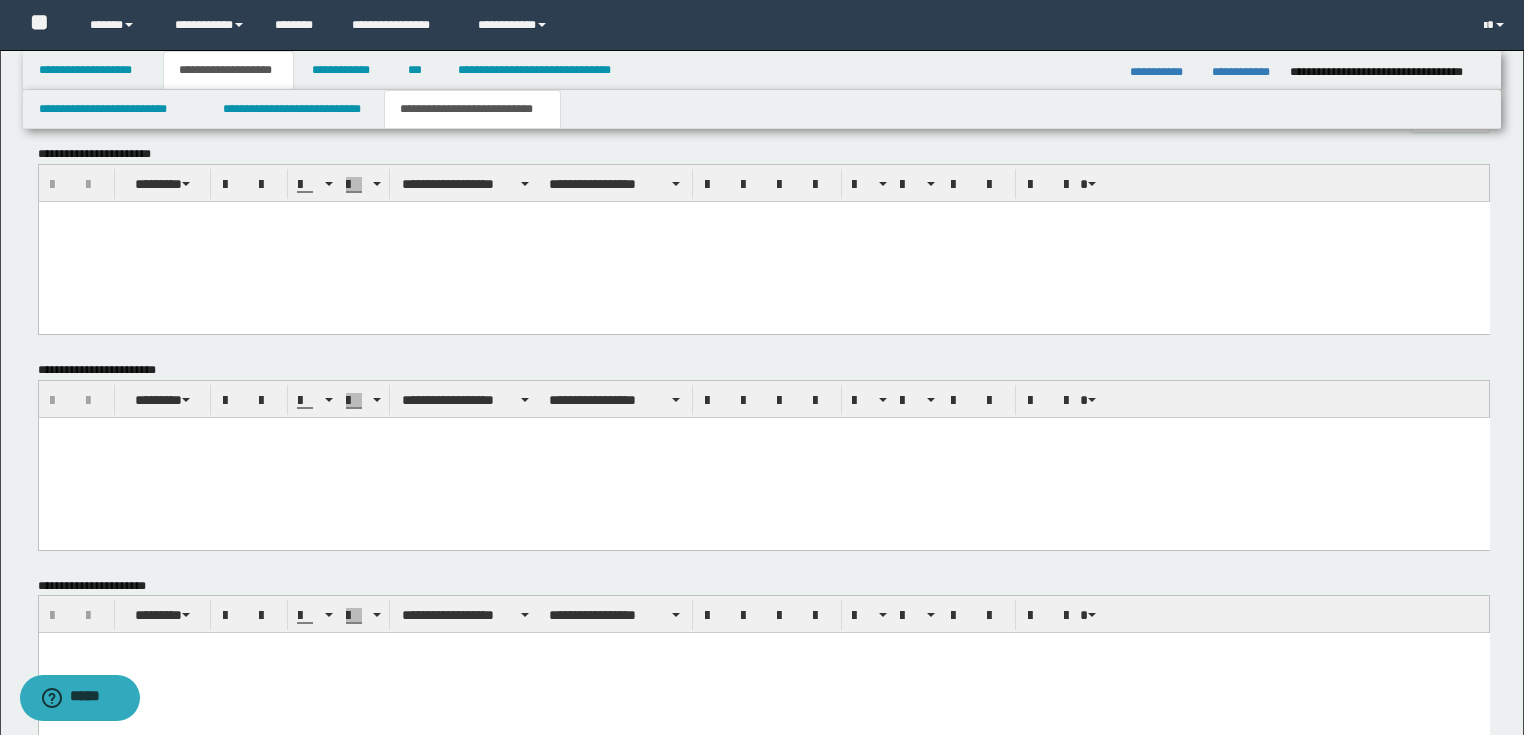 click at bounding box center [763, 432] 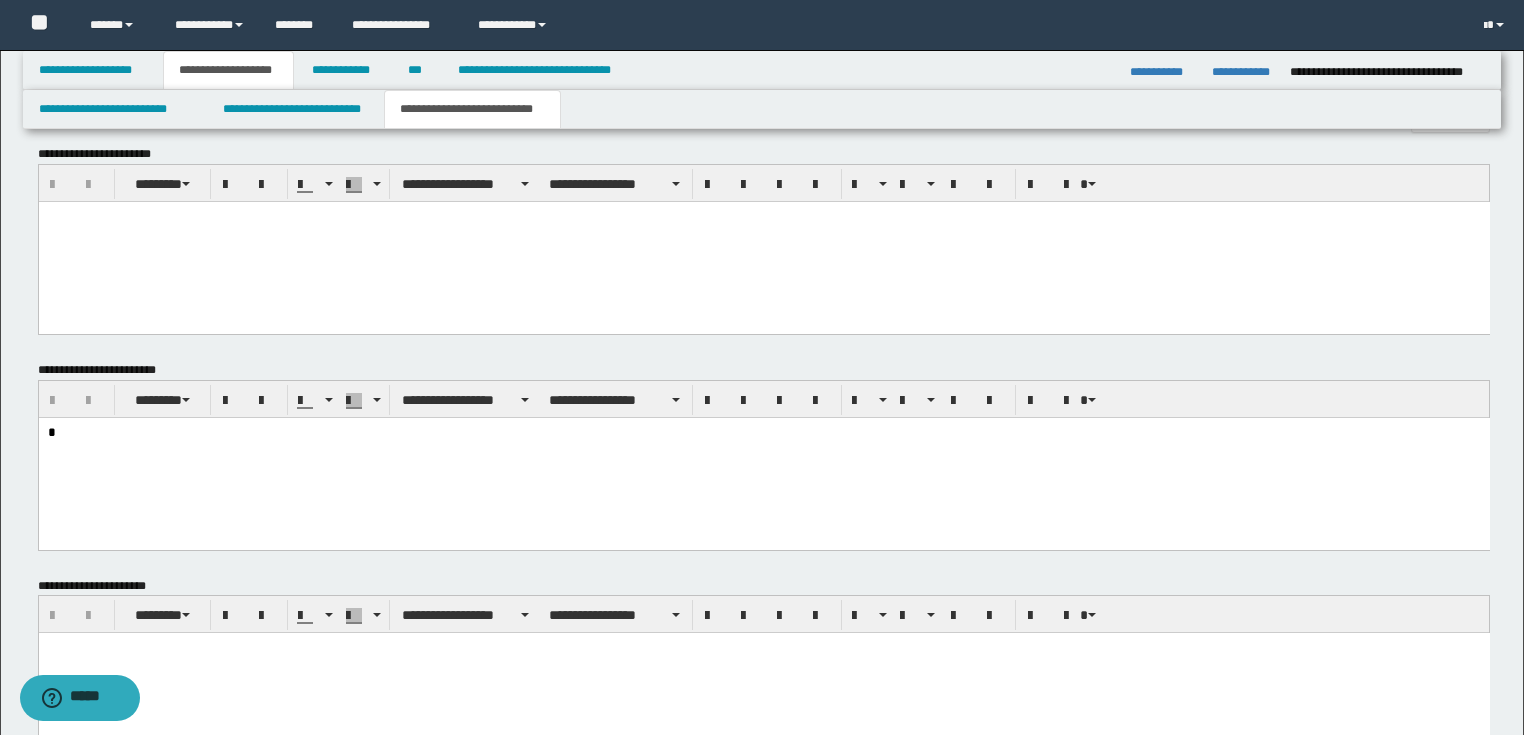 type 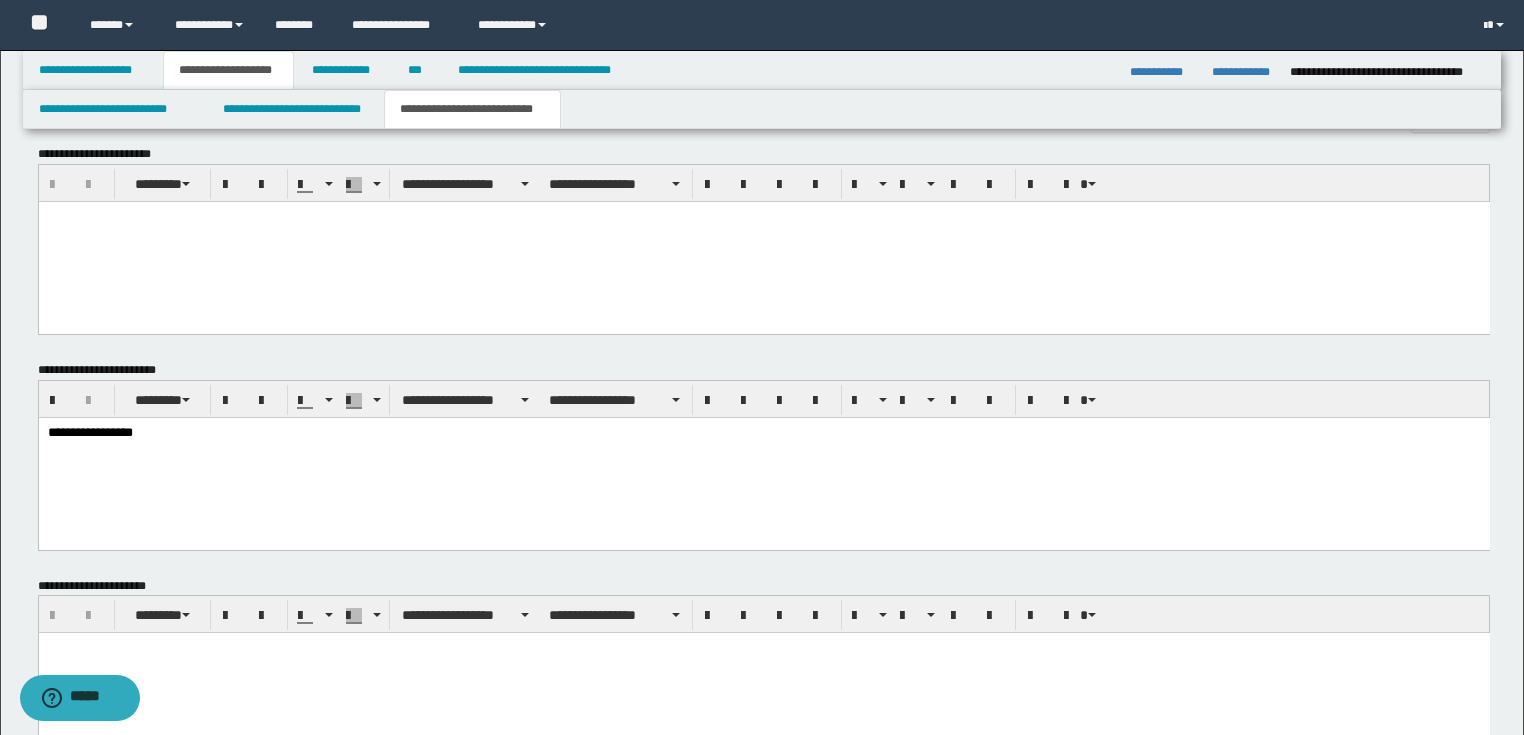 click on "**********" at bounding box center [763, 458] 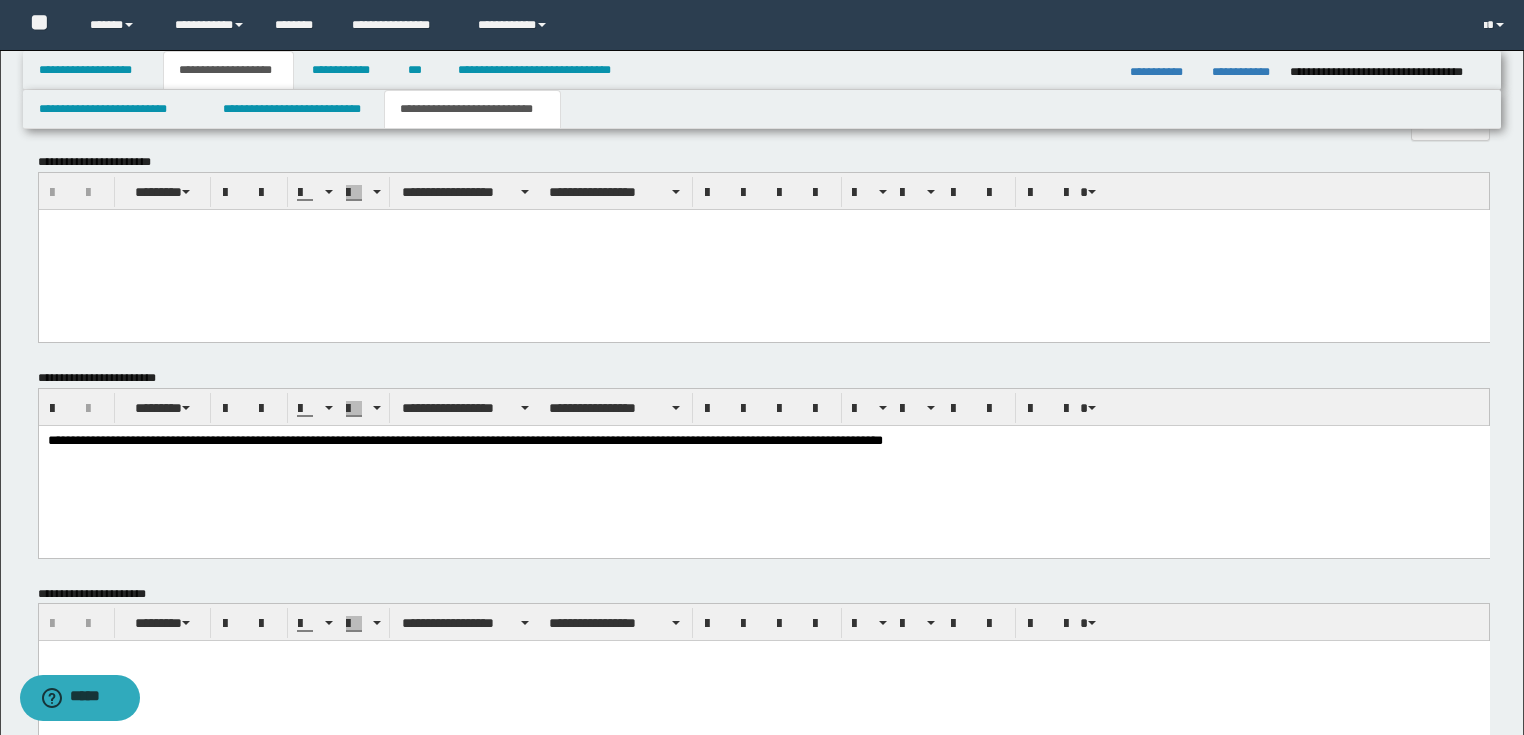 scroll, scrollTop: 712, scrollLeft: 0, axis: vertical 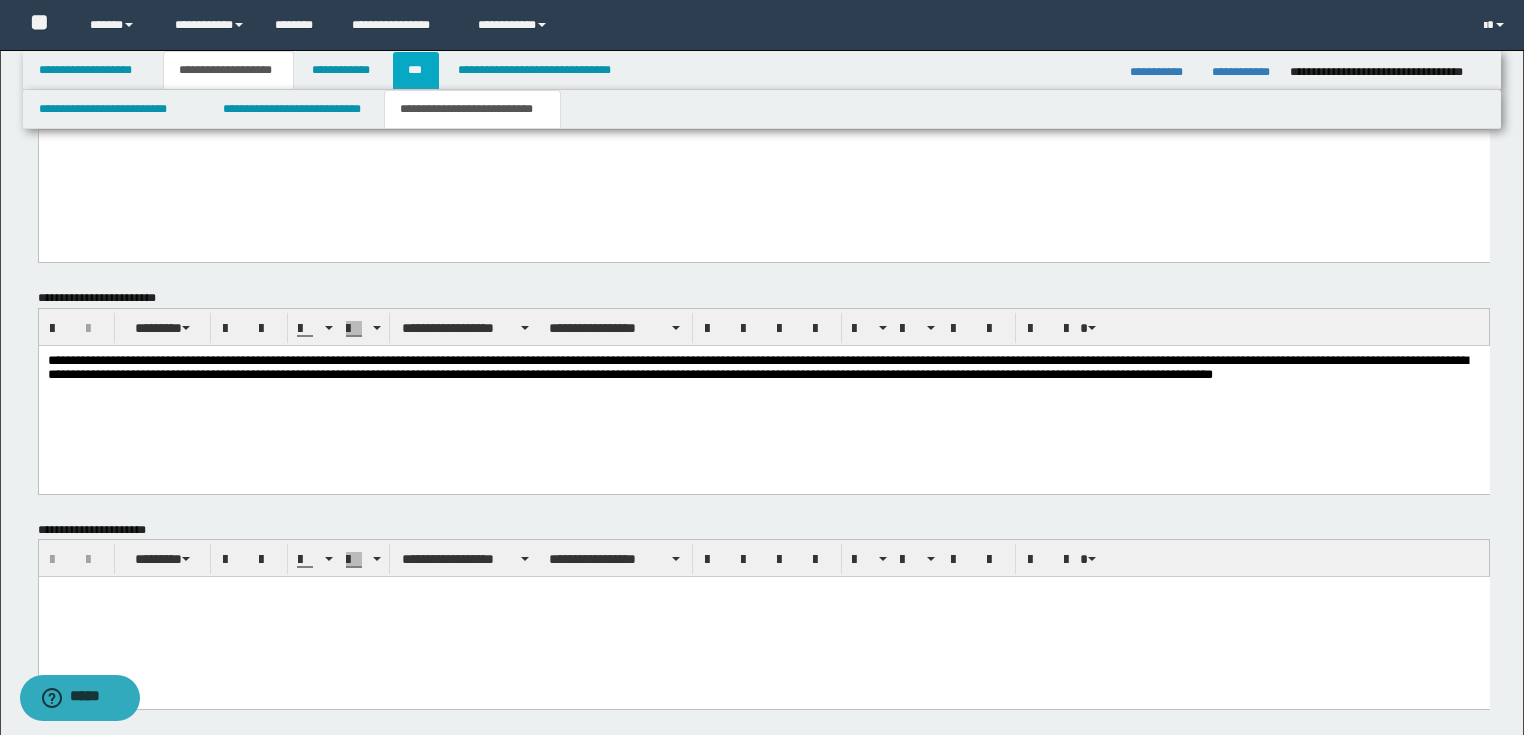 click on "***" at bounding box center (416, 70) 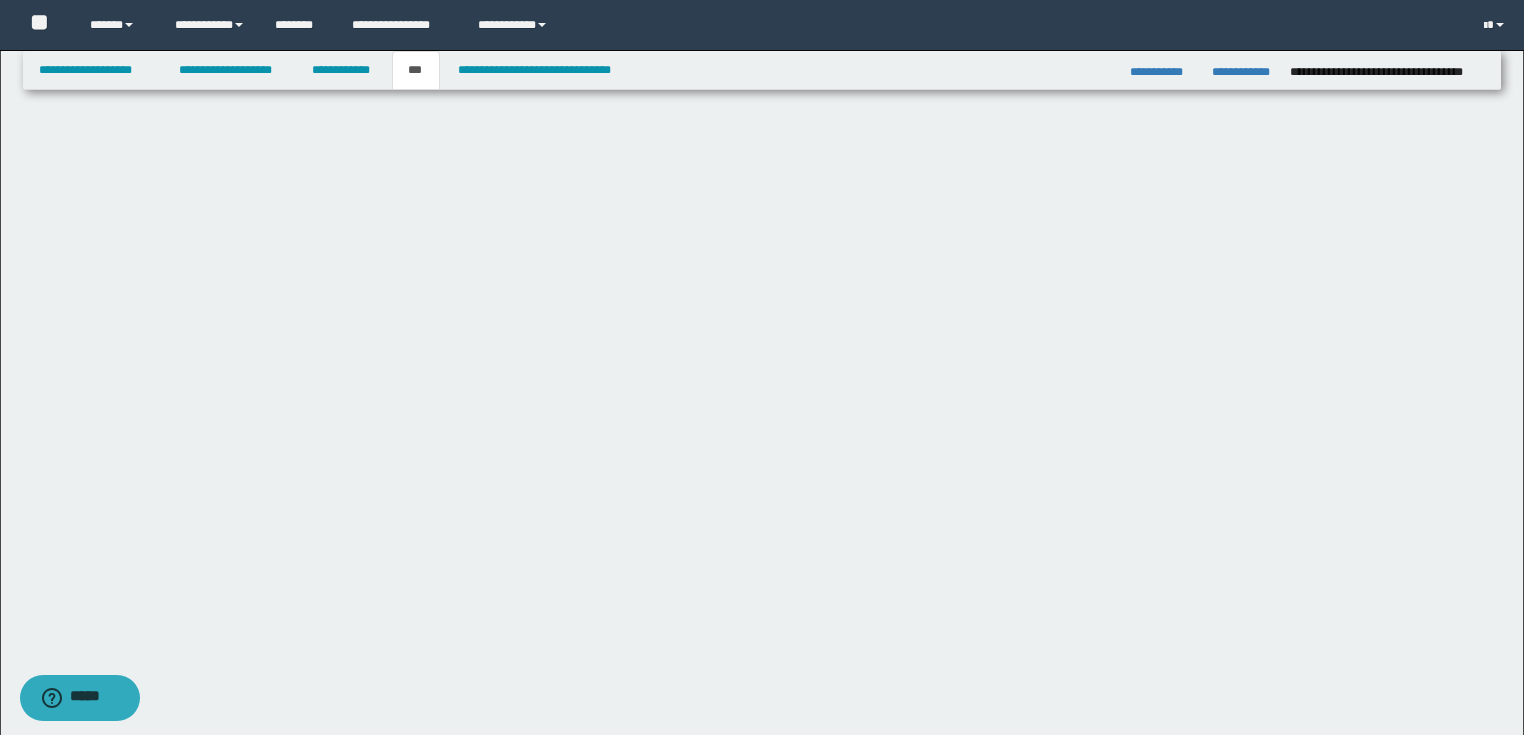 scroll, scrollTop: 0, scrollLeft: 0, axis: both 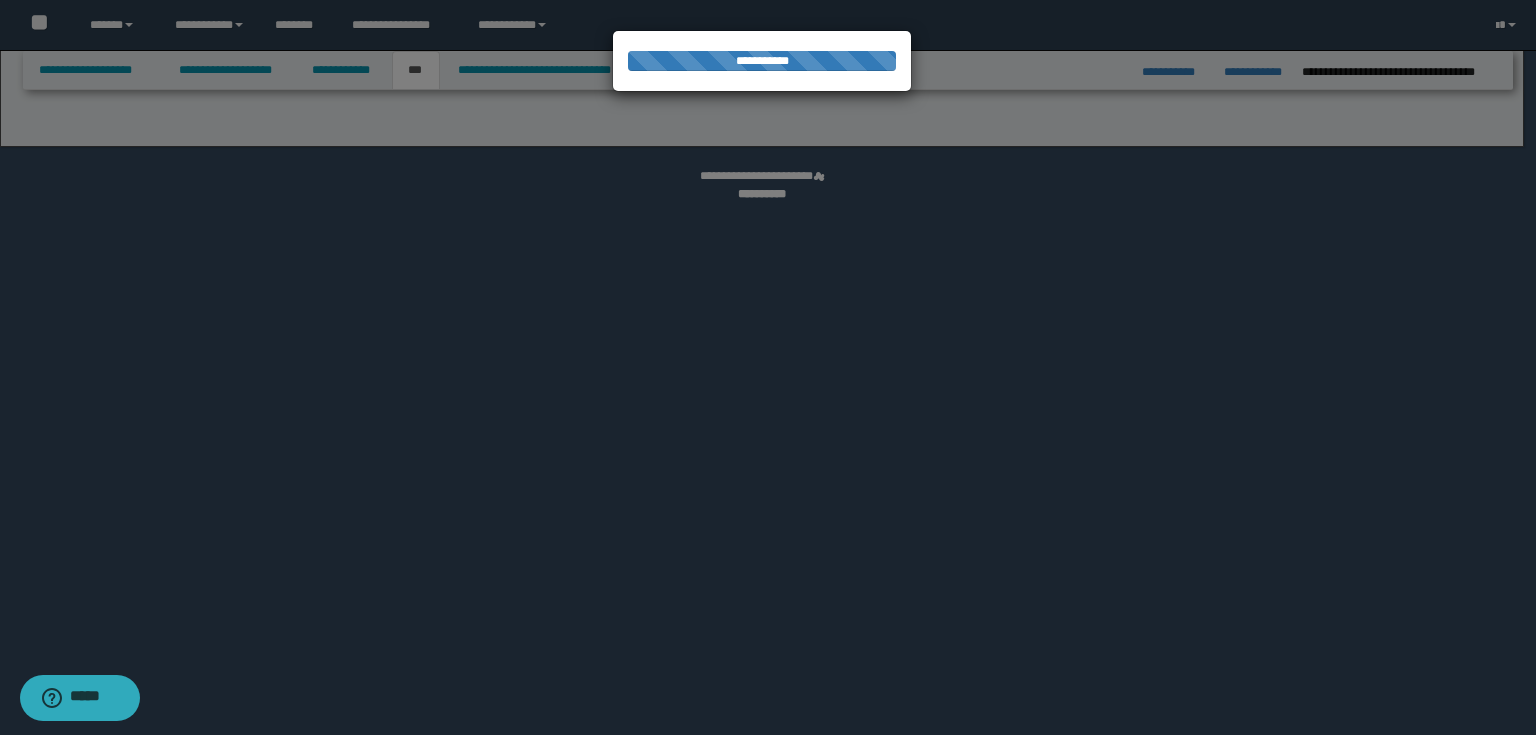 select on "***" 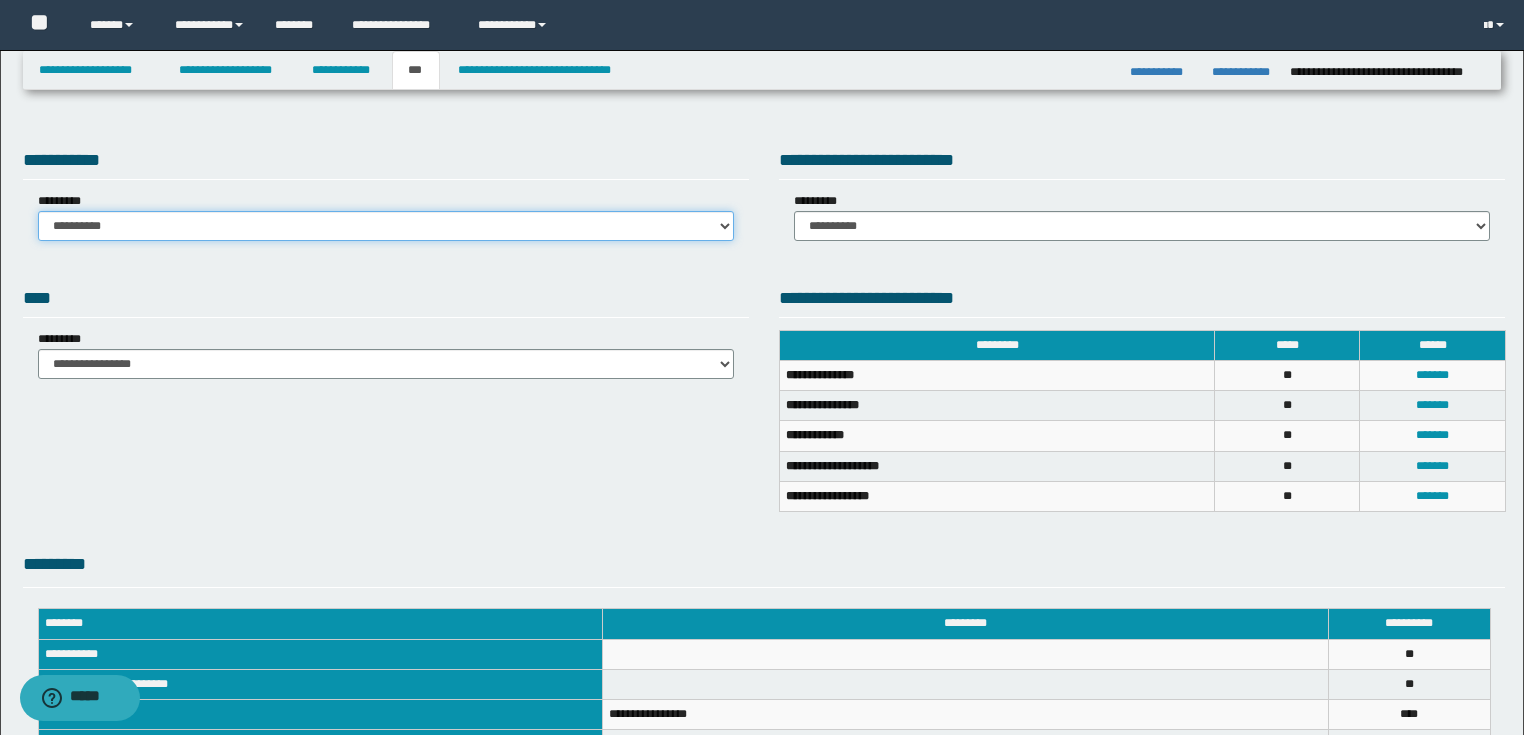 click on "**********" at bounding box center (386, 226) 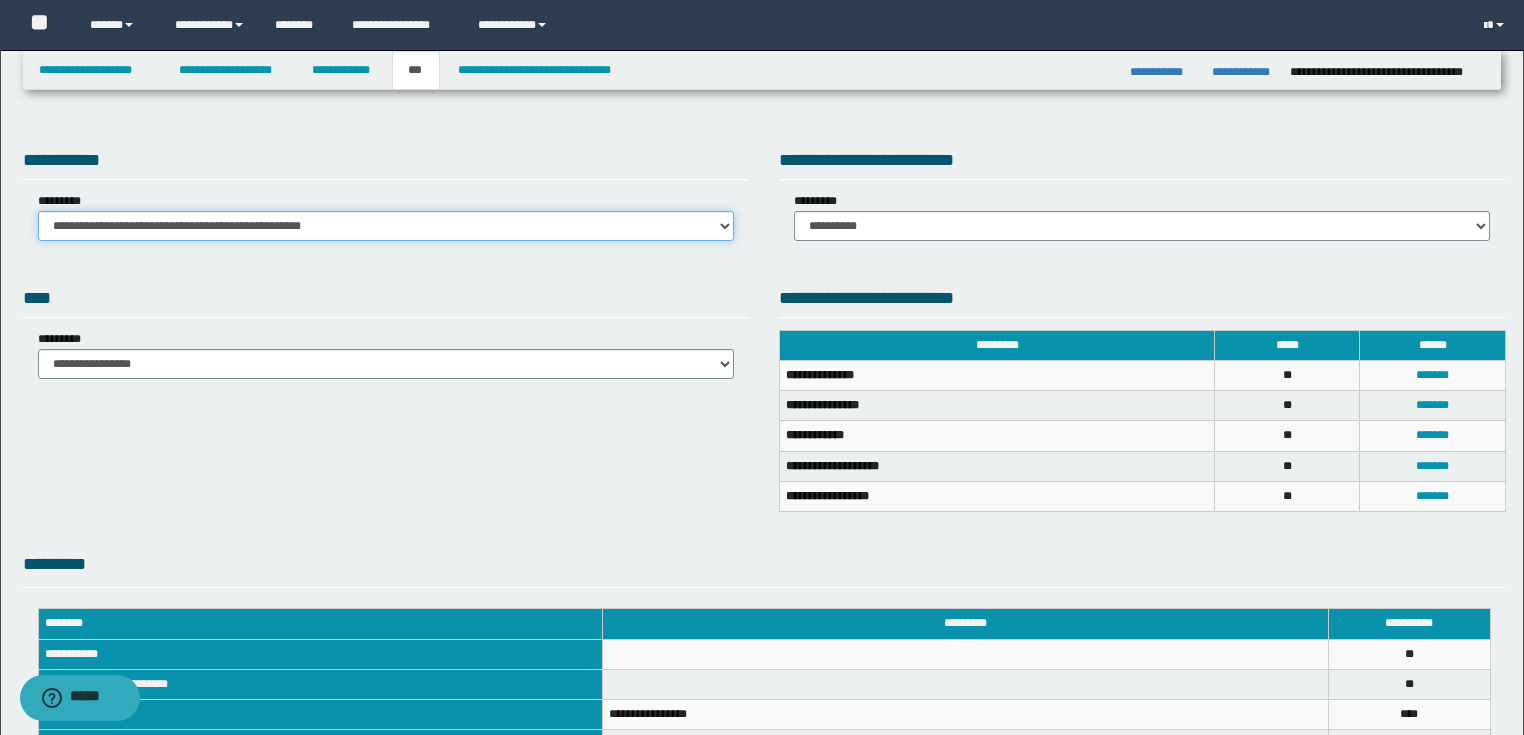 click on "**********" at bounding box center [386, 226] 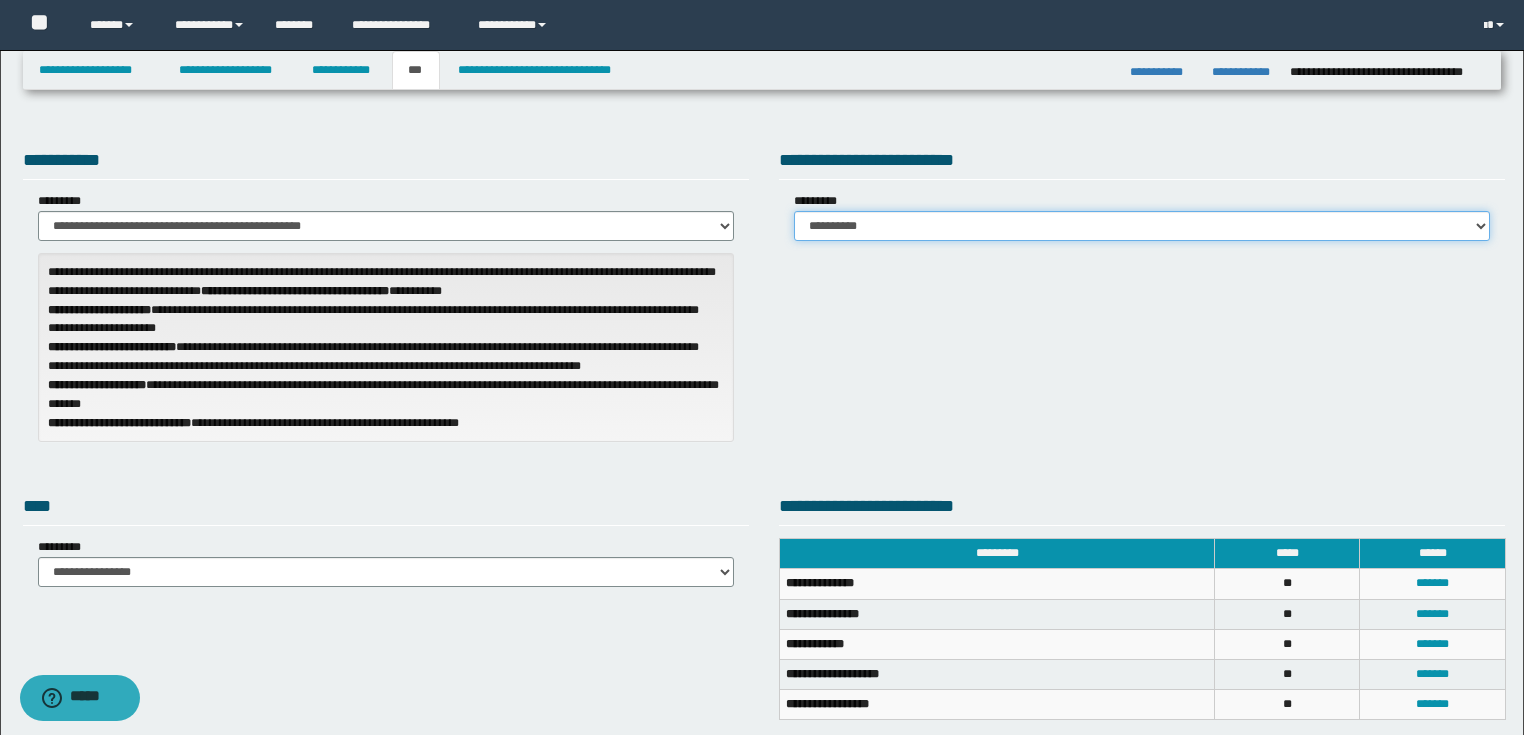 click on "**********" at bounding box center (1142, 226) 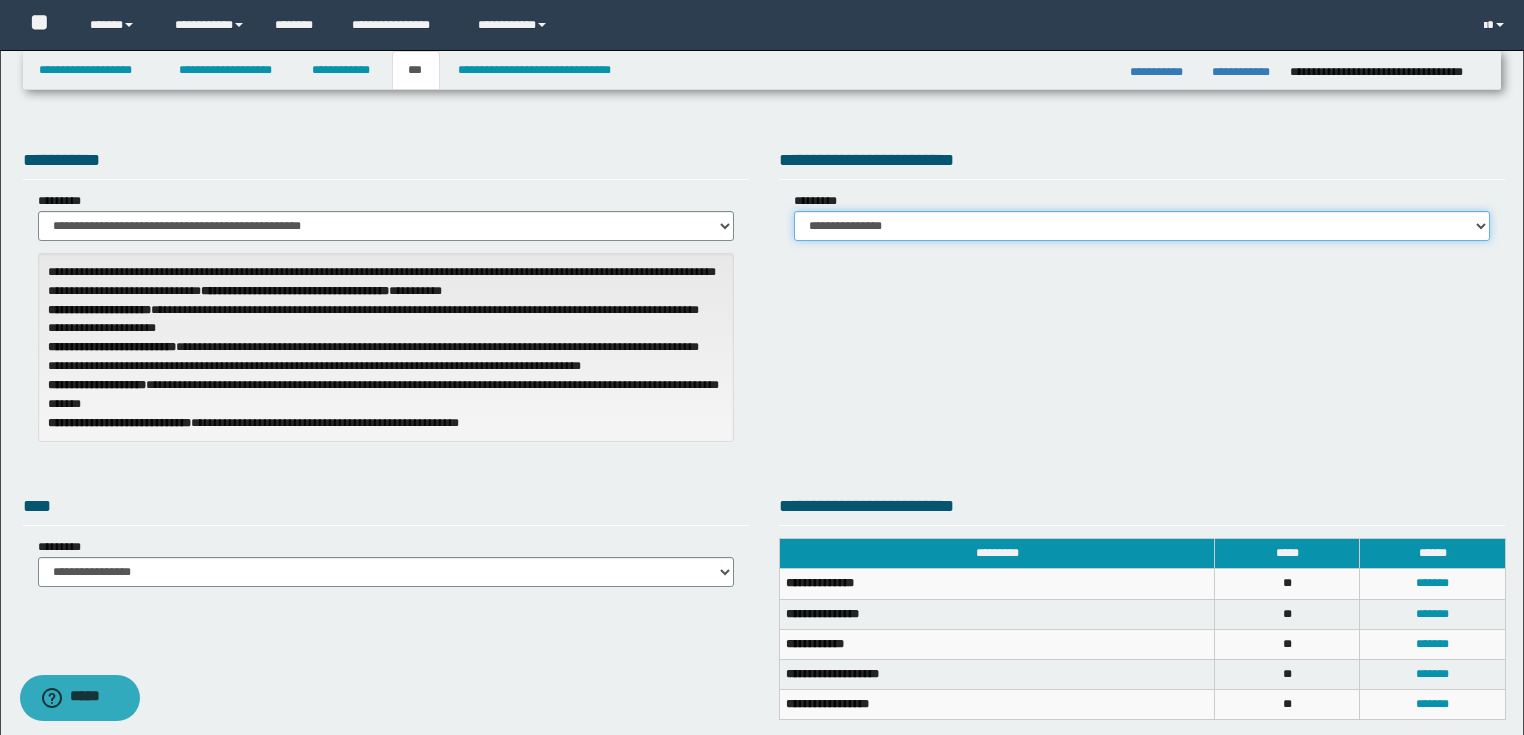 click on "**********" at bounding box center [1142, 226] 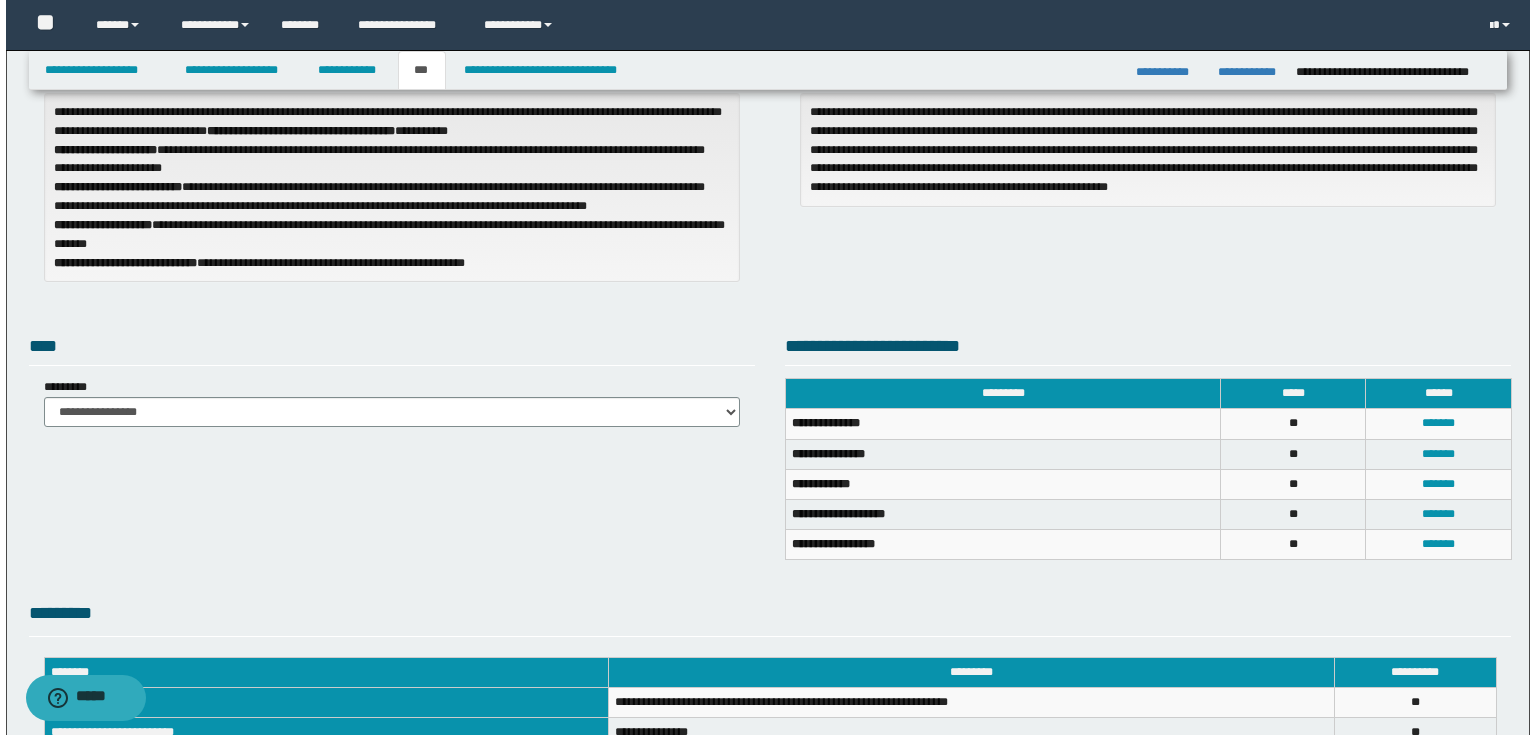 scroll, scrollTop: 240, scrollLeft: 0, axis: vertical 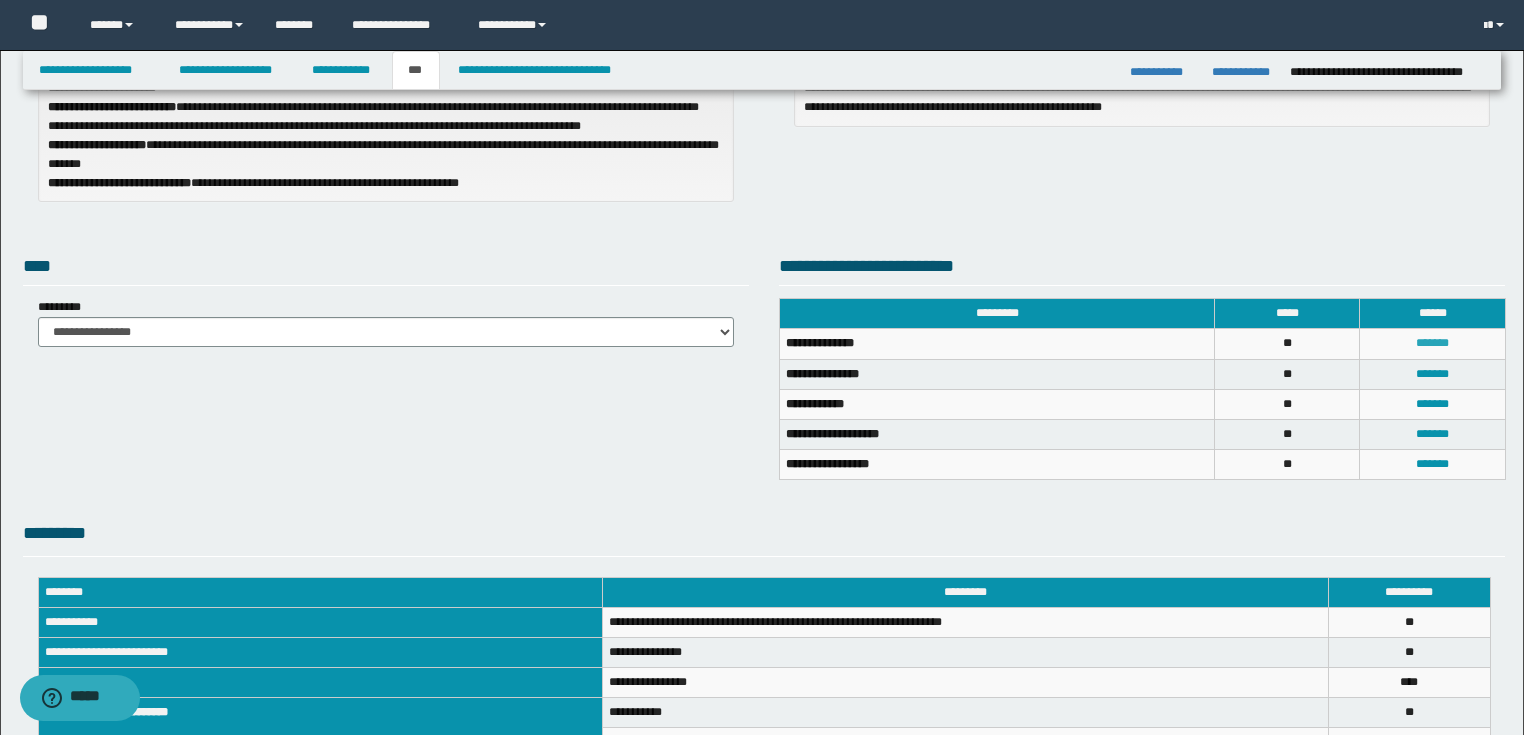 click on "*******" at bounding box center [1432, 343] 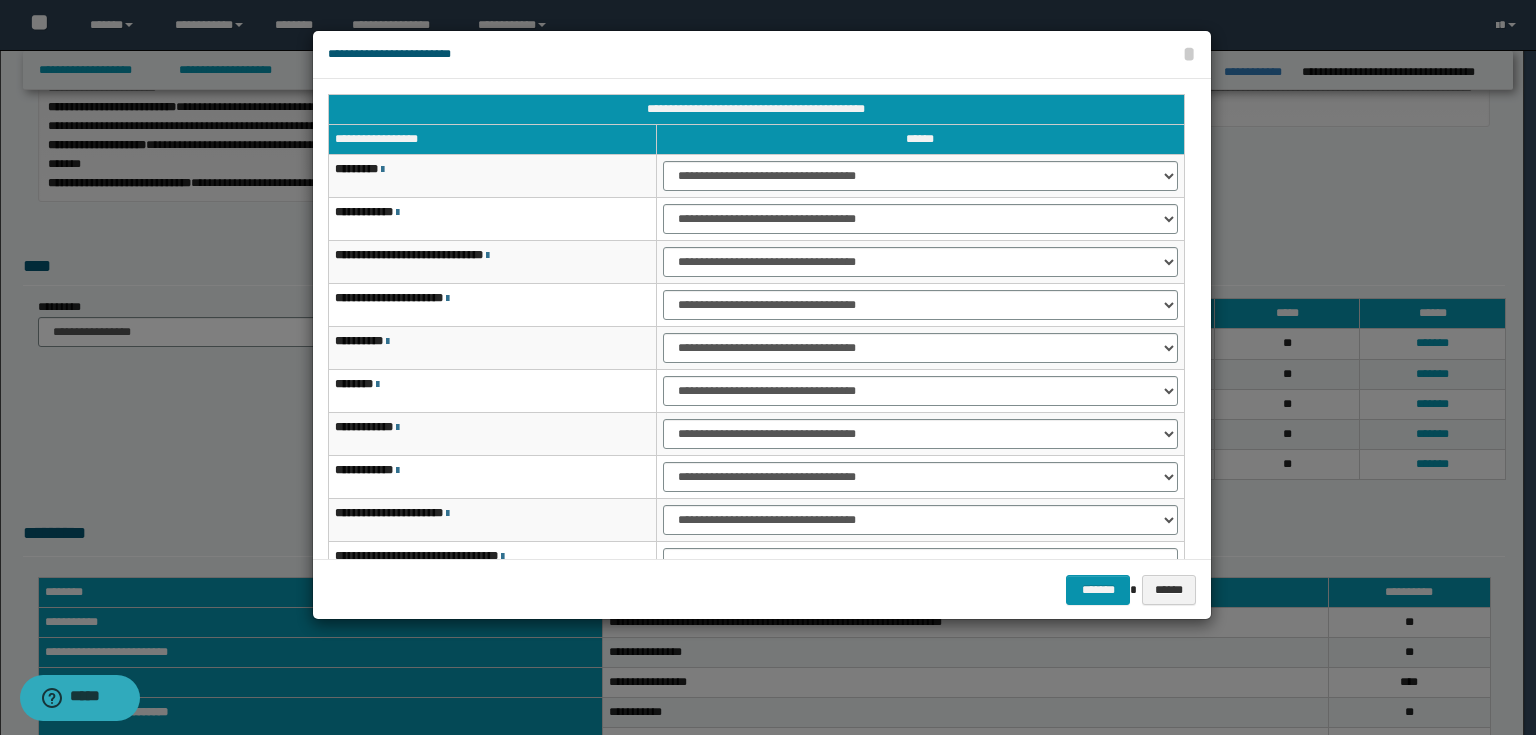 scroll, scrollTop: 118, scrollLeft: 0, axis: vertical 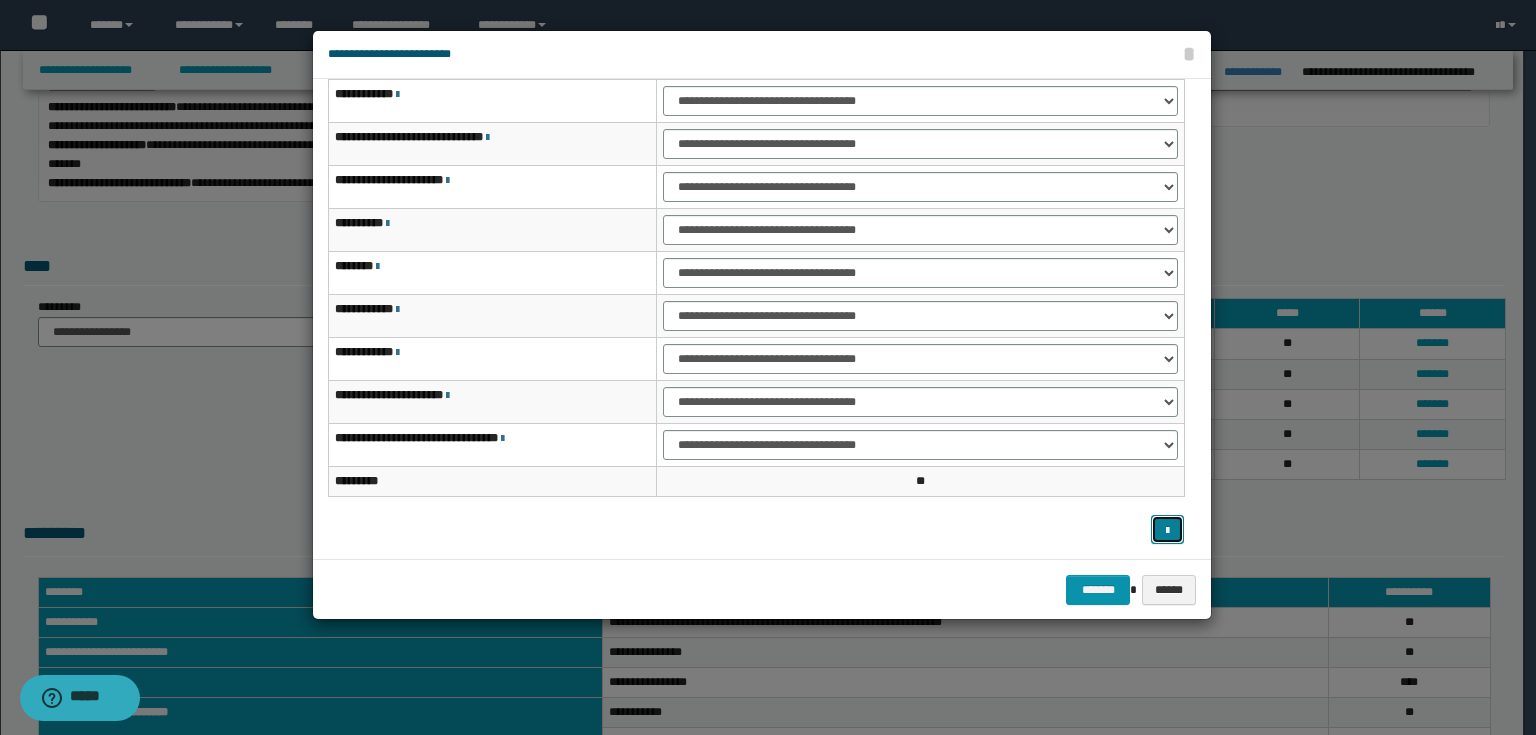click at bounding box center (1167, 531) 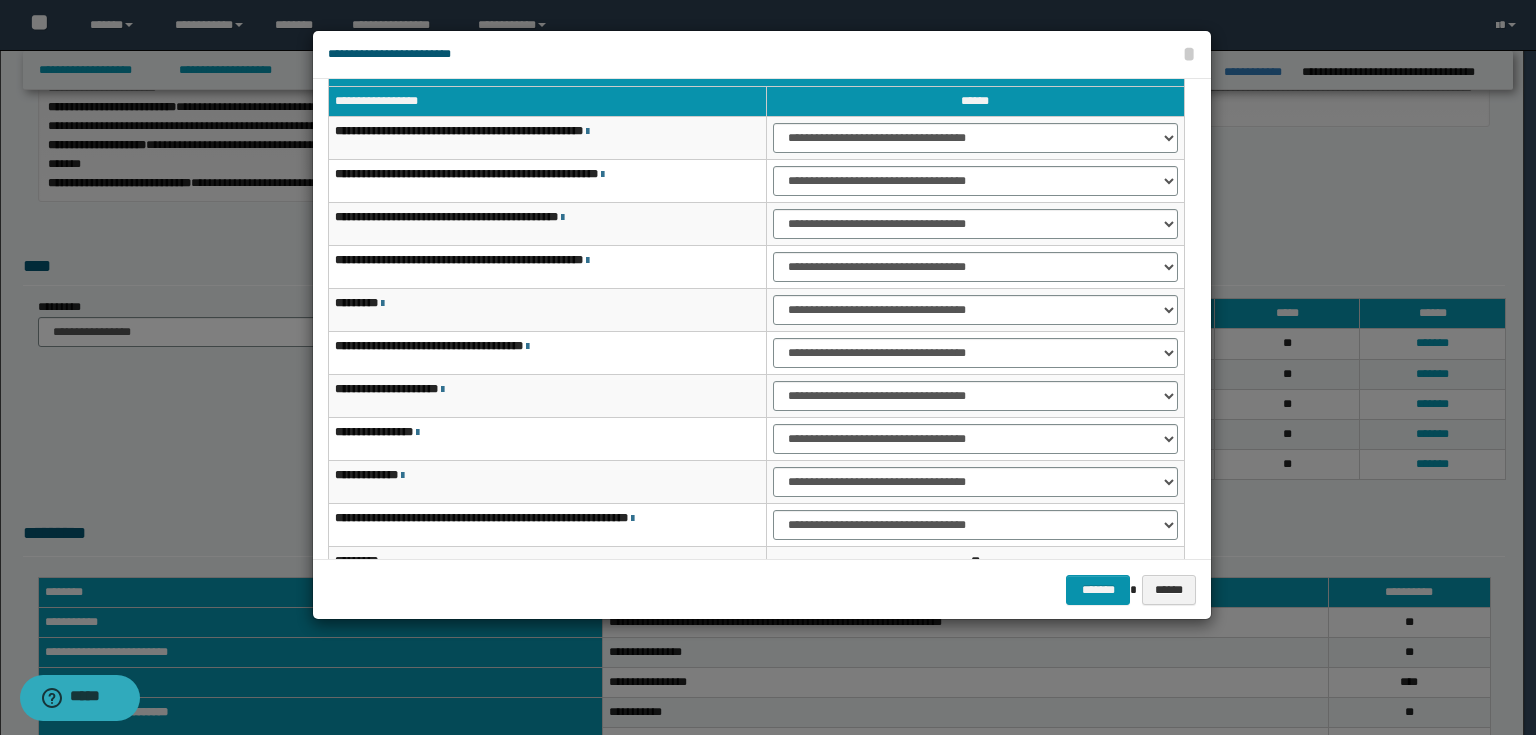 scroll, scrollTop: 118, scrollLeft: 0, axis: vertical 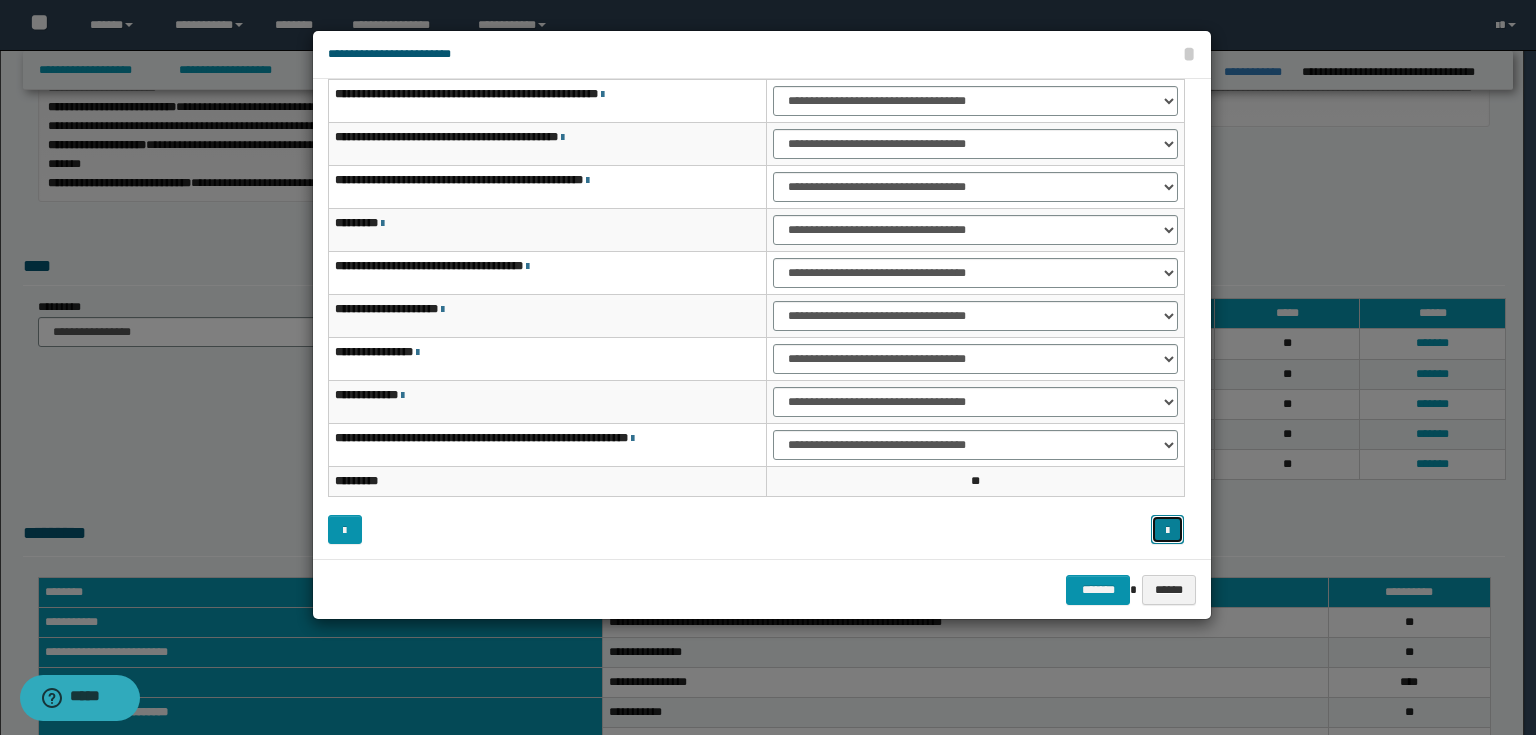 click at bounding box center [1168, 530] 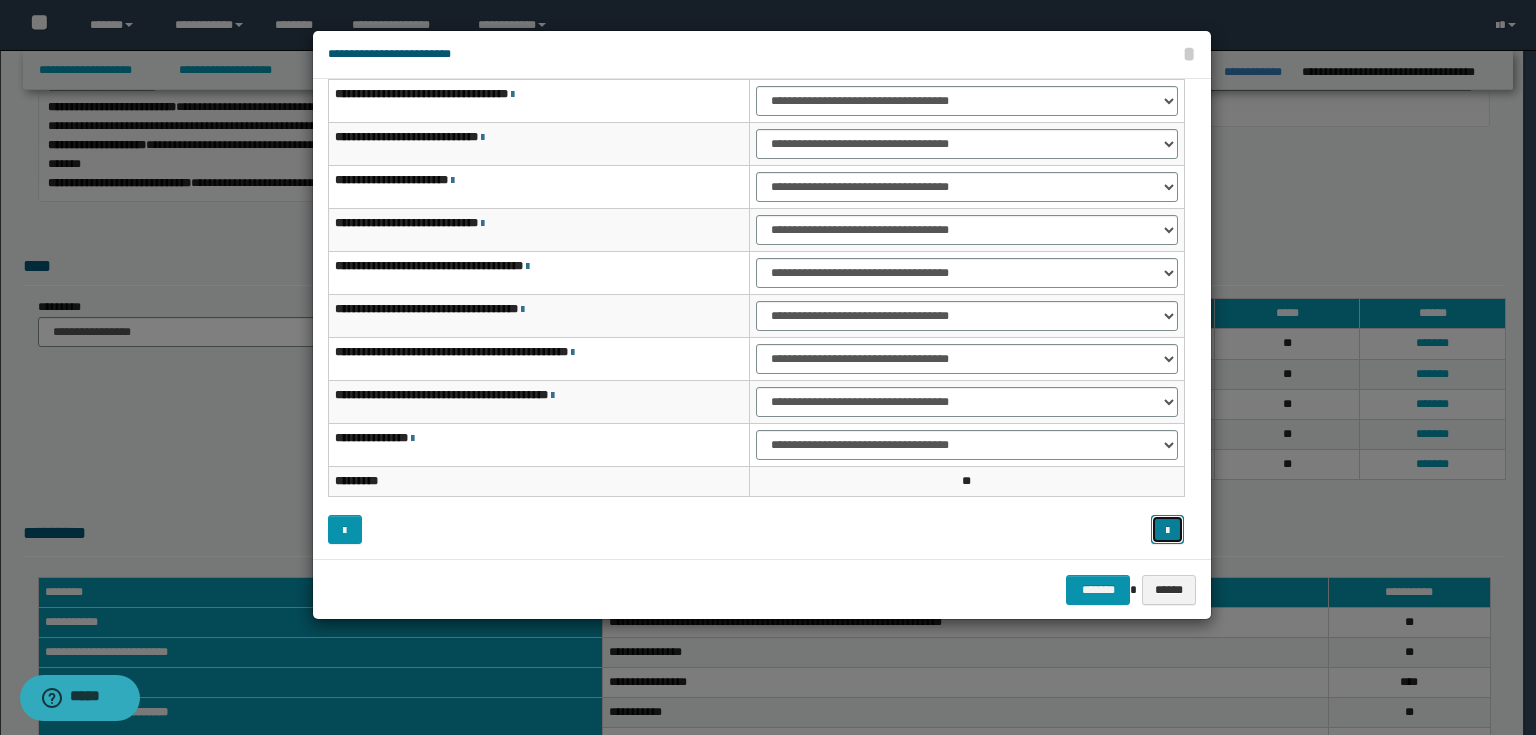 scroll, scrollTop: 0, scrollLeft: 0, axis: both 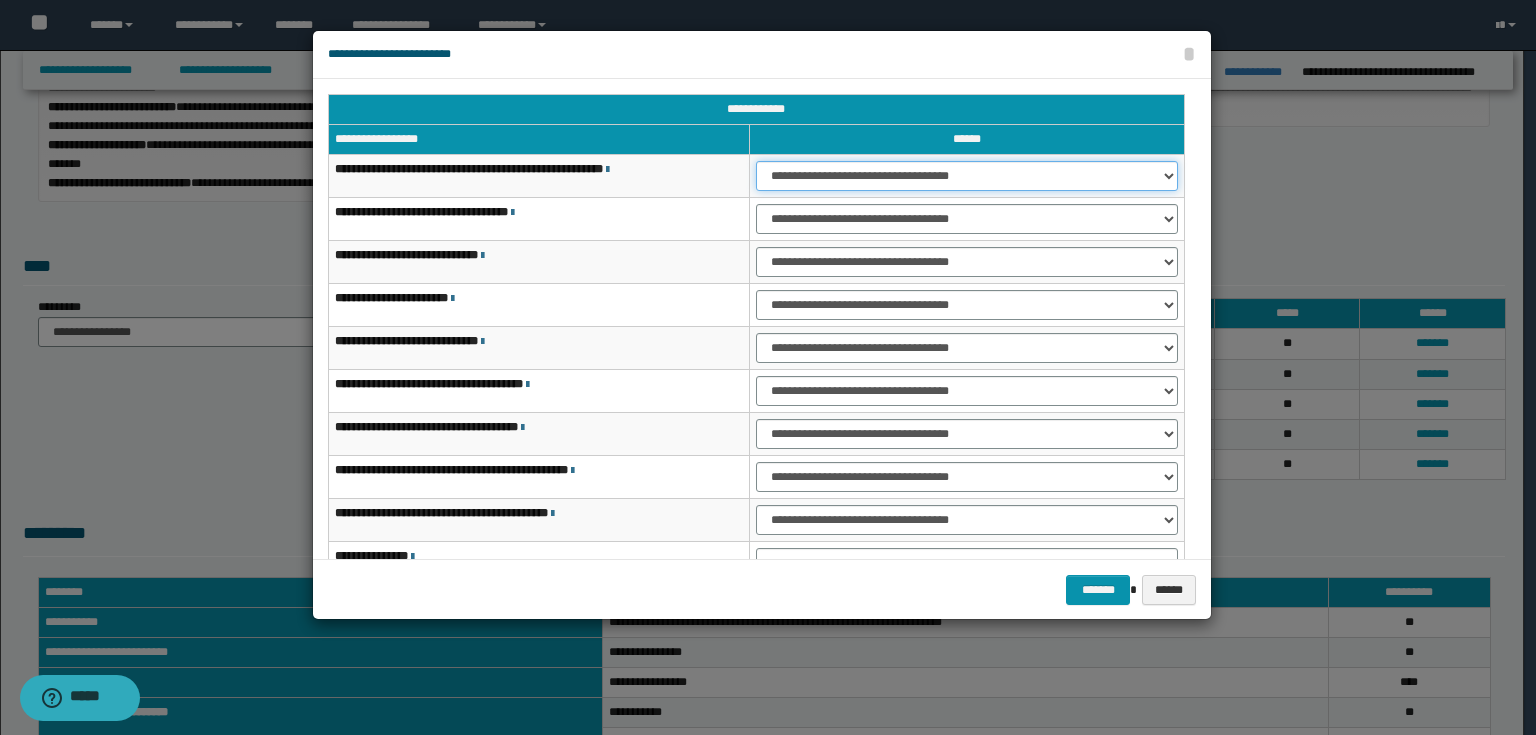 click on "**********" at bounding box center [967, 176] 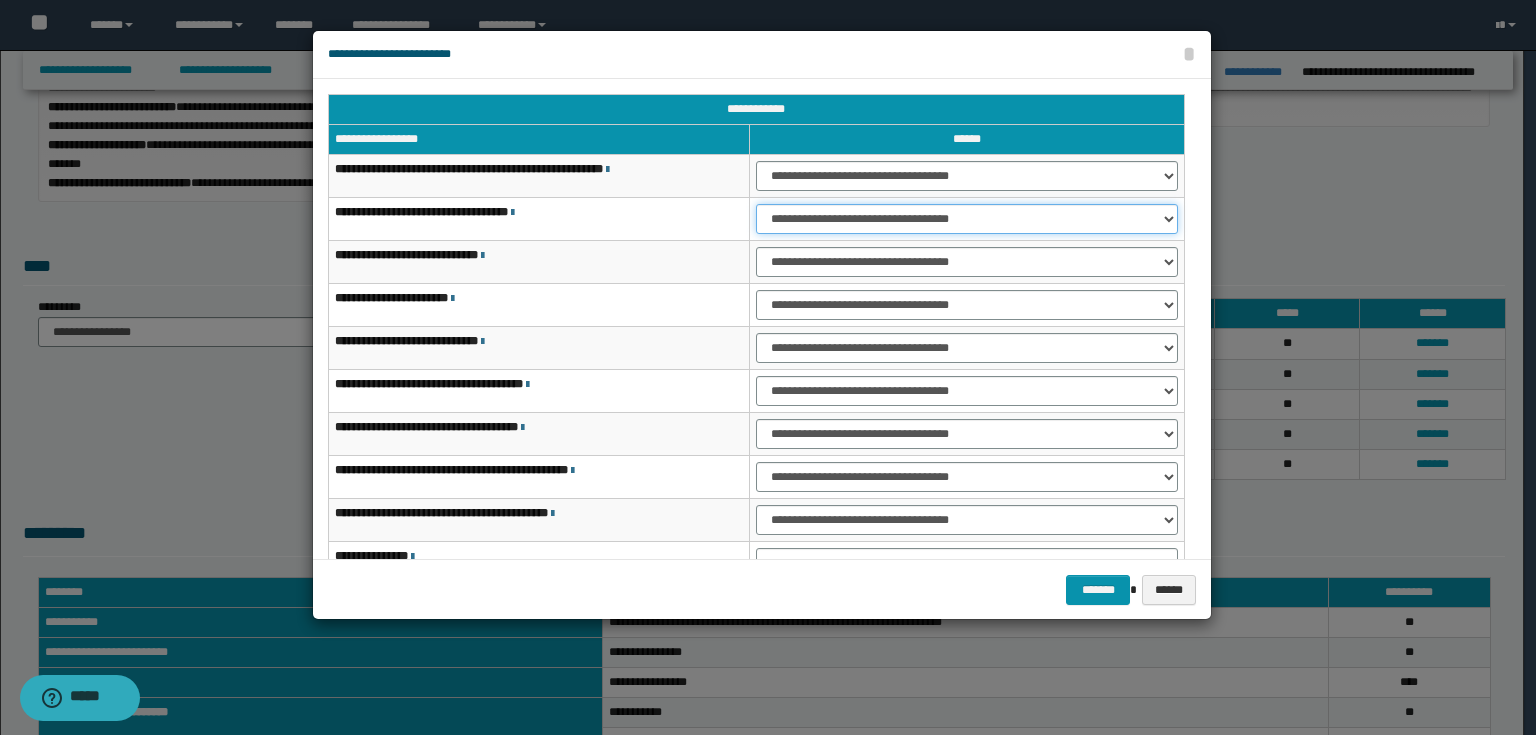 click on "**********" at bounding box center [967, 219] 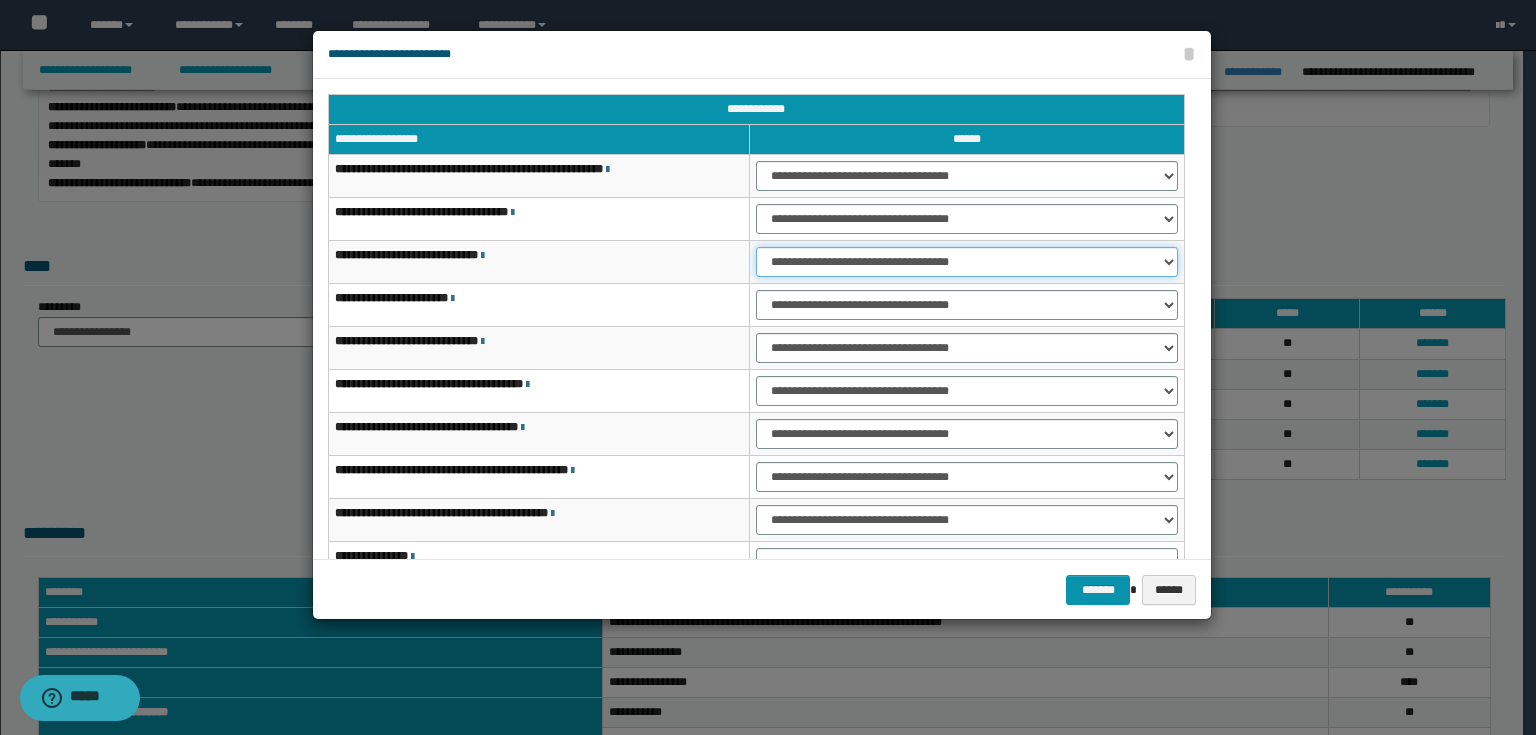click on "**********" at bounding box center [967, 262] 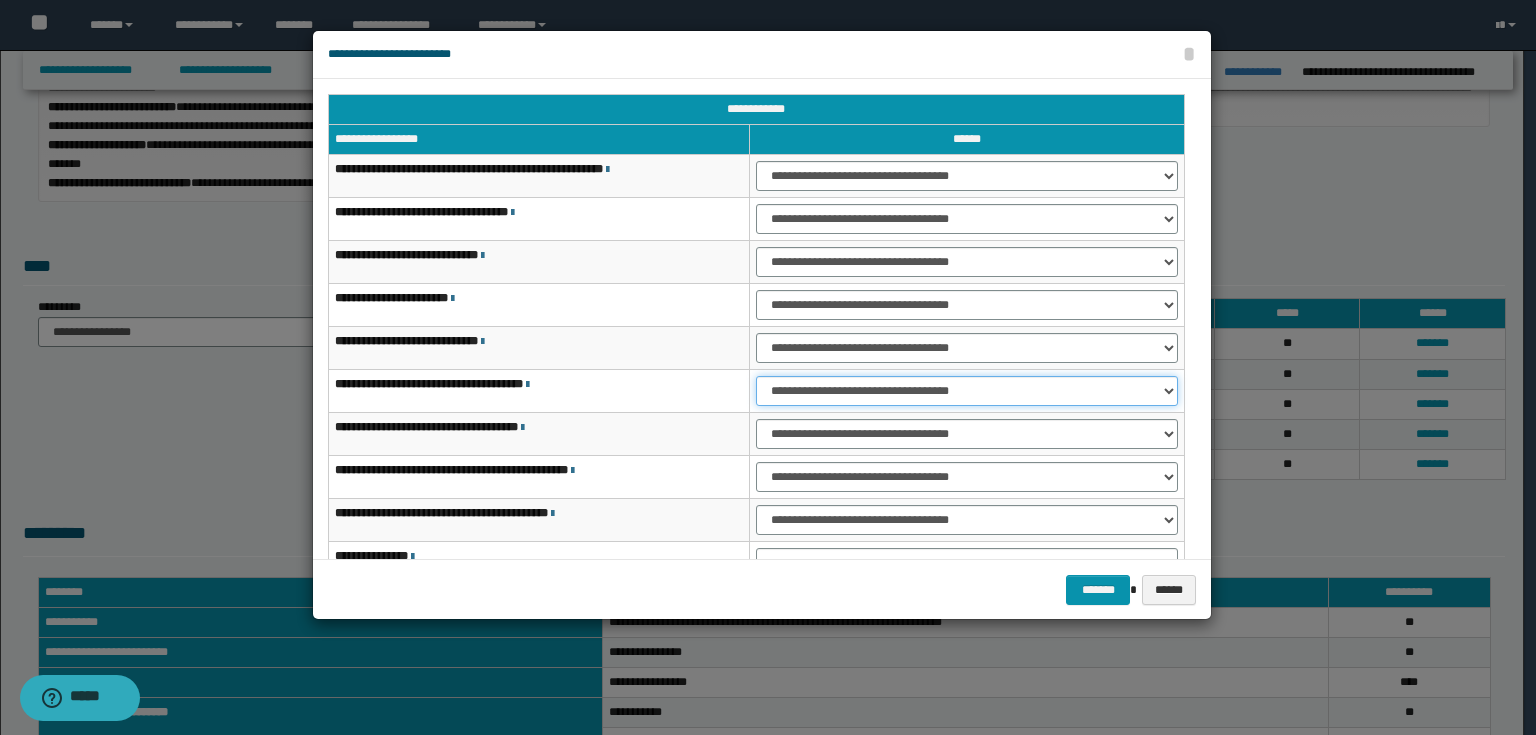 click on "**********" at bounding box center (967, 391) 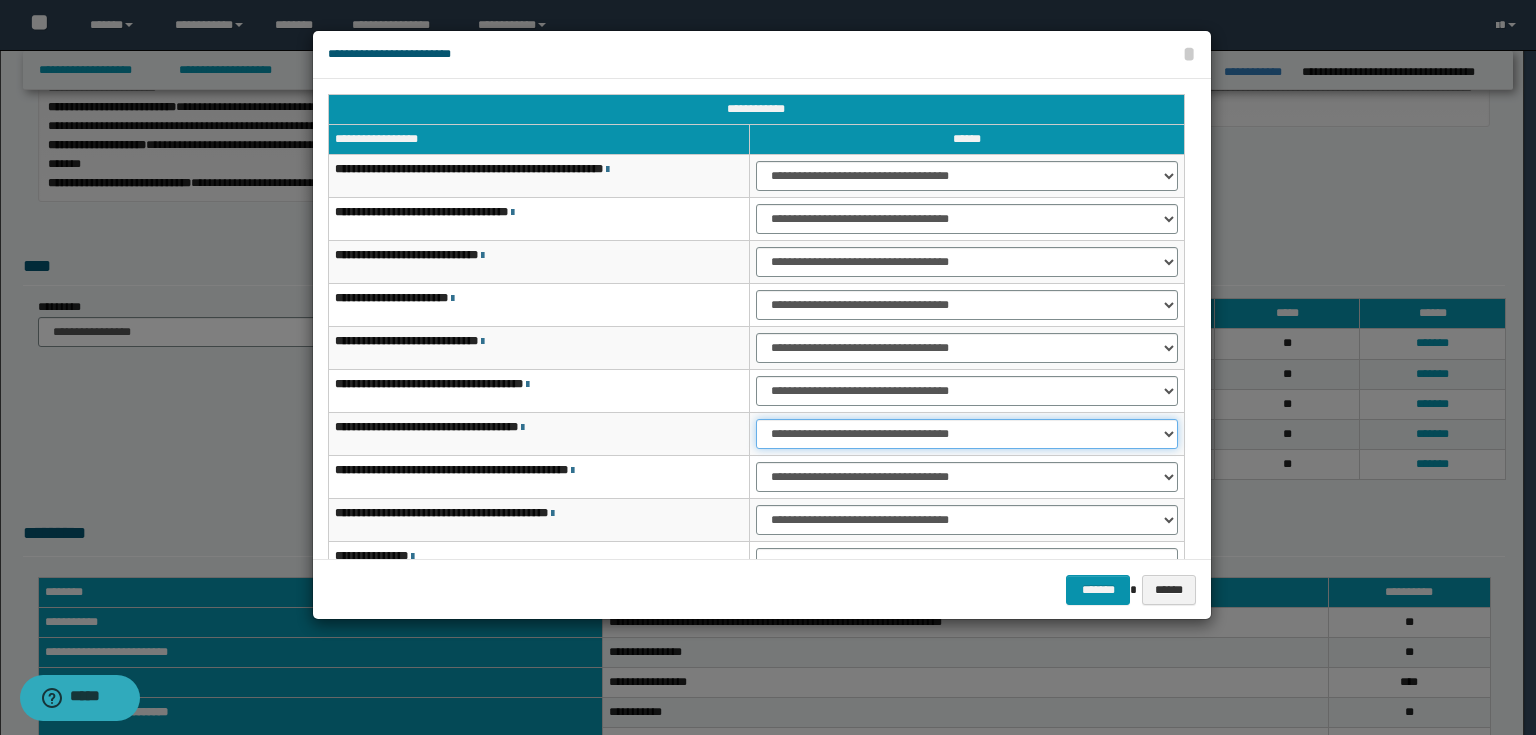click on "**********" at bounding box center [967, 434] 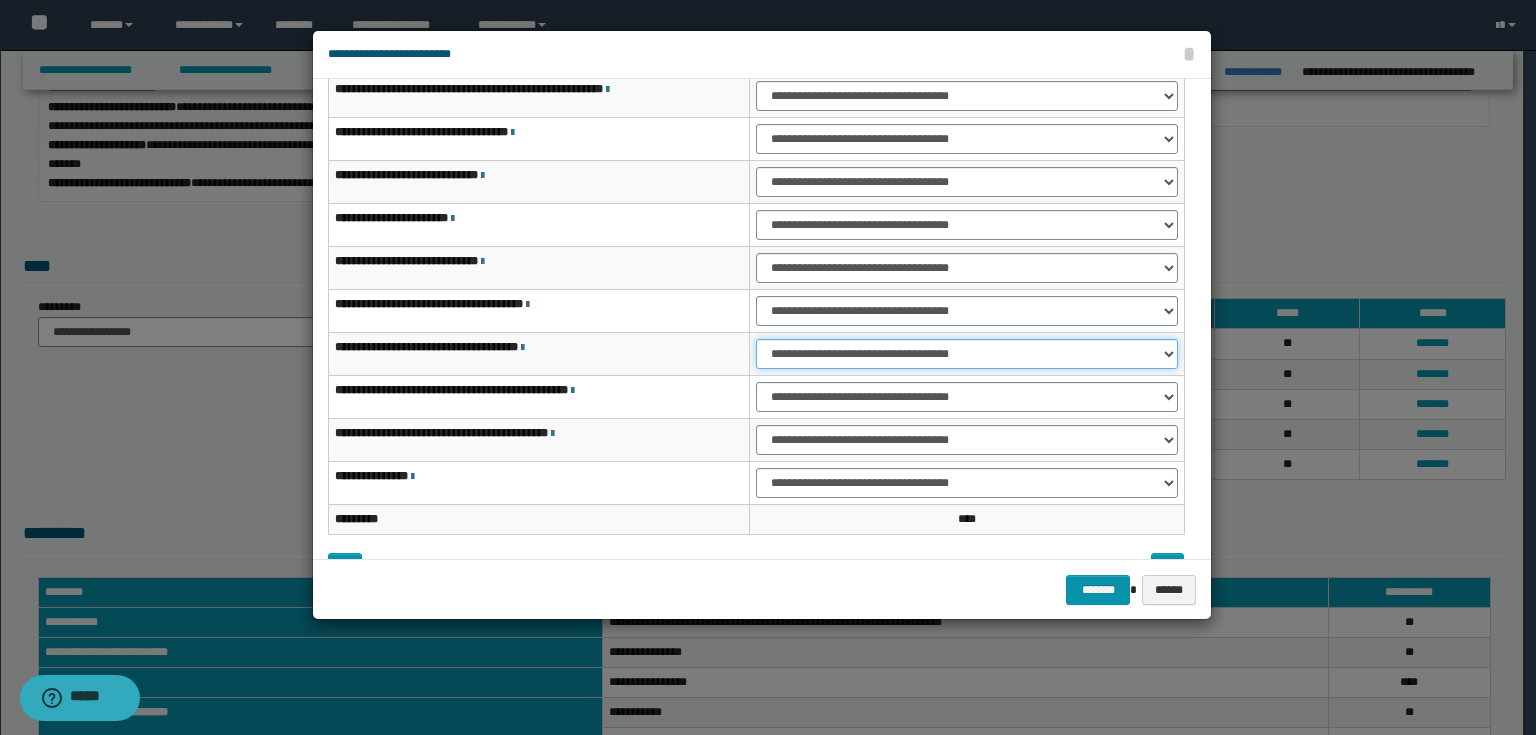 scroll, scrollTop: 118, scrollLeft: 0, axis: vertical 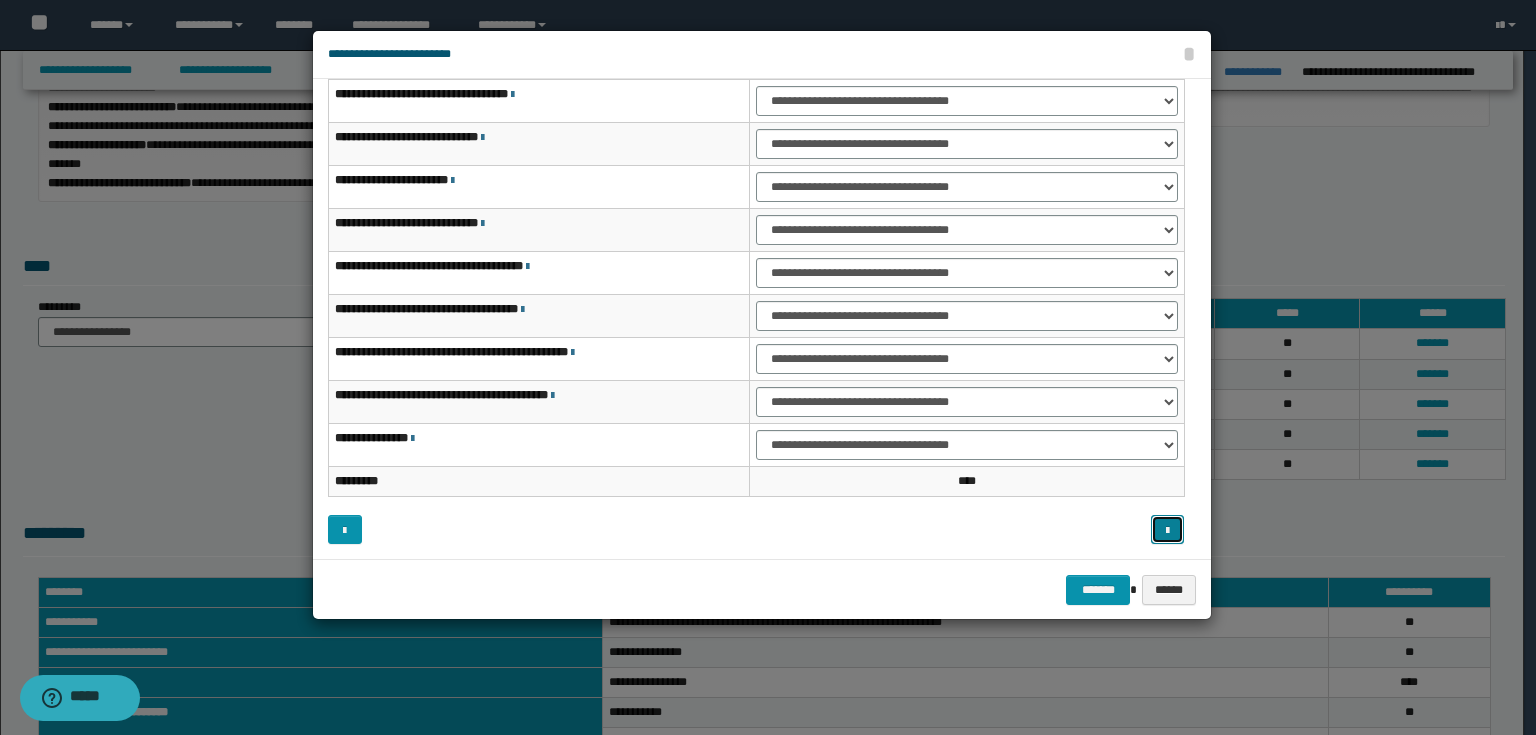 click at bounding box center [1167, 531] 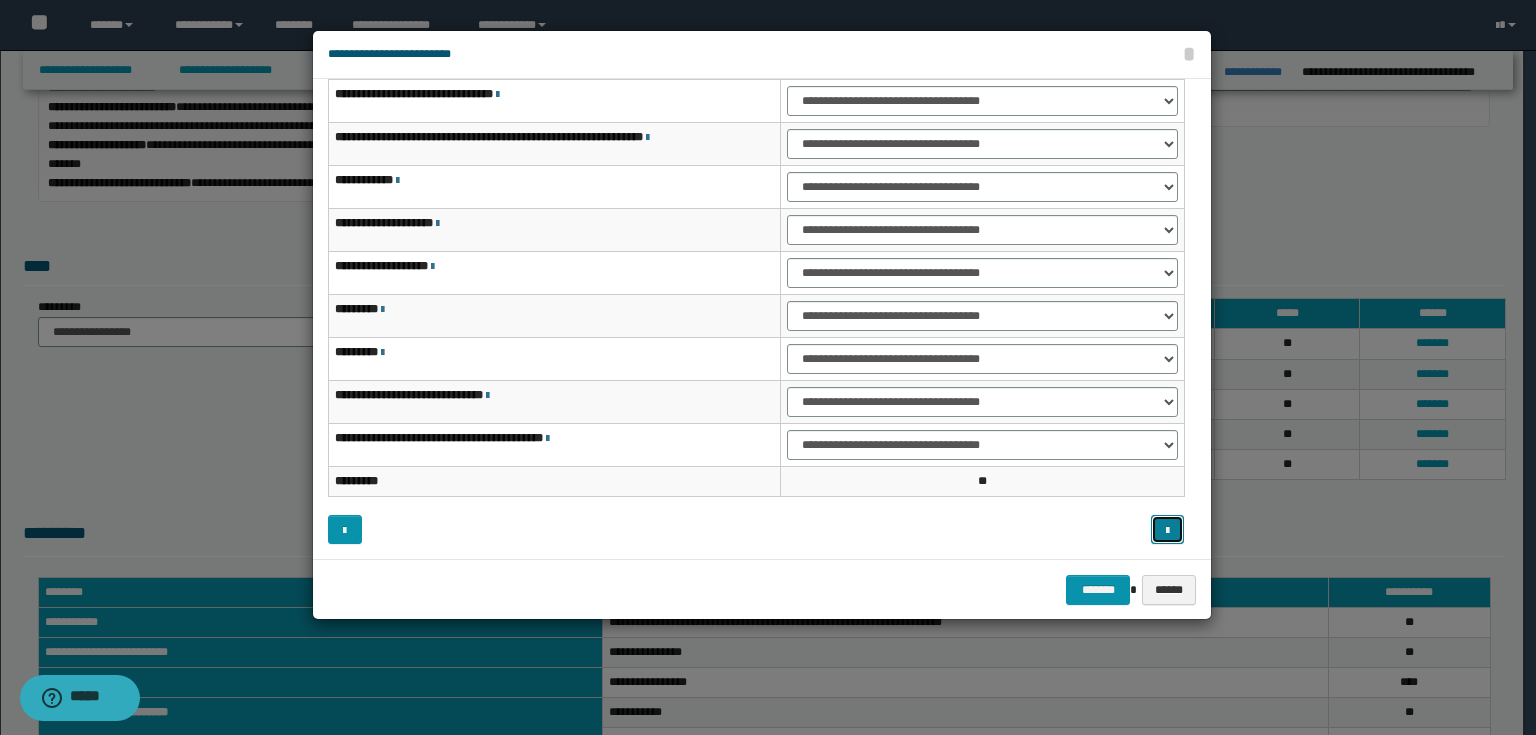 scroll, scrollTop: 0, scrollLeft: 0, axis: both 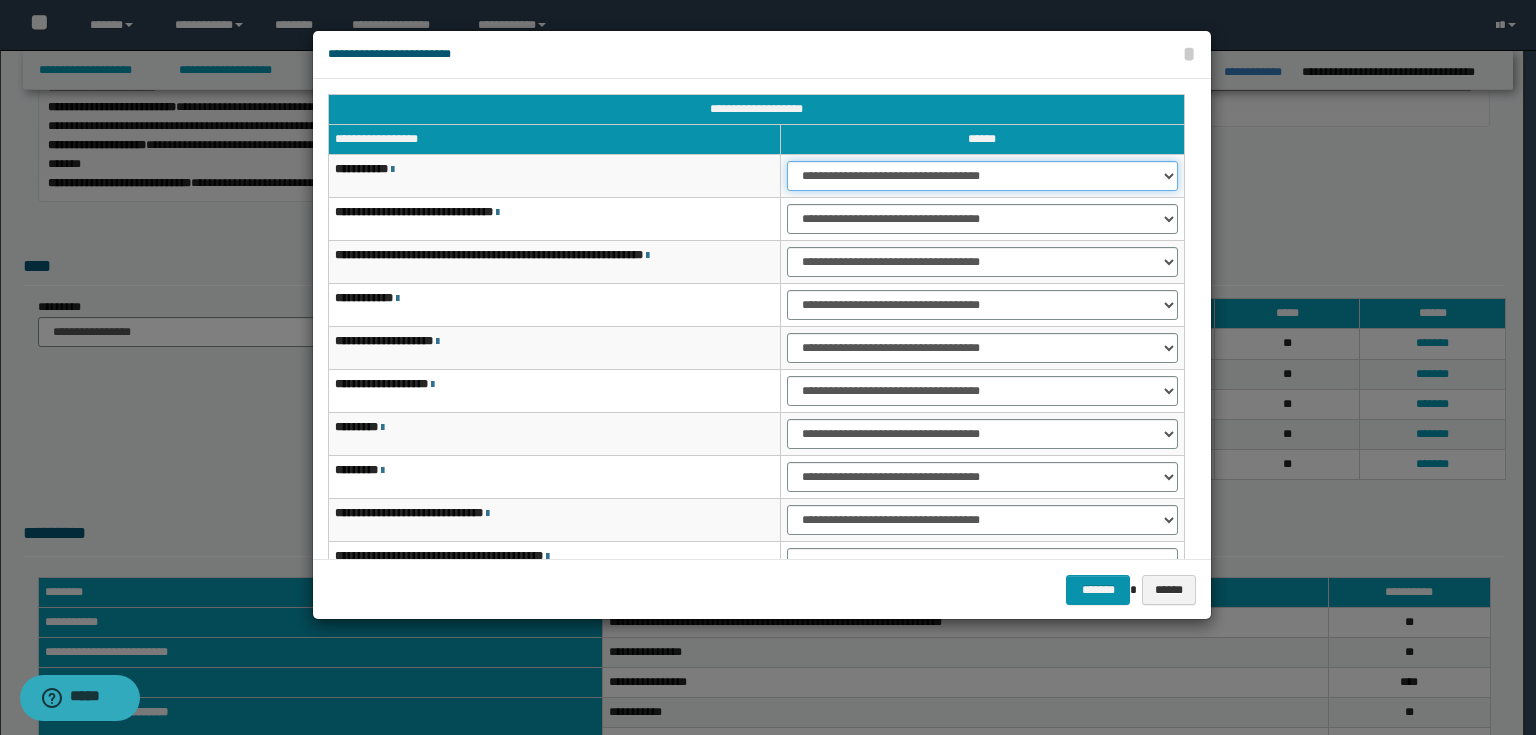click on "**********" at bounding box center [982, 176] 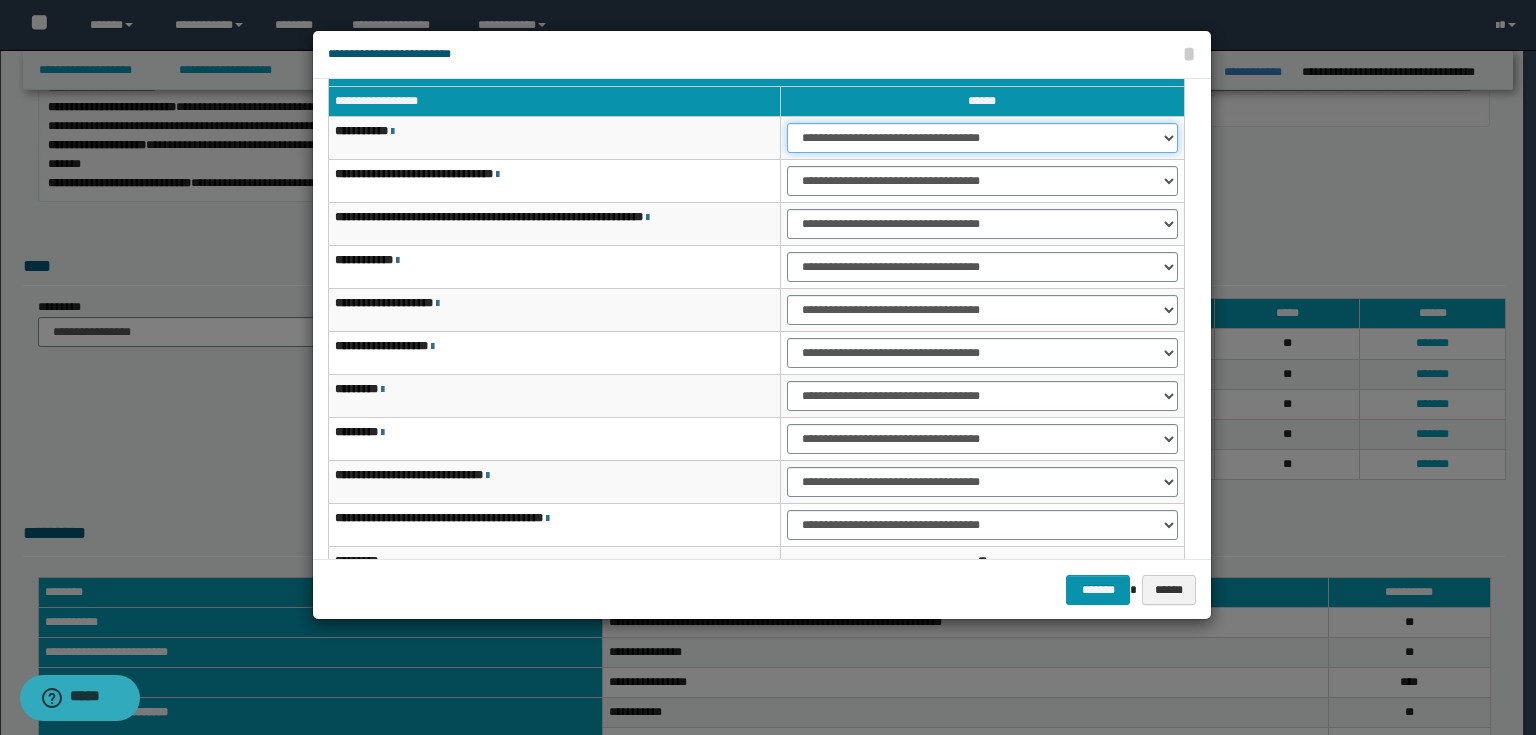 scroll, scrollTop: 0, scrollLeft: 0, axis: both 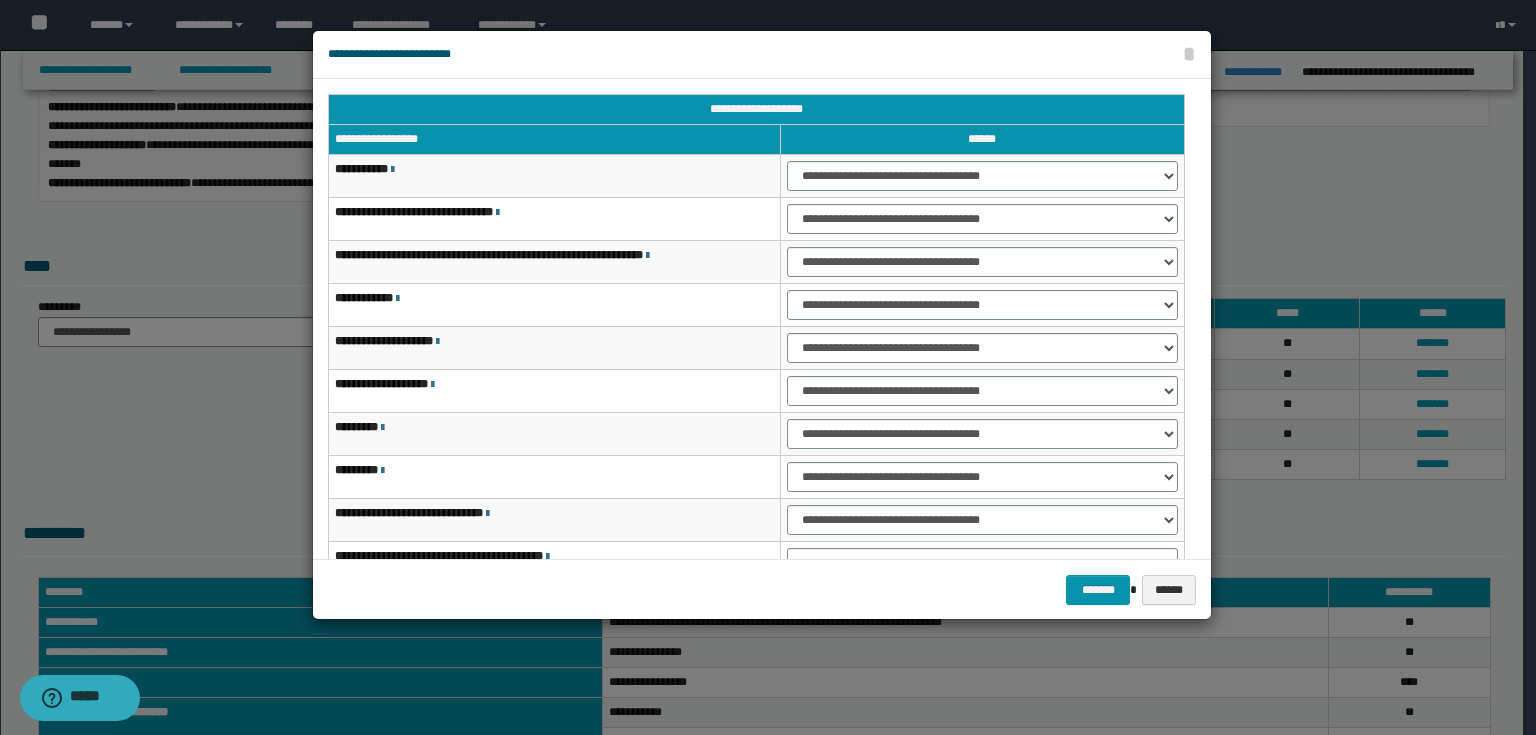 click on "**********" at bounding box center [983, 176] 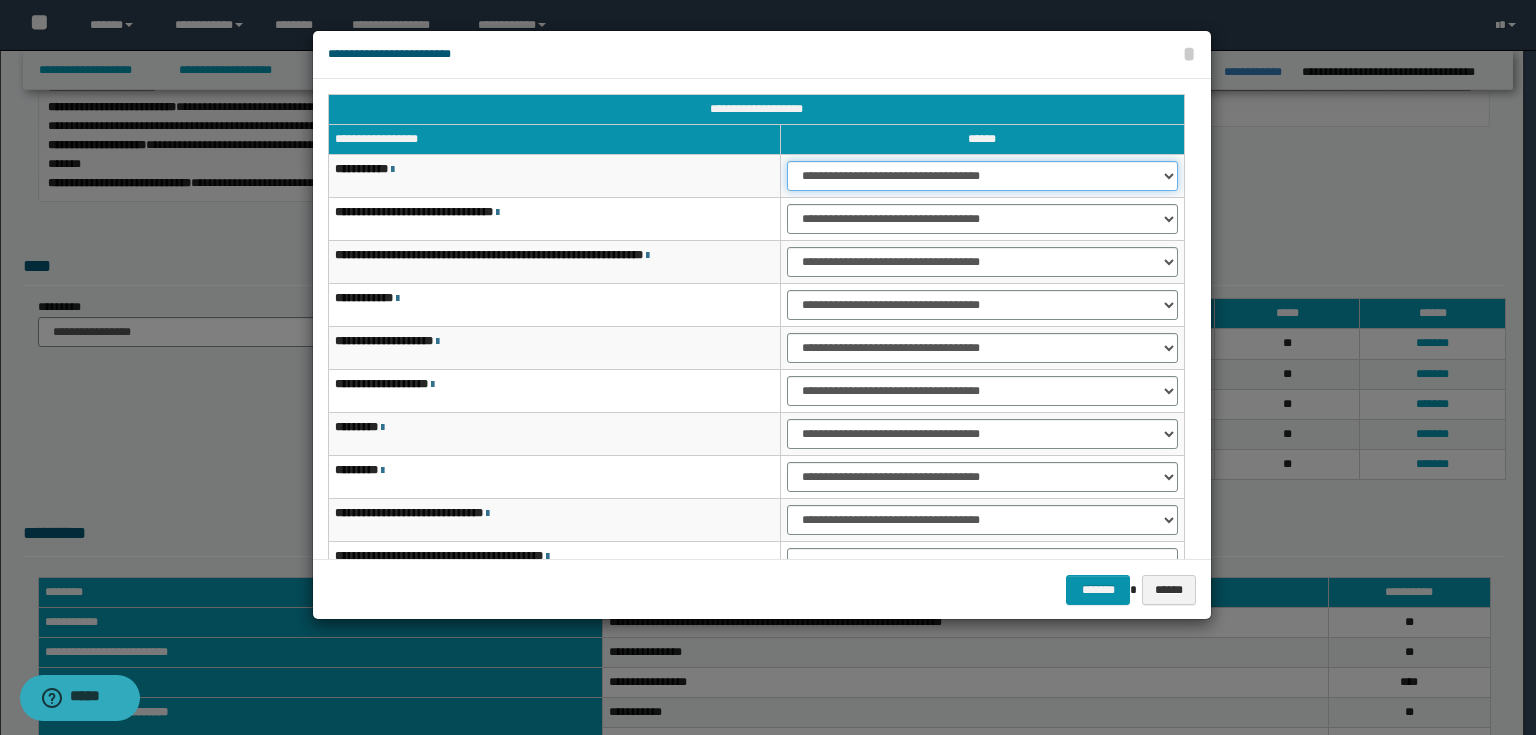 click on "**********" at bounding box center [982, 176] 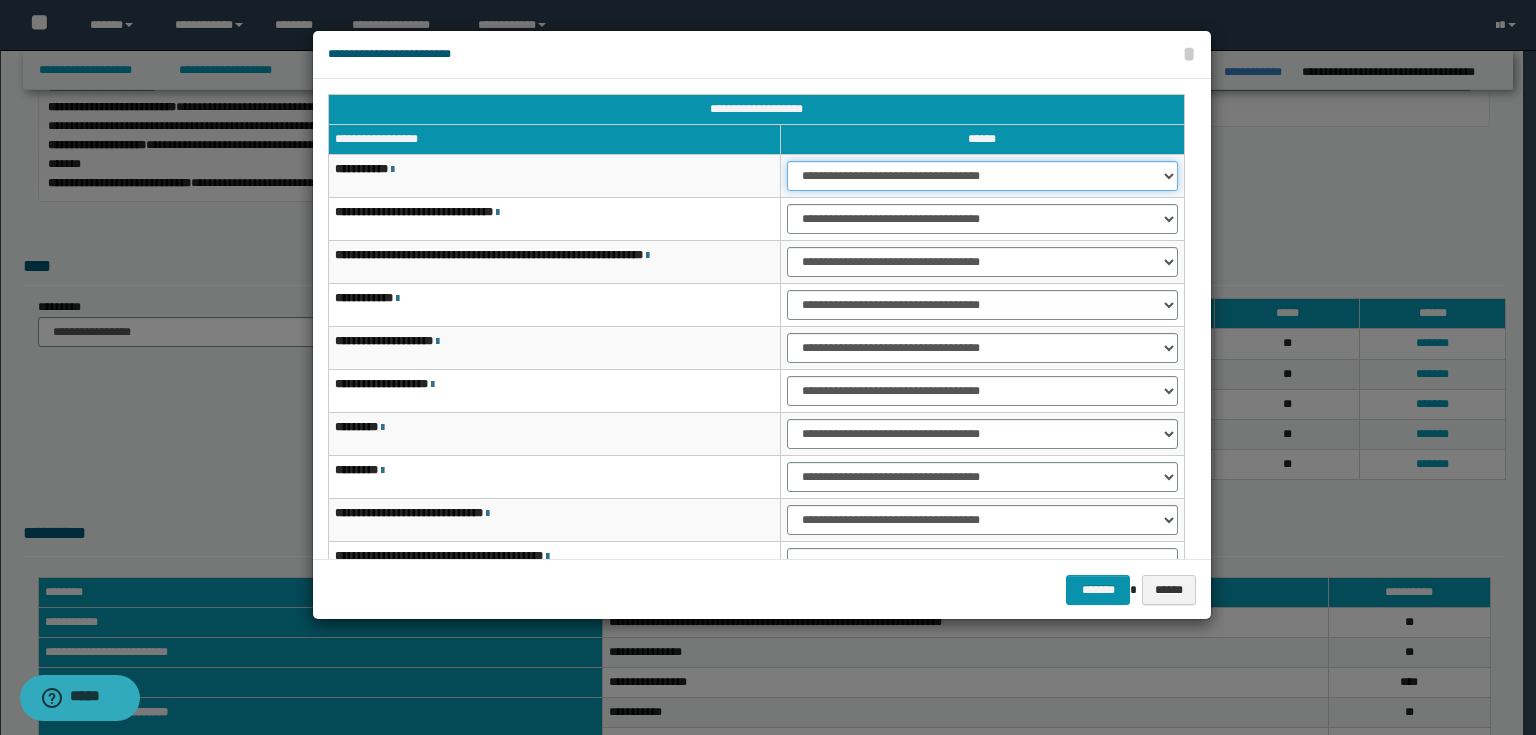 select on "***" 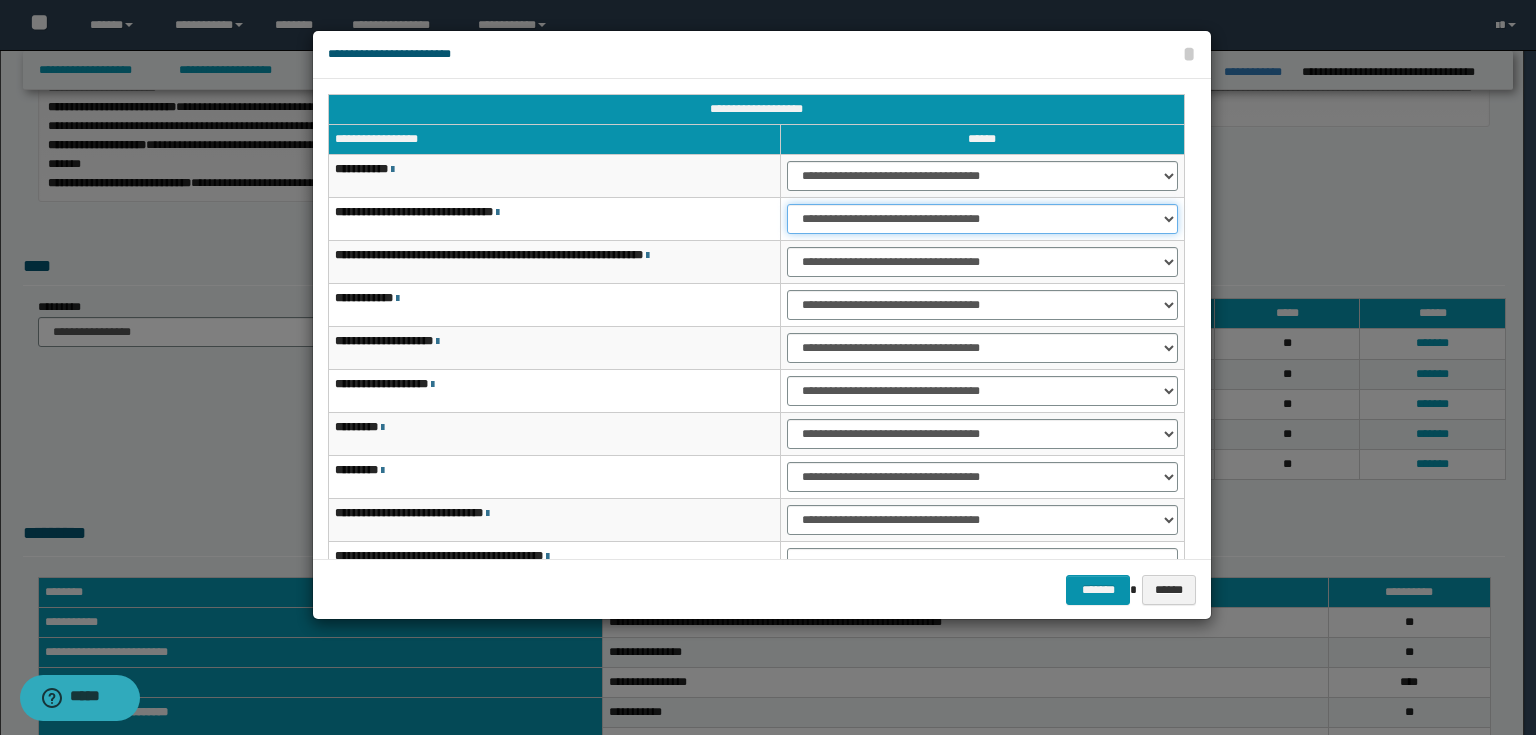 click on "**********" at bounding box center [982, 219] 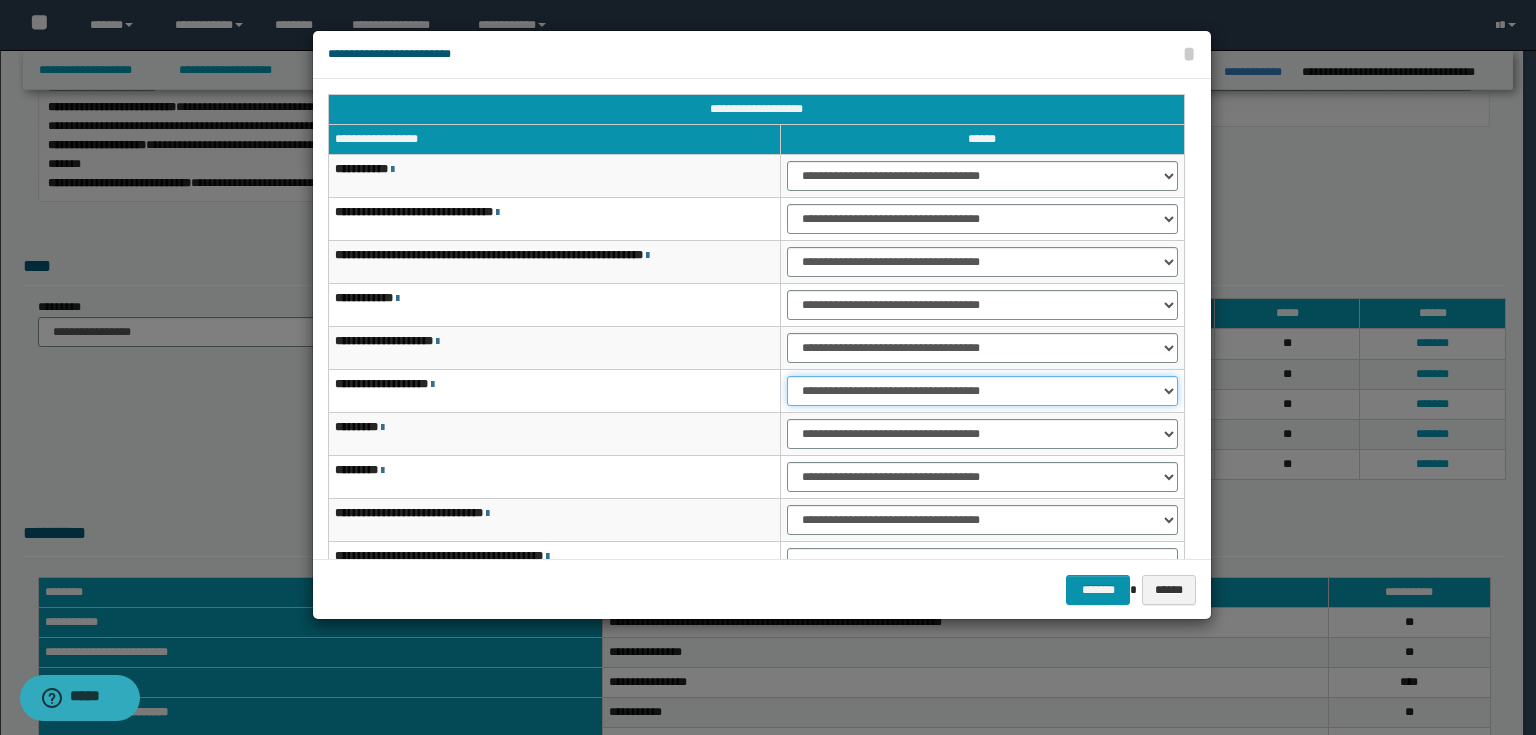 click on "**********" at bounding box center (982, 391) 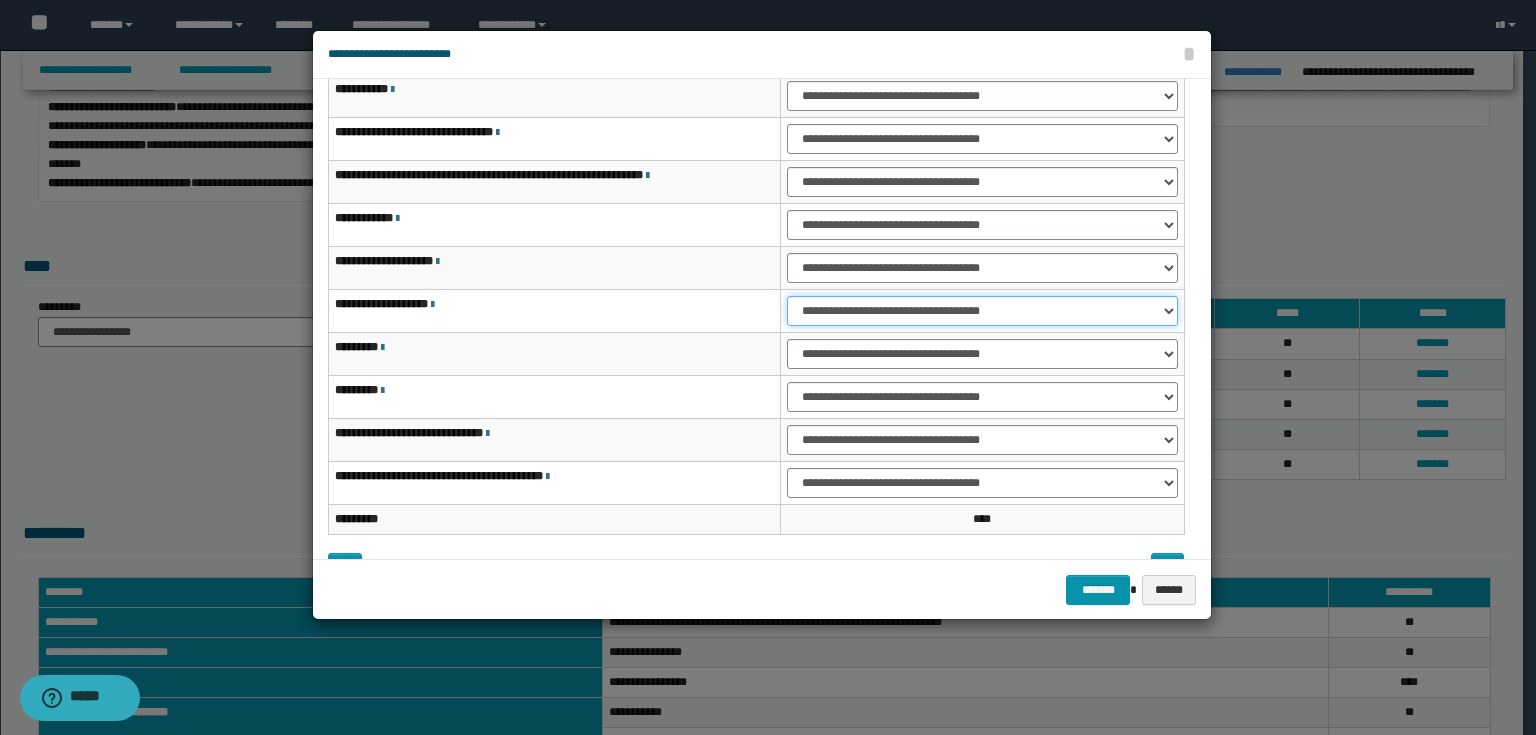 scroll, scrollTop: 118, scrollLeft: 0, axis: vertical 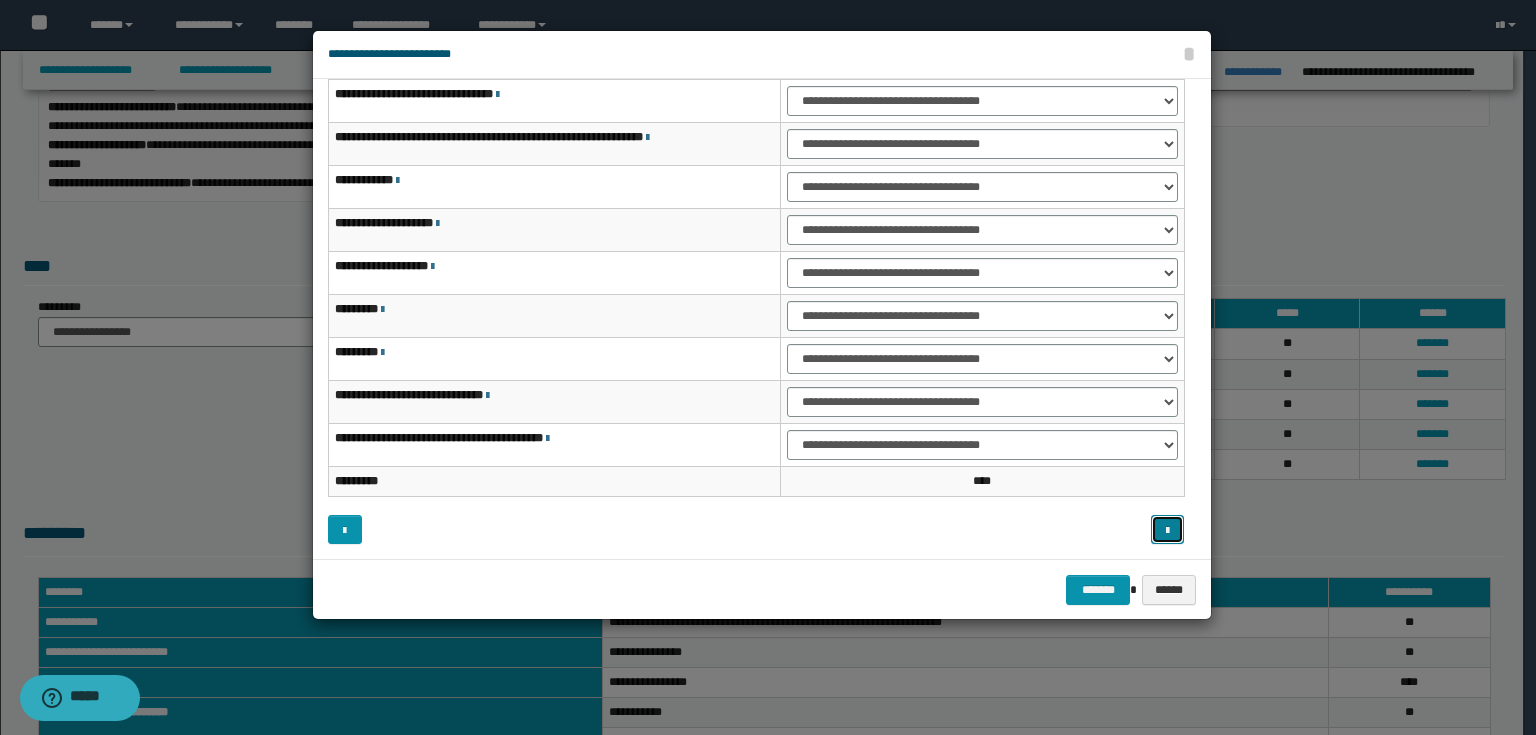 click at bounding box center (1168, 530) 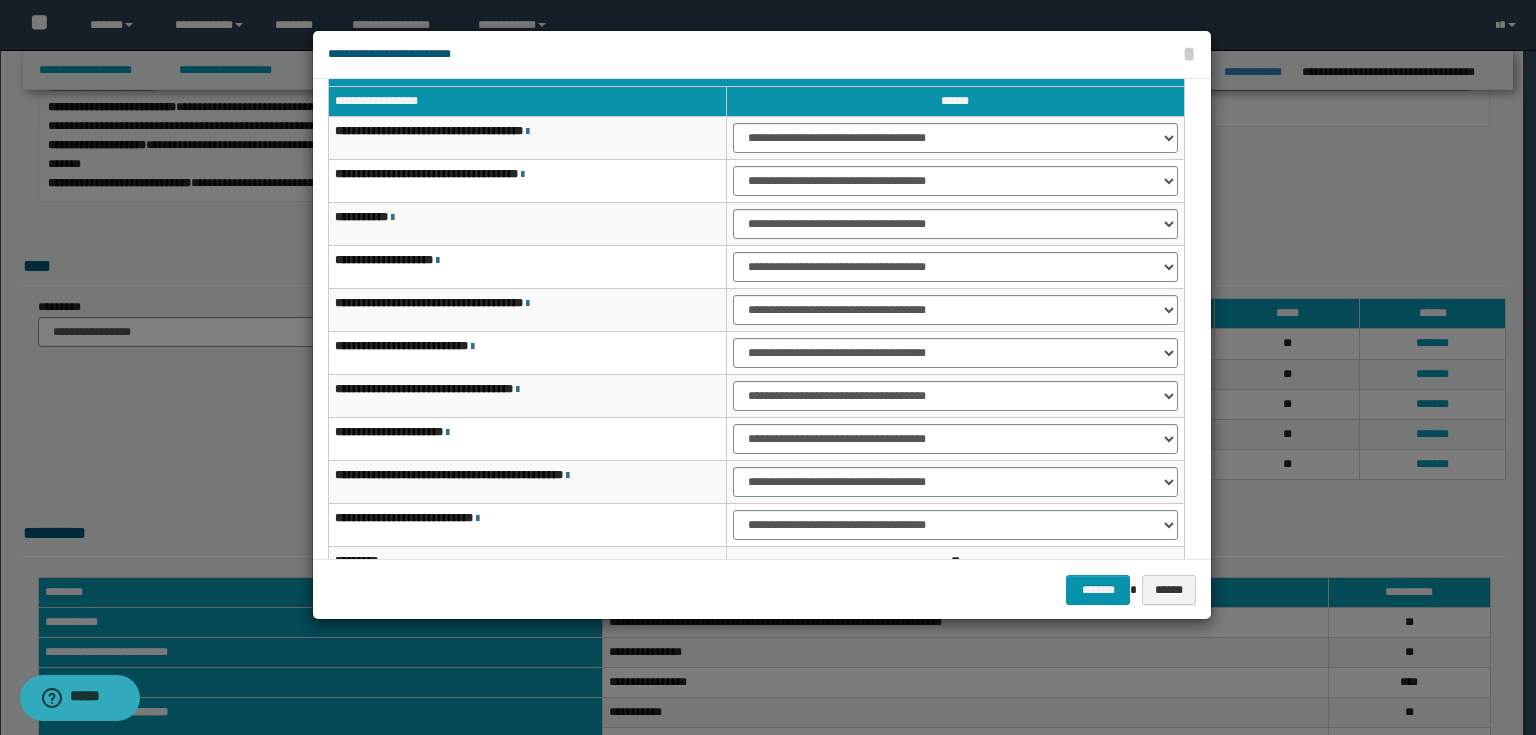 scroll, scrollTop: 0, scrollLeft: 0, axis: both 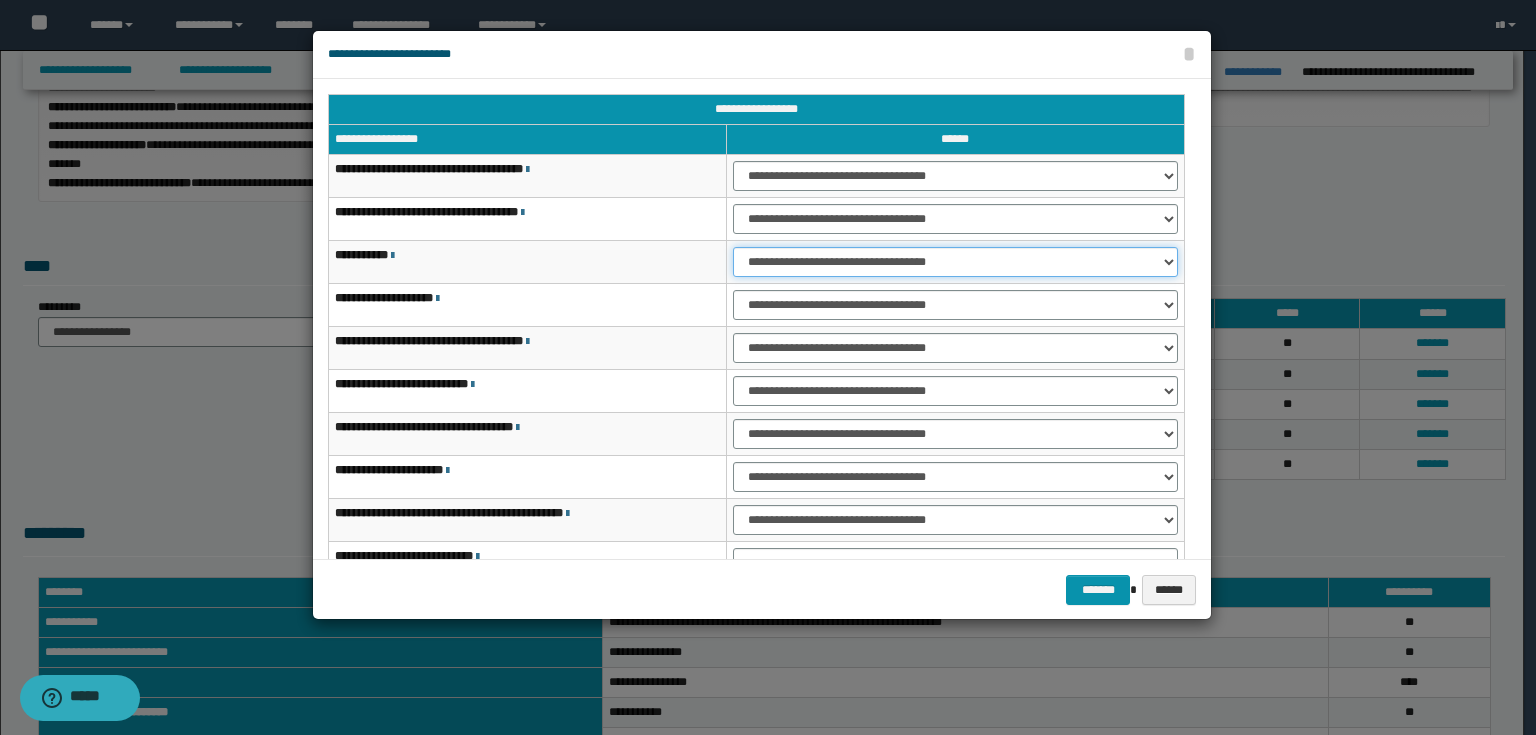 click on "**********" at bounding box center [955, 262] 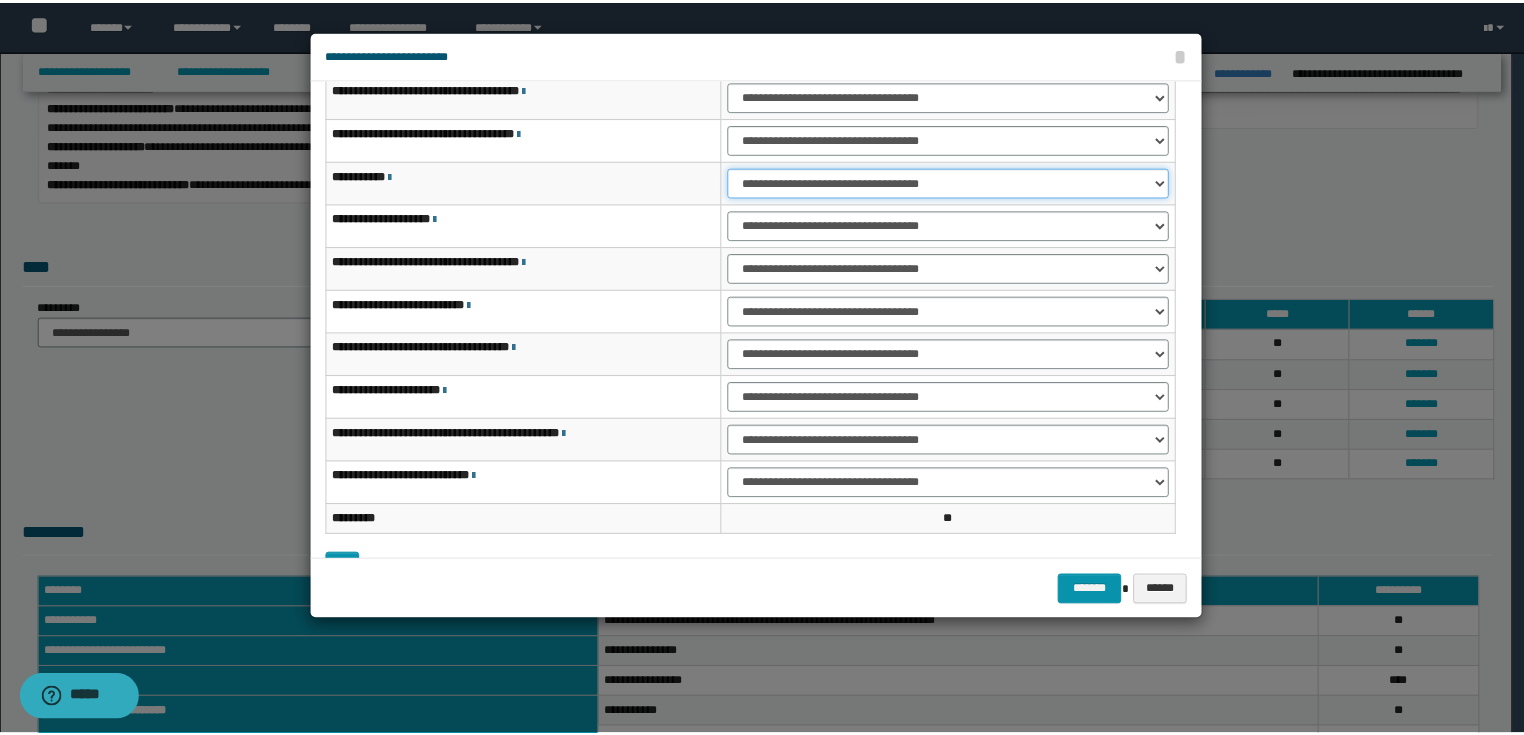 scroll, scrollTop: 118, scrollLeft: 0, axis: vertical 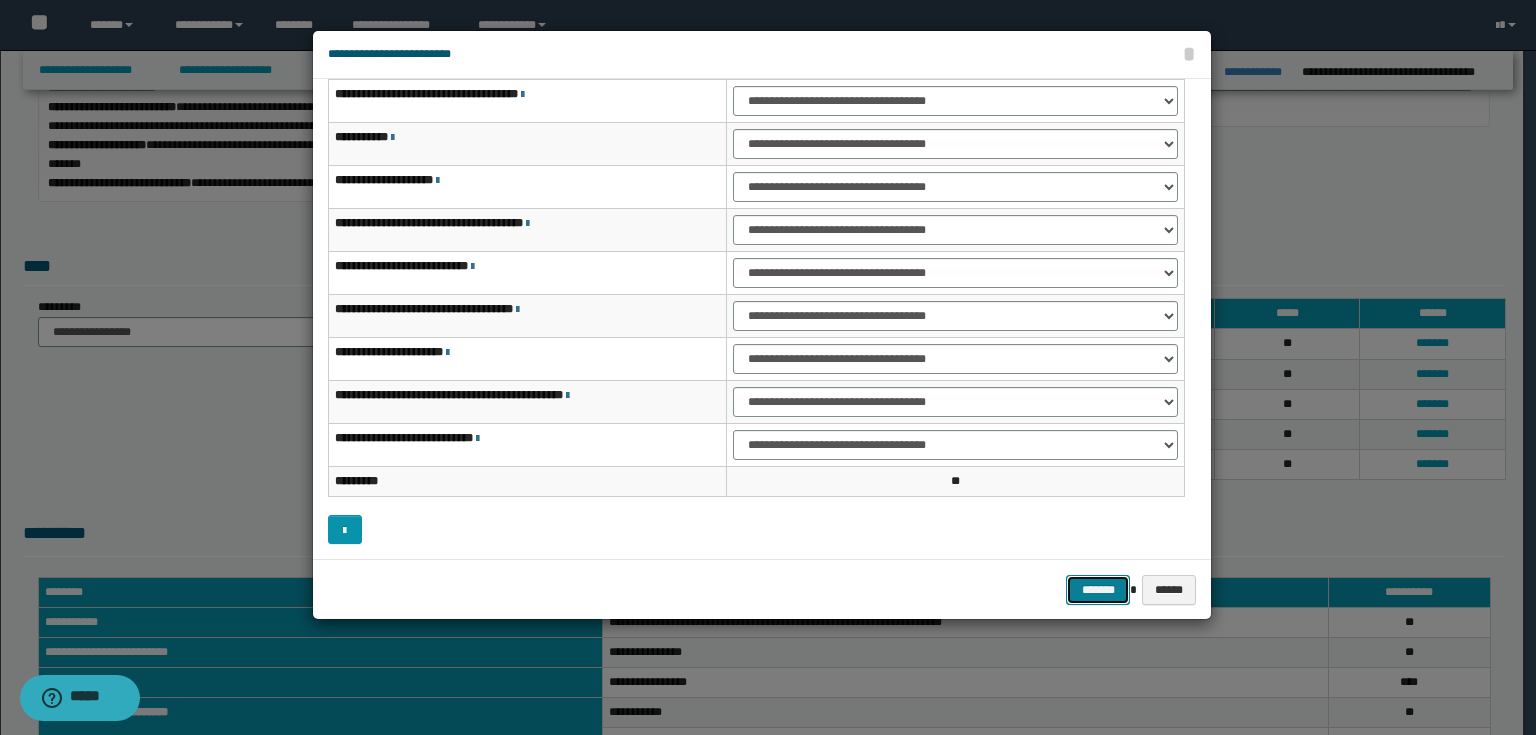 click on "*******" at bounding box center (1098, 590) 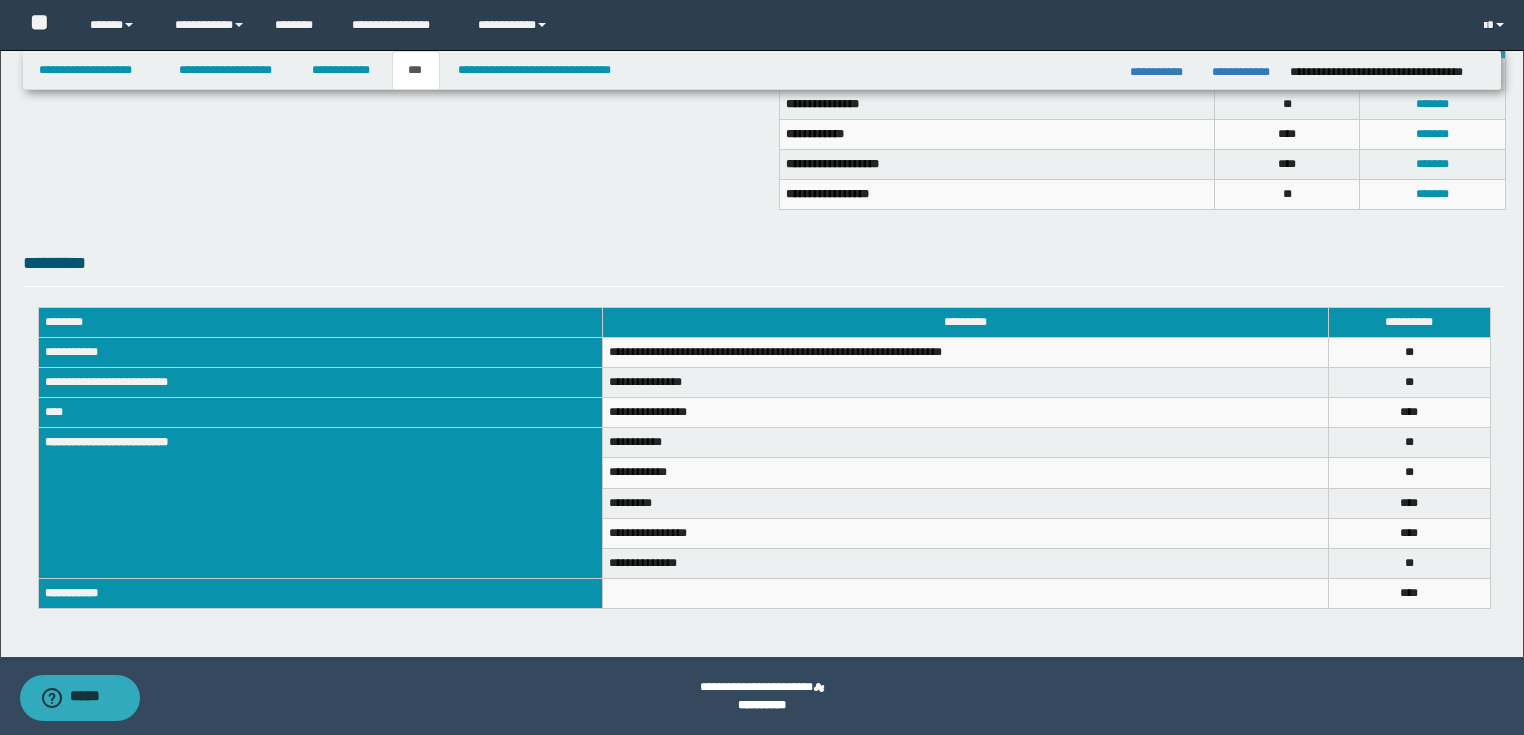 scroll, scrollTop: 430, scrollLeft: 0, axis: vertical 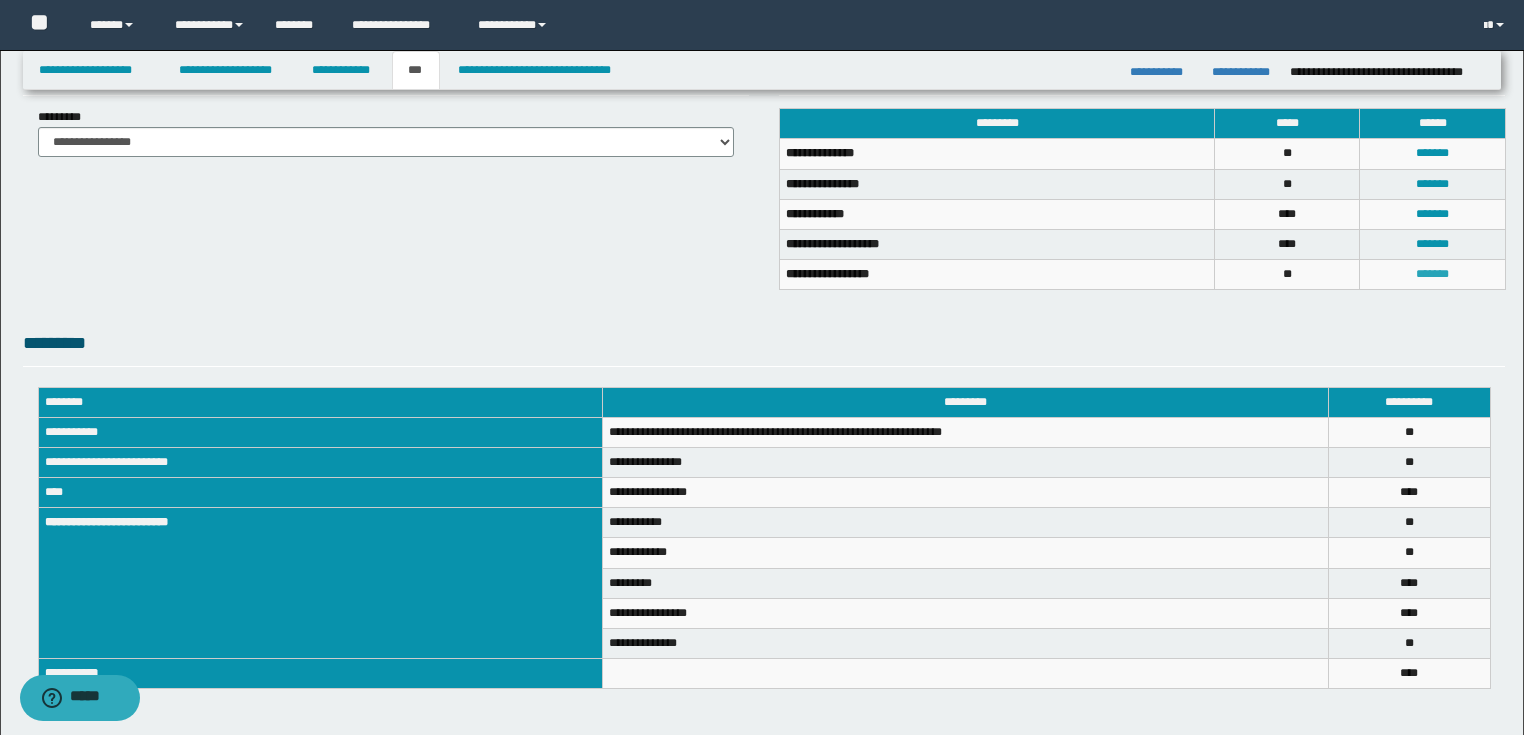 click on "*******" at bounding box center (1432, 274) 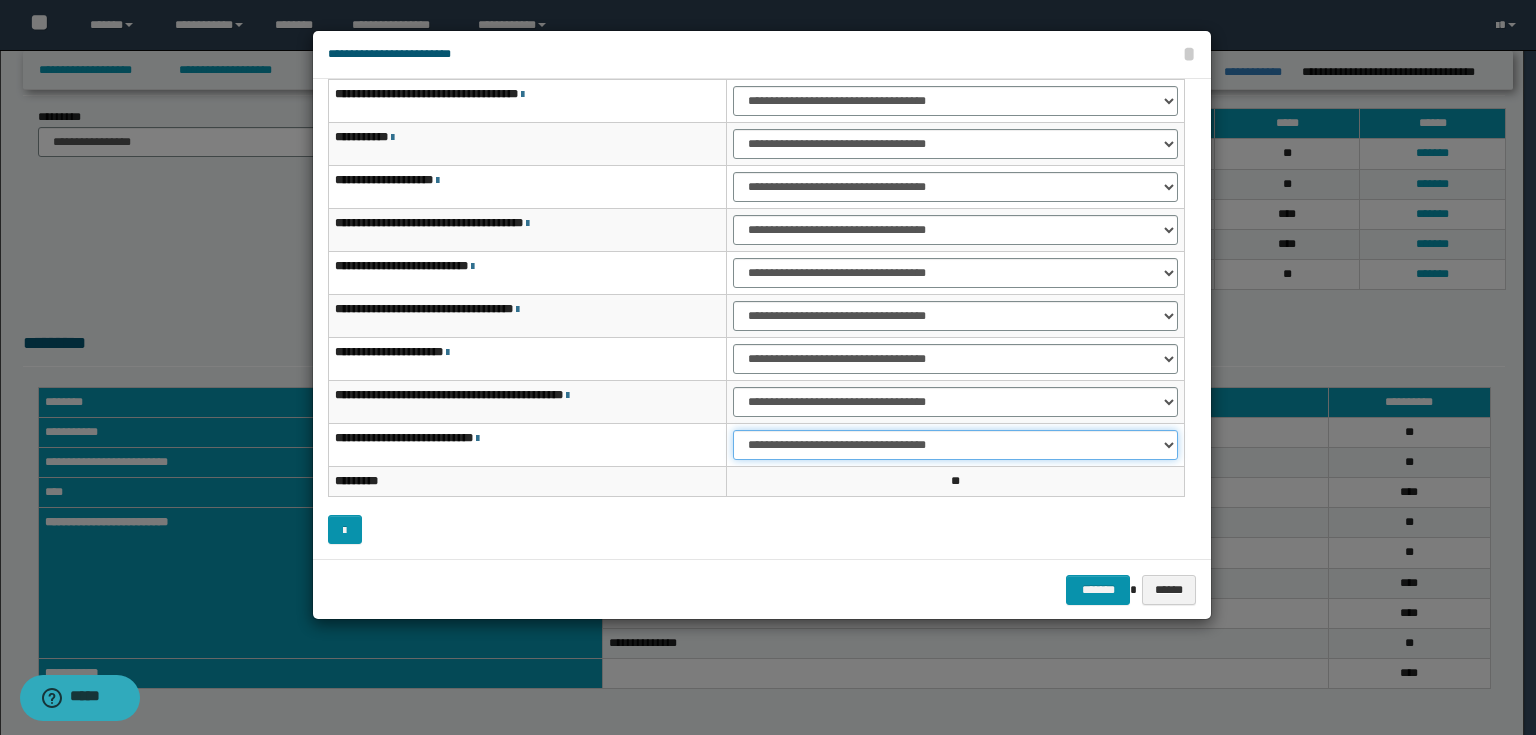 click on "**********" at bounding box center (955, 445) 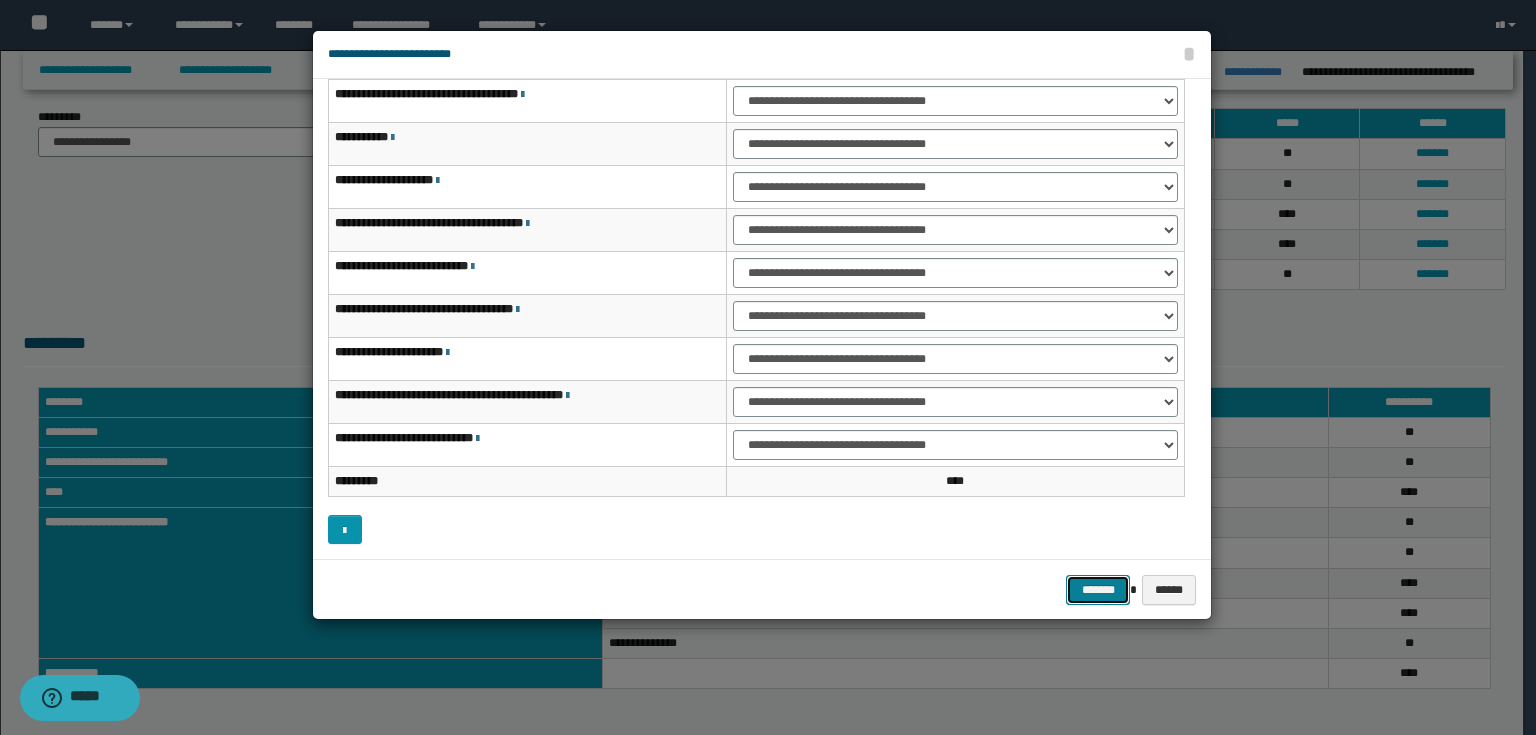click on "*******" at bounding box center [1098, 590] 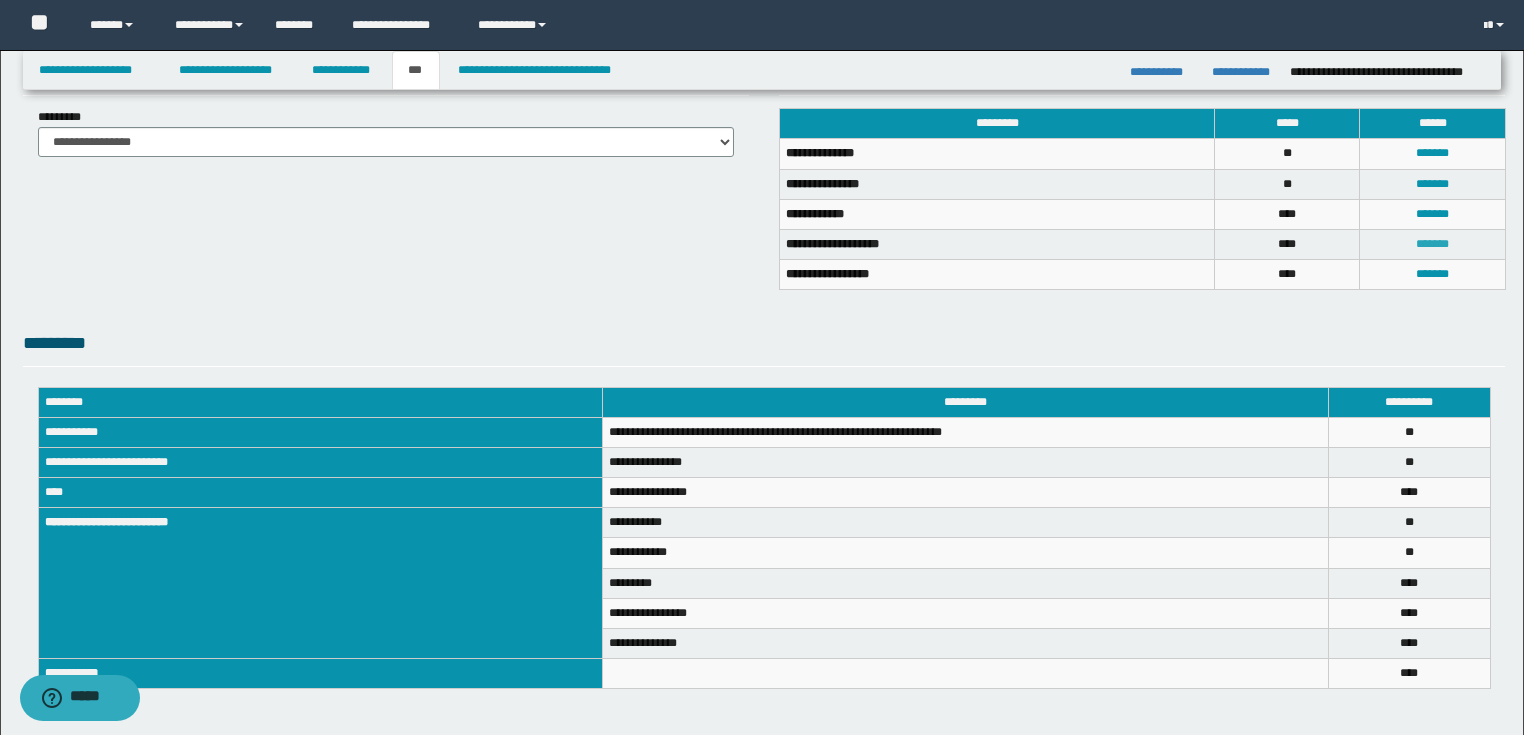 click on "*******" at bounding box center (1432, 244) 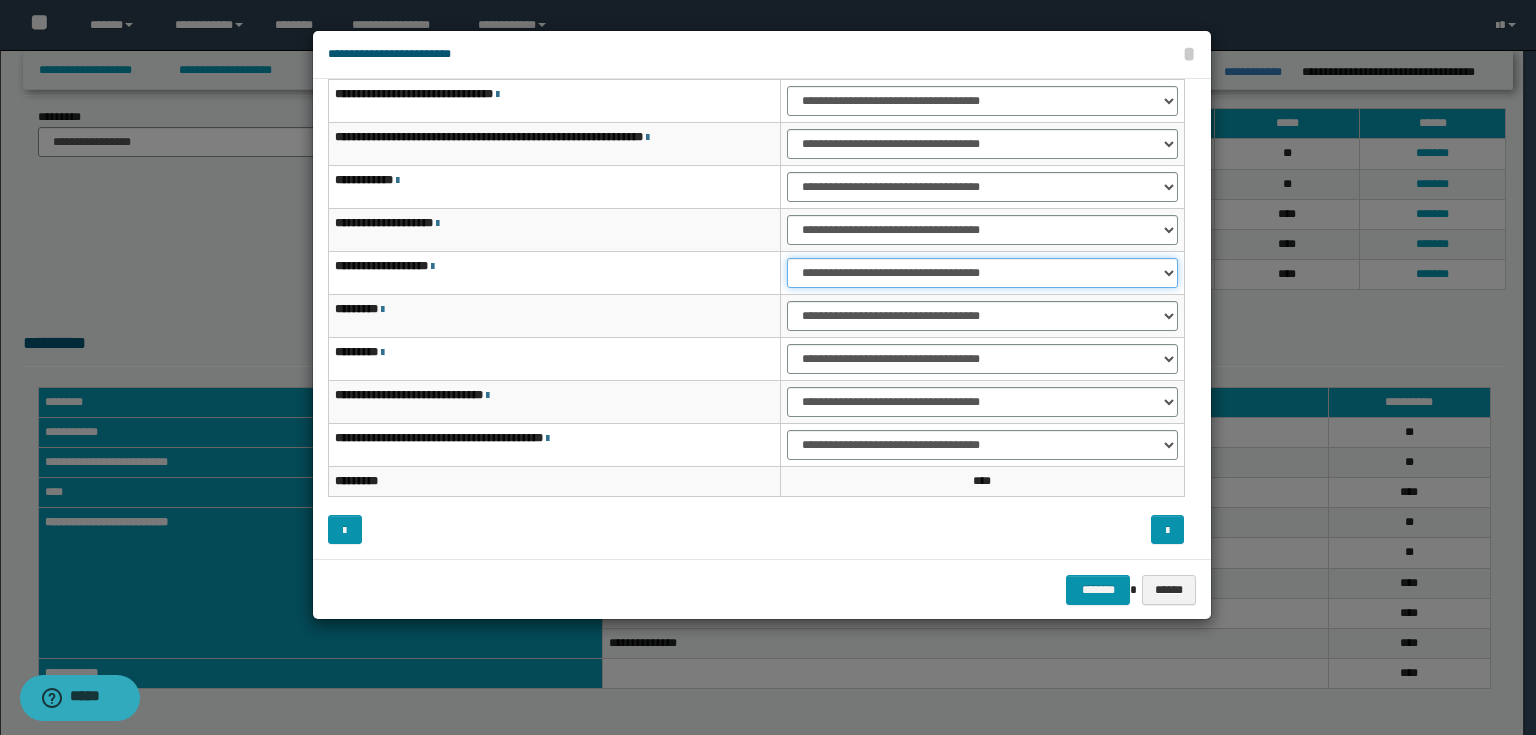 click on "**********" at bounding box center [982, 273] 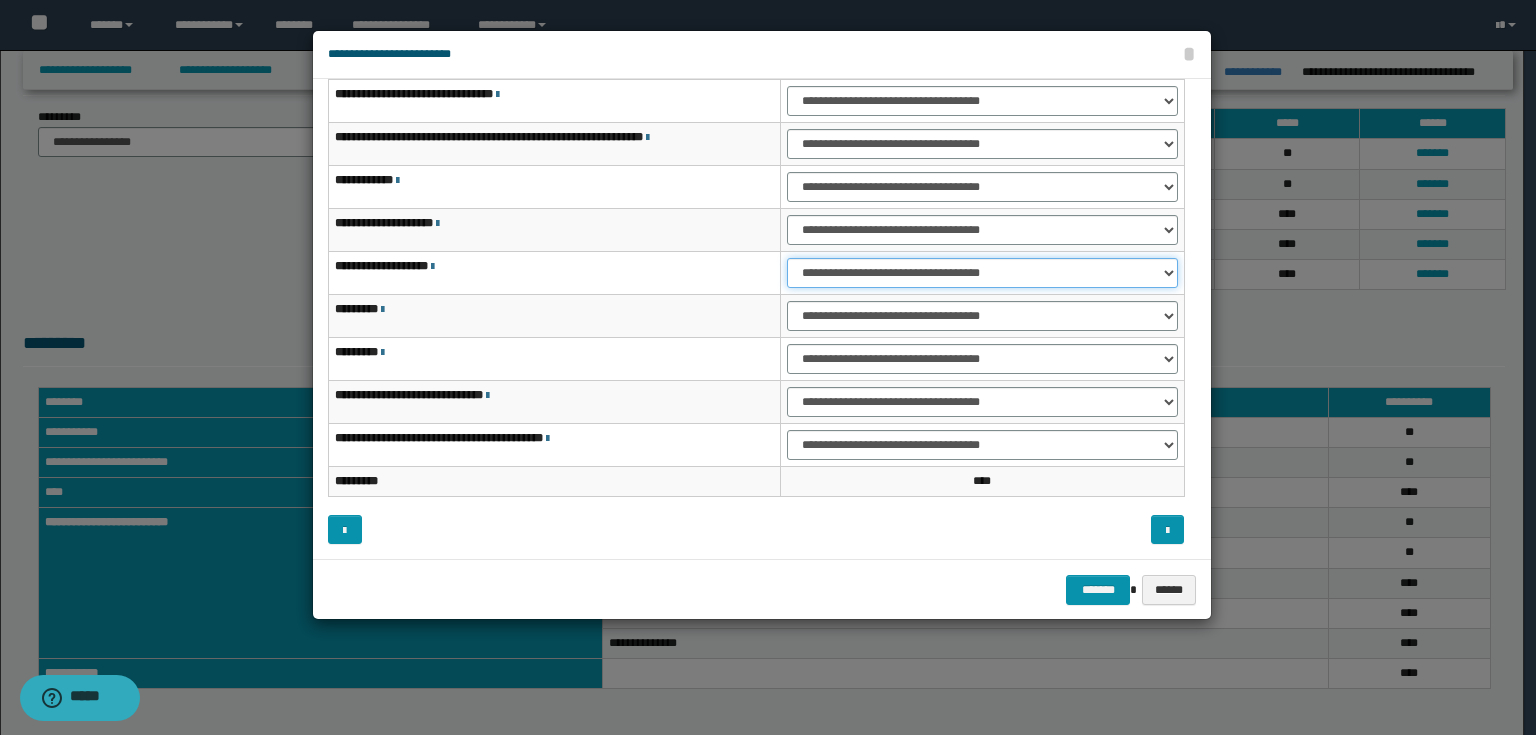 select on "***" 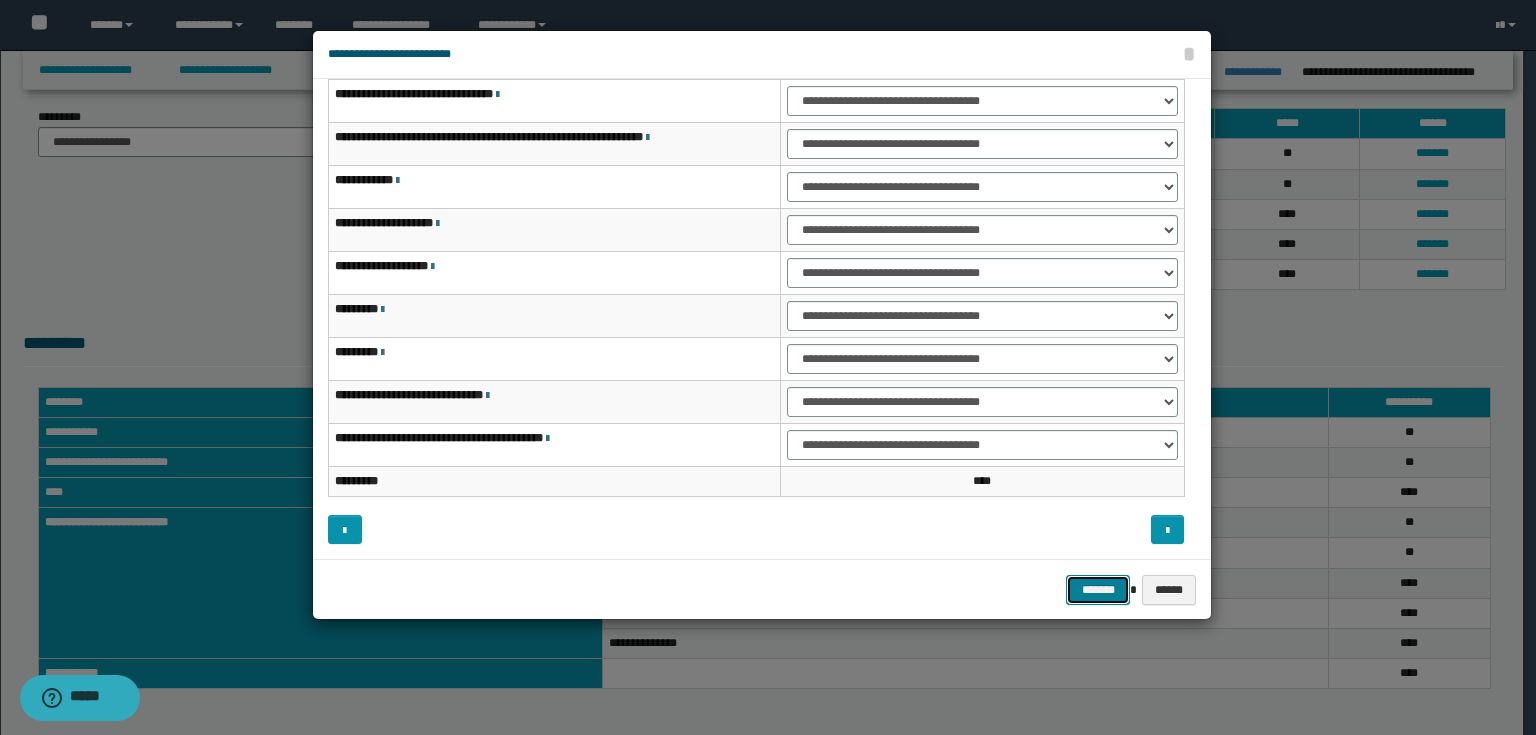 click on "*******" at bounding box center (1098, 590) 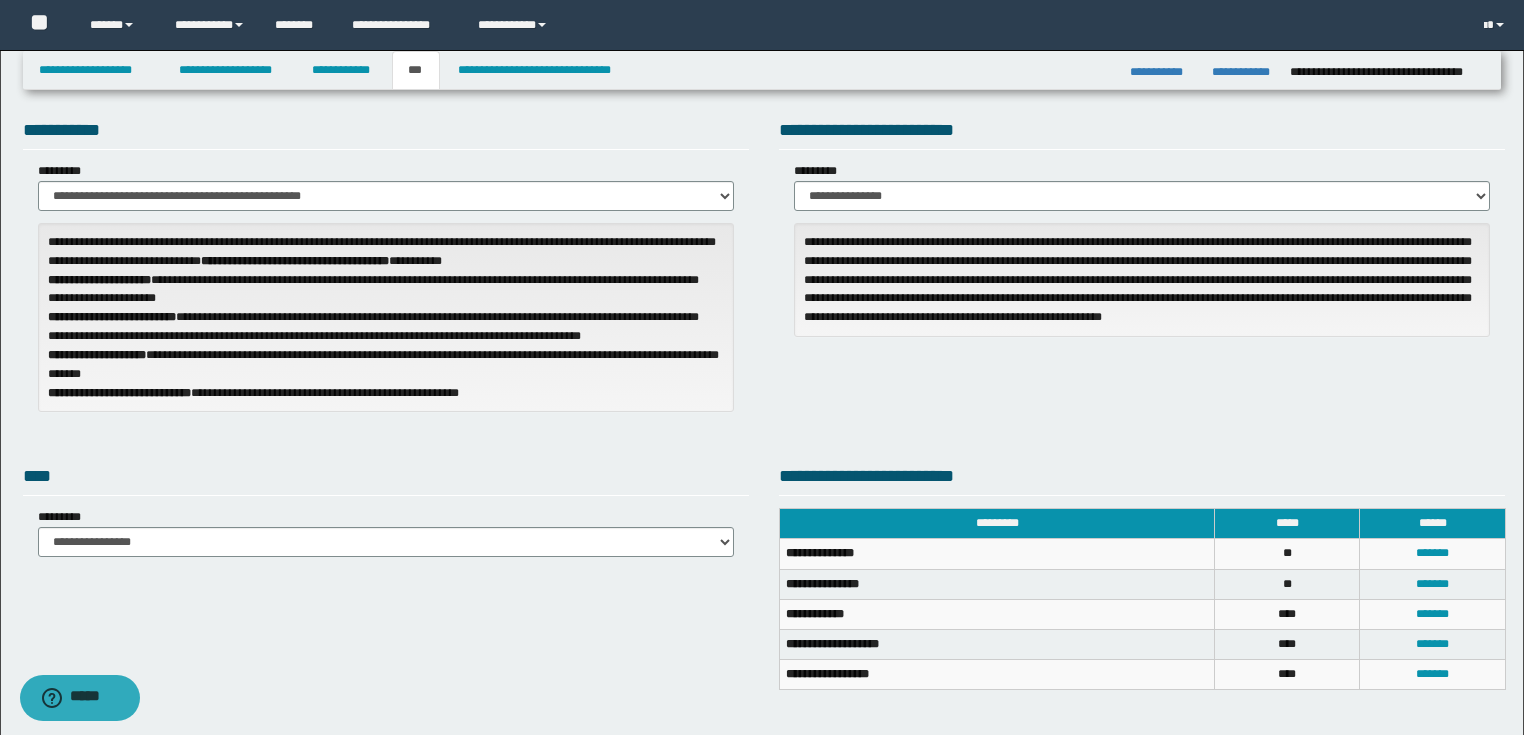 scroll, scrollTop: 0, scrollLeft: 0, axis: both 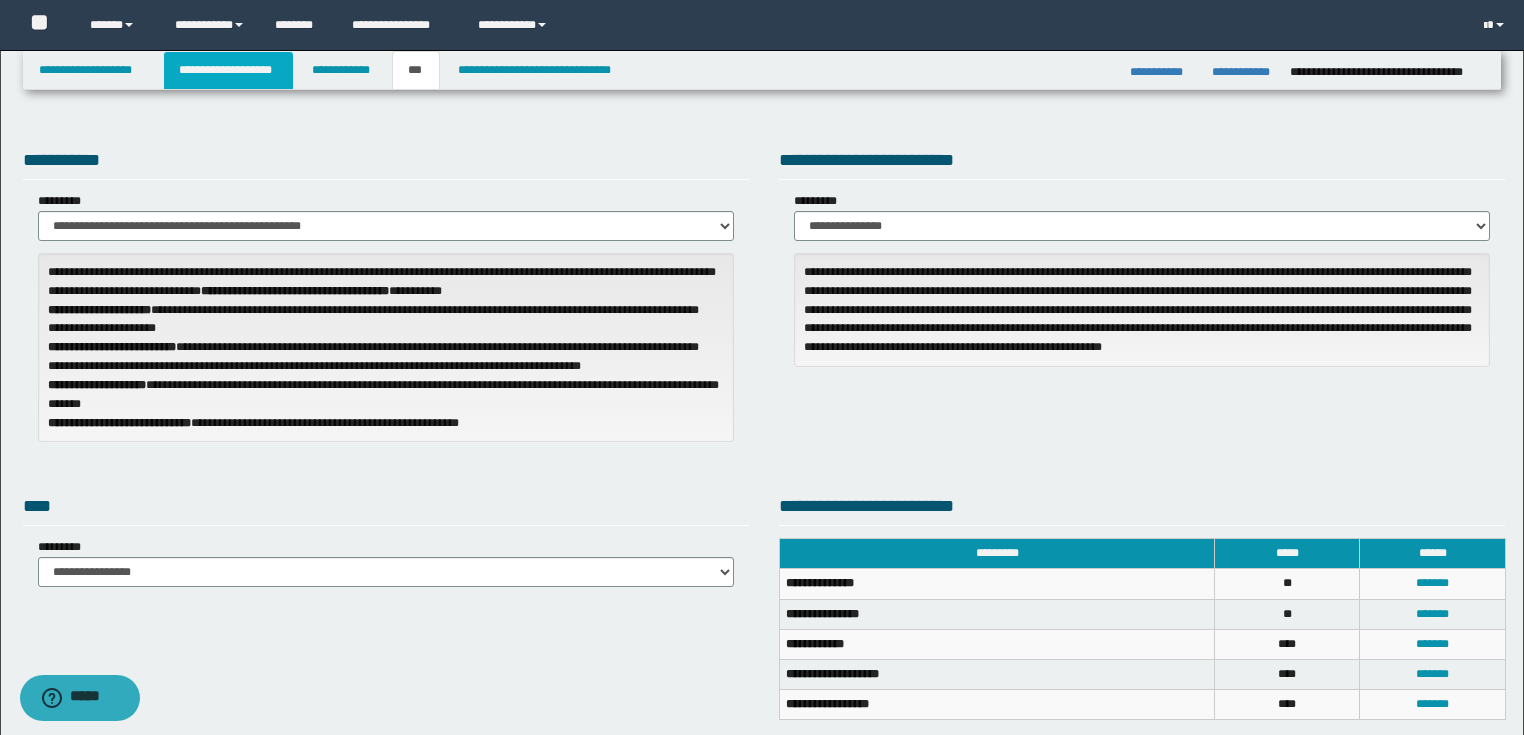 click on "**********" at bounding box center (228, 70) 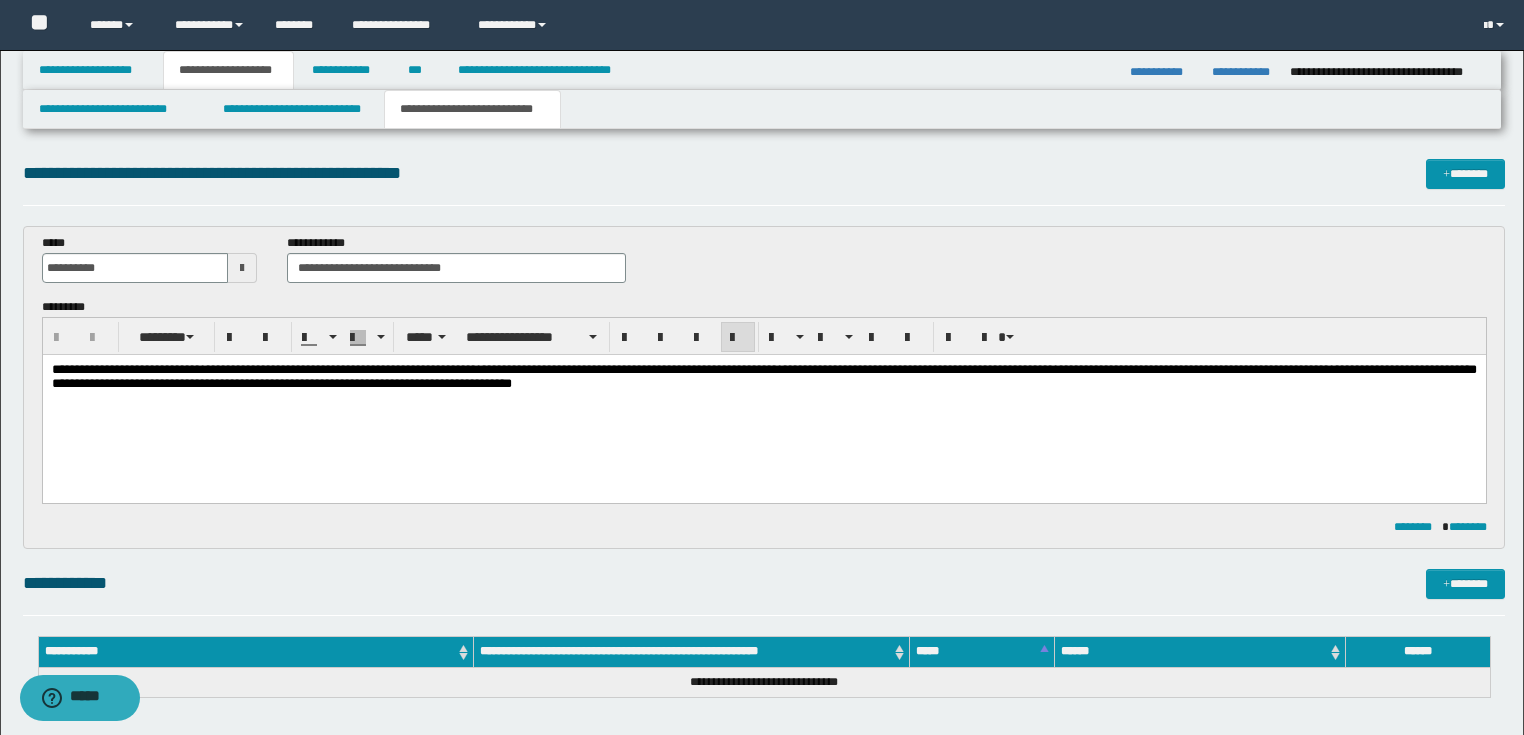 click on "**********" at bounding box center (763, 376) 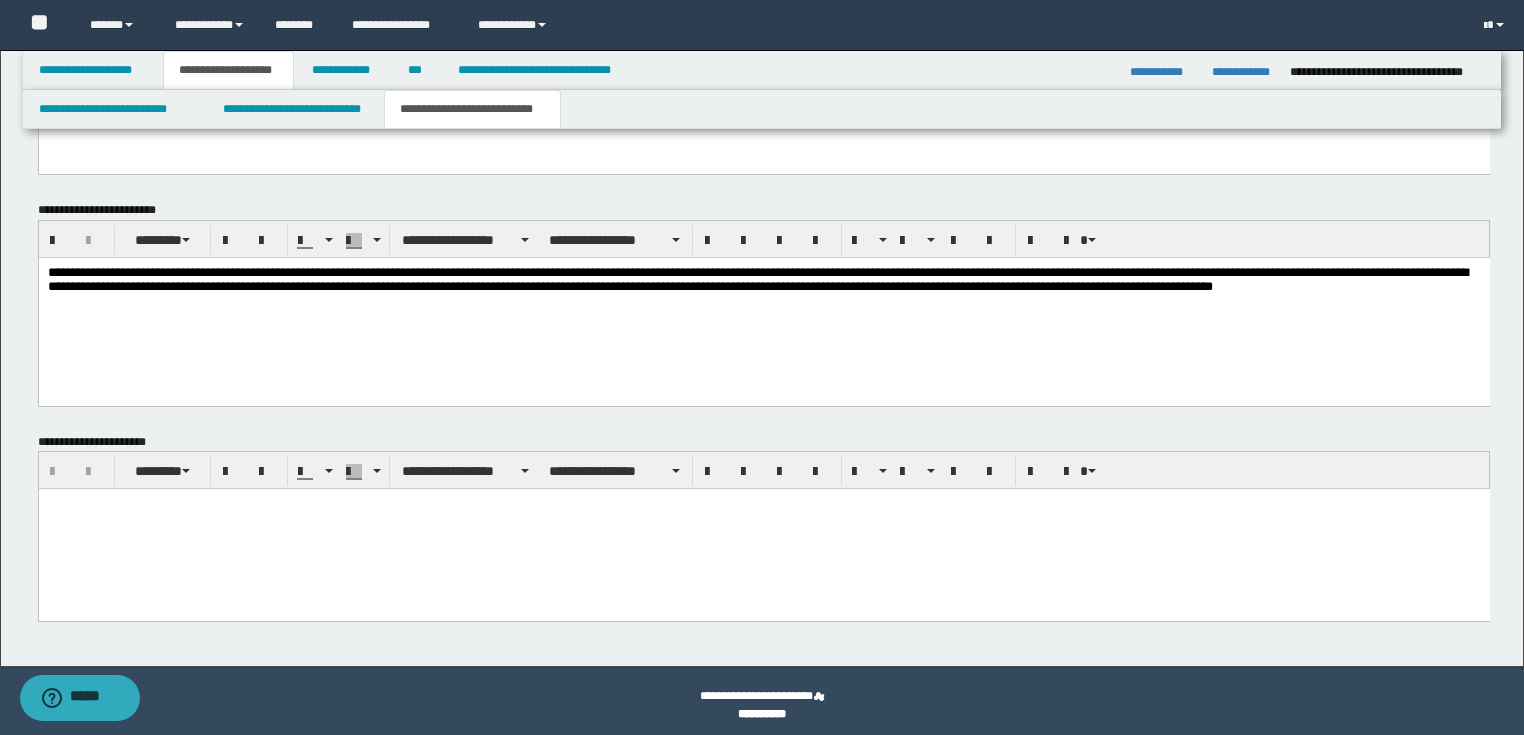 scroll, scrollTop: 720, scrollLeft: 0, axis: vertical 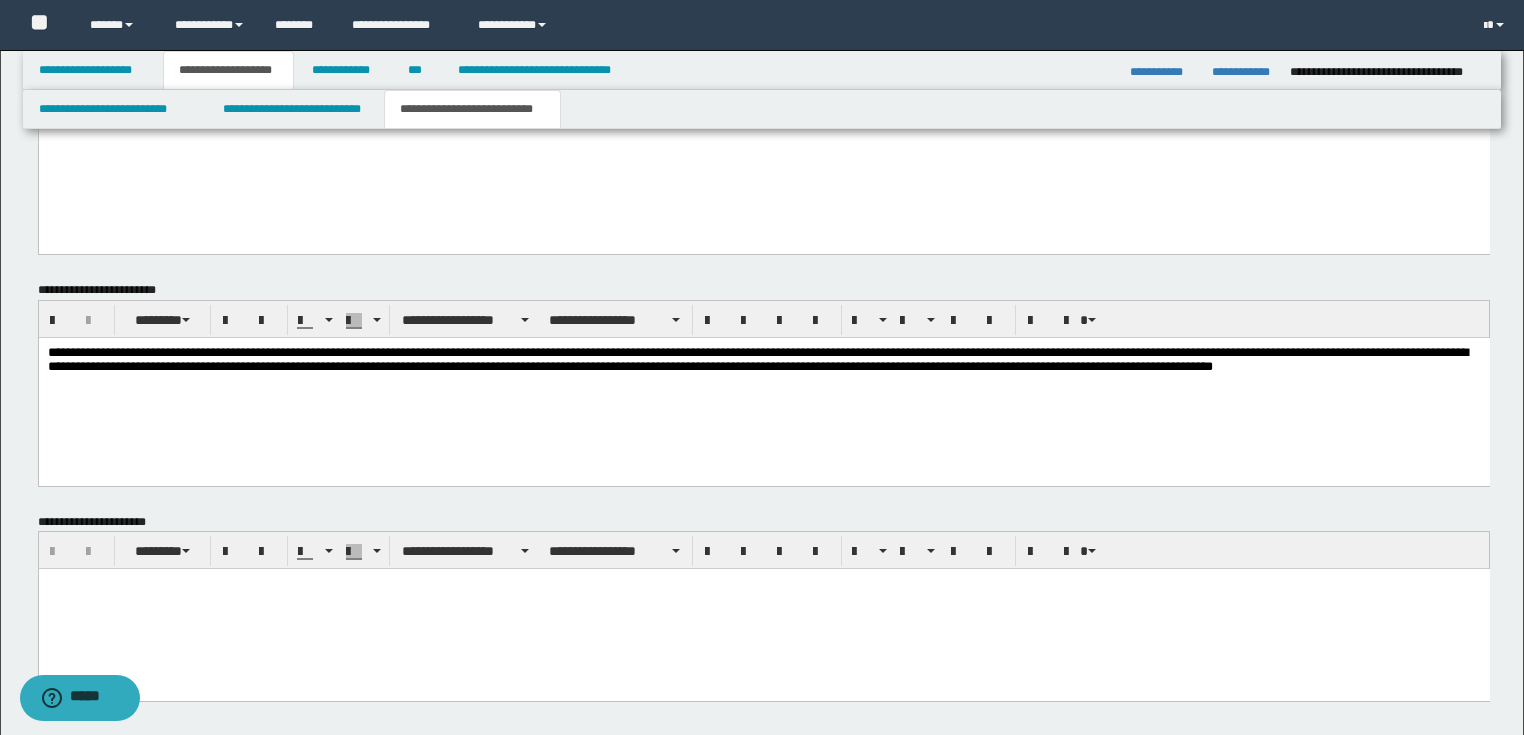 click on "**********" at bounding box center (763, 361) 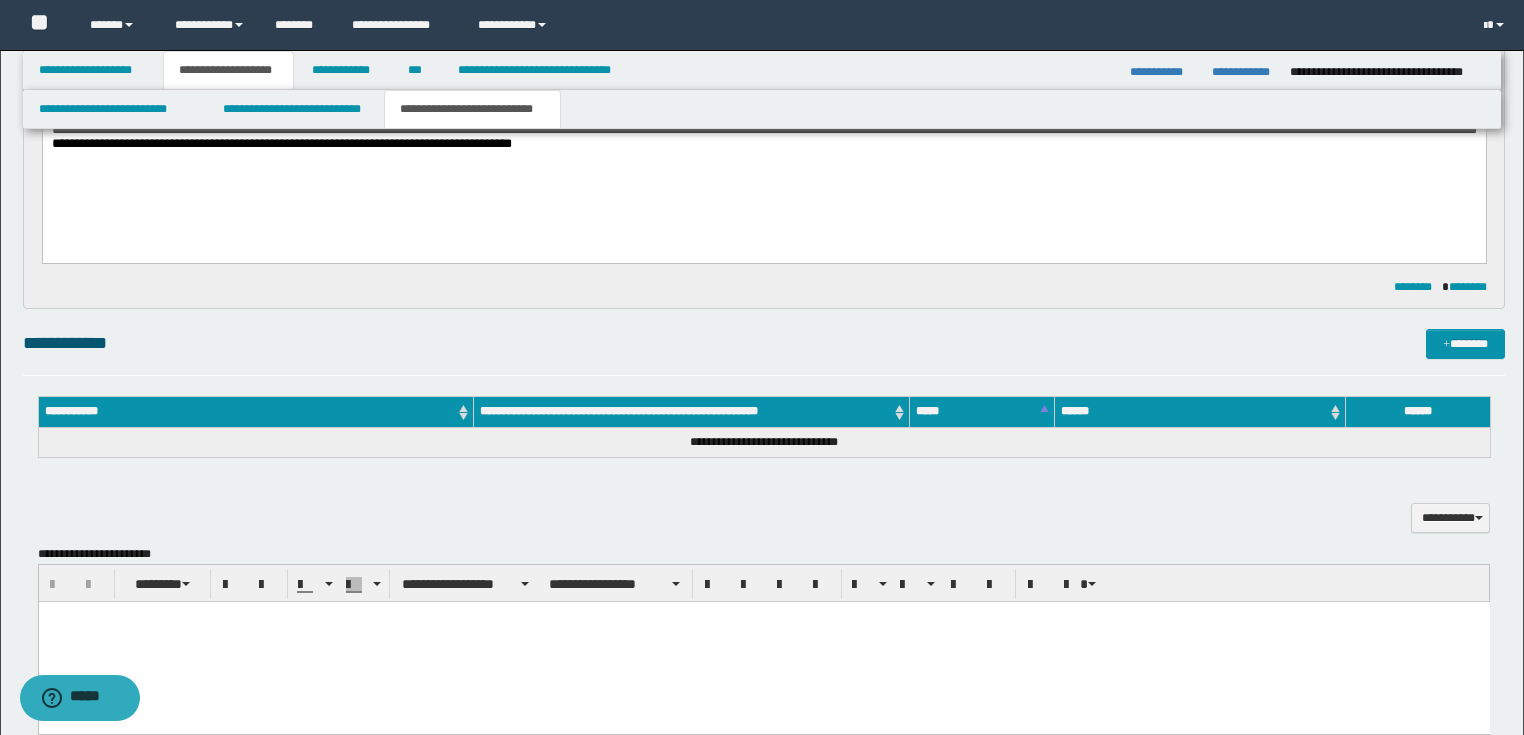 scroll, scrollTop: 0, scrollLeft: 0, axis: both 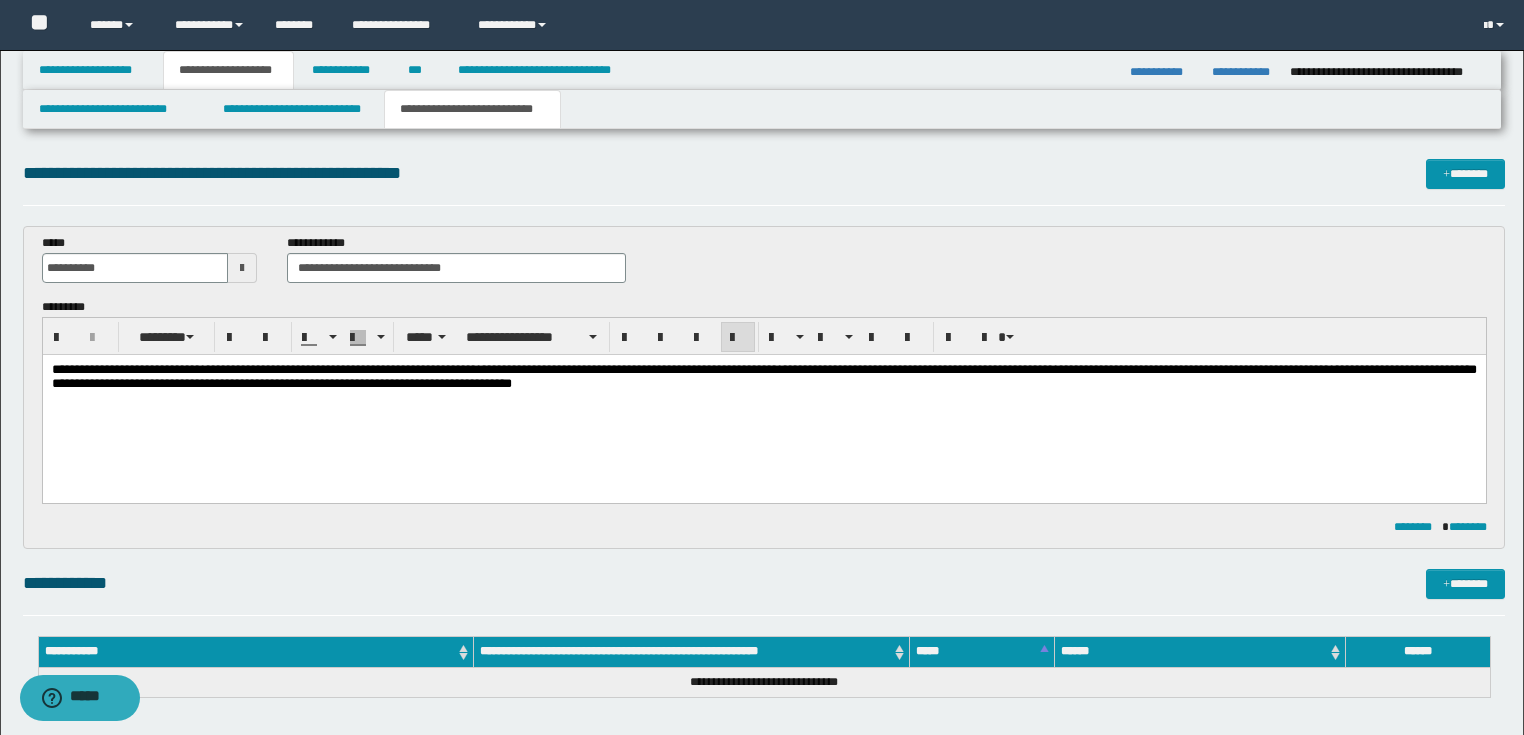 click on "**********" at bounding box center [763, 375] 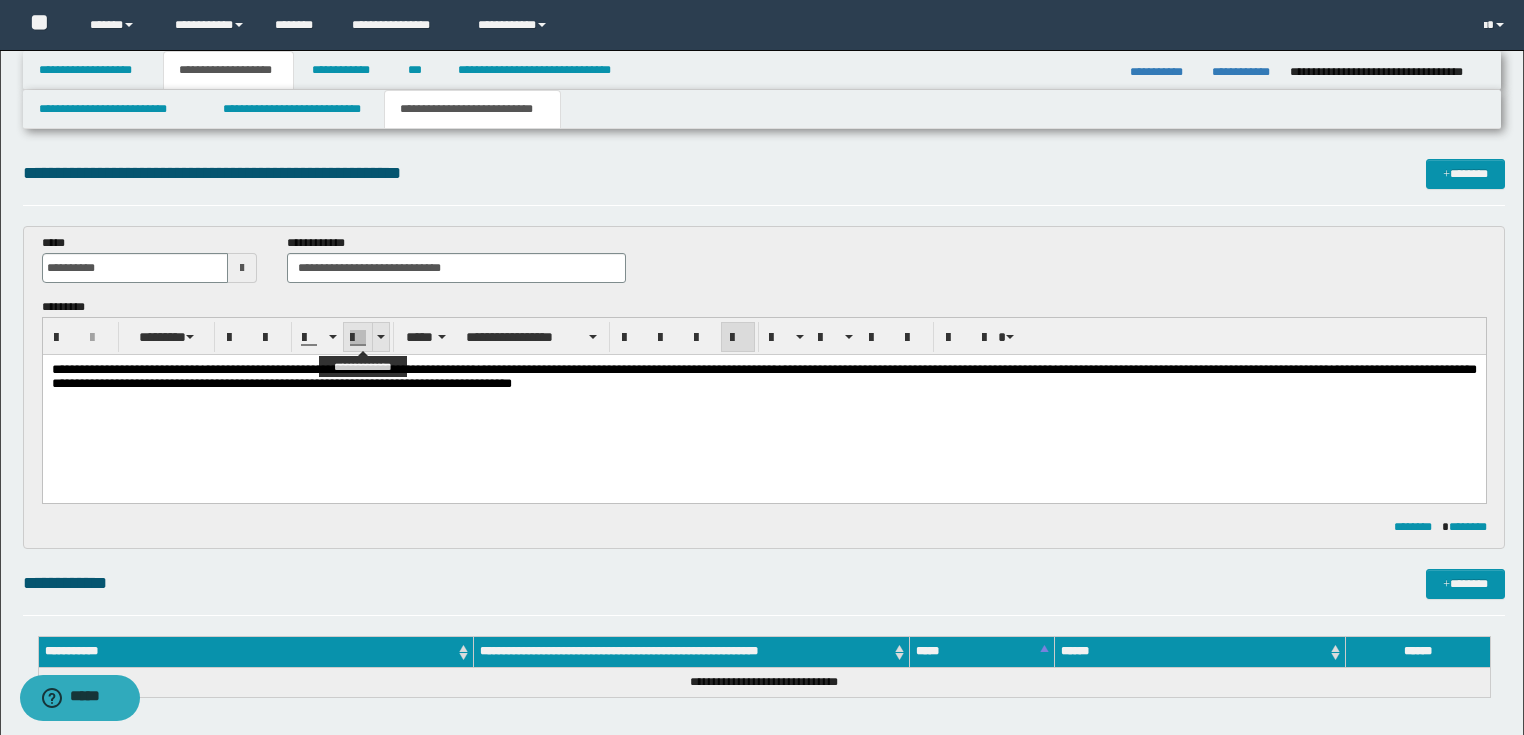 type 